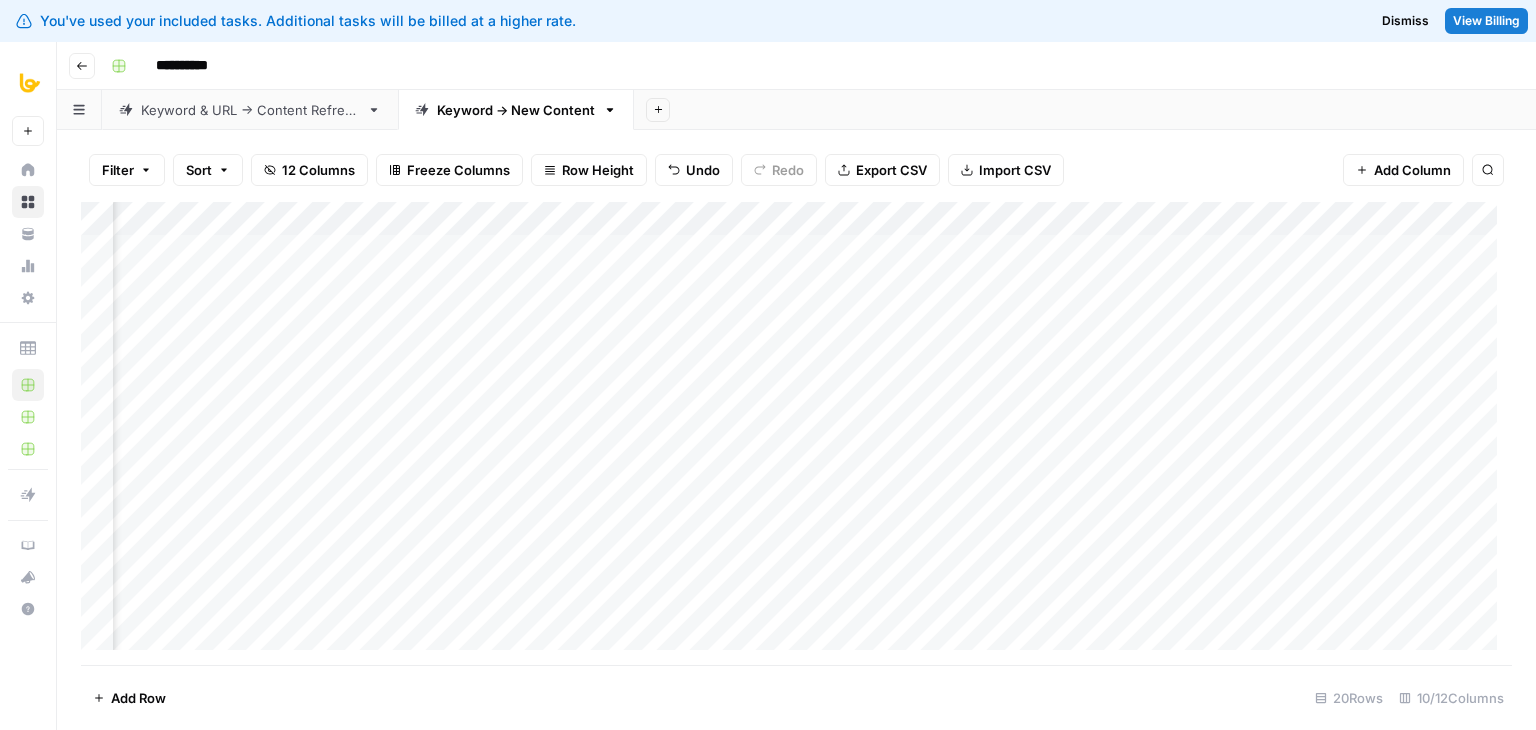 scroll, scrollTop: 0, scrollLeft: 0, axis: both 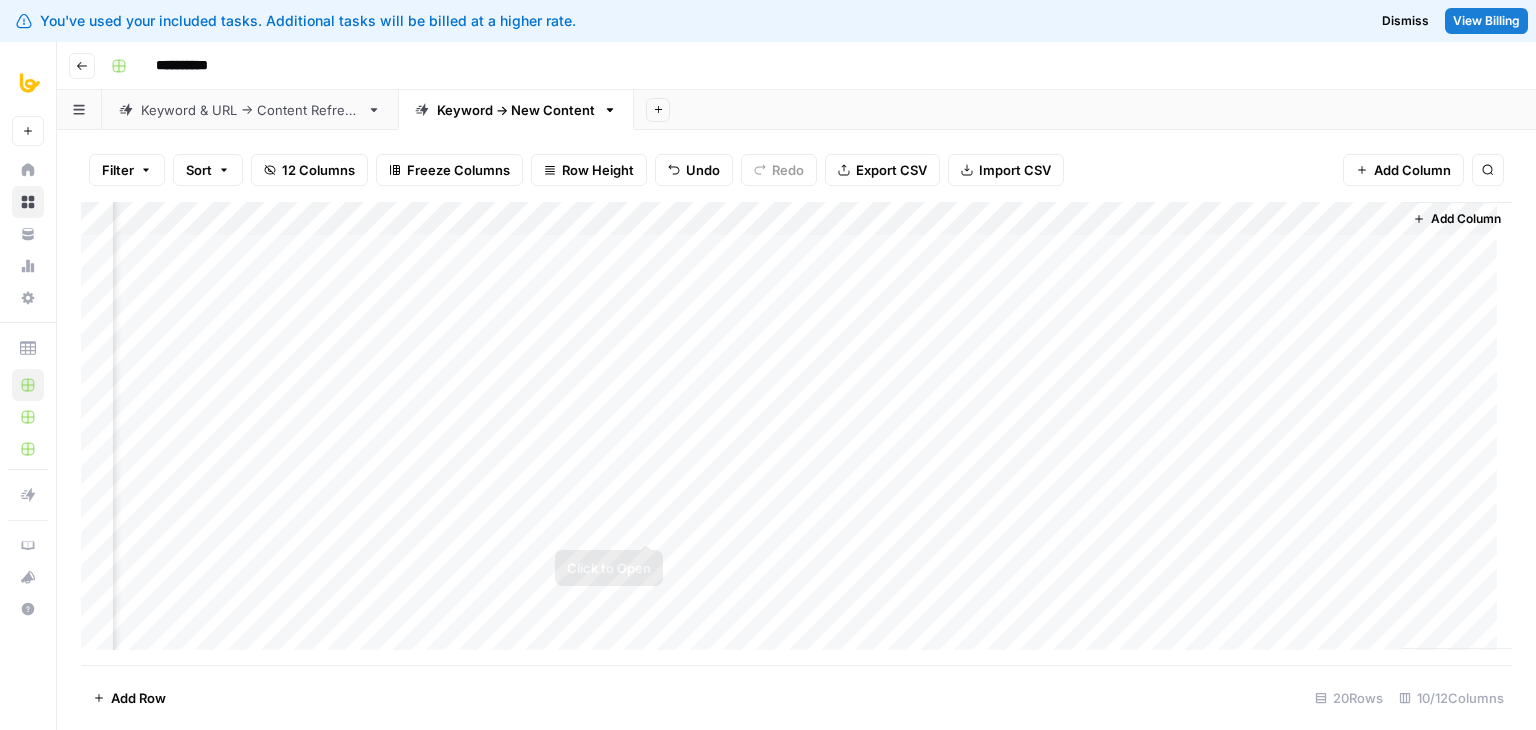 click on "Add Column" at bounding box center [796, 433] 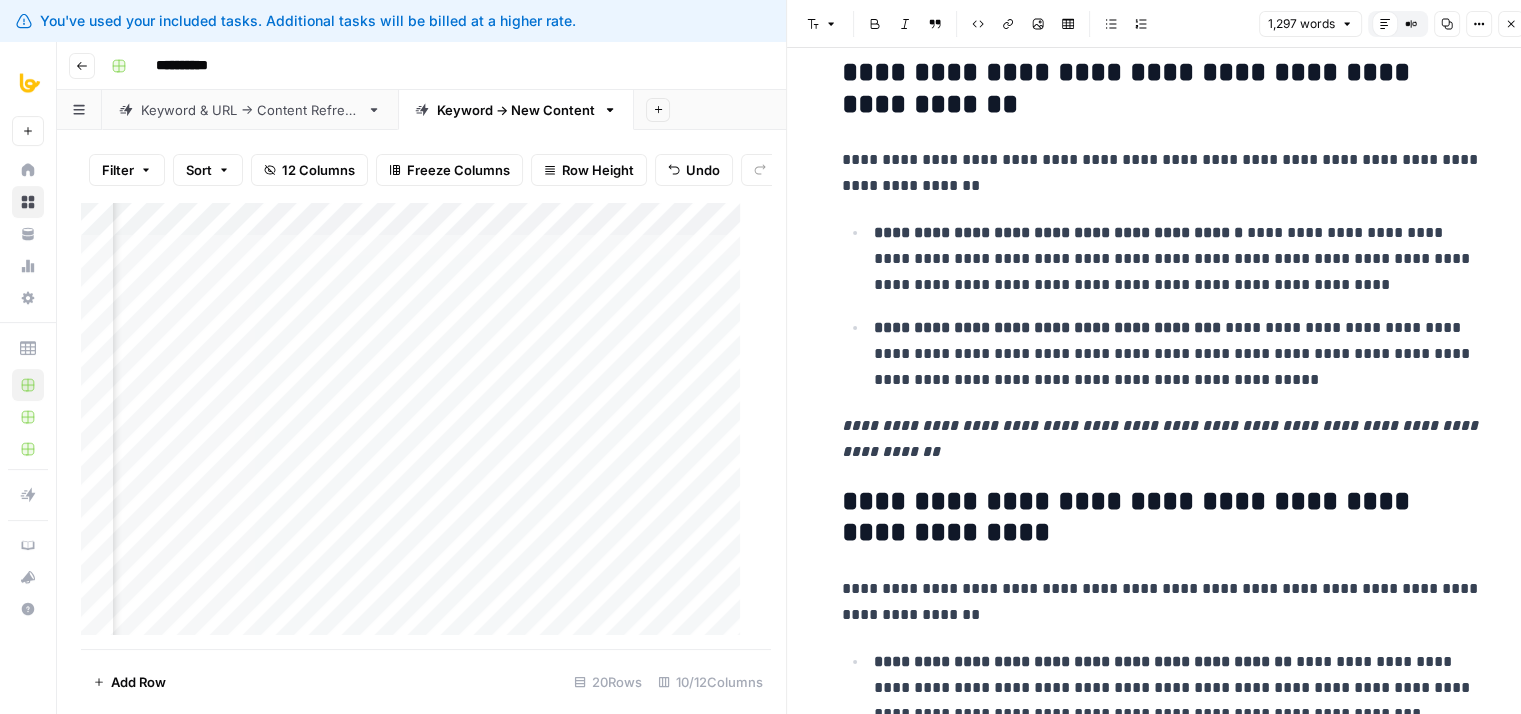 drag, startPoint x: 999, startPoint y: 279, endPoint x: 1032, endPoint y: 525, distance: 248.20355 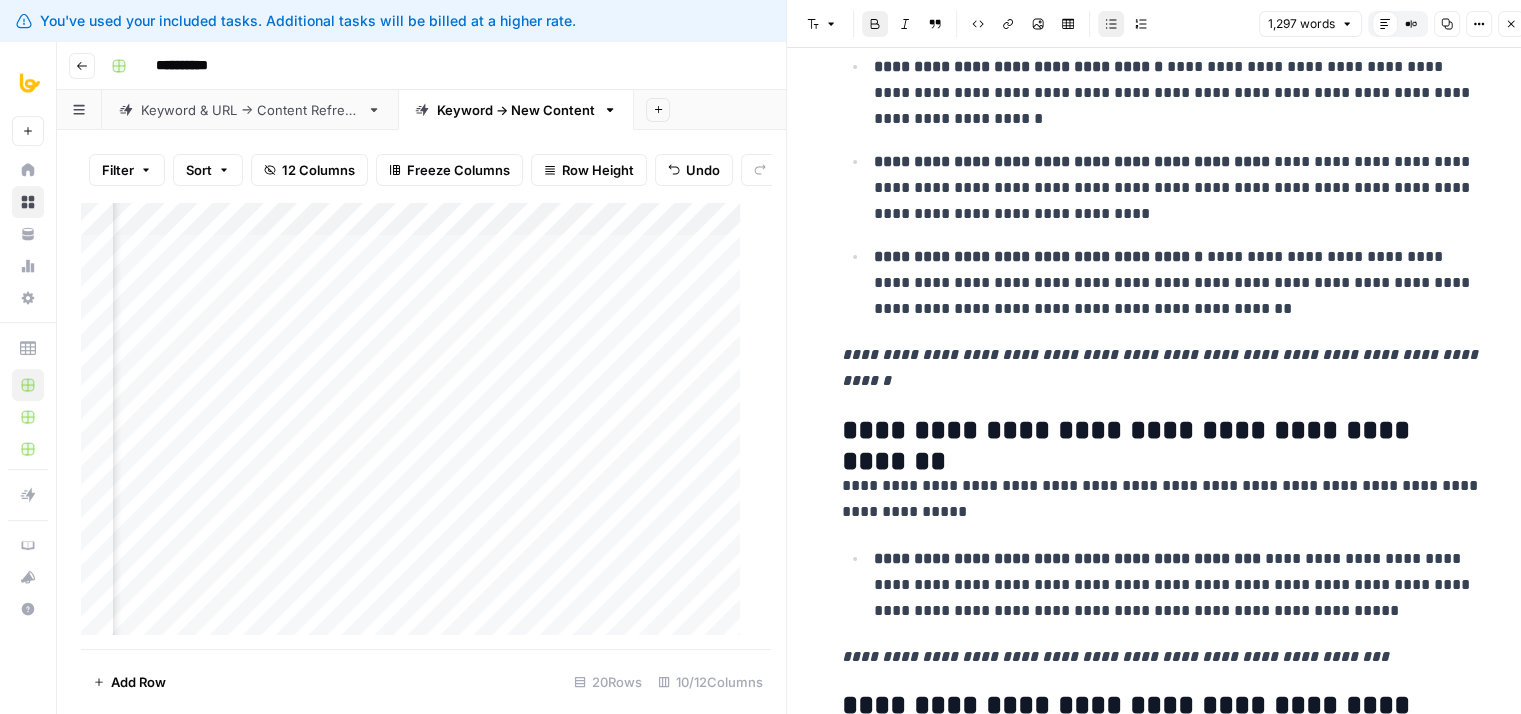 scroll, scrollTop: 5749, scrollLeft: 0, axis: vertical 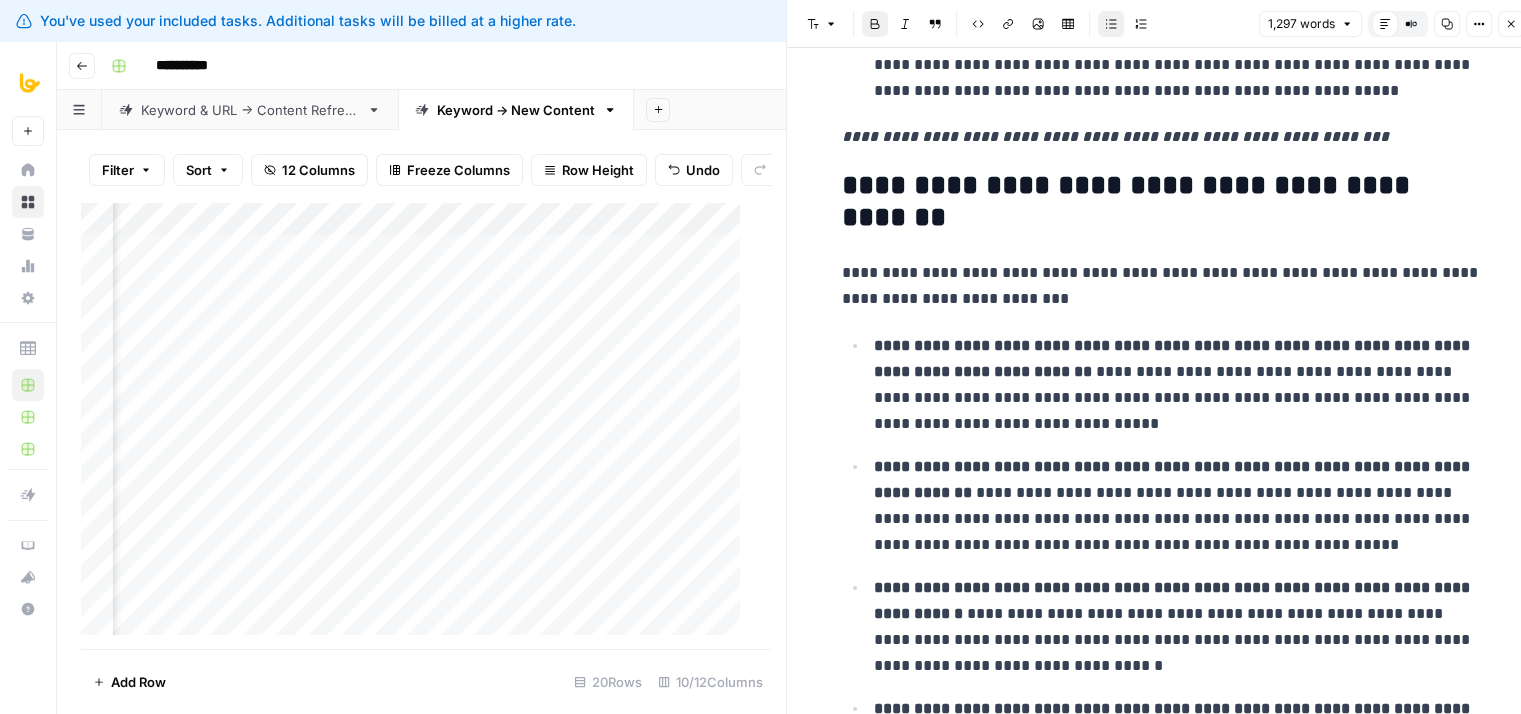 drag, startPoint x: 1036, startPoint y: 306, endPoint x: 1053, endPoint y: 607, distance: 301.47968 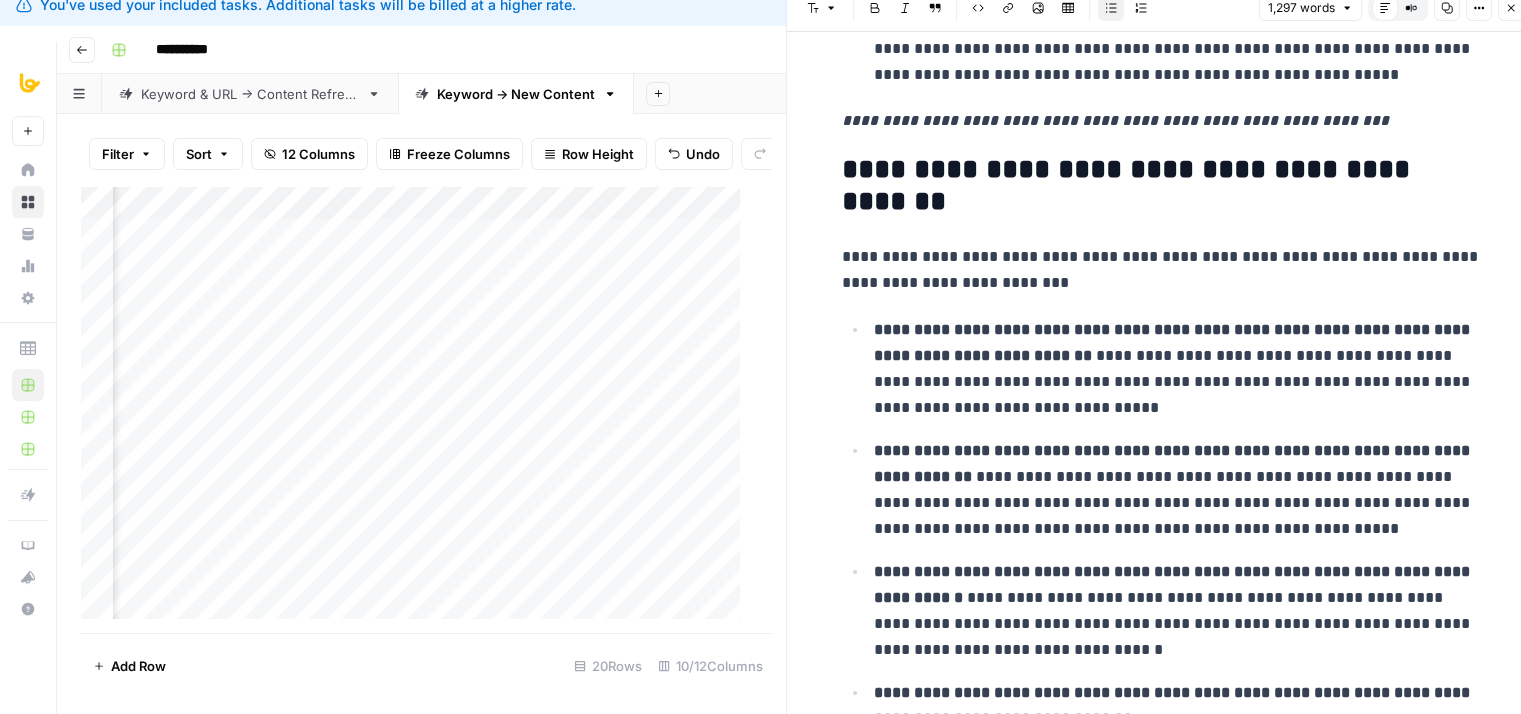 drag, startPoint x: 1056, startPoint y: 343, endPoint x: 1059, endPoint y: 557, distance: 214.02103 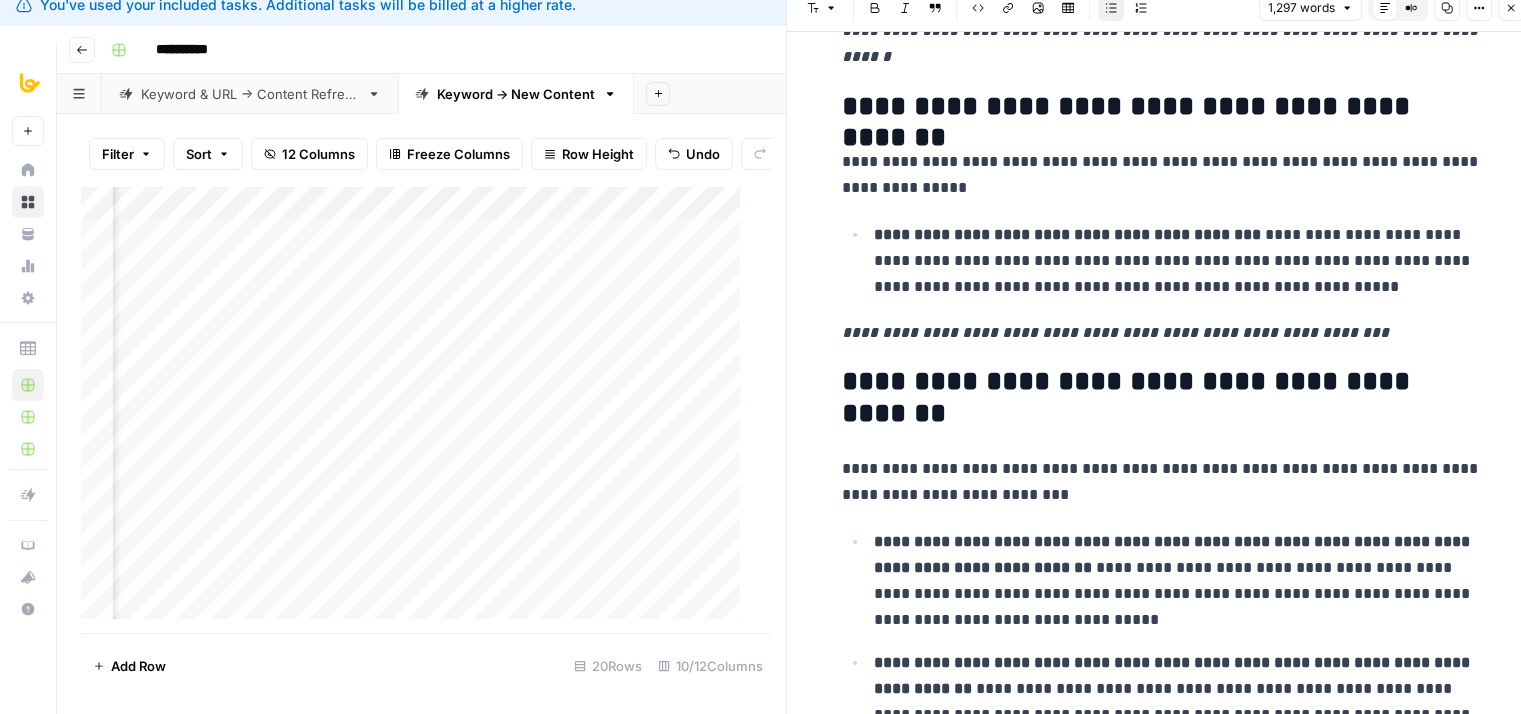 drag, startPoint x: 1071, startPoint y: 465, endPoint x: 1073, endPoint y: 310, distance: 155.01291 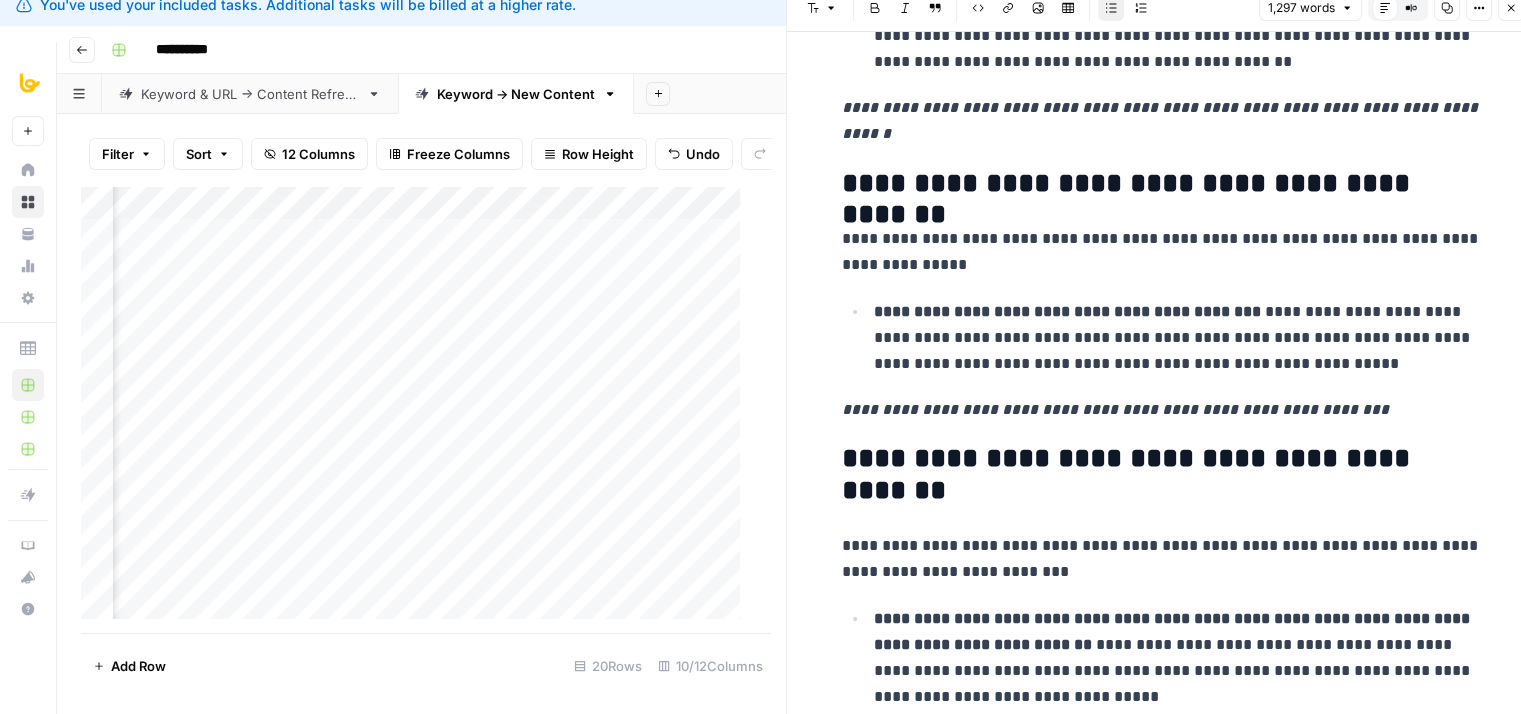 drag, startPoint x: 1070, startPoint y: 398, endPoint x: 1076, endPoint y: 317, distance: 81.22192 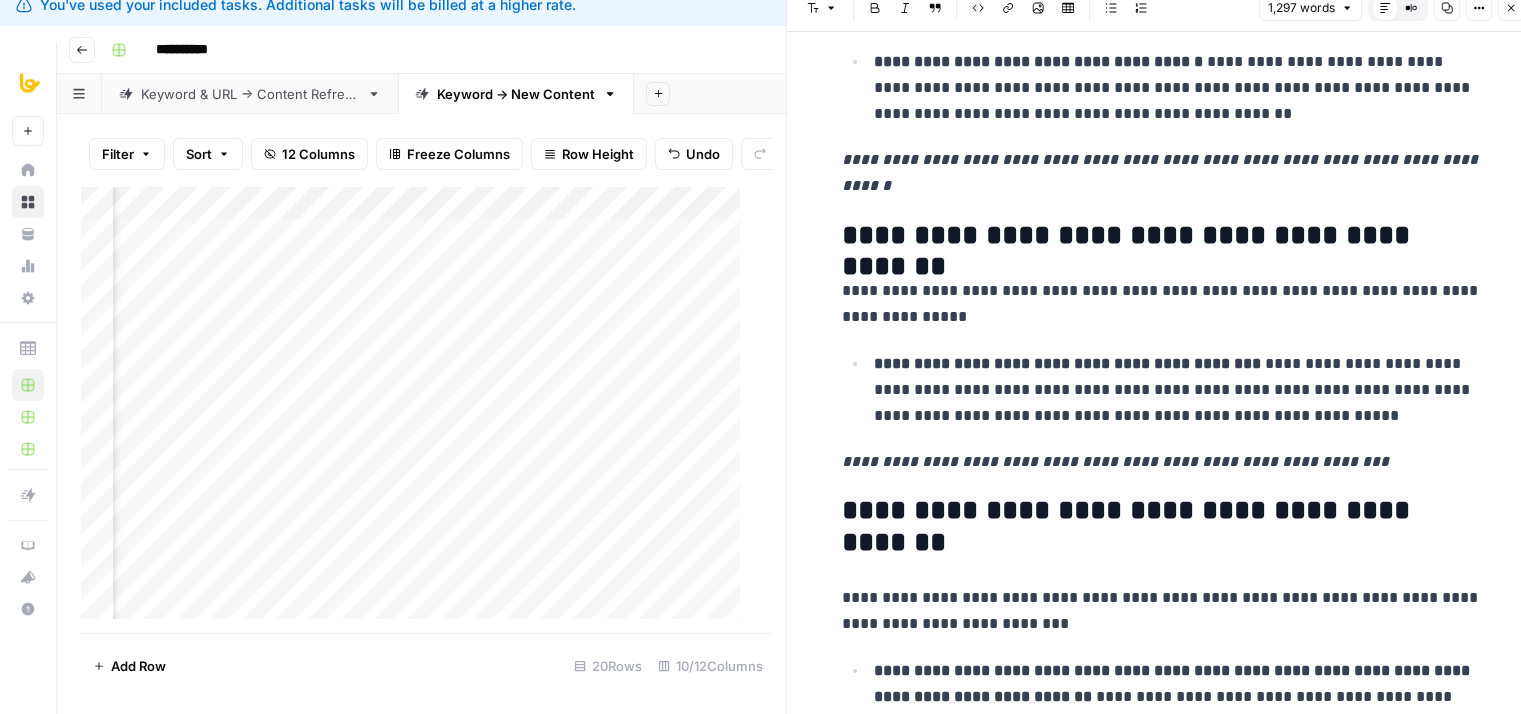 click 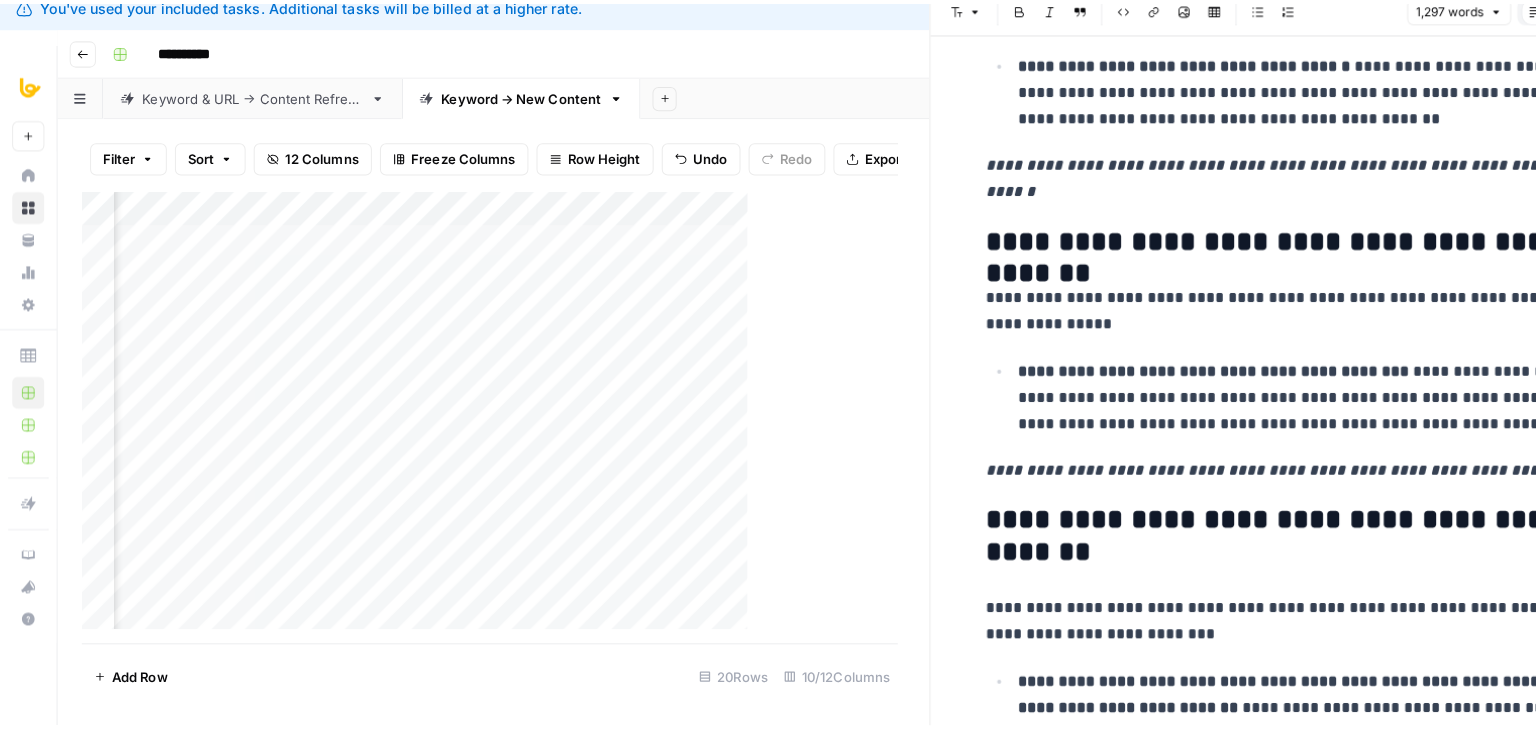 scroll, scrollTop: 0, scrollLeft: 0, axis: both 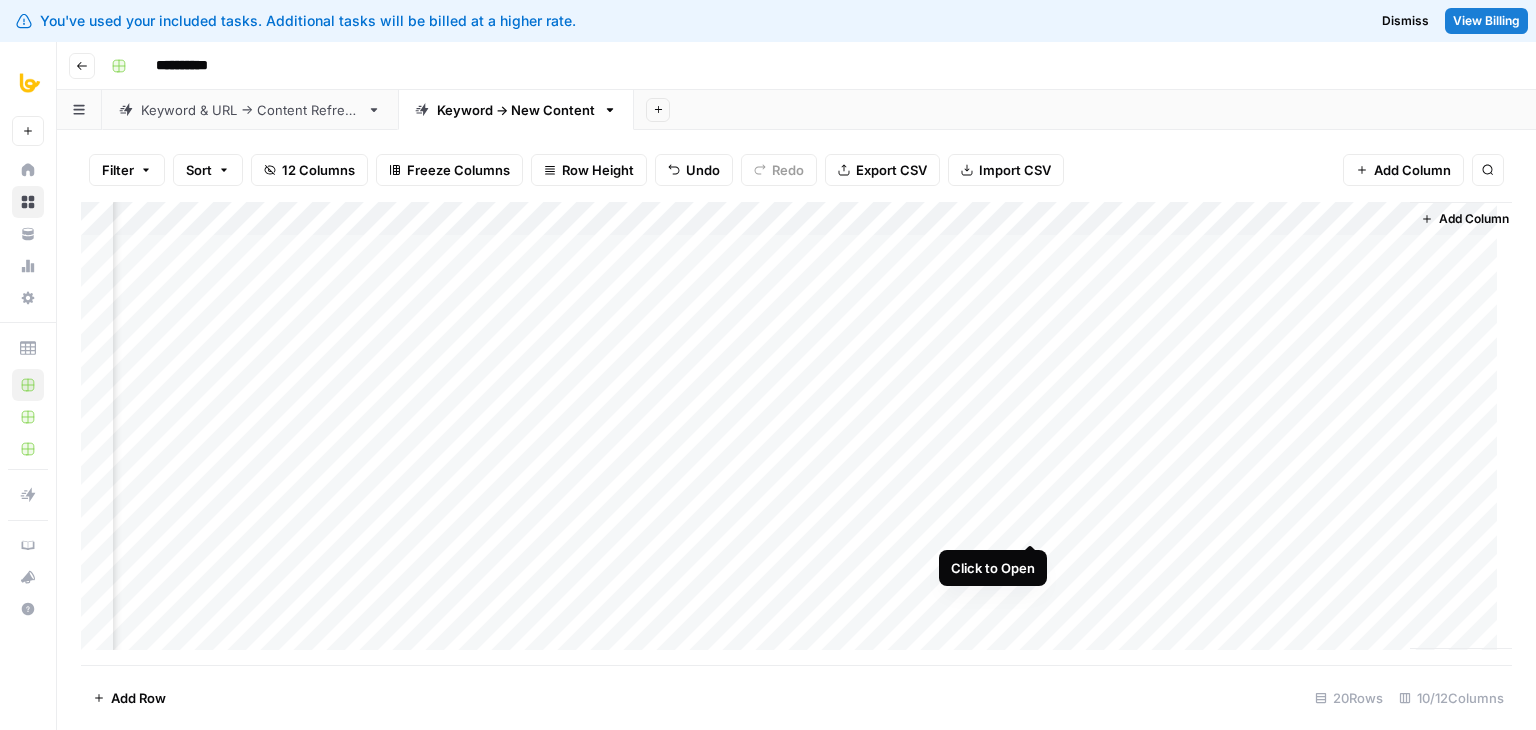 click on "Add Column" at bounding box center [796, 433] 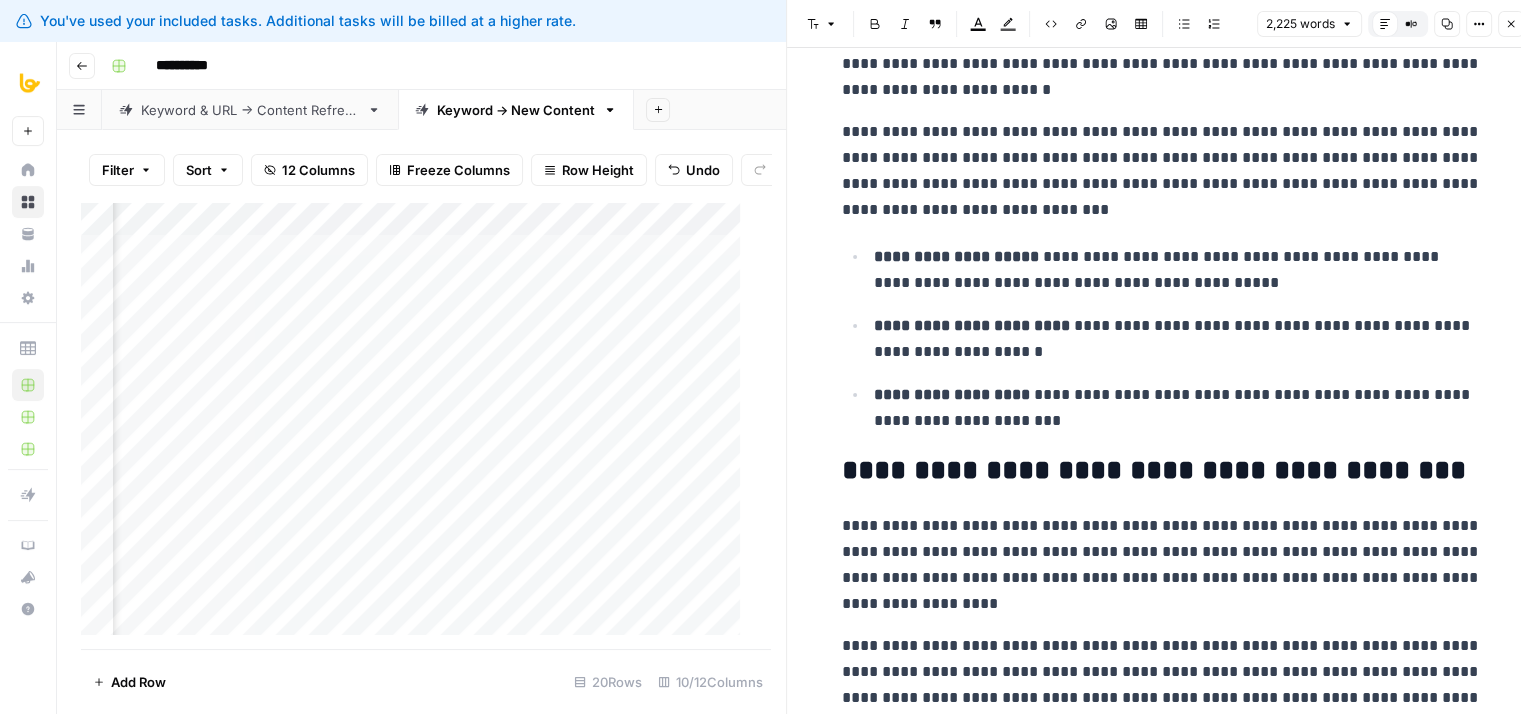 drag, startPoint x: 1176, startPoint y: 206, endPoint x: 1188, endPoint y: 608, distance: 402.17908 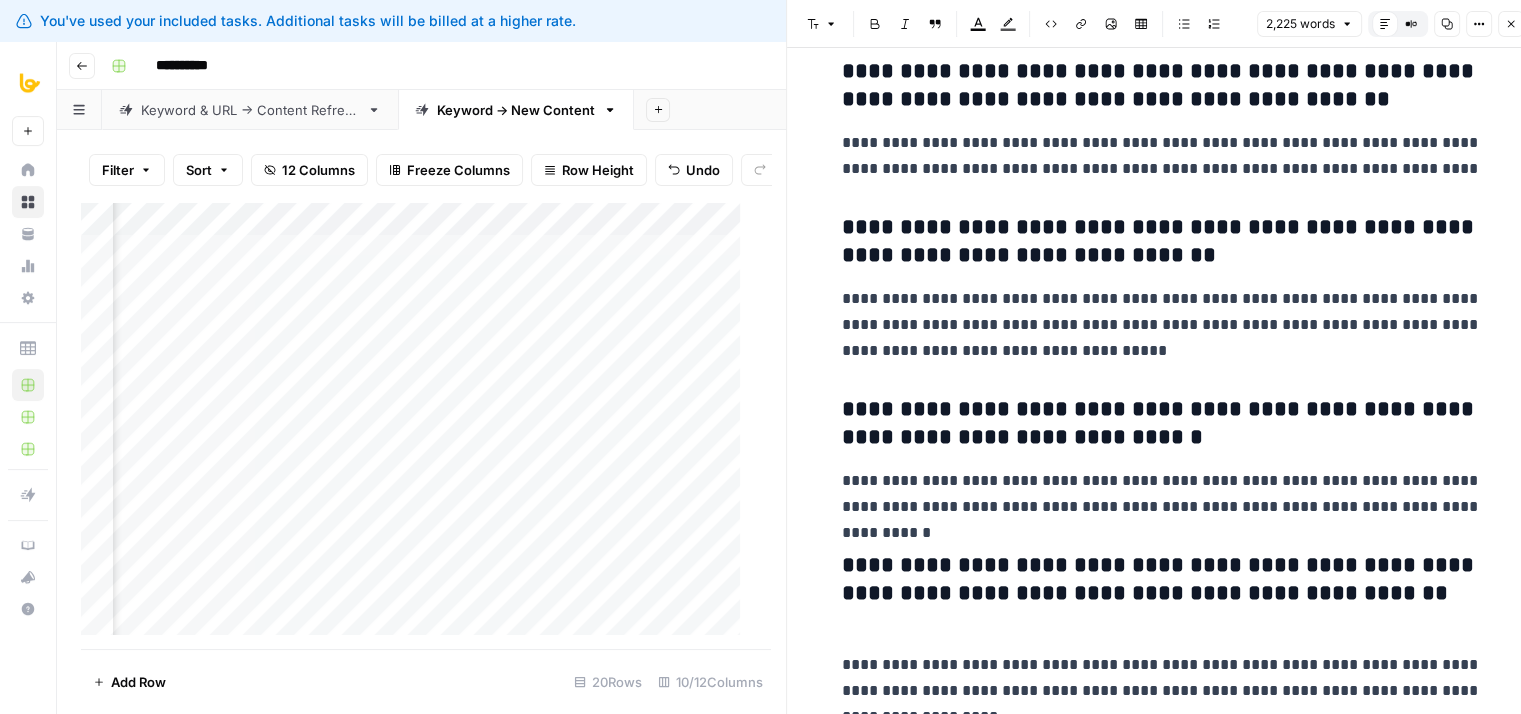 drag, startPoint x: 1136, startPoint y: 269, endPoint x: 1171, endPoint y: 625, distance: 357.71637 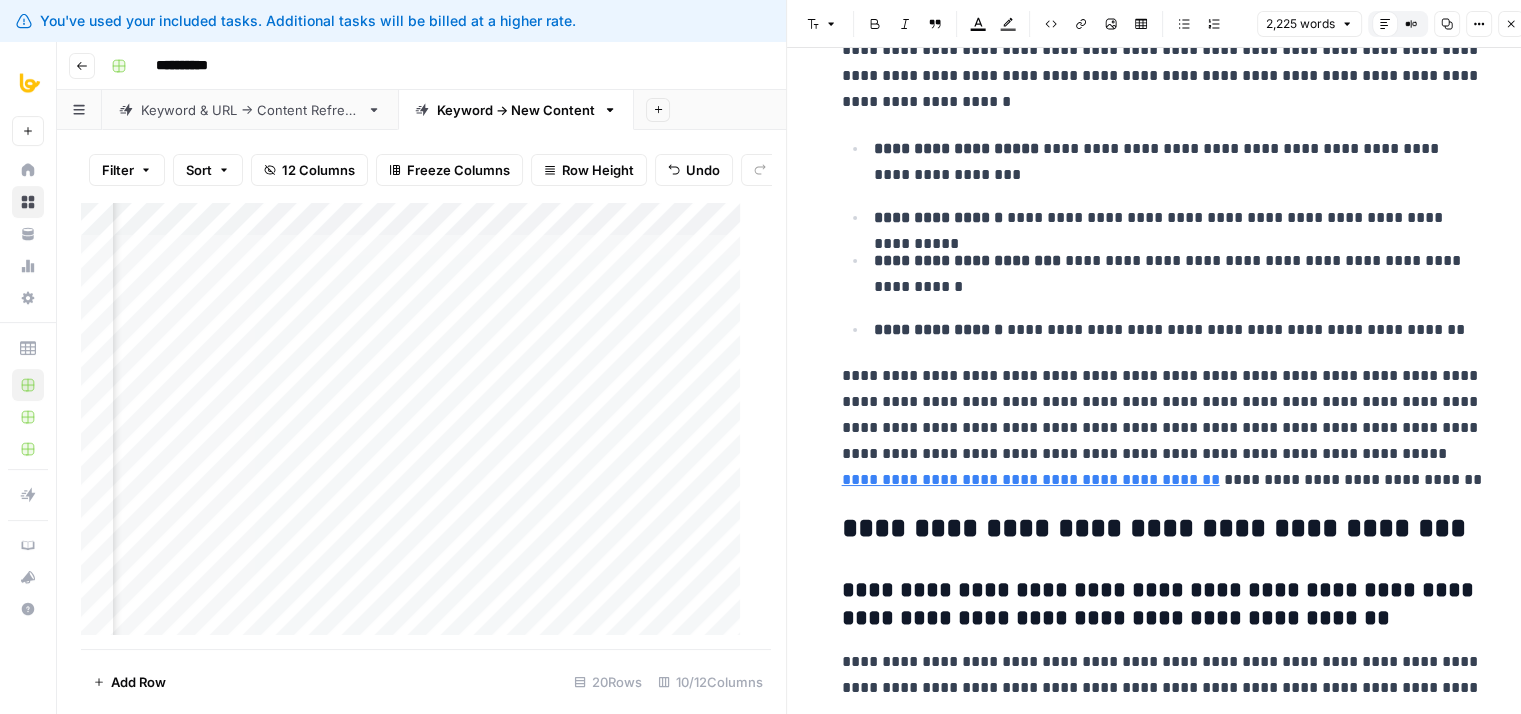 drag, startPoint x: 1088, startPoint y: 524, endPoint x: 1088, endPoint y: 335, distance: 189 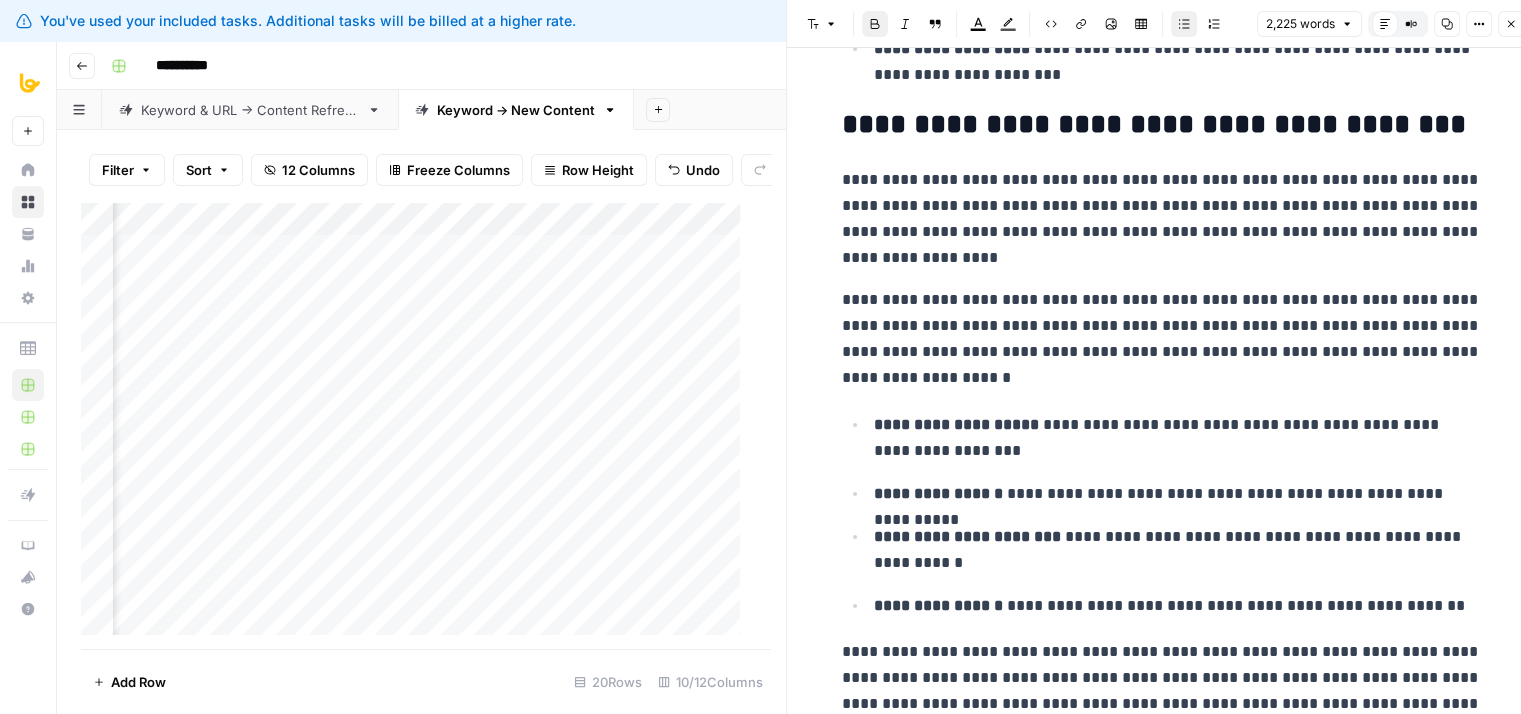 drag, startPoint x: 1104, startPoint y: 442, endPoint x: 1091, endPoint y: 277, distance: 165.51132 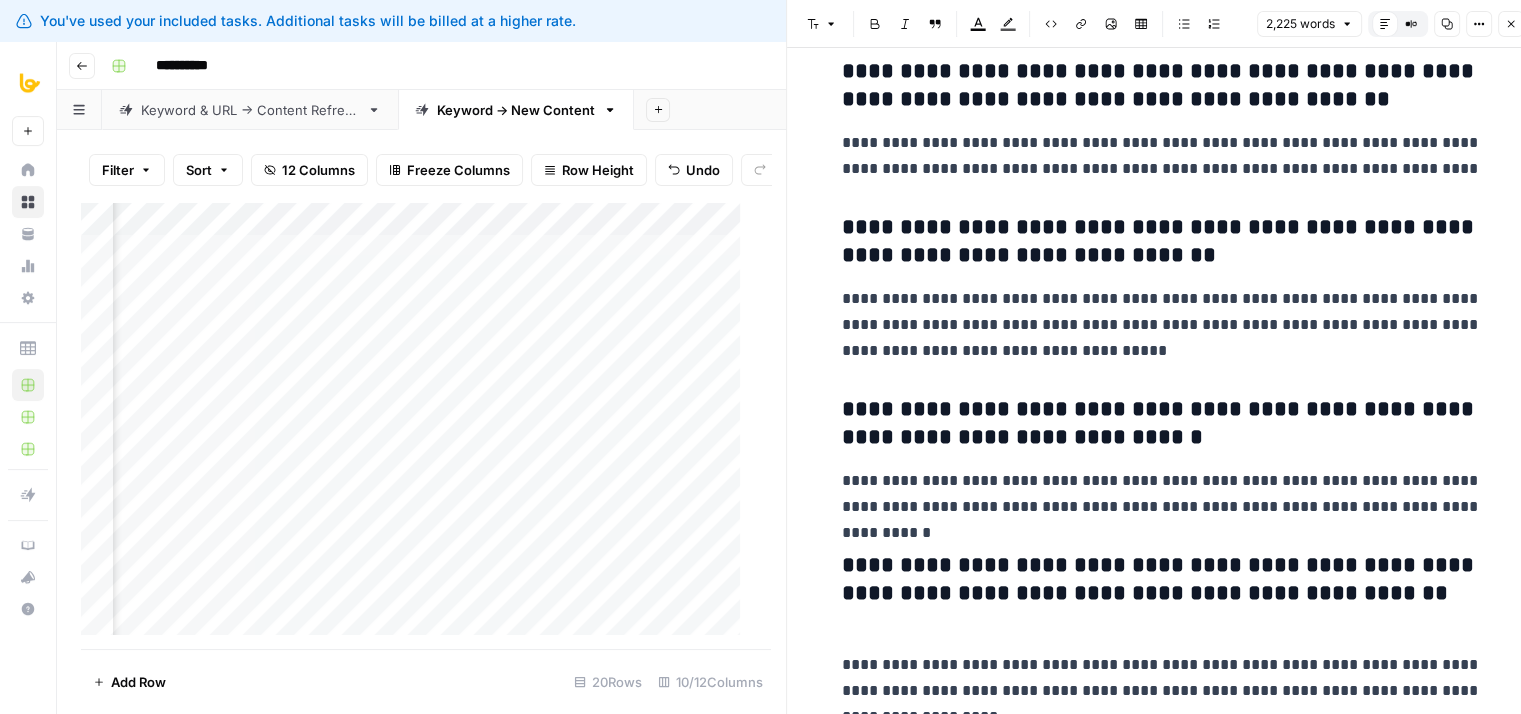 drag, startPoint x: 1126, startPoint y: 441, endPoint x: 1126, endPoint y: 679, distance: 238 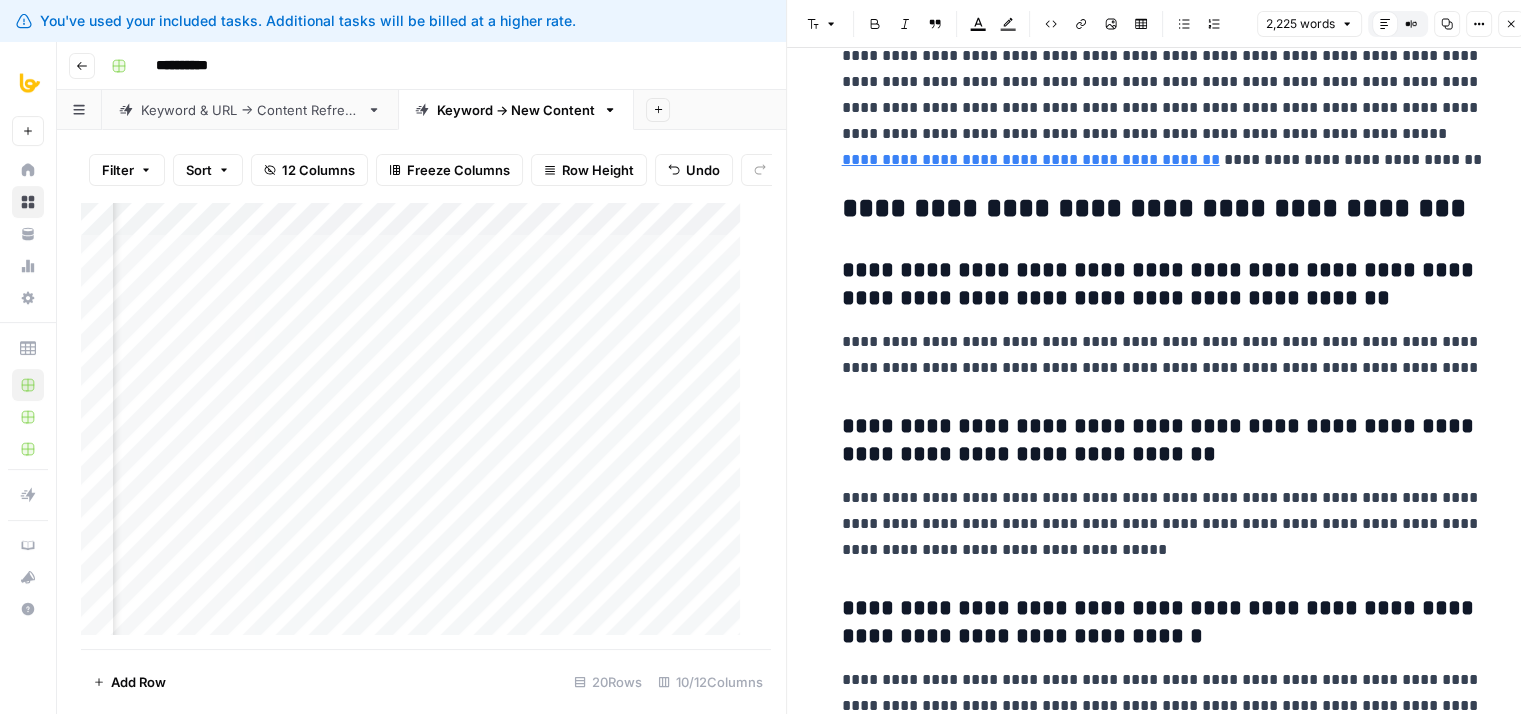 drag, startPoint x: 1116, startPoint y: 536, endPoint x: 1114, endPoint y: 380, distance: 156.01282 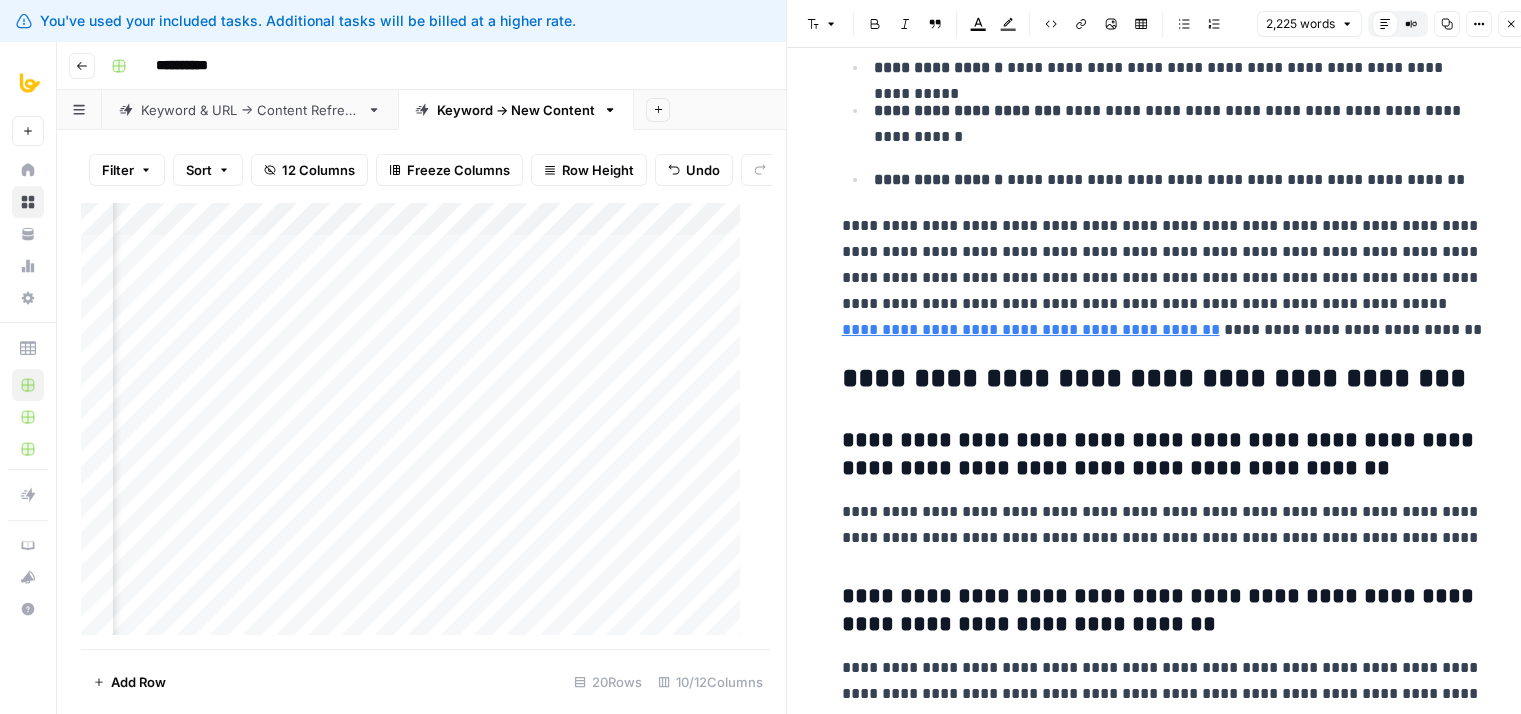 drag, startPoint x: 1122, startPoint y: 415, endPoint x: 1122, endPoint y: 384, distance: 31 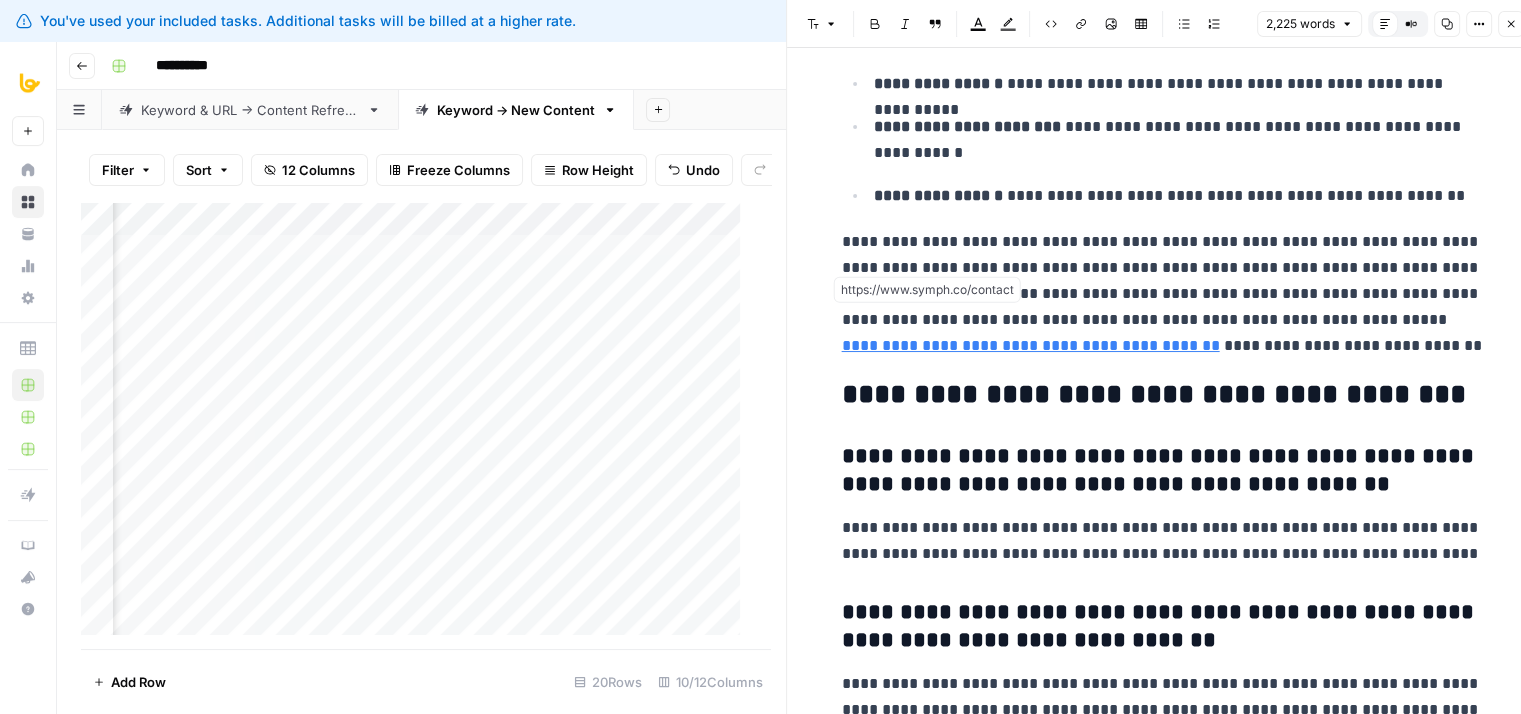 click on "**********" at bounding box center (1031, 345) 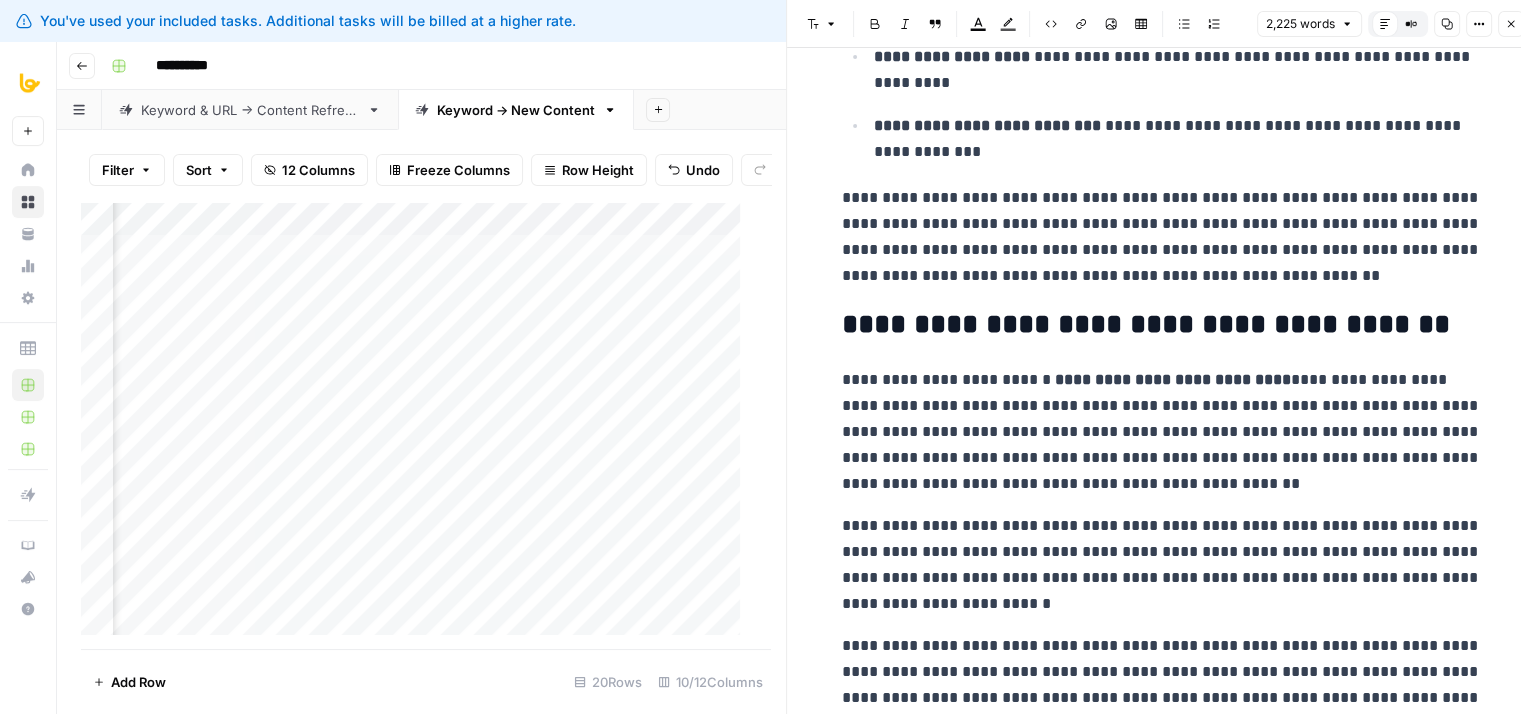 drag, startPoint x: 1134, startPoint y: 299, endPoint x: 1264, endPoint y: 110, distance: 229.39267 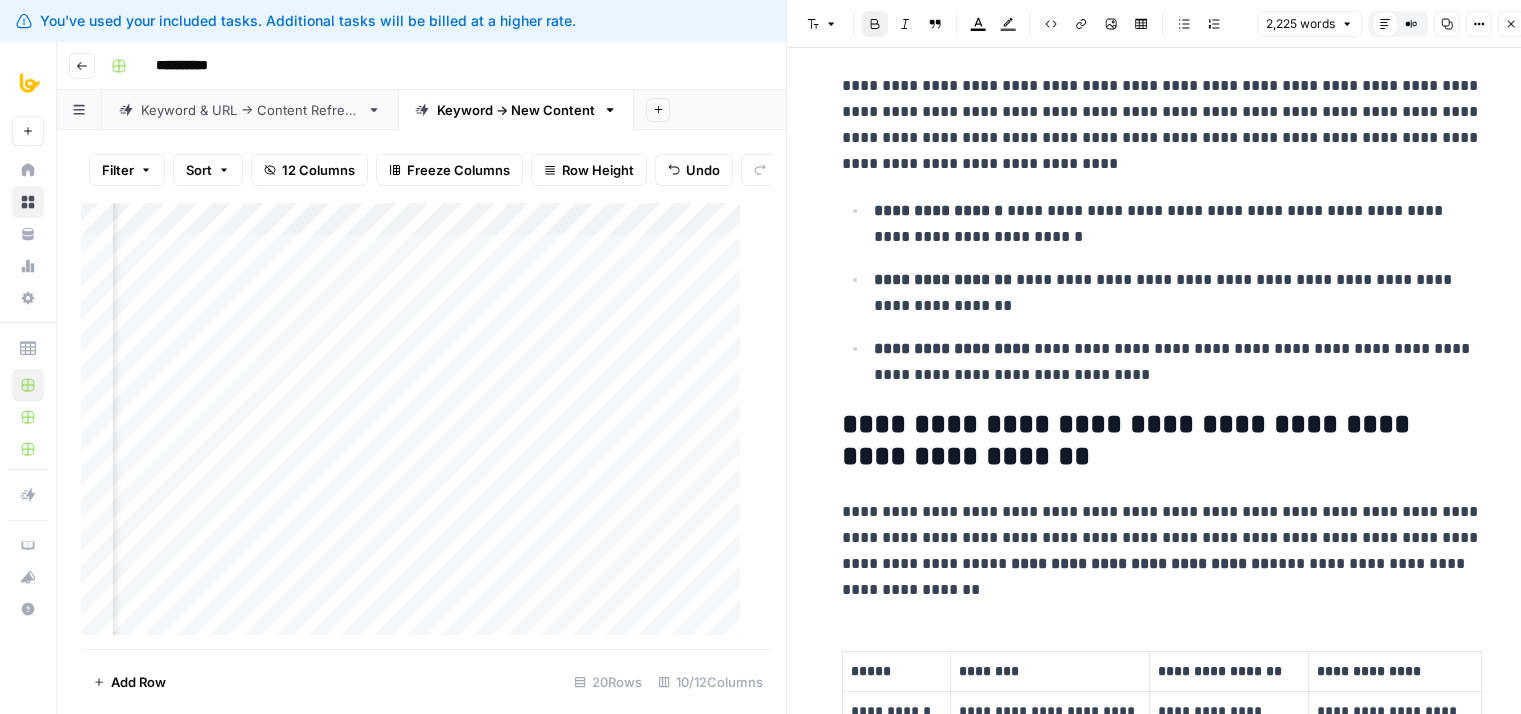 drag, startPoint x: 1180, startPoint y: 421, endPoint x: 1187, endPoint y: 81, distance: 340.07205 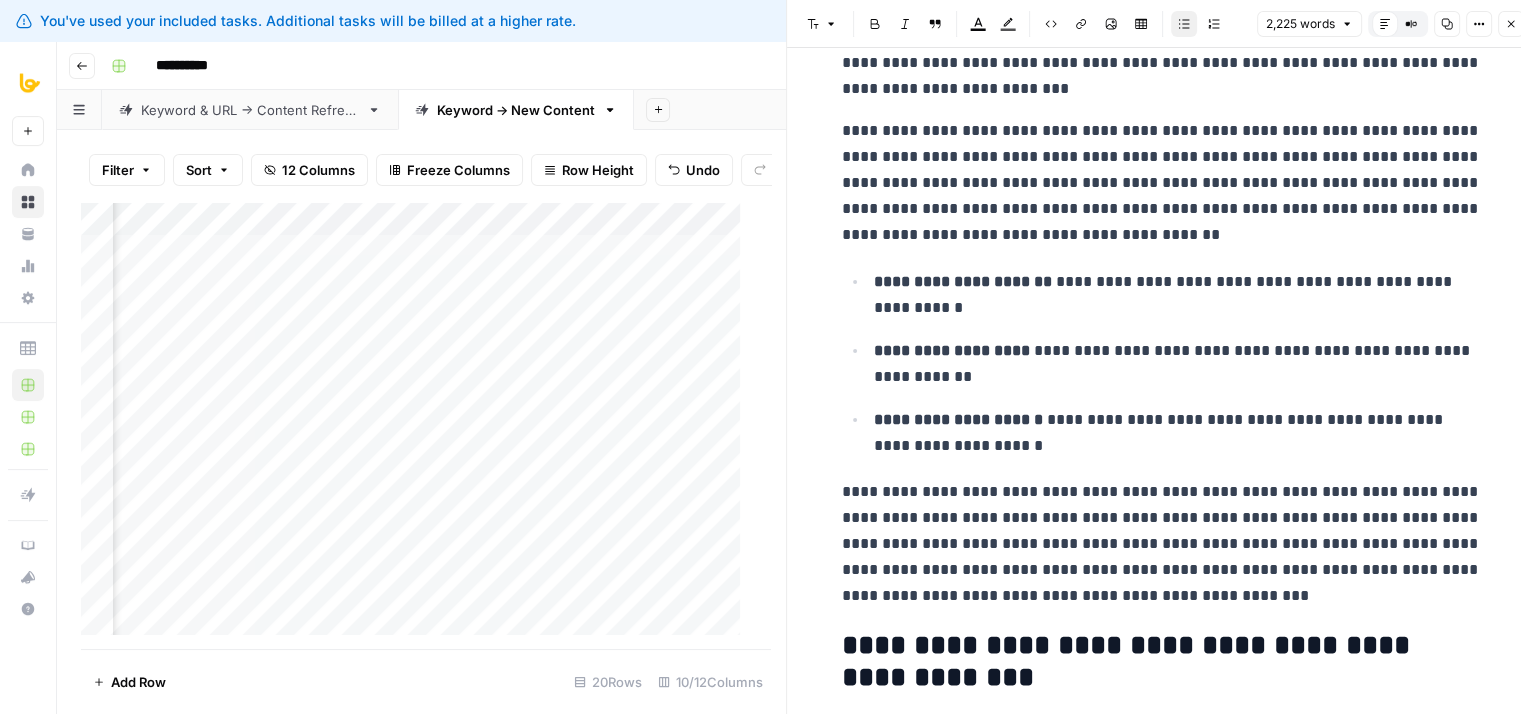 drag, startPoint x: 1152, startPoint y: 236, endPoint x: 1144, endPoint y: 553, distance: 317.10092 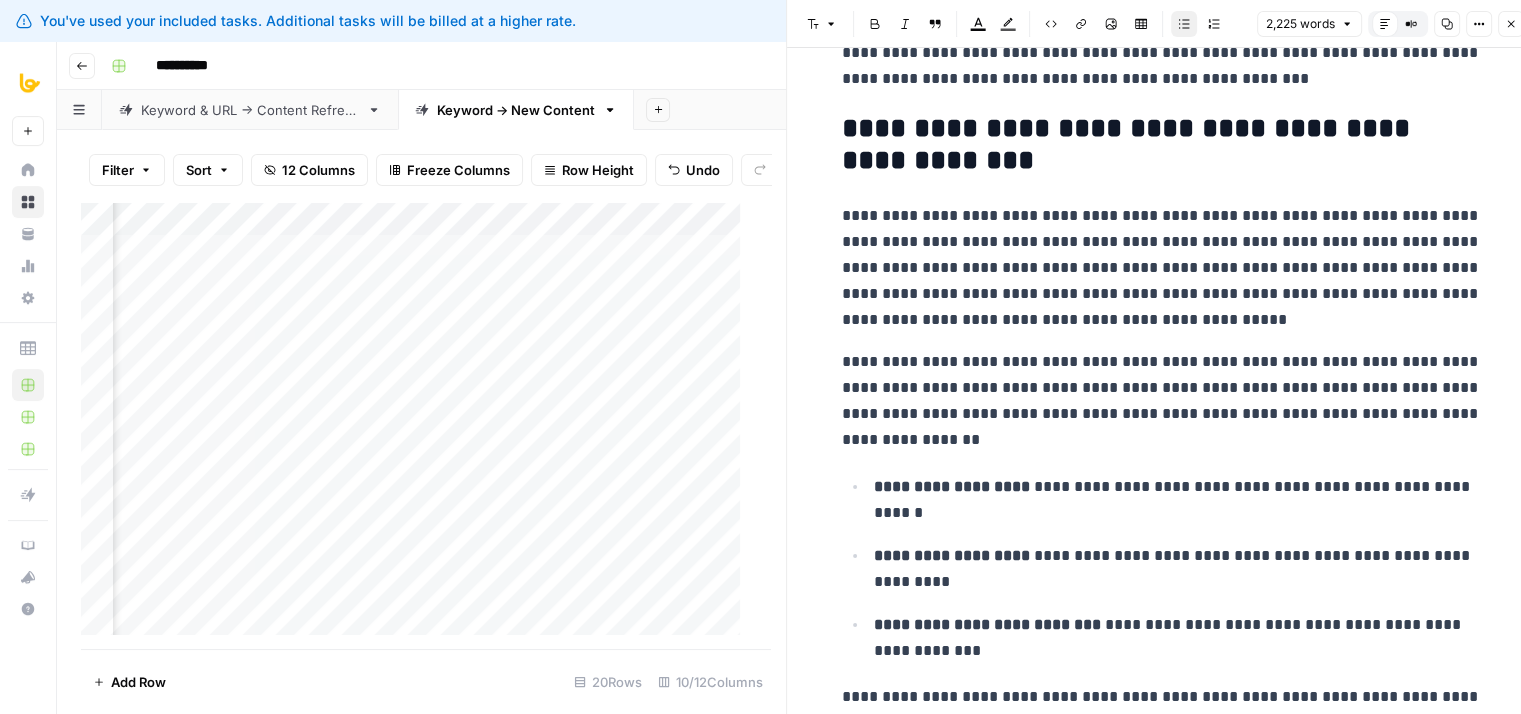 drag, startPoint x: 1129, startPoint y: 416, endPoint x: 1124, endPoint y: 481, distance: 65.192024 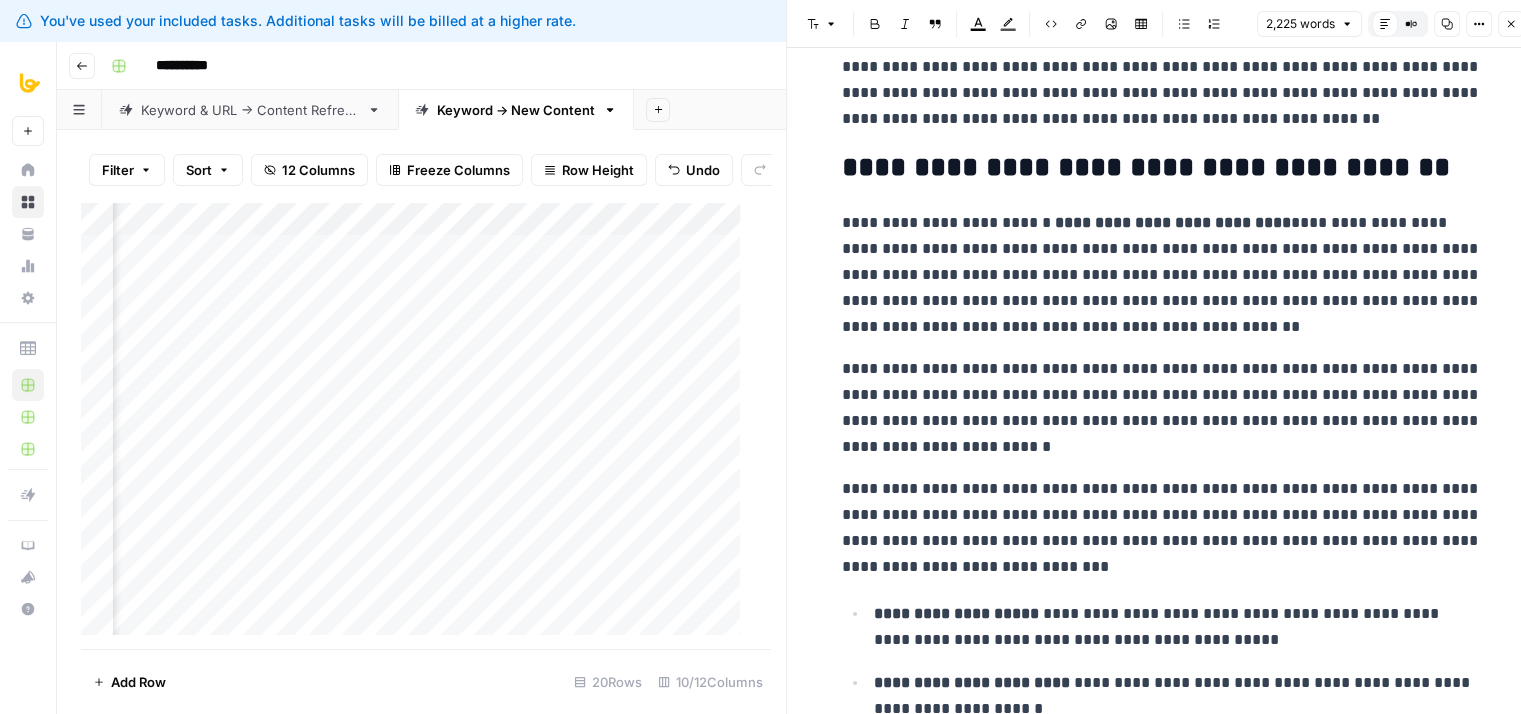 drag, startPoint x: 1099, startPoint y: 365, endPoint x: 1120, endPoint y: 543, distance: 179.23448 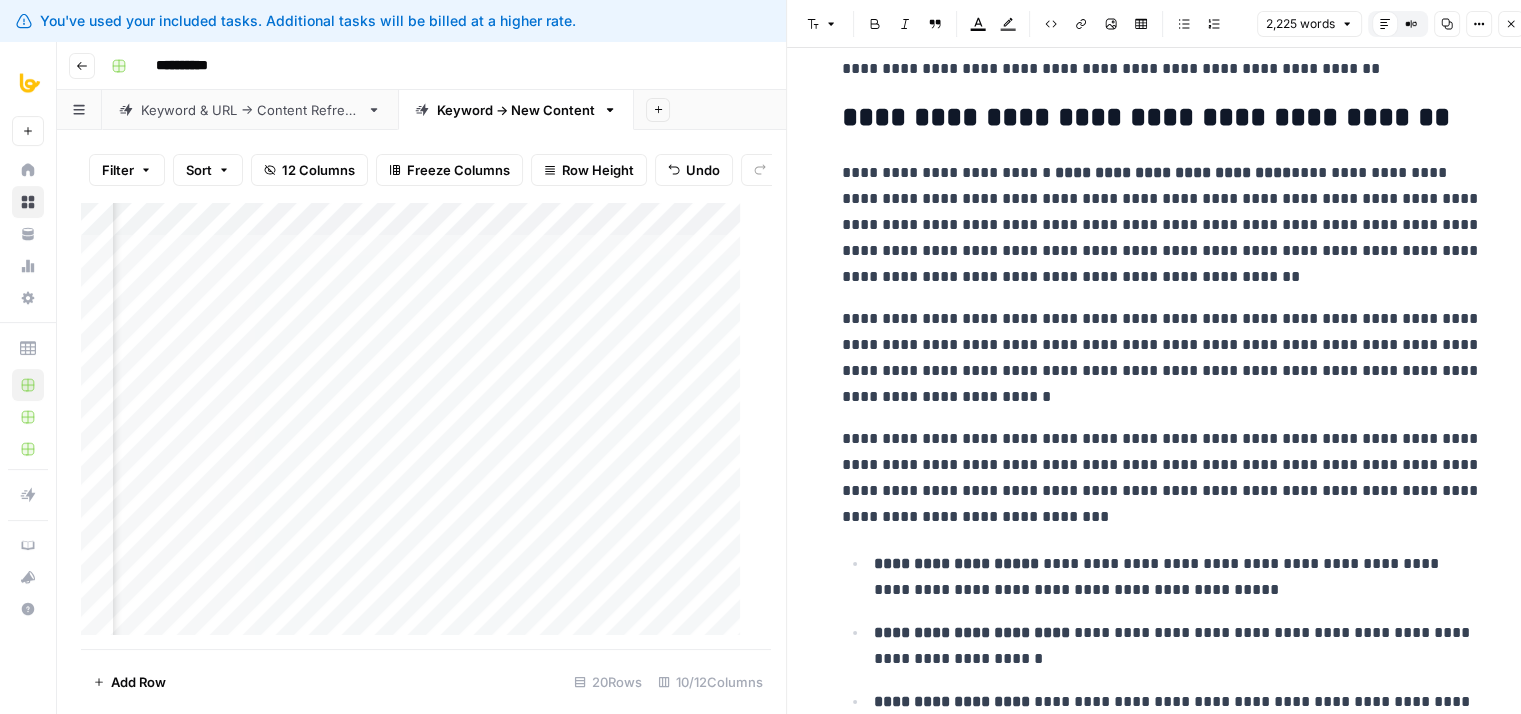 scroll, scrollTop: 6748, scrollLeft: 0, axis: vertical 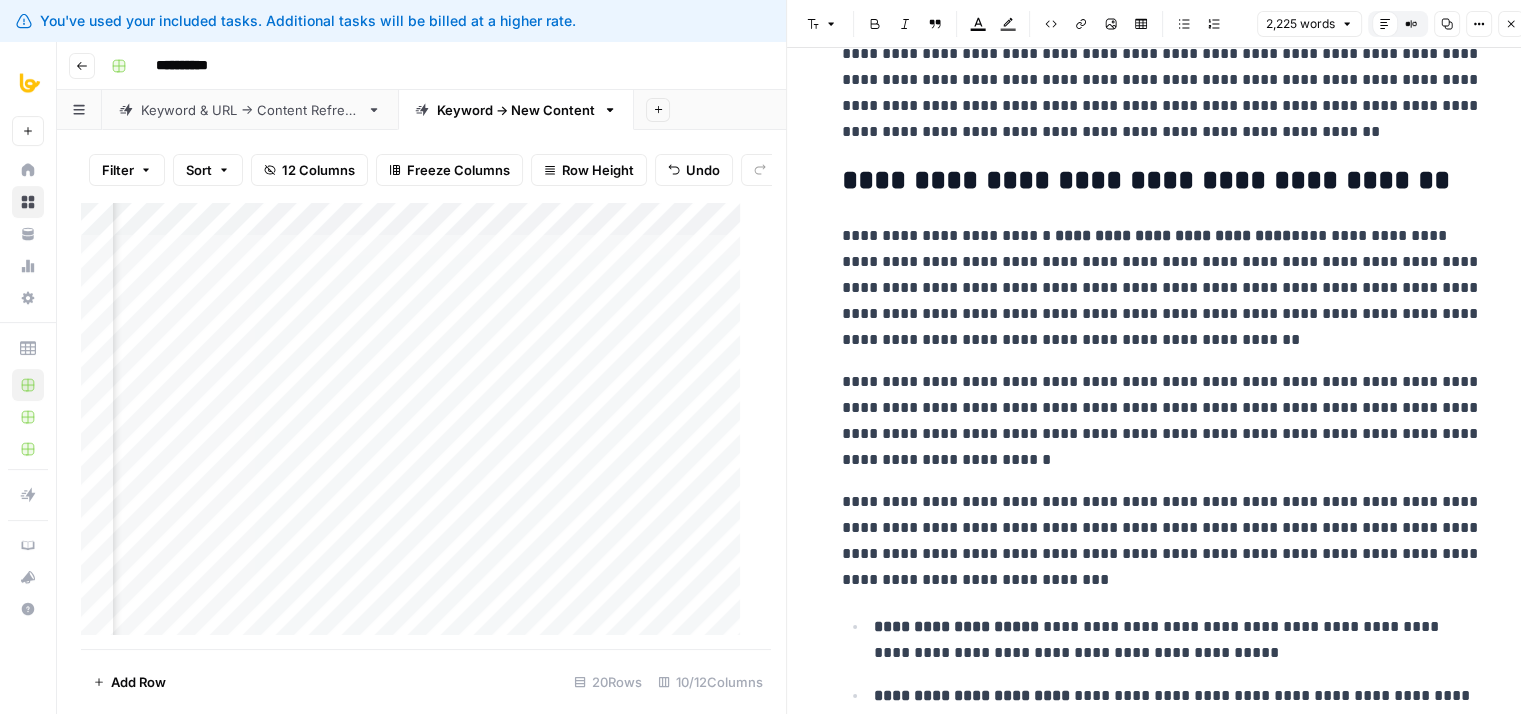 drag, startPoint x: 1108, startPoint y: 430, endPoint x: 1111, endPoint y: 347, distance: 83.0542 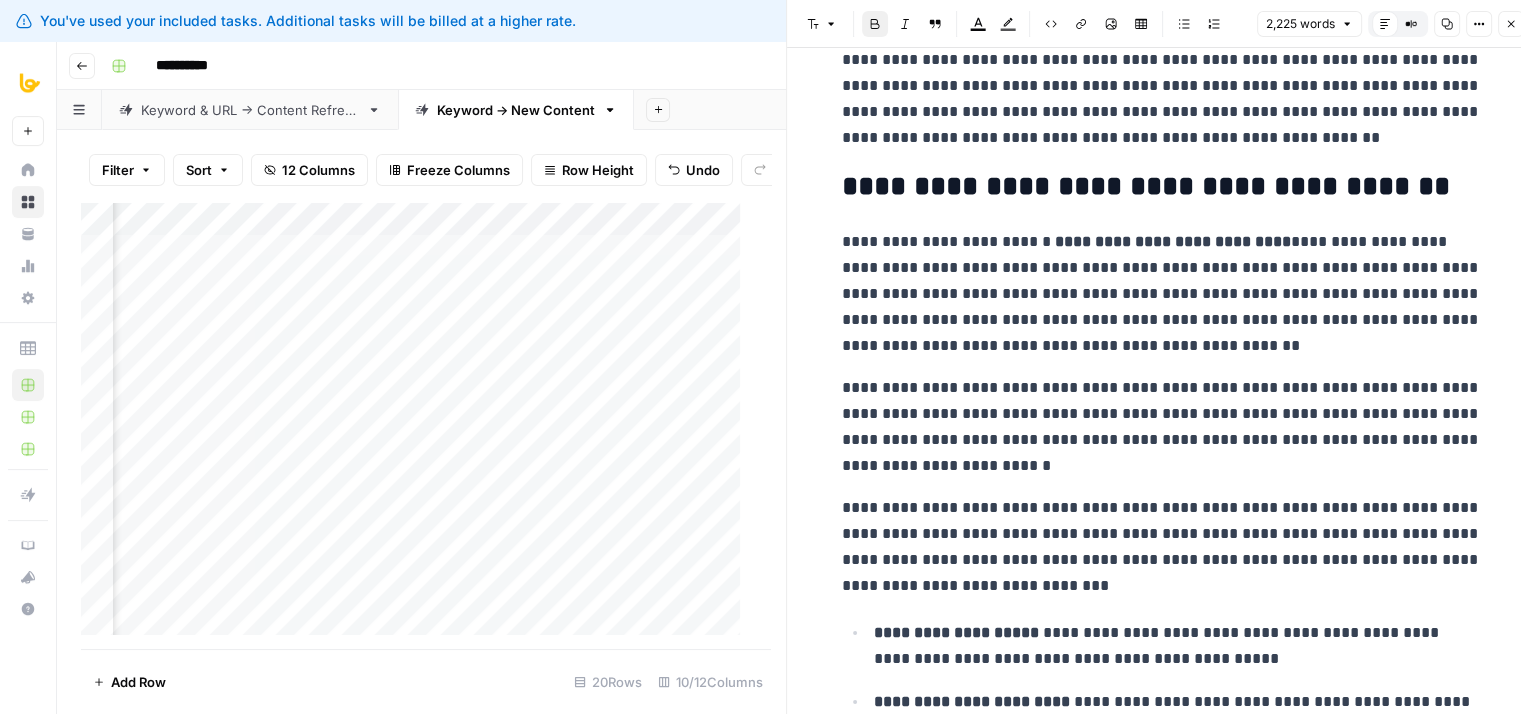 click on "**********" at bounding box center [1162, -2207] 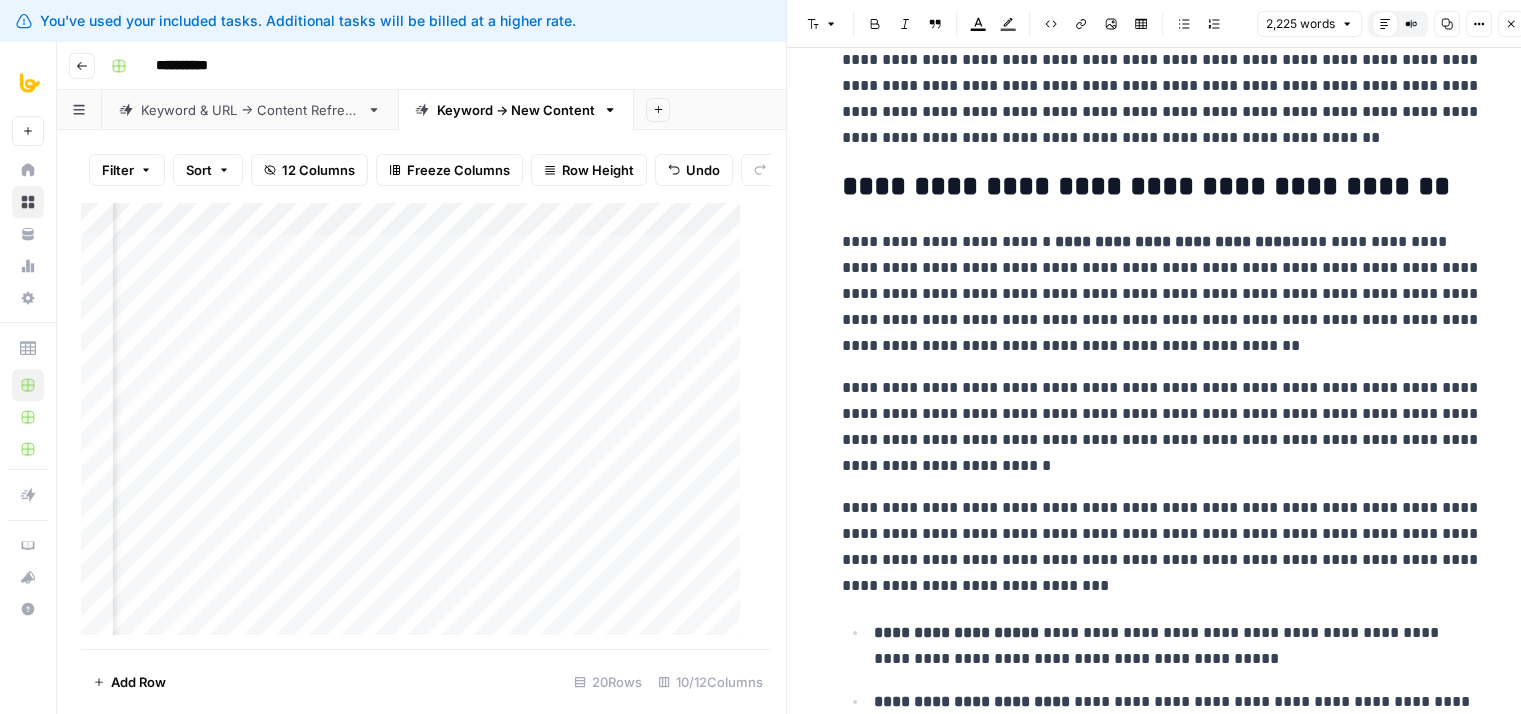 click on "**********" at bounding box center (1162, 187) 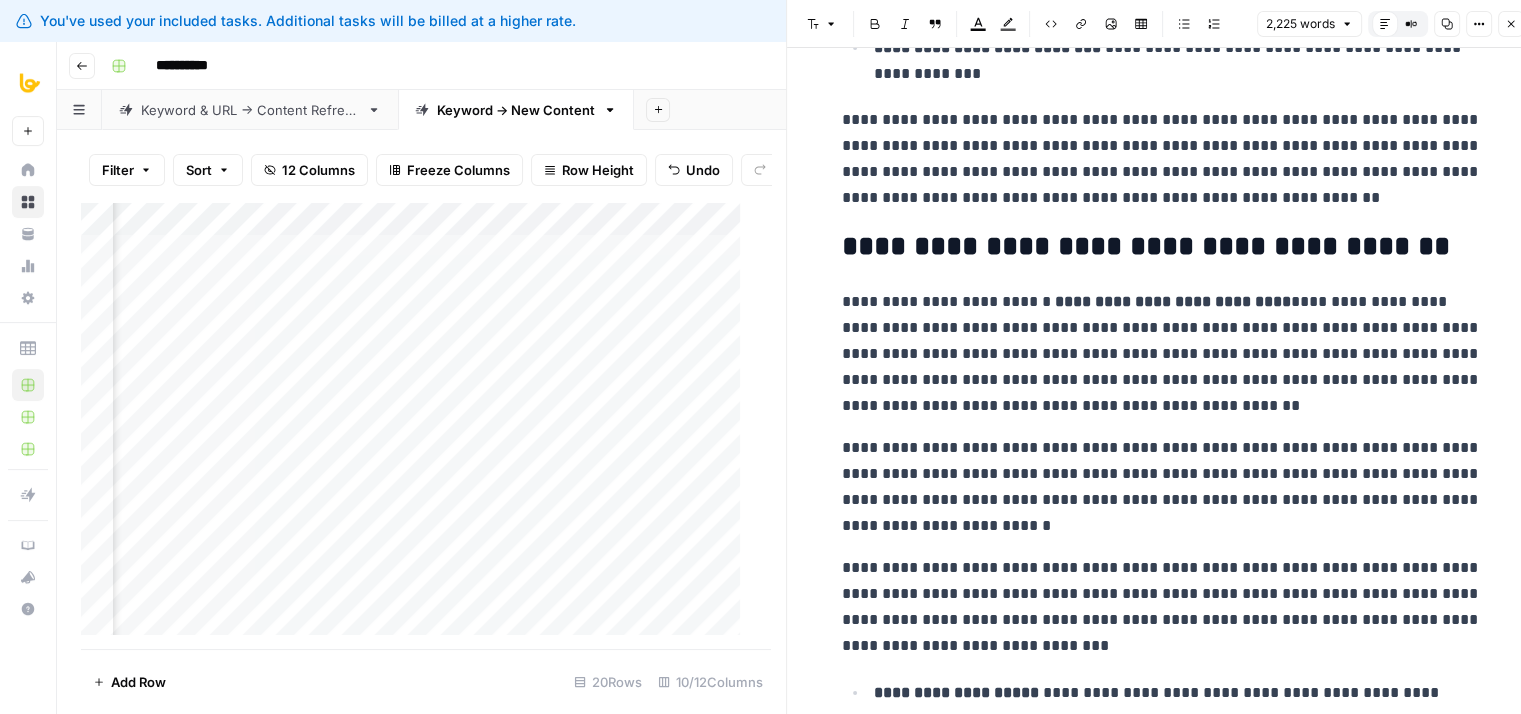 drag, startPoint x: 1186, startPoint y: 432, endPoint x: 1180, endPoint y: 351, distance: 81.22192 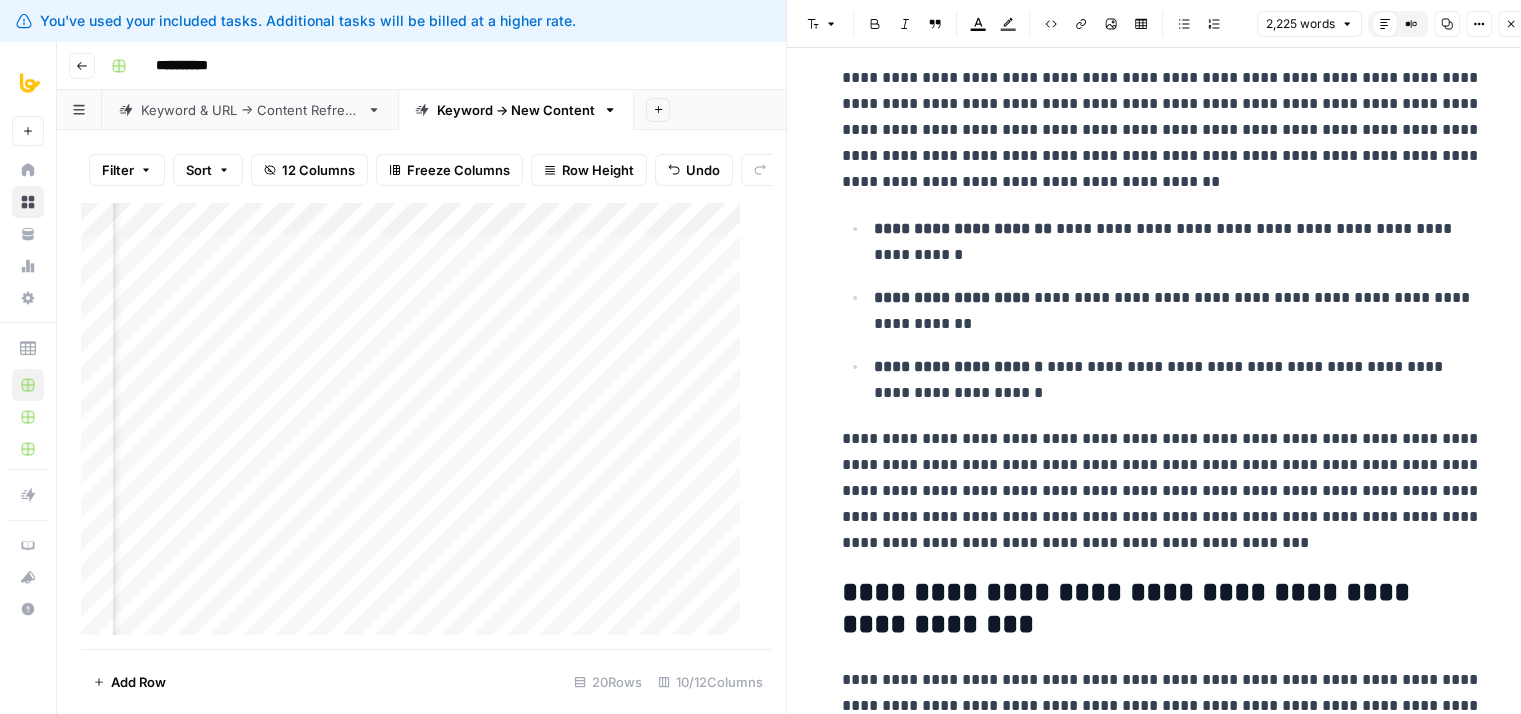drag, startPoint x: 1151, startPoint y: 442, endPoint x: 1131, endPoint y: 177, distance: 265.75363 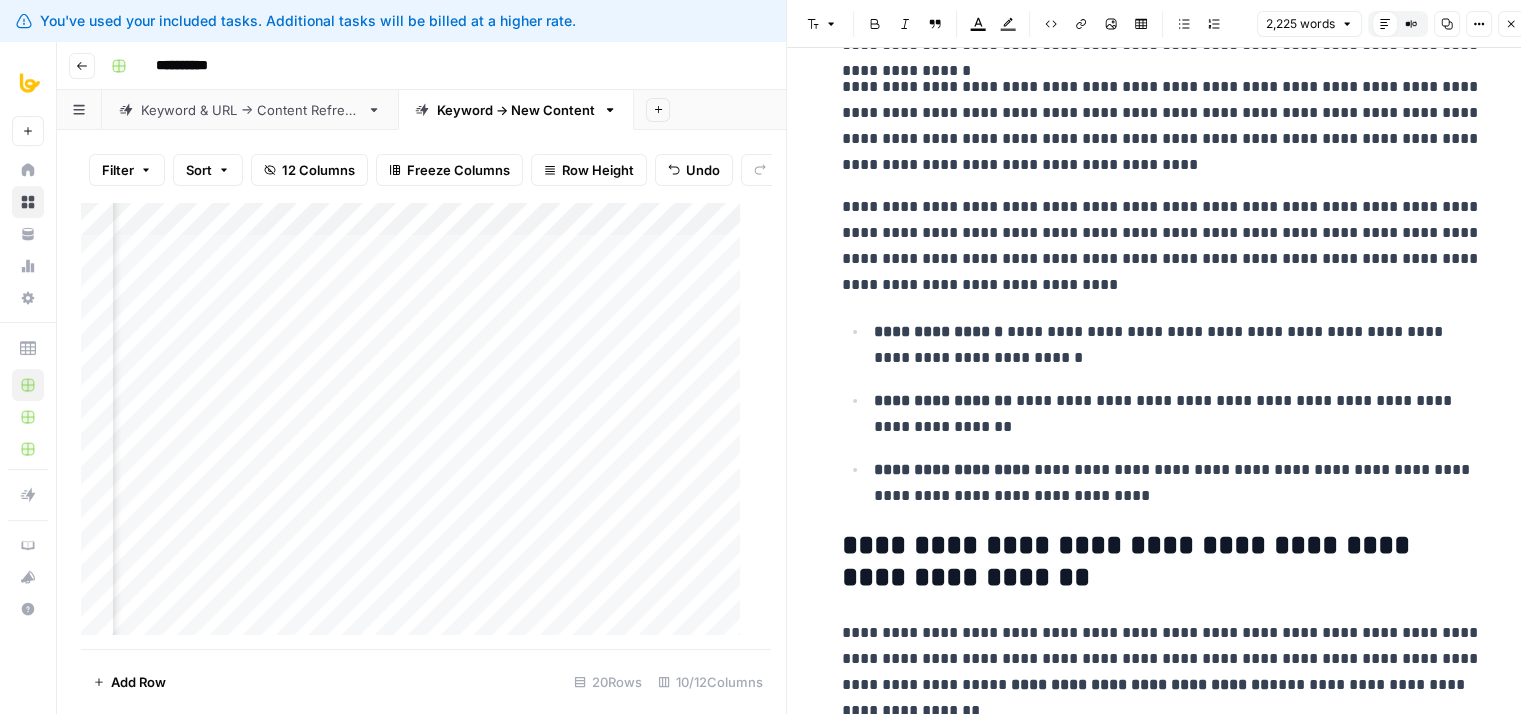 drag, startPoint x: 1120, startPoint y: 444, endPoint x: 1131, endPoint y: 101, distance: 343.17633 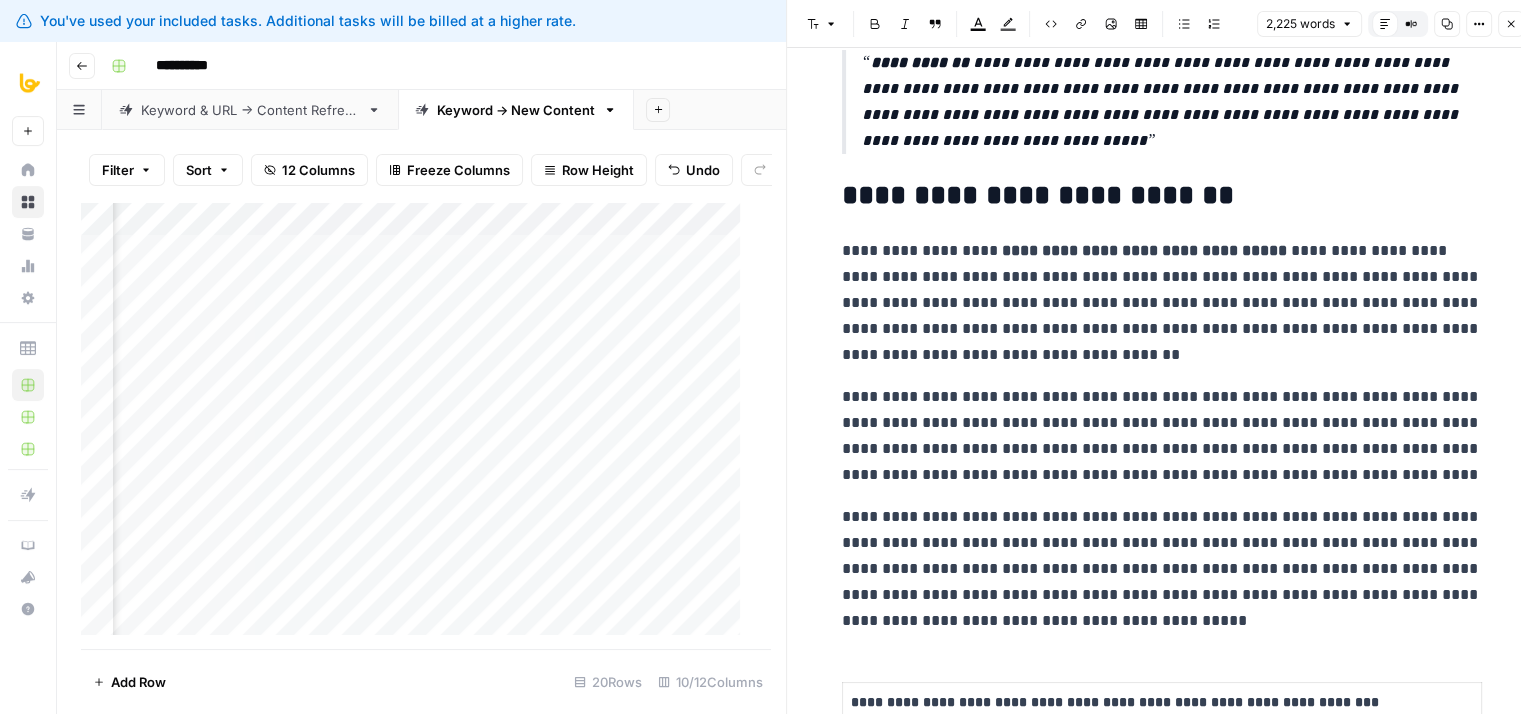 scroll, scrollTop: 0, scrollLeft: 0, axis: both 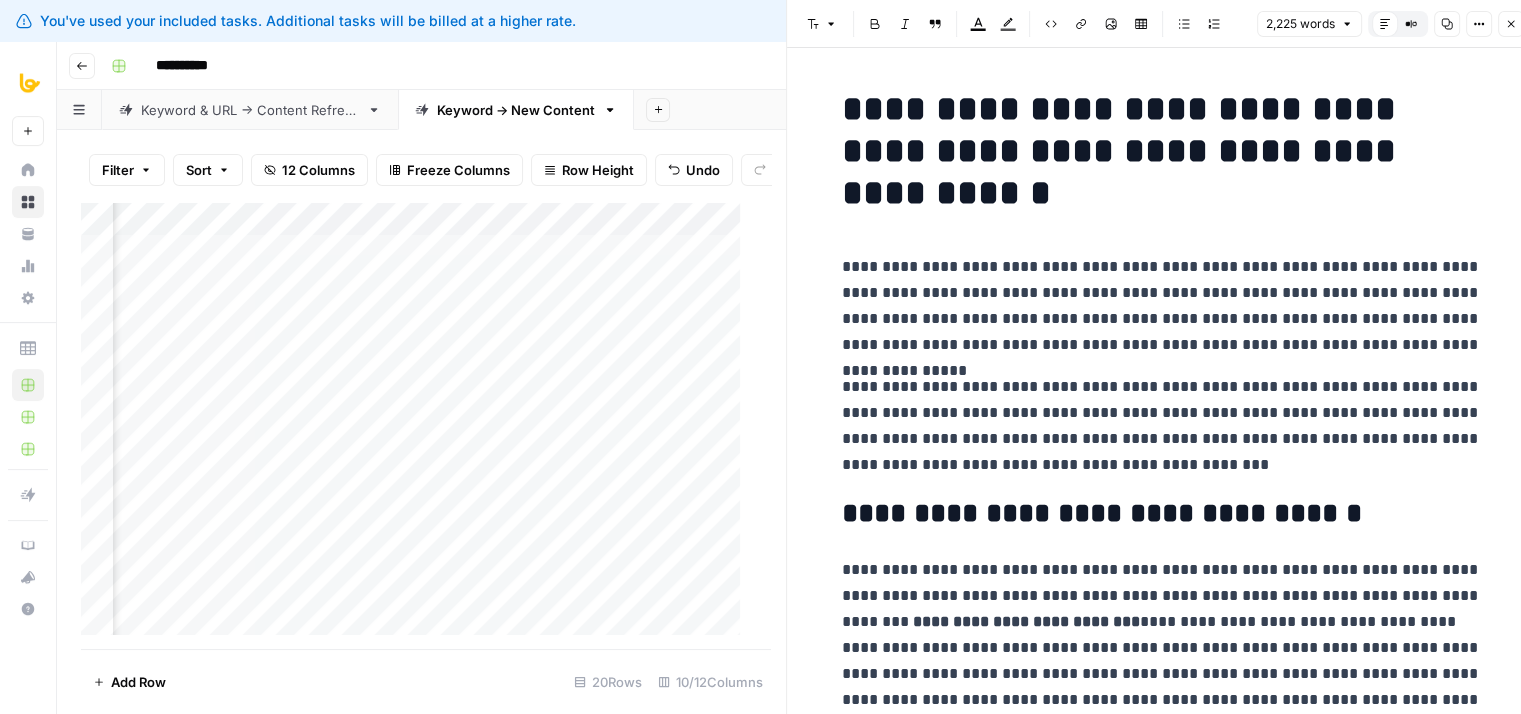 drag, startPoint x: 1206, startPoint y: 471, endPoint x: 1184, endPoint y: 110, distance: 361.66974 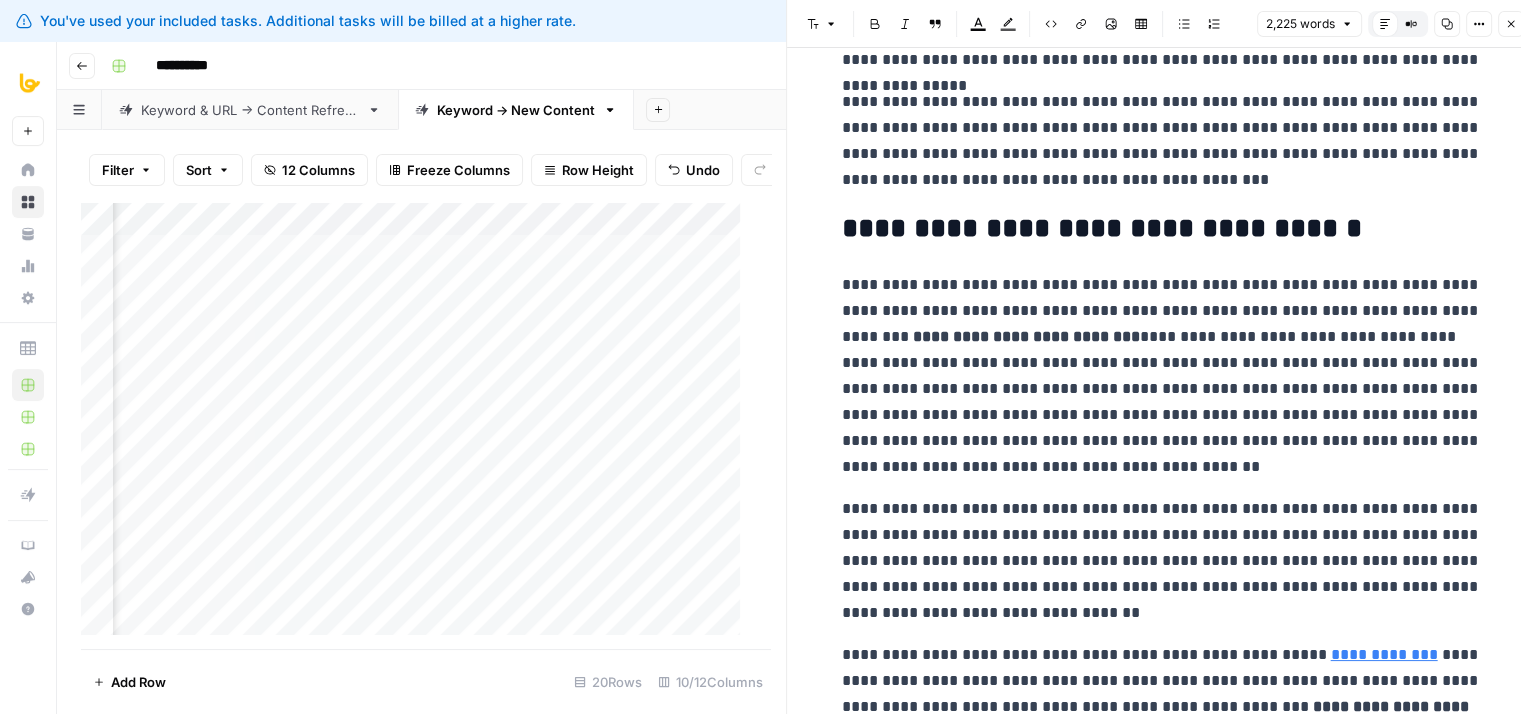 drag, startPoint x: 1166, startPoint y: 195, endPoint x: 1177, endPoint y: 367, distance: 172.35138 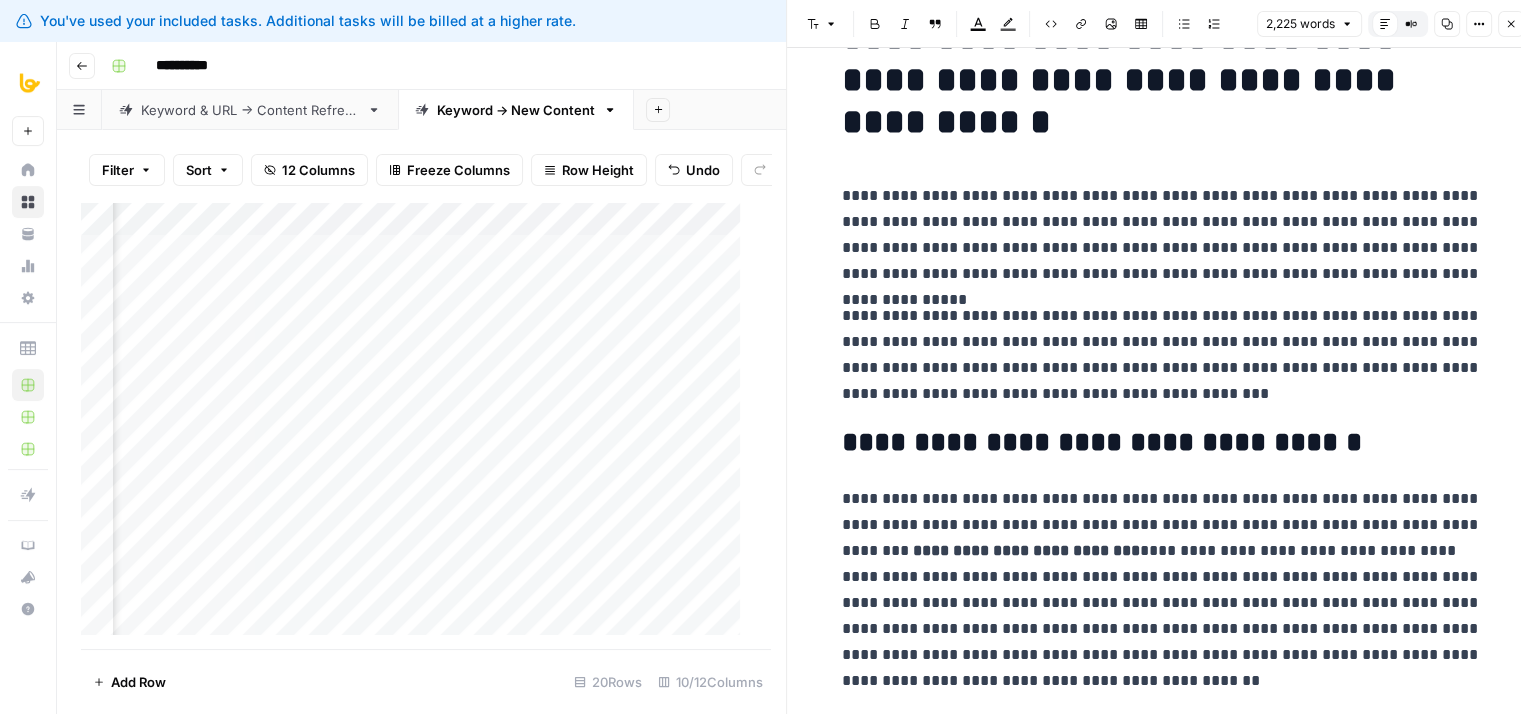 scroll, scrollTop: 0, scrollLeft: 0, axis: both 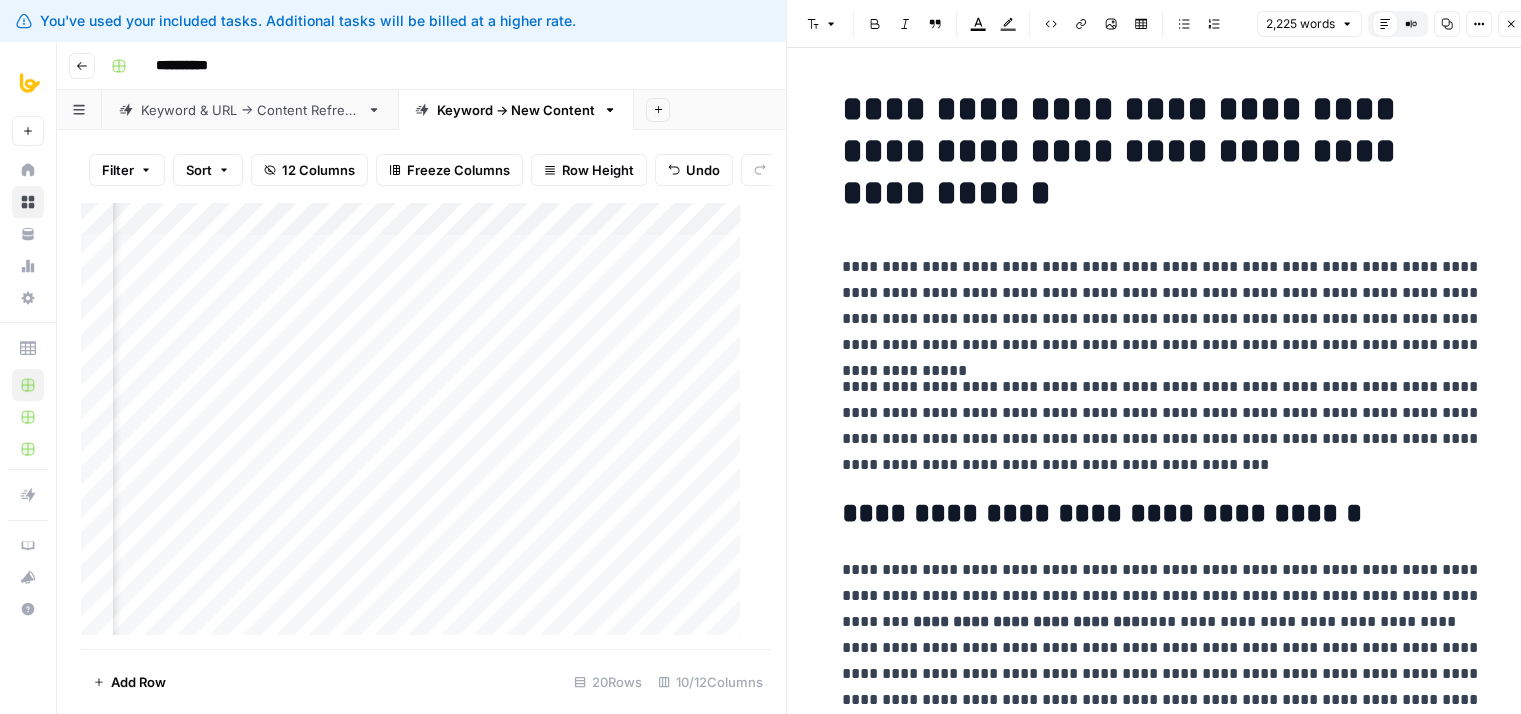 drag, startPoint x: 1177, startPoint y: 367, endPoint x: 1191, endPoint y: 133, distance: 234.41843 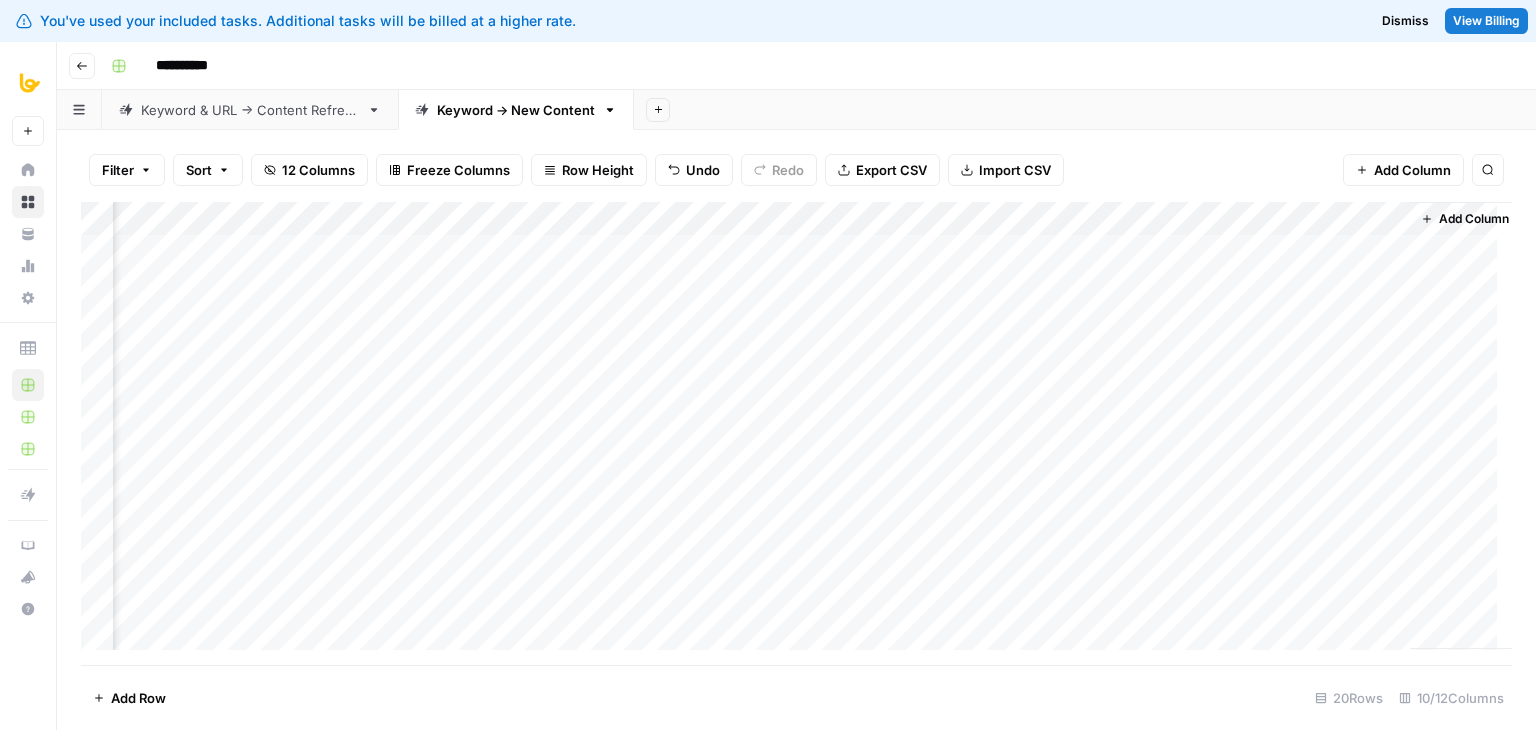 click on "Add Column" at bounding box center [796, 433] 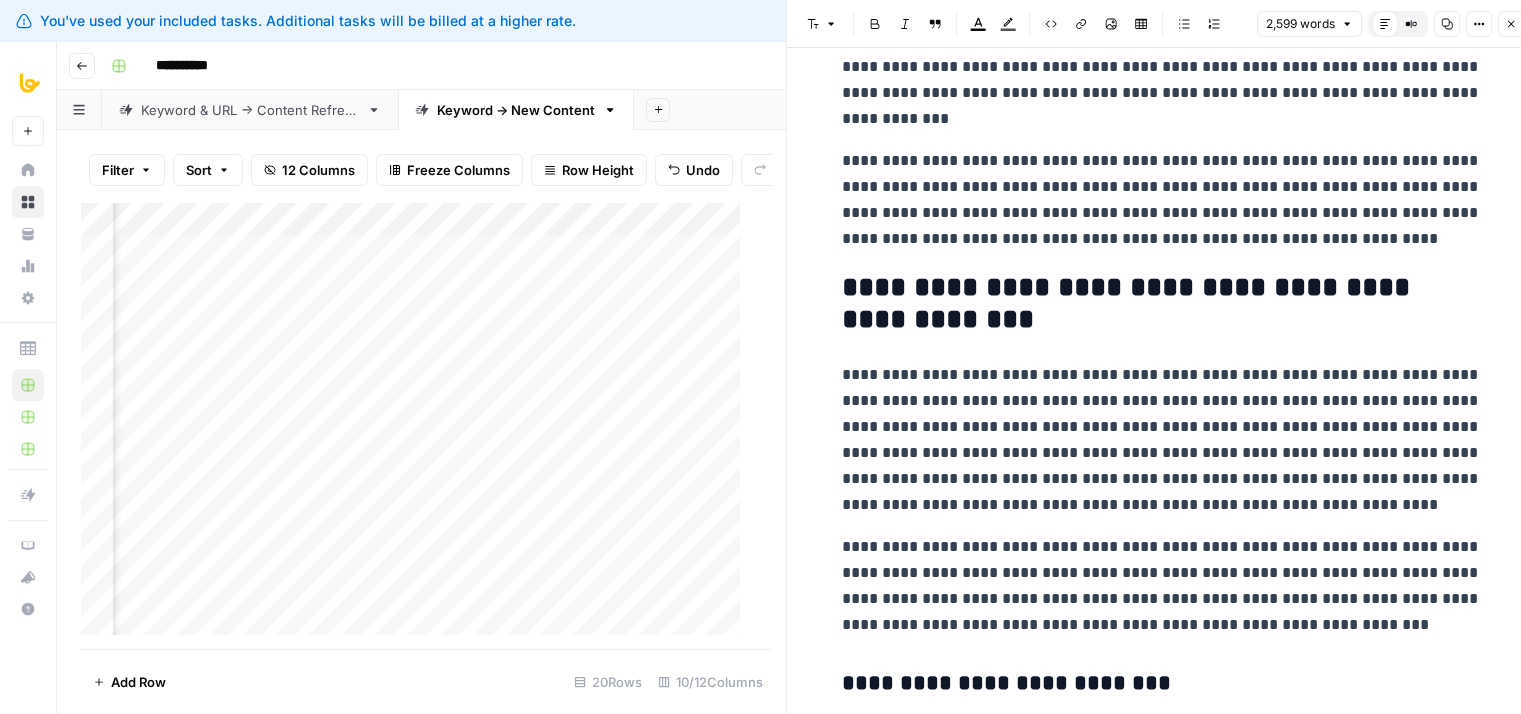 drag, startPoint x: 1135, startPoint y: 361, endPoint x: 1135, endPoint y: 397, distance: 36 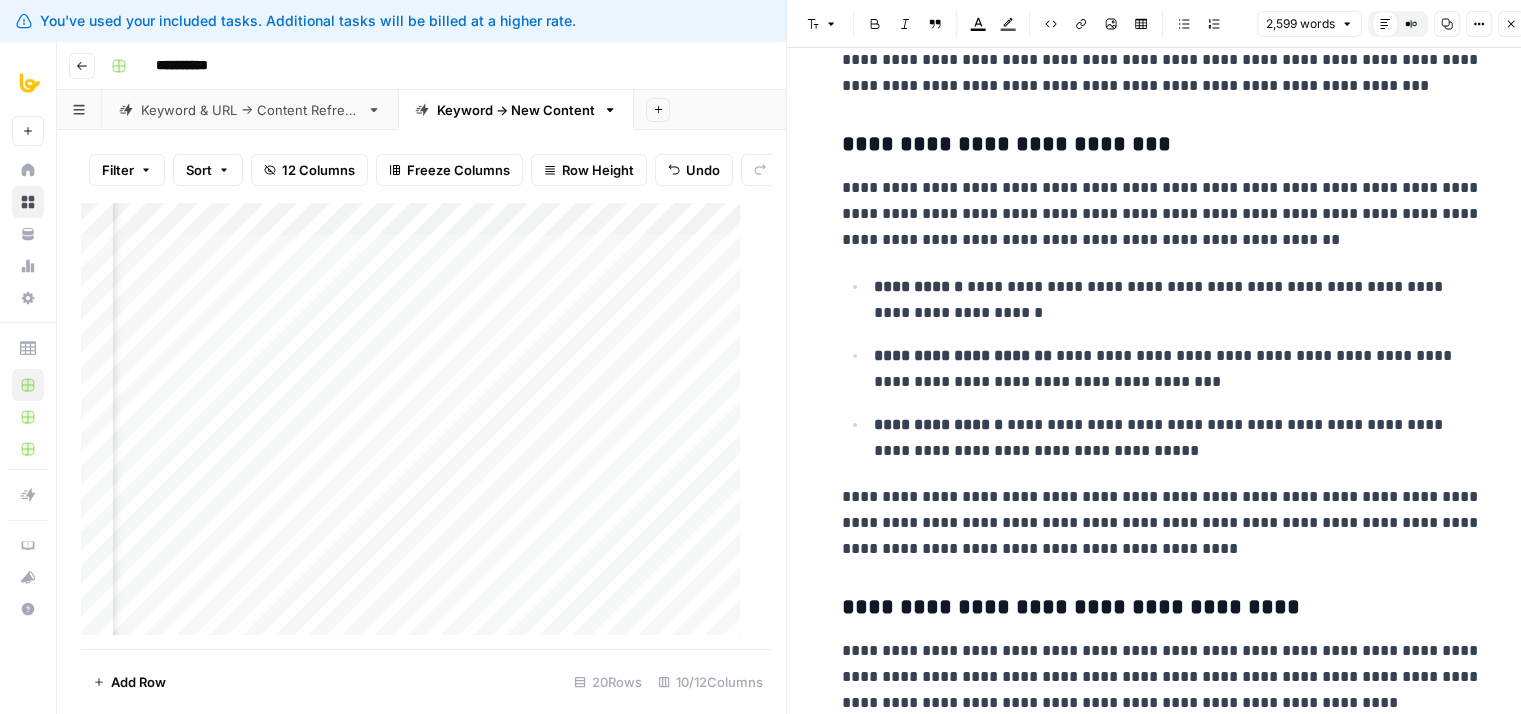 drag, startPoint x: 1133, startPoint y: 457, endPoint x: 1129, endPoint y: 501, distance: 44.181442 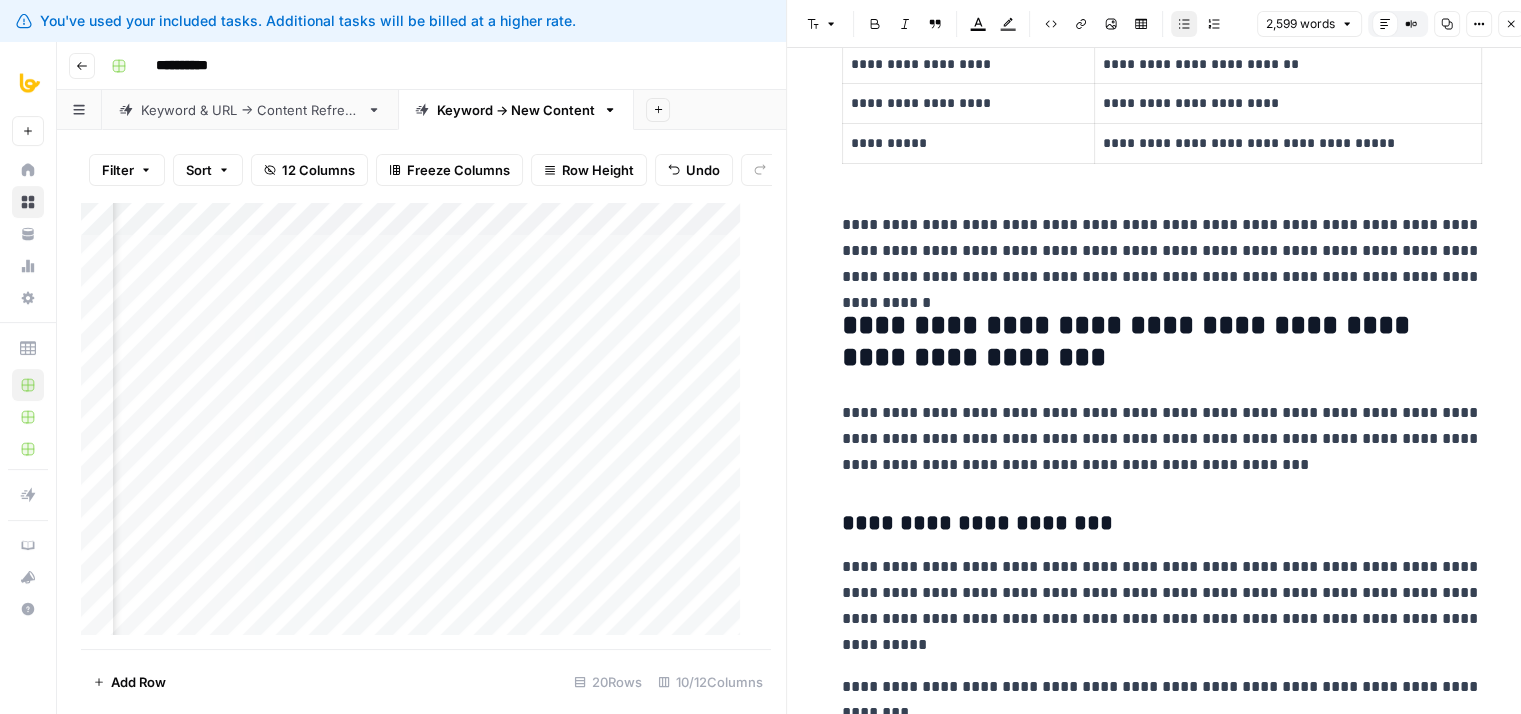 drag, startPoint x: 1149, startPoint y: 382, endPoint x: 1148, endPoint y: 553, distance: 171.00293 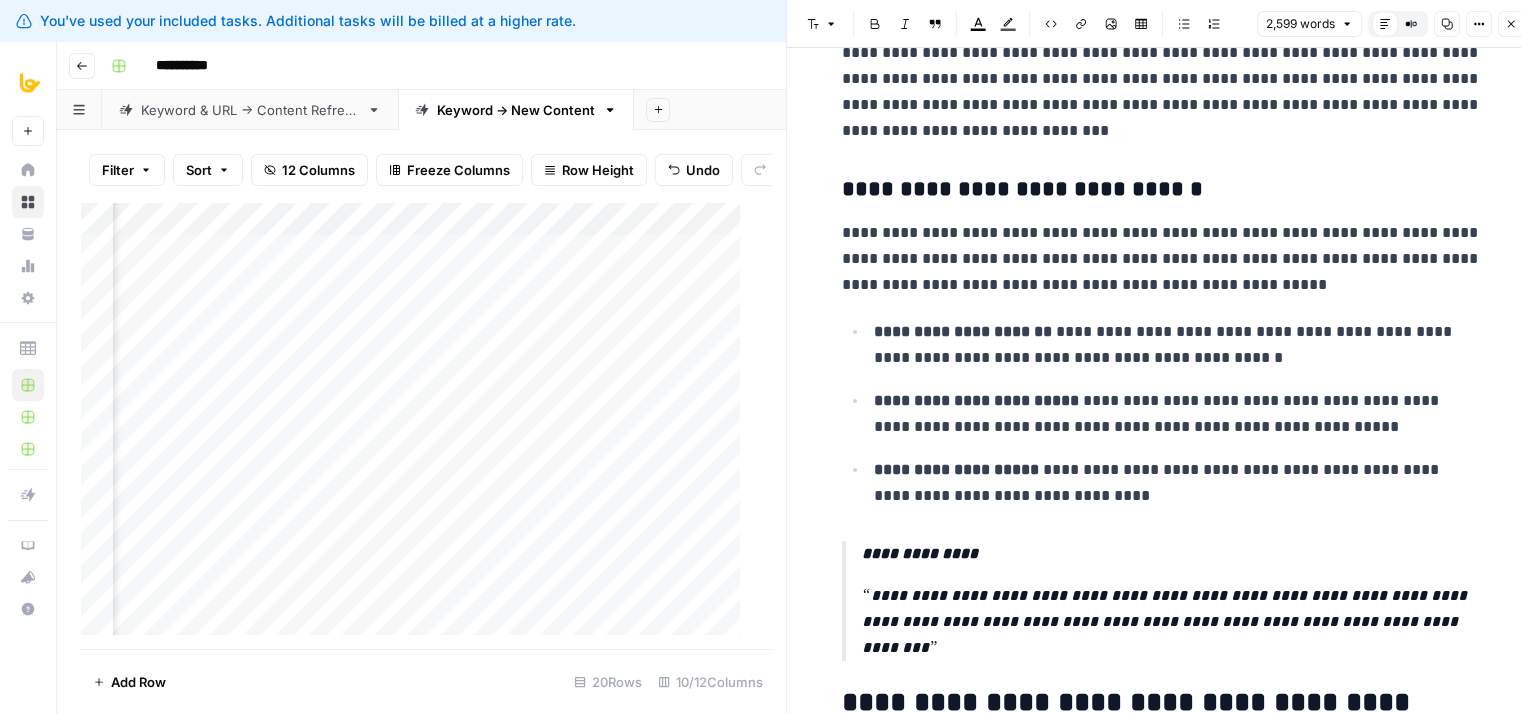 drag, startPoint x: 1162, startPoint y: 295, endPoint x: 1147, endPoint y: 599, distance: 304.36984 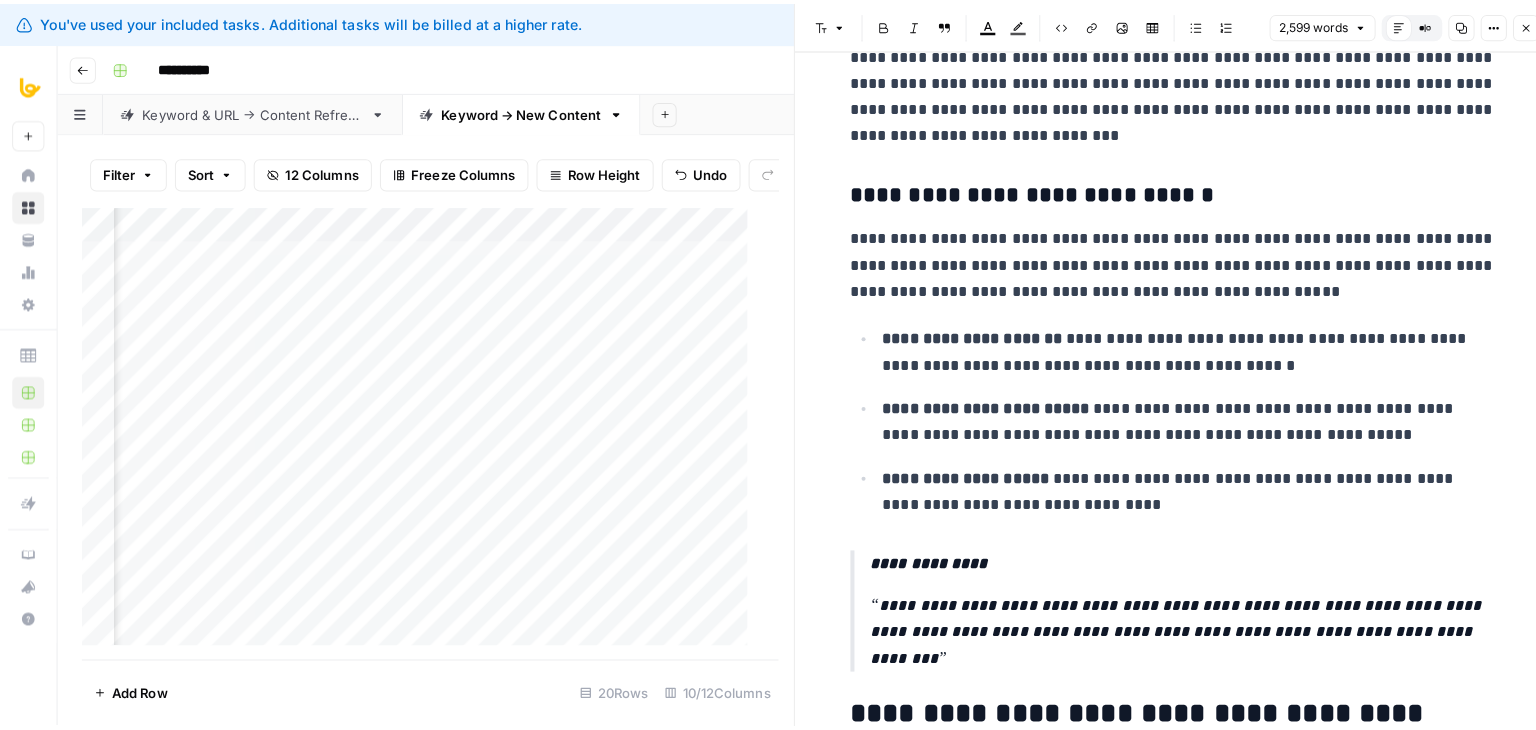 scroll, scrollTop: 2793, scrollLeft: 0, axis: vertical 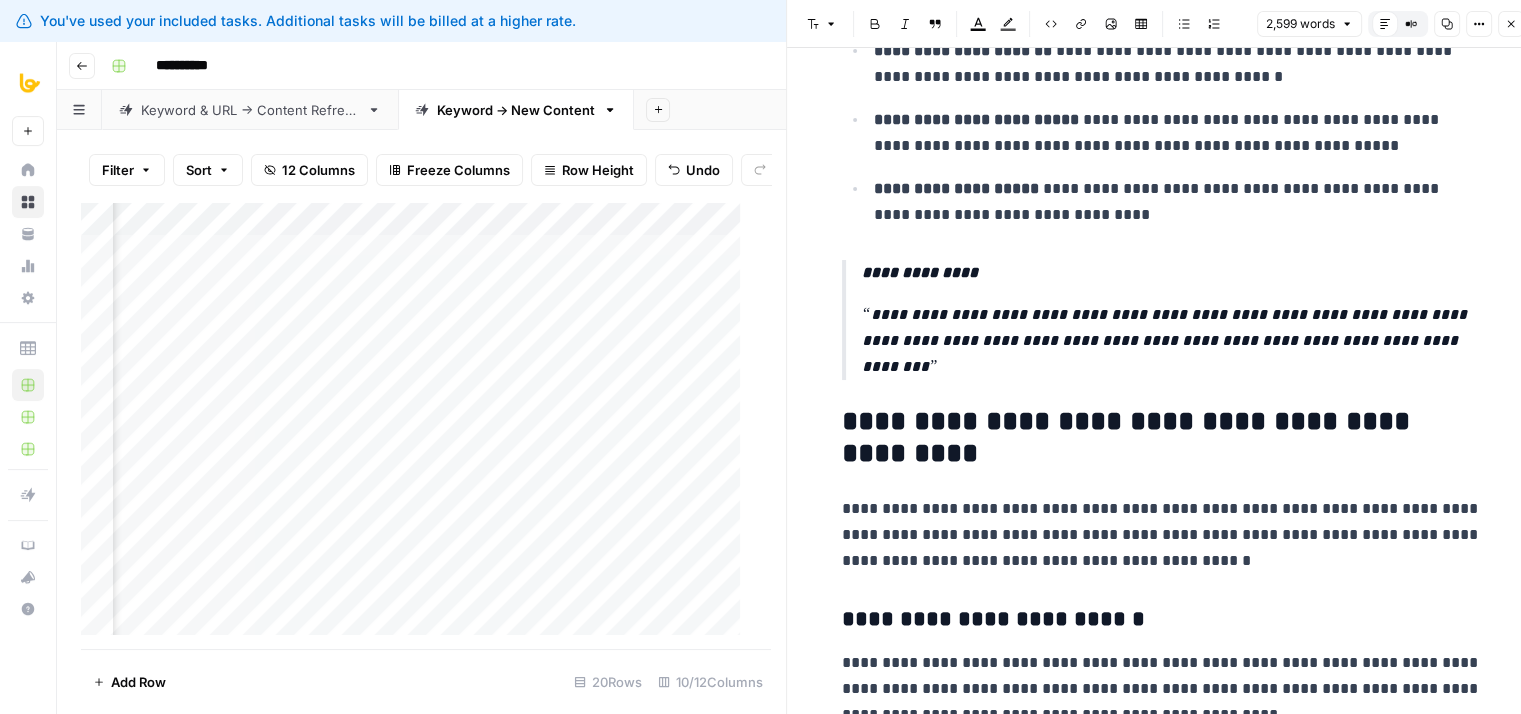 click 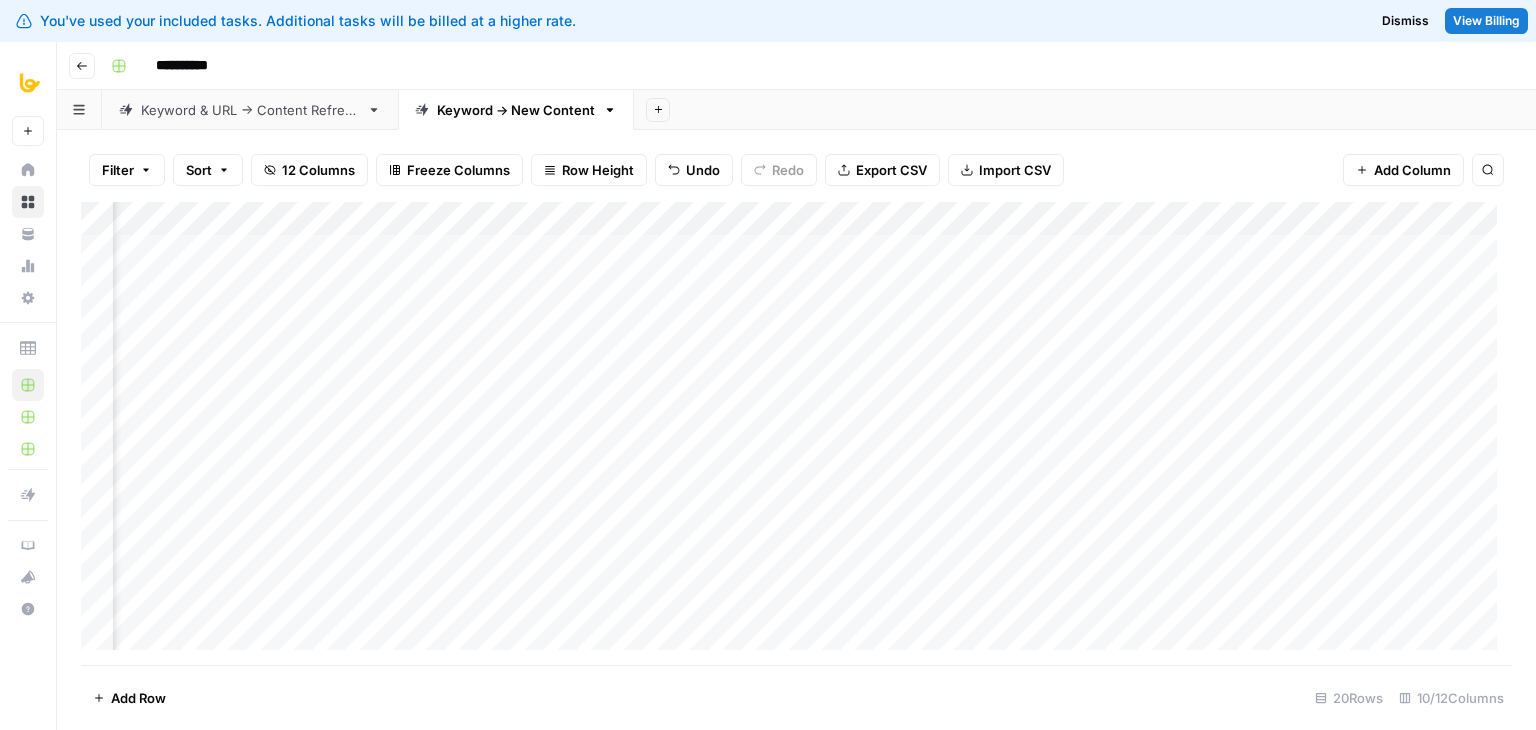 scroll, scrollTop: 0, scrollLeft: 0, axis: both 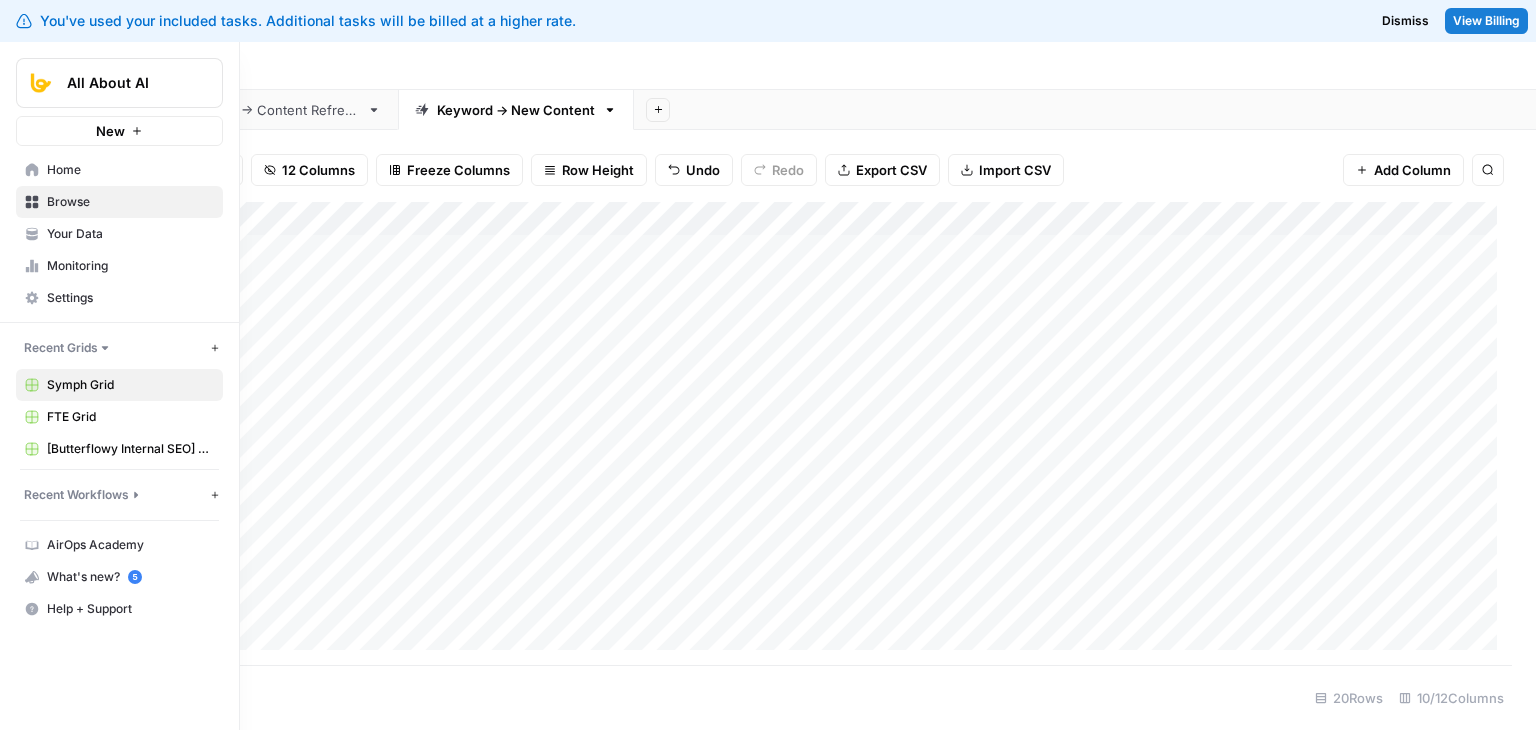 click on "Home" at bounding box center [130, 170] 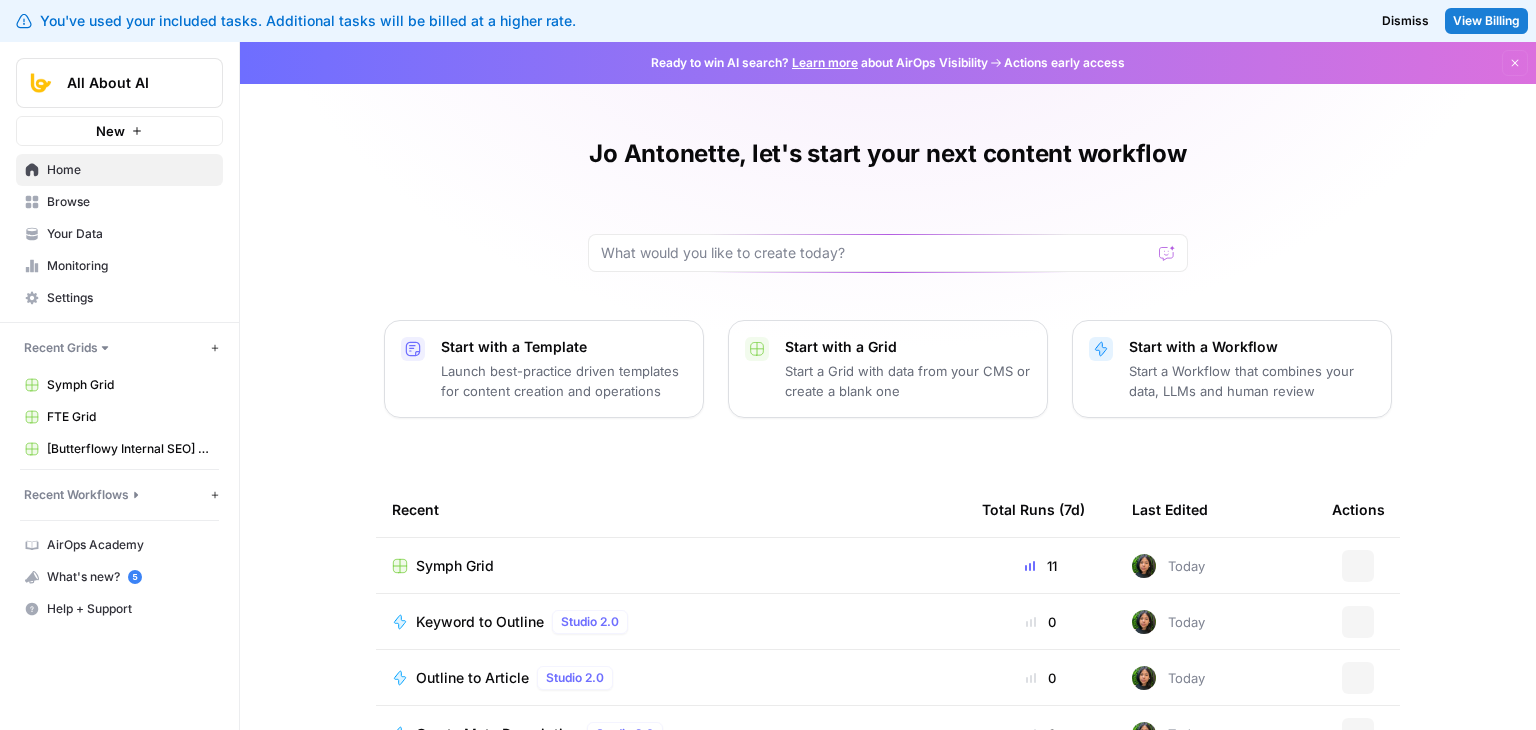 click on "Browse" at bounding box center [130, 202] 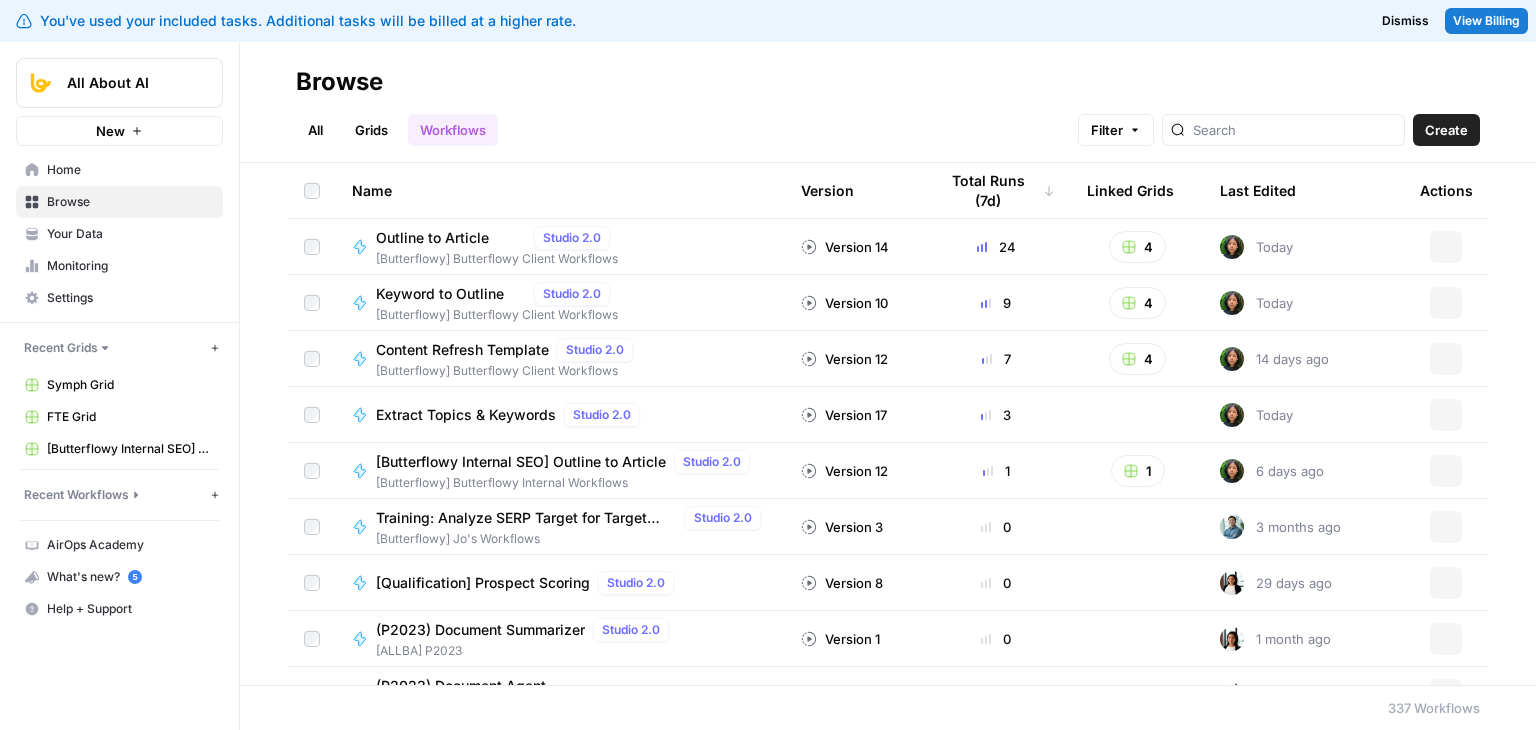click on "Your Data" at bounding box center (130, 234) 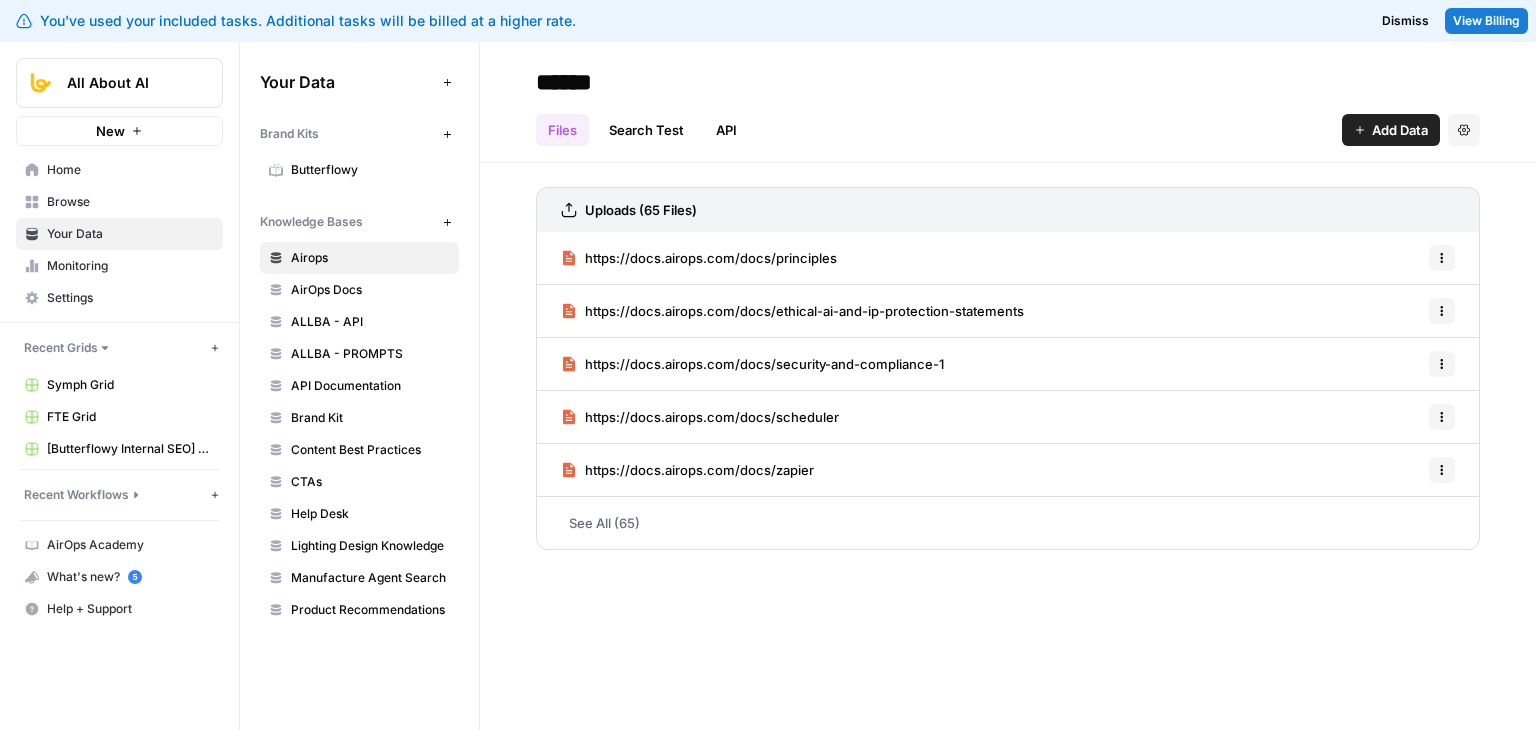 click on "Browse" at bounding box center [130, 202] 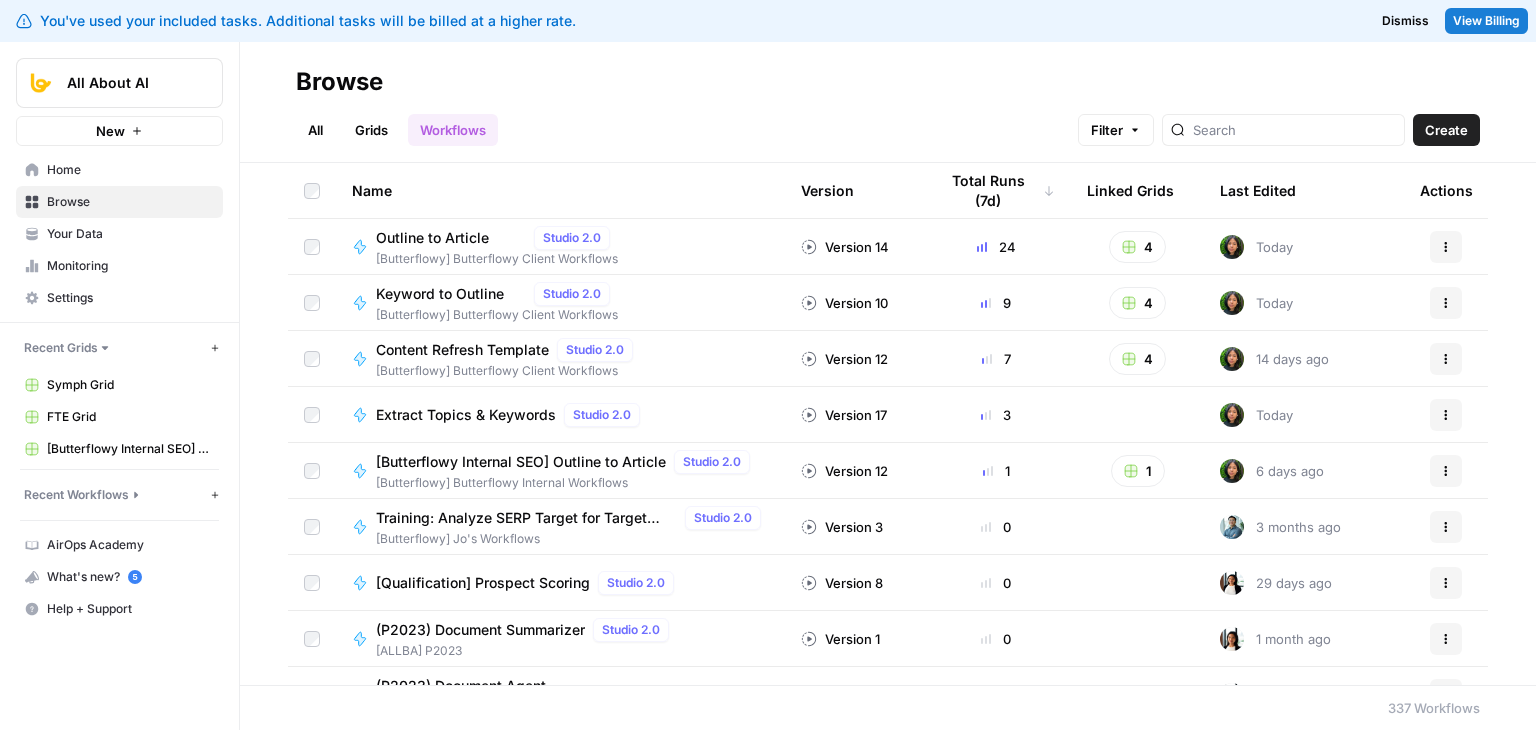click on "Home" at bounding box center (119, 170) 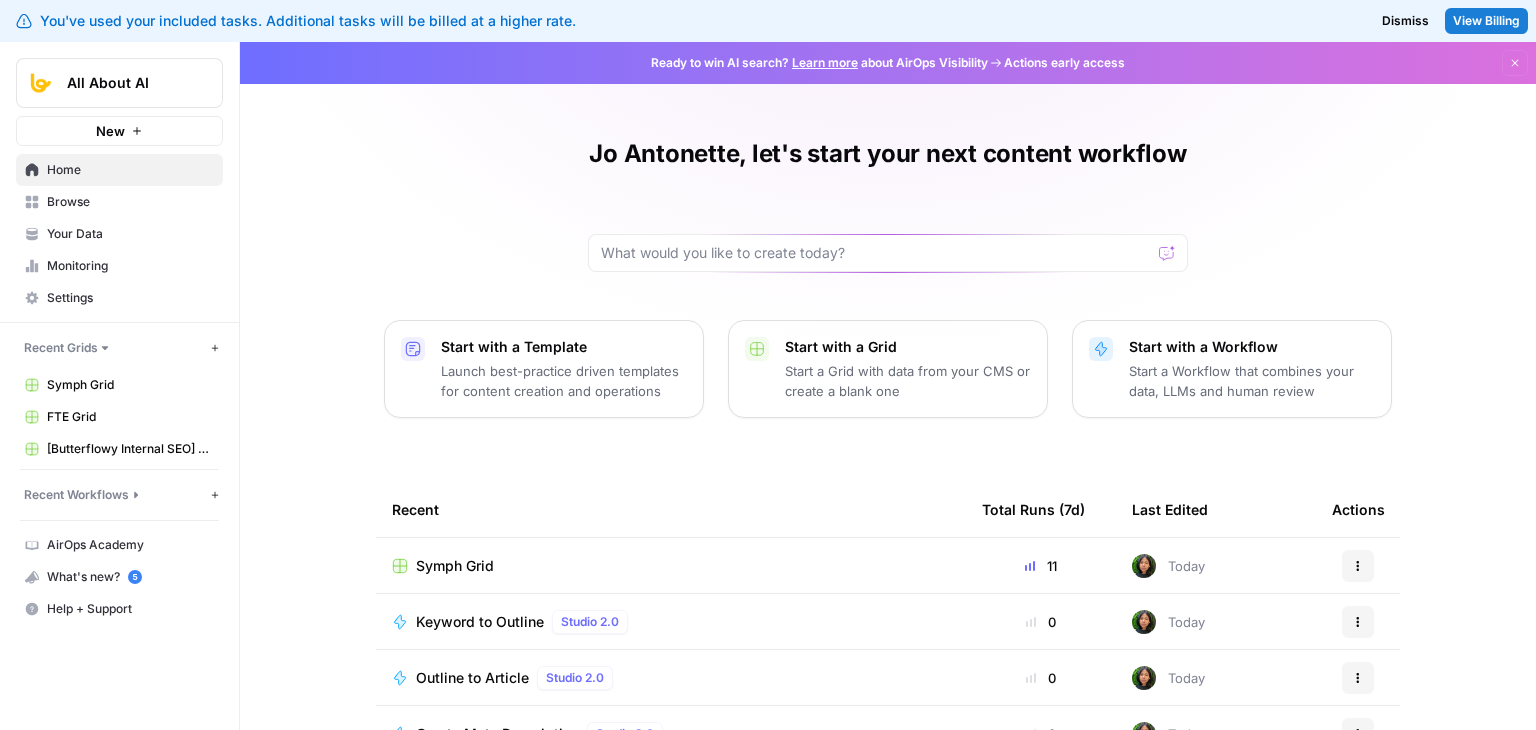click on "Browse" at bounding box center (130, 202) 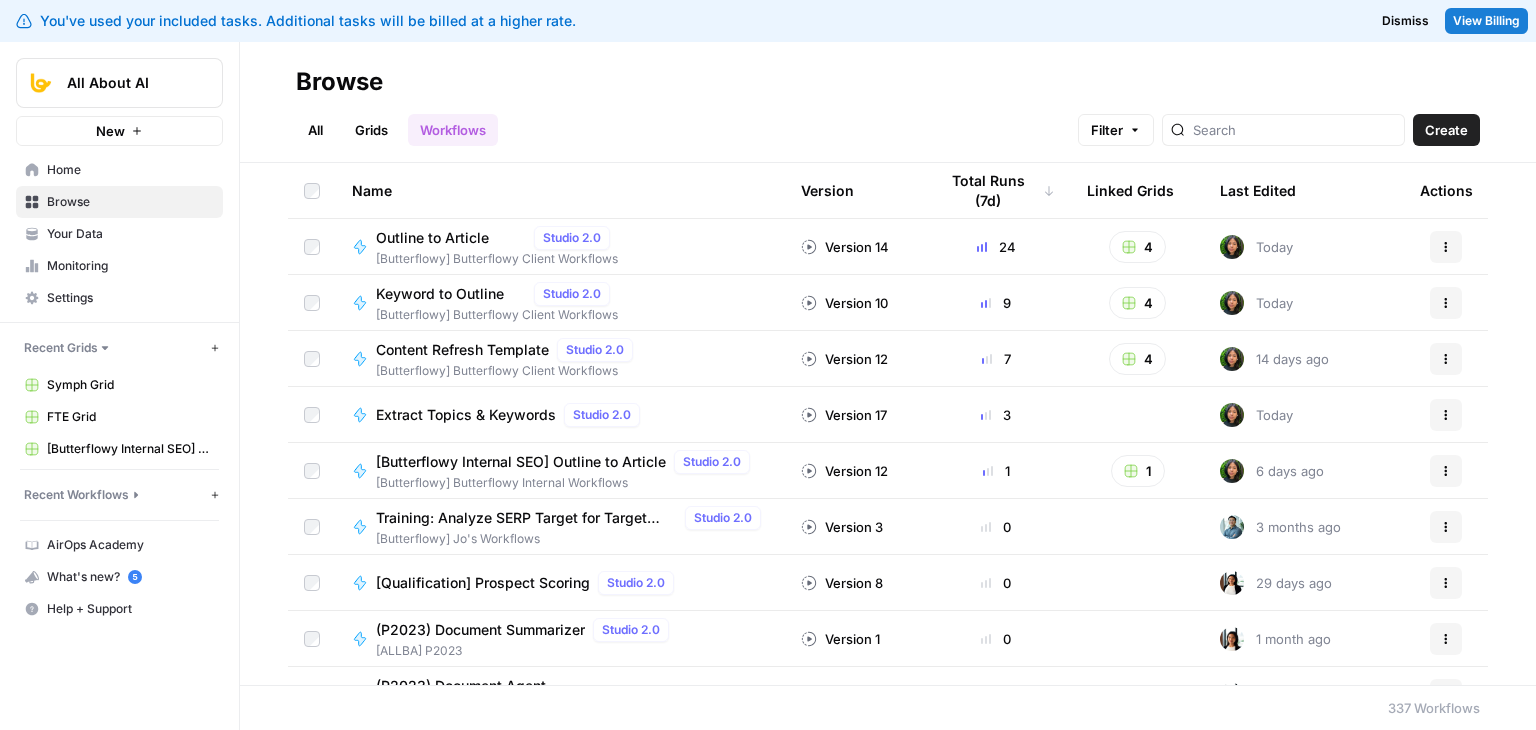 click at bounding box center (1283, 130) 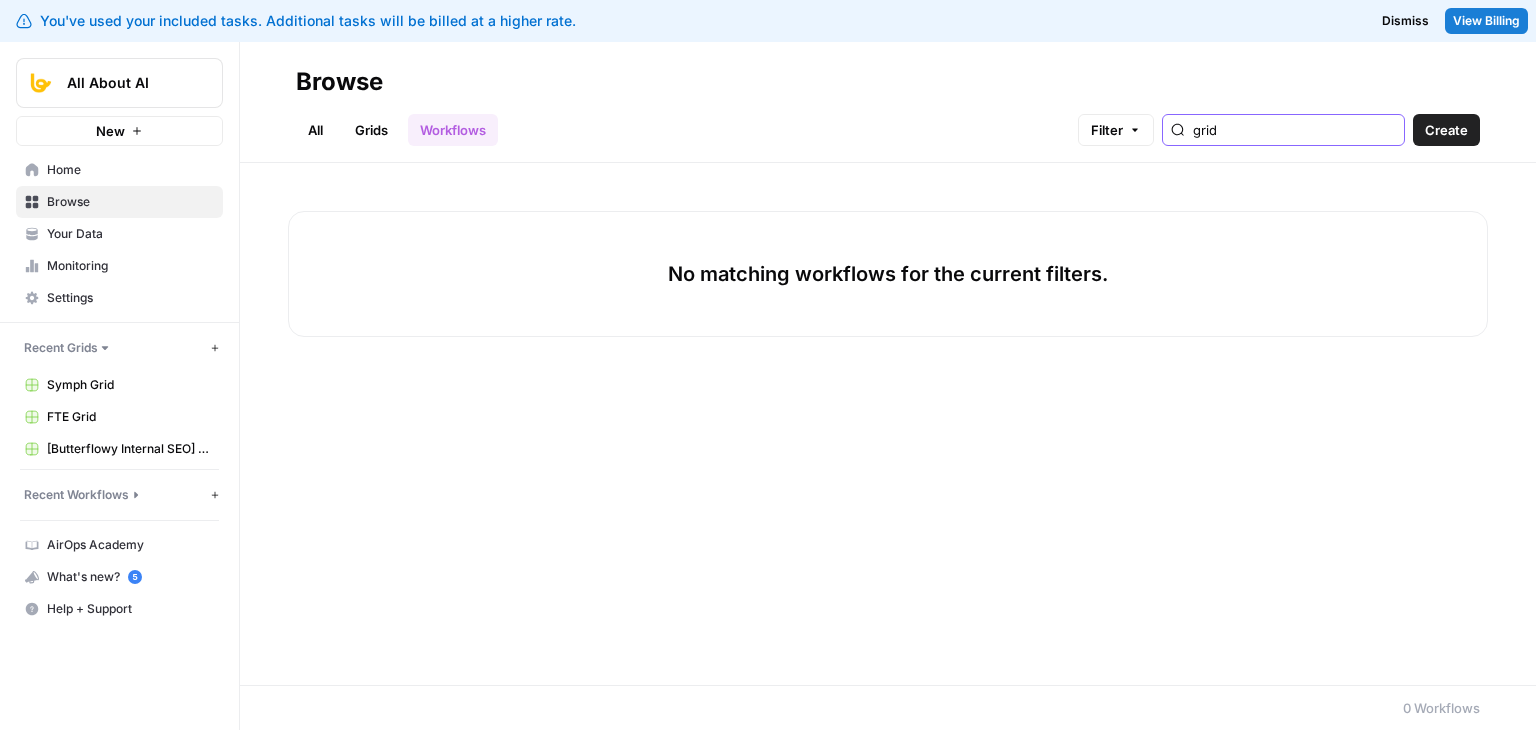 click on "grid" at bounding box center (1294, 130) 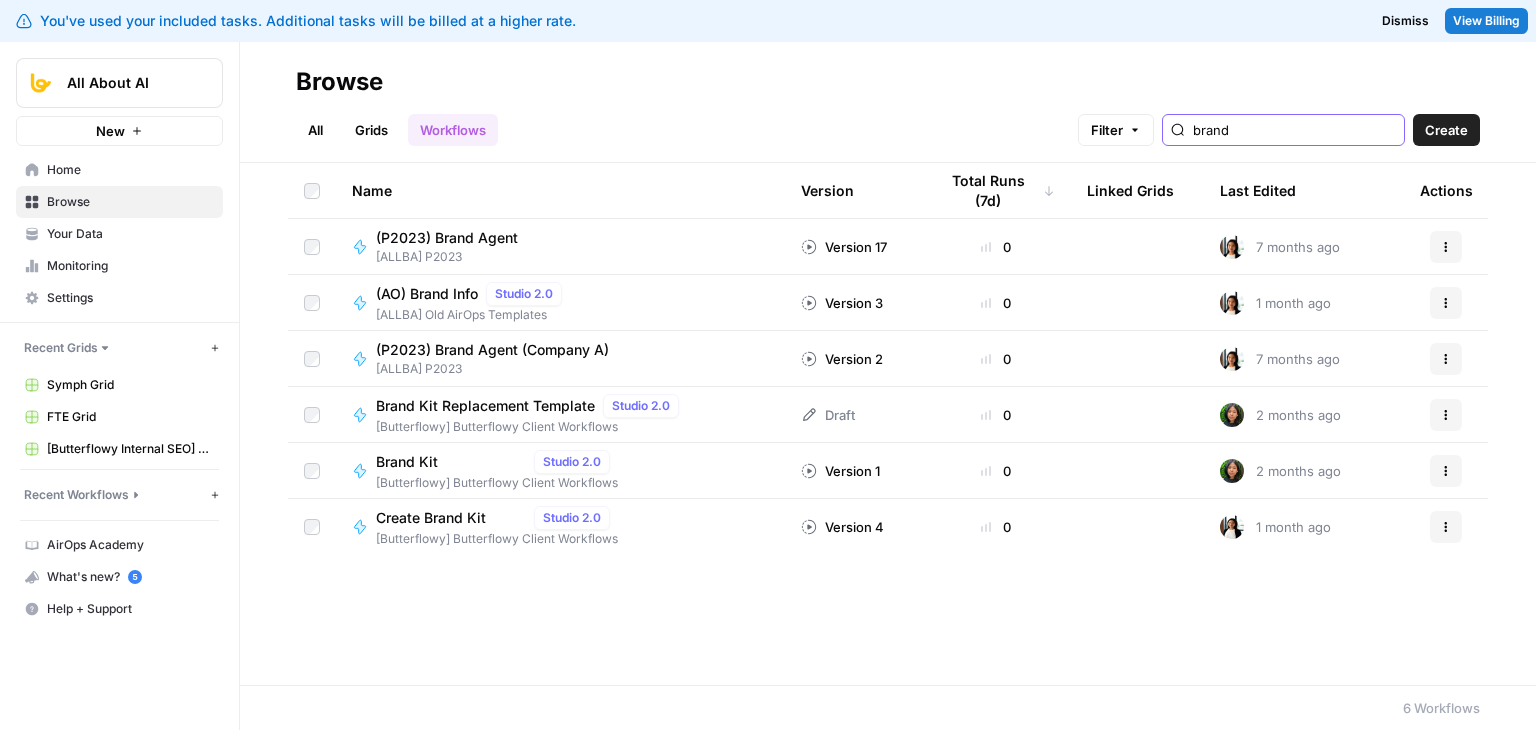 click on "brand" at bounding box center [1294, 130] 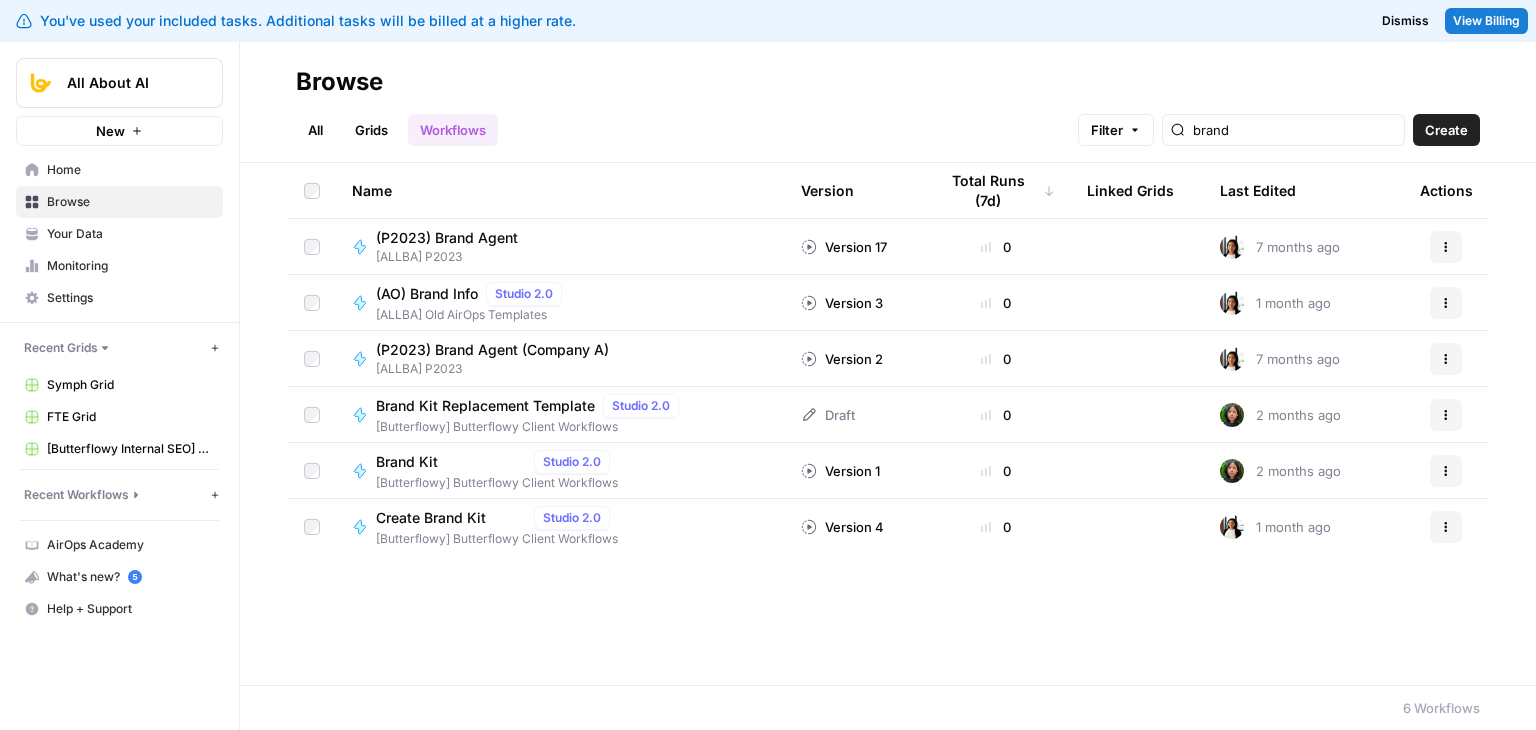 click on "Grids" at bounding box center [371, 130] 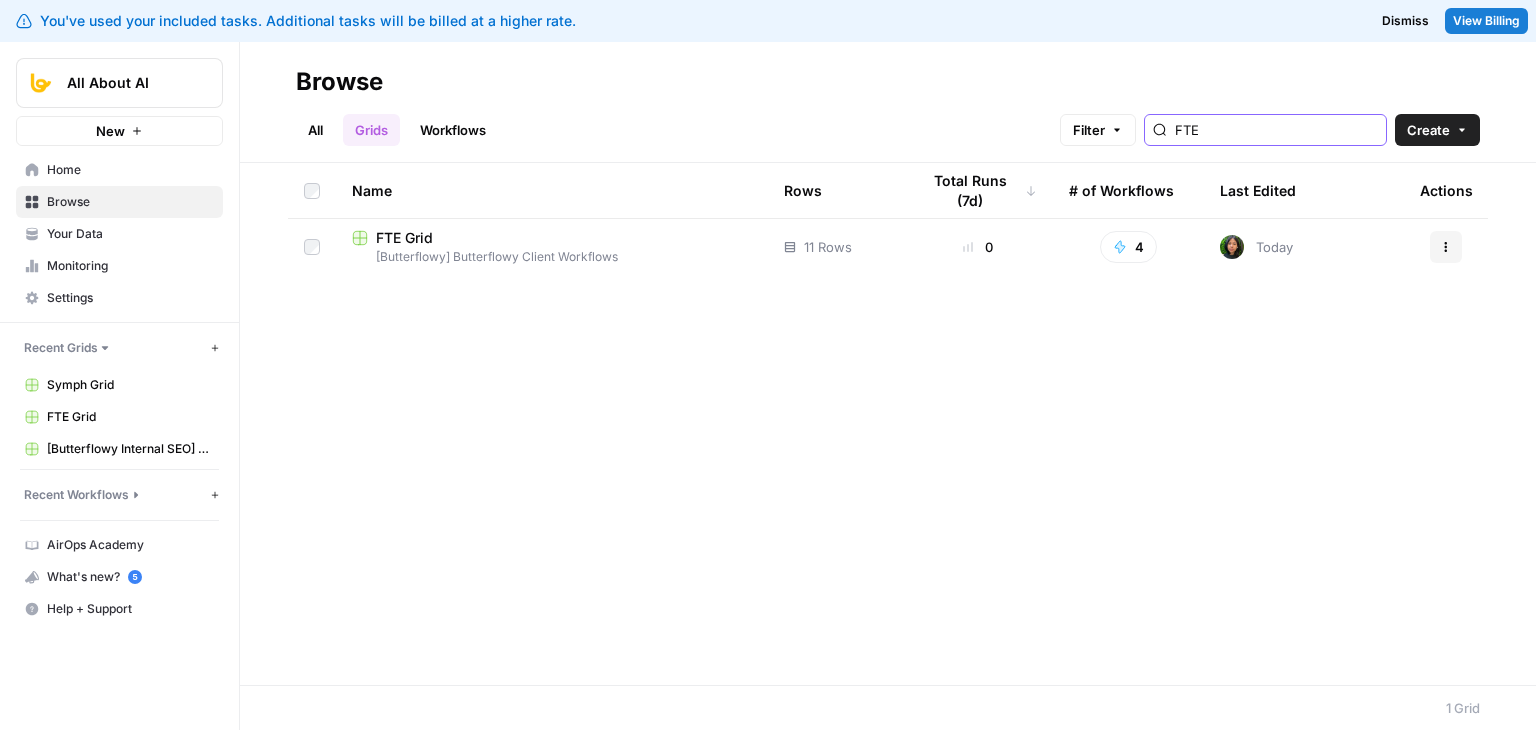 click on "FTE" at bounding box center [1276, 130] 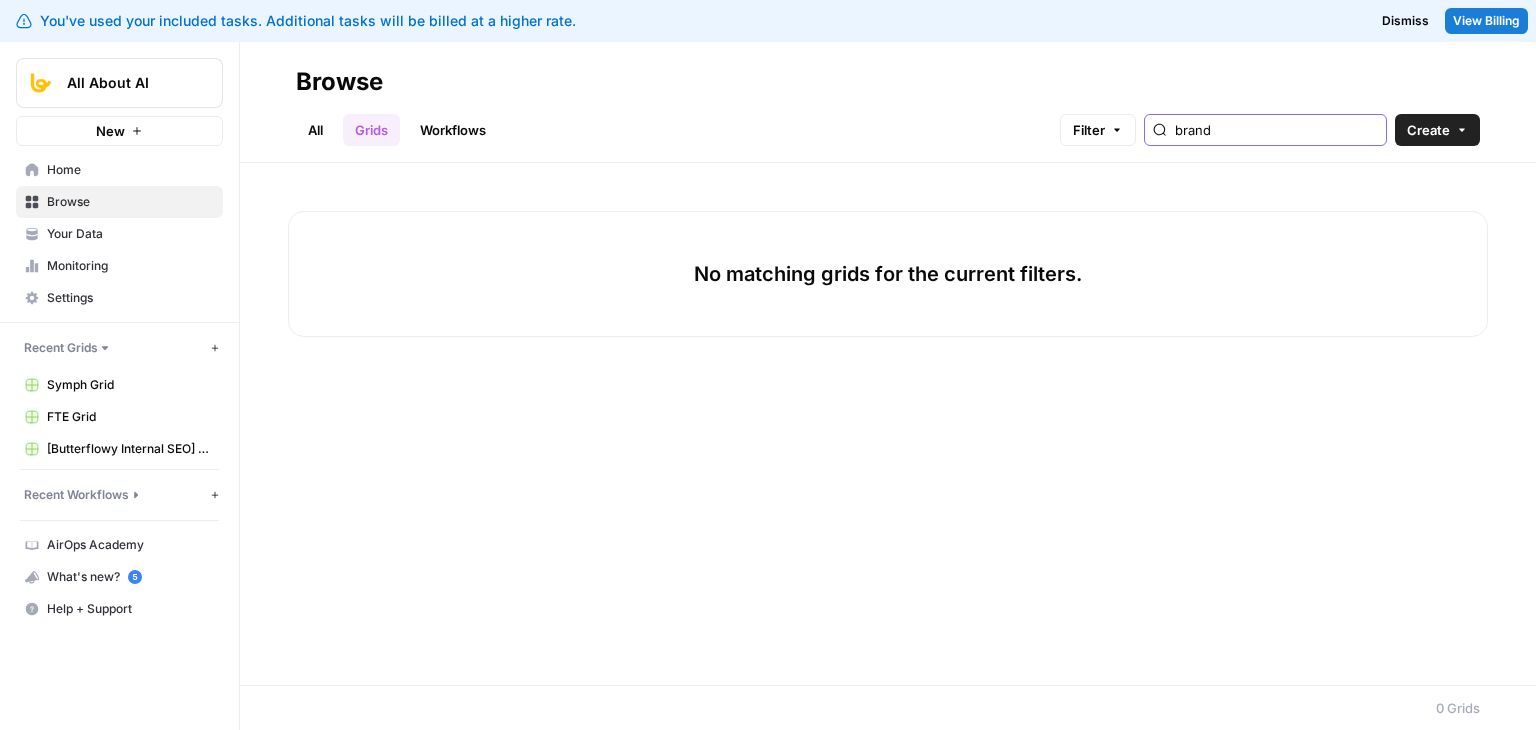 type on "brand" 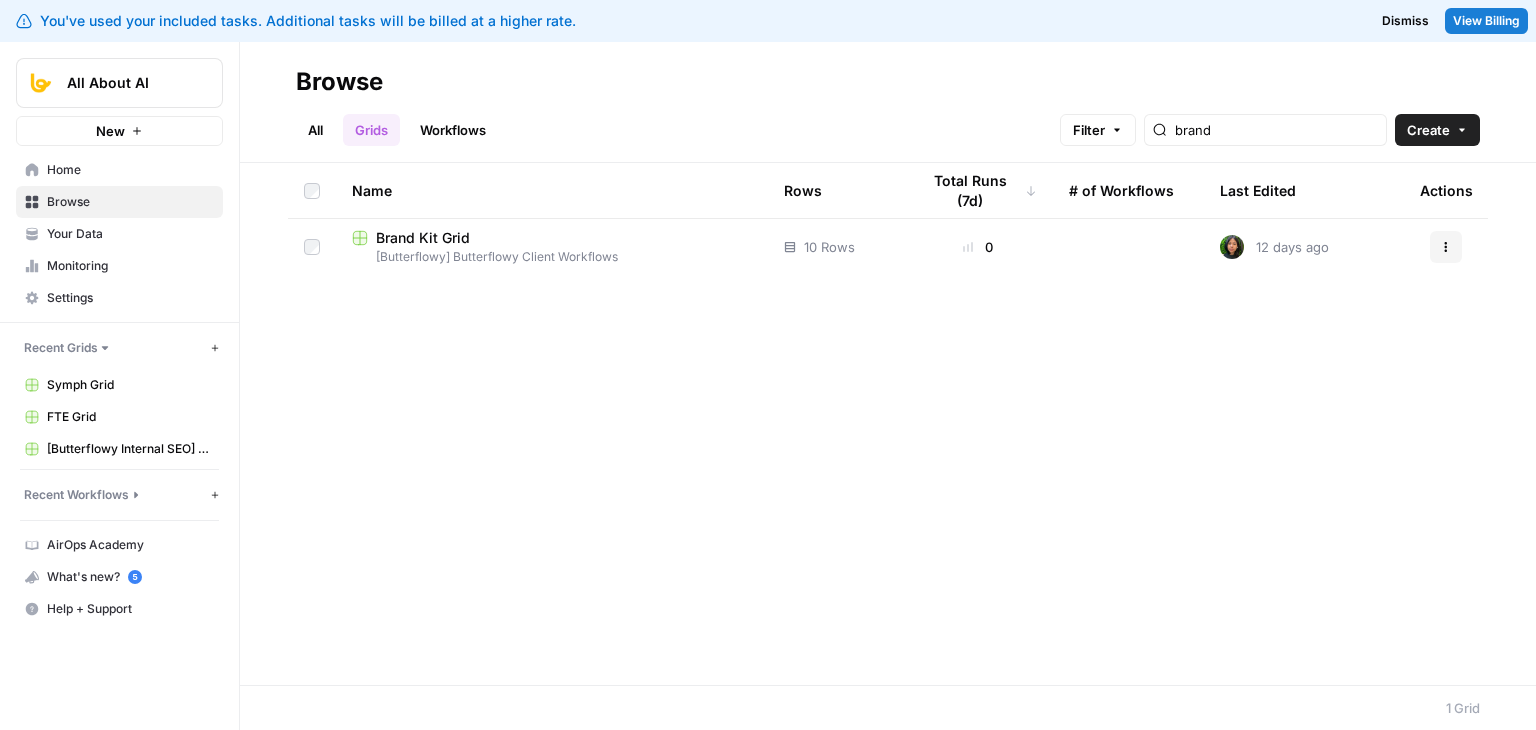 click on "Brand Kit Grid [Butterflowy] Butterflowy Client Workflows" at bounding box center (552, 247) 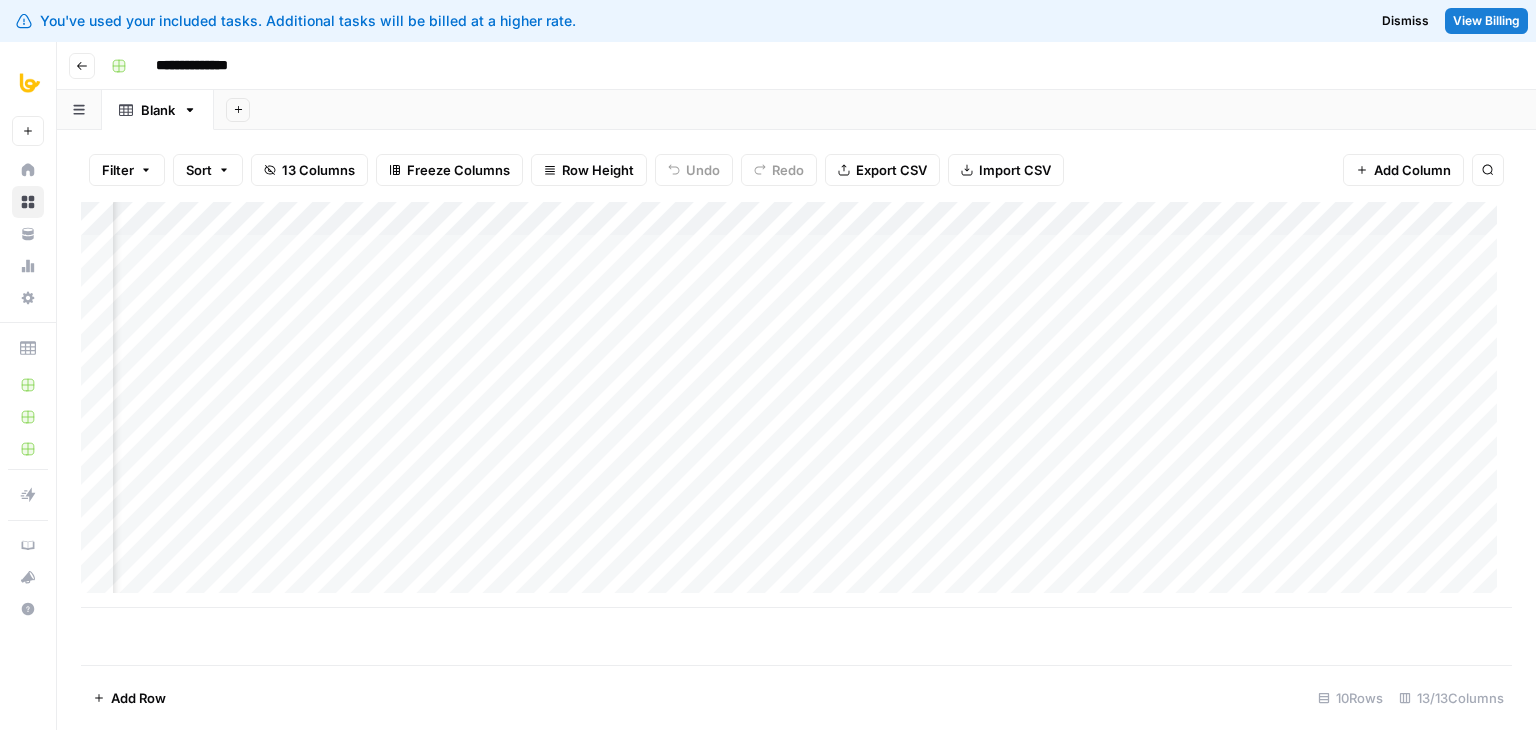 scroll, scrollTop: 0, scrollLeft: 1068, axis: horizontal 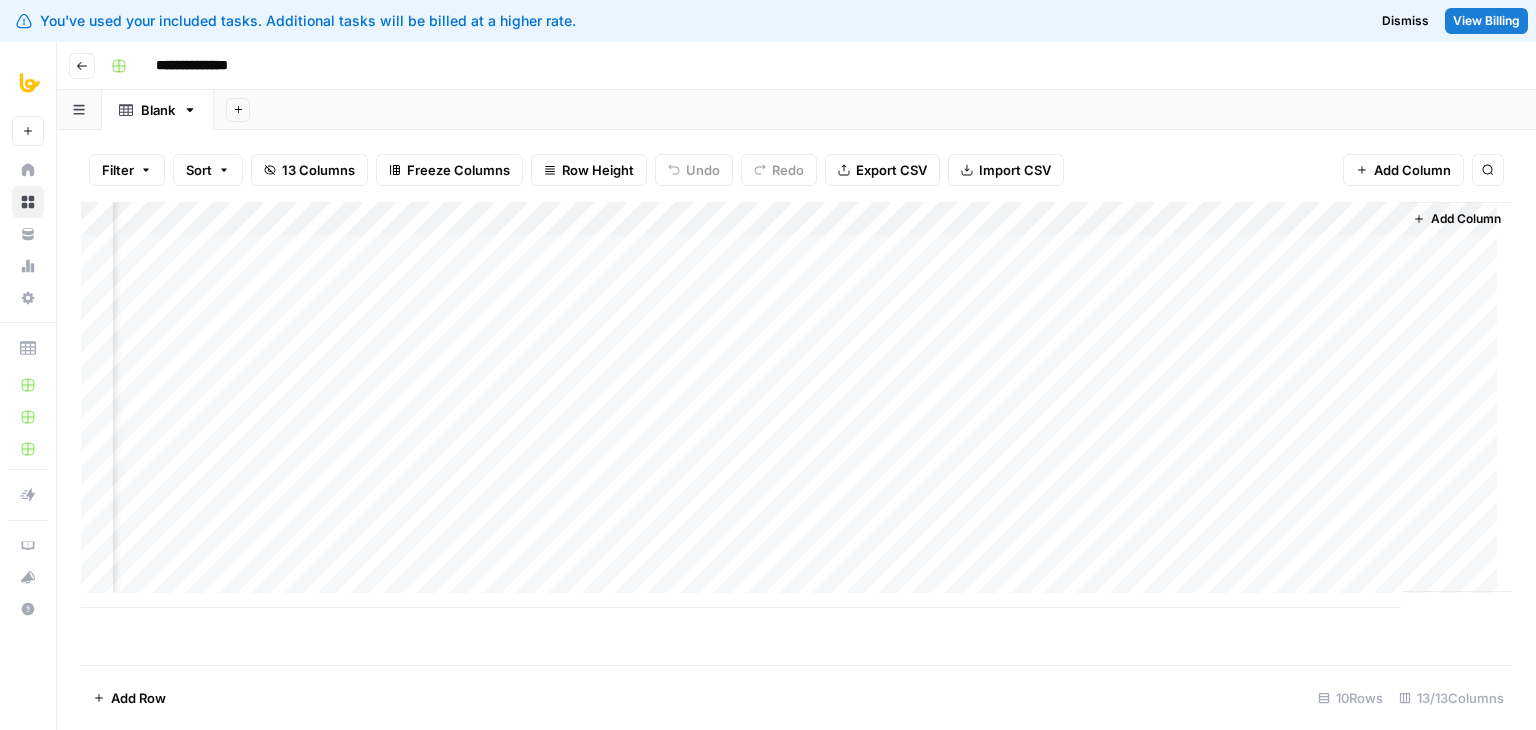 click on "Add Column" at bounding box center [1466, 219] 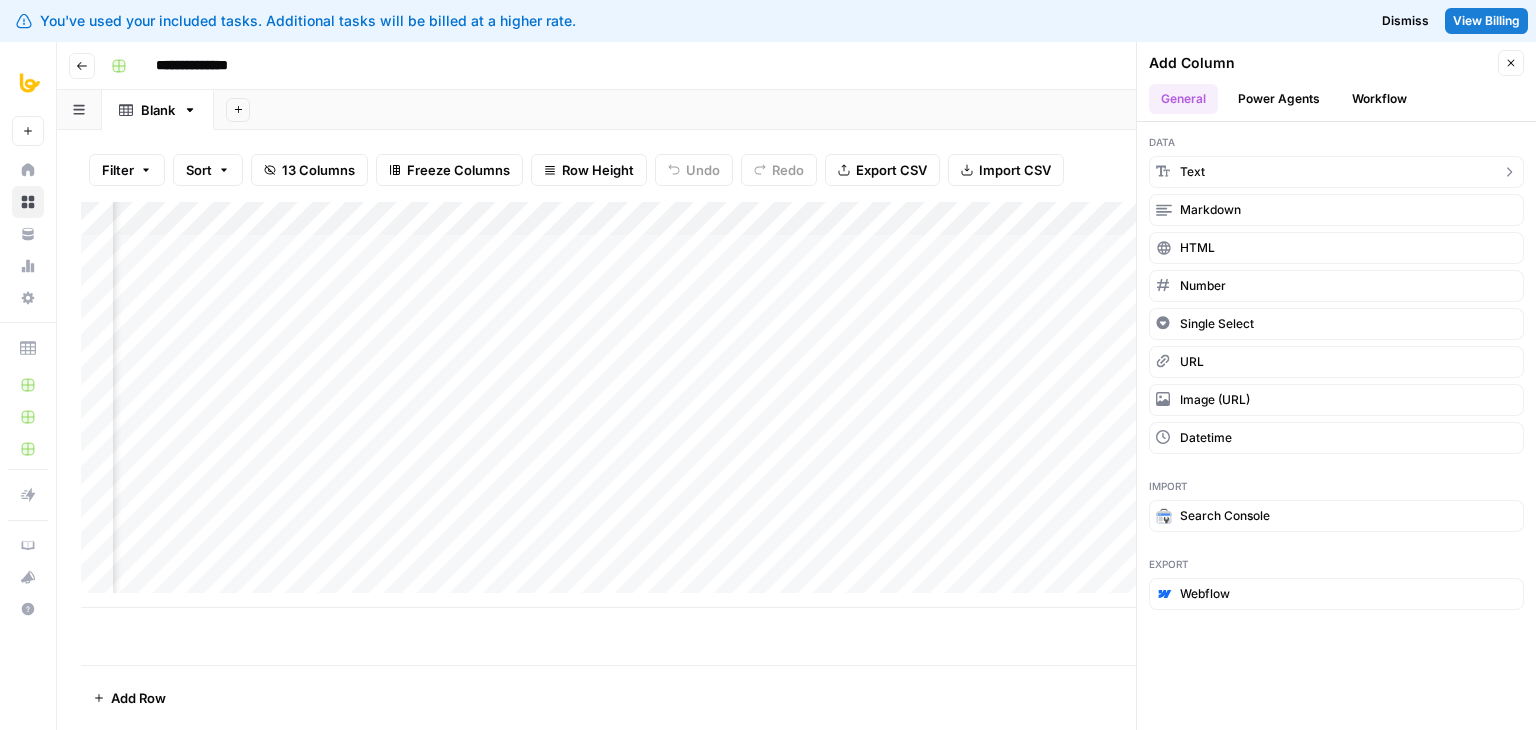 click on "Text" at bounding box center [1336, 172] 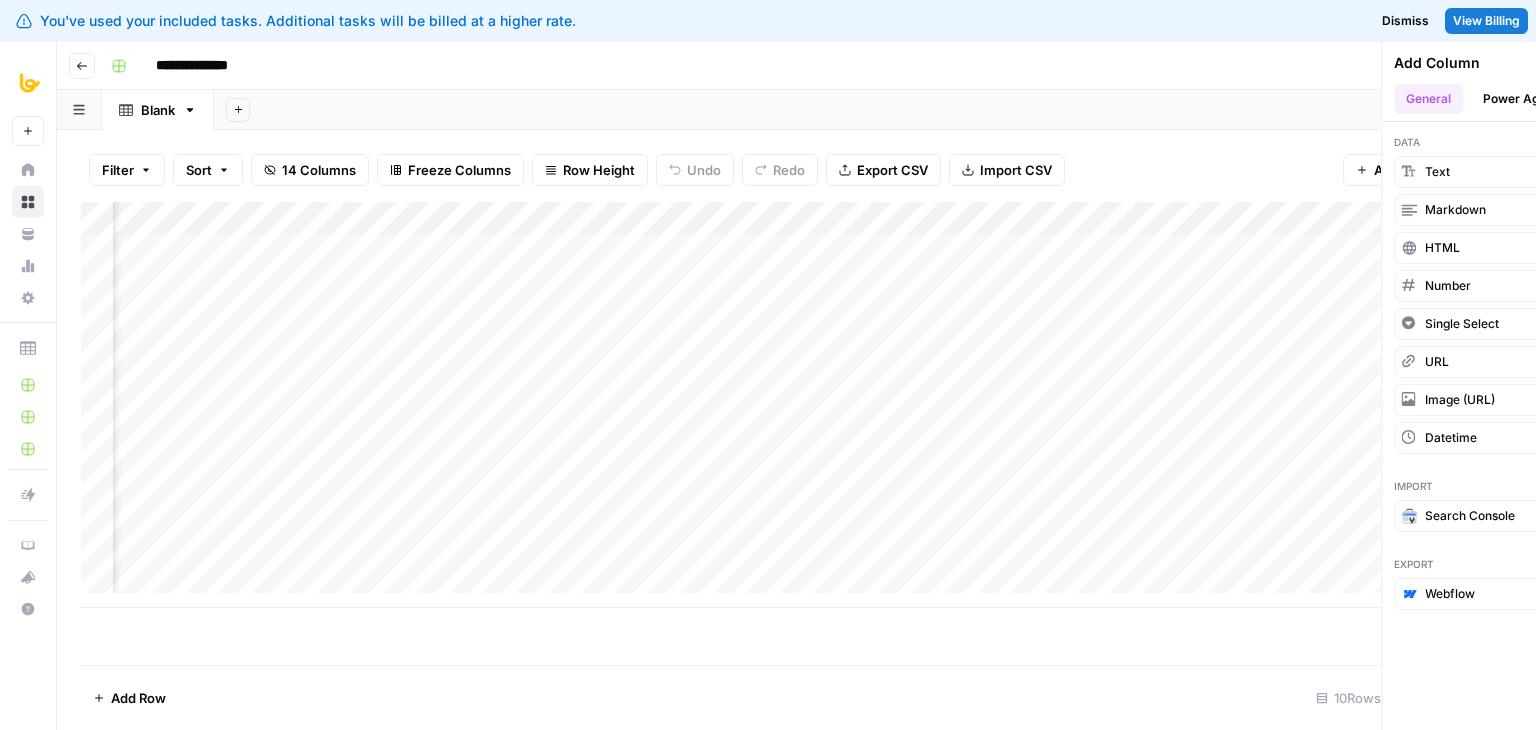 scroll, scrollTop: 0, scrollLeft: 1248, axis: horizontal 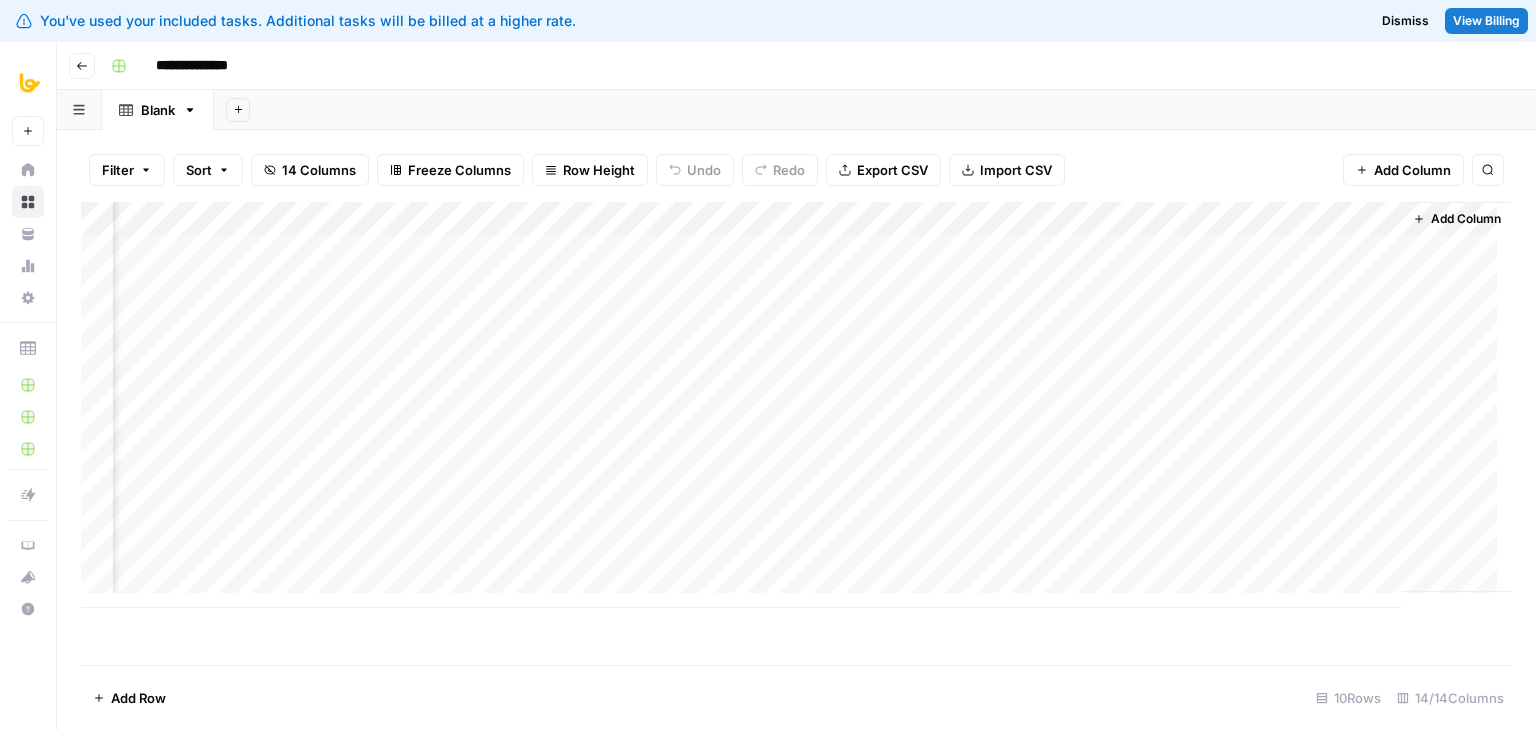 click on "Add Column" at bounding box center [796, 405] 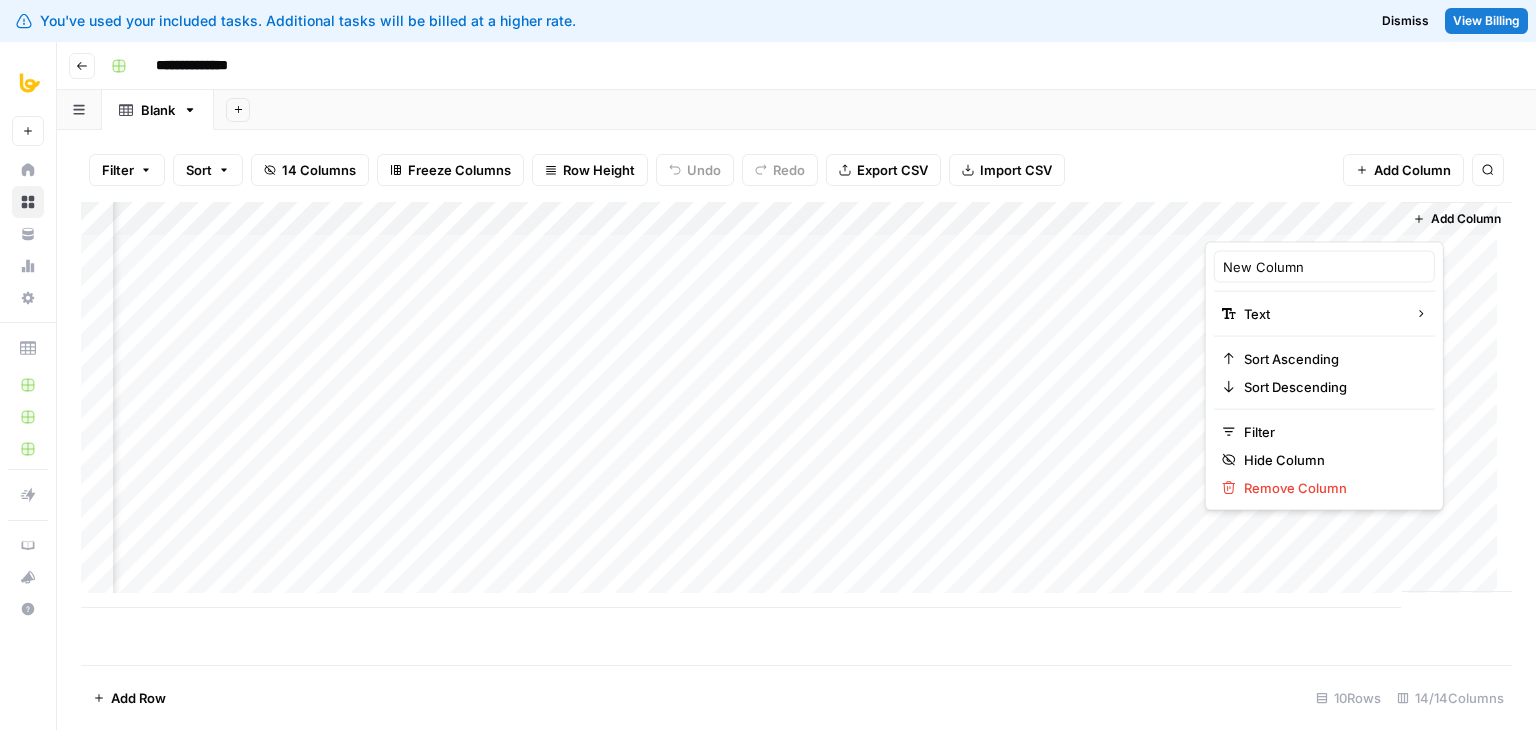 click at bounding box center (1295, 222) 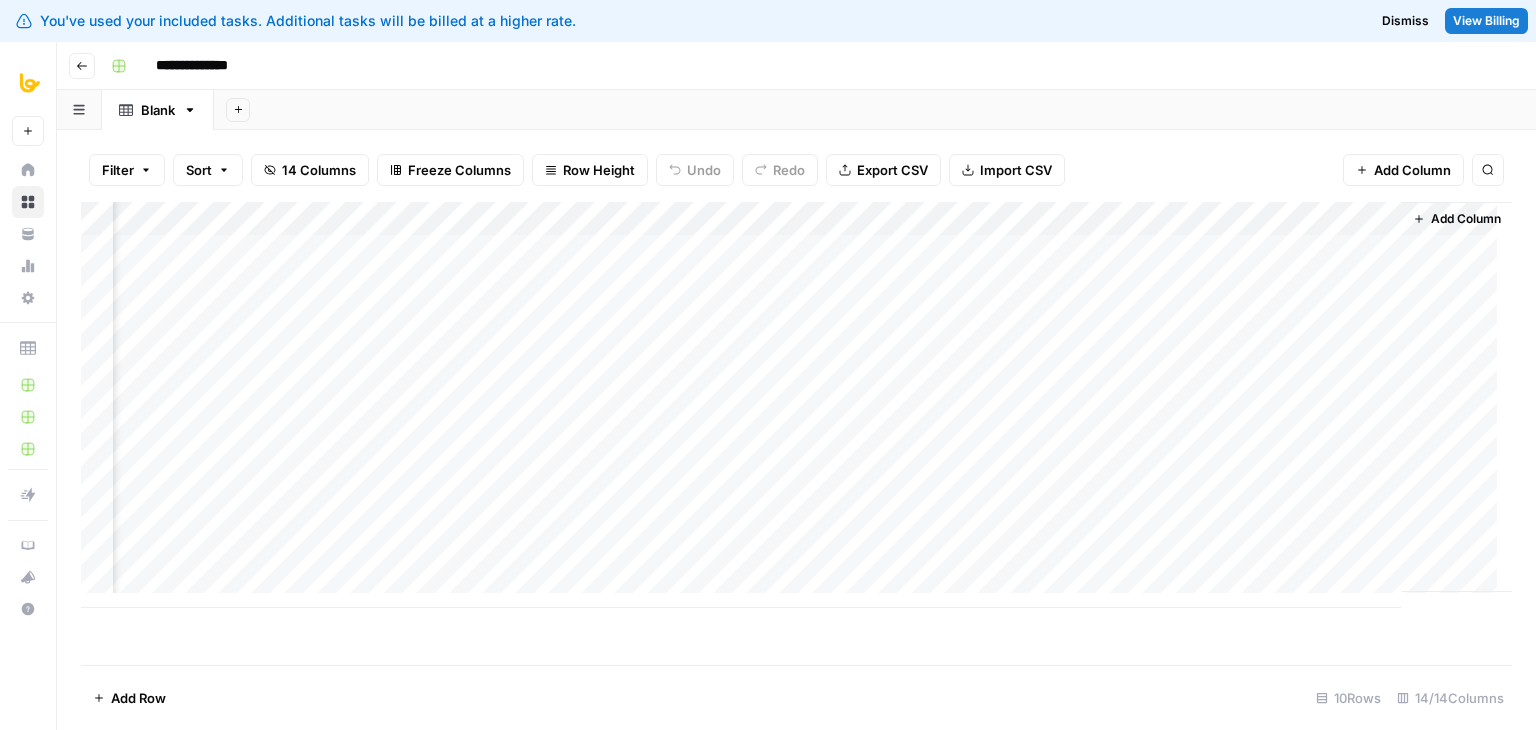 click on "Filter Sort 14 Columns Freeze Columns Row Height Undo Redo Export CSV Import CSV Add Column Search" at bounding box center (796, 170) 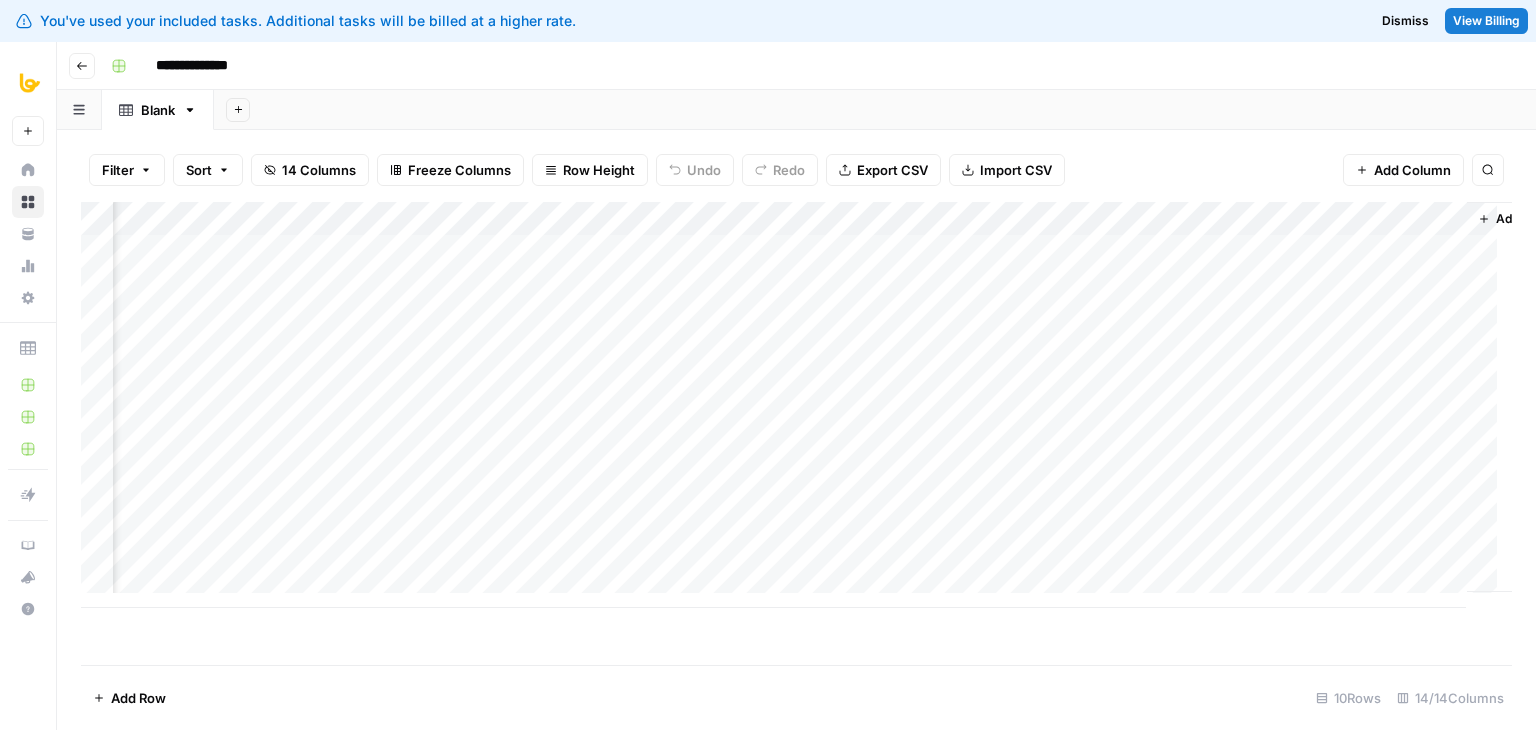 scroll, scrollTop: 0, scrollLeft: 1248, axis: horizontal 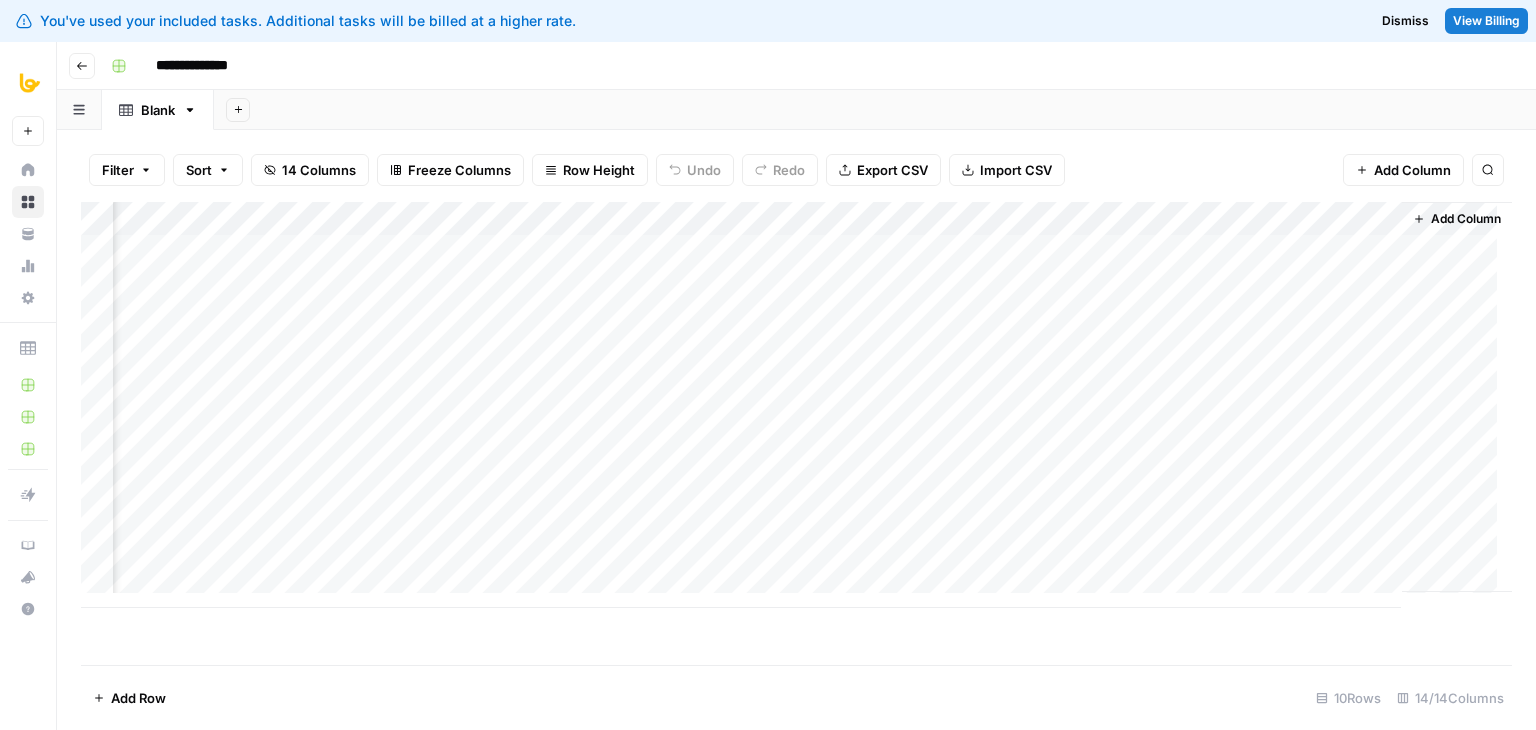 click on "Add Column" at bounding box center [796, 405] 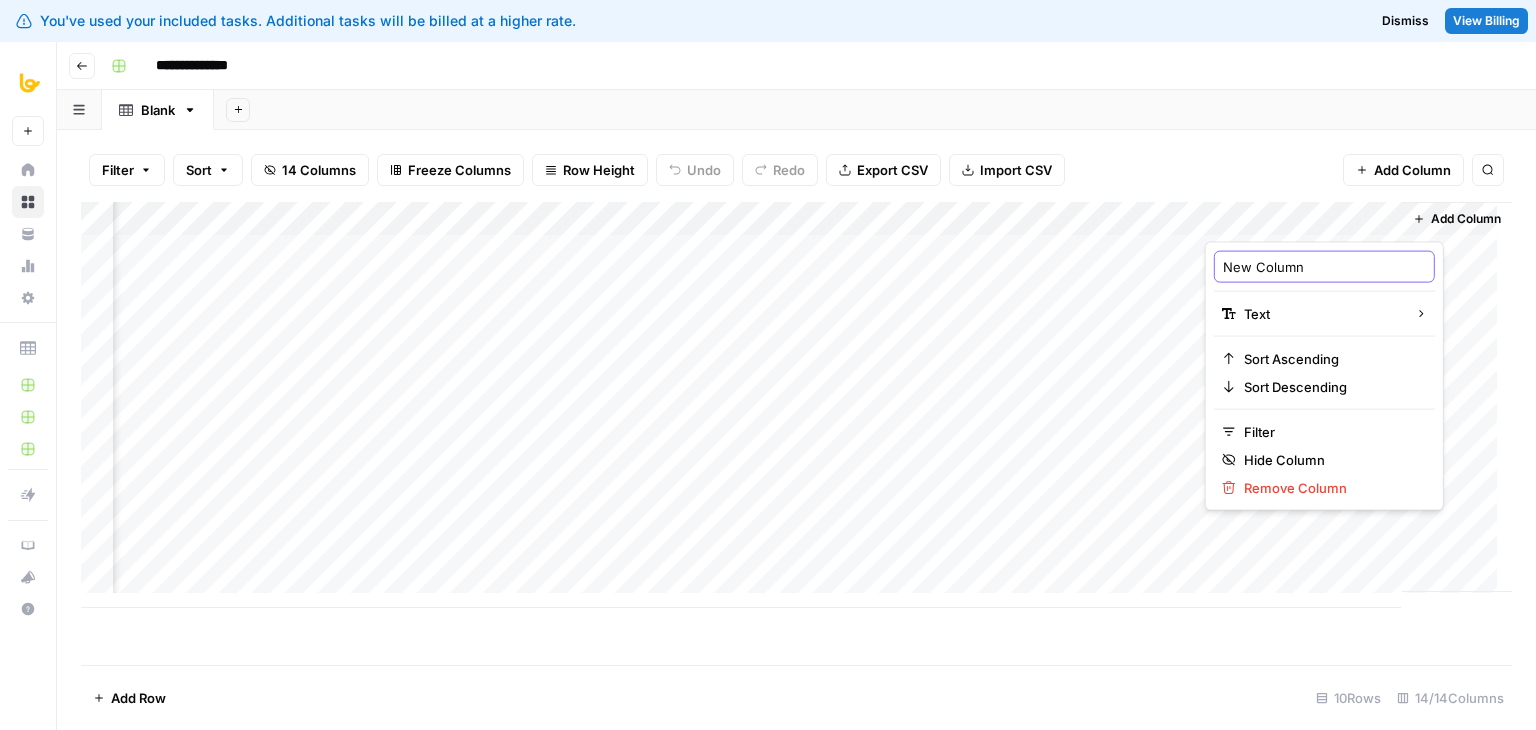 click on "New Column" at bounding box center [1324, 267] 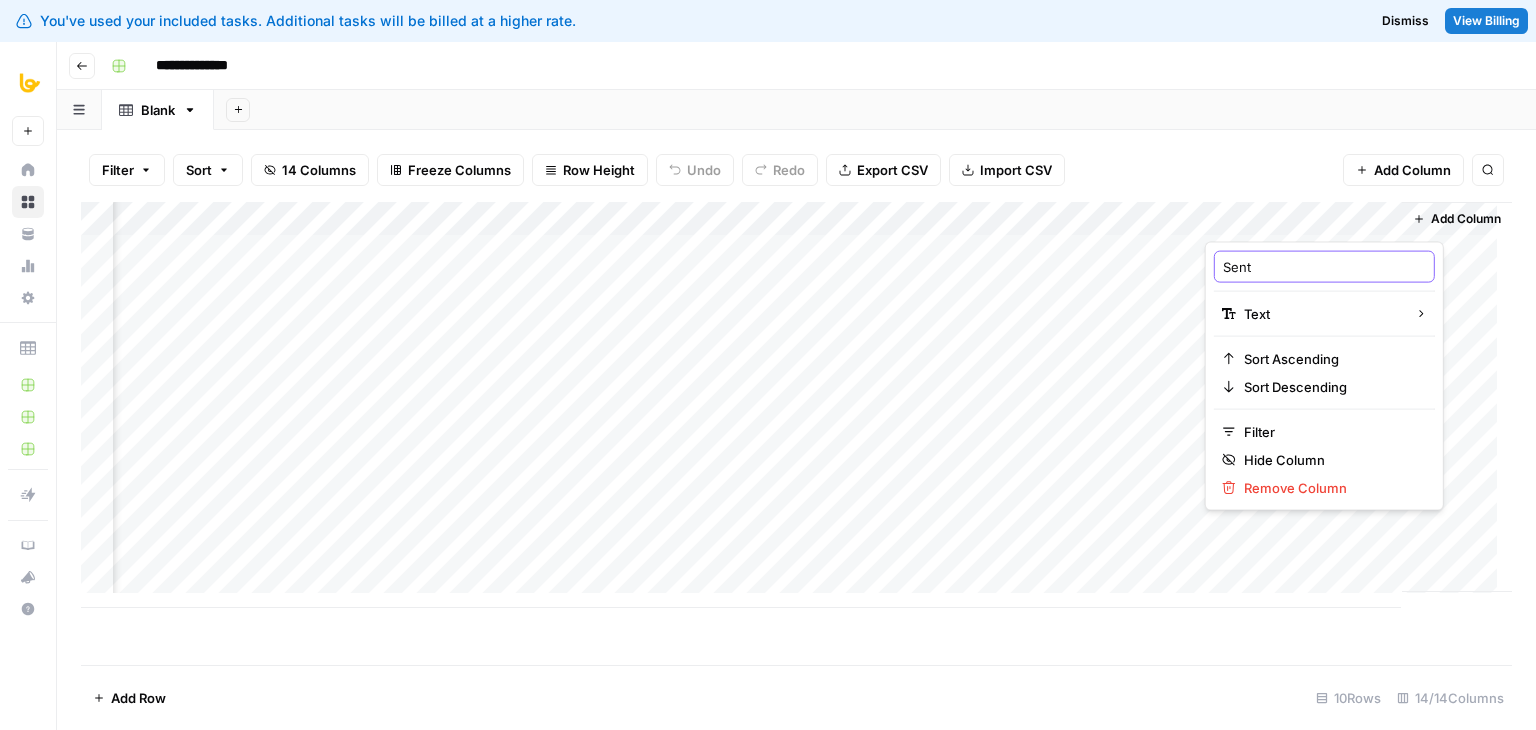 type on "Sente" 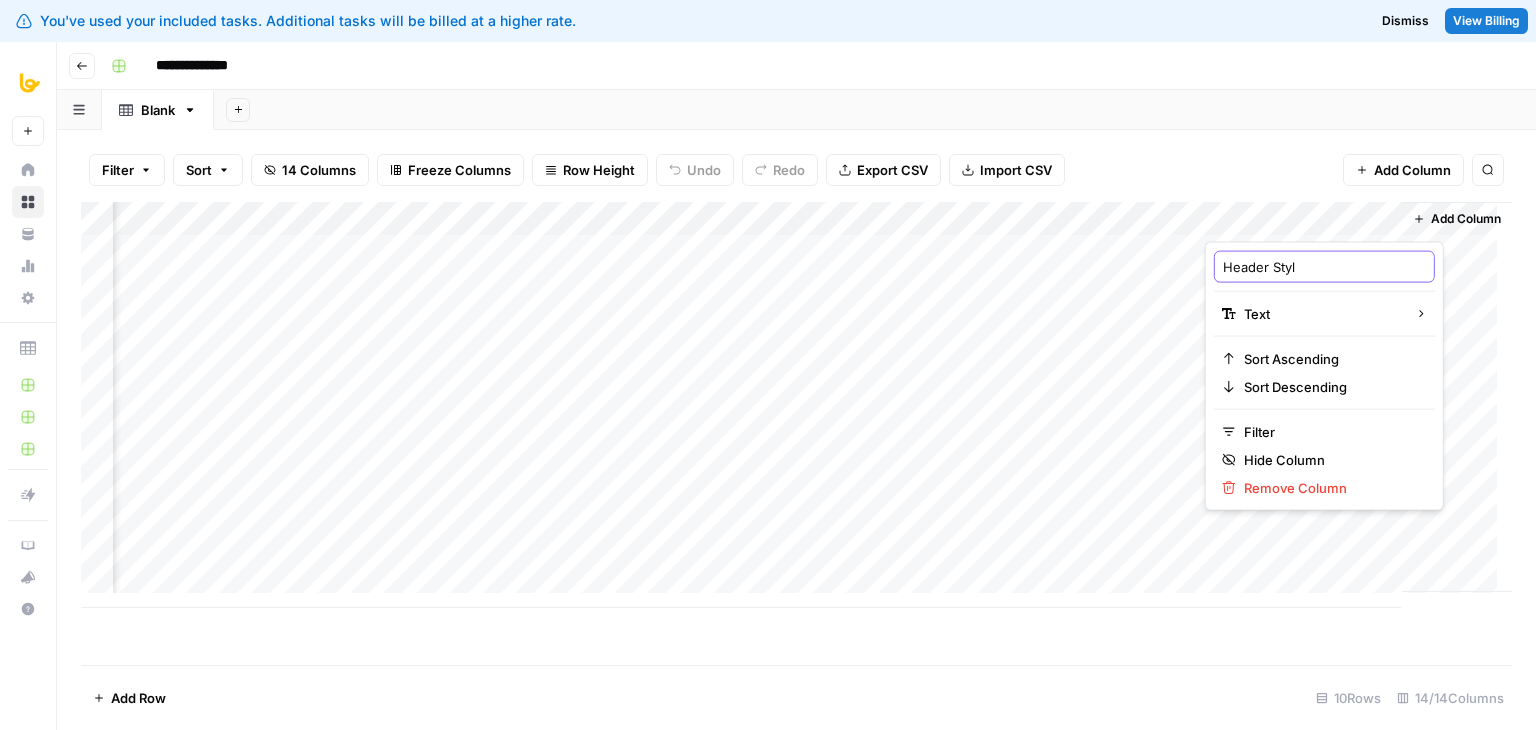 type on "Header Style" 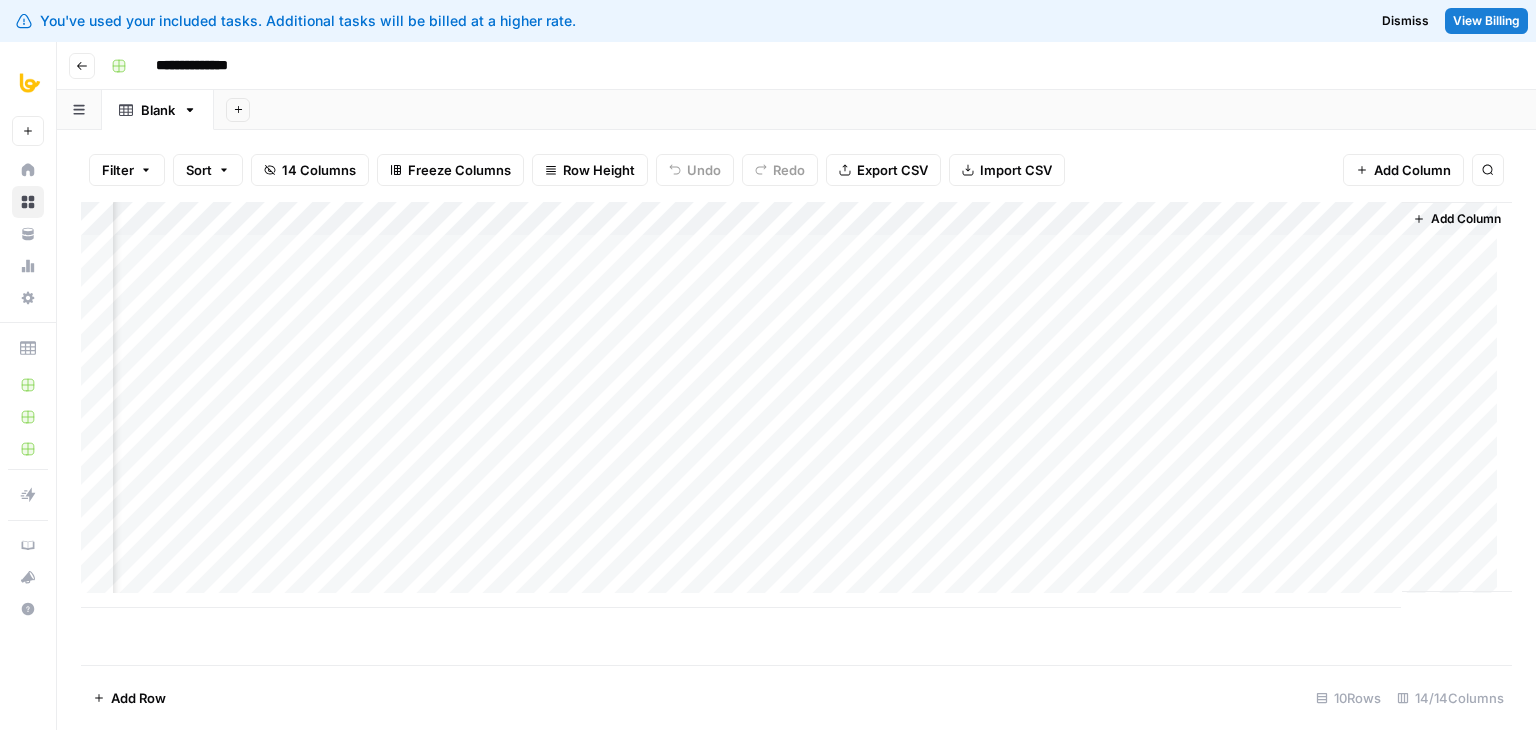 drag, startPoint x: 1095, startPoint y: 609, endPoint x: 910, endPoint y: 623, distance: 185.52898 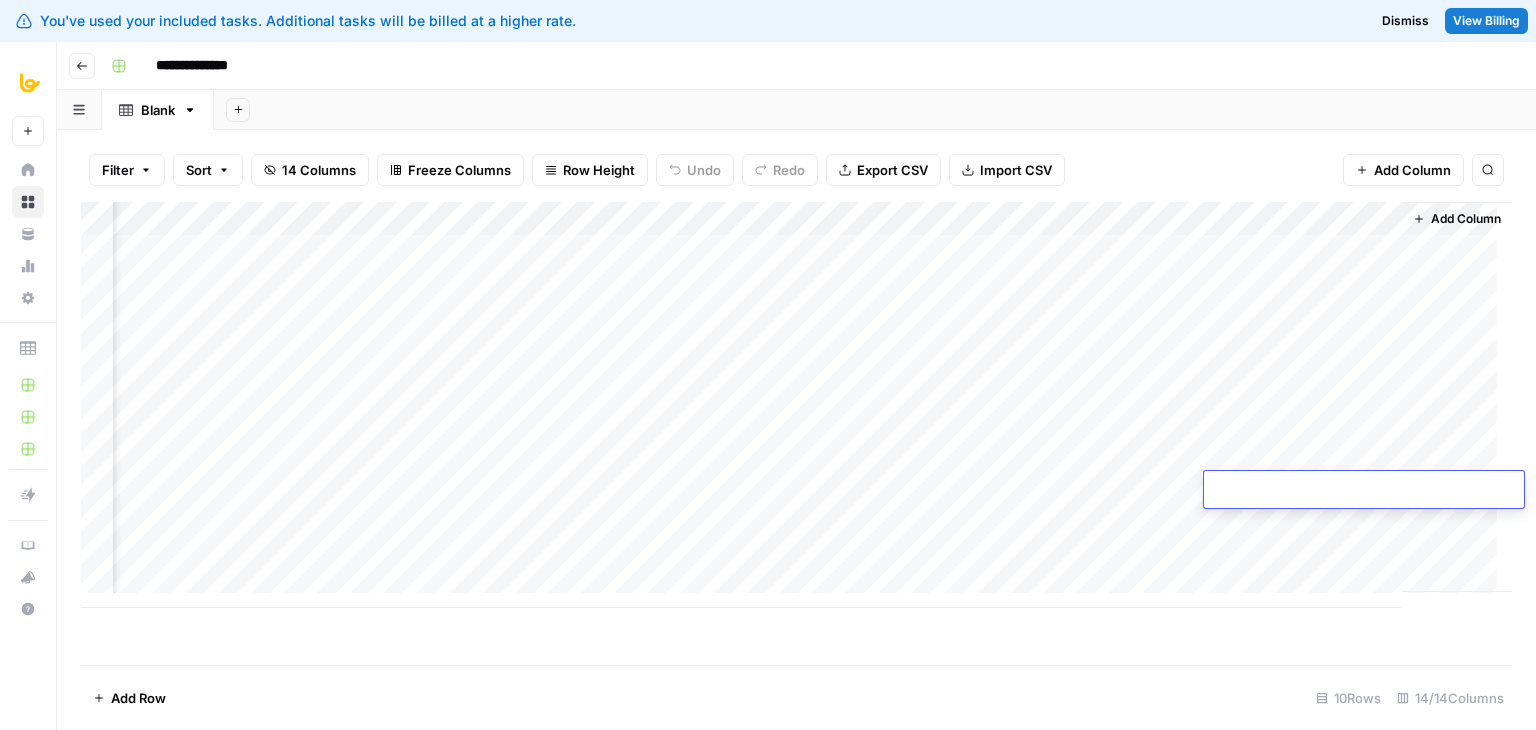 click at bounding box center [1364, 491] 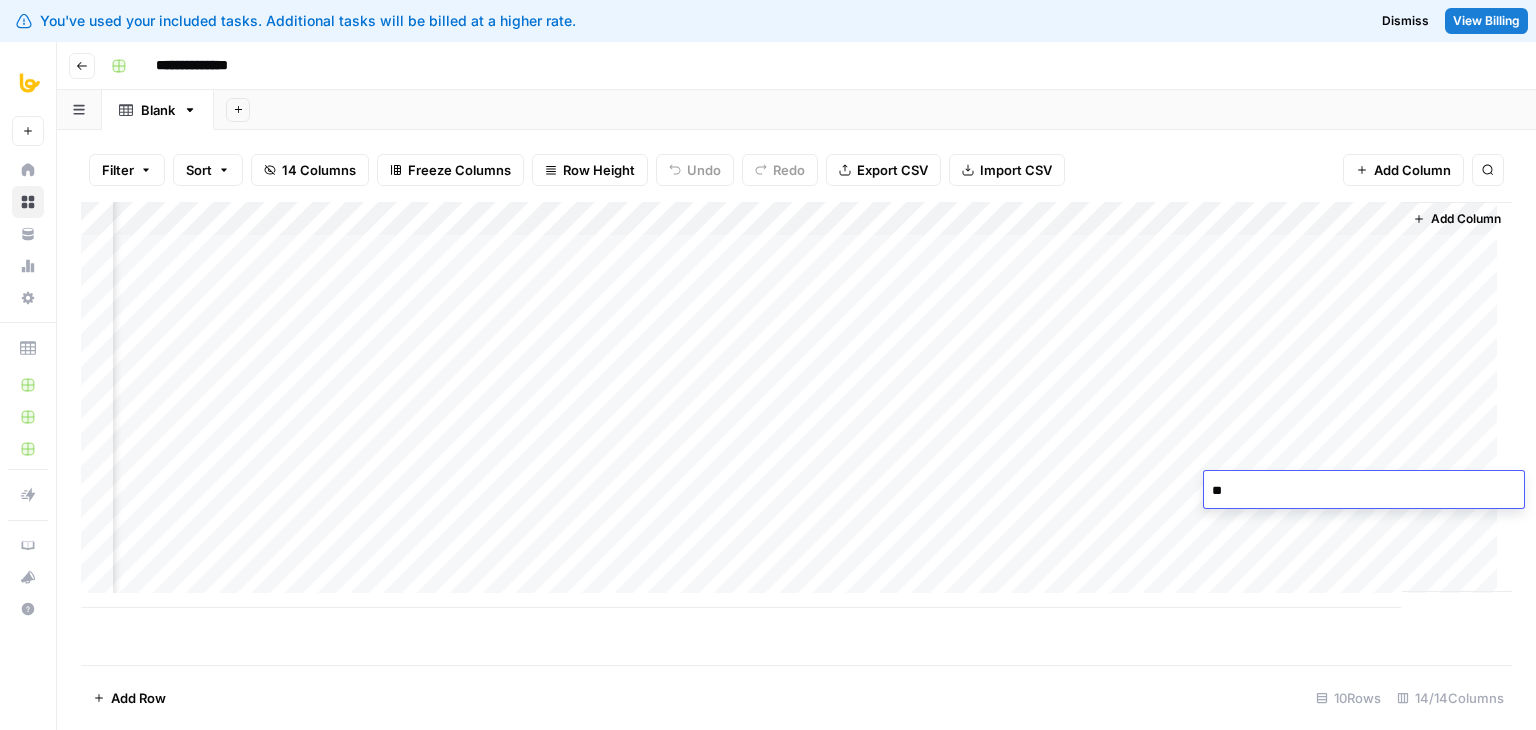 type on "*" 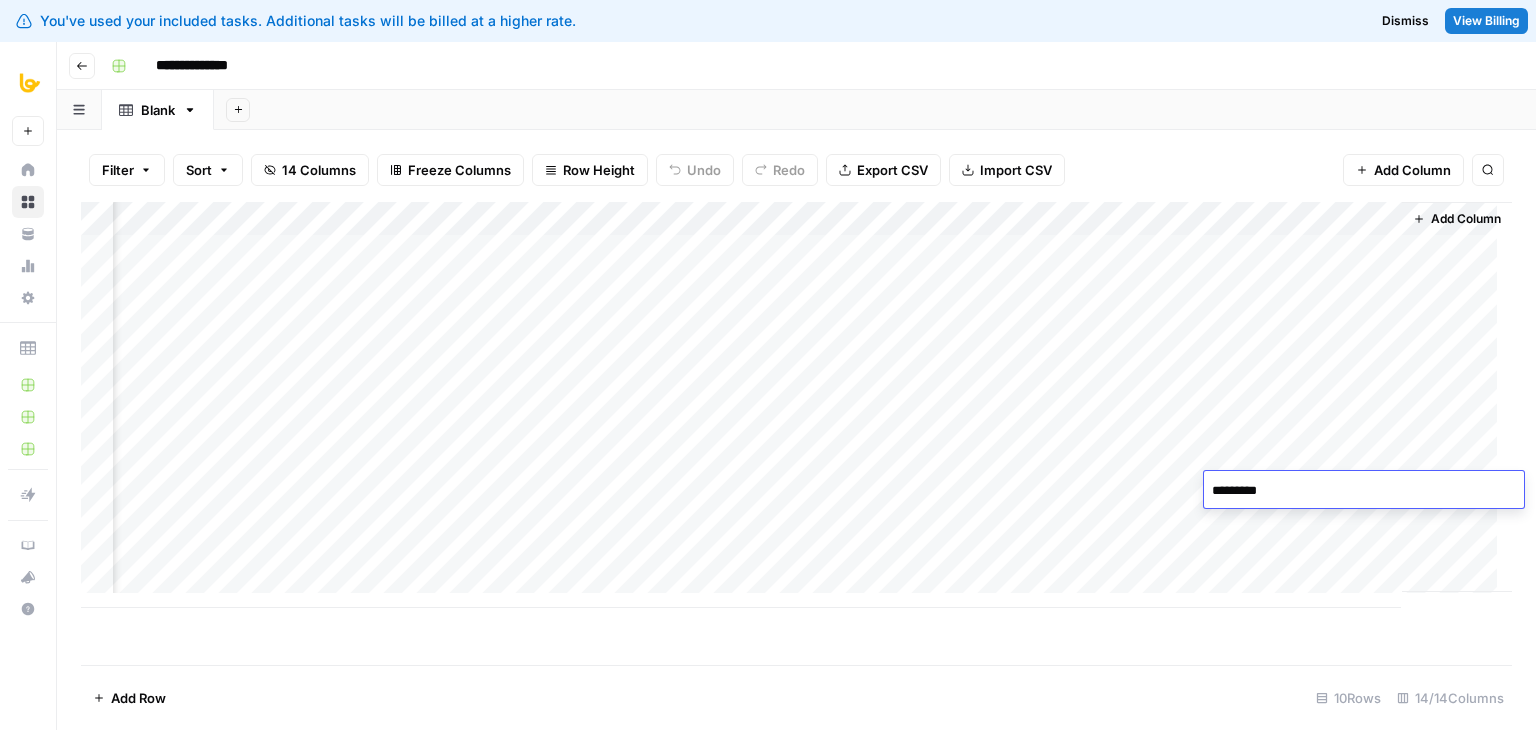 type on "**********" 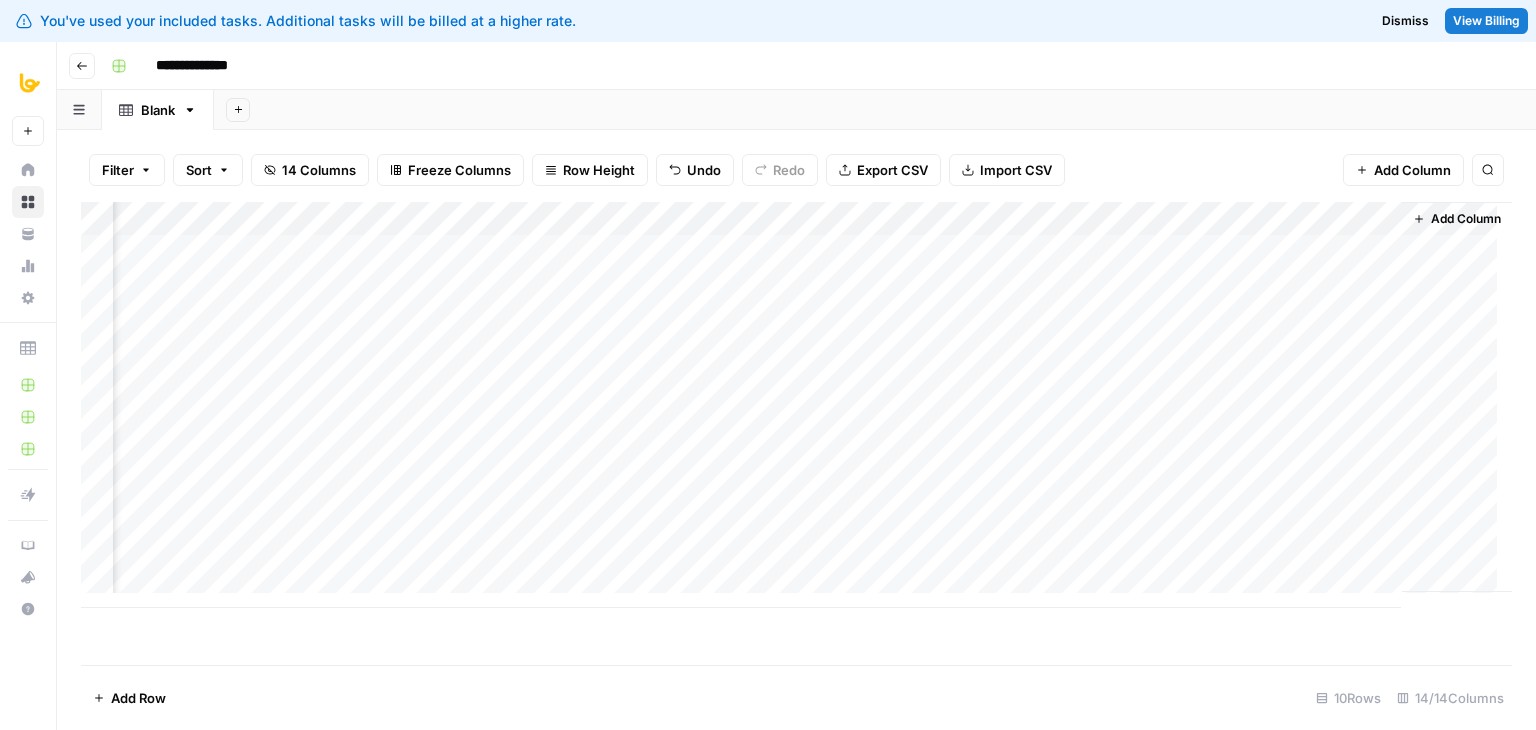 click on "Add Column" at bounding box center (796, 405) 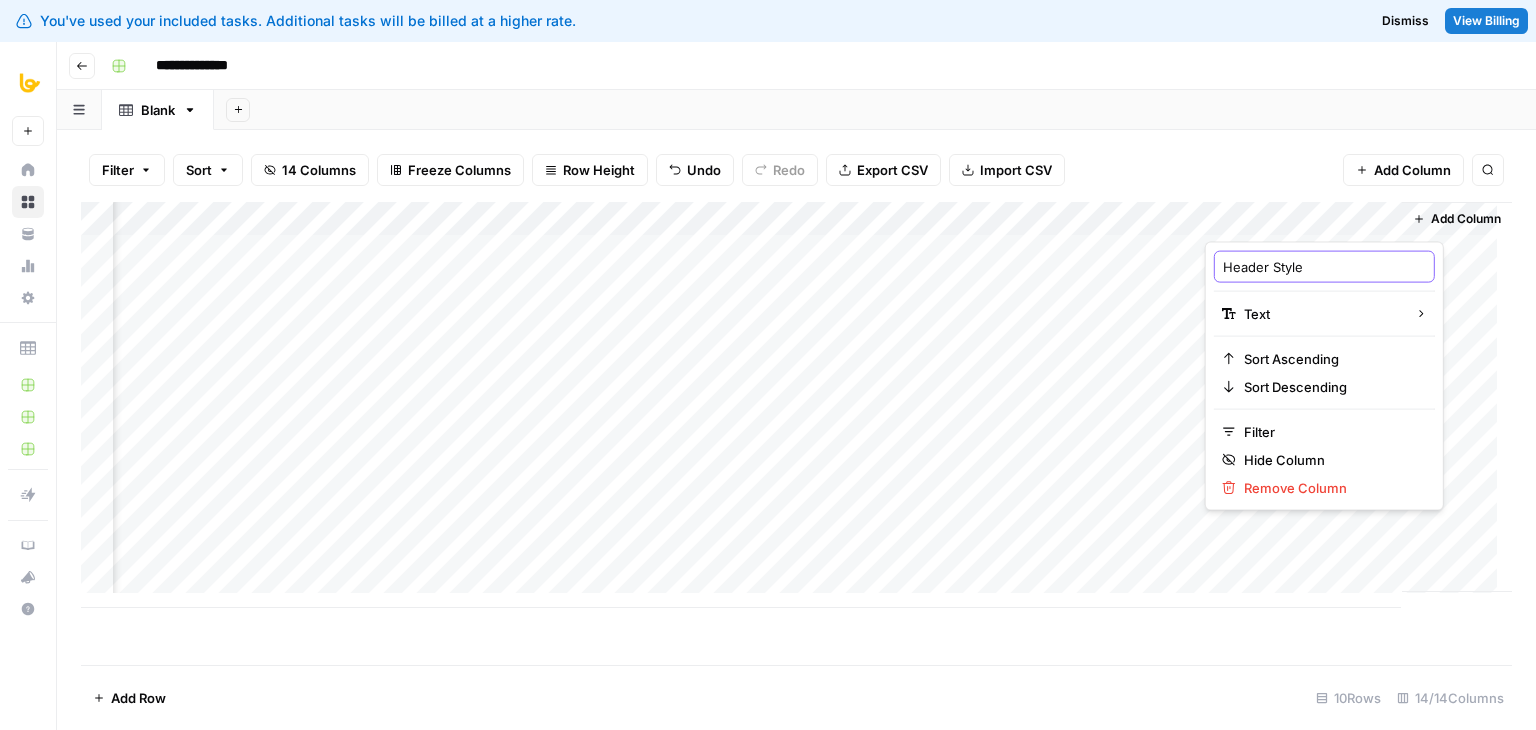 drag, startPoint x: 1315, startPoint y: 265, endPoint x: 1184, endPoint y: 263, distance: 131.01526 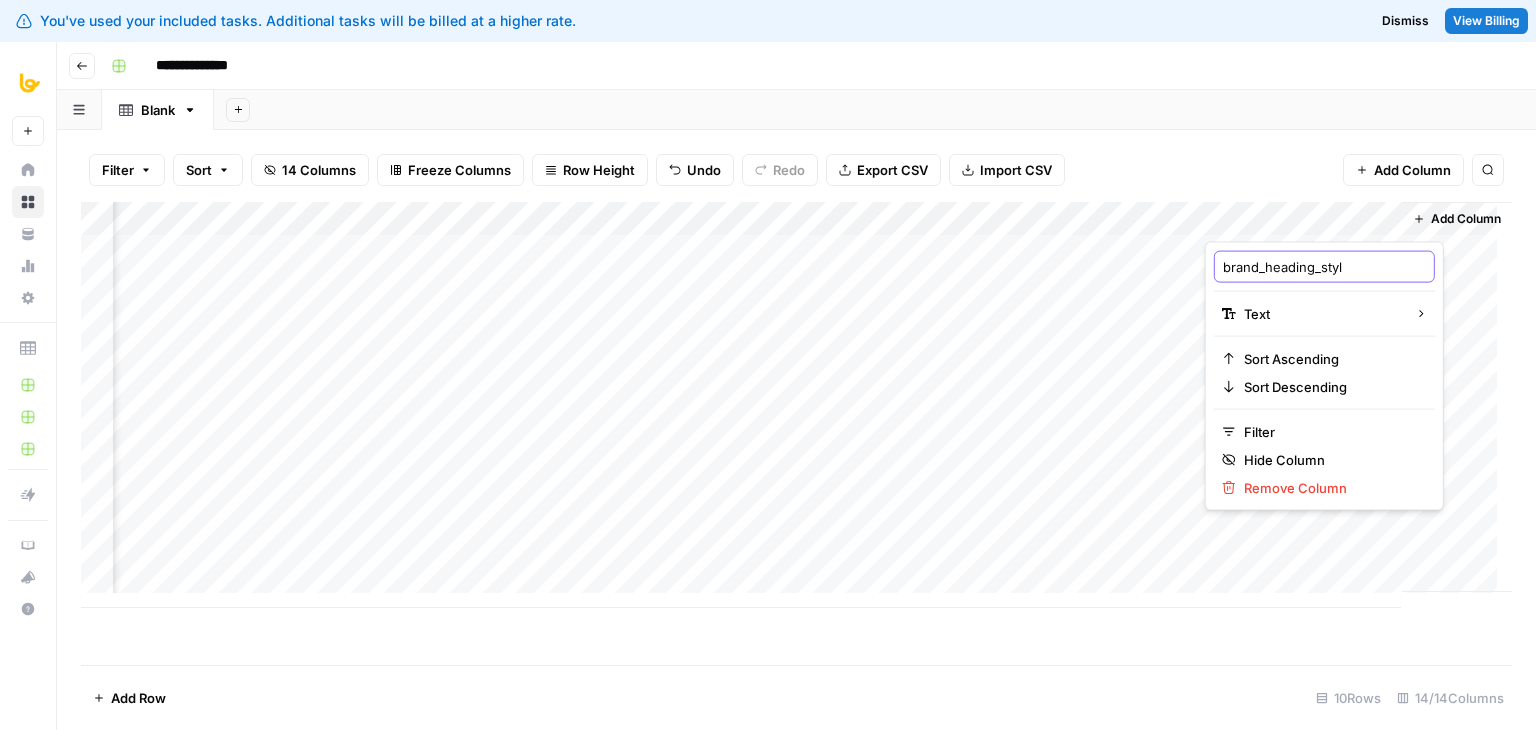 type on "brand_heading_style" 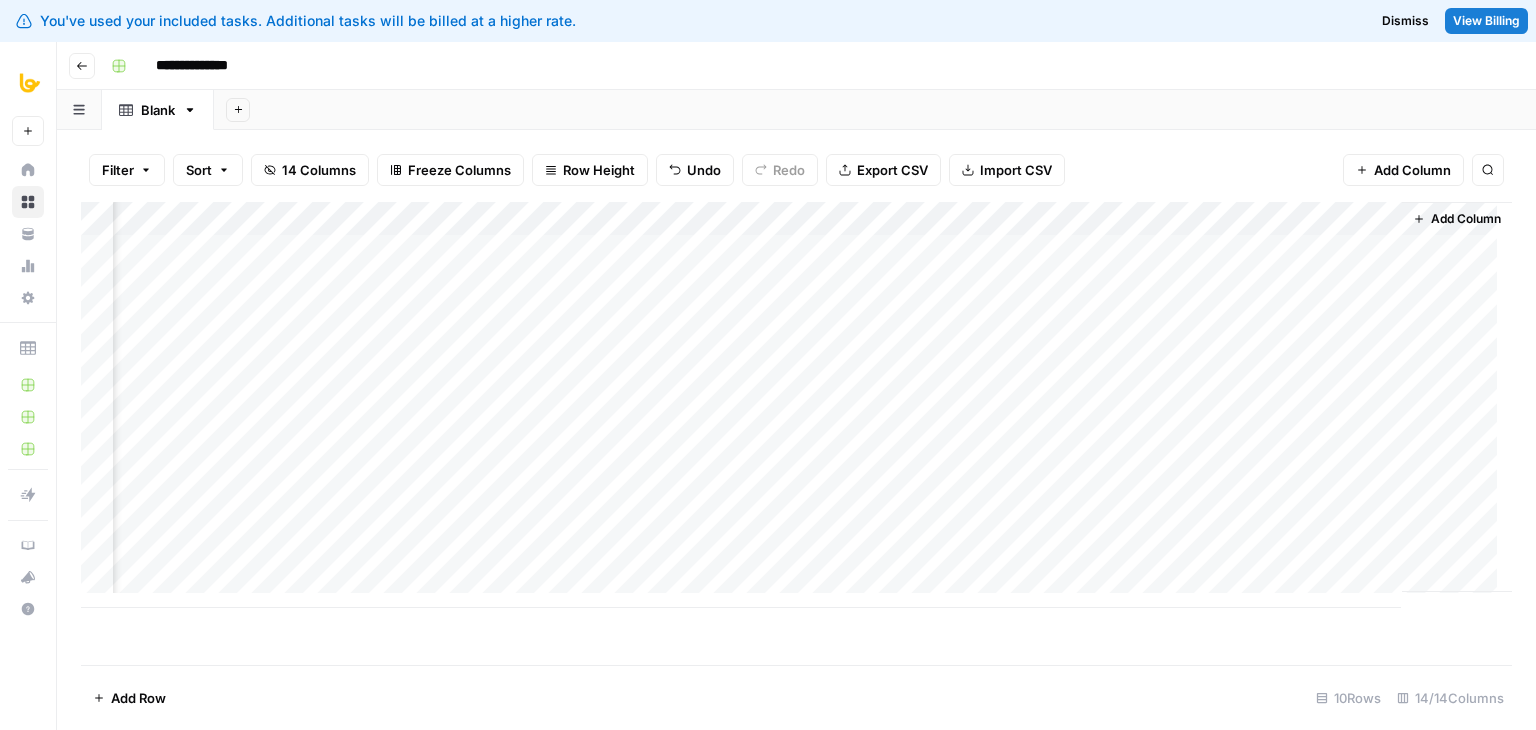 click on "Add Column" at bounding box center (796, 405) 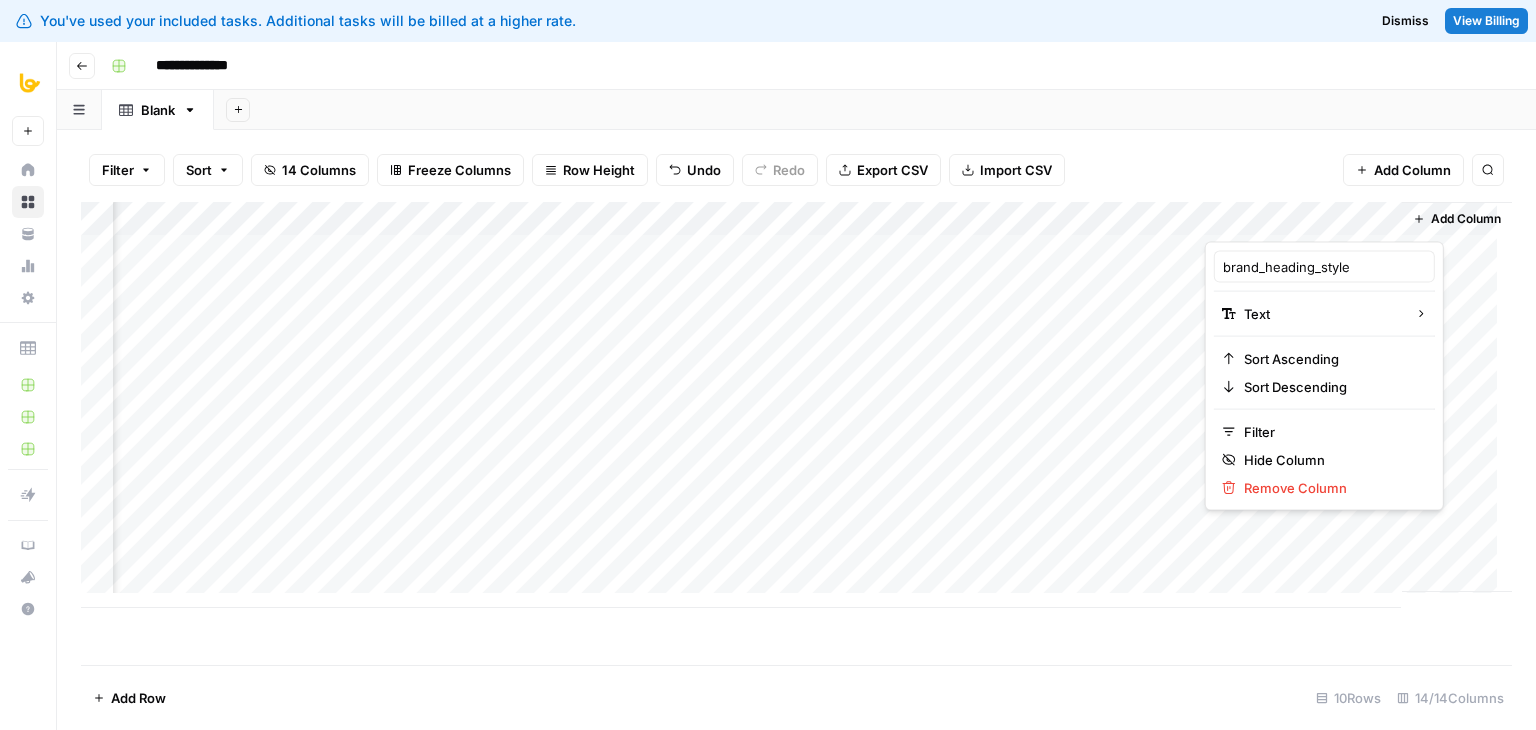 click on "Add Column" at bounding box center [796, 433] 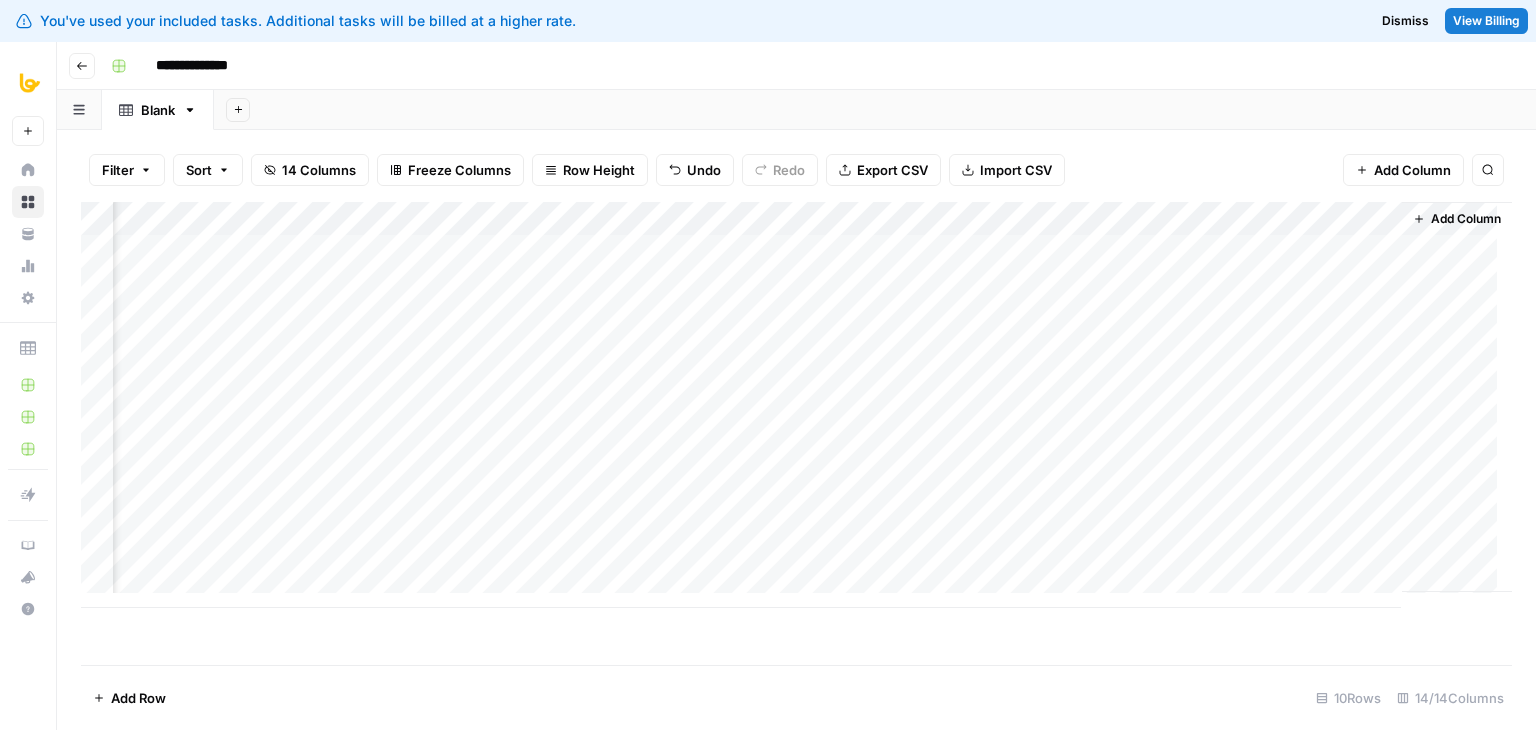 click on "Add Column" at bounding box center [796, 405] 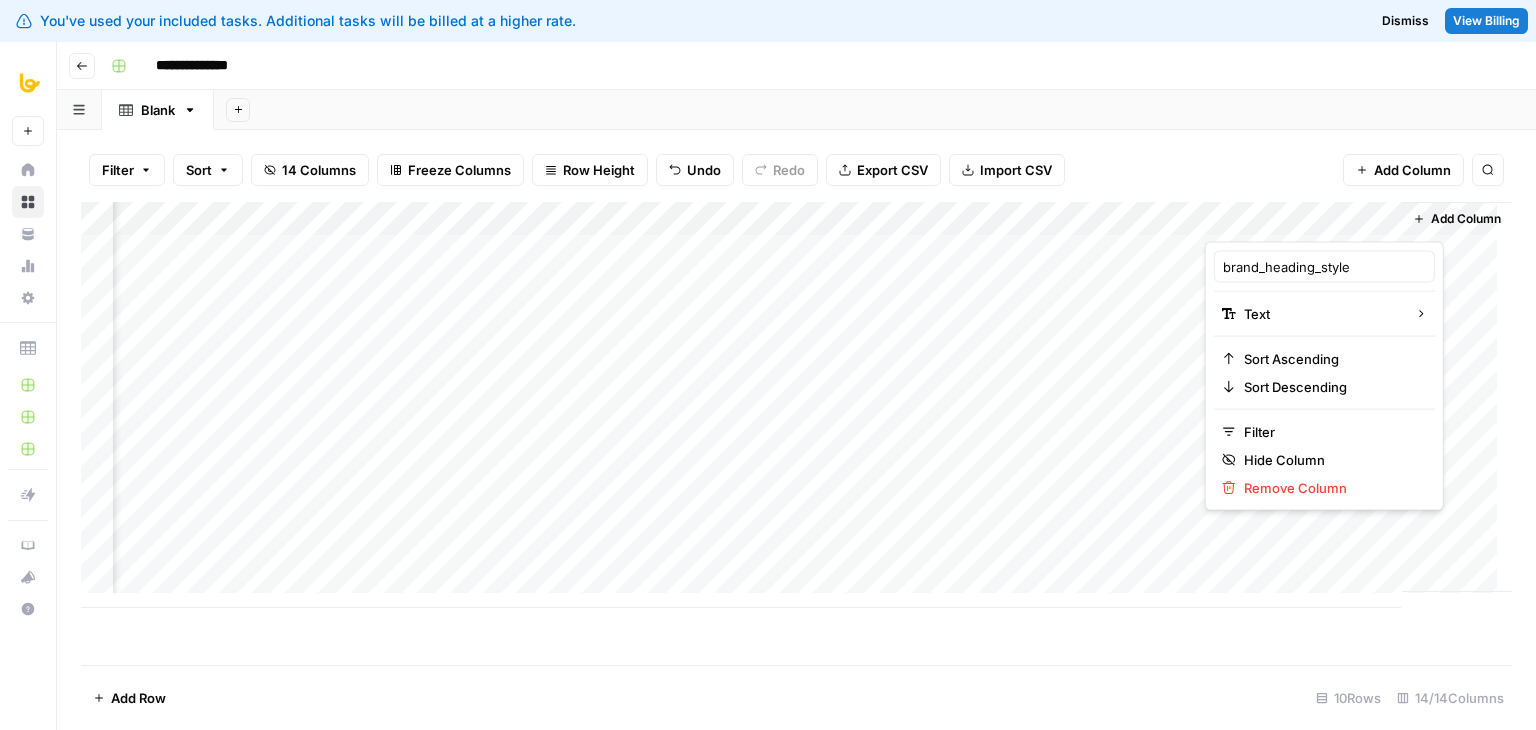 click on "Add Column" at bounding box center (796, 433) 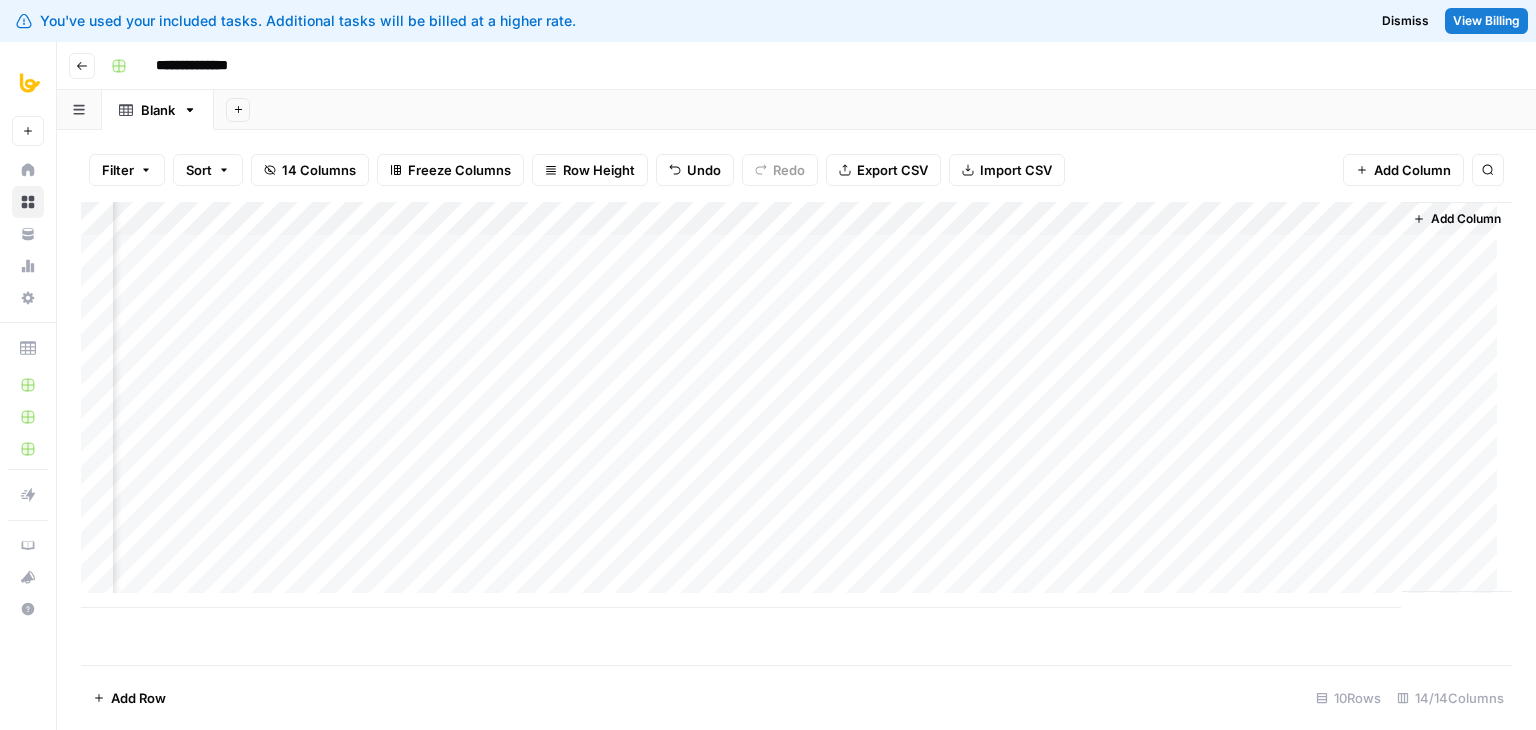 click on "Add Column" at bounding box center (1466, 219) 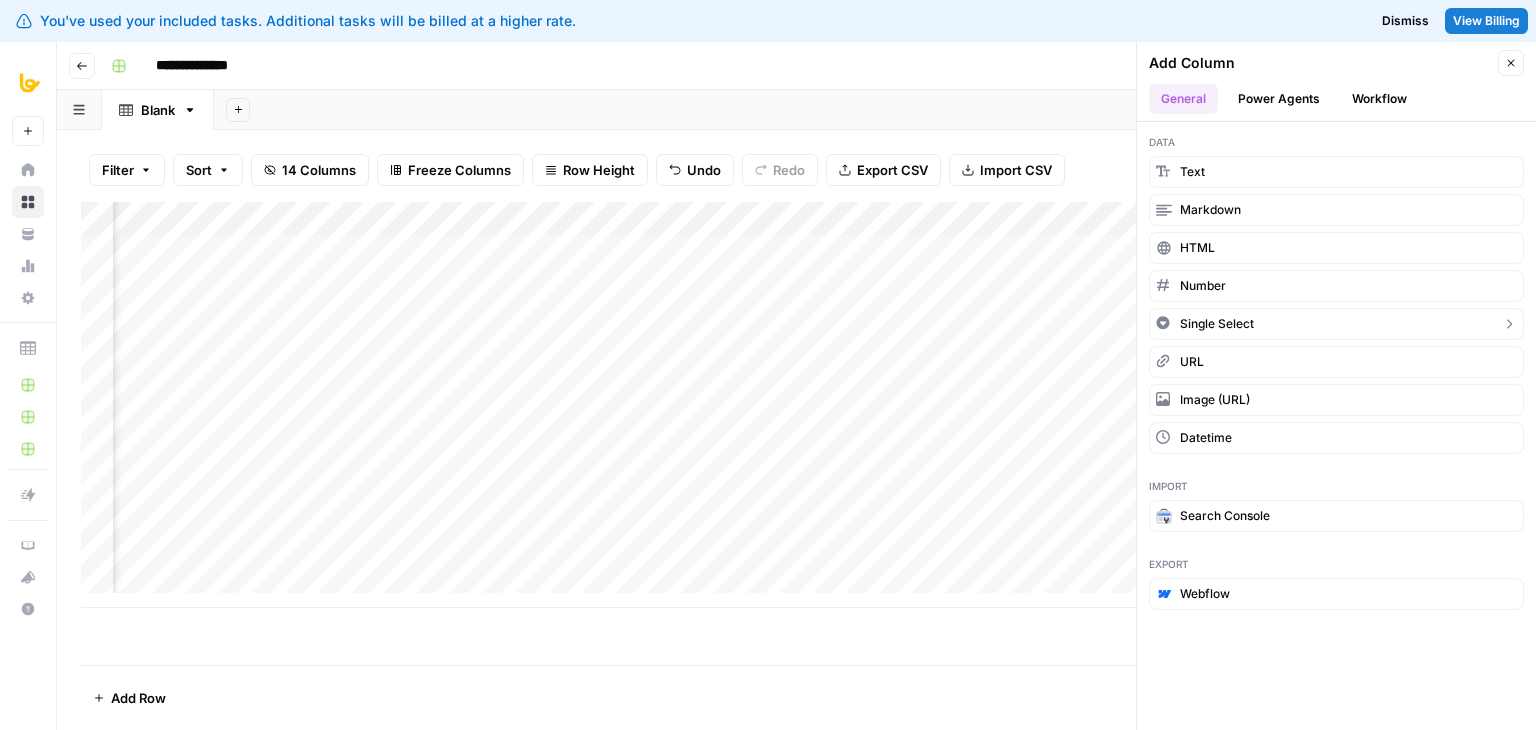click on "Single Select" at bounding box center (1217, 324) 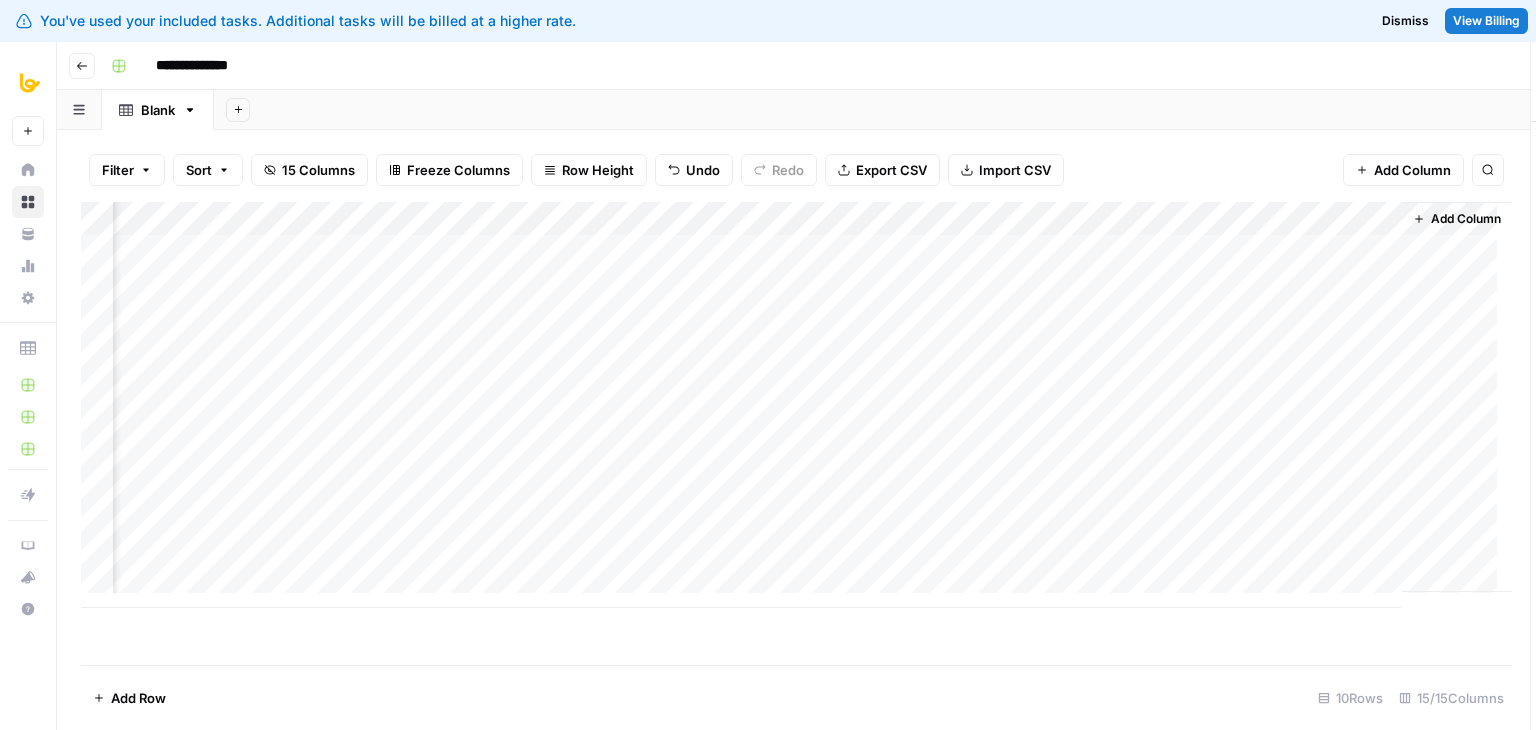 scroll, scrollTop: 0, scrollLeft: 1428, axis: horizontal 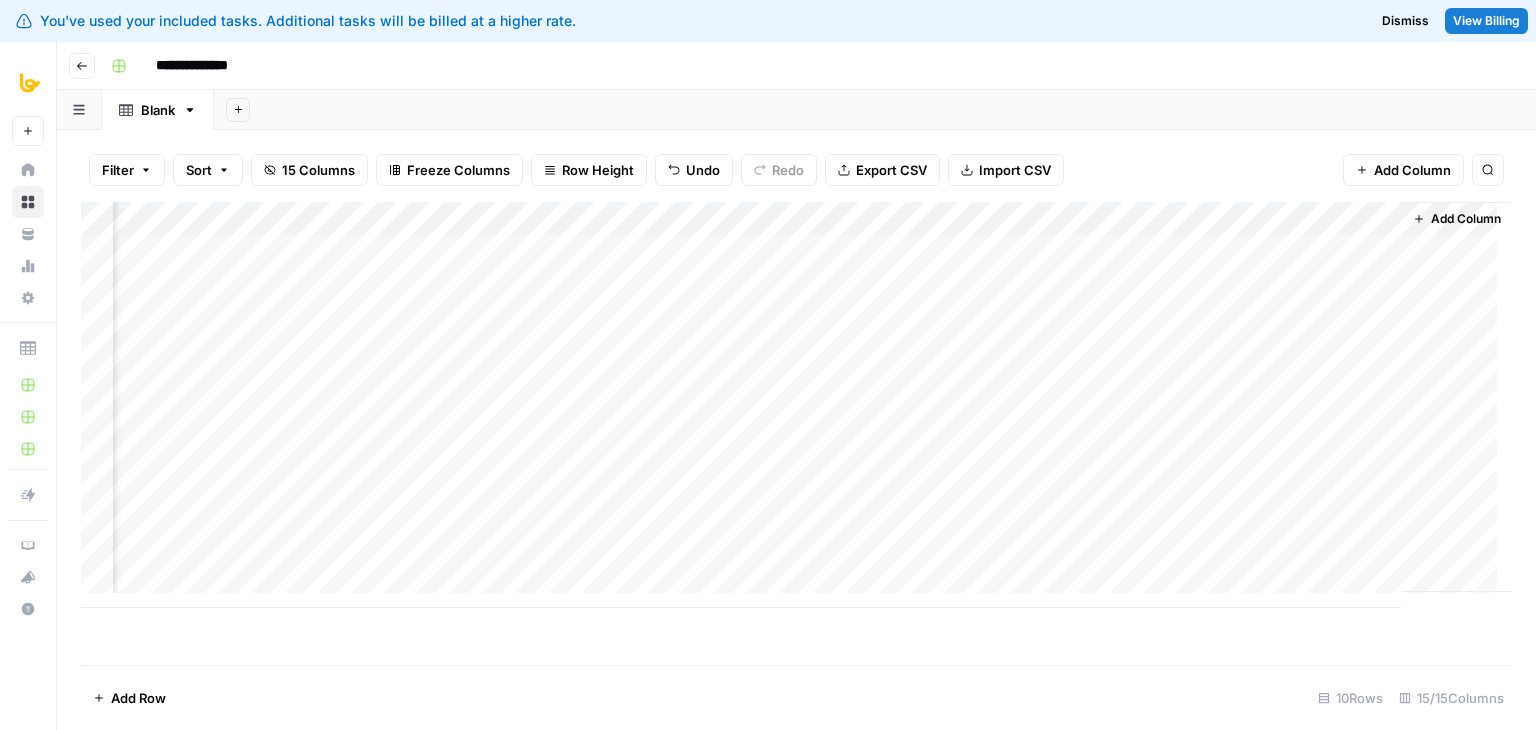 drag, startPoint x: 1272, startPoint y: 213, endPoint x: 1161, endPoint y: 209, distance: 111.07205 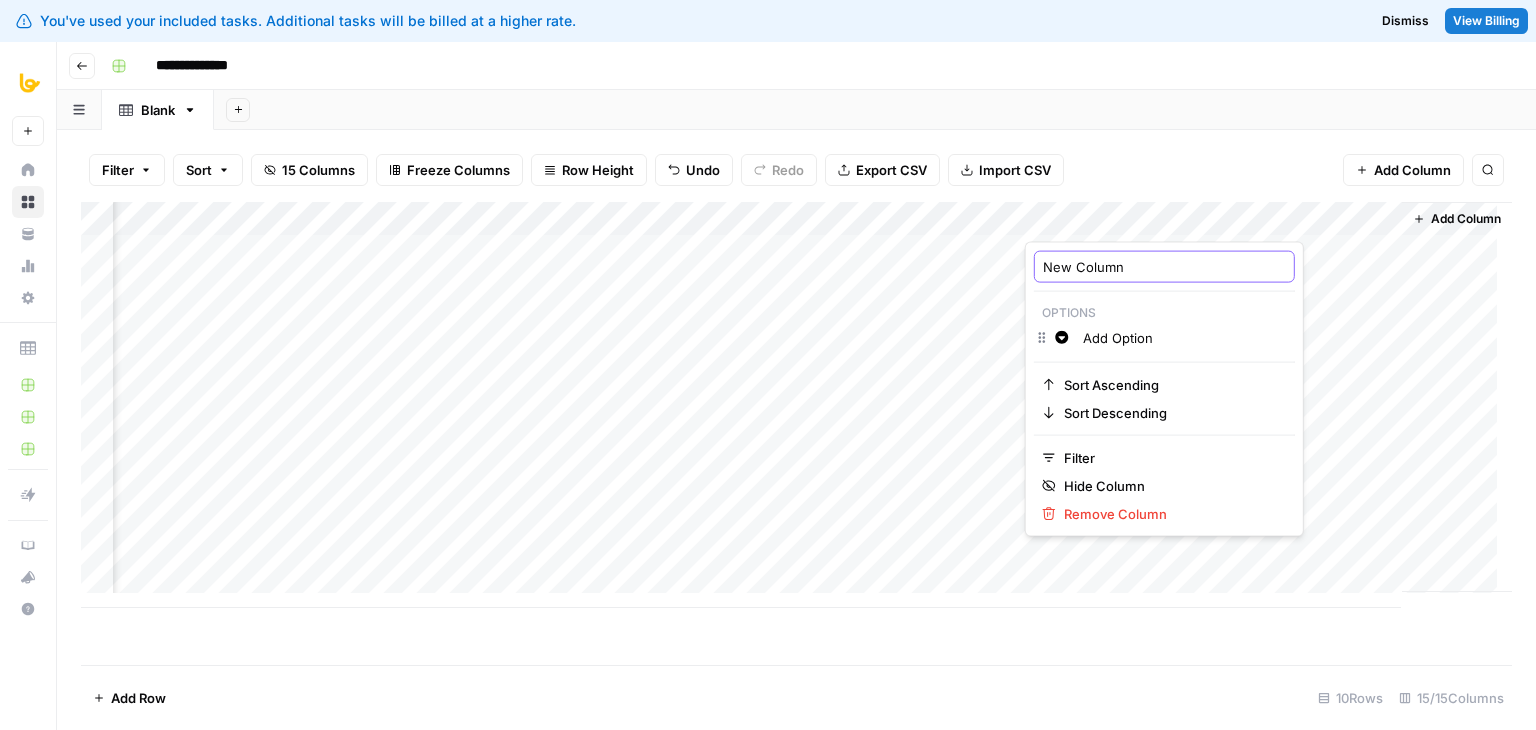 click on "New Column" at bounding box center (1164, 267) 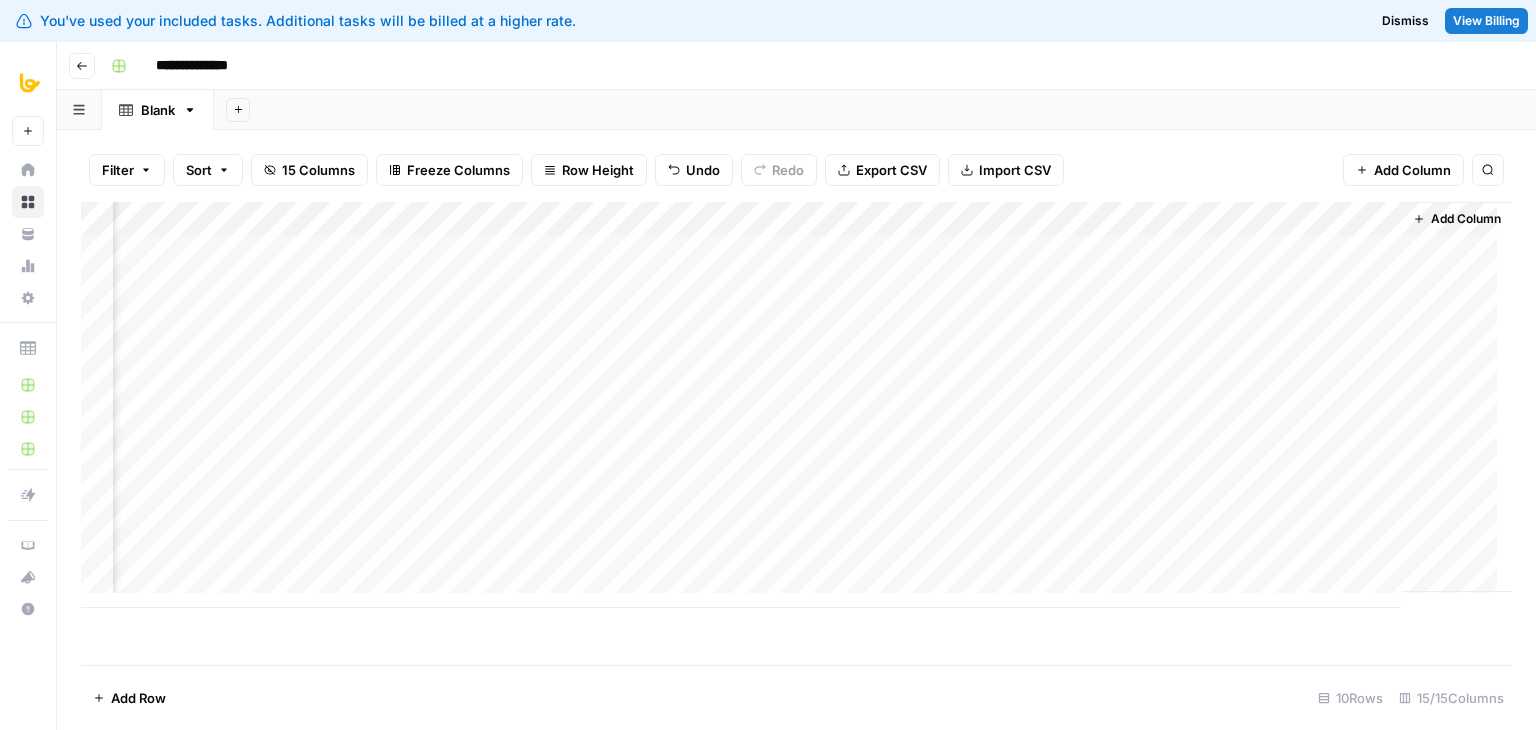click on "Add Column" at bounding box center (796, 405) 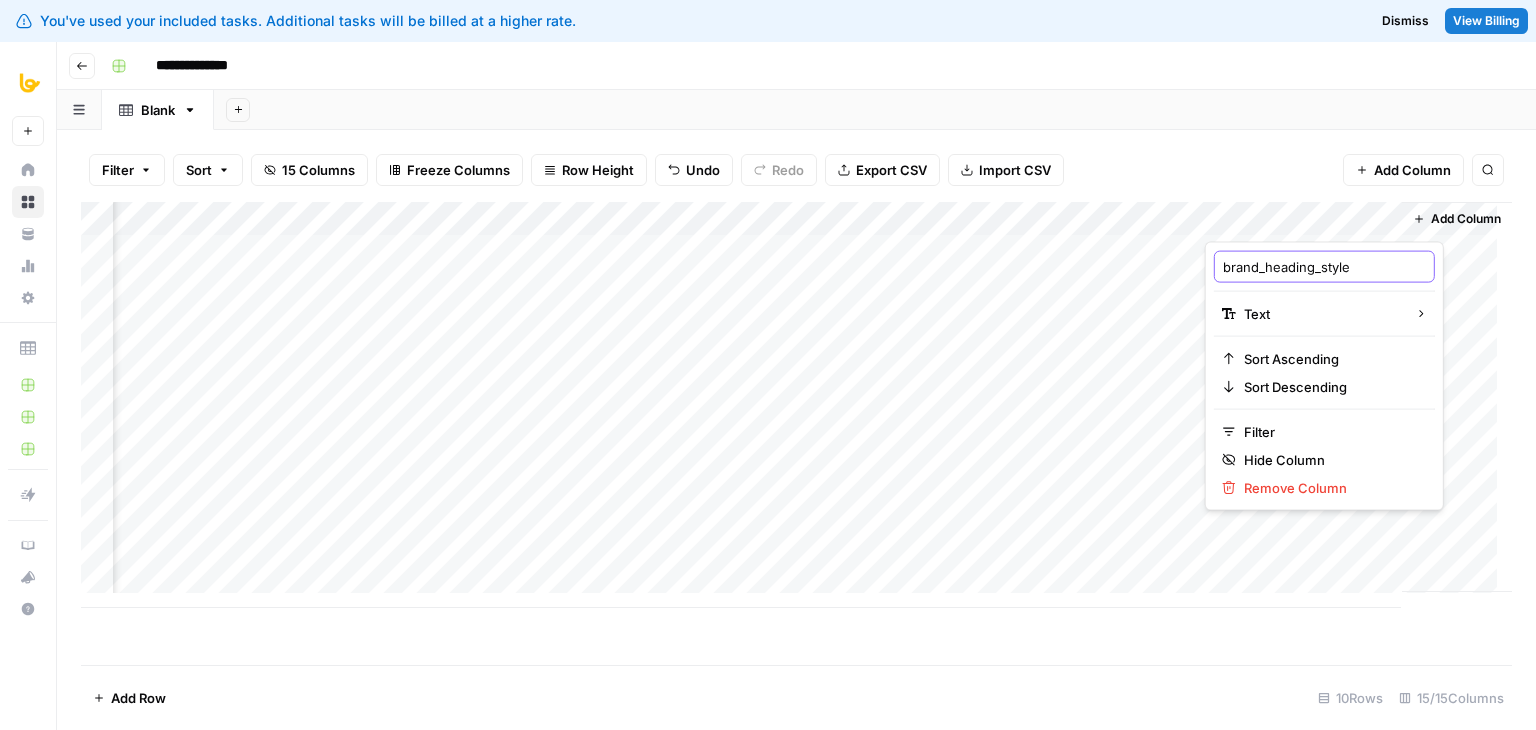 click on "brand_heading_style" at bounding box center [1324, 267] 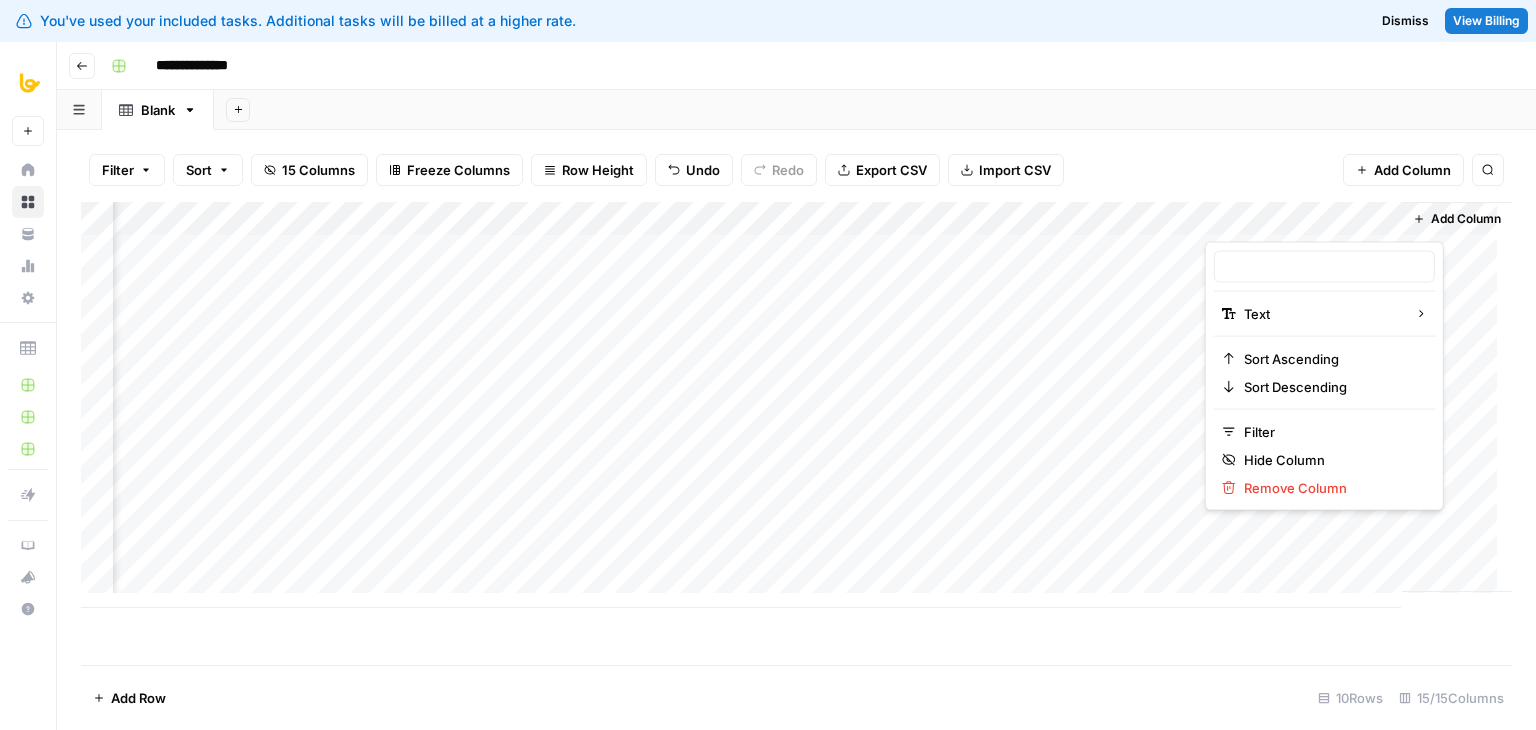 click on "Add Column" at bounding box center [796, 405] 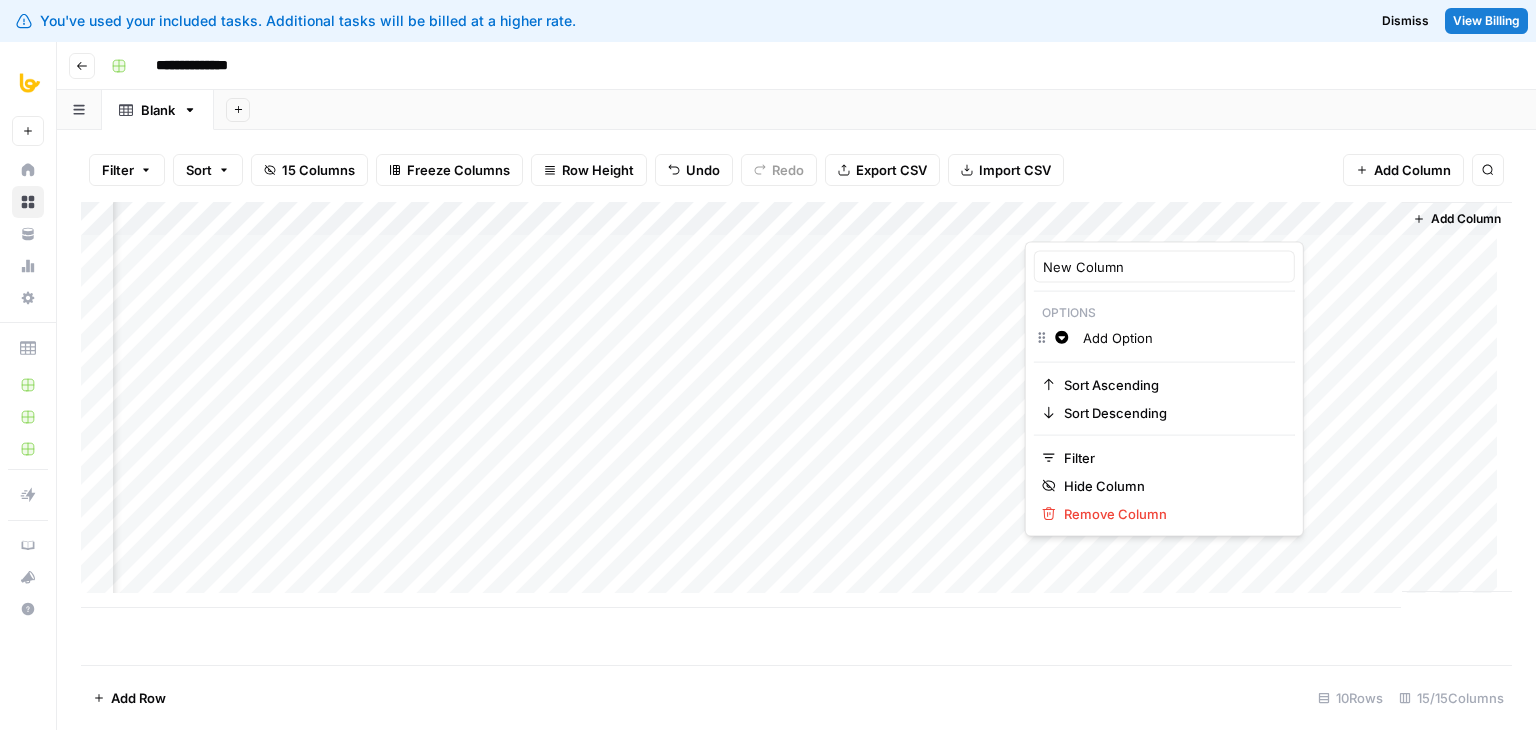 click on "New Column" at bounding box center (1164, 267) 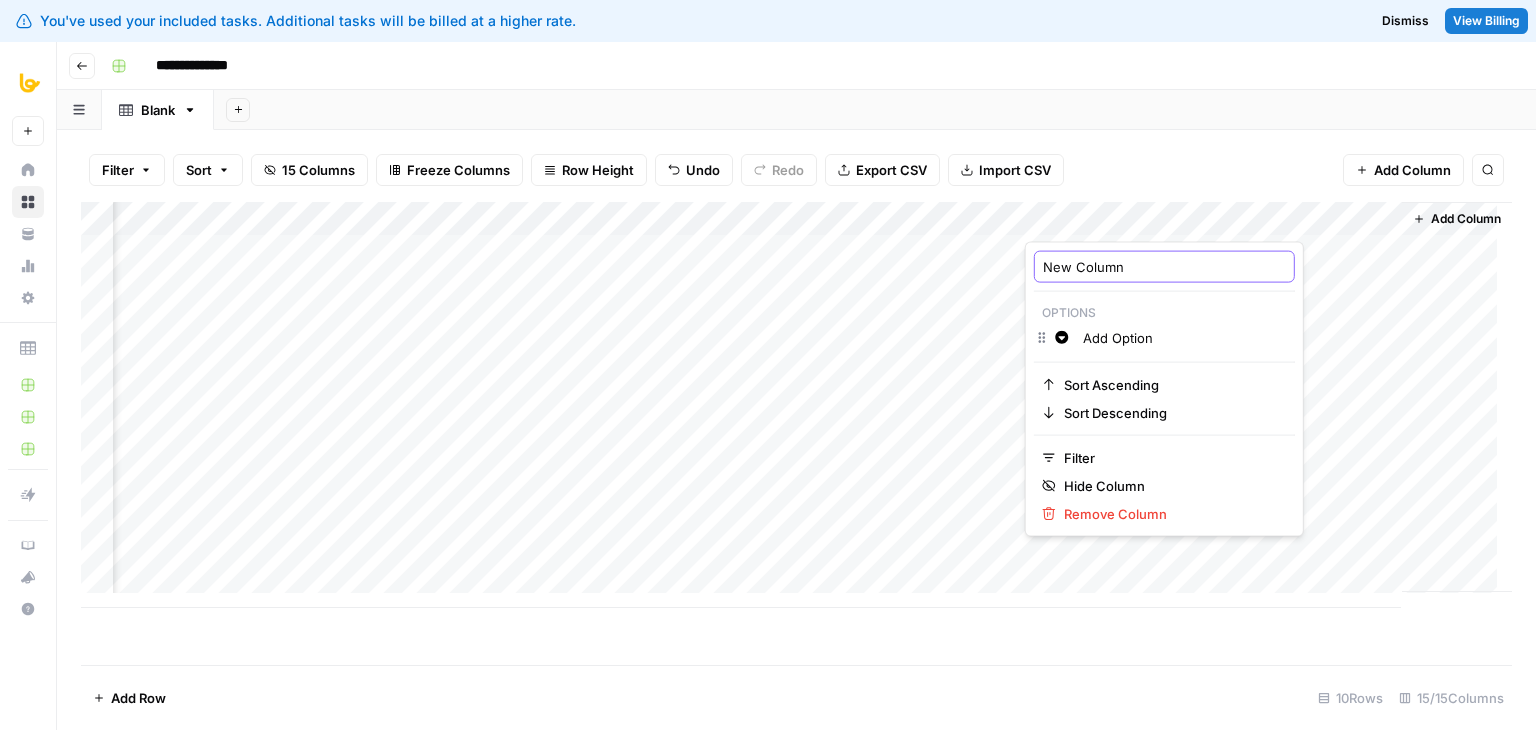 paste on "brand_heading_style" 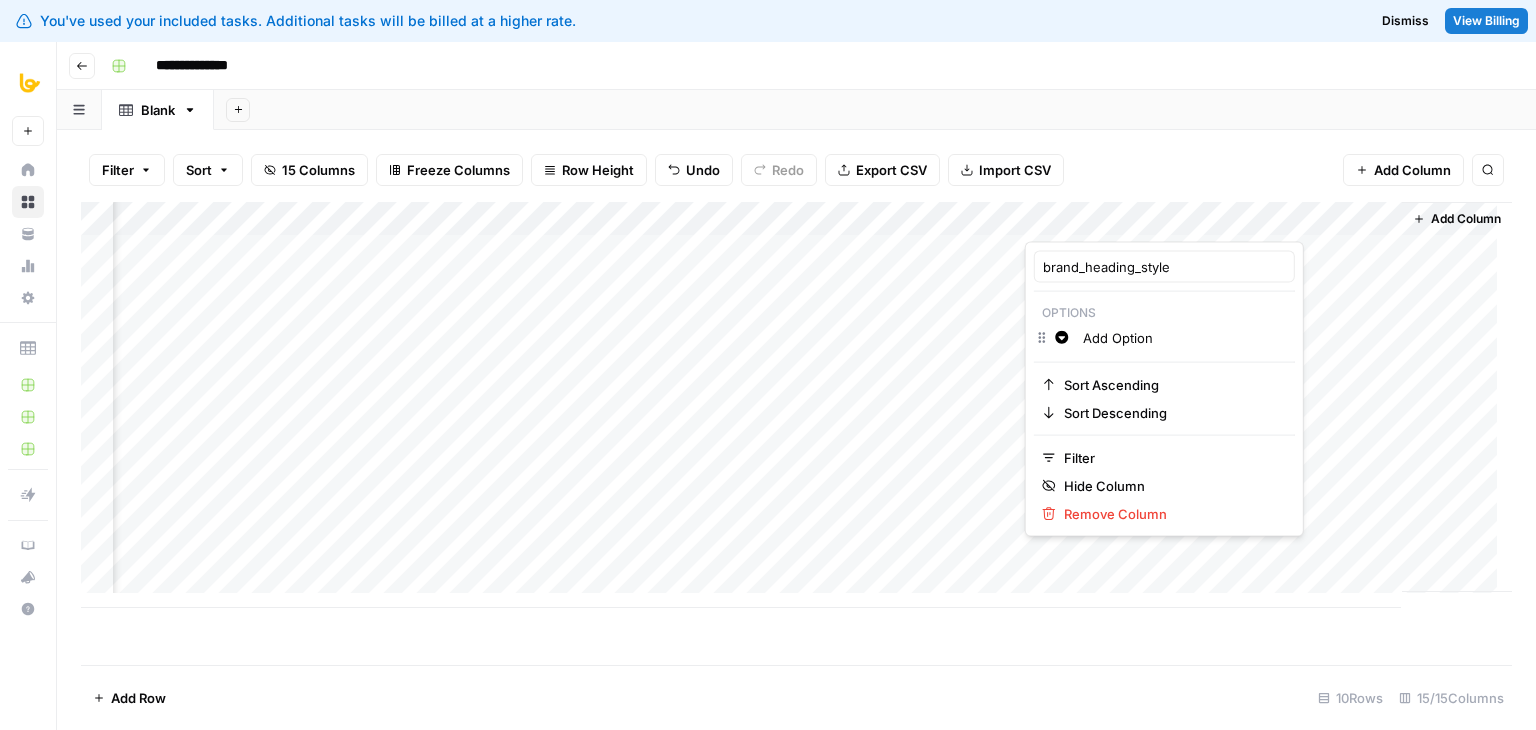 click on "Filter Sort 15 Columns Freeze Columns Row Height Undo Redo Export CSV Import CSV Add Column Search" at bounding box center (796, 170) 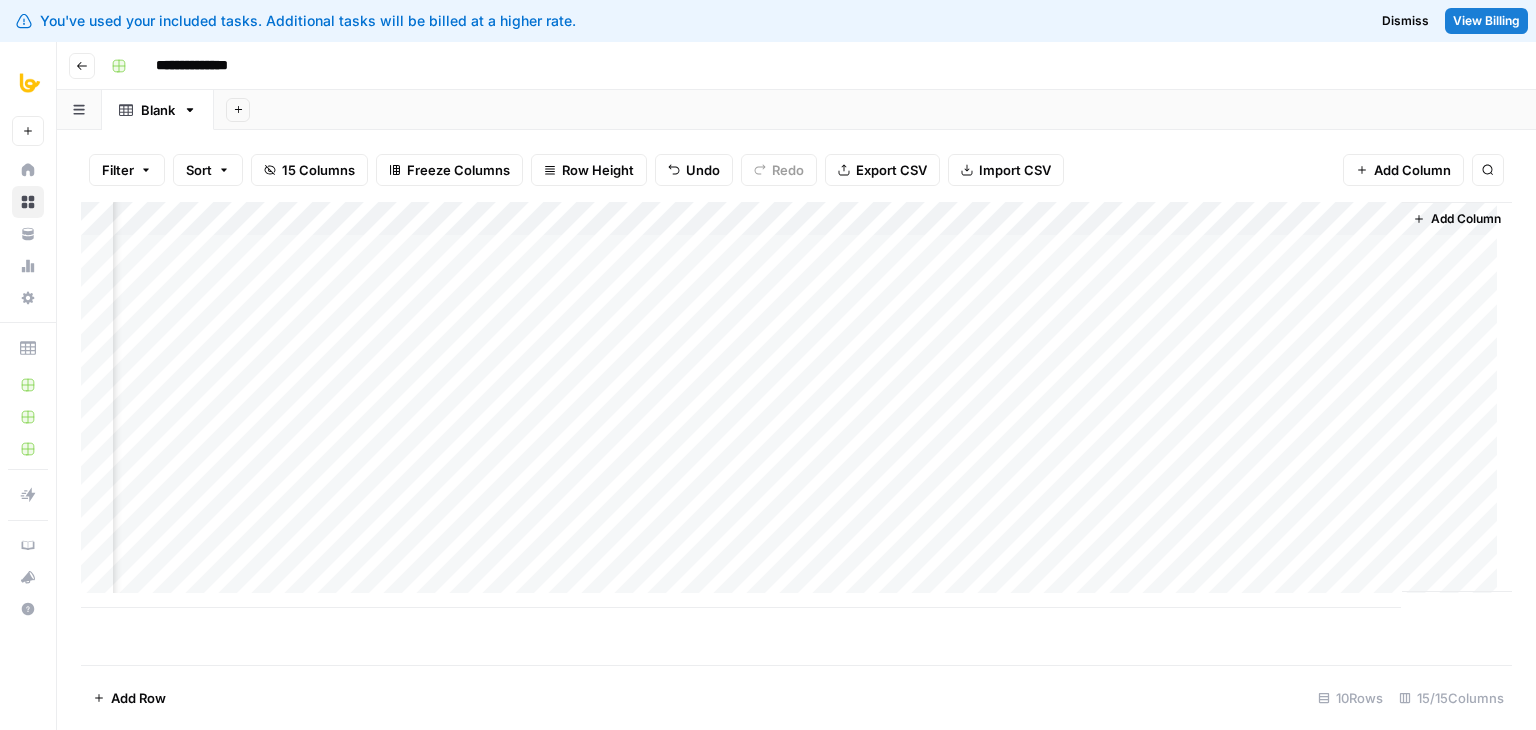 click on "Add Column" at bounding box center (796, 405) 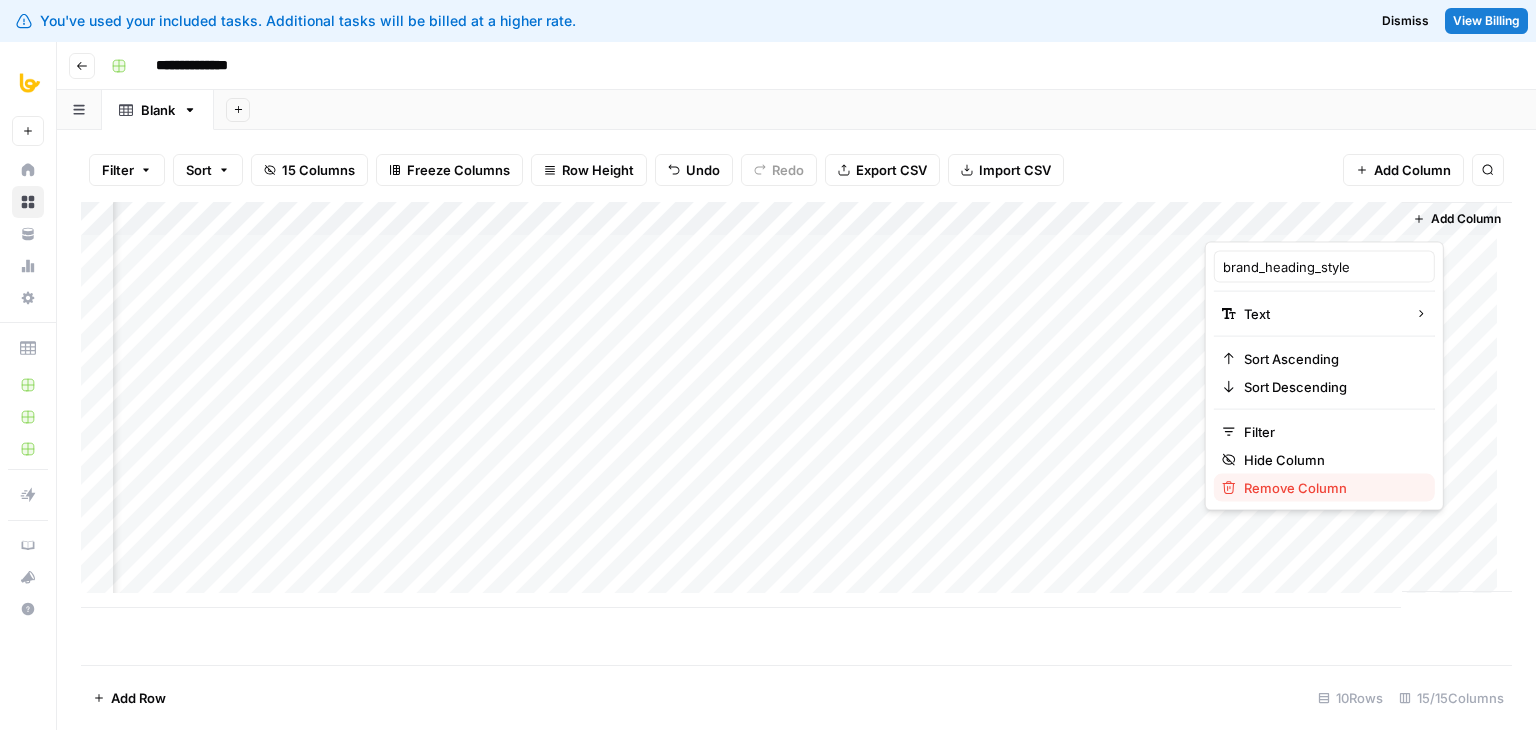 click on "Remove Column" at bounding box center [1331, 488] 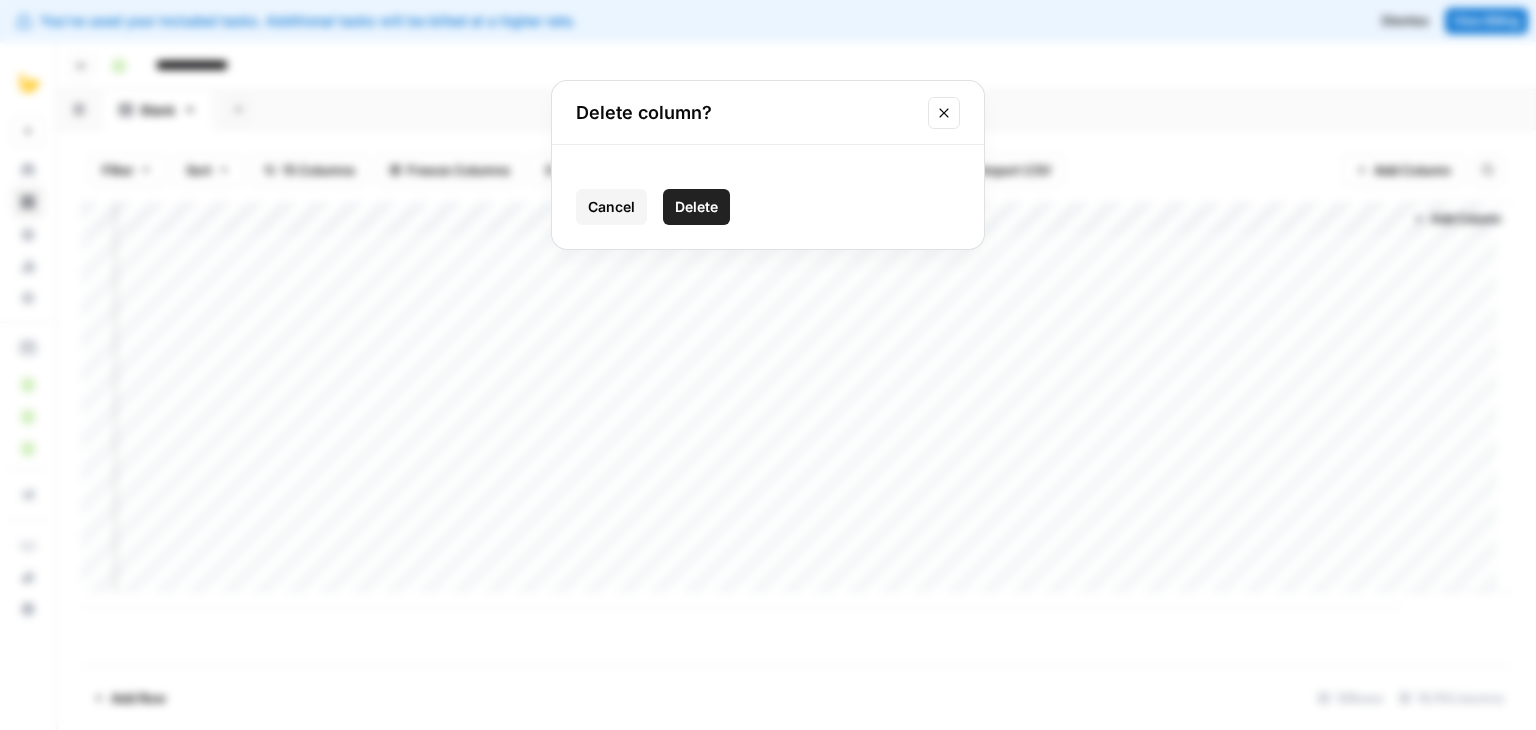 drag, startPoint x: 696, startPoint y: 198, endPoint x: 736, endPoint y: 213, distance: 42.72002 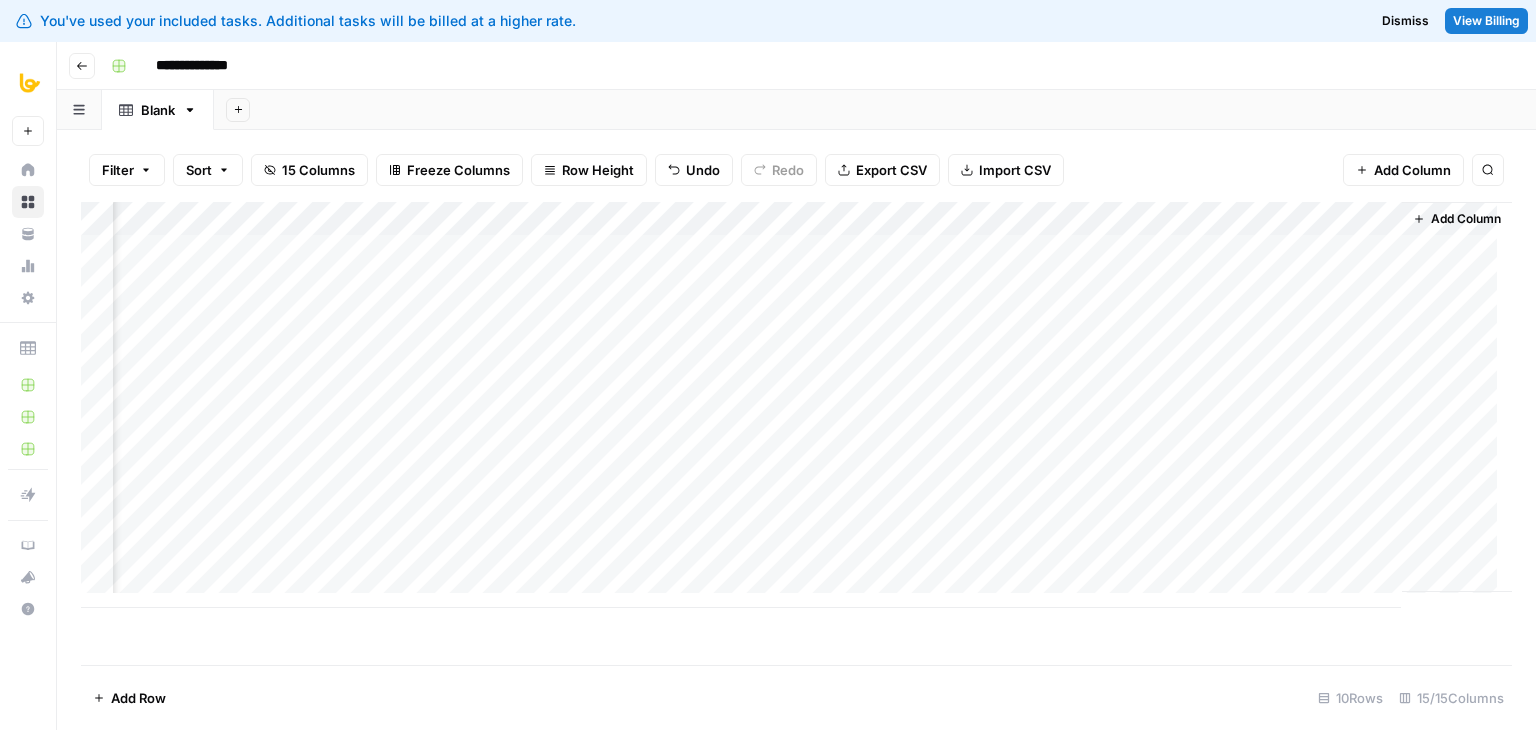 scroll, scrollTop: 0, scrollLeft: 1248, axis: horizontal 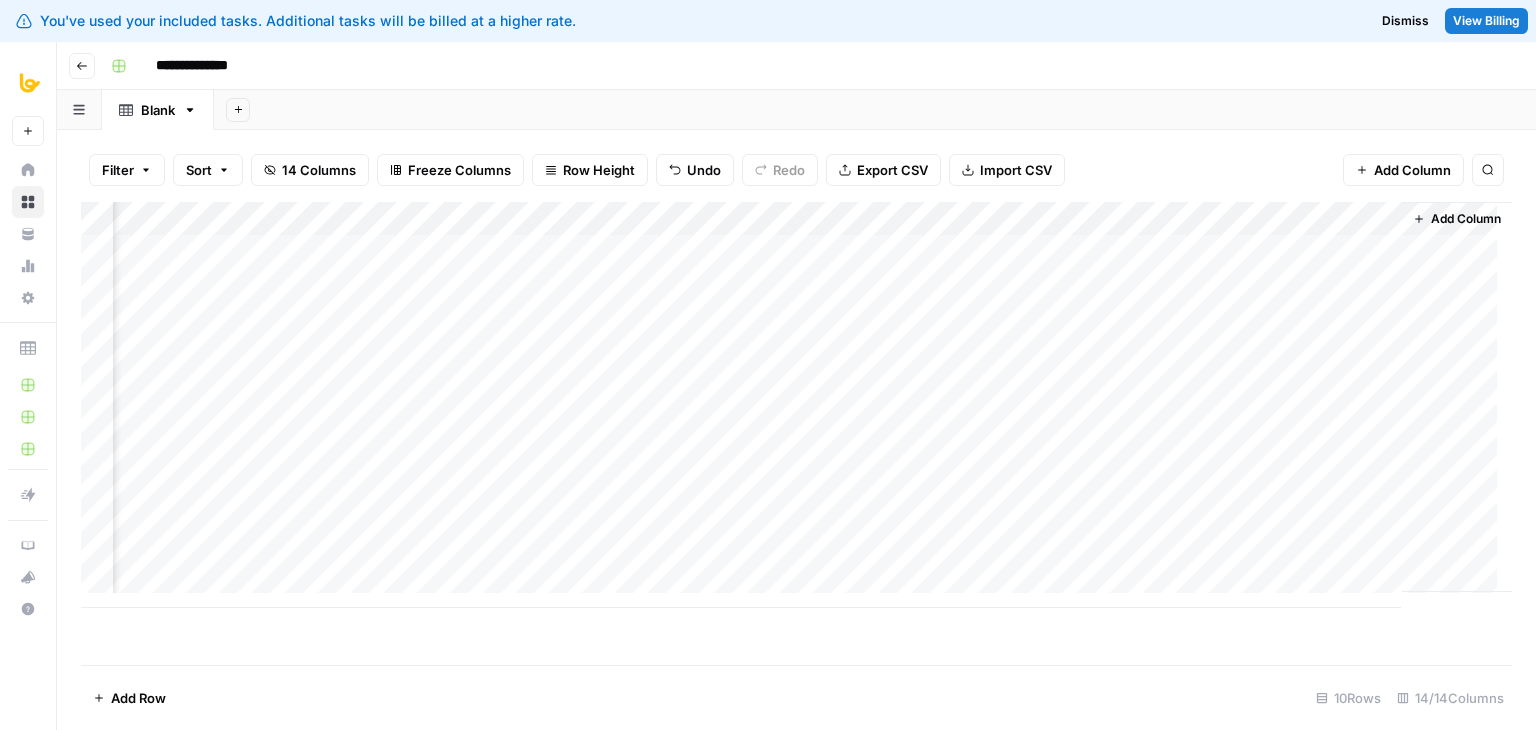 click on "Add Column" at bounding box center [796, 405] 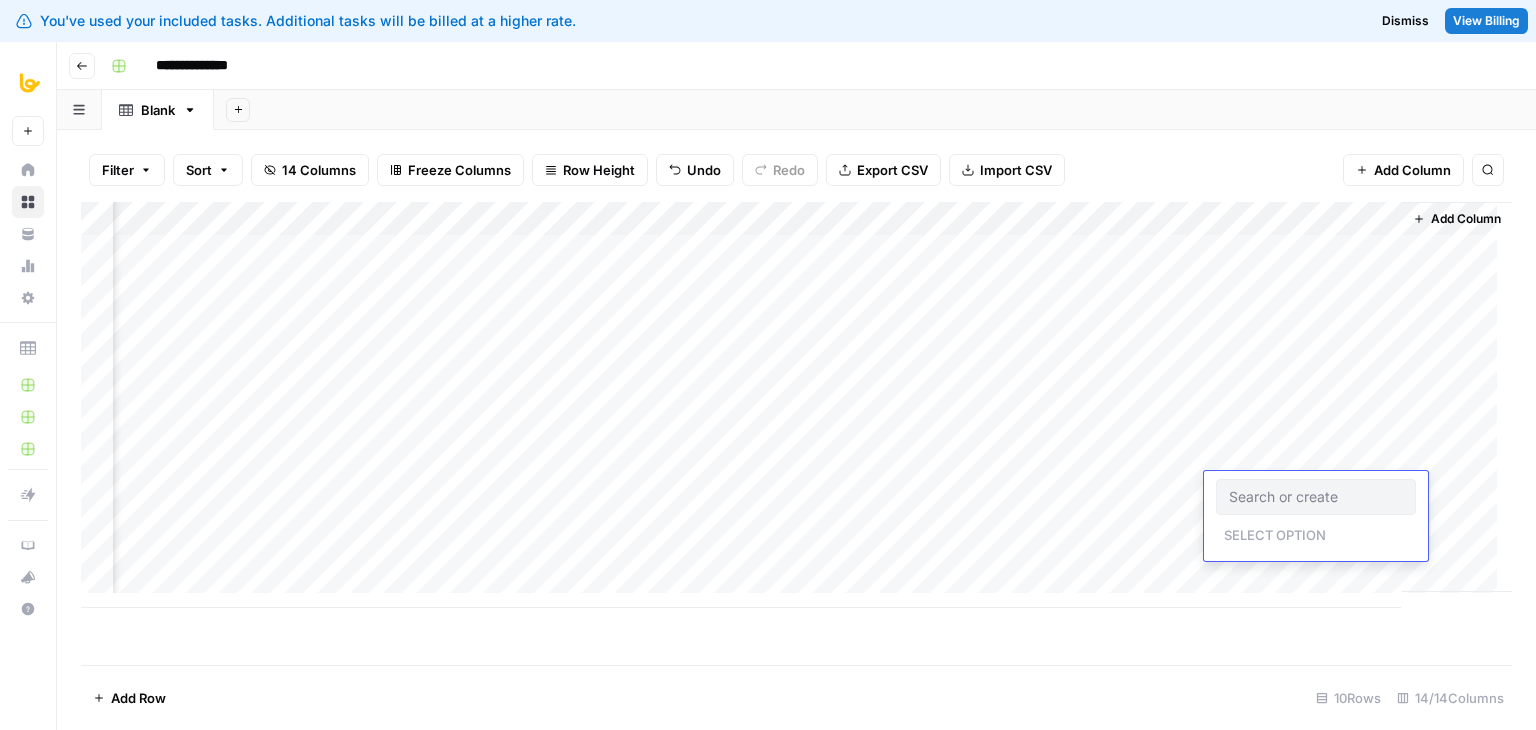 click at bounding box center (1316, 497) 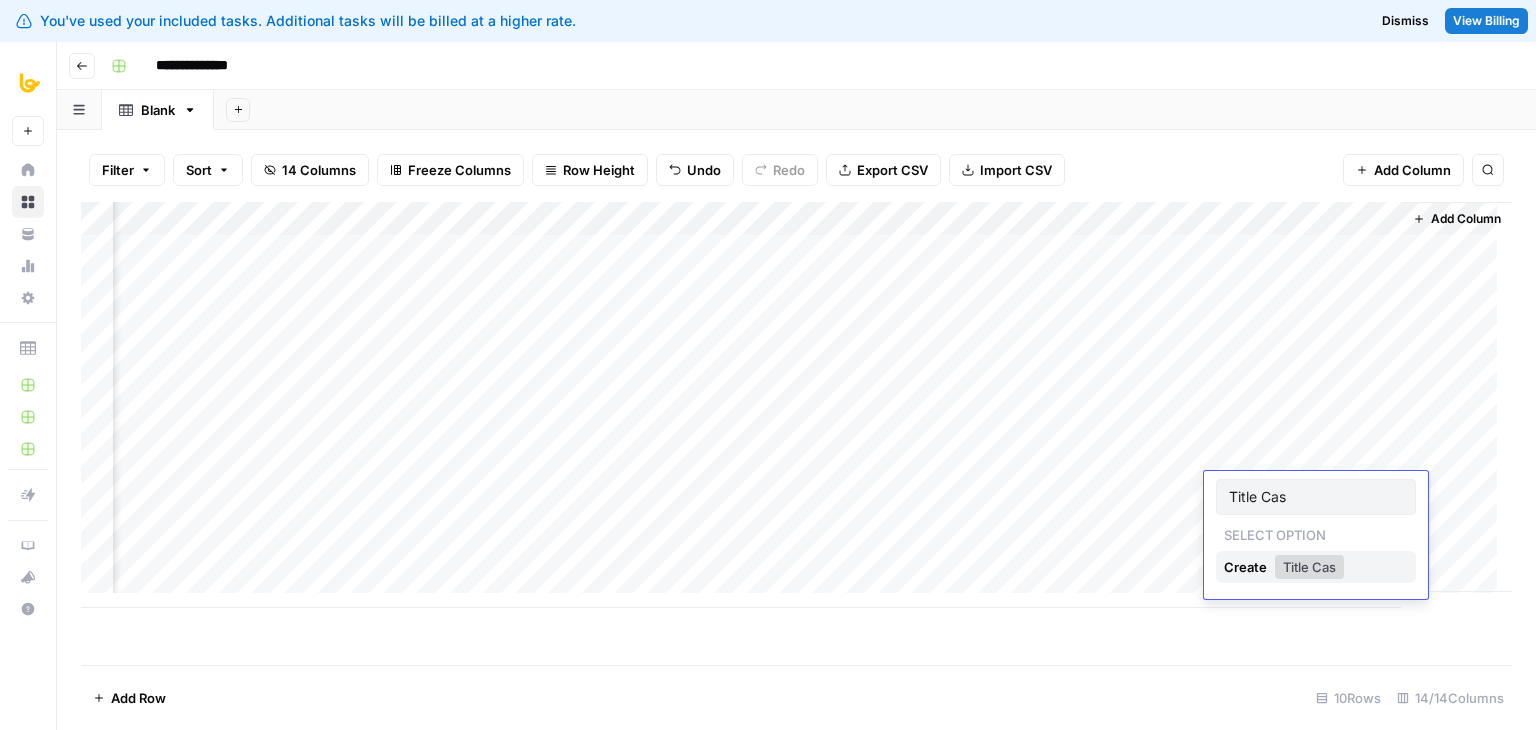 type on "Title Case" 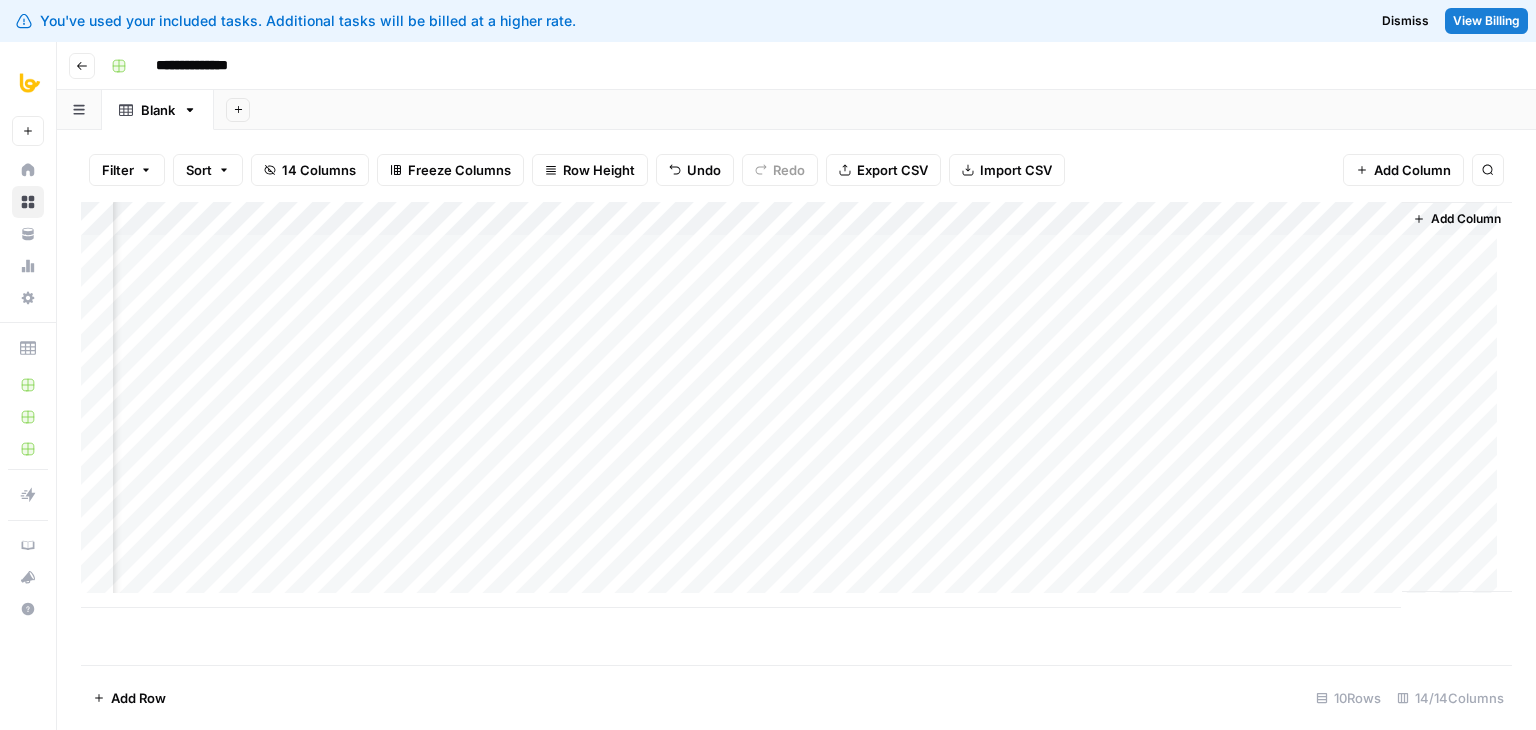click on "Add Column" at bounding box center [796, 405] 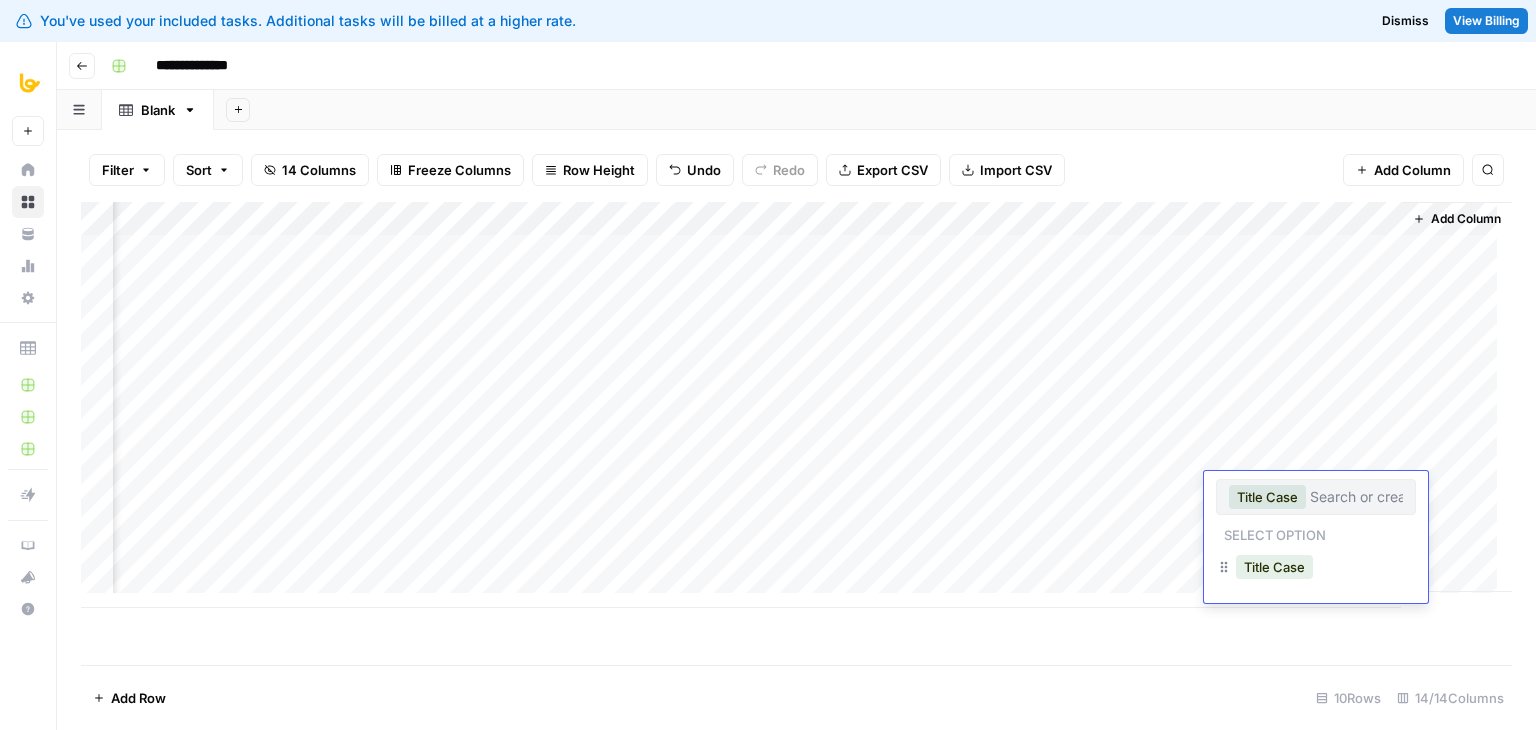 click at bounding box center [1356, 497] 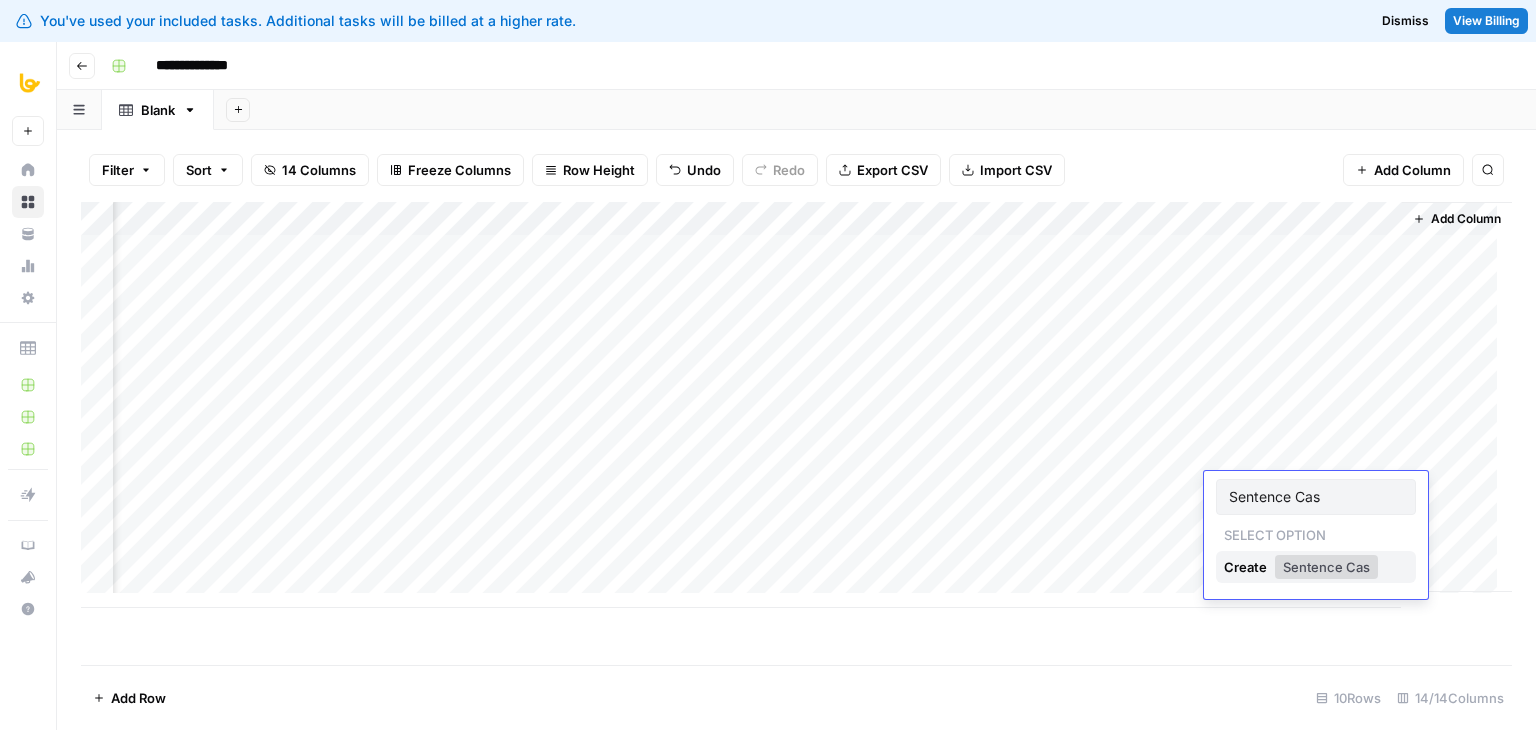type on "Sentence Case" 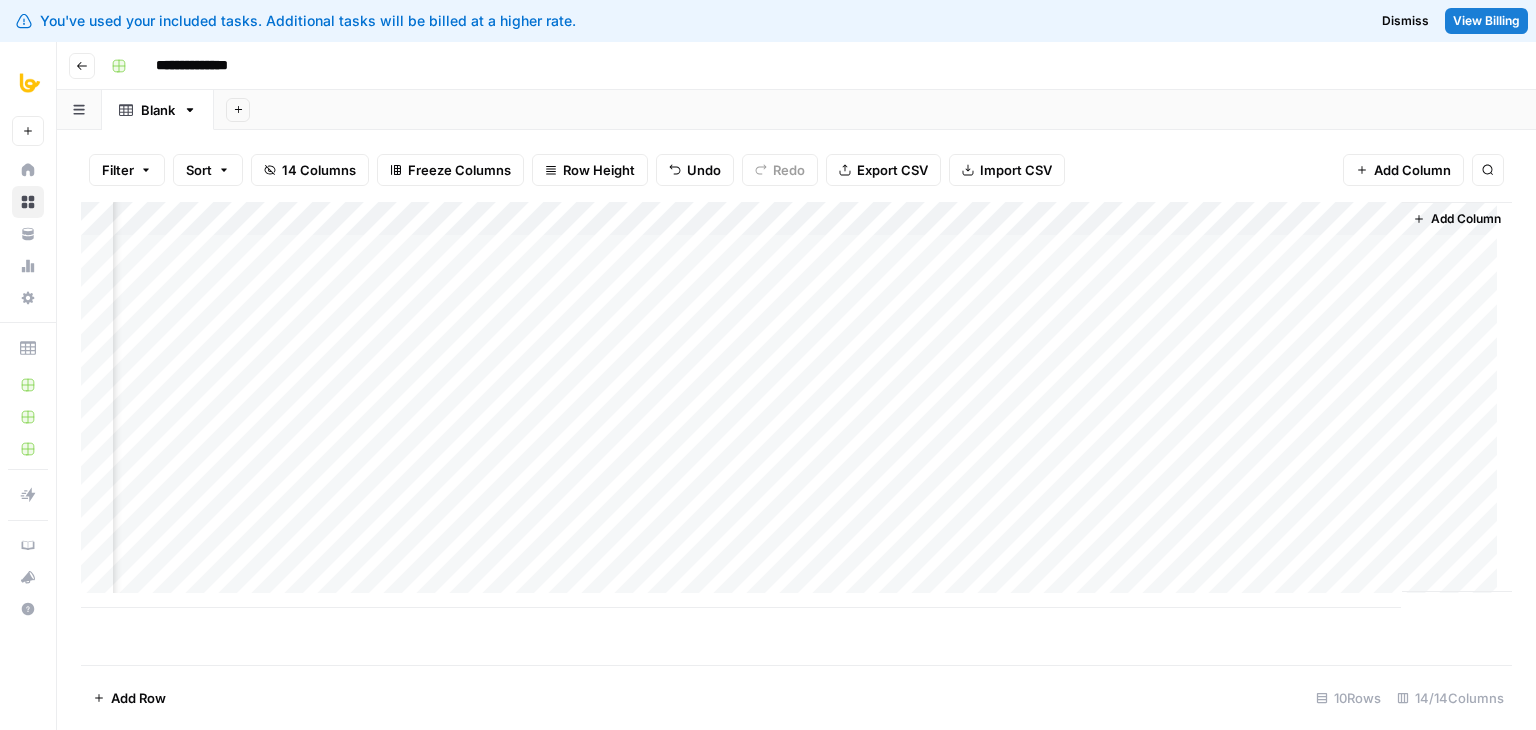 click on "Add Column" at bounding box center [796, 405] 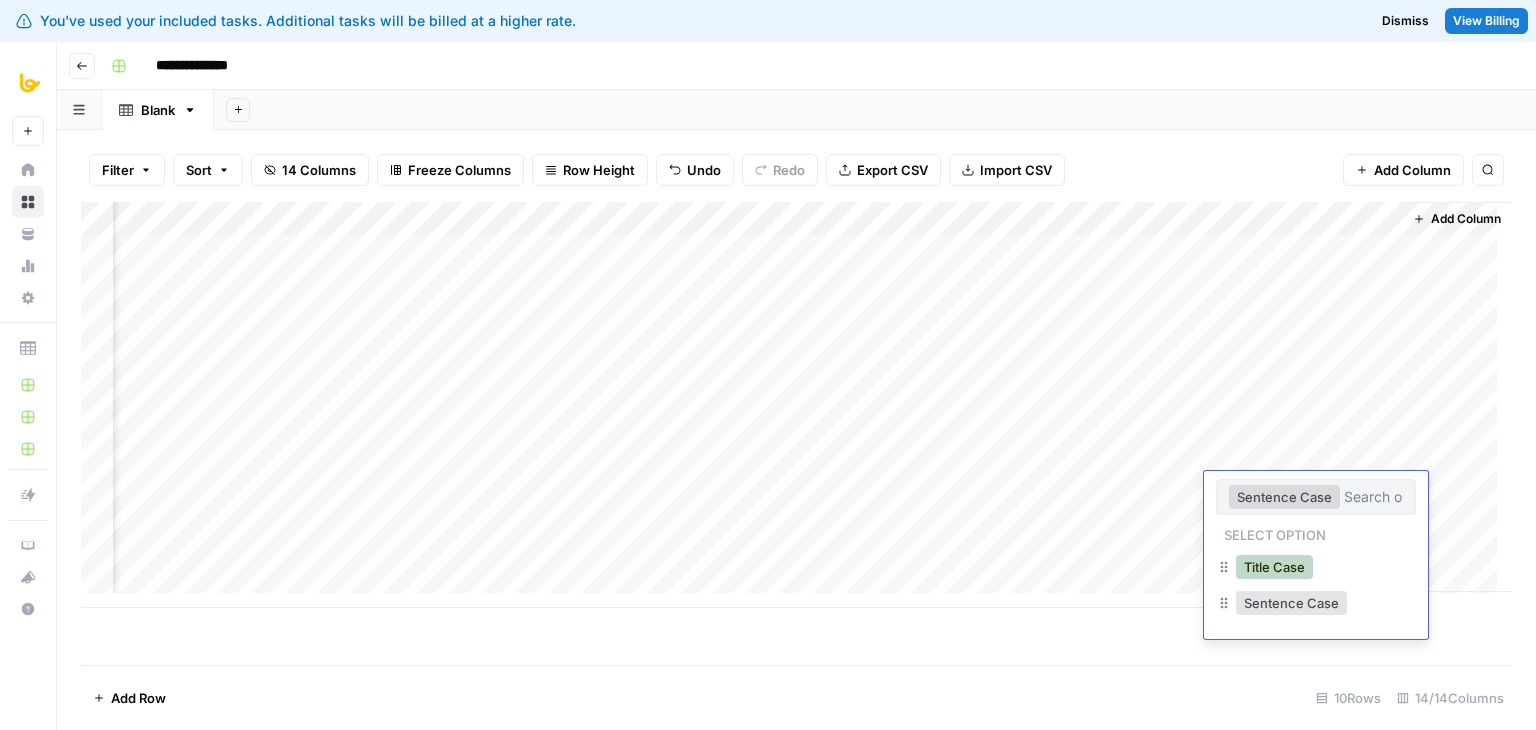 click on "Title Case" at bounding box center [1274, 567] 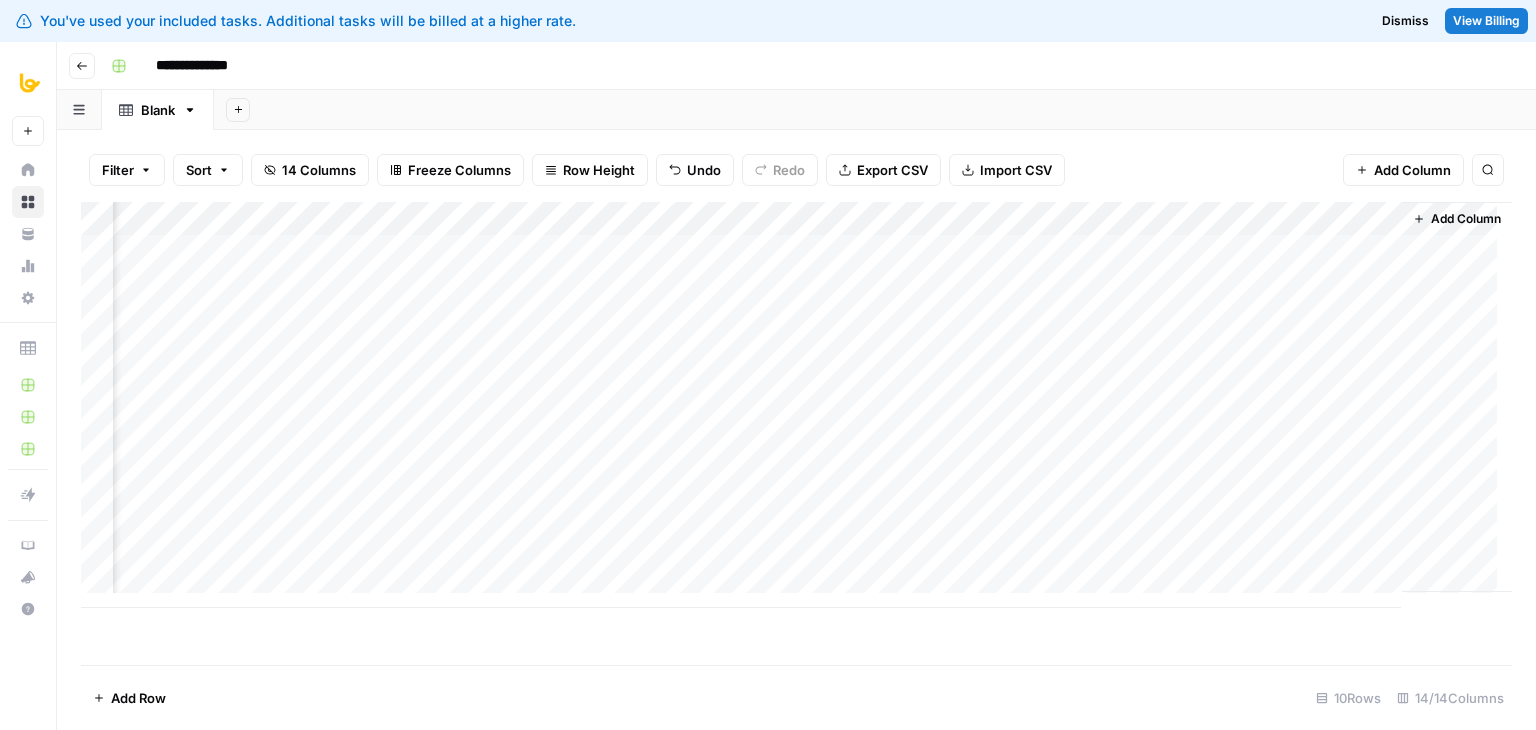 click on "Add Column" at bounding box center [796, 433] 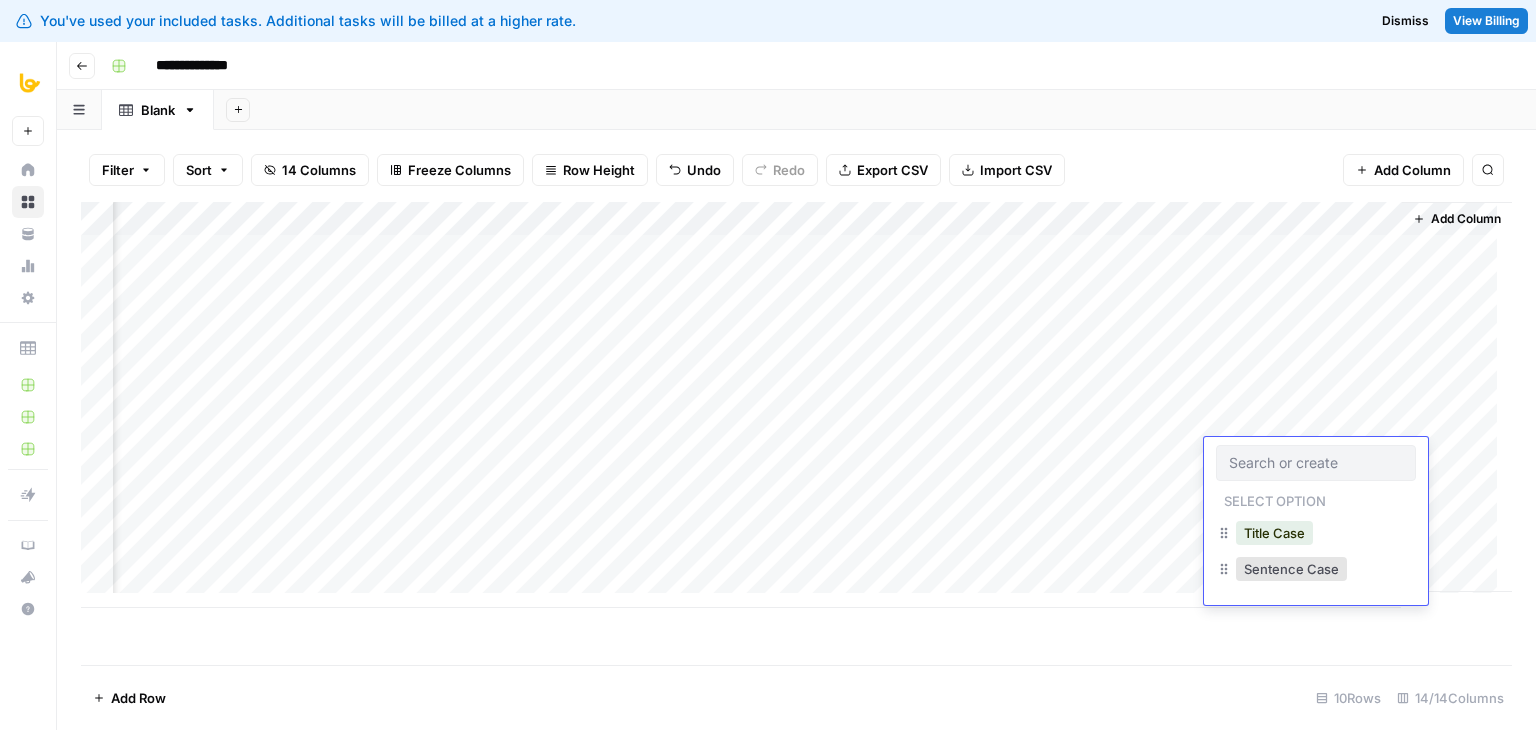 click on "Add Column" at bounding box center [796, 405] 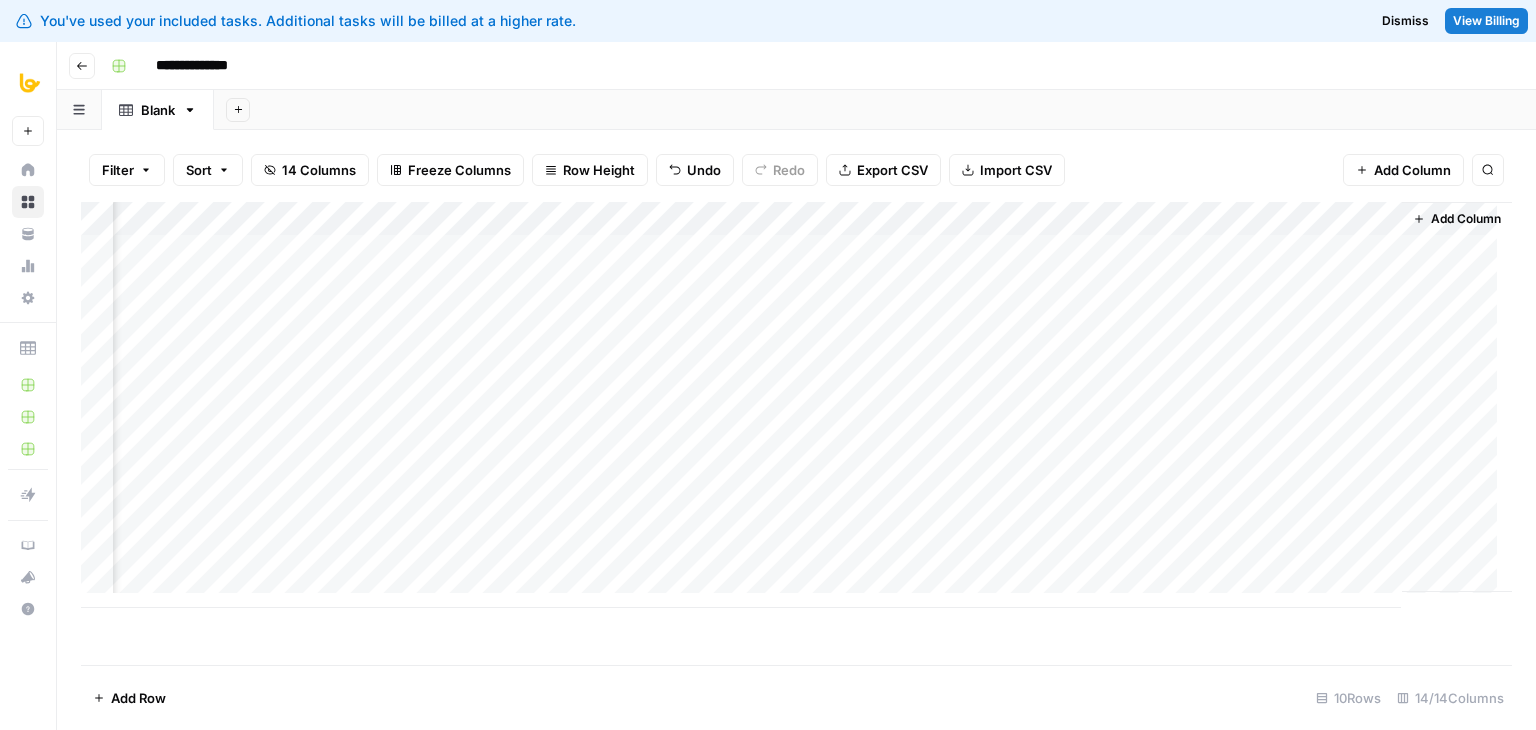 click on "Add Row 10  Rows 14/14  Columns" at bounding box center (796, 697) 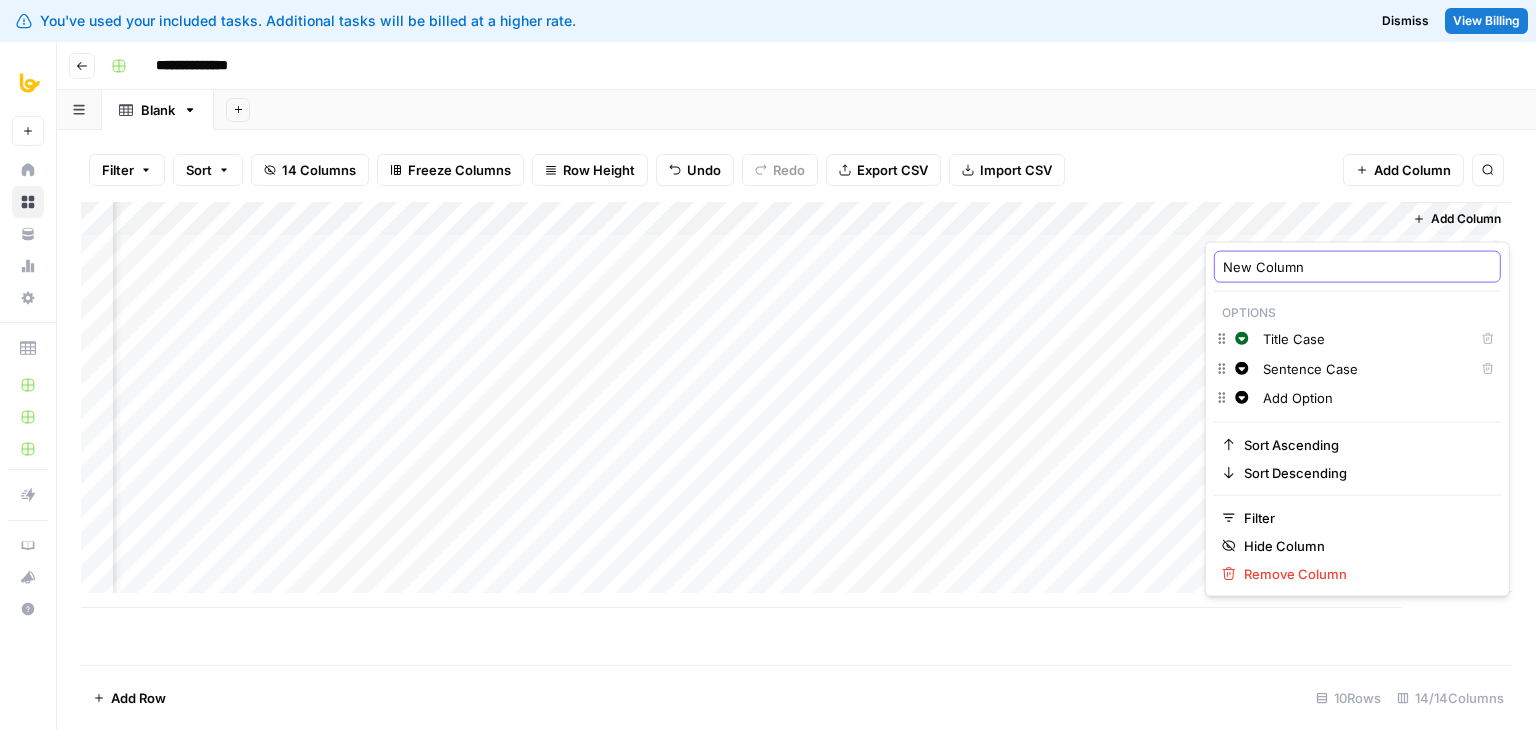 drag, startPoint x: 1329, startPoint y: 266, endPoint x: 1186, endPoint y: 253, distance: 143.58969 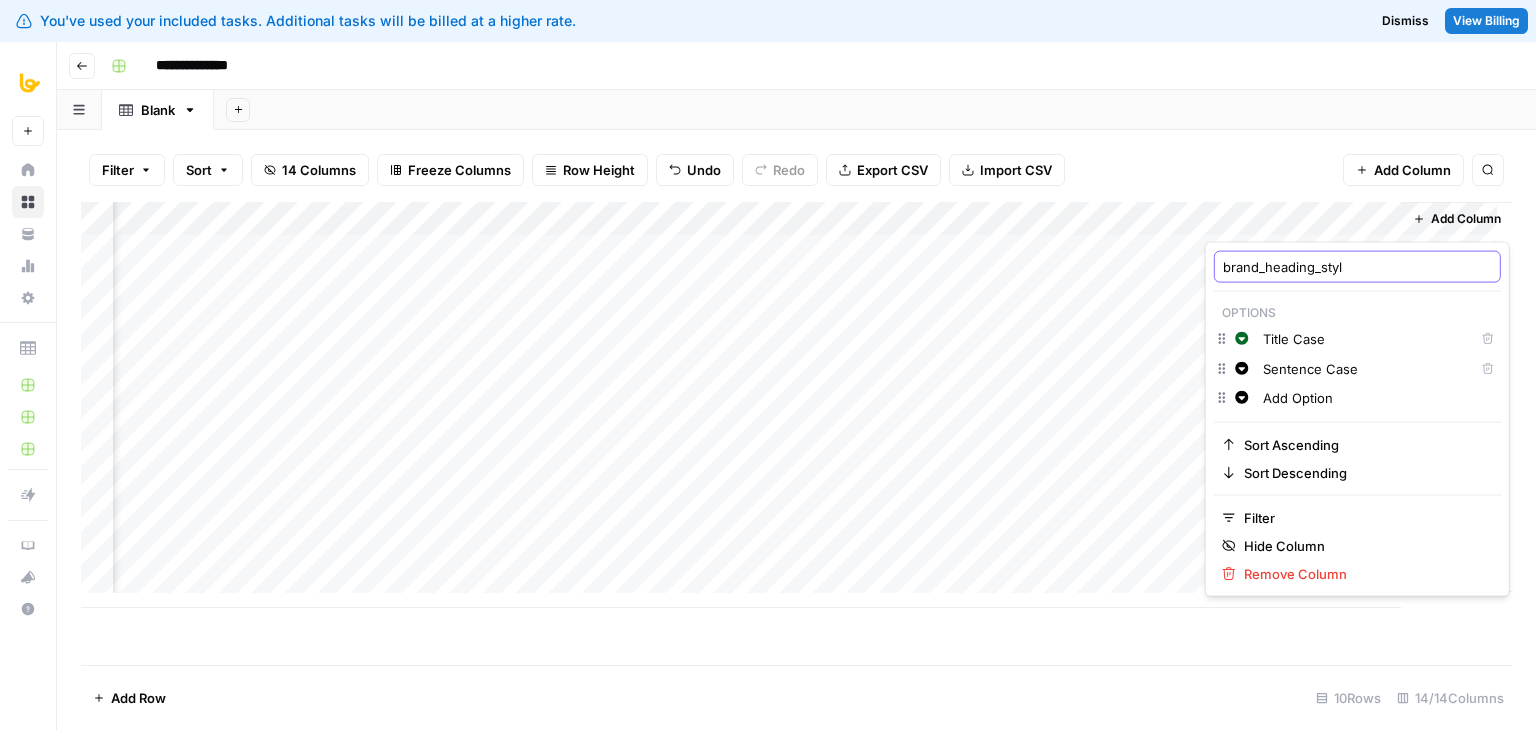 type on "brand_heading_style" 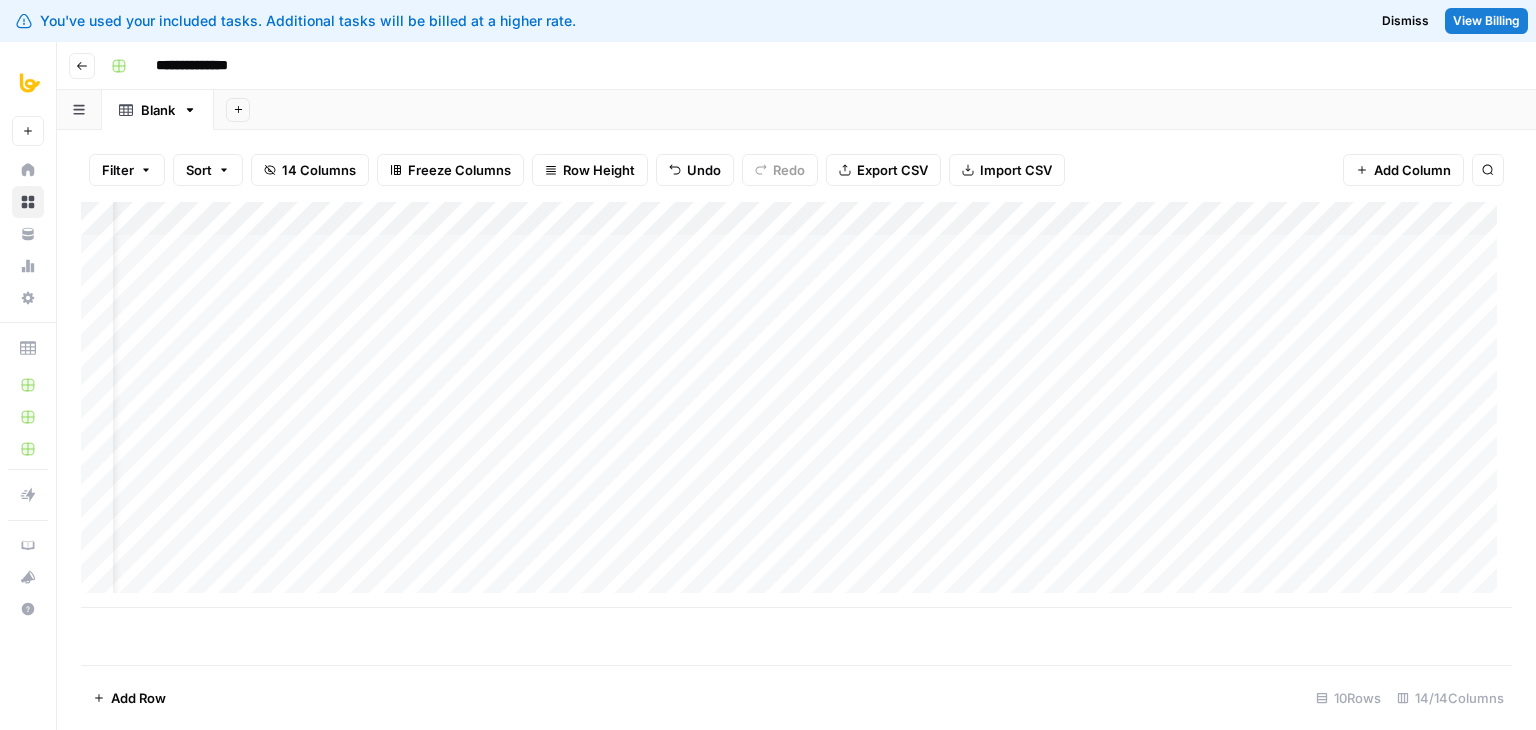 scroll, scrollTop: 0, scrollLeft: 0, axis: both 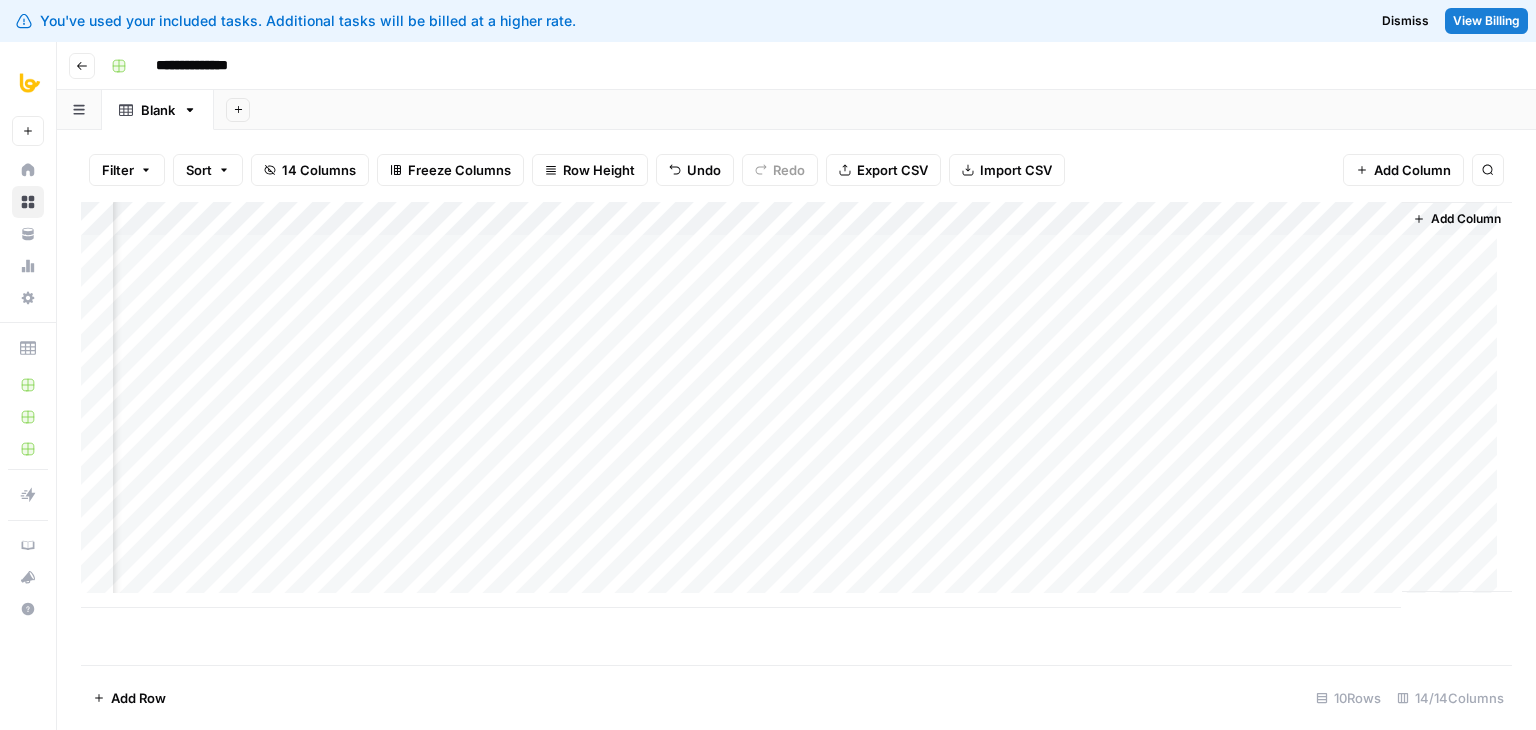 click on "Add Column" at bounding box center [796, 405] 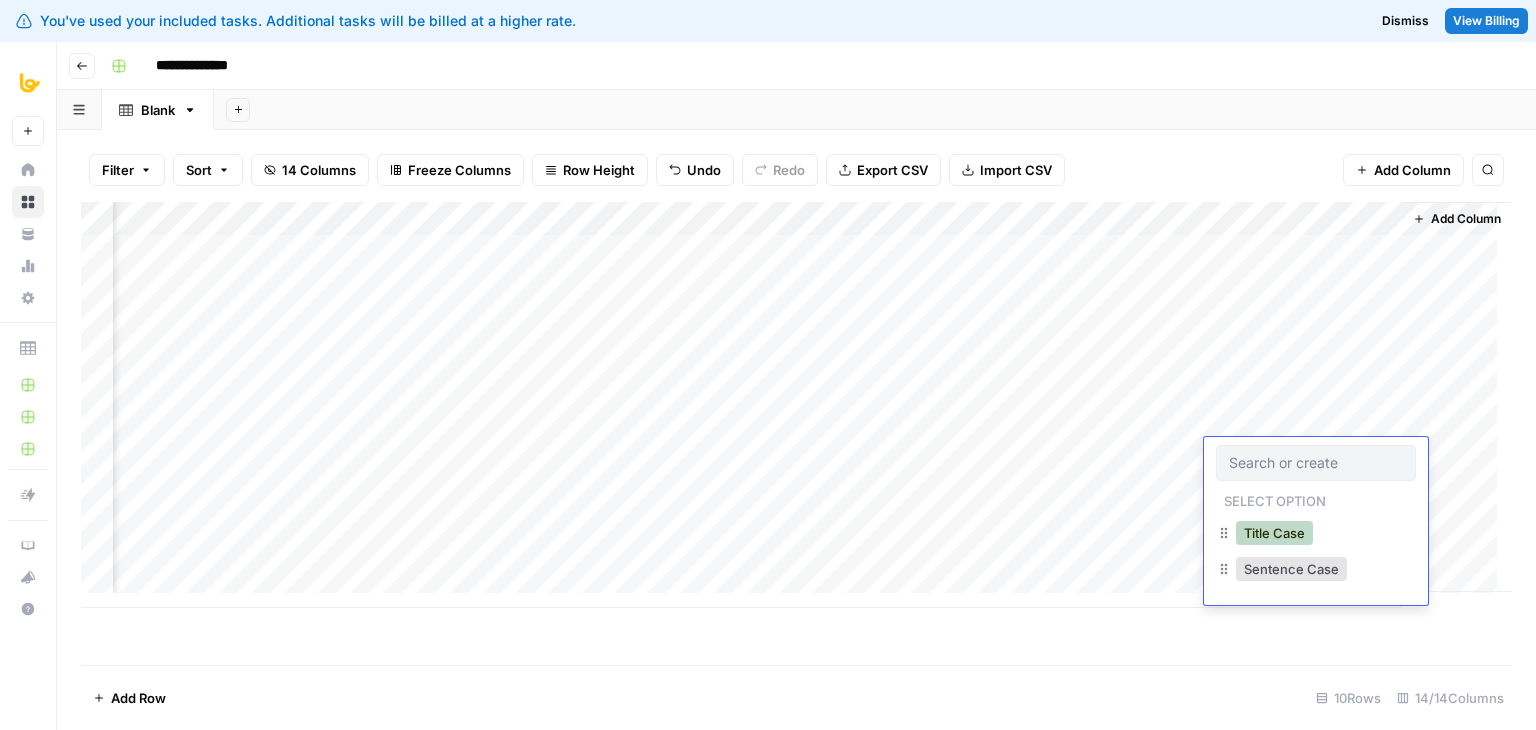 click on "Title Case" at bounding box center [1274, 533] 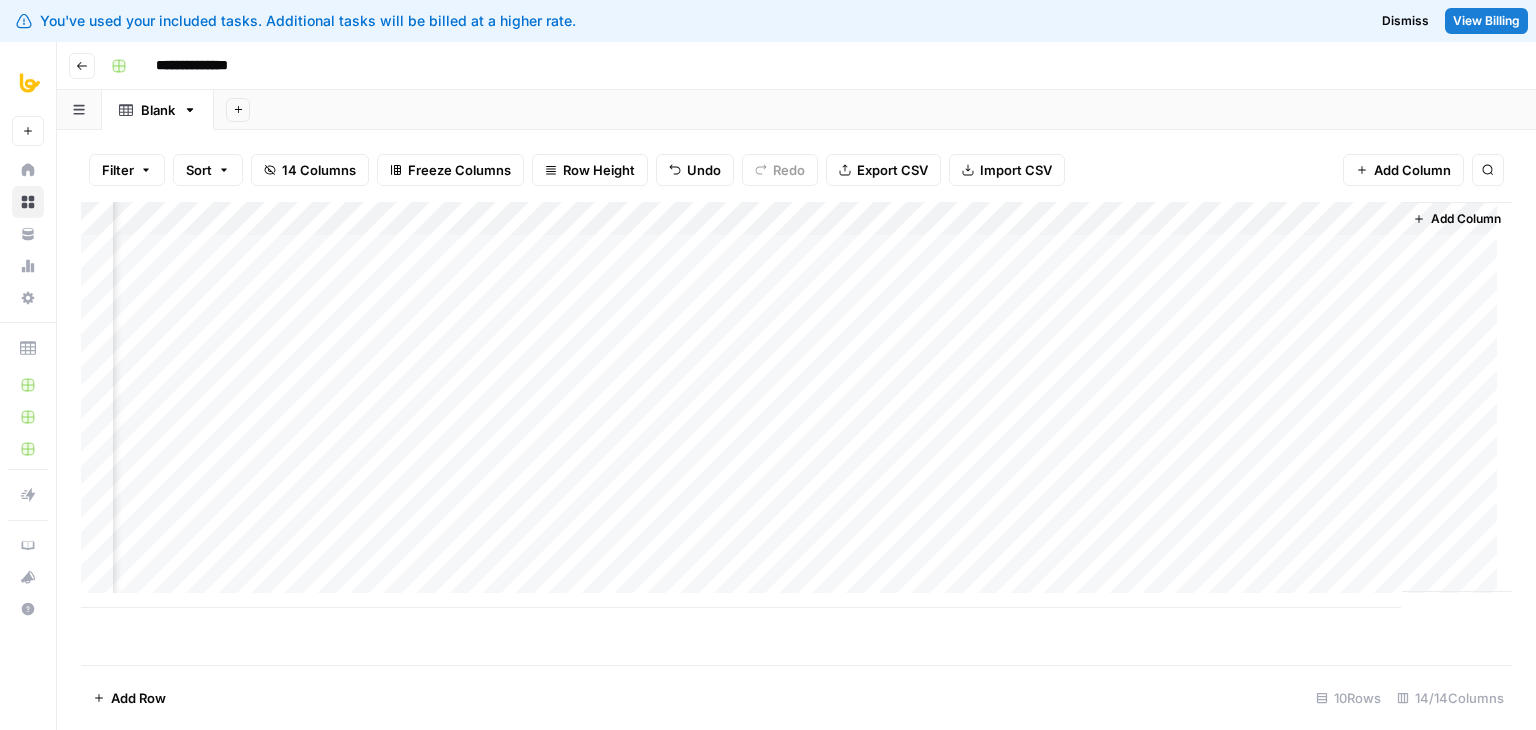 click on "Add Column" at bounding box center (796, 405) 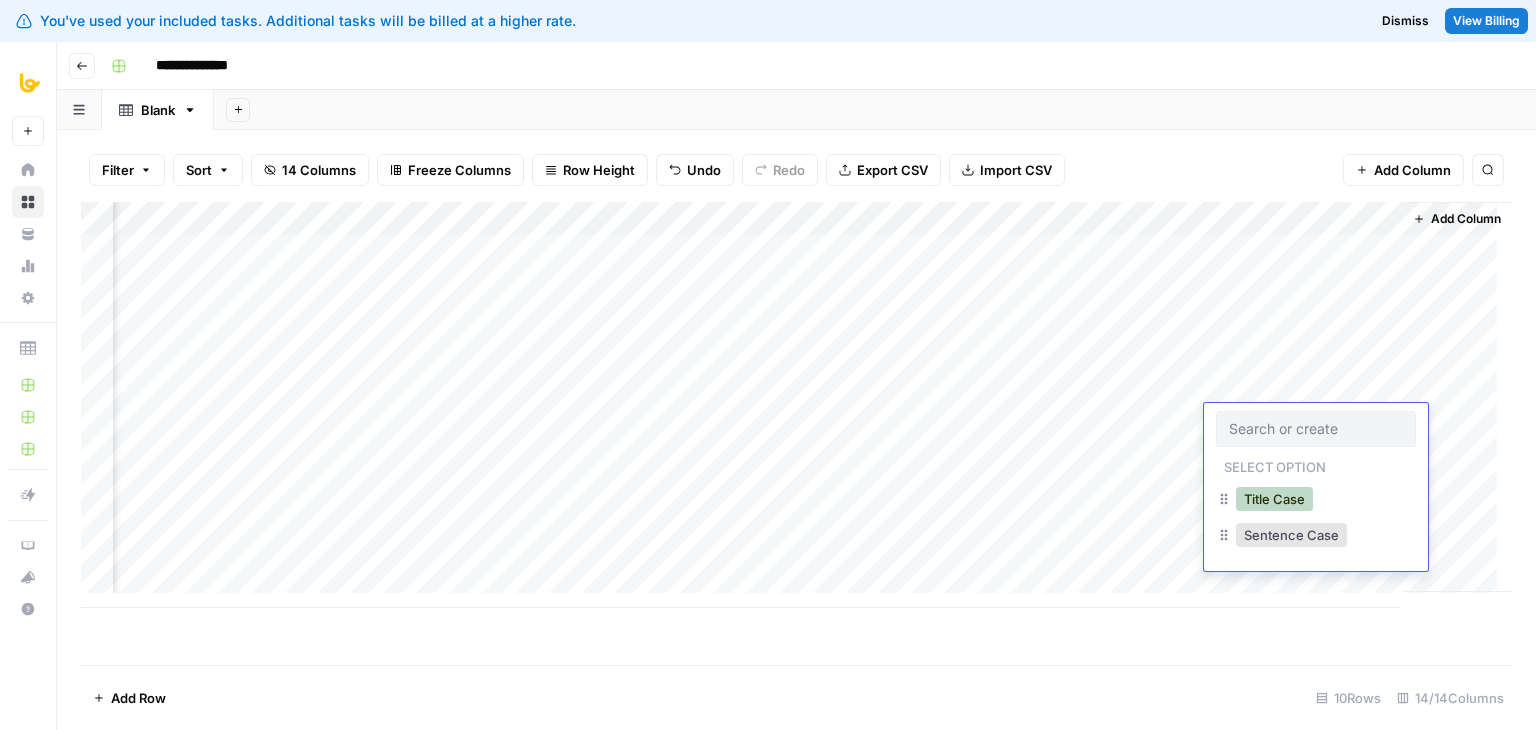click on "Title Case" at bounding box center [1274, 499] 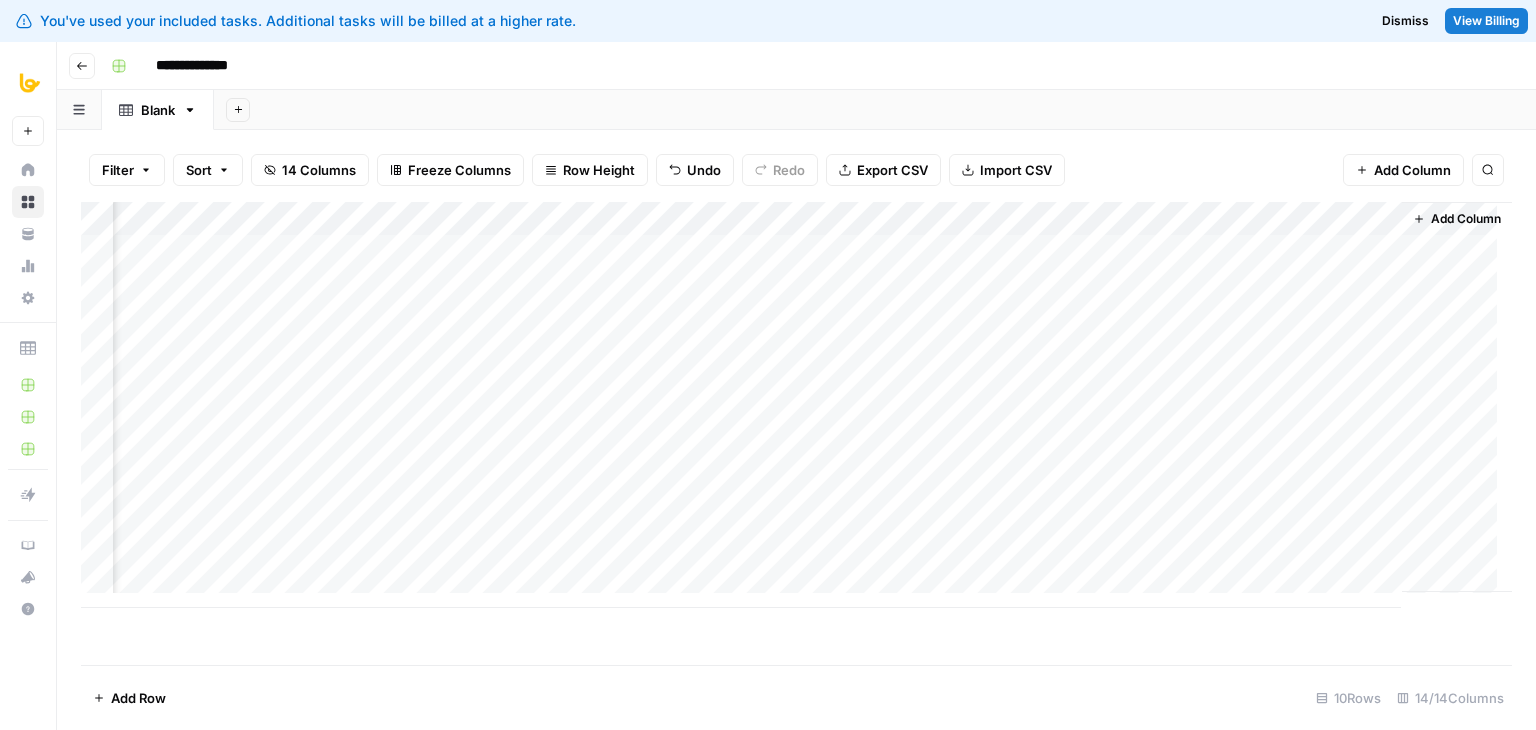 click on "Add Column" at bounding box center (796, 405) 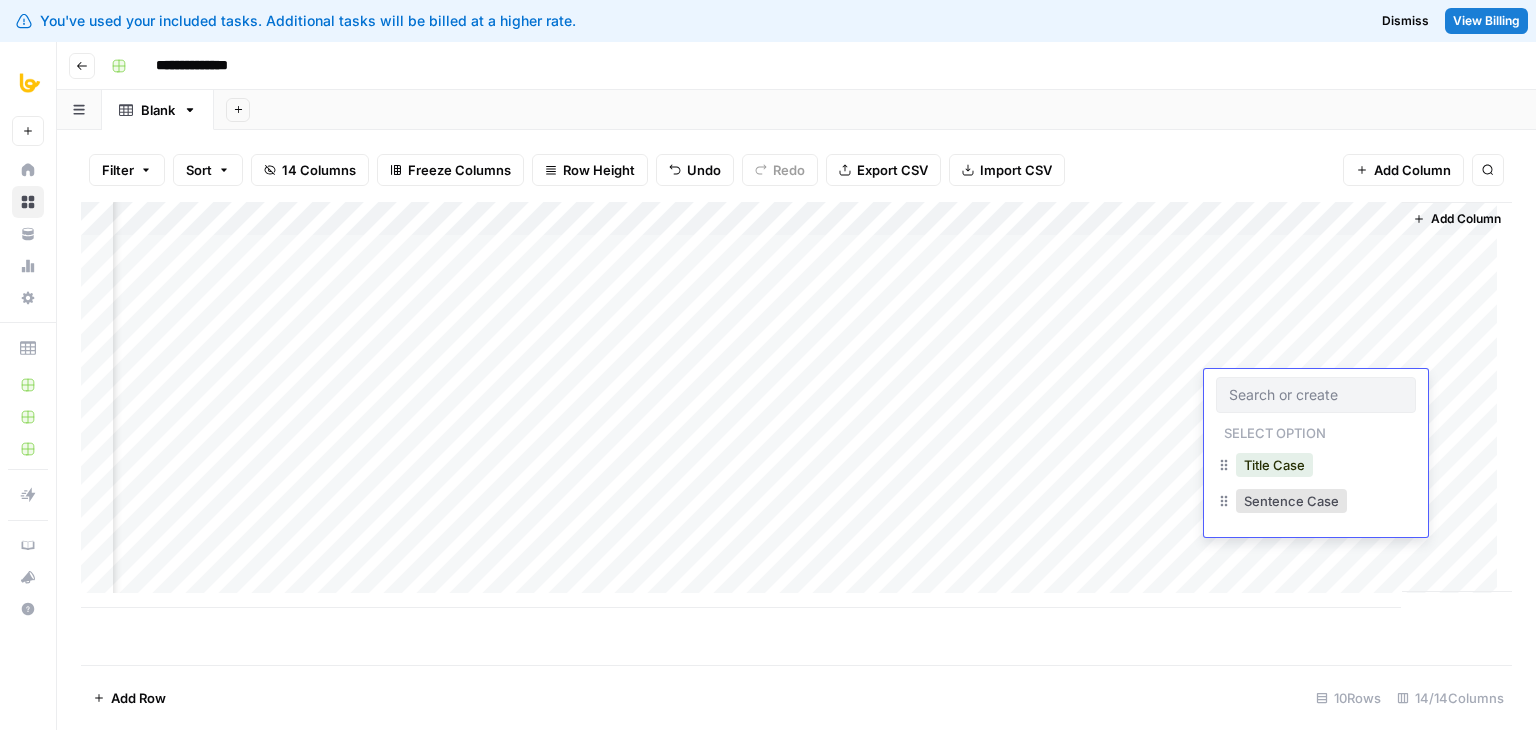 click on "Title Case" at bounding box center (1274, 465) 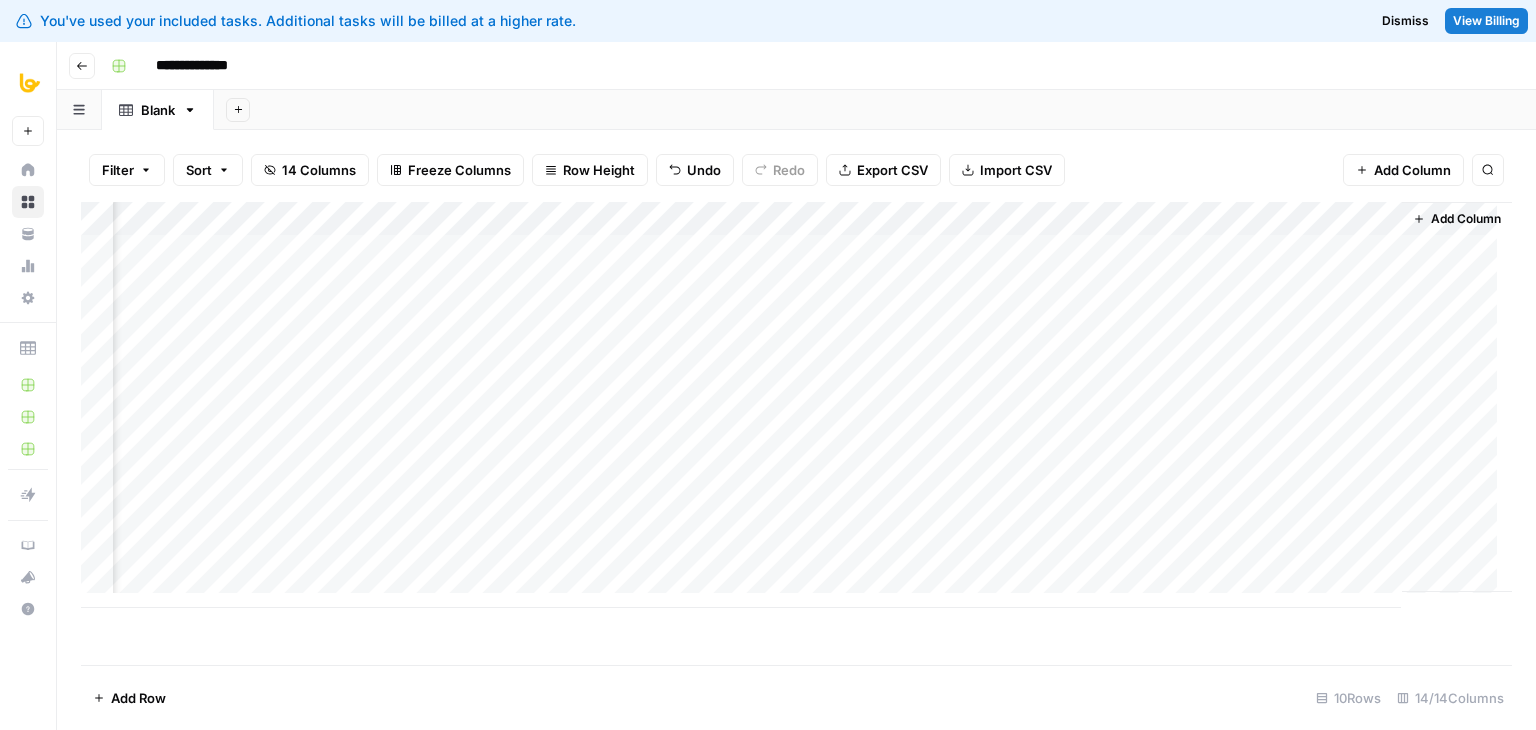click on "Add Column" at bounding box center (796, 405) 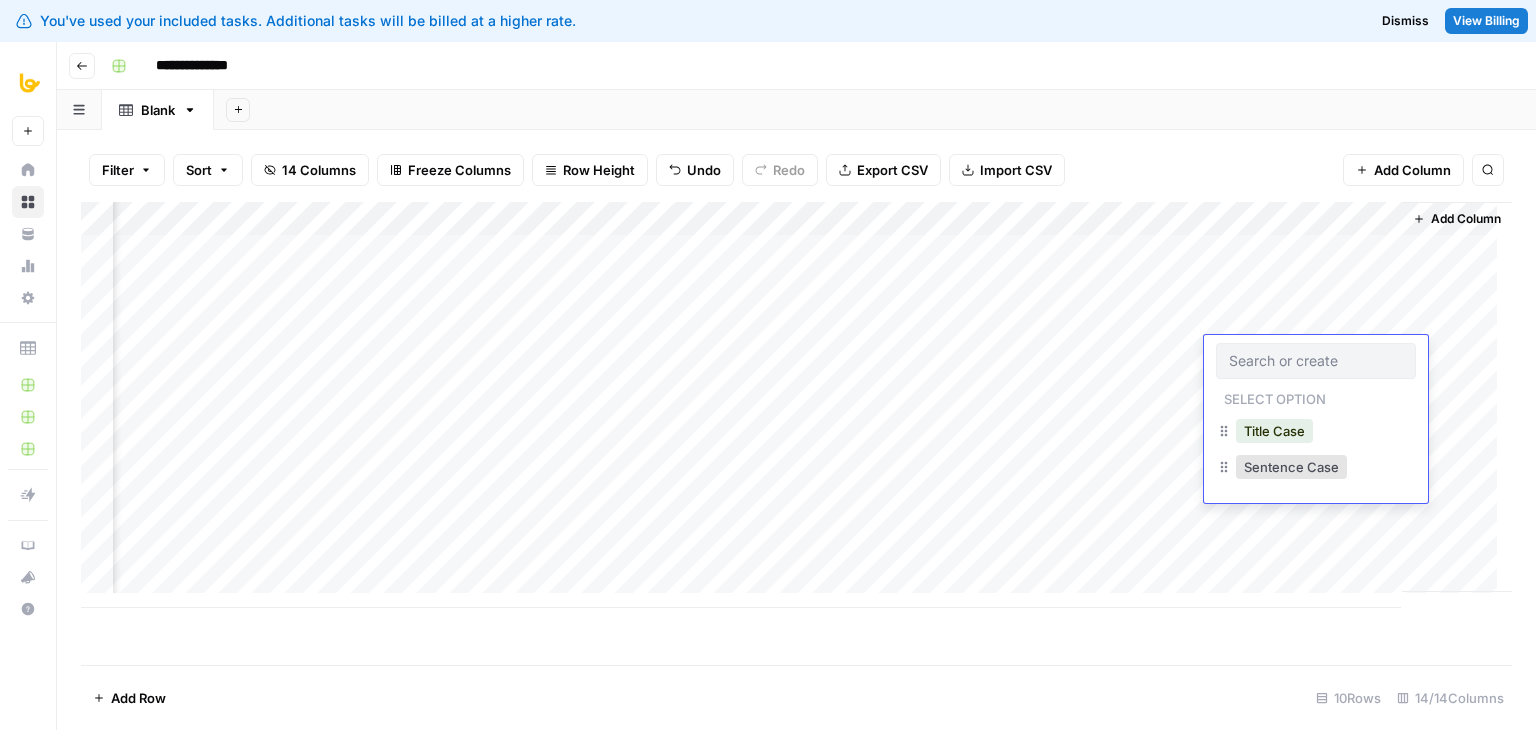click on "Title Case" at bounding box center (1274, 431) 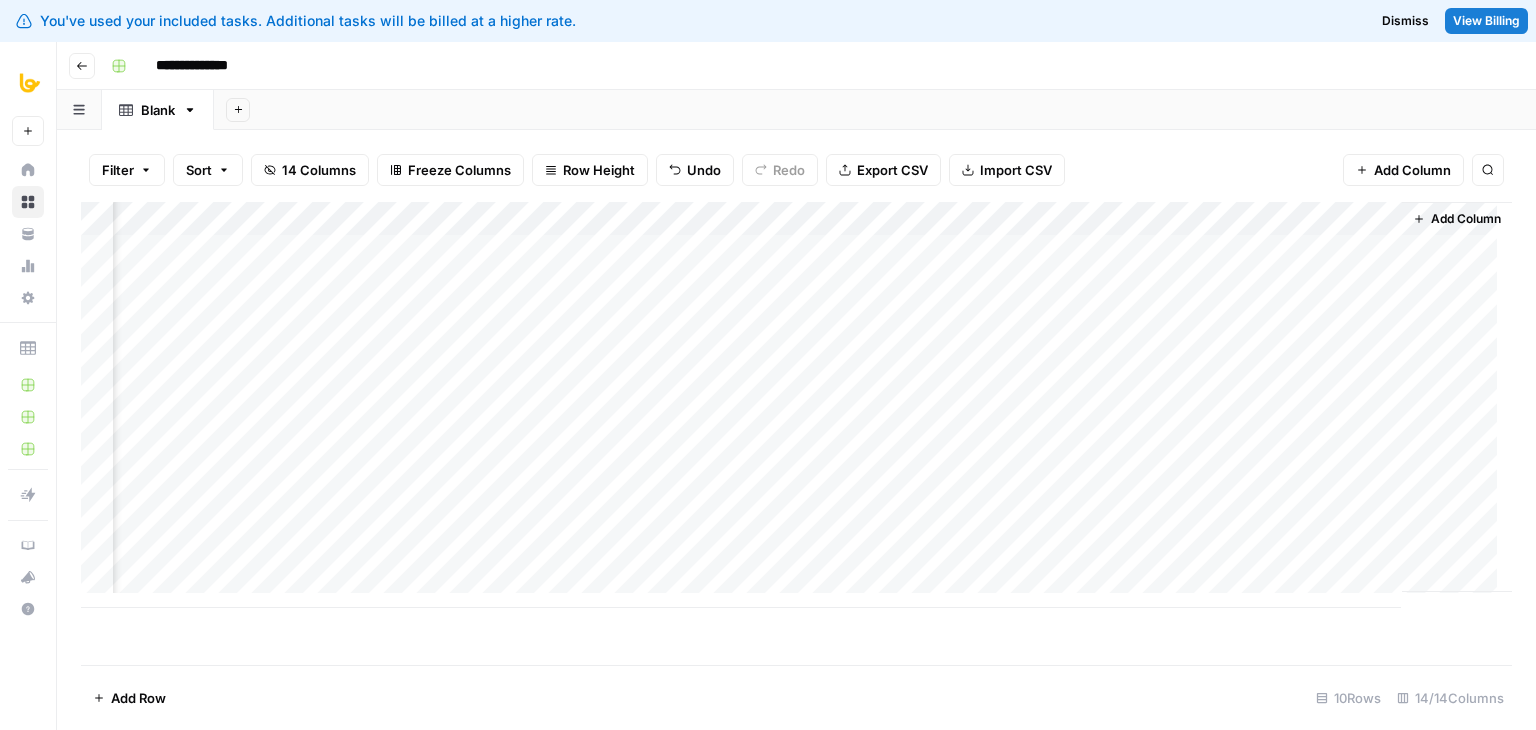 click on "Add Column" at bounding box center [796, 405] 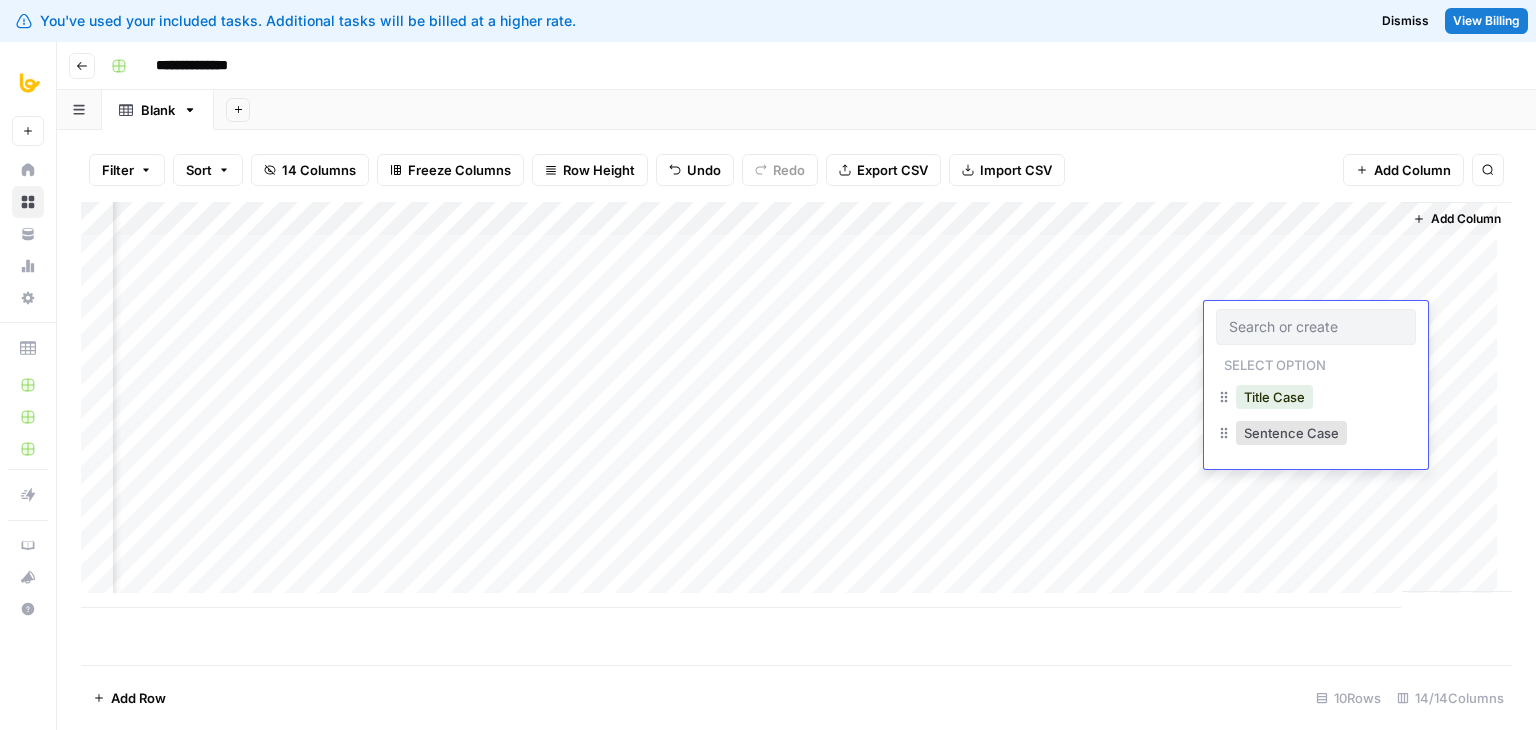 click on "Title Case" at bounding box center (1274, 397) 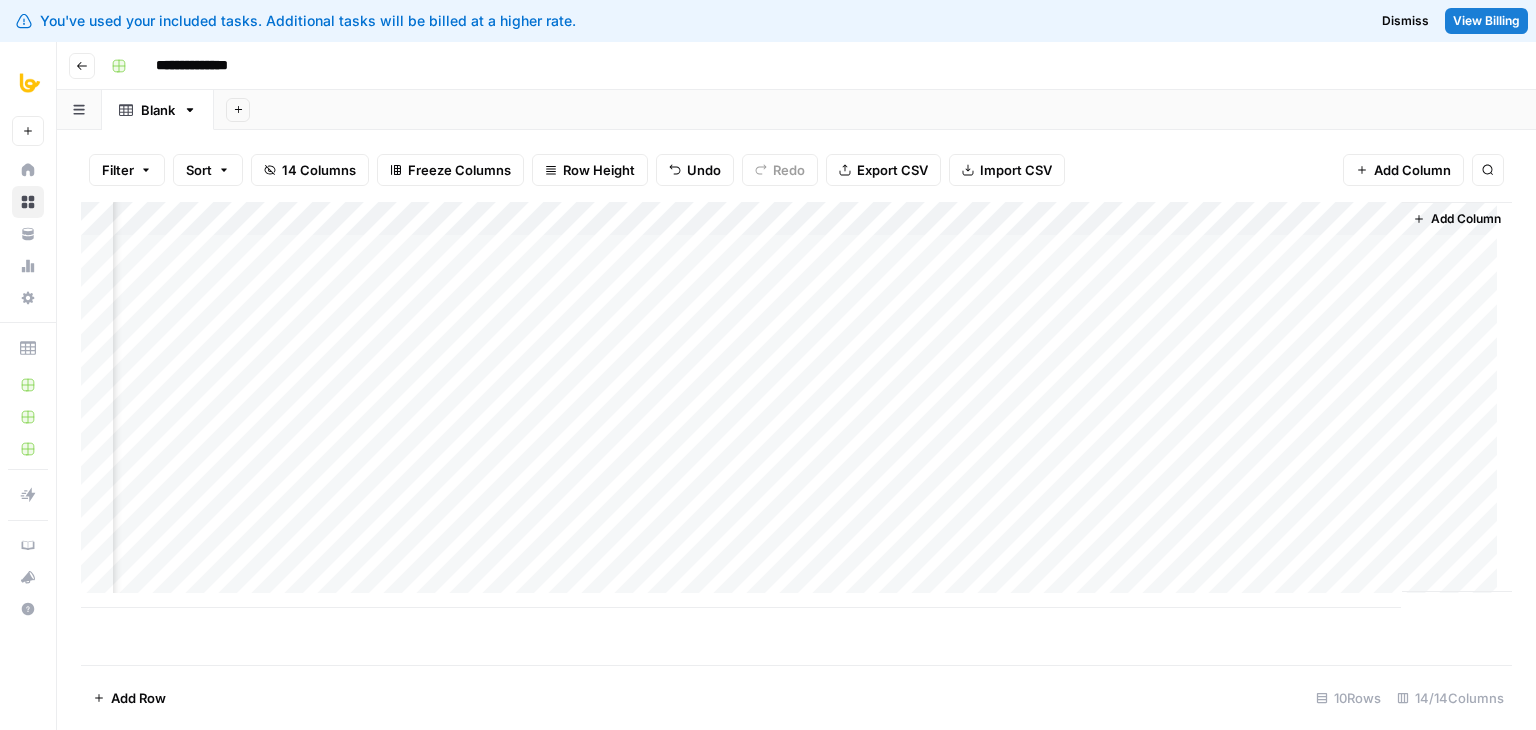 click on "Add Column" at bounding box center [796, 405] 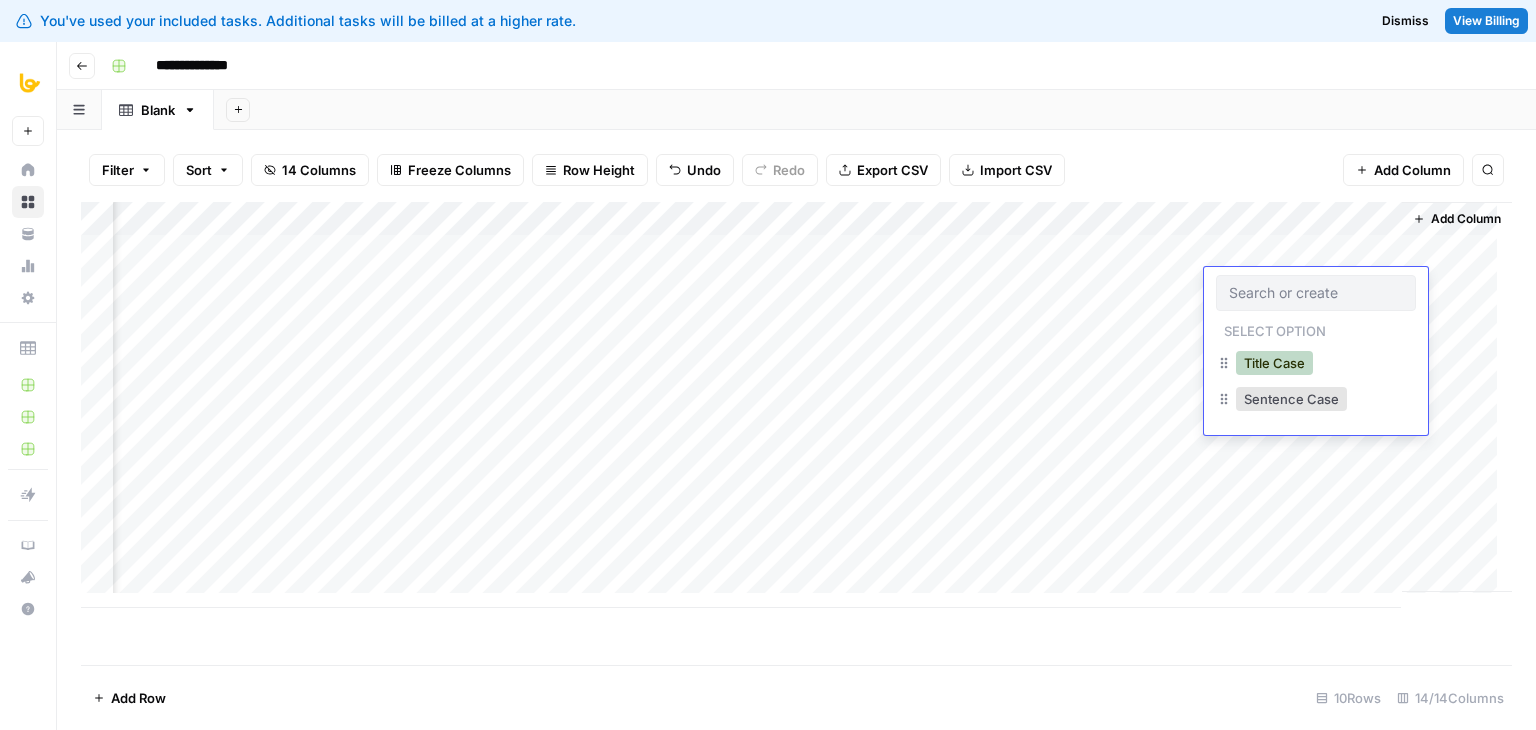 click on "Title Case" at bounding box center (1274, 363) 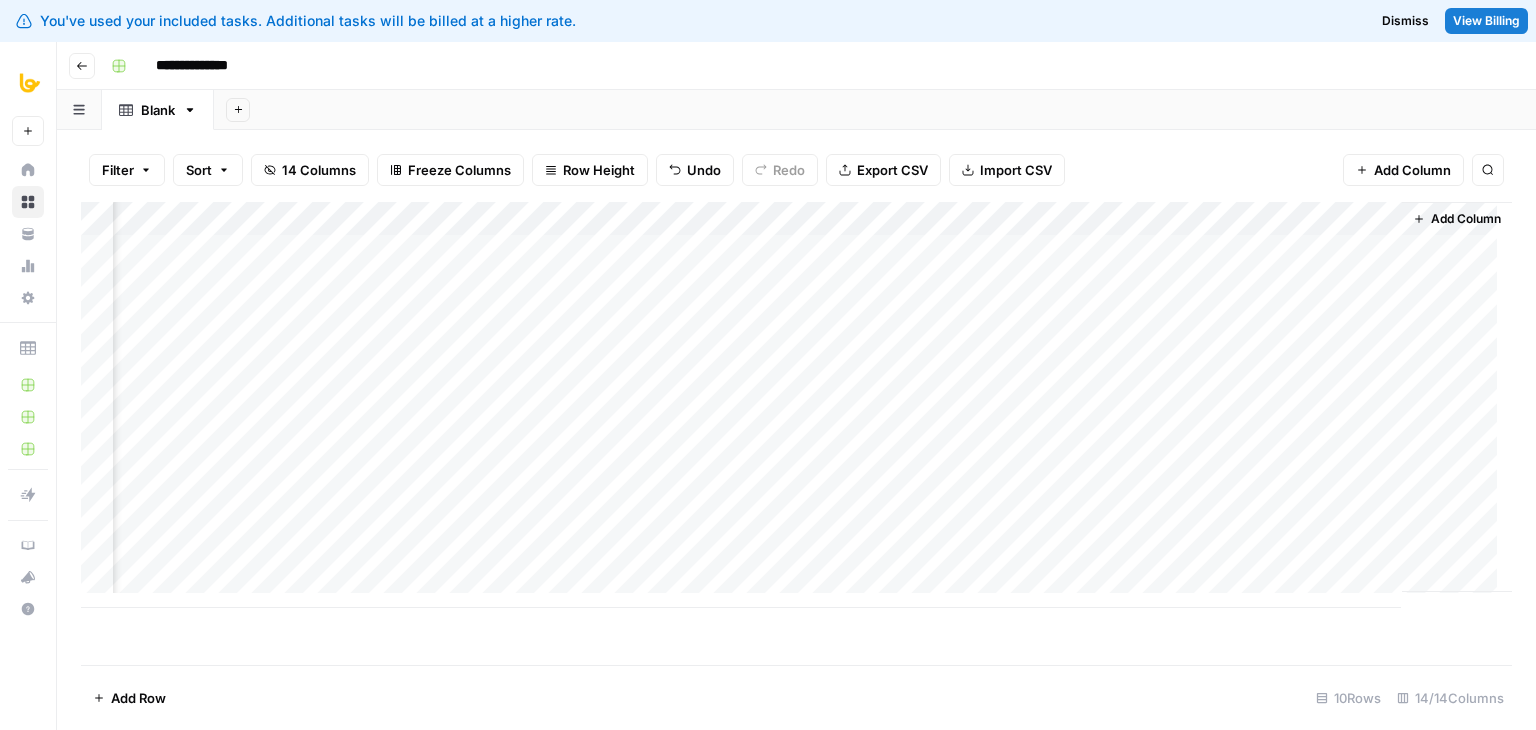 click on "Add Column" at bounding box center (796, 405) 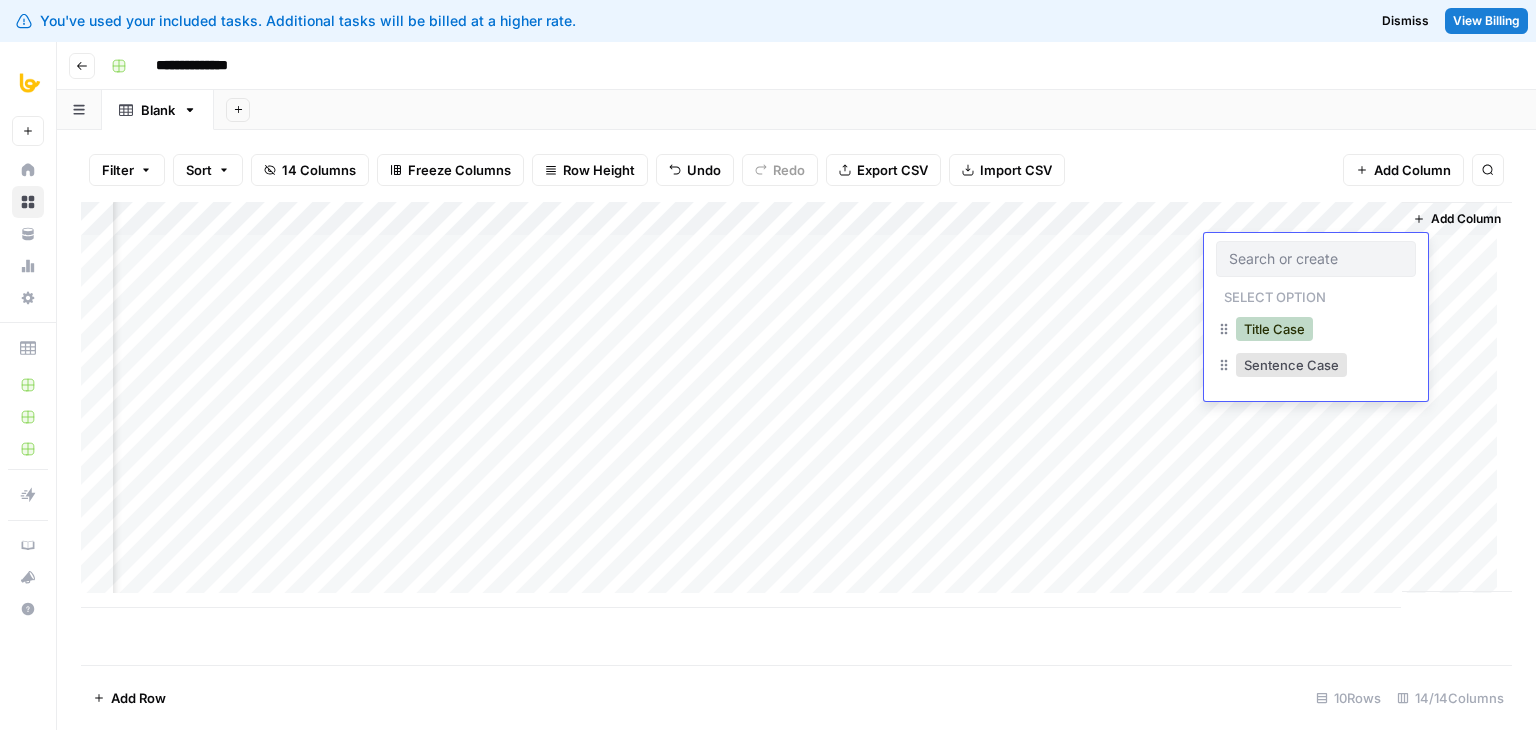 click on "Title Case" at bounding box center [1274, 329] 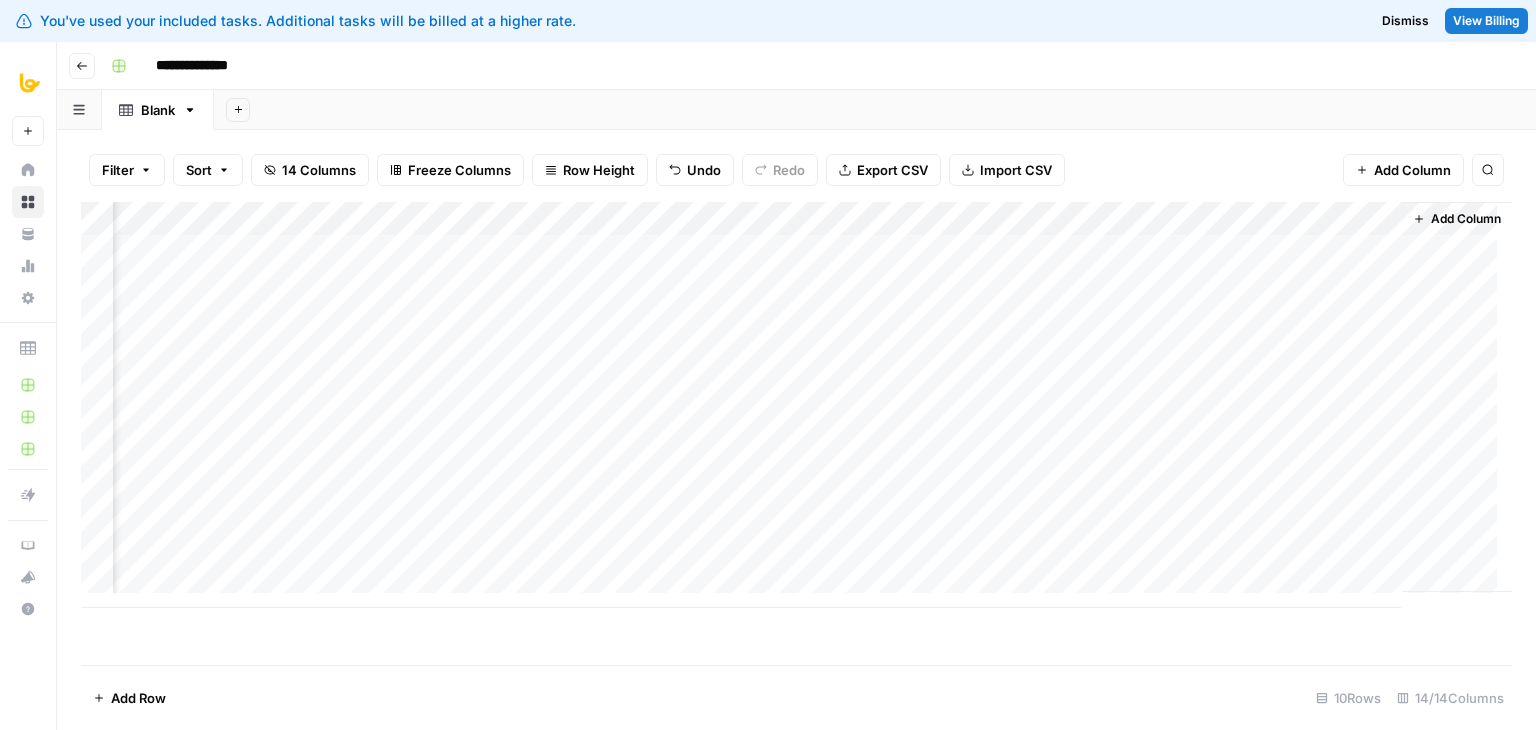 click on "Add Column" at bounding box center (796, 405) 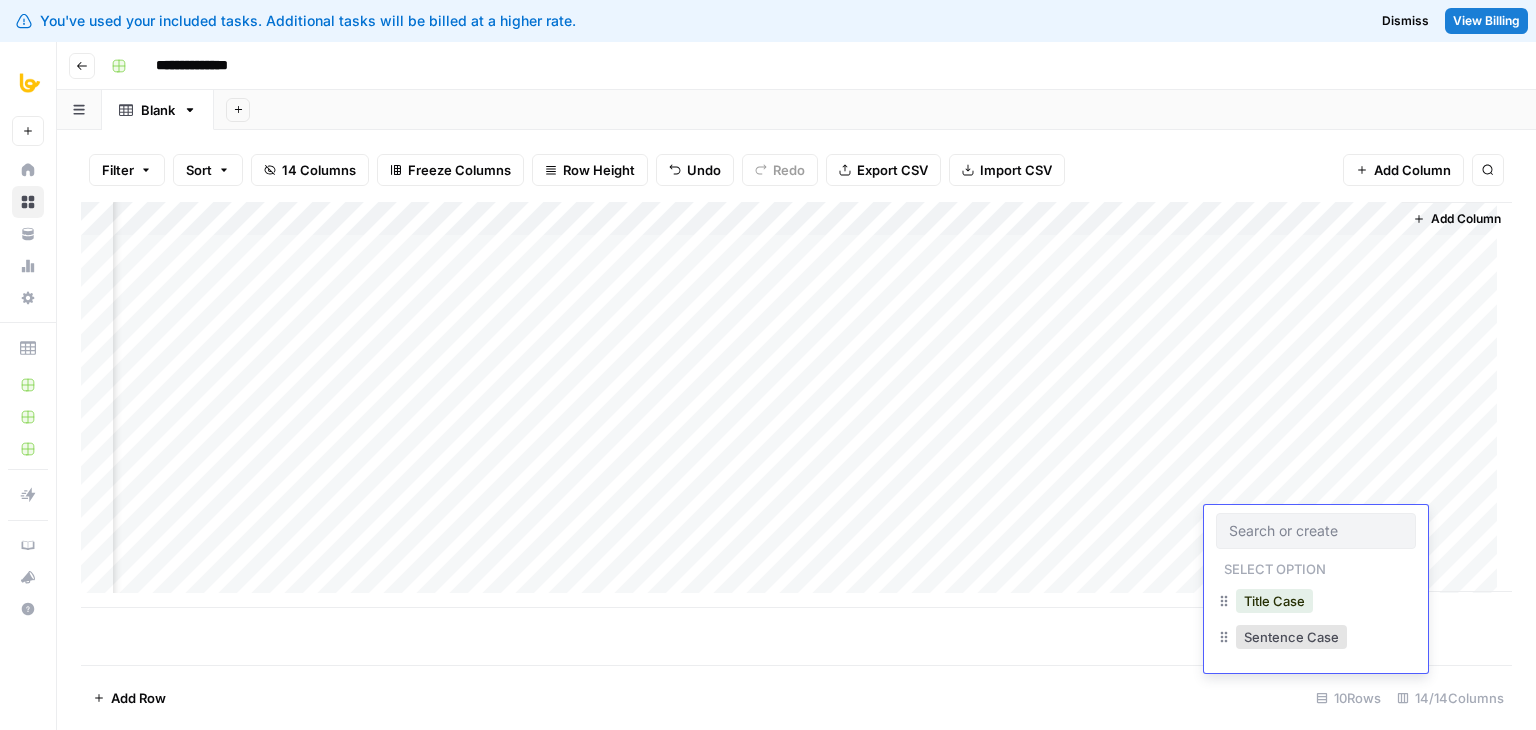 click on "Title Case" at bounding box center [1274, 601] 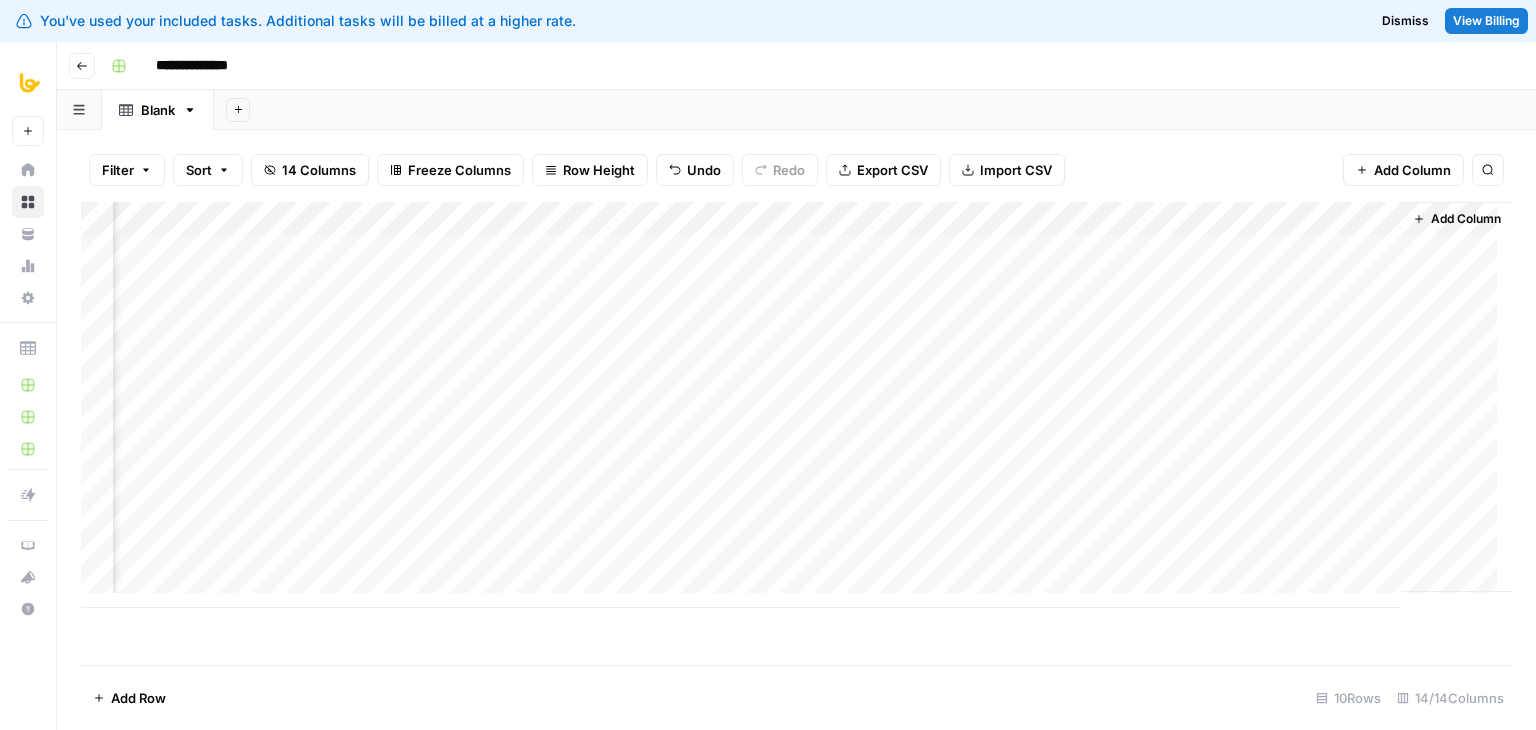 click on "Add Column" at bounding box center (796, 405) 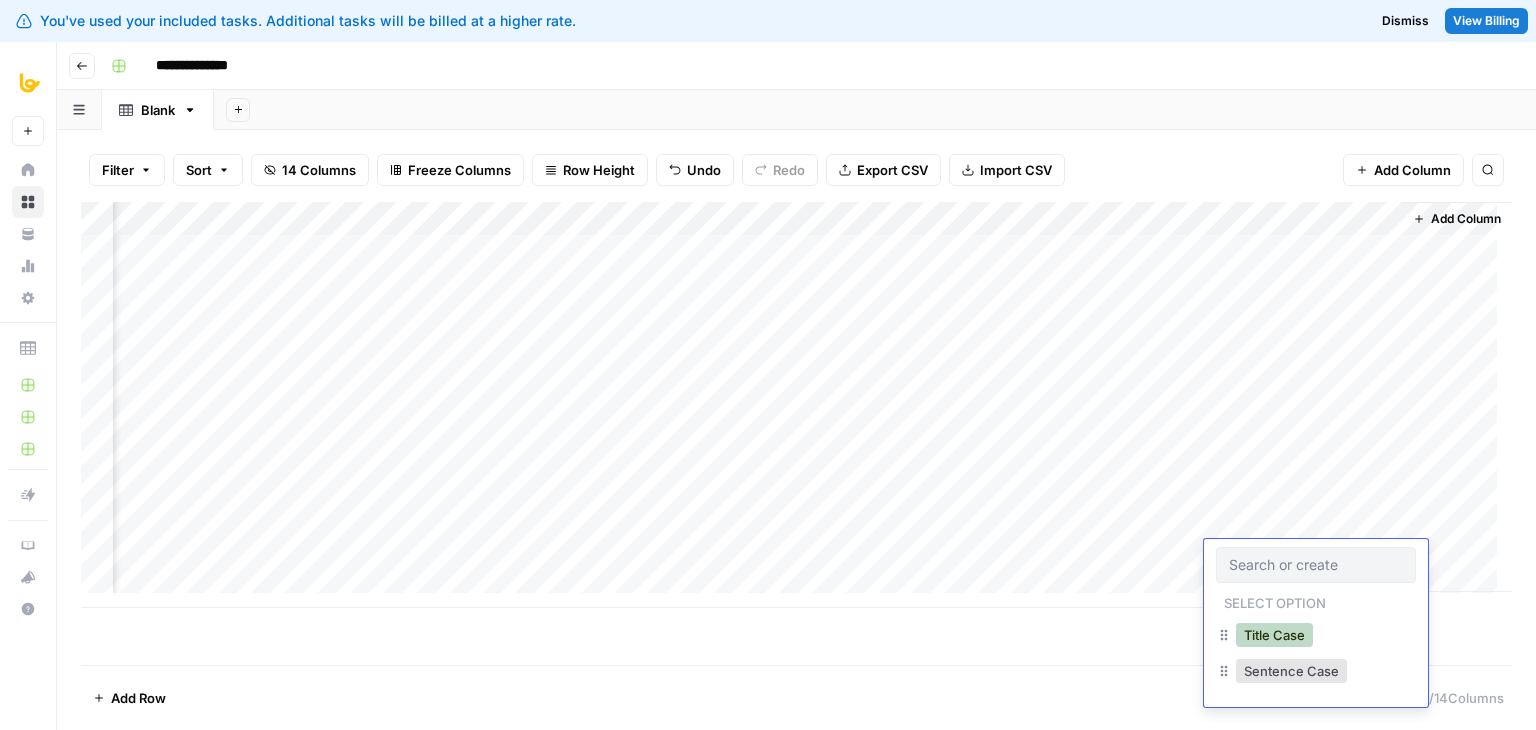 click on "Title Case" at bounding box center (1274, 635) 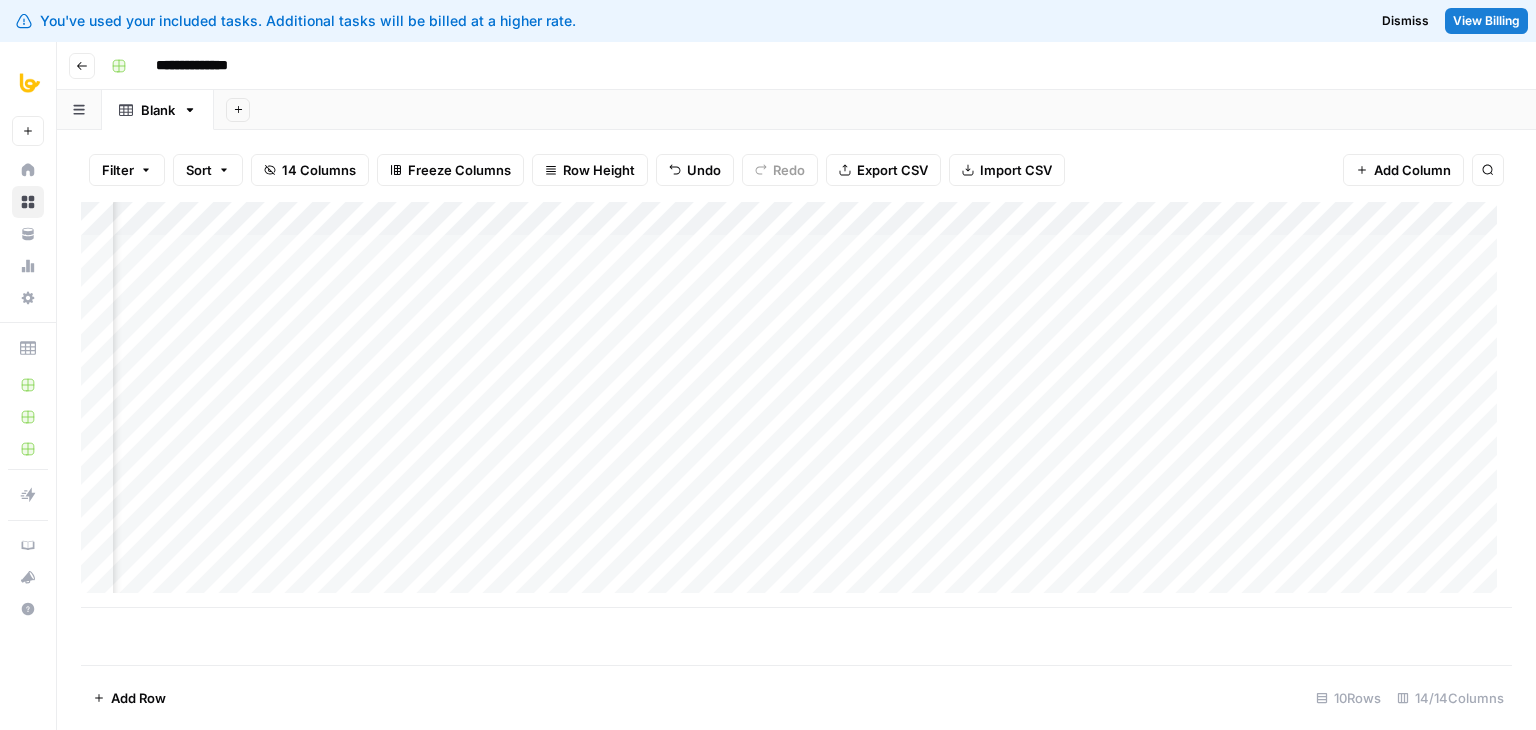 scroll, scrollTop: 0, scrollLeft: 0, axis: both 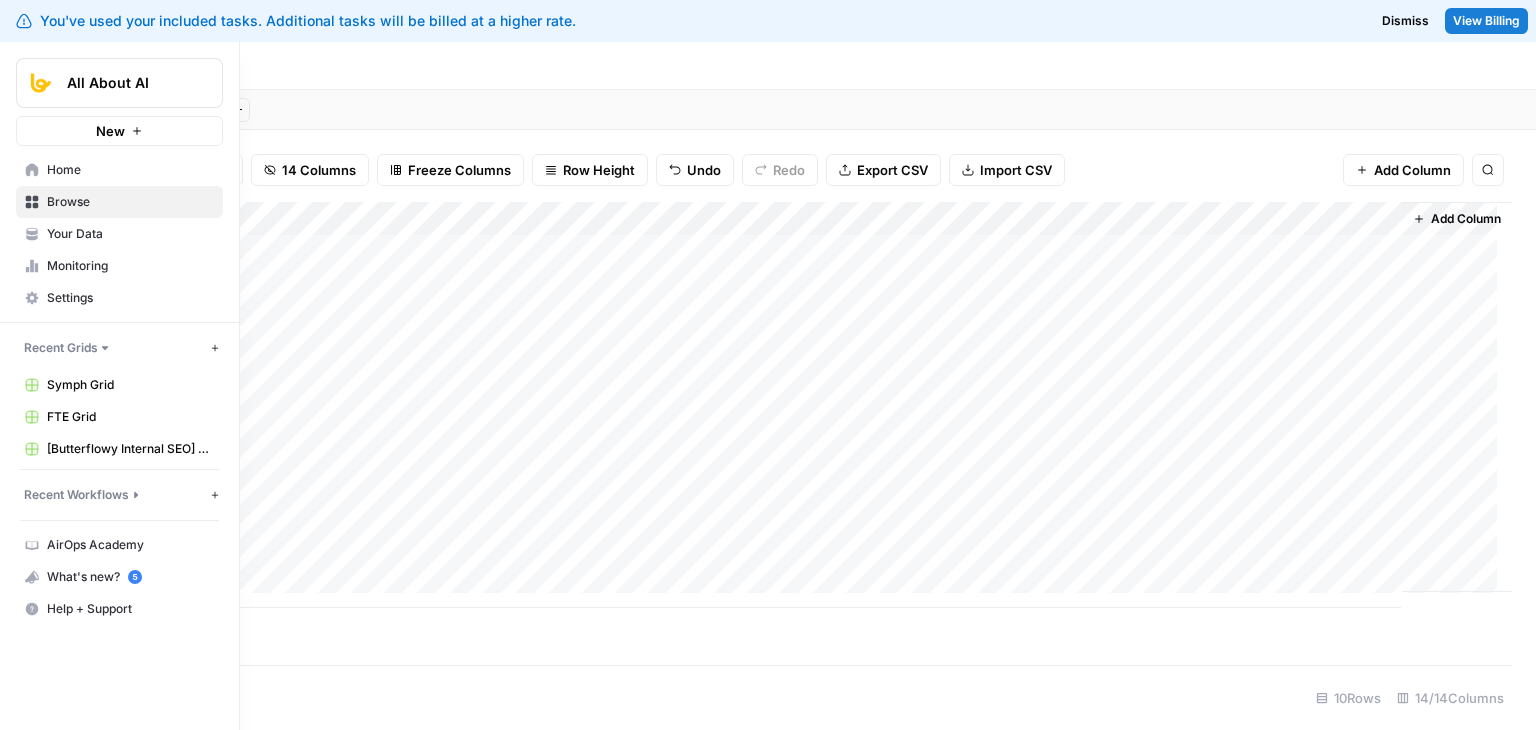 click on "Symph Grid" at bounding box center [130, 385] 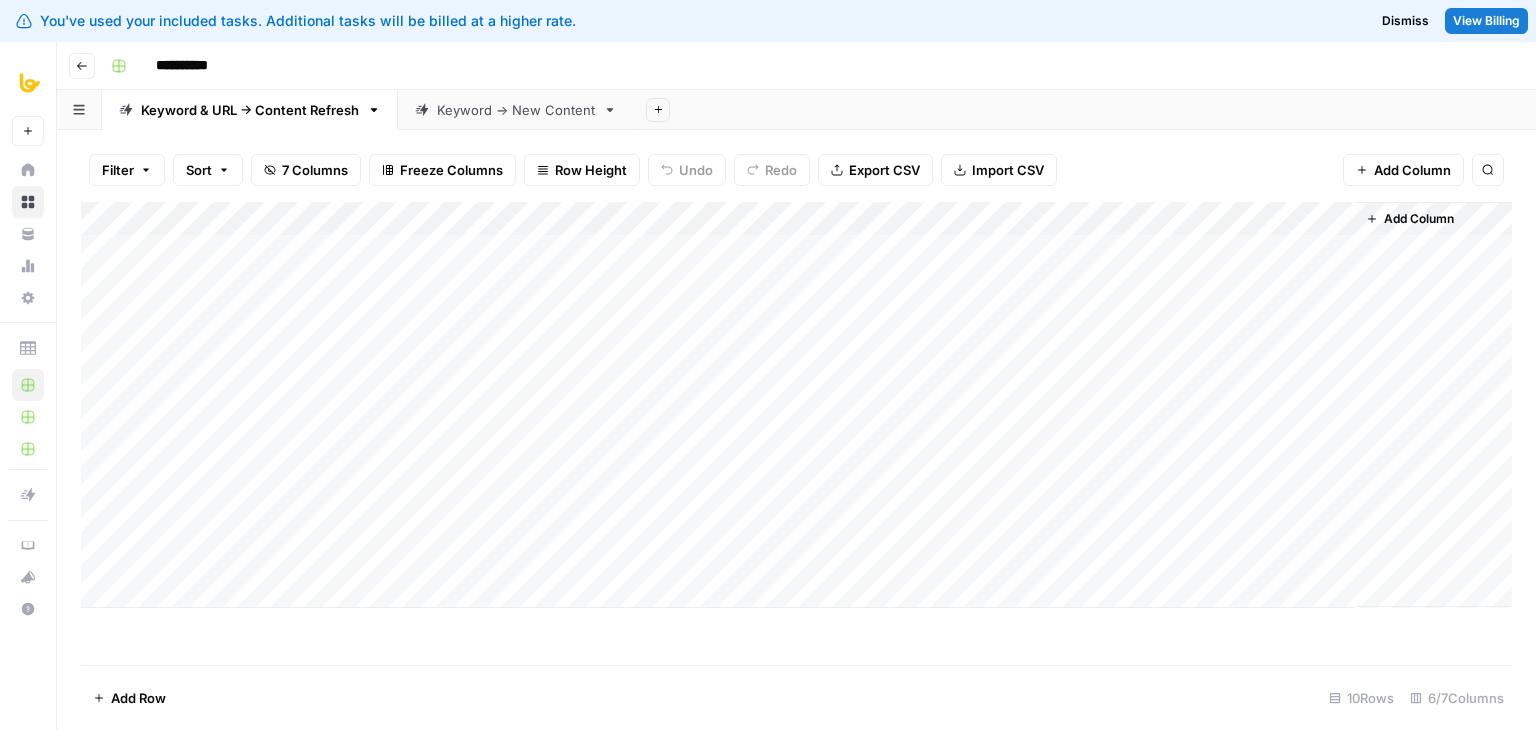 drag, startPoint x: 620, startPoint y: 667, endPoint x: 439, endPoint y: 650, distance: 181.79659 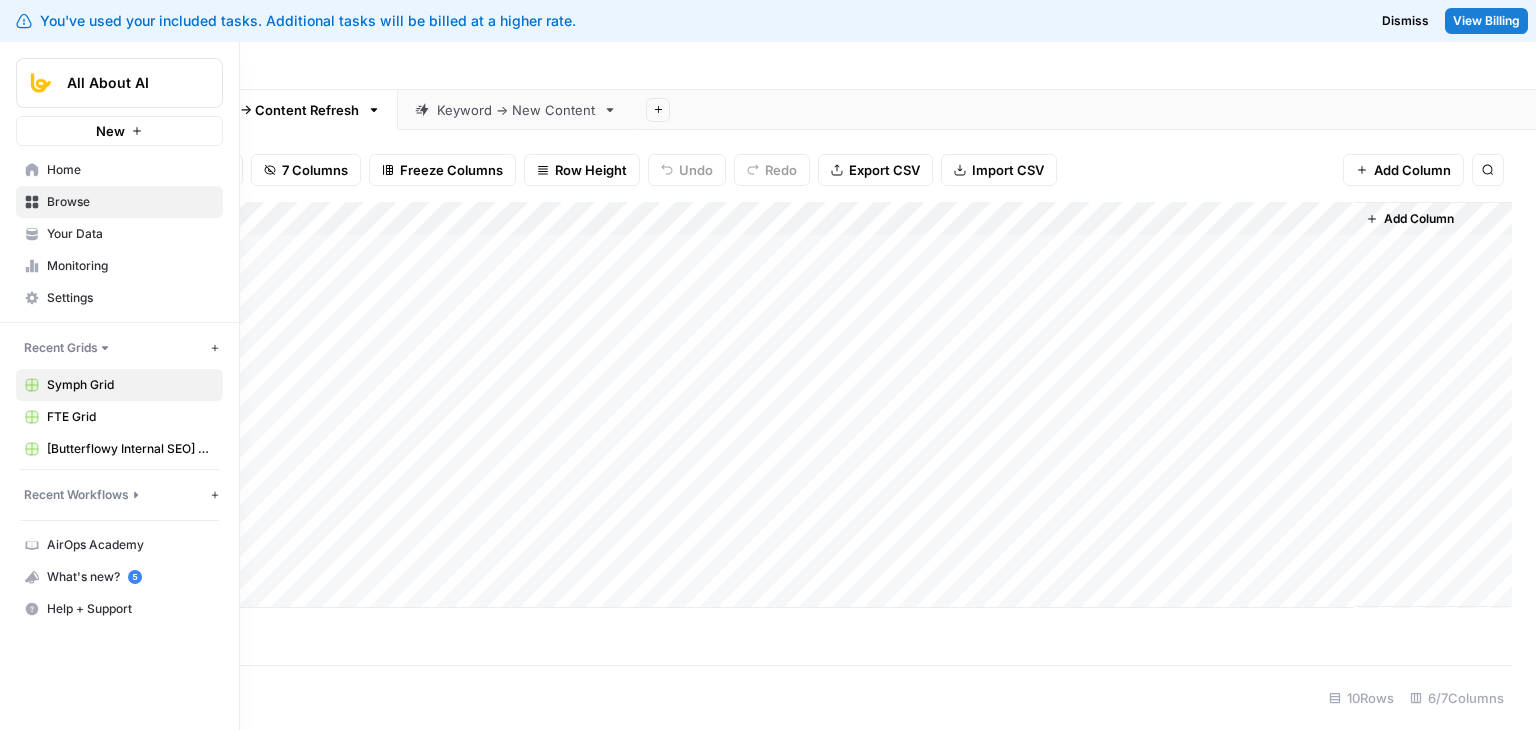 click on "Your Data" at bounding box center (130, 234) 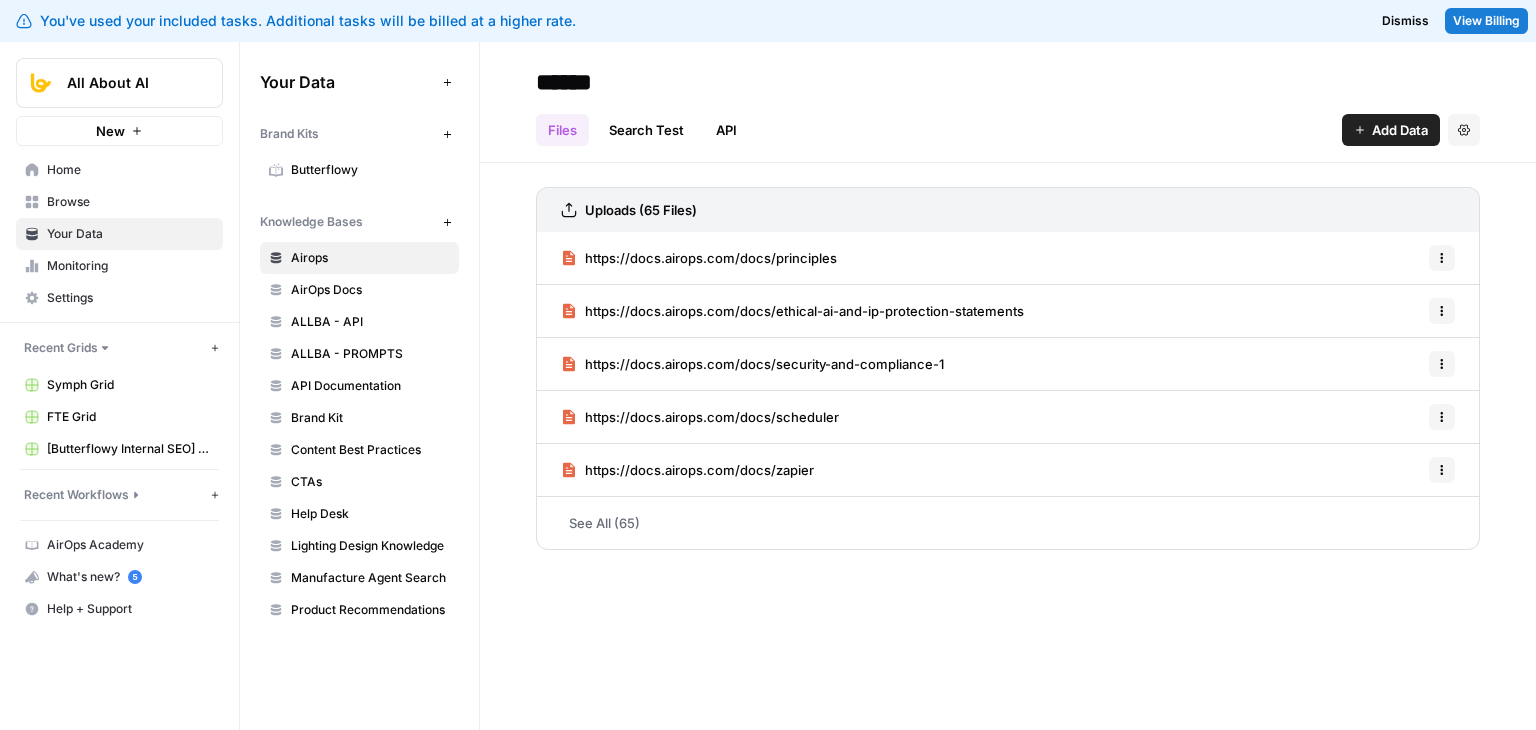 click on "Browse" at bounding box center (119, 202) 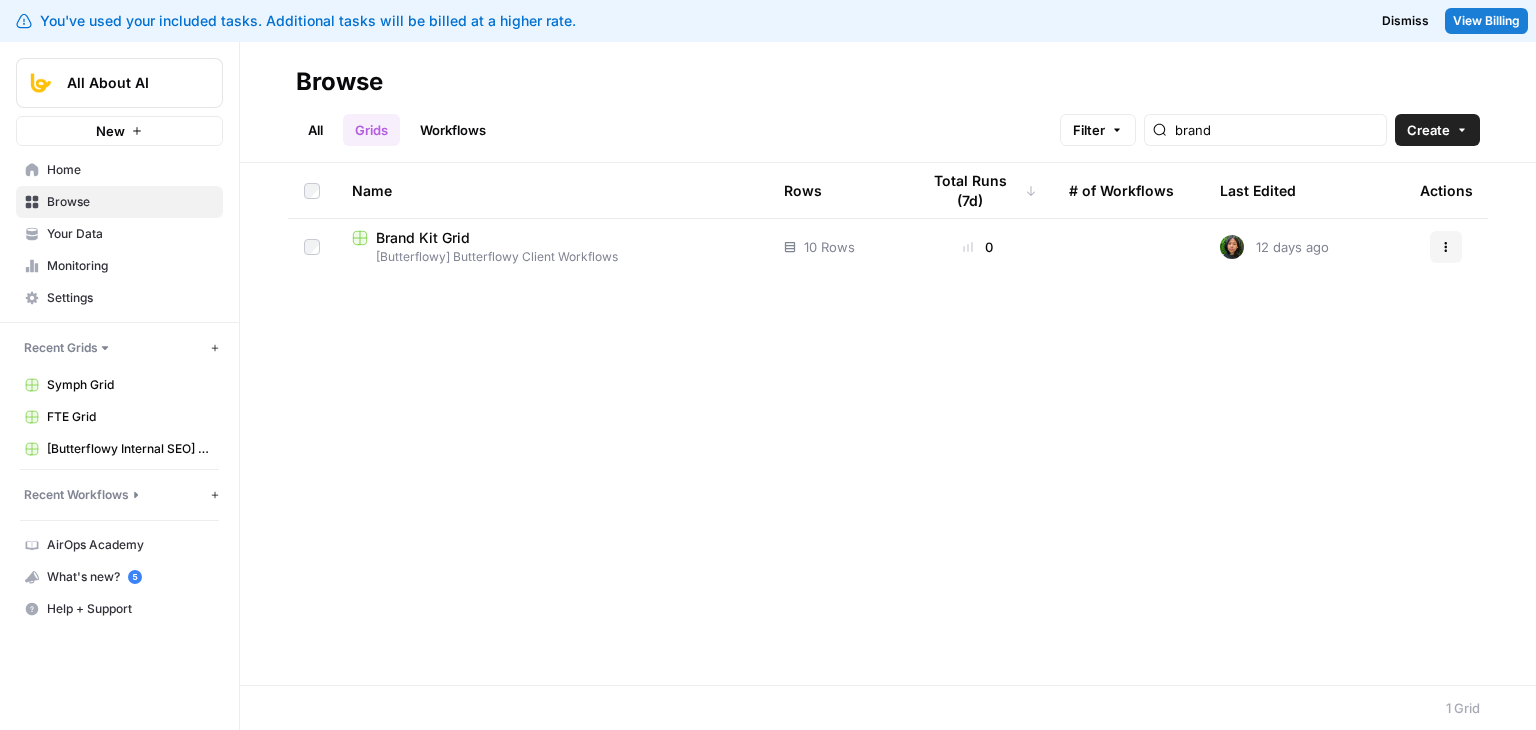 click on "Your Data" at bounding box center [130, 234] 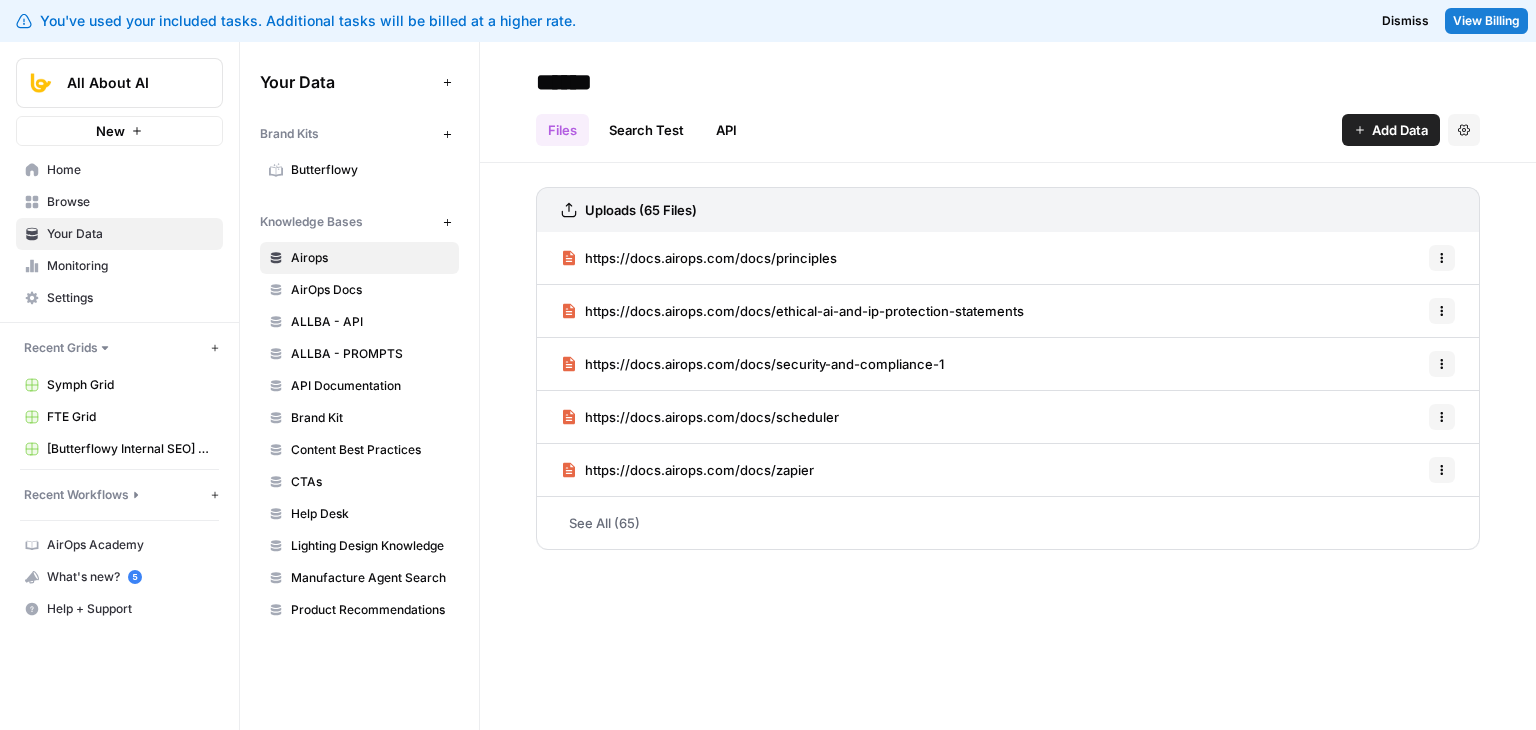 click on "Browse" at bounding box center [130, 202] 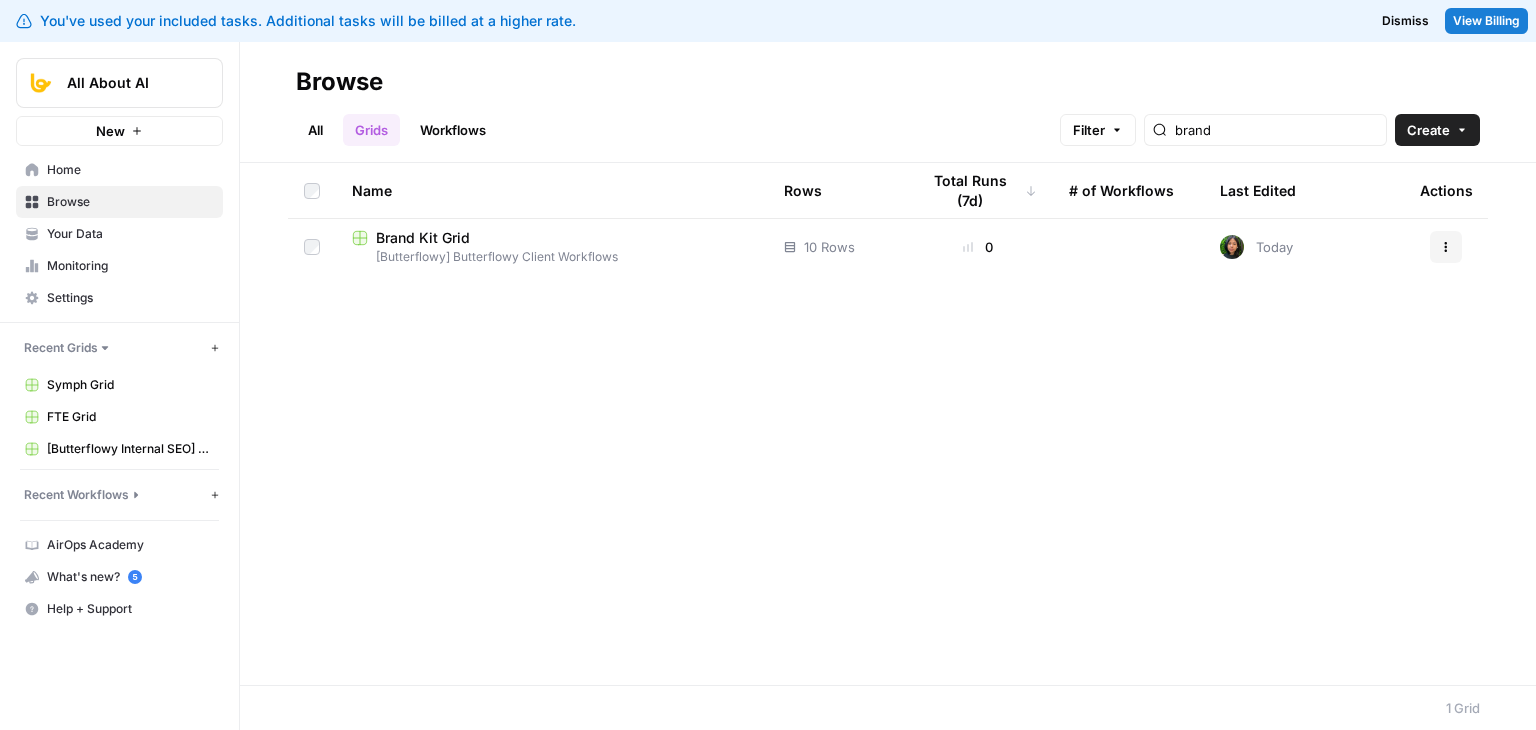 click on "Home" at bounding box center [119, 170] 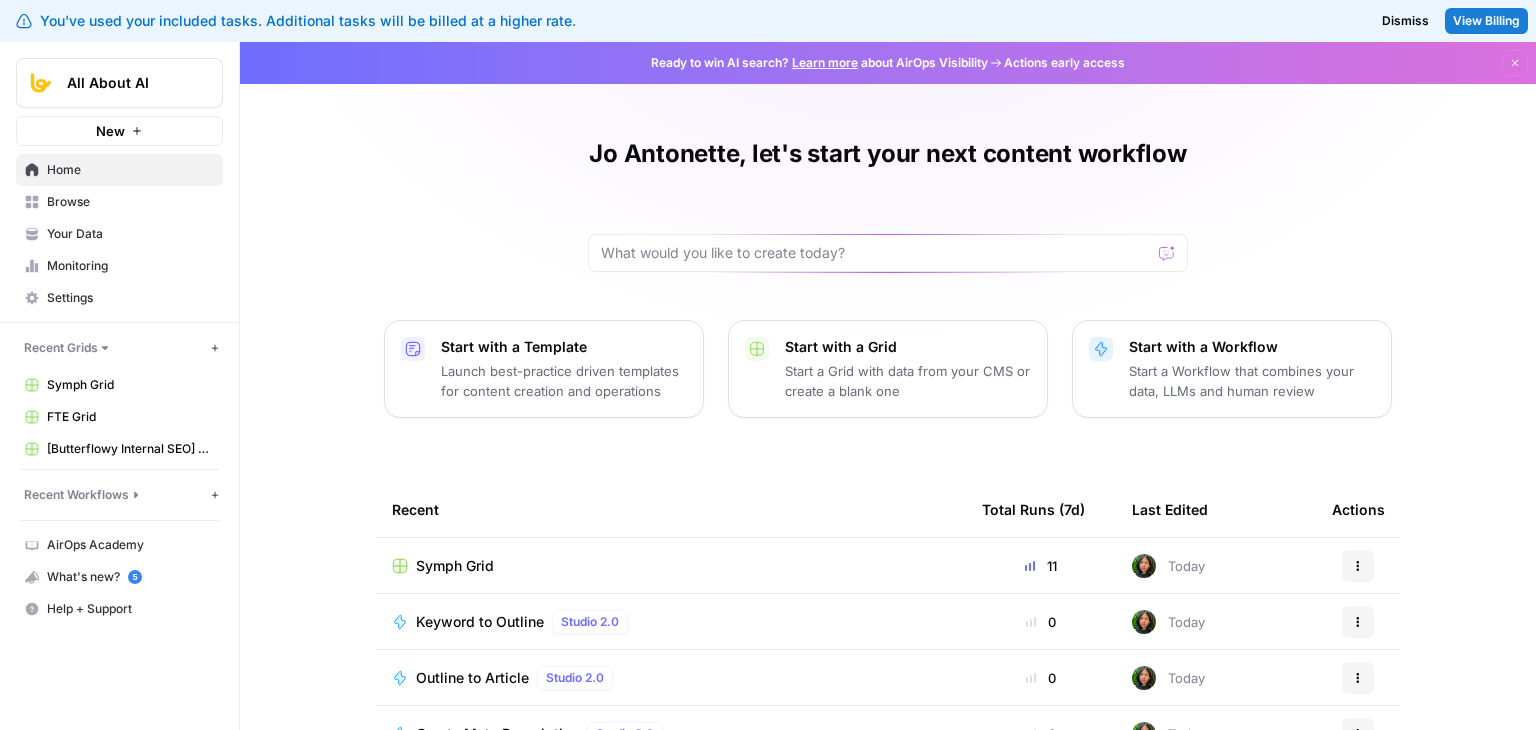 click on "Browse" at bounding box center [130, 202] 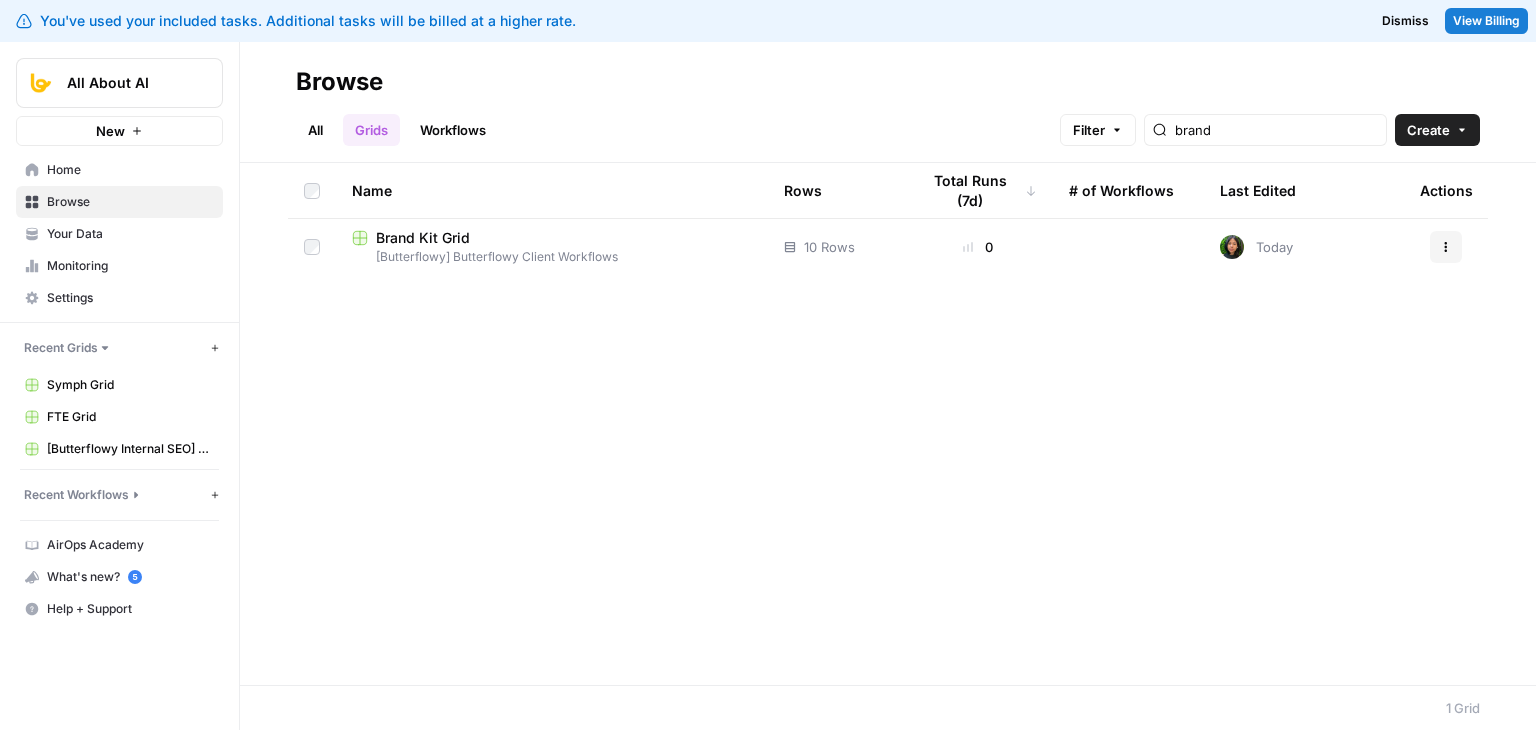 click on "Workflows" at bounding box center (453, 130) 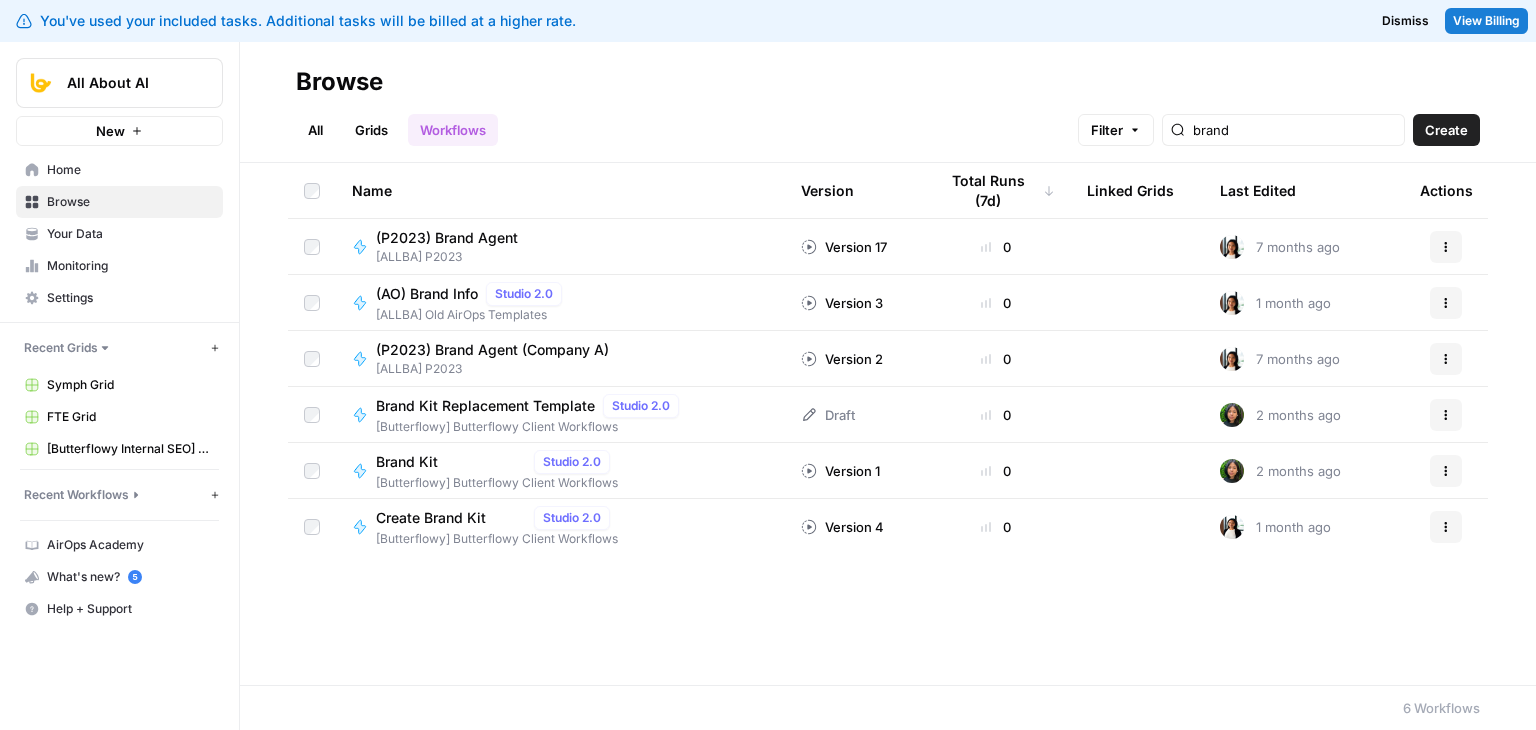 click on "All" at bounding box center [315, 130] 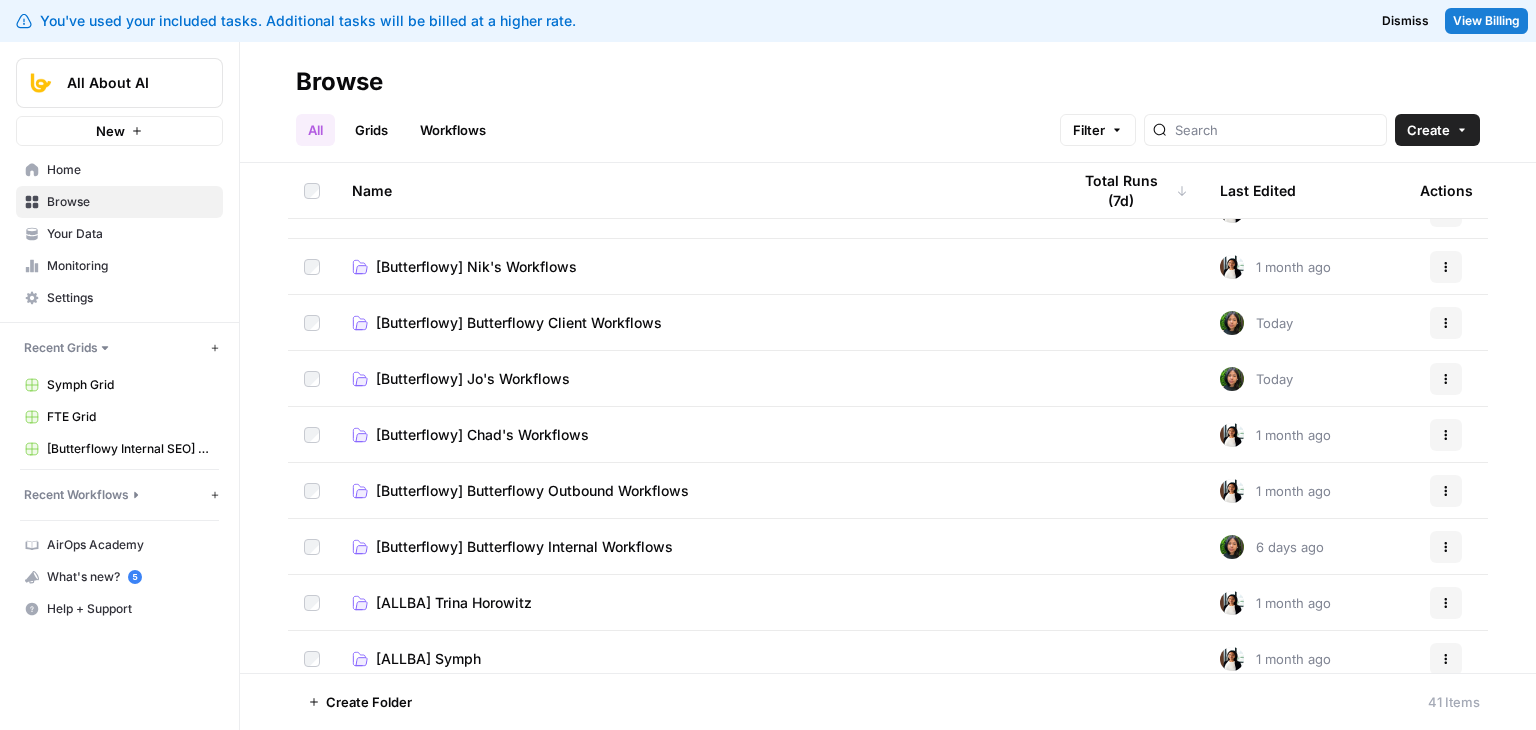 scroll, scrollTop: 100, scrollLeft: 0, axis: vertical 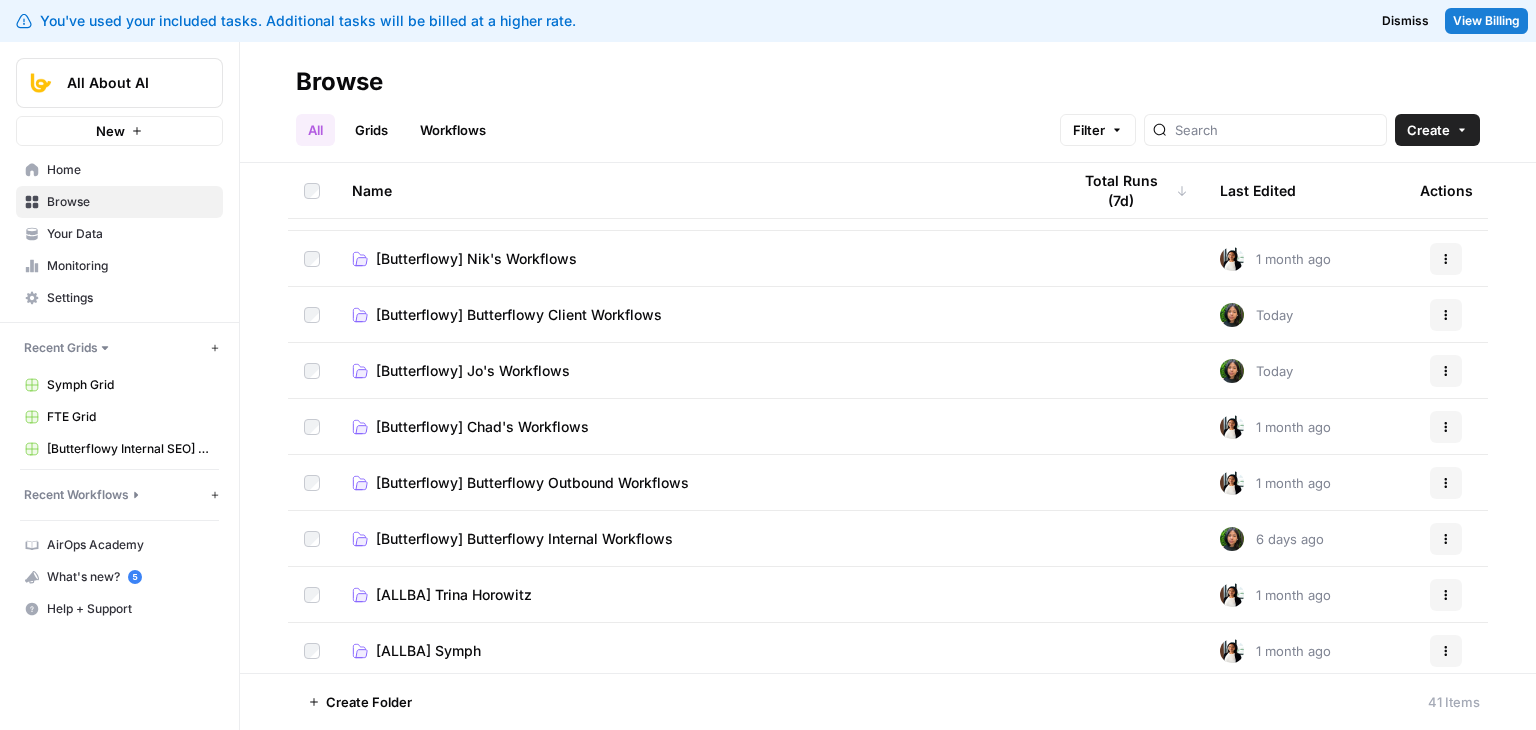 click on "Home" at bounding box center [130, 170] 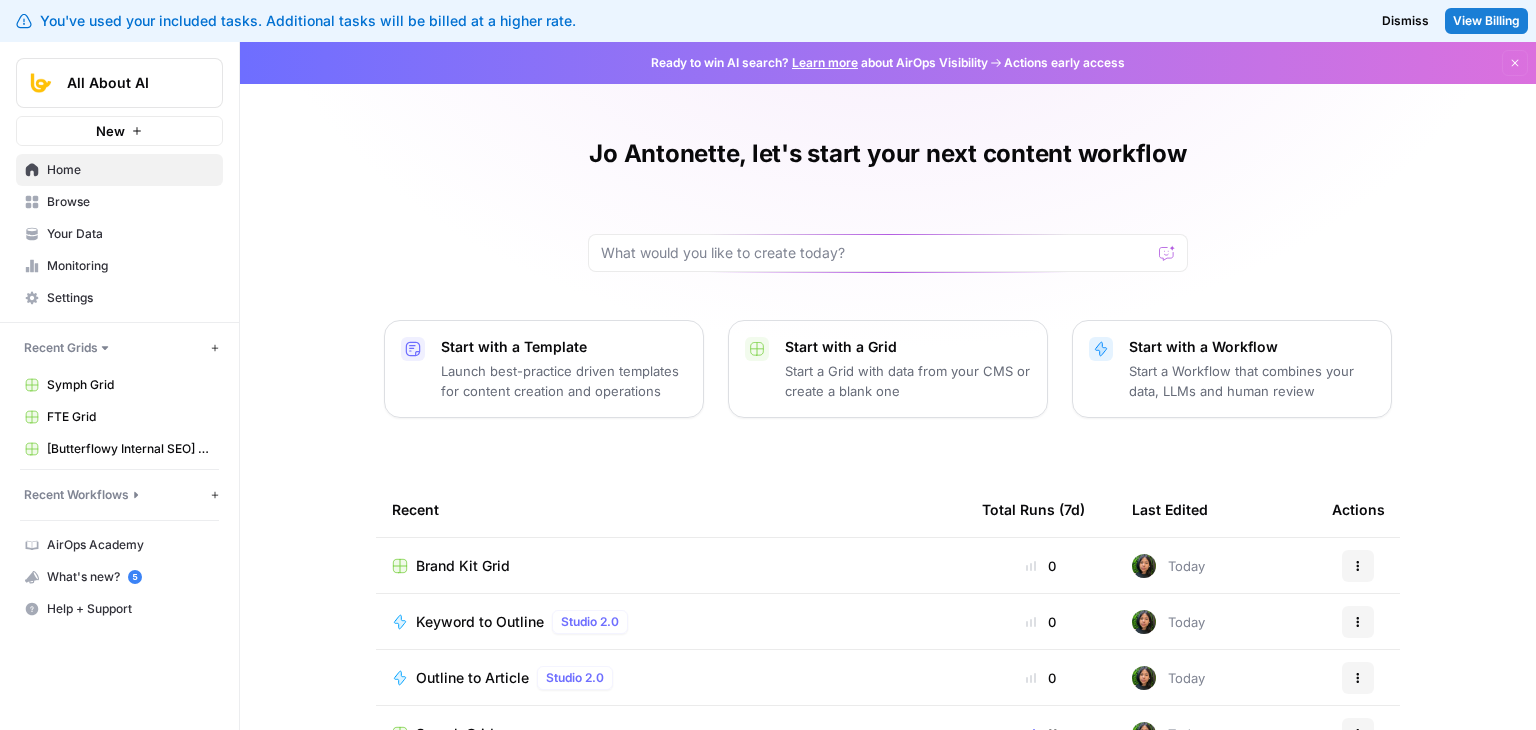 click on "Symph Grid" at bounding box center [130, 385] 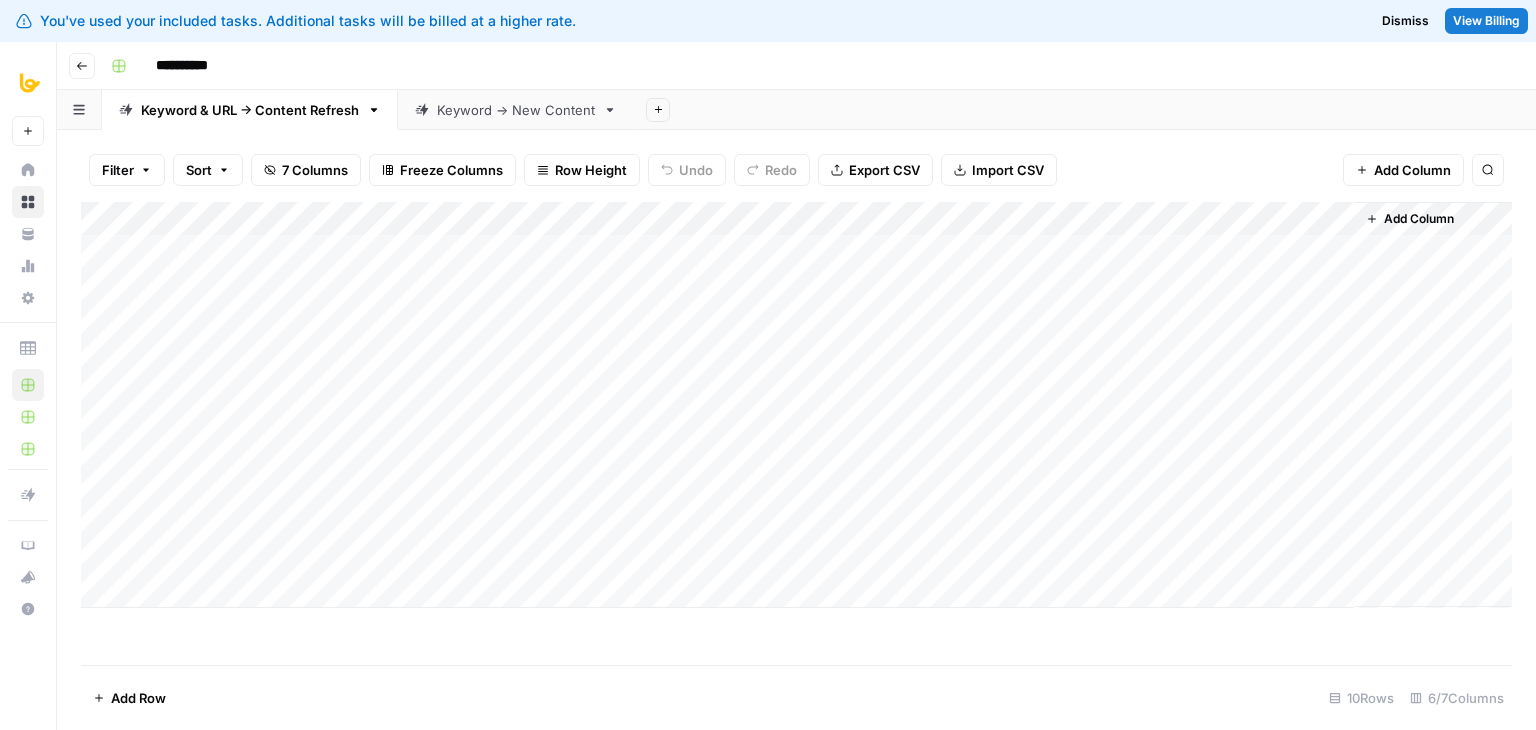 click on "Keyword -> New Content" at bounding box center (516, 110) 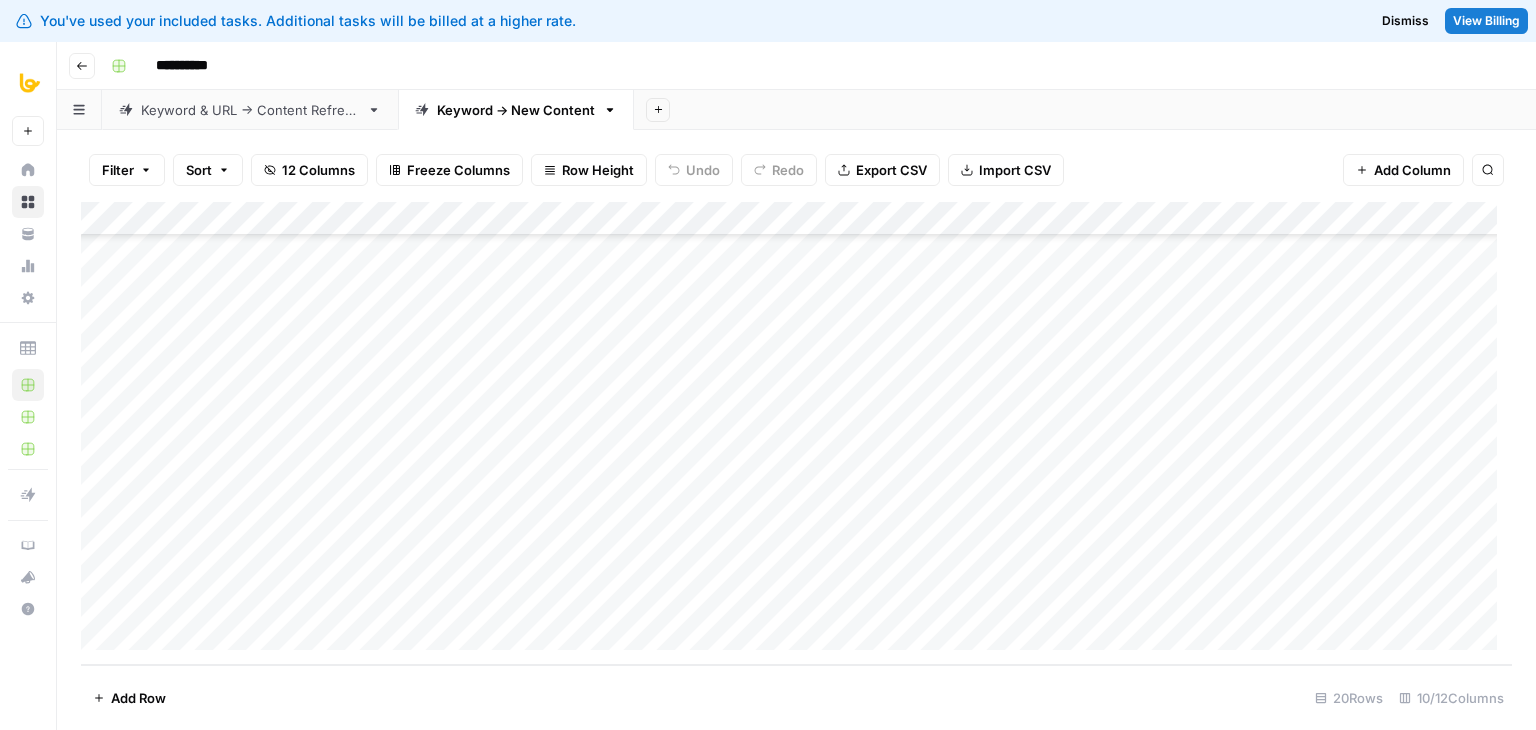 scroll, scrollTop: 0, scrollLeft: 0, axis: both 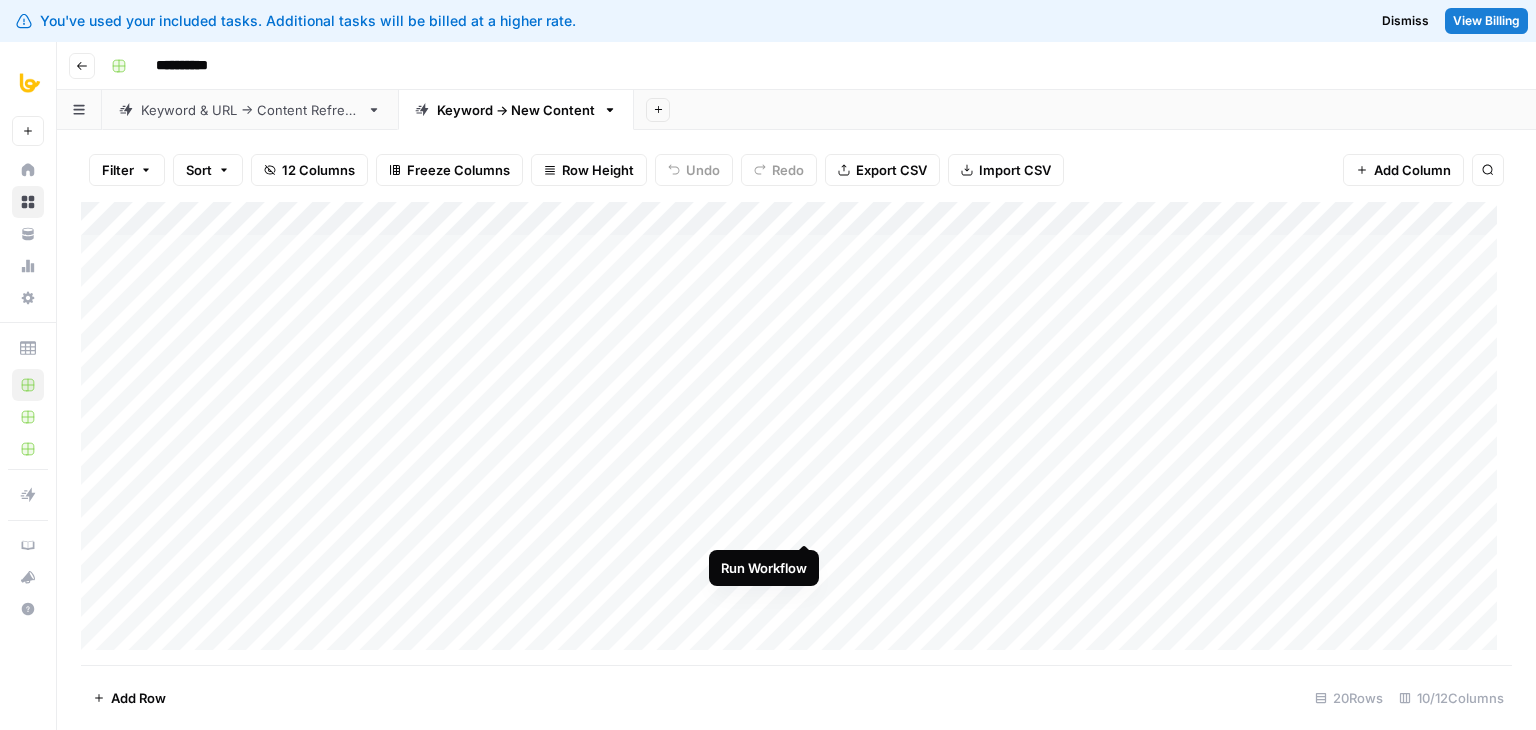 click on "Add Column" at bounding box center [796, 433] 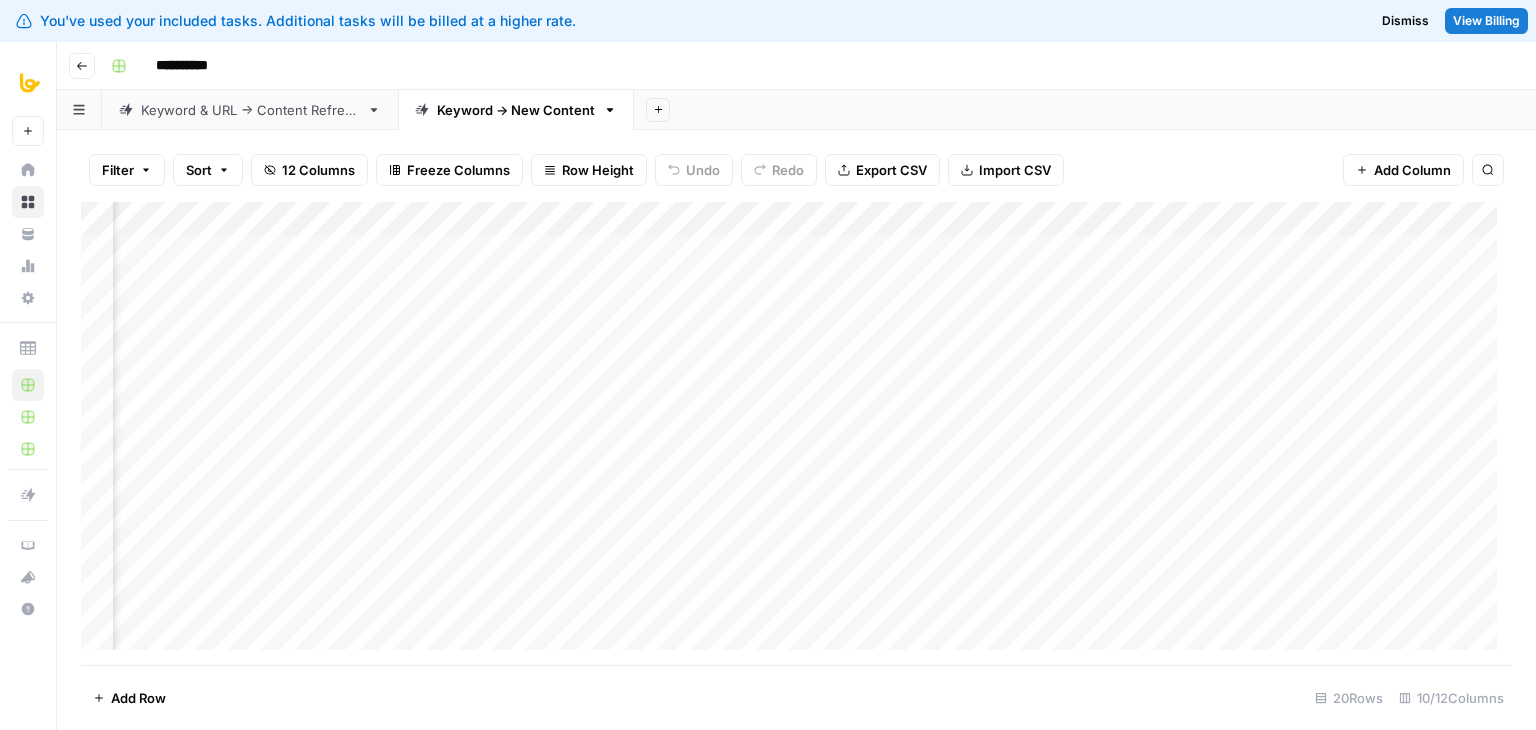 scroll, scrollTop: 0, scrollLeft: 320, axis: horizontal 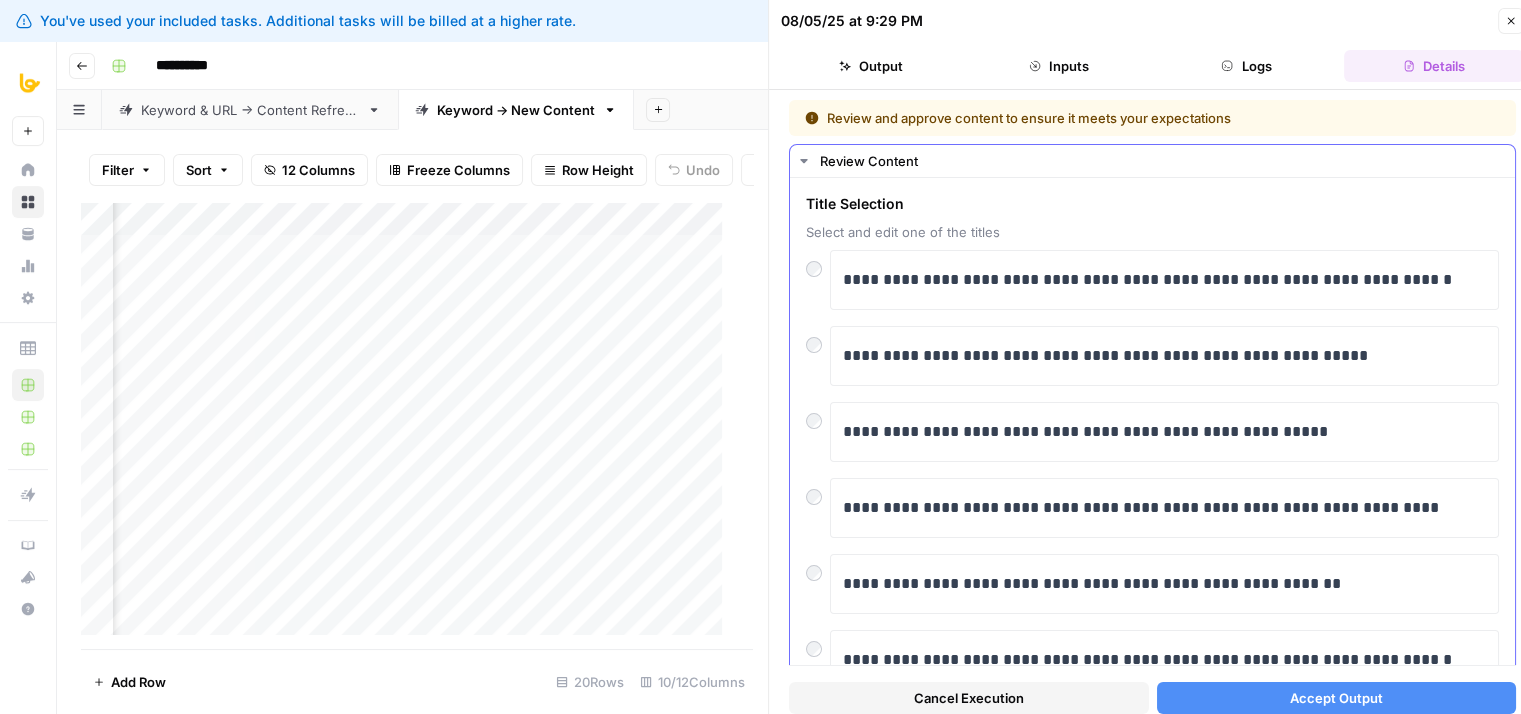 click on "**********" at bounding box center (1152, 594) 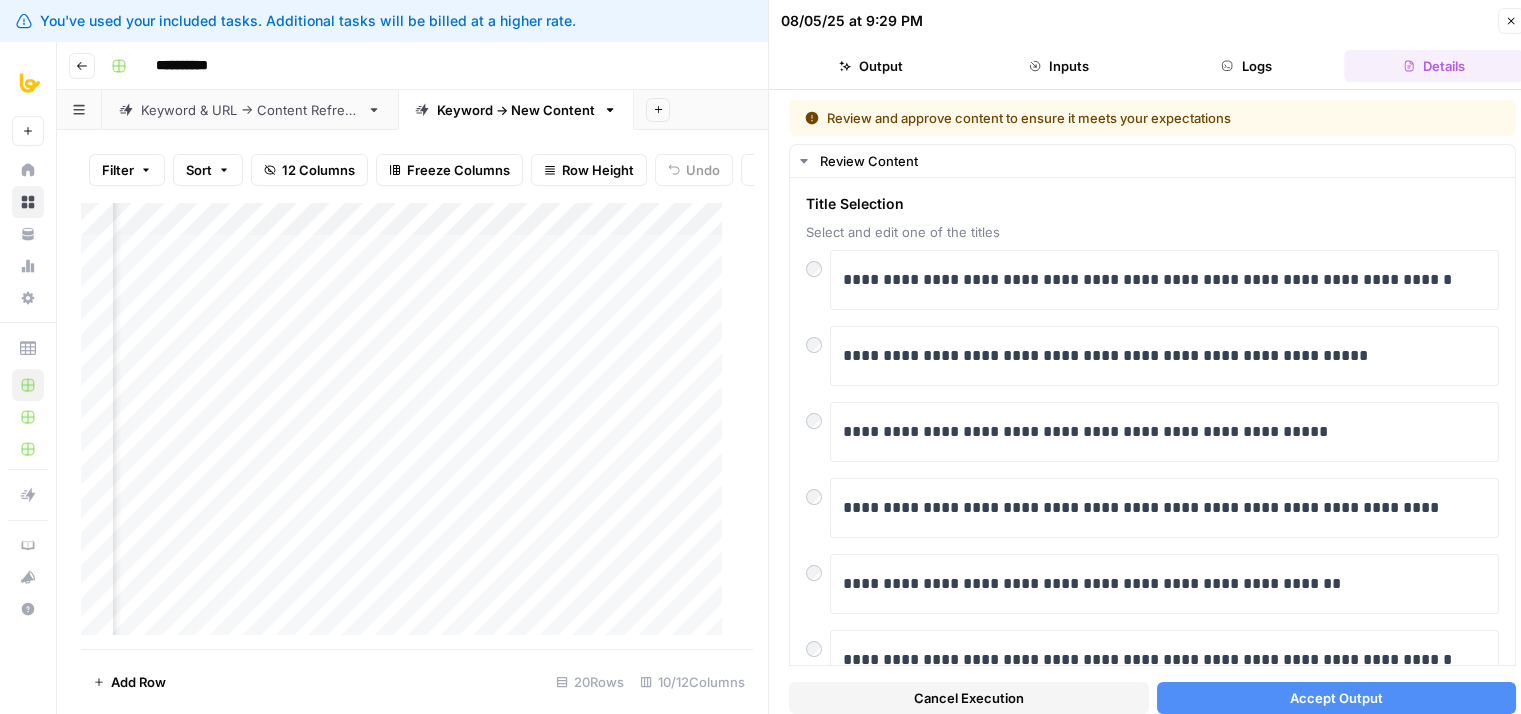 click on "Accept Output" at bounding box center [1336, 698] 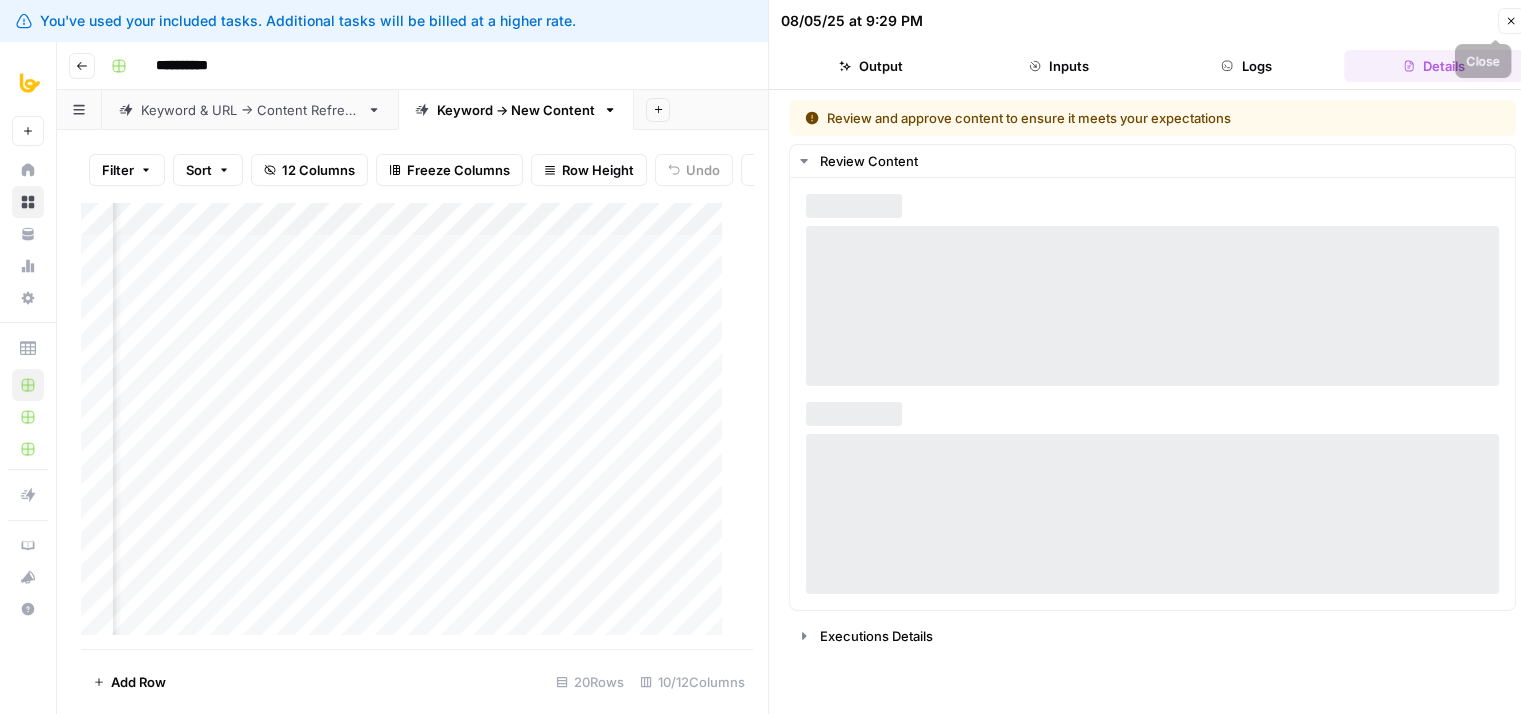 click on "Close" at bounding box center (1511, 21) 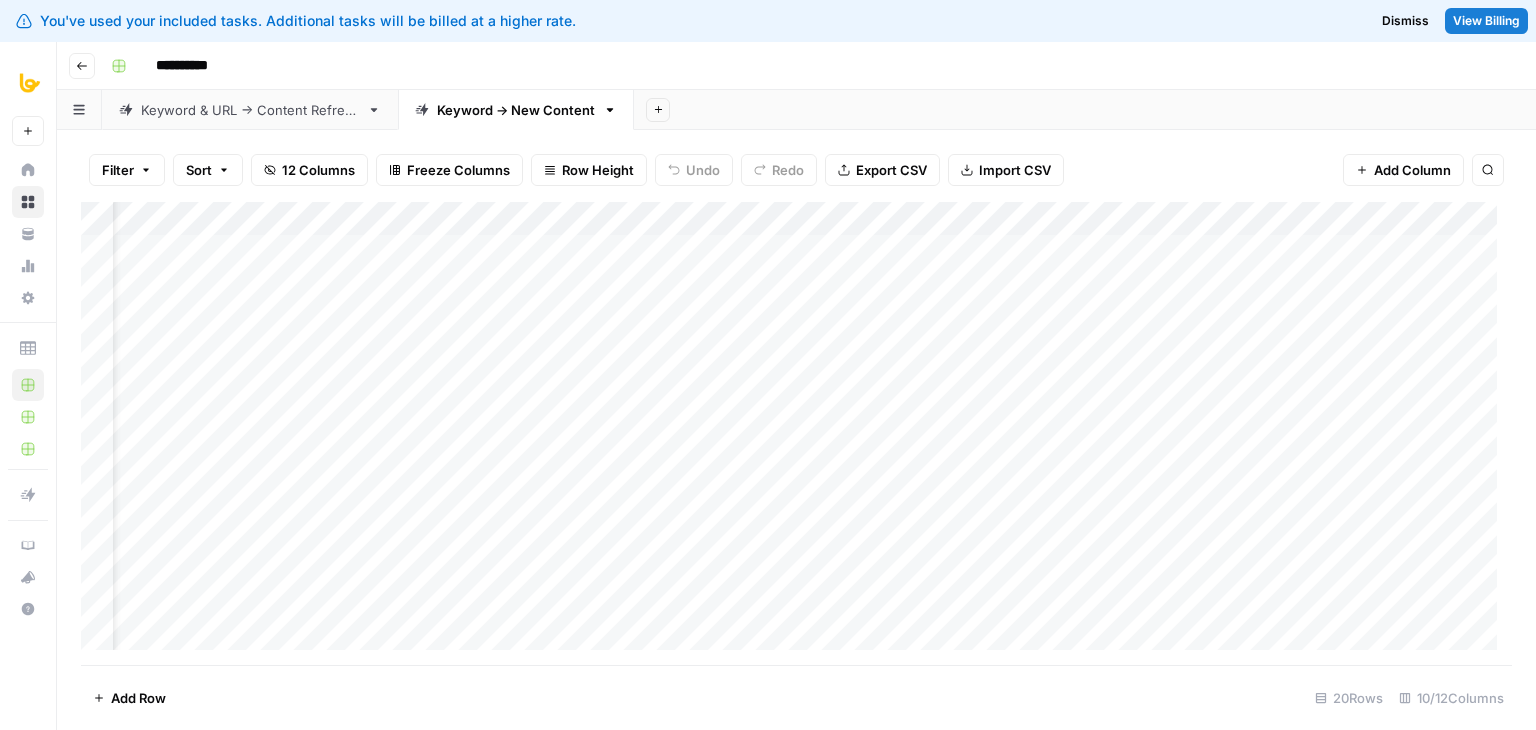 scroll, scrollTop: 0, scrollLeft: 0, axis: both 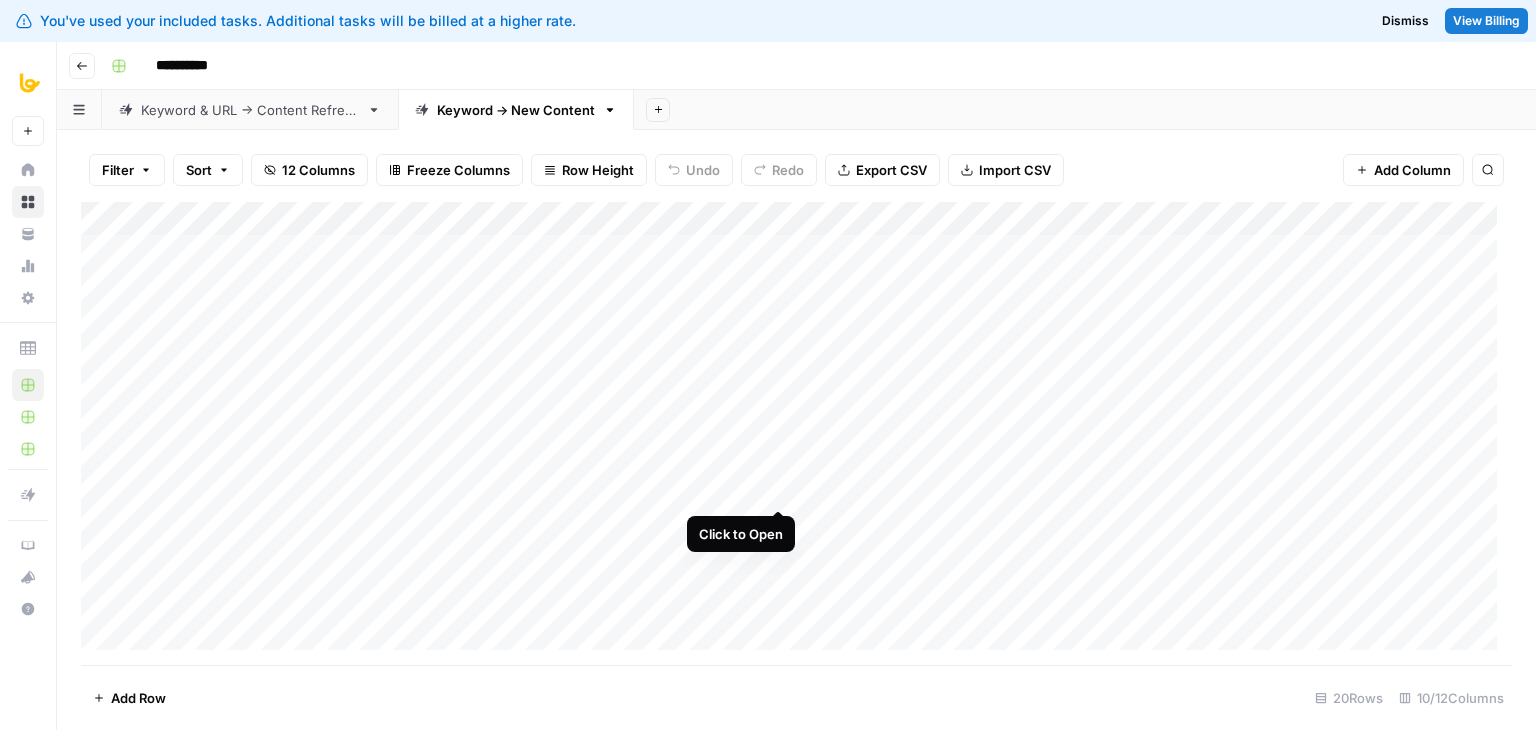 click on "Add Column" at bounding box center [796, 433] 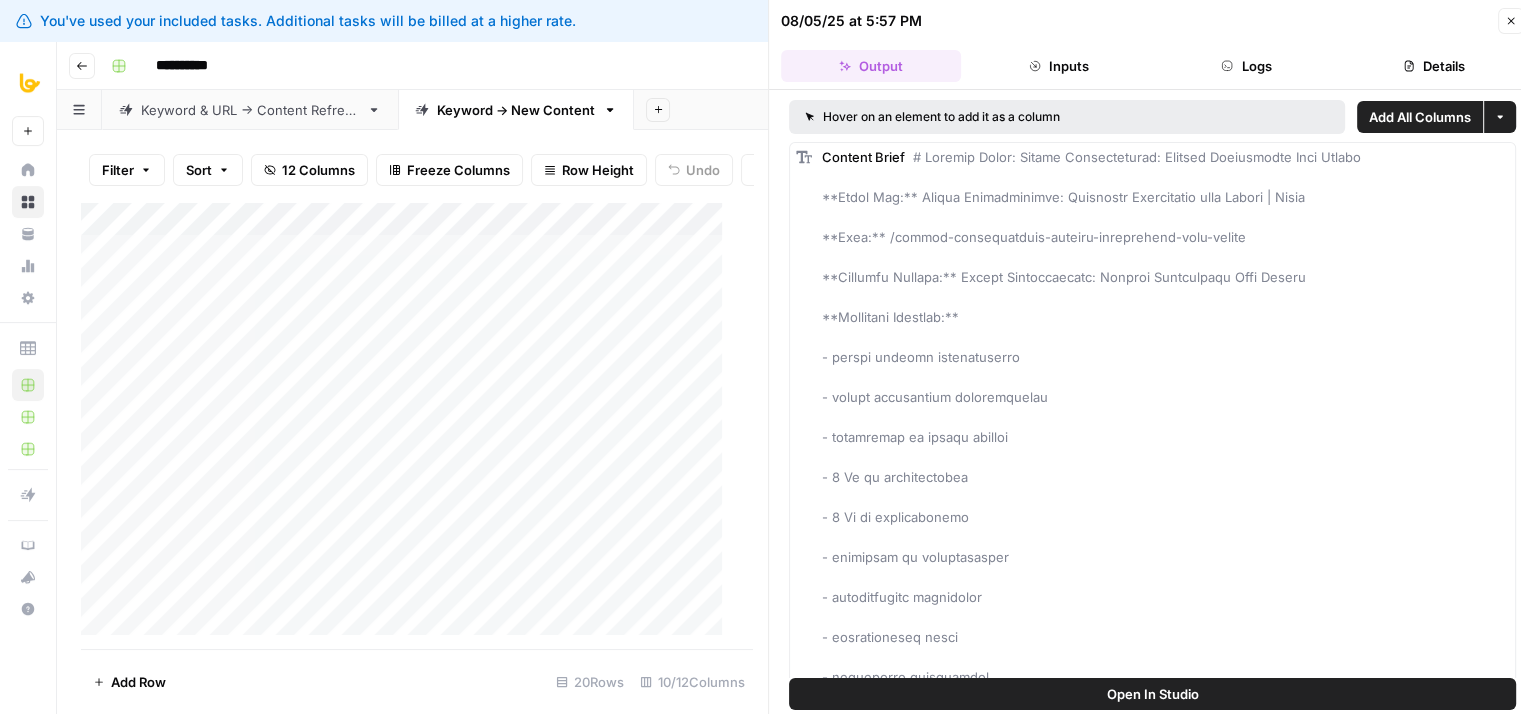 click 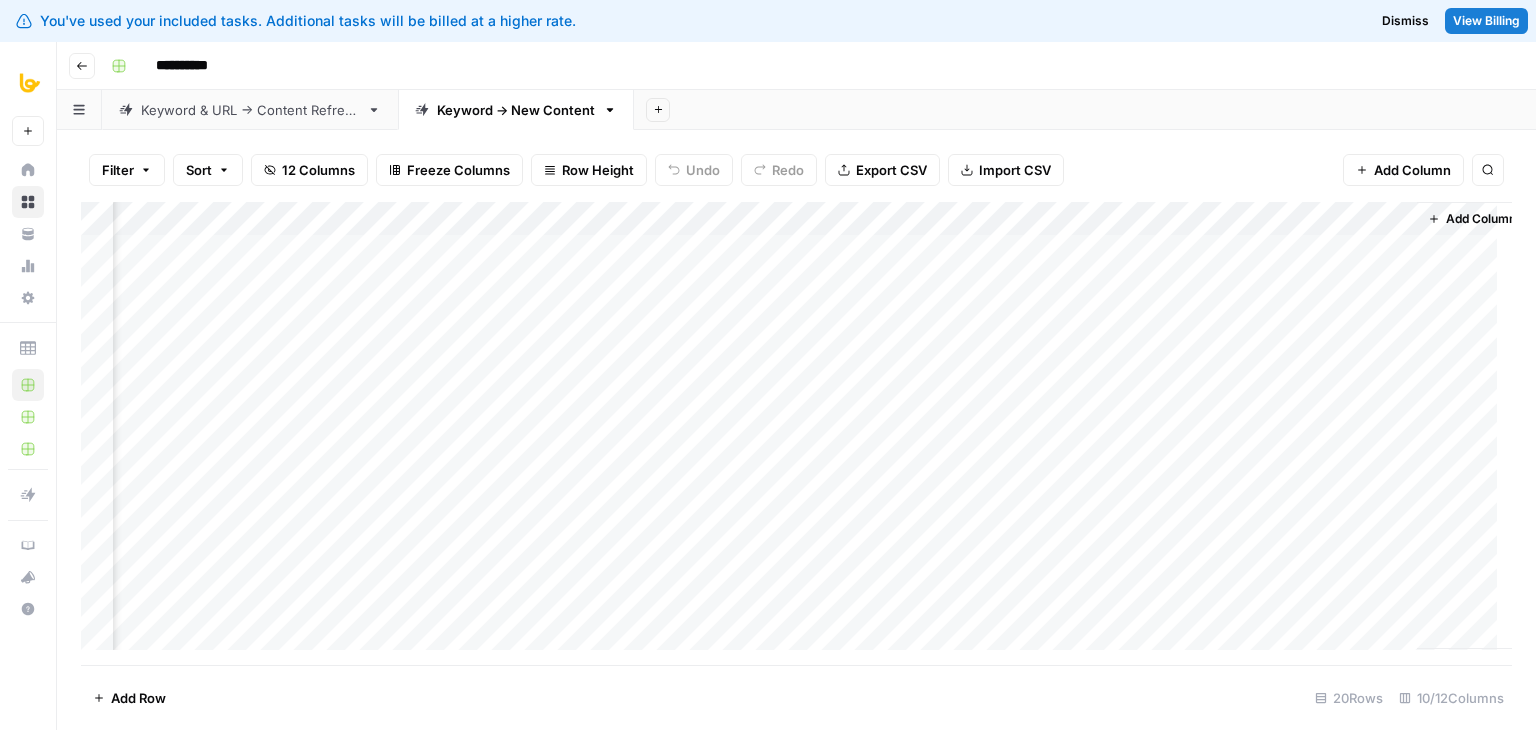 scroll, scrollTop: 0, scrollLeft: 698, axis: horizontal 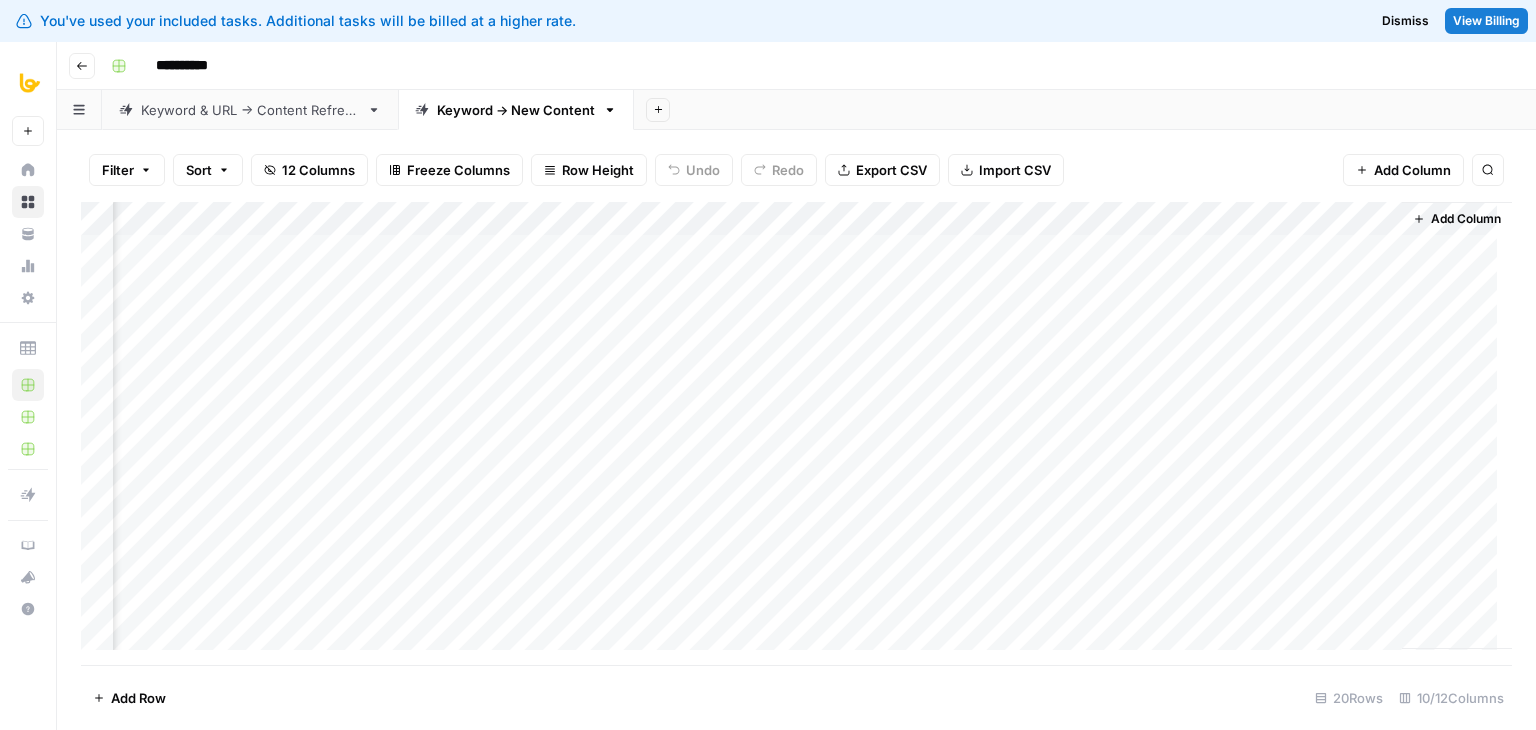 click on "Add Column" at bounding box center [796, 433] 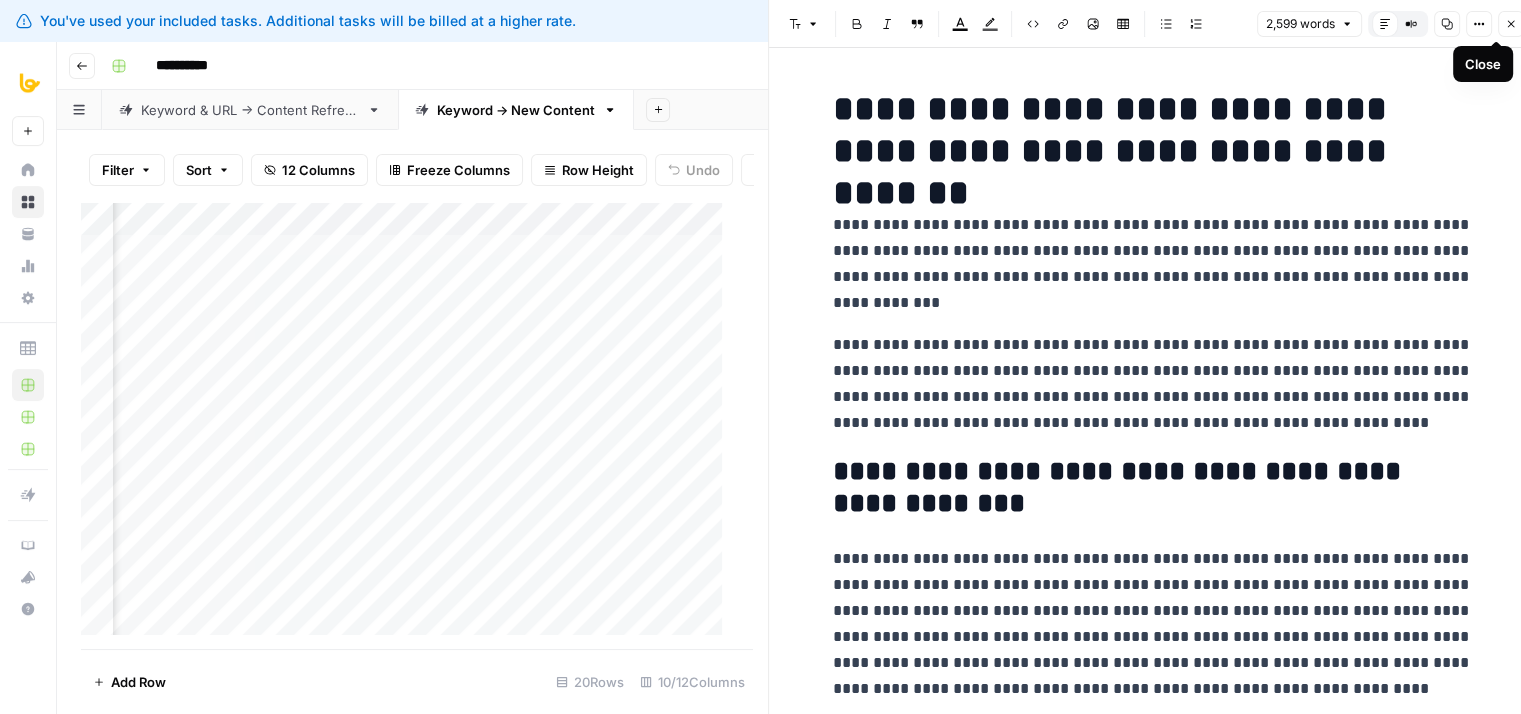 click 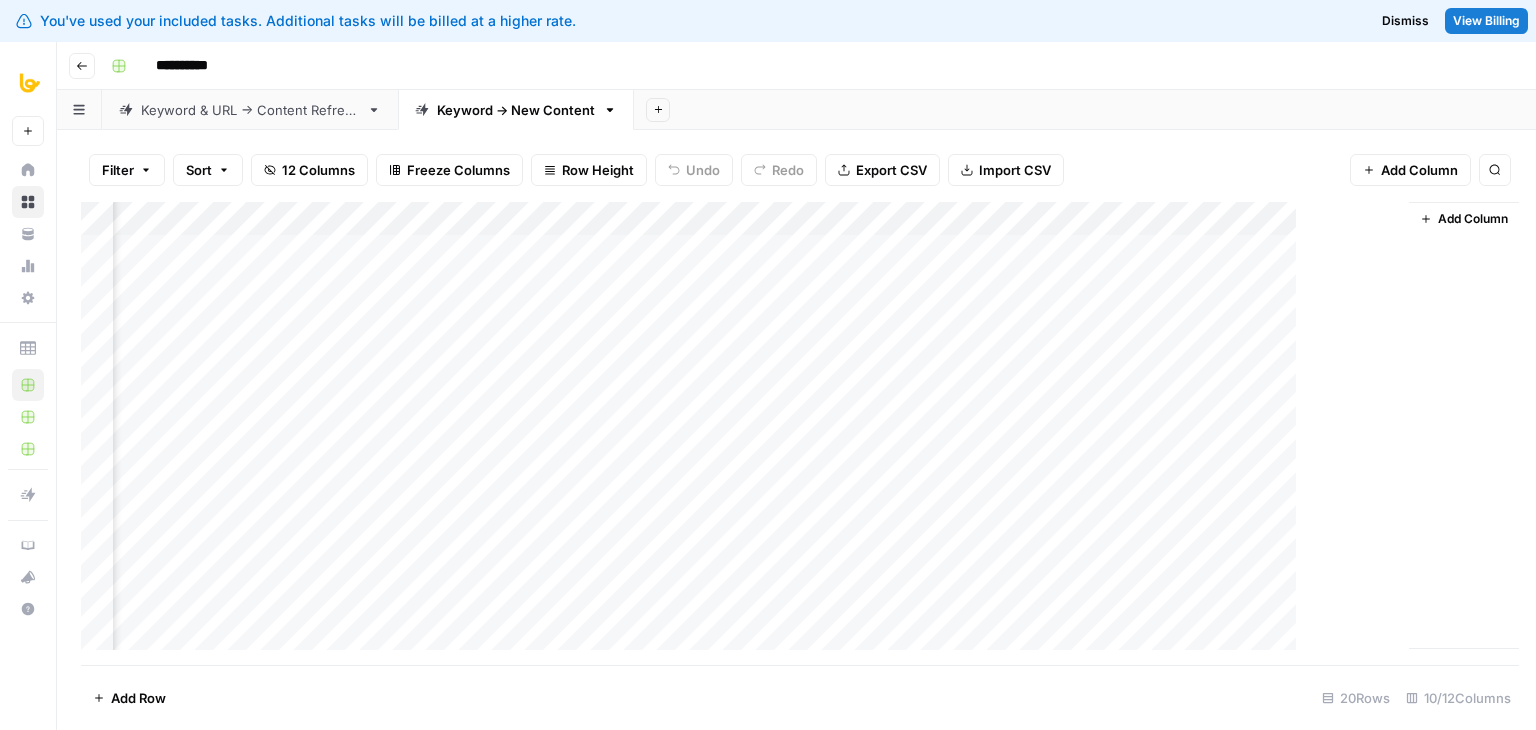 scroll, scrollTop: 0, scrollLeft: 674, axis: horizontal 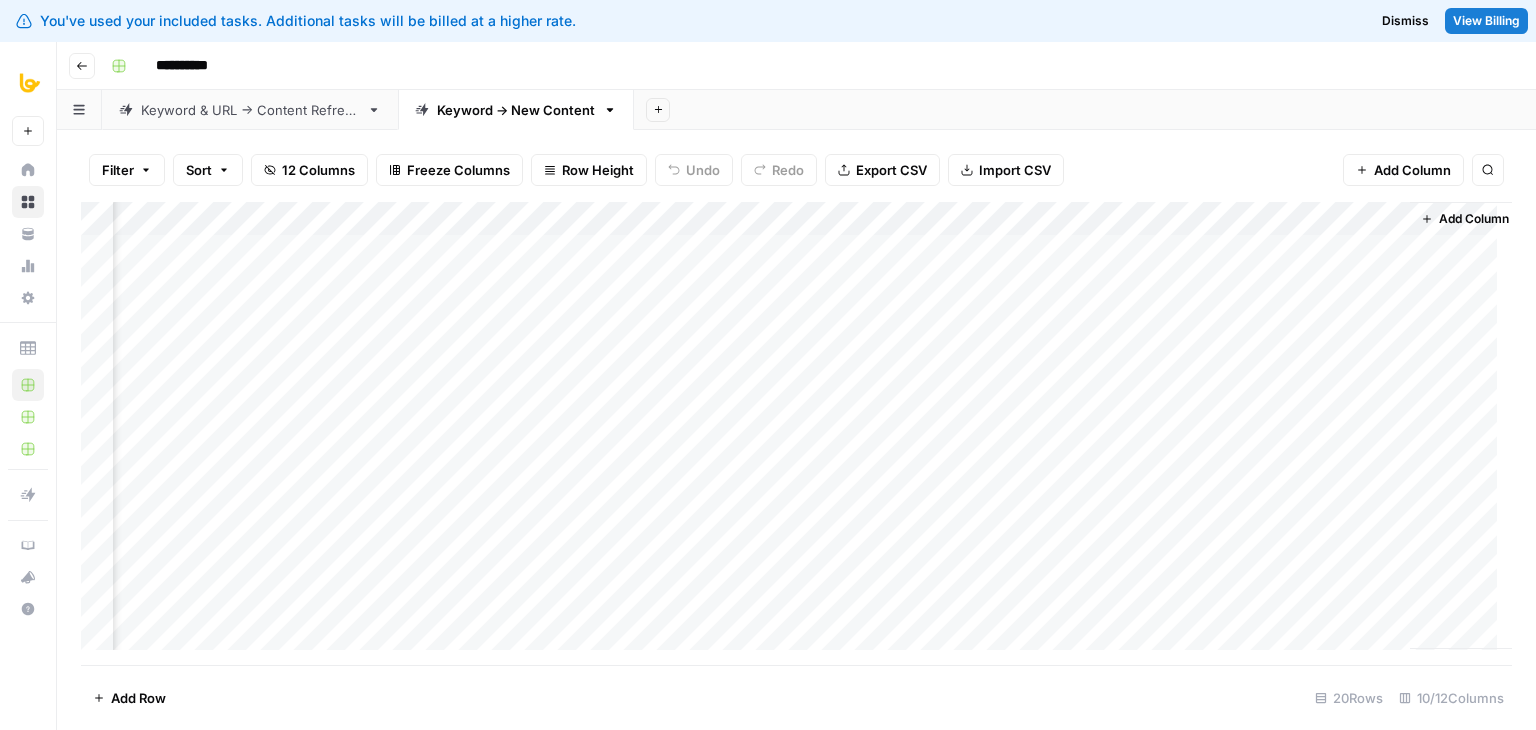 click on "Add Column" at bounding box center [796, 433] 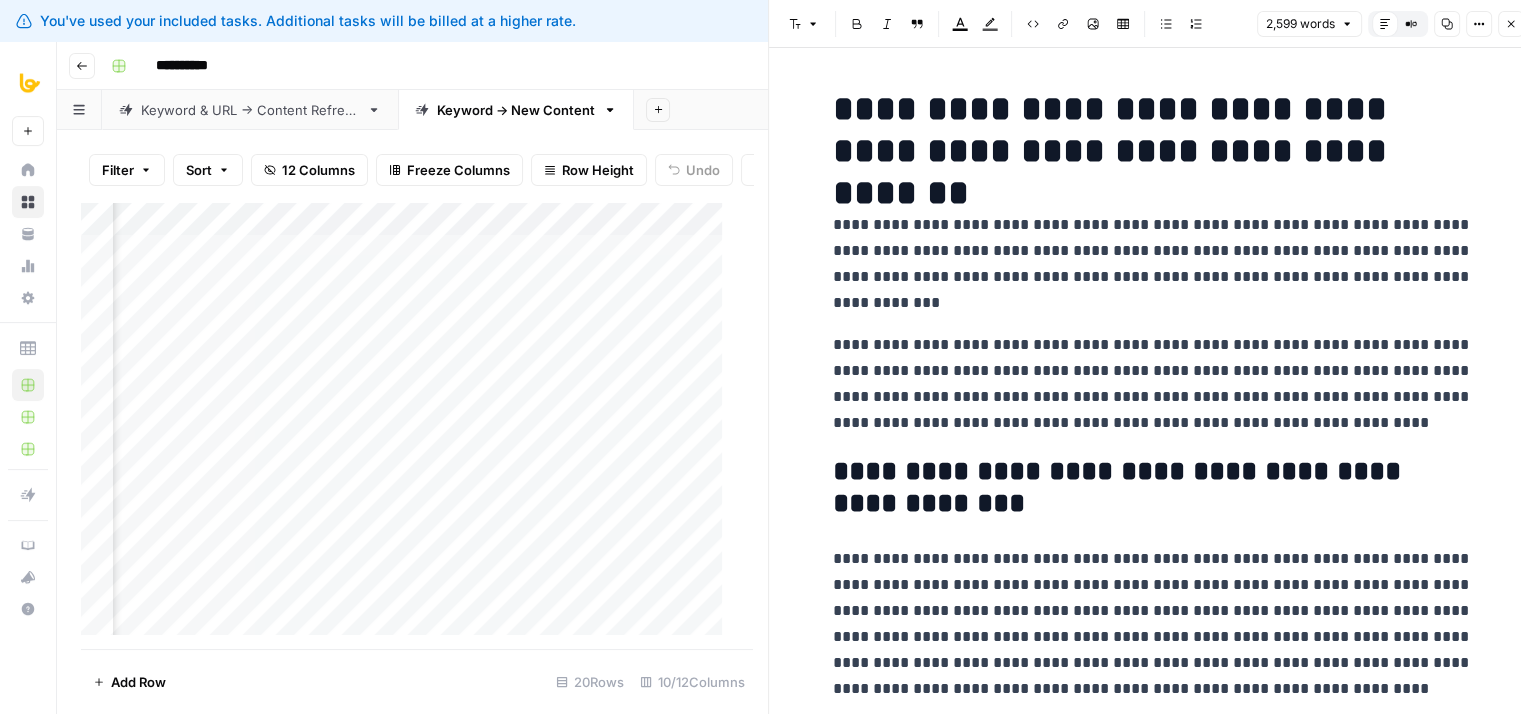 click 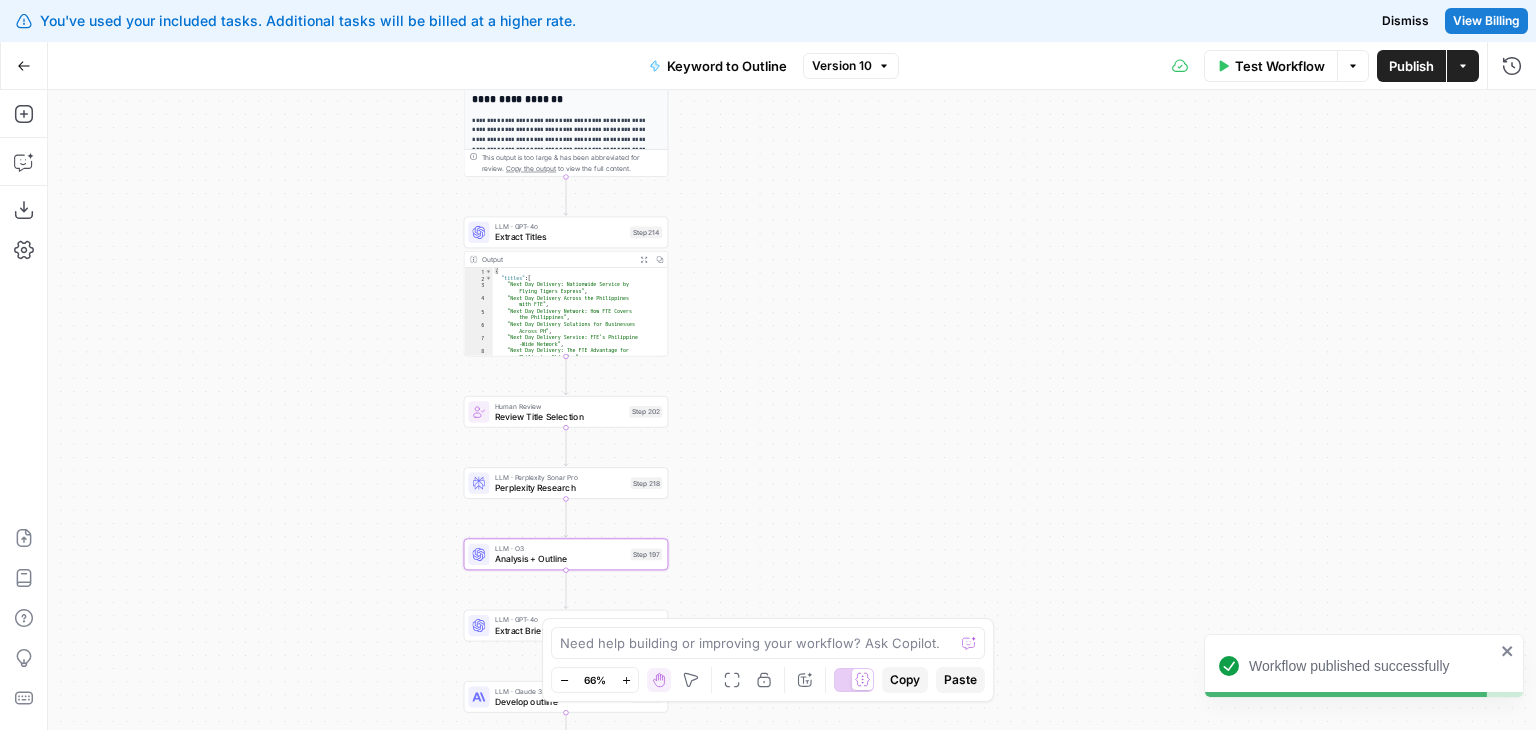 drag, startPoint x: 804, startPoint y: 540, endPoint x: 842, endPoint y: 298, distance: 244.9653 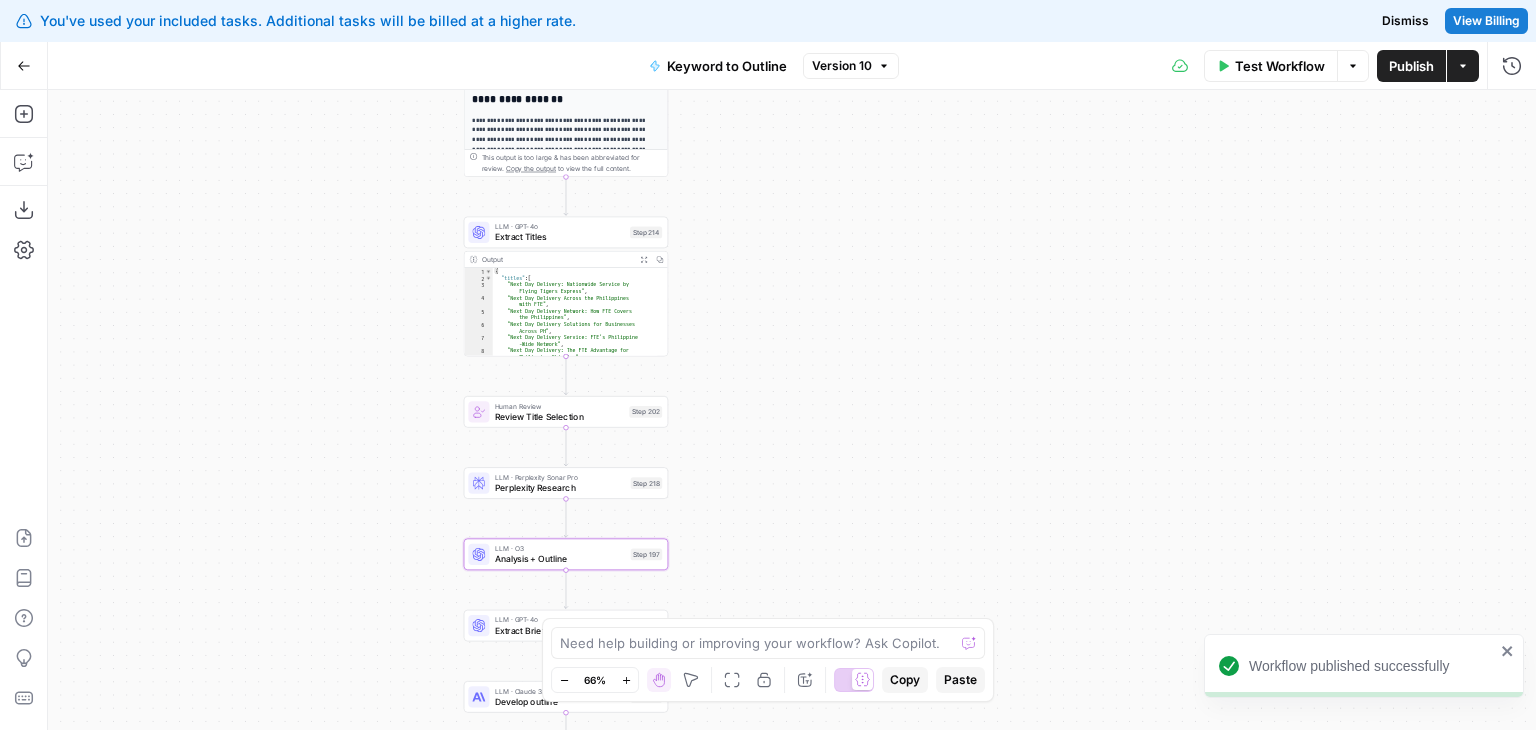 scroll, scrollTop: 0, scrollLeft: 0, axis: both 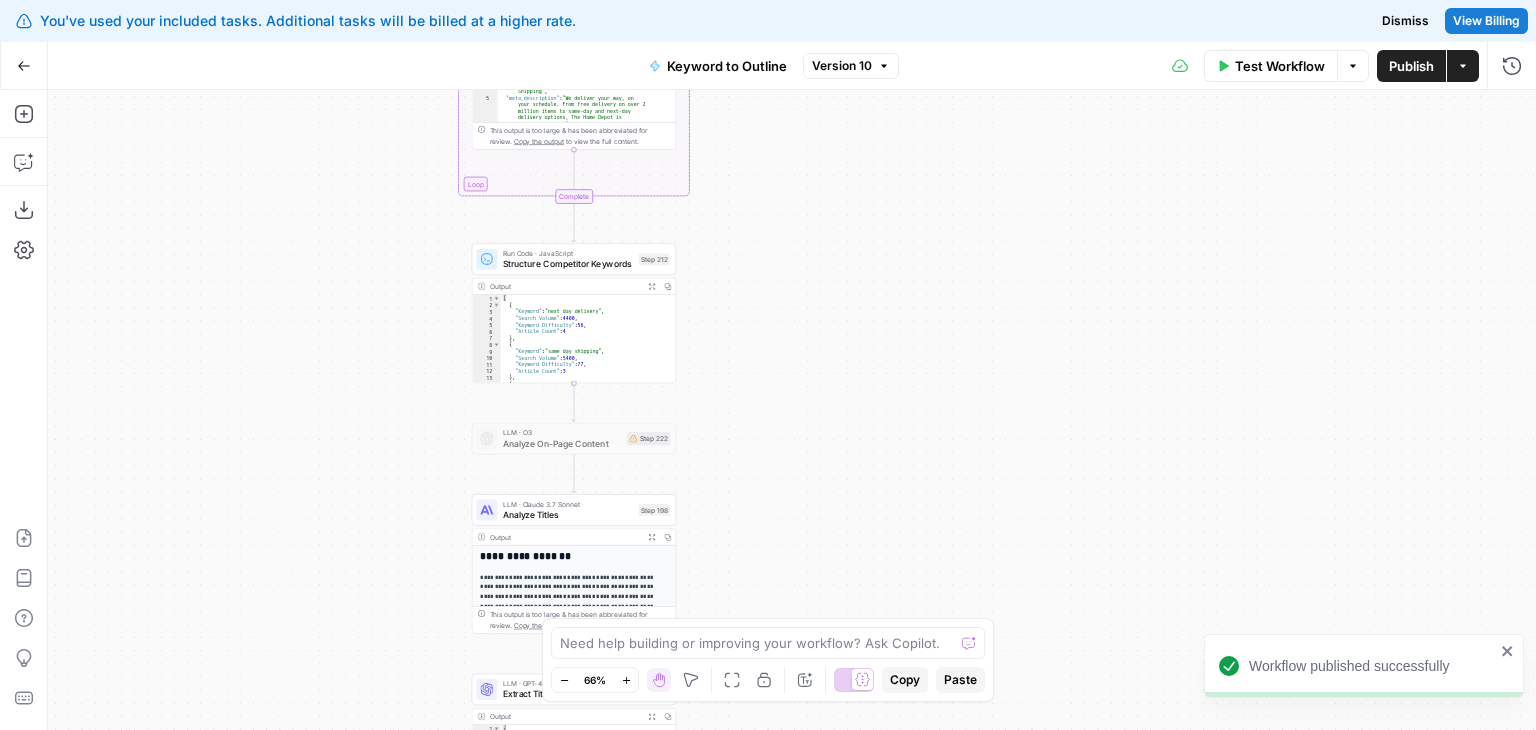 drag, startPoint x: 841, startPoint y: 319, endPoint x: 868, endPoint y: 515, distance: 197.85095 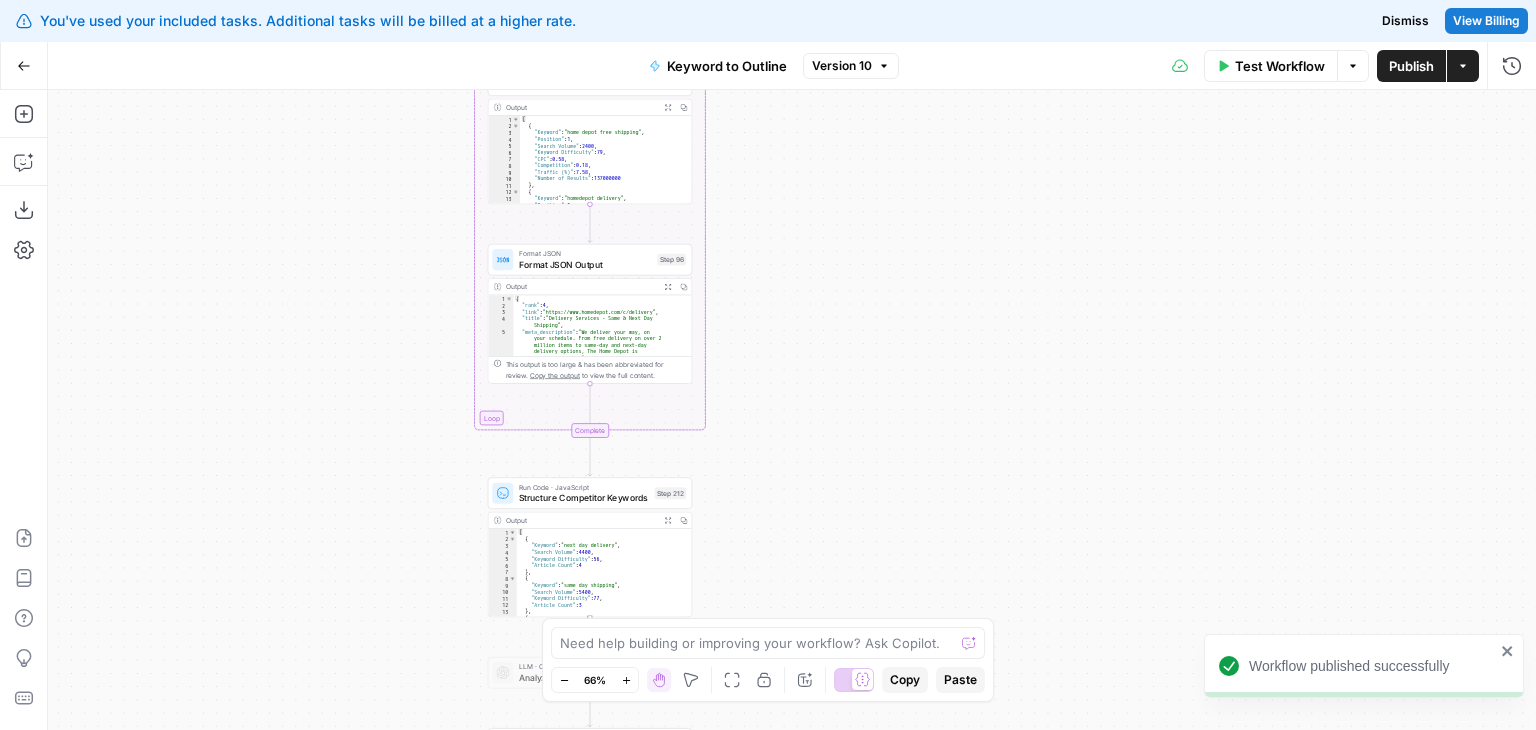 drag, startPoint x: 872, startPoint y: 401, endPoint x: 882, endPoint y: 561, distance: 160.3122 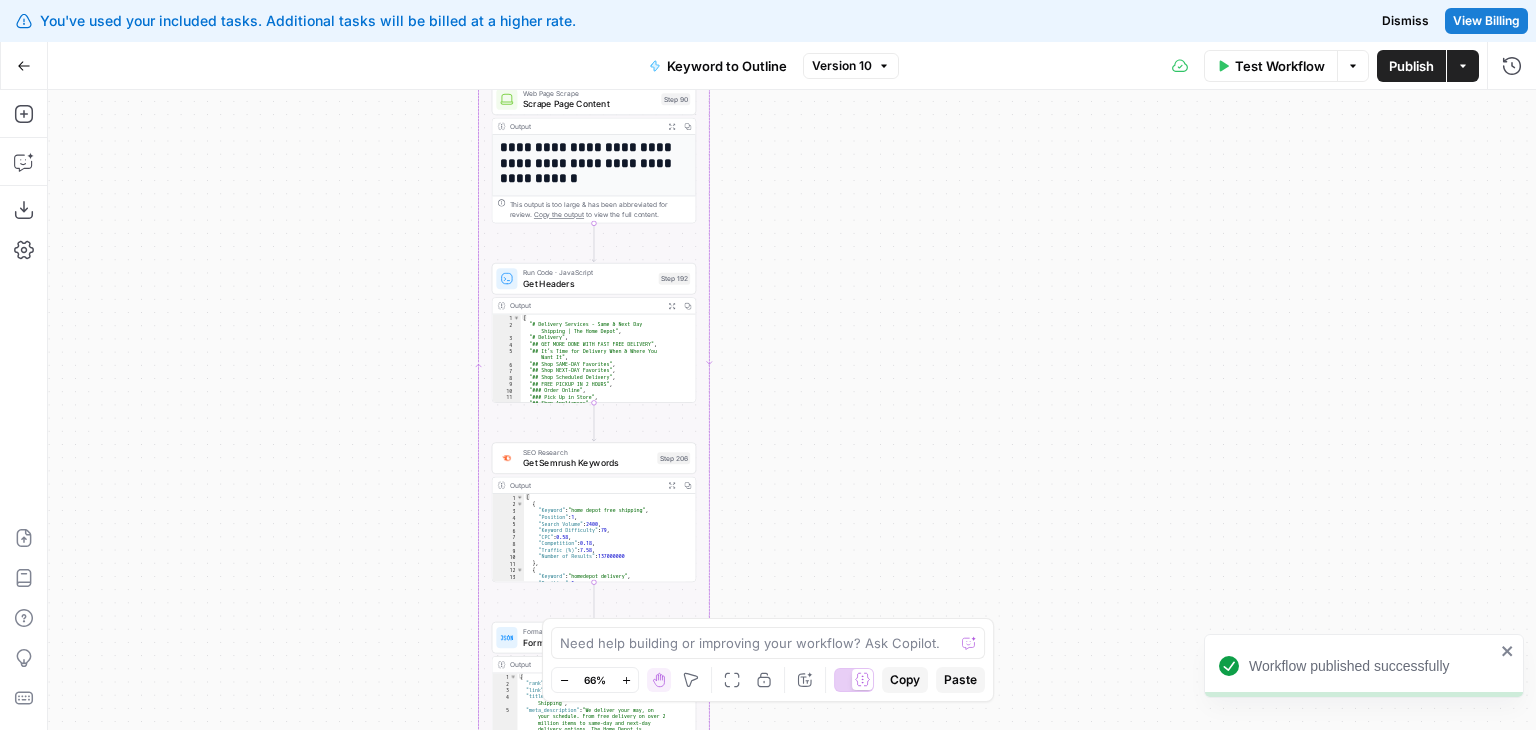 click on "Workflow Set Inputs Inputs Workflow Workflow Step 1 Output Expand Output Copy 1 2 3 4 5 {    "__id" :  "8202383" ,    "brand_name" :  "Flying Tigers Express" ,    "brand_url" :  "https://www.flyingtigers.express        /" ,    "brand_about" :  "Flying Tigers Express (FTE)         specializes in **ultra-fast inter-island         deliveries** within the Philippines,         offering: \n - **Same-Day and Next-Day         Services**: Guaranteed 24–48 hour door-to        -door delivery across major cities like         Metro Manila, Cebu, and Davao. \n -         **Customized Logistics Solutions**:         Tailored supply chain enhancements for         businesses, including real-time tracking         and Shopify integration. \n\n **Mission         Statement**:  \" To simplify and accelerate         business by providing the fastest access         to goods, materials, and information        . \"\n\n               ," at bounding box center (792, 410) 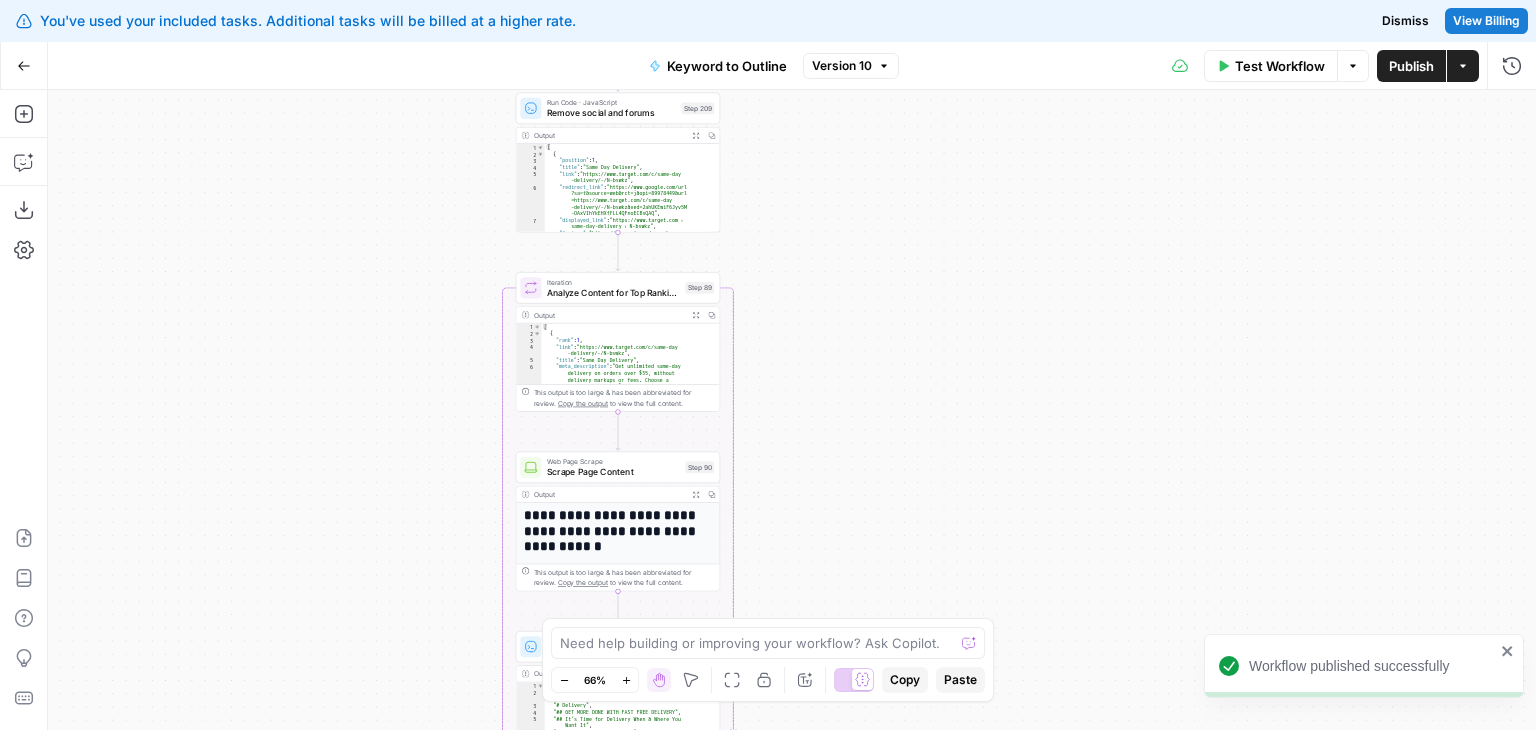 drag, startPoint x: 897, startPoint y: 217, endPoint x: 892, endPoint y: 505, distance: 288.0434 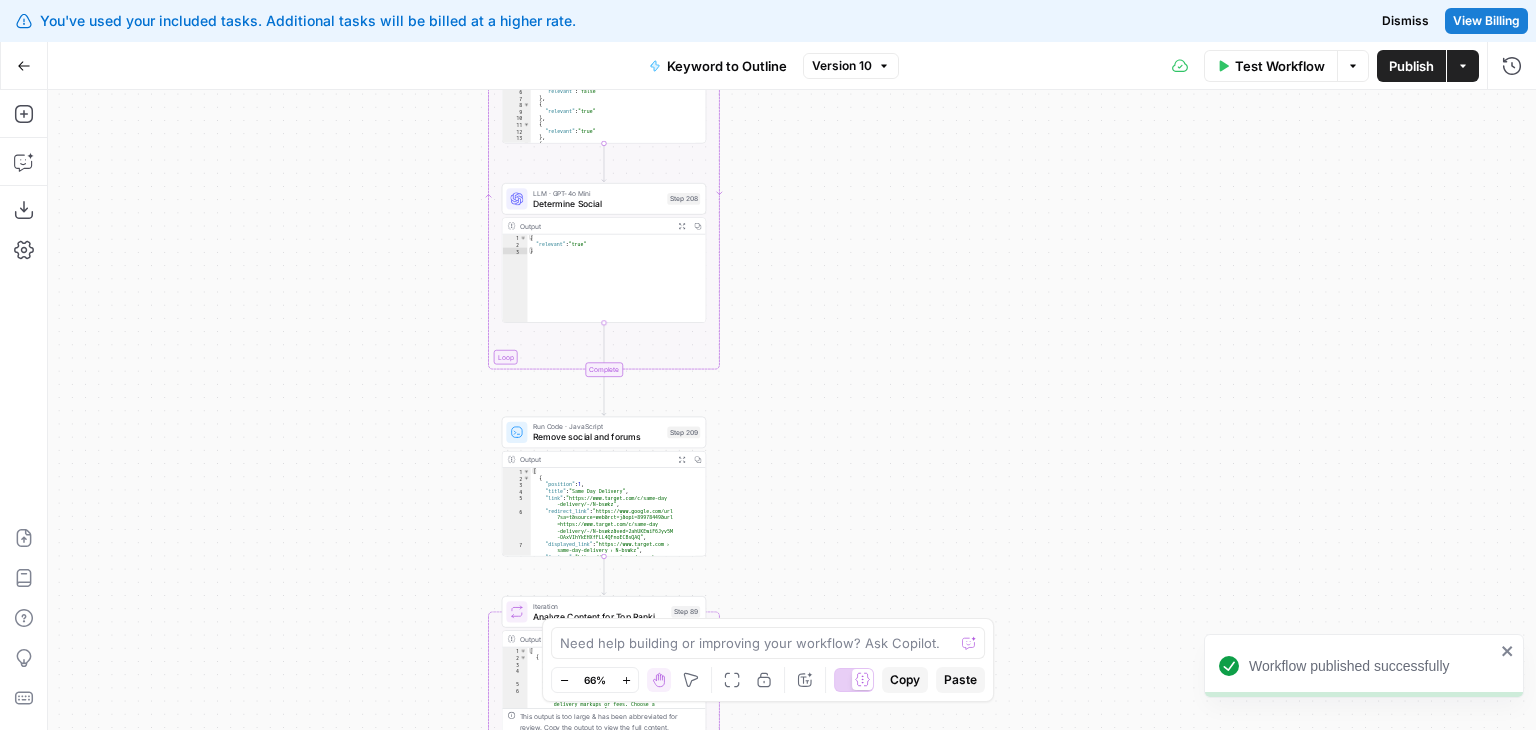 click on "Workflow Set Inputs Inputs Workflow Workflow Step 1 Output Expand Output Copy 1 2 3 4 5 {    "__id" :  "8202383" ,    "brand_name" :  "Flying Tigers Express" ,    "brand_url" :  "https://www.flyingtigers.express        /" ,    "brand_about" :  "Flying Tigers Express (FTE)         specializes in **ultra-fast inter-island         deliveries** within the Philippines,         offering: \n - **Same-Day and Next-Day         Services**: Guaranteed 24–48 hour door-to        -door delivery across major cities like         Metro Manila, Cebu, and Davao. \n -         **Customized Logistics Solutions**:         Tailored supply chain enhancements for         businesses, including real-time tracking         and Shopify integration. \n\n **Mission         Statement**:  \" To simplify and accelerate         business by providing the fastest access         to goods, materials, and information        . \"\n\n               ," at bounding box center (792, 410) 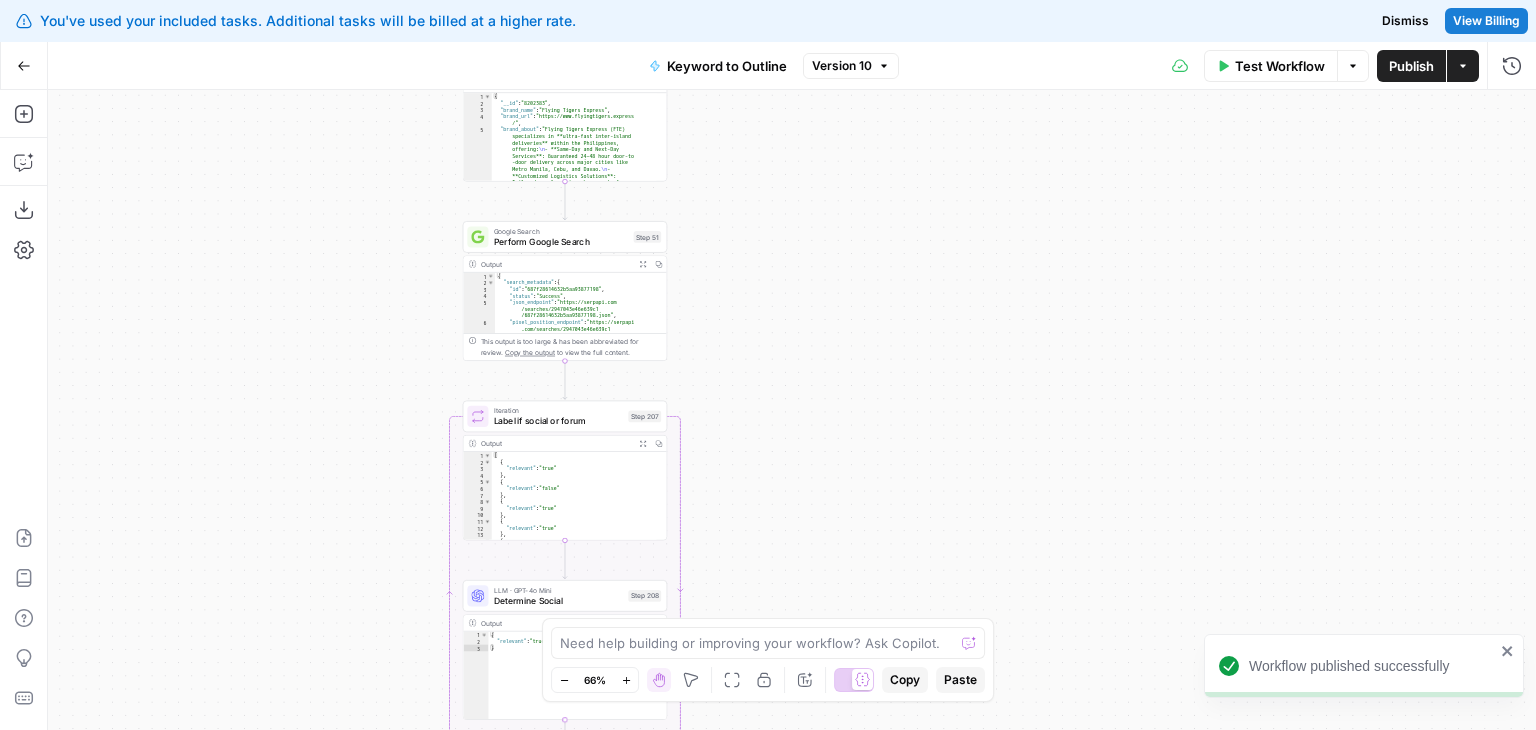drag, startPoint x: 897, startPoint y: 354, endPoint x: 877, endPoint y: 485, distance: 132.51793 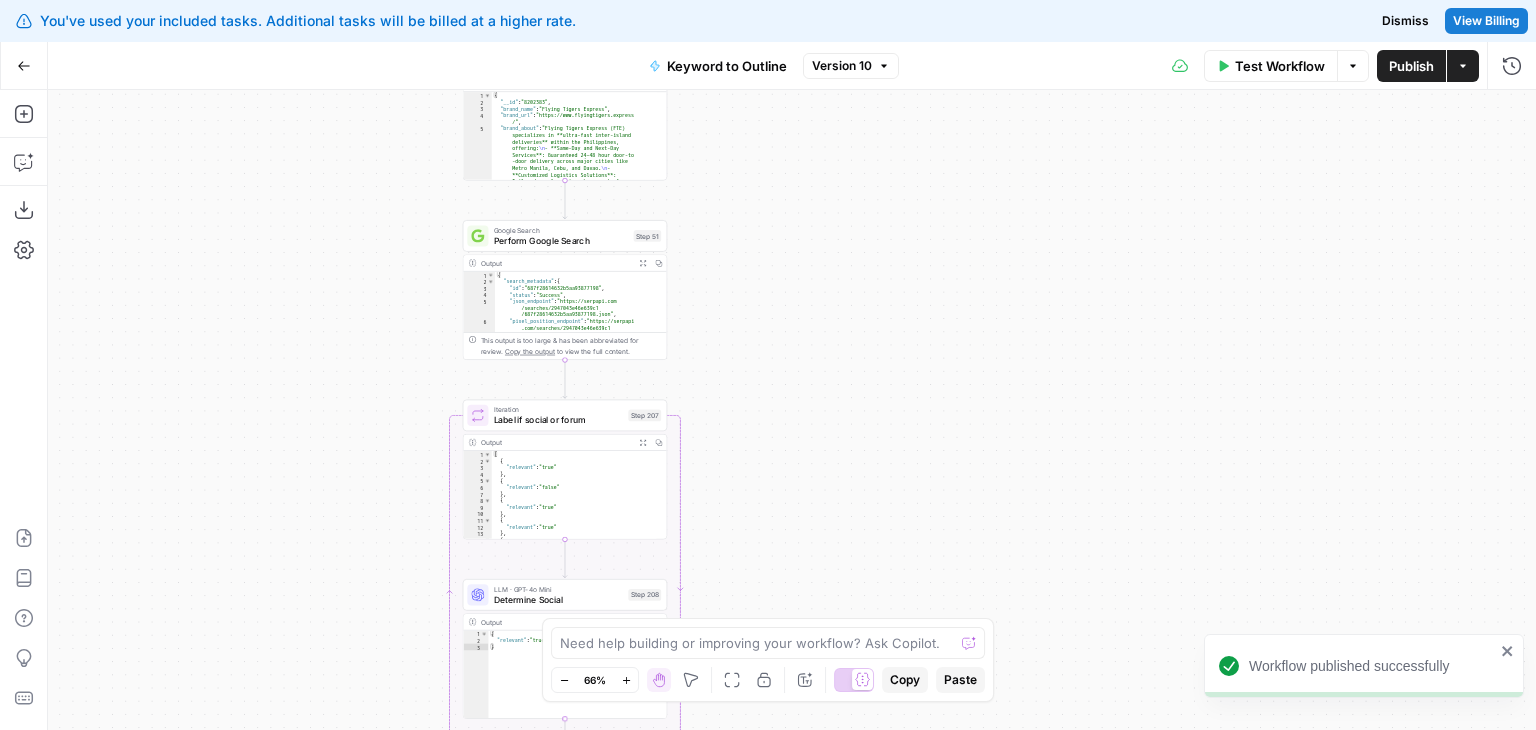 drag, startPoint x: 854, startPoint y: 316, endPoint x: 877, endPoint y: 571, distance: 256.03516 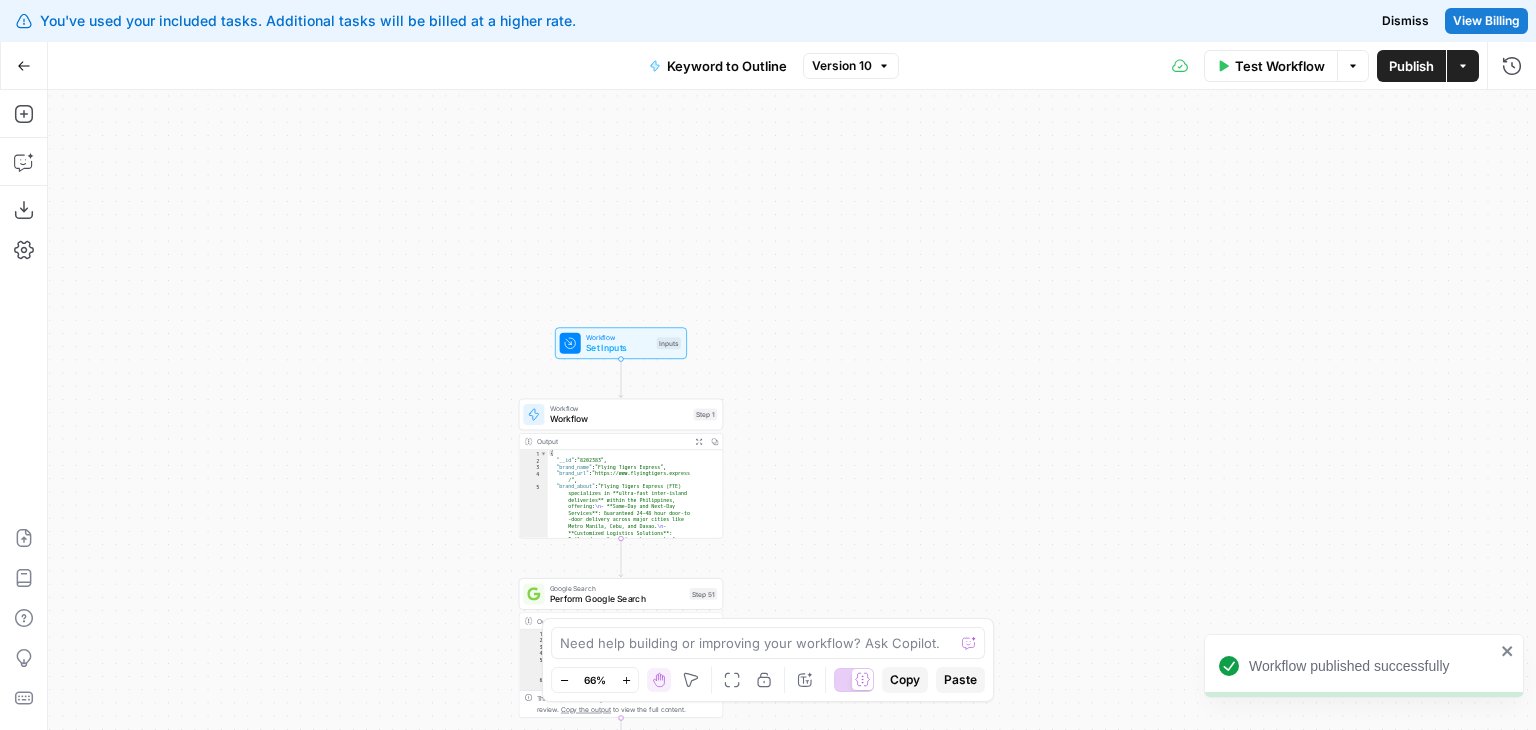 drag, startPoint x: 848, startPoint y: 242, endPoint x: 941, endPoint y: 263, distance: 95.34149 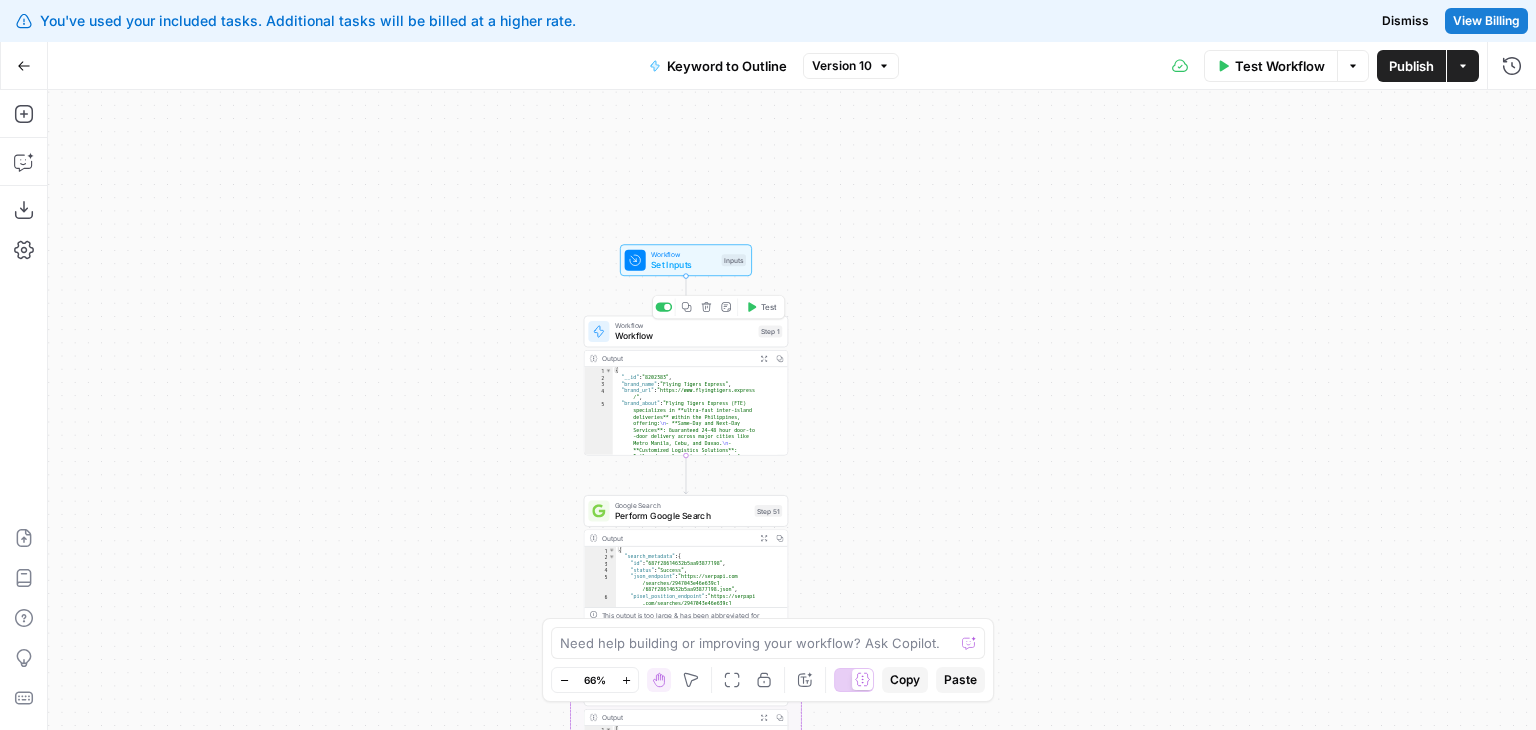 click 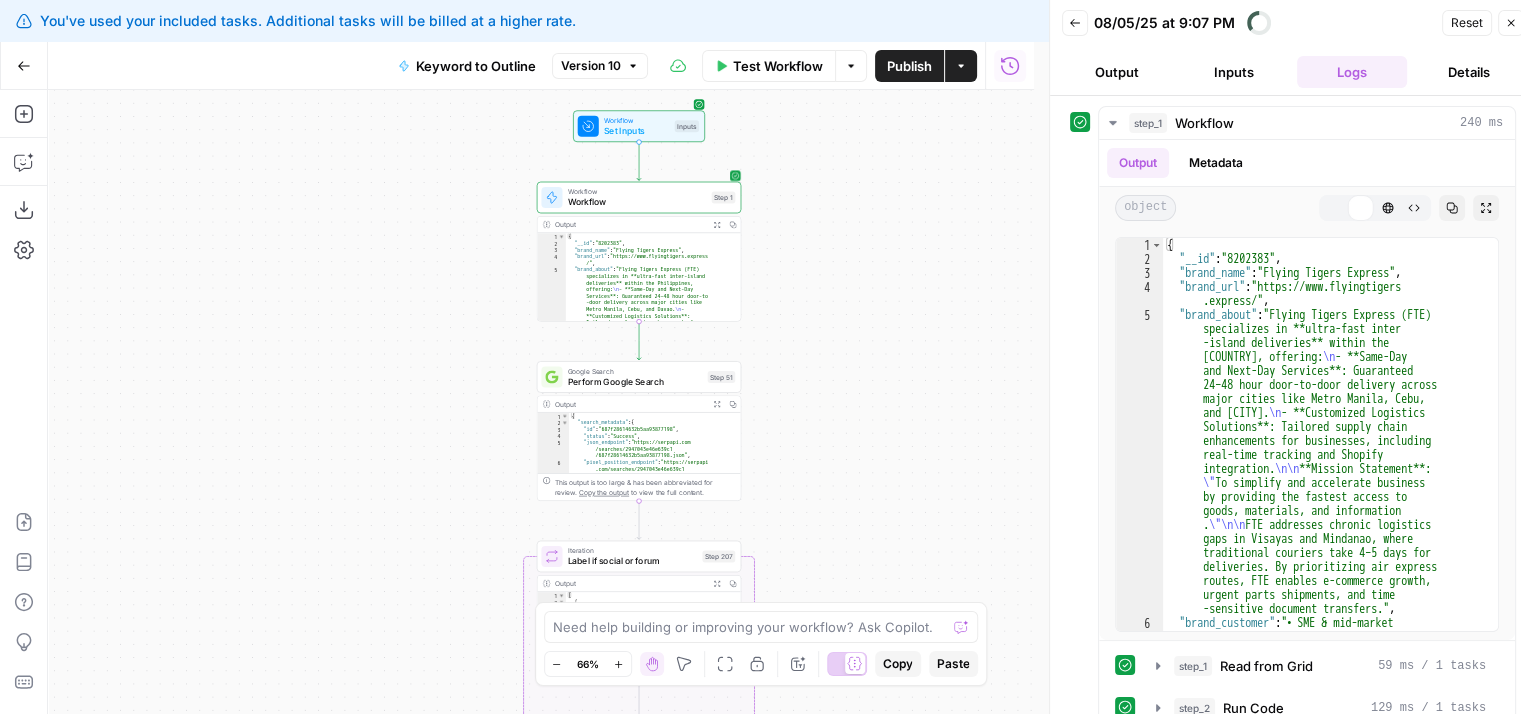 drag, startPoint x: 437, startPoint y: 373, endPoint x: 436, endPoint y: 200, distance: 173.00288 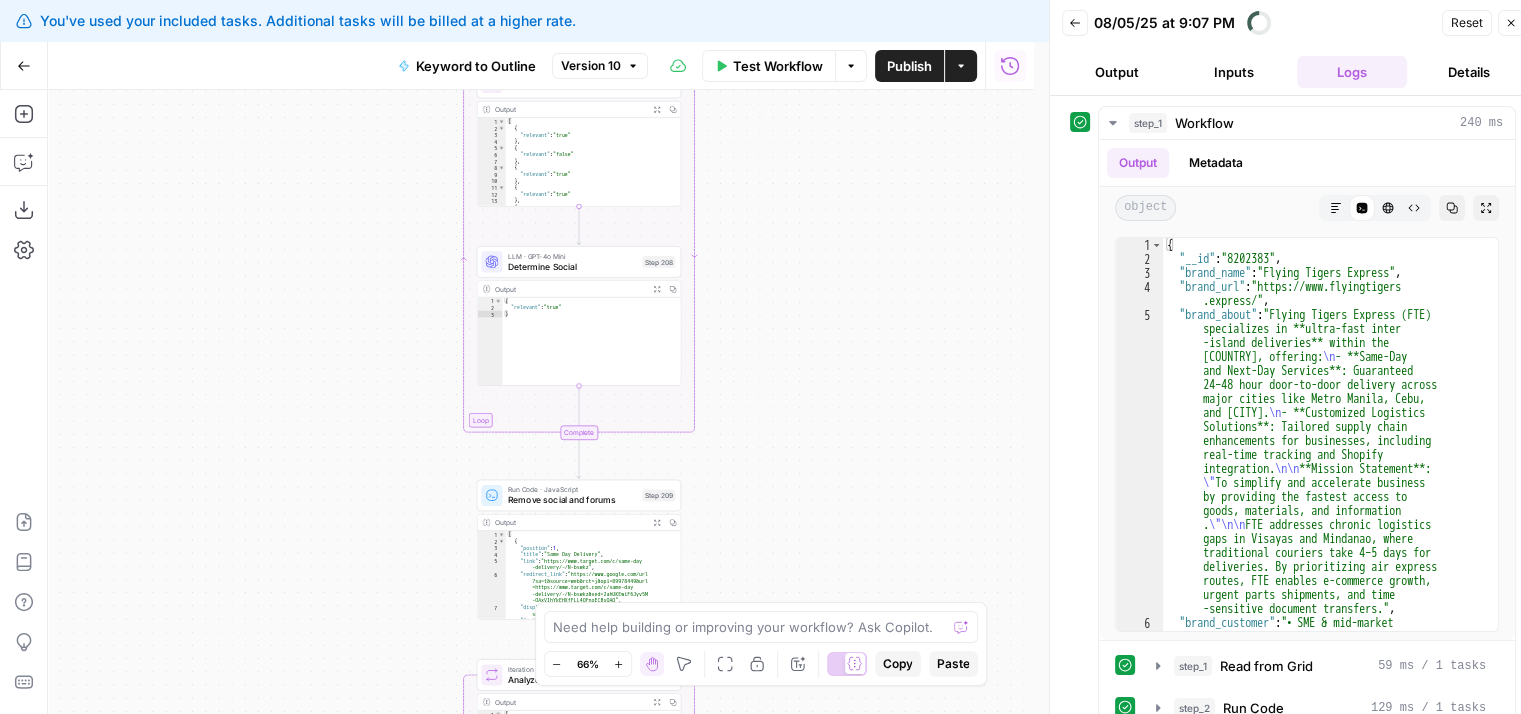 drag, startPoint x: 815, startPoint y: 239, endPoint x: 876, endPoint y: 336, distance: 114.58621 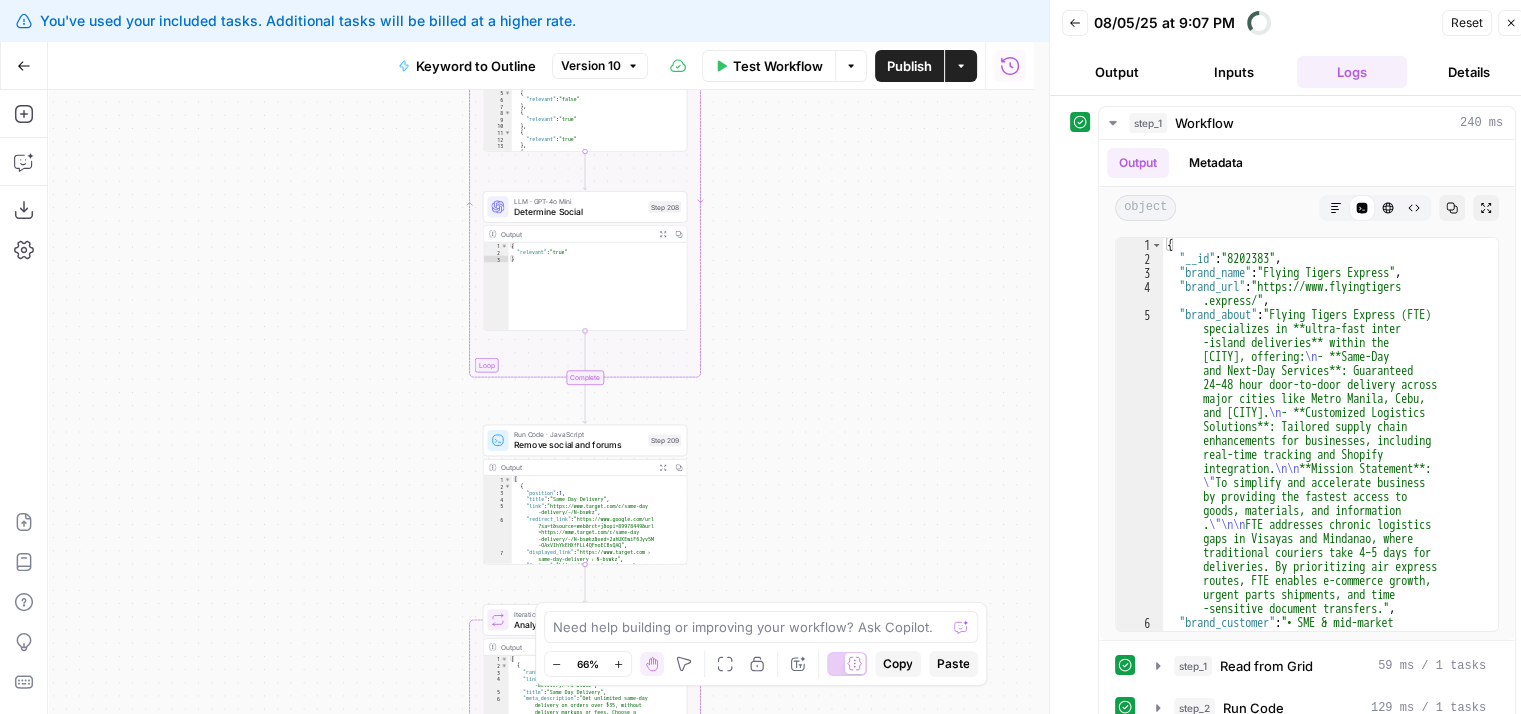 click on "Workflow Set Inputs Inputs Workflow Workflow Step 1 Output Expand Output Copy 1 2 3 4 5 {    "__id" :  "8202383" ,    "brand_name" :  "Flying Tigers Express" ,    "brand_url" :  "https://www.flyingtigers.express        /" ,    "brand_about" :  "Flying Tigers Express (FTE)         specializes in **ultra-fast inter-island         deliveries** within the Philippines,         offering: \n - **Same-Day and Next-Day         Services**: Guaranteed 24–48 hour door-to        -door delivery across major cities like         Metro Manila, Cebu, and Davao. \n -         **Customized Logistics Solutions**:         Tailored supply chain enhancements for         businesses, including real-time tracking         and Shopify integration. \n\n **Mission         Statement**:  \" To simplify and accelerate         business by providing the fastest access         to goods, materials, and information        . \"\n\n               ," at bounding box center (541, 402) 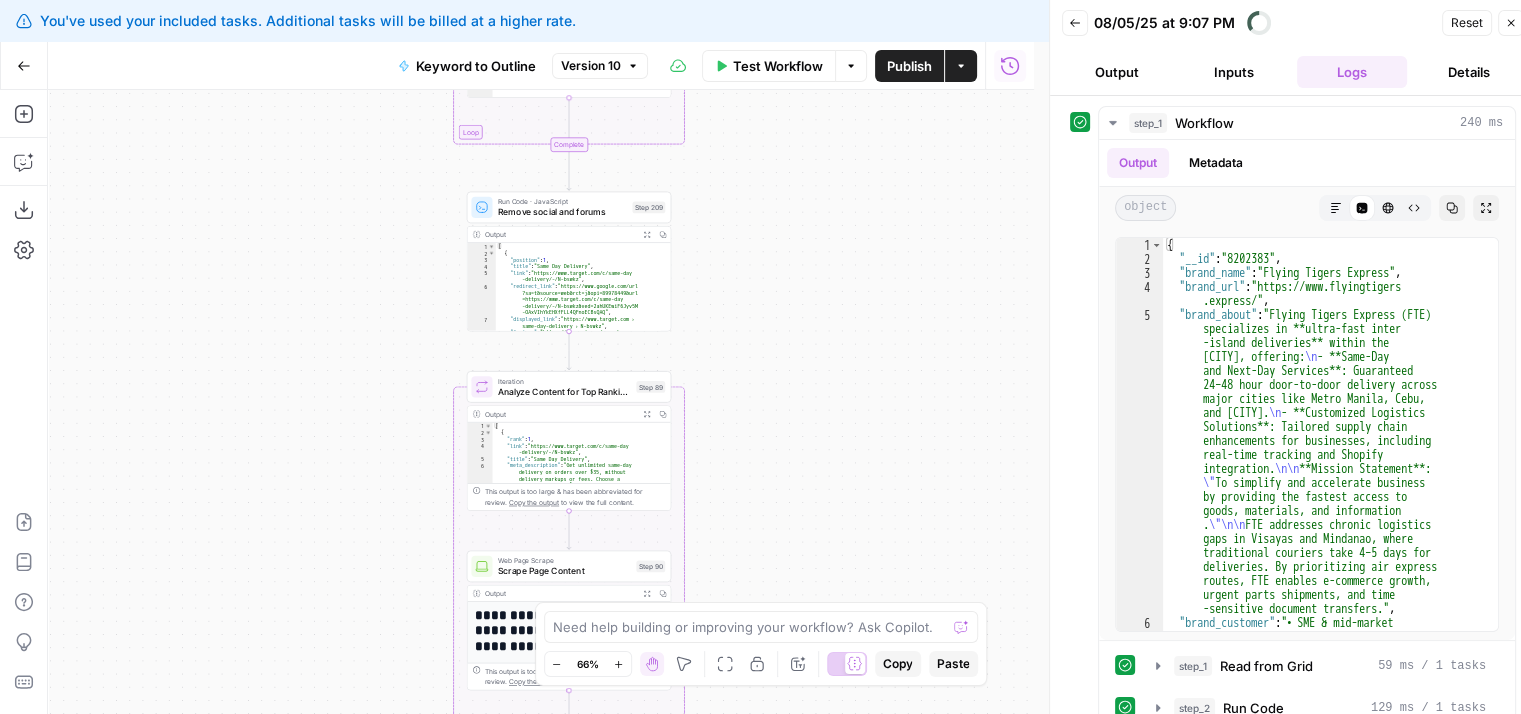 click on "Workflow Set Inputs Inputs Workflow Workflow Step 1 Output Expand Output Copy 1 2 3 4 5 {    "__id" :  "8202383" ,    "brand_name" :  "Flying Tigers Express" ,    "brand_url" :  "https://www.flyingtigers.express        /" ,    "brand_about" :  "Flying Tigers Express (FTE)         specializes in **ultra-fast inter-island         deliveries** within the Philippines,         offering: \n - **Same-Day and Next-Day         Services**: Guaranteed 24–48 hour door-to        -door delivery across major cities like         Metro Manila, Cebu, and Davao. \n -         **Customized Logistics Solutions**:         Tailored supply chain enhancements for         businesses, including real-time tracking         and Shopify integration. \n\n **Mission         Statement**:  \" To simplify and accelerate         business by providing the fastest access         to goods, materials, and information        . \"\n\n               ," at bounding box center [541, 402] 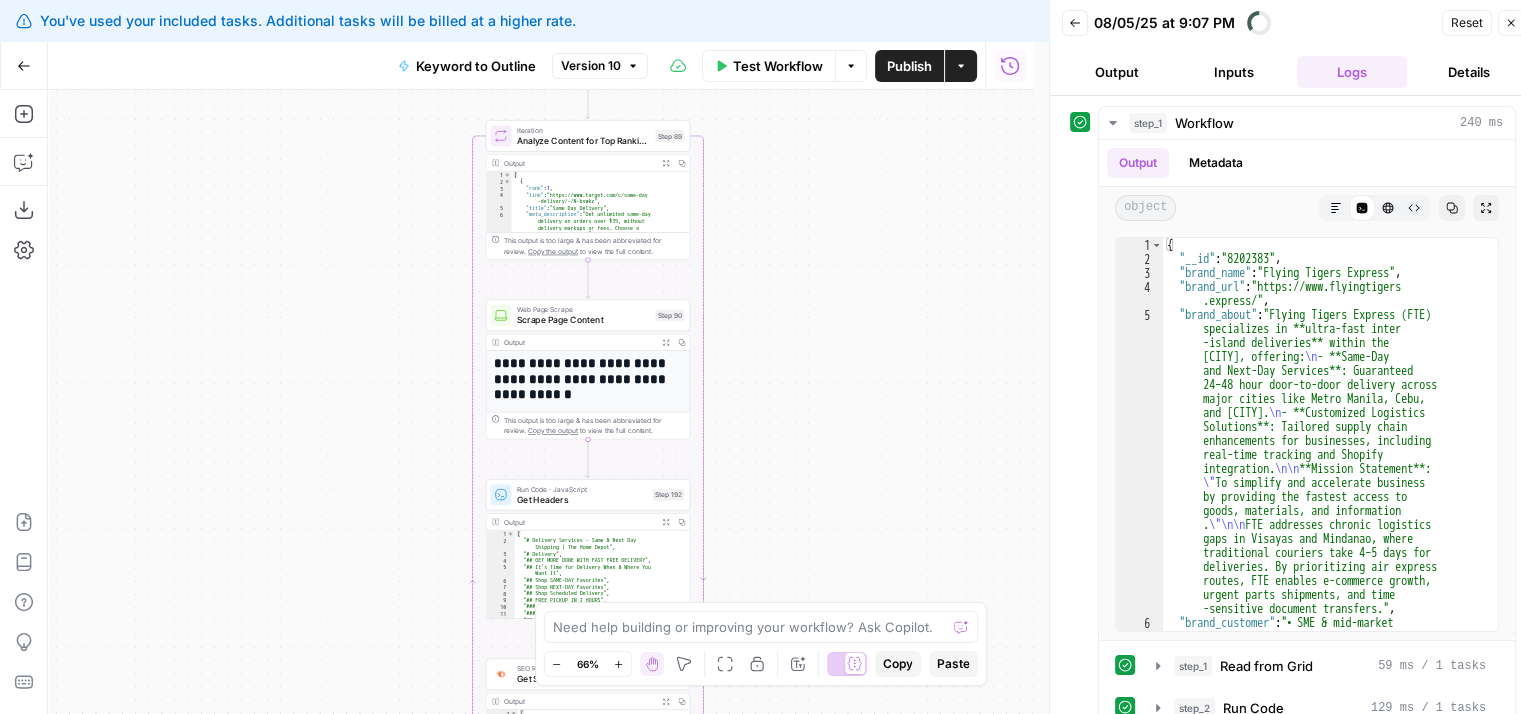 click on "Workflow Set Inputs Inputs Workflow Workflow Step 1 Output Expand Output Copy 1 2 3 4 5 {    "__id" :  "8202383" ,    "brand_name" :  "Flying Tigers Express" ,    "brand_url" :  "https://www.flyingtigers.express        /" ,    "brand_about" :  "Flying Tigers Express (FTE)         specializes in **ultra-fast inter-island         deliveries** within the Philippines,         offering: \n - **Same-Day and Next-Day         Services**: Guaranteed 24–48 hour door-to        -door delivery across major cities like         Metro Manila, Cebu, and Davao. \n -         **Customized Logistics Solutions**:         Tailored supply chain enhancements for         businesses, including real-time tracking         and Shopify integration. \n\n **Mission         Statement**:  \" To simplify and accelerate         business by providing the fastest access         to goods, materials, and information        . \"\n\n               ," at bounding box center [541, 402] 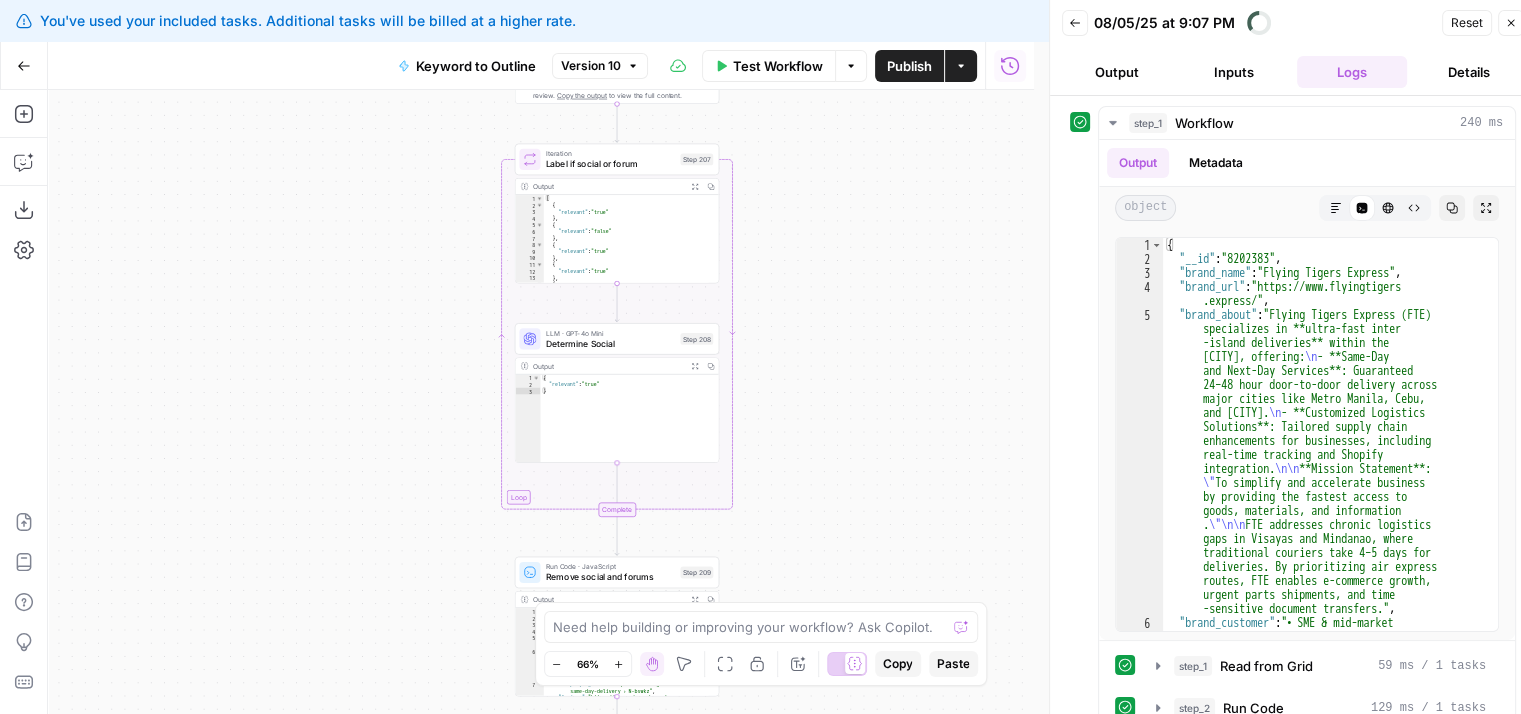 drag, startPoint x: 832, startPoint y: 525, endPoint x: 860, endPoint y: 397, distance: 131.02672 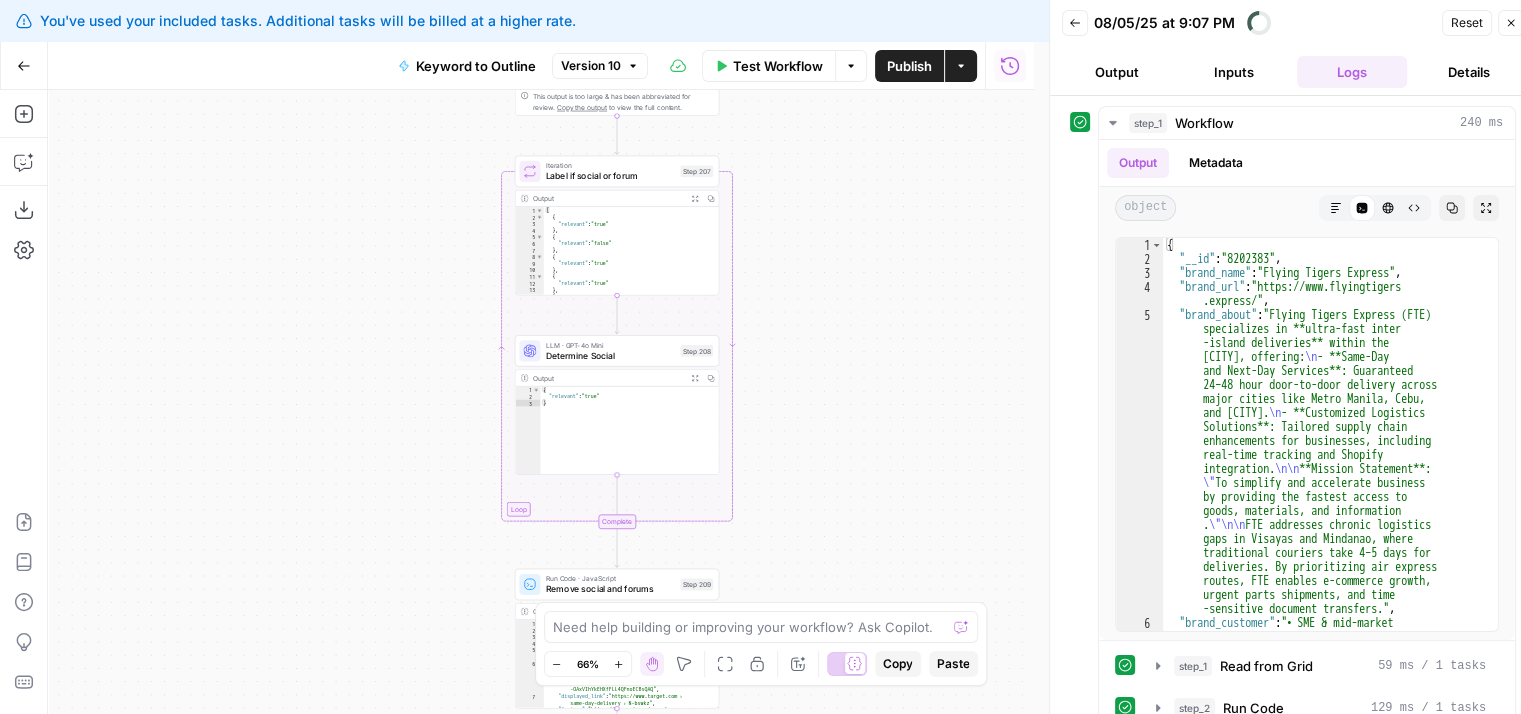 click on "Workflow Set Inputs Inputs Workflow Workflow Step 1 Output Expand Output Copy 1 2 3 4 5 {    "__id" :  "8202383" ,    "brand_name" :  "Flying Tigers Express" ,    "brand_url" :  "https://www.flyingtigers.express        /" ,    "brand_about" :  "Flying Tigers Express (FTE)         specializes in **ultra-fast inter-island         deliveries** within the Philippines,         offering: \n - **Same-Day and Next-Day         Services**: Guaranteed 24–48 hour door-to        -door delivery across major cities like         Metro Manila, Cebu, and Davao. \n -         **Customized Logistics Solutions**:         Tailored supply chain enhancements for         businesses, including real-time tracking         and Shopify integration. \n\n **Mission         Statement**:  \" To simplify and accelerate         business by providing the fastest access         to goods, materials, and information        . \"\n\n               ," at bounding box center (541, 402) 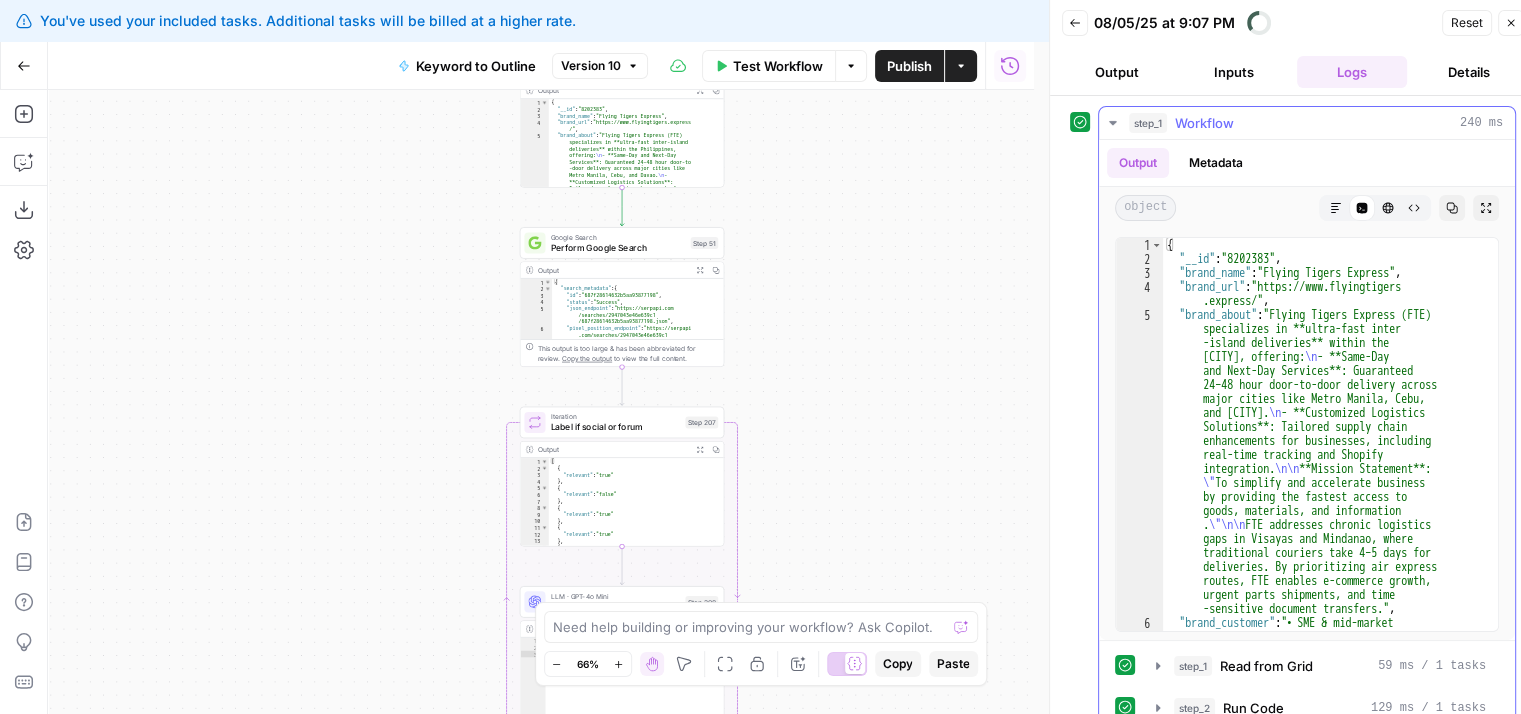 click on "step_1 Workflow 240 ms" at bounding box center [1316, 123] 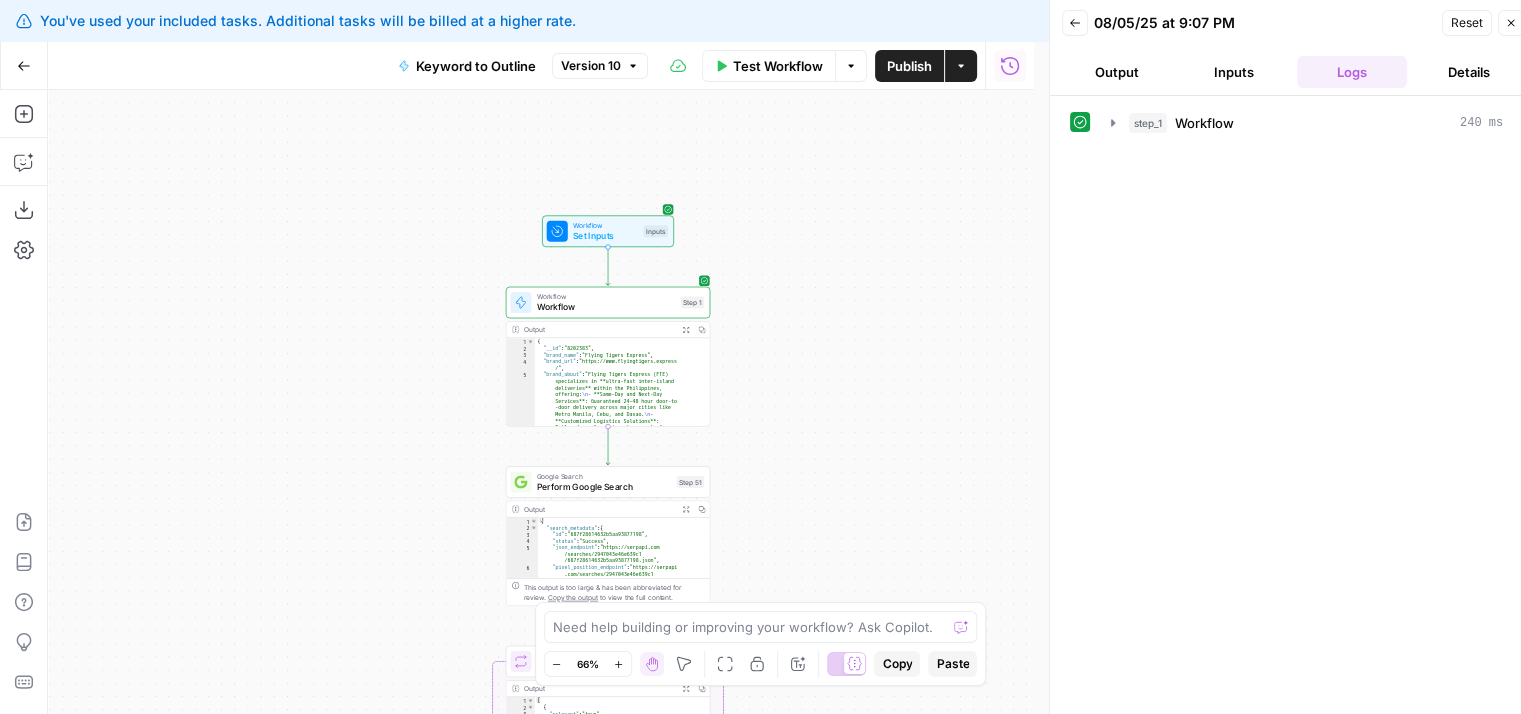 drag, startPoint x: 853, startPoint y: 325, endPoint x: 712, endPoint y: 288, distance: 145.7738 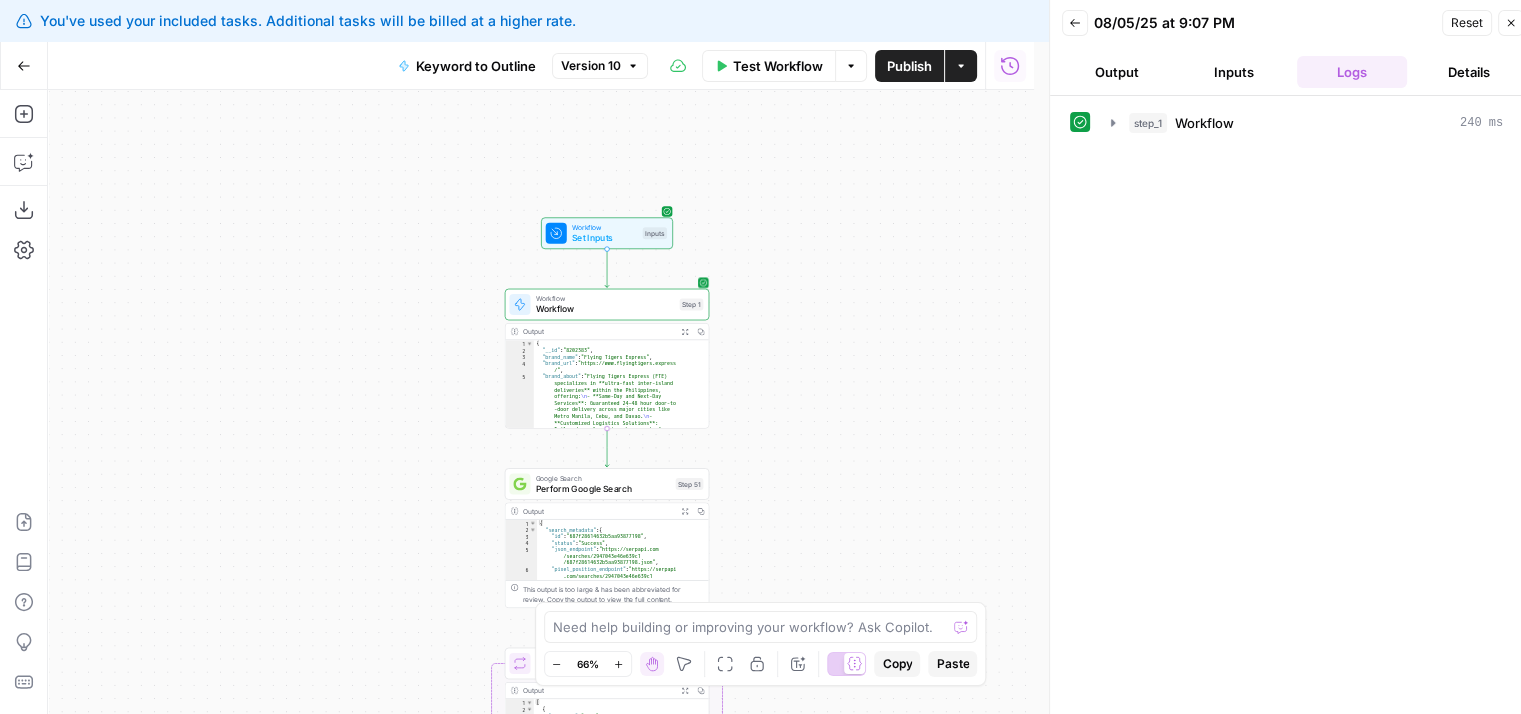click on "Workflow" at bounding box center (605, 309) 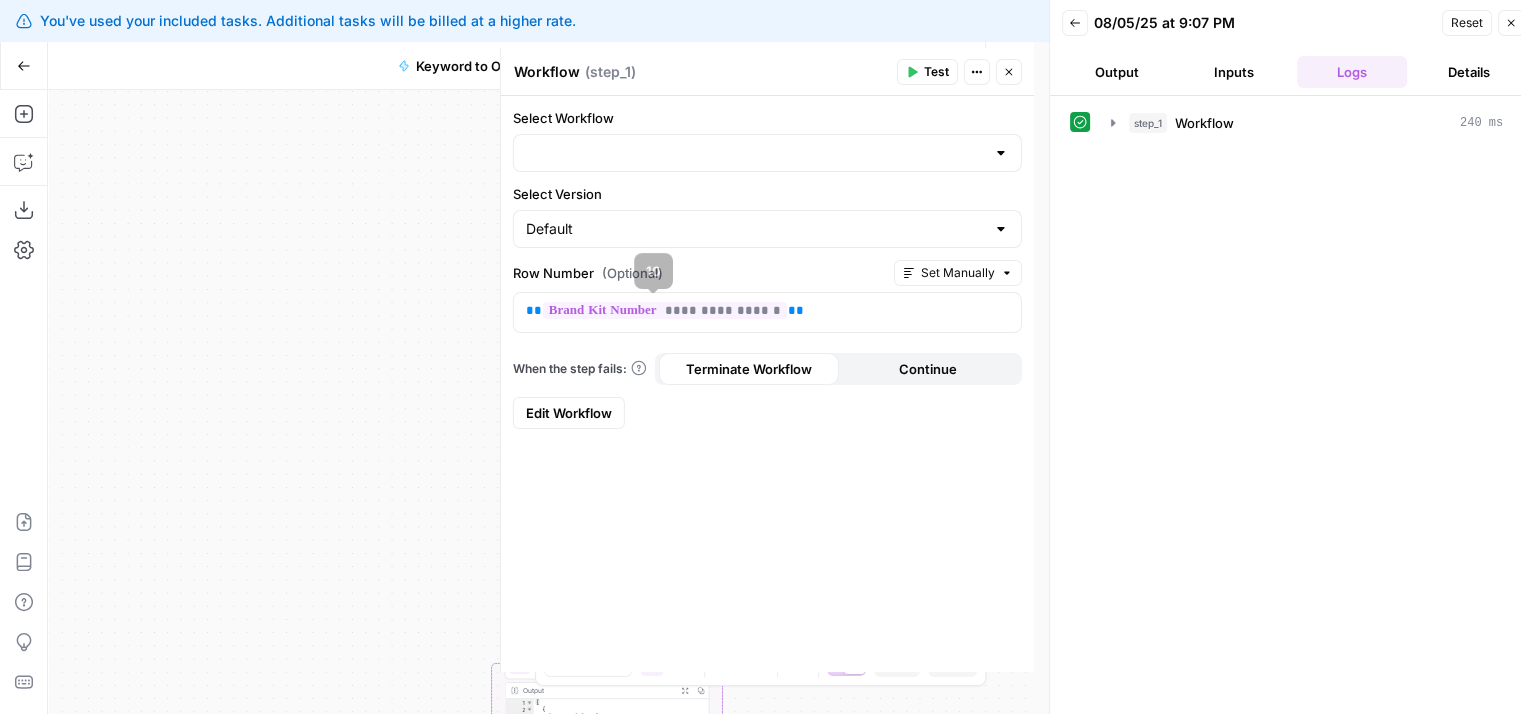 type on "Brand Kit" 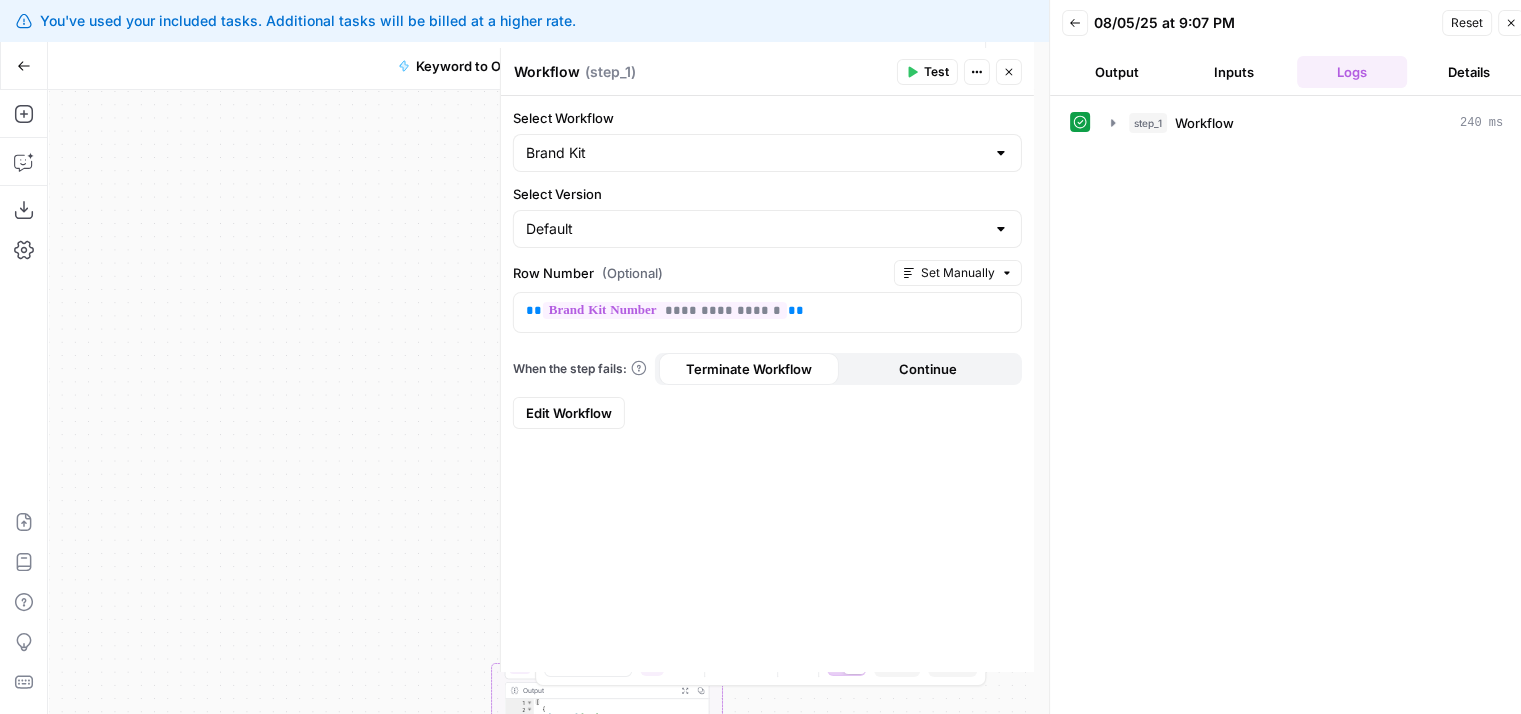 click 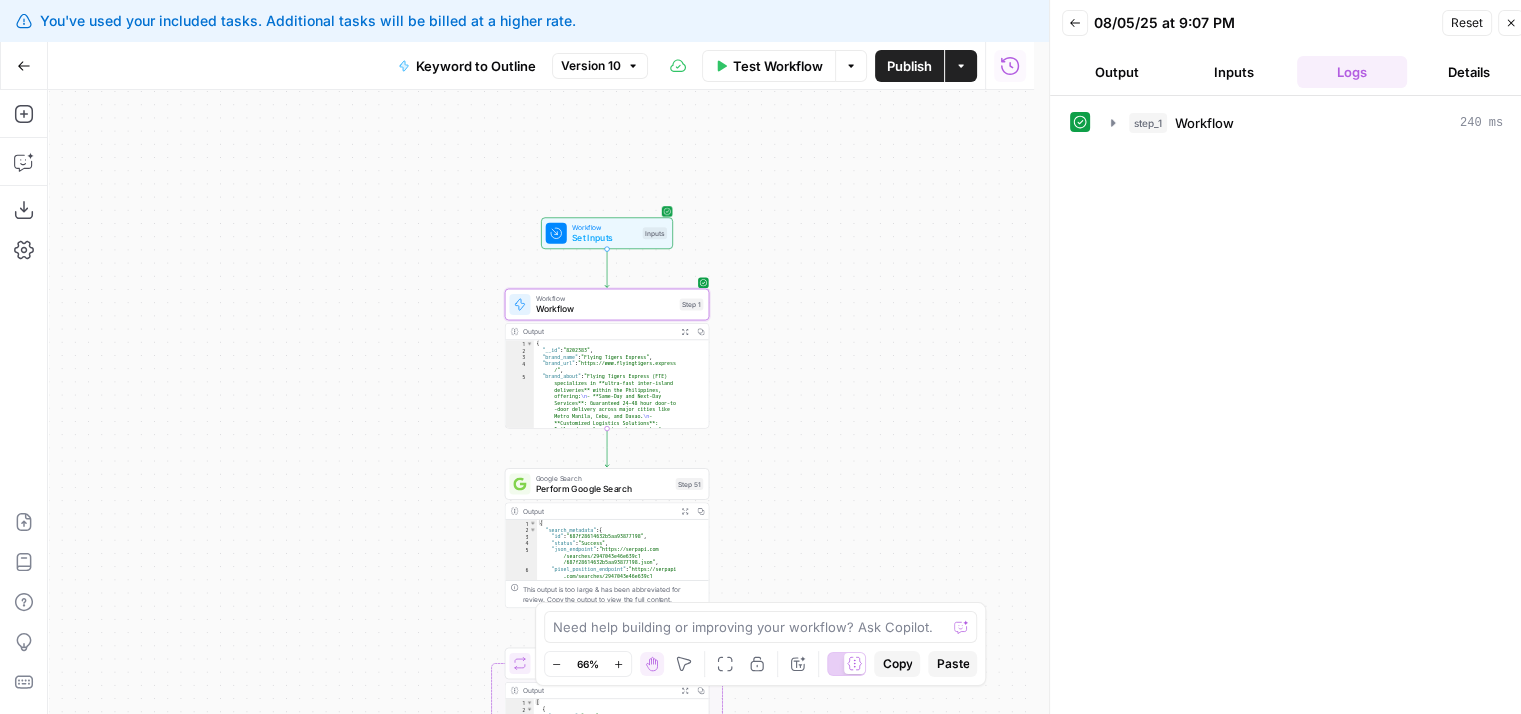 click on "Test Step" at bounding box center (643, 209) 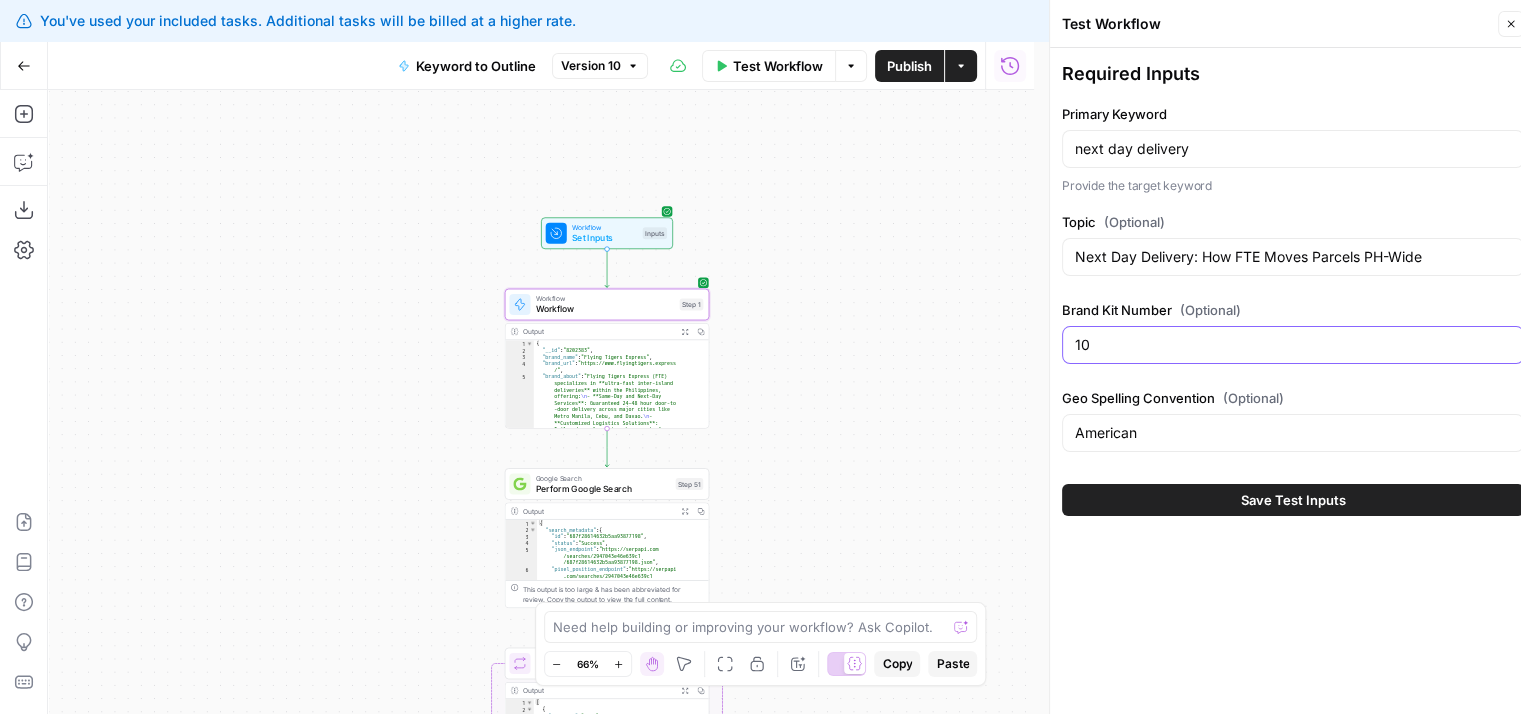 drag, startPoint x: 1039, startPoint y: 341, endPoint x: 974, endPoint y: 329, distance: 66.09841 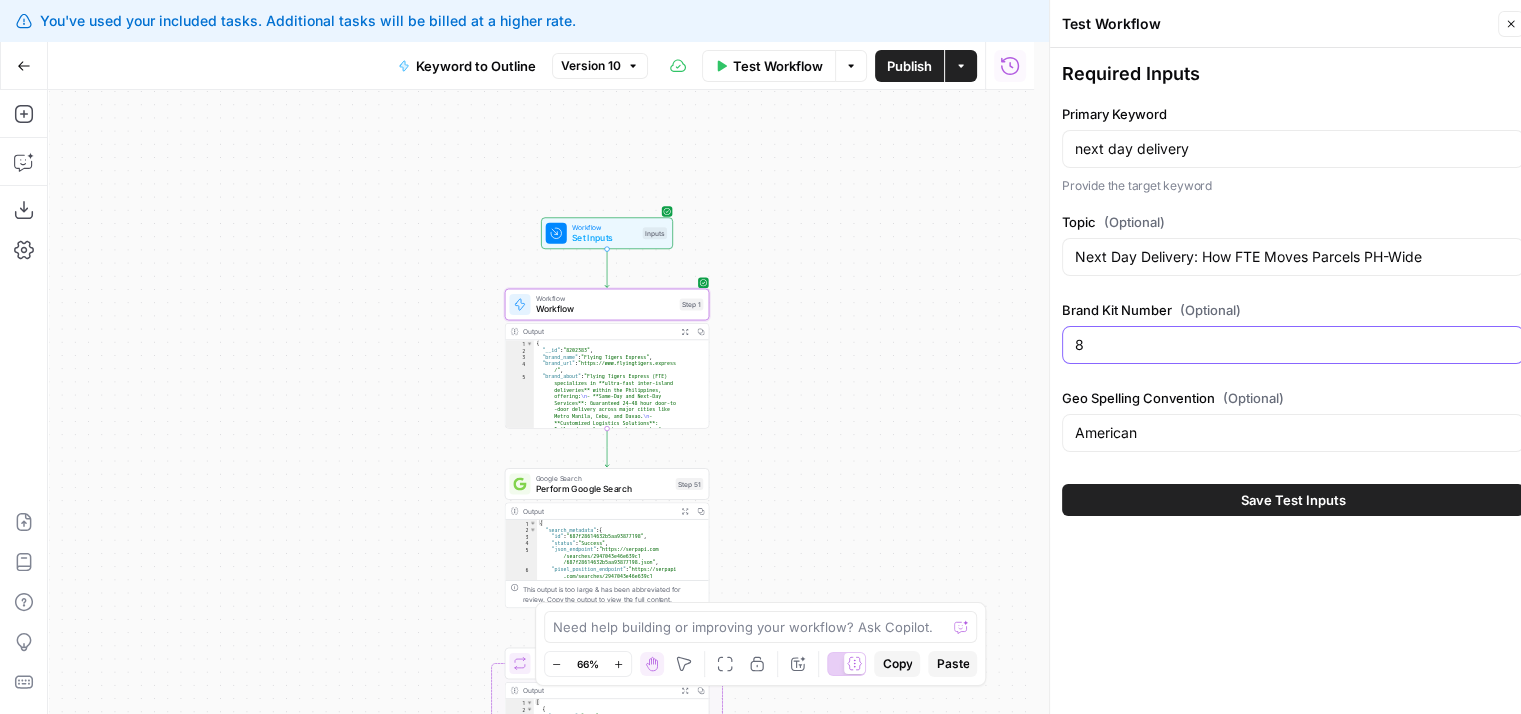 type on "8" 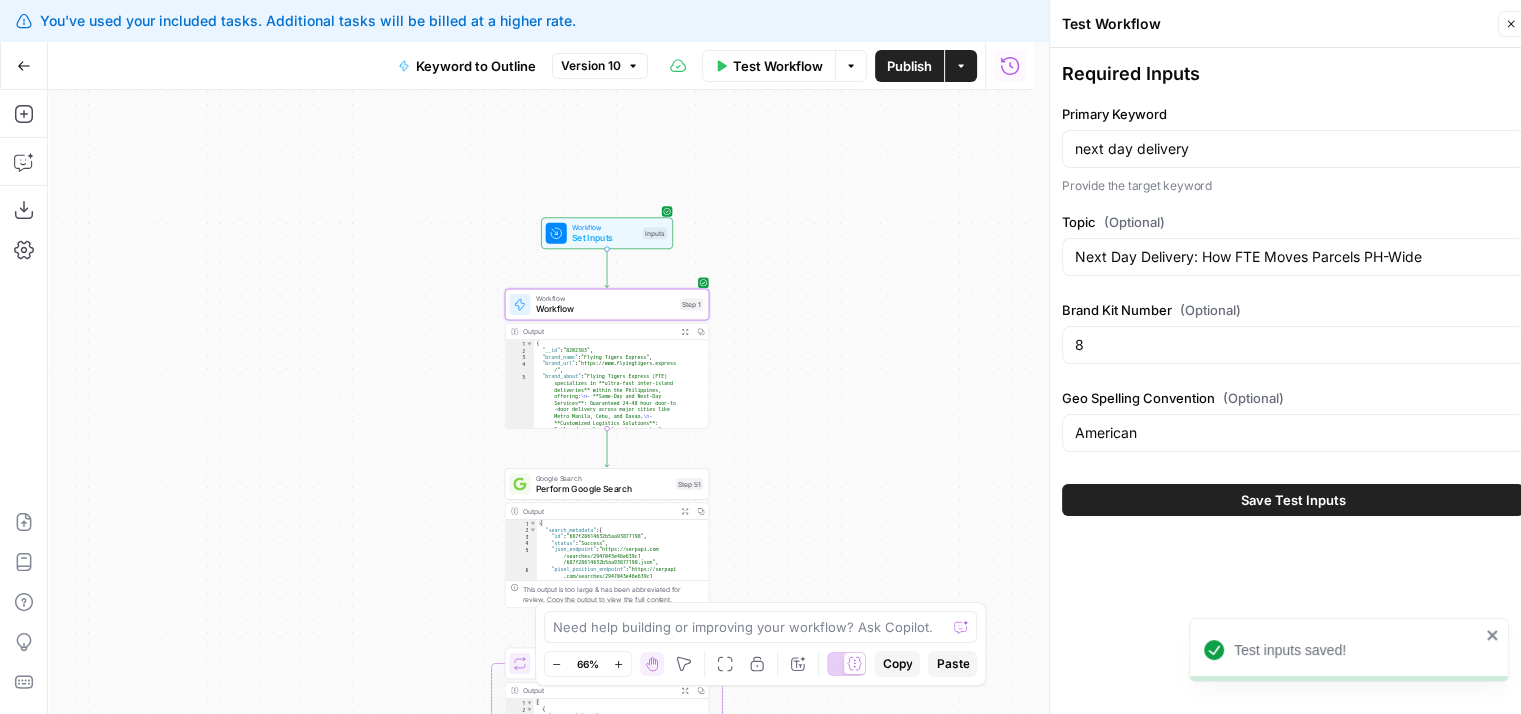 click on "Close" at bounding box center (1511, 24) 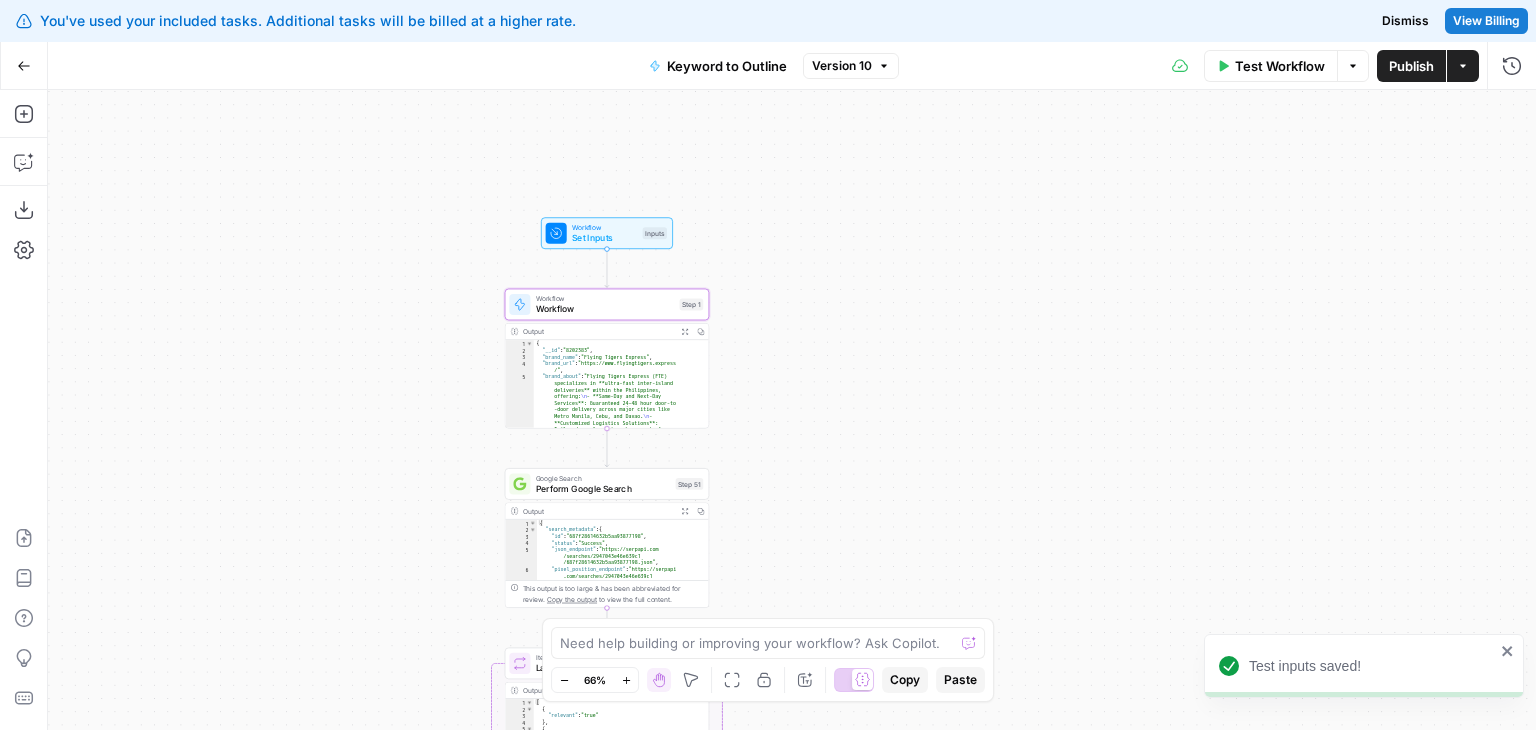 click on "Test" at bounding box center (682, 279) 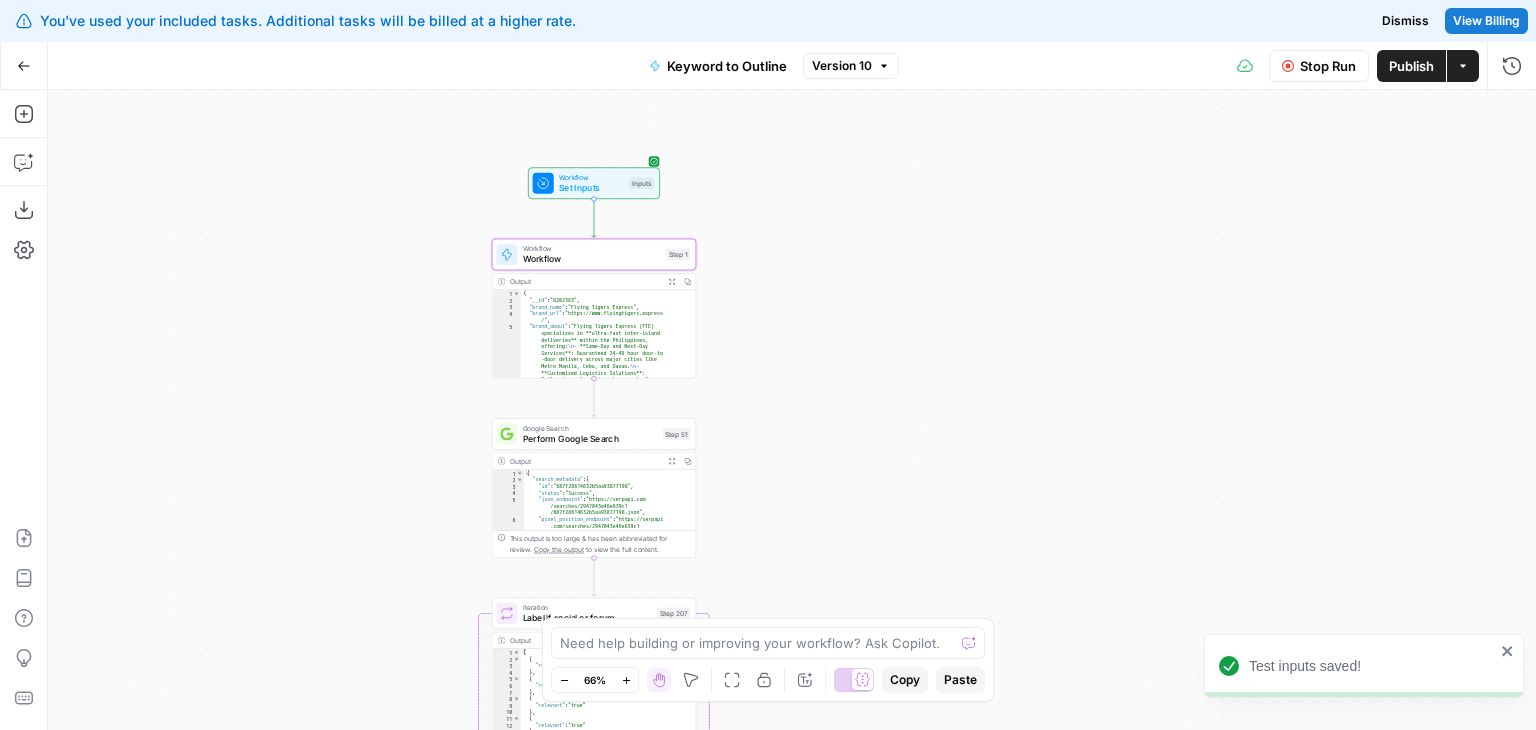 drag, startPoint x: 421, startPoint y: 515, endPoint x: 407, endPoint y: 469, distance: 48.08326 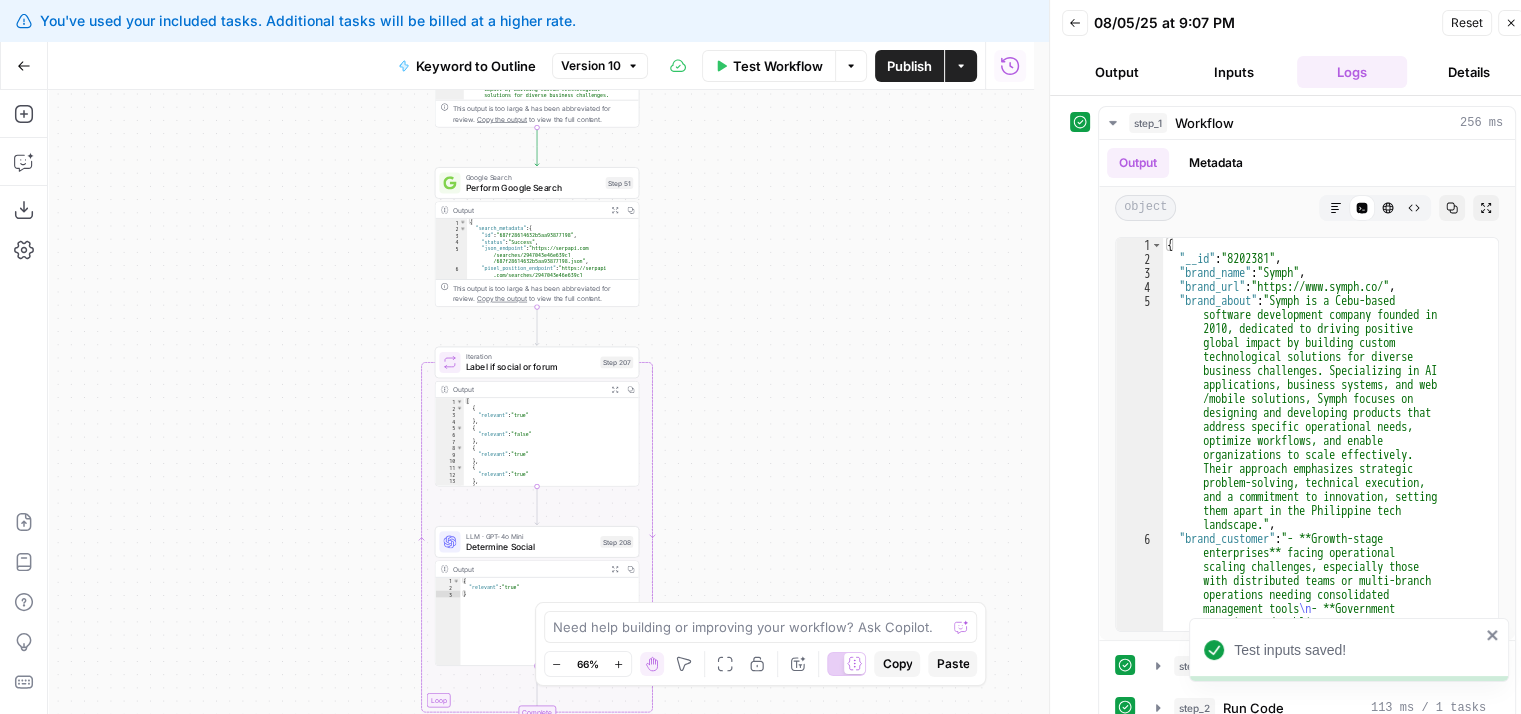 drag, startPoint x: 852, startPoint y: 550, endPoint x: 814, endPoint y: 329, distance: 224.24316 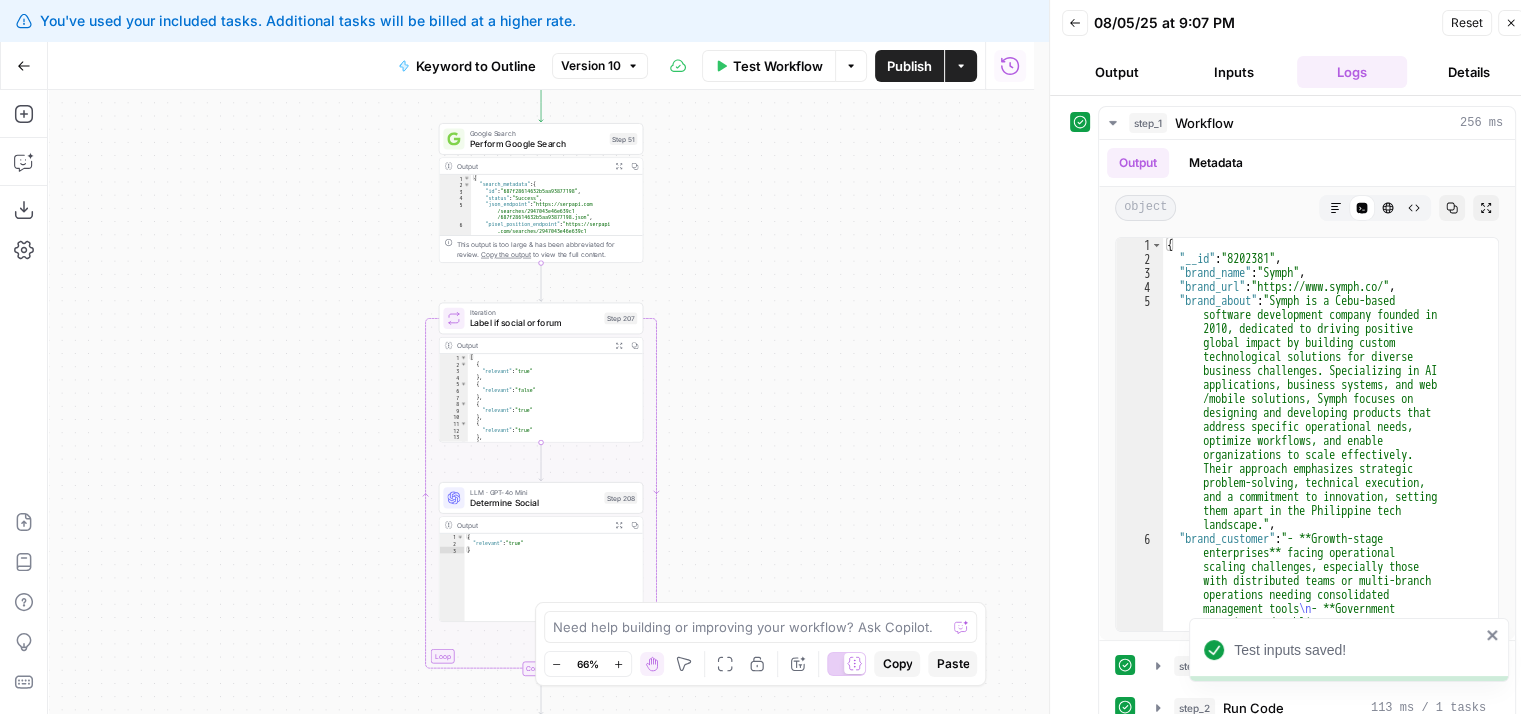 drag, startPoint x: 810, startPoint y: 421, endPoint x: 840, endPoint y: 313, distance: 112.08925 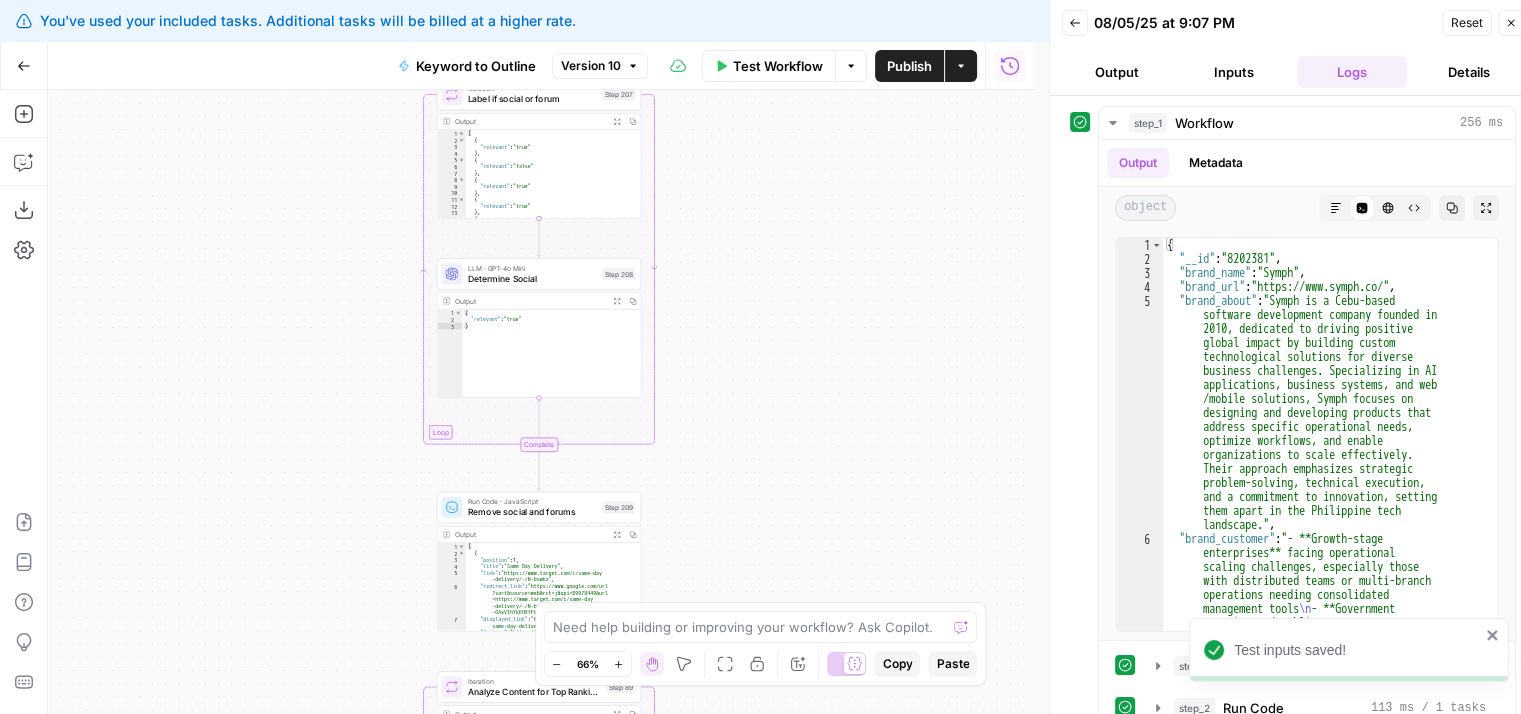 click on "Workflow Set Inputs Inputs Workflow Workflow Step 1 Output Expand Output Copy 1 2 3 4 5 {    "__id" :  "8202381" ,    "brand_name" :  "Symph" ,    "brand_url" :  "https://www.symph.co/" ,    "brand_about" :  "Symph is a [CITY]-based software         development company founded in 2010,         dedicated to driving positive global         impact by building custom technological         solutions for diverse business challenges.         Specializing in AI applications, business         systems, and web/mobile solutions, Symph         focuses on designing and developing         products that address specific operational         needs, optimize workflows, and enable         organizations to scale effectively. Their         approach emphasizes strategic problem        -solving, technical execution, and a         commitment to innovation, setting them         apart in the Philippine tech landscape." ,       Copy the output   Step 51" at bounding box center (541, 402) 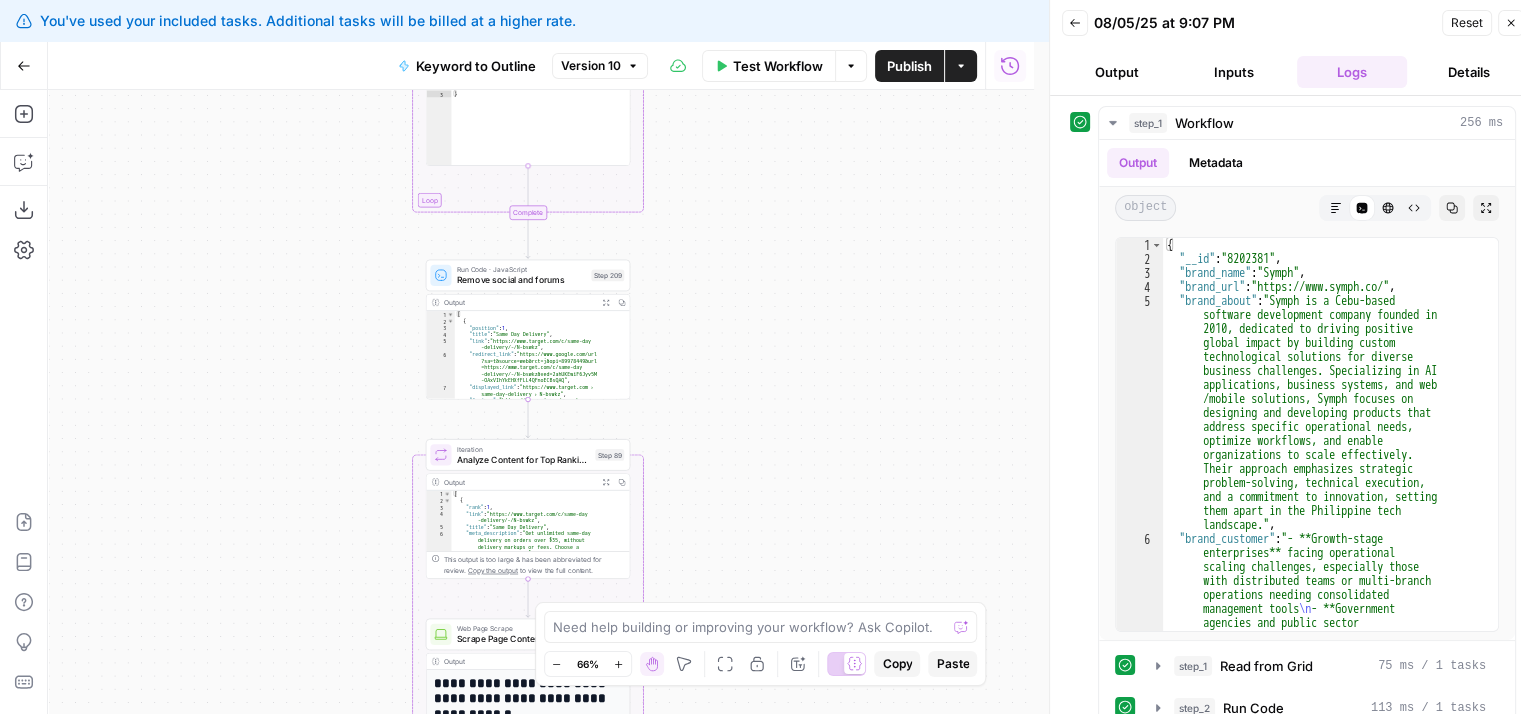 drag, startPoint x: 762, startPoint y: 385, endPoint x: 818, endPoint y: 245, distance: 150.78462 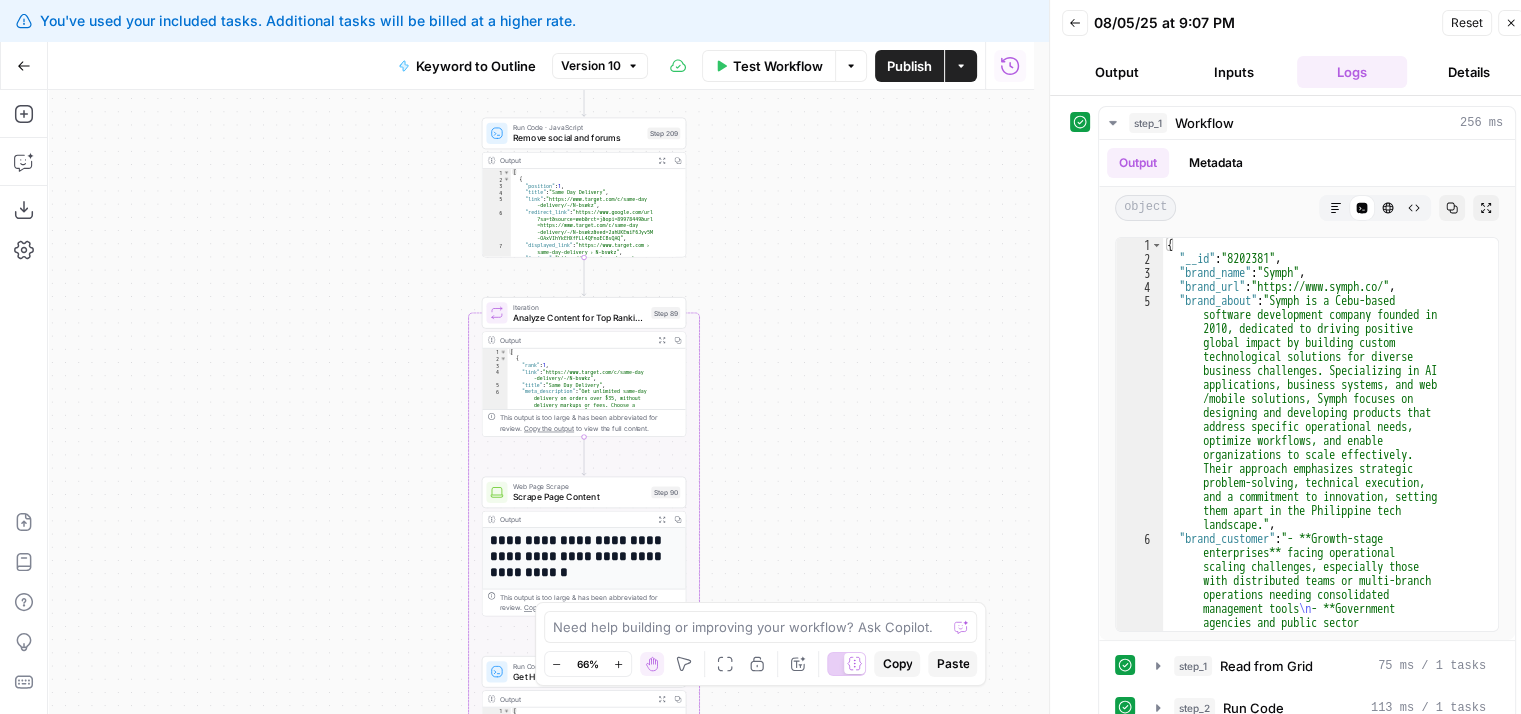 click on "Workflow Set Inputs Inputs Workflow Workflow Step 1 Output Expand Output Copy 1 2 3 4 5 {    "__id" :  "8202381" ,    "brand_name" :  "Symph" ,    "brand_url" :  "https://www.symph.co/" ,    "brand_about" :  "Symph is a [CITY]-based software         development company founded in 2010,         dedicated to driving positive global         impact by building custom technological         solutions for diverse business challenges.         Specializing in AI applications, business         systems, and web/mobile solutions, Symph         focuses on designing and developing         products that address specific operational         needs, optimize workflows, and enable         organizations to scale effectively. Their         approach emphasizes strategic problem        -solving, technical execution, and a         commitment to innovation, setting them         apart in the Philippine tech landscape." ,       Copy the output   Step 51" at bounding box center [541, 402] 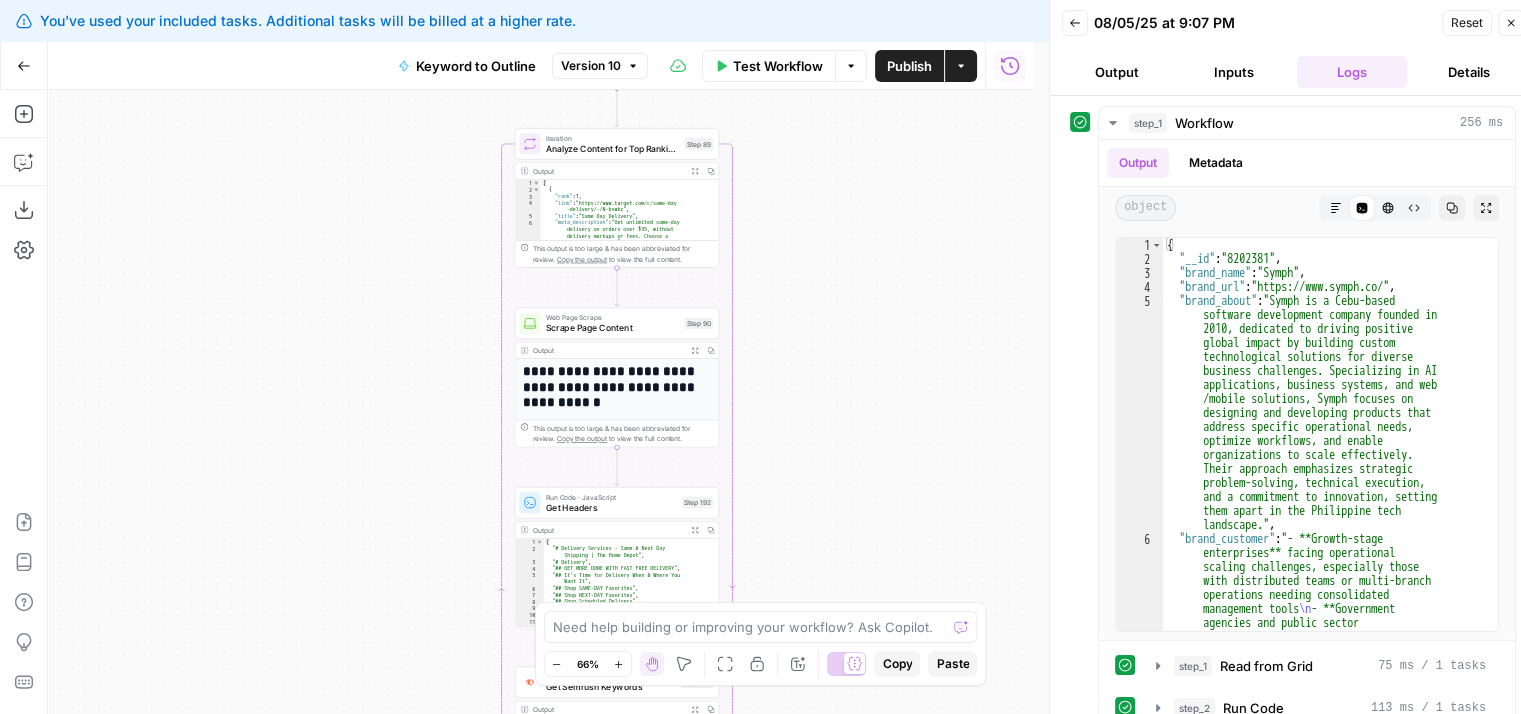 click on "Workflow Set Inputs Inputs Workflow Workflow Step 1 Output Expand Output Copy 1 2 3 4 5 {    "__id" :  "8202381" ,    "brand_name" :  "Symph" ,    "brand_url" :  "https://www.symph.co/" ,    "brand_about" :  "Symph is a [CITY]-based software         development company founded in 2010,         dedicated to driving positive global         impact by building custom technological         solutions for diverse business challenges.         Specializing in AI applications, business         systems, and web/mobile solutions, Symph         focuses on designing and developing         products that address specific operational         needs, optimize workflows, and enable         organizations to scale effectively. Their         approach emphasizes strategic problem        -solving, technical execution, and a         commitment to innovation, setting them         apart in the Philippine tech landscape." ,       Copy the output   Step 51" at bounding box center (541, 402) 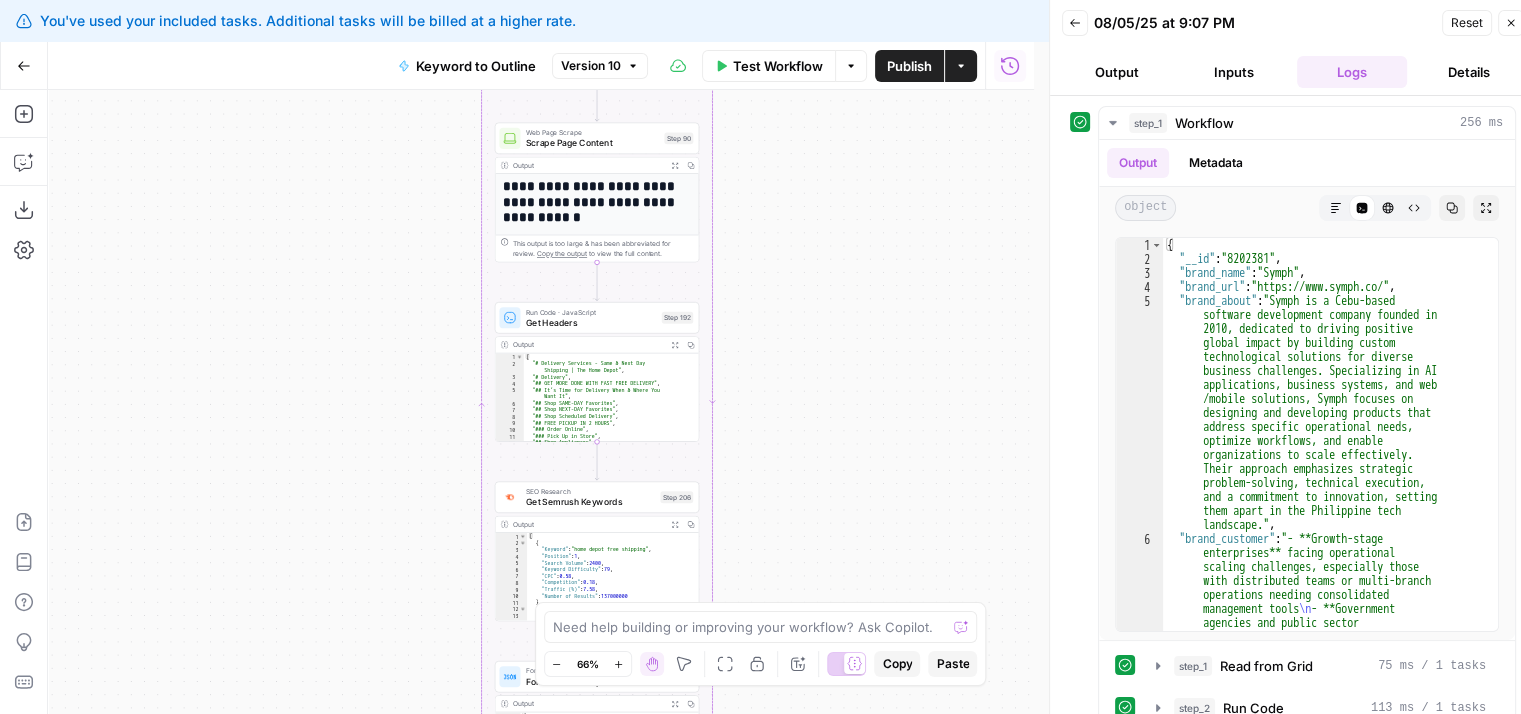click on "Workflow Set Inputs Inputs Workflow Workflow Step 1 Output Expand Output Copy 1 2 3 4 5 {    "__id" :  "8202381" ,    "brand_name" :  "Symph" ,    "brand_url" :  "https://www.symph.co/" ,    "brand_about" :  "Symph is a [CITY]-based software         development company founded in 2010,         dedicated to driving positive global         impact by building custom technological         solutions for diverse business challenges.         Specializing in AI applications, business         systems, and web/mobile solutions, Symph         focuses on designing and developing         products that address specific operational         needs, optimize workflows, and enable         organizations to scale effectively. Their         approach emphasizes strategic problem        -solving, technical execution, and a         commitment to innovation, setting them         apart in the Philippine tech landscape." ,       Copy the output   Step 51" at bounding box center (541, 402) 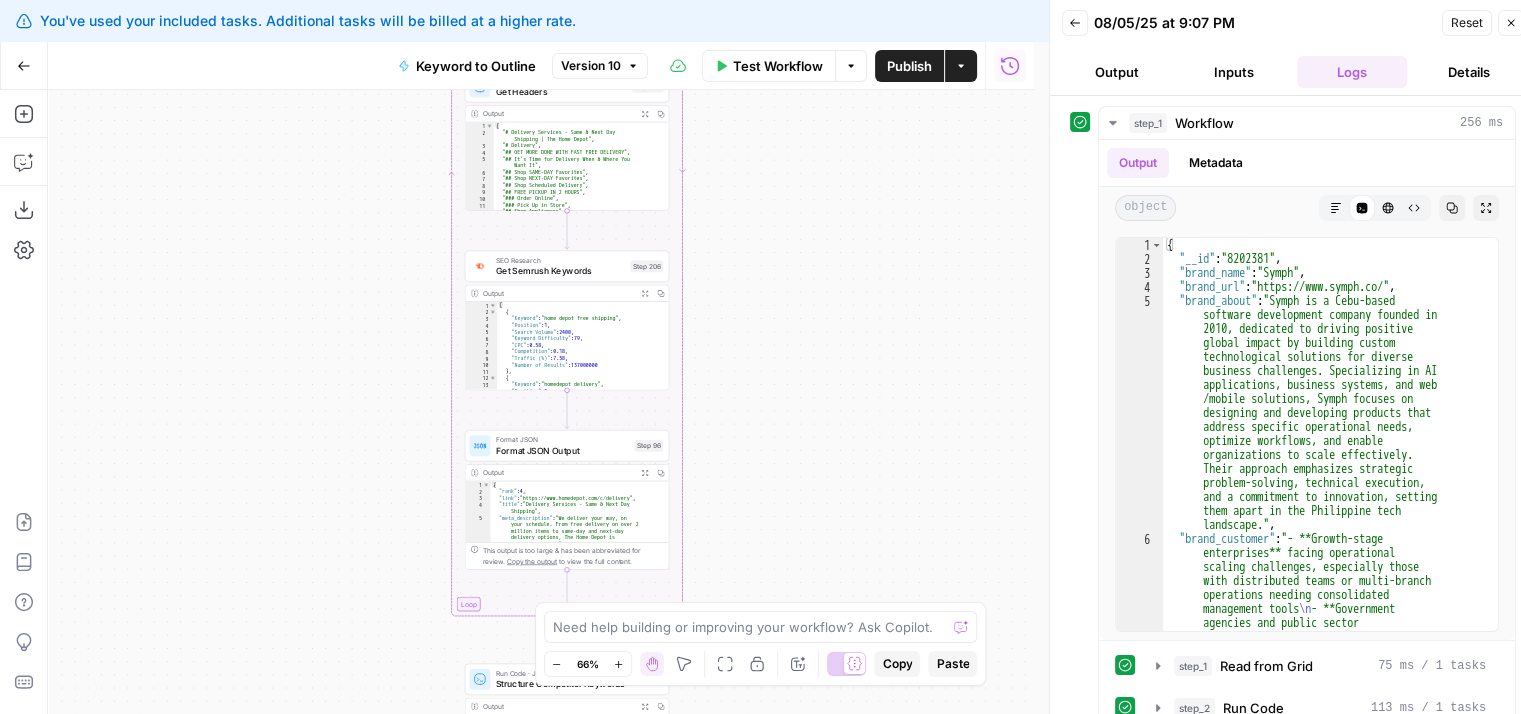 click on "Workflow Set Inputs Inputs Workflow Workflow Step 1 Output Expand Output Copy 1 2 3 4 5 {    "__id" :  "8202381" ,    "brand_name" :  "Symph" ,    "brand_url" :  "https://www.symph.co/" ,    "brand_about" :  "Symph is a [CITY]-based software         development company founded in 2010,         dedicated to driving positive global         impact by building custom technological         solutions for diverse business challenges.         Specializing in AI applications, business         systems, and web/mobile solutions, Symph         focuses on designing and developing         products that address specific operational         needs, optimize workflows, and enable         organizations to scale effectively. Their         approach emphasizes strategic problem        -solving, technical execution, and a         commitment to innovation, setting them         apart in the Philippine tech landscape." ,       Copy the output   Step 51" at bounding box center [541, 402] 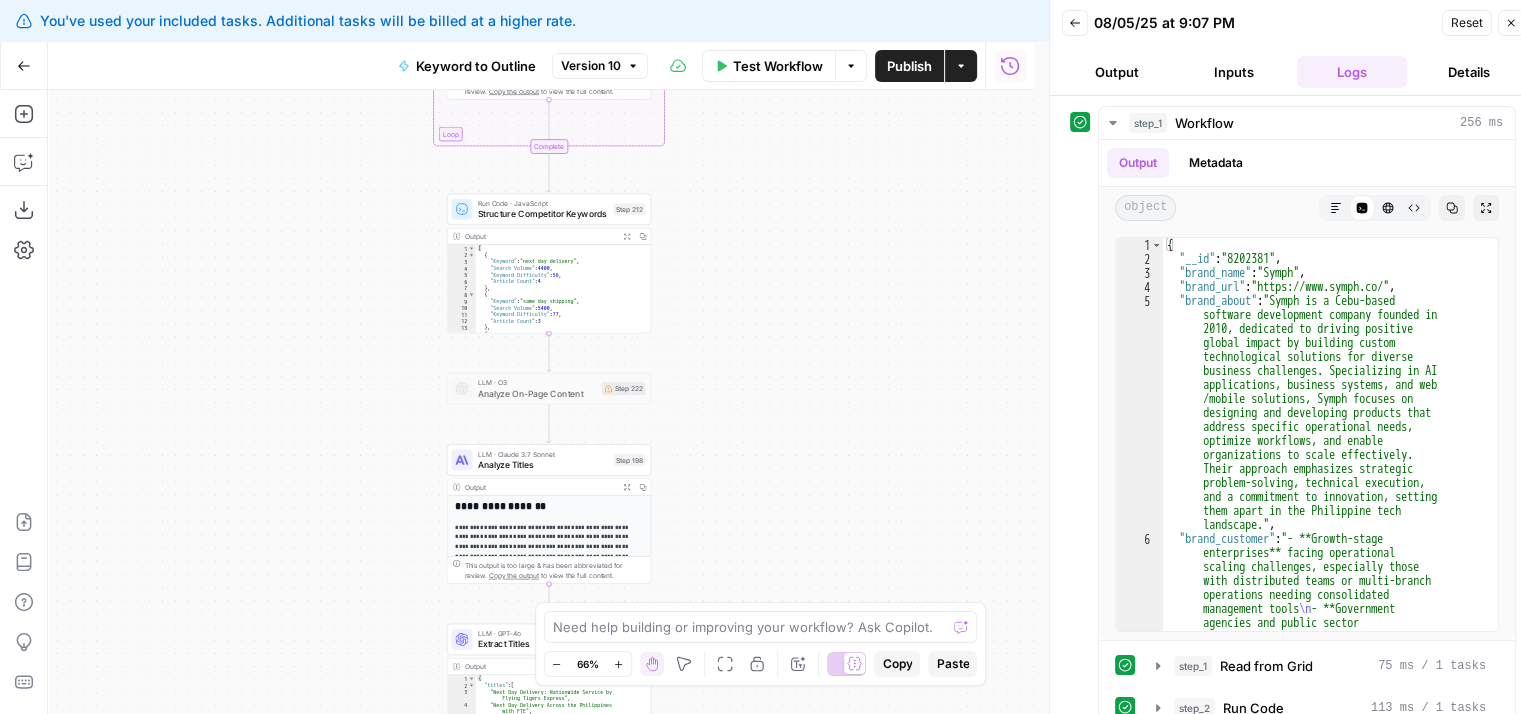 drag, startPoint x: 802, startPoint y: 173, endPoint x: 851, endPoint y: 324, distance: 158.75137 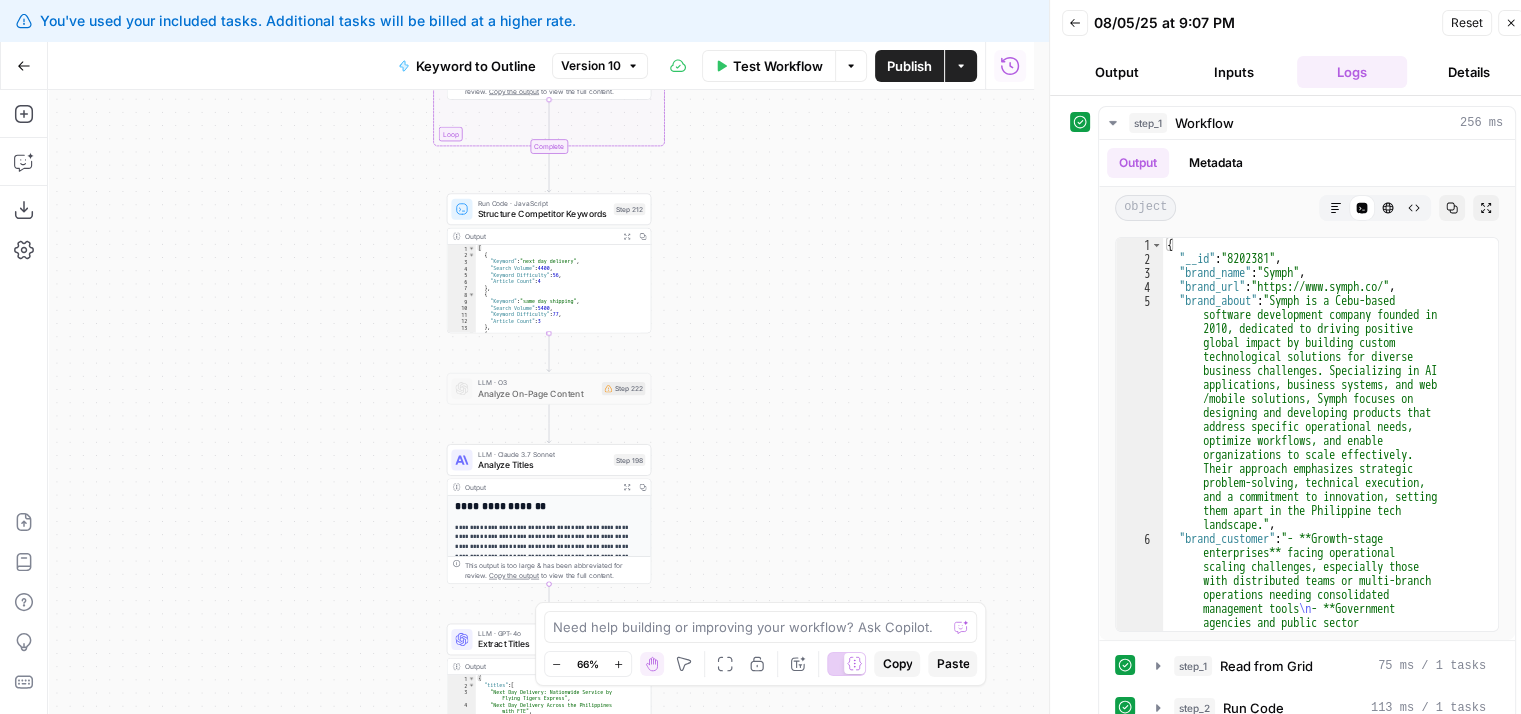 click on "Workflow Set Inputs Inputs Workflow Workflow Step 1 Output Expand Output Copy 1 2 3 4 5 {    "__id" :  "8202381" ,    "brand_name" :  "Symph" ,    "brand_url" :  "https://www.symph.co/" ,    "brand_about" :  "Symph is a [CITY]-based software         development company founded in 2010,         dedicated to driving positive global         impact by building custom technological         solutions for diverse business challenges.         Specializing in AI applications, business         systems, and web/mobile solutions, Symph         focuses on designing and developing         products that address specific operational         needs, optimize workflows, and enable         organizations to scale effectively. Their         approach emphasizes strategic problem        -solving, technical execution, and a         commitment to innovation, setting them         apart in the Philippine tech landscape." ,       Copy the output   Step 51" at bounding box center (541, 402) 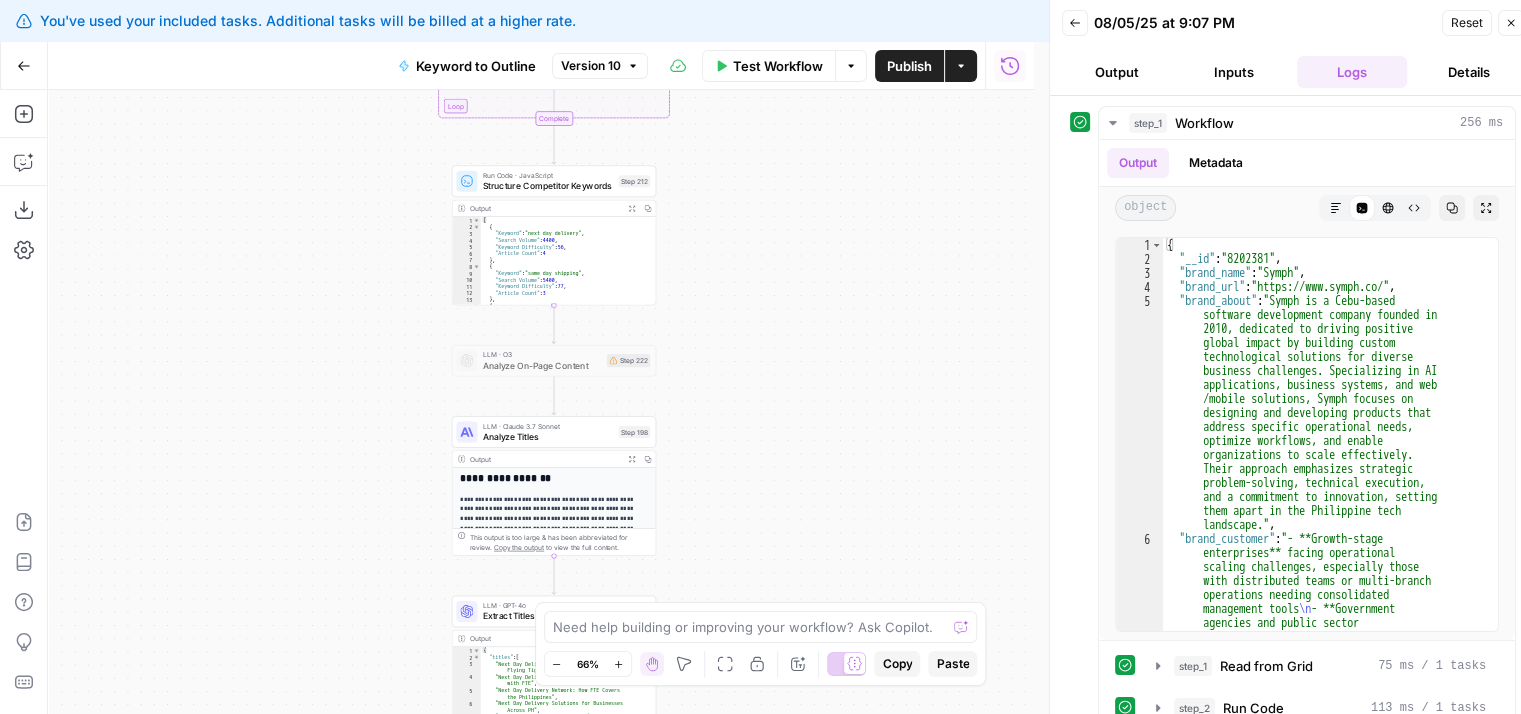 click on "Workflow Set Inputs Inputs Workflow Workflow Step 1 Output Expand Output Copy 1 2 3 4 5 {    "__id" :  "8202381" ,    "brand_name" :  "Symph" ,    "brand_url" :  "https://www.symph.co/" ,    "brand_about" :  "Symph is a [CITY]-based software         development company founded in 2010,         dedicated to driving positive global         impact by building custom technological         solutions for diverse business challenges.         Specializing in AI applications, business         systems, and web/mobile solutions, Symph         focuses on designing and developing         products that address specific operational         needs, optimize workflows, and enable         organizations to scale effectively. Their         approach emphasizes strategic problem        -solving, technical execution, and a         commitment to innovation, setting them         apart in the Philippine tech landscape." ,       Copy the output   Step 51" at bounding box center (541, 402) 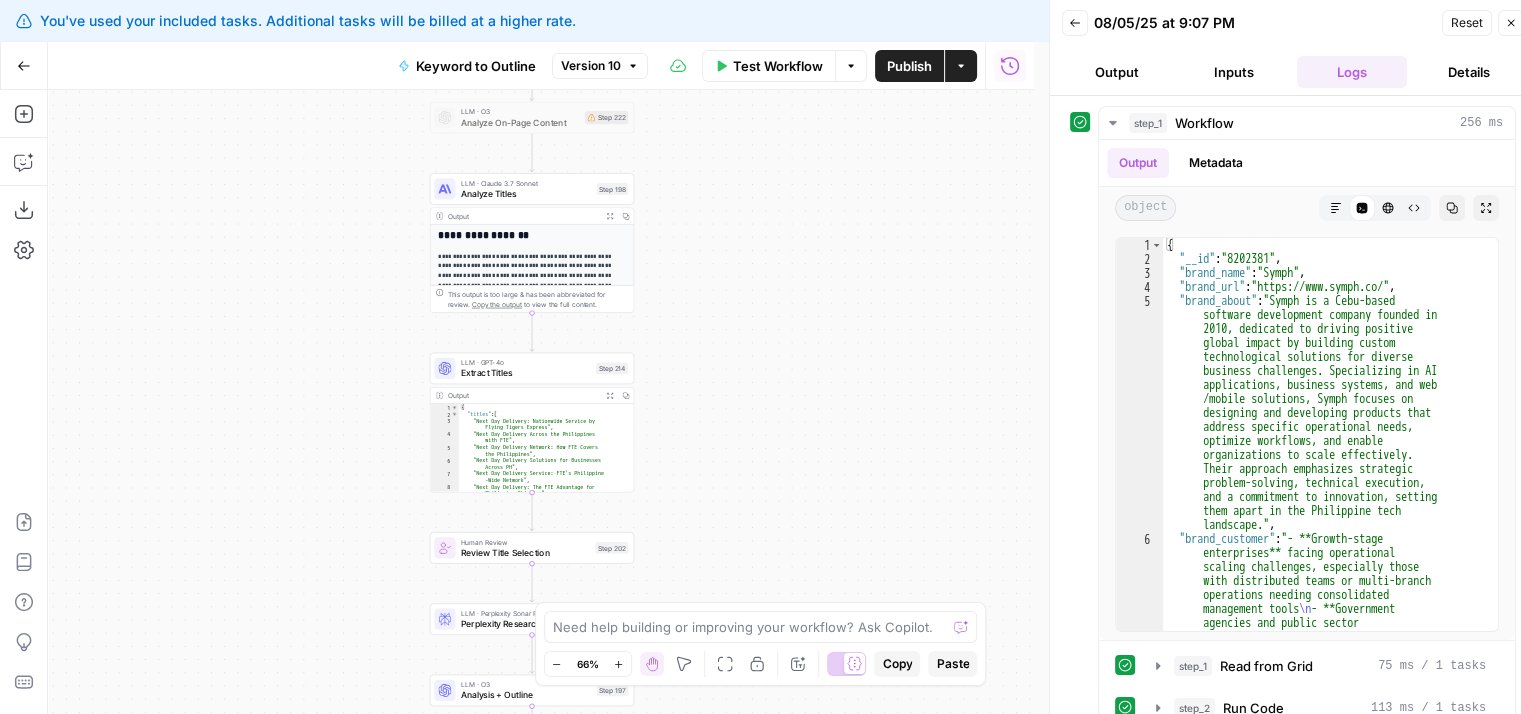 click on "Workflow Set Inputs Inputs Workflow Workflow Step 1 Output Expand Output Copy 1 2 3 4 5 {    "__id" :  "8202381" ,    "brand_name" :  "Symph" ,    "brand_url" :  "https://www.symph.co/" ,    "brand_about" :  "Symph is a [CITY]-based software         development company founded in 2010,         dedicated to driving positive global         impact by building custom technological         solutions for diverse business challenges.         Specializing in AI applications, business         systems, and web/mobile solutions, Symph         focuses on designing and developing         products that address specific operational         needs, optimize workflows, and enable         organizations to scale effectively. Their         approach emphasizes strategic problem        -solving, technical execution, and a         commitment to innovation, setting them         apart in the Philippine tech landscape." ,       Copy the output   Step 51" at bounding box center [541, 402] 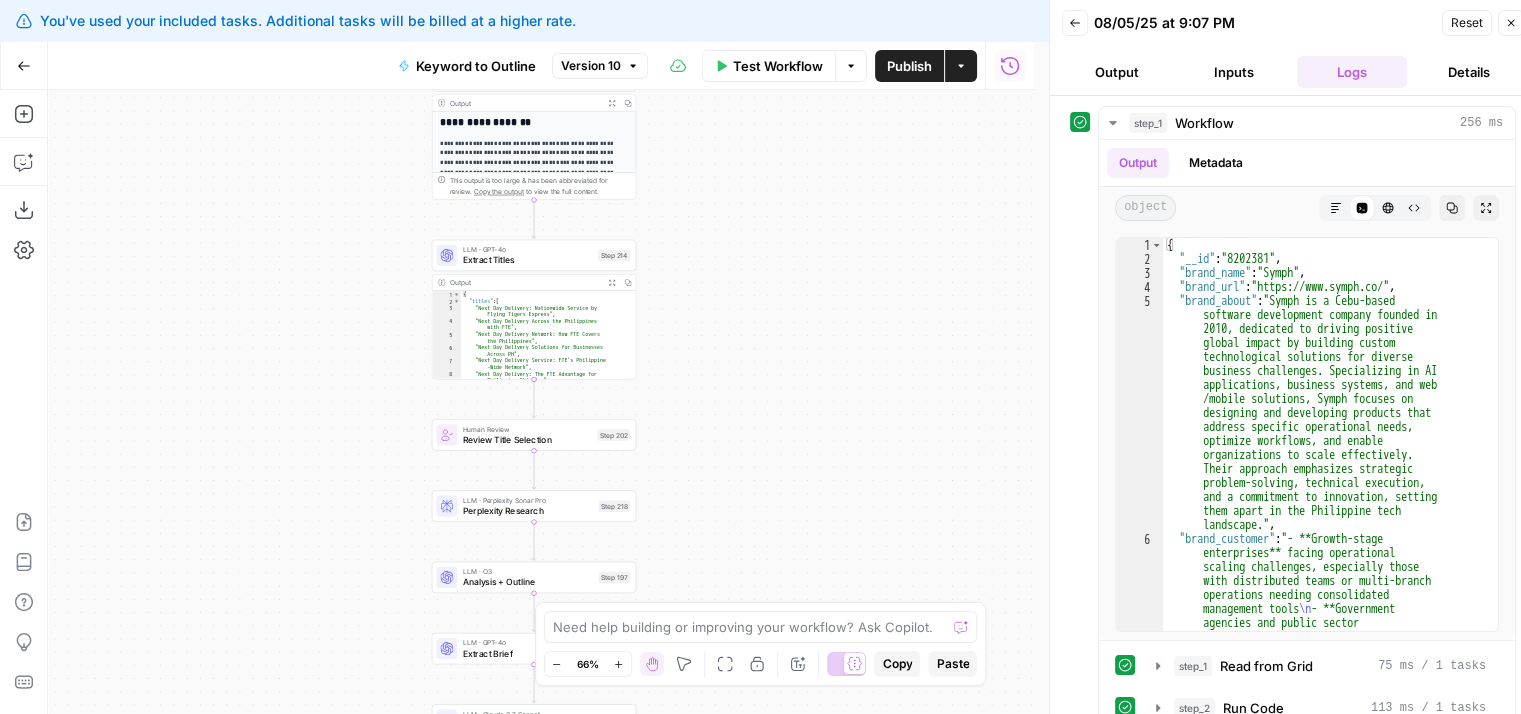 click on "Workflow Set Inputs Inputs Workflow Workflow Step 1 Output Expand Output Copy 1 2 3 4 5 {    "__id" :  "8202381" ,    "brand_name" :  "Symph" ,    "brand_url" :  "https://www.symph.co/" ,    "brand_about" :  "Symph is a [CITY]-based software         development company founded in 2010,         dedicated to driving positive global         impact by building custom technological         solutions for diverse business challenges.         Specializing in AI applications, business         systems, and web/mobile solutions, Symph         focuses on designing and developing         products that address specific operational         needs, optimize workflows, and enable         organizations to scale effectively. Their         approach emphasizes strategic problem        -solving, technical execution, and a         commitment to innovation, setting them         apart in the Philippine tech landscape." ,       Copy the output   Step 51" at bounding box center (541, 402) 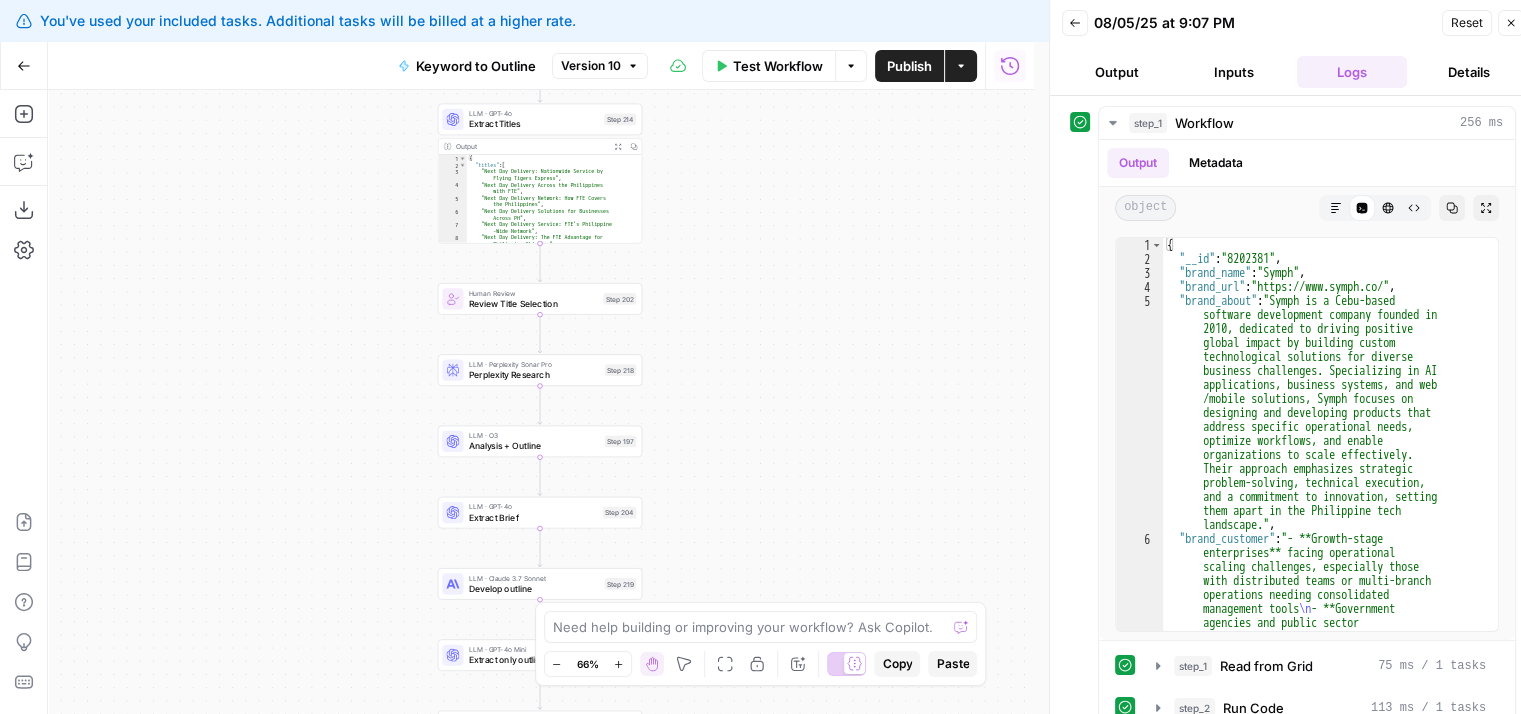 click on "Workflow Set Inputs Inputs Workflow Workflow Step 1 Output Expand Output Copy 1 2 3 4 5 {    "__id" :  "8202381" ,    "brand_name" :  "Symph" ,    "brand_url" :  "https://www.symph.co/" ,    "brand_about" :  "Symph is a [CITY]-based software         development company founded in 2010,         dedicated to driving positive global         impact by building custom technological         solutions for diverse business challenges.         Specializing in AI applications, business         systems, and web/mobile solutions, Symph         focuses on designing and developing         products that address specific operational         needs, optimize workflows, and enable         organizations to scale effectively. Their         approach emphasizes strategic problem        -solving, technical execution, and a         commitment to innovation, setting them         apart in the Philippine tech landscape." ,       Copy the output   Step 51" at bounding box center [541, 402] 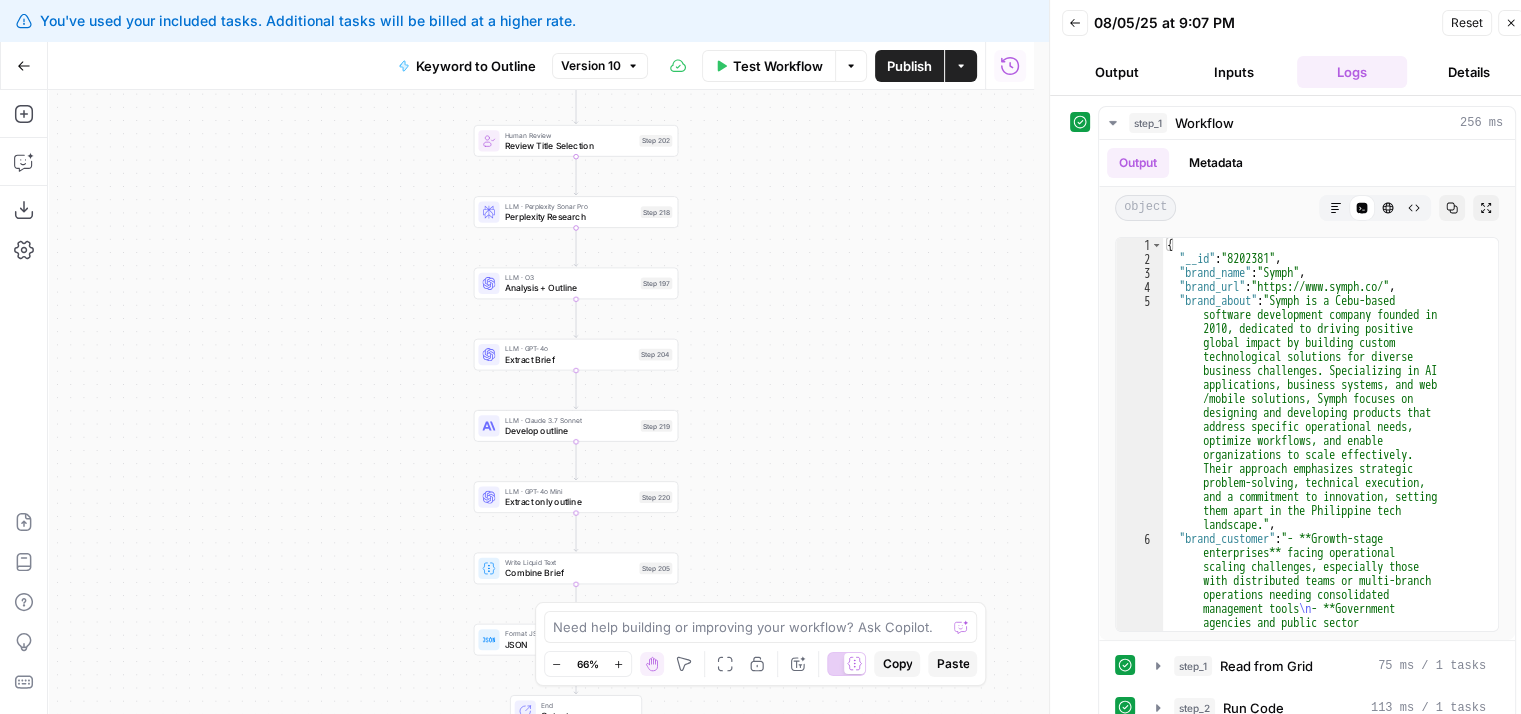 click on "Workflow Set Inputs Inputs Workflow Workflow Step 1 Output Expand Output Copy 1 2 3 4 5 {    "__id" :  "8202381" ,    "brand_name" :  "Symph" ,    "brand_url" :  "https://www.symph.co/" ,    "brand_about" :  "Symph is a [CITY]-based software         development company founded in 2010,         dedicated to driving positive global         impact by building custom technological         solutions for diverse business challenges.         Specializing in AI applications, business         systems, and web/mobile solutions, Symph         focuses on designing and developing         products that address specific operational         needs, optimize workflows, and enable         organizations to scale effectively. Their         approach emphasizes strategic problem        -solving, technical execution, and a         commitment to innovation, setting them         apart in the Philippine tech landscape." ,       Copy the output   Step 51" at bounding box center [541, 402] 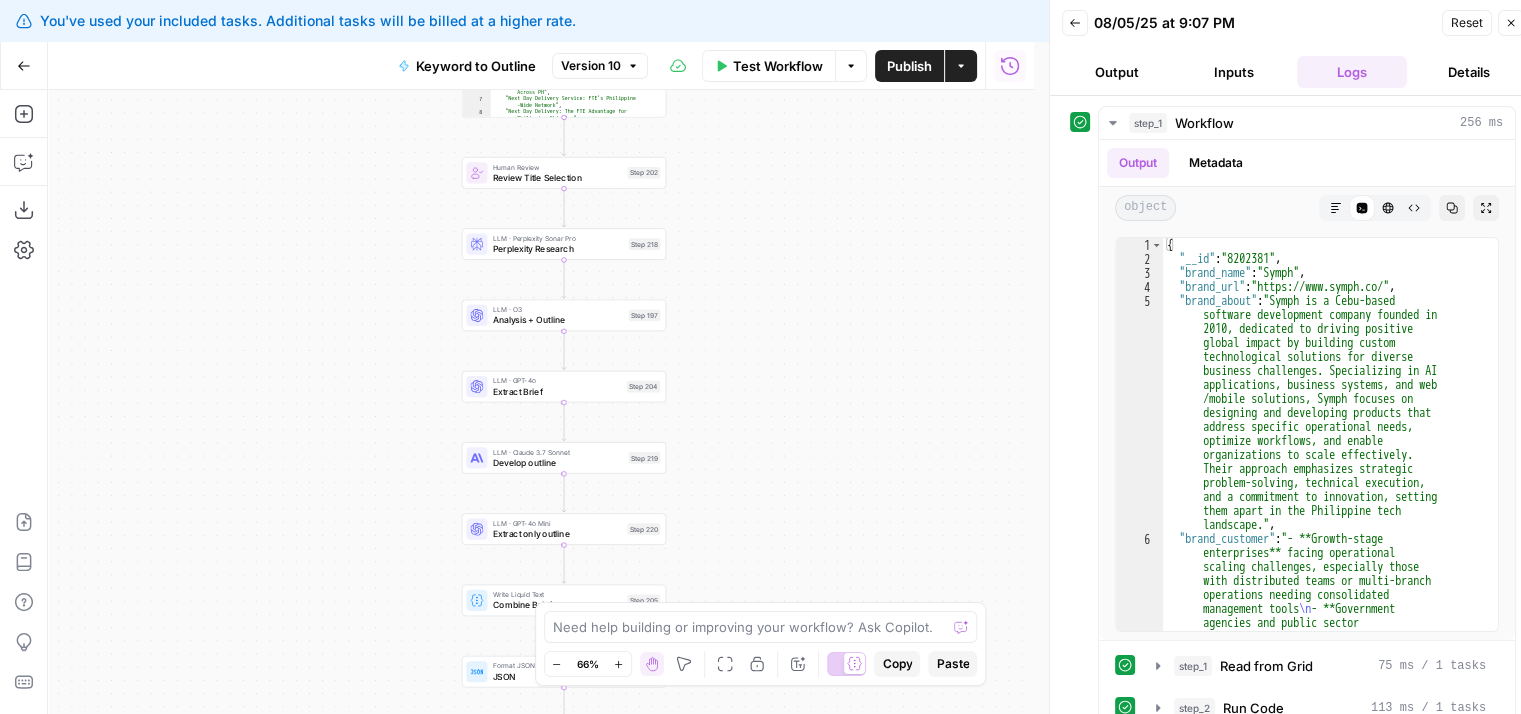 click on "Analysis + Outline" at bounding box center (558, 319) 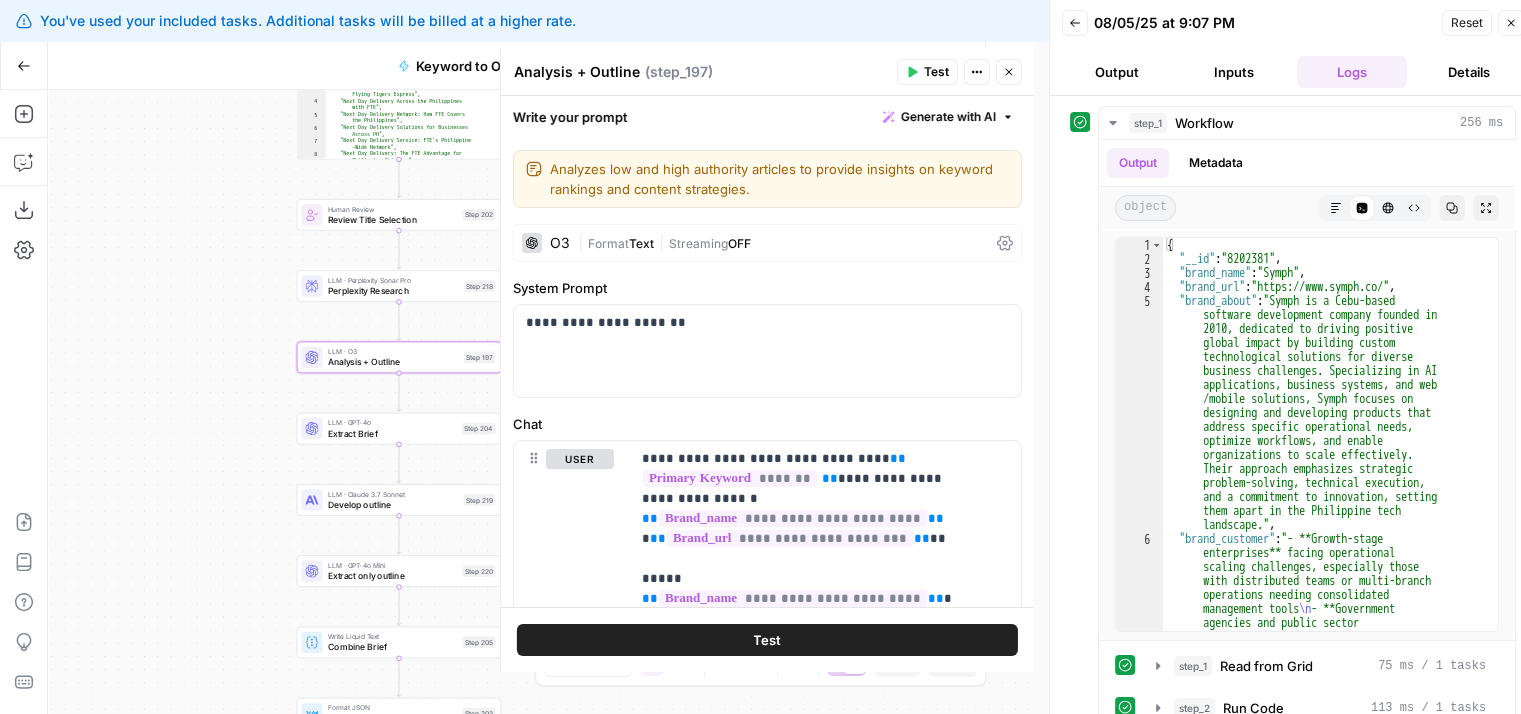 drag, startPoint x: 265, startPoint y: 325, endPoint x: 172, endPoint y: 328, distance: 93.04838 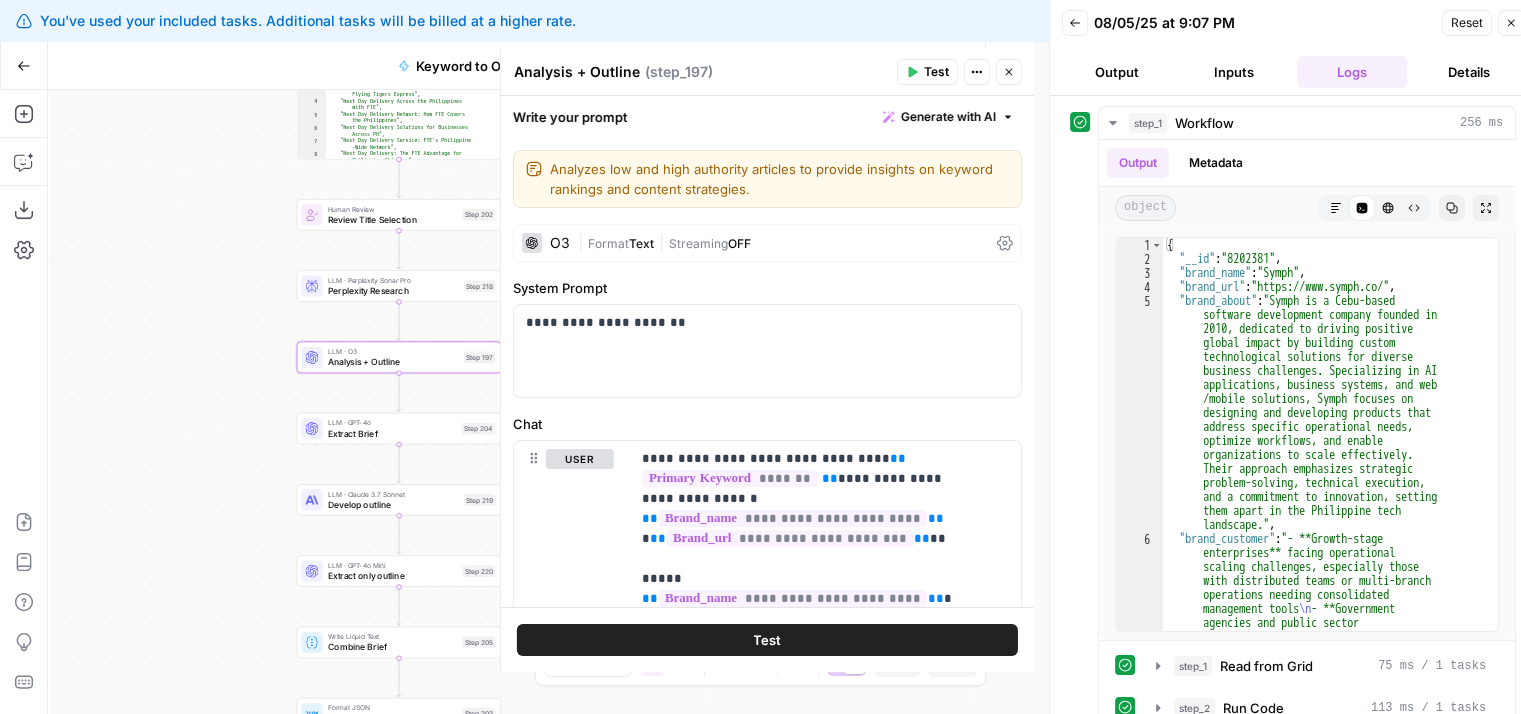 click on "Workflow Set Inputs Inputs Workflow Workflow Step 1 Output Expand Output Copy 1 2 3 4 5 {    "__id" :  "8202381" ,    "brand_name" :  "Symph" ,    "brand_url" :  "https://www.symph.co/" ,    "brand_about" :  "Symph is a [CITY]-based software         development company founded in 2010,         dedicated to driving positive global         impact by building custom technological         solutions for diverse business challenges.         Specializing in AI applications, business         systems, and web/mobile solutions, Symph         focuses on designing and developing         products that address specific operational         needs, optimize workflows, and enable         organizations to scale effectively. Their         approach emphasizes strategic problem        -solving, technical execution, and a         commitment to innovation, setting them         apart in the Philippine tech landscape." ,       Copy the output   Step 51" at bounding box center [541, 402] 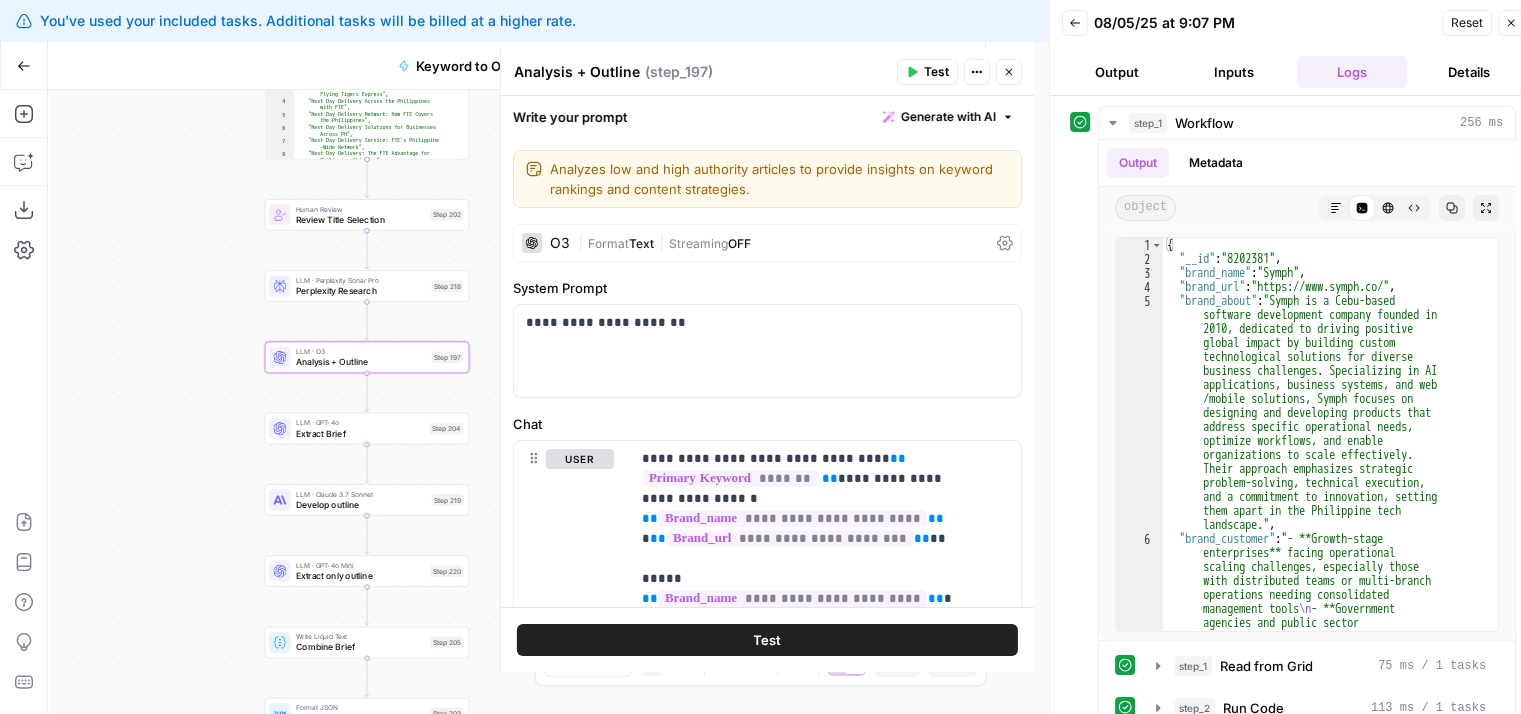 scroll, scrollTop: 329, scrollLeft: 0, axis: vertical 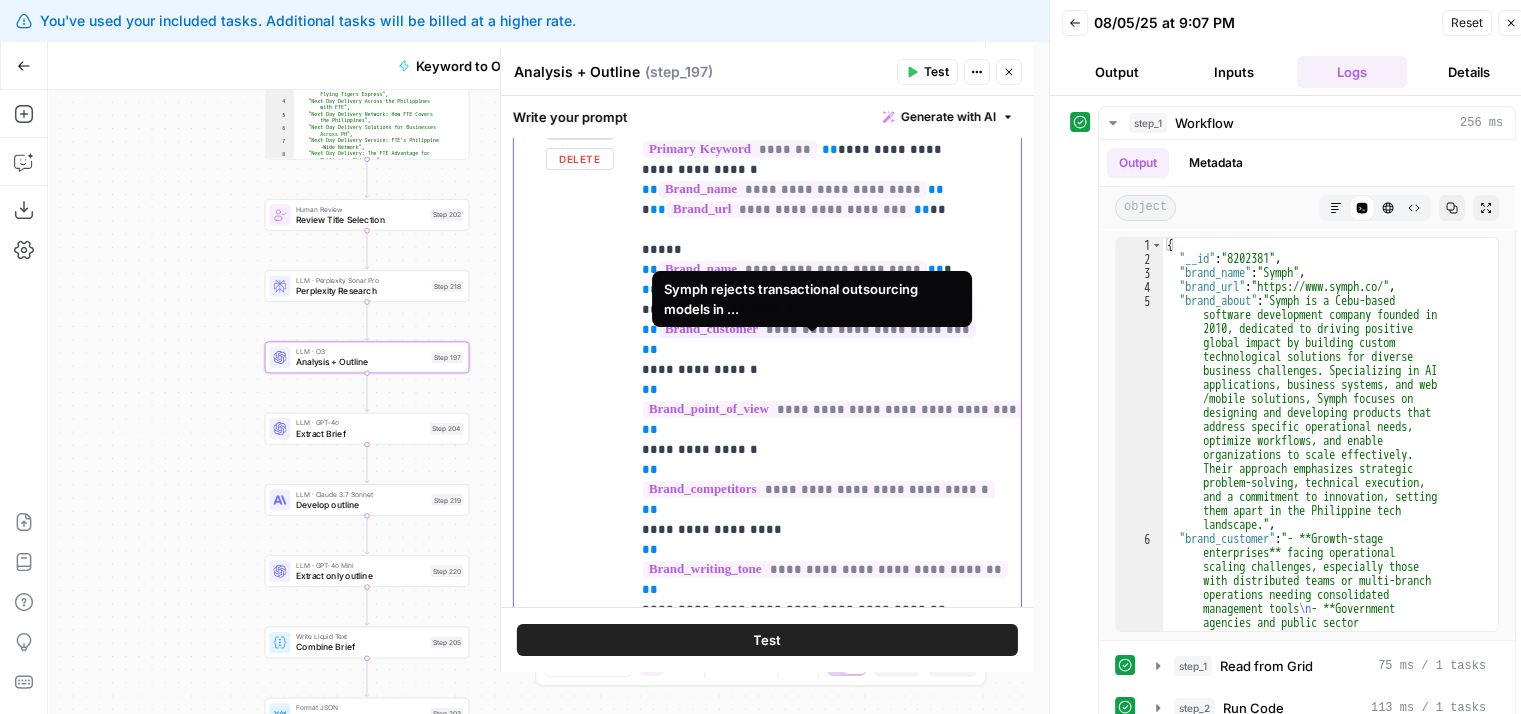click on "**********" at bounding box center [810, 3630] 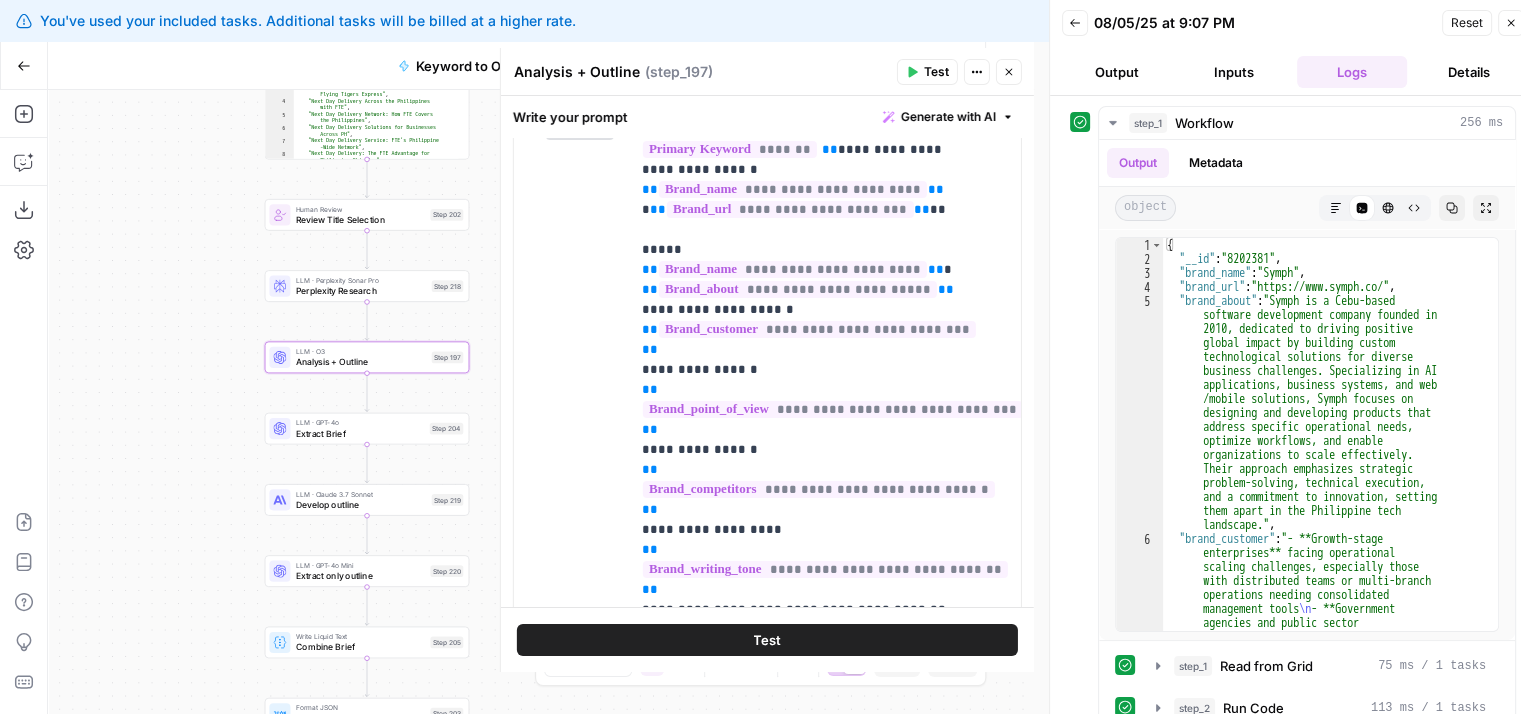 scroll, scrollTop: 0, scrollLeft: 0, axis: both 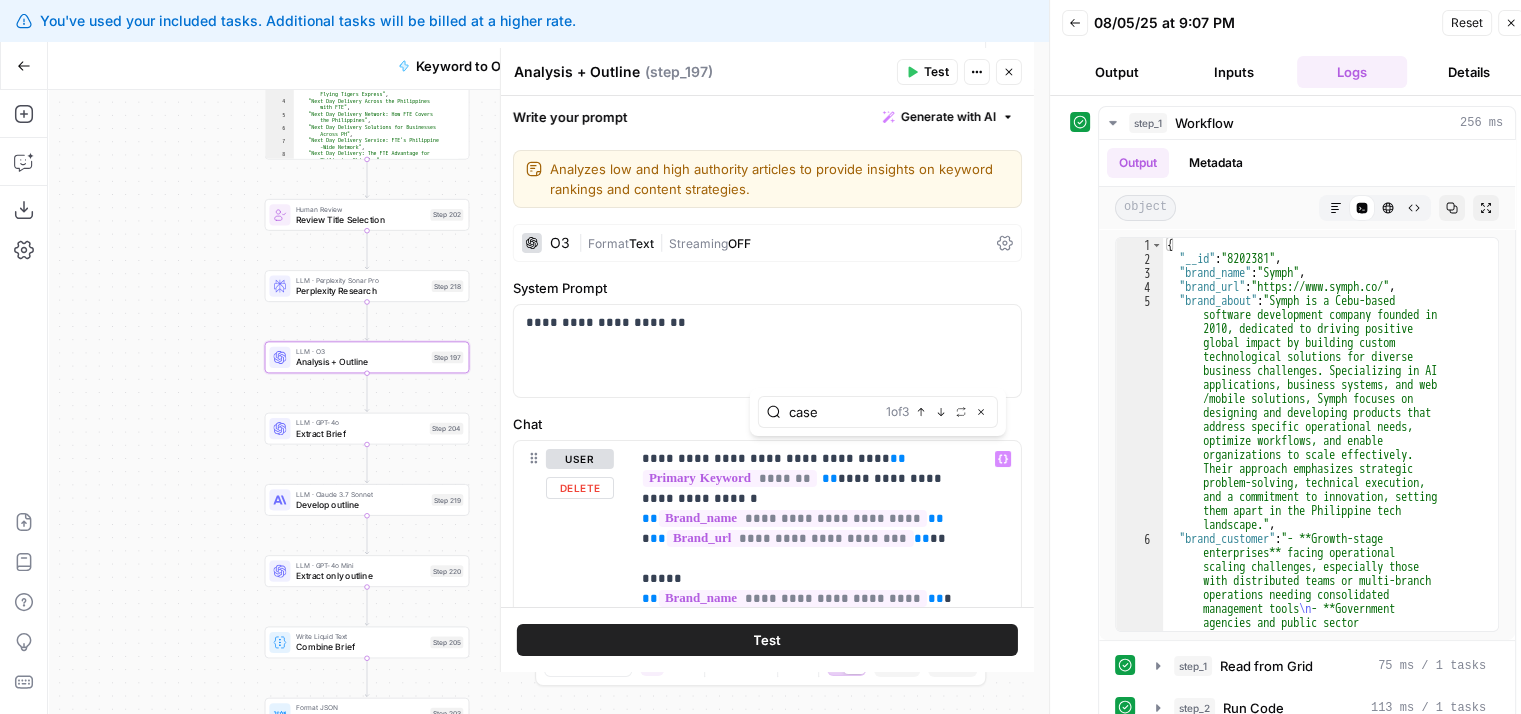 type on "case" 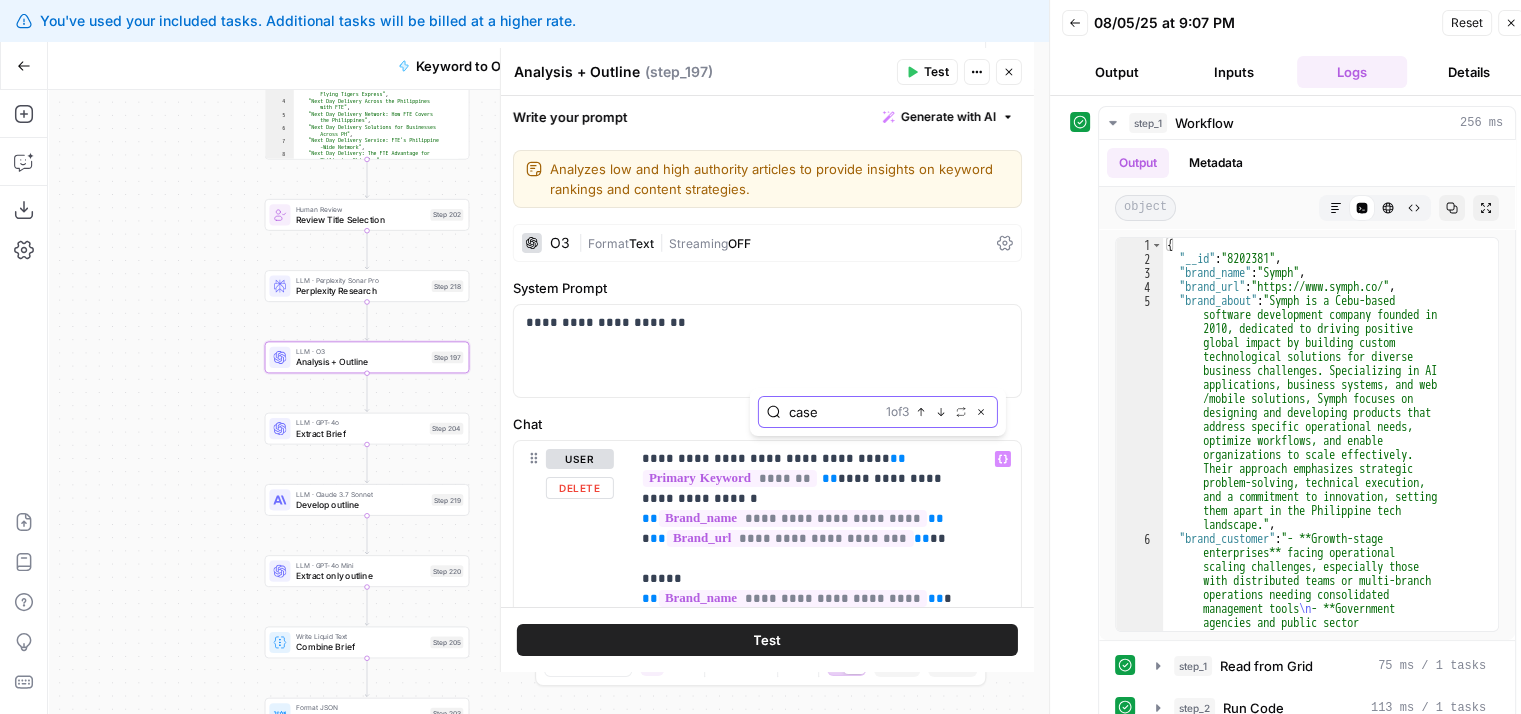 click 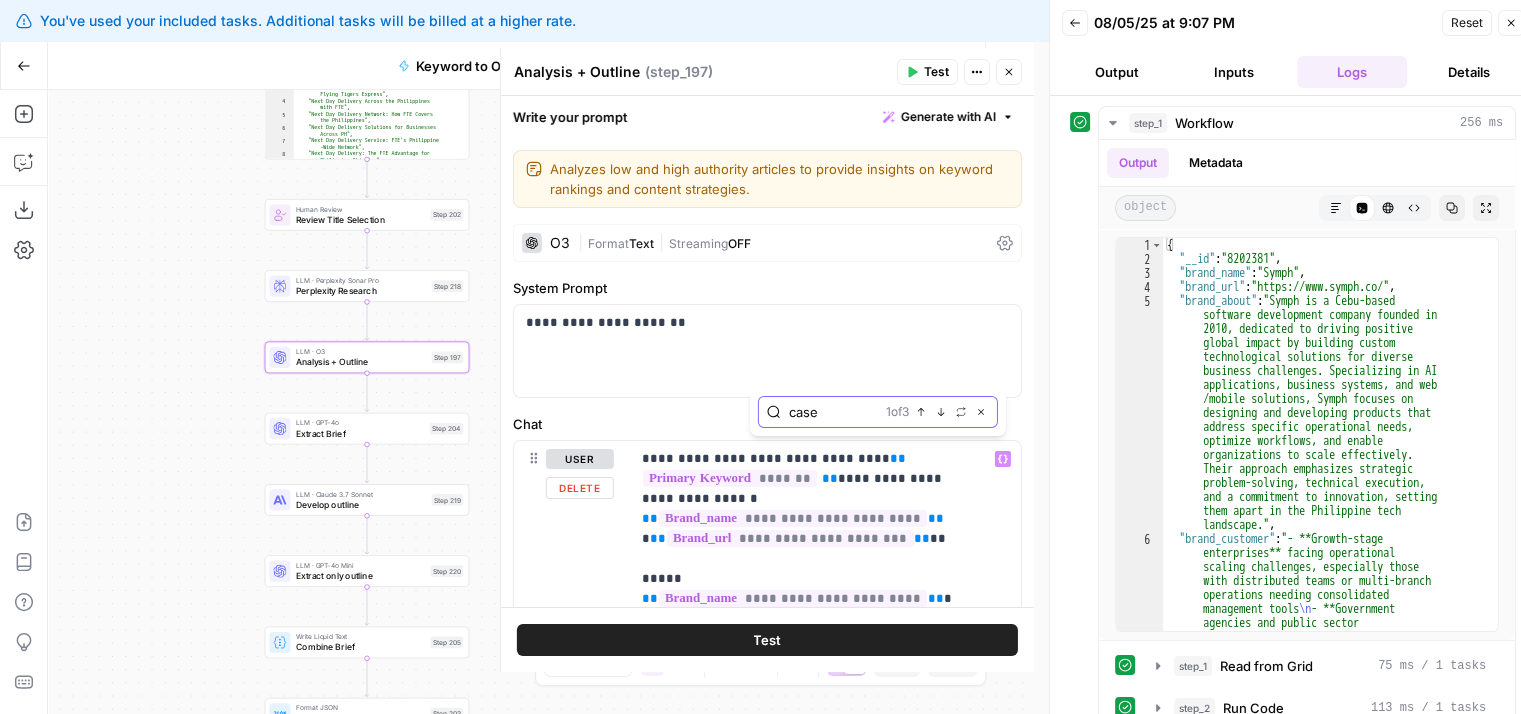 scroll, scrollTop: 256, scrollLeft: 0, axis: vertical 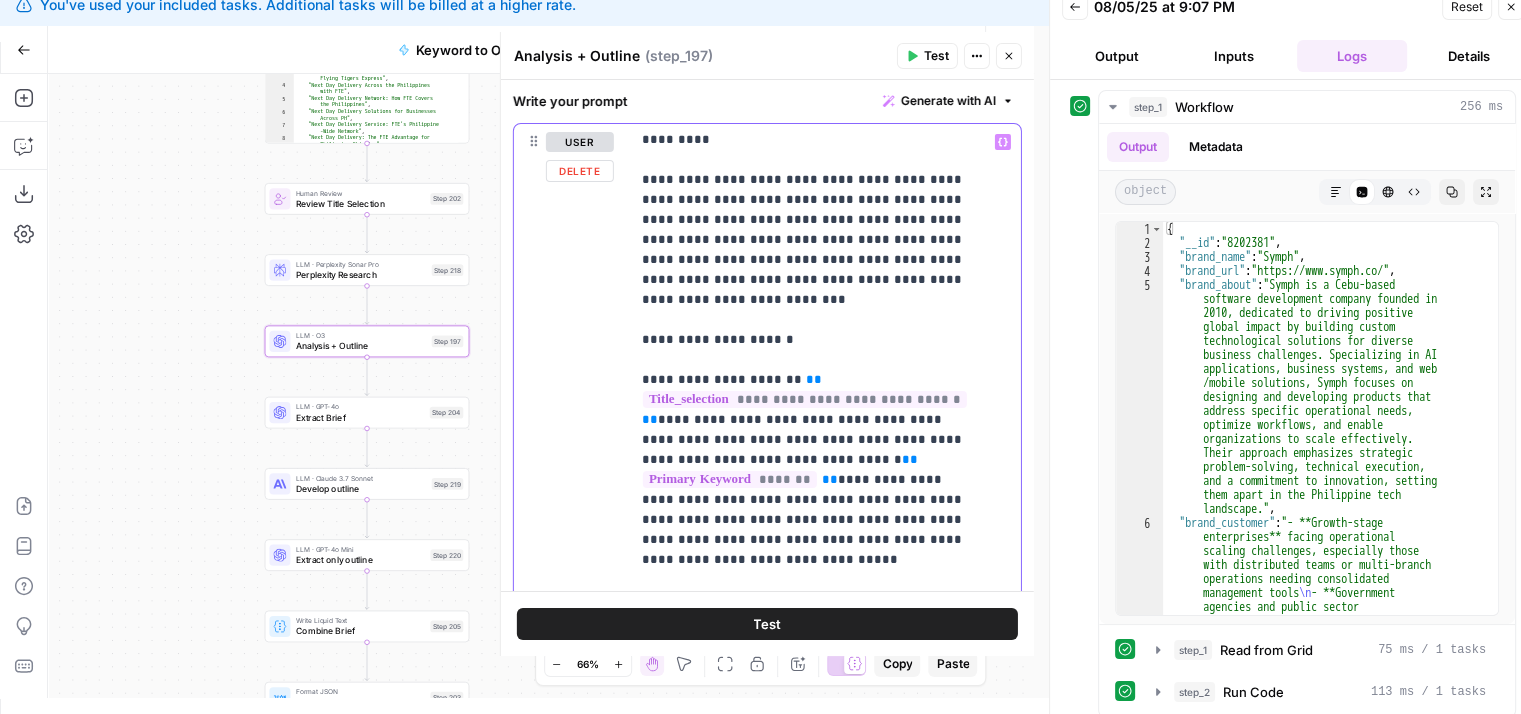 drag, startPoint x: 876, startPoint y: 454, endPoint x: 877, endPoint y: 383, distance: 71.00704 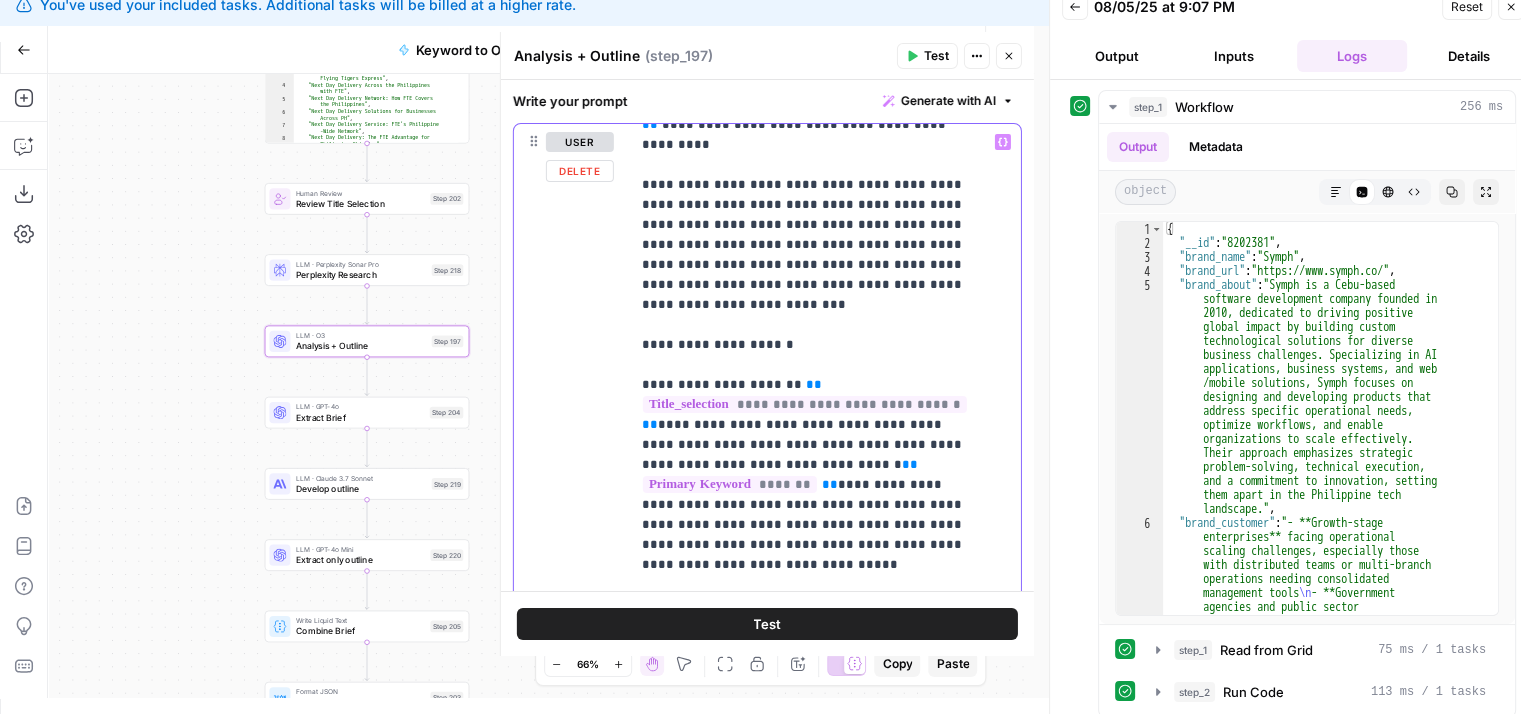click on "**********" at bounding box center (810, -1955) 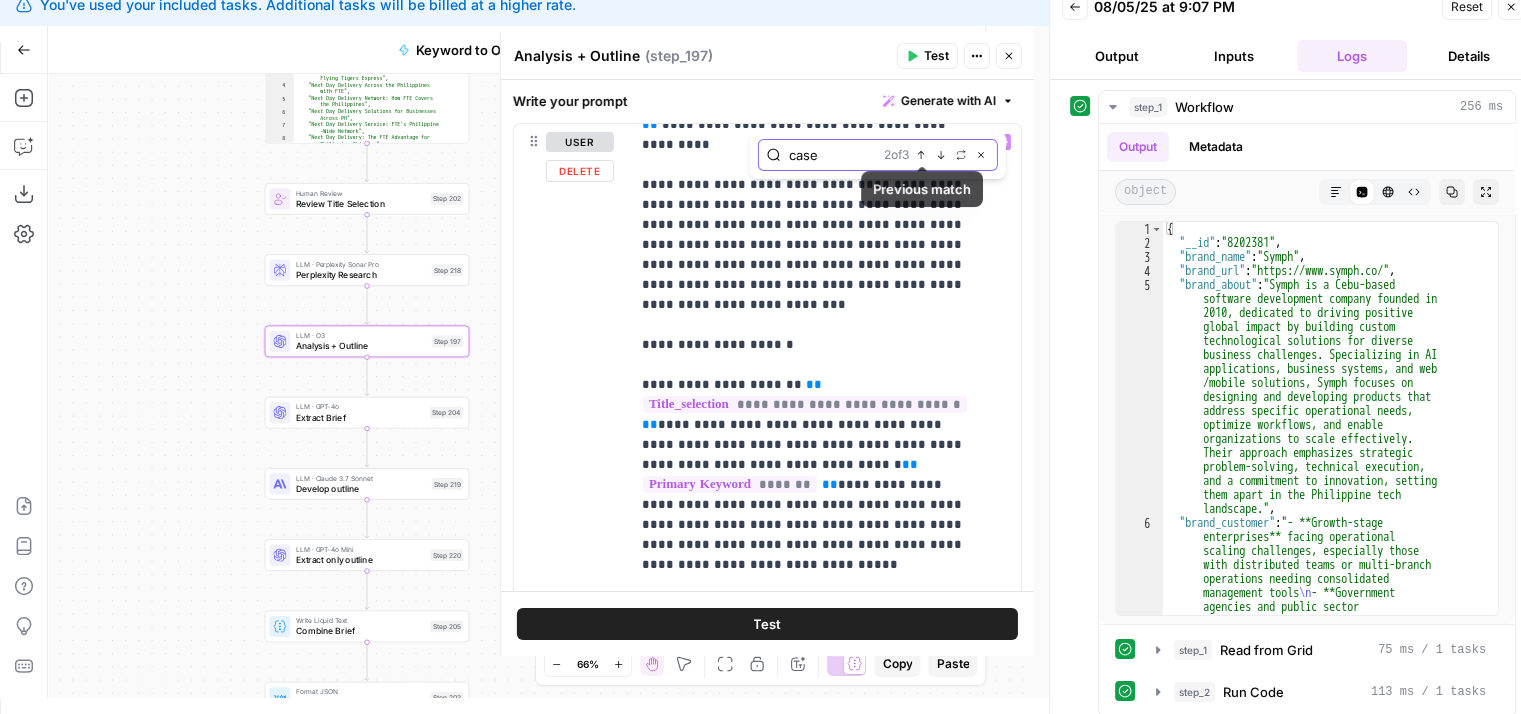 click on "Next Match" at bounding box center [941, 155] 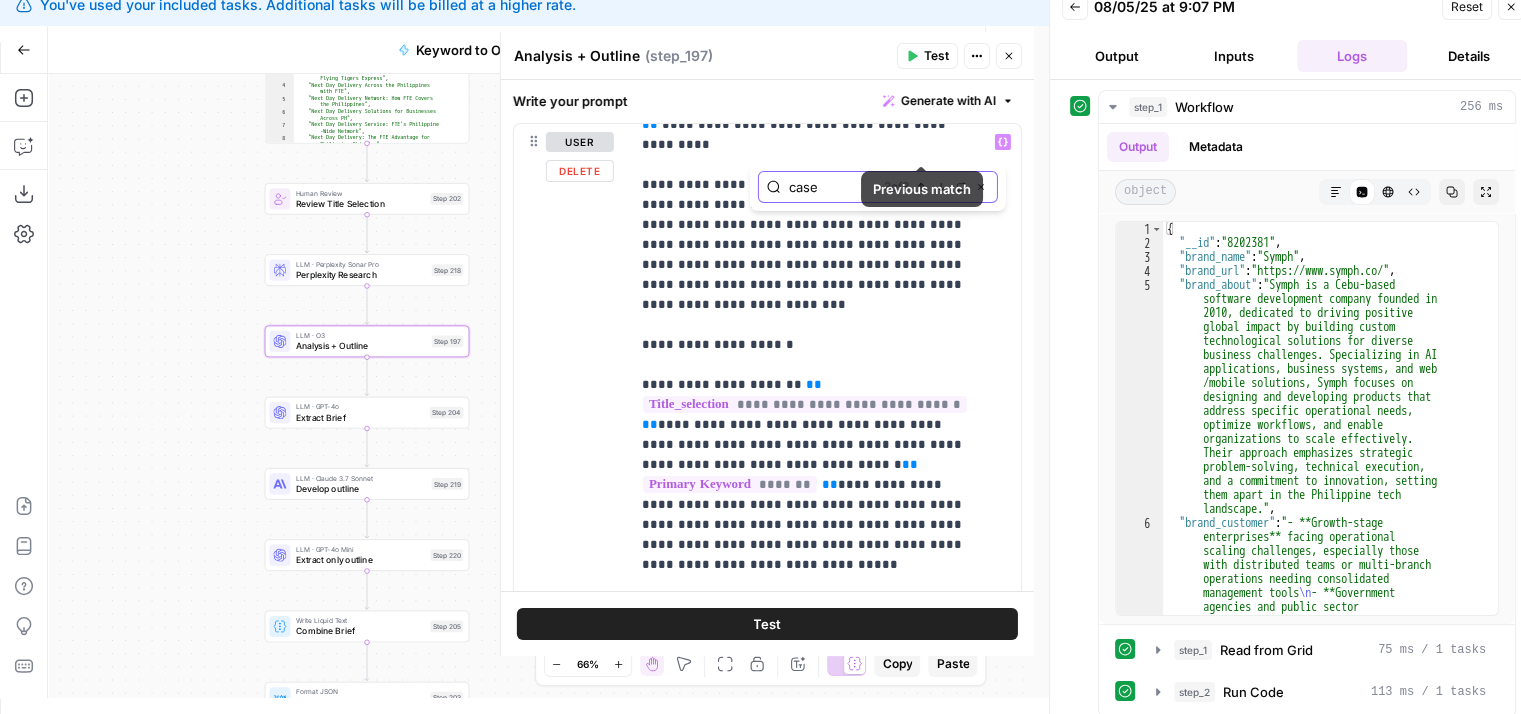 scroll, scrollTop: 334, scrollLeft: 0, axis: vertical 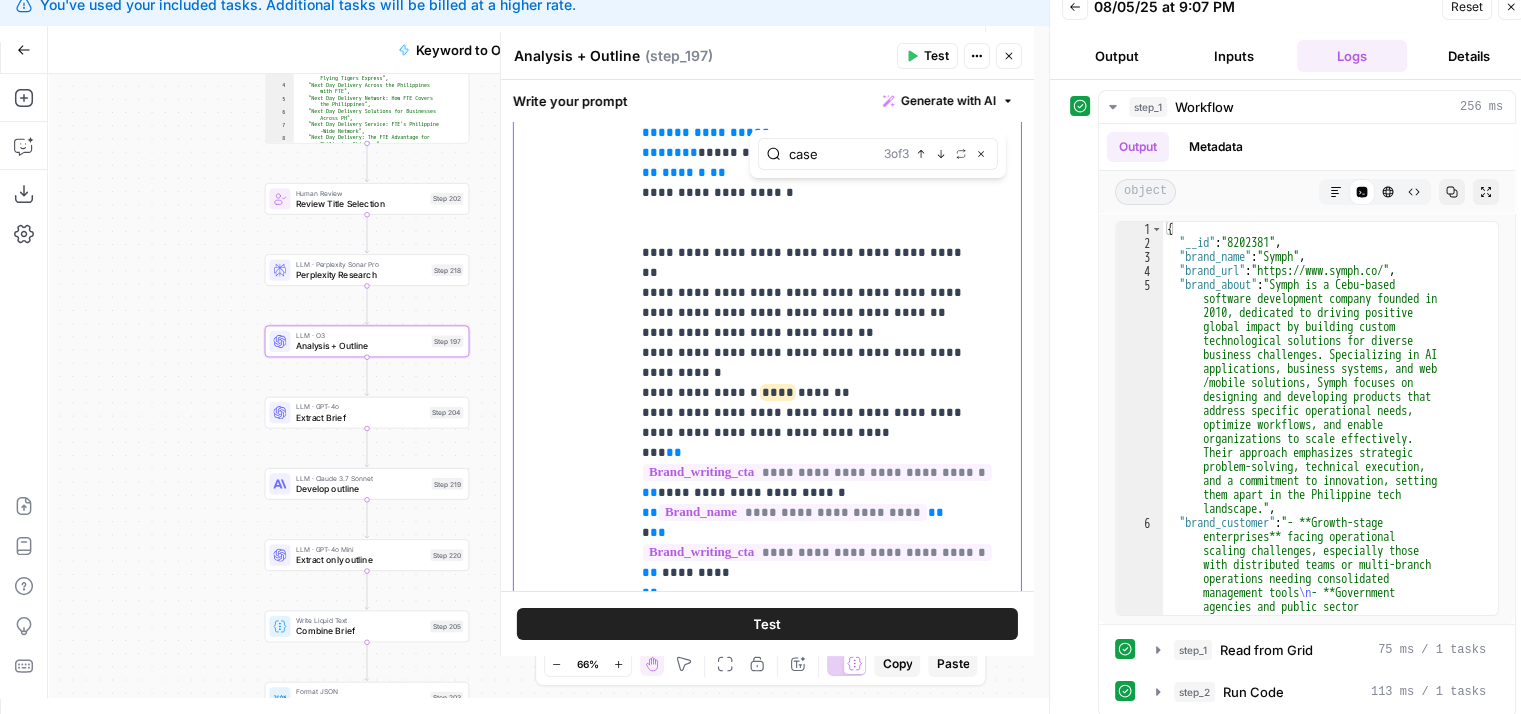 click on "**********" at bounding box center [810, -2527] 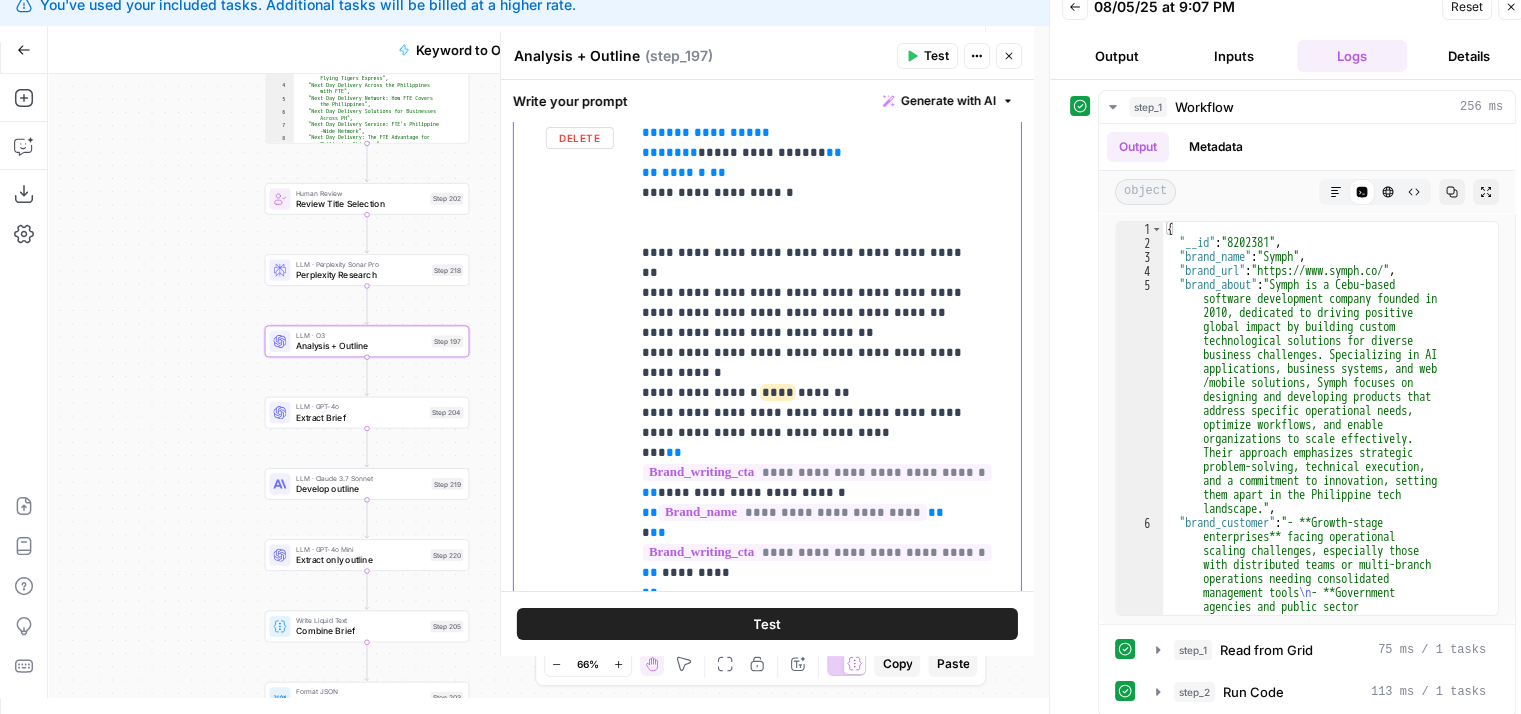 drag, startPoint x: 679, startPoint y: 246, endPoint x: 735, endPoint y: 249, distance: 56.0803 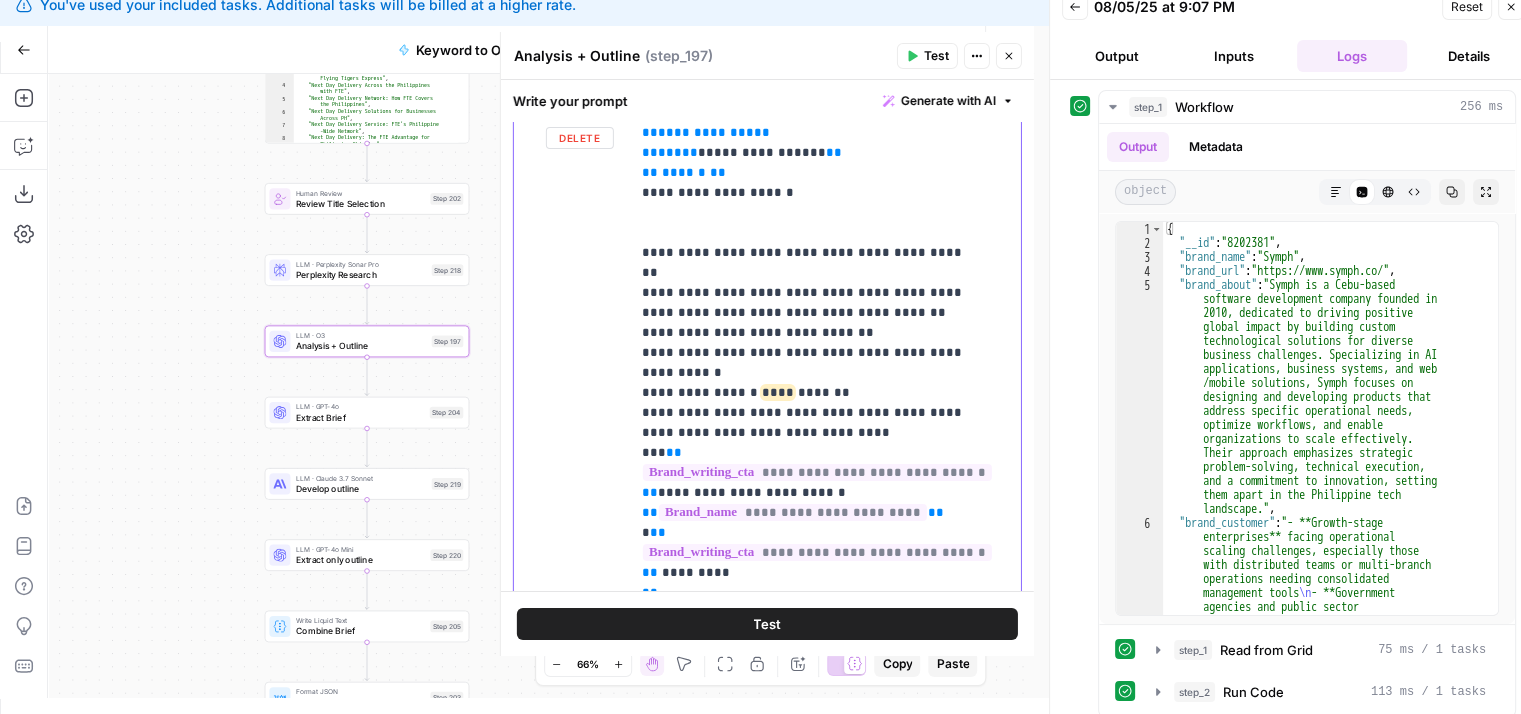 click on "**********" at bounding box center (810, -2527) 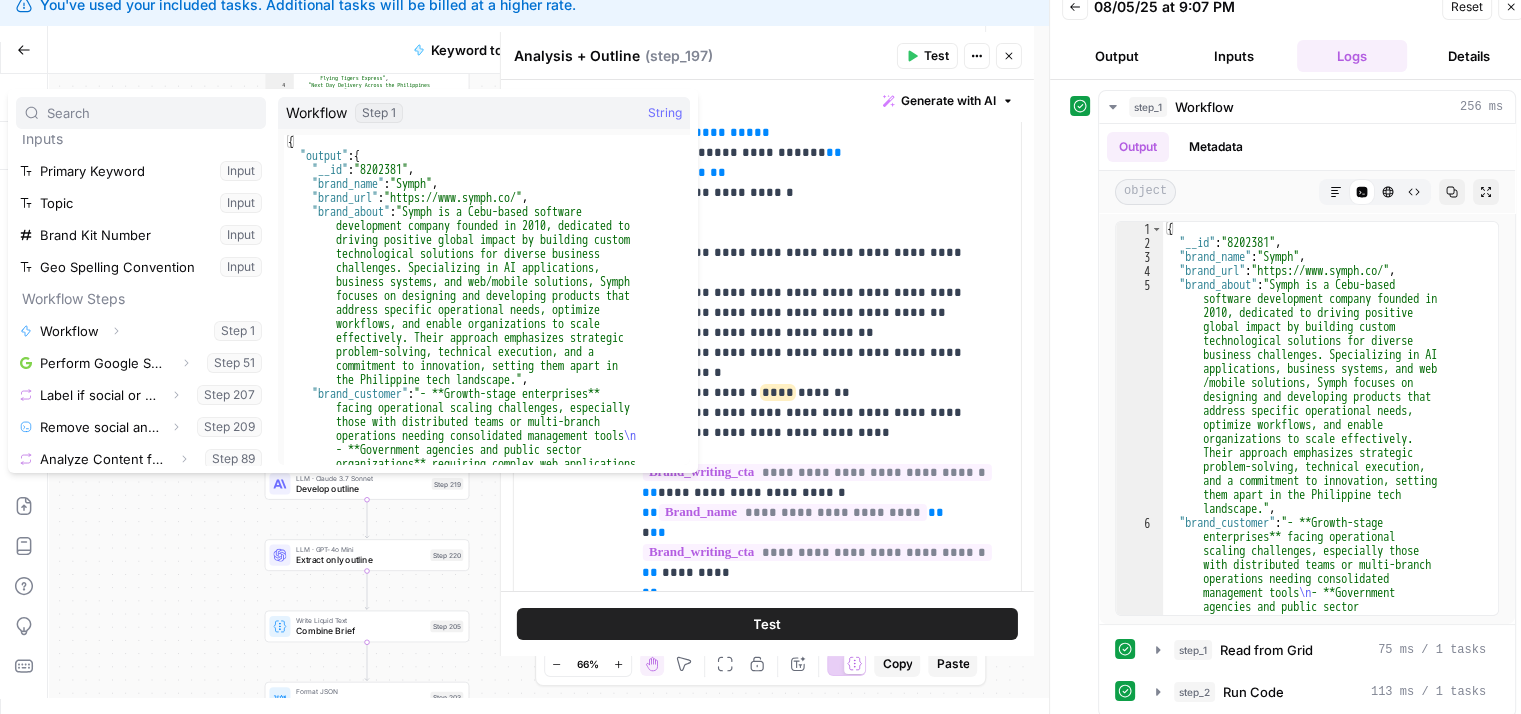 scroll, scrollTop: 0, scrollLeft: 0, axis: both 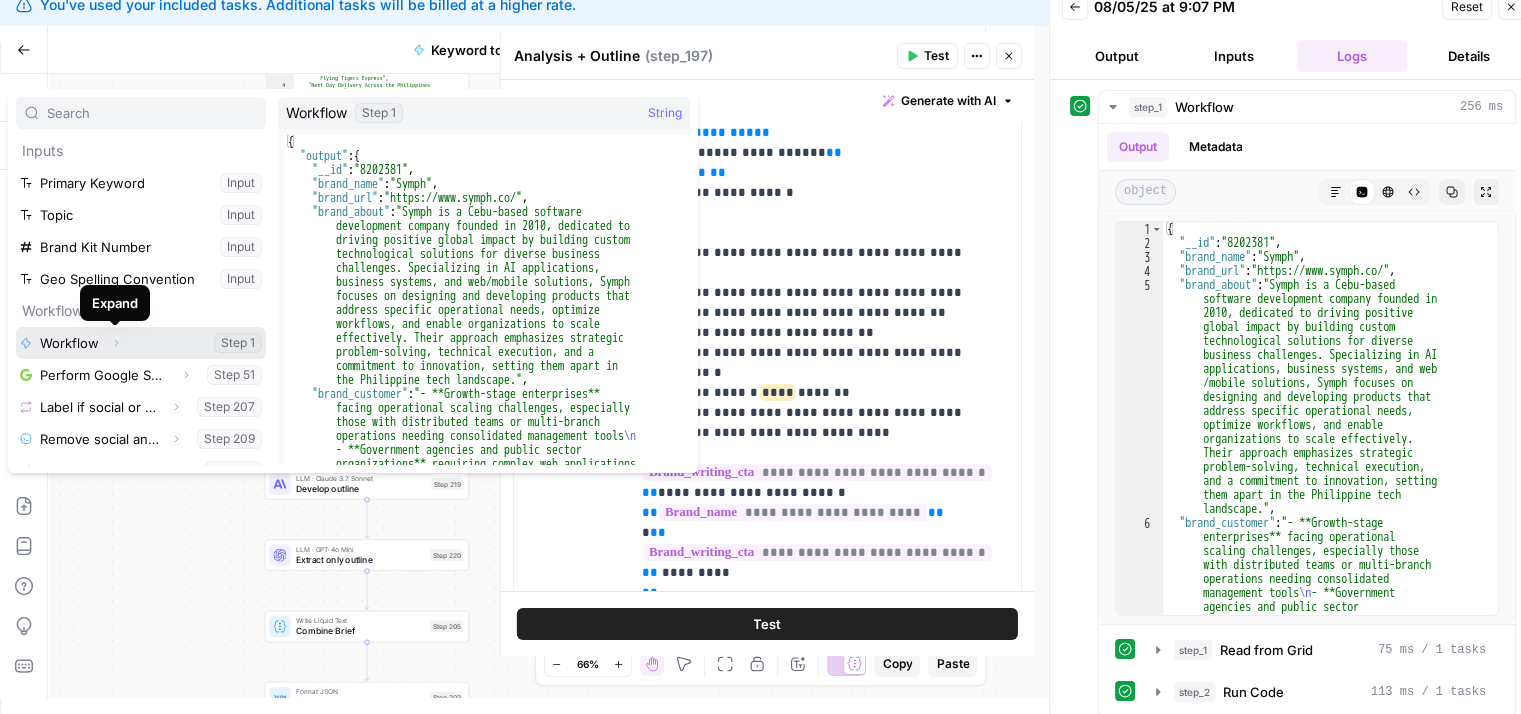 click 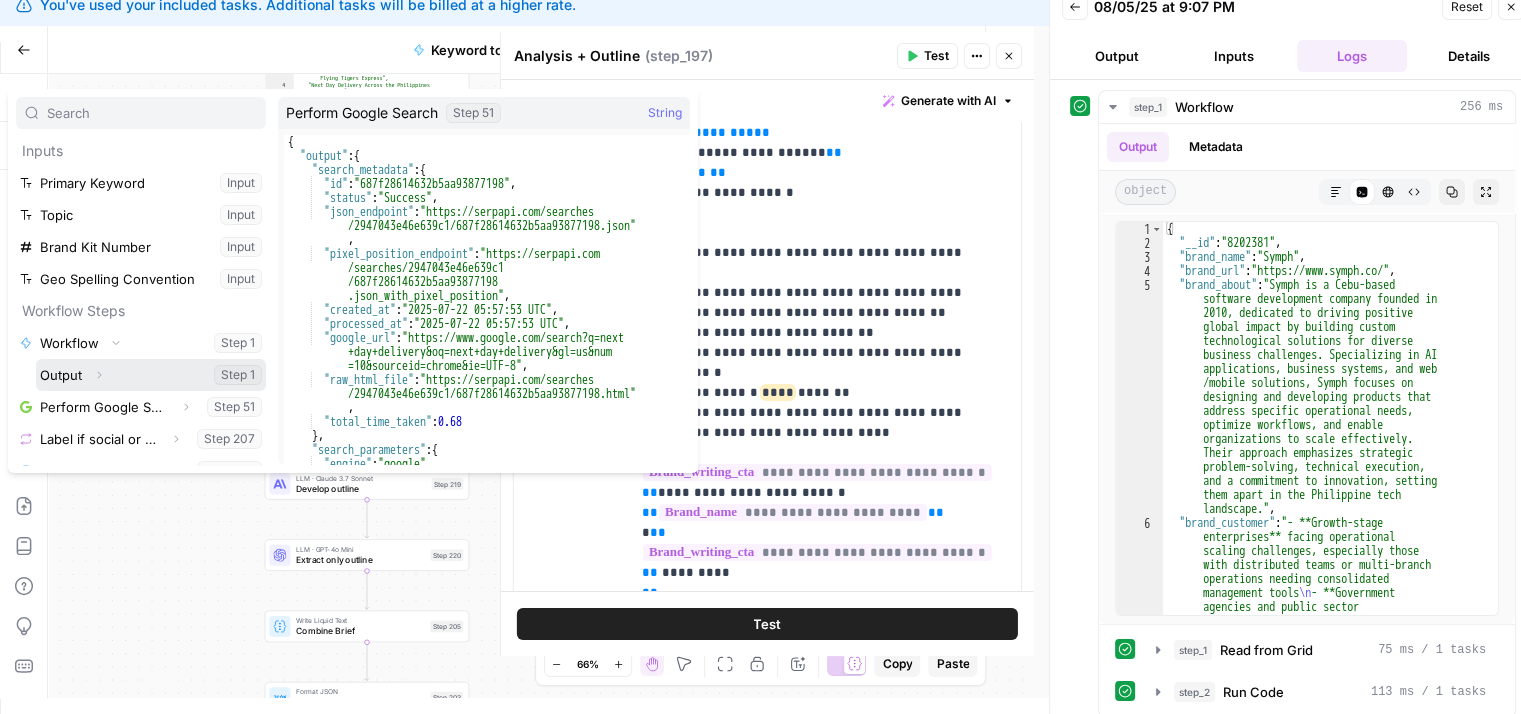 click 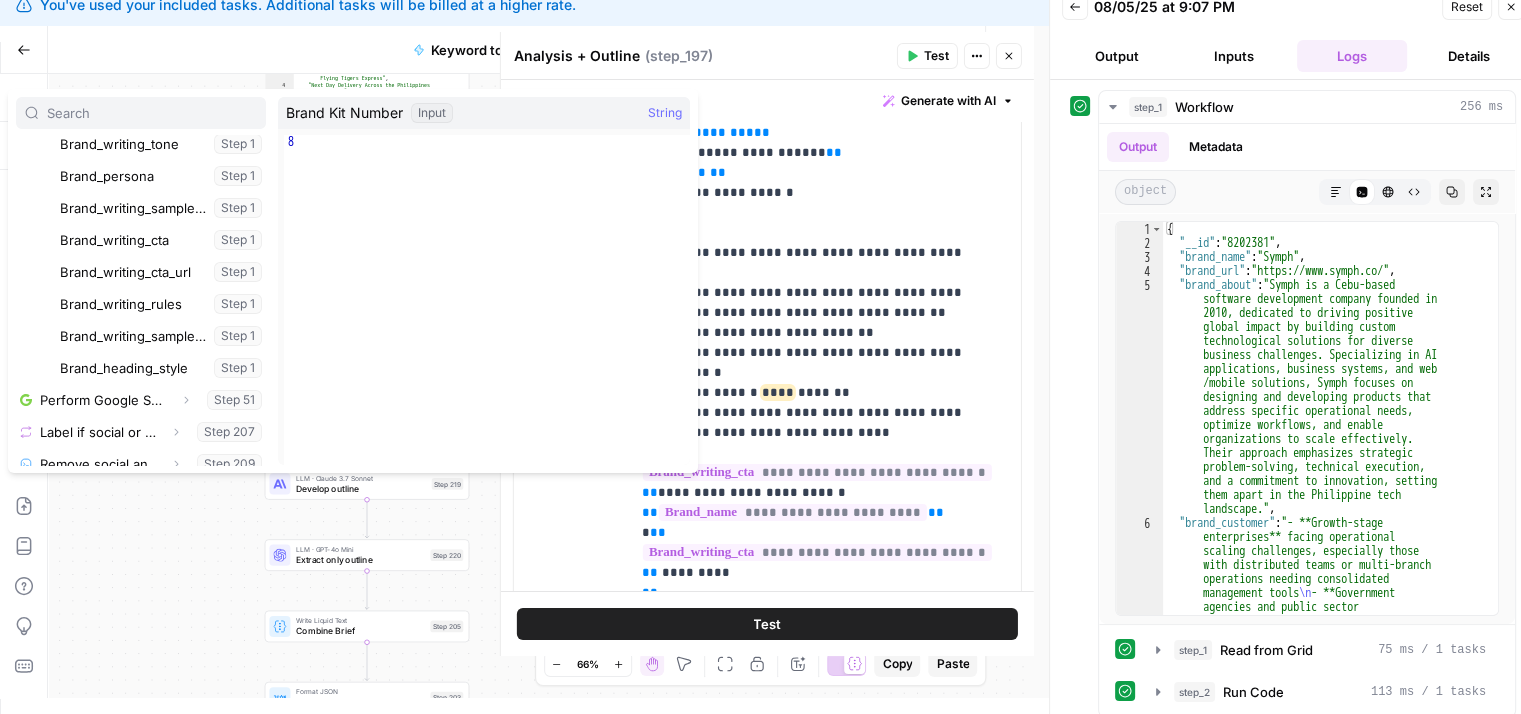 scroll, scrollTop: 493, scrollLeft: 0, axis: vertical 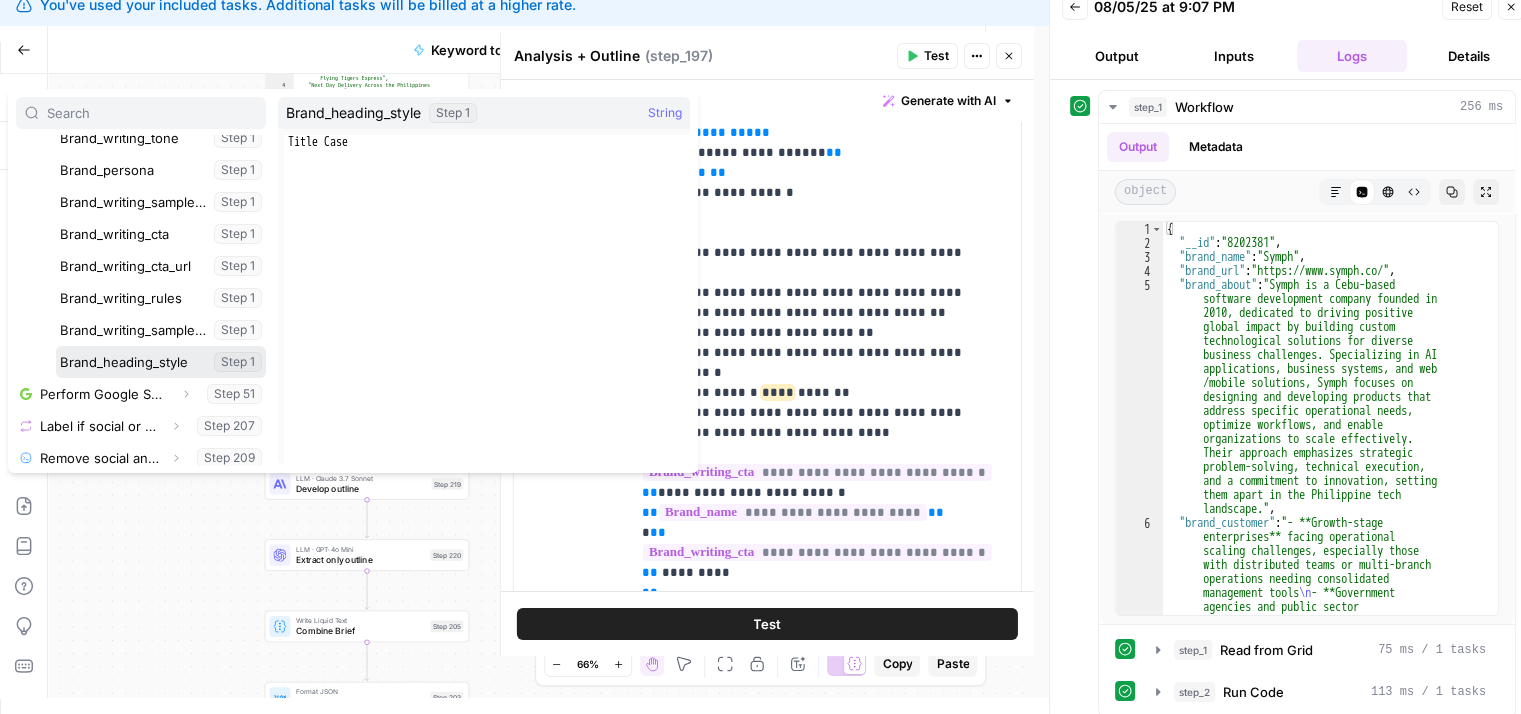 click at bounding box center (161, 362) 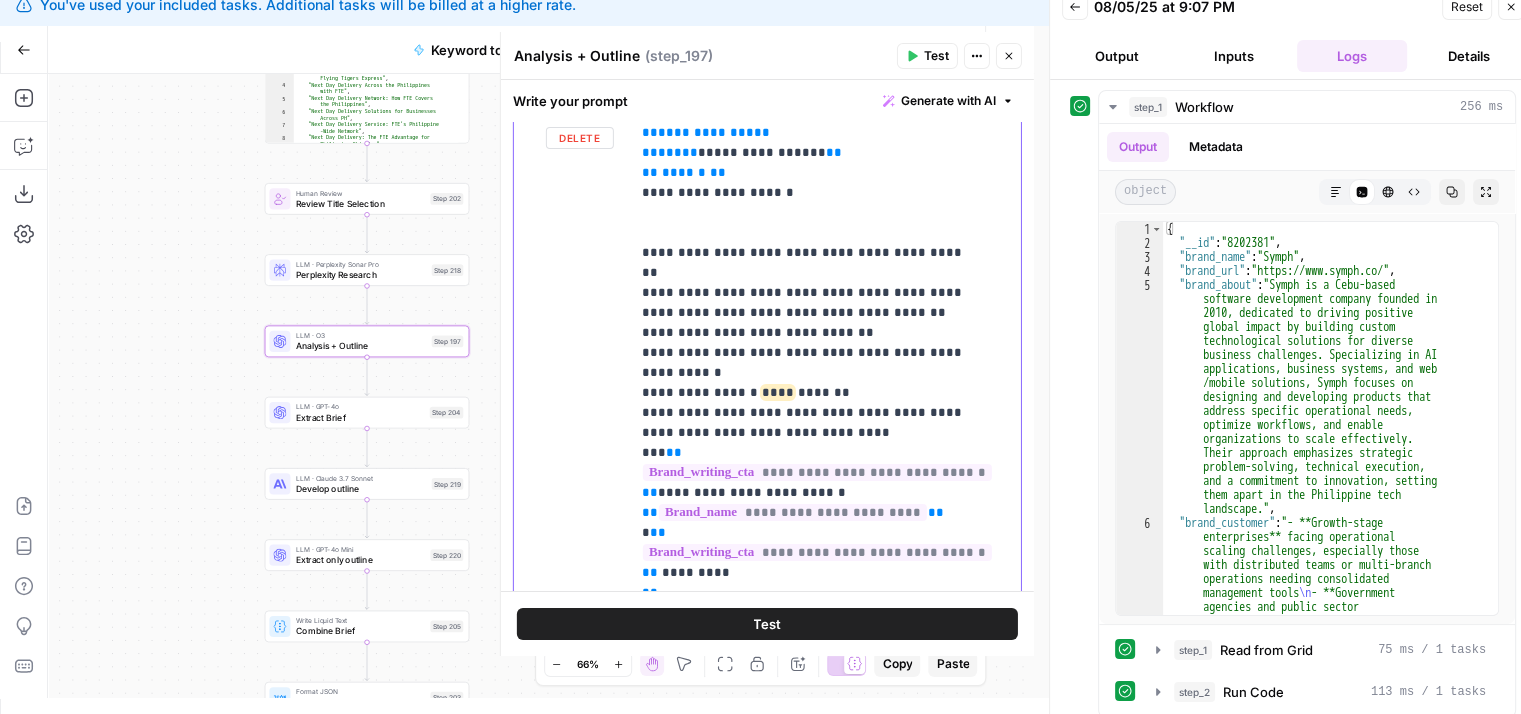 click on "**********" at bounding box center (810, -2497) 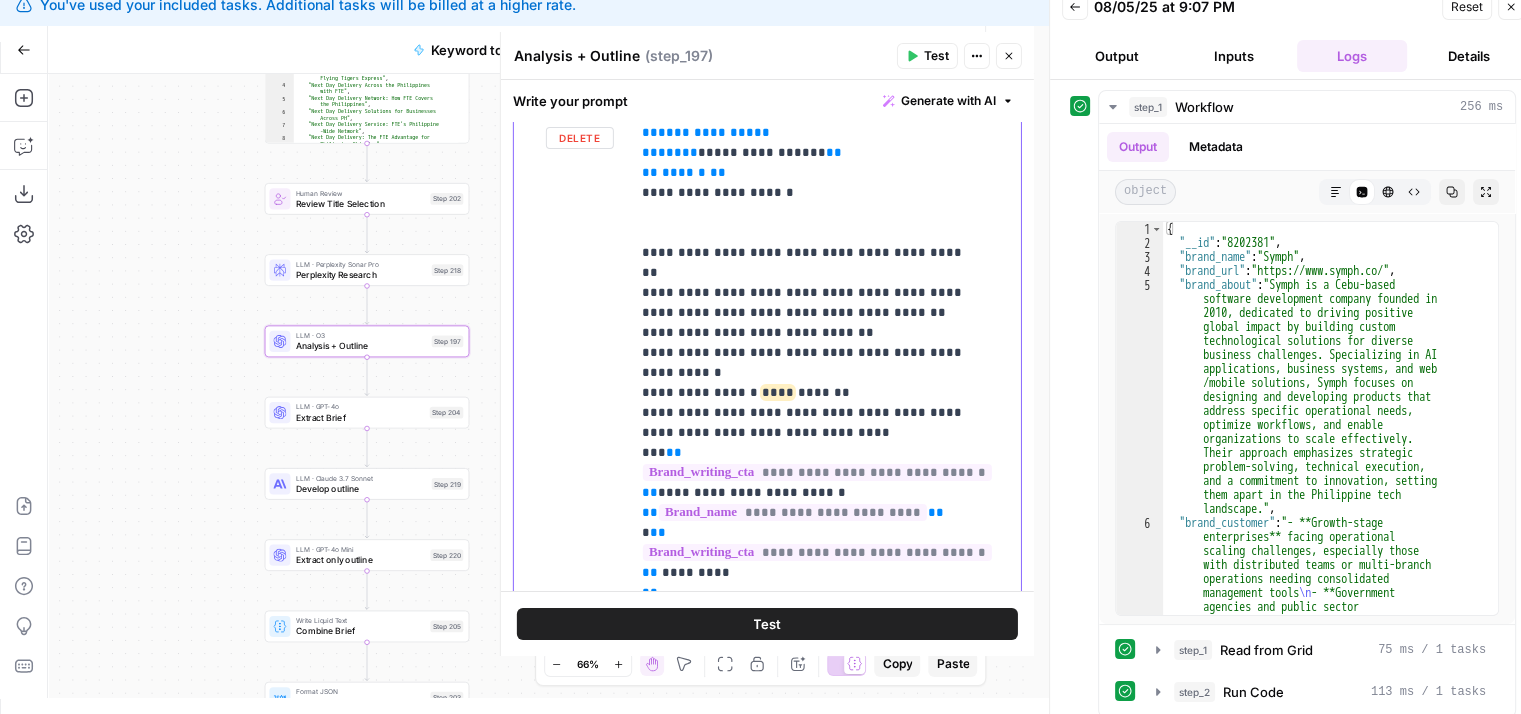 click on "**********" at bounding box center (810, -2497) 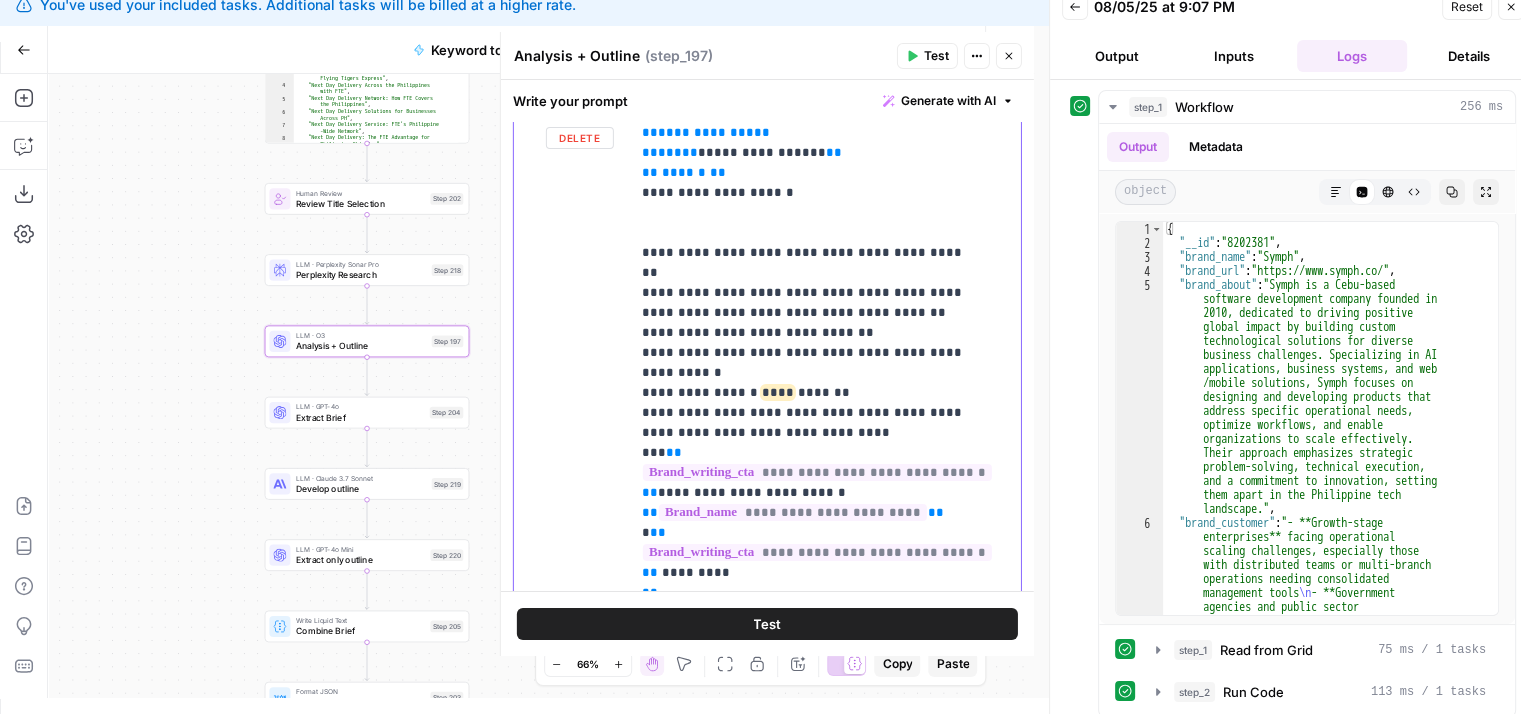 type 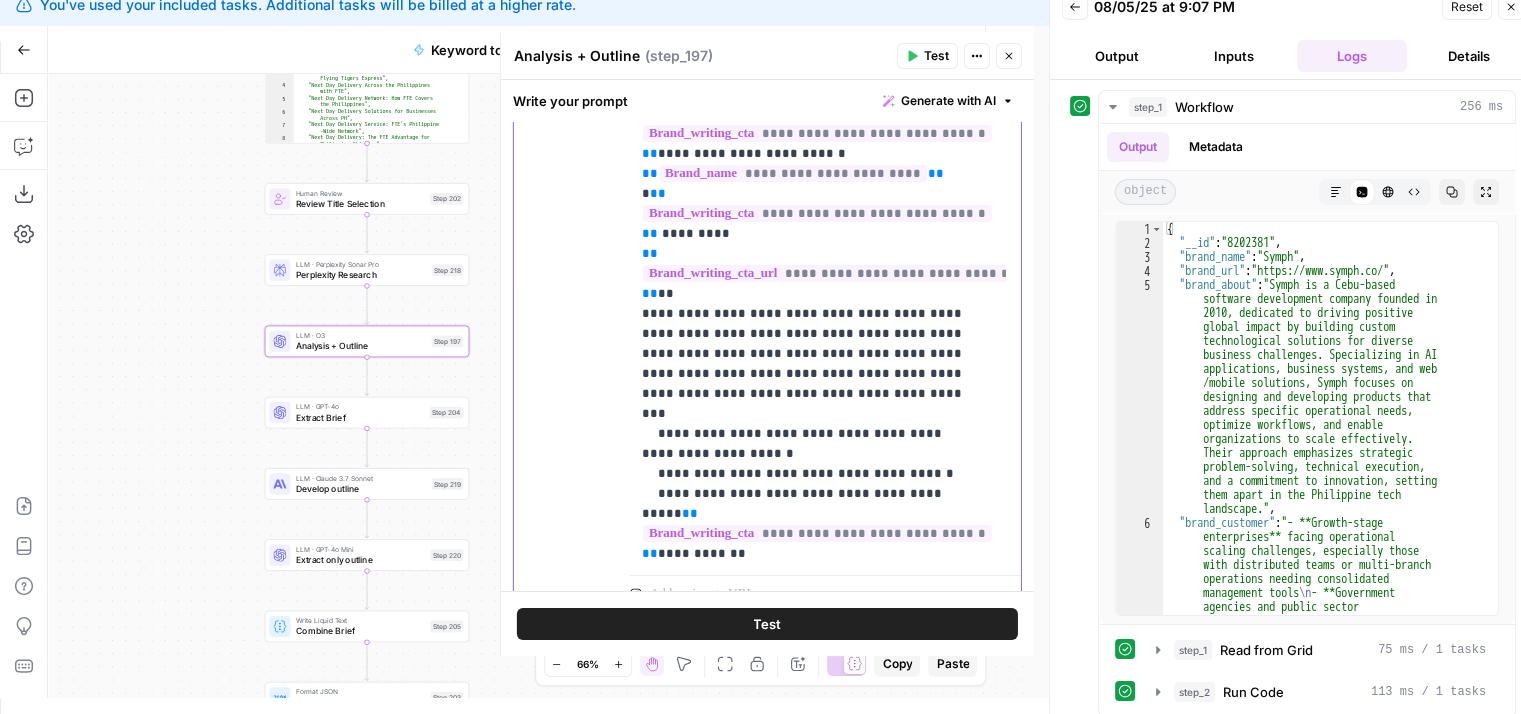 scroll, scrollTop: 842, scrollLeft: 0, axis: vertical 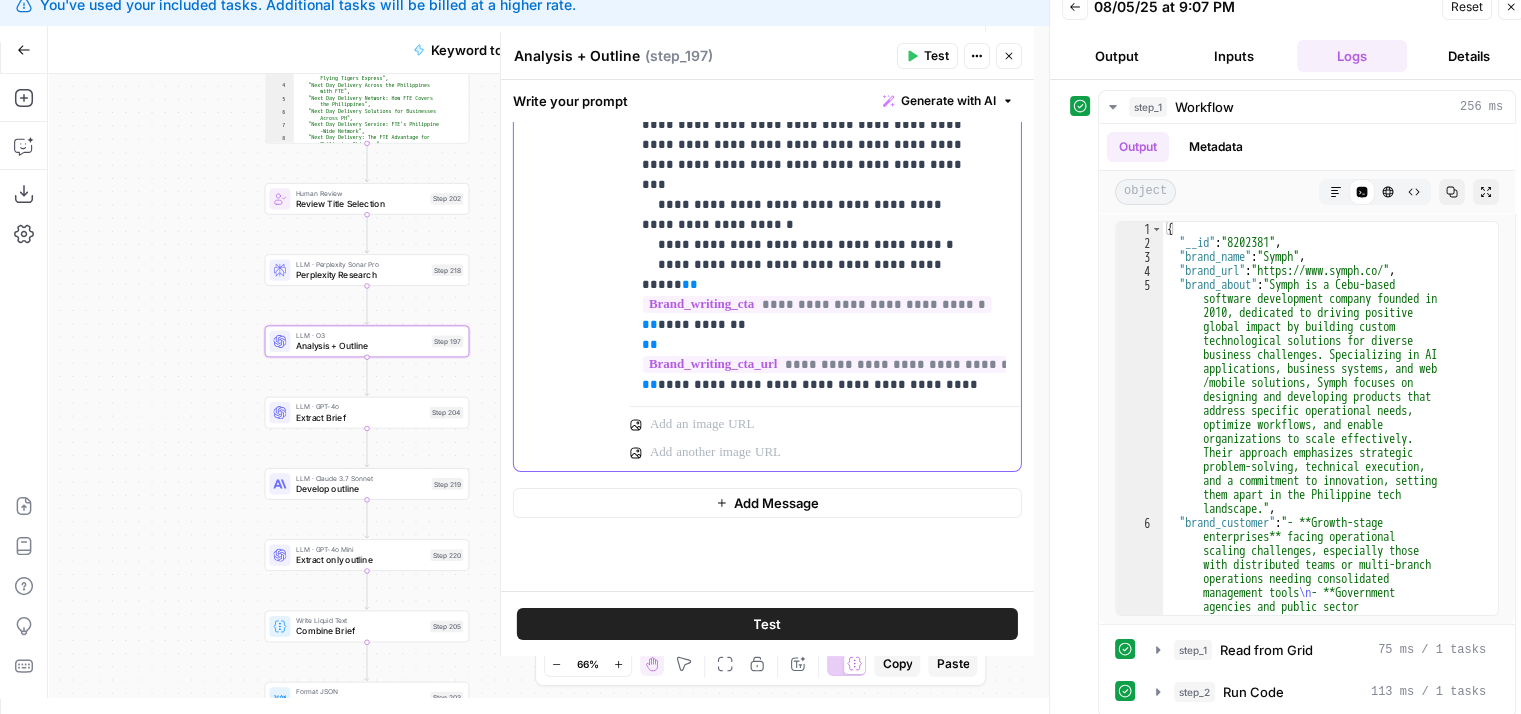 drag, startPoint x: 849, startPoint y: 360, endPoint x: 996, endPoint y: 357, distance: 147.03061 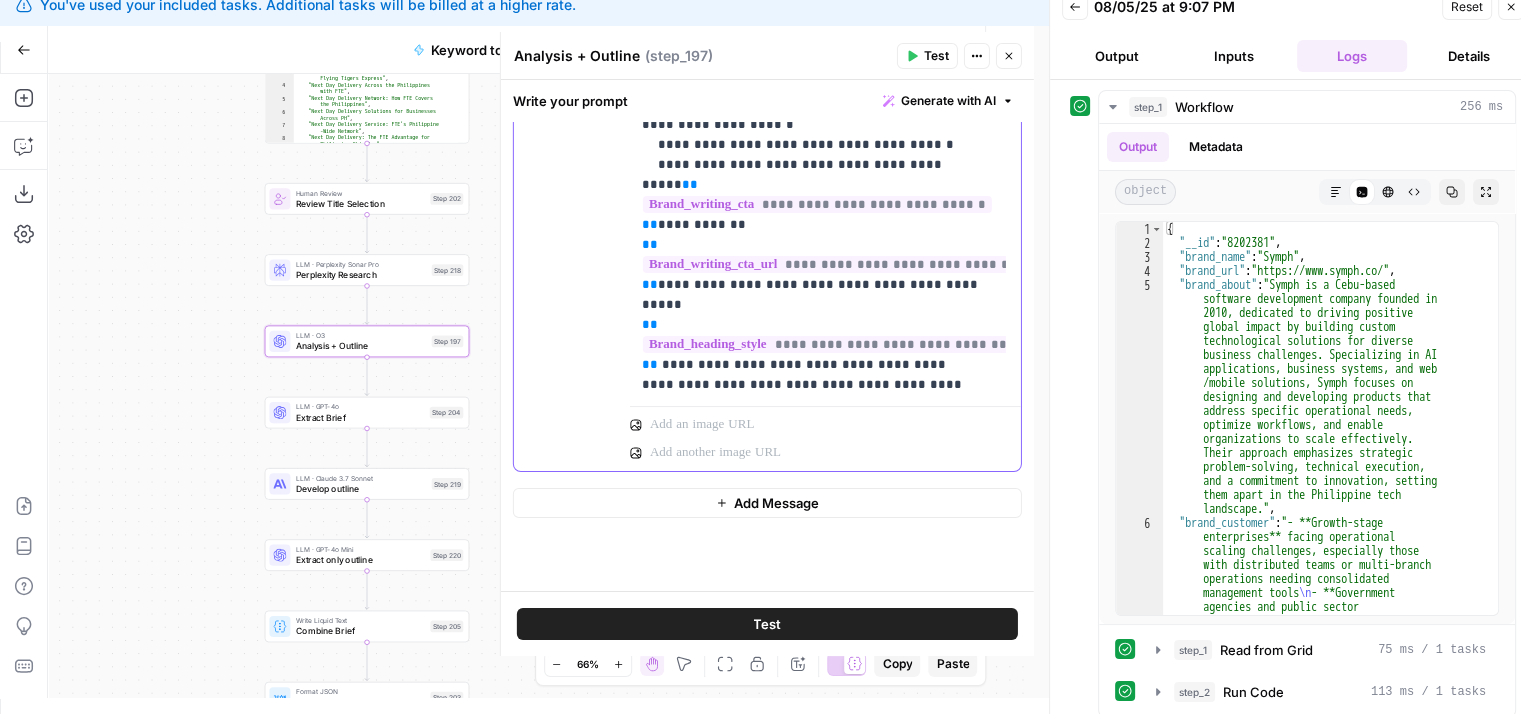 scroll, scrollTop: 6296, scrollLeft: 100, axis: both 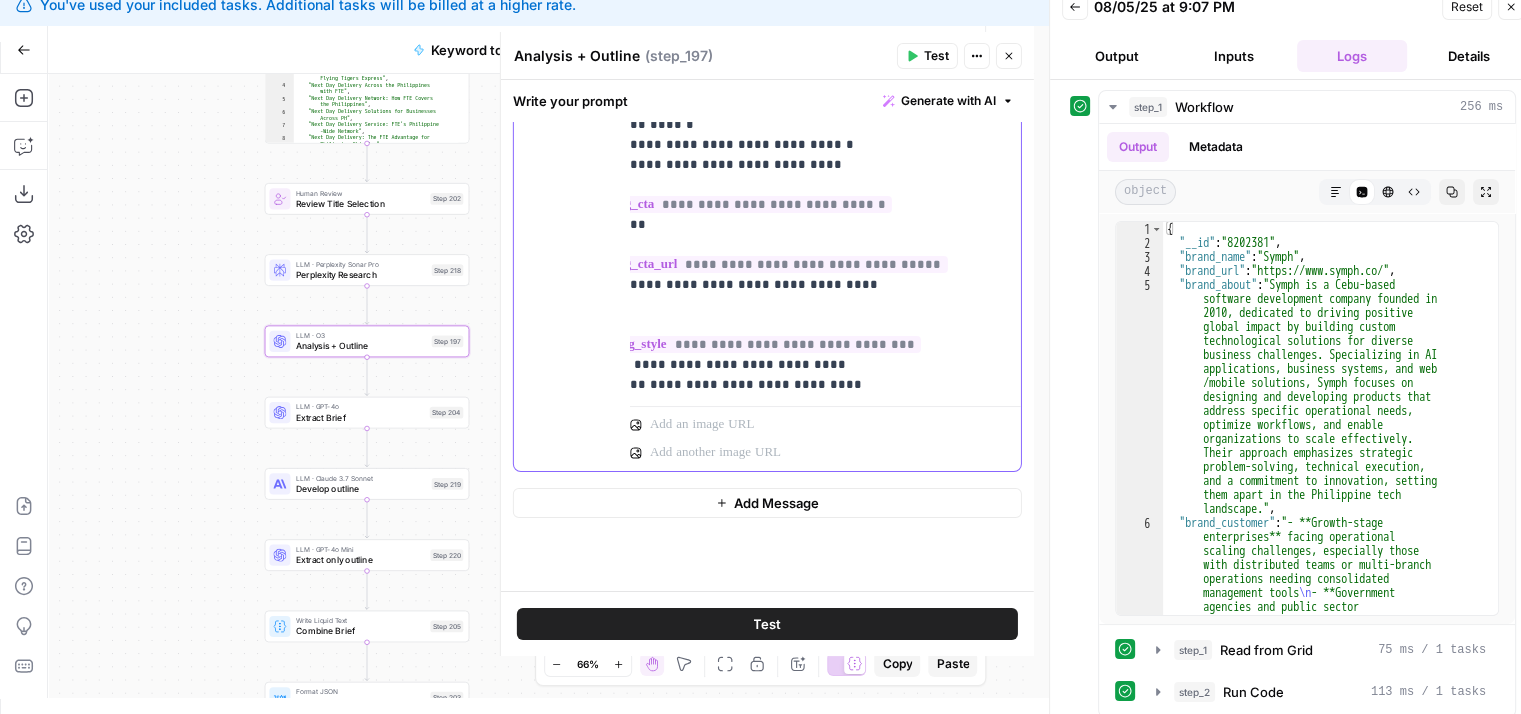 drag, startPoint x: 990, startPoint y: 329, endPoint x: 991, endPoint y: 366, distance: 37.01351 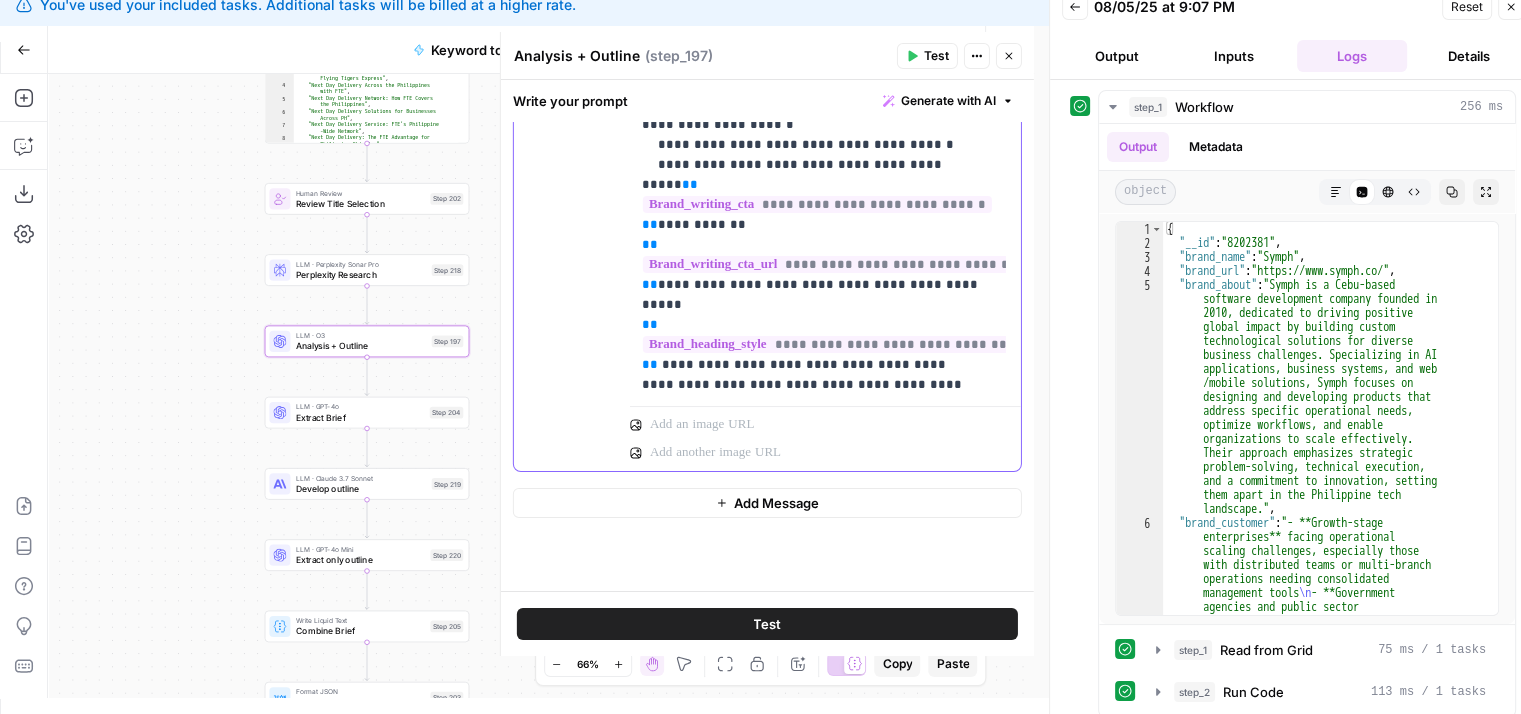 click on "**********" at bounding box center (810, -3165) 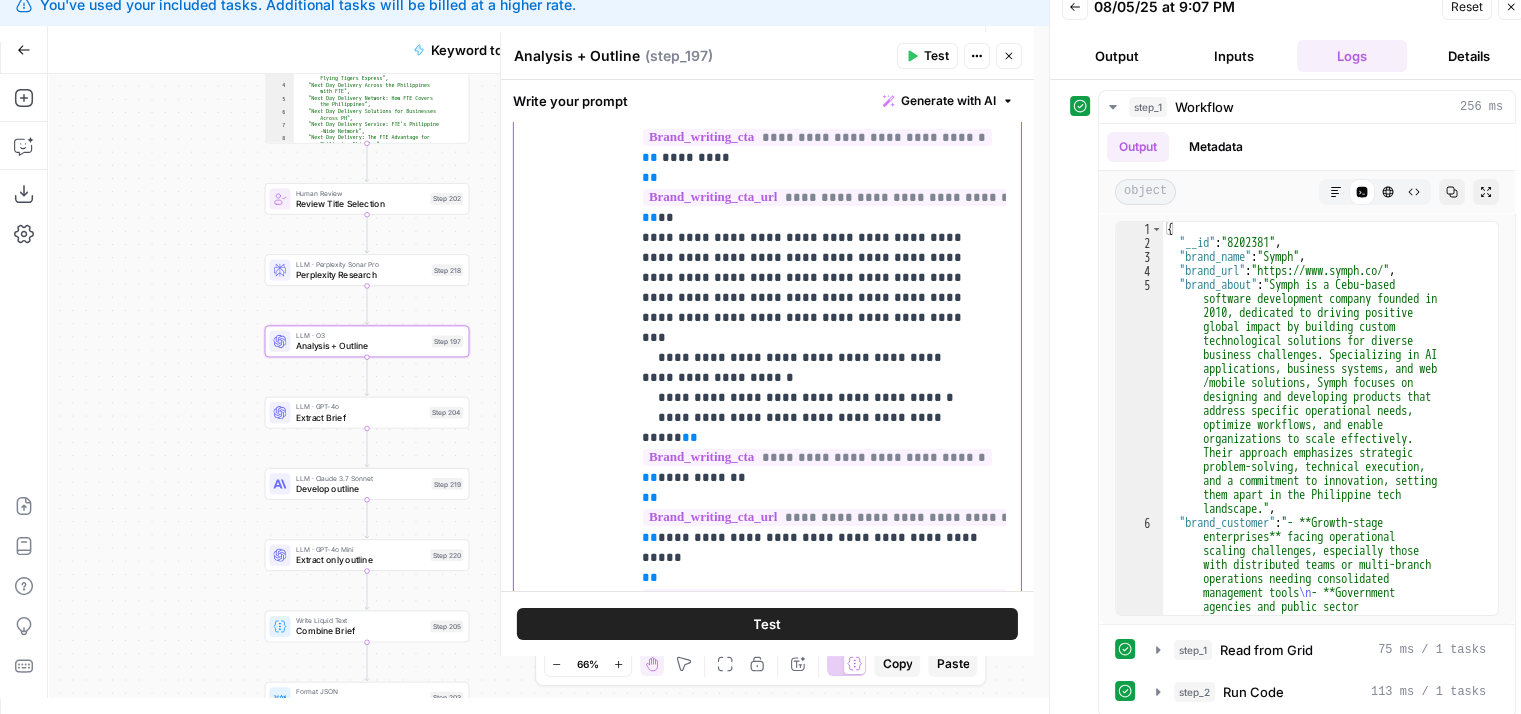 scroll, scrollTop: 562, scrollLeft: 0, axis: vertical 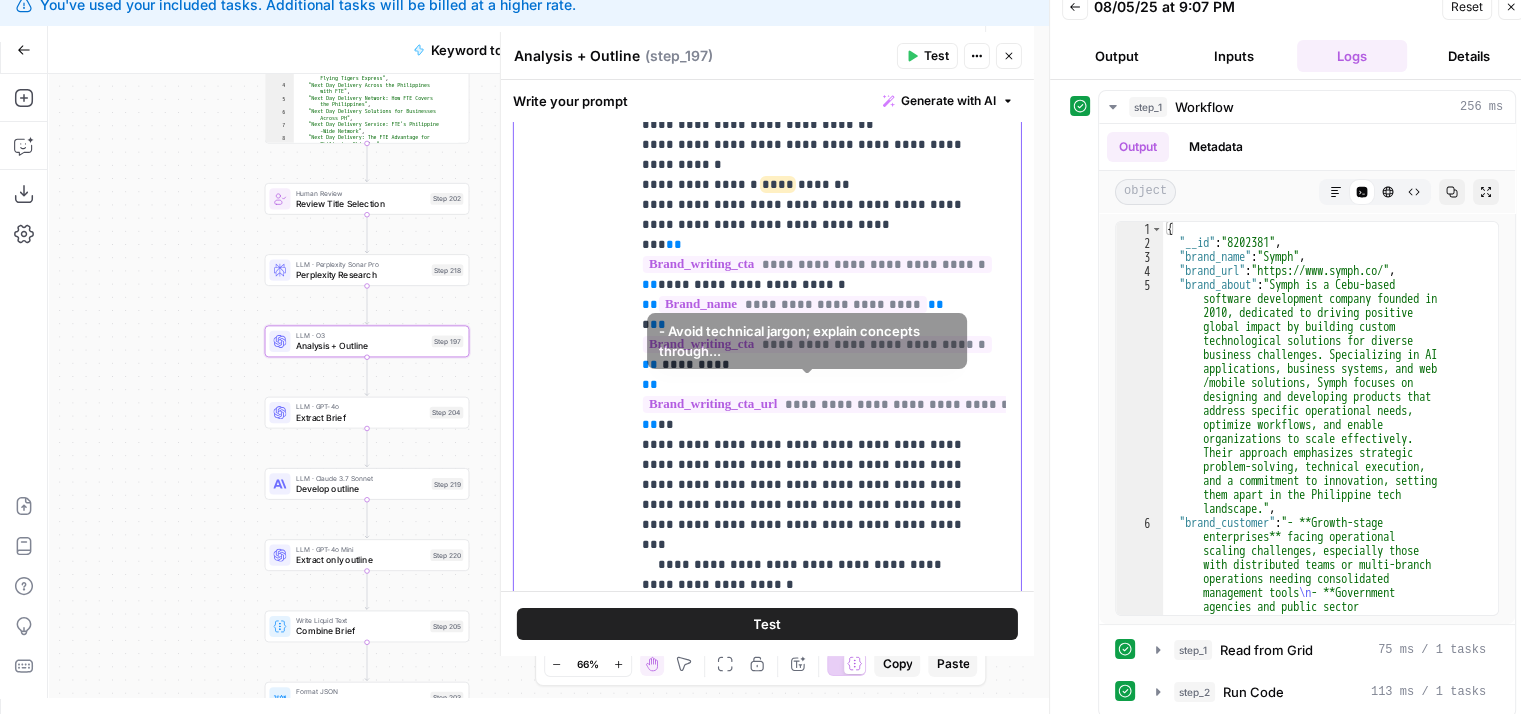 drag, startPoint x: 814, startPoint y: 387, endPoint x: 816, endPoint y: 373, distance: 14.142136 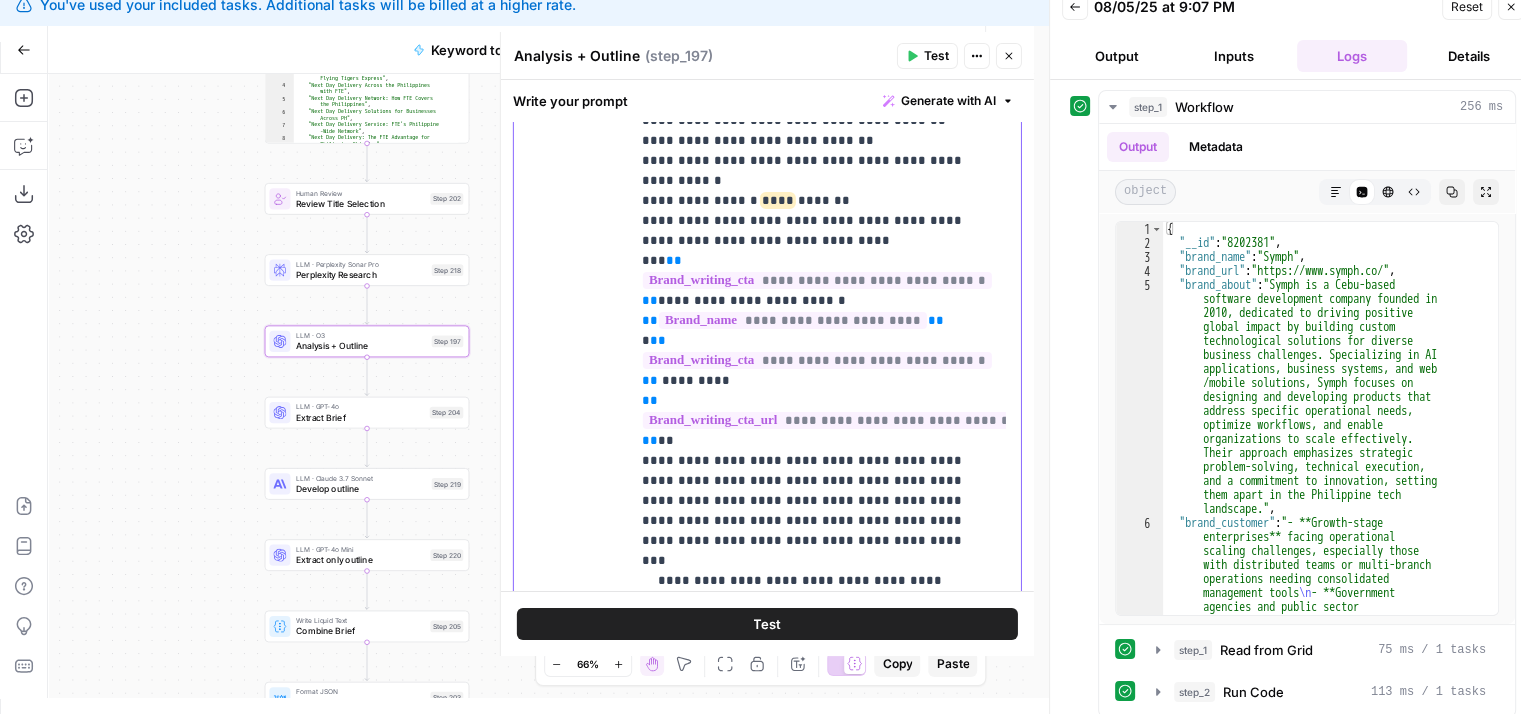 click on "**********" at bounding box center [810, -2689] 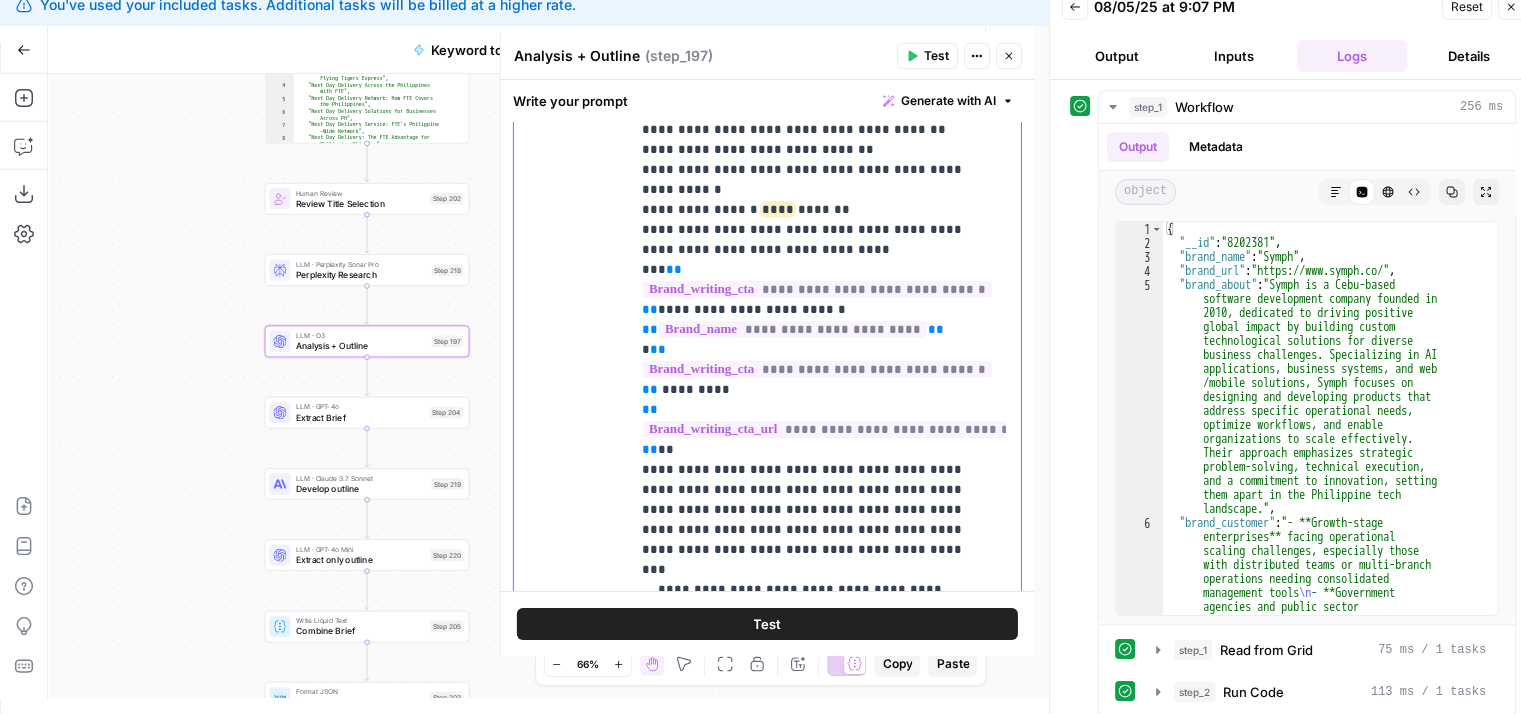 drag, startPoint x: 867, startPoint y: 377, endPoint x: 864, endPoint y: 342, distance: 35.128338 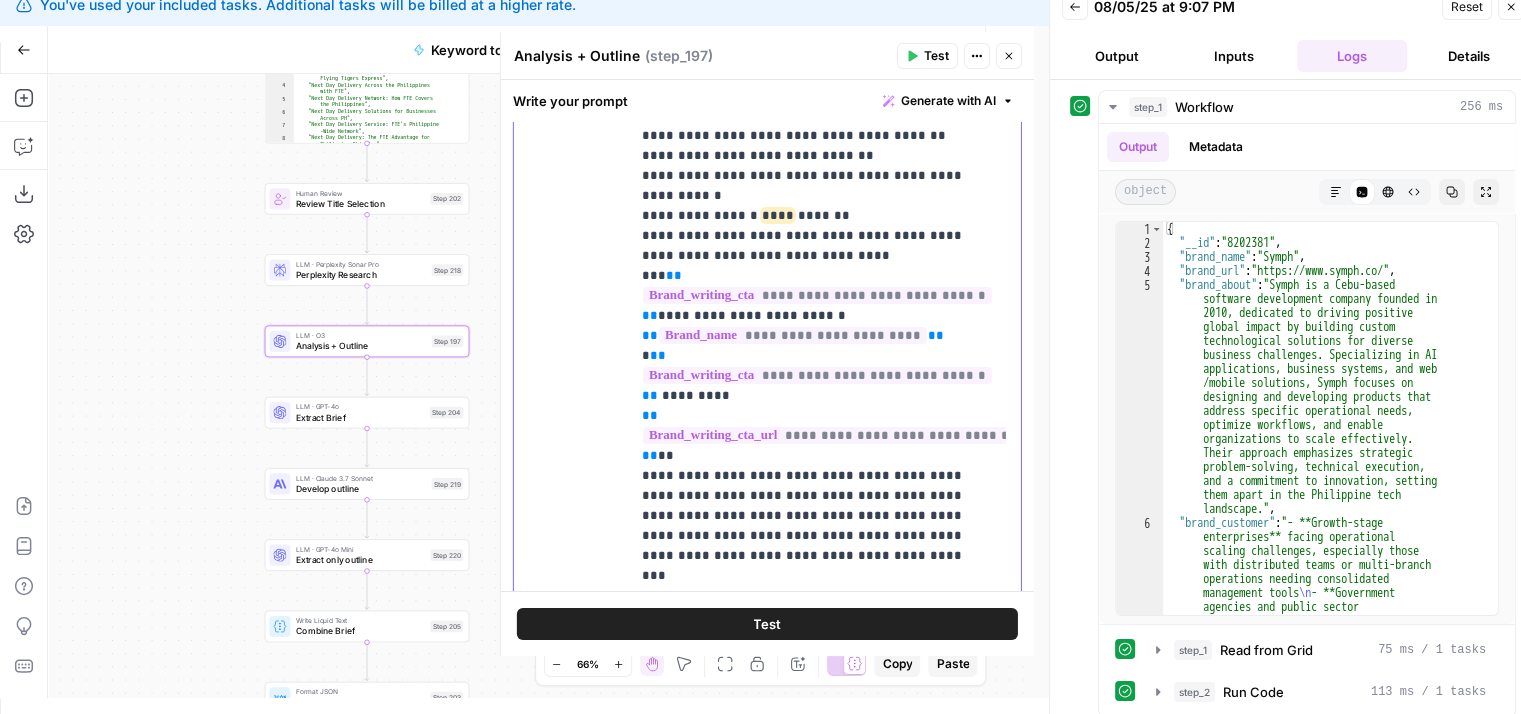 drag, startPoint x: 762, startPoint y: 473, endPoint x: 617, endPoint y: 453, distance: 146.37282 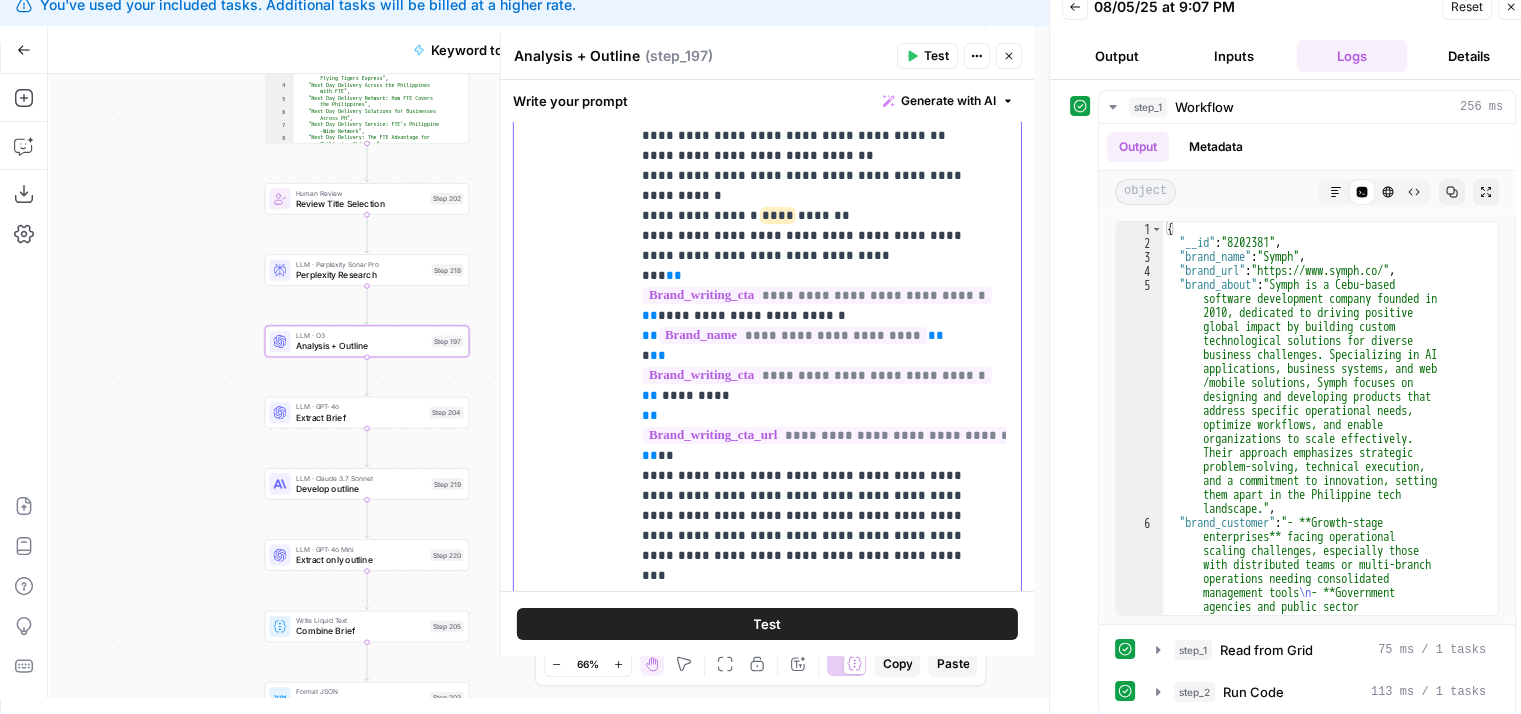 click on "**********" at bounding box center [767, 307] 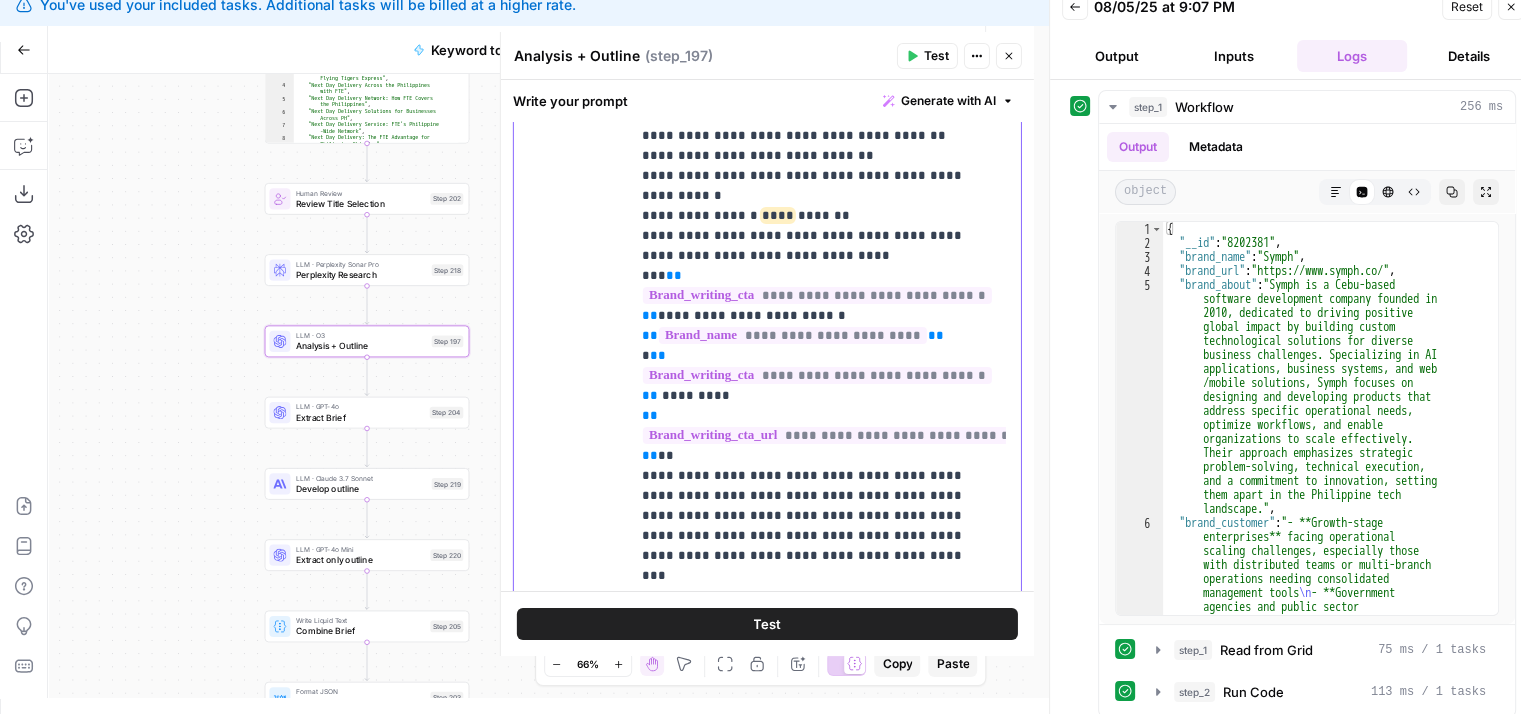 click on "**********" at bounding box center [810, -2654] 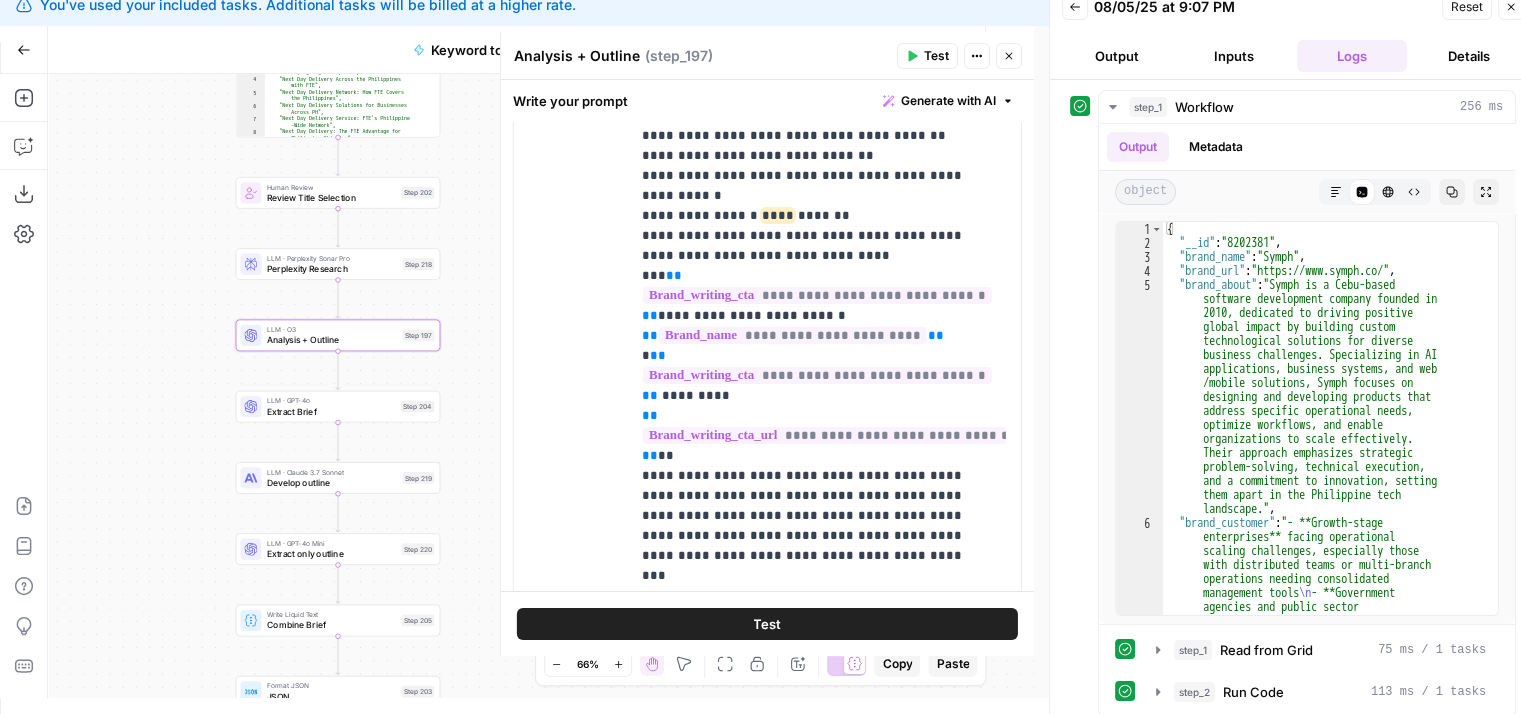 drag, startPoint x: 184, startPoint y: 441, endPoint x: 266, endPoint y: 458, distance: 83.74366 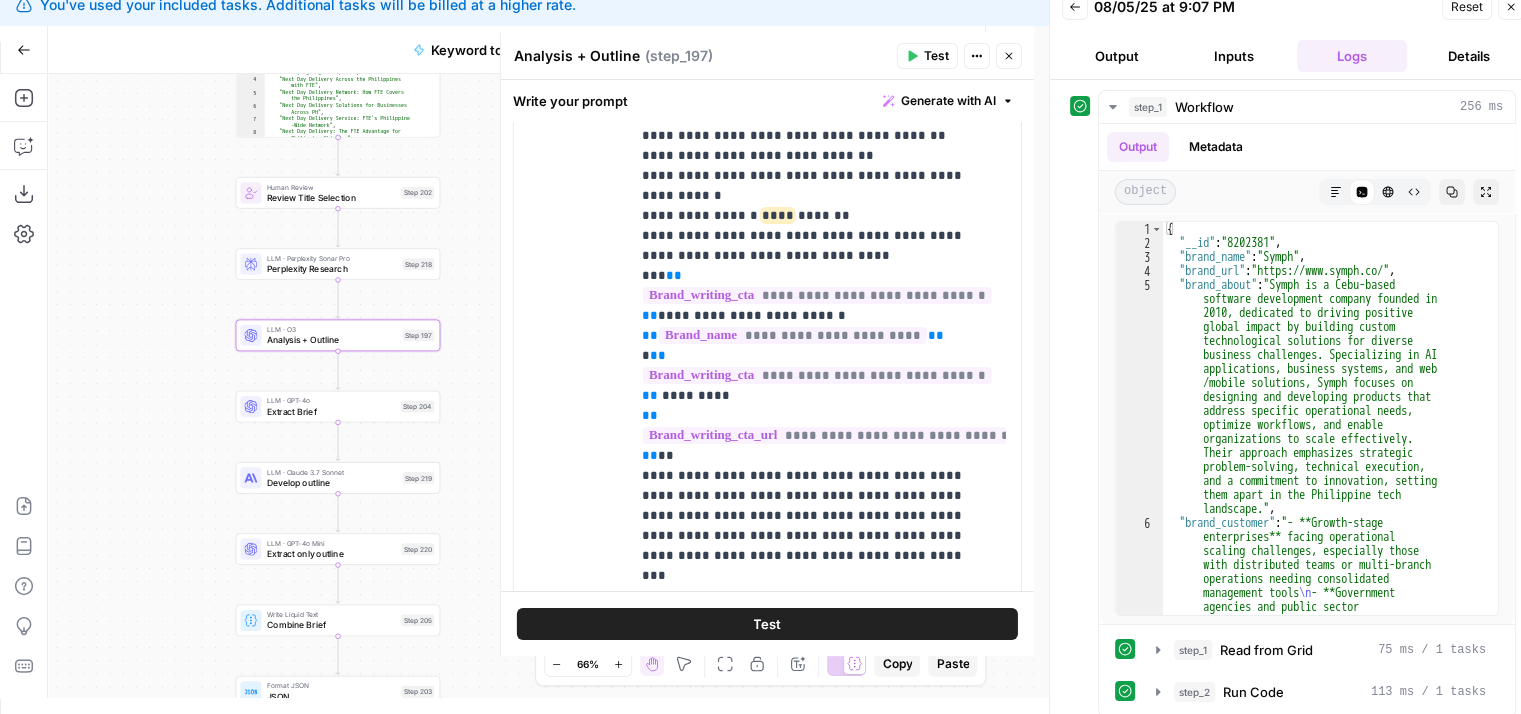 click on "Workflow Set Inputs Inputs Workflow Workflow Step 1 Output Expand Output Copy 1 2 3 4 5 {    "__id" :  "8202381" ,    "brand_name" :  "Symph" ,    "brand_url" :  "https://www.symph.co/" ,    "brand_about" :  "Symph is a Cebu-based software         development company founded in 2010,         dedicated to driving positive global         impact by building custom technological         solutions for diverse business challenges.         Specializing in AI applications, business         systems, and web/mobile solutions, Symph         focuses on designing and developing         products that address specific operational         needs, optimize workflows, and enable         organizations to scale effectively. Their         approach emphasizes strategic problem        -solving, technical execution, and a         commitment to innovation, setting them         apart in the Philippine tech landscape." ,       Copy the output   Step 51" at bounding box center [541, 386] 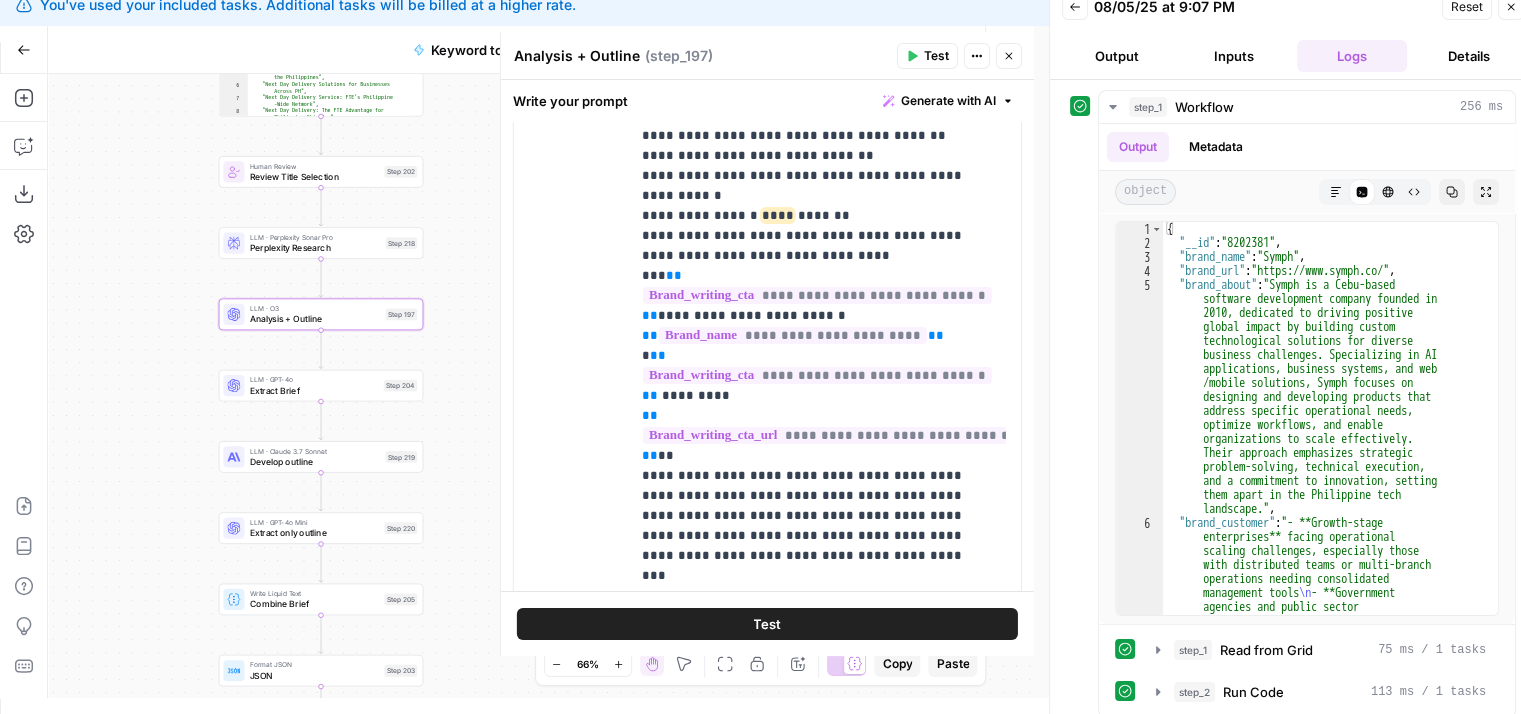 drag, startPoint x: 199, startPoint y: 501, endPoint x: 272, endPoint y: 469, distance: 79.70571 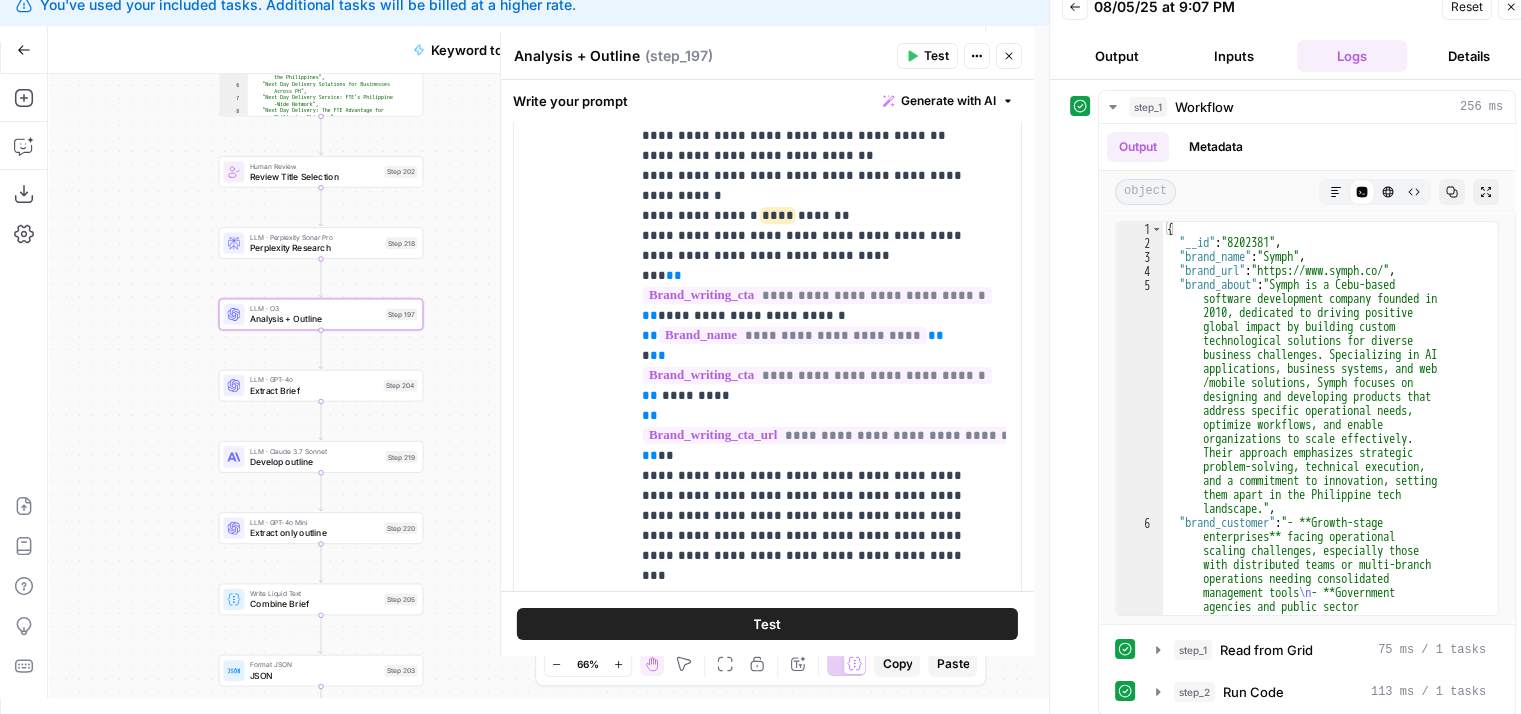 click on "Workflow Set Inputs Inputs Workflow Workflow Step 1 Output Expand Output Copy 1 2 3 4 5 {    "__id" :  "8202381" ,    "brand_name" :  "Symph" ,    "brand_url" :  "https://www.symph.co/" ,    "brand_about" :  "Symph is a Cebu-based software         development company founded in 2010,         dedicated to driving positive global         impact by building custom technological         solutions for diverse business challenges.         Specializing in AI applications, business         systems, and web/mobile solutions, Symph         focuses on designing and developing         products that address specific operational         needs, optimize workflows, and enable         organizations to scale effectively. Their         approach emphasizes strategic problem        -solving, technical execution, and a         commitment to innovation, setting them         apart in the Philippine tech landscape." ,       Copy the output   Step 51" at bounding box center (541, 386) 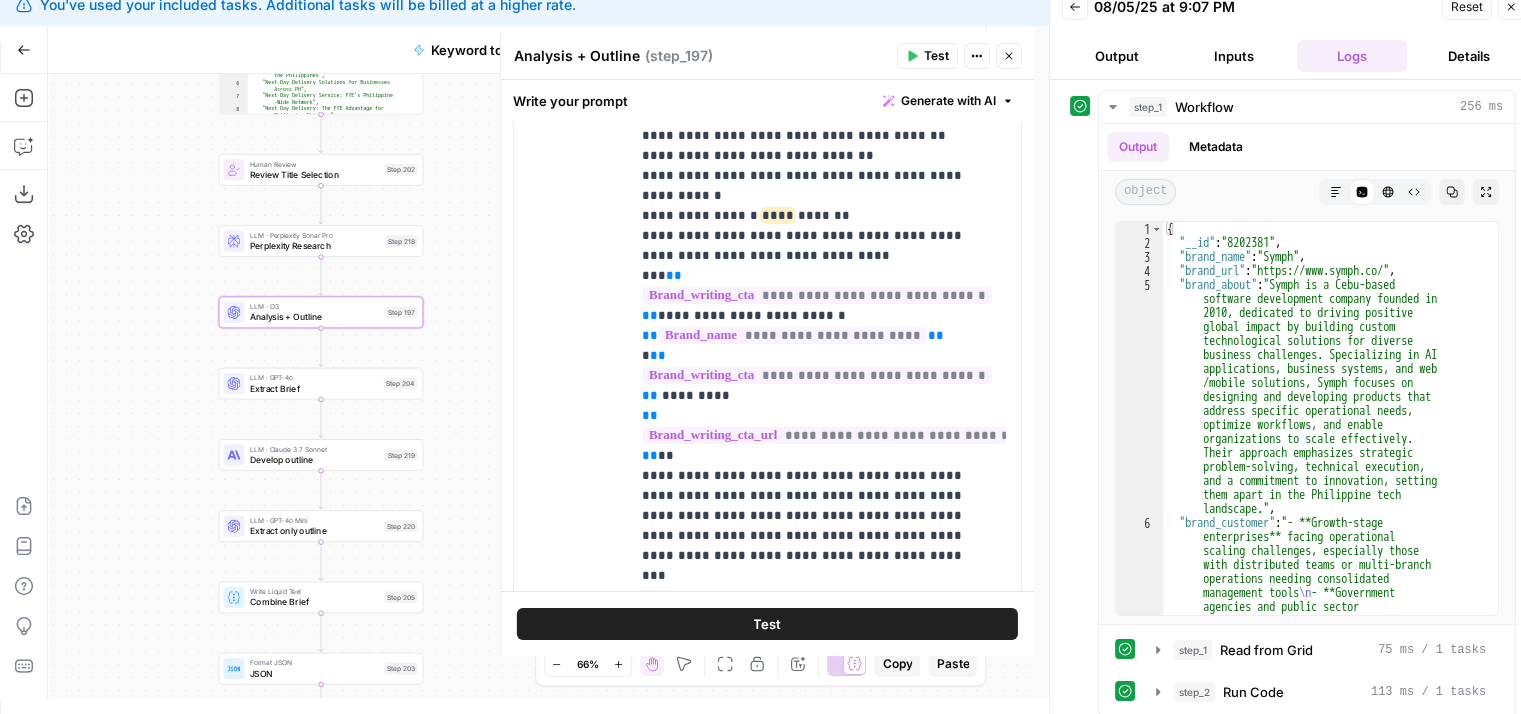 click on "Develop outline" at bounding box center [315, 459] 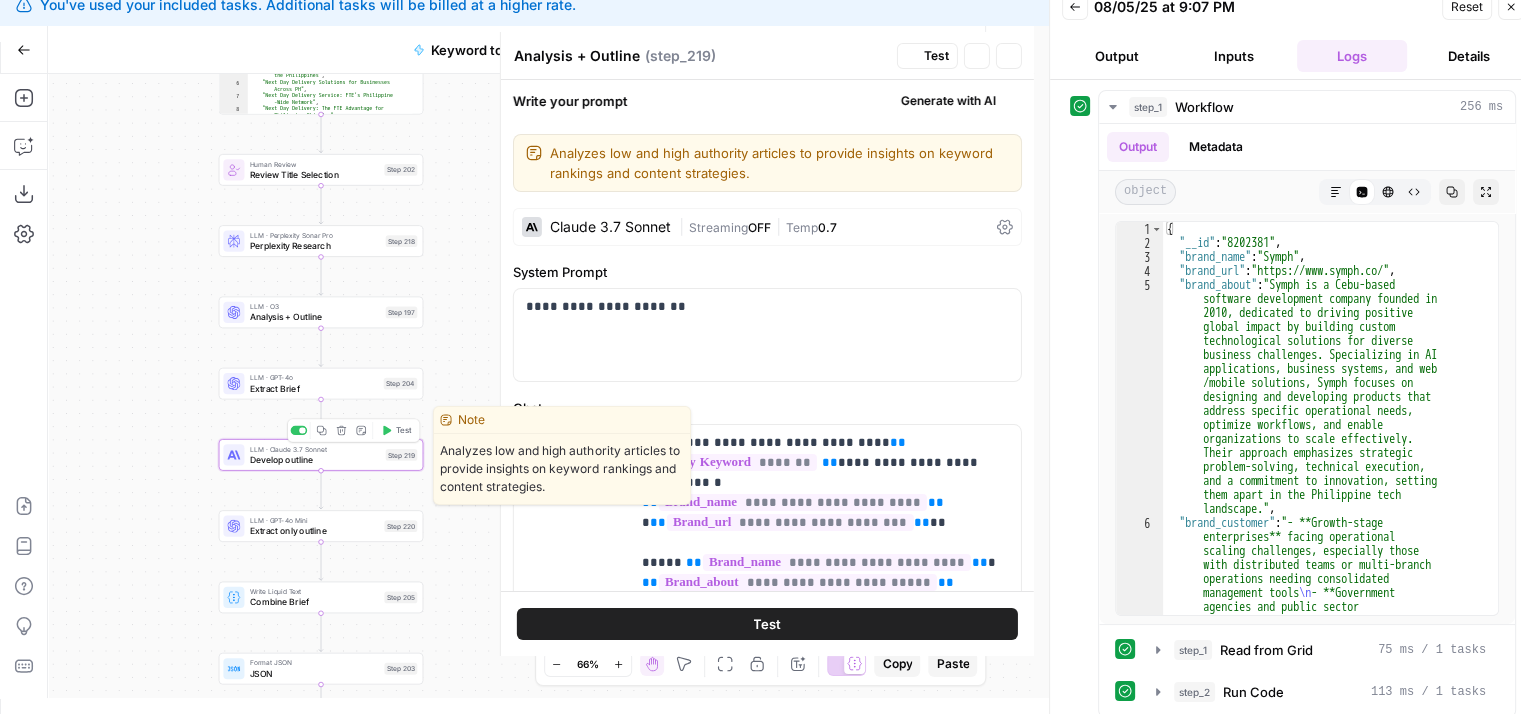 type on "Develop outline" 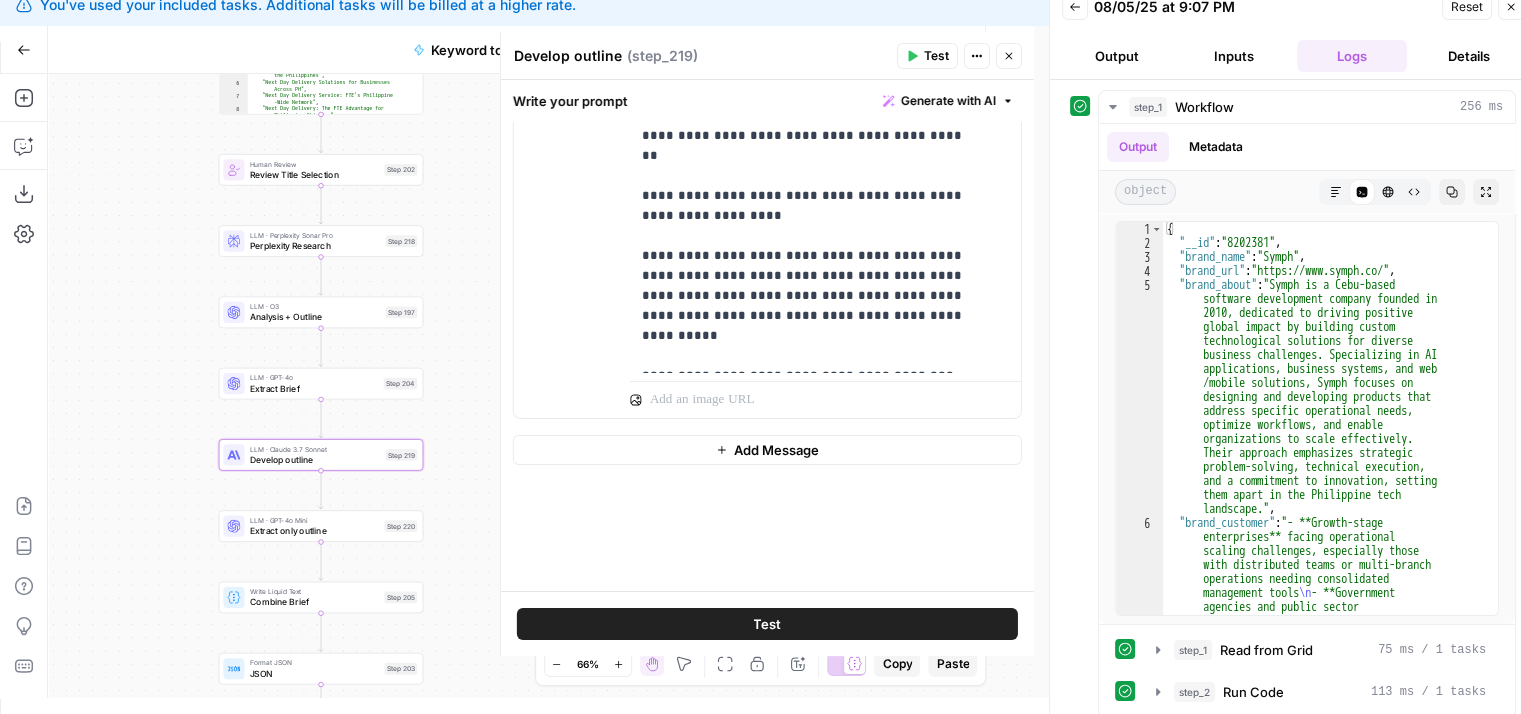 scroll, scrollTop: 1800, scrollLeft: 0, axis: vertical 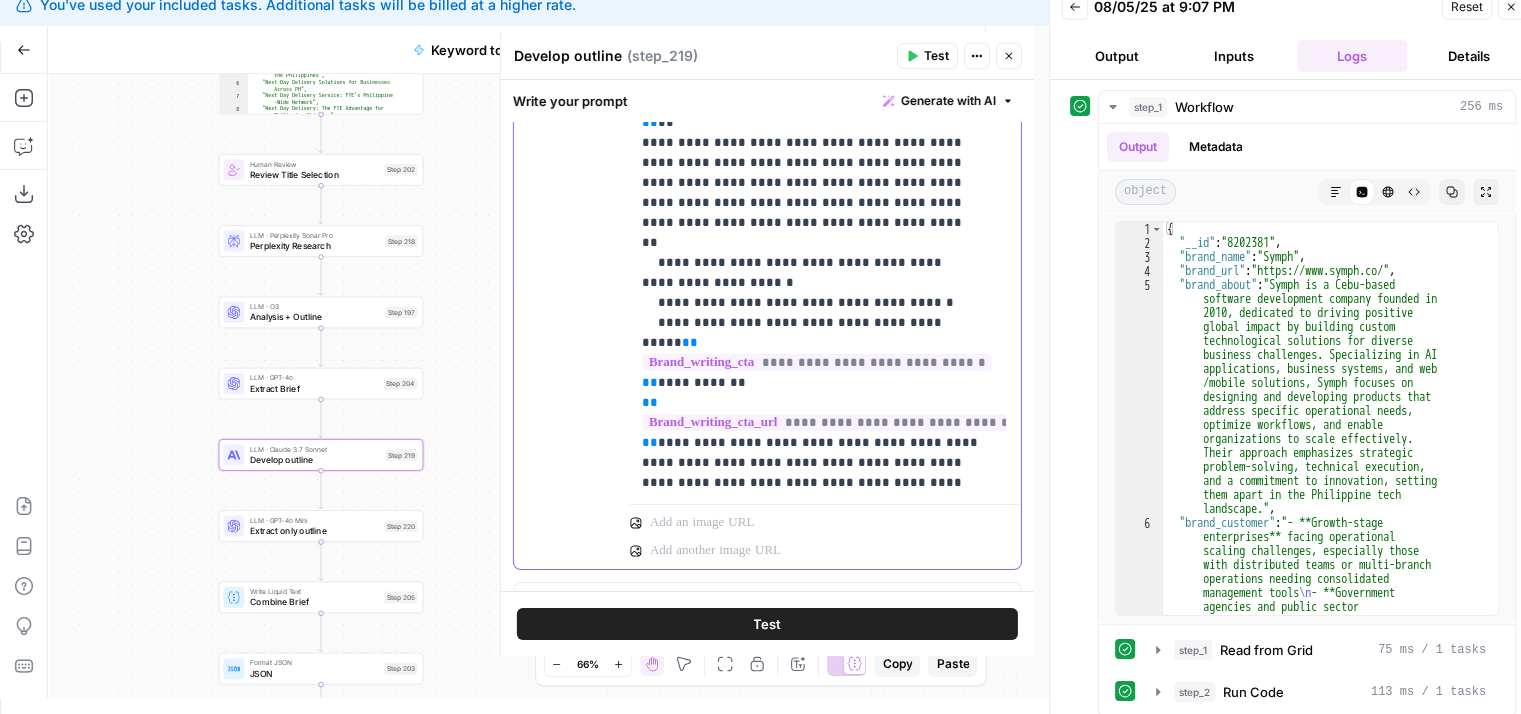 drag, startPoint x: 984, startPoint y: 250, endPoint x: 983, endPoint y: 618, distance: 368.00137 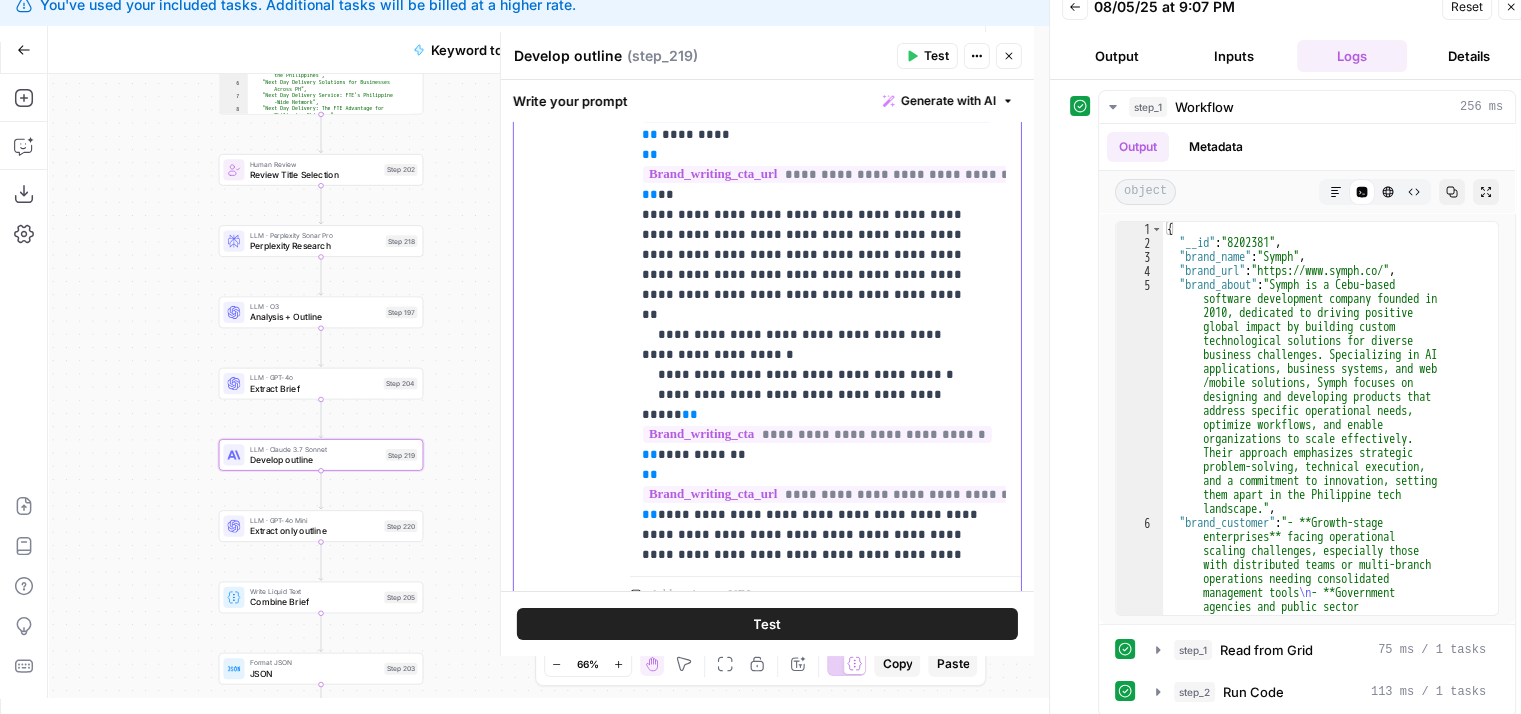 scroll, scrollTop: 668, scrollLeft: 0, axis: vertical 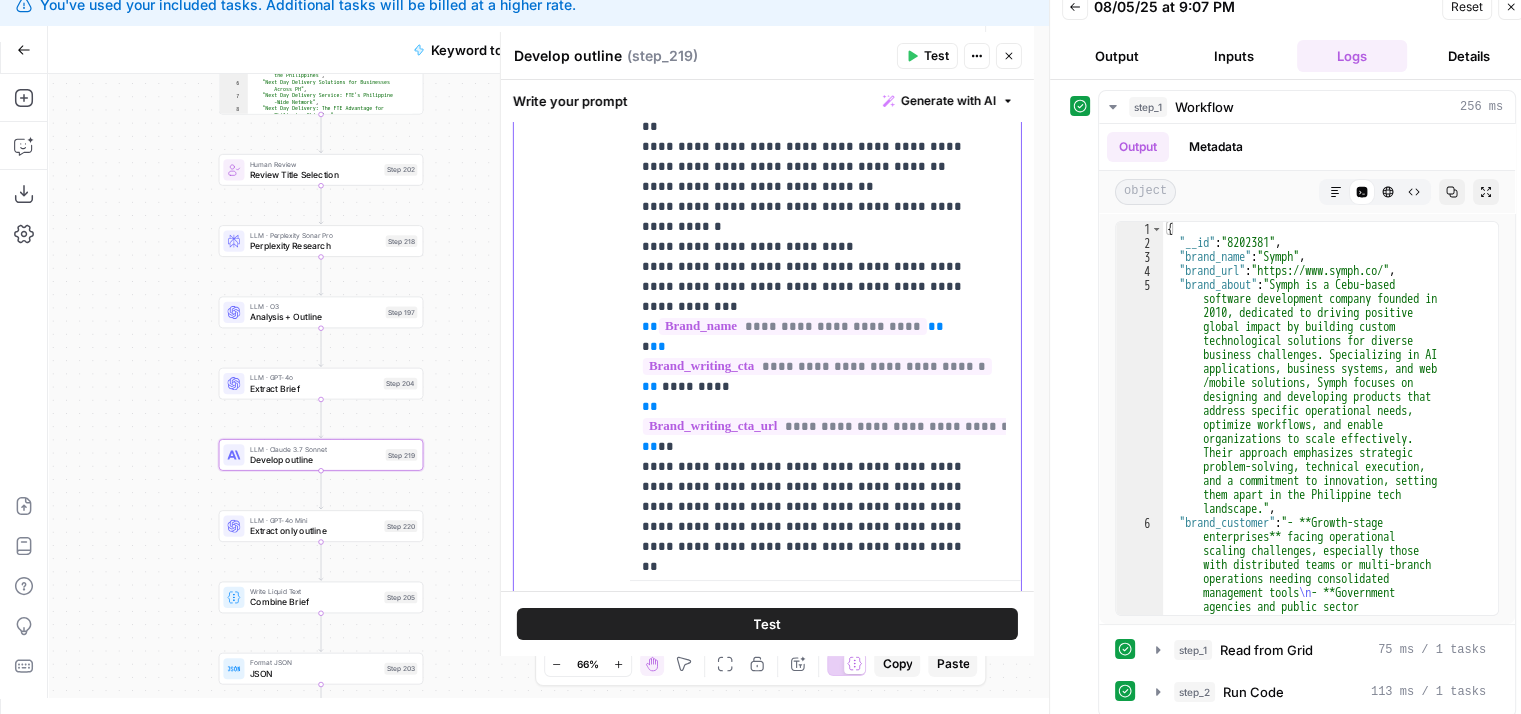 drag, startPoint x: 971, startPoint y: 441, endPoint x: 962, endPoint y: 350, distance: 91.44397 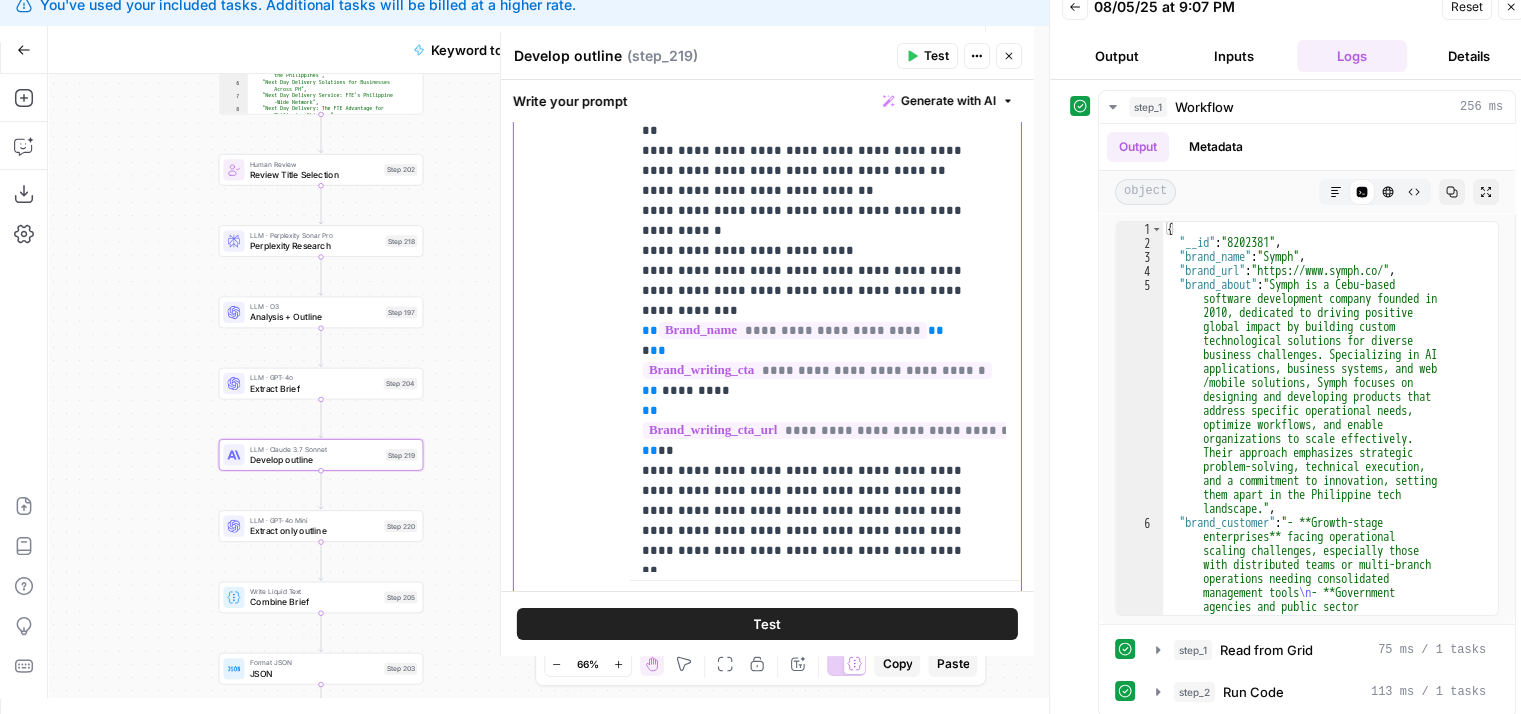 click on "**********" at bounding box center (810, -2689) 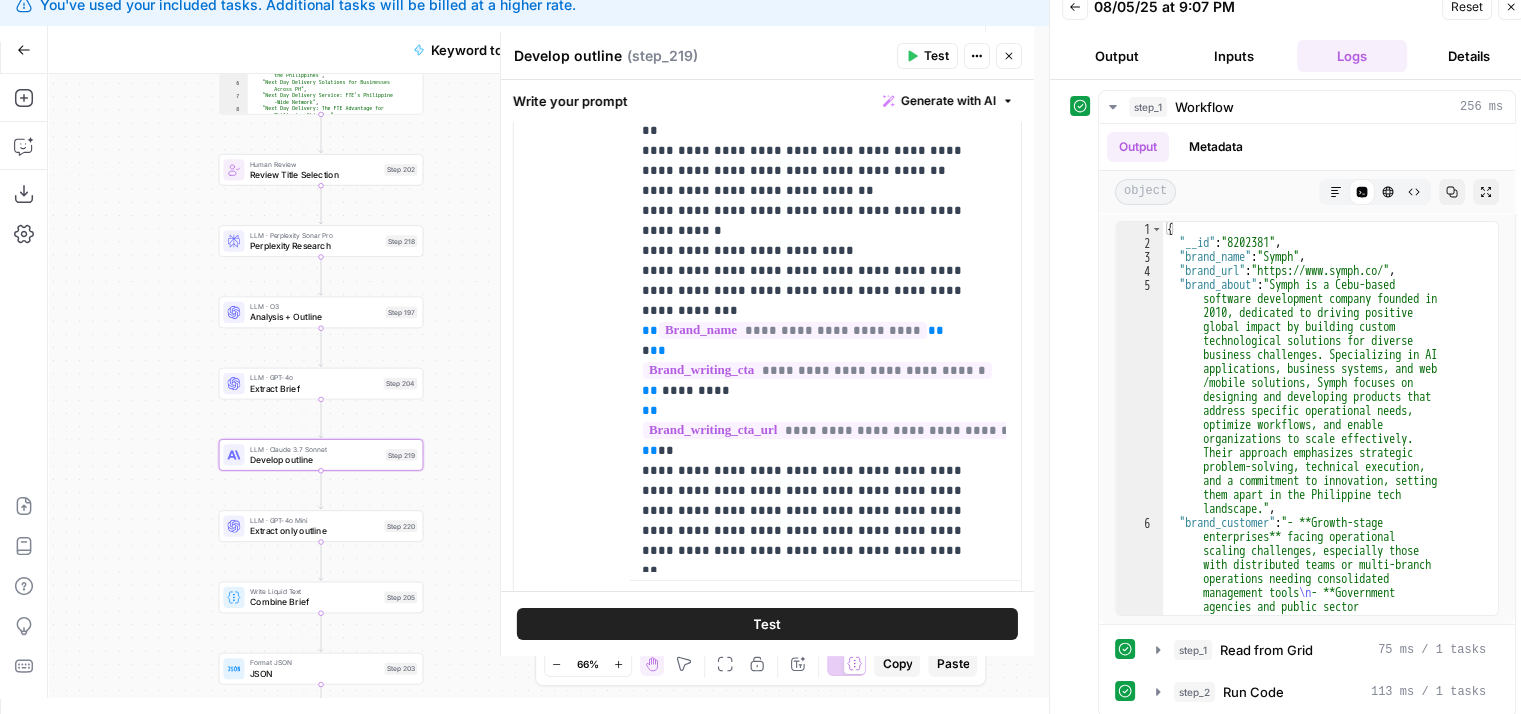 drag, startPoint x: 1025, startPoint y: 348, endPoint x: 1027, endPoint y: 333, distance: 15.132746 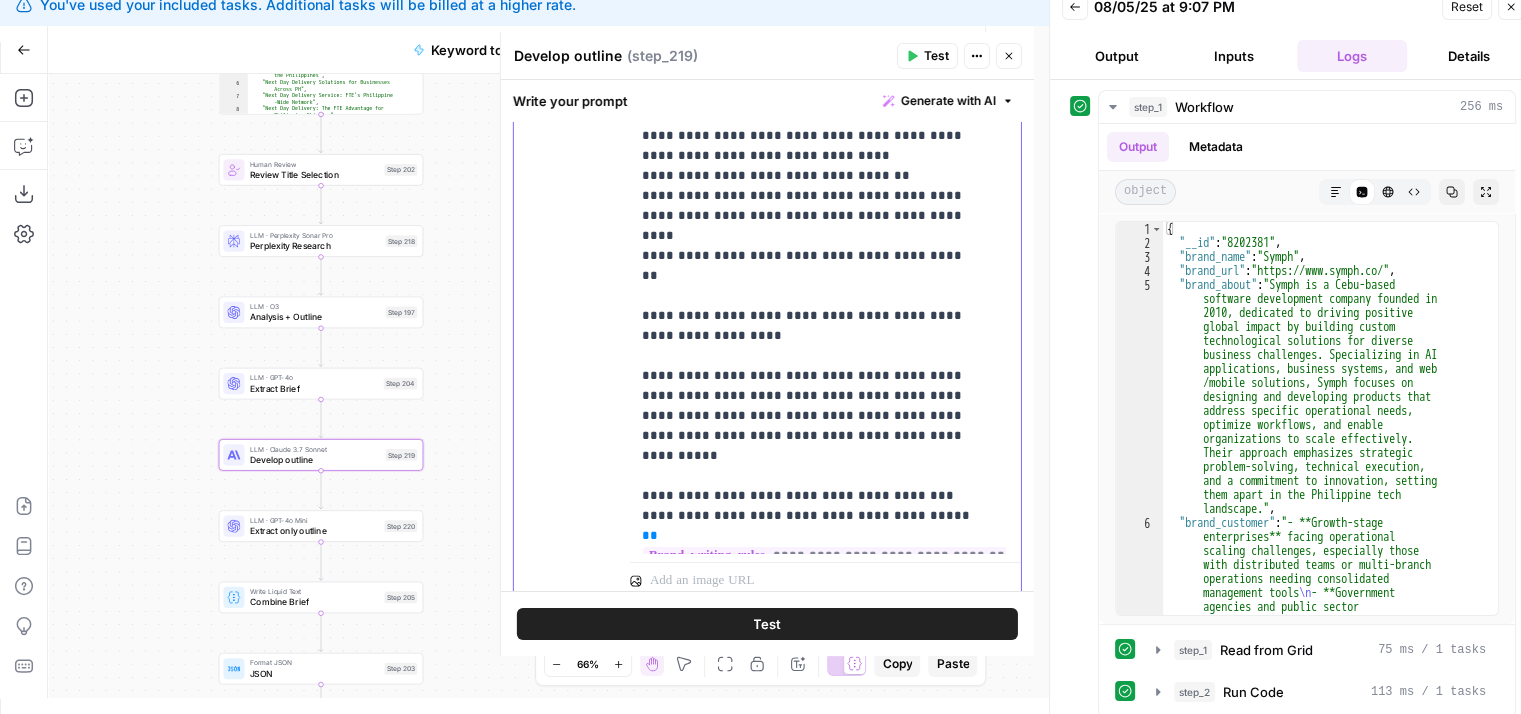 scroll, scrollTop: 1769, scrollLeft: 0, axis: vertical 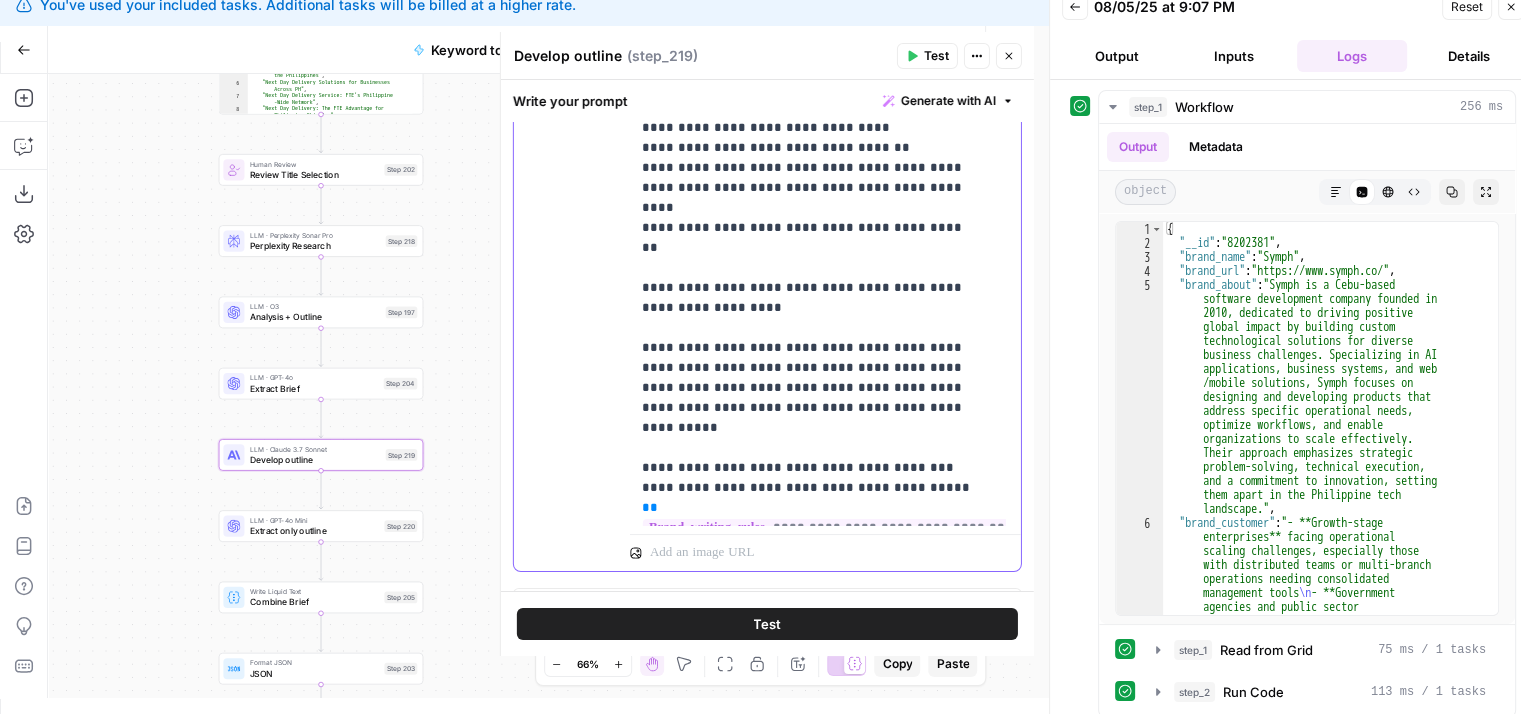 drag, startPoint x: 909, startPoint y: 361, endPoint x: 914, endPoint y: 411, distance: 50.24938 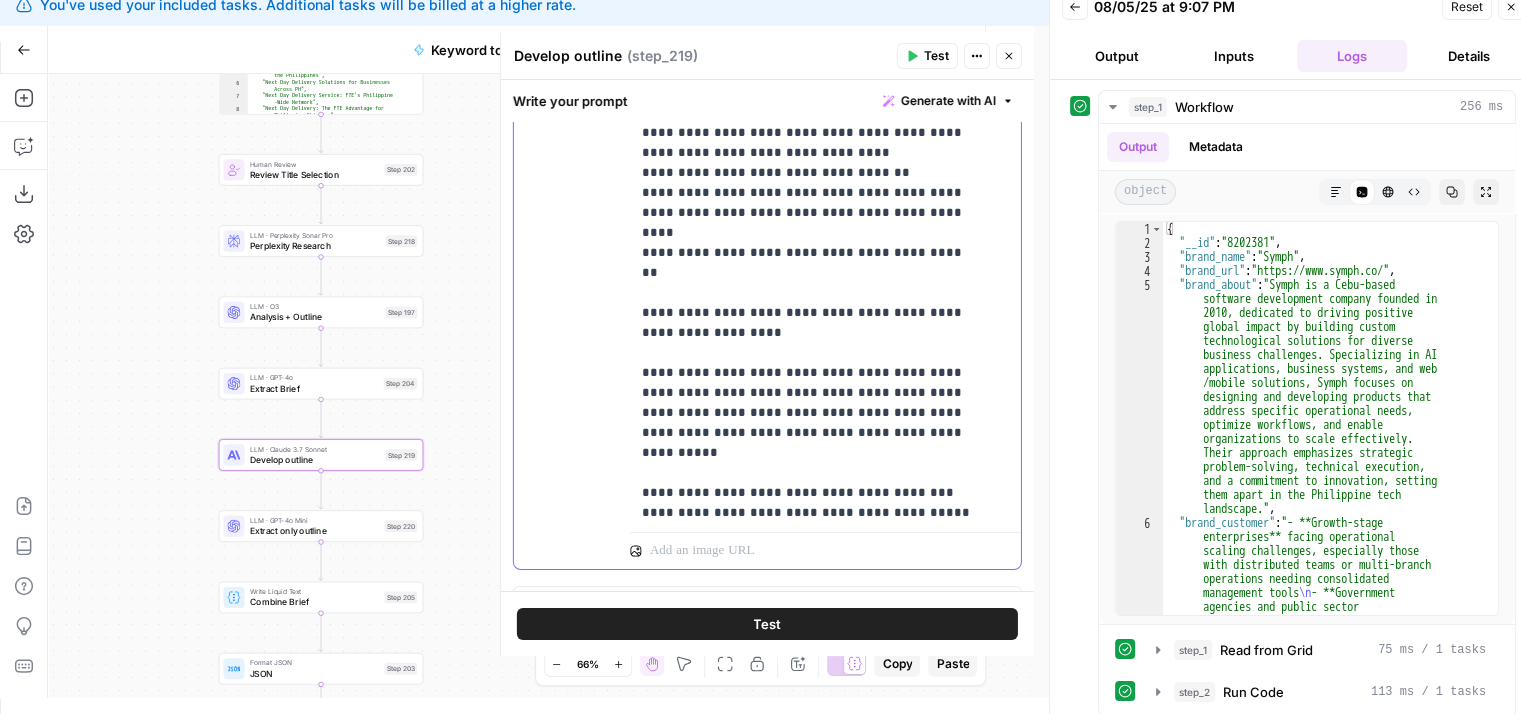 scroll, scrollTop: 0, scrollLeft: 0, axis: both 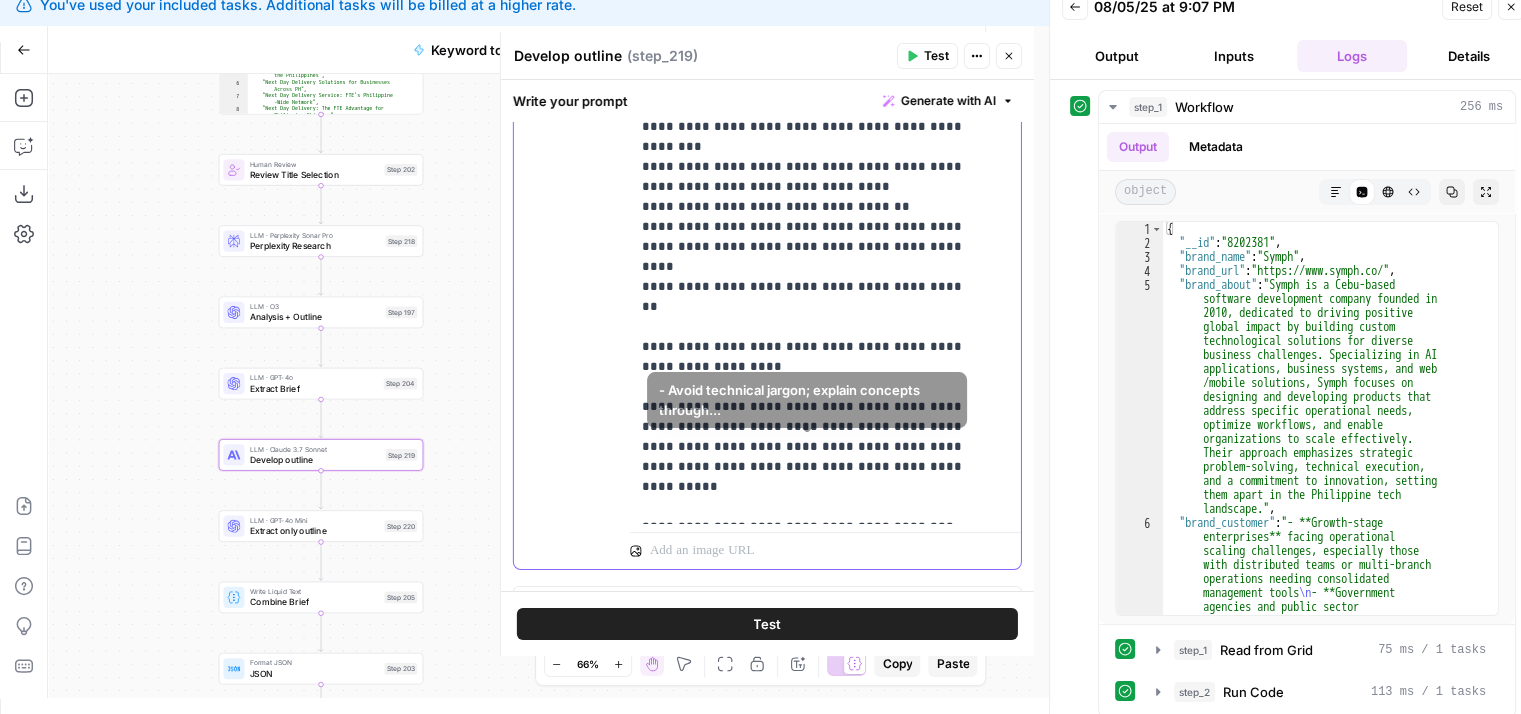 drag, startPoint x: 876, startPoint y: 513, endPoint x: 880, endPoint y: 425, distance: 88.09086 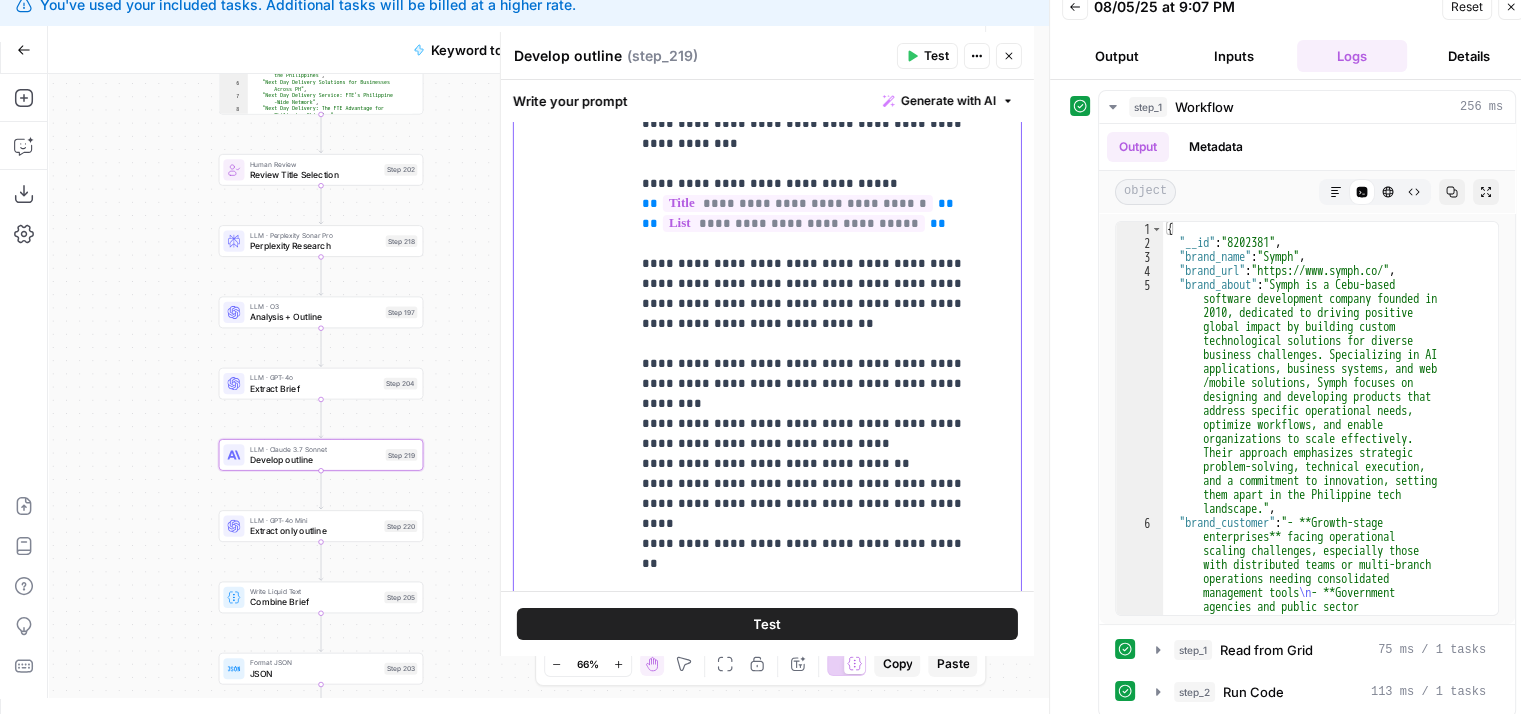 drag, startPoint x: 854, startPoint y: 379, endPoint x: 853, endPoint y: 312, distance: 67.00746 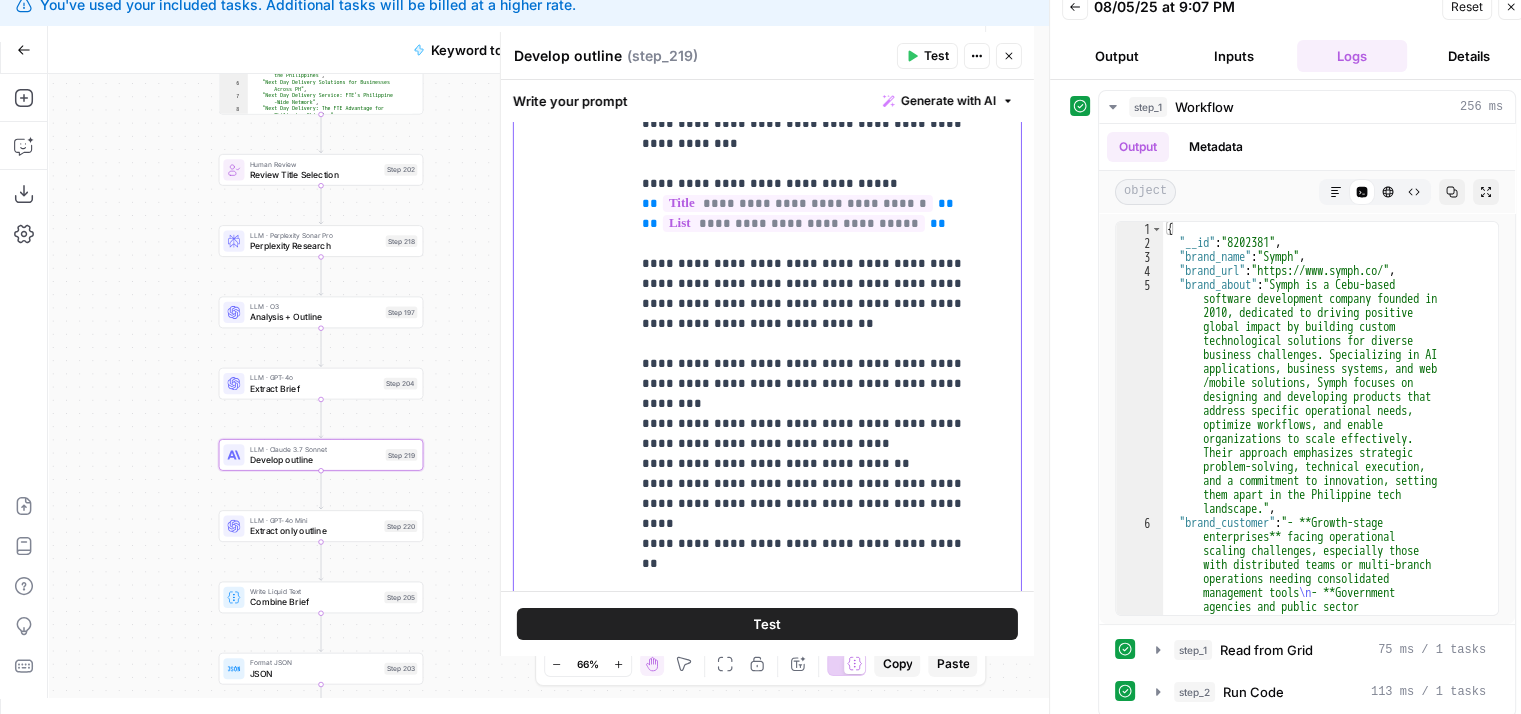 scroll, scrollTop: 1511, scrollLeft: 0, axis: vertical 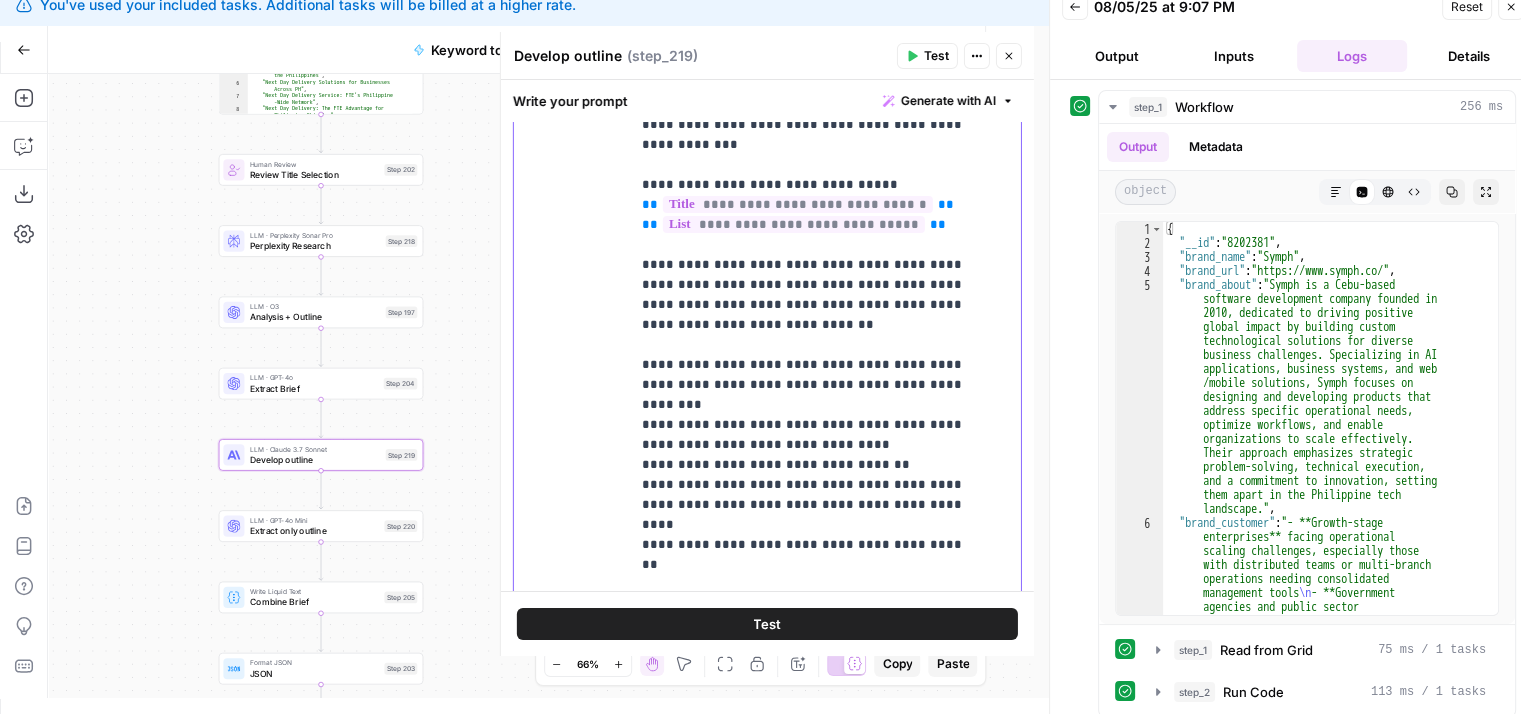 click on "**********" at bounding box center [810, 405] 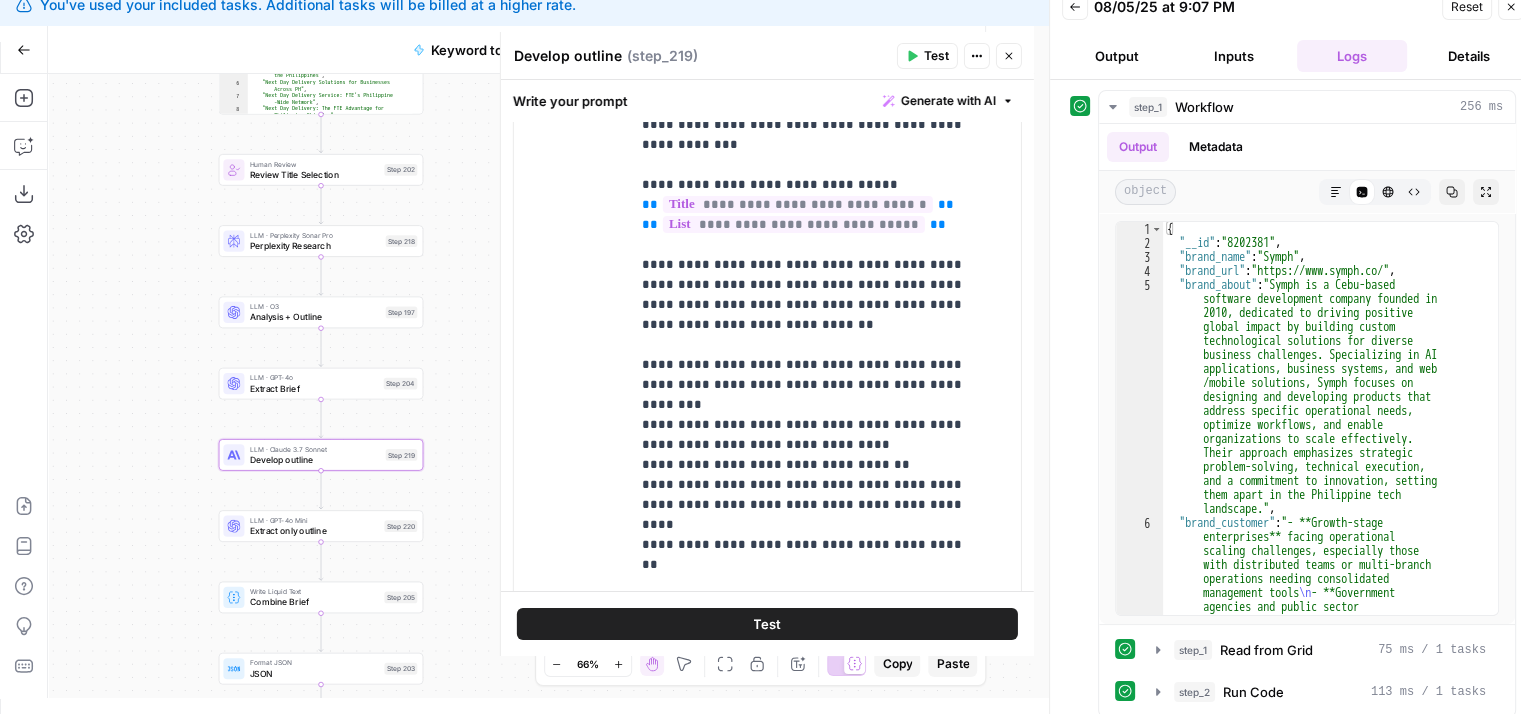 drag, startPoint x: 1018, startPoint y: 446, endPoint x: 1023, endPoint y: 425, distance: 21.587032 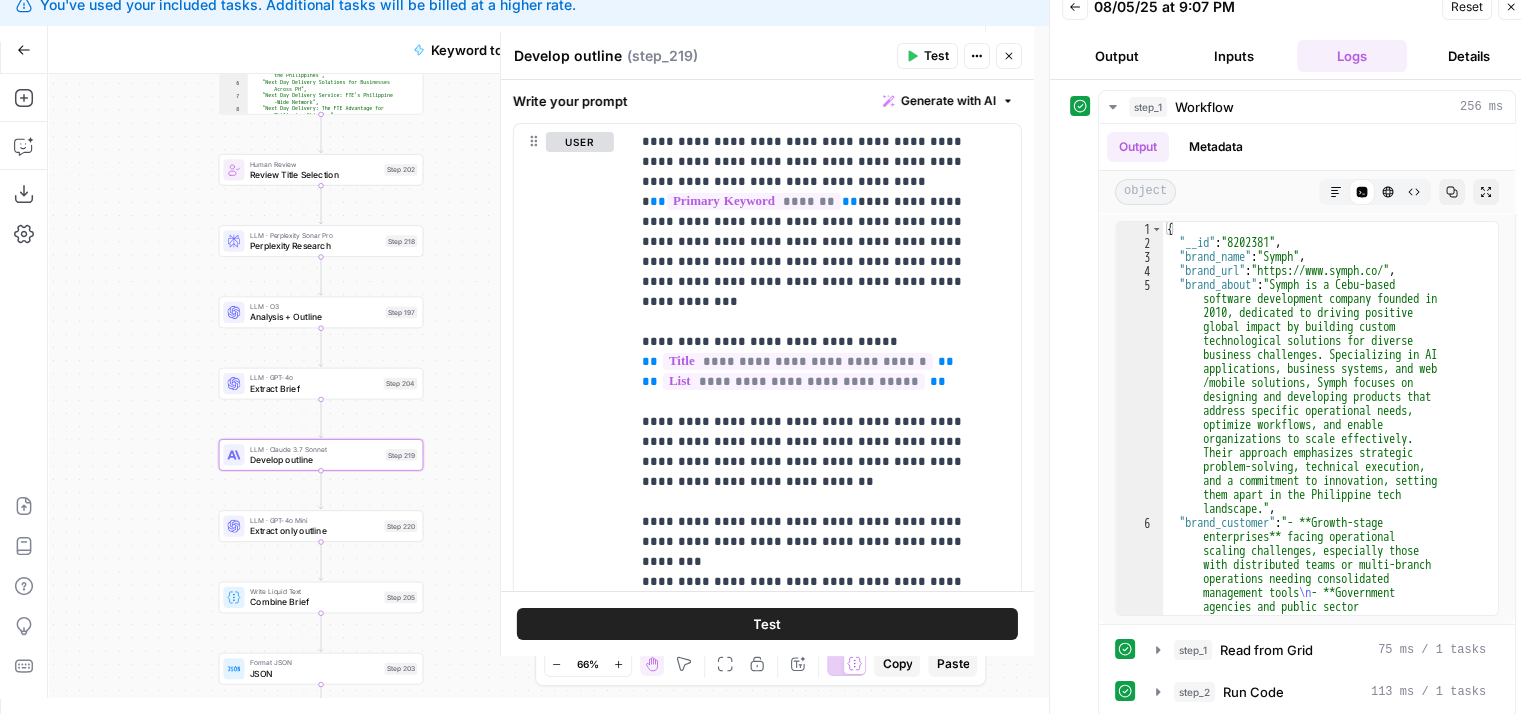 scroll, scrollTop: 1349, scrollLeft: 0, axis: vertical 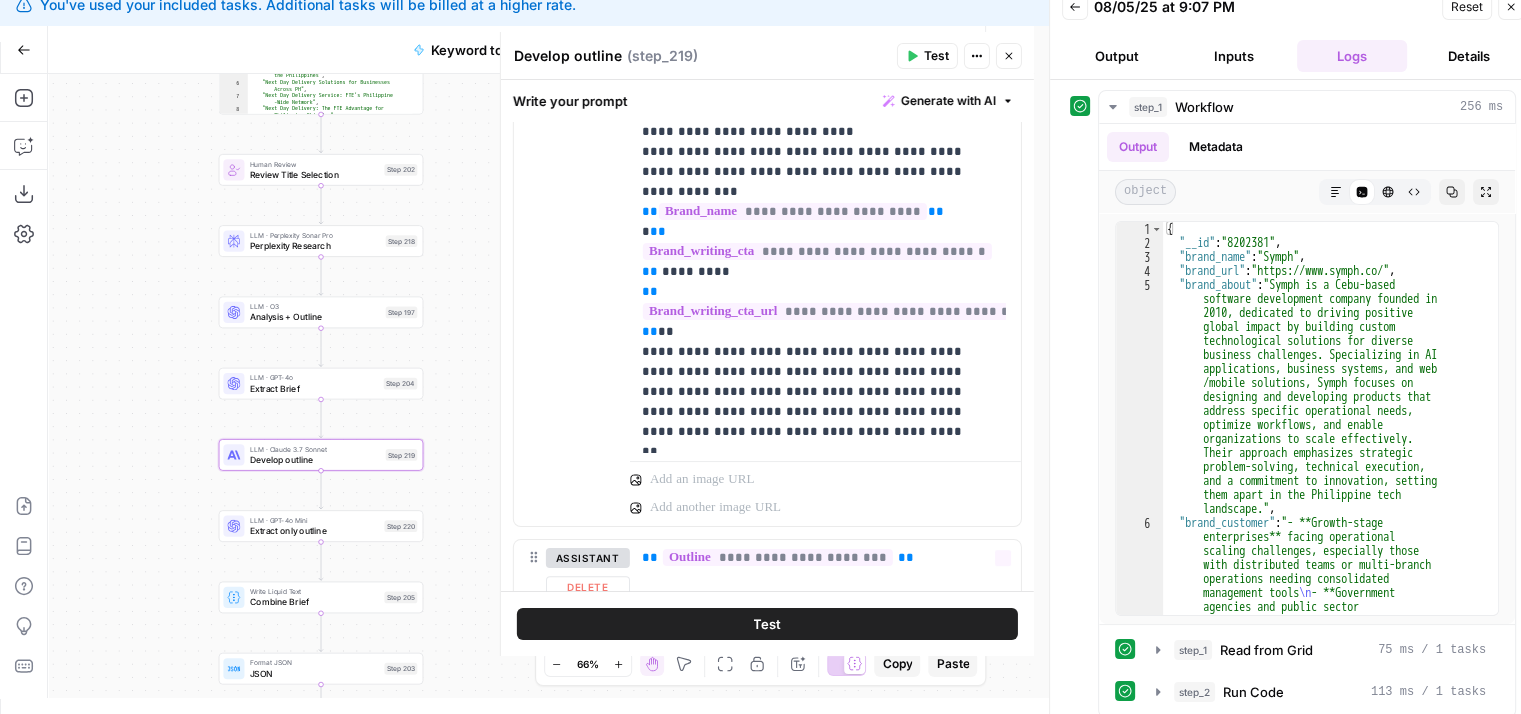 drag, startPoint x: 919, startPoint y: 430, endPoint x: 916, endPoint y: 330, distance: 100.04499 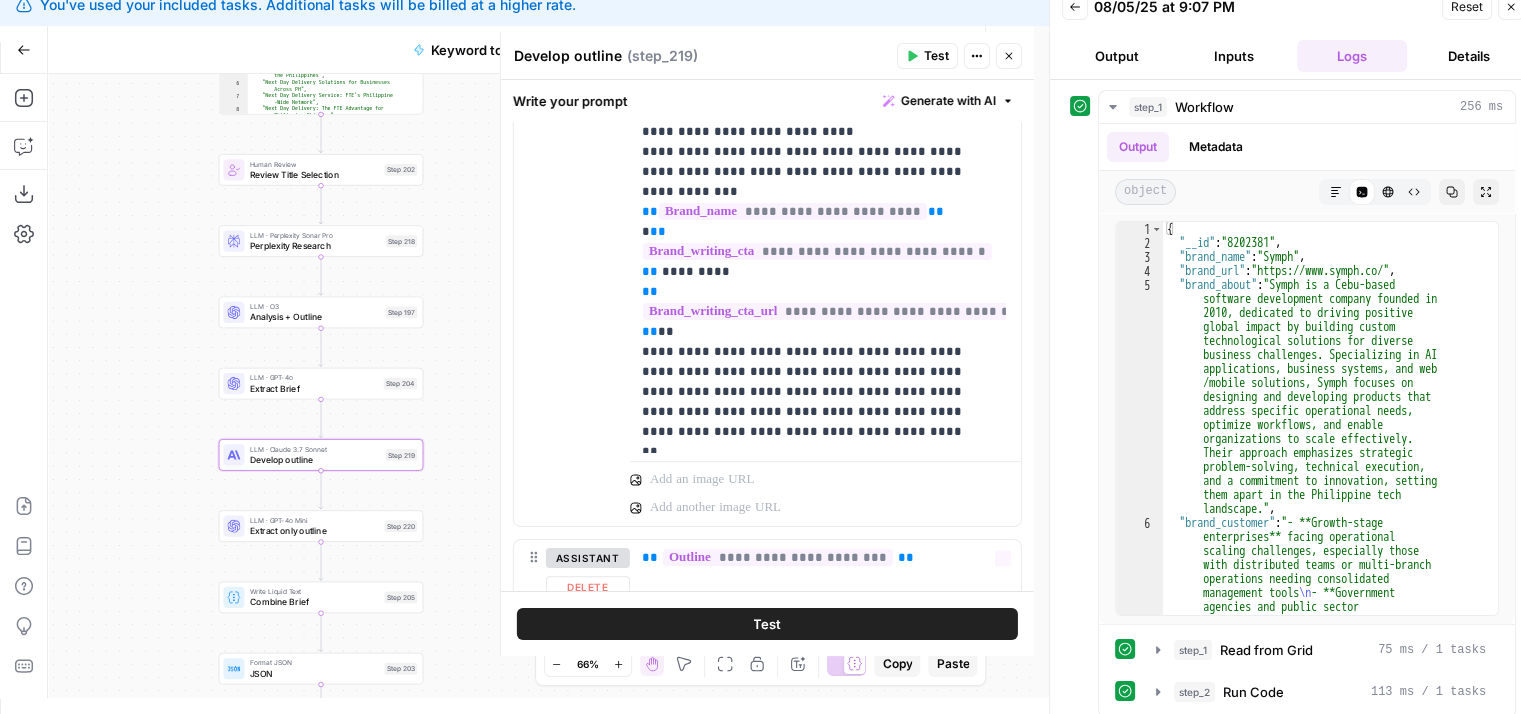 scroll, scrollTop: 780, scrollLeft: 0, axis: vertical 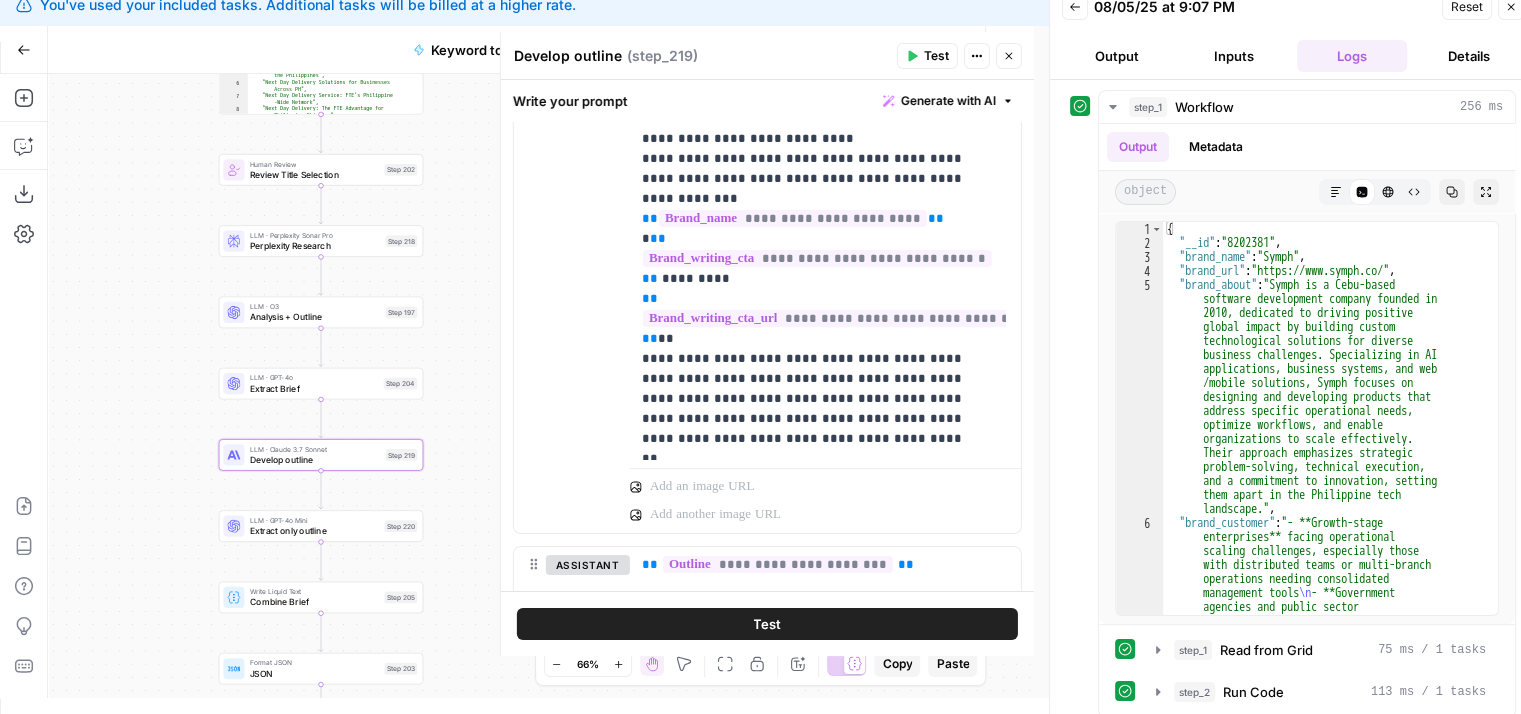 drag, startPoint x: 1034, startPoint y: 337, endPoint x: 1032, endPoint y: 318, distance: 19.104973 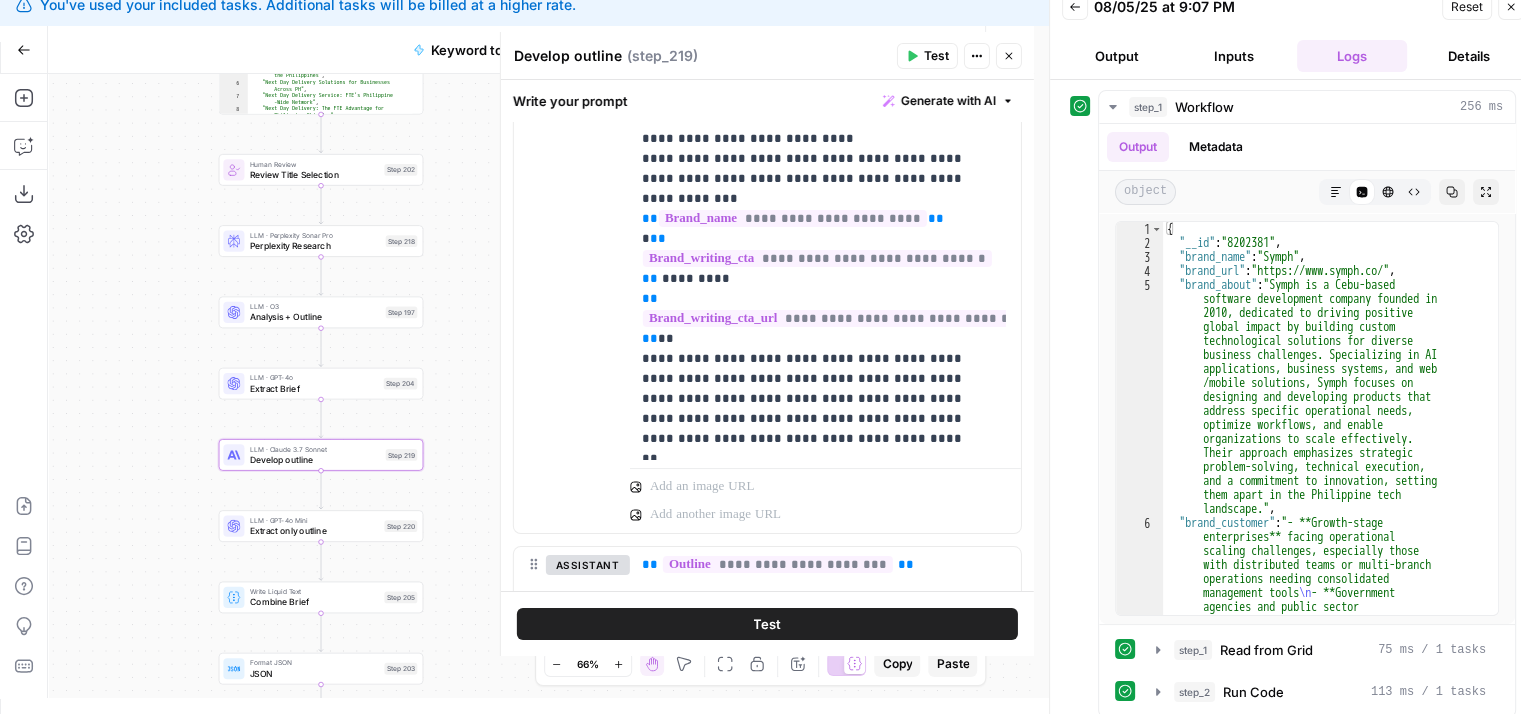 click on "You've used your included tasks. Additional tasks will be billed at a higher rate. Dismiss View Billing All About AI New Home Browse Your Data Monitoring Settings Recent Grids New grid Symph Grid FTE Grid [Butterflowy Internal SEO] Blogs Recent Workflows New Workflow Outline to Article Create Meta Description Keyword to Outline AirOps Academy What's new? Help + Support Go Back Keyword to Outline Draft Test Workflow Options Publish Actions Run History Add Steps Copilot Download as JSON Settings Import JSON AirOps Academy Help Give Feedback Shortcuts Workflow Set Inputs Inputs Workflow Workflow Step 1 Output Expand Output Copy 1 2 3 4 5 {    "__id" :  "8202381" ,    "brand_name" :  "Symph" ,    "brand_url" :  "https://www.symph.co/" ,    "brand_about" :  "Symph is a Cebu-based software         development company founded in 2010,         dedicated to driving positive global         impact by building custom technological         solutions for diverse business challenges.  ," at bounding box center [760, 341] 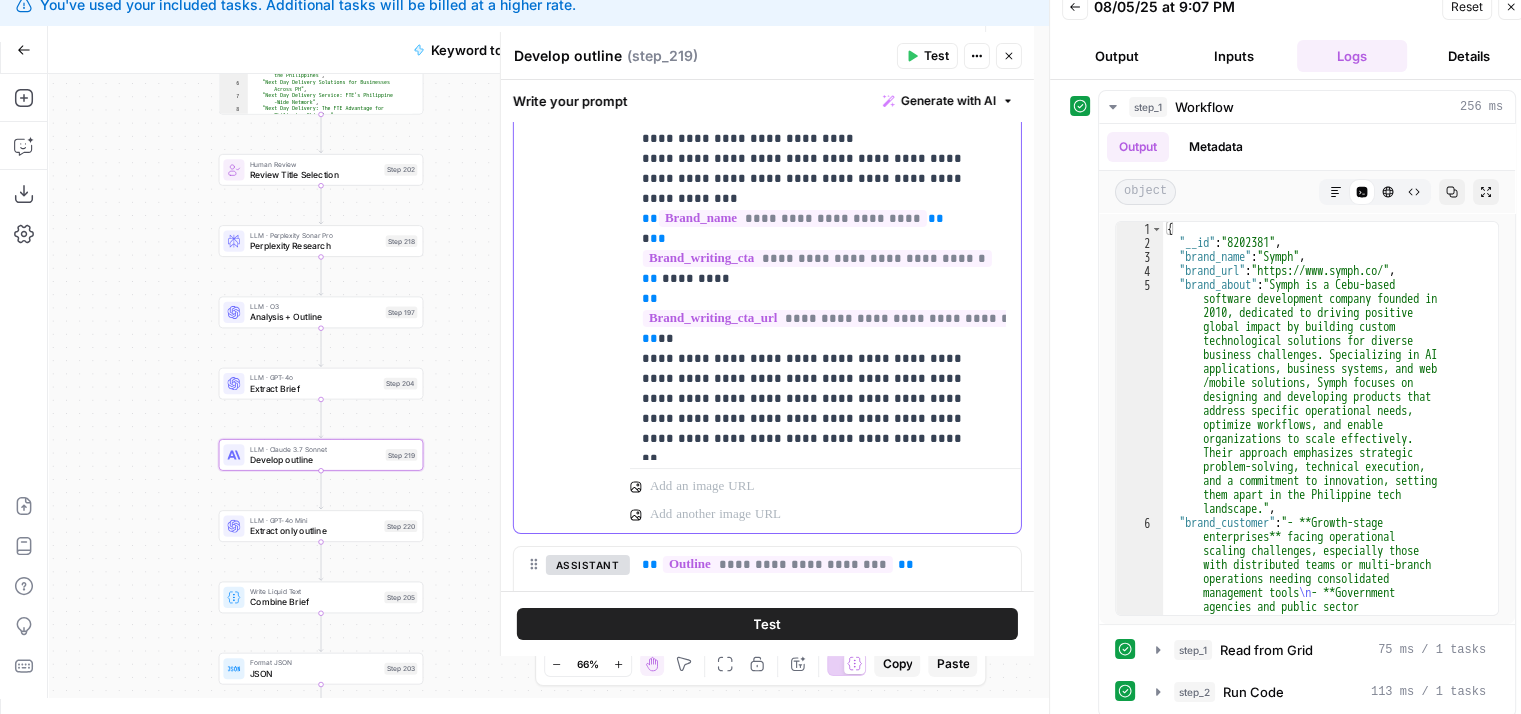 click on "**********" at bounding box center (810, -2781) 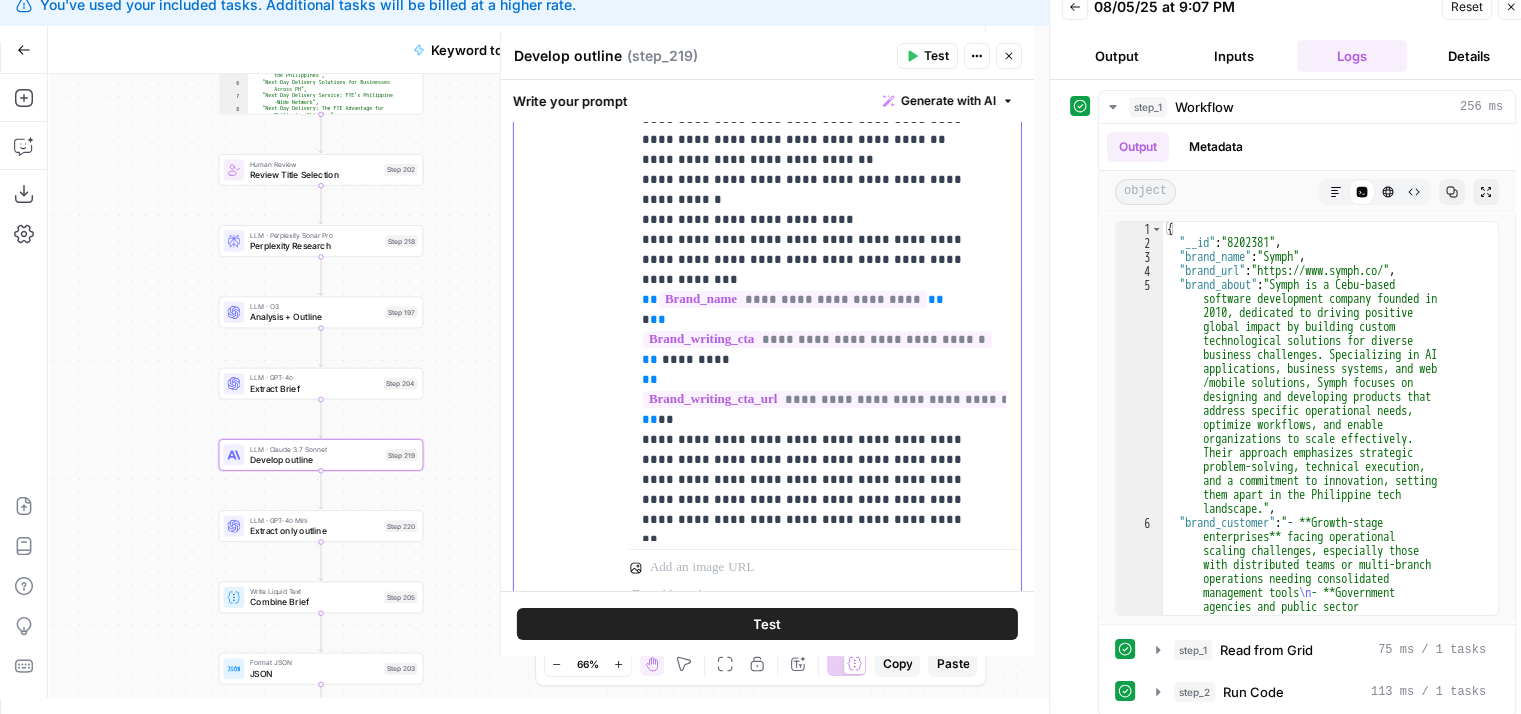 scroll, scrollTop: 655, scrollLeft: 0, axis: vertical 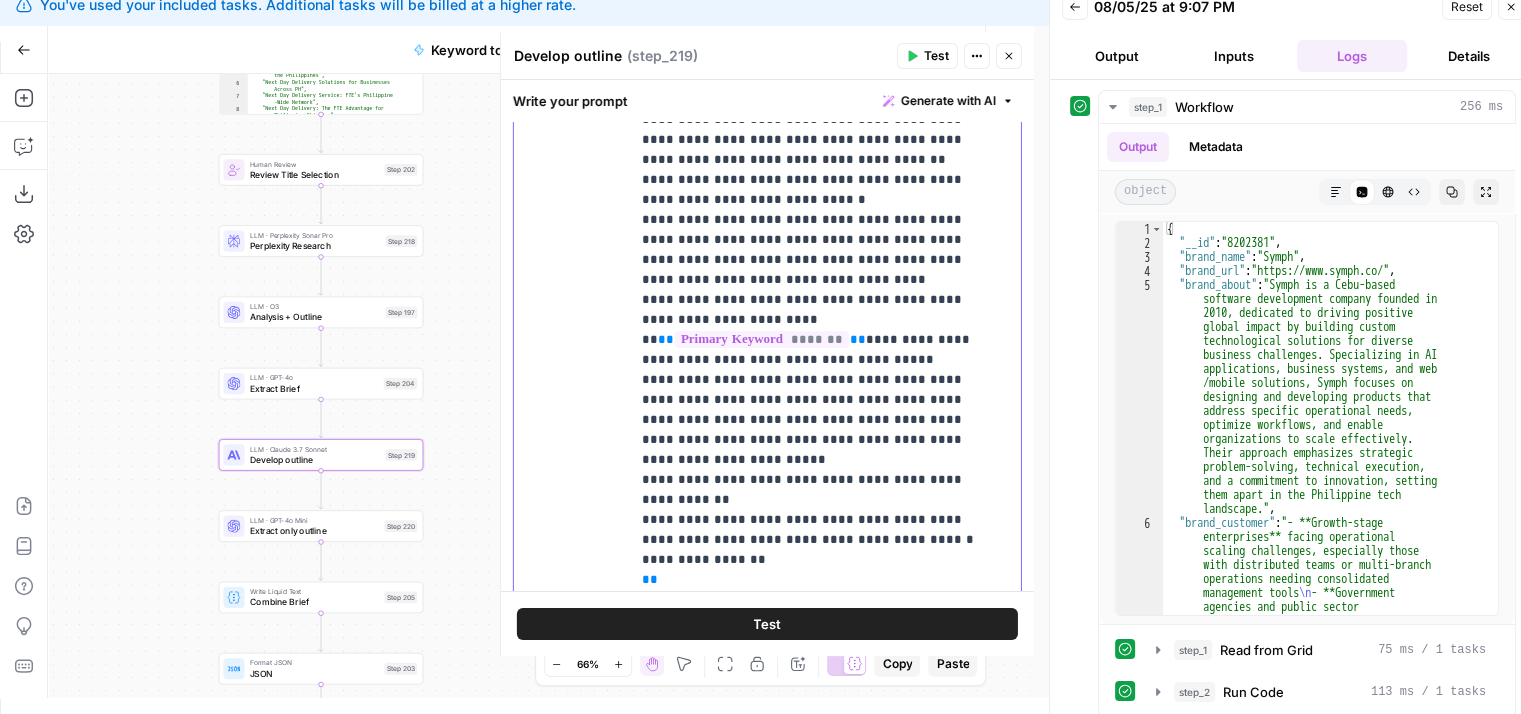 drag, startPoint x: 916, startPoint y: 342, endPoint x: 925, endPoint y: 250, distance: 92.43917 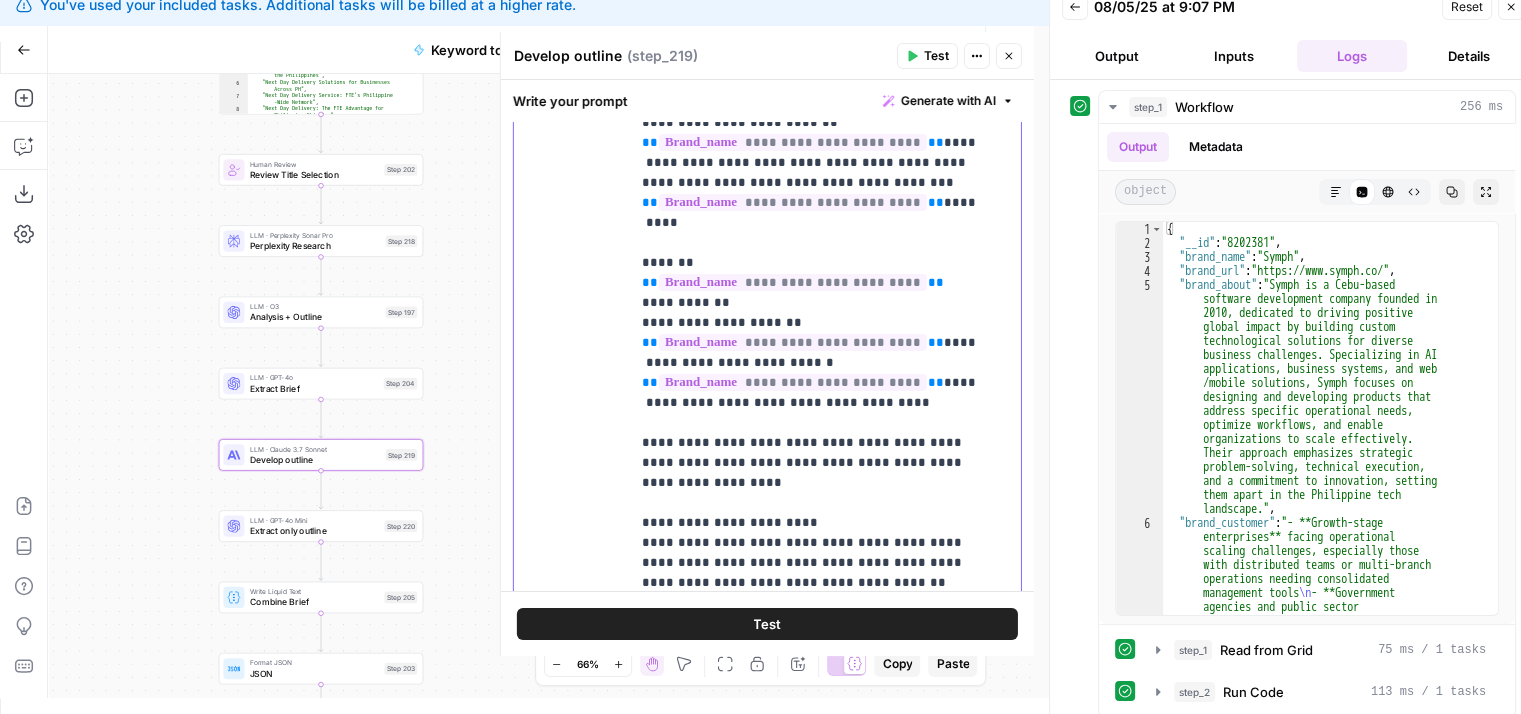 drag, startPoint x: 885, startPoint y: 402, endPoint x: 890, endPoint y: 283, distance: 119.104996 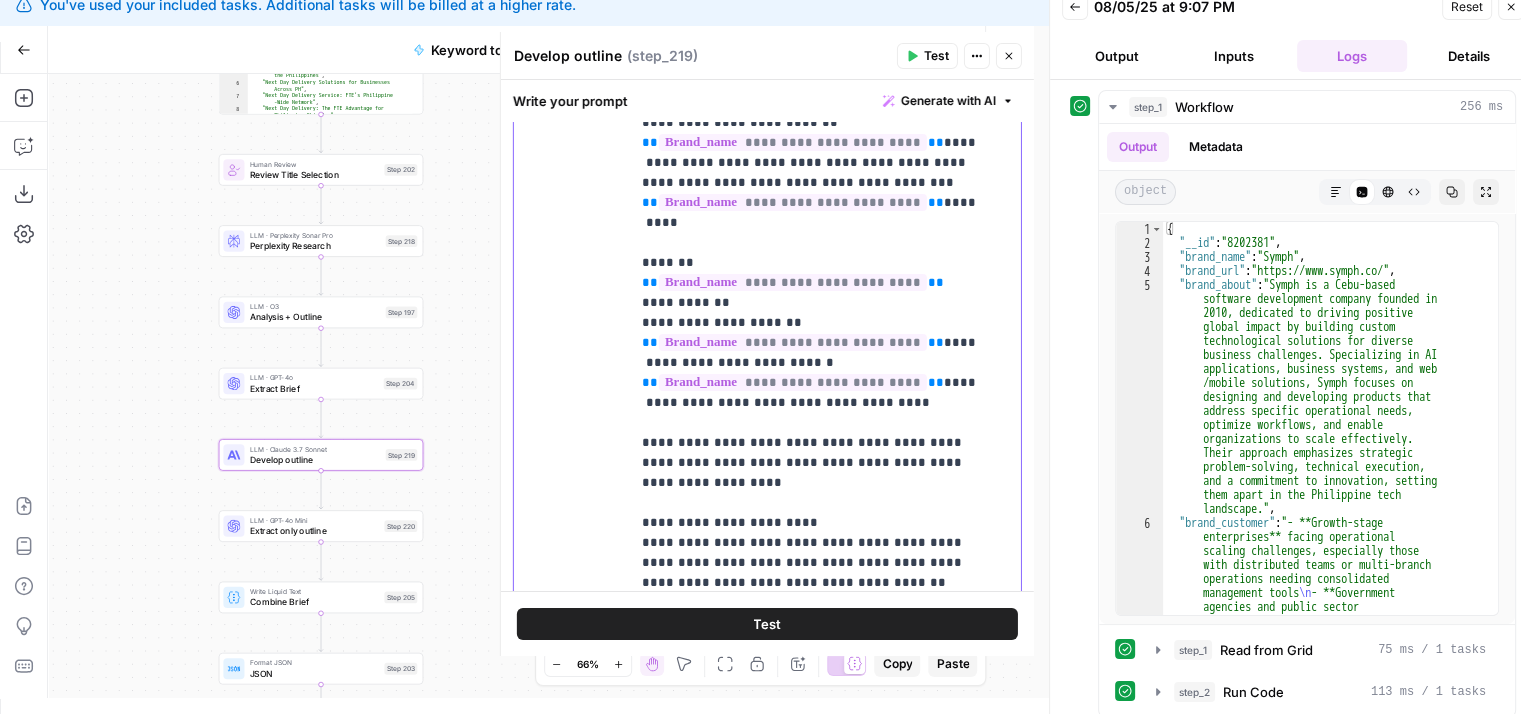 scroll, scrollTop: 4502, scrollLeft: 0, axis: vertical 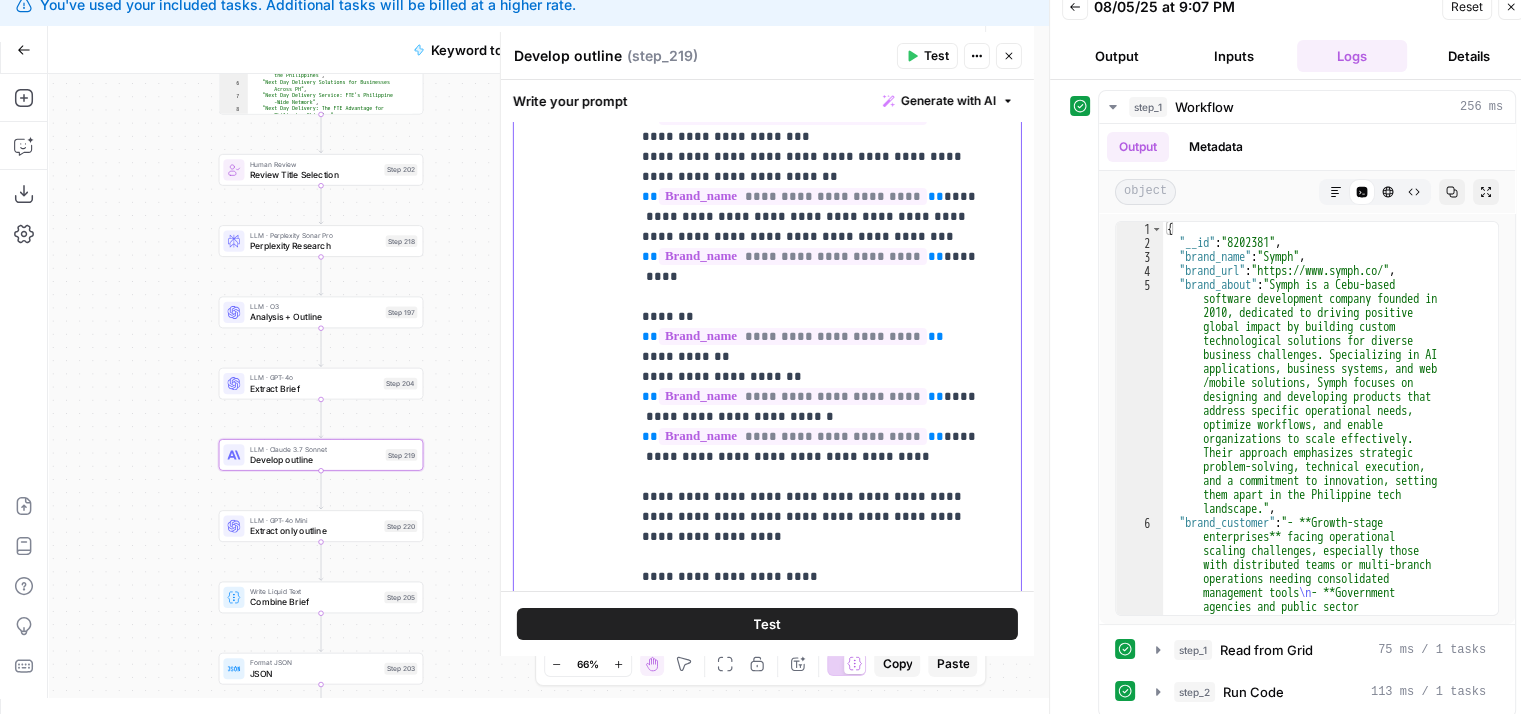 drag, startPoint x: 864, startPoint y: 423, endPoint x: 863, endPoint y: 442, distance: 19.026299 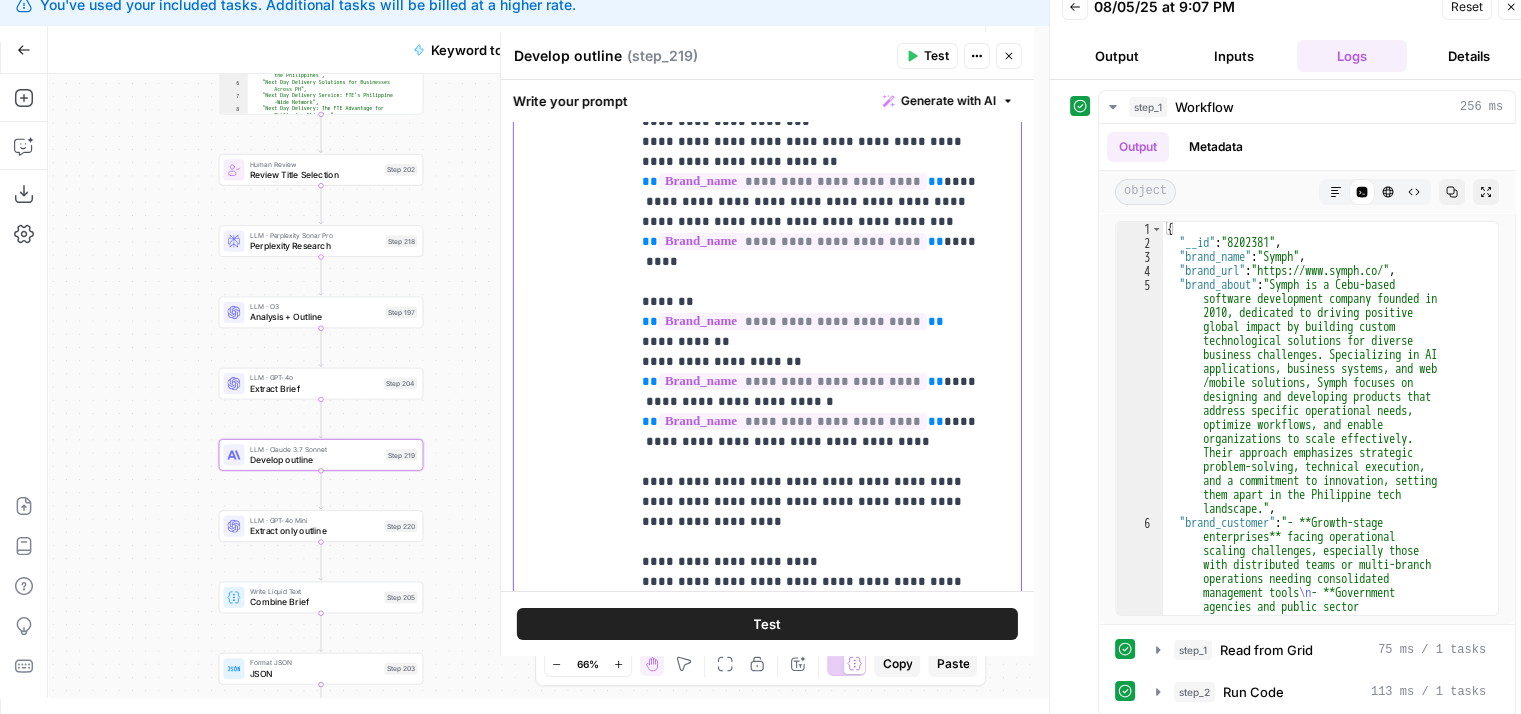 scroll, scrollTop: 4569, scrollLeft: 0, axis: vertical 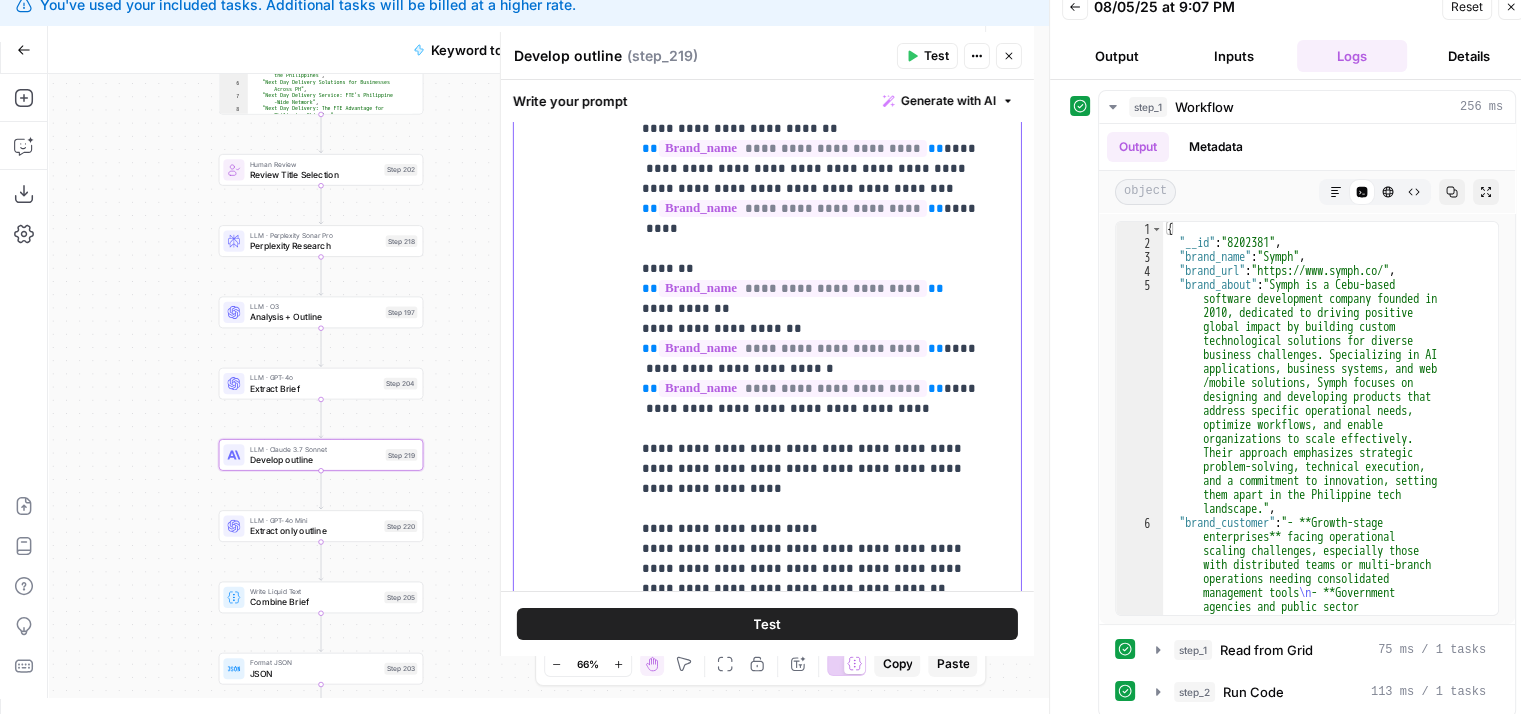 drag, startPoint x: 929, startPoint y: 449, endPoint x: 932, endPoint y: 480, distance: 31.144823 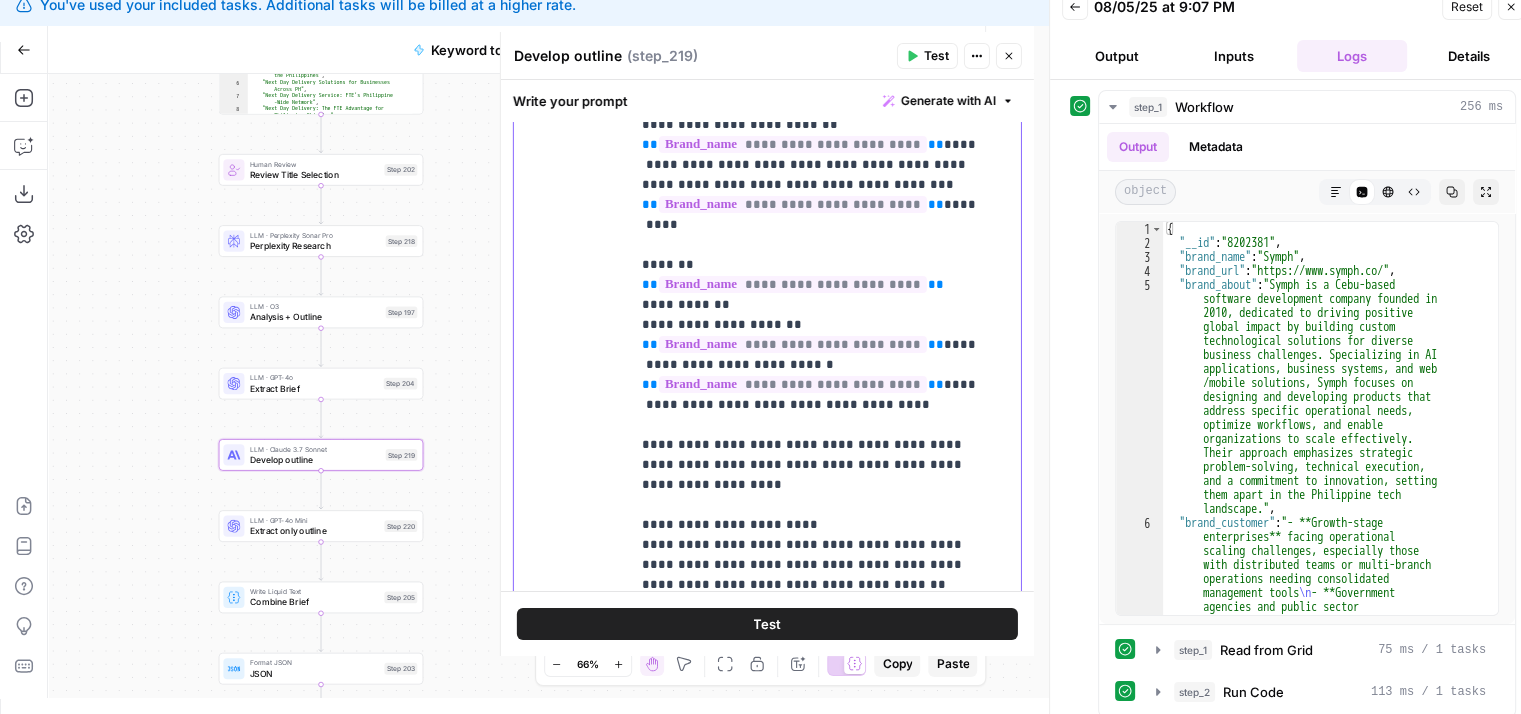 click on "**********" at bounding box center (810, -1035) 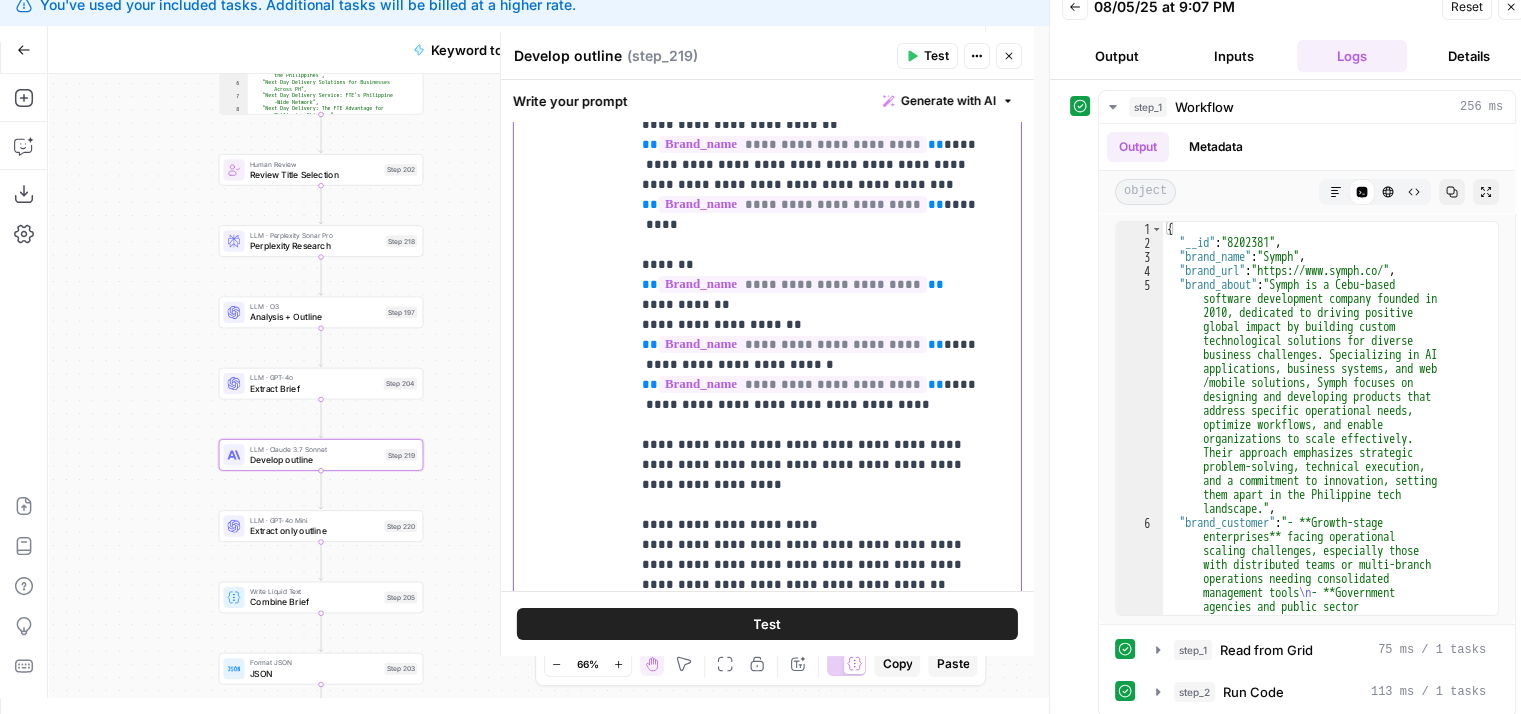paste 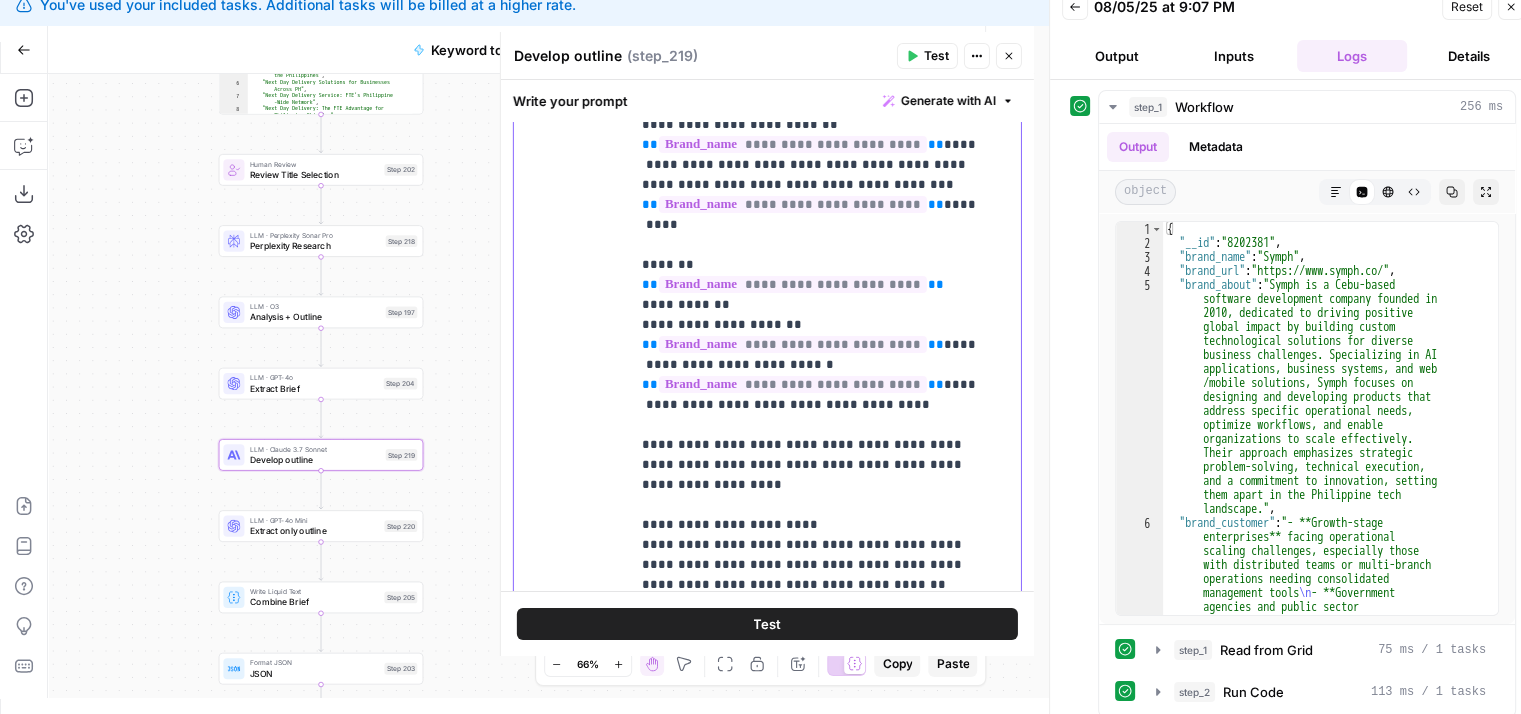 drag, startPoint x: 648, startPoint y: 507, endPoint x: 631, endPoint y: 505, distance: 17.117243 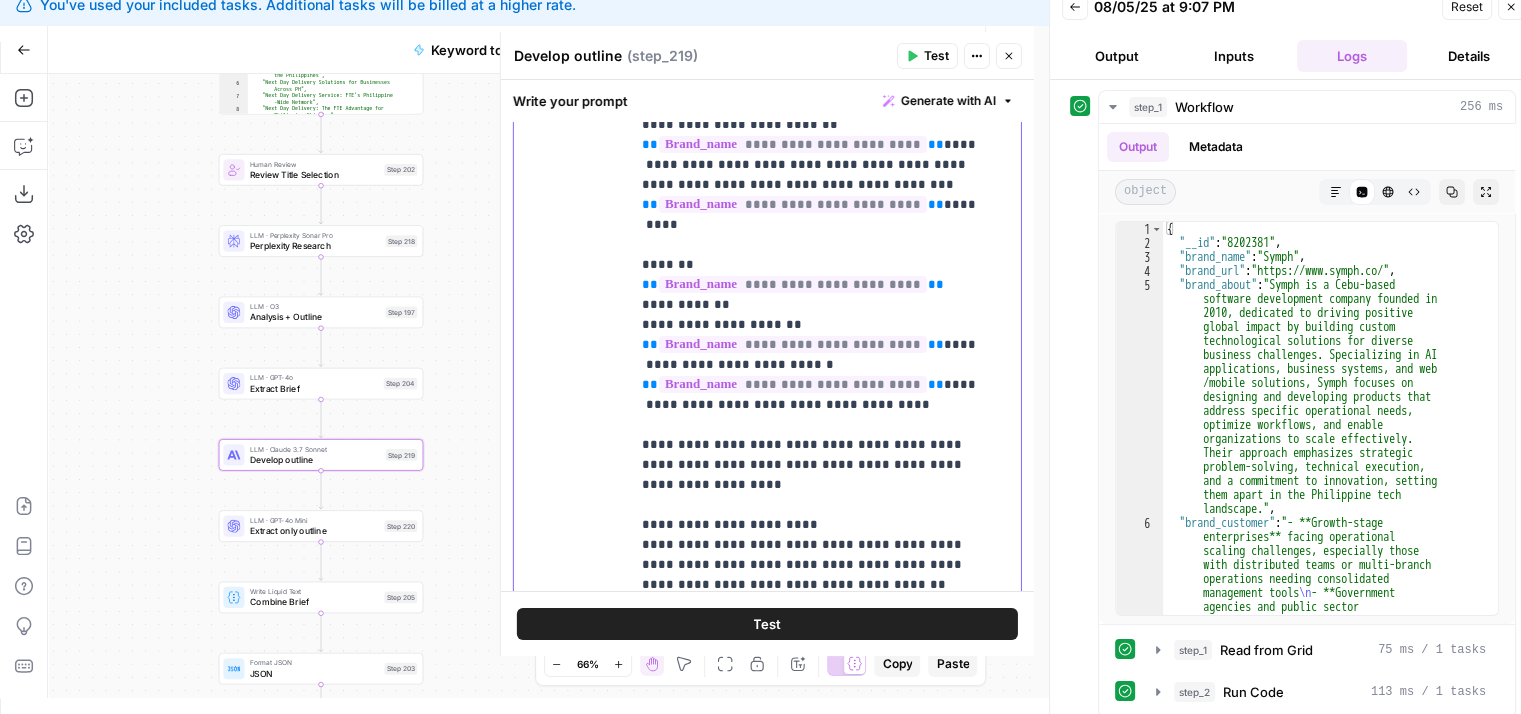 click on "**********" at bounding box center (818, 423) 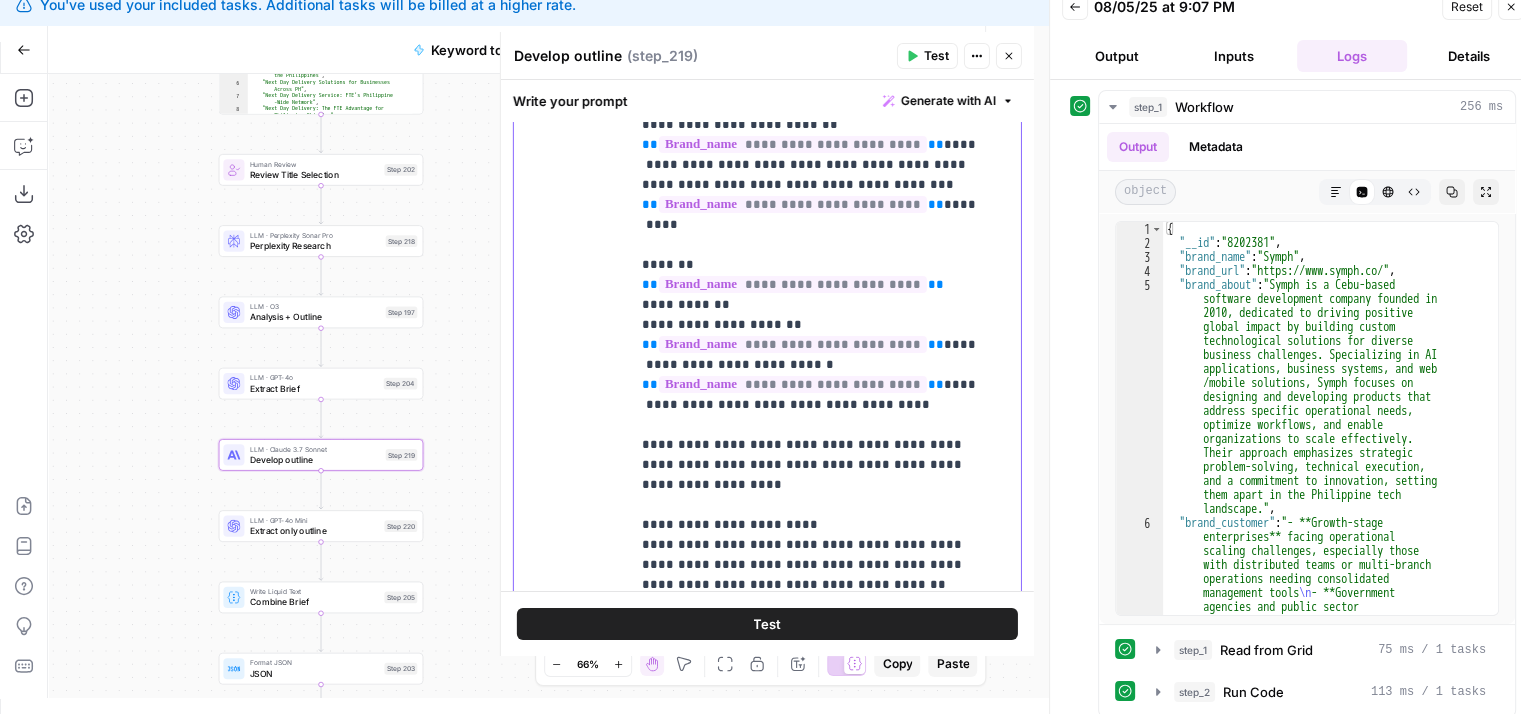 type 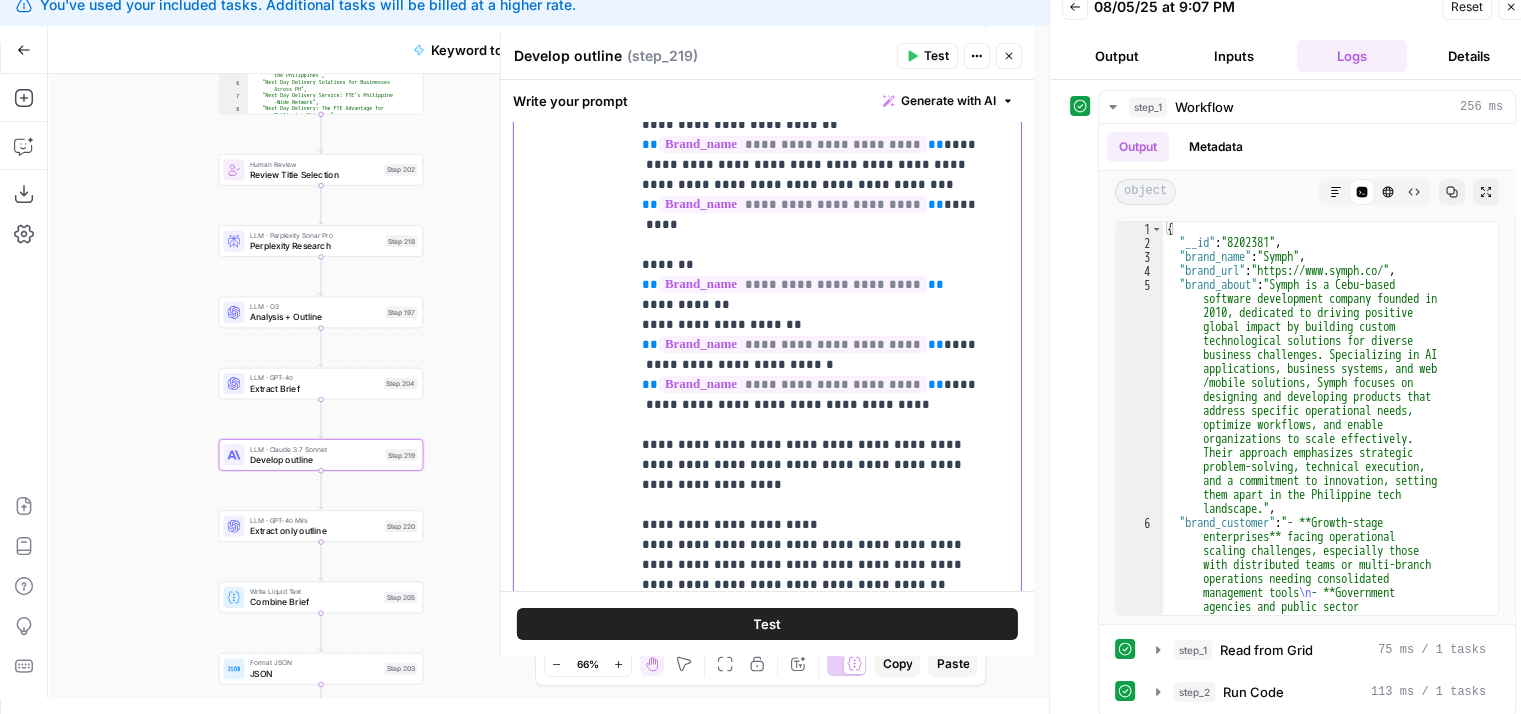 click on "**********" at bounding box center [810, -1015] 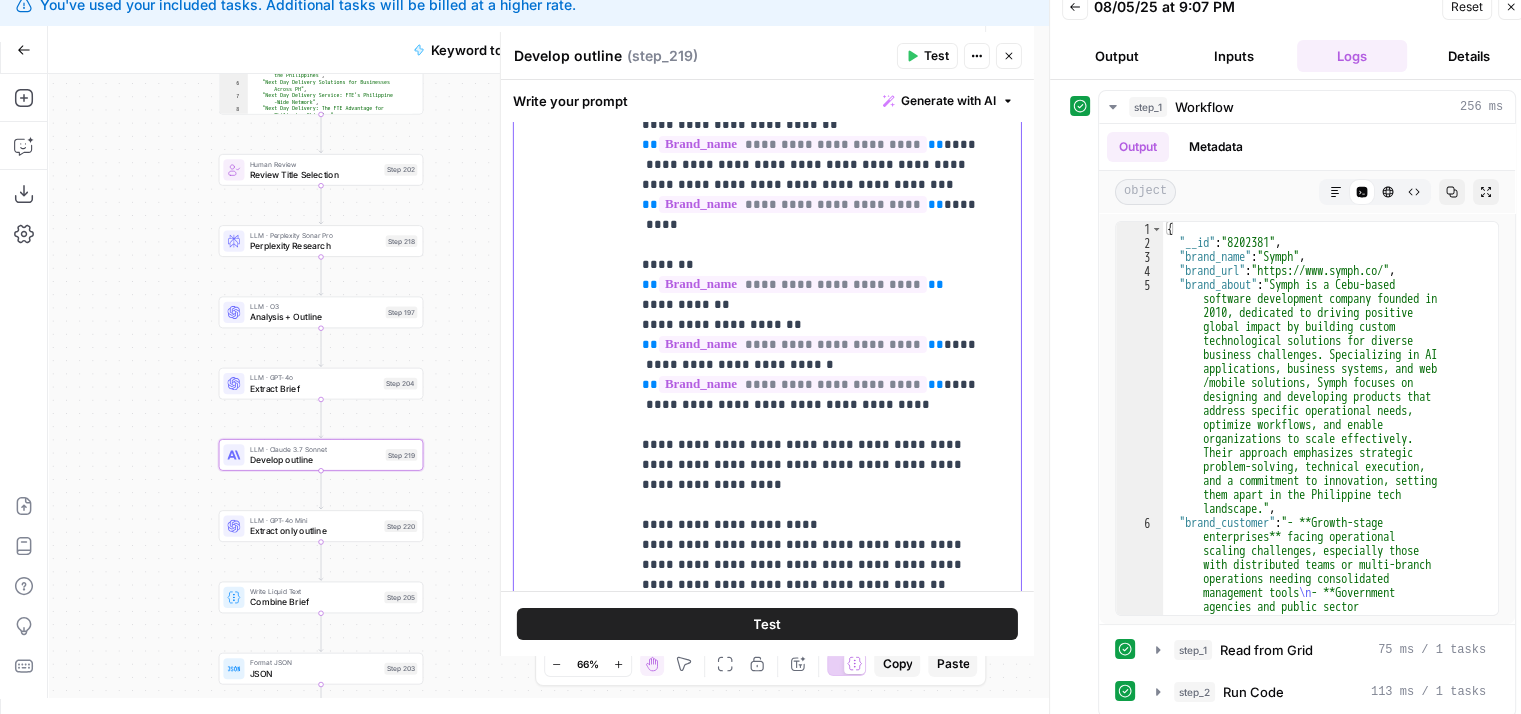 click on "**********" at bounding box center (810, -1015) 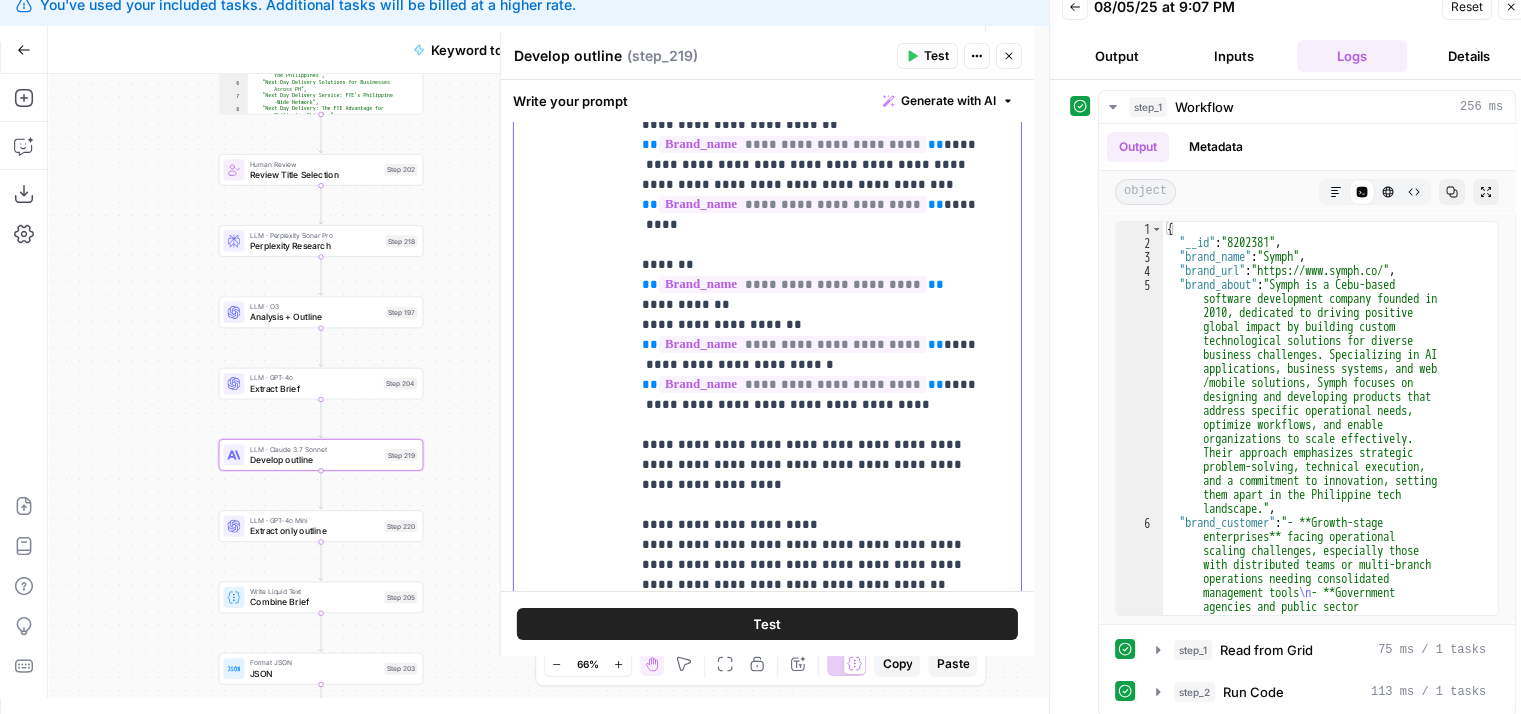drag, startPoint x: 875, startPoint y: 501, endPoint x: 642, endPoint y: 522, distance: 233.94444 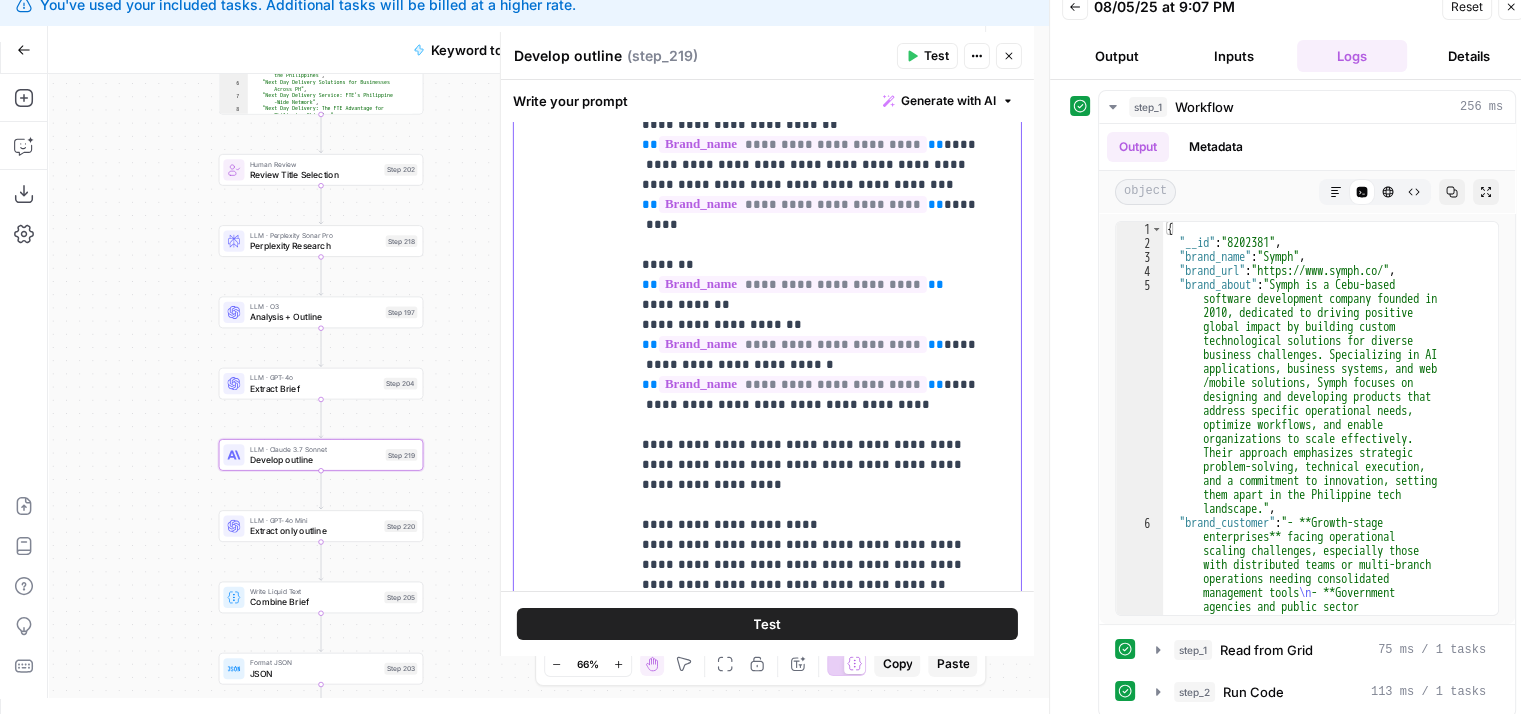click on "**********" at bounding box center (810, -1015) 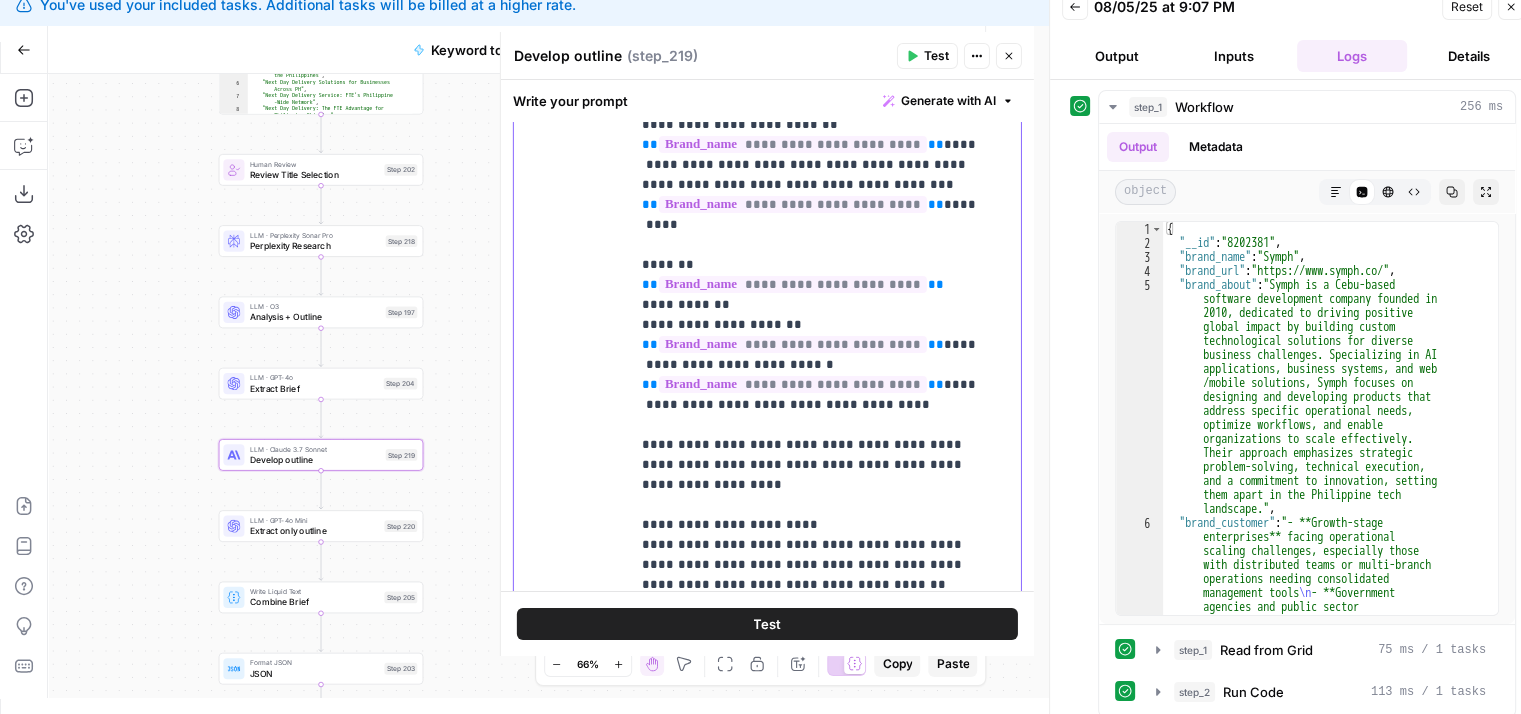 click on "**********" at bounding box center [810, -1015] 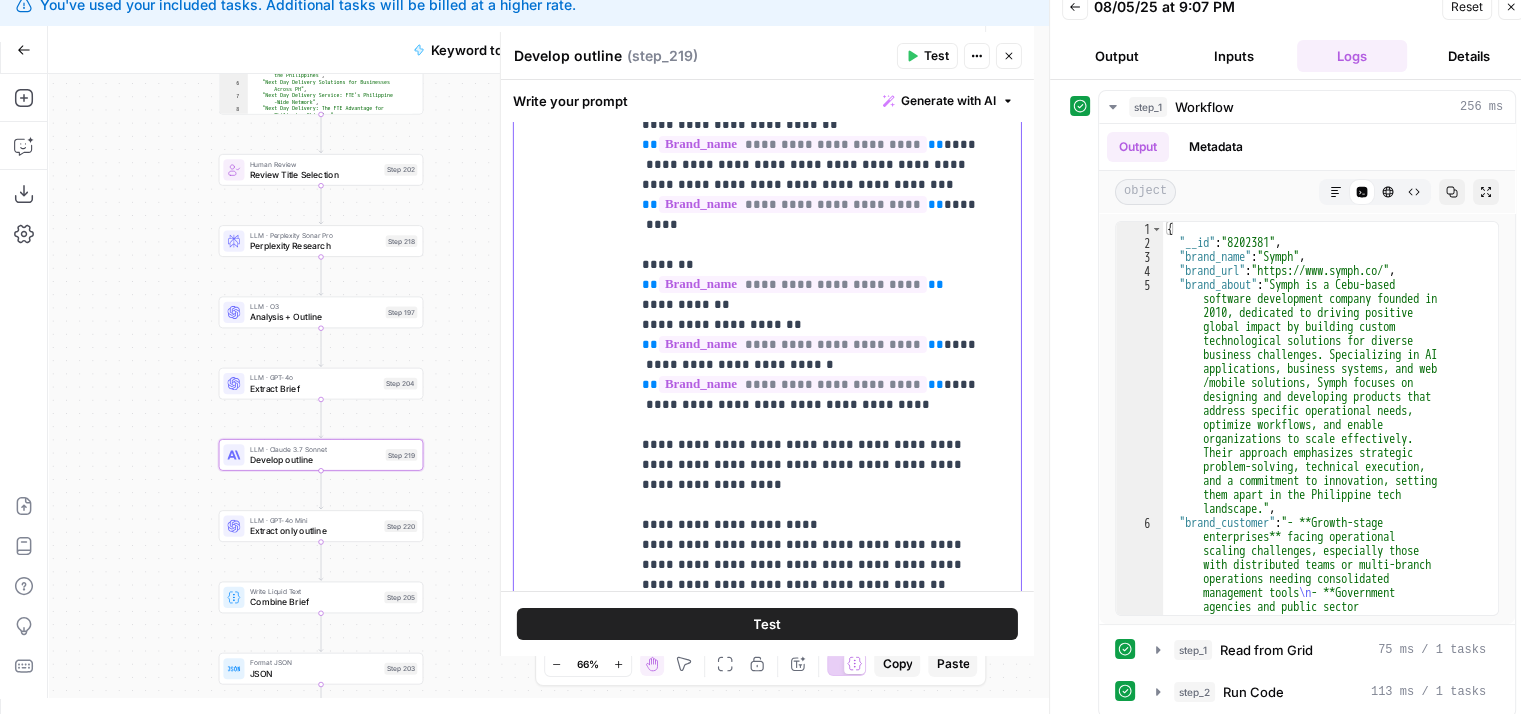 drag, startPoint x: 714, startPoint y: 522, endPoint x: 628, endPoint y: 509, distance: 86.977005 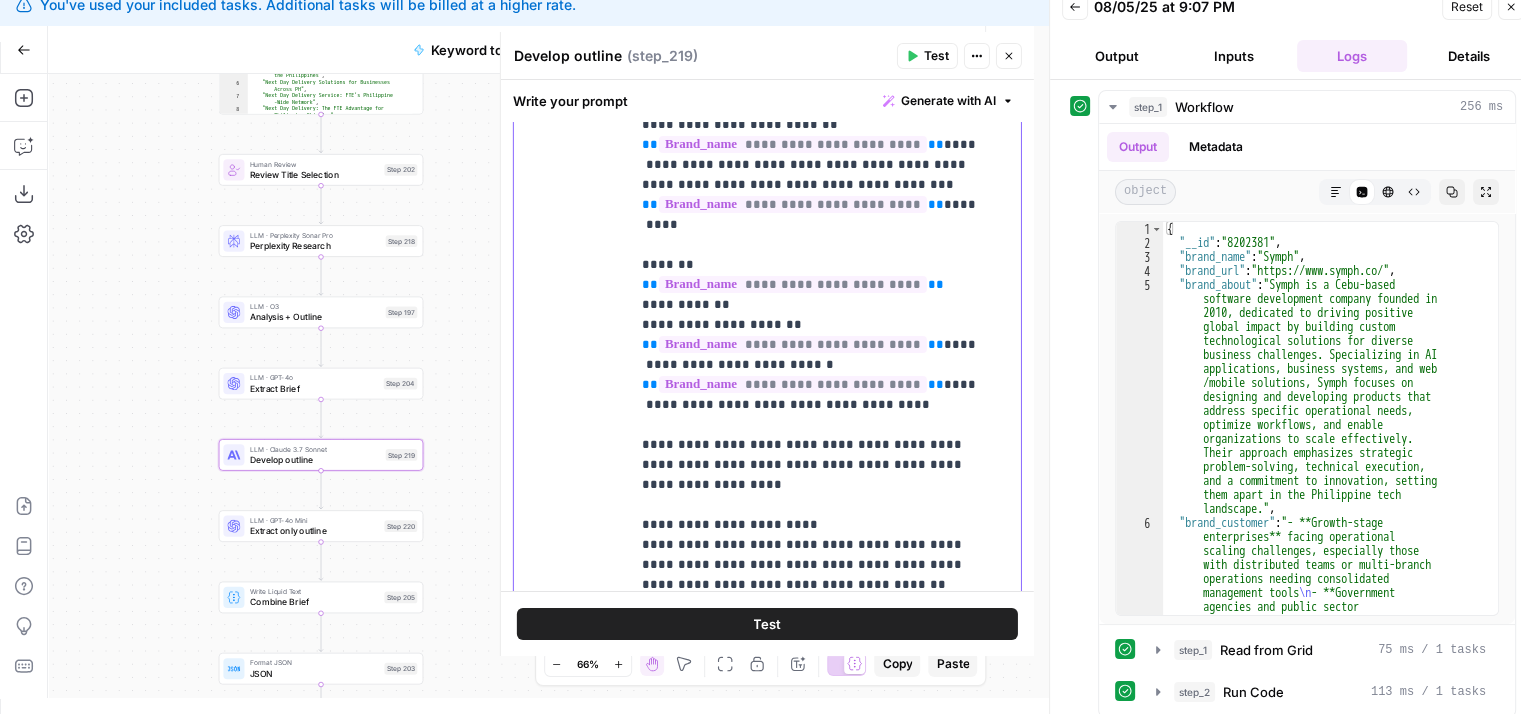 click on "**********" at bounding box center (818, 423) 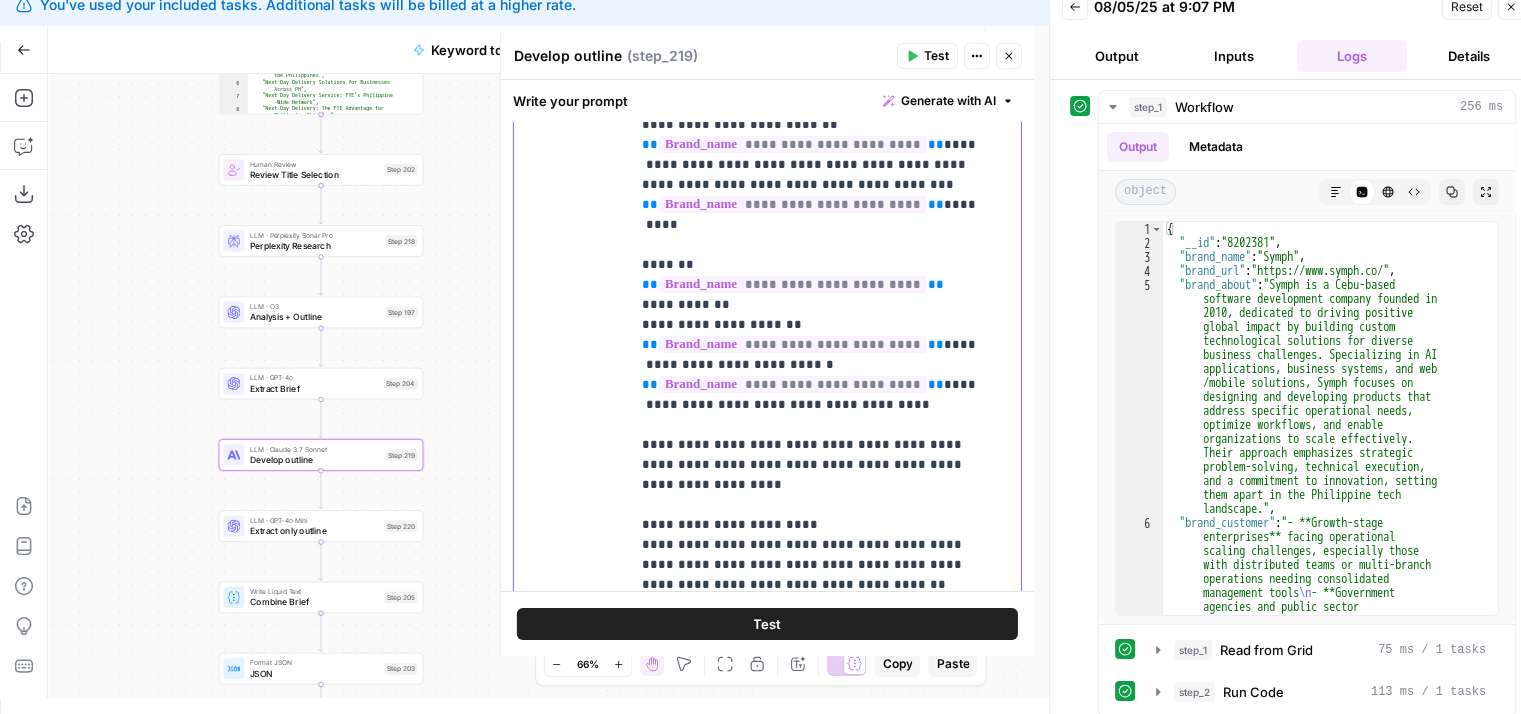 click on "**********" at bounding box center [810, -1015] 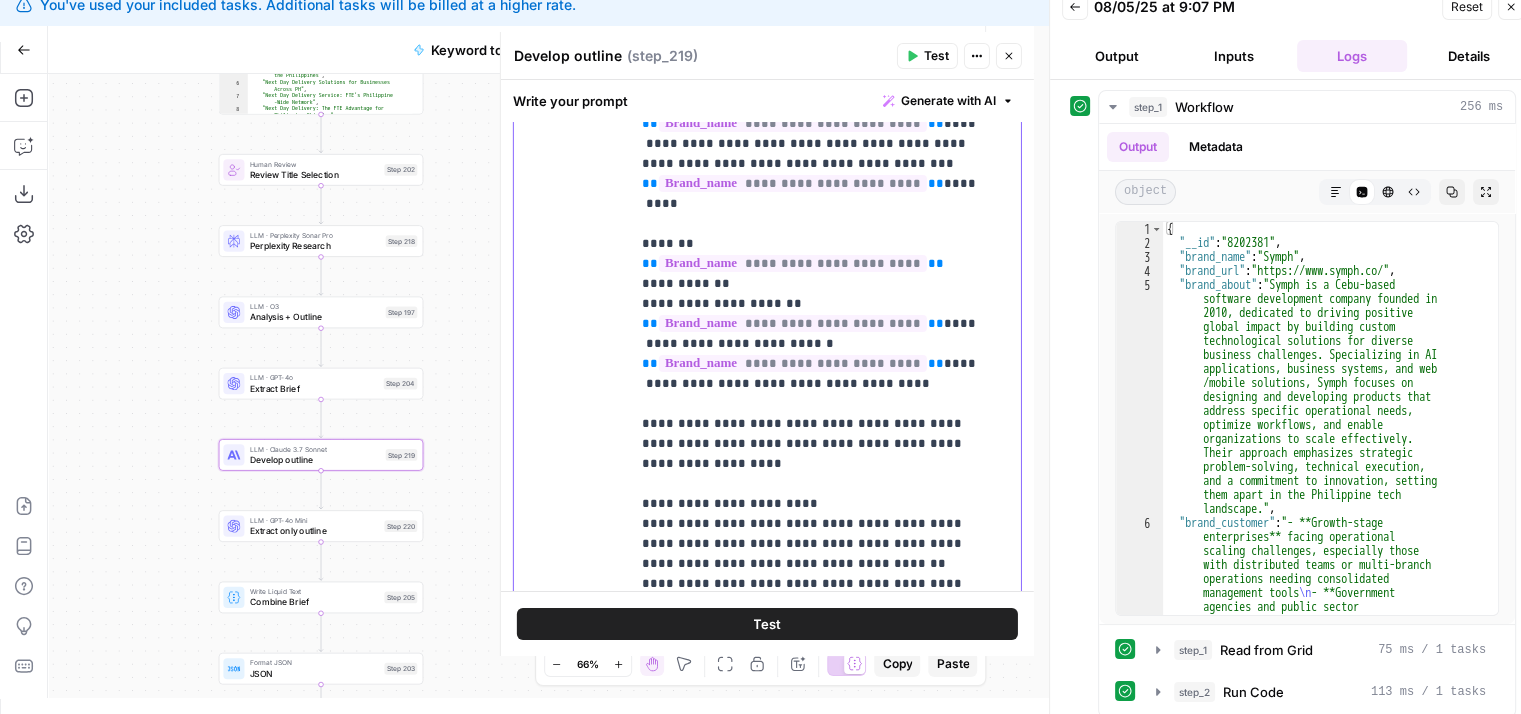 scroll, scrollTop: 4604, scrollLeft: 0, axis: vertical 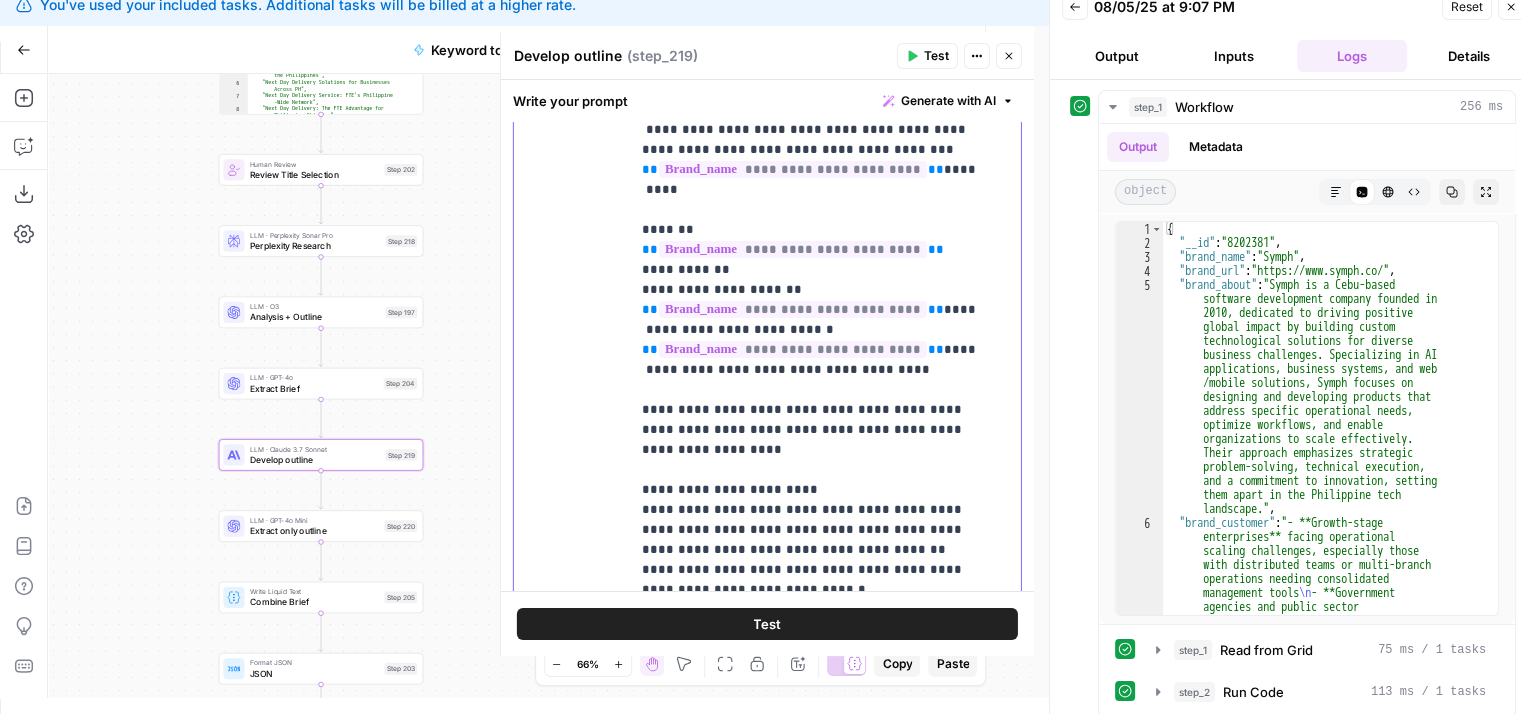 click on "**********" at bounding box center (810, -1050) 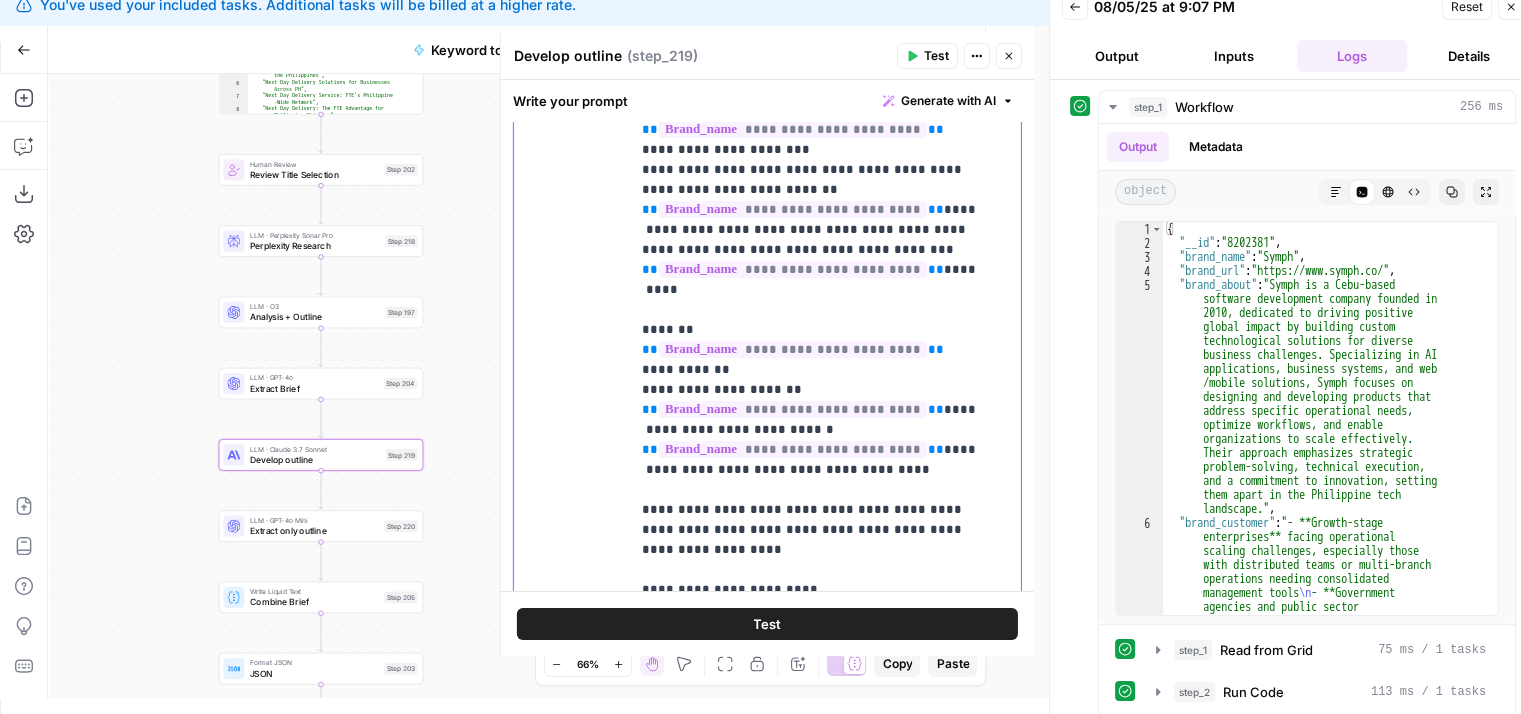 drag, startPoint x: 868, startPoint y: 350, endPoint x: 872, endPoint y: 329, distance: 21.377558 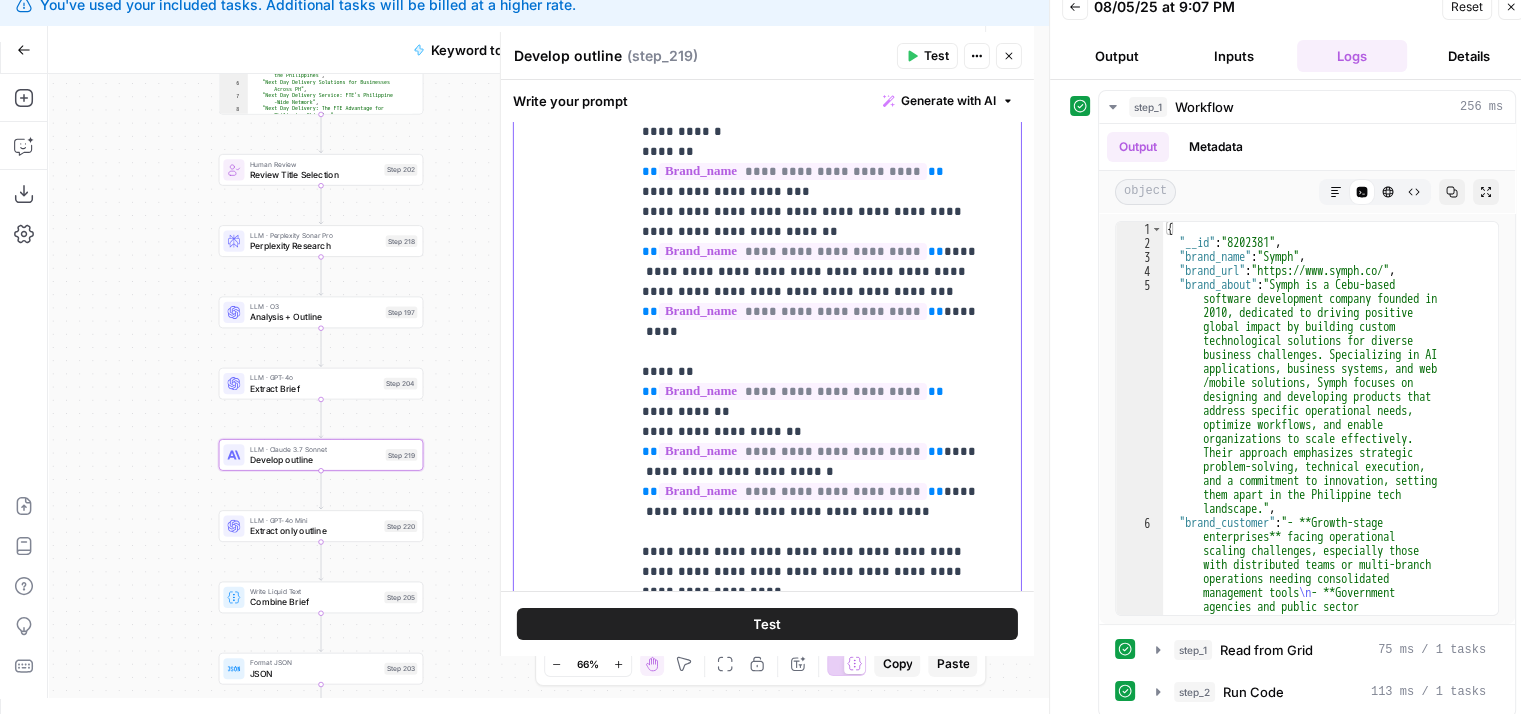 drag, startPoint x: 866, startPoint y: 402, endPoint x: 872, endPoint y: 365, distance: 37.48333 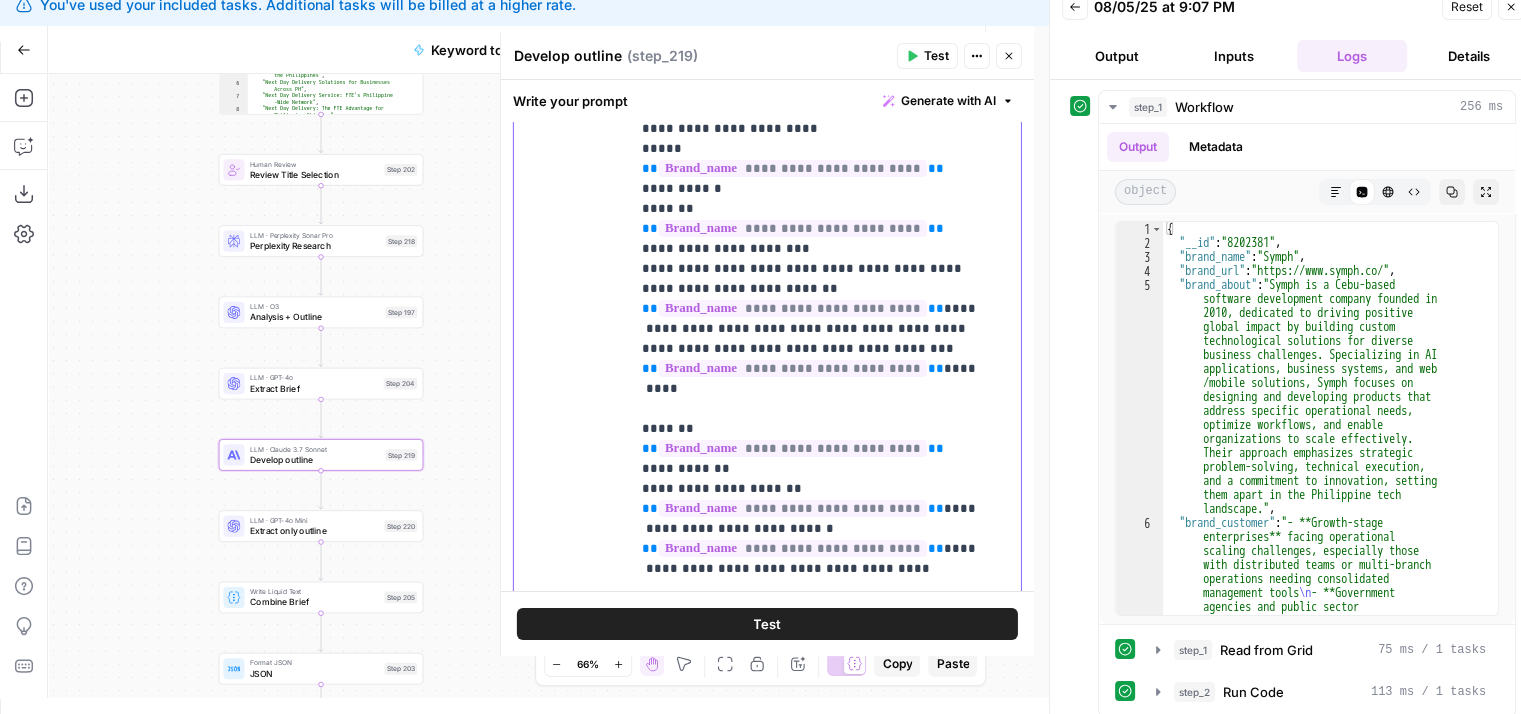 drag, startPoint x: 739, startPoint y: 250, endPoint x: 744, endPoint y: 218, distance: 32.38827 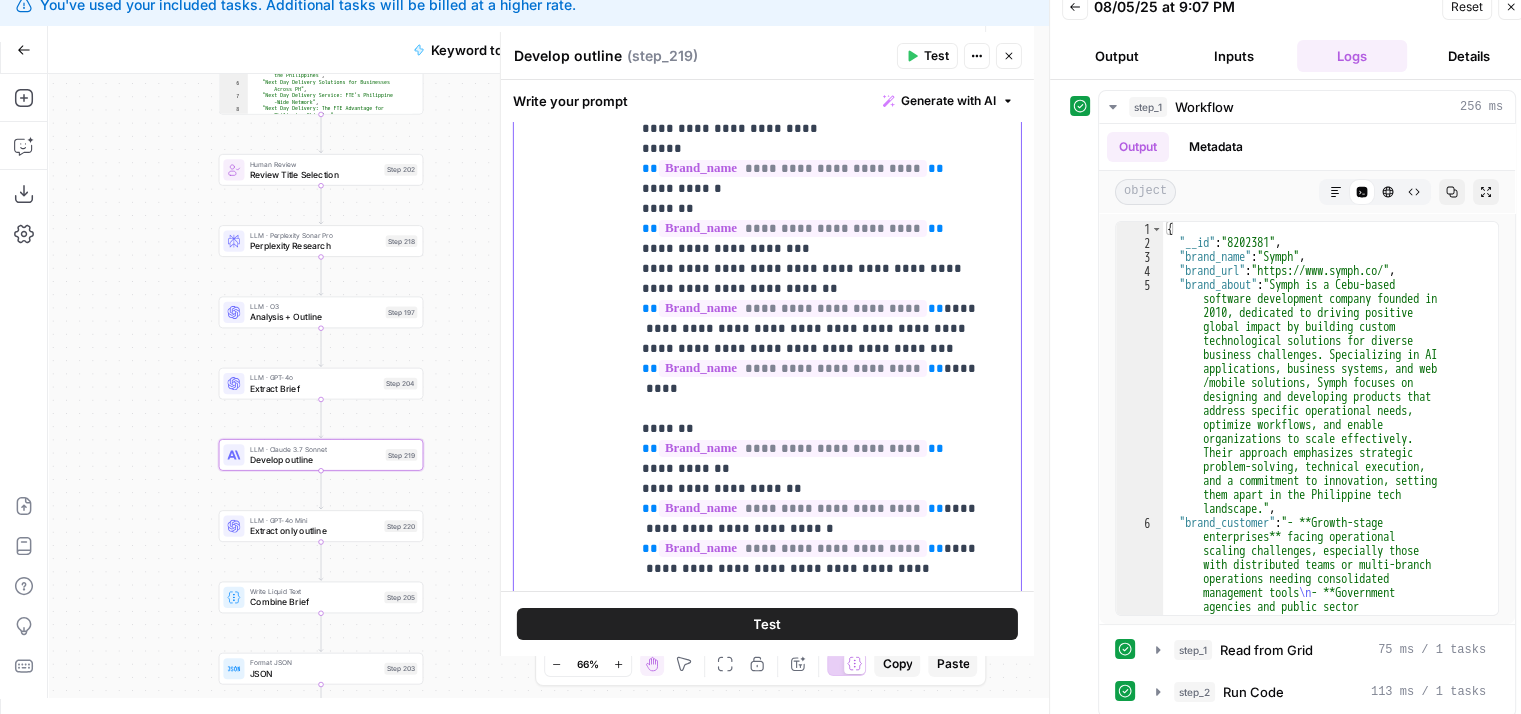 scroll, scrollTop: 4404, scrollLeft: 0, axis: vertical 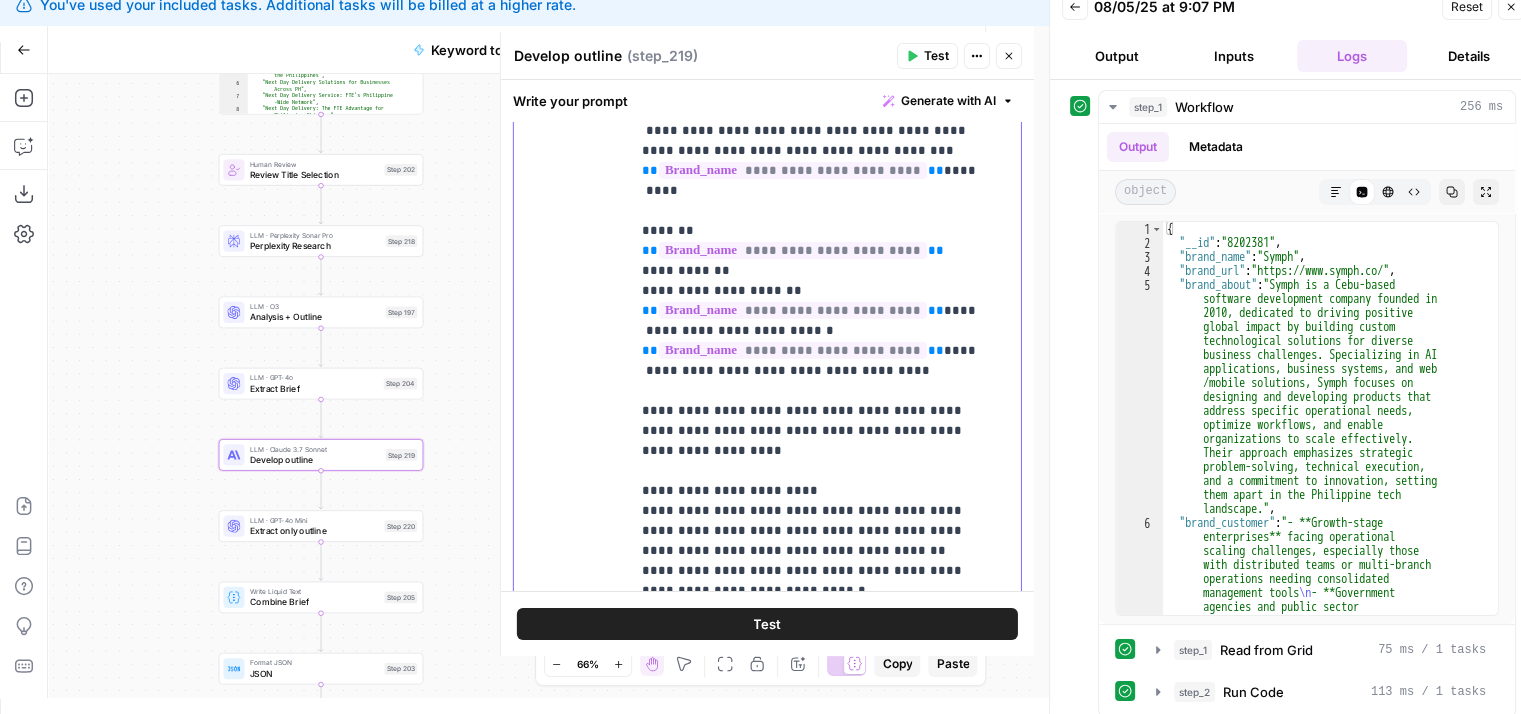 drag, startPoint x: 839, startPoint y: 289, endPoint x: 836, endPoint y: 337, distance: 48.09366 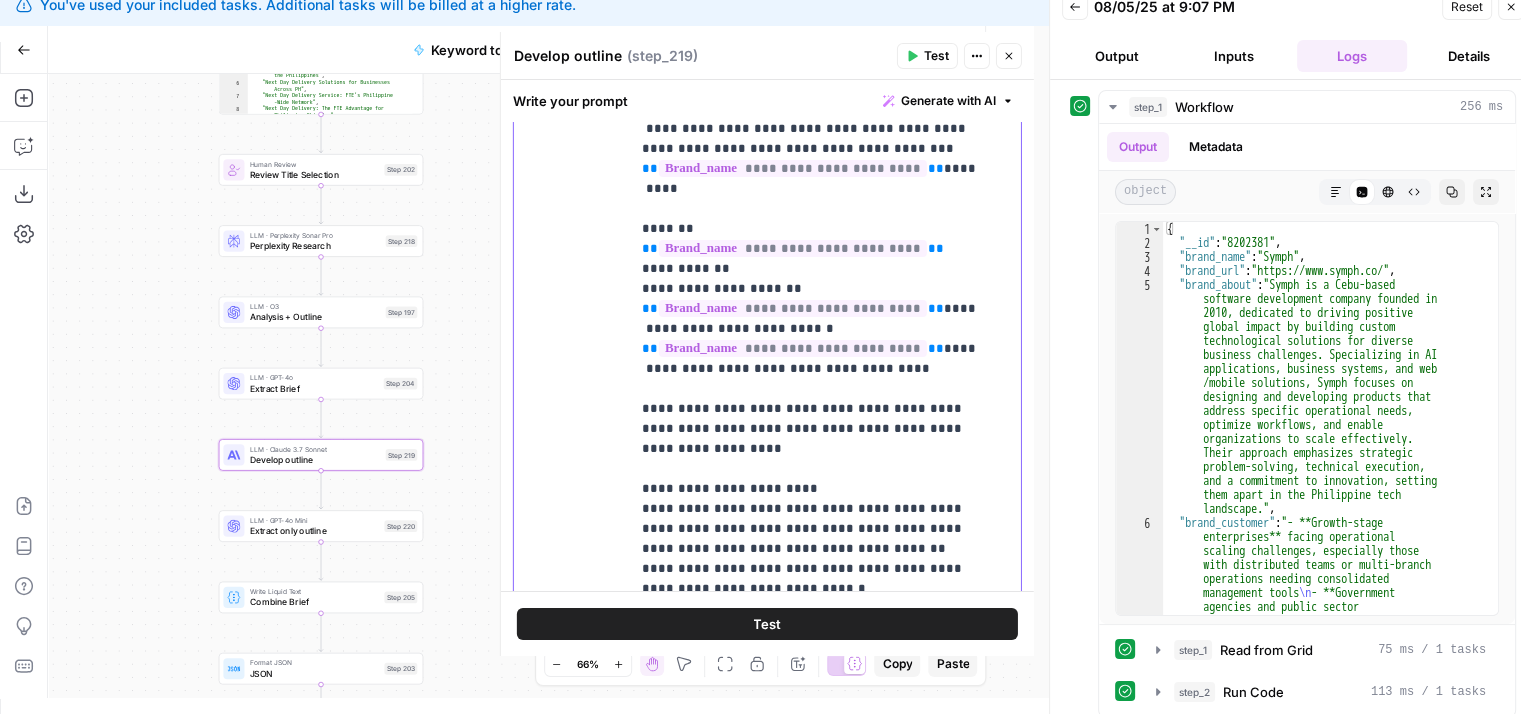 click on "**********" at bounding box center (810, -1051) 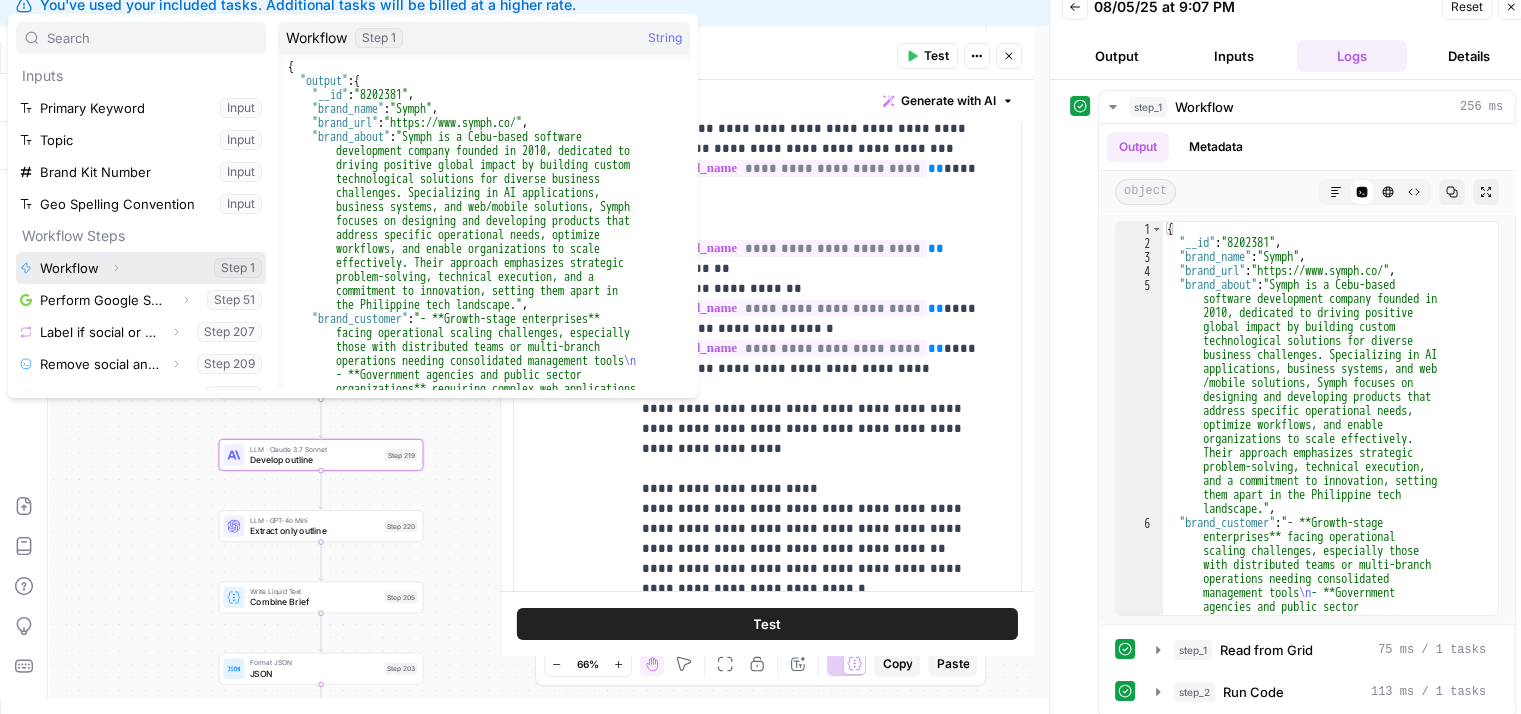 click 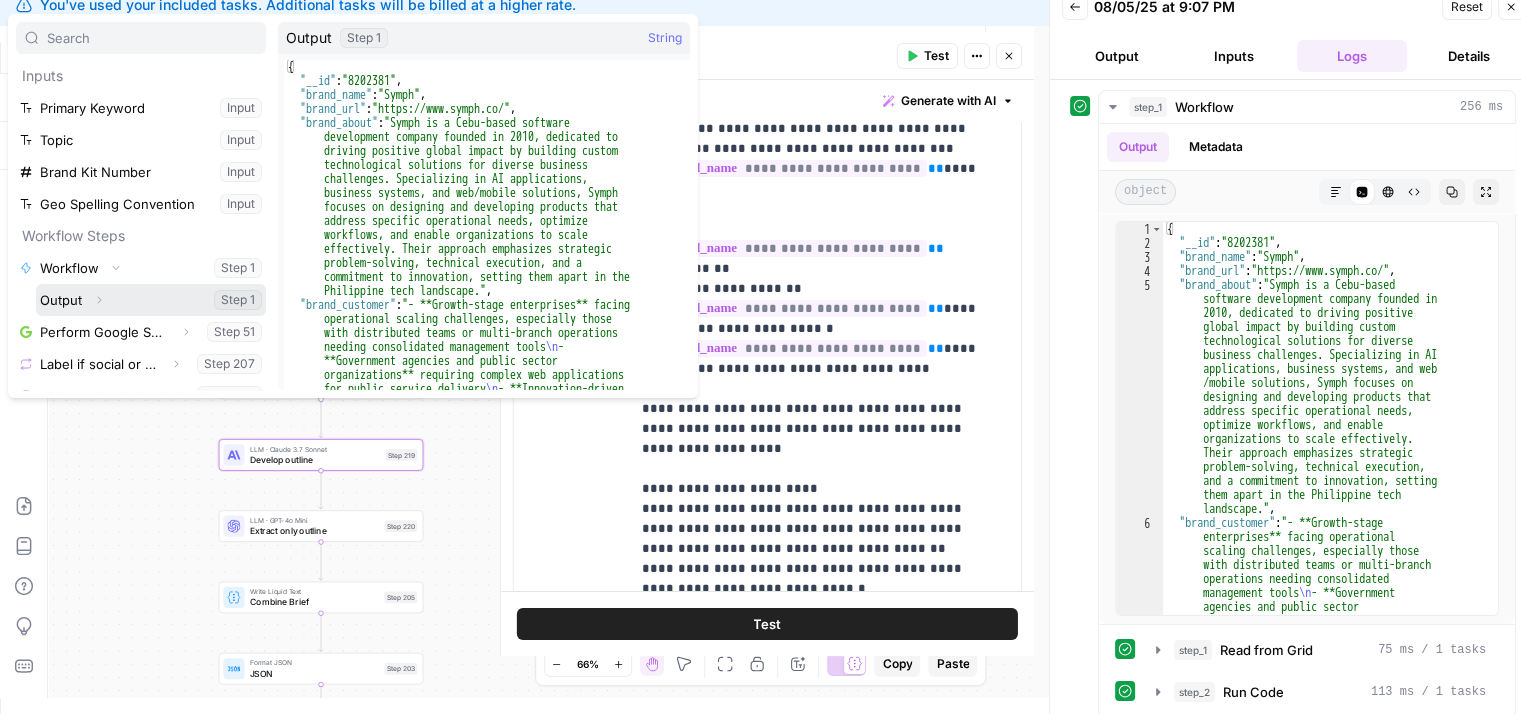 click 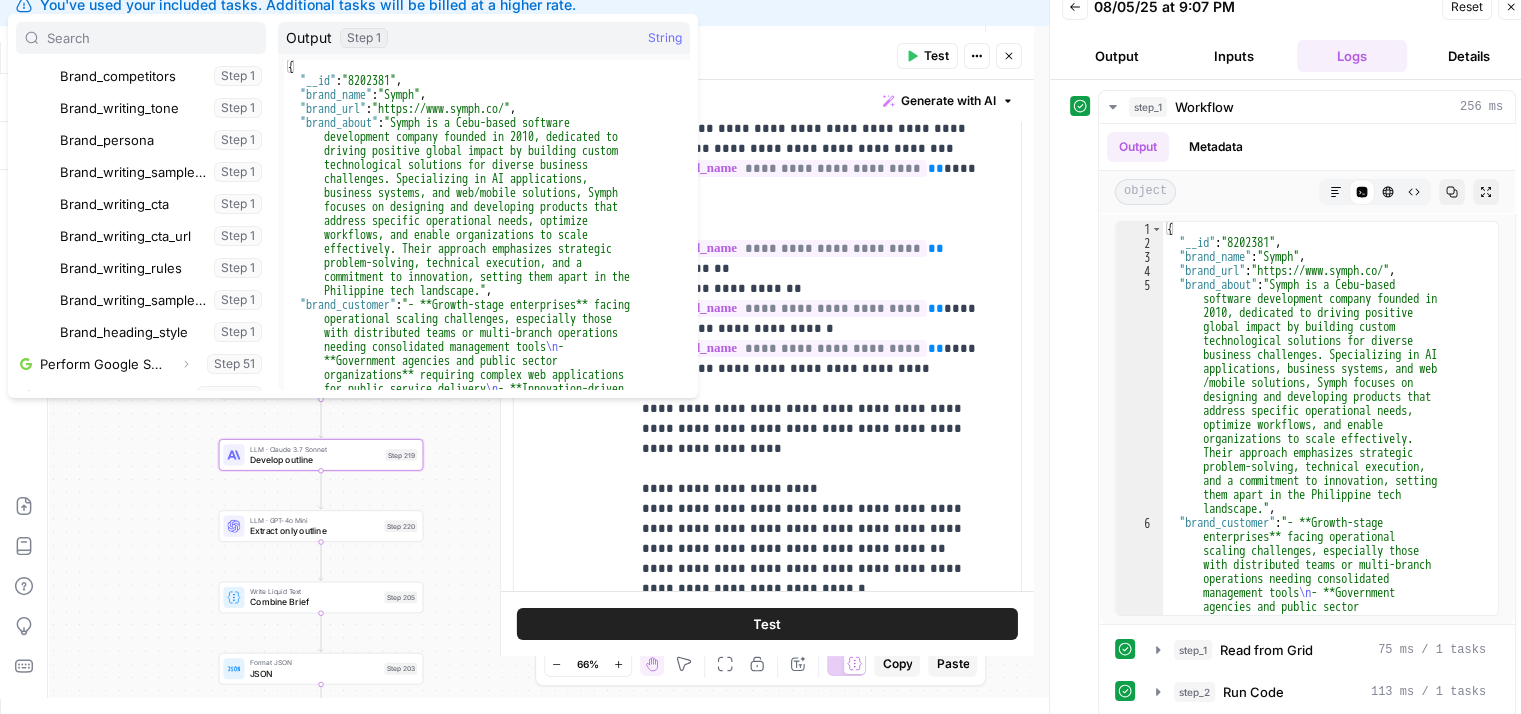 scroll, scrollTop: 450, scrollLeft: 0, axis: vertical 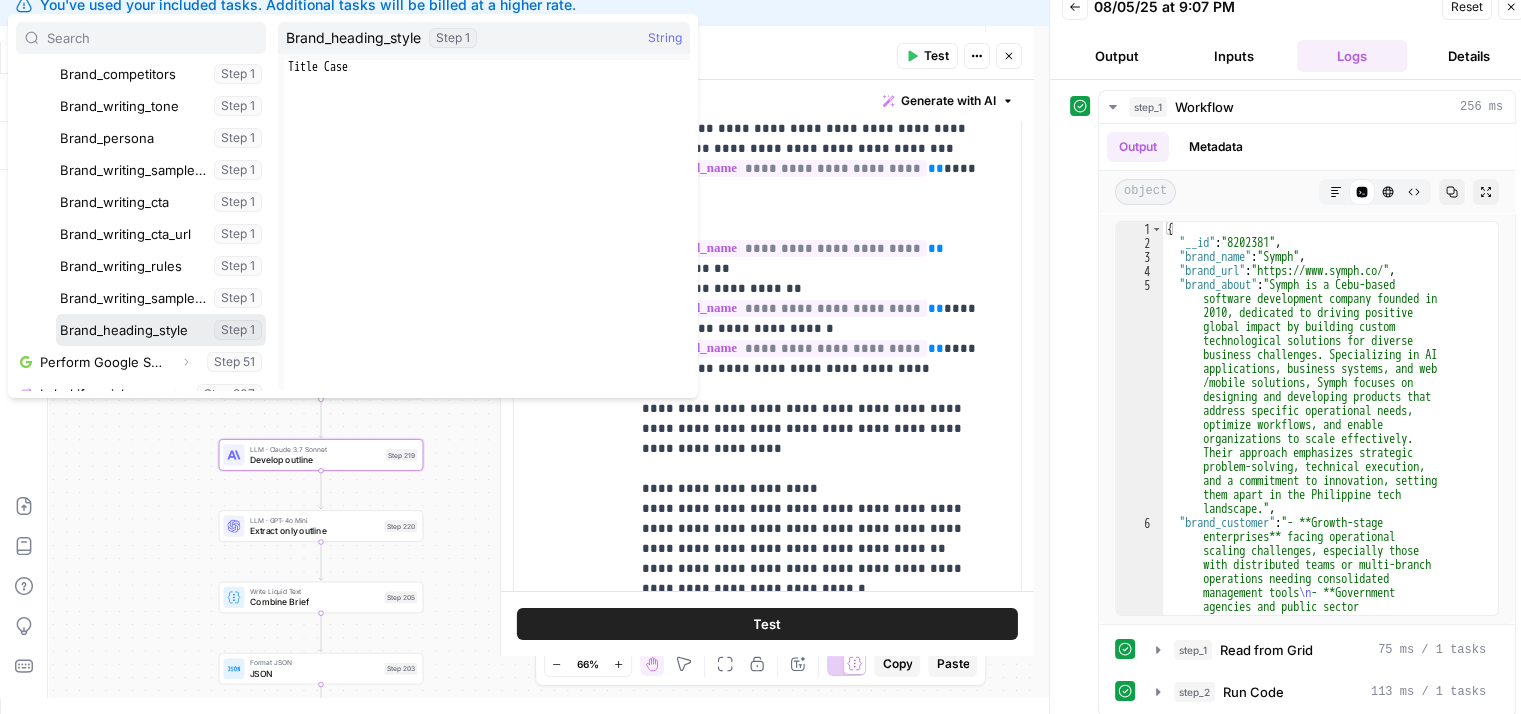 click at bounding box center [161, 330] 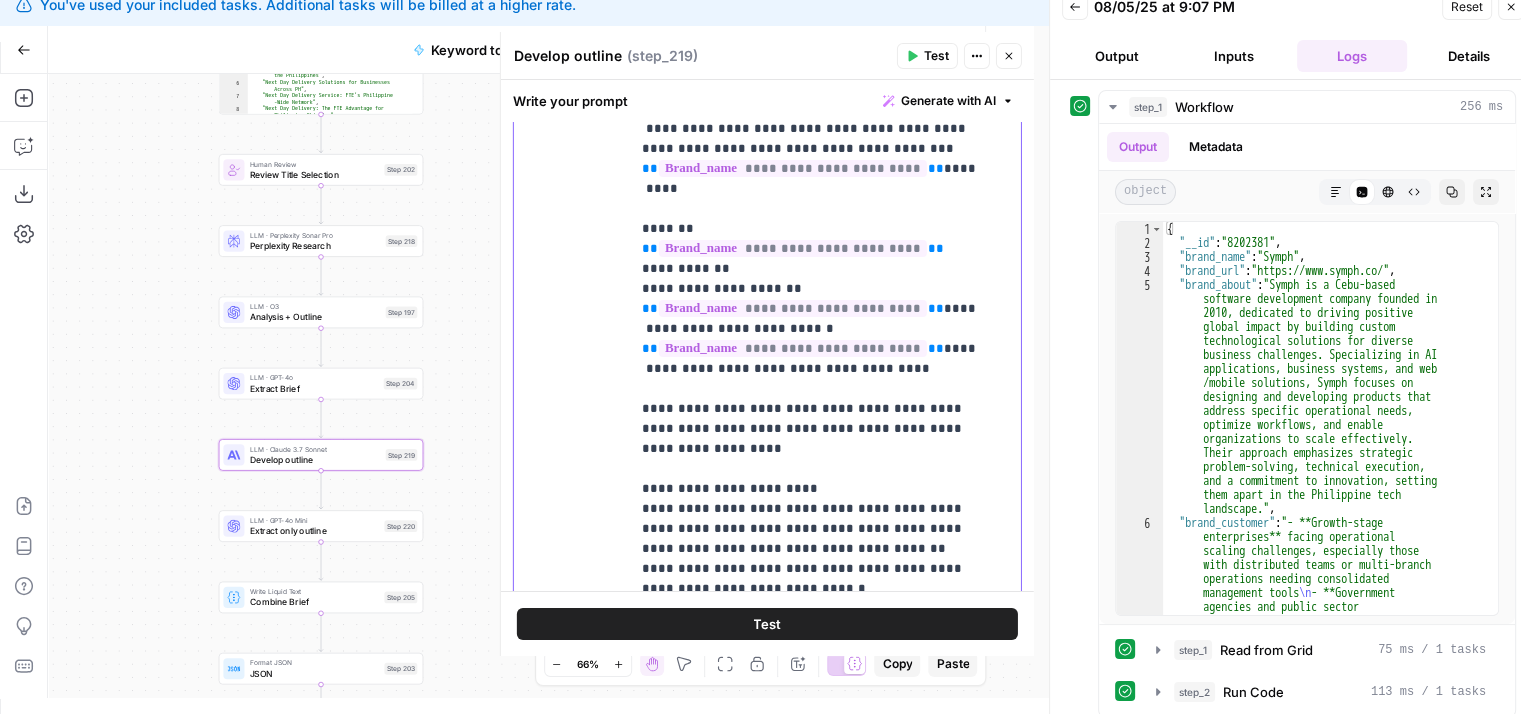 click on "**********" at bounding box center (810, -1011) 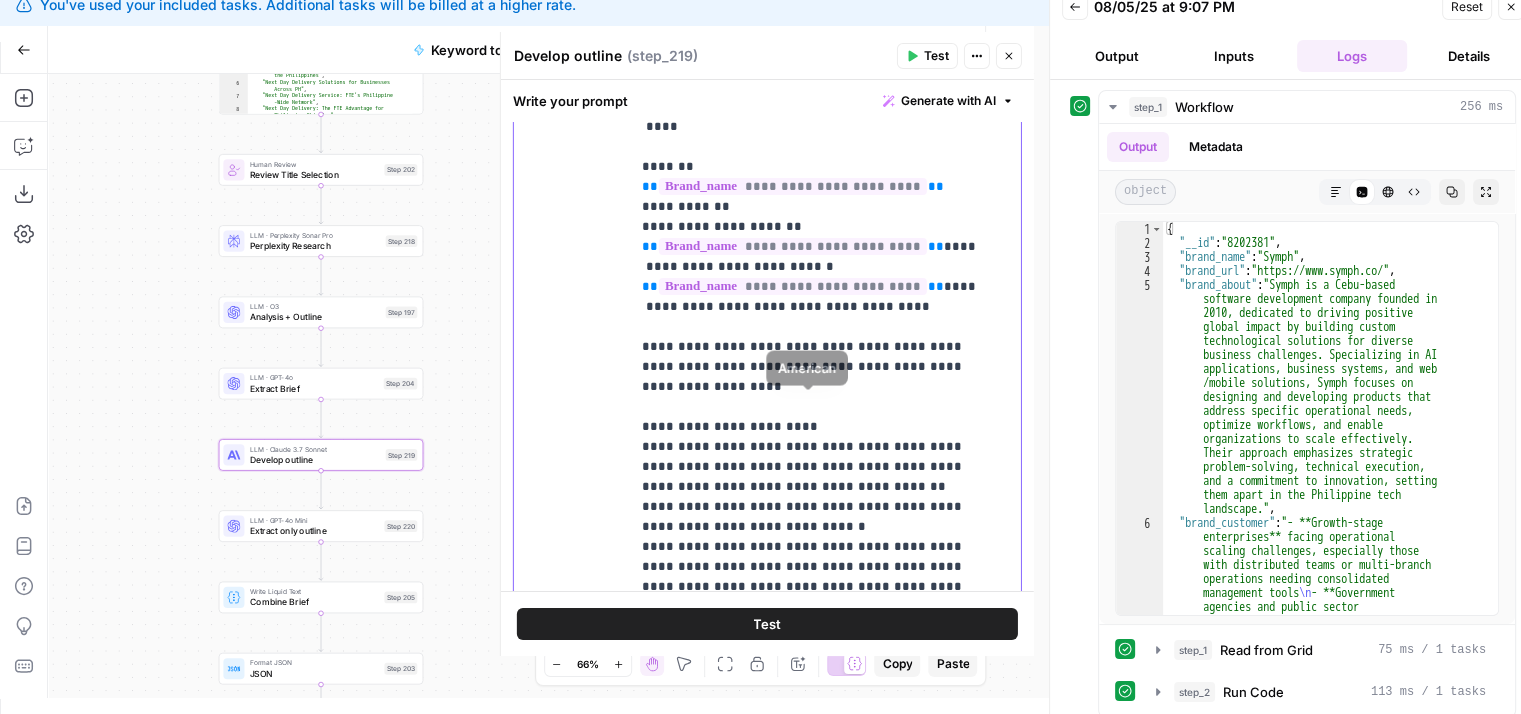 drag, startPoint x: 782, startPoint y: 337, endPoint x: 775, endPoint y: 427, distance: 90.27181 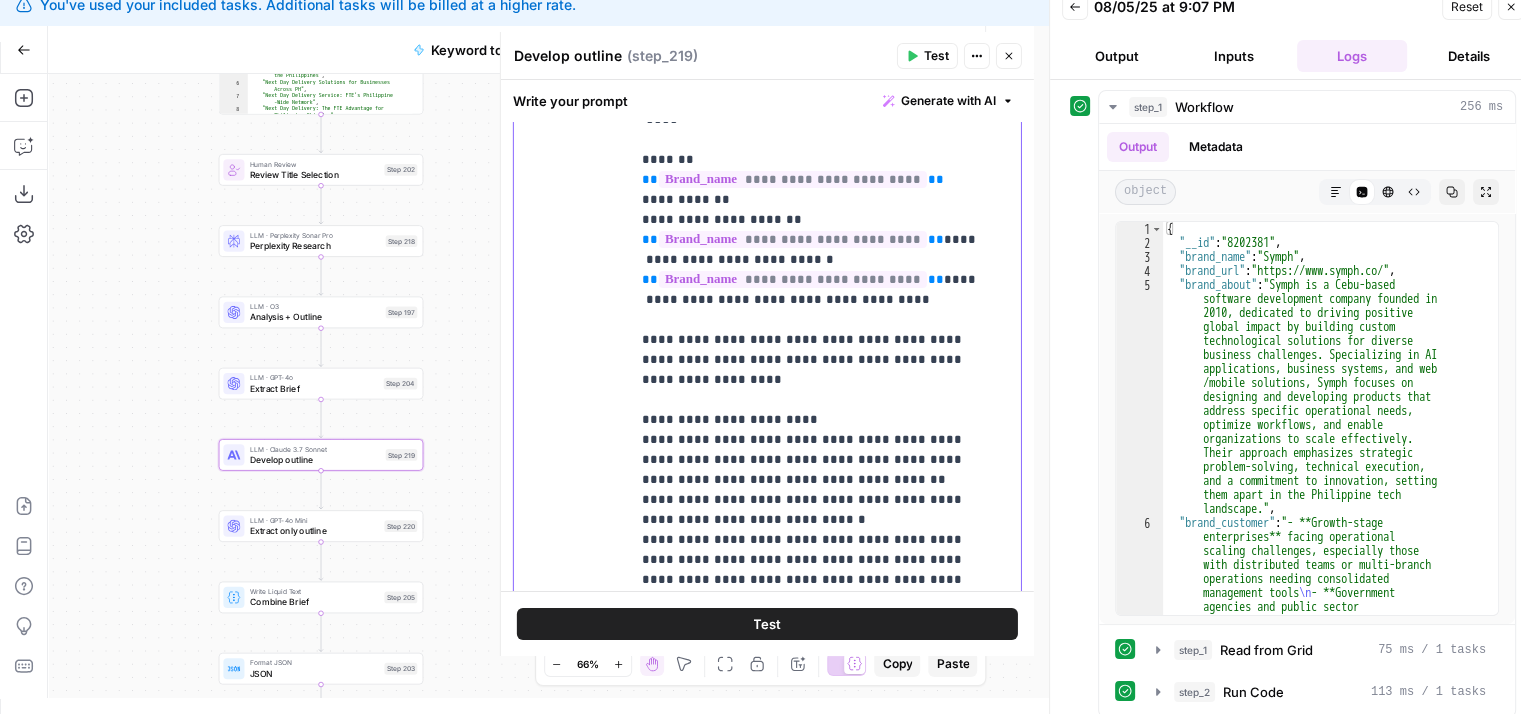 drag, startPoint x: 696, startPoint y: 497, endPoint x: 640, endPoint y: 405, distance: 107.70329 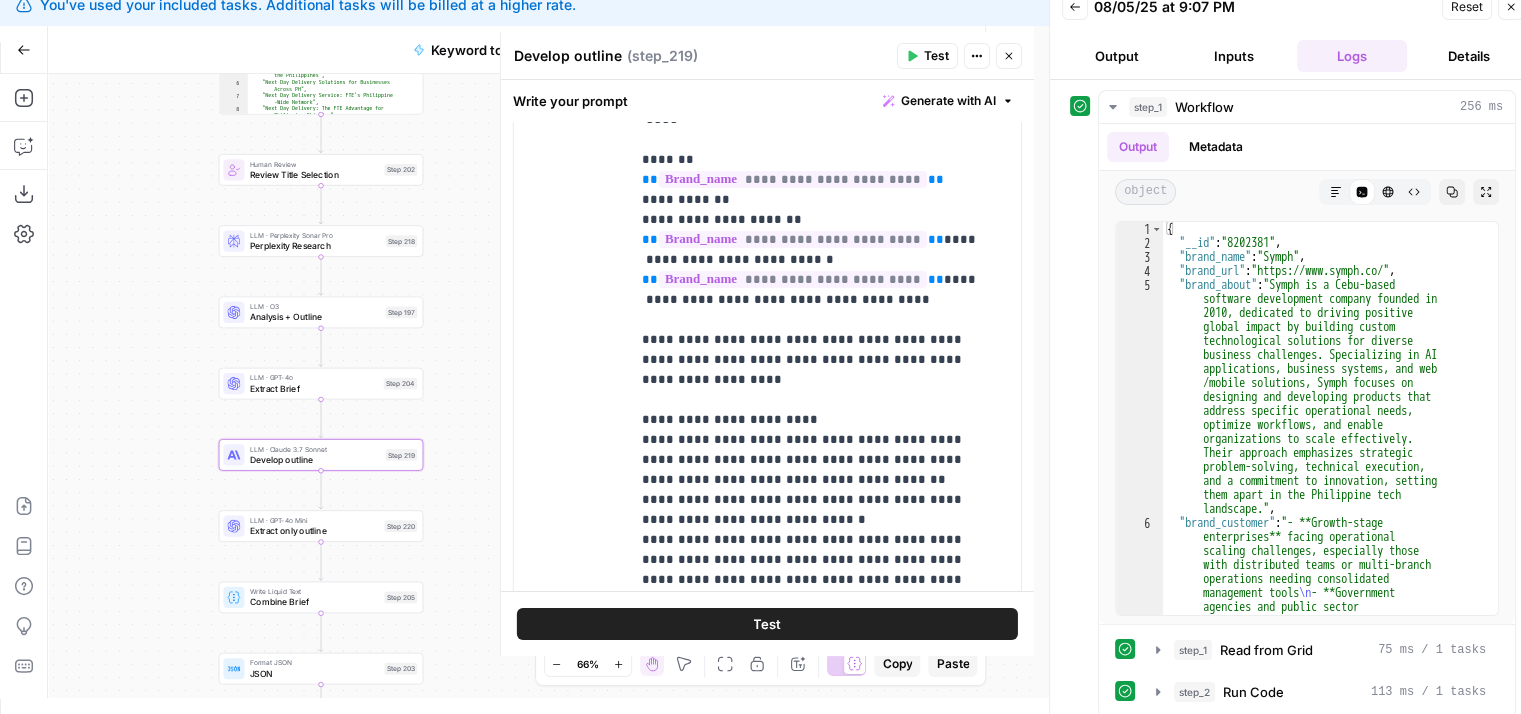 click on "Analysis + Outline" at bounding box center (315, 316) 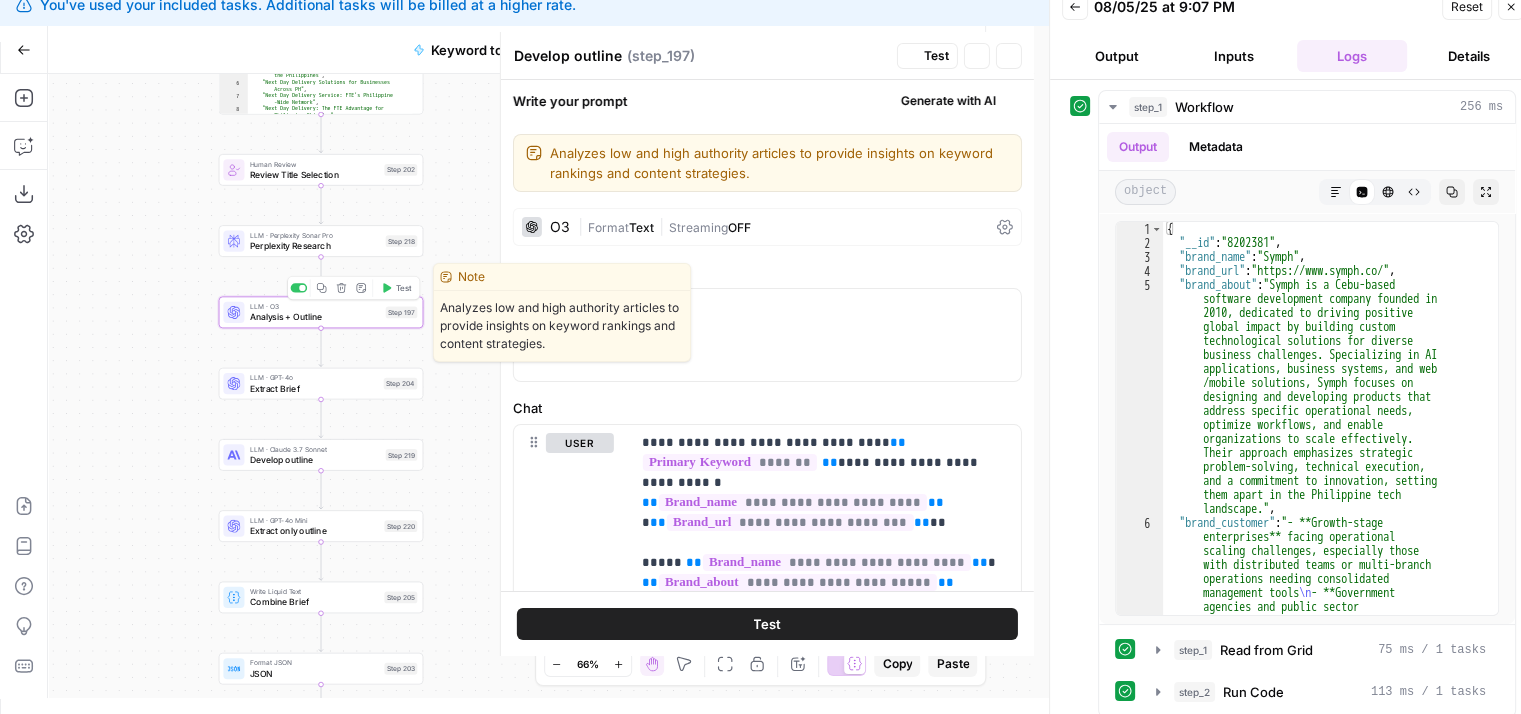 type on "Analysis + Outline" 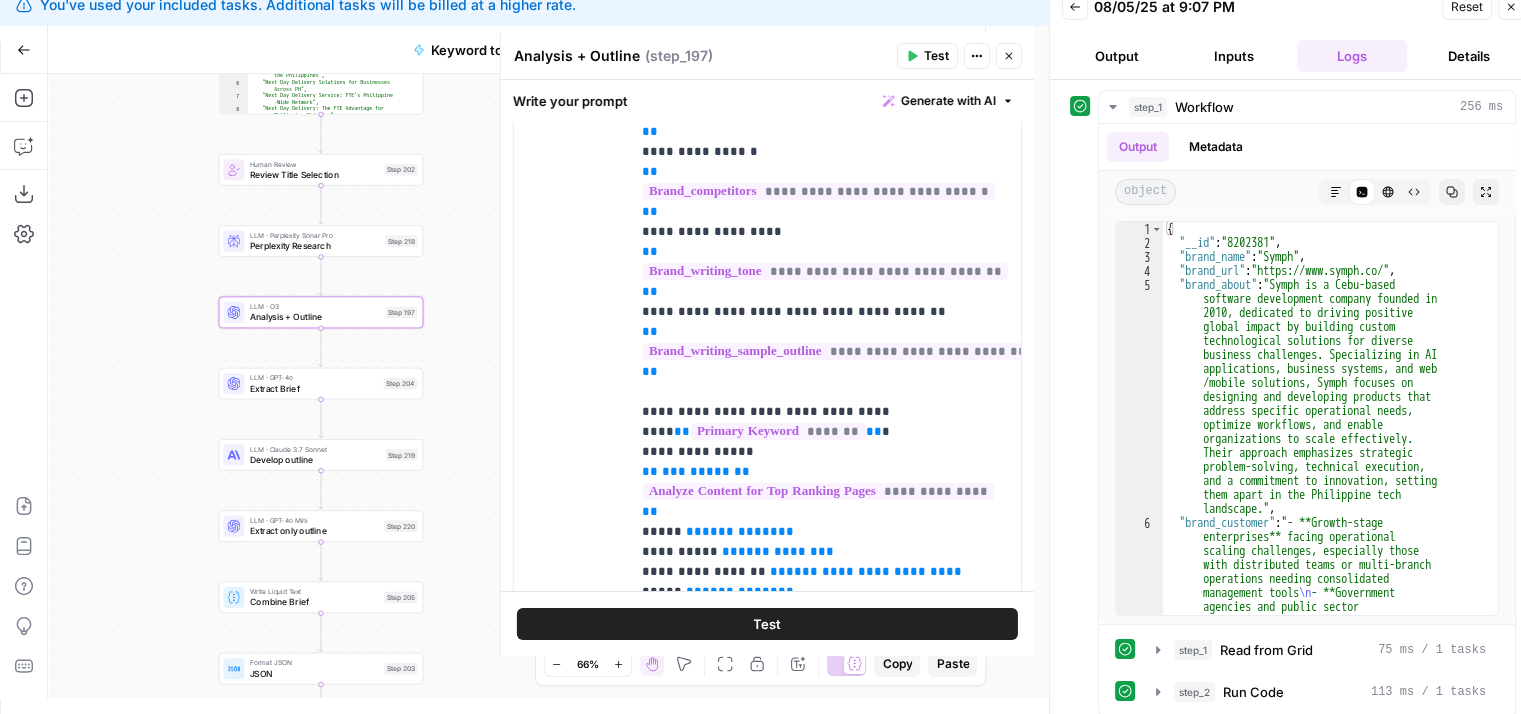 scroll, scrollTop: 710, scrollLeft: 0, axis: vertical 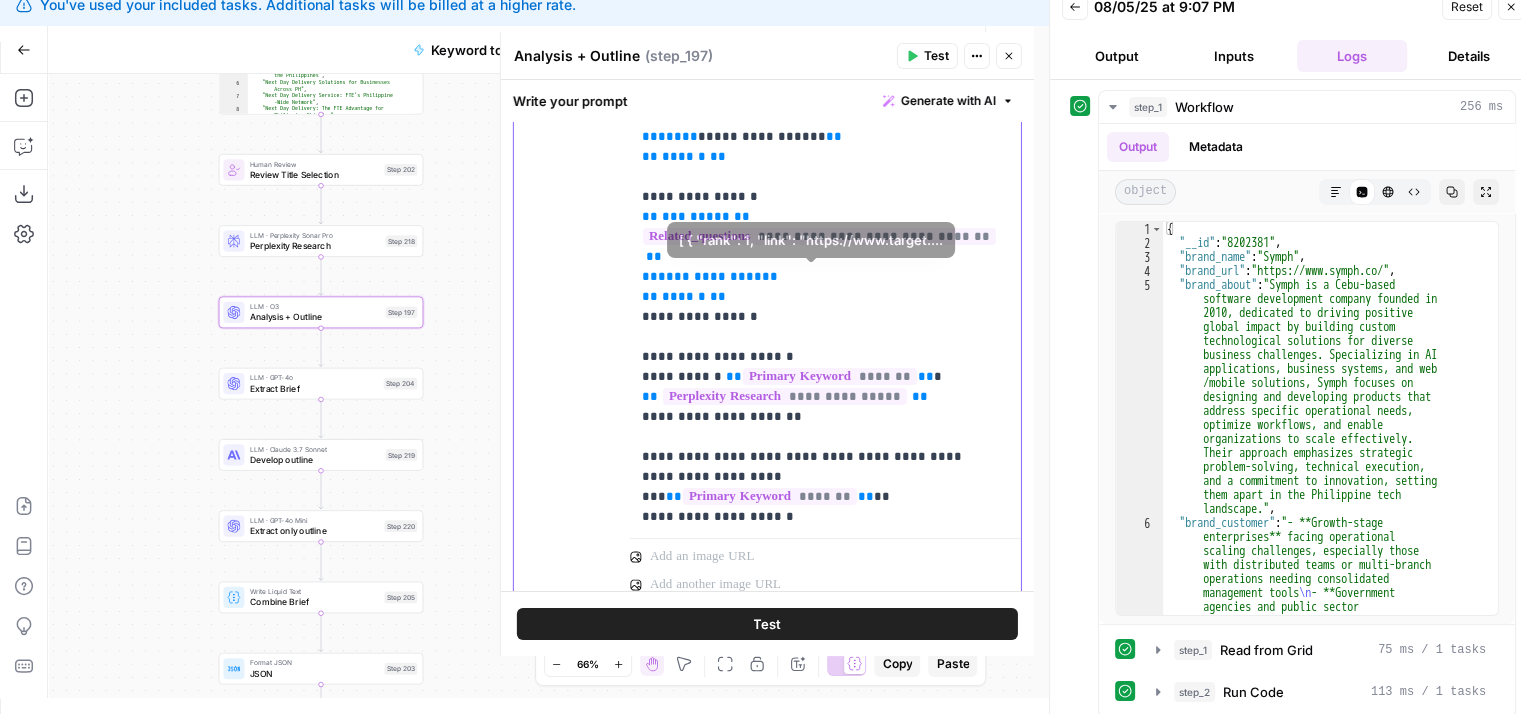 drag, startPoint x: 862, startPoint y: 285, endPoint x: 848, endPoint y: 433, distance: 148.66069 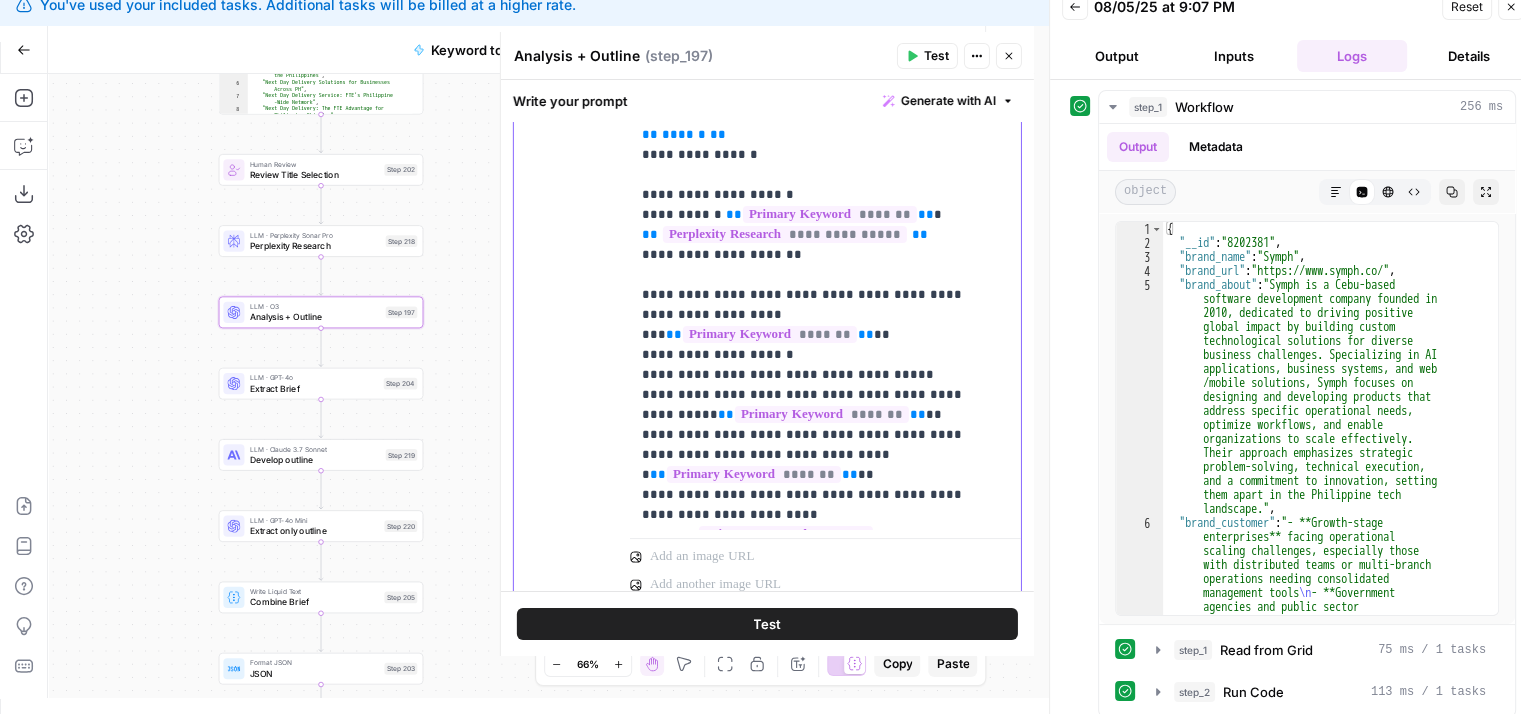 scroll, scrollTop: 1012, scrollLeft: 0, axis: vertical 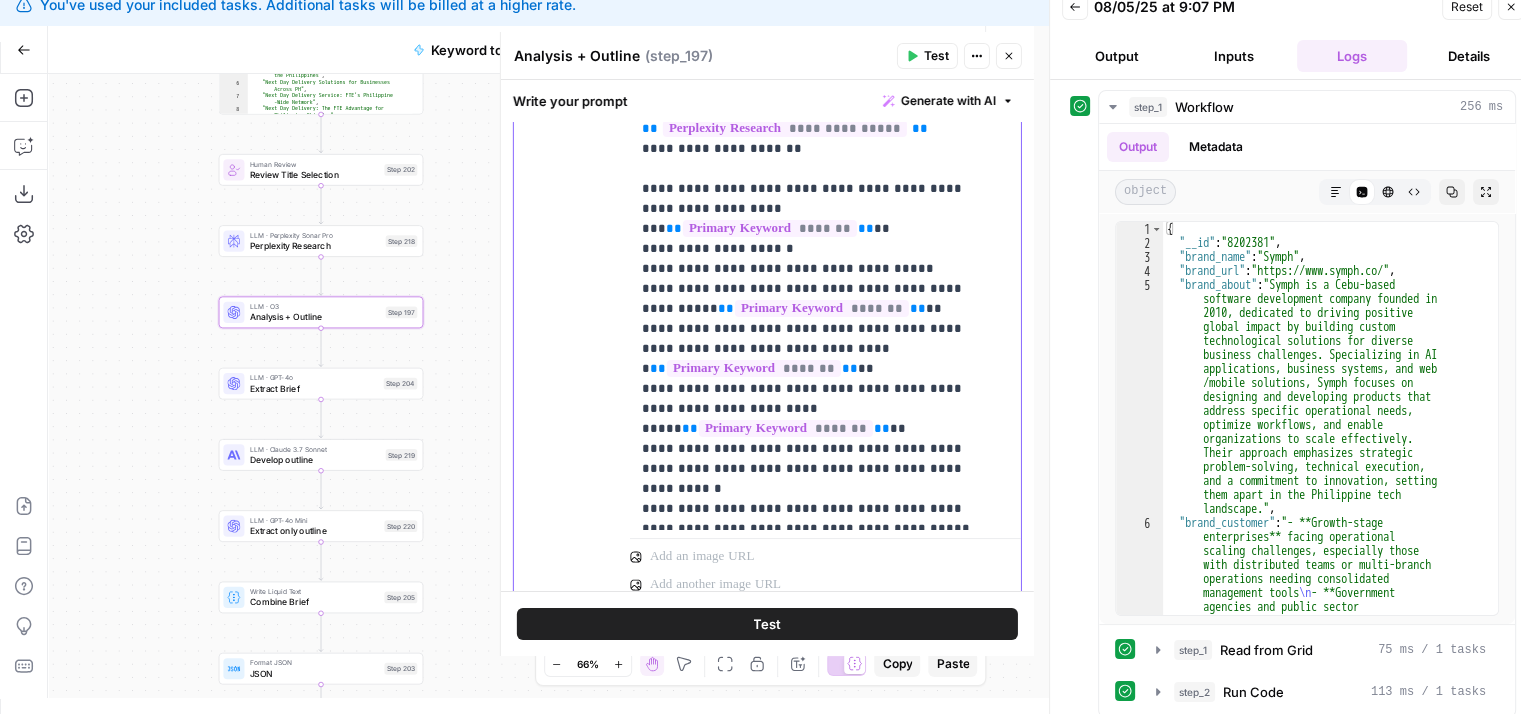 drag, startPoint x: 882, startPoint y: 281, endPoint x: 869, endPoint y: 398, distance: 117.72001 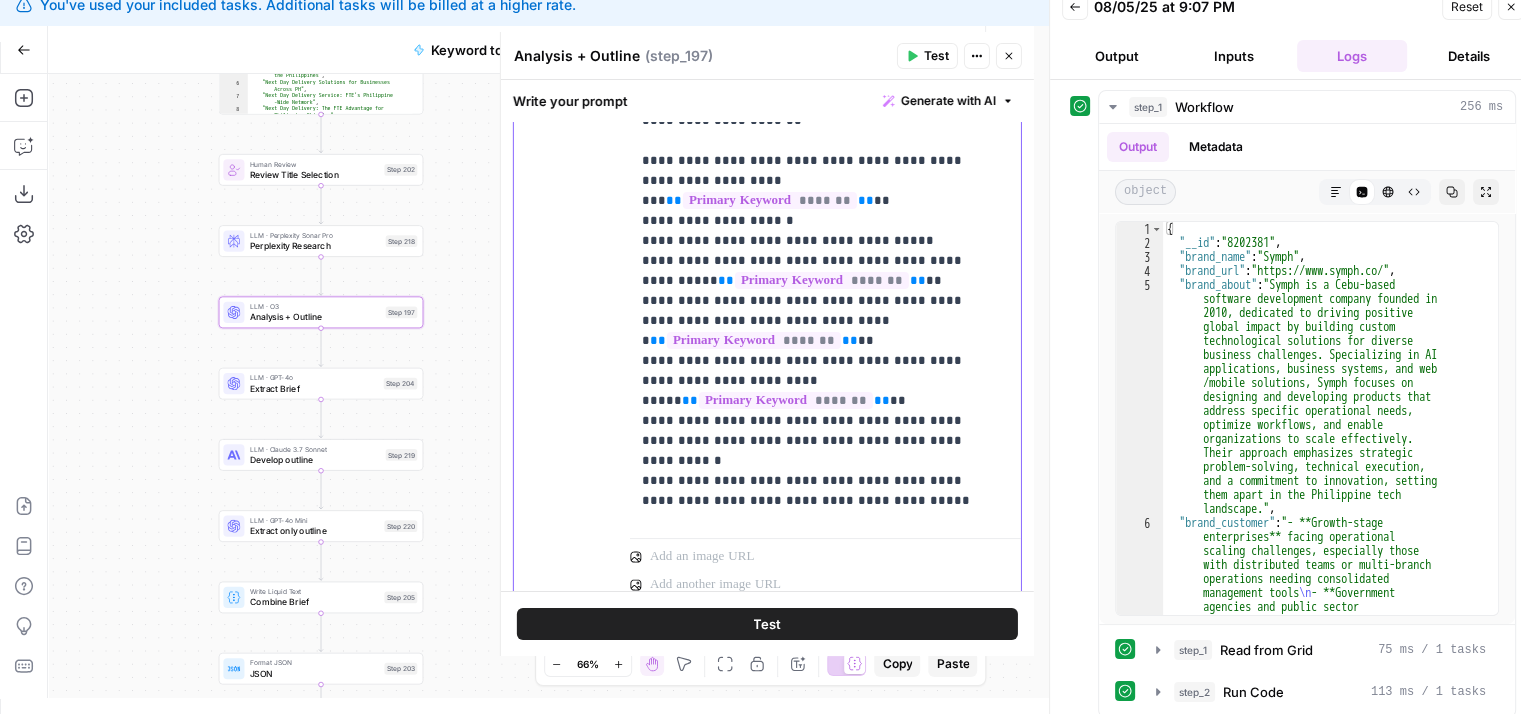 drag, startPoint x: 876, startPoint y: 277, endPoint x: 860, endPoint y: 285, distance: 17.888544 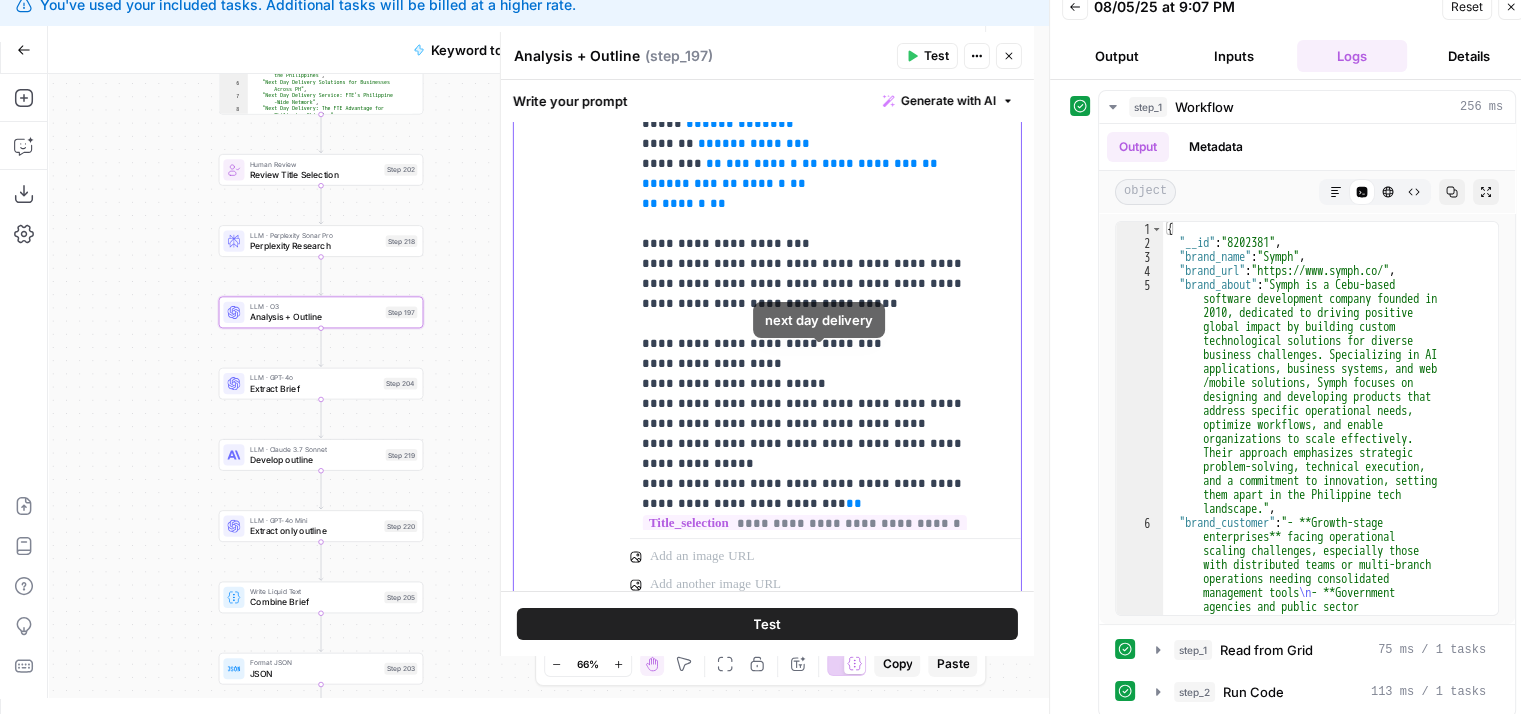drag, startPoint x: 889, startPoint y: 384, endPoint x: 880, endPoint y: 433, distance: 49.819675 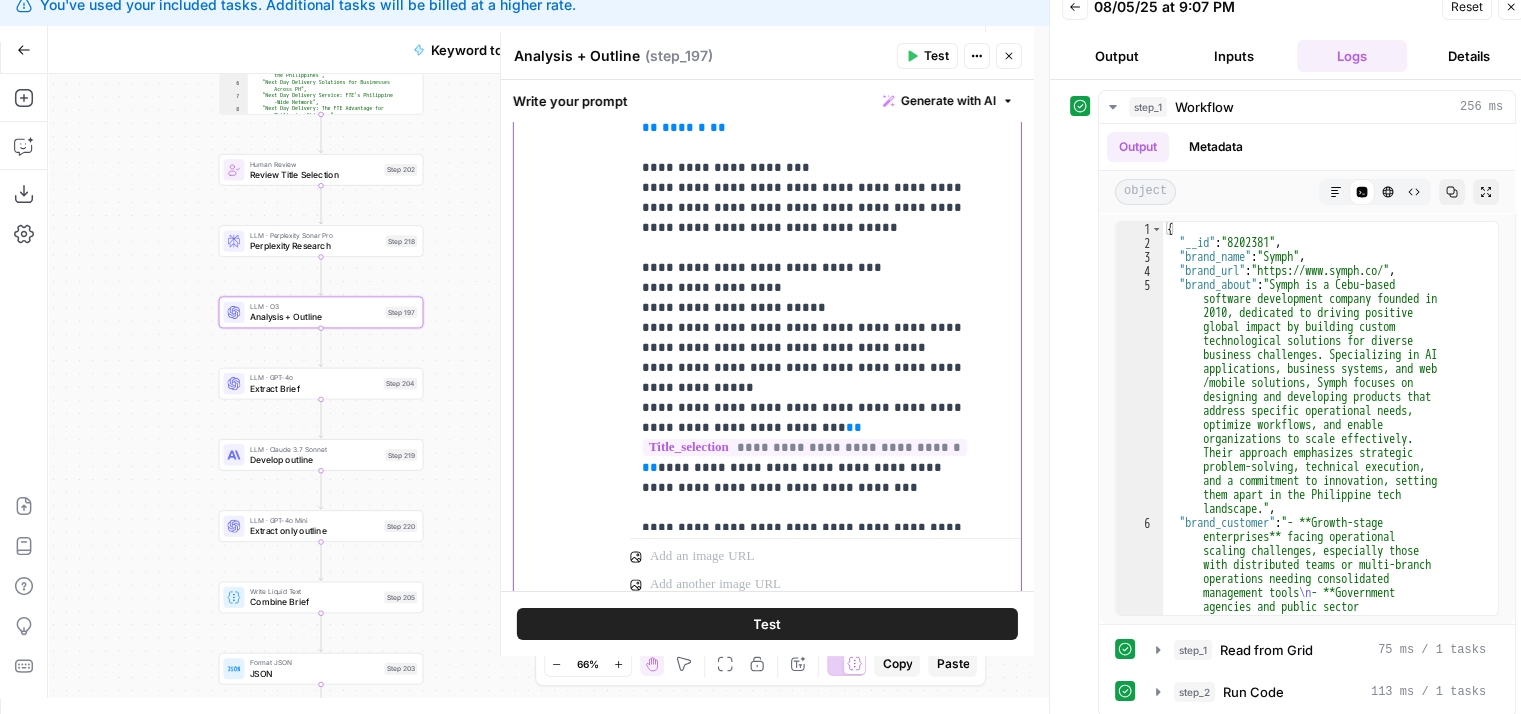 drag, startPoint x: 873, startPoint y: 297, endPoint x: 872, endPoint y: 382, distance: 85.00588 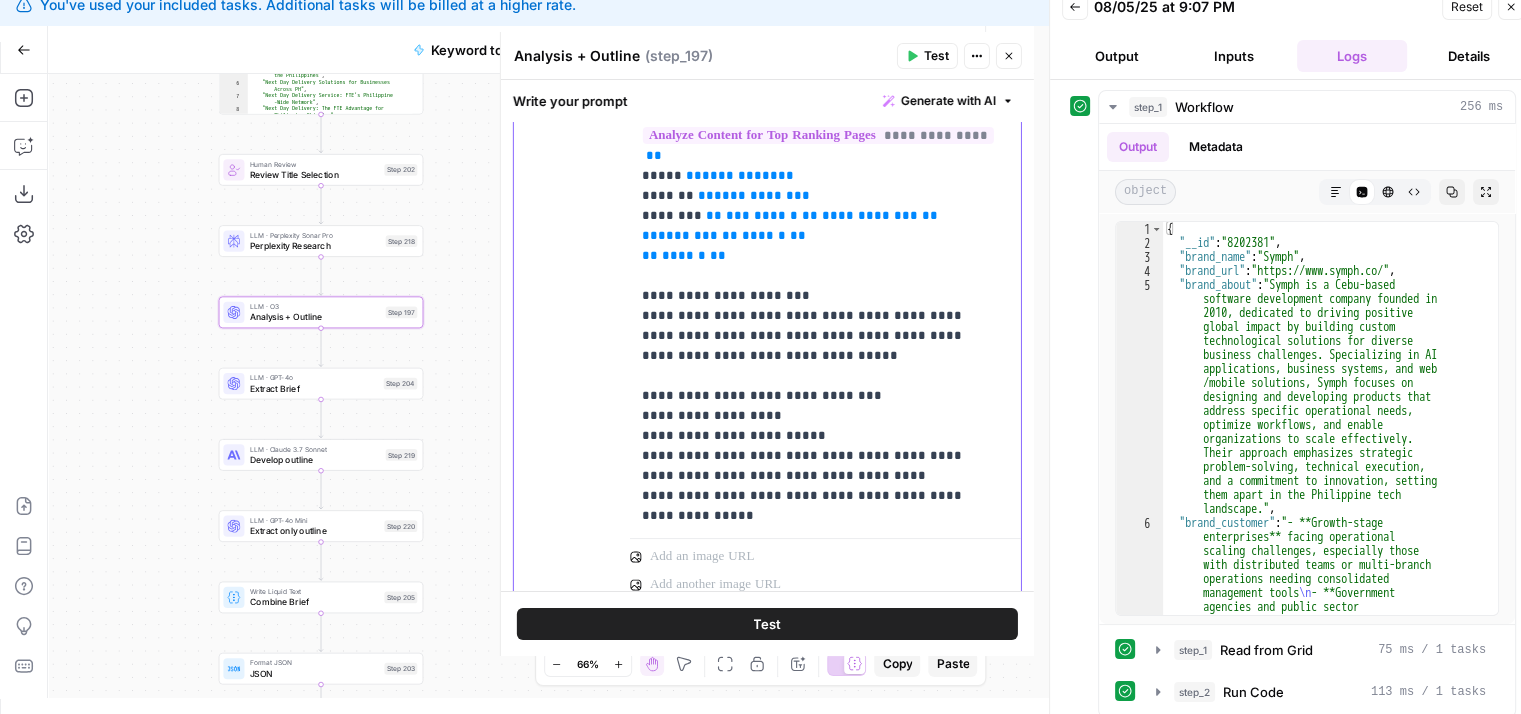 drag, startPoint x: 860, startPoint y: 377, endPoint x: 862, endPoint y: 327, distance: 50.039986 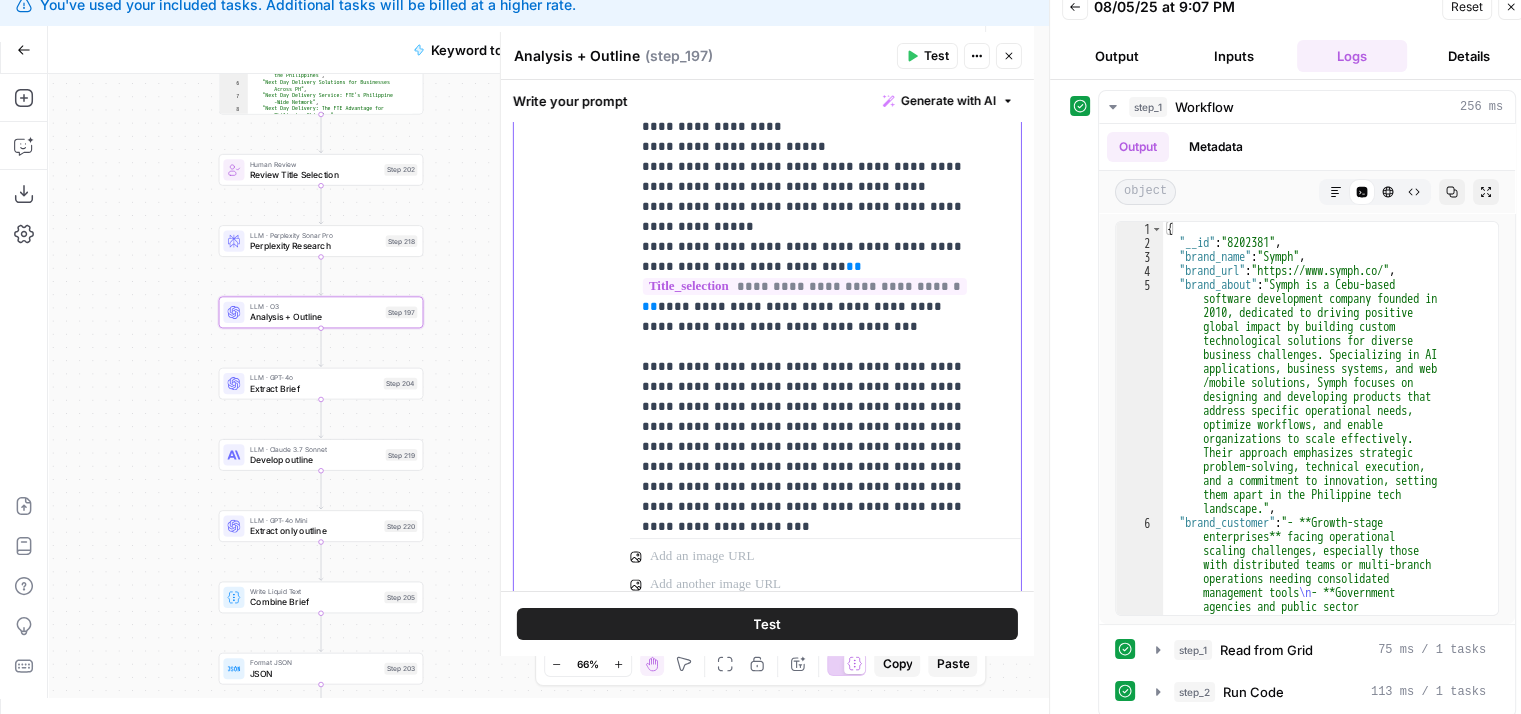 drag, startPoint x: 841, startPoint y: 372, endPoint x: 840, endPoint y: 395, distance: 23.021729 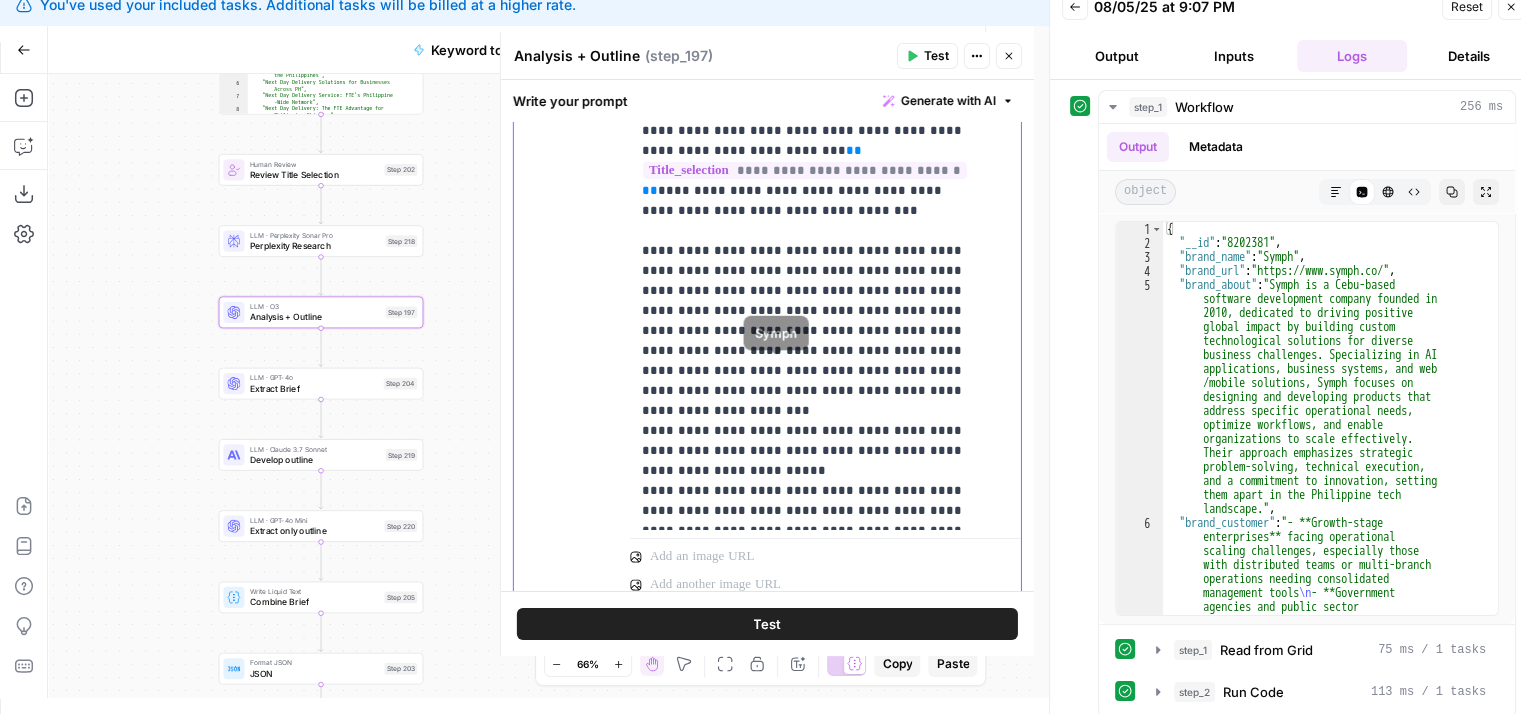 drag, startPoint x: 846, startPoint y: 412, endPoint x: 844, endPoint y: 430, distance: 18.110771 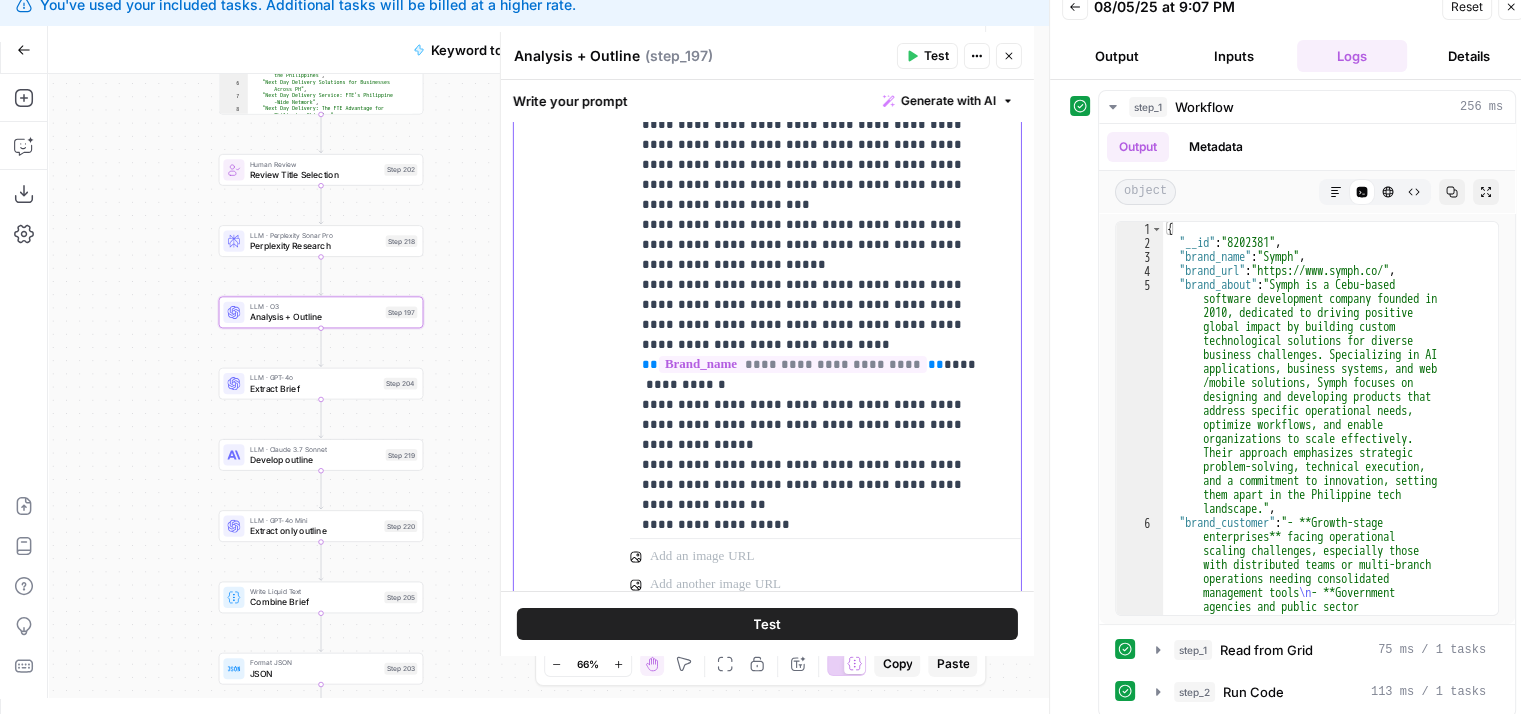 drag, startPoint x: 855, startPoint y: 354, endPoint x: 853, endPoint y: 393, distance: 39.051247 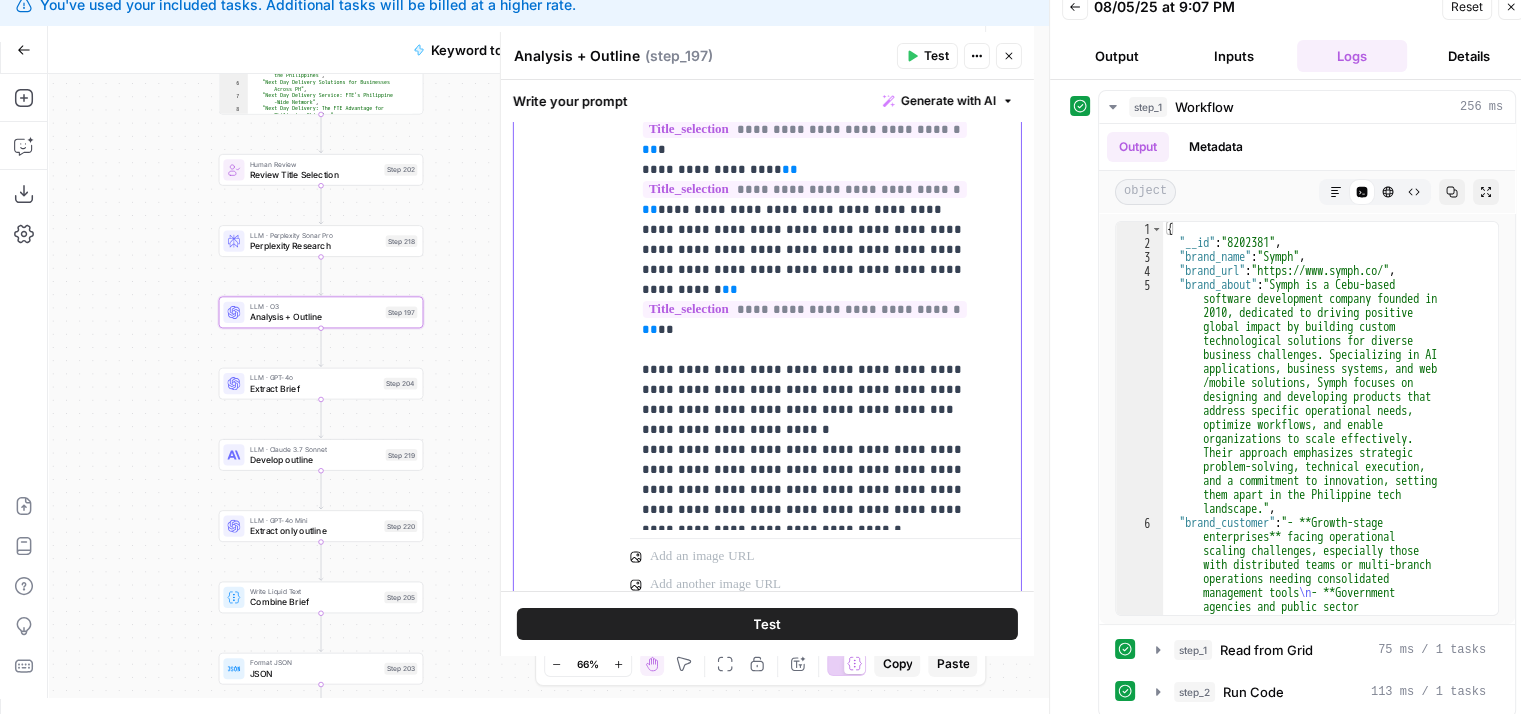 drag, startPoint x: 924, startPoint y: 374, endPoint x: 922, endPoint y: 509, distance: 135.01482 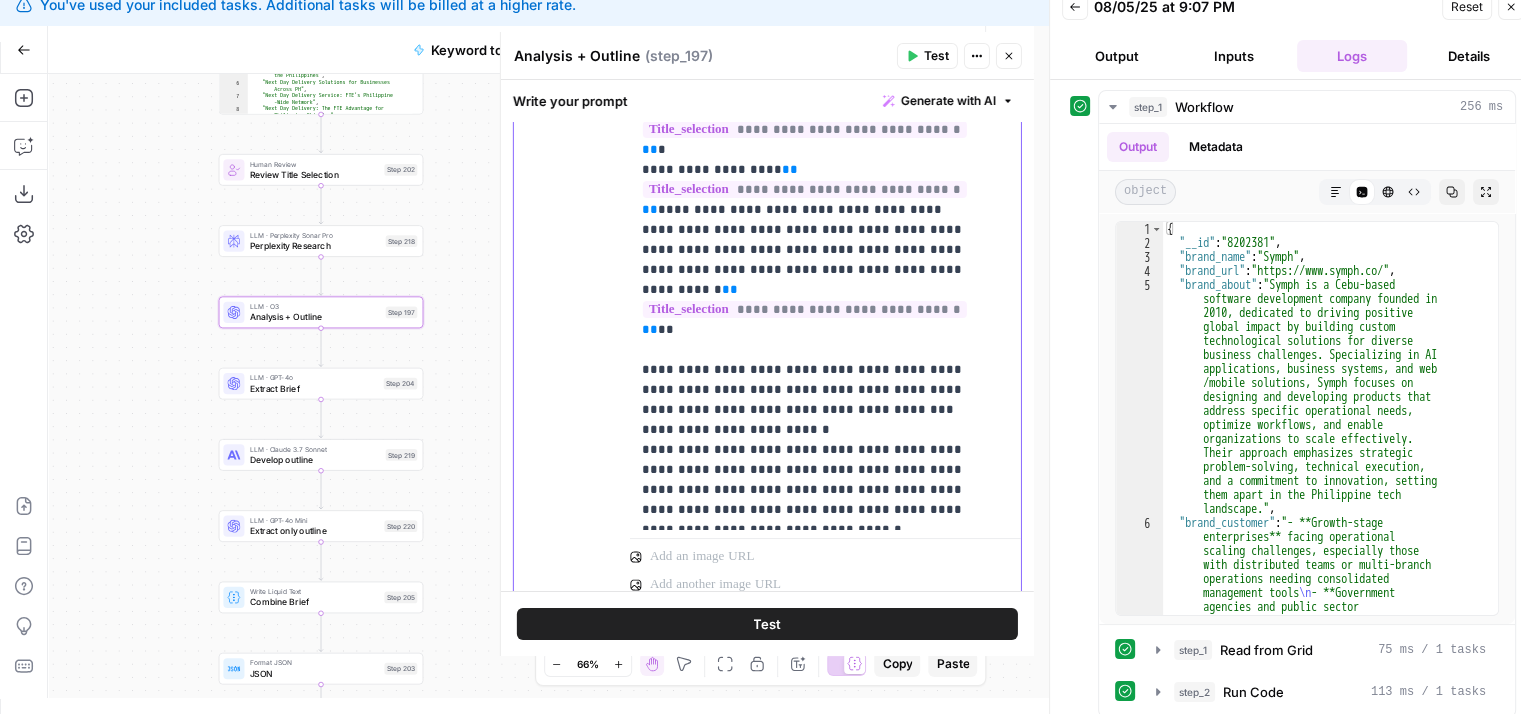 scroll, scrollTop: 2704, scrollLeft: 0, axis: vertical 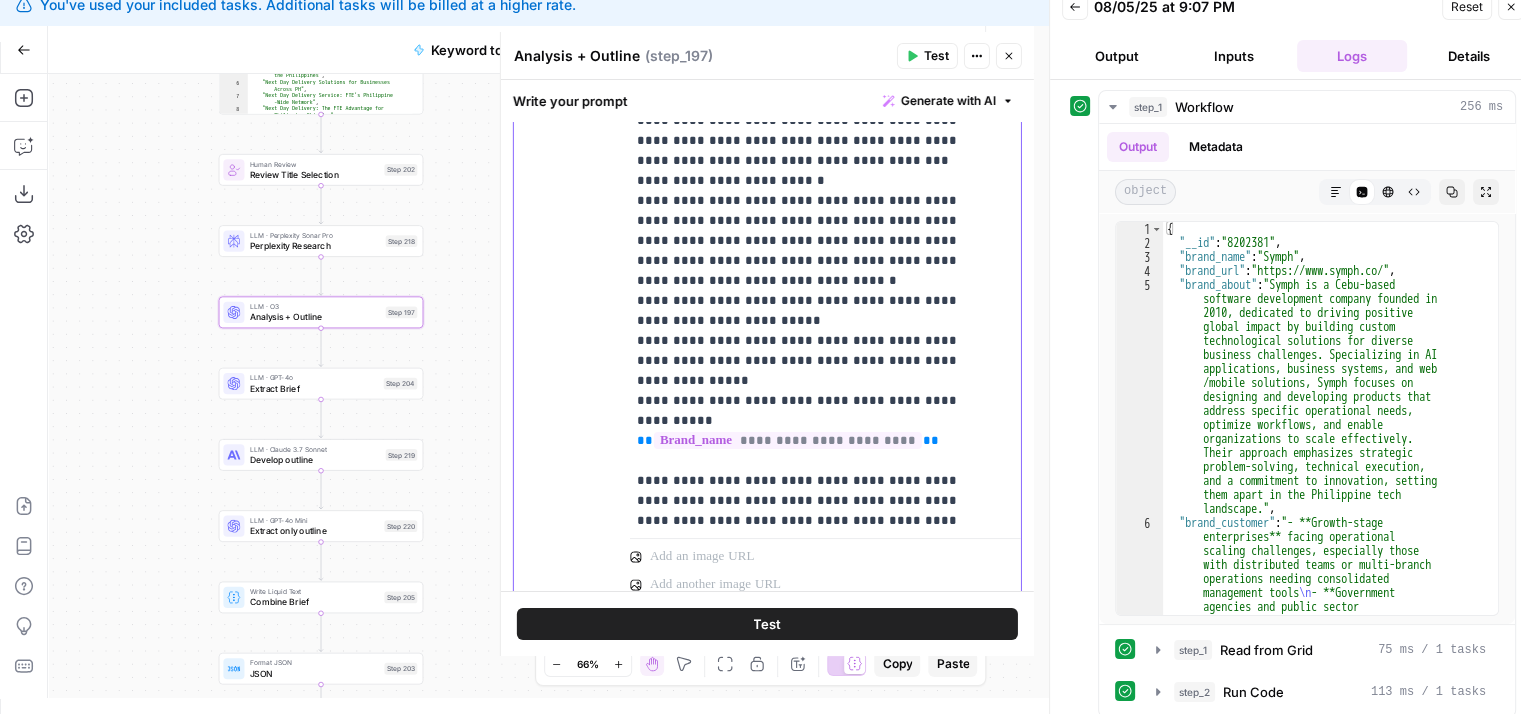 drag, startPoint x: 893, startPoint y: 396, endPoint x: 922, endPoint y: 509, distance: 116.6619 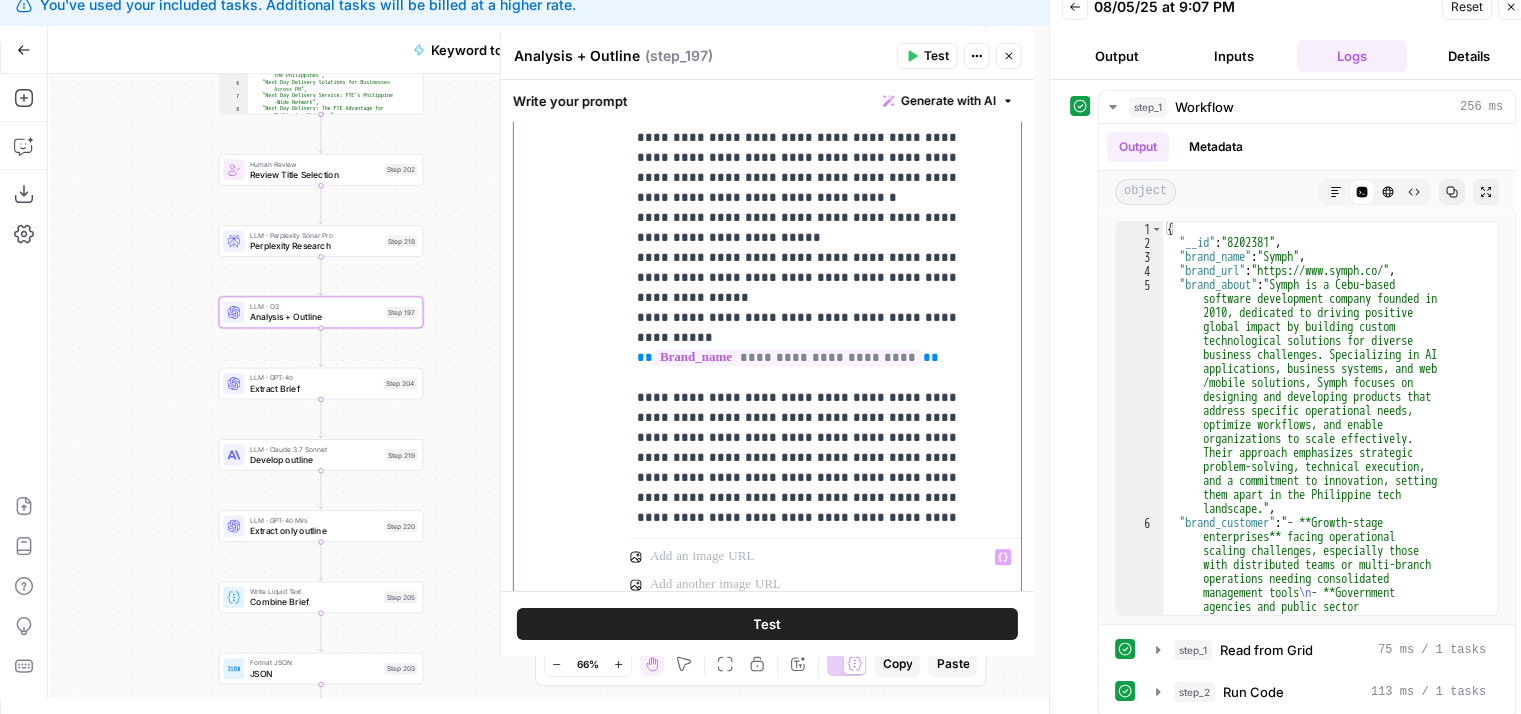 drag, startPoint x: 897, startPoint y: 348, endPoint x: 903, endPoint y: 441, distance: 93.193344 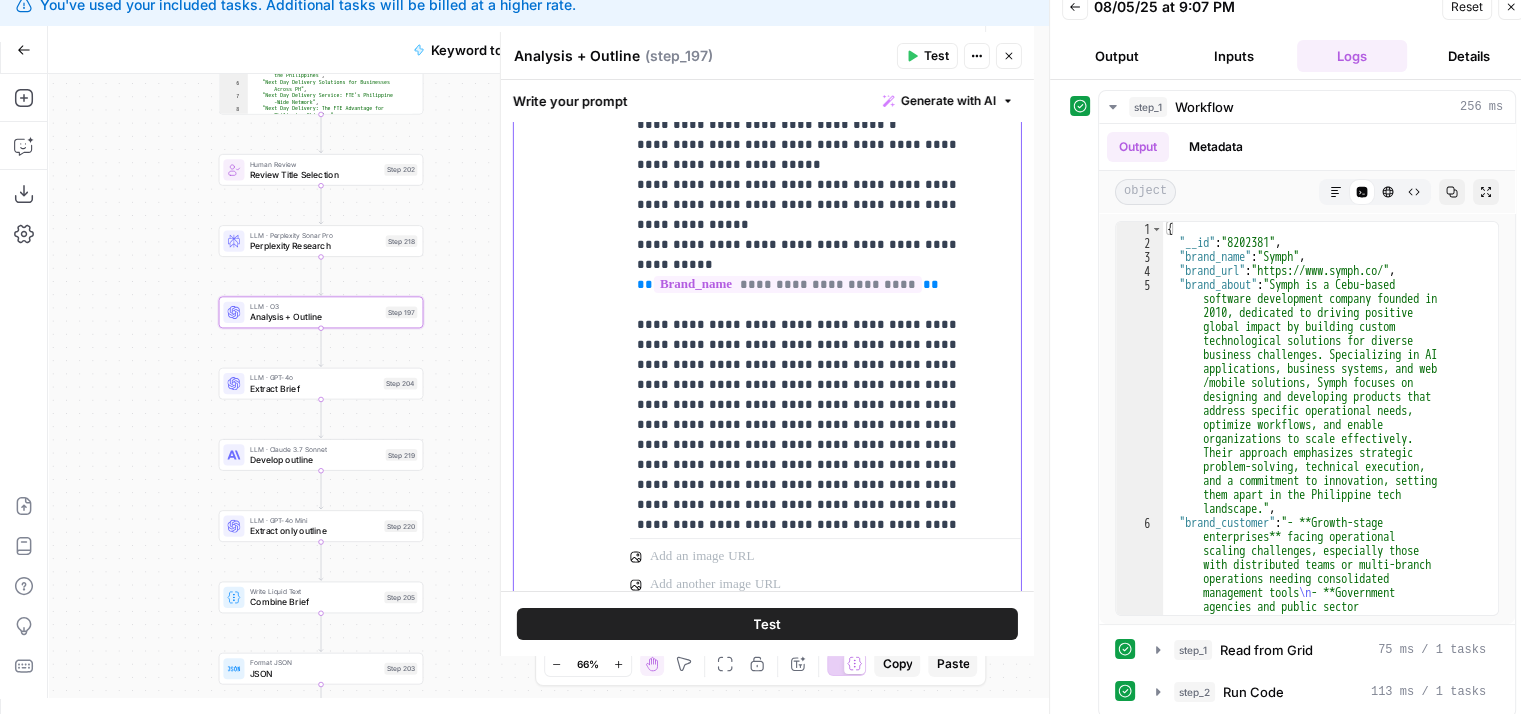 drag, startPoint x: 855, startPoint y: 376, endPoint x: 858, endPoint y: 433, distance: 57.07889 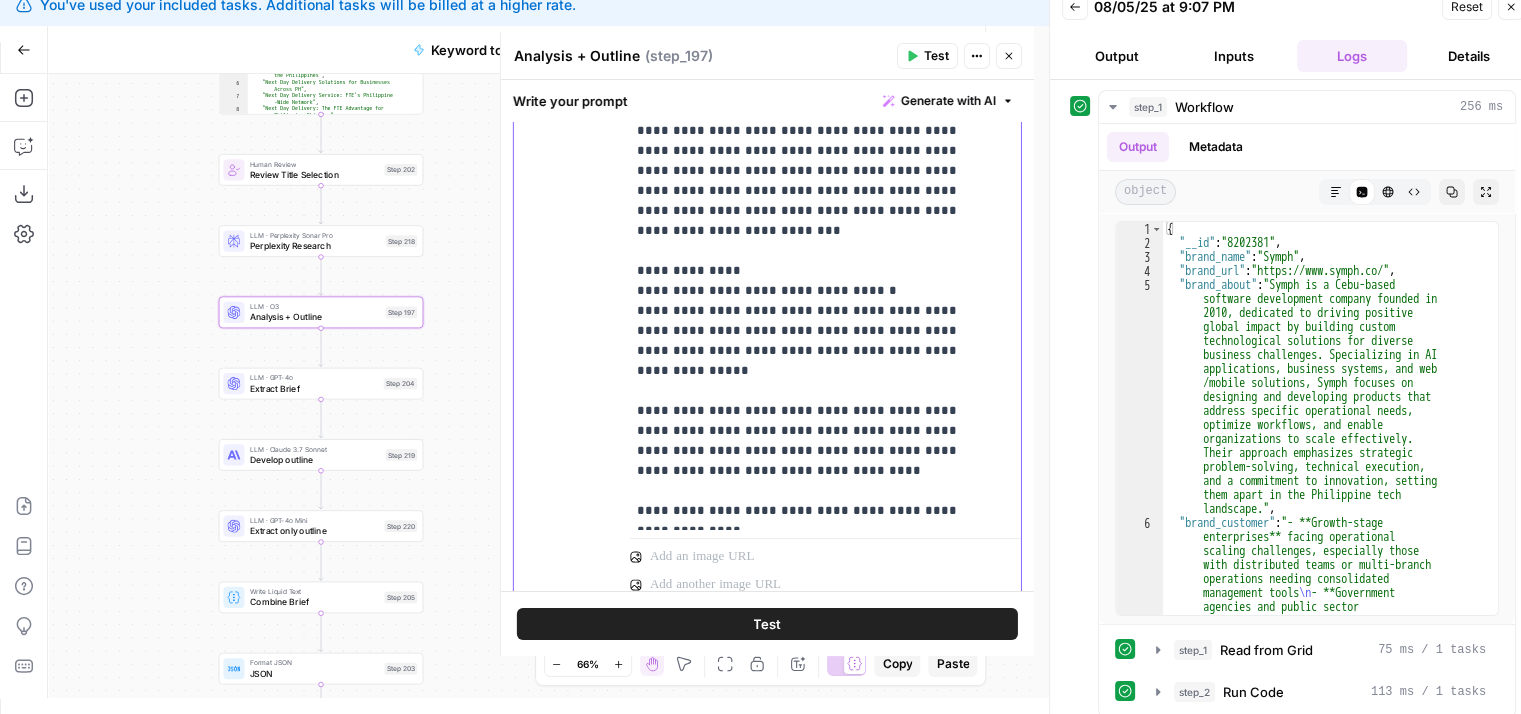 drag, startPoint x: 857, startPoint y: 463, endPoint x: 886, endPoint y: 384, distance: 84.15462 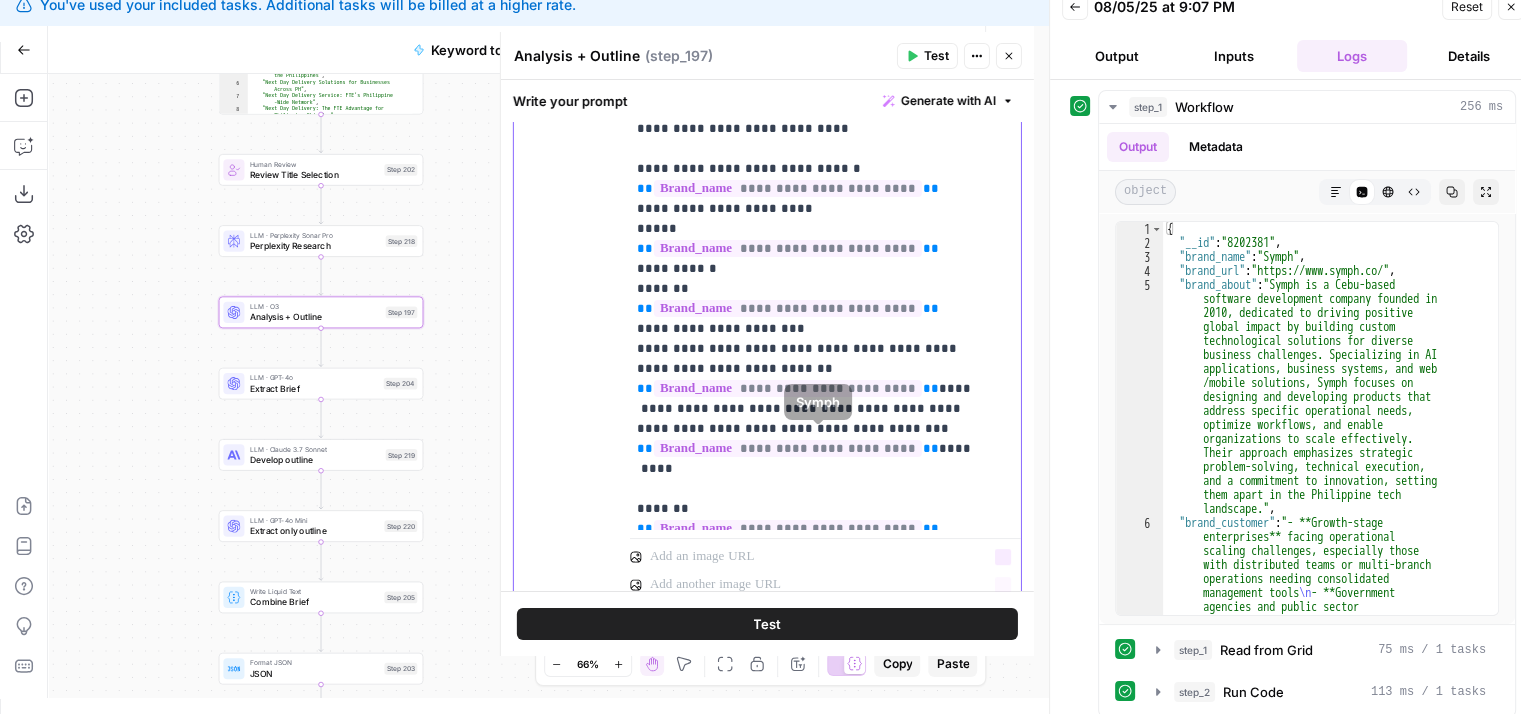 drag, startPoint x: 884, startPoint y: 331, endPoint x: 869, endPoint y: 598, distance: 267.42102 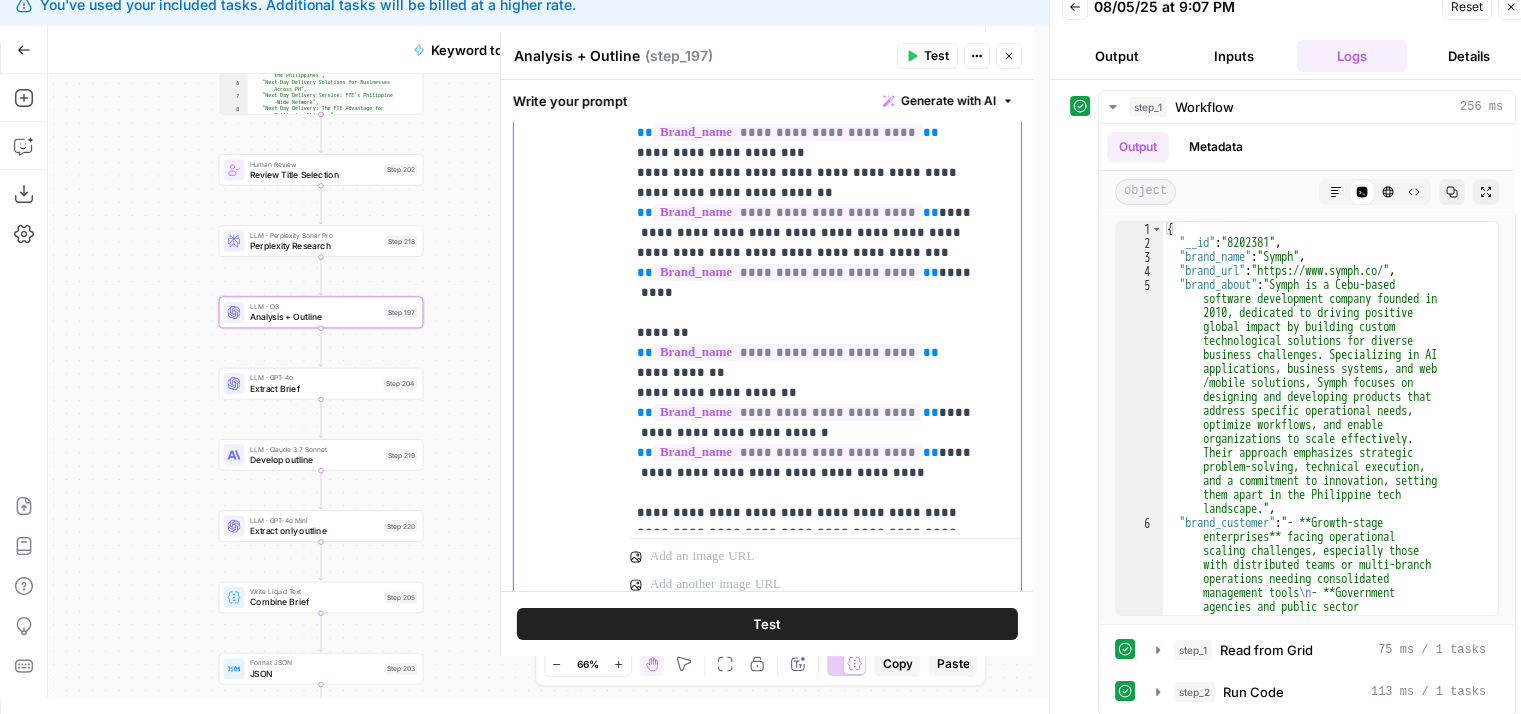 scroll, scrollTop: 4456, scrollLeft: 5, axis: both 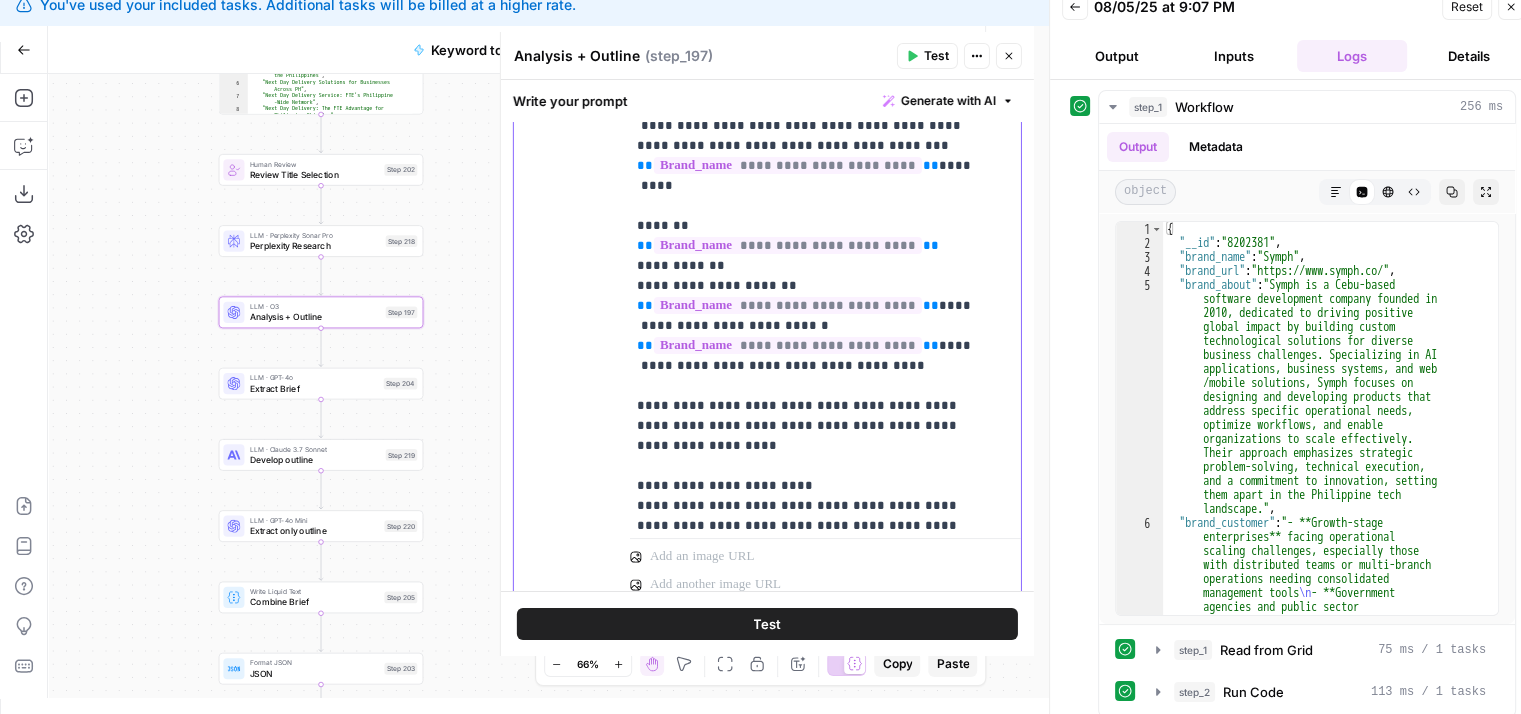 drag, startPoint x: 872, startPoint y: 396, endPoint x: 901, endPoint y: 471, distance: 80.411446 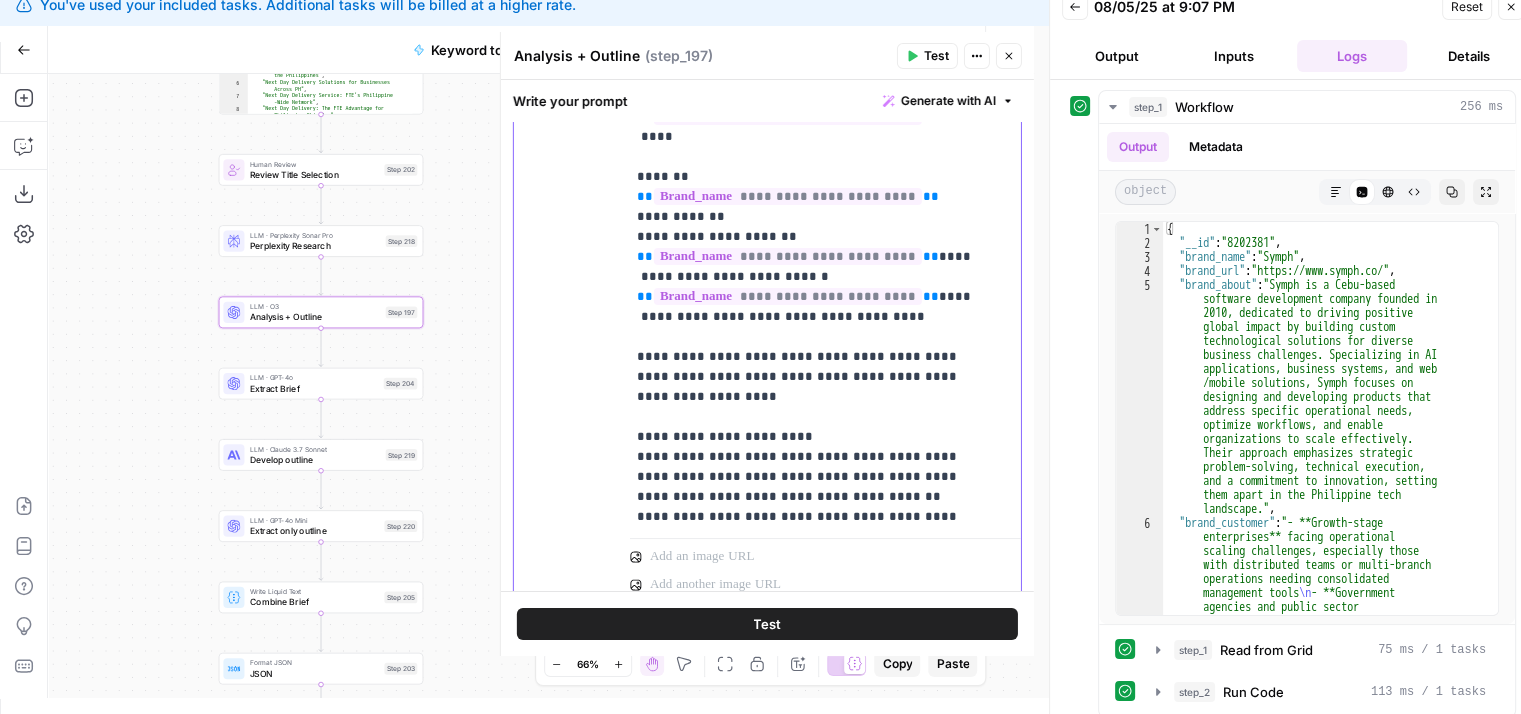 drag, startPoint x: 870, startPoint y: 297, endPoint x: 866, endPoint y: 354, distance: 57.14018 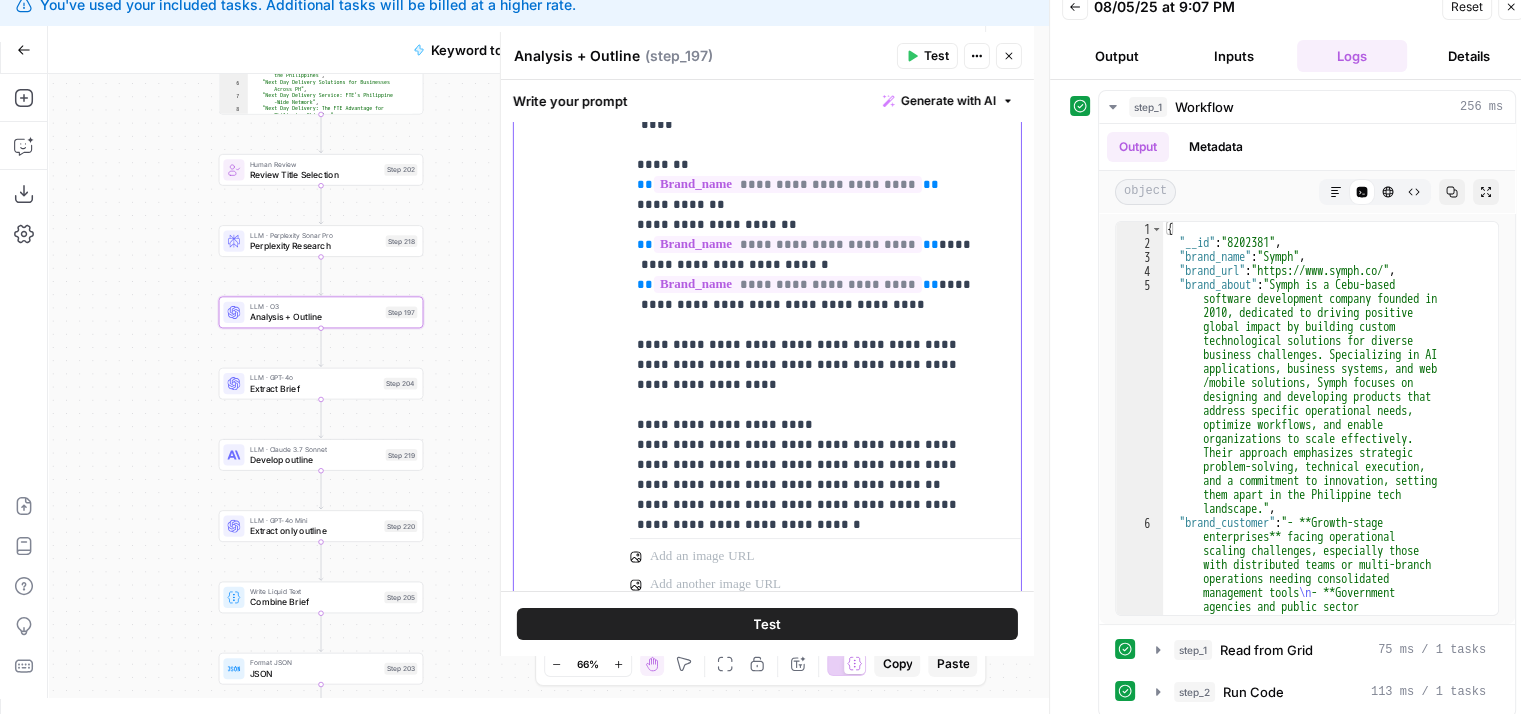 click on "**********" at bounding box center (805, -1145) 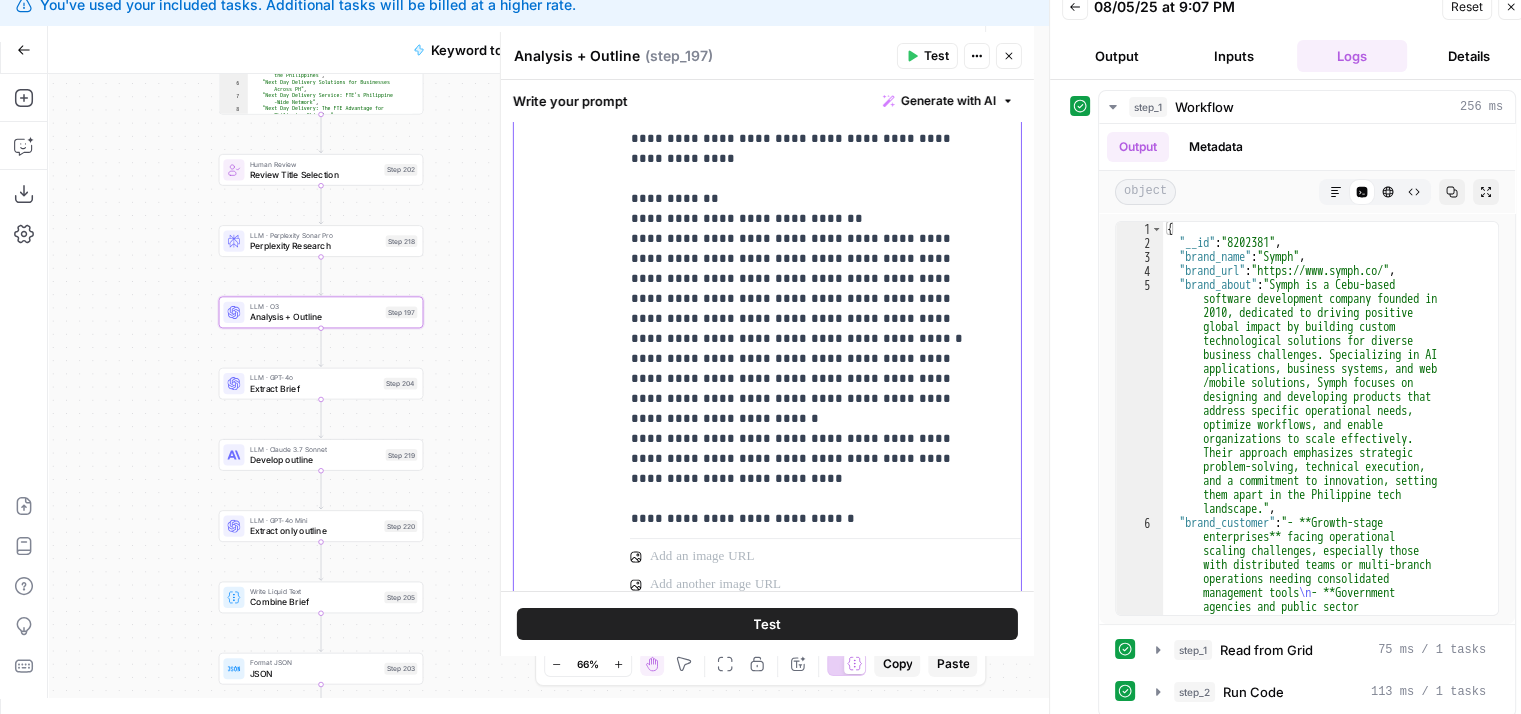drag, startPoint x: 859, startPoint y: 197, endPoint x: 874, endPoint y: 98, distance: 100.12991 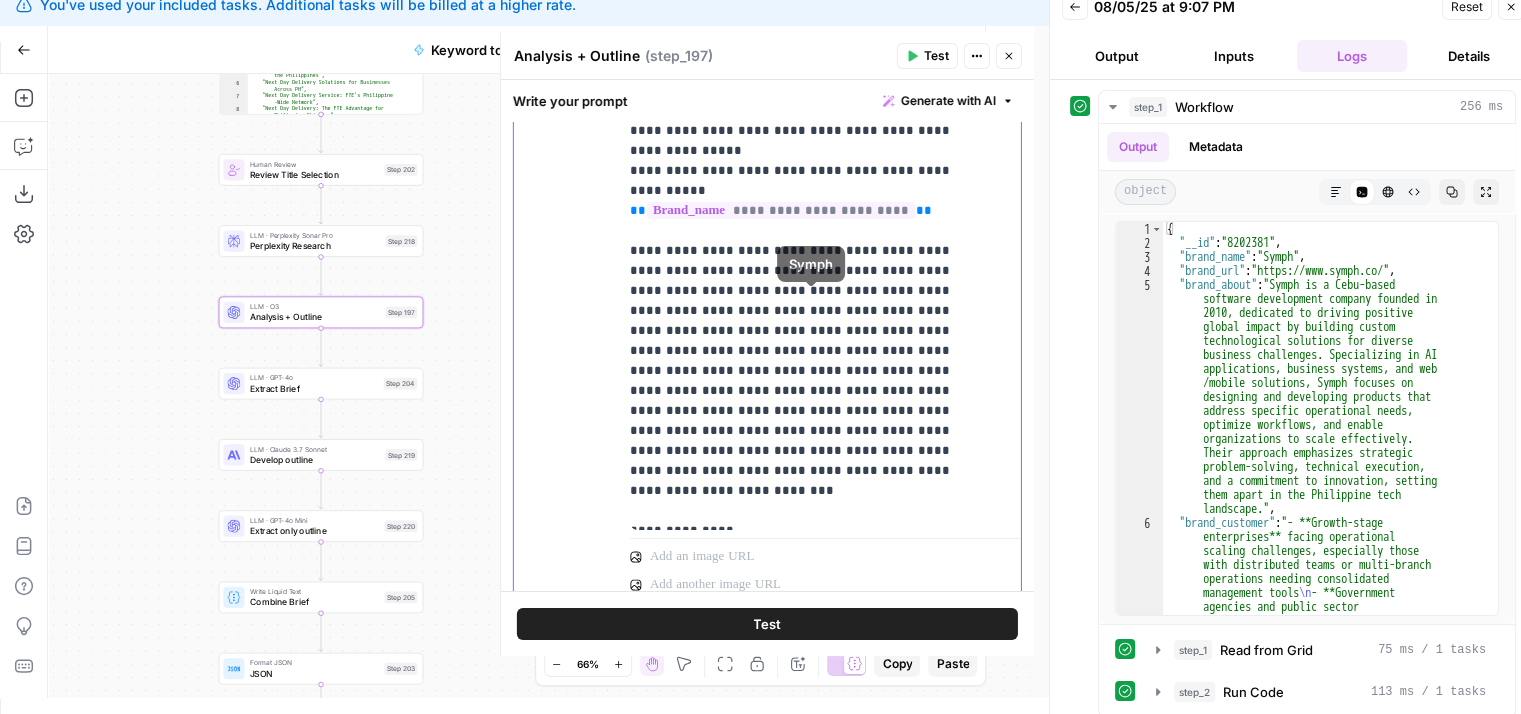drag, startPoint x: 883, startPoint y: 320, endPoint x: 884, endPoint y: 163, distance: 157.00319 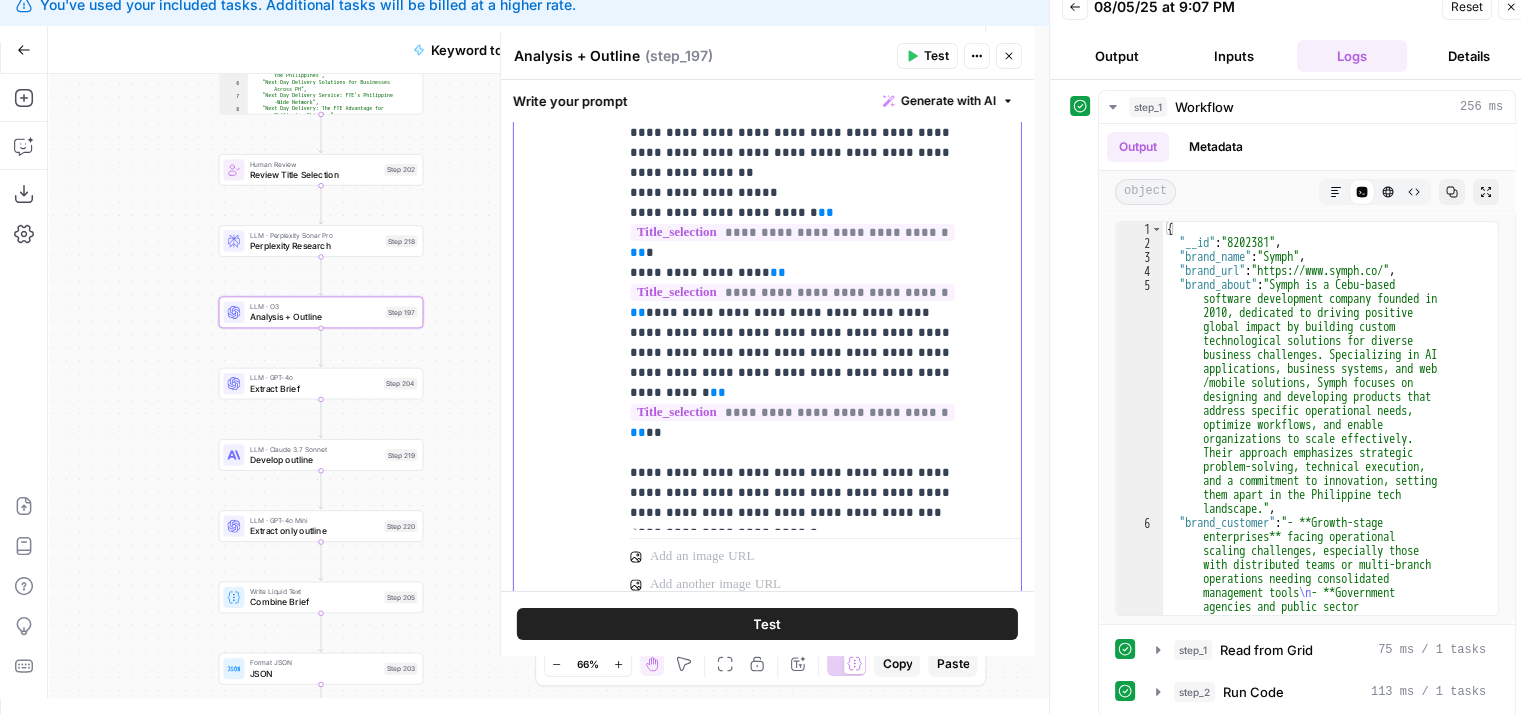 scroll, scrollTop: 2444, scrollLeft: 12, axis: both 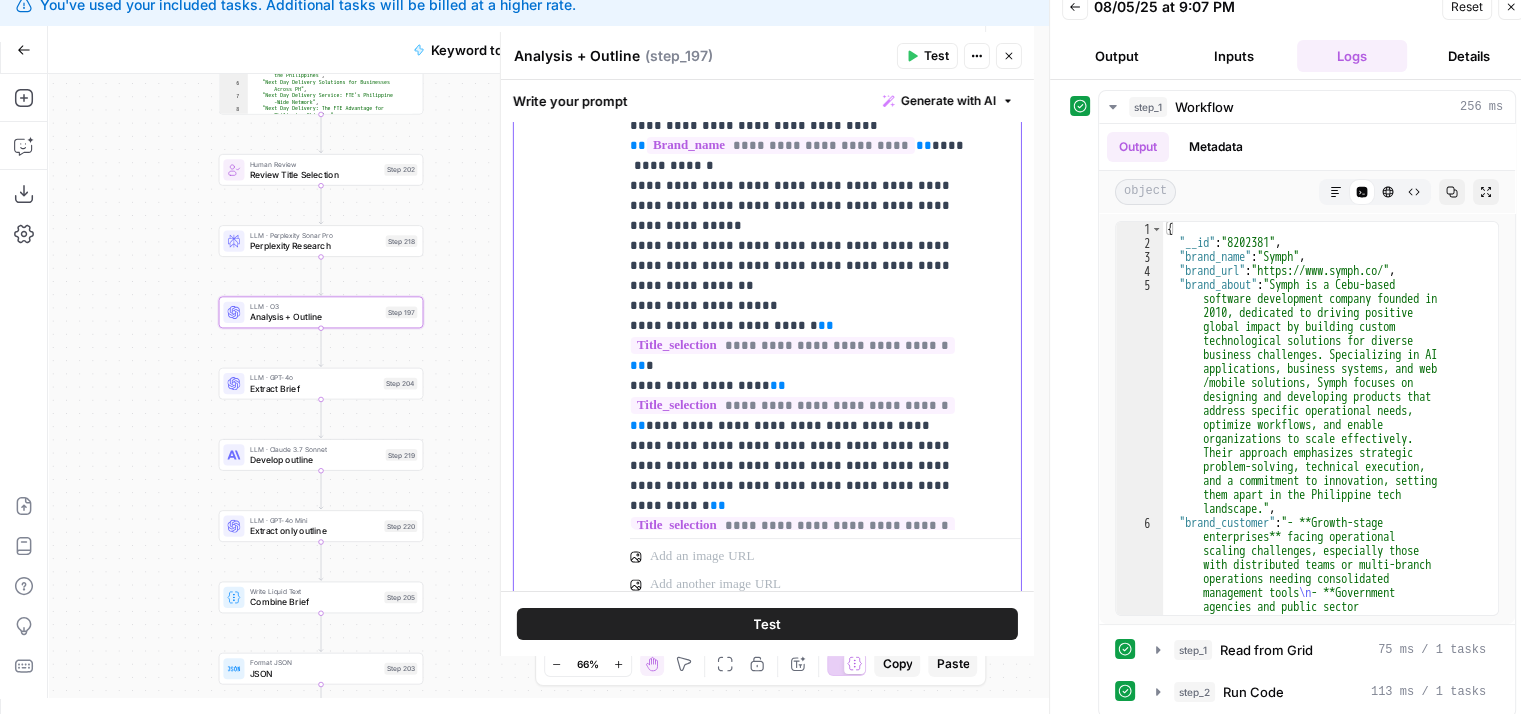 drag, startPoint x: 866, startPoint y: 342, endPoint x: 860, endPoint y: 221, distance: 121.14867 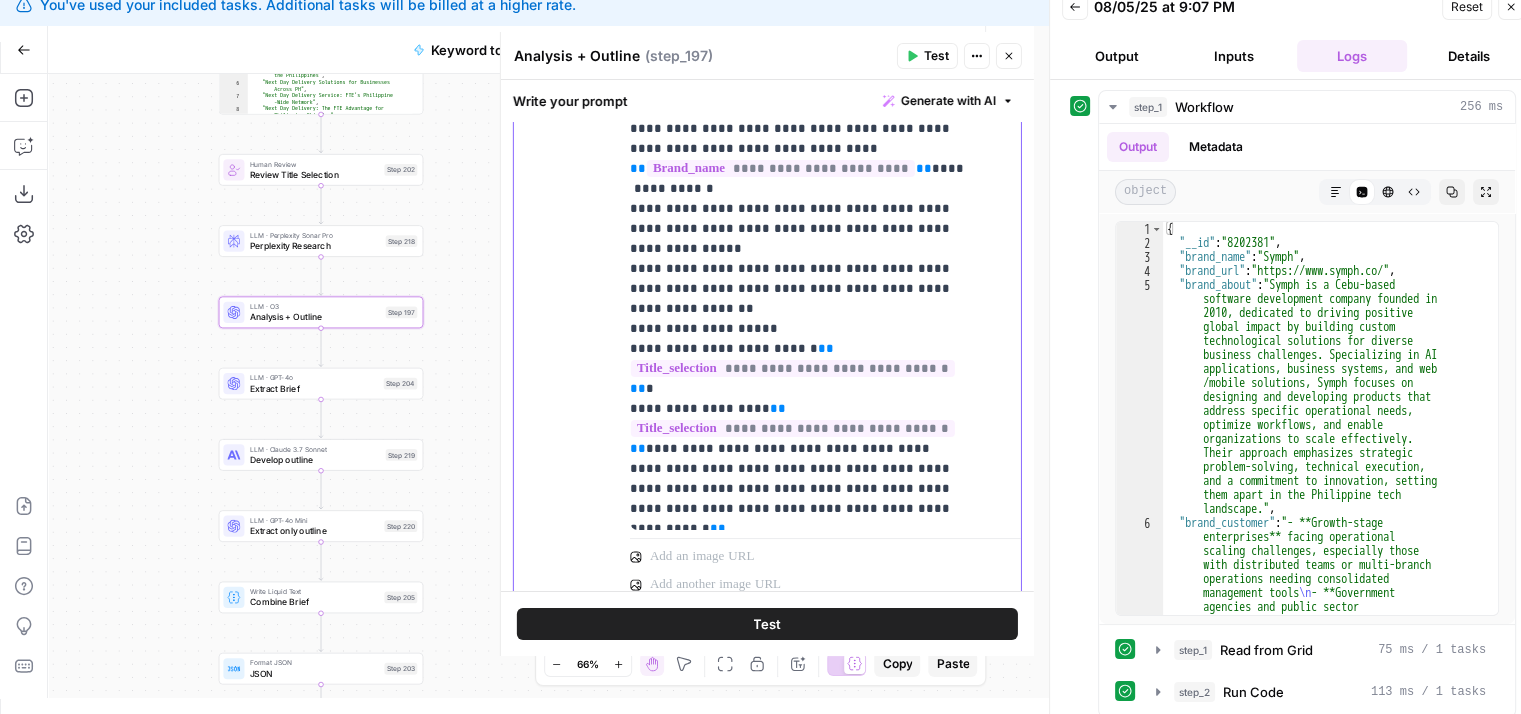 drag, startPoint x: 808, startPoint y: 392, endPoint x: 808, endPoint y: 333, distance: 59 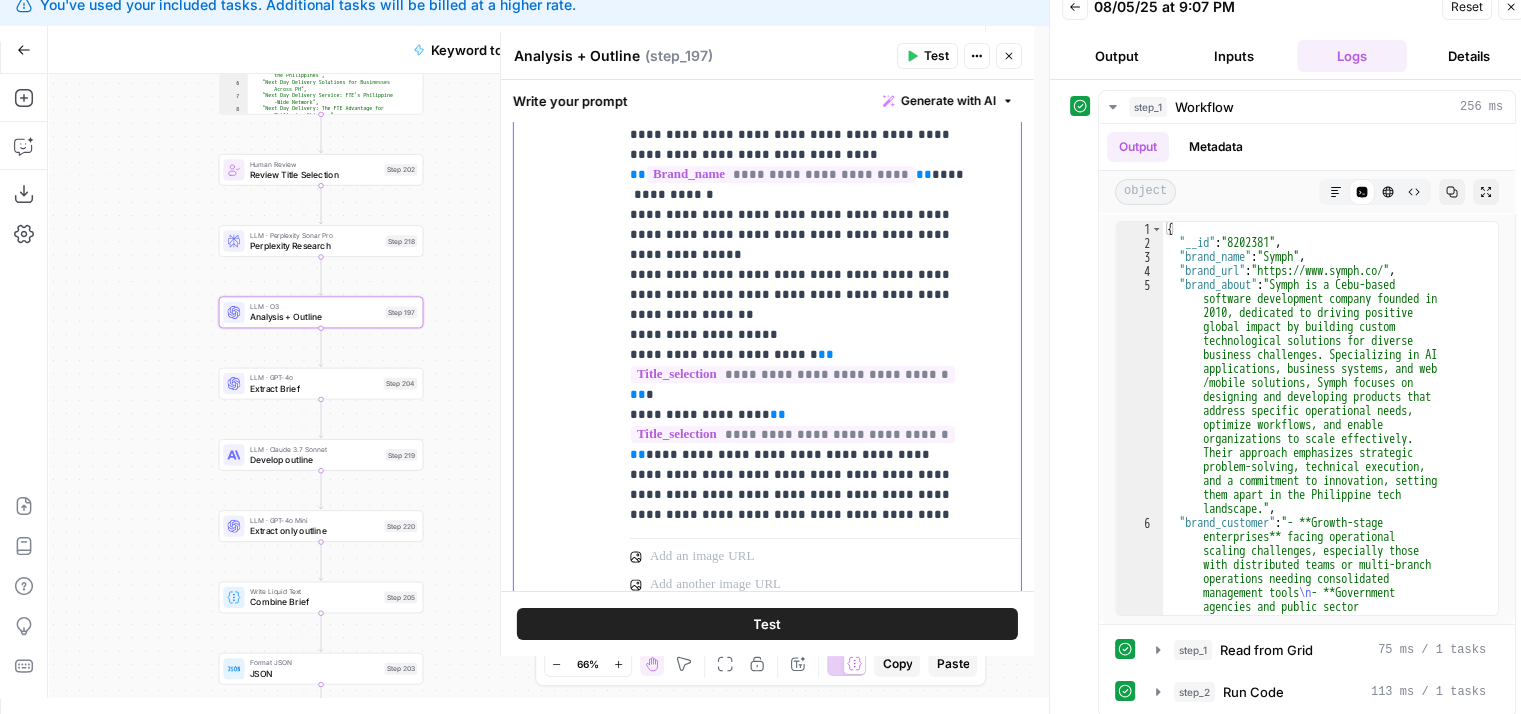 click on "**********" at bounding box center [798, 905] 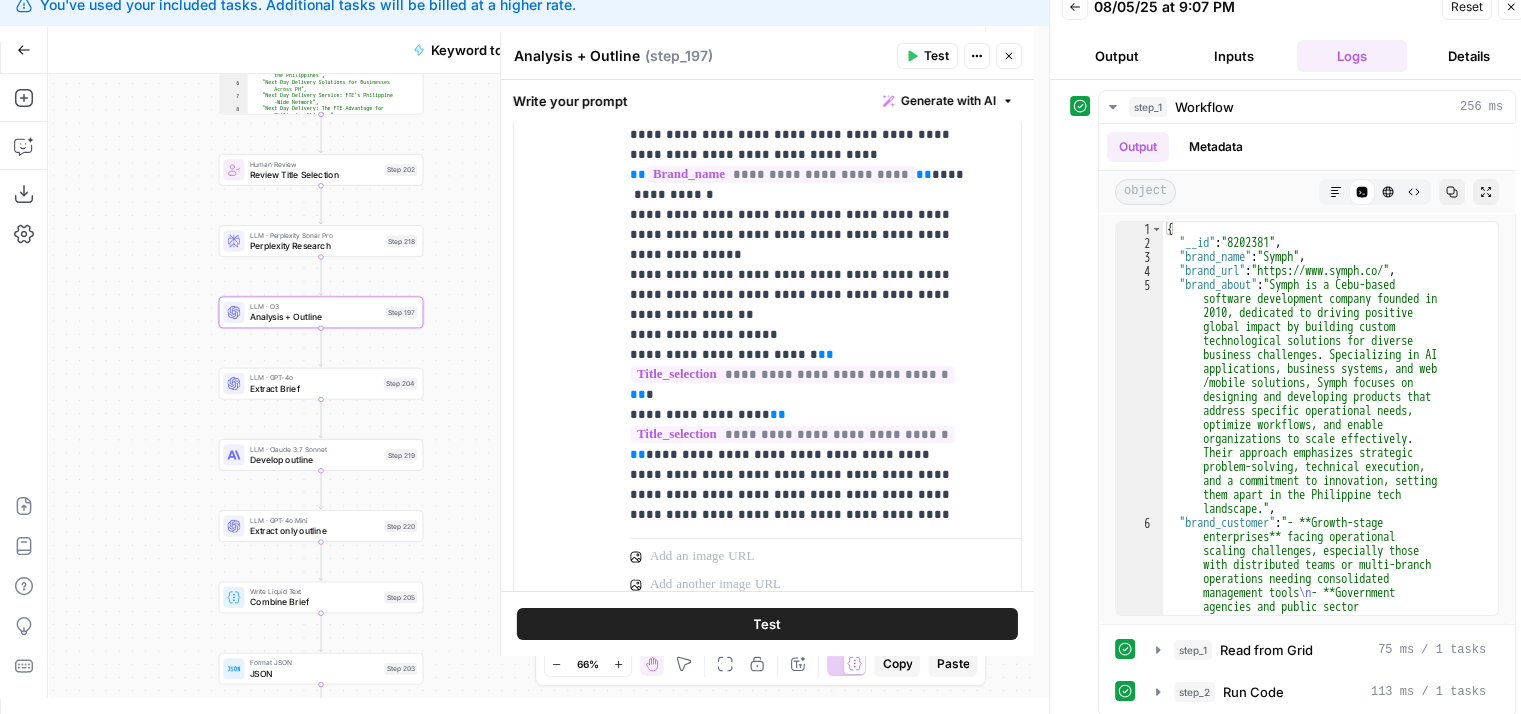 scroll, scrollTop: 0, scrollLeft: 0, axis: both 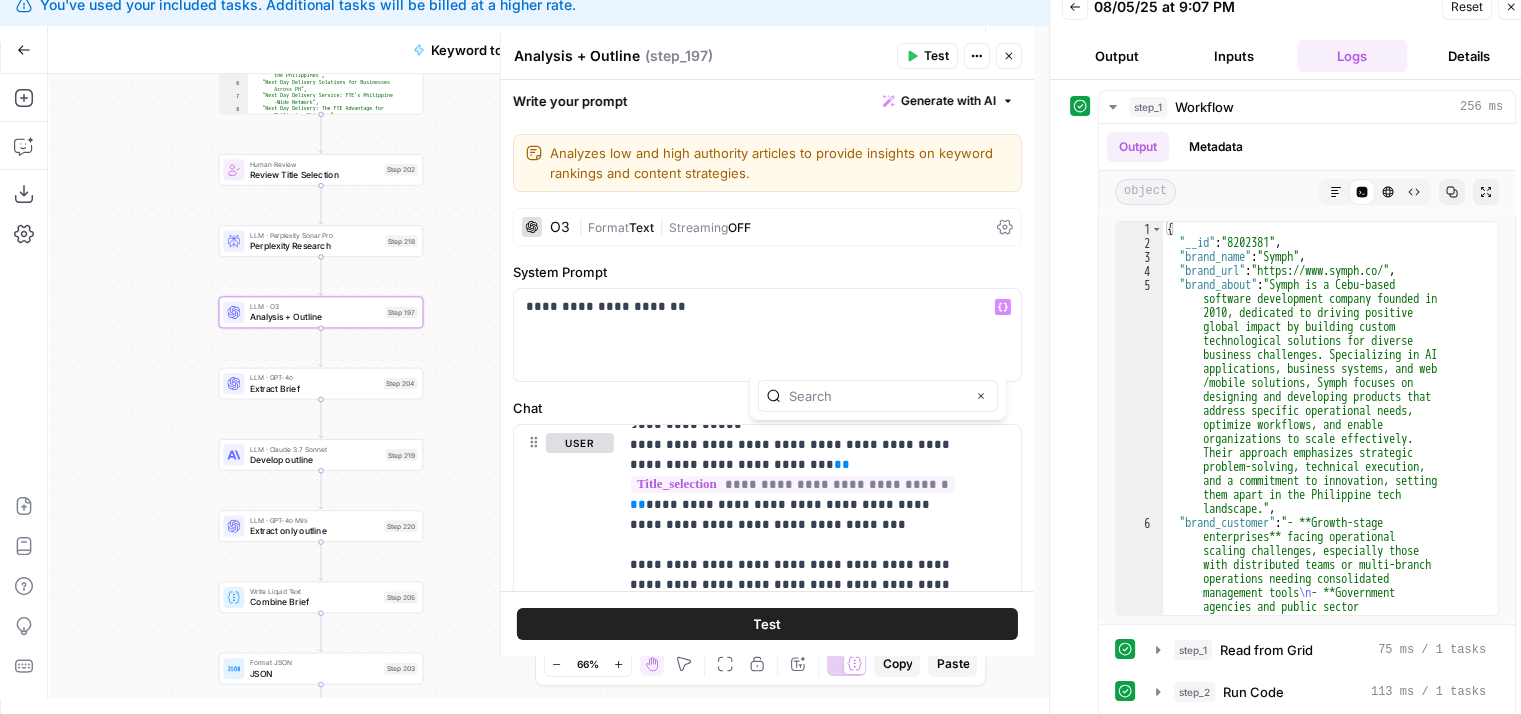 type on "9. Are all acronyms and proper nouns properly capitalized? 10. Are my headers in {{step_1.output.brand_heading_style}}?" 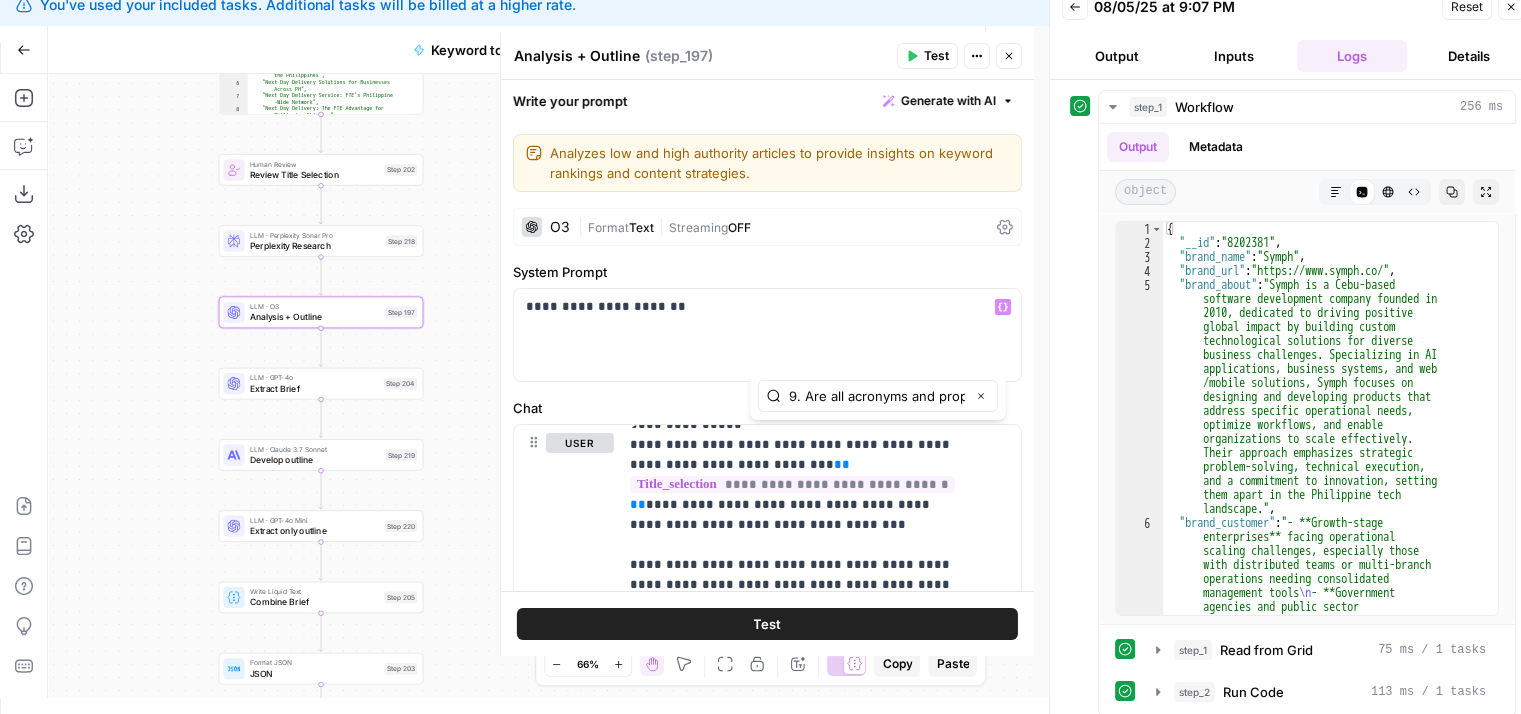scroll, scrollTop: 0, scrollLeft: 624, axis: horizontal 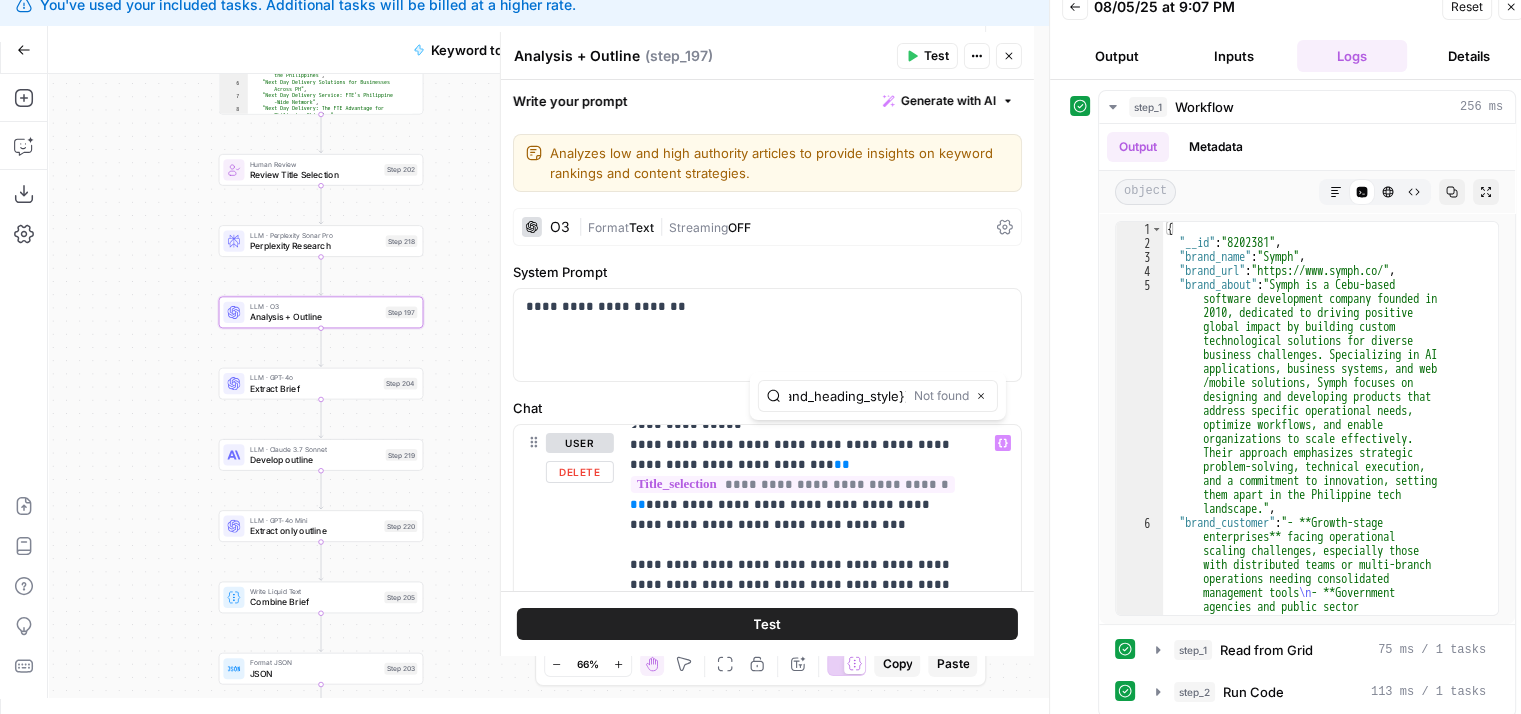 type 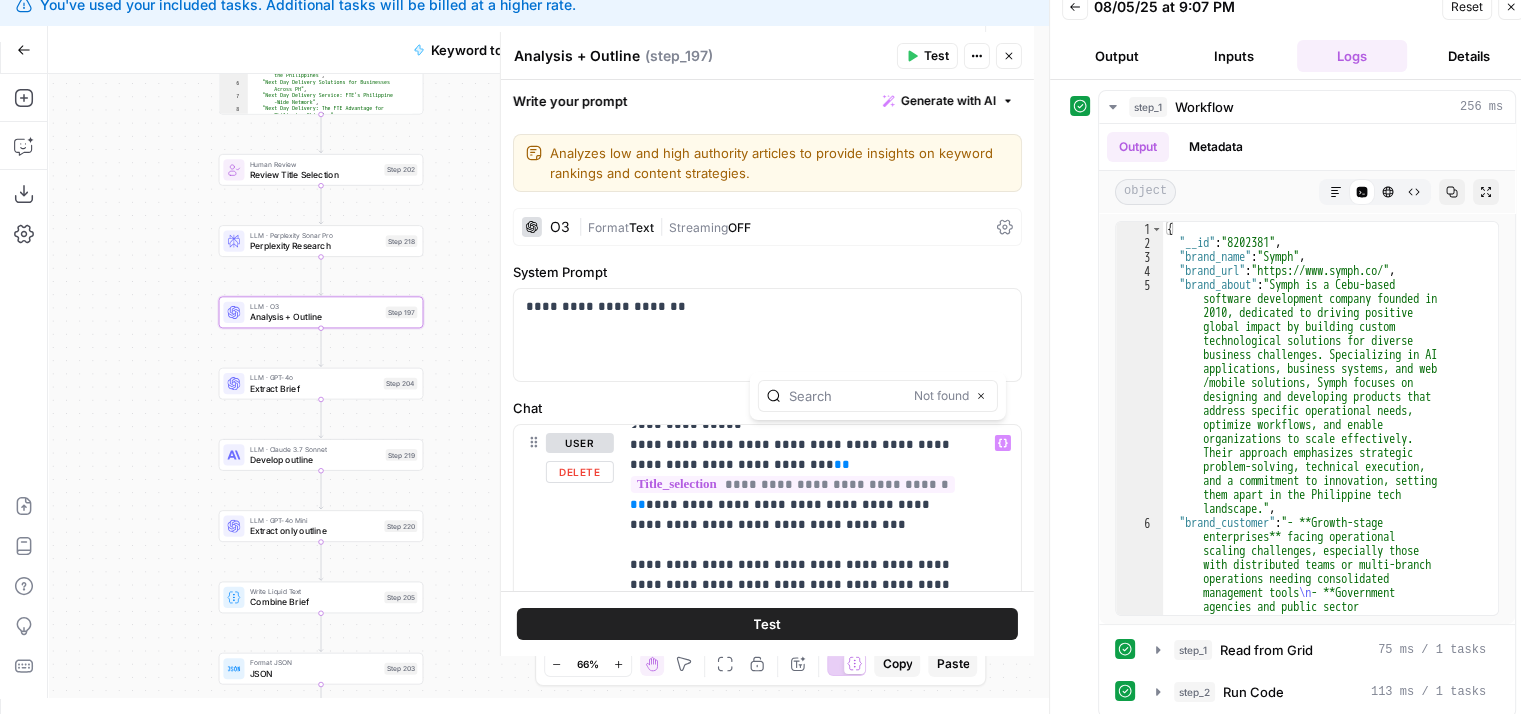 scroll, scrollTop: 0, scrollLeft: 0, axis: both 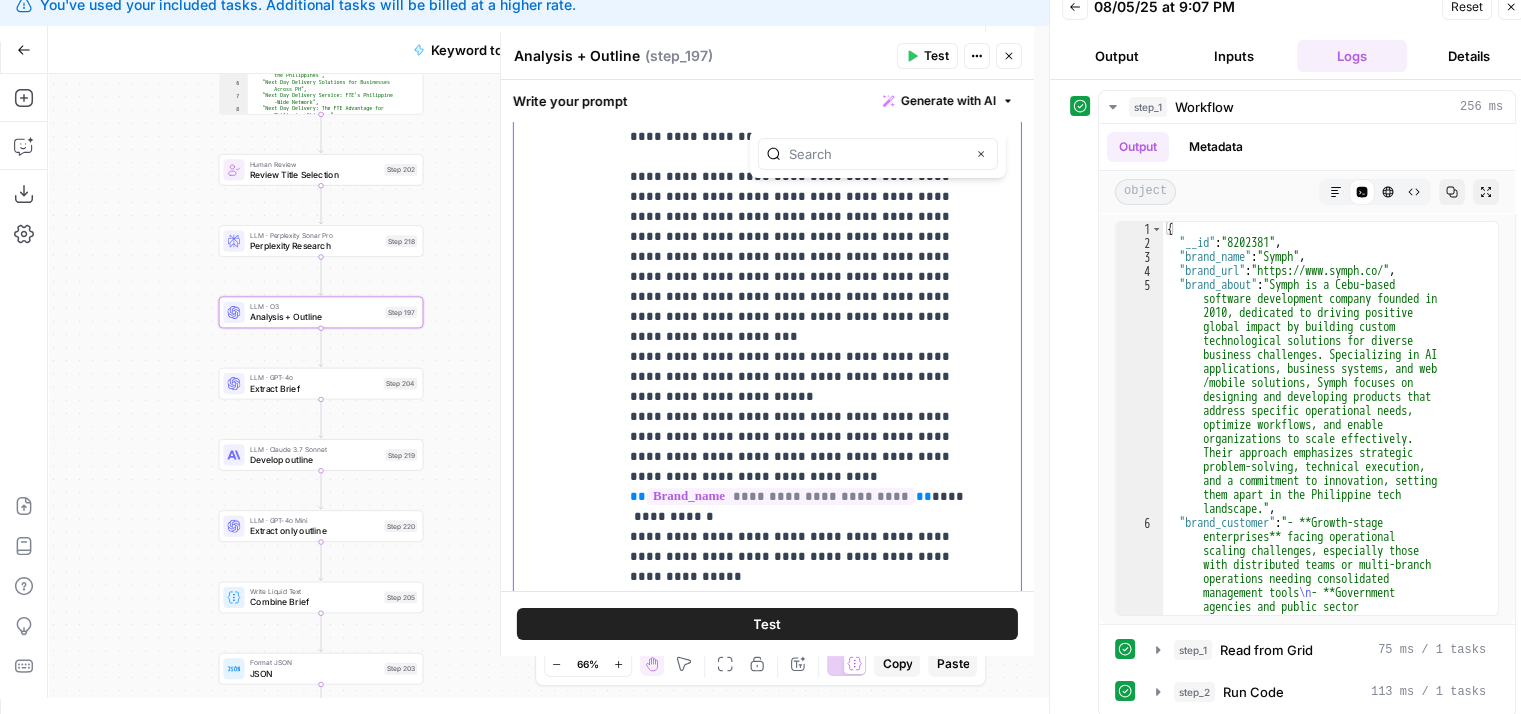 click on "**********" at bounding box center [798, 1227] 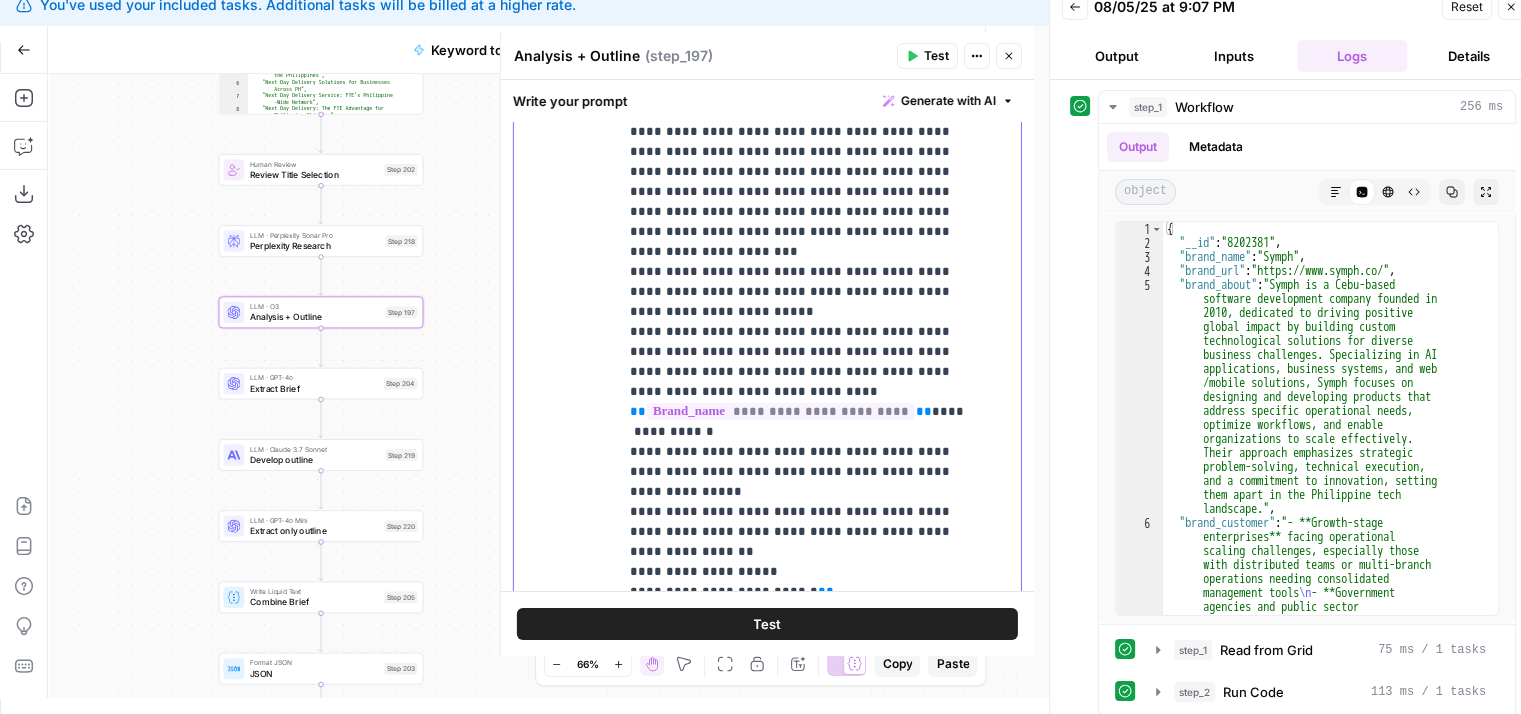 drag, startPoint x: 873, startPoint y: 339, endPoint x: 869, endPoint y: 438, distance: 99.08077 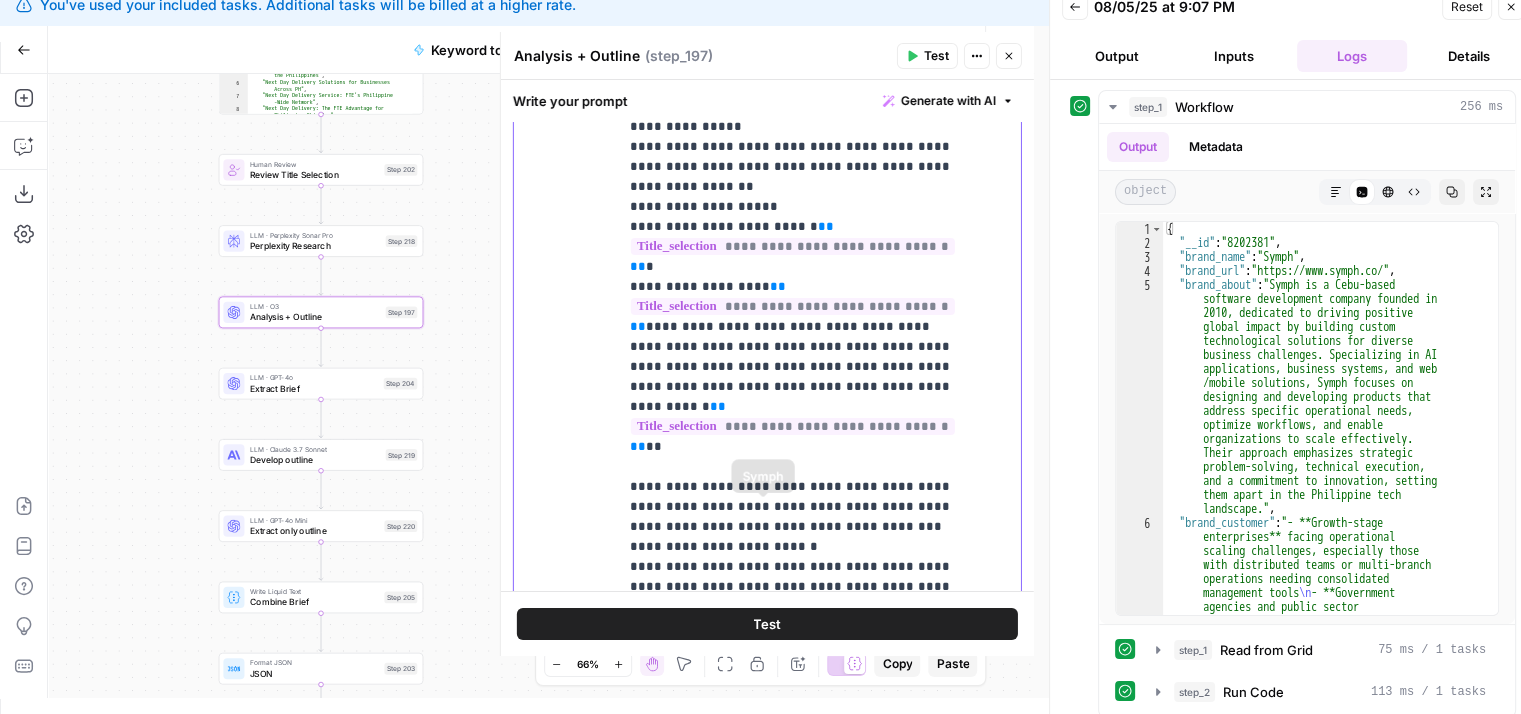 drag, startPoint x: 864, startPoint y: 422, endPoint x: 863, endPoint y: 528, distance: 106.004715 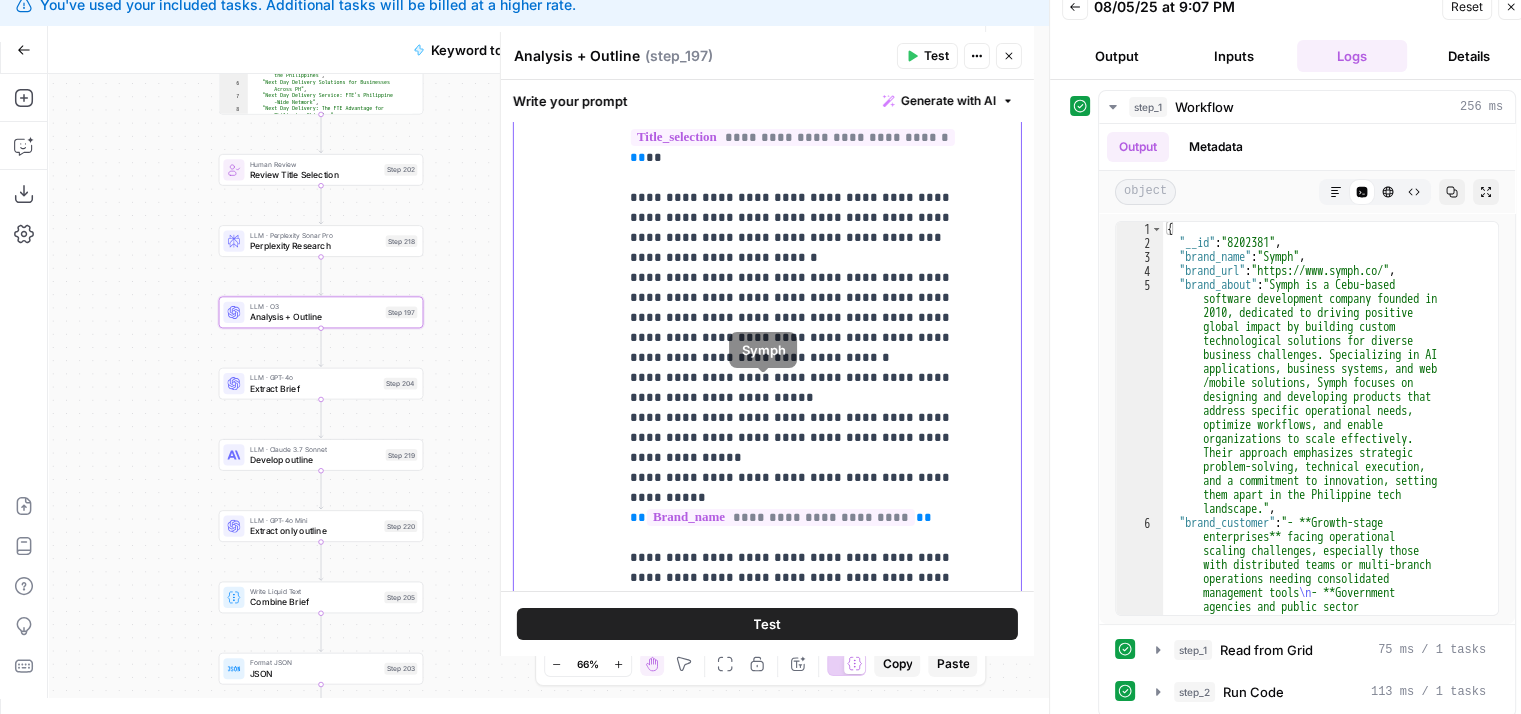 drag, startPoint x: 876, startPoint y: 372, endPoint x: 881, endPoint y: 474, distance: 102.122475 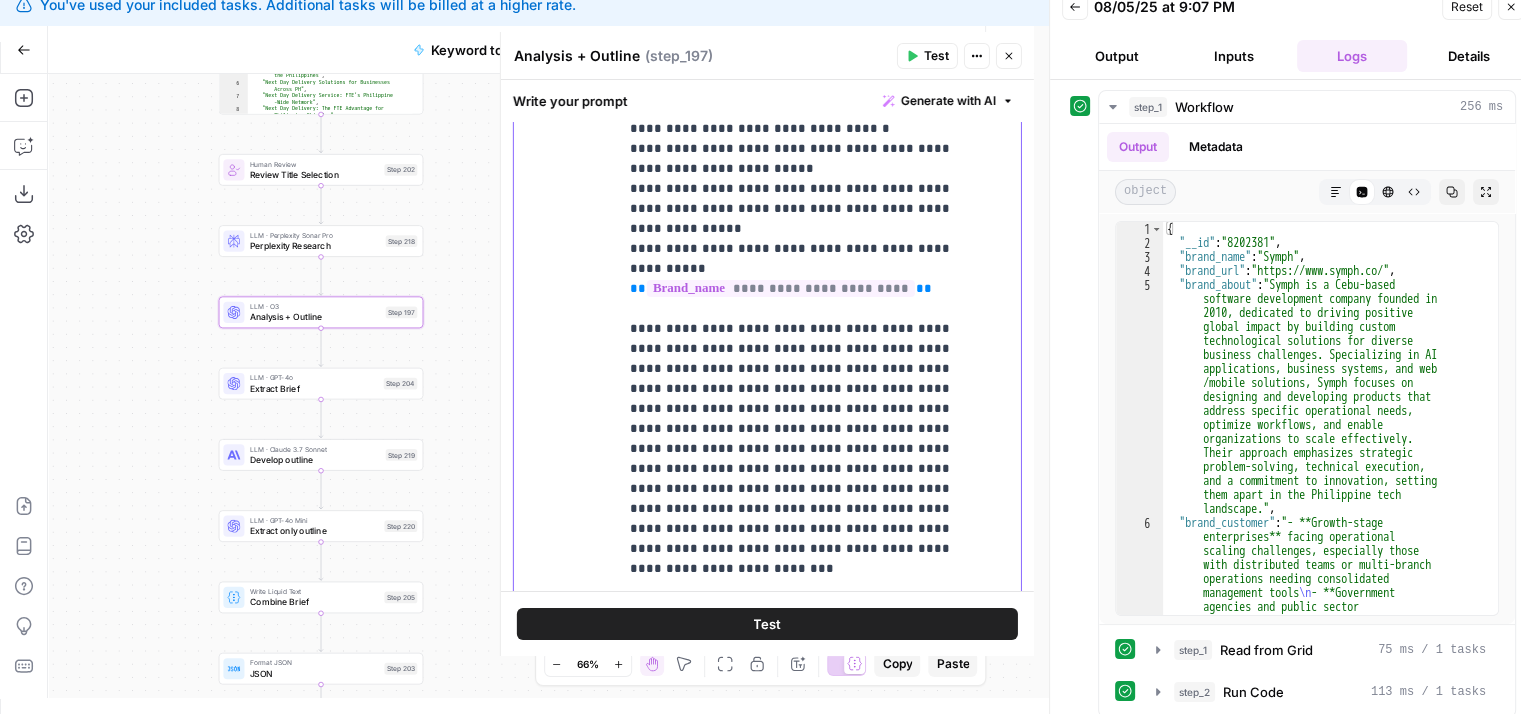 drag, startPoint x: 878, startPoint y: 516, endPoint x: 875, endPoint y: 553, distance: 37.12142 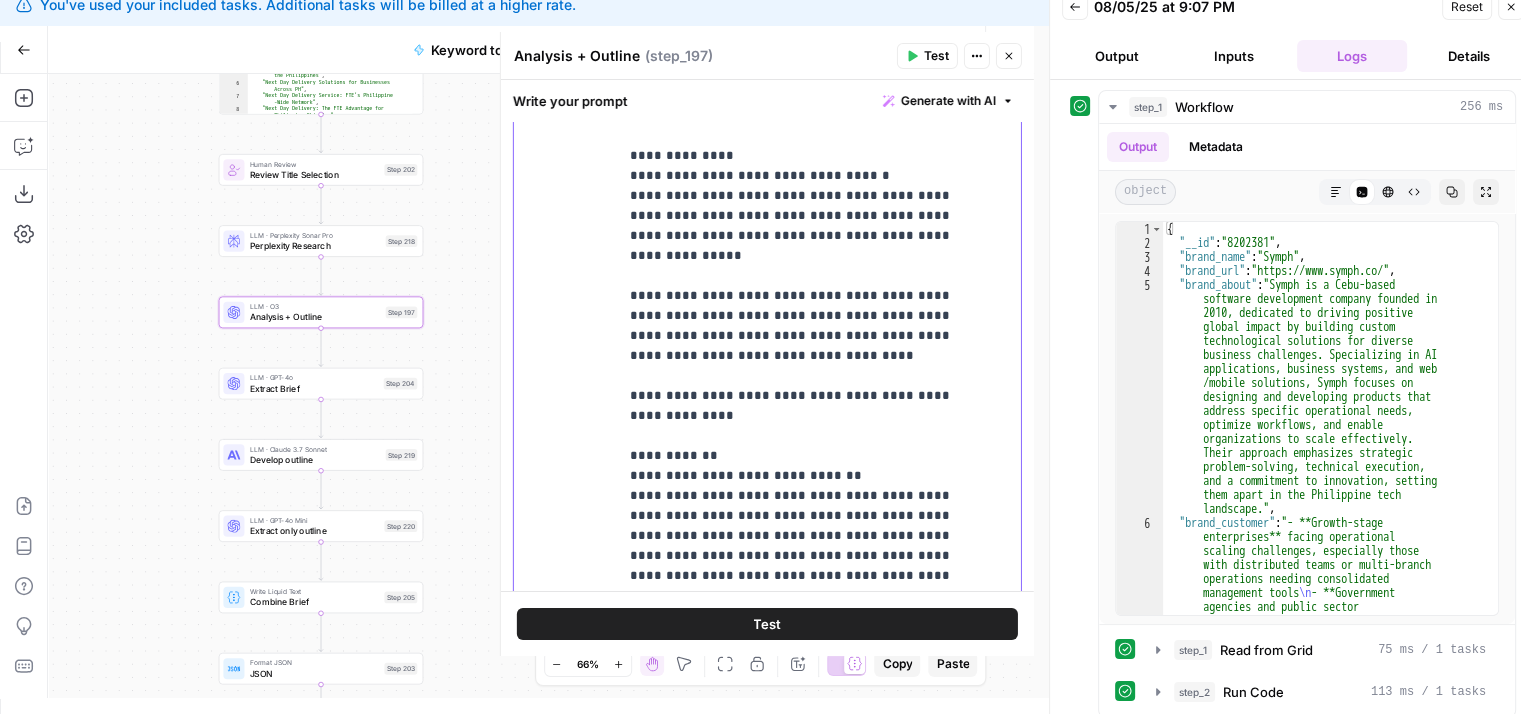 drag, startPoint x: 860, startPoint y: 451, endPoint x: 881, endPoint y: 414, distance: 42.544094 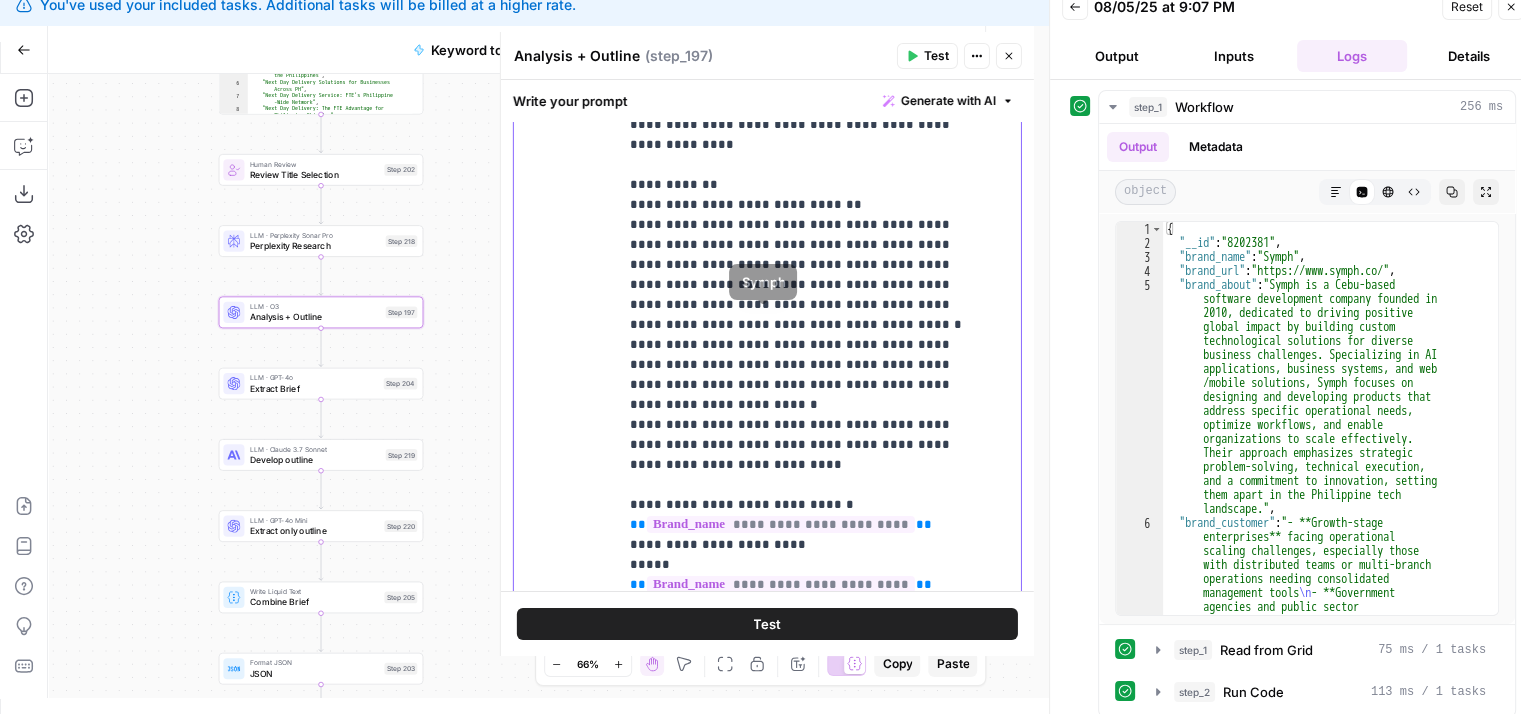 drag, startPoint x: 884, startPoint y: 231, endPoint x: 877, endPoint y: 333, distance: 102.239914 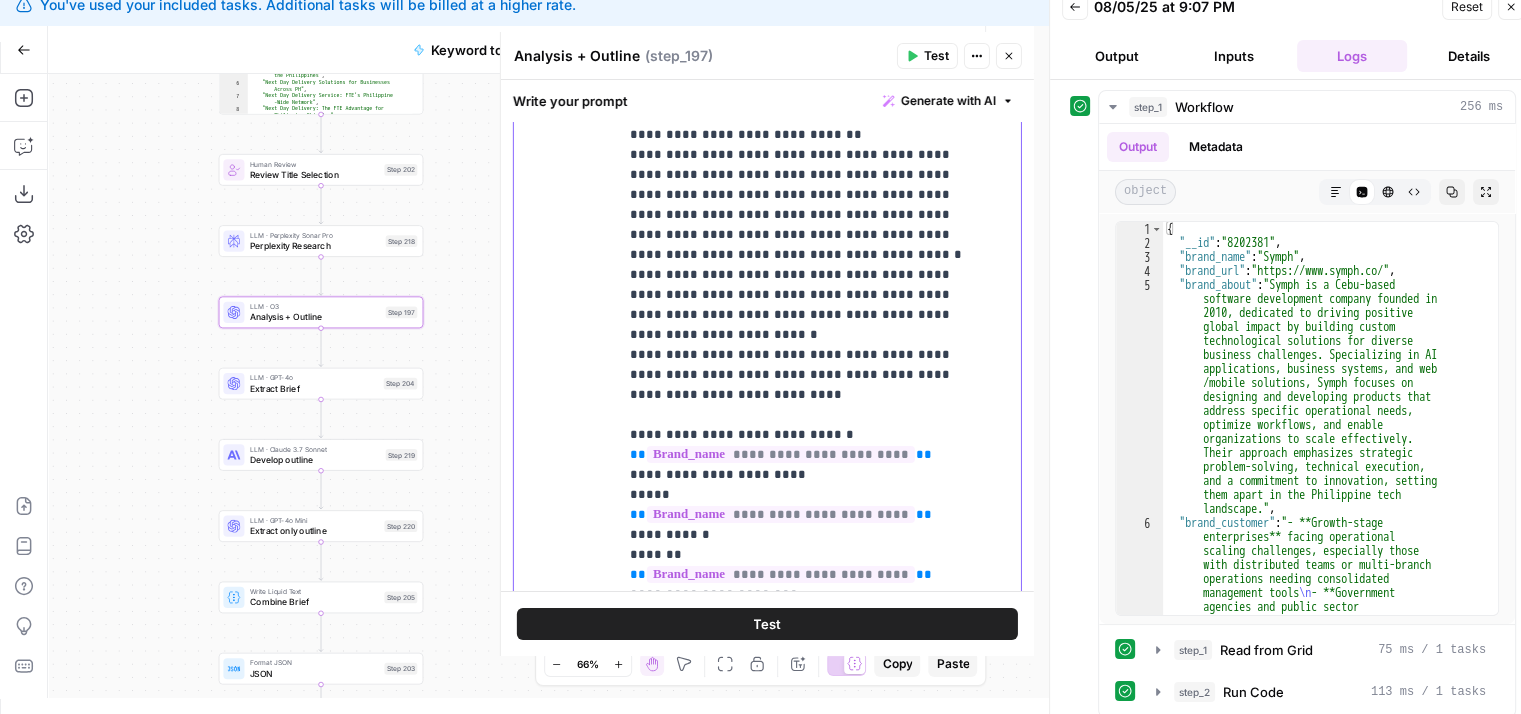 drag, startPoint x: 900, startPoint y: 356, endPoint x: 896, endPoint y: 428, distance: 72.11102 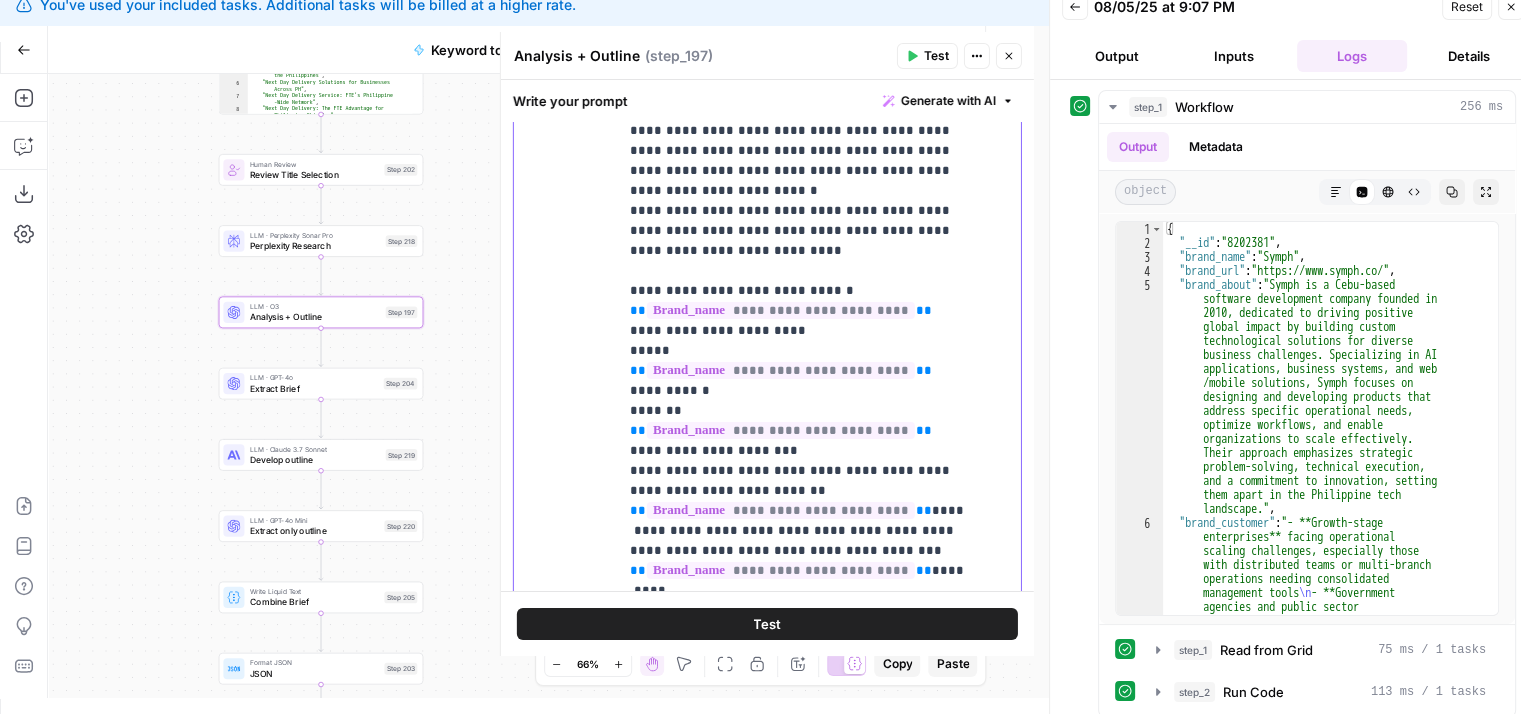drag 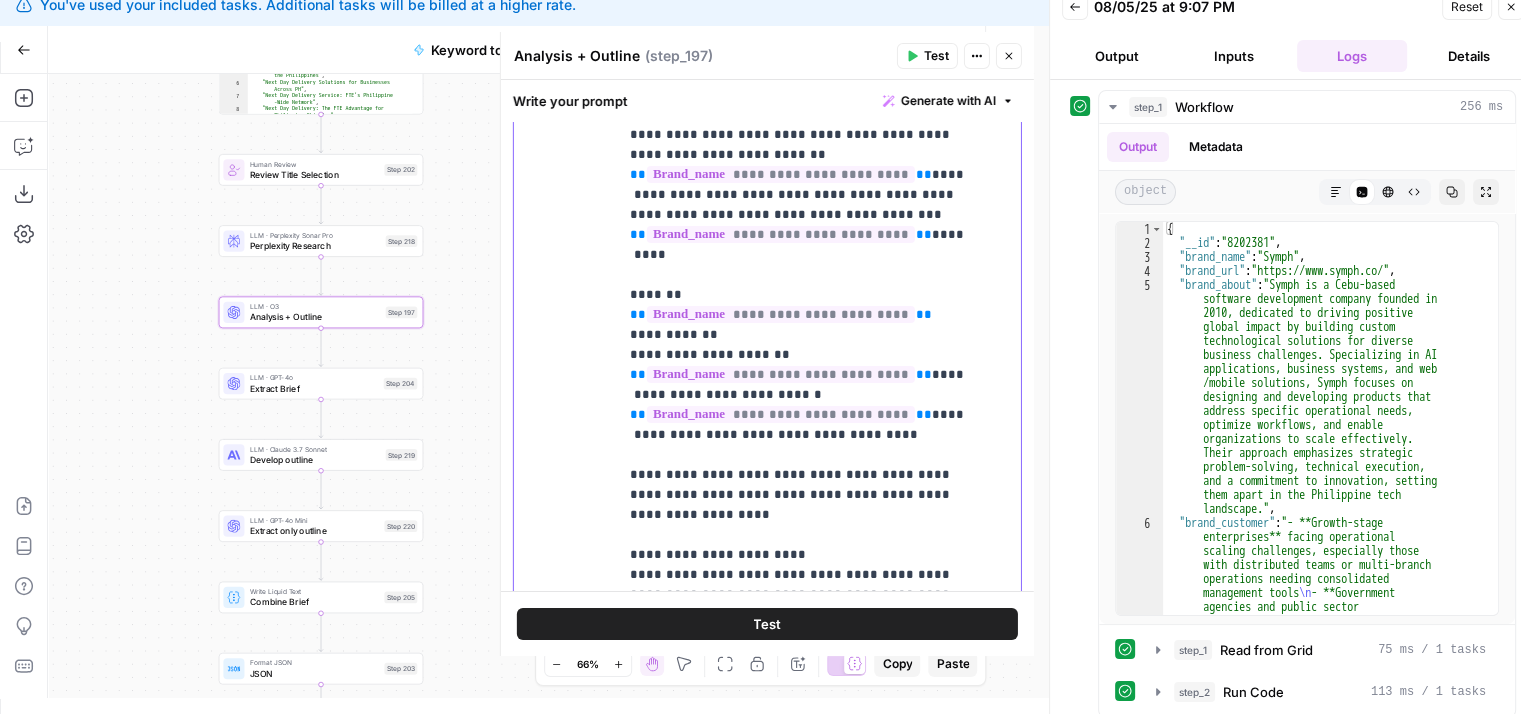 scroll, scrollTop: 4764, scrollLeft: 12, axis: both 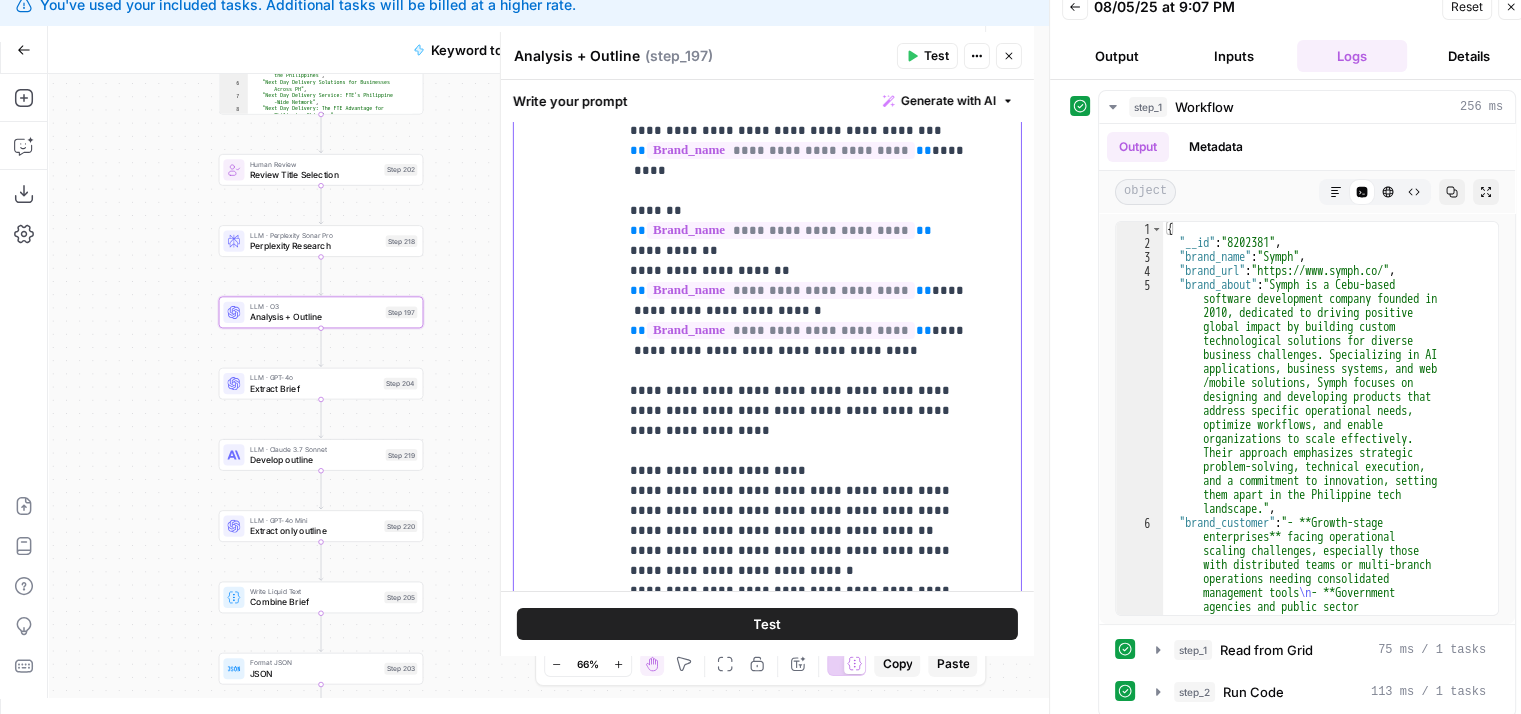 click on "**********" at bounding box center [798, -1099] 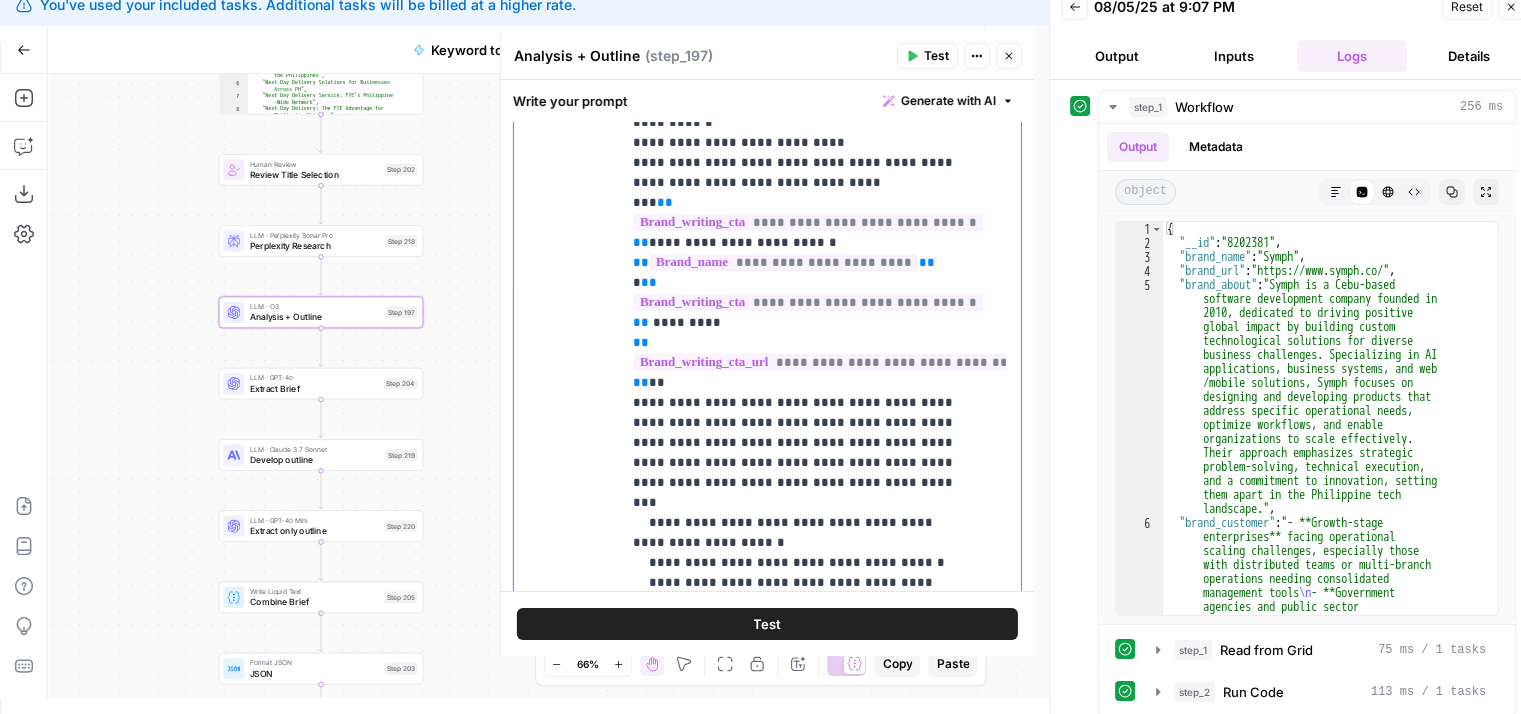 scroll, scrollTop: 6576, scrollLeft: 9, axis: both 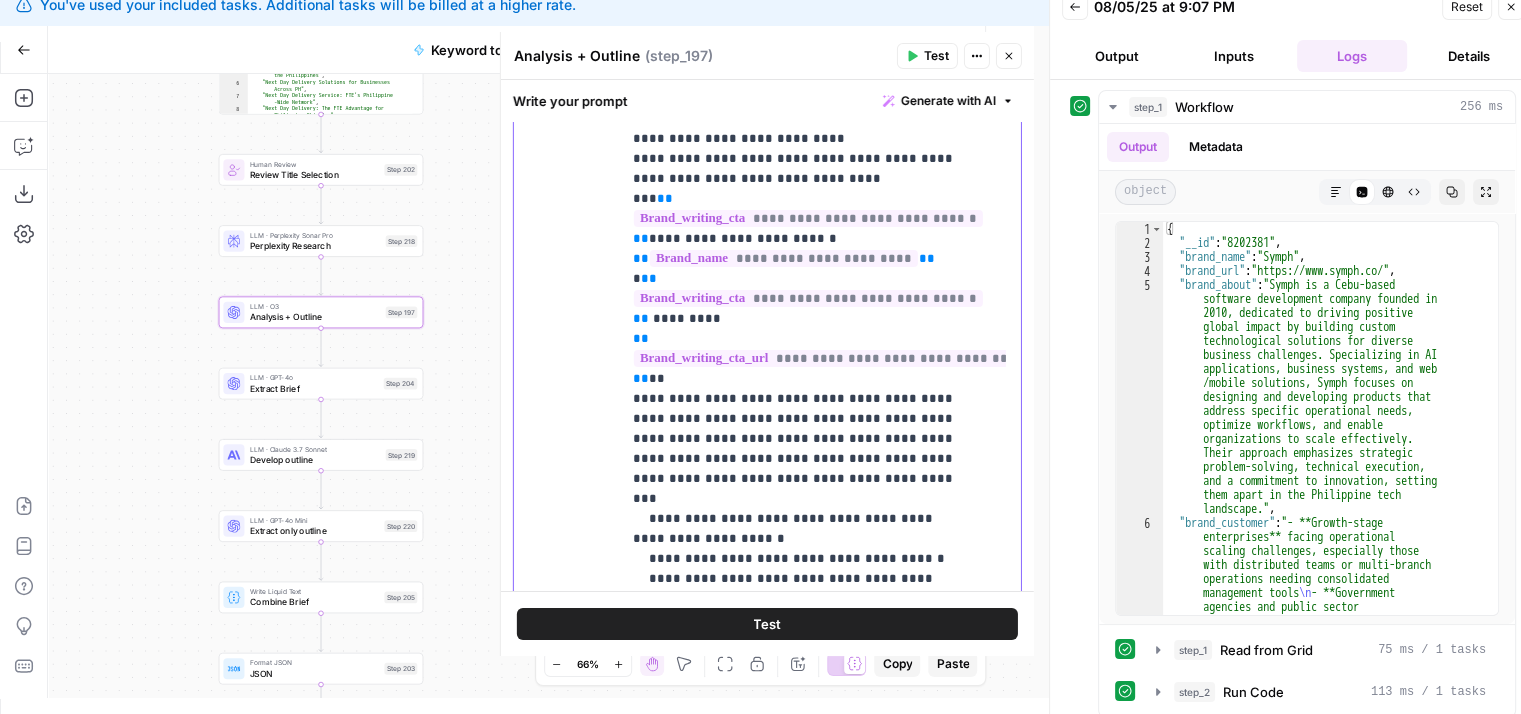 click on "**********" at bounding box center (801, -2851) 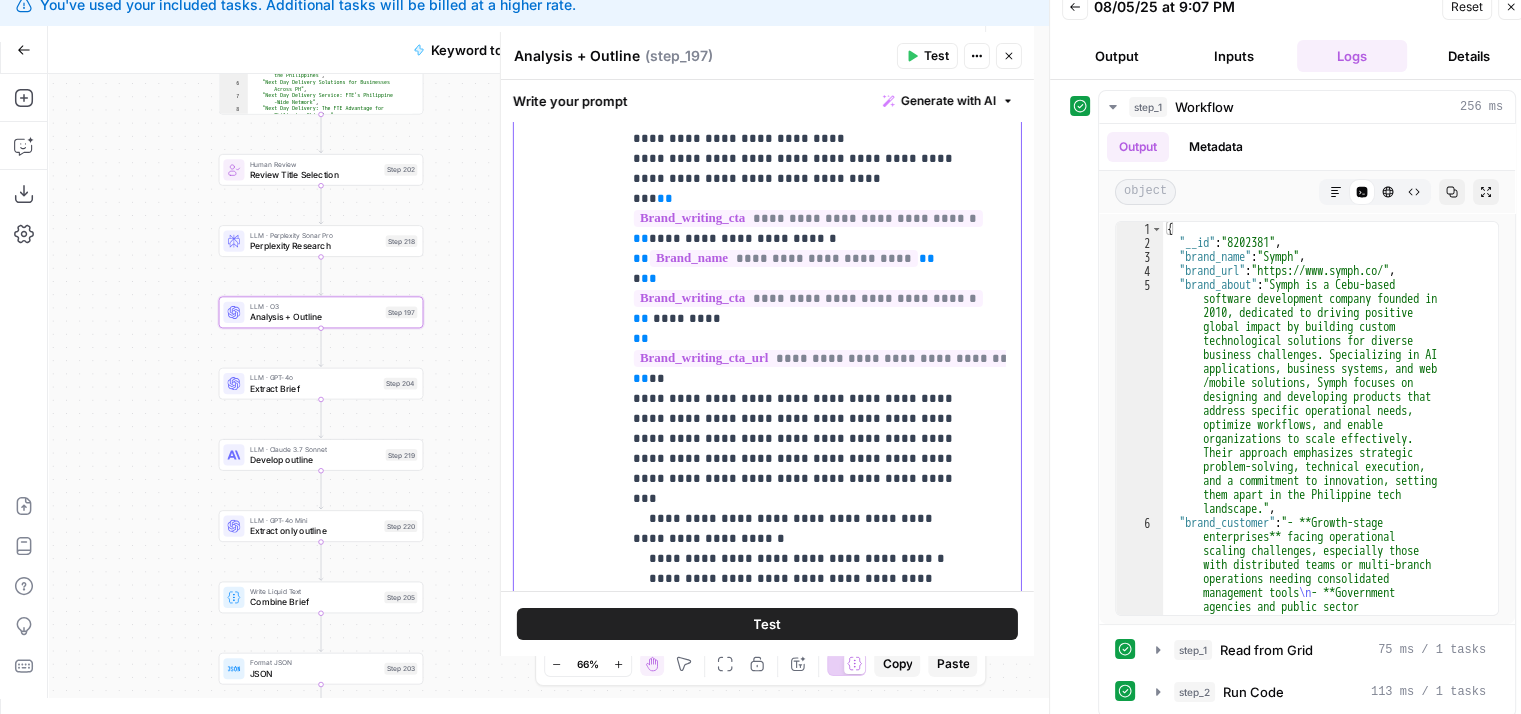 type 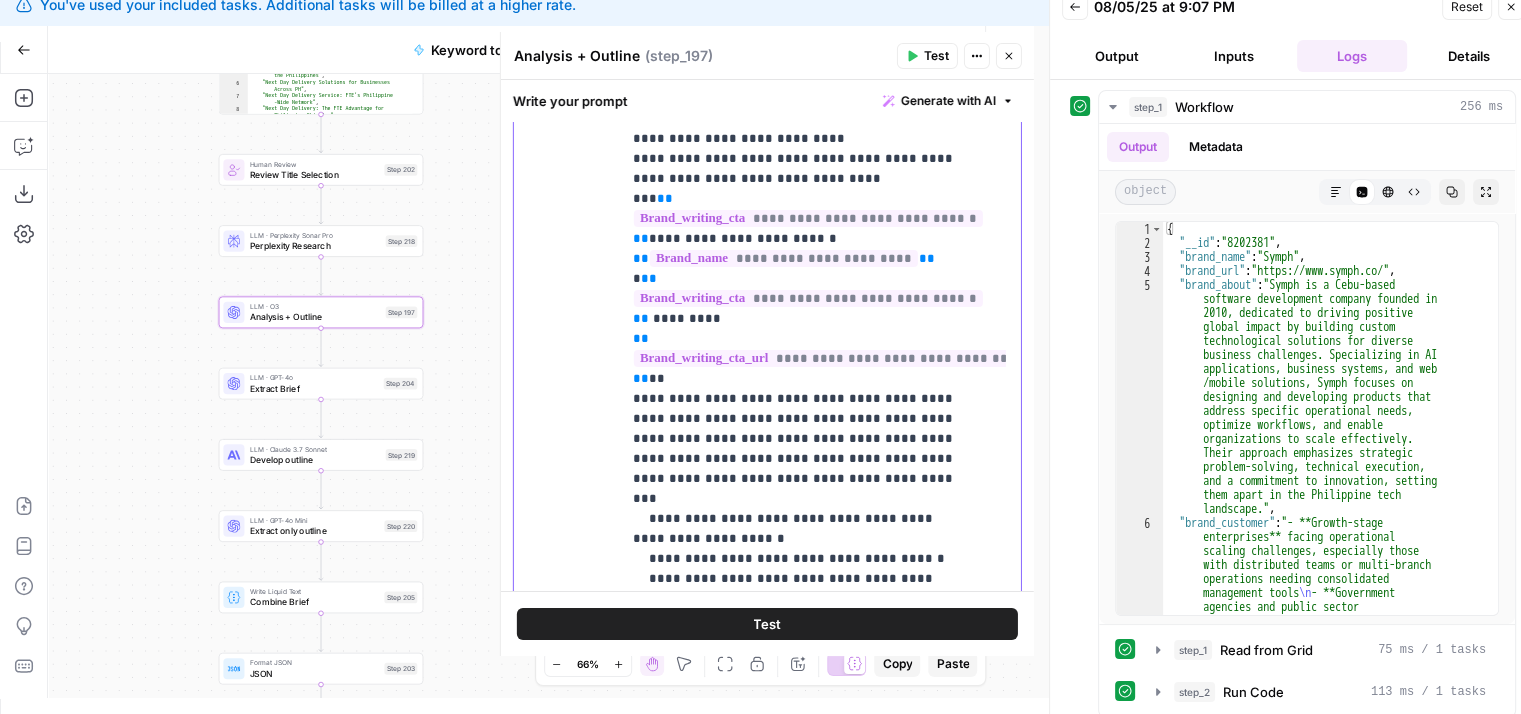 scroll, scrollTop: 6576, scrollLeft: 0, axis: vertical 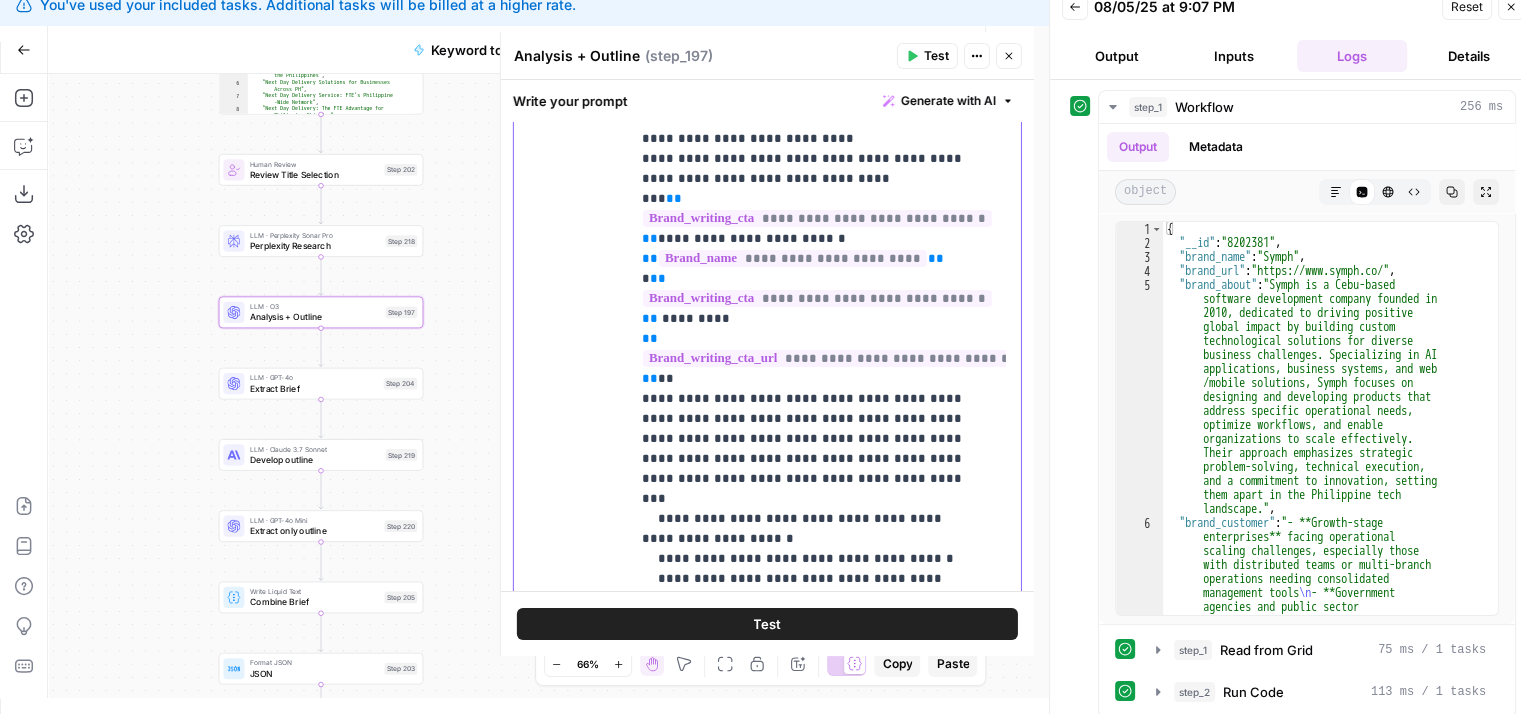 click on "**********" at bounding box center (767, 481) 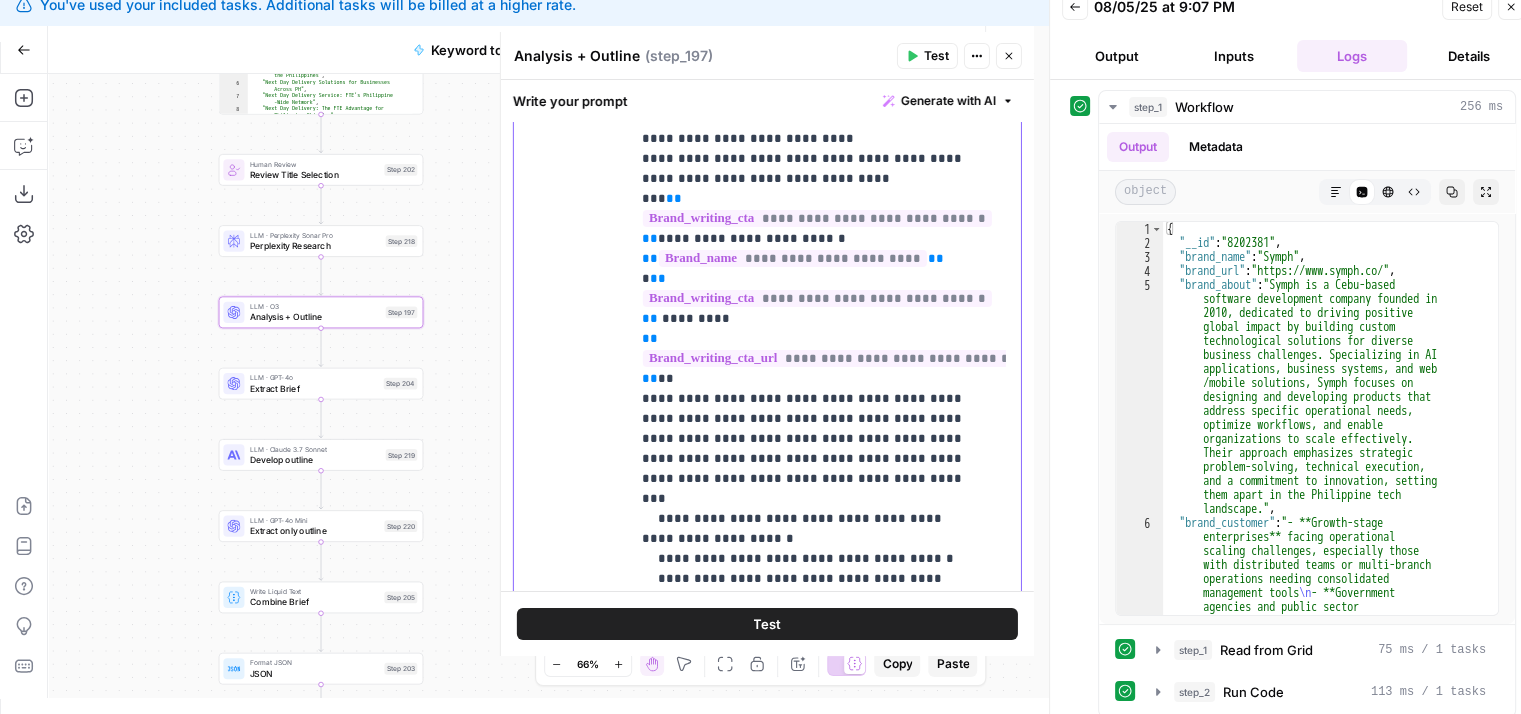 click on "**********" at bounding box center (810, -2791) 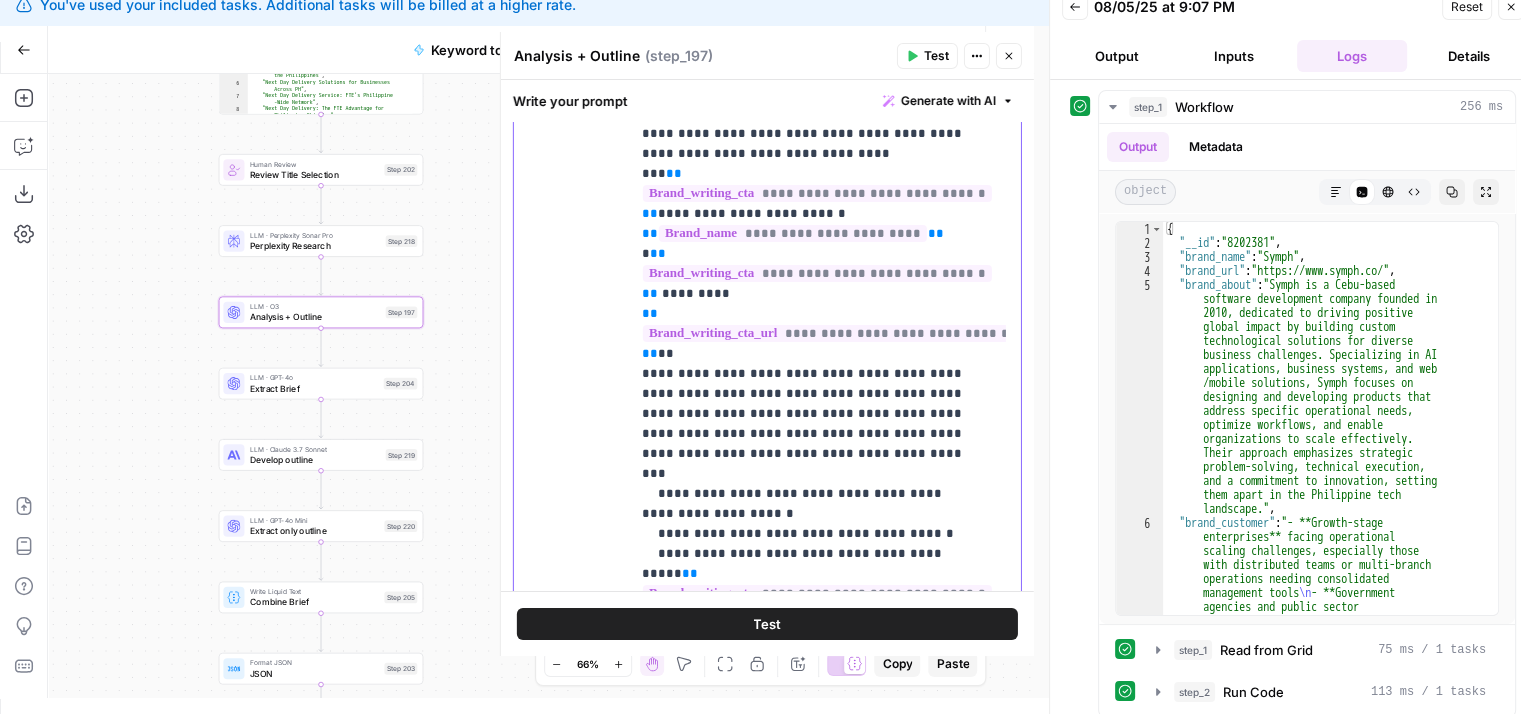 scroll, scrollTop: 6613, scrollLeft: 0, axis: vertical 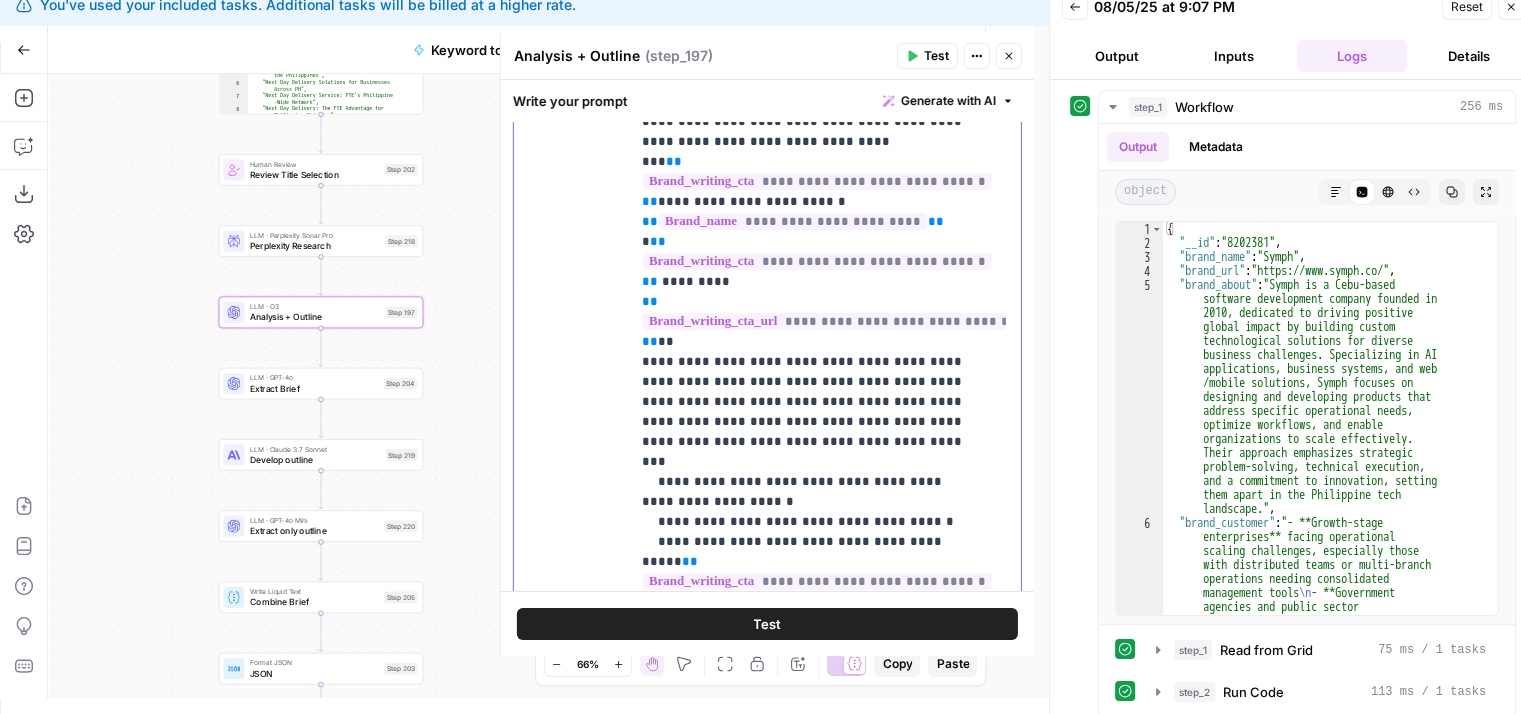 click on "**********" at bounding box center [810, -2828] 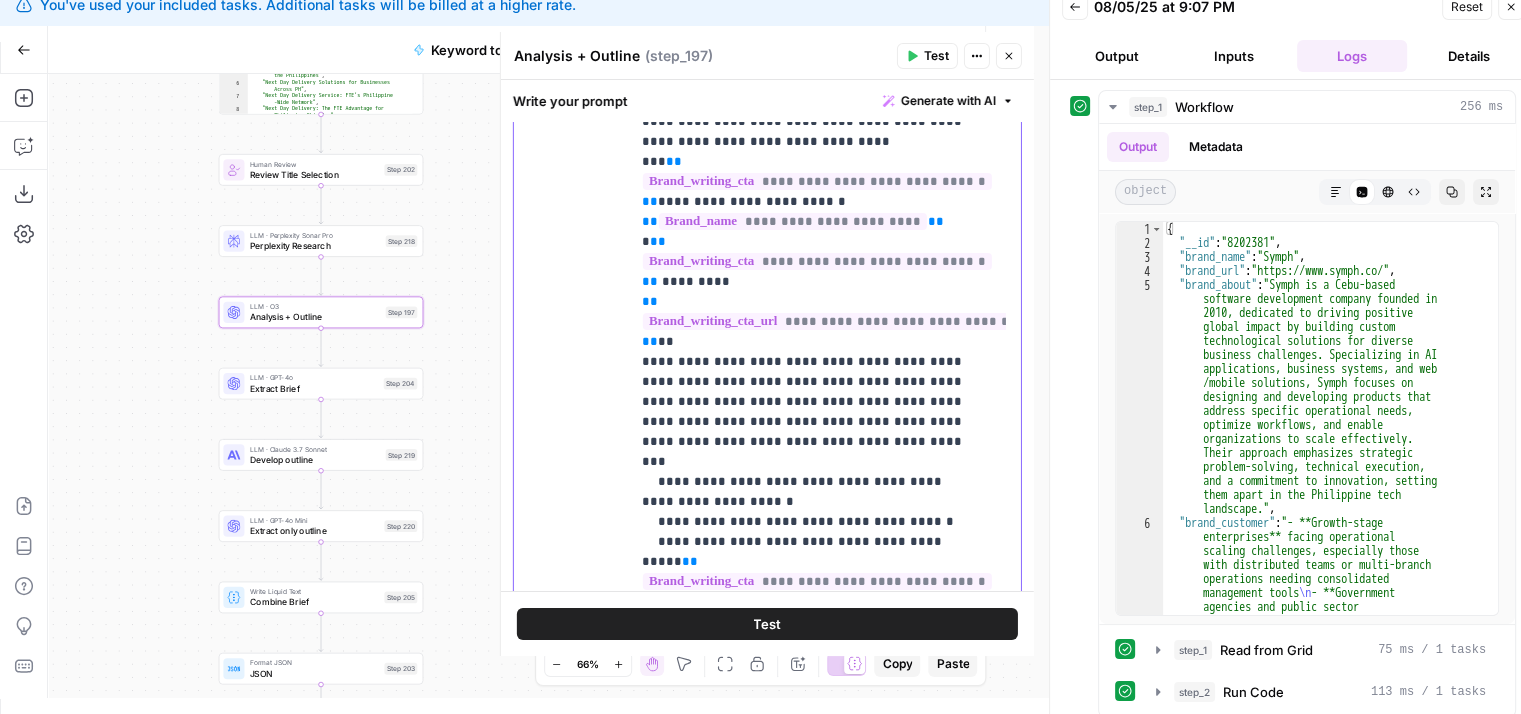 click on "**********" at bounding box center [767, 481] 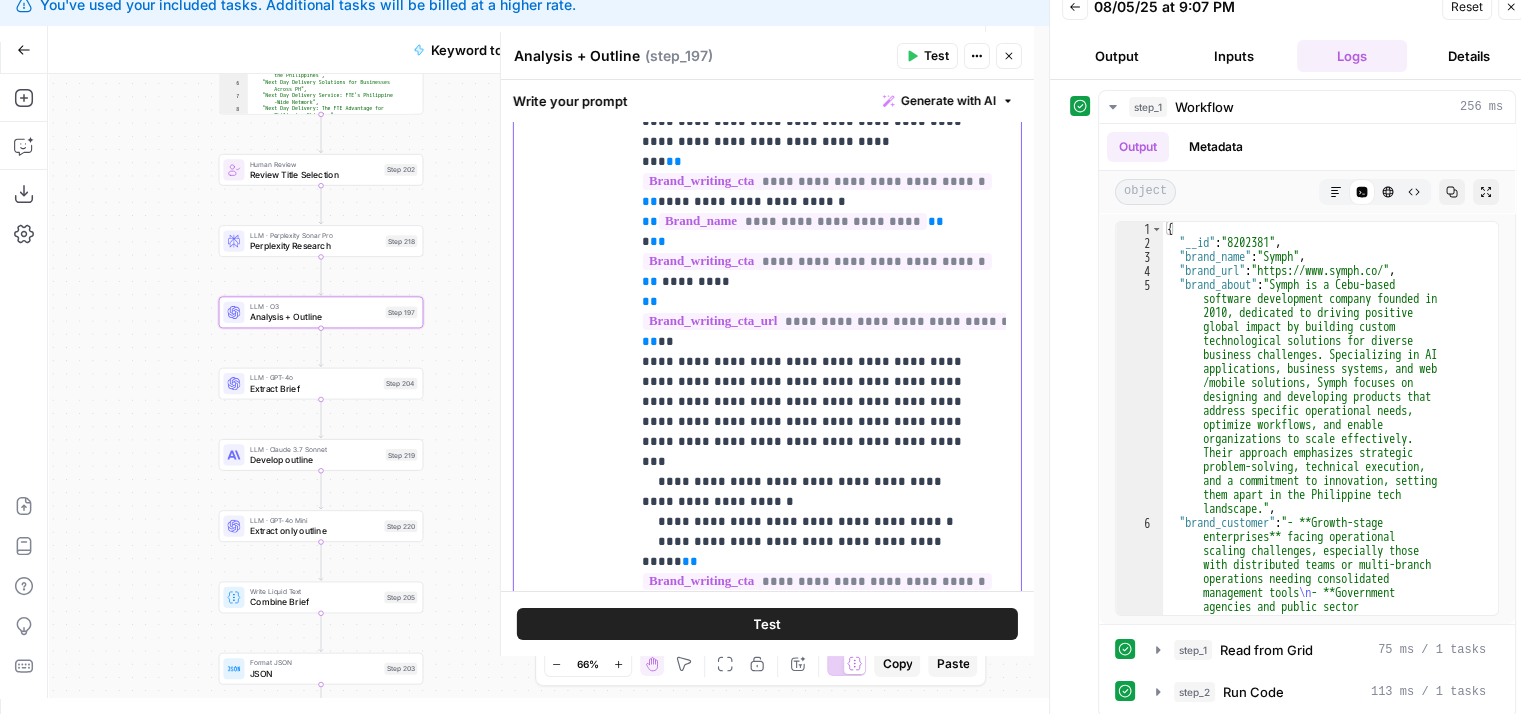 drag, startPoint x: 680, startPoint y: 437, endPoint x: 652, endPoint y: 436, distance: 28.01785 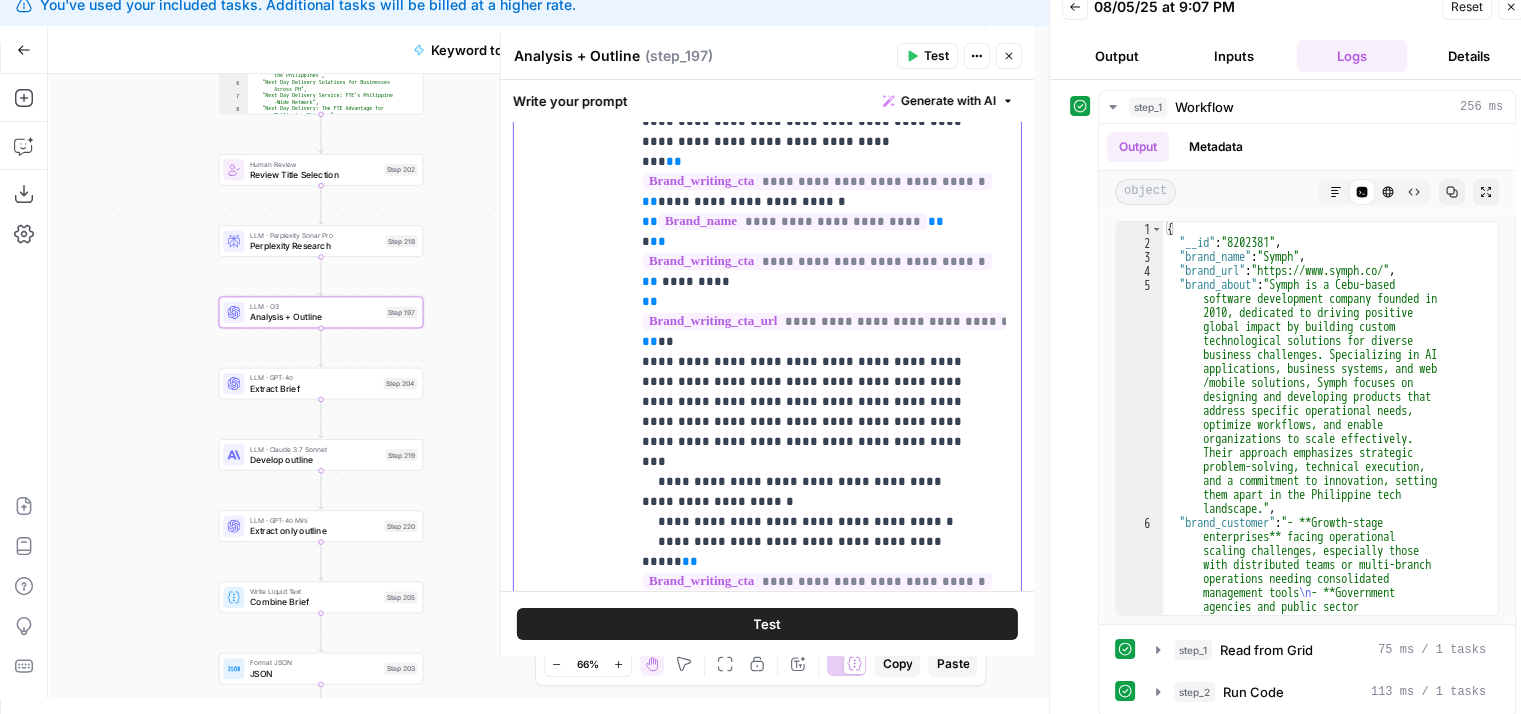 click on "**********" at bounding box center [810, -2828] 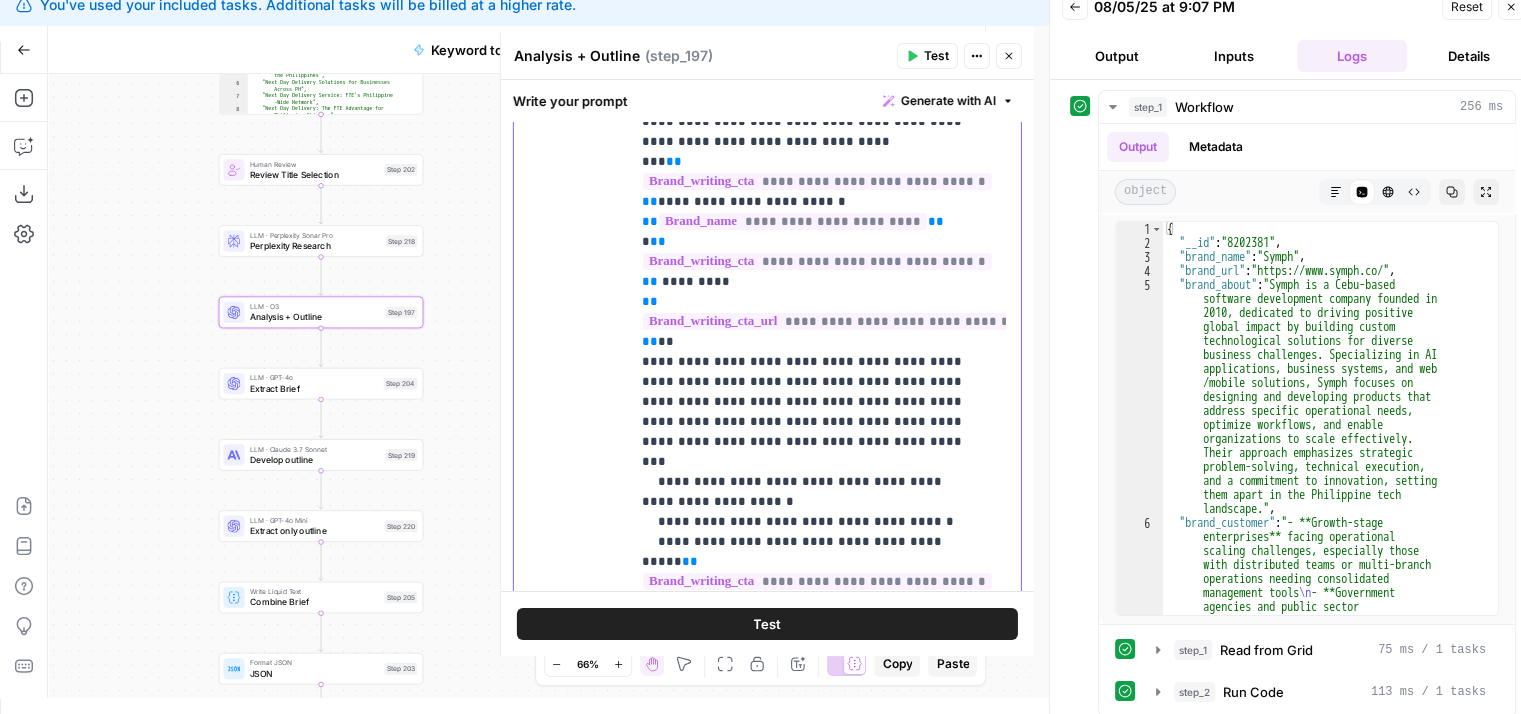 click on "**********" at bounding box center [810, -2838] 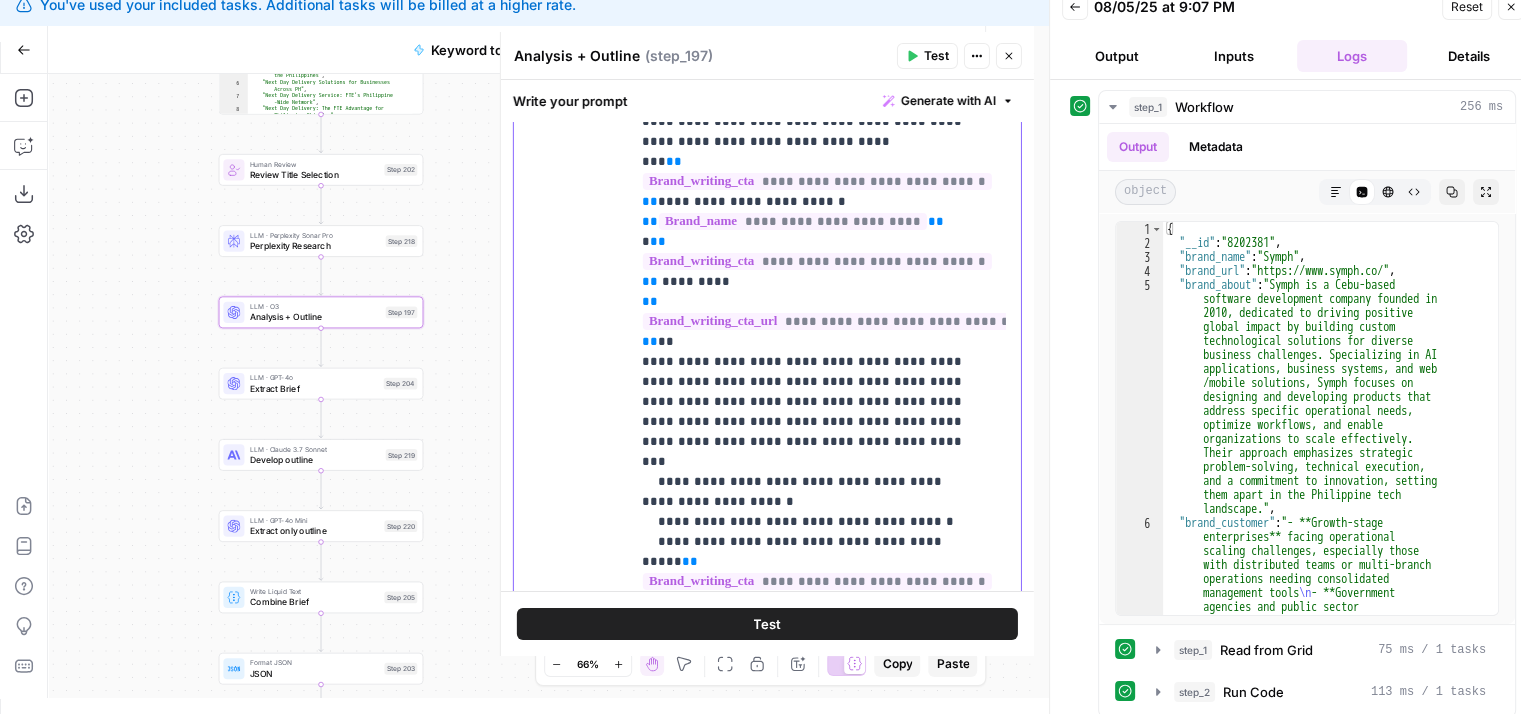 click on "**********" at bounding box center [810, -2828] 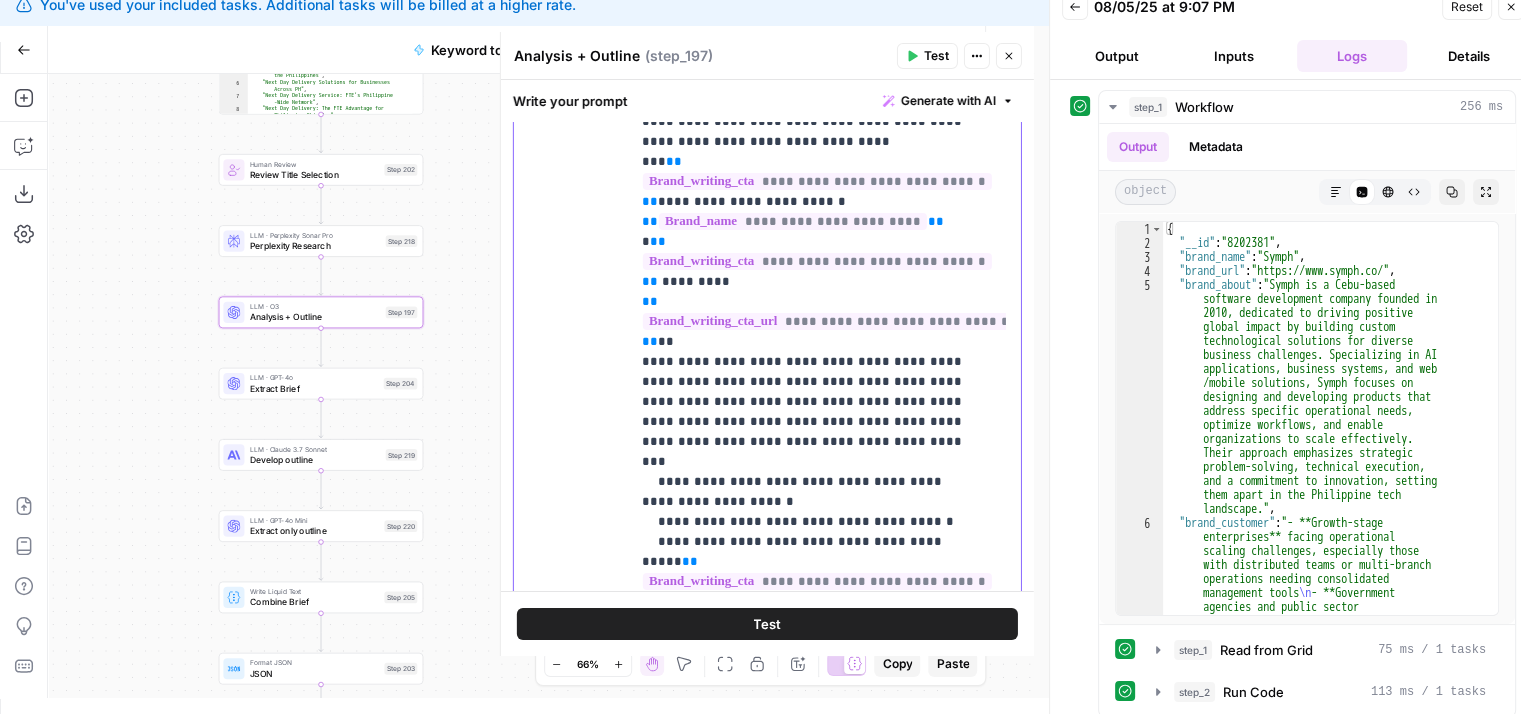 click on "**********" at bounding box center [810, -2828] 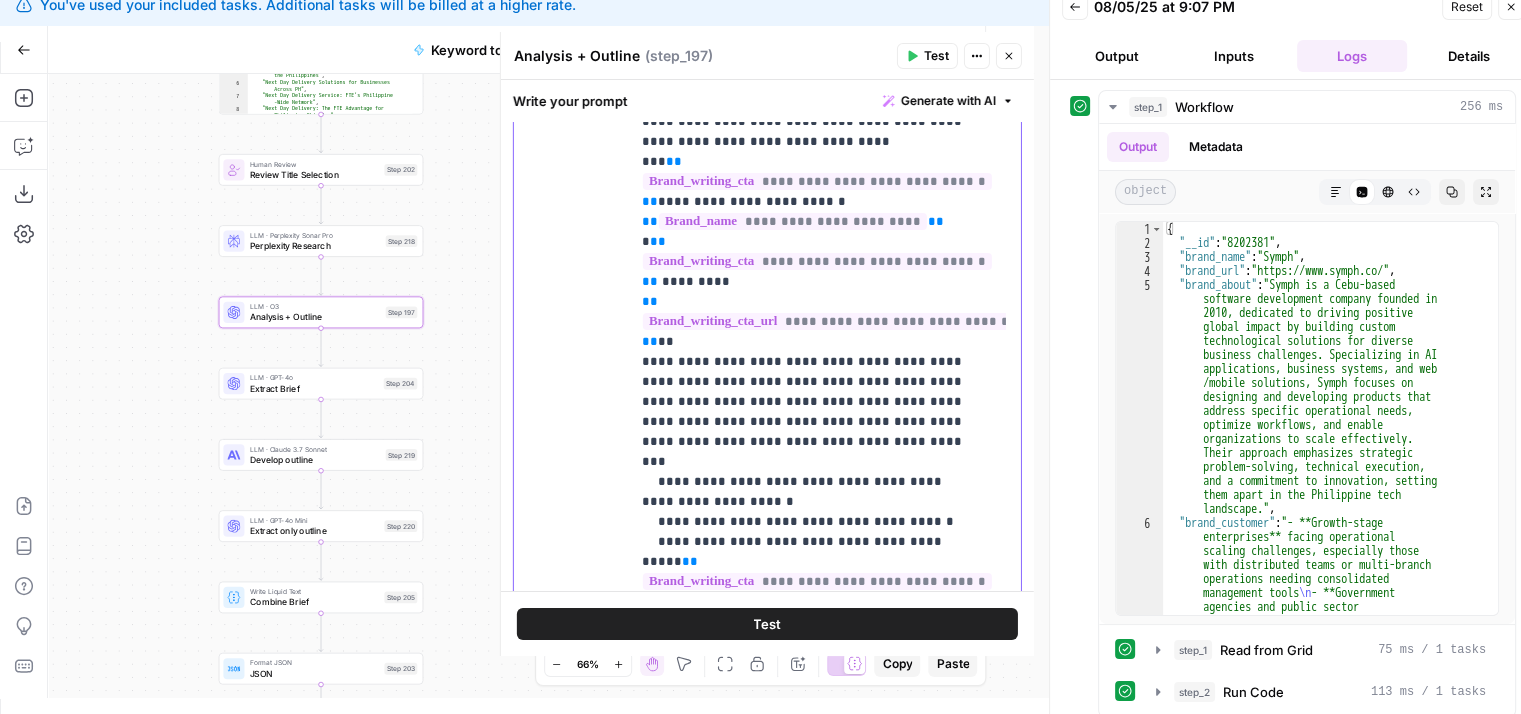 drag, startPoint x: 706, startPoint y: 478, endPoint x: 660, endPoint y: 484, distance: 46.389652 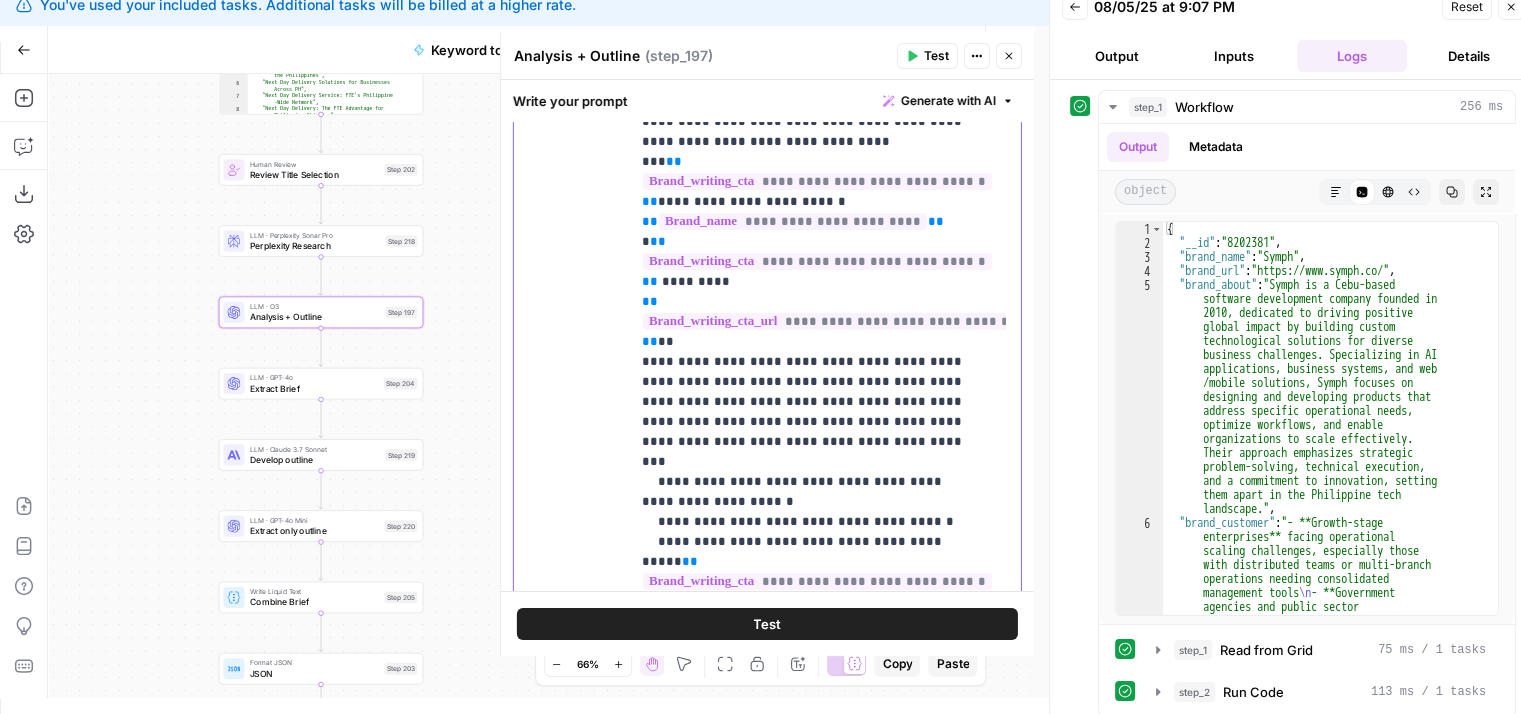 click on "**********" at bounding box center [810, -2828] 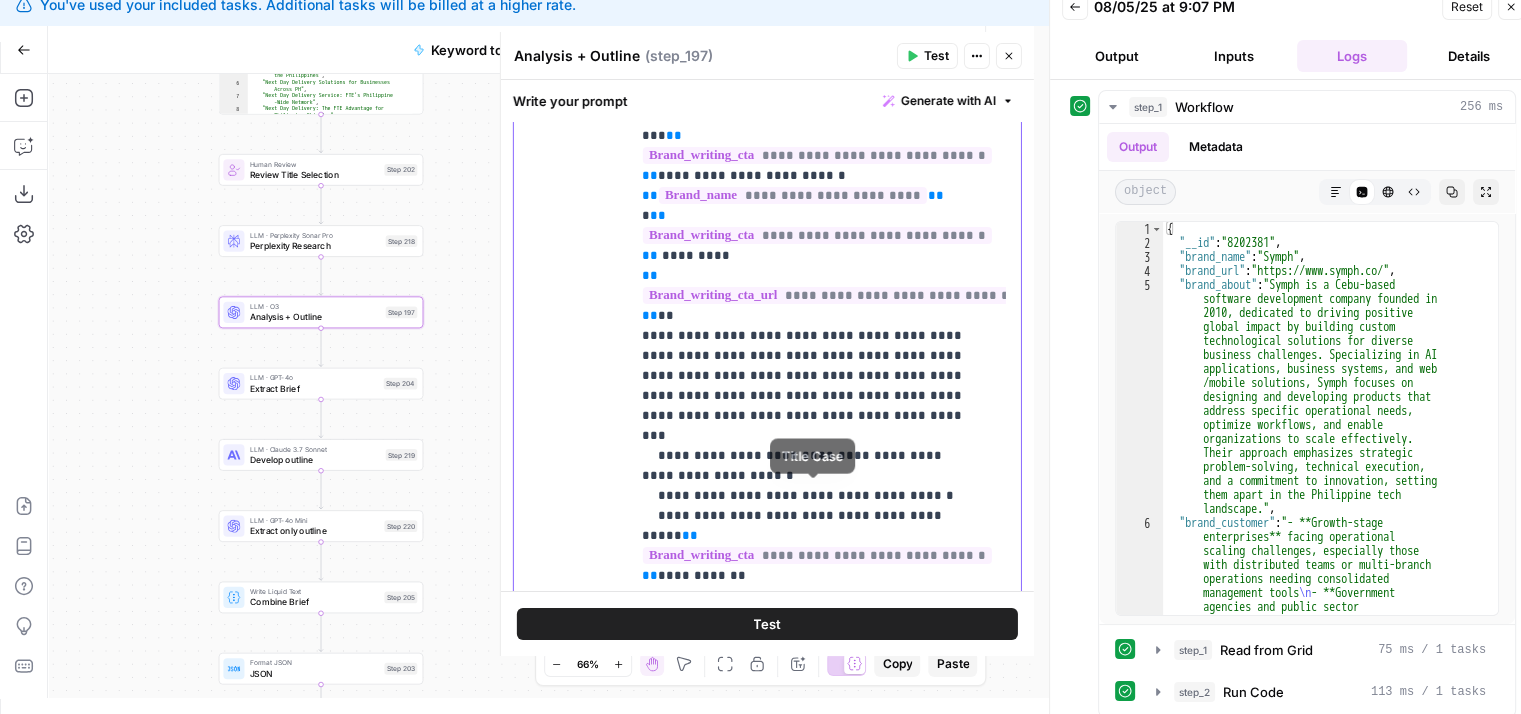 scroll, scrollTop: 6664, scrollLeft: 0, axis: vertical 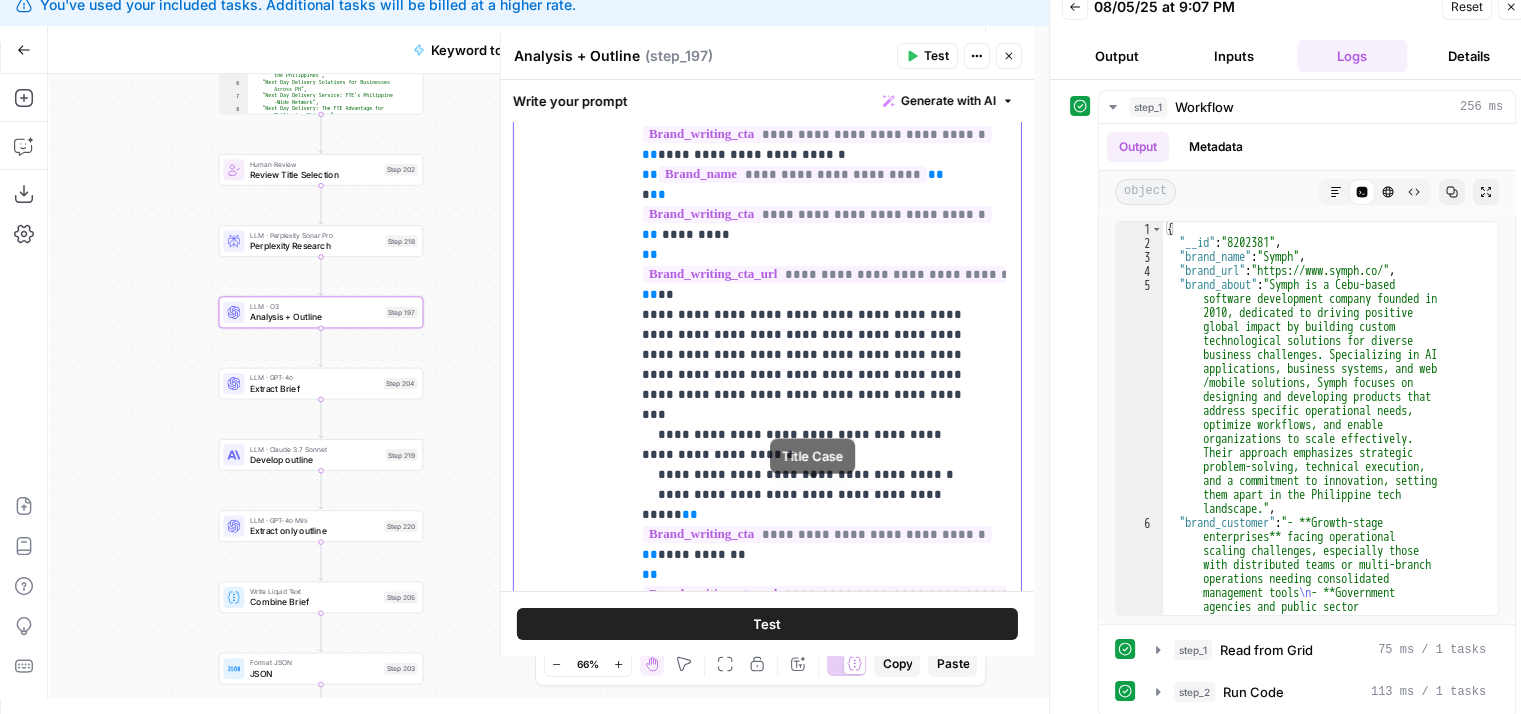 drag, startPoint x: 788, startPoint y: 440, endPoint x: 794, endPoint y: 507, distance: 67.26812 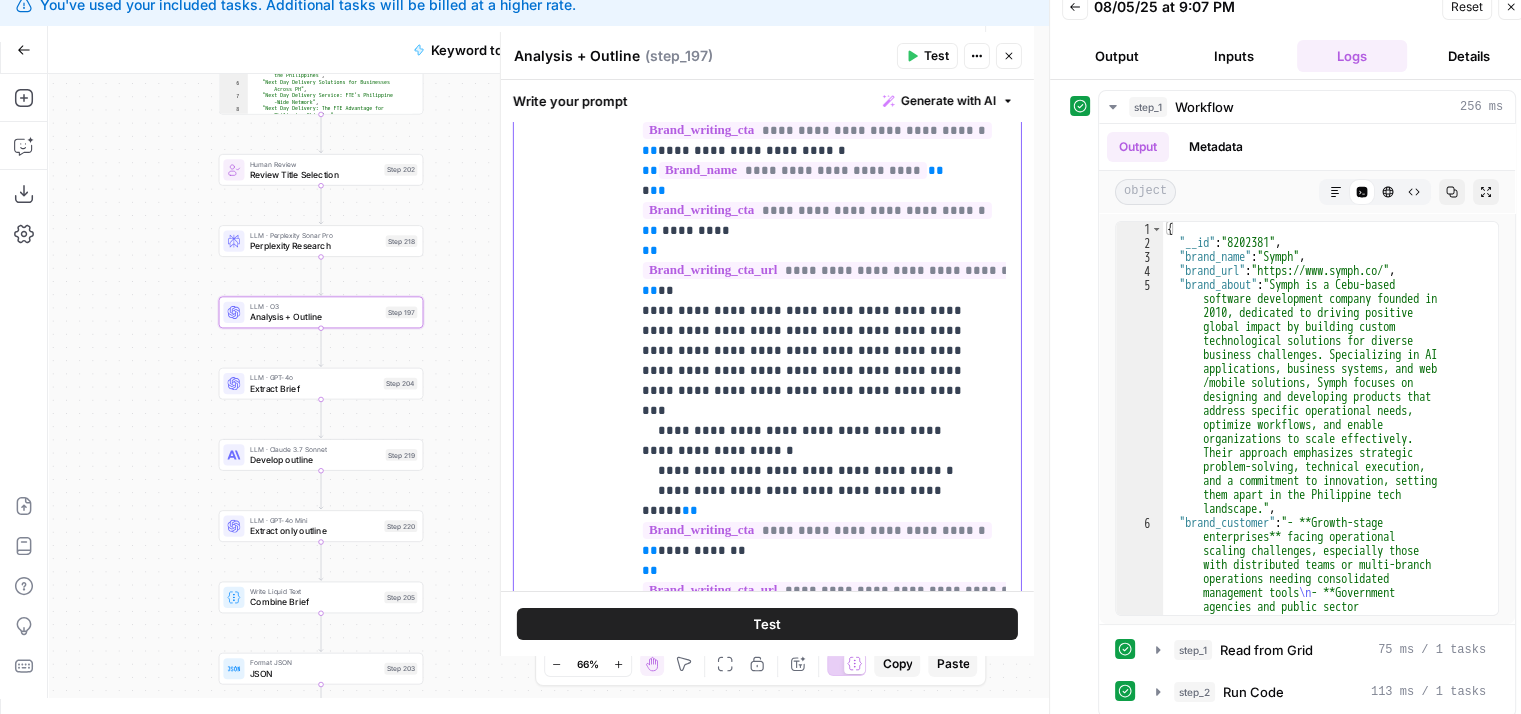click on "**********" at bounding box center (810, -2879) 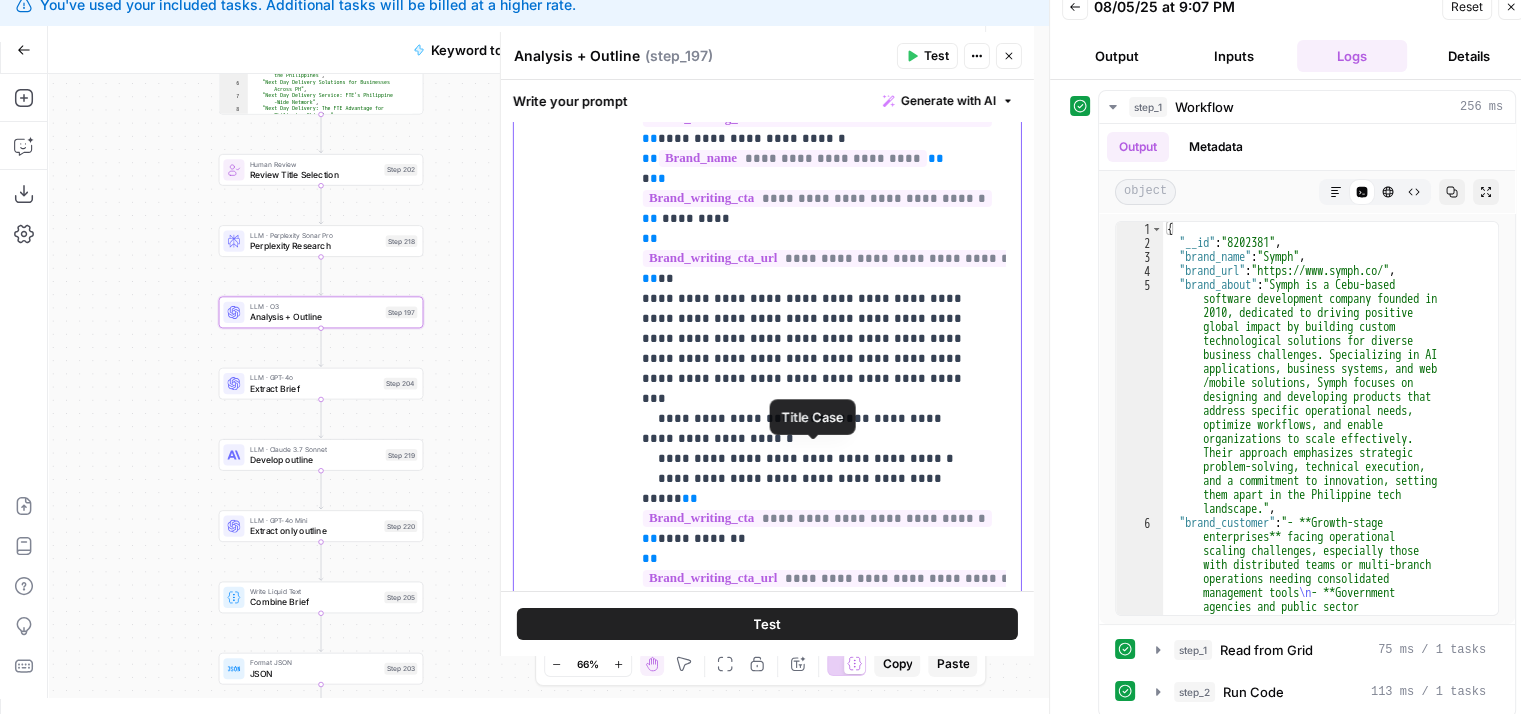 drag, startPoint x: 775, startPoint y: 419, endPoint x: 780, endPoint y: 465, distance: 46.270943 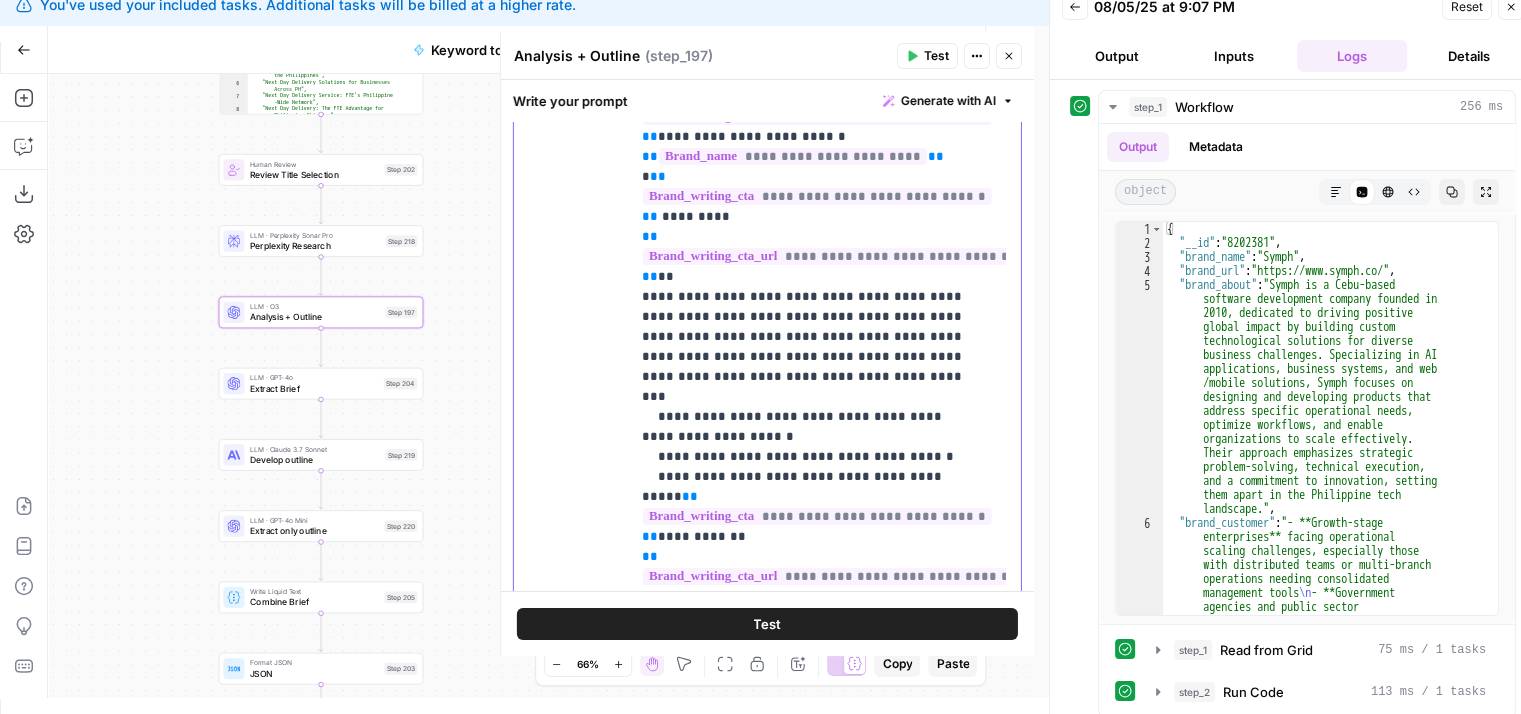 click on "**********" at bounding box center [810, -2893] 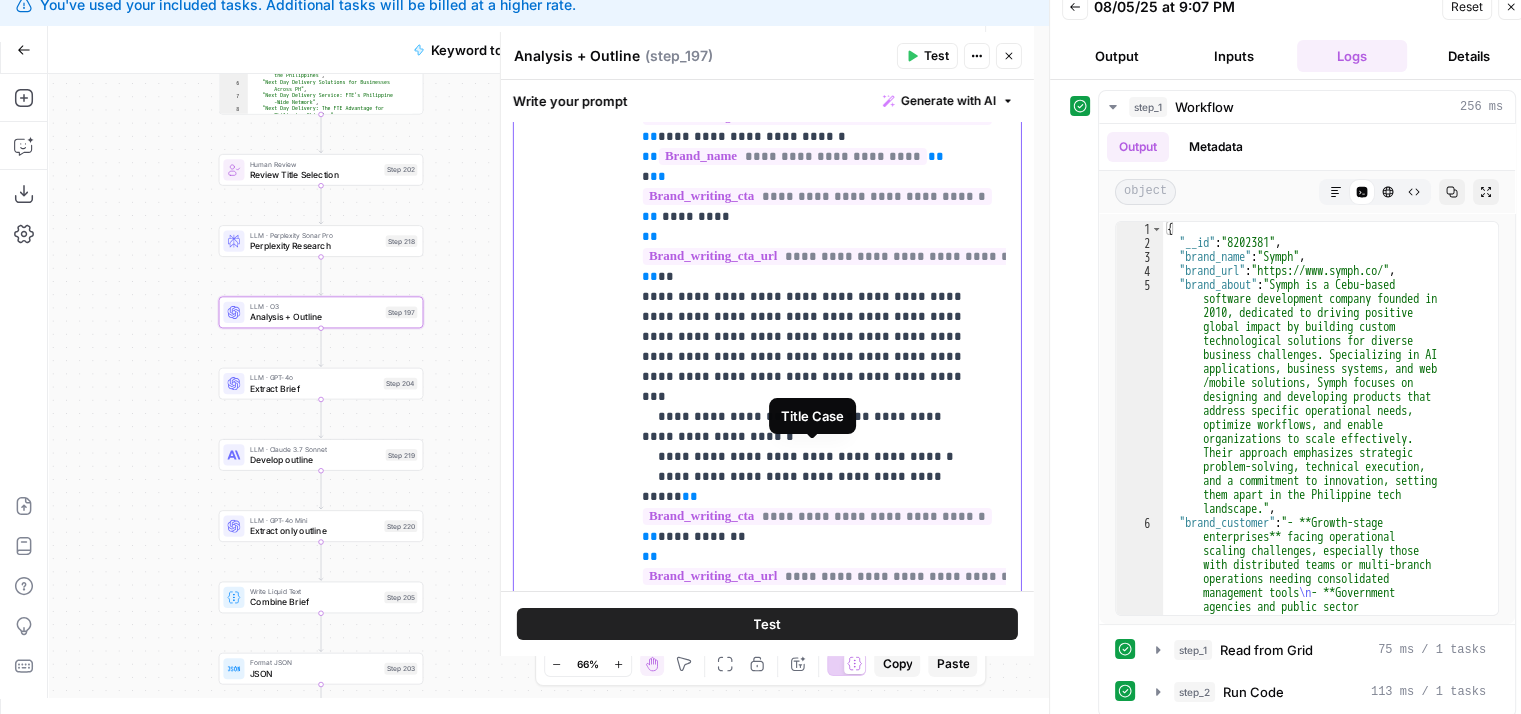click on "**********" at bounding box center (810, -2893) 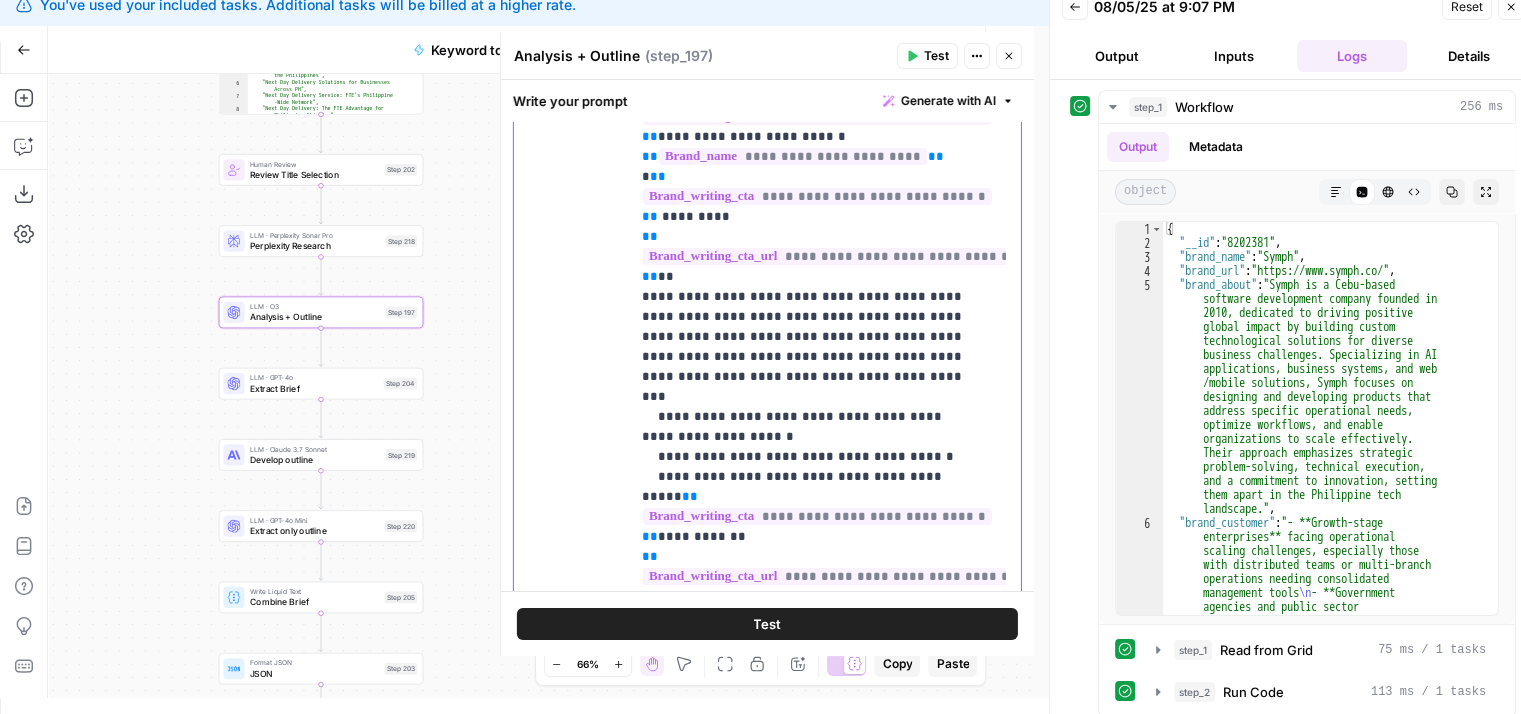 drag, startPoint x: 796, startPoint y: 476, endPoint x: 792, endPoint y: 457, distance: 19.416489 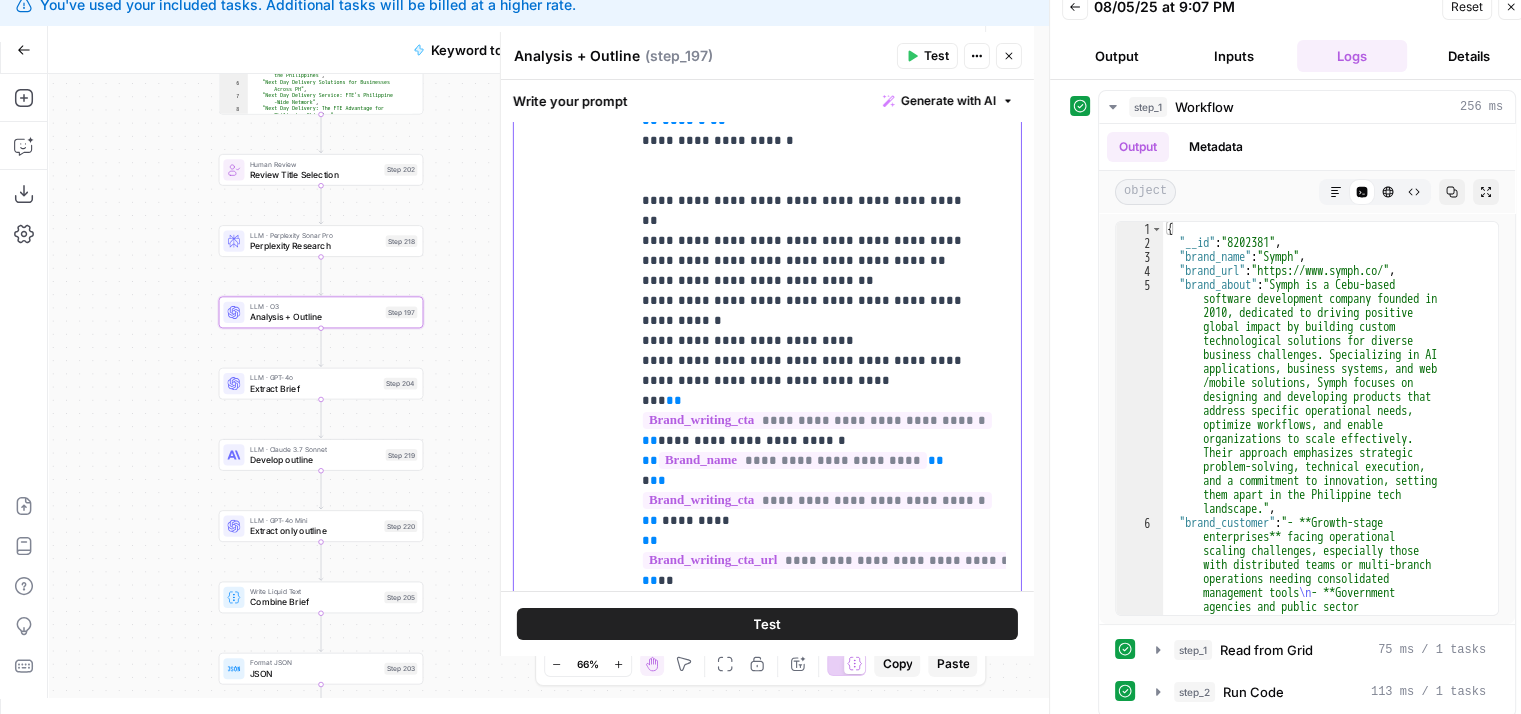 drag, startPoint x: 840, startPoint y: 516, endPoint x: 855, endPoint y: 446, distance: 71.5891 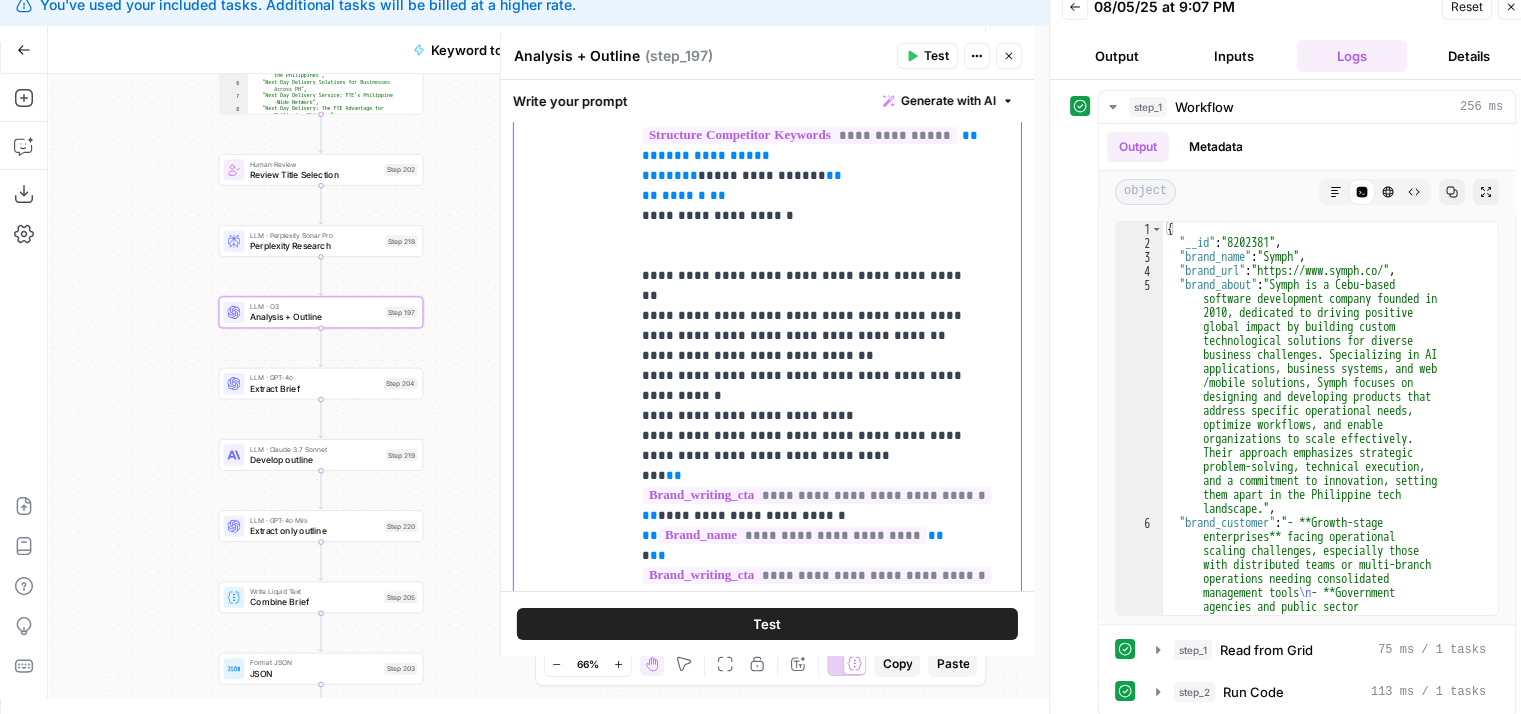 scroll, scrollTop: 6153, scrollLeft: 0, axis: vertical 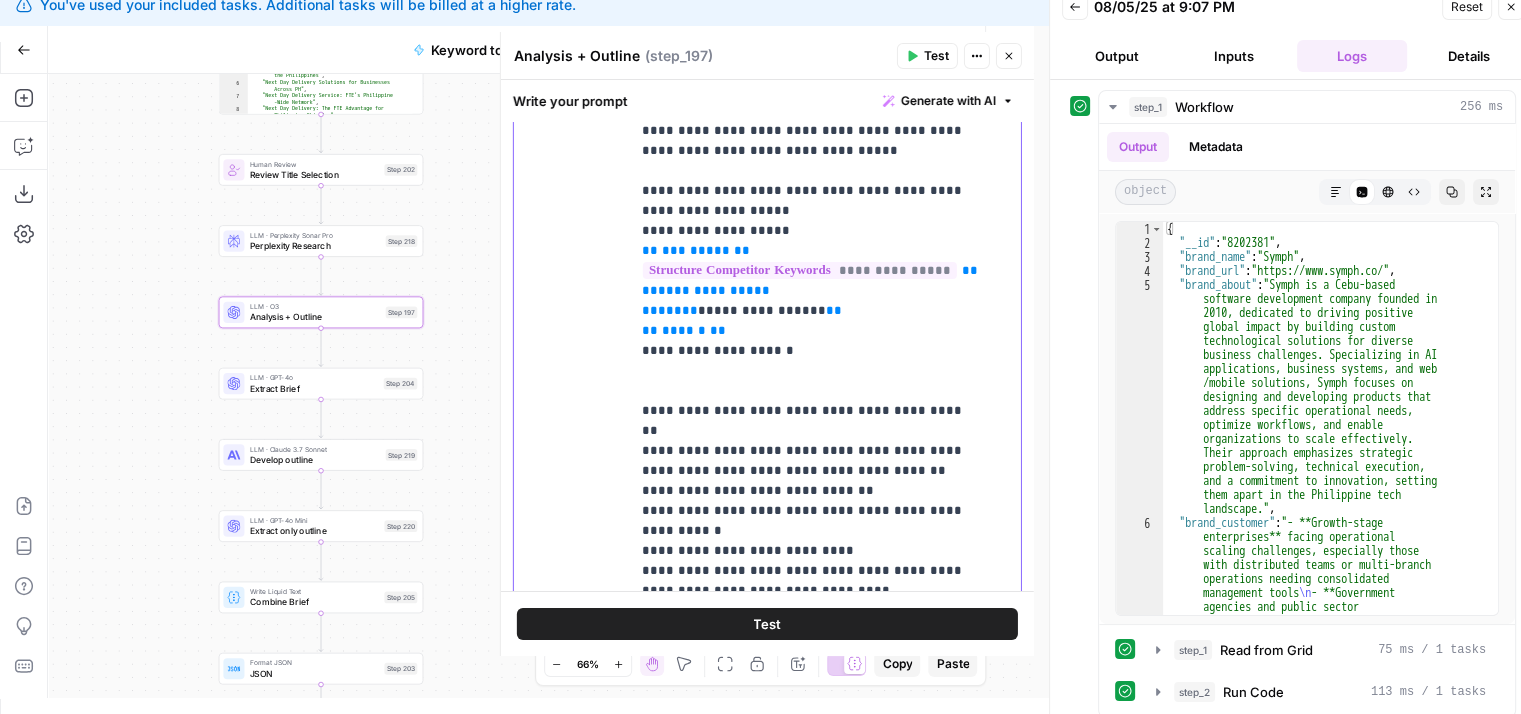 drag, startPoint x: 850, startPoint y: 481, endPoint x: 854, endPoint y: 444, distance: 37.215588 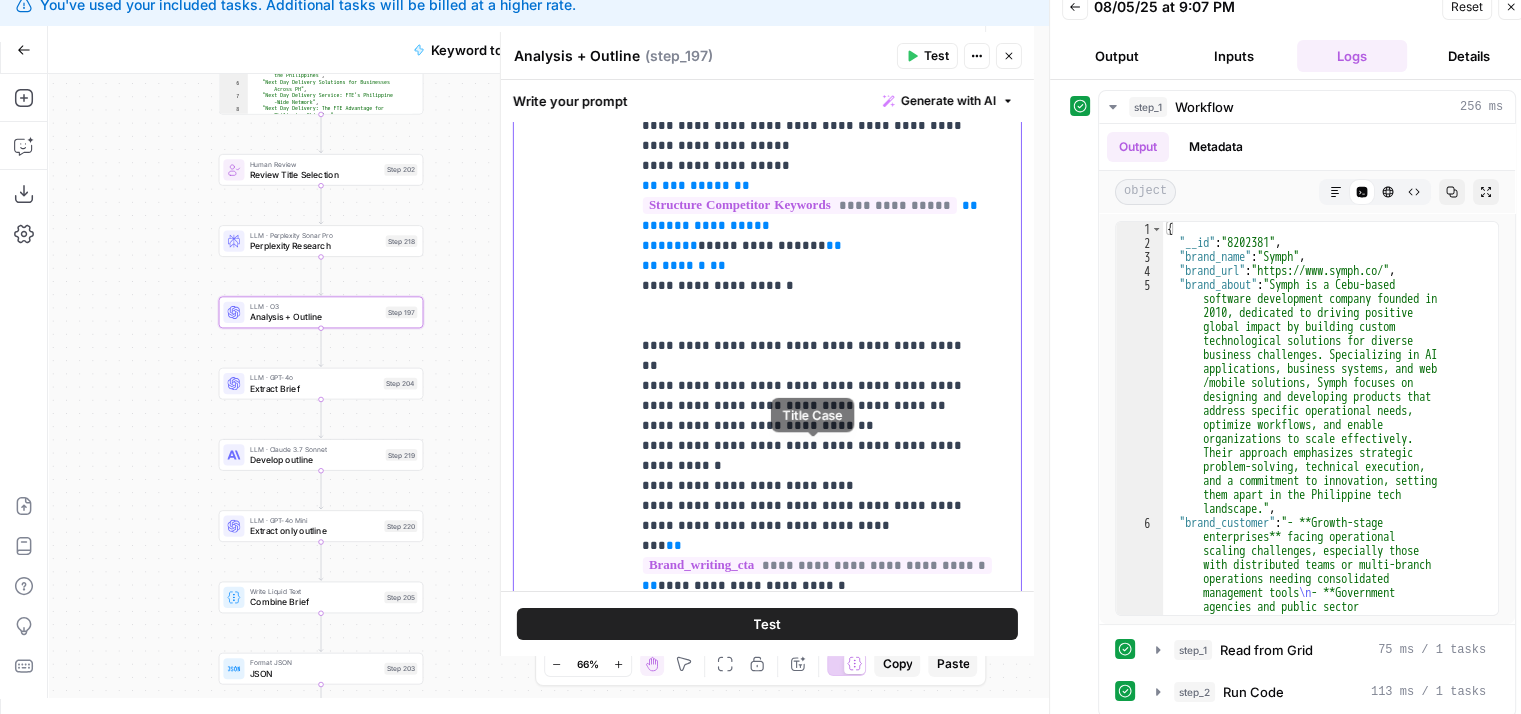 drag, startPoint x: 713, startPoint y: 494, endPoint x: 715, endPoint y: 512, distance: 18.110771 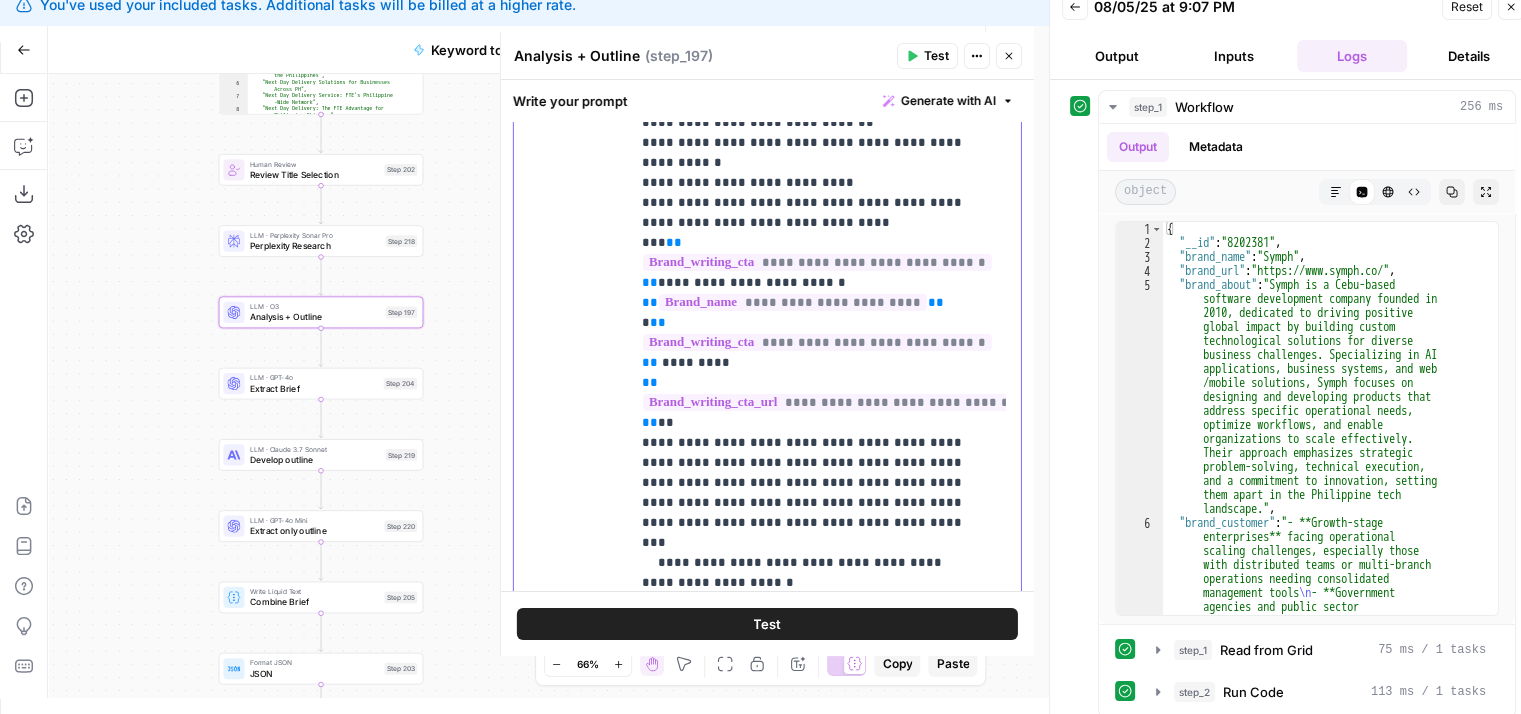 scroll, scrollTop: 6613, scrollLeft: 0, axis: vertical 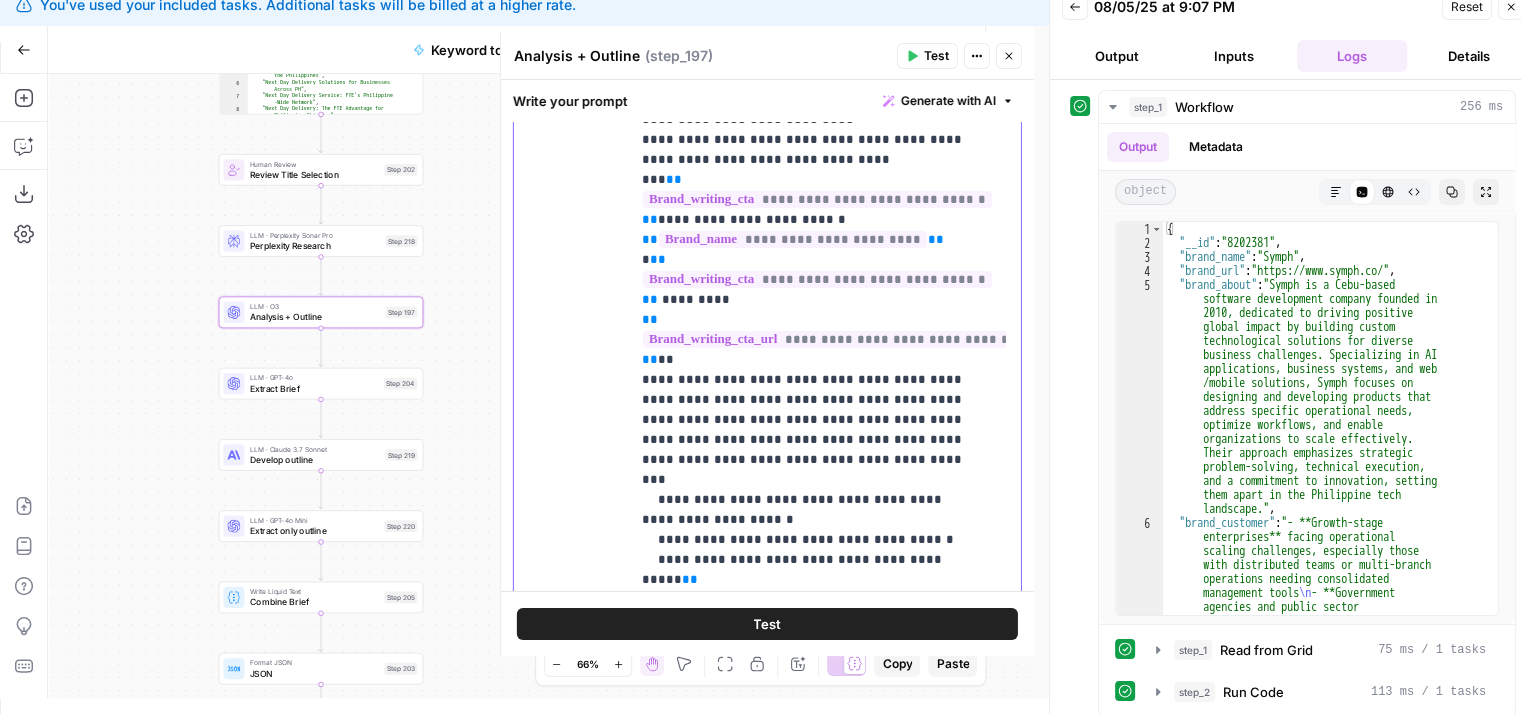 drag, startPoint x: 760, startPoint y: 406, endPoint x: 751, endPoint y: 512, distance: 106.381386 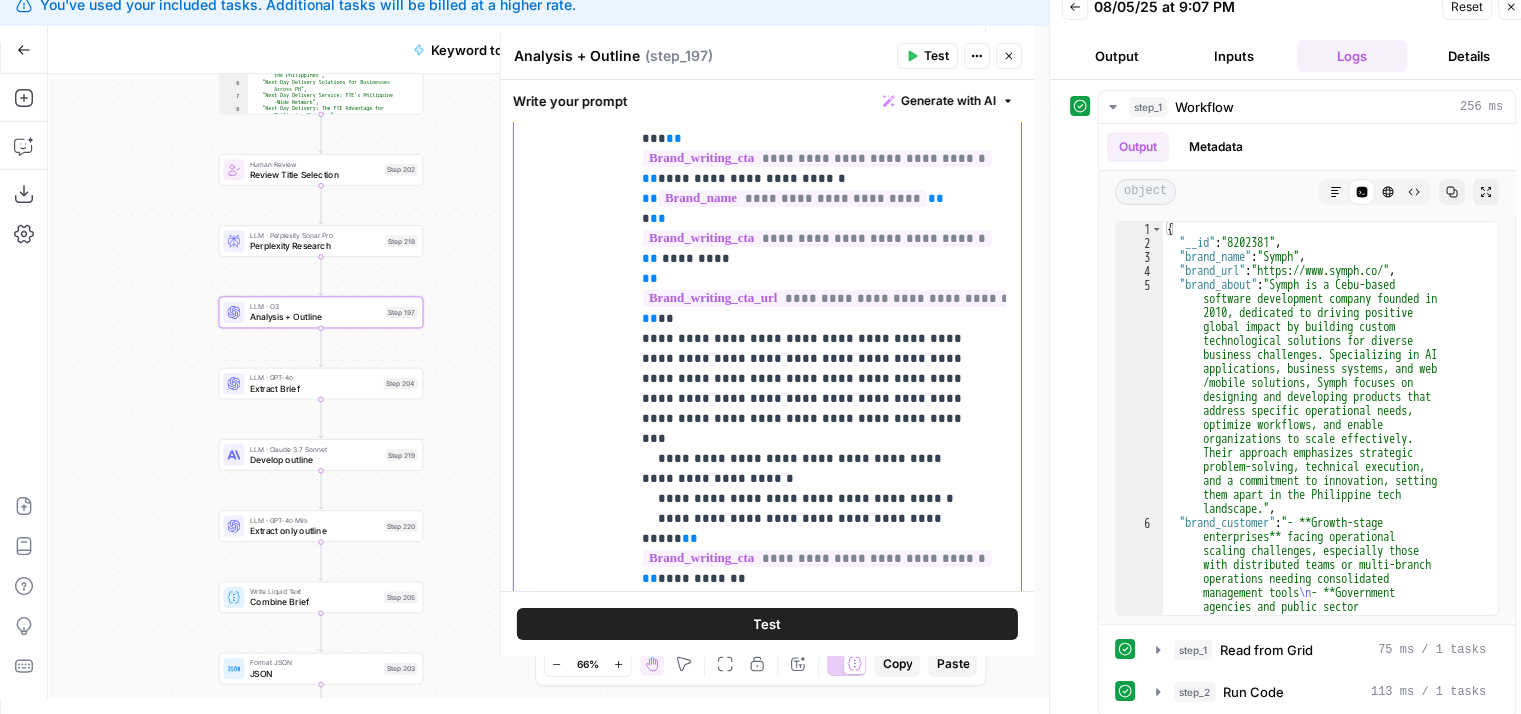 drag, startPoint x: 733, startPoint y: 481, endPoint x: 722, endPoint y: 542, distance: 61.983868 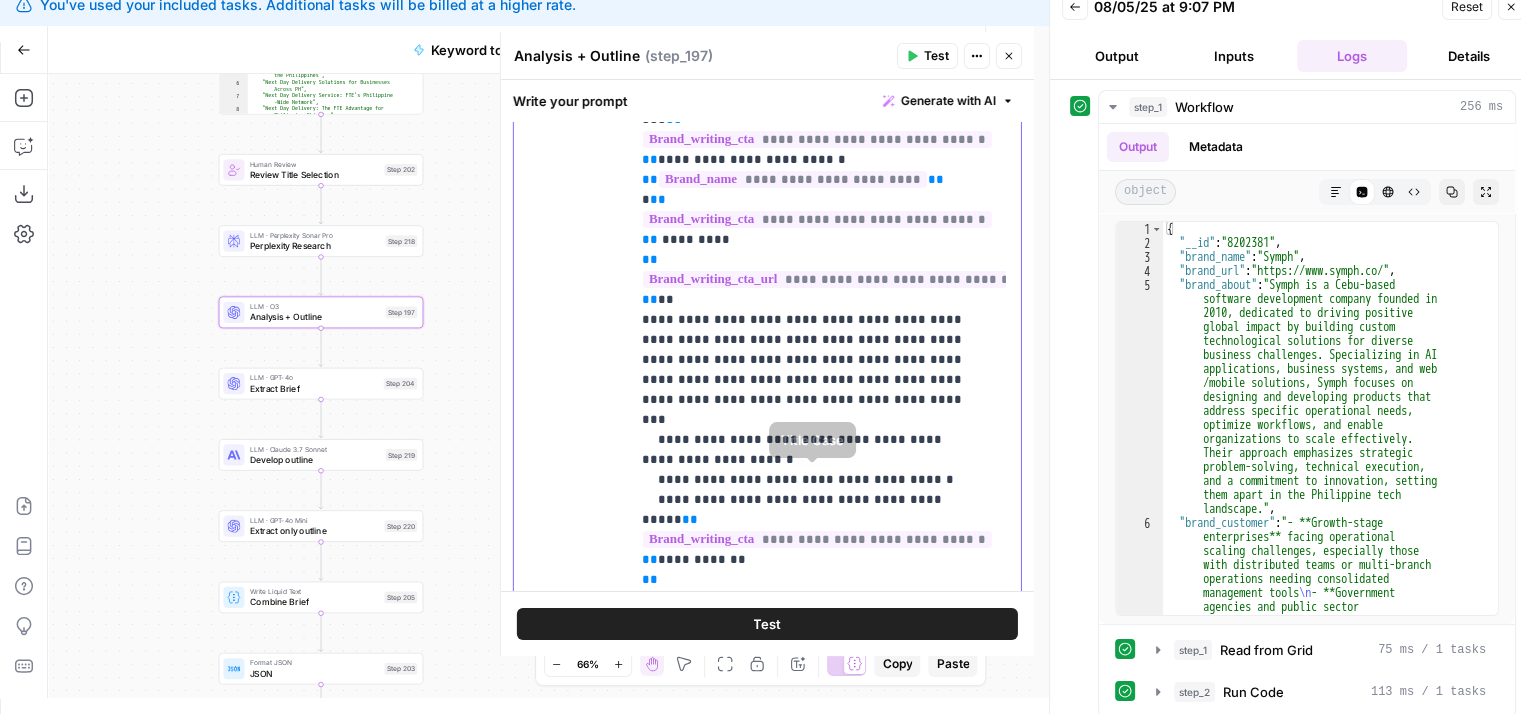 drag, startPoint x: 759, startPoint y: 504, endPoint x: 608, endPoint y: 439, distance: 164.39586 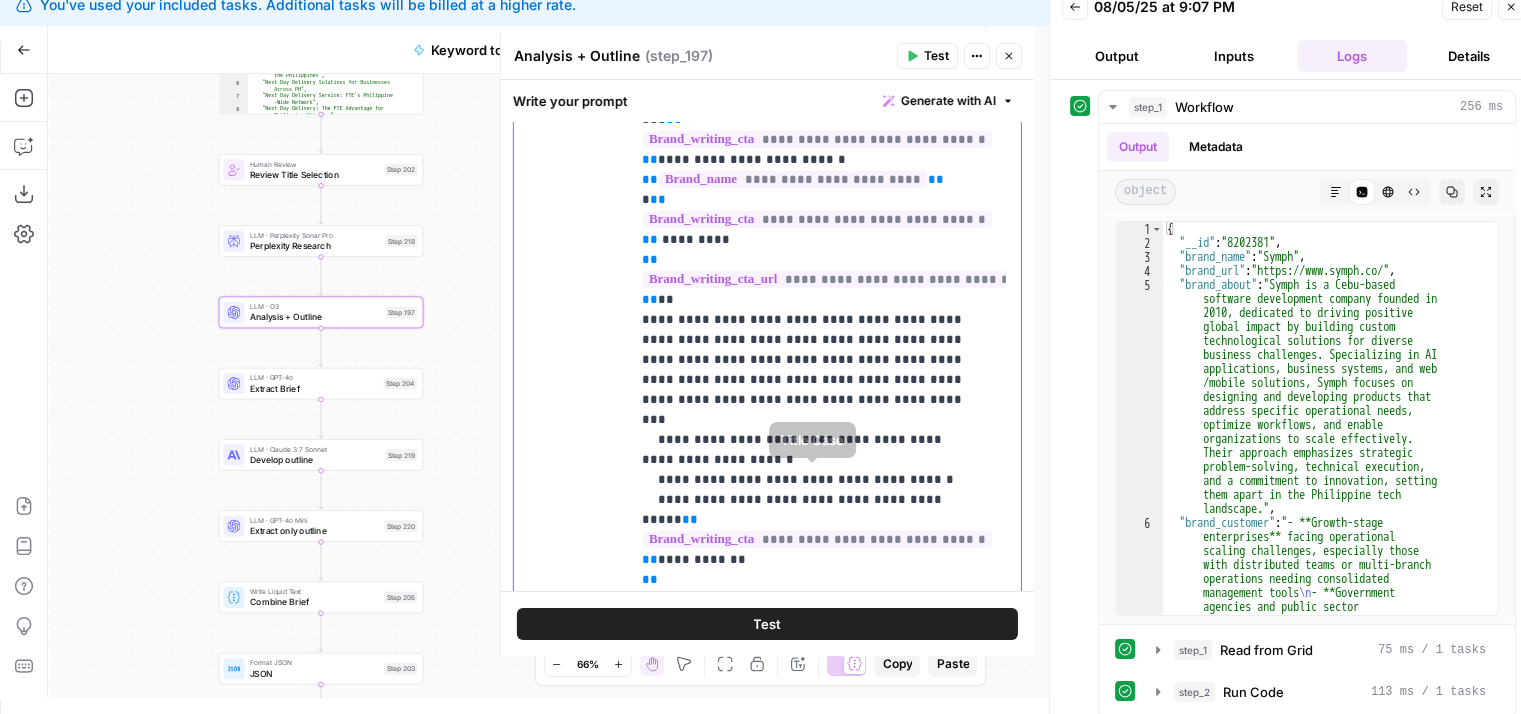 click on "**********" at bounding box center [767, 481] 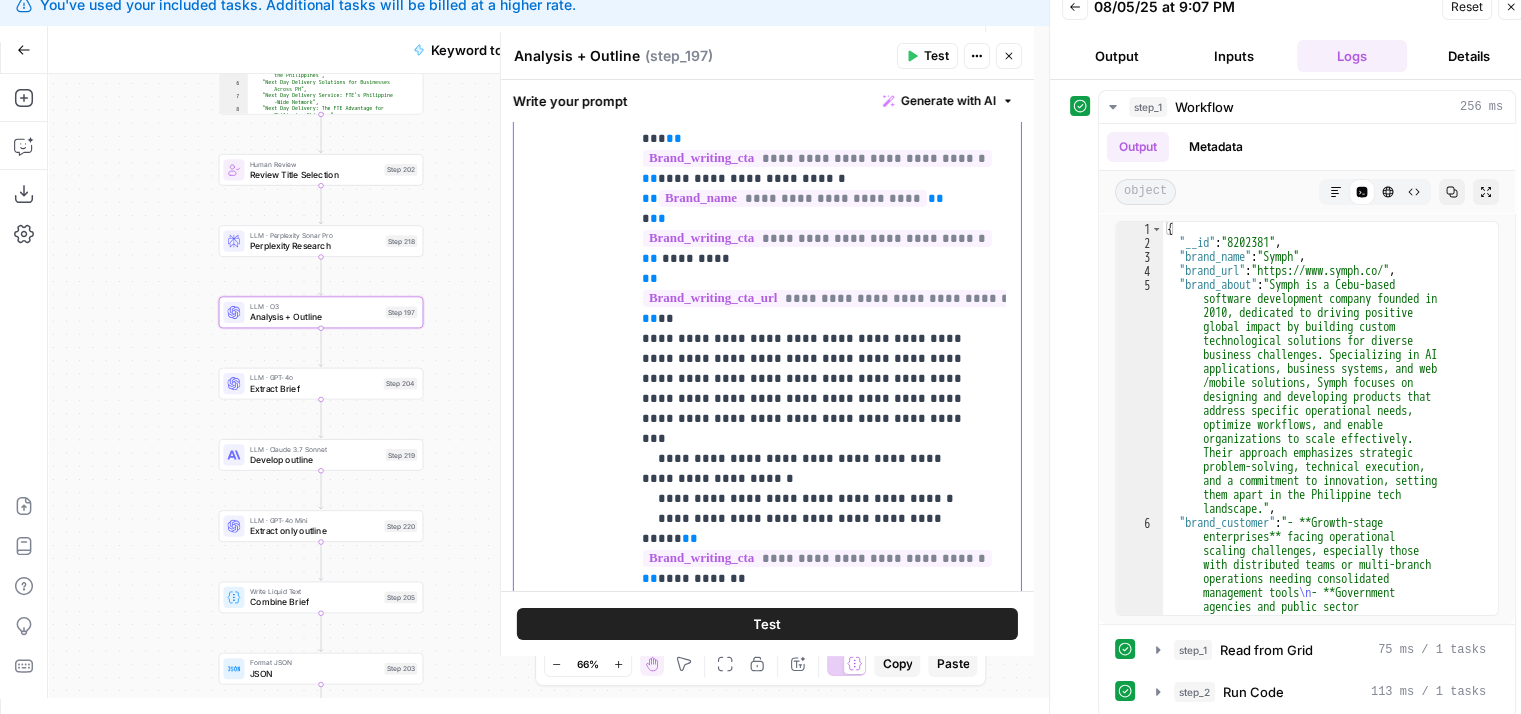 scroll, scrollTop: 6616, scrollLeft: 0, axis: vertical 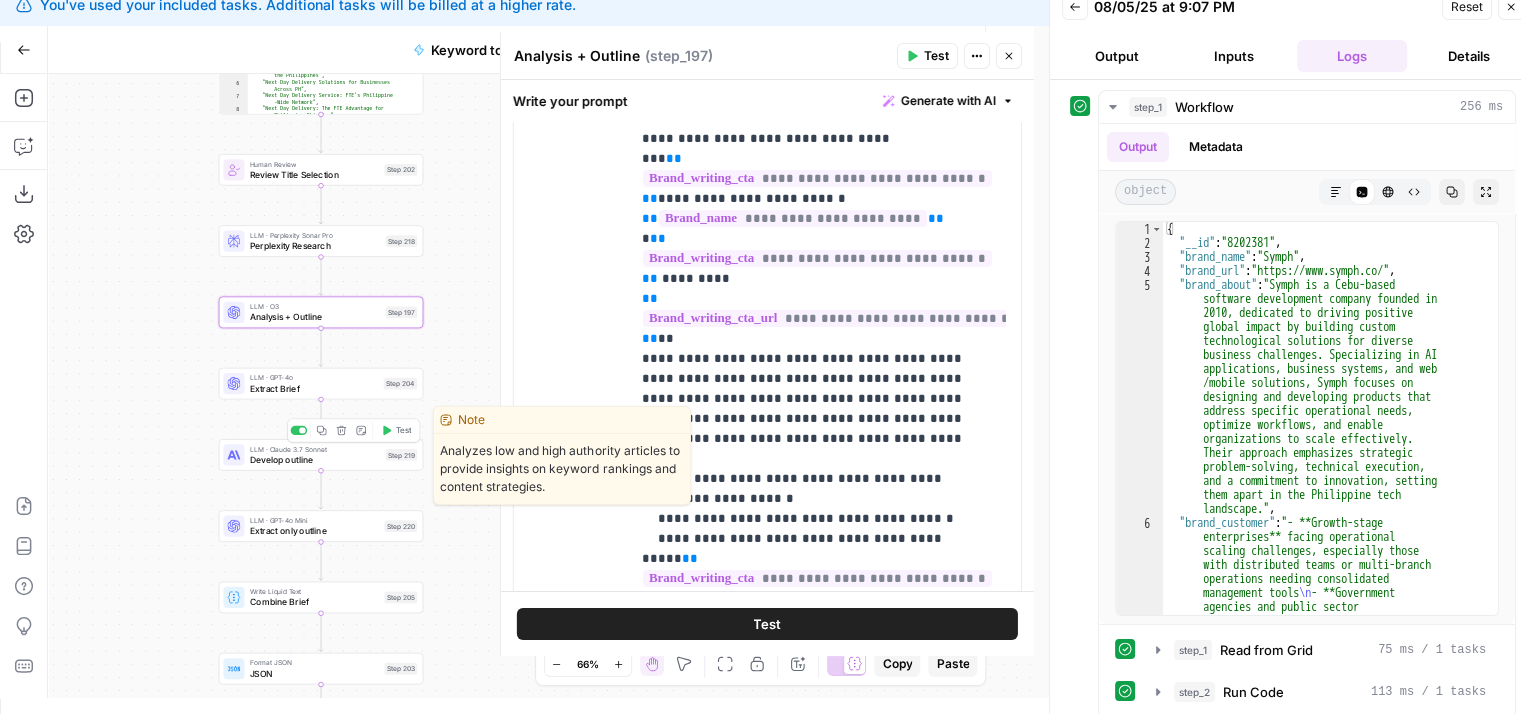 click on "Develop outline" at bounding box center (315, 459) 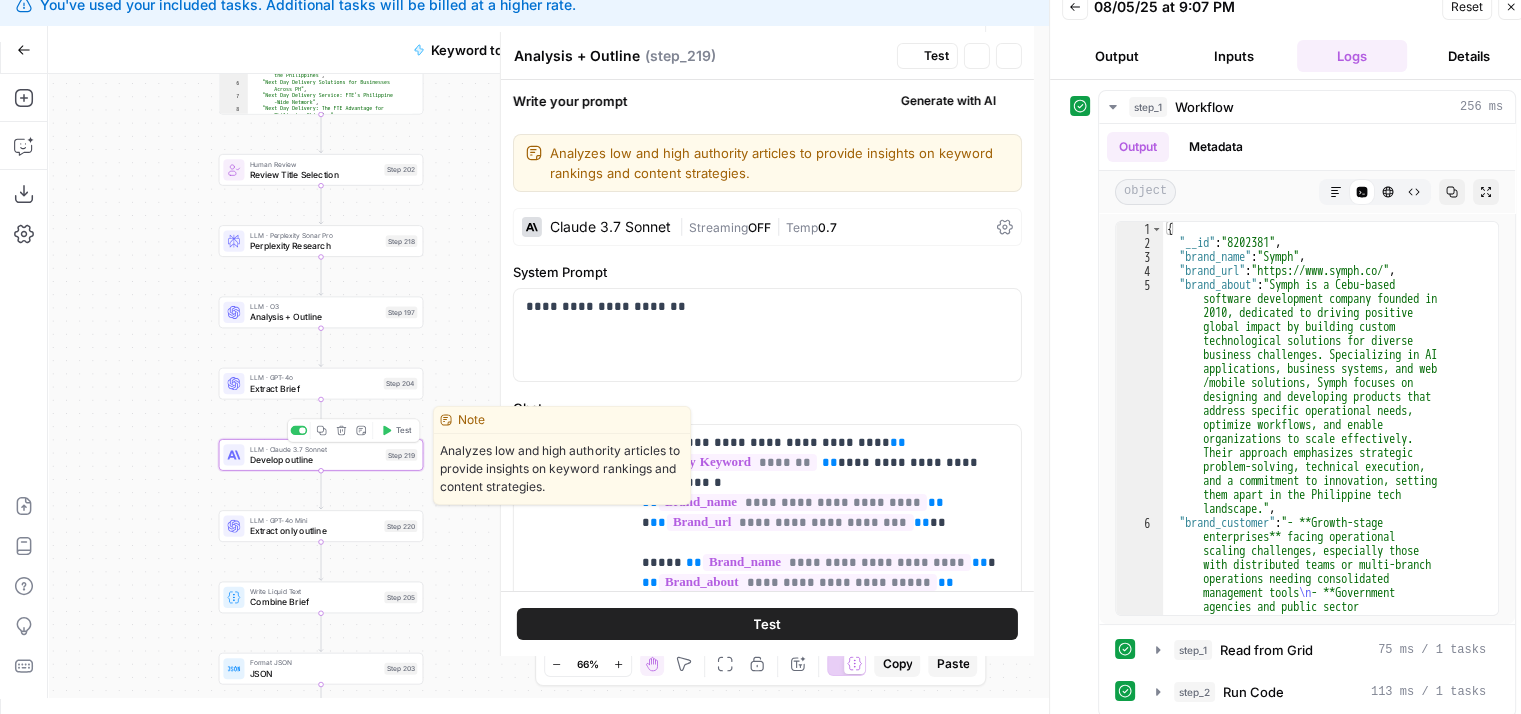 type on "Develop outline" 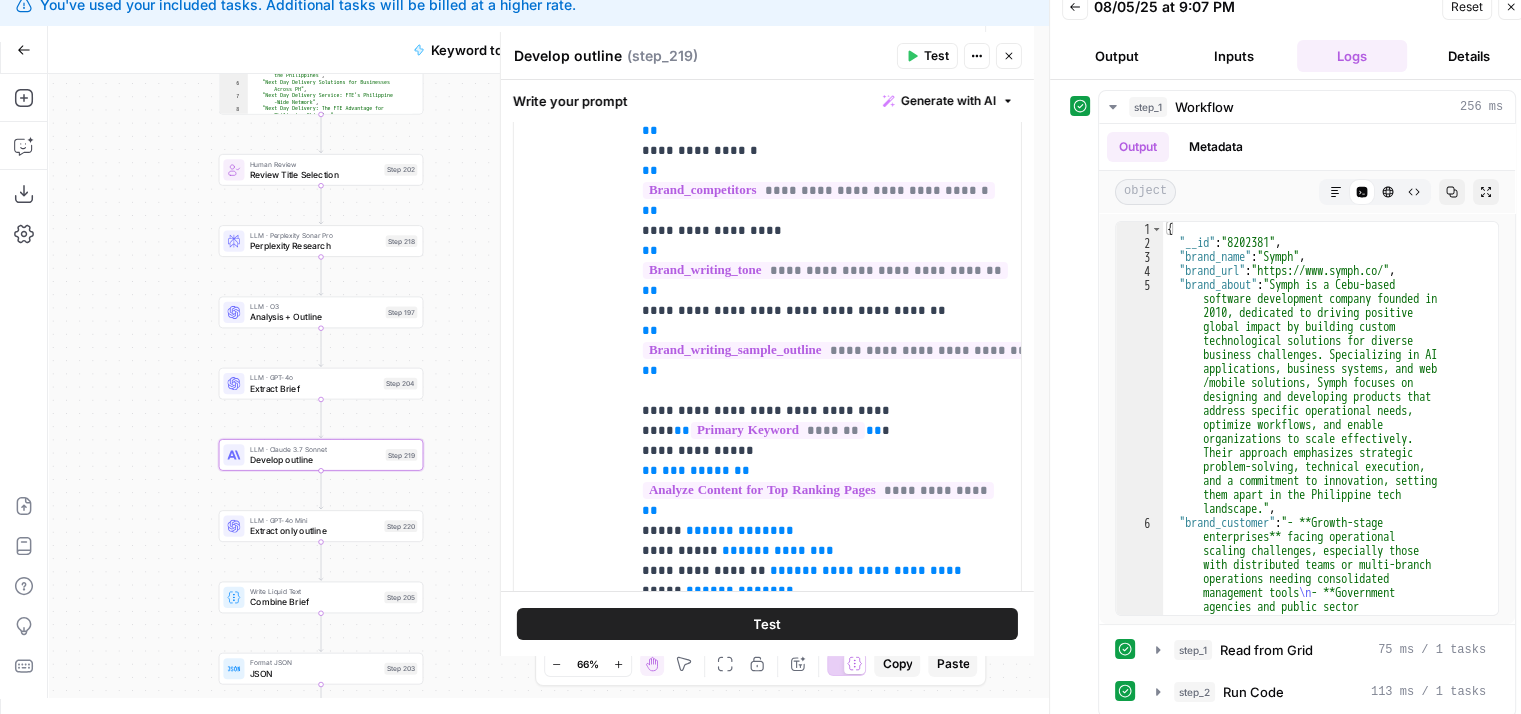 scroll, scrollTop: 630, scrollLeft: 0, axis: vertical 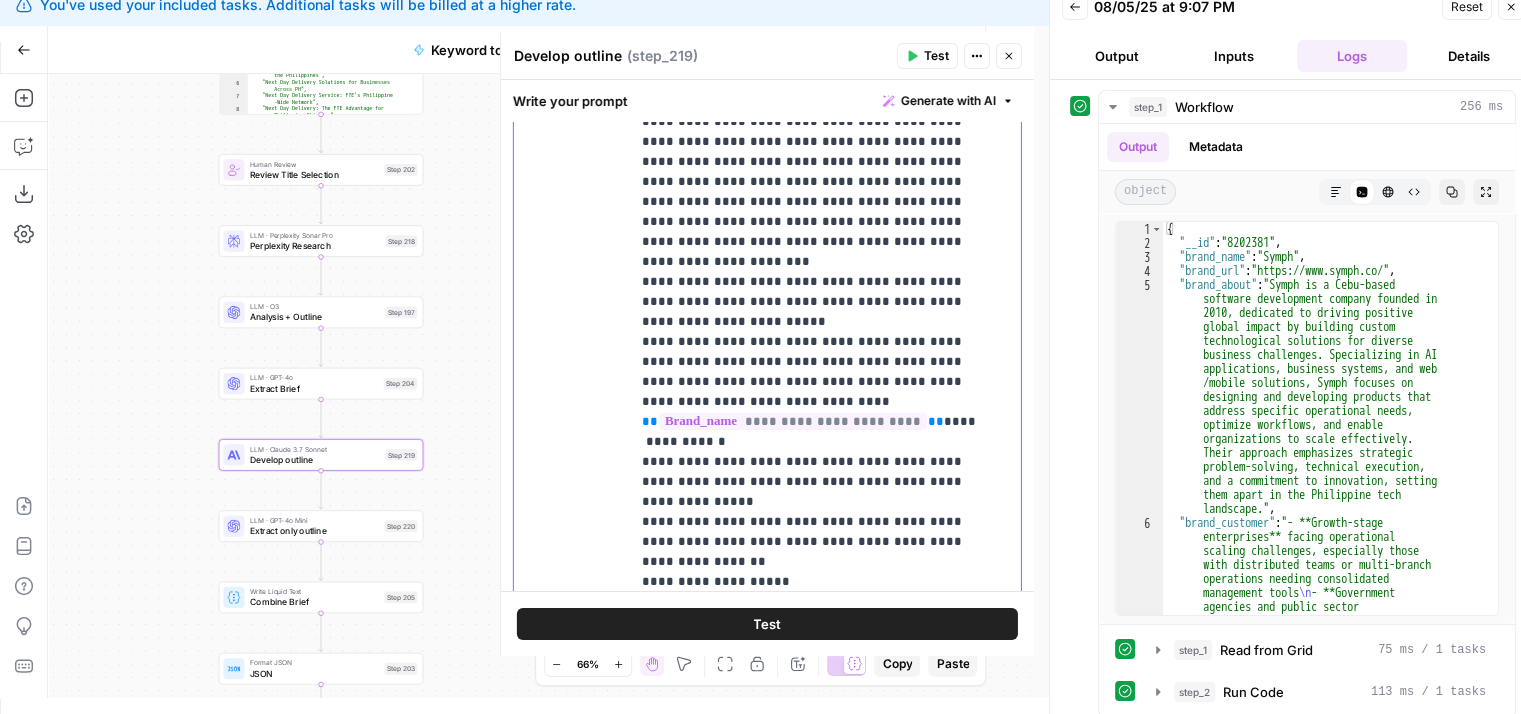 drag, startPoint x: 878, startPoint y: 342, endPoint x: 876, endPoint y: 612, distance: 270.00742 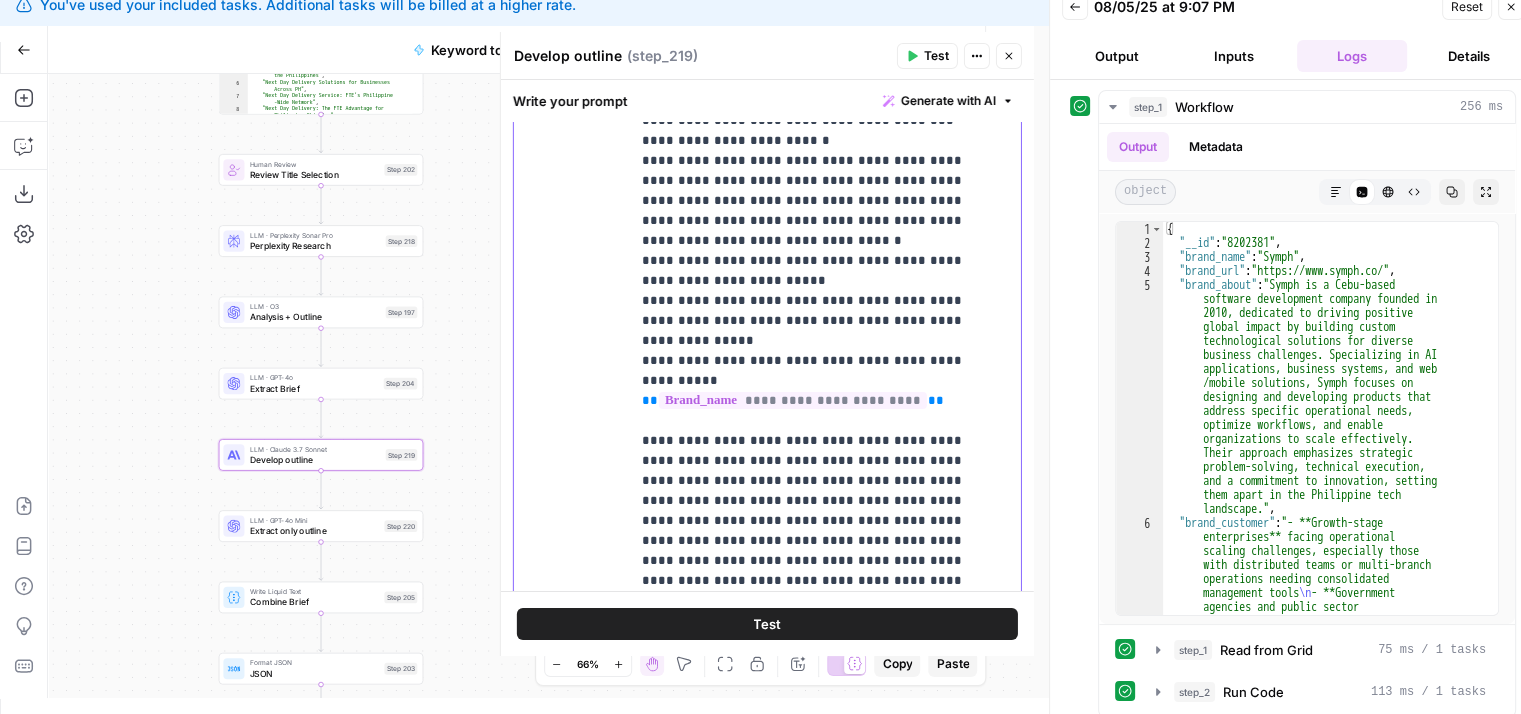 drag, startPoint x: 872, startPoint y: 390, endPoint x: 860, endPoint y: 520, distance: 130.55267 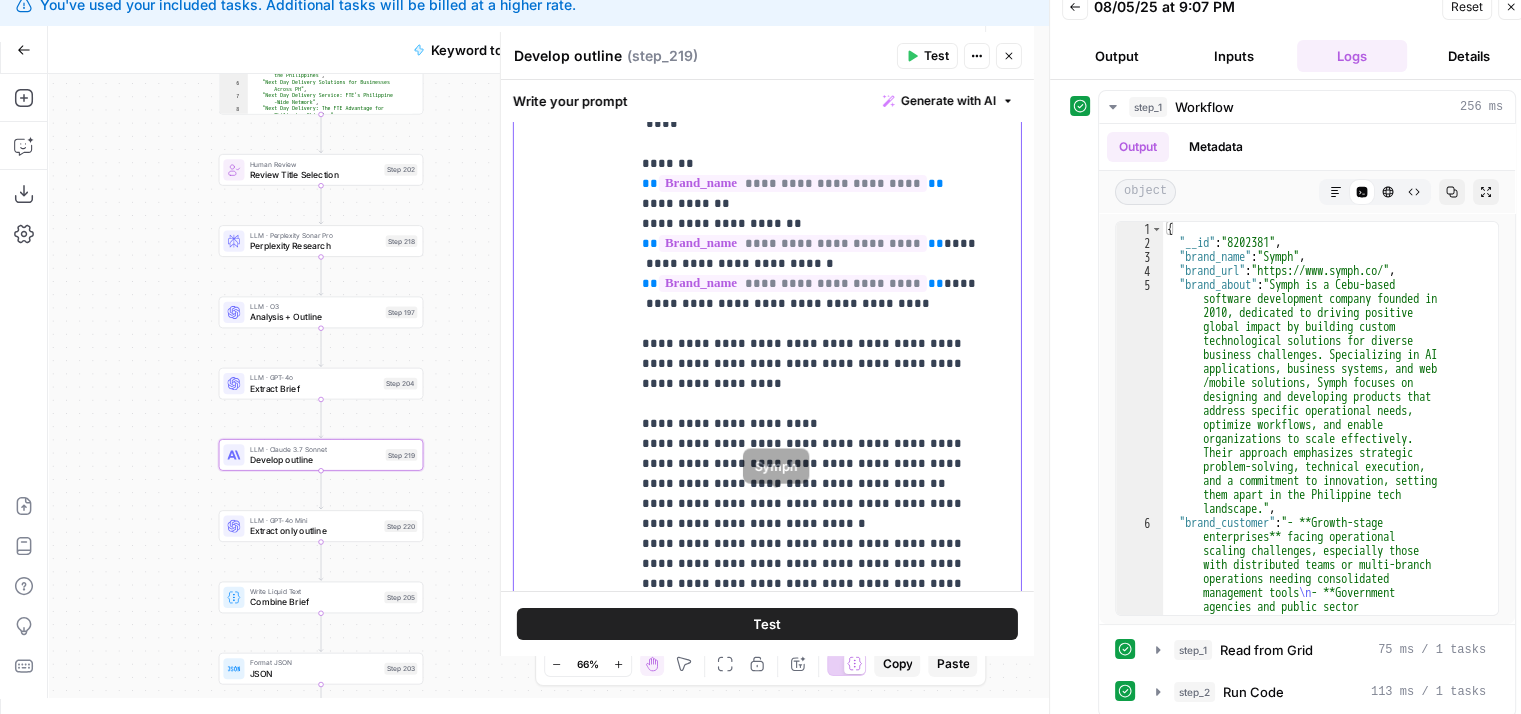 drag, startPoint x: 824, startPoint y: 396, endPoint x: 816, endPoint y: 514, distance: 118.270874 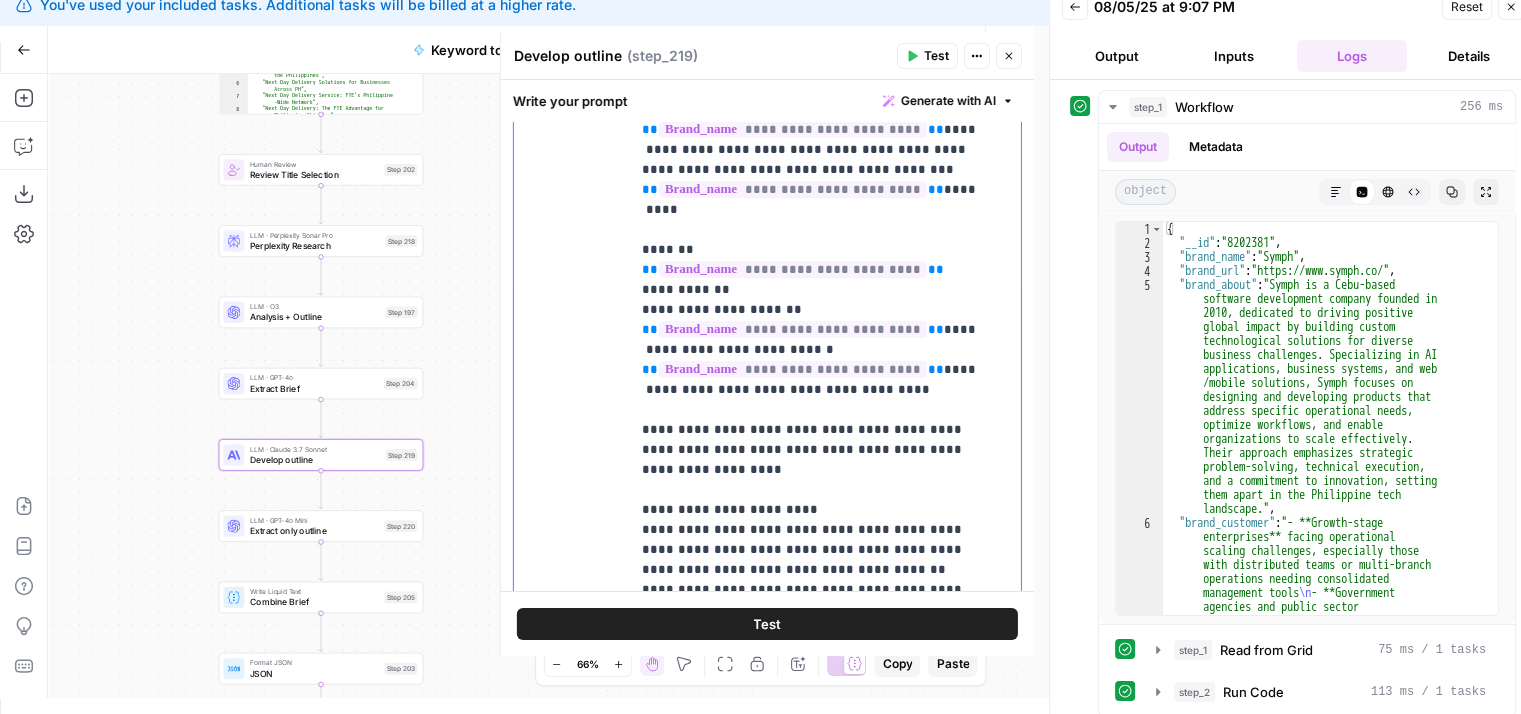 drag, startPoint x: 816, startPoint y: 446, endPoint x: 812, endPoint y: 341, distance: 105.076164 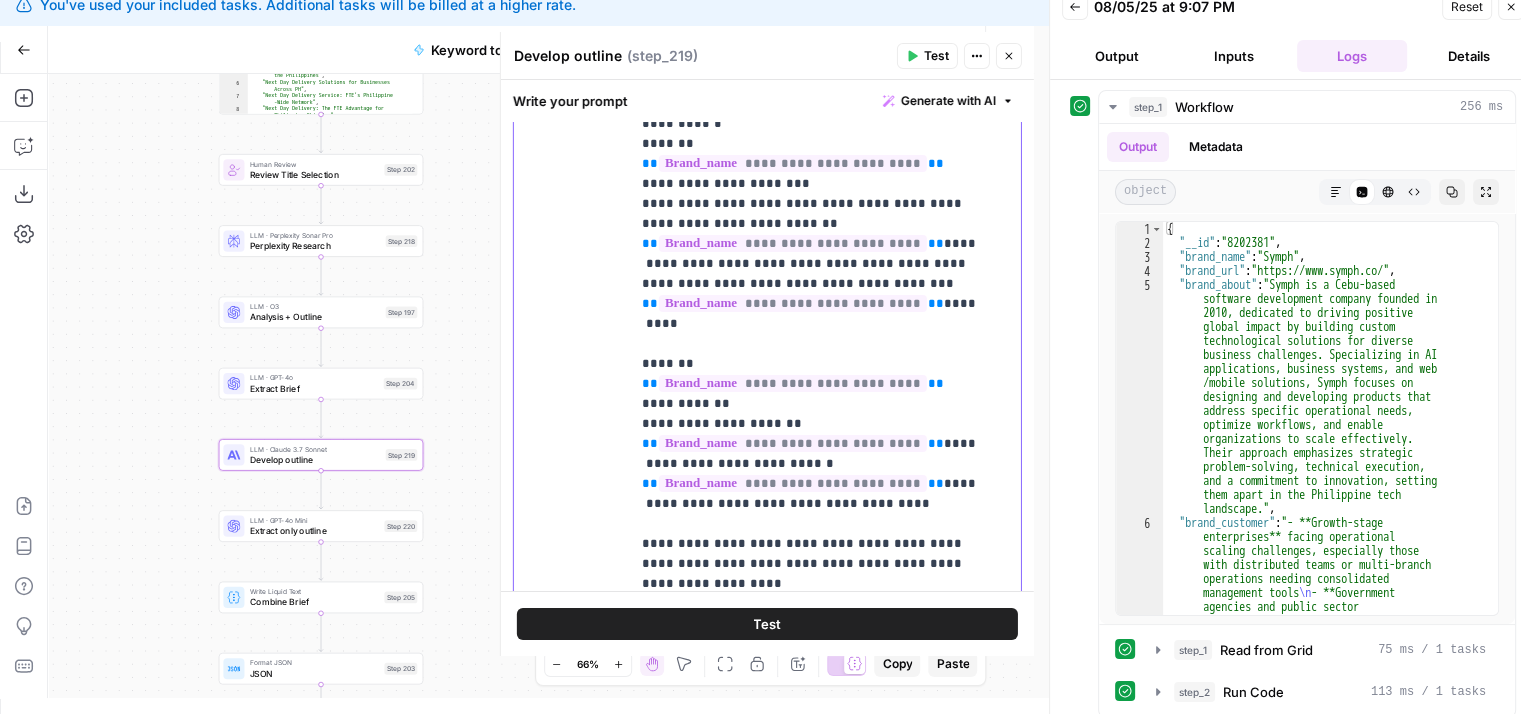 scroll, scrollTop: 4416, scrollLeft: 0, axis: vertical 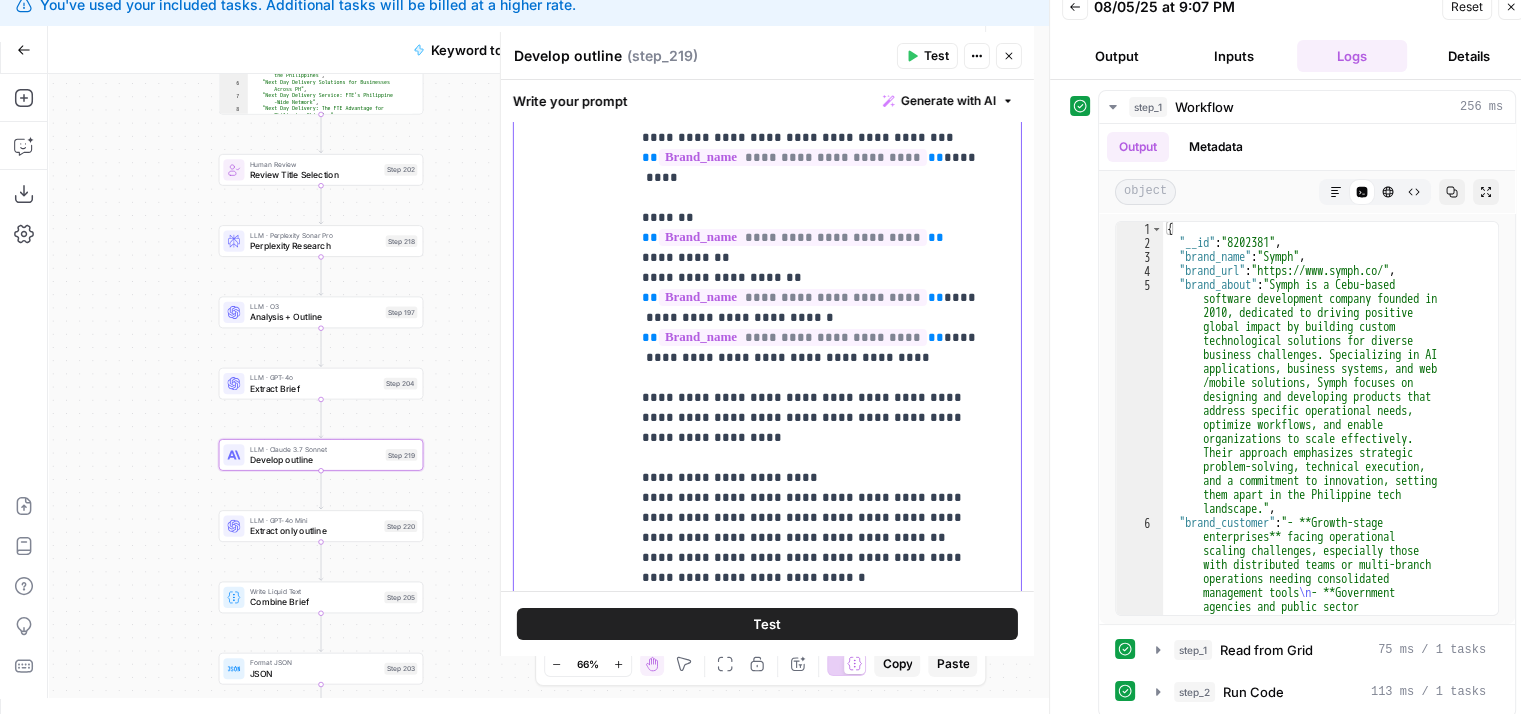 drag, startPoint x: 871, startPoint y: 325, endPoint x: 877, endPoint y: 461, distance: 136.1323 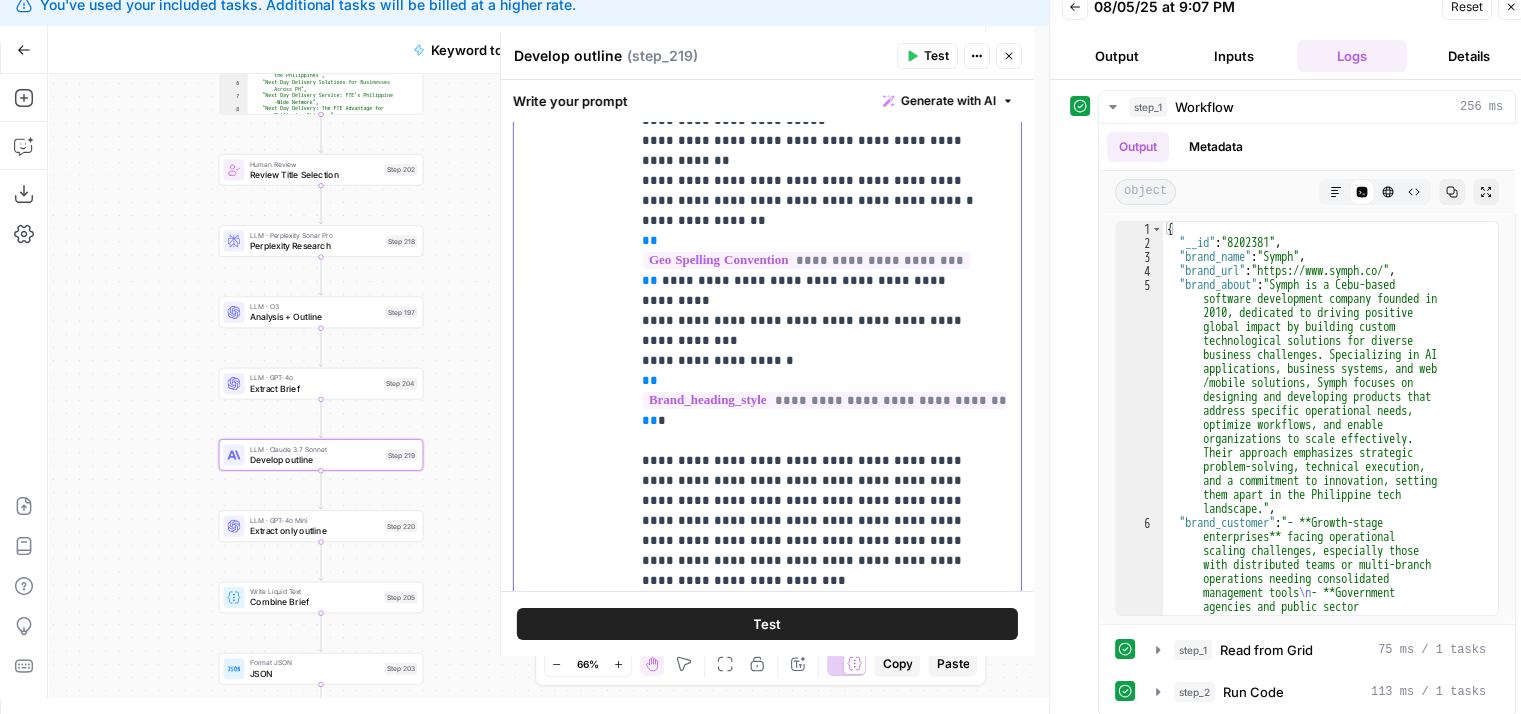 drag, startPoint x: 878, startPoint y: 413, endPoint x: 864, endPoint y: 432, distance: 23.600847 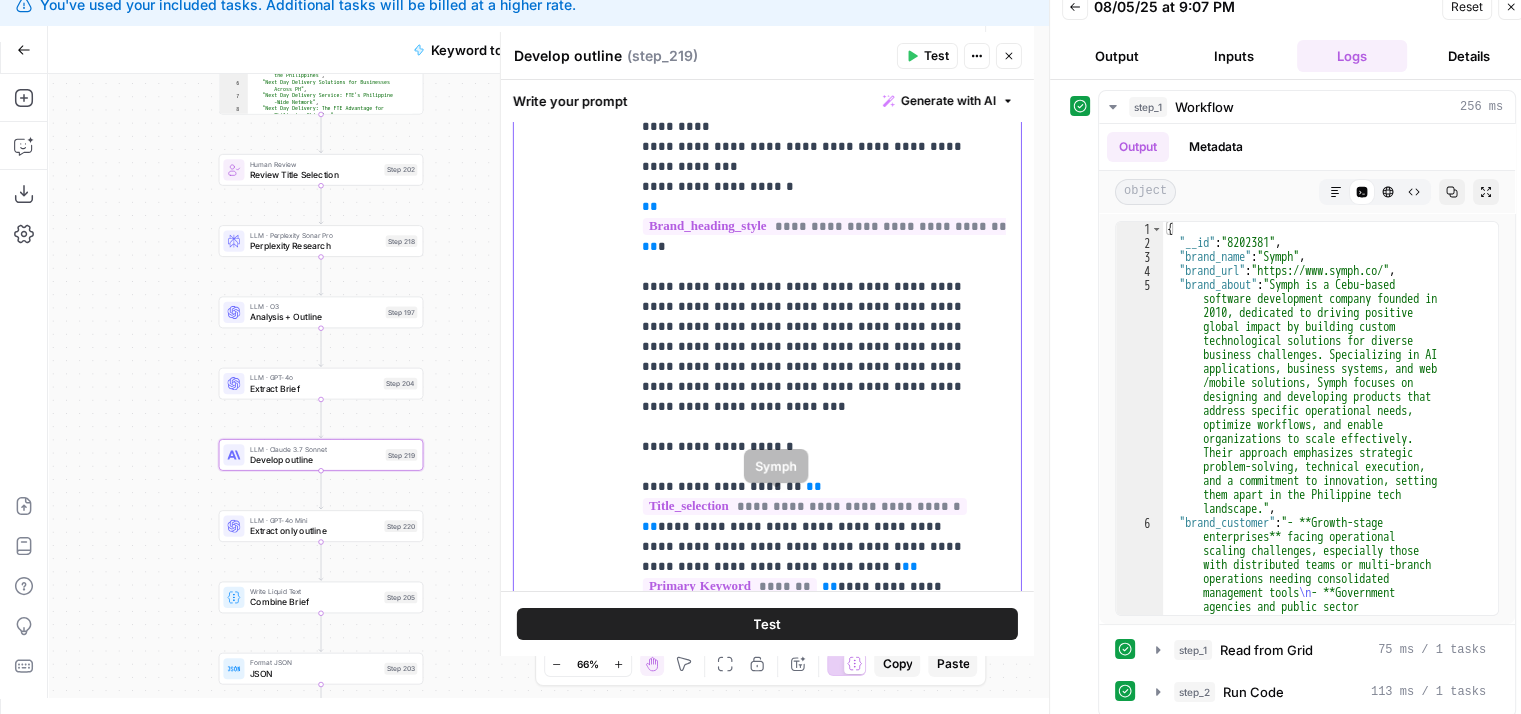 scroll, scrollTop: 5415, scrollLeft: 0, axis: vertical 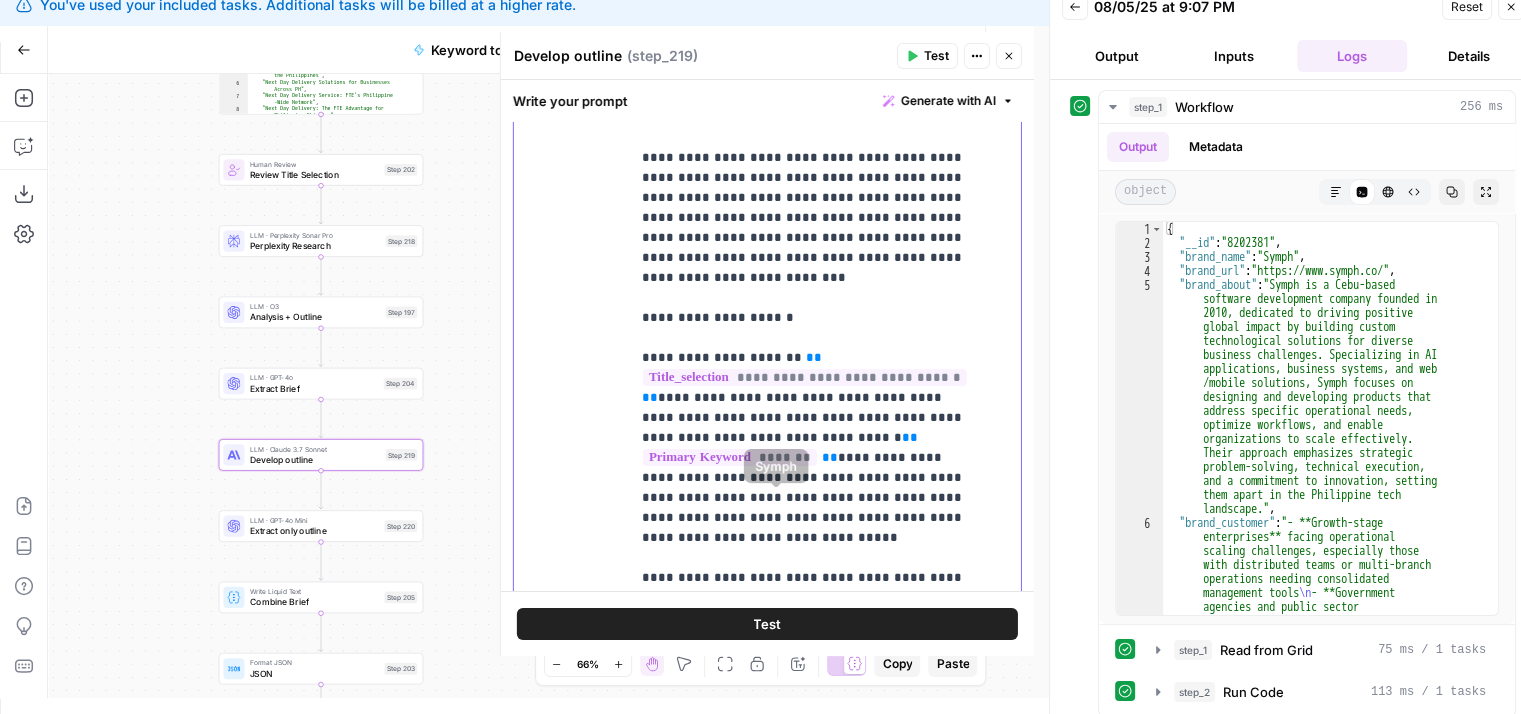 drag, startPoint x: 874, startPoint y: 389, endPoint x: 872, endPoint y: 541, distance: 152.01315 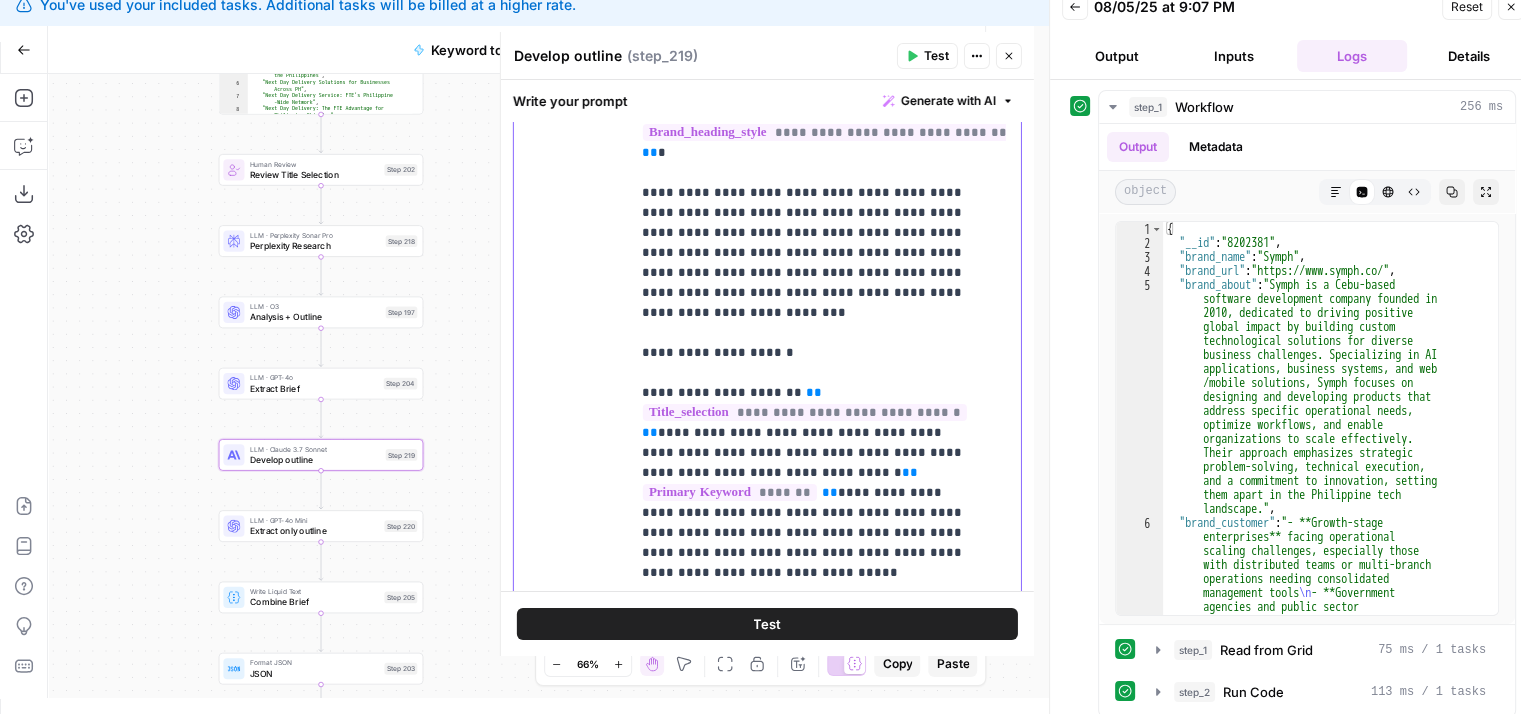 drag, startPoint x: 865, startPoint y: 258, endPoint x: 873, endPoint y: 177, distance: 81.394104 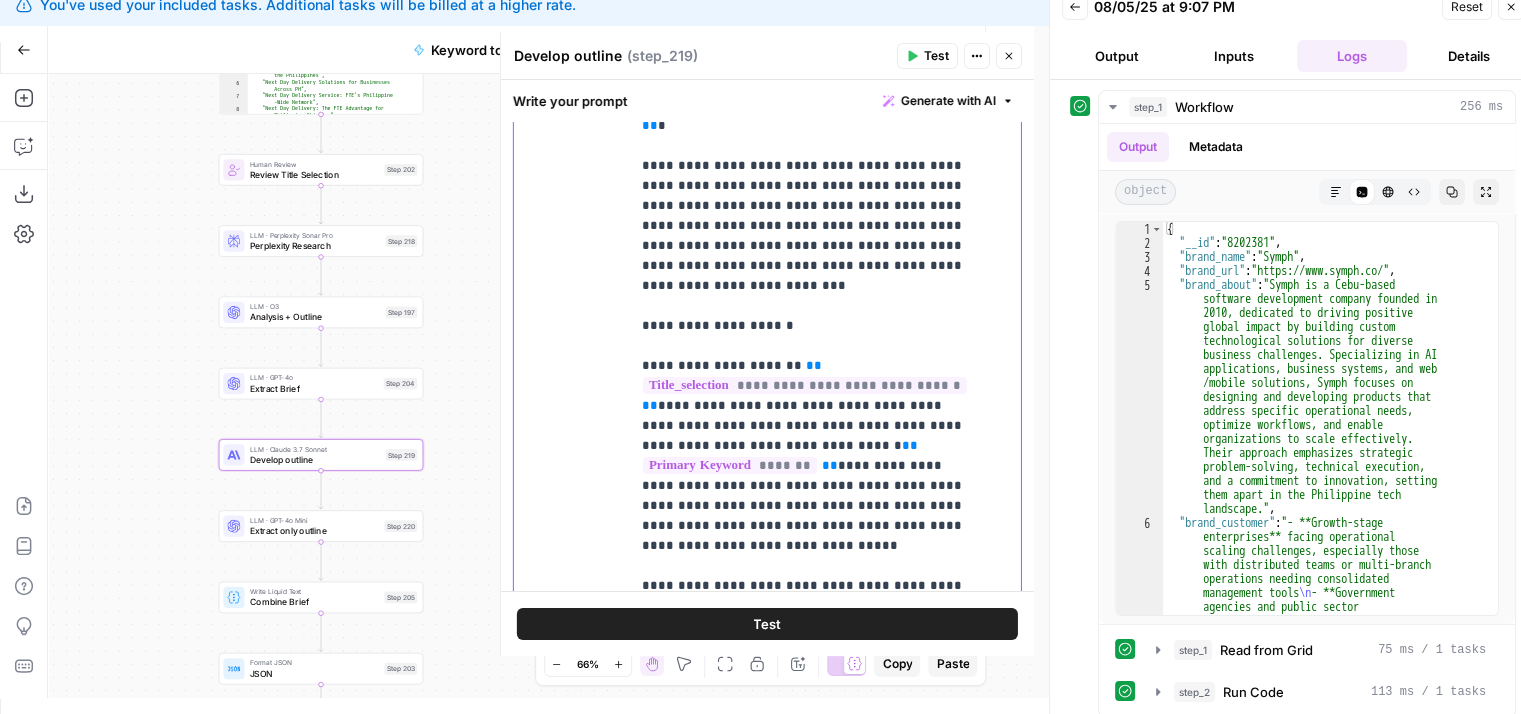 drag, startPoint x: 863, startPoint y: 287, endPoint x: 857, endPoint y: 320, distance: 33.54102 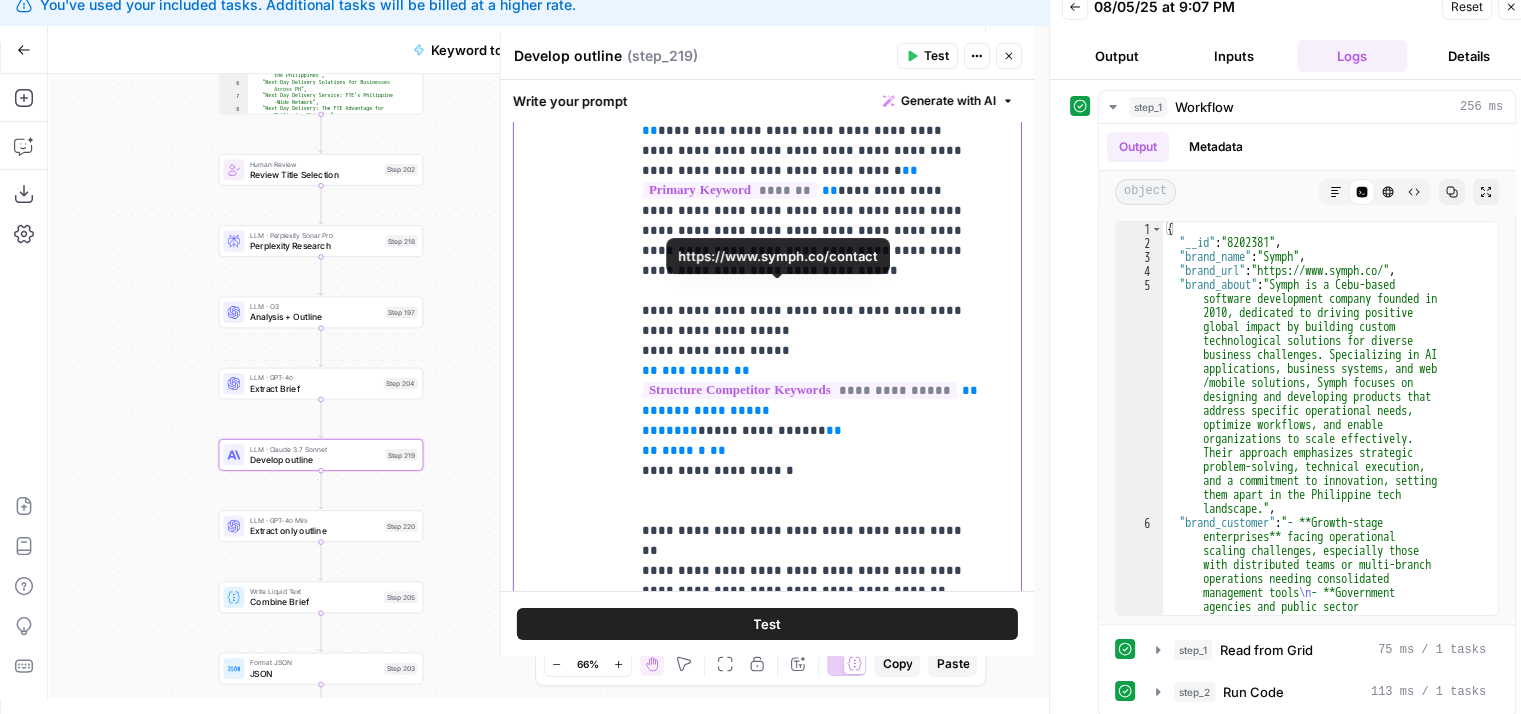 drag, startPoint x: 859, startPoint y: 263, endPoint x: 847, endPoint y: 389, distance: 126.57014 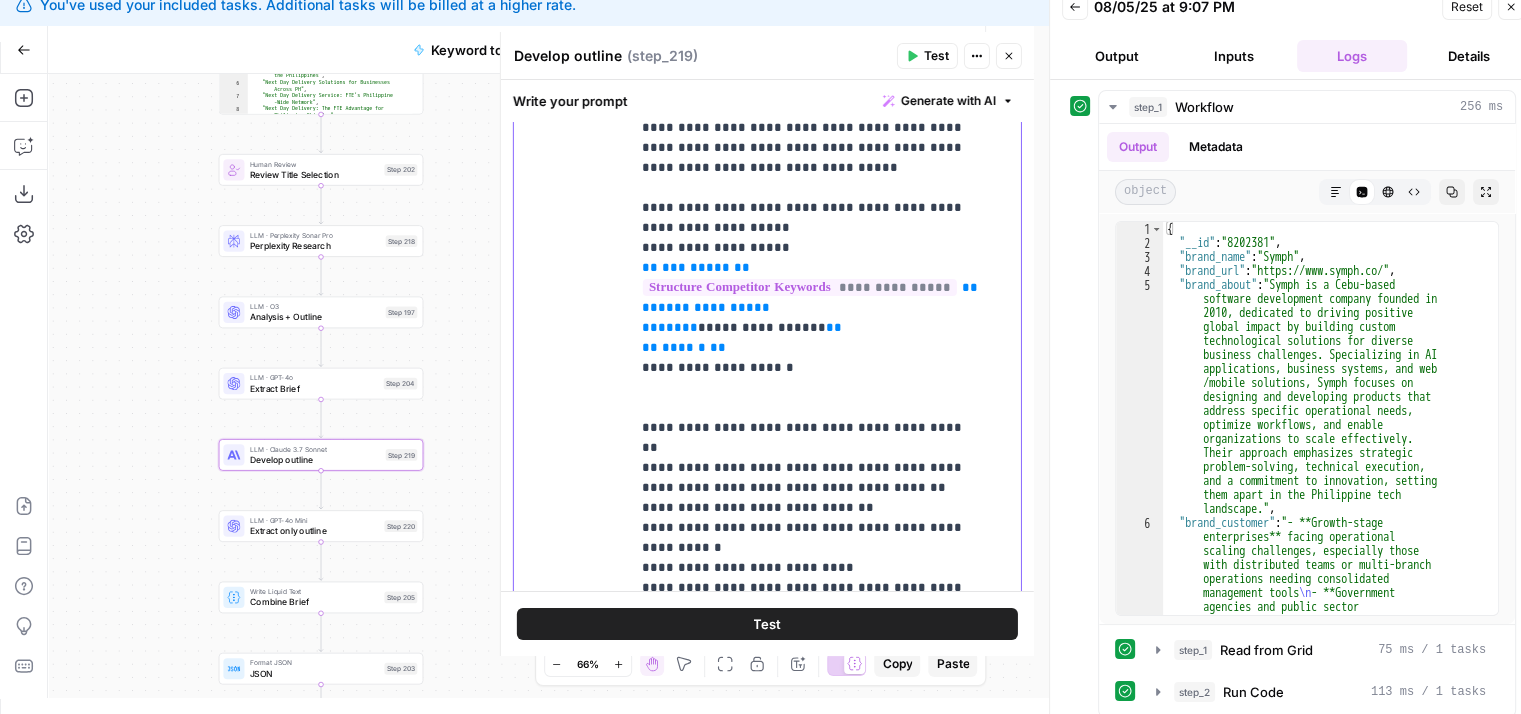 drag, startPoint x: 776, startPoint y: 465, endPoint x: 777, endPoint y: 528, distance: 63.007935 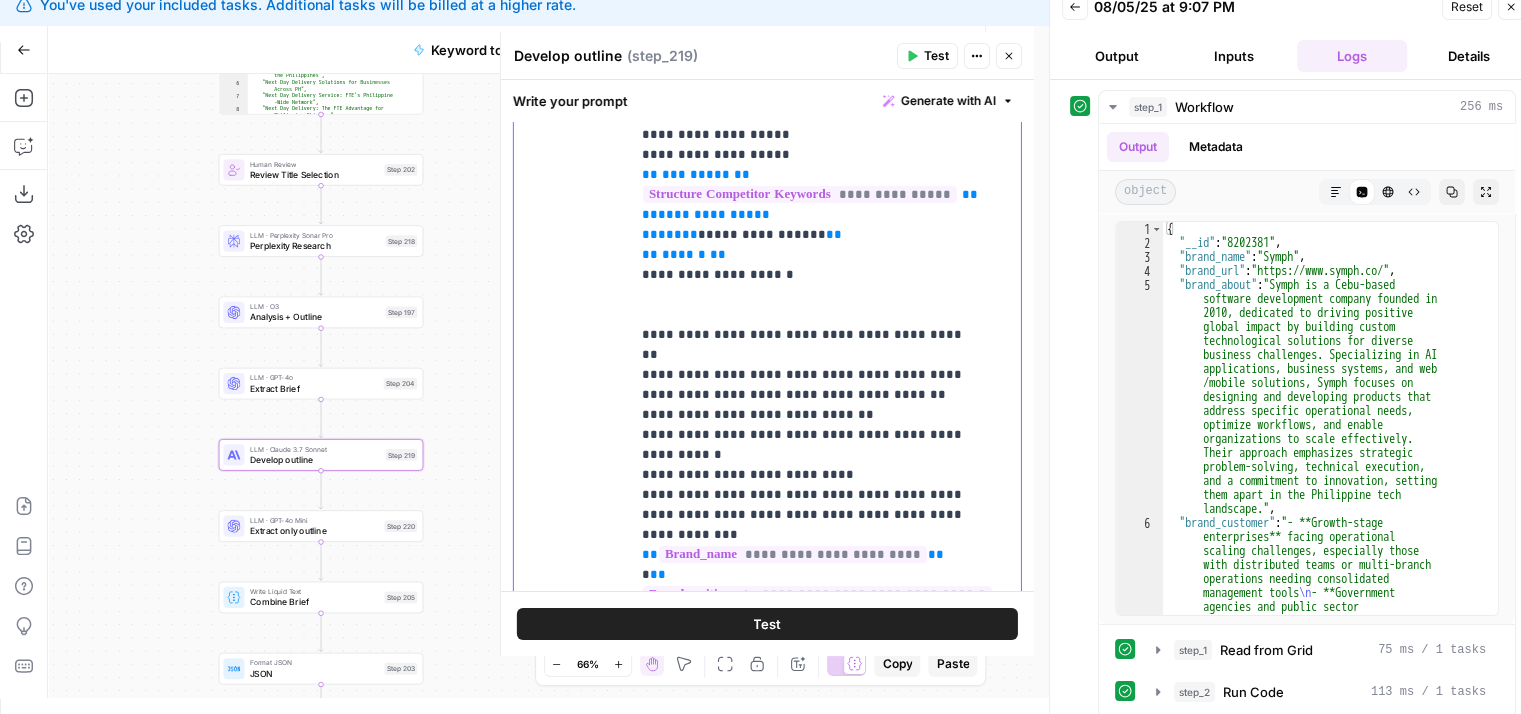 drag, startPoint x: 770, startPoint y: 473, endPoint x: 769, endPoint y: 532, distance: 59.008472 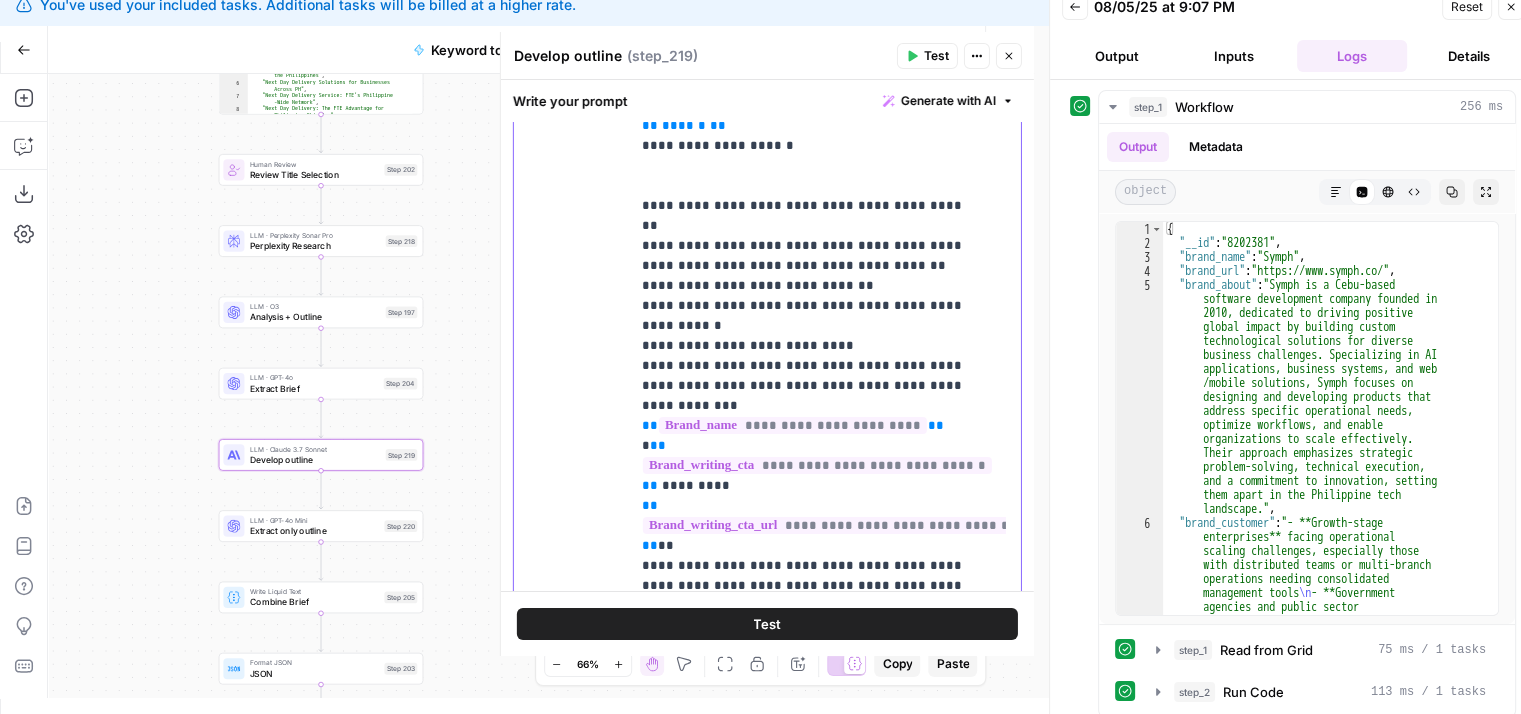 scroll, scrollTop: 6078, scrollLeft: 0, axis: vertical 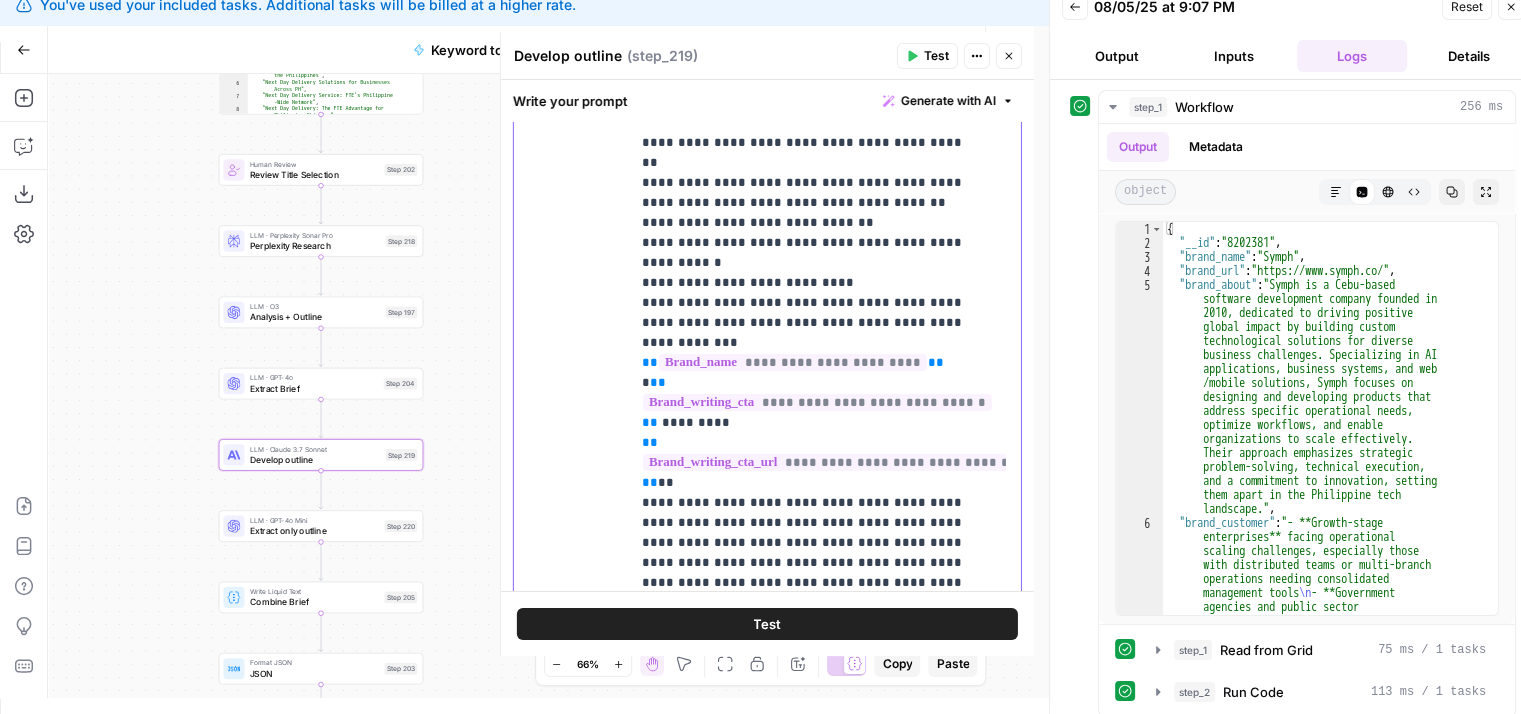 drag, startPoint x: 749, startPoint y: 331, endPoint x: 757, endPoint y: 440, distance: 109.29318 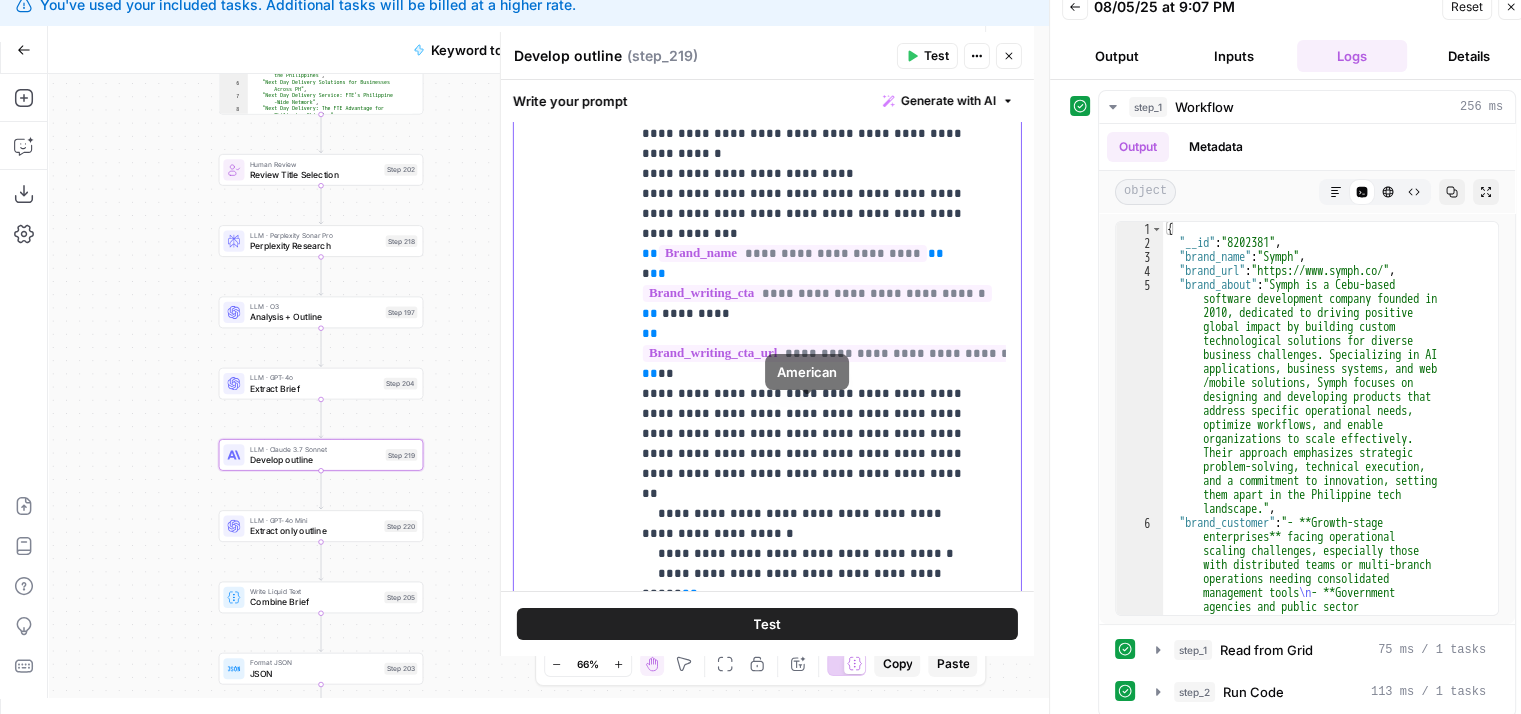 drag, startPoint x: 795, startPoint y: 365, endPoint x: 796, endPoint y: 430, distance: 65.00769 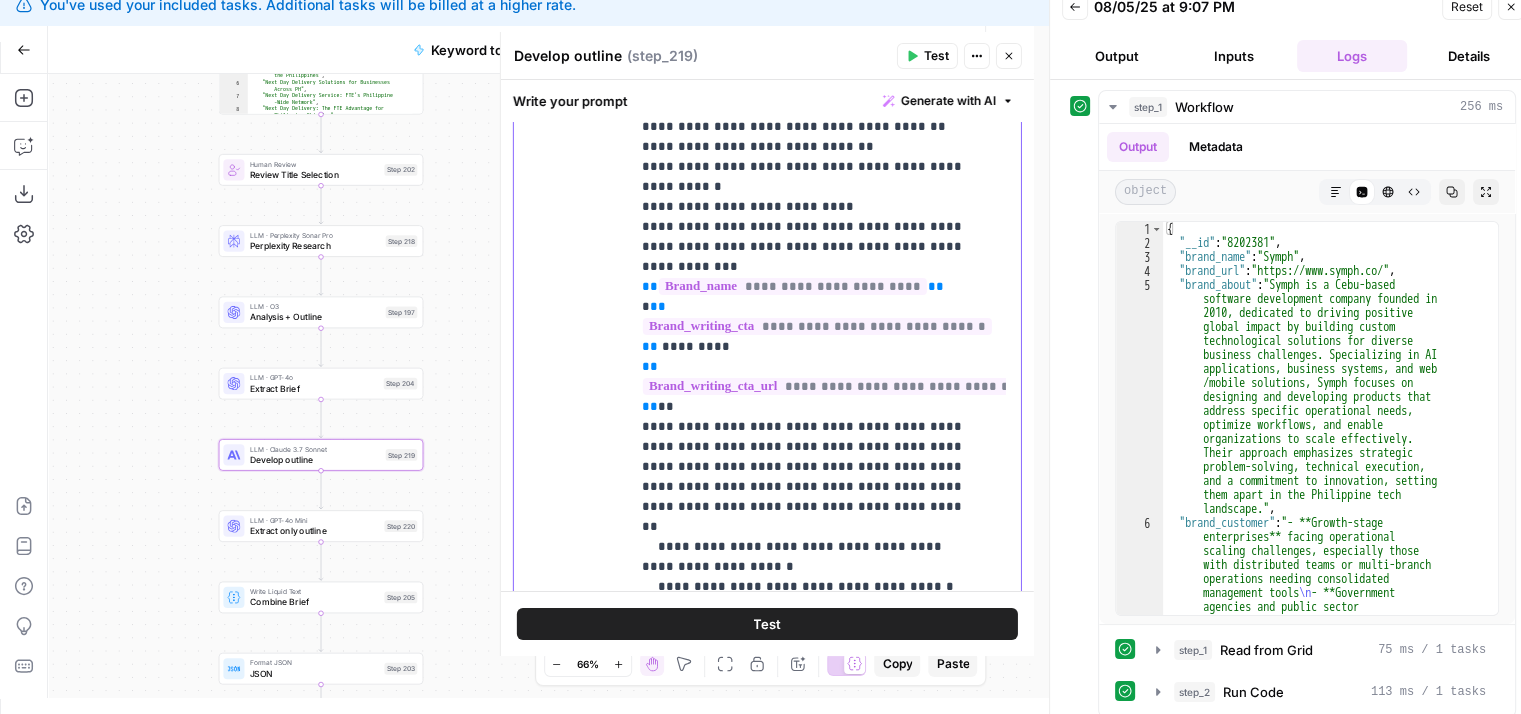 scroll, scrollTop: 6096, scrollLeft: 0, axis: vertical 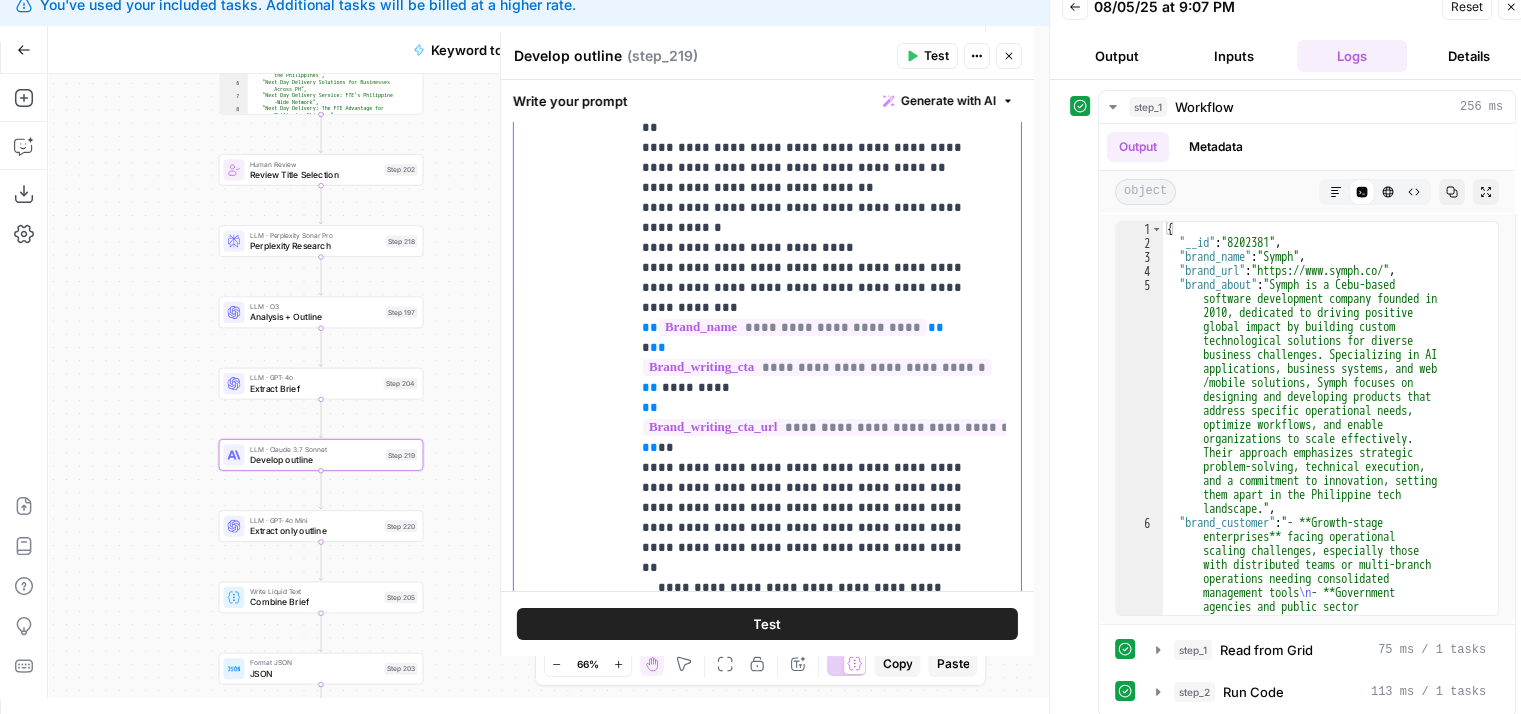 drag, startPoint x: 700, startPoint y: 220, endPoint x: 716, endPoint y: 133, distance: 88.45903 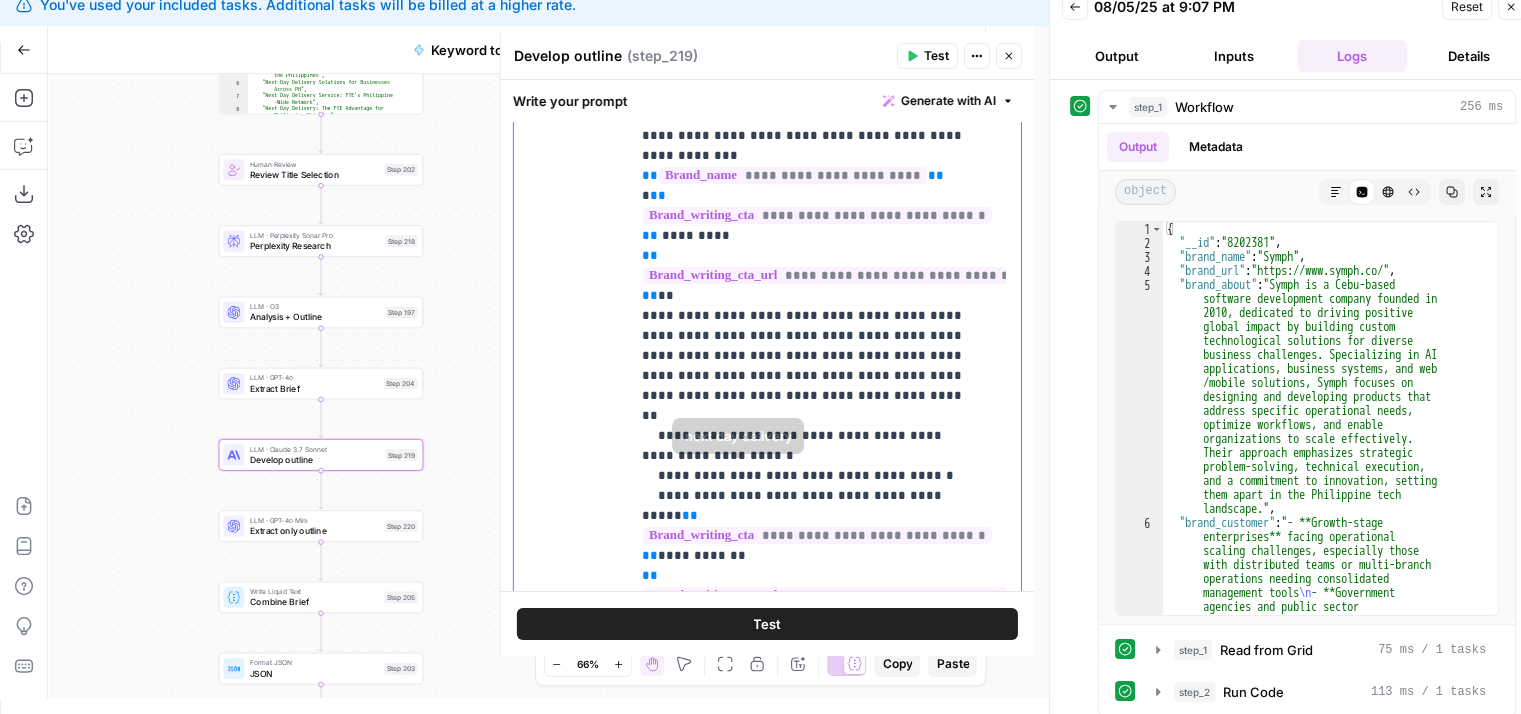scroll, scrollTop: 6356, scrollLeft: 0, axis: vertical 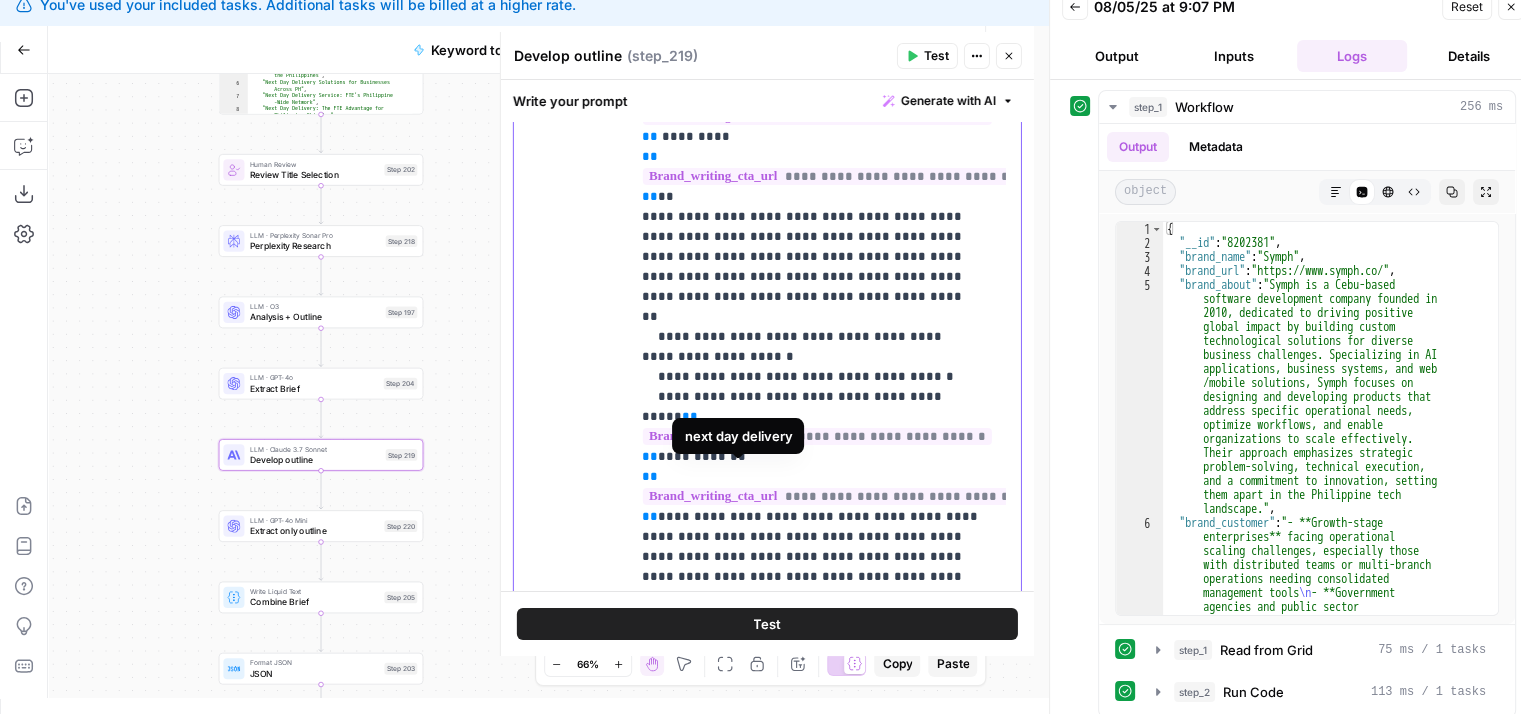 drag, startPoint x: 806, startPoint y: 400, endPoint x: 797, endPoint y: 485, distance: 85.47514 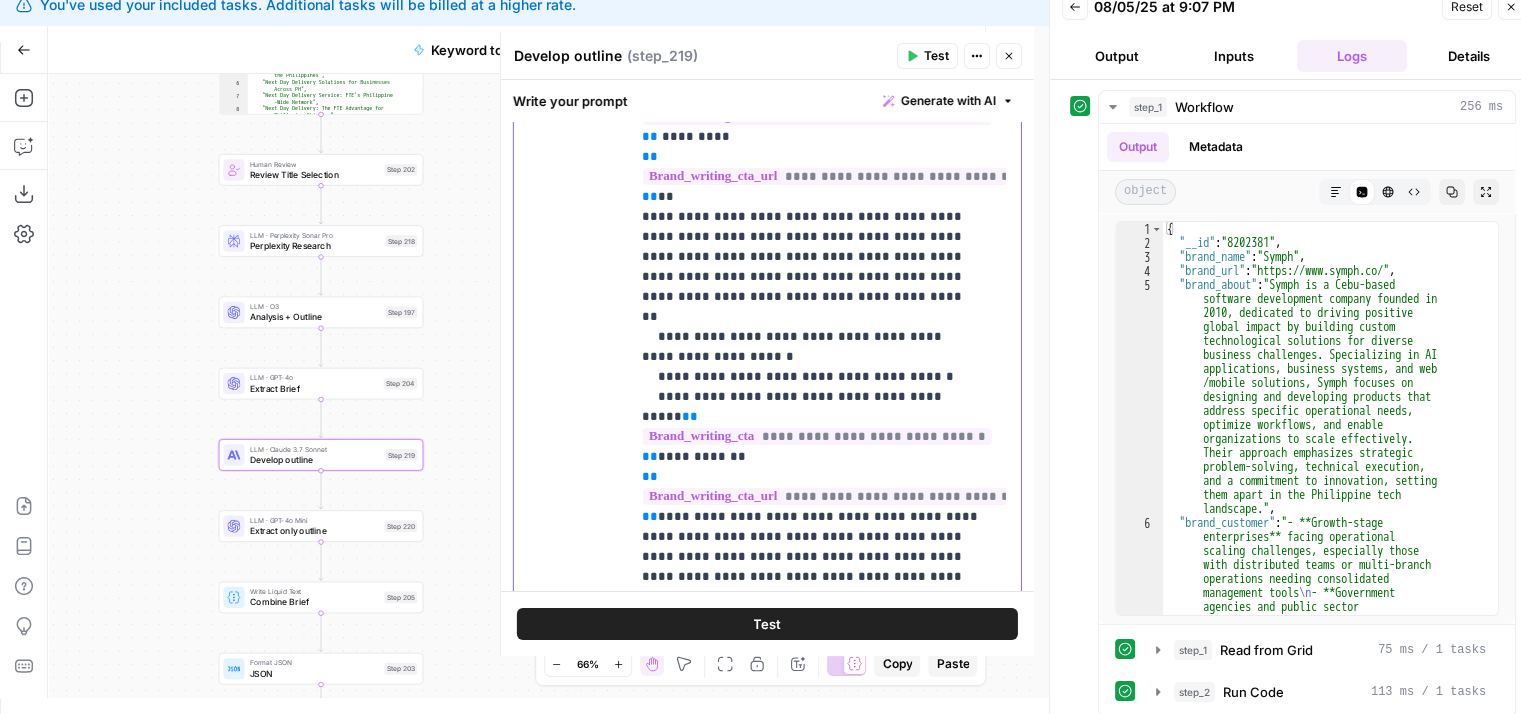 click on "**********" at bounding box center (810, -2983) 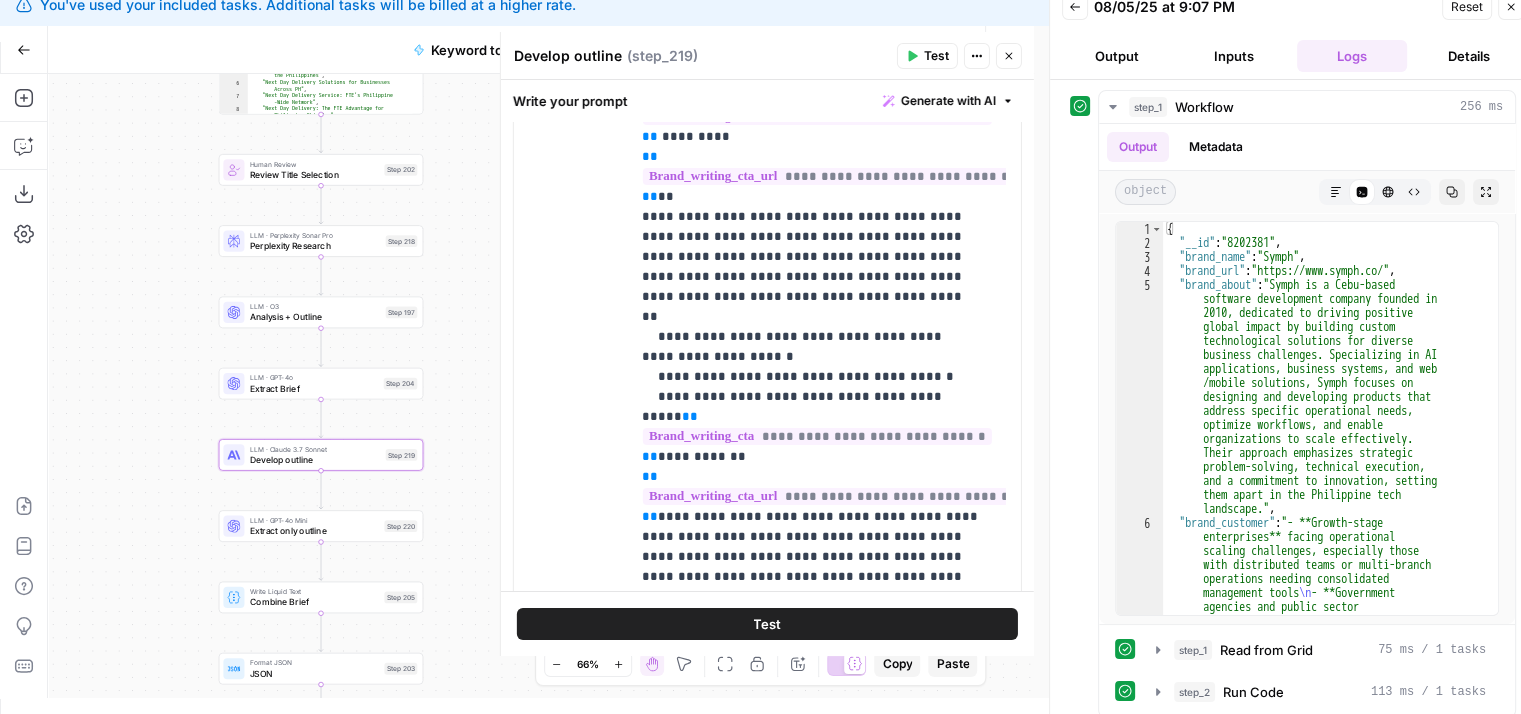 click 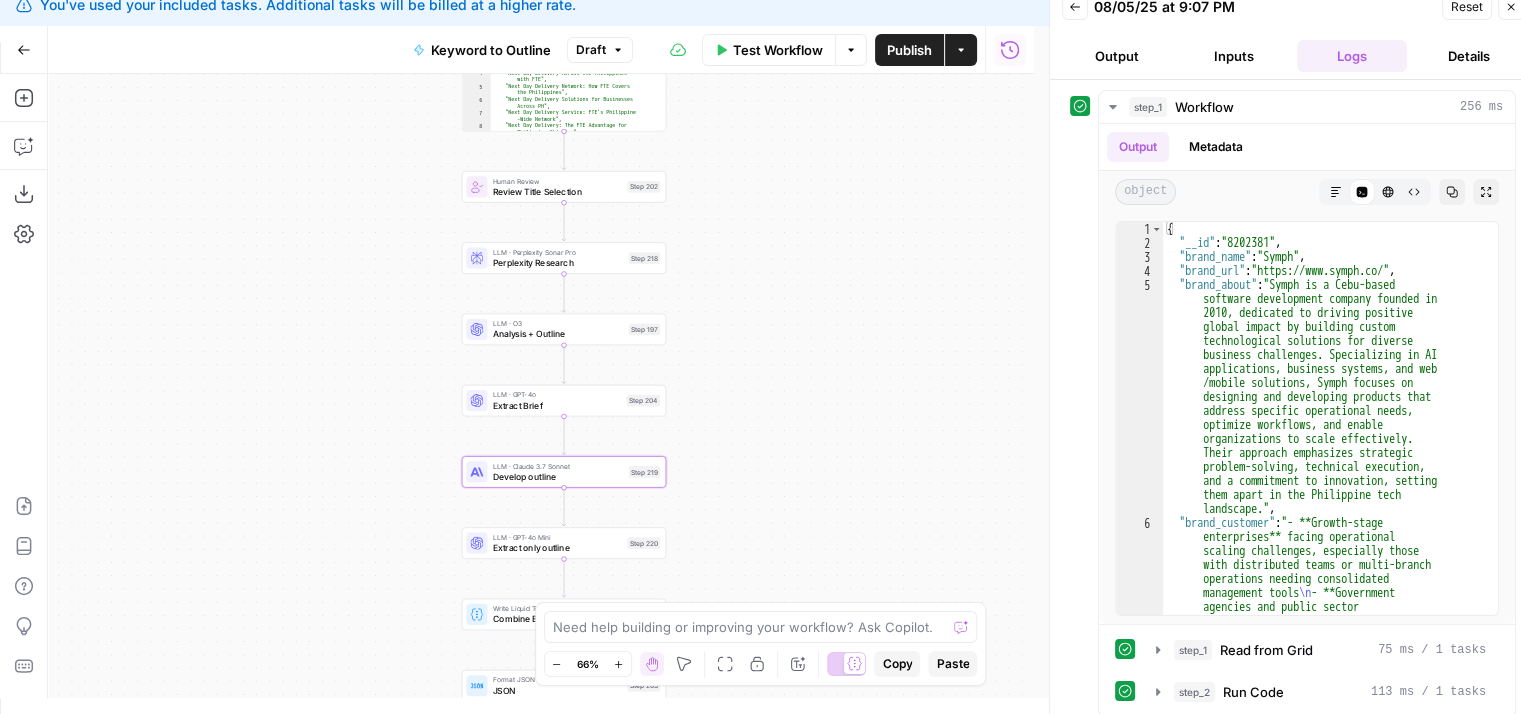drag, startPoint x: 562, startPoint y: 248, endPoint x: 807, endPoint y: 266, distance: 245.66034 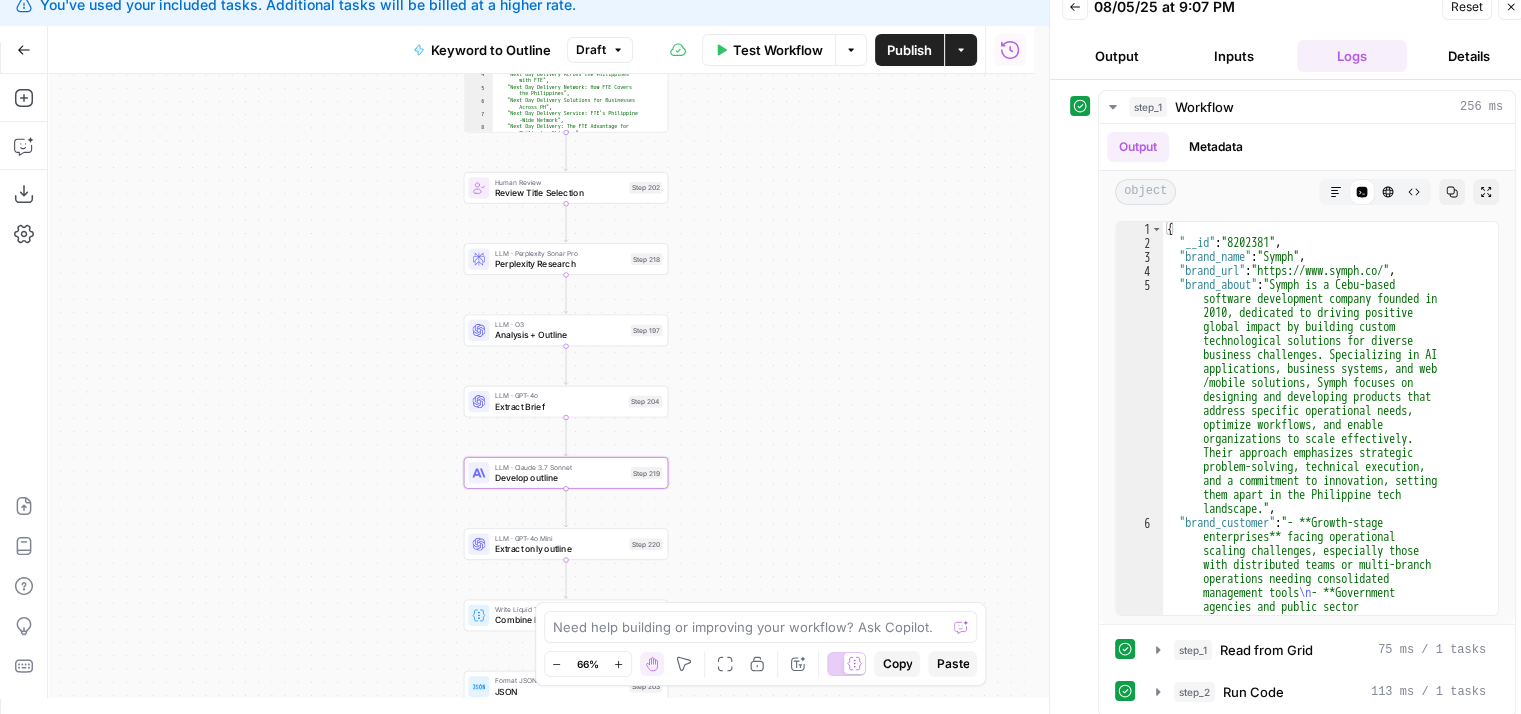 click on "Publish" at bounding box center [909, 50] 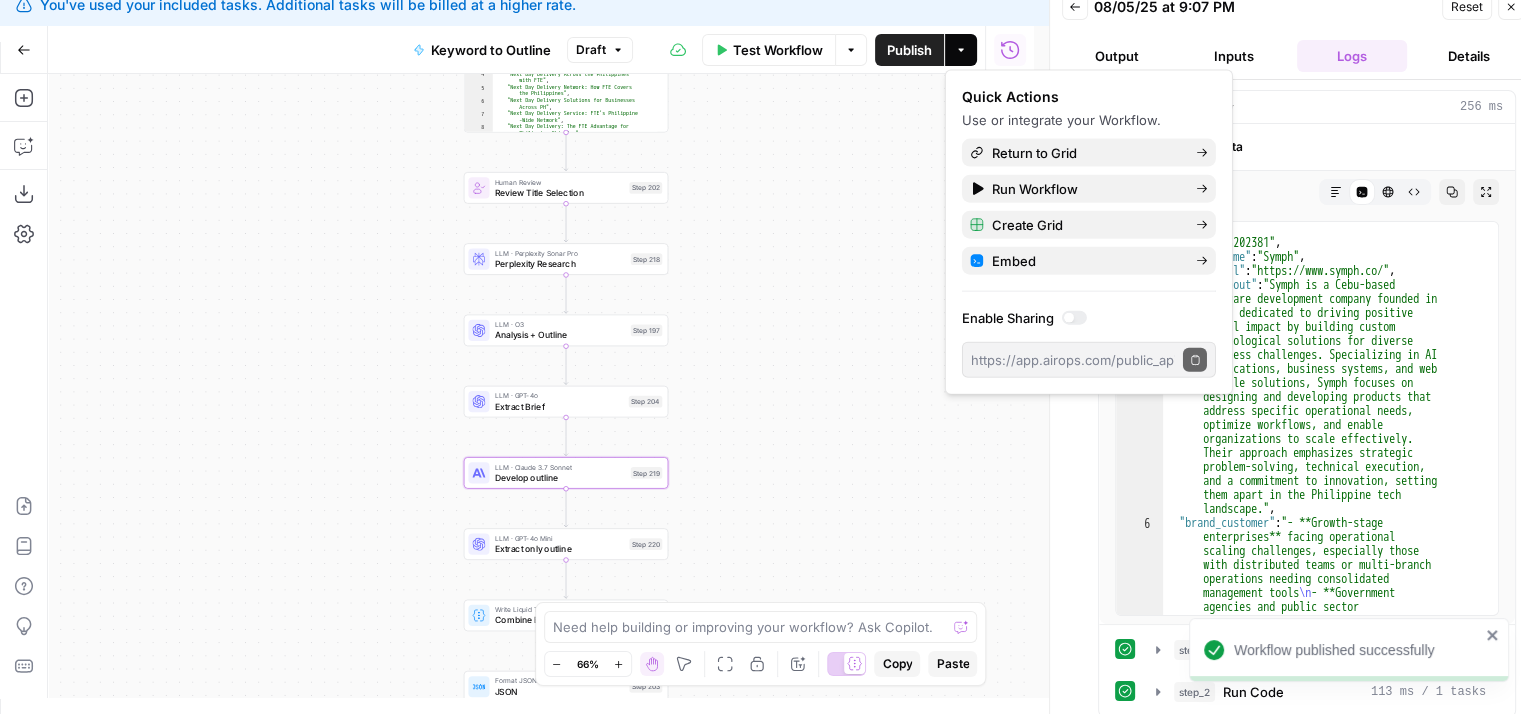 click on "Close" at bounding box center (1511, 7) 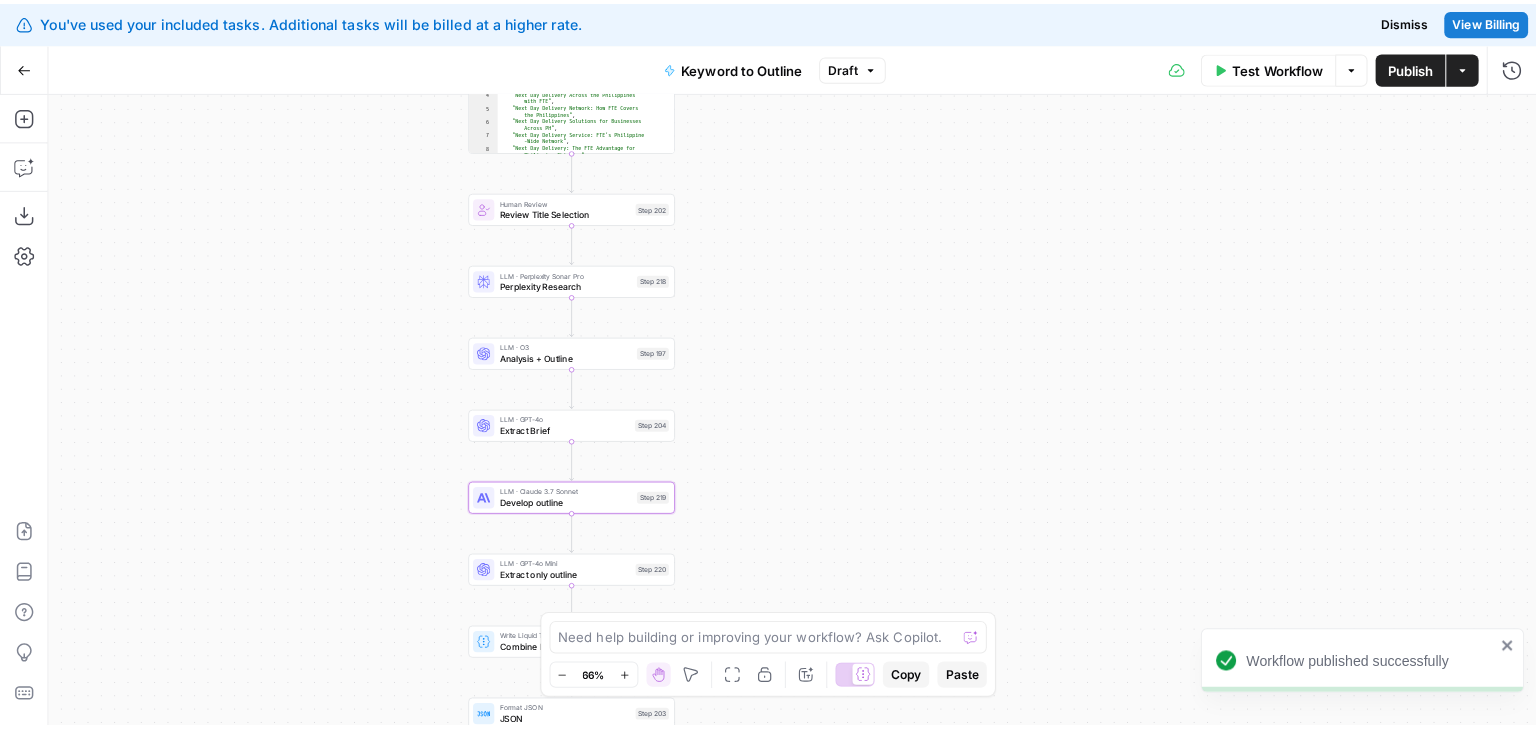 scroll, scrollTop: 0, scrollLeft: 0, axis: both 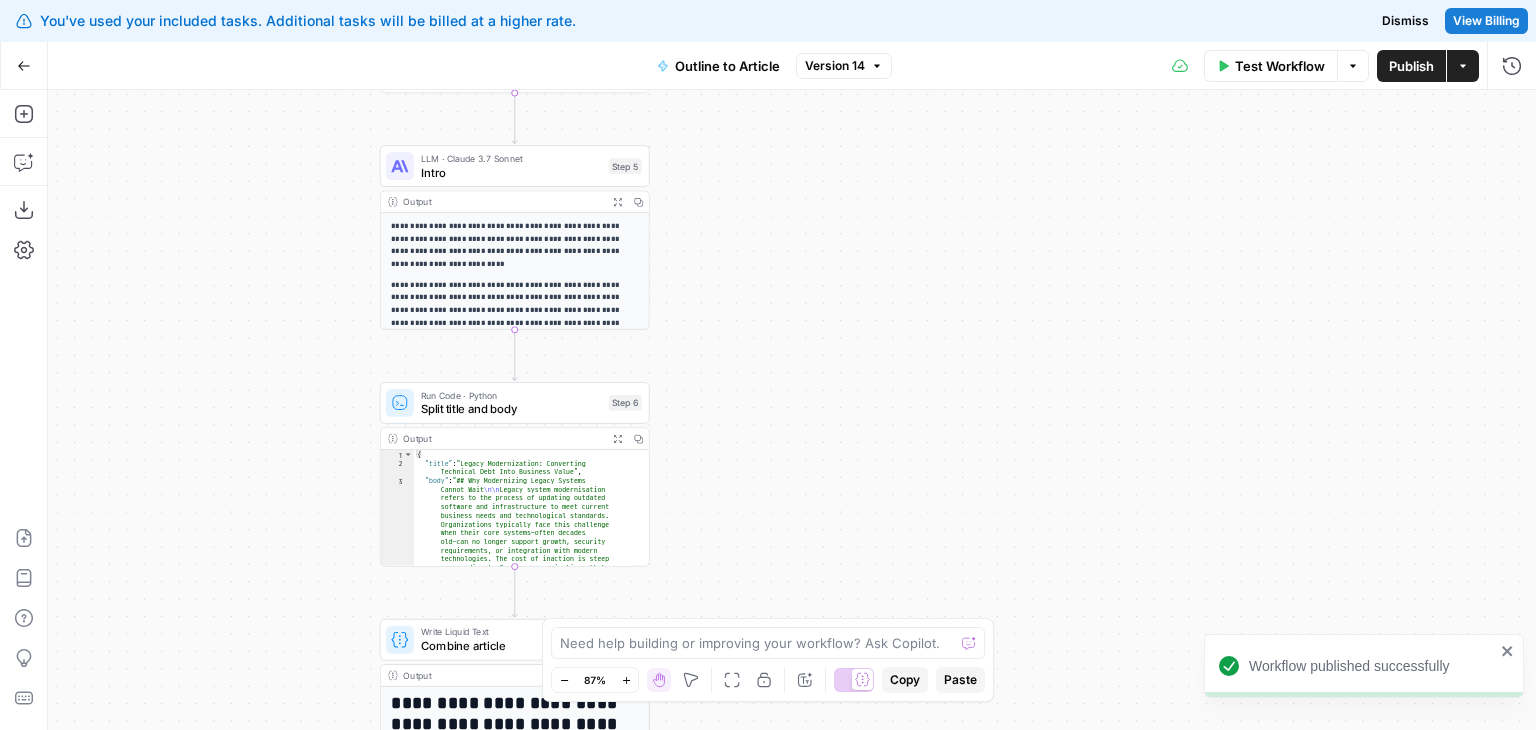 click on "Workflow Set Inputs Inputs Workflow Workflow Step 1 Output Expand Output Copy 1 2 3 4 5 {    "__id" :  "8202381" ,    "brand_name" :  "Symph" ,    "brand_url" :  "https://www.symph.co/" ,    "brand_about" :  "Symph is a Cebu-based software         development company founded in 2010,         dedicated to driving positive global         impact by building custom technological         solutions for diverse business challenges.         Specializing in AI applications, business         systems, and web/mobile solutions, Symph         focuses on designing and developing         products that address specific operational         needs, optimize workflows, and enable         organizations to scale effectively. Their         approach emphasizes strategic problem        -solving, technical execution, and a         commitment to innovation, setting them         apart in the Philippine tech landscape." ,     Google Search Google Search" at bounding box center (792, 410) 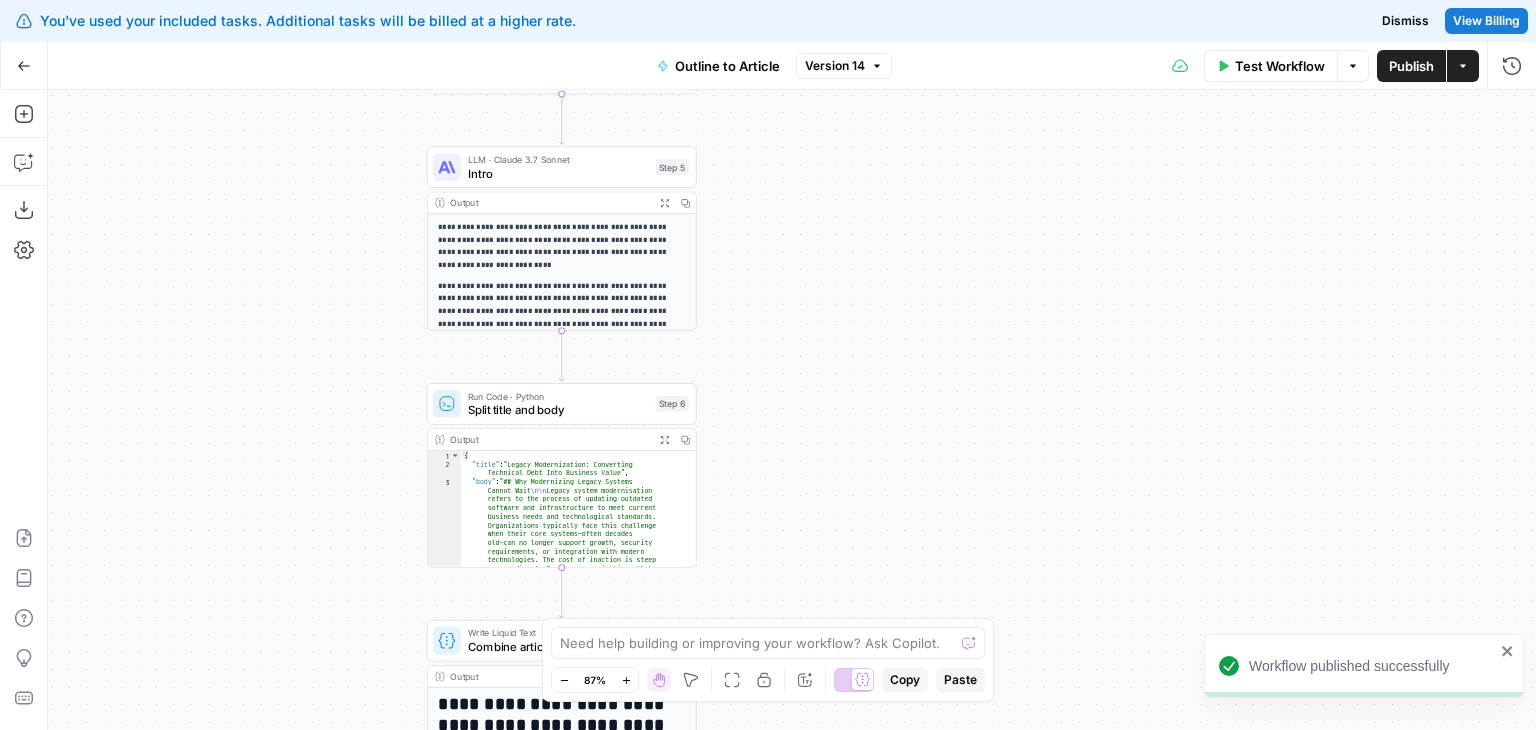 drag, startPoint x: 292, startPoint y: 331, endPoint x: 260, endPoint y: 416, distance: 90.824005 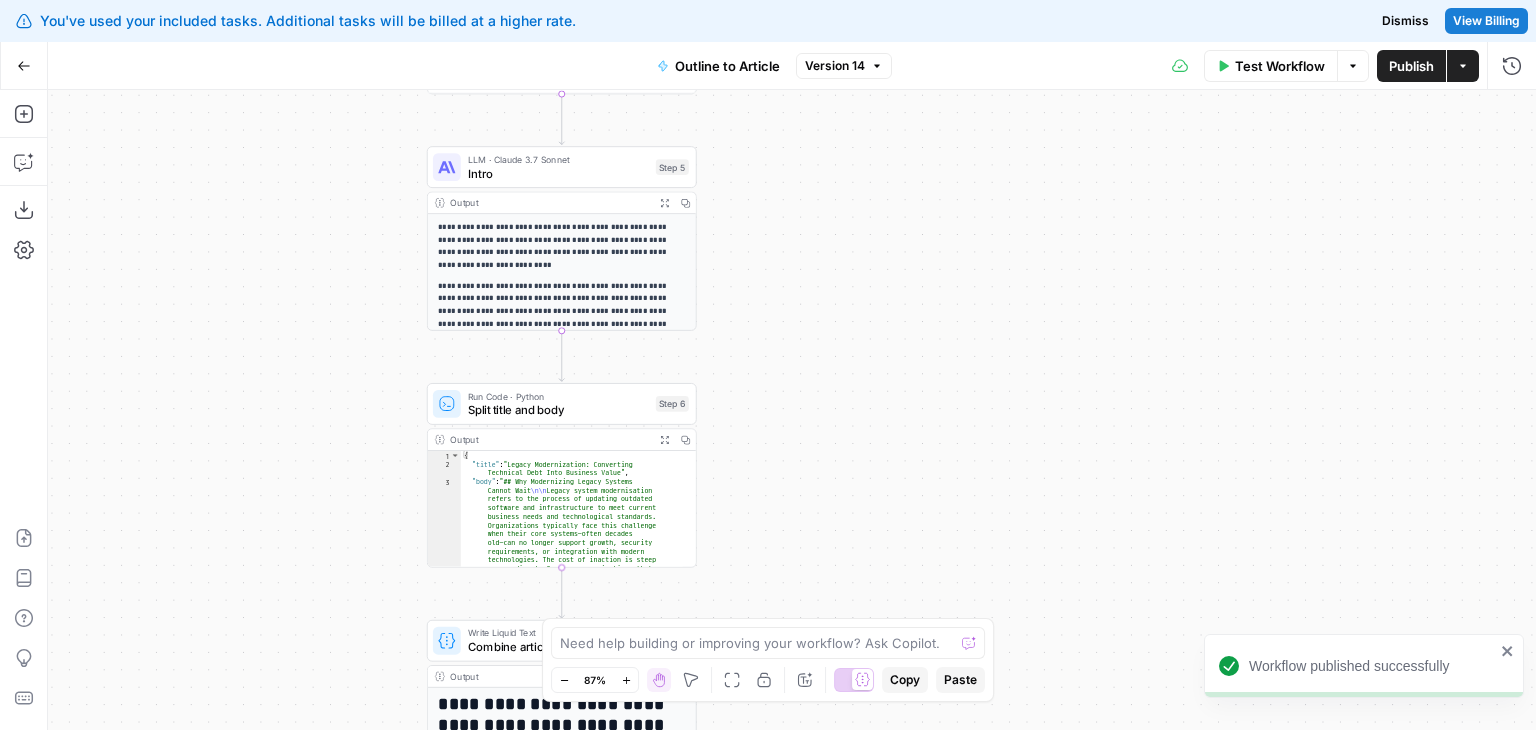 click on "Workflow Set Inputs Inputs Workflow Workflow Step 1 Output Expand Output Copy 1 2 3 4 5 {    "__id" :  "8202381" ,    "brand_name" :  "Symph" ,    "brand_url" :  "https://www.symph.co/" ,    "brand_about" :  "Symph is a Cebu-based software         development company founded in 2010,         dedicated to driving positive global         impact by building custom technological         solutions for diverse business challenges.         Specializing in AI applications, business         systems, and web/mobile solutions, Symph         focuses on designing and developing         products that address specific operational         needs, optimize workflows, and enable         organizations to scale effectively. Their         approach emphasizes strategic problem        -solving, technical execution, and a         commitment to innovation, setting them         apart in the Philippine tech landscape." ,     Google Search Google Search" at bounding box center [792, 410] 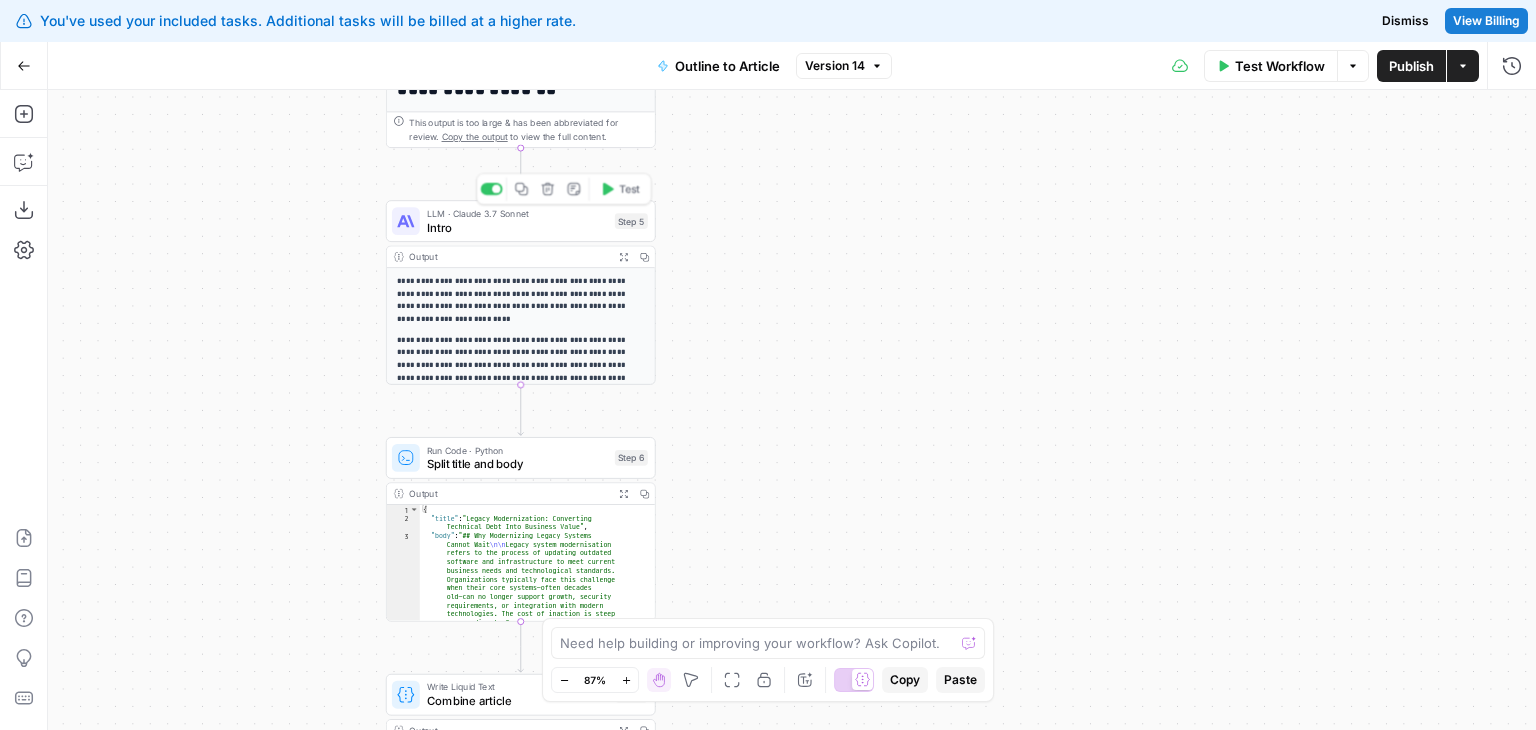 click on "Intro" at bounding box center (517, 227) 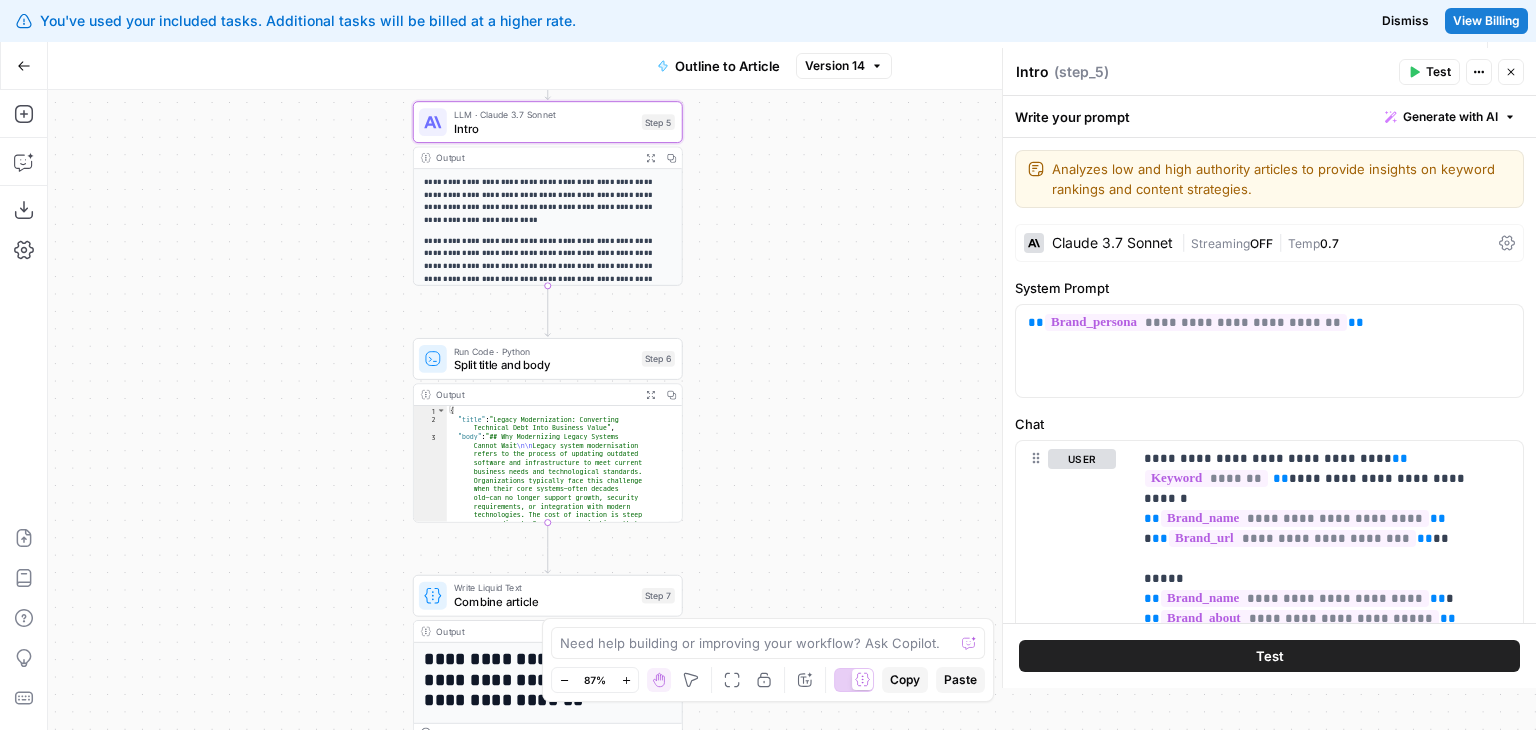 drag, startPoint x: 300, startPoint y: 447, endPoint x: 344, endPoint y: 322, distance: 132.51793 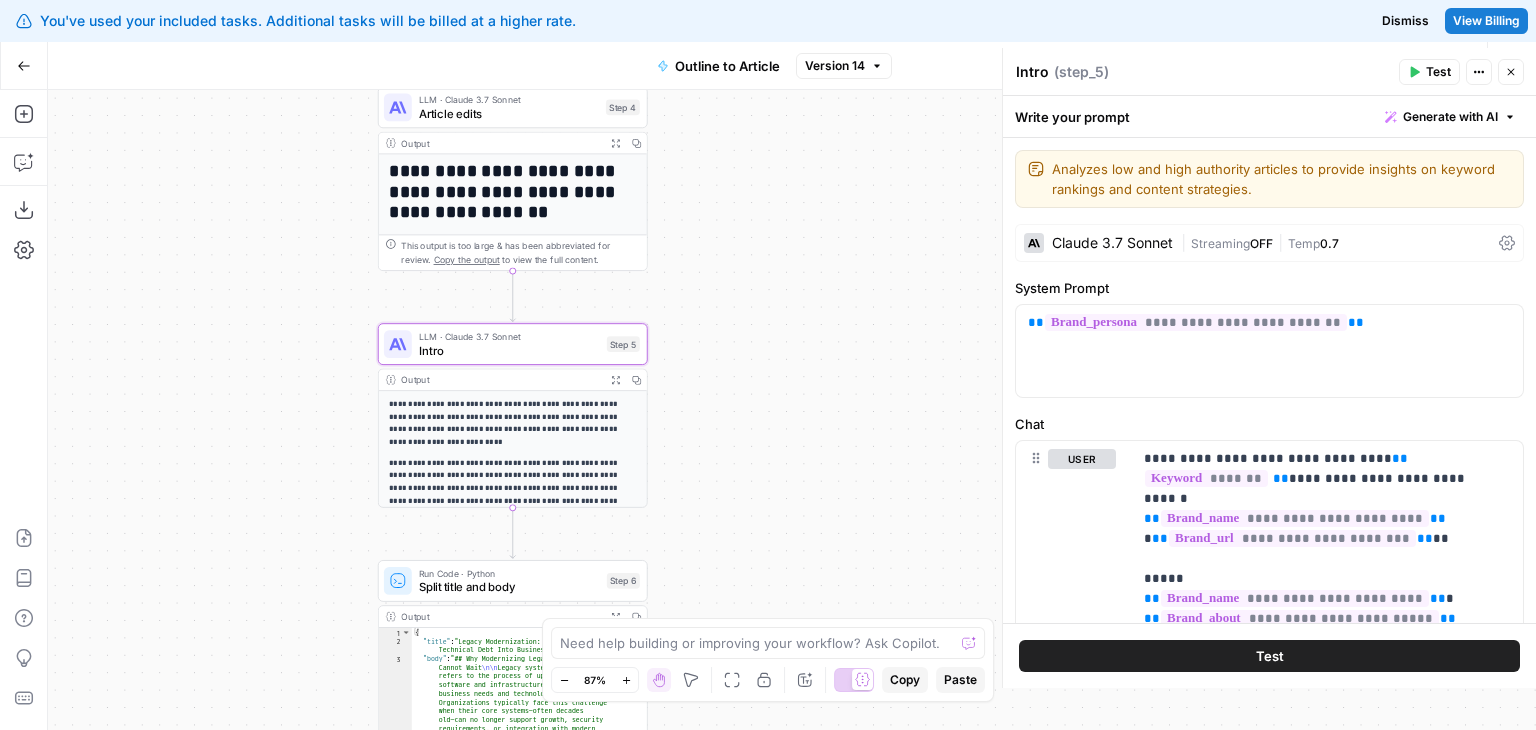 drag, startPoint x: 368, startPoint y: 351, endPoint x: 292, endPoint y: 569, distance: 230.86794 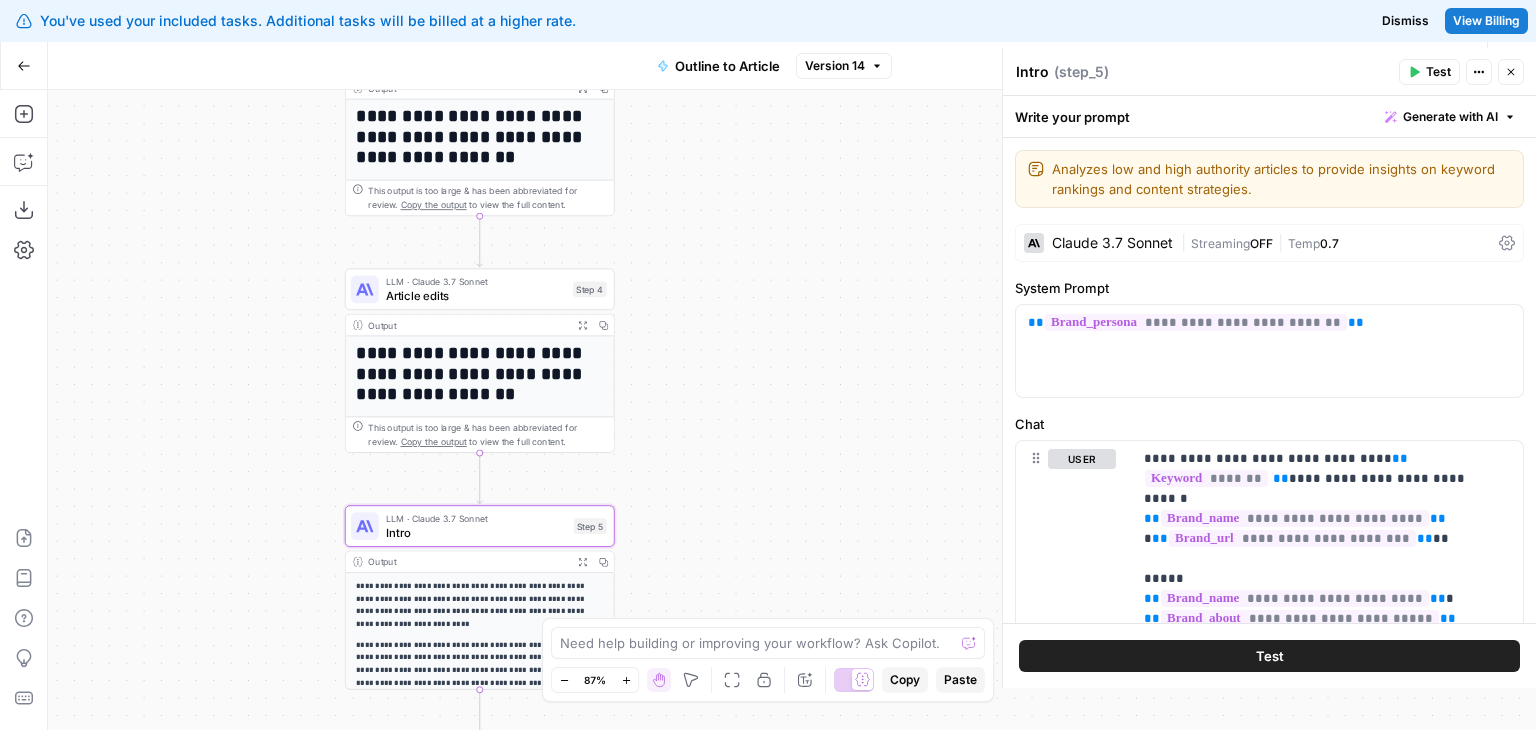 drag, startPoint x: 277, startPoint y: 316, endPoint x: 295, endPoint y: 481, distance: 165.97891 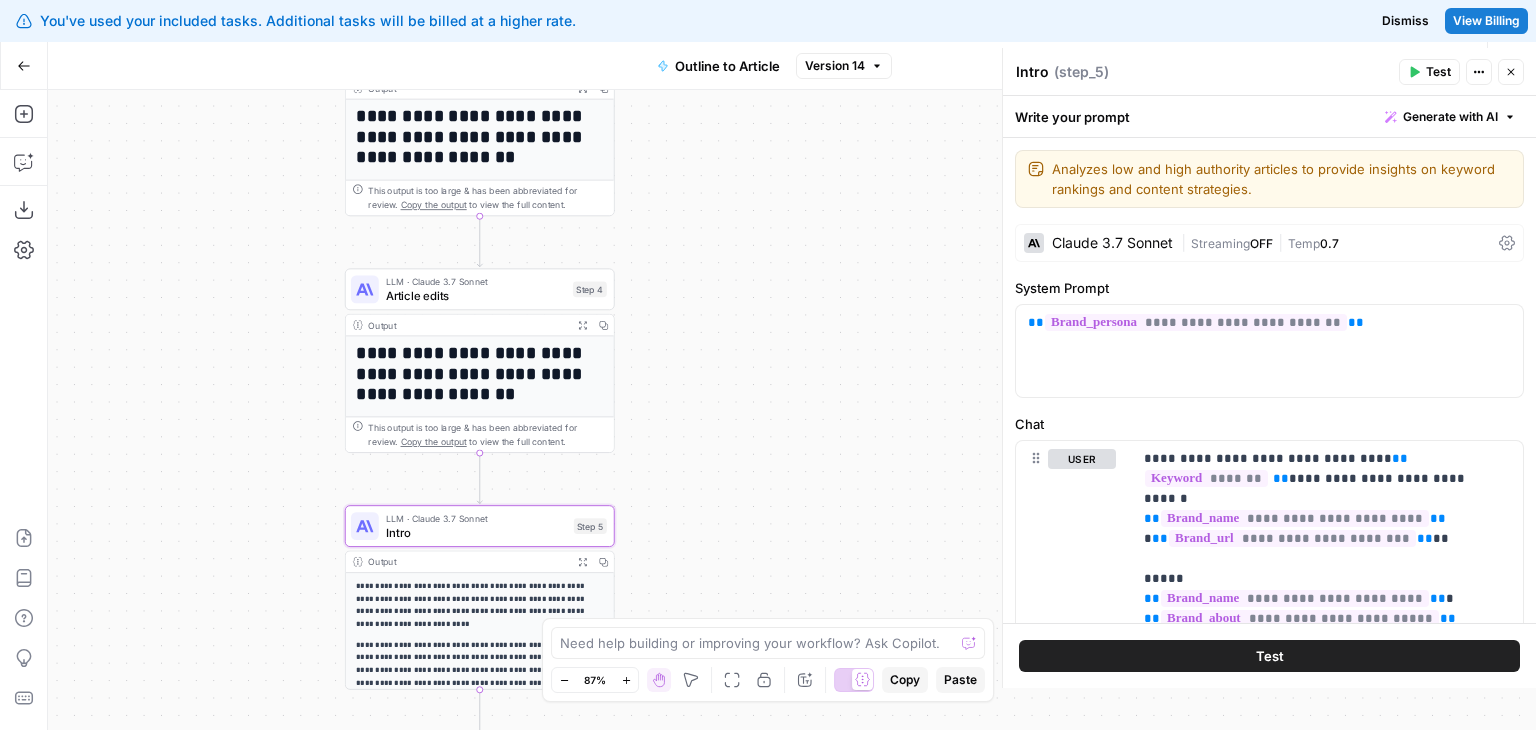 click on "Workflow Set Inputs Inputs Workflow Workflow Step 1 Output Expand Output Copy 1 2 3 4 5 {    "__id" :  "8202381" ,    "brand_name" :  "Symph" ,    "brand_url" :  "https://www.symph.co/" ,    "brand_about" :  "Symph is a Cebu-based software         development company founded in 2010,         dedicated to driving positive global         impact by building custom technological         solutions for diverse business challenges.         Specializing in AI applications, business         systems, and web/mobile solutions, Symph         focuses on designing and developing         products that address specific operational         needs, optimize workflows, and enable         organizations to scale effectively. Their         approach emphasizes strategic problem        -solving, technical execution, and a         commitment to innovation, setting them         apart in the Philippine tech landscape." ,     Google Search Google Search" at bounding box center [792, 410] 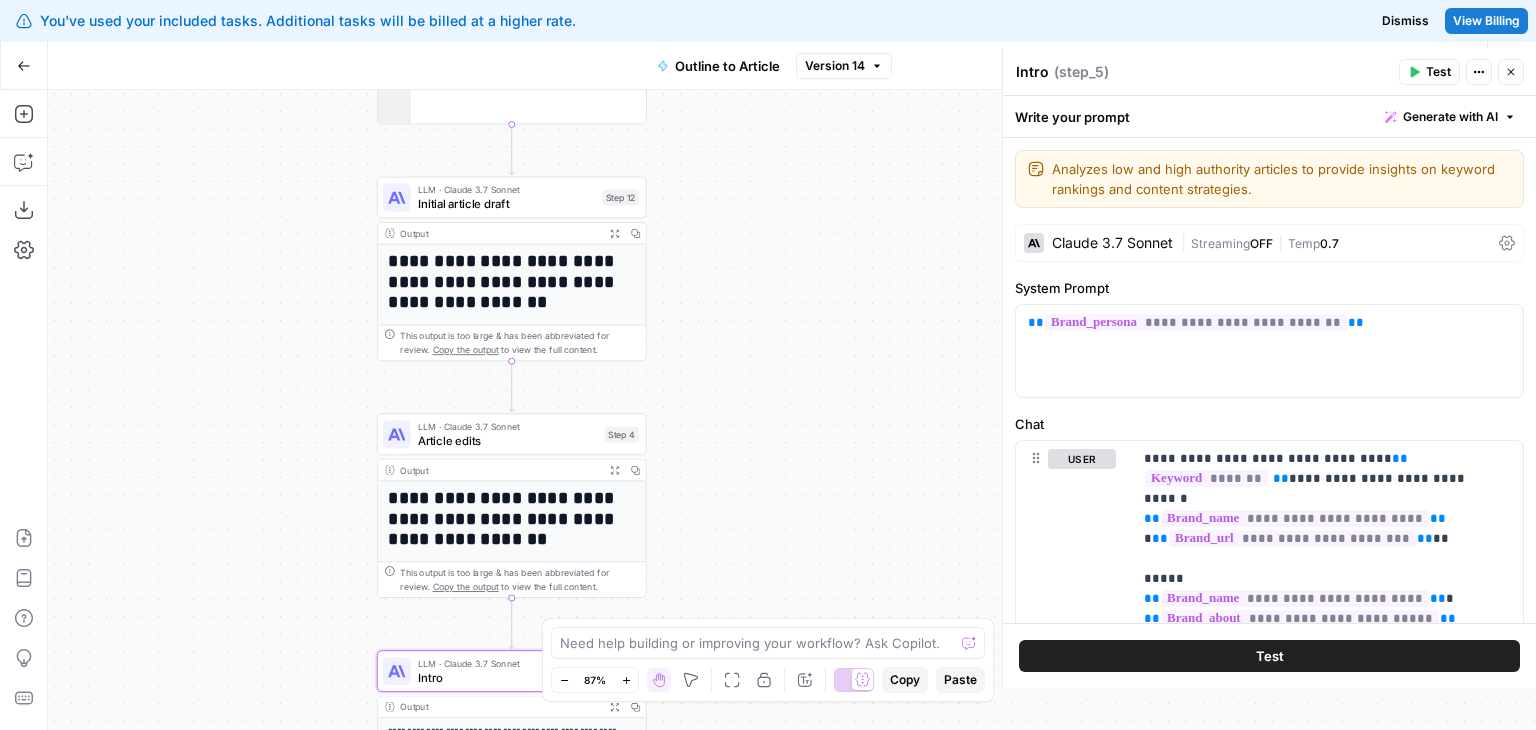 click on "Workflow Set Inputs Inputs Workflow Workflow Step 1 Output Expand Output Copy 1 2 3 4 5 {    "__id" :  "8202381" ,    "brand_name" :  "Symph" ,    "brand_url" :  "https://www.symph.co/" ,    "brand_about" :  "Symph is a Cebu-based software         development company founded in 2010,         dedicated to driving positive global         impact by building custom technological         solutions for diverse business challenges.         Specializing in AI applications, business         systems, and web/mobile solutions, Symph         focuses on designing and developing         products that address specific operational         needs, optimize workflows, and enable         organizations to scale effectively. Their         approach emphasizes strategic problem        -solving, technical execution, and a         commitment to innovation, setting them         apart in the Philippine tech landscape." ,     Google Search Google Search" at bounding box center (792, 410) 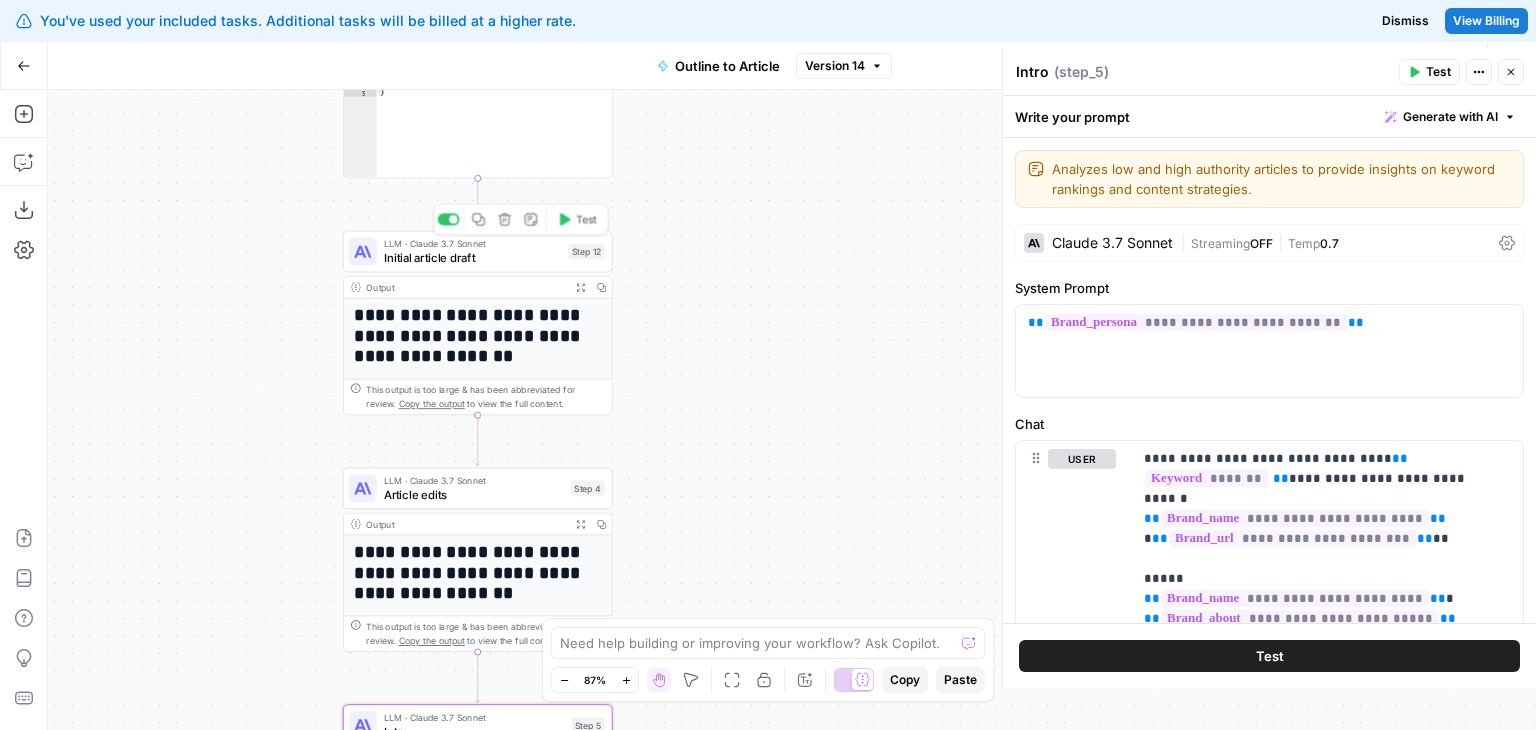click on "LLM · Claude 3.7 Sonnet" at bounding box center [473, 244] 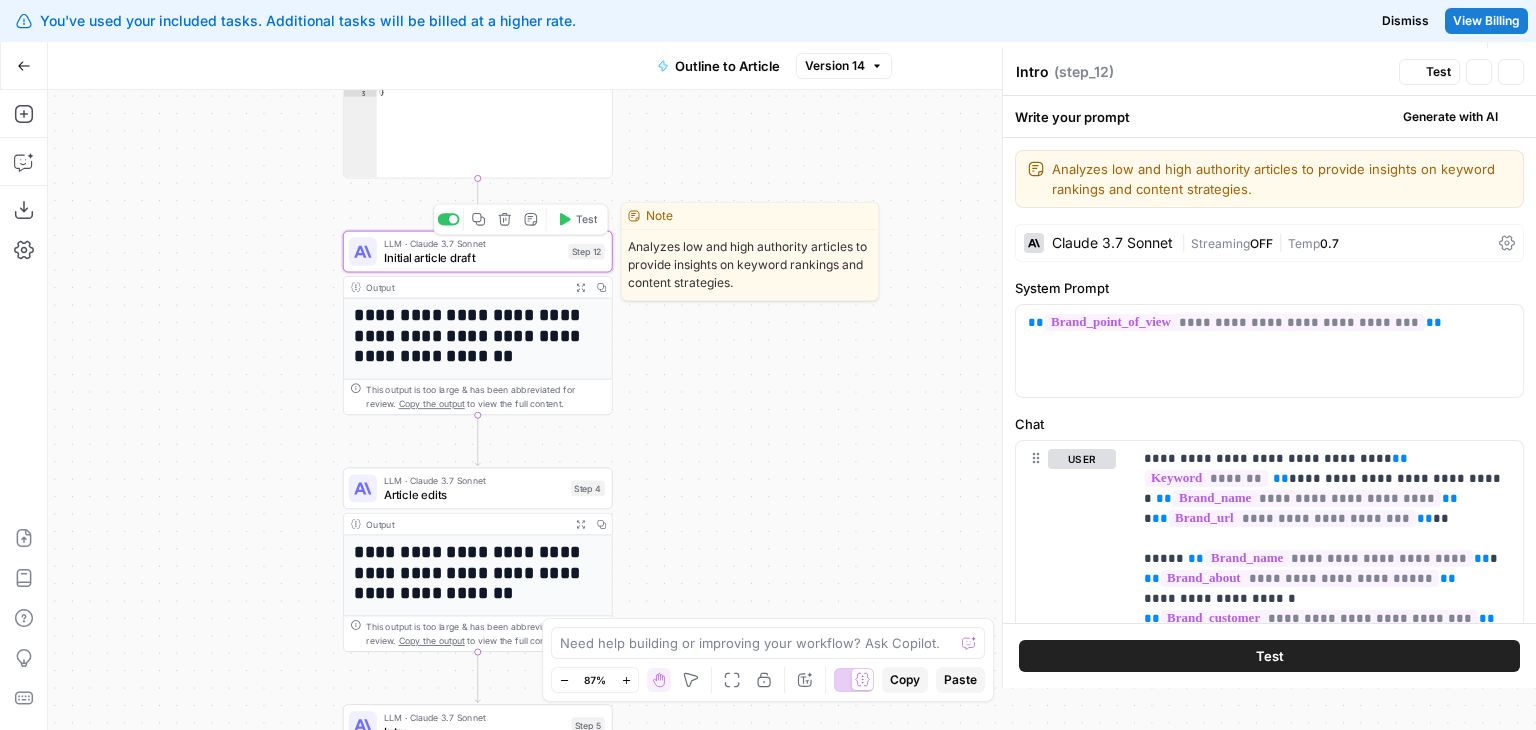 type on "Initial article draft" 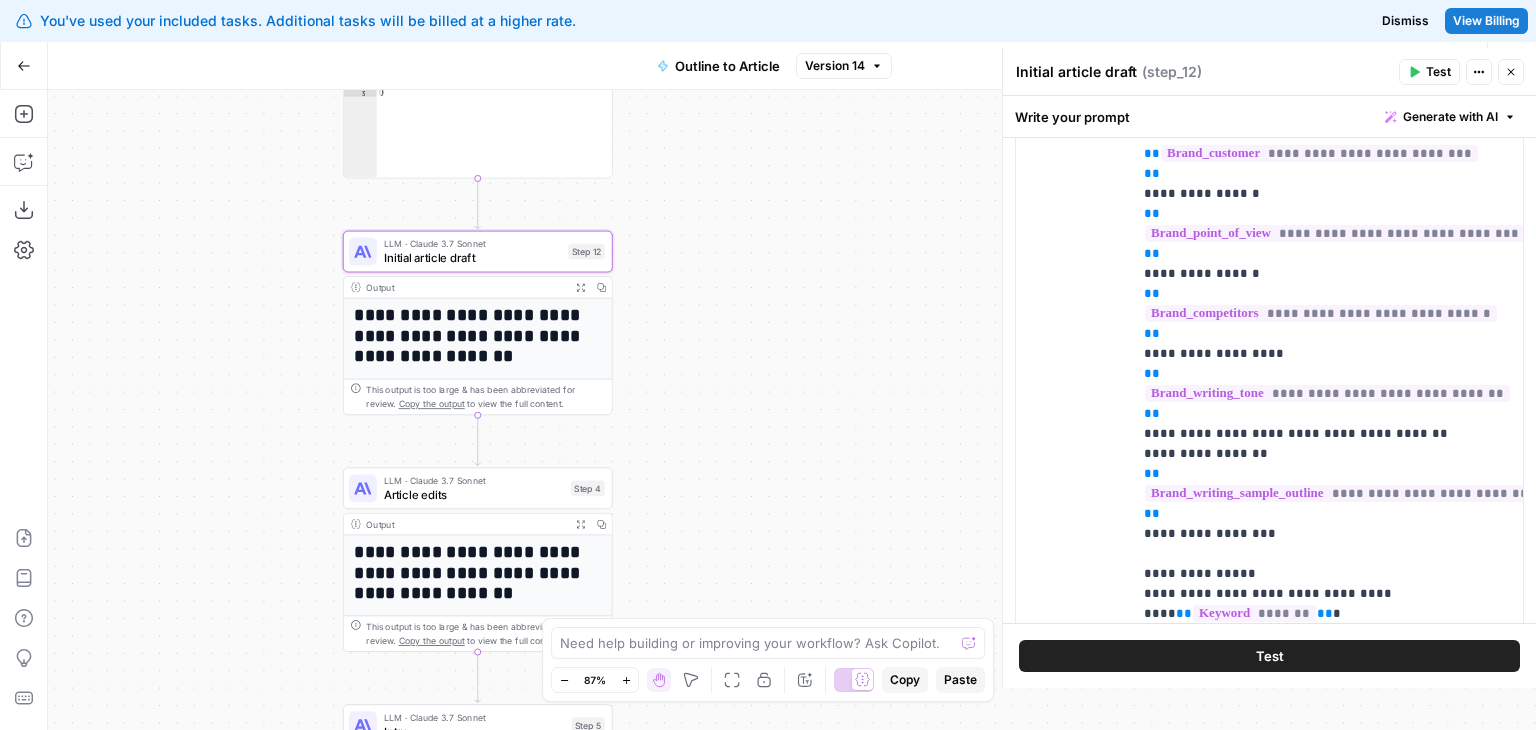 scroll, scrollTop: 501, scrollLeft: 0, axis: vertical 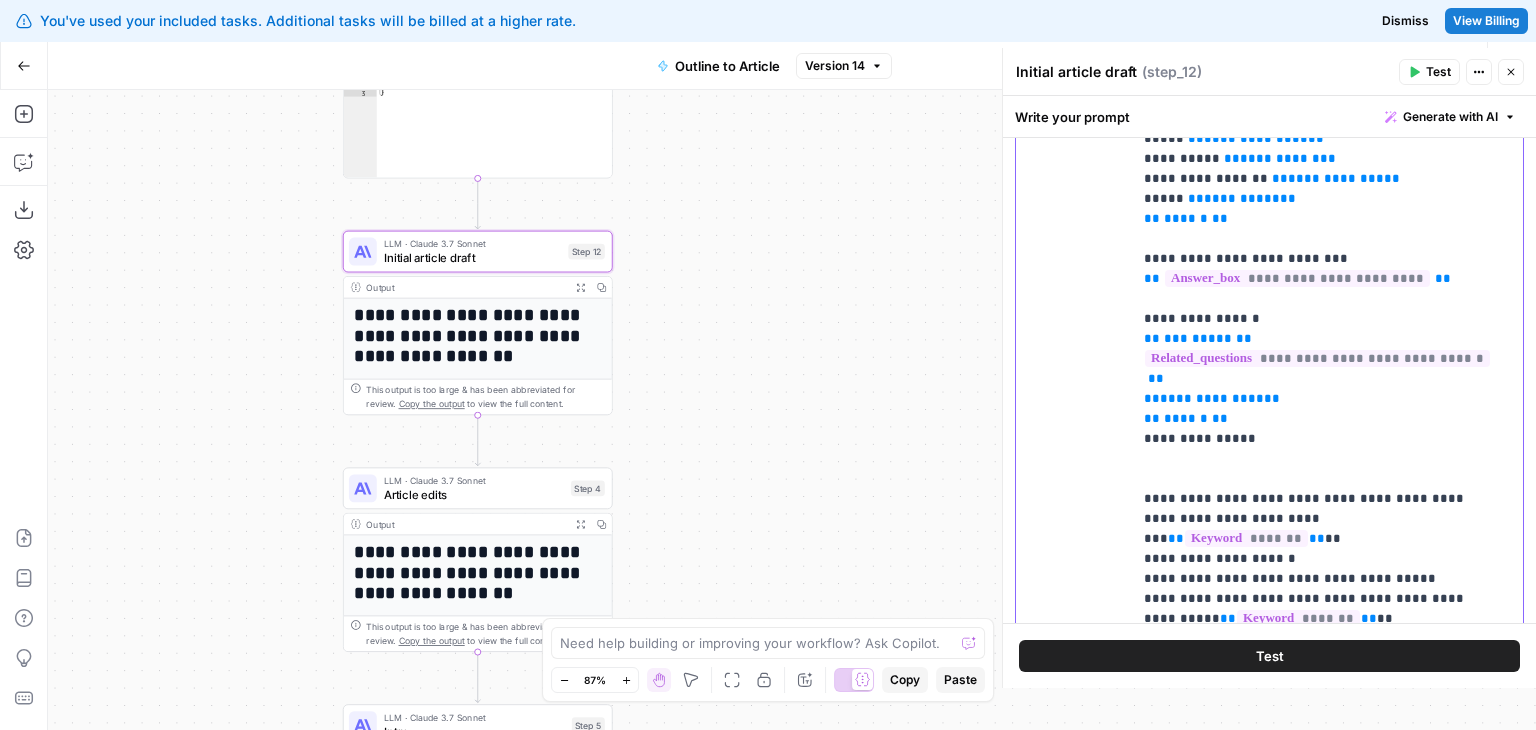 drag, startPoint x: 1278, startPoint y: 391, endPoint x: 1276, endPoint y: 547, distance: 156.01282 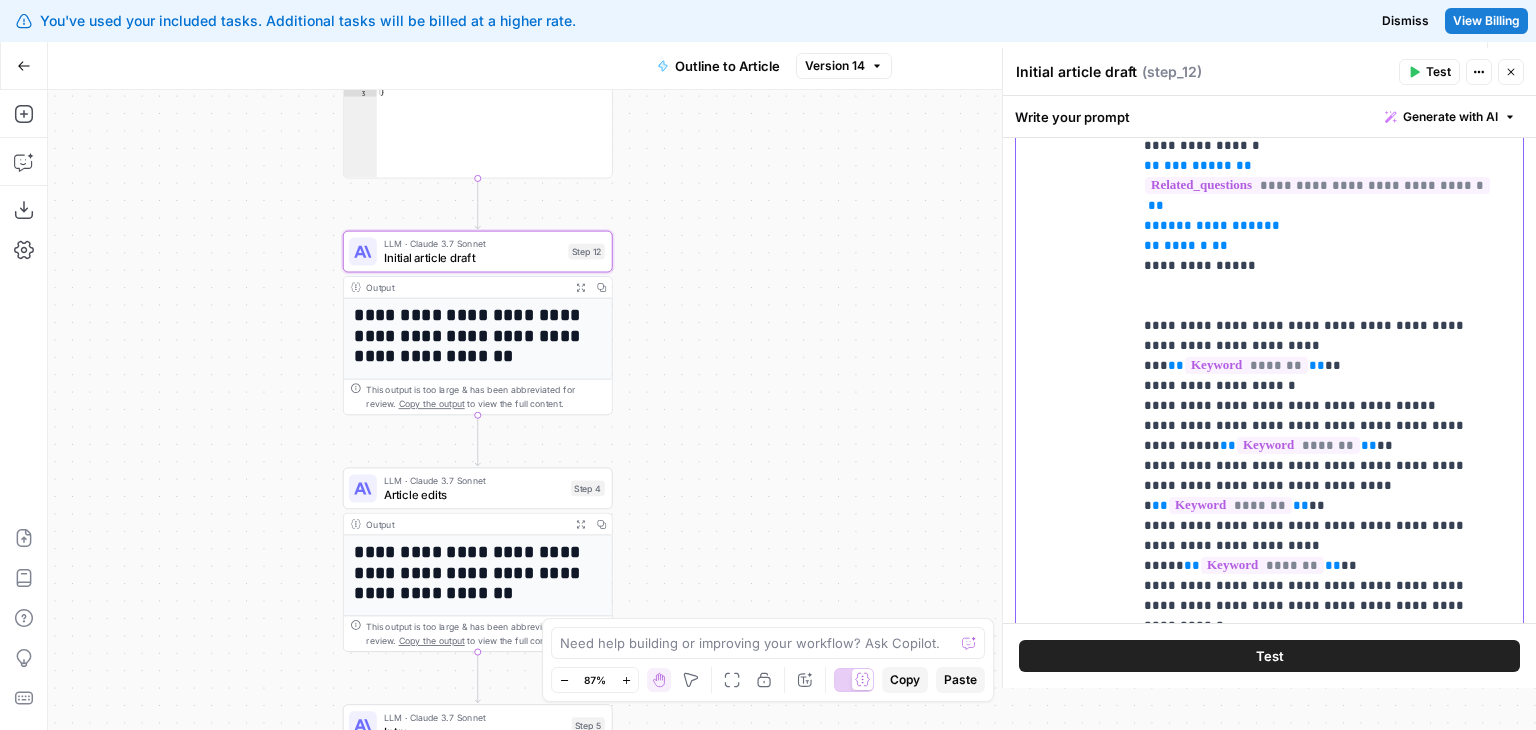 drag, startPoint x: 1340, startPoint y: 461, endPoint x: 1332, endPoint y: 541, distance: 80.399 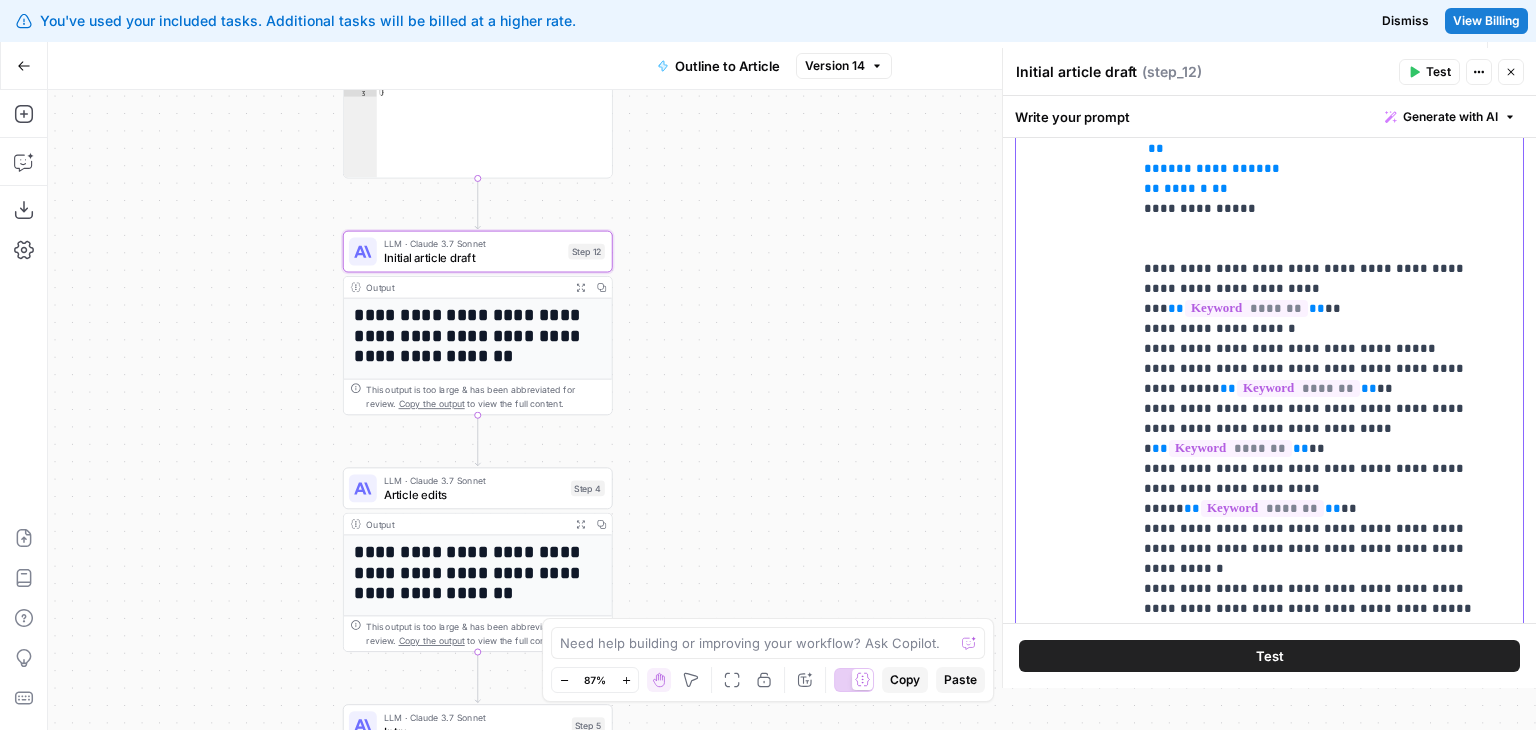click on "**********" at bounding box center (1312, 1939) 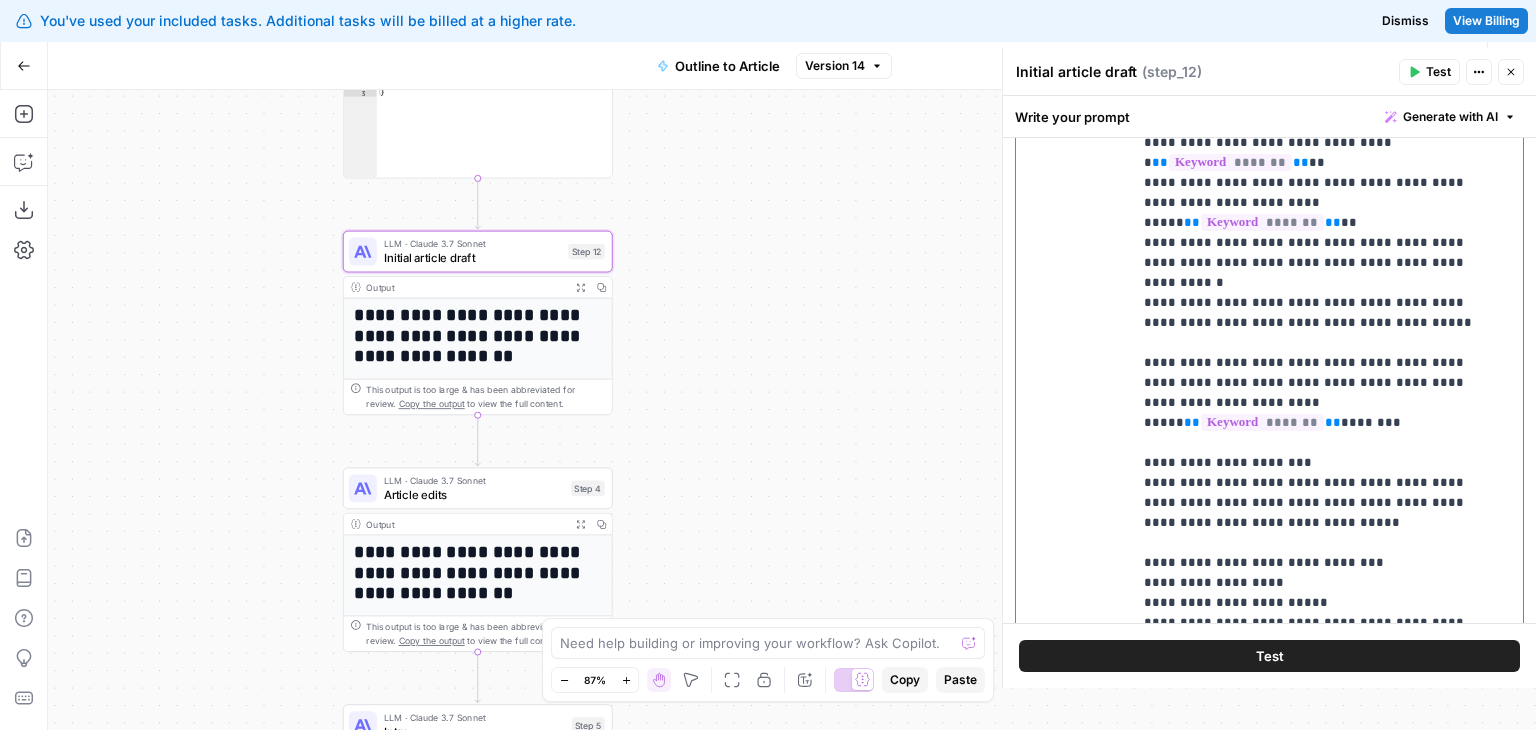 drag, startPoint x: 1407, startPoint y: 421, endPoint x: 1401, endPoint y: 561, distance: 140.12851 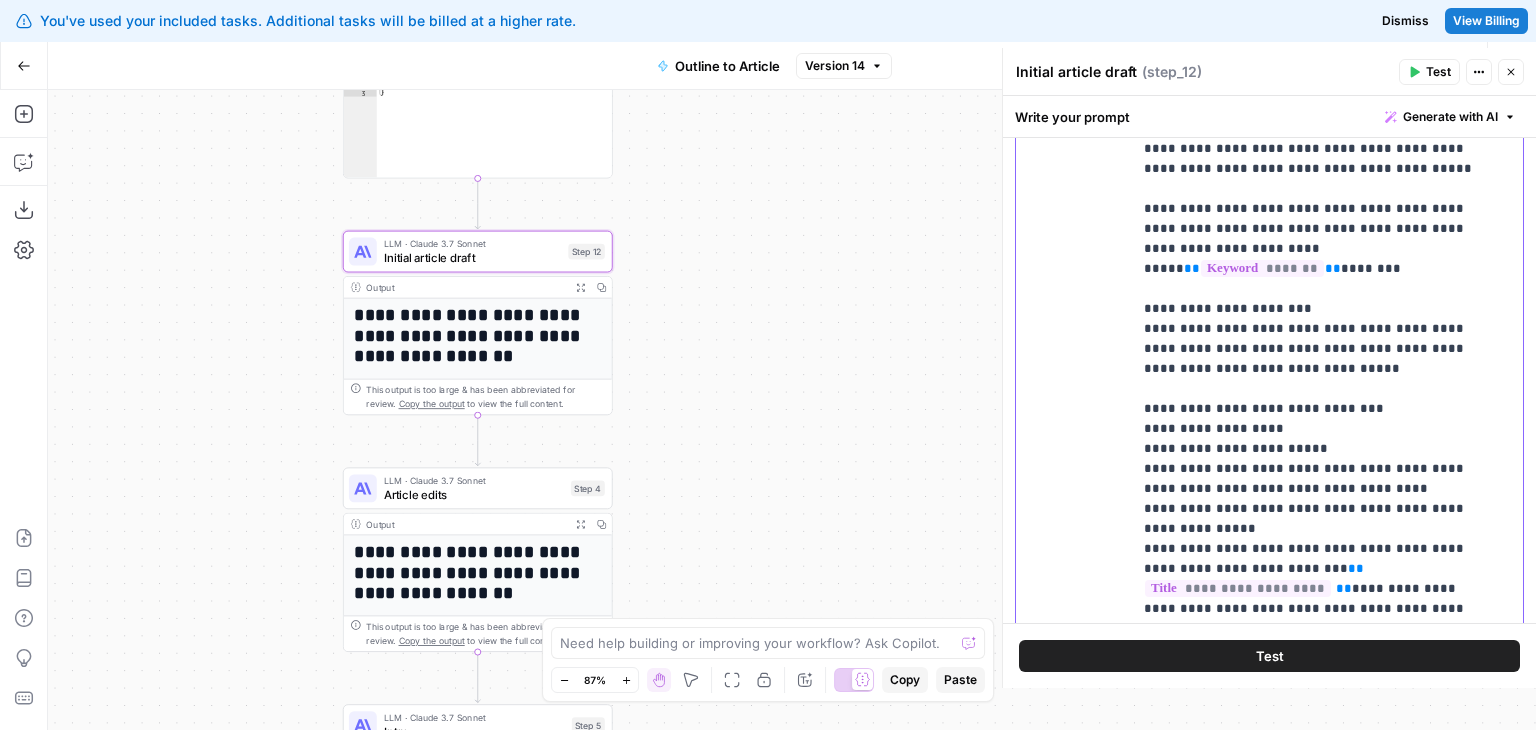 drag, startPoint x: 1392, startPoint y: 378, endPoint x: 1384, endPoint y: 473, distance: 95.33625 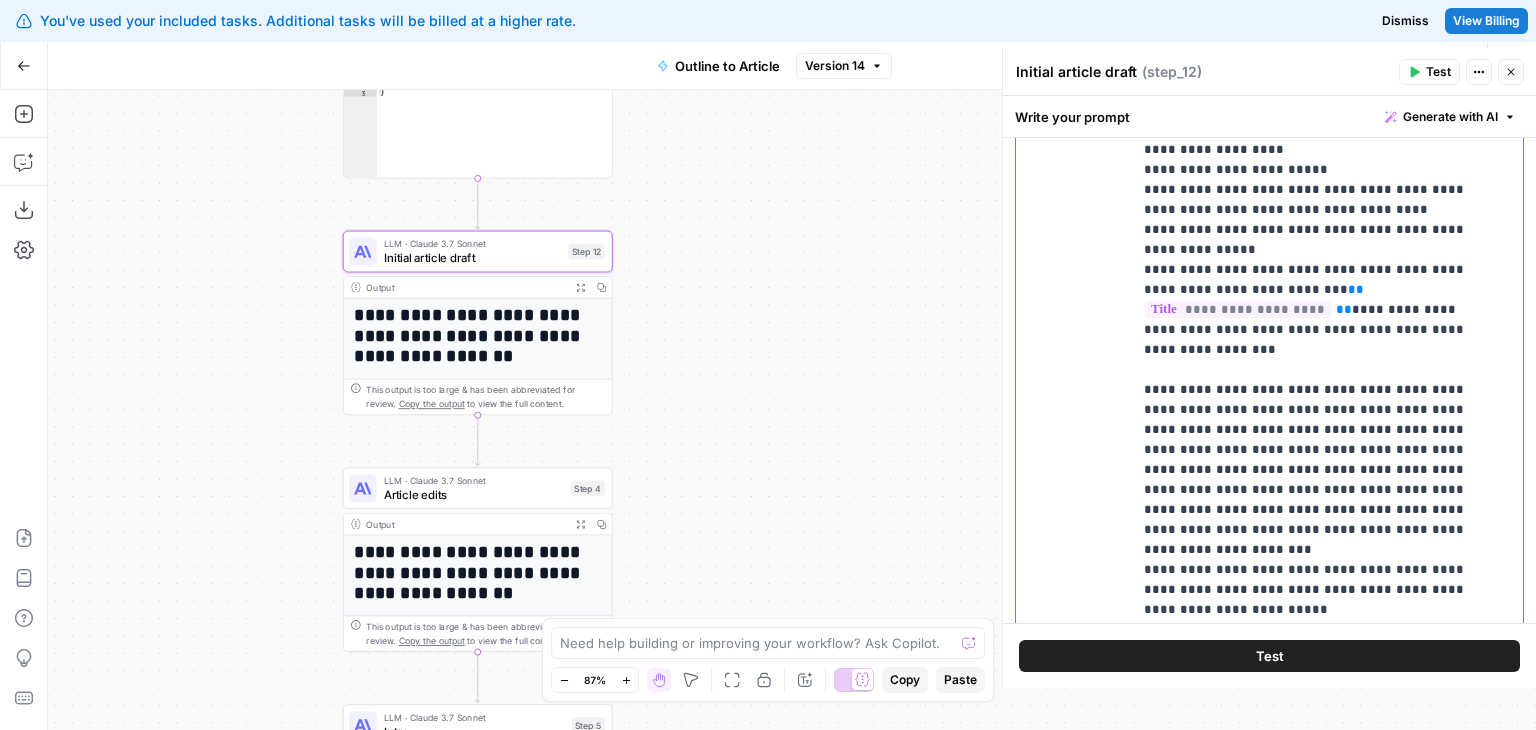 drag, startPoint x: 1319, startPoint y: 467, endPoint x: 1317, endPoint y: 561, distance: 94.02127 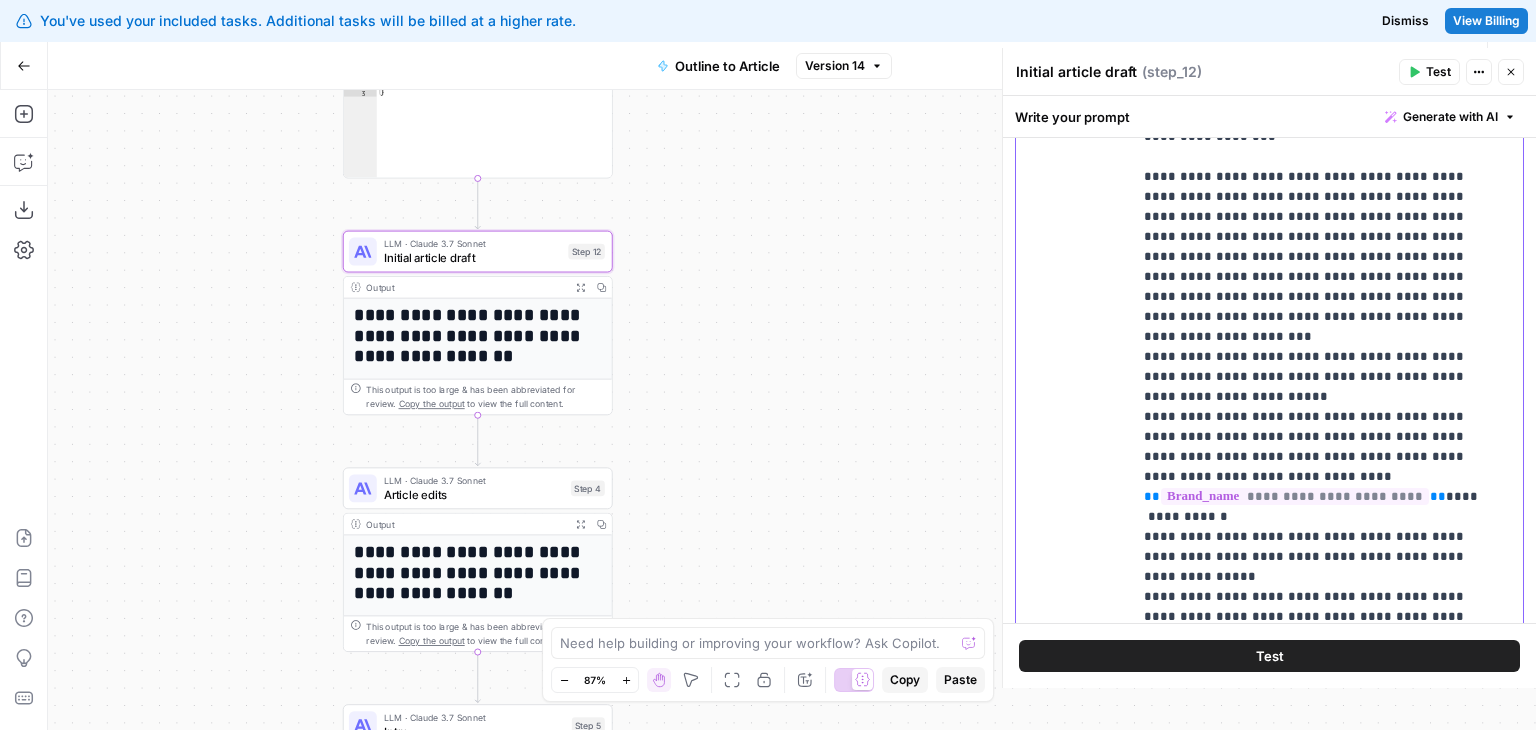 drag, startPoint x: 1315, startPoint y: 400, endPoint x: 1322, endPoint y: 505, distance: 105.23308 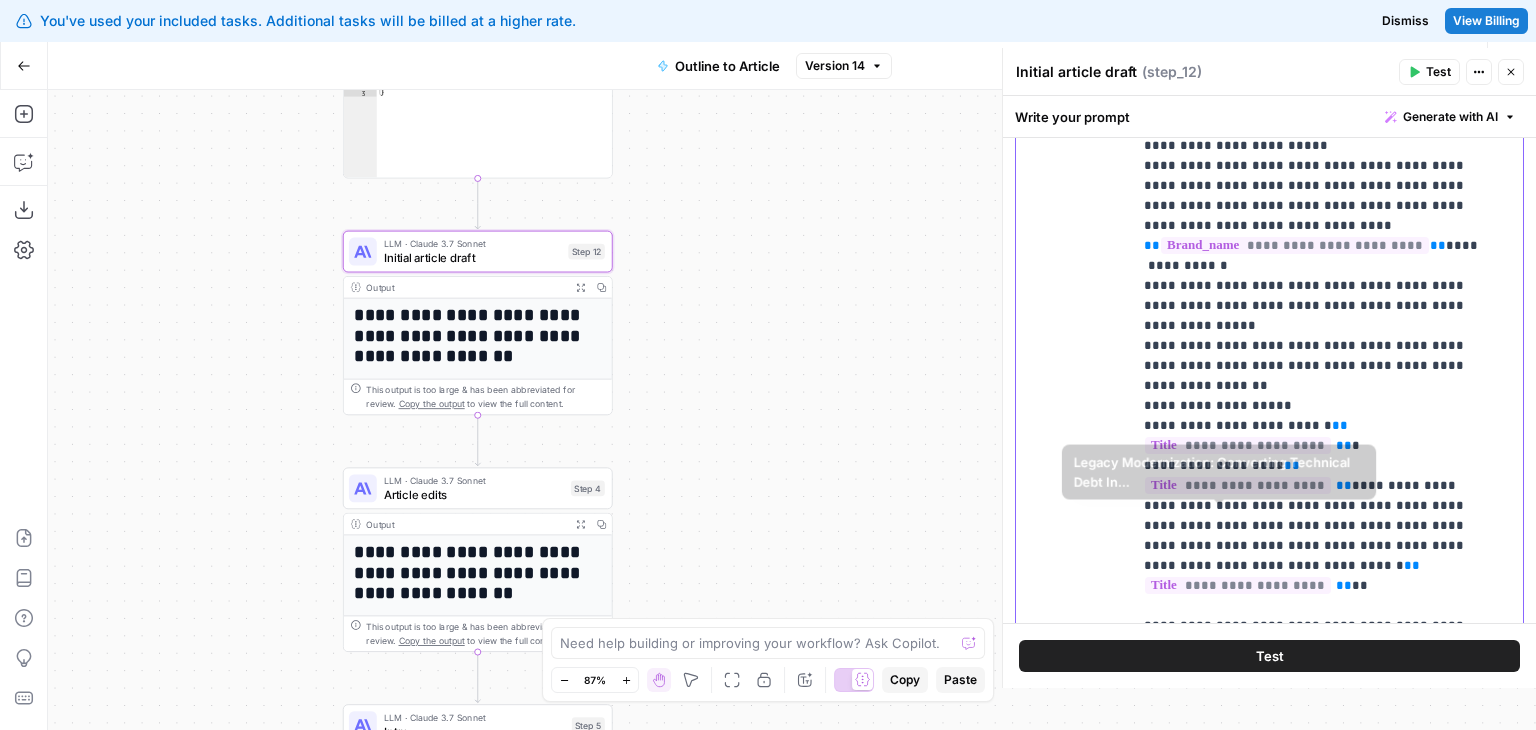 drag, startPoint x: 1300, startPoint y: 407, endPoint x: 1286, endPoint y: 556, distance: 149.65627 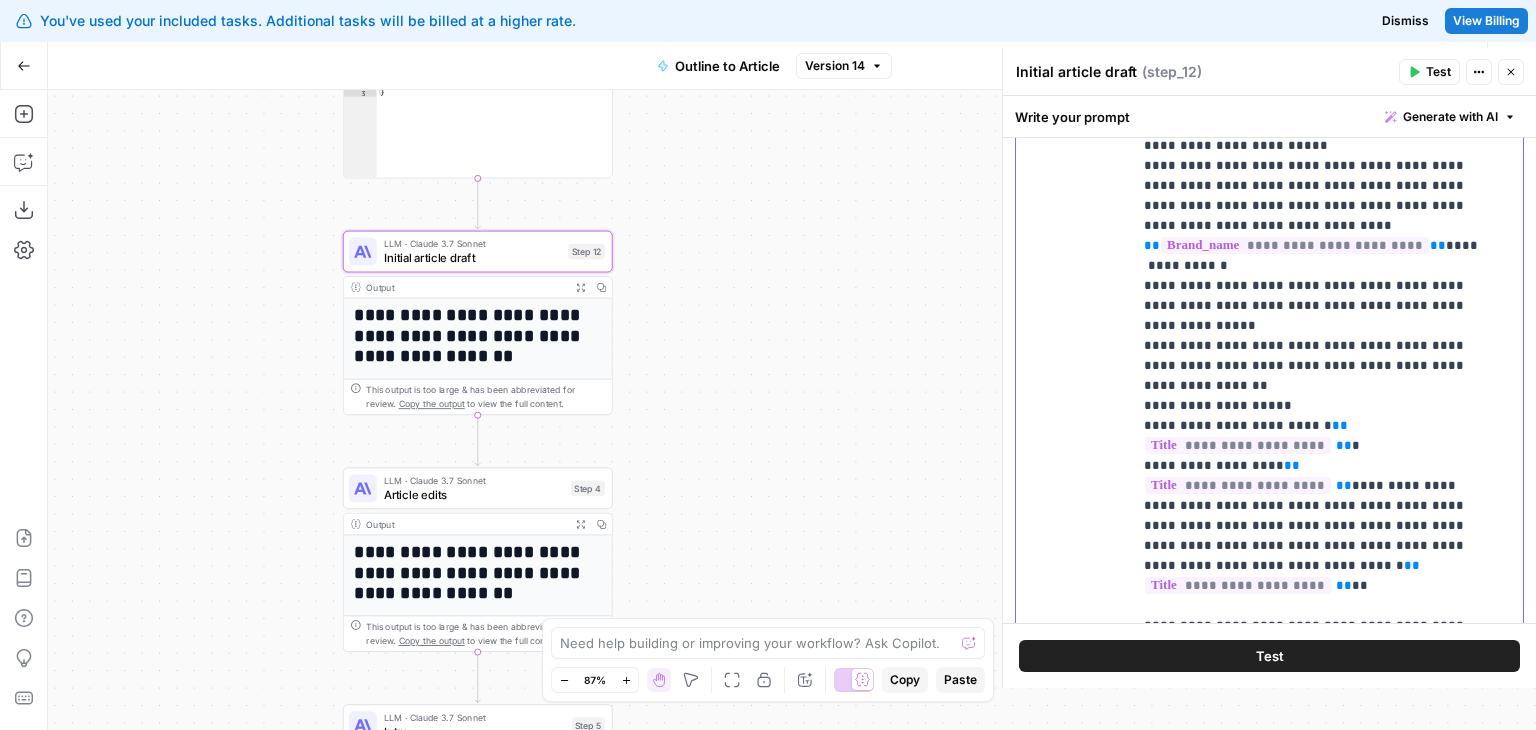 scroll, scrollTop: 2014, scrollLeft: 0, axis: vertical 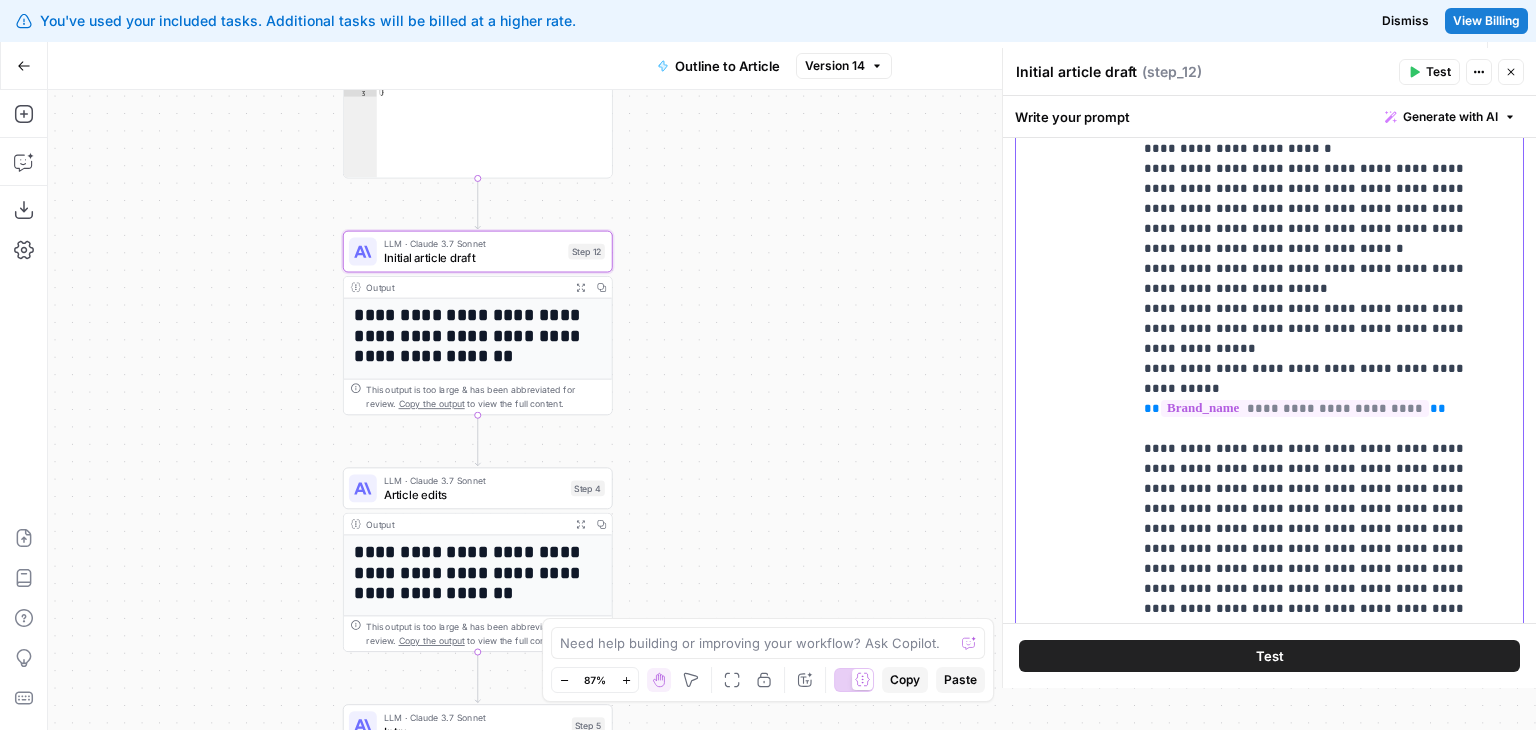 drag, startPoint x: 1334, startPoint y: 345, endPoint x: 1325, endPoint y: 500, distance: 155.26108 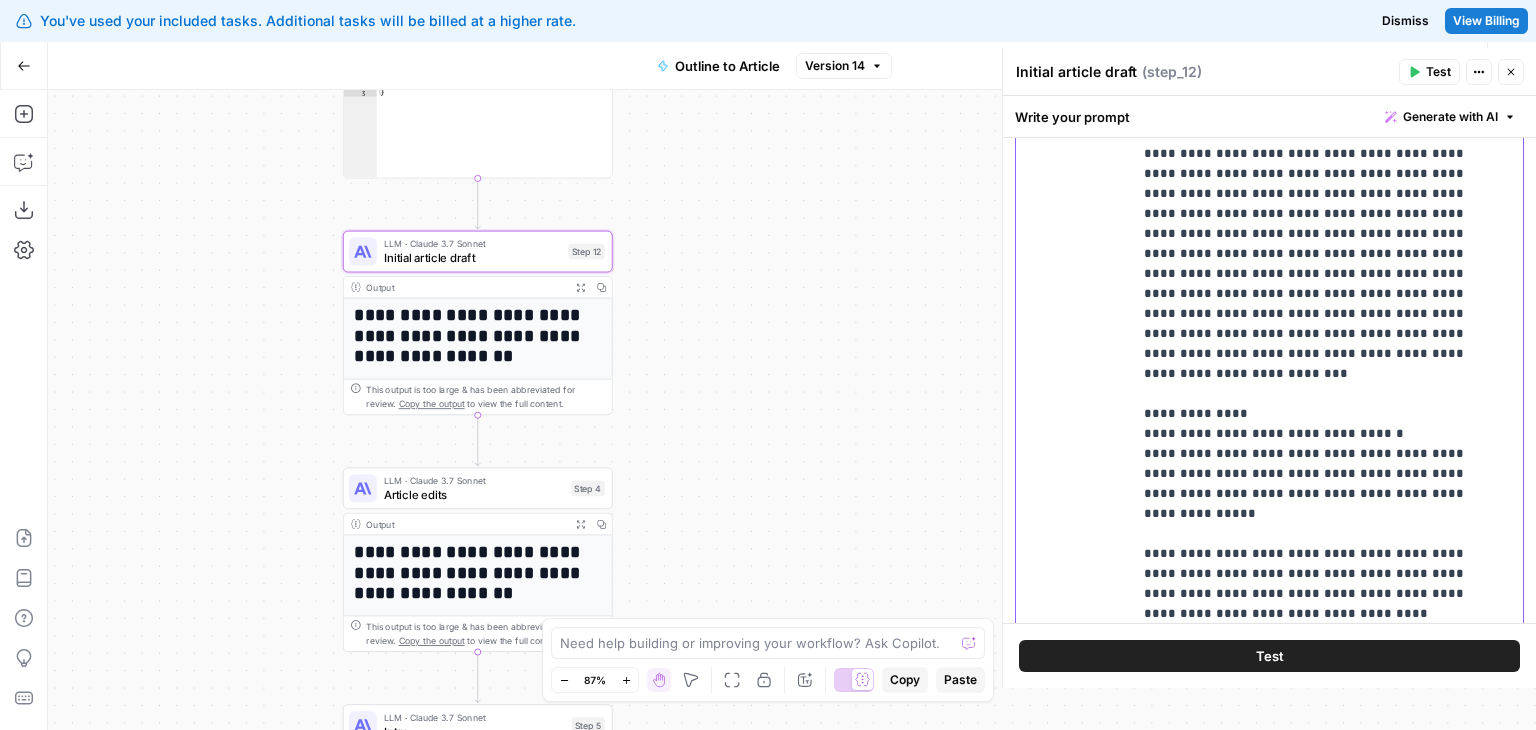 drag, startPoint x: 1296, startPoint y: 369, endPoint x: 1305, endPoint y: 491, distance: 122.33152 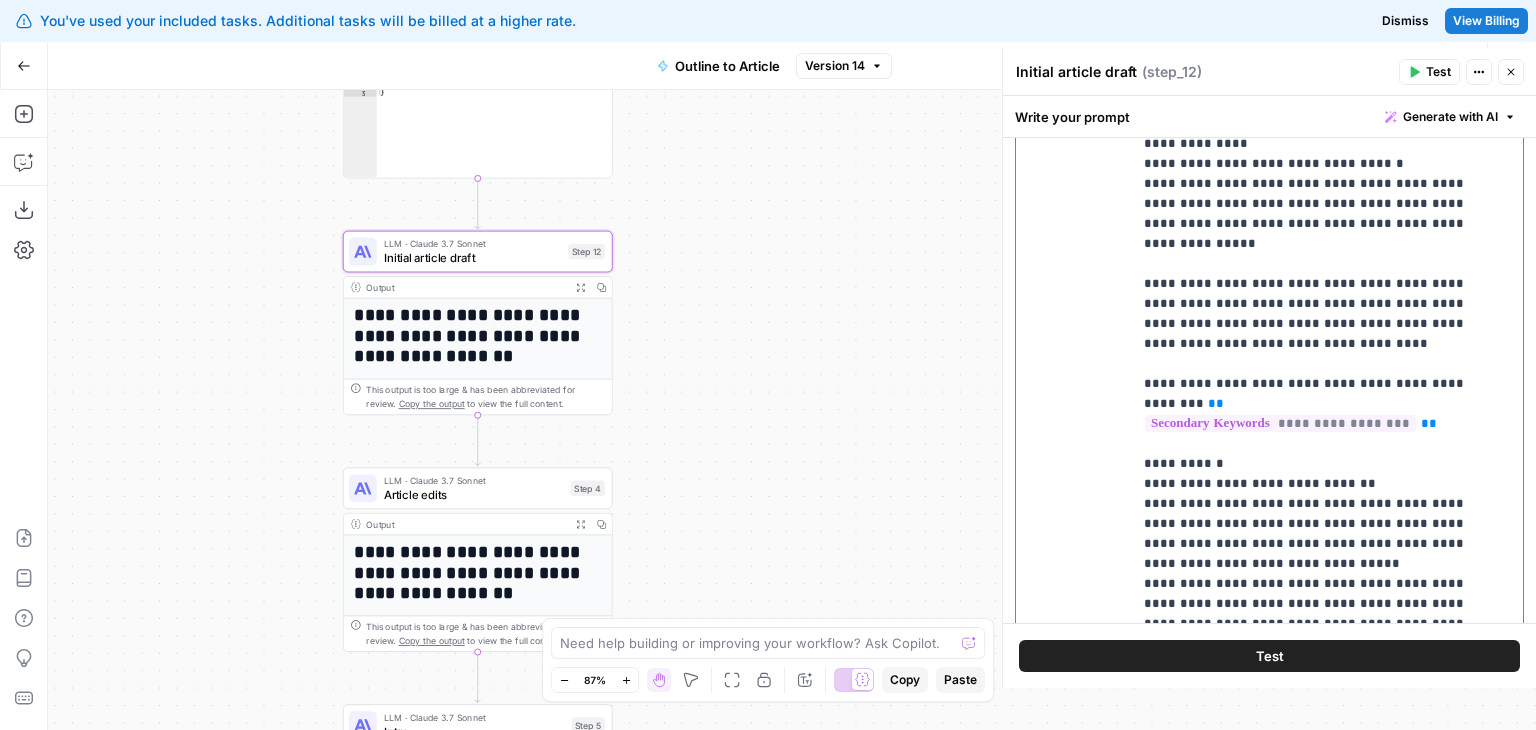 drag, startPoint x: 1320, startPoint y: 418, endPoint x: 1317, endPoint y: 524, distance: 106.04244 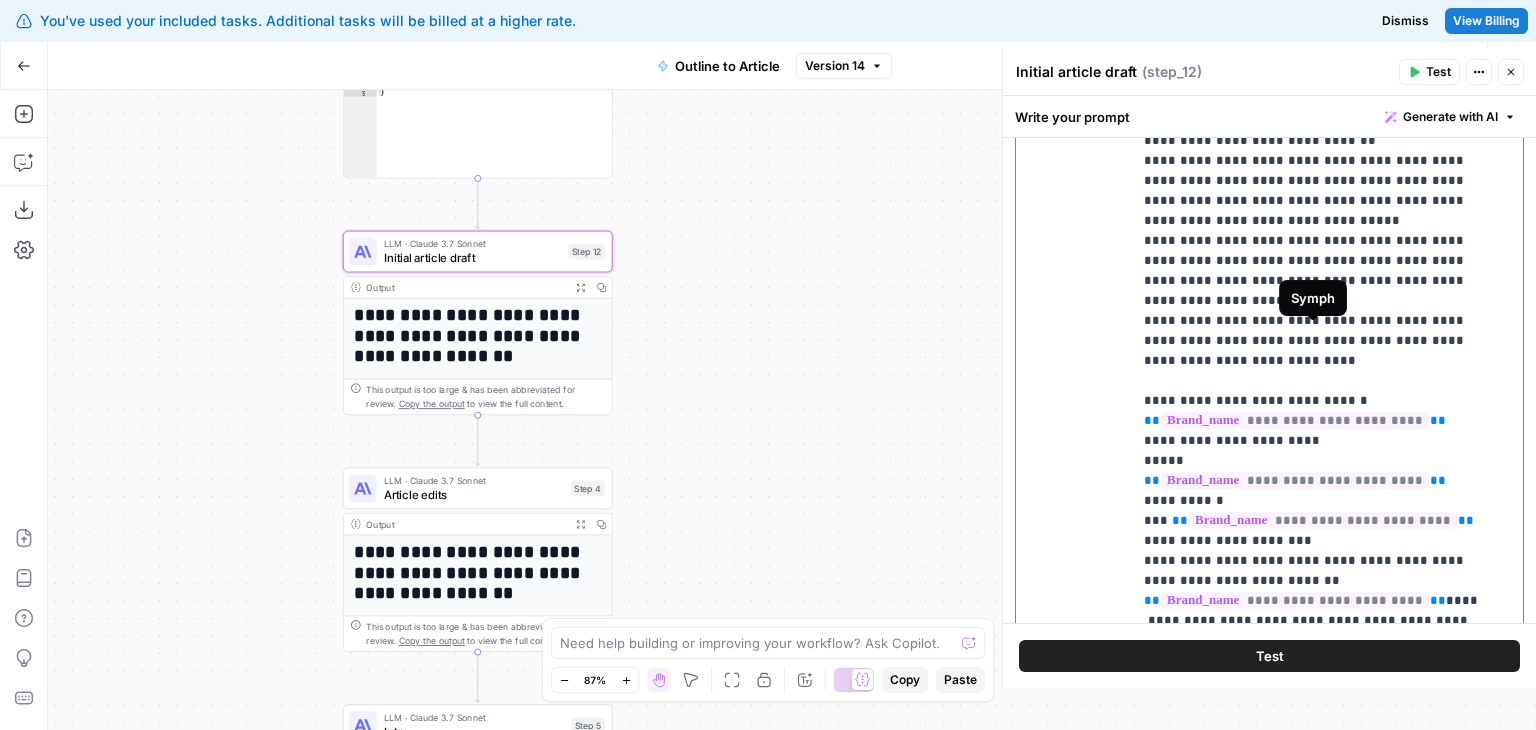 drag, startPoint x: 1302, startPoint y: 261, endPoint x: 1312, endPoint y: 421, distance: 160.3122 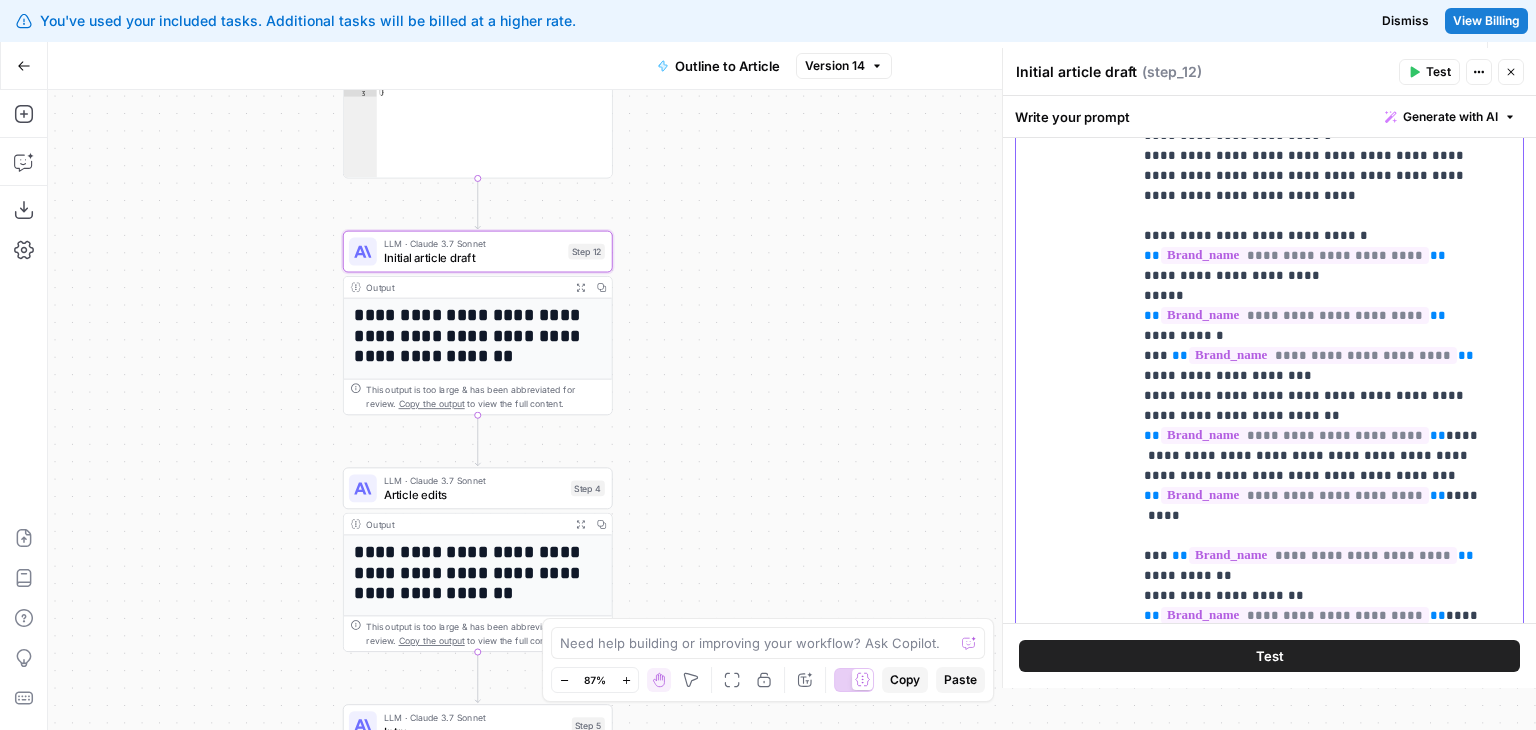 drag, startPoint x: 1270, startPoint y: 424, endPoint x: 1287, endPoint y: 561, distance: 138.05072 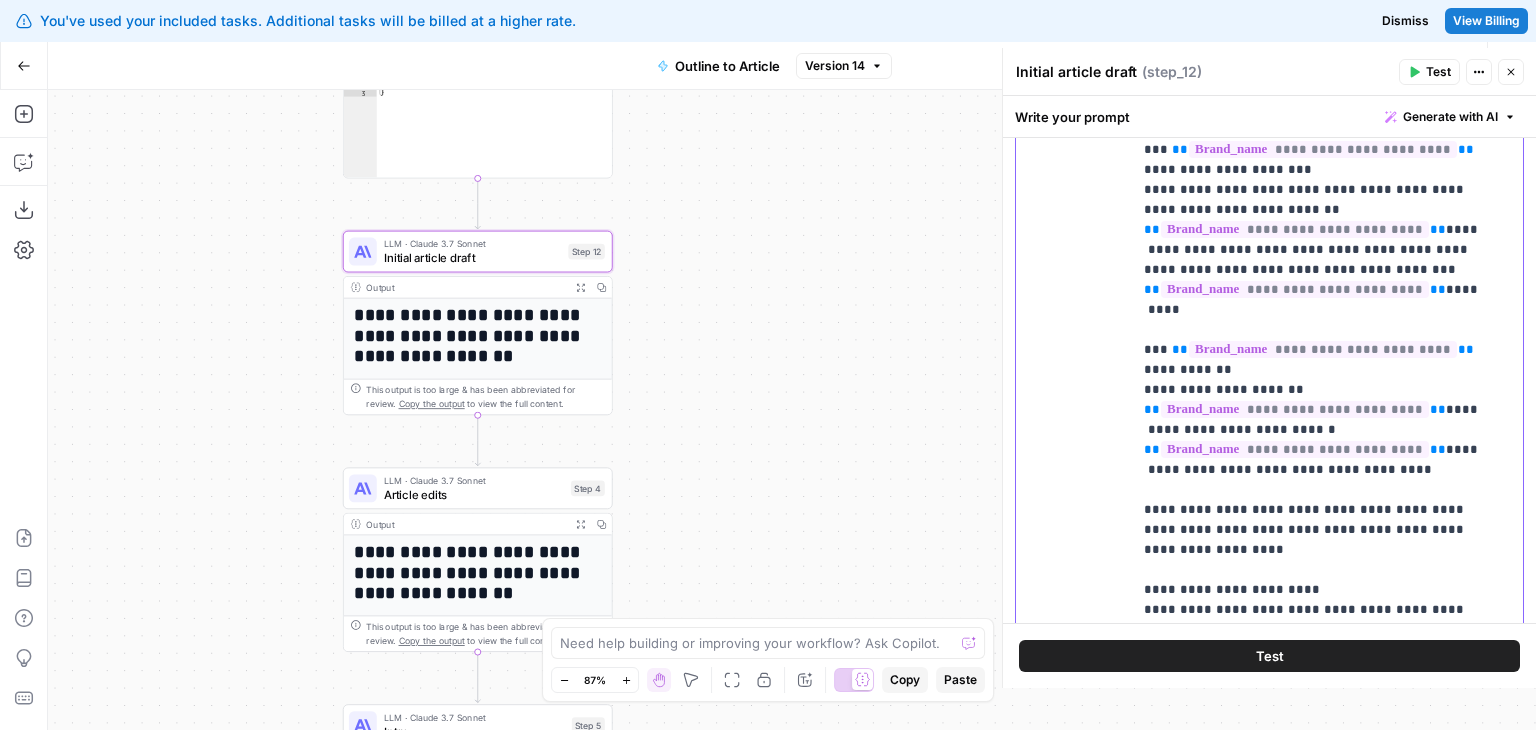drag, startPoint x: 1304, startPoint y: 386, endPoint x: 1297, endPoint y: 497, distance: 111.220505 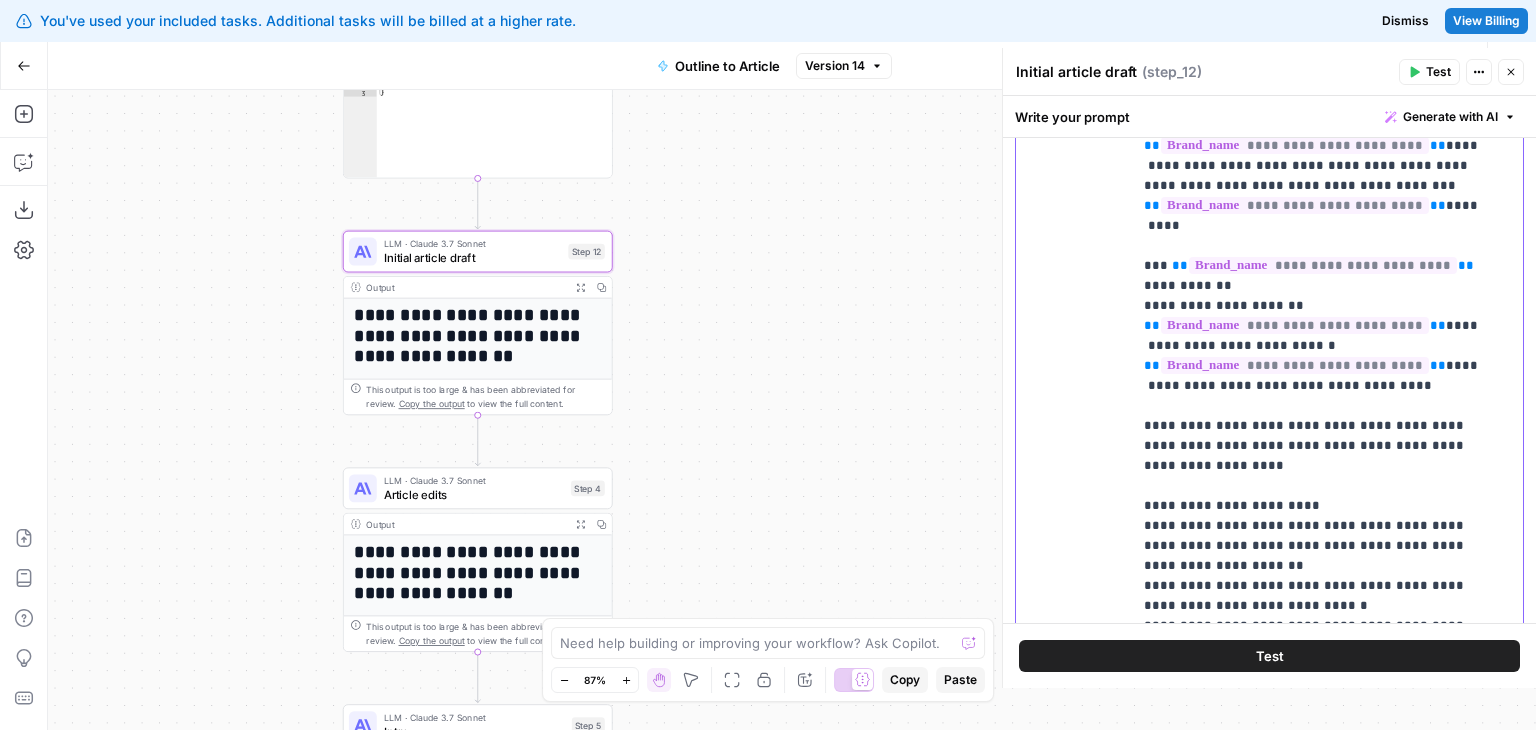 drag, startPoint x: 1257, startPoint y: 451, endPoint x: 1261, endPoint y: 530, distance: 79.101204 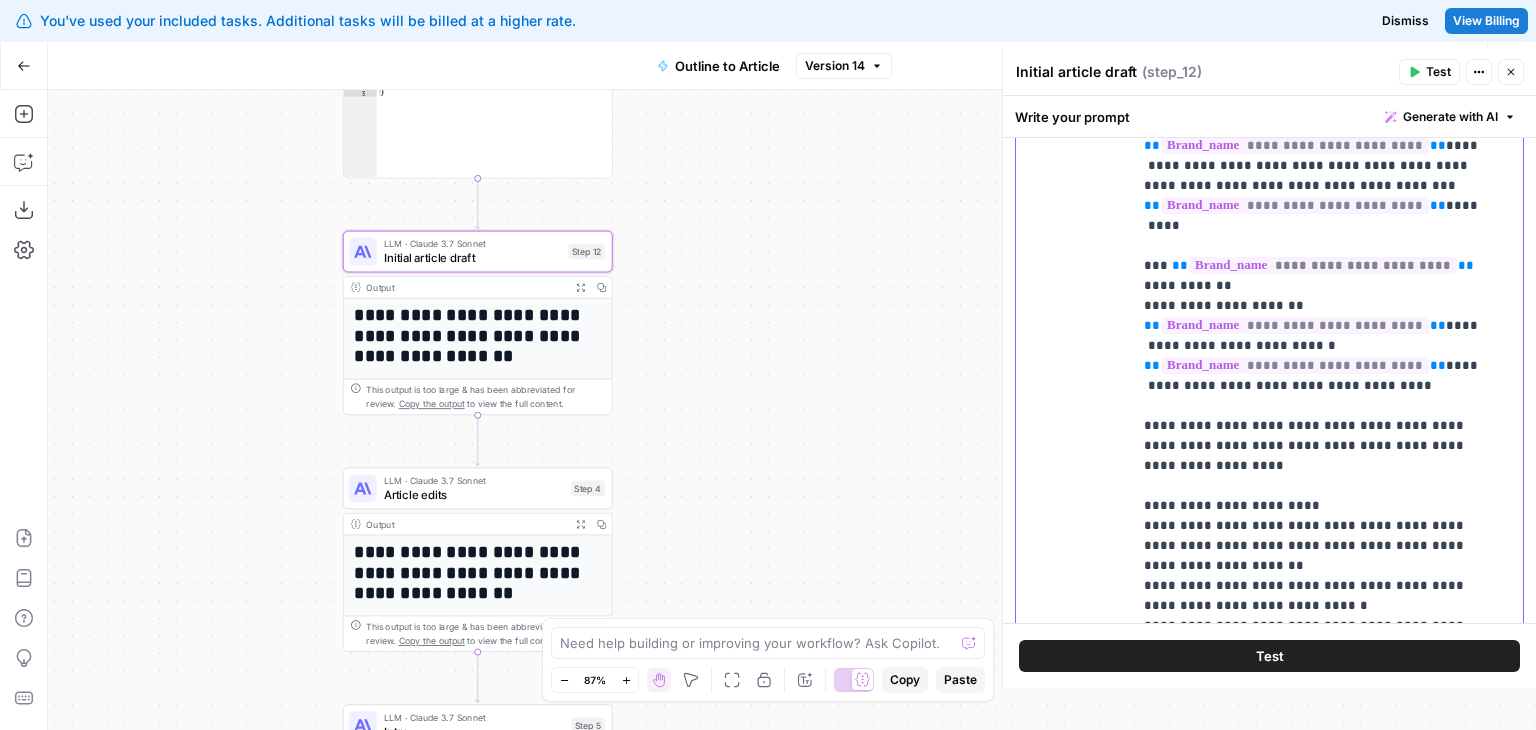 scroll, scrollTop: 3866, scrollLeft: 0, axis: vertical 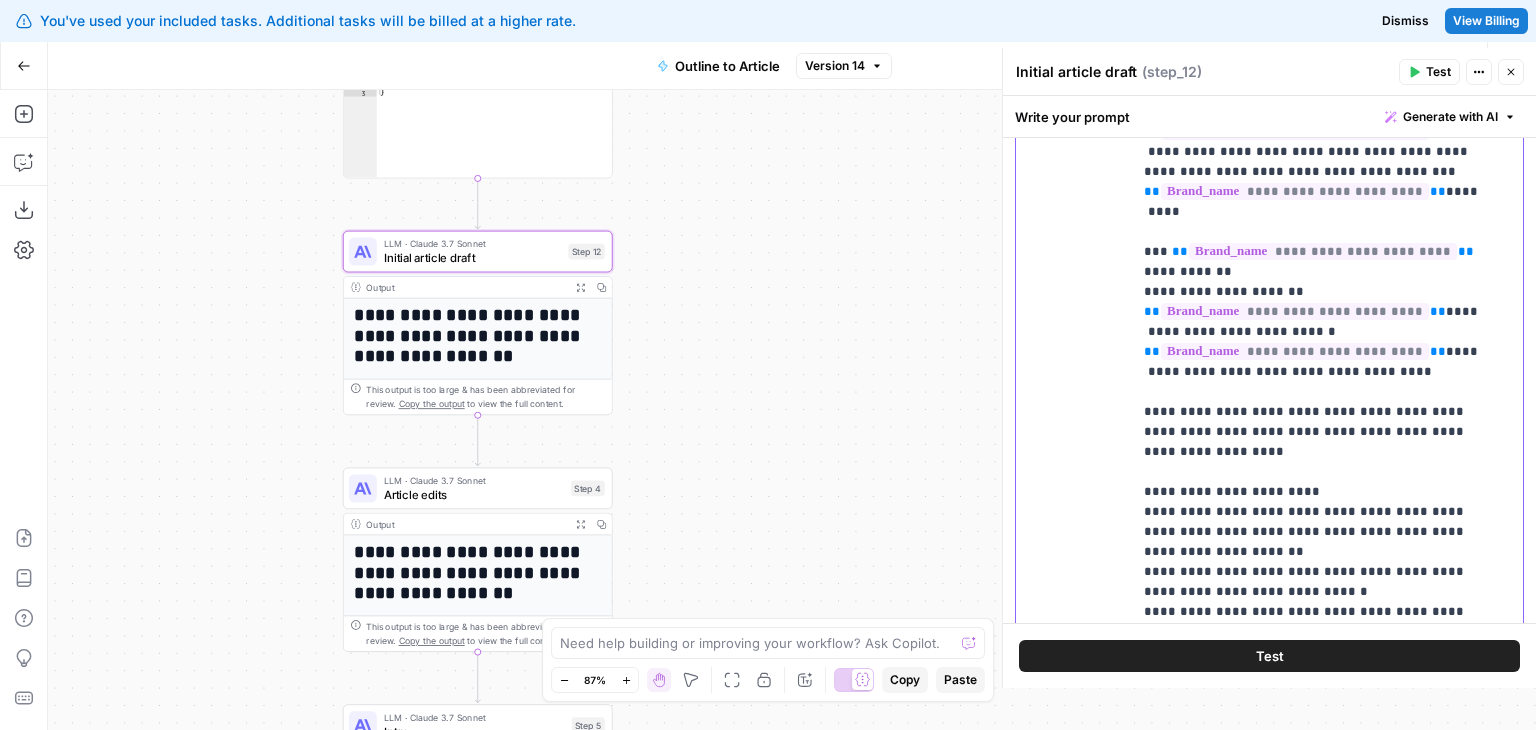 click on "**********" at bounding box center (1312, -1178) 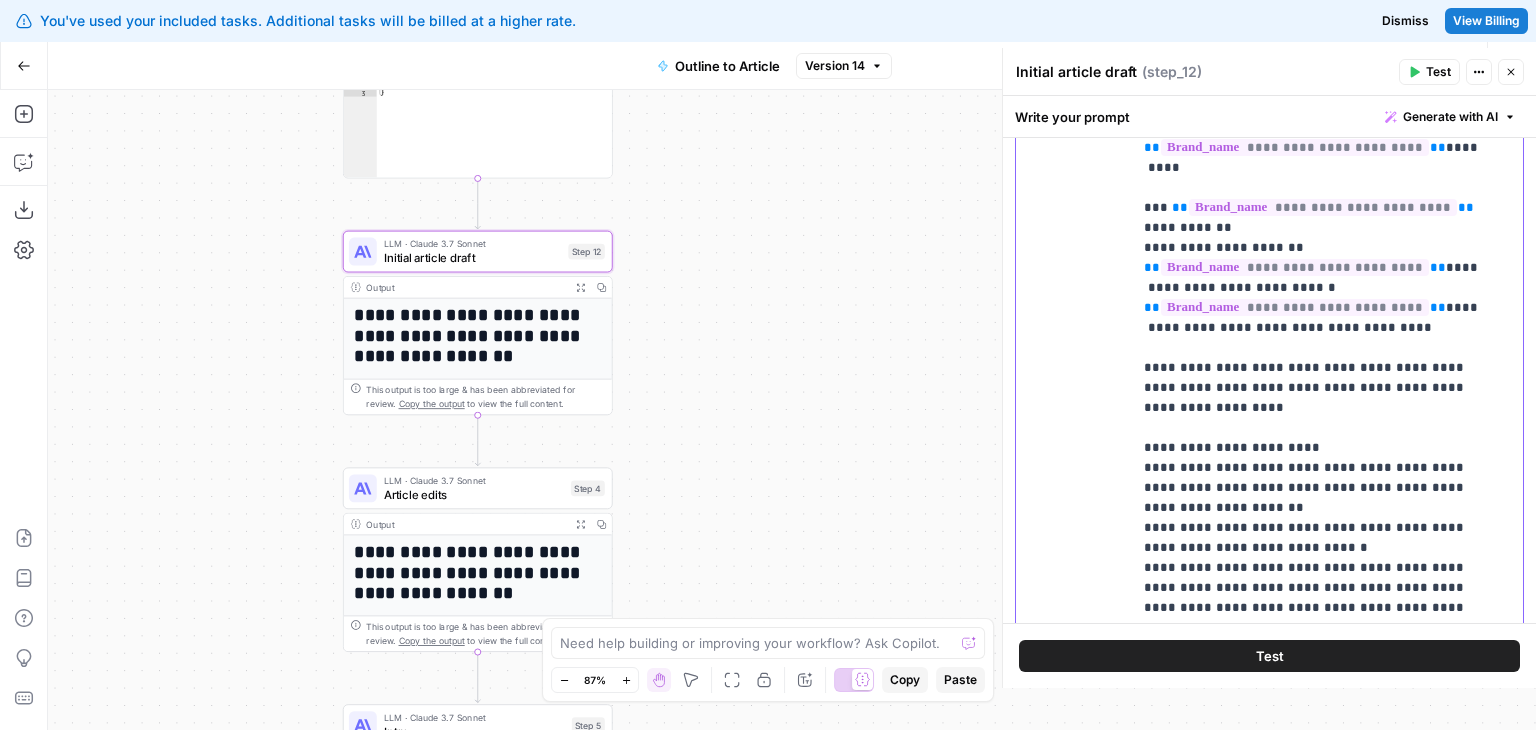 drag, startPoint x: 1224, startPoint y: 278, endPoint x: 1221, endPoint y: 336, distance: 58.077534 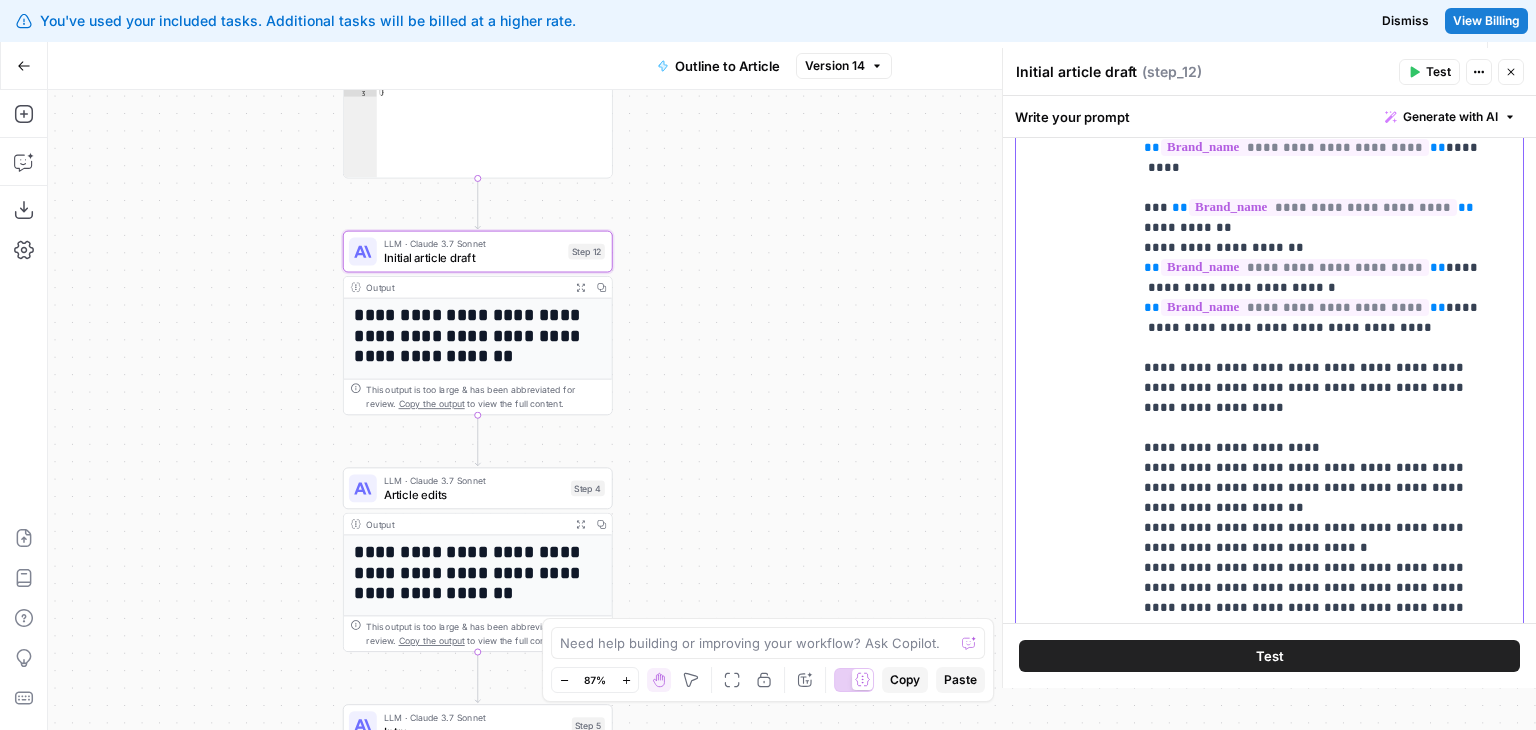 scroll, scrollTop: 3912, scrollLeft: 0, axis: vertical 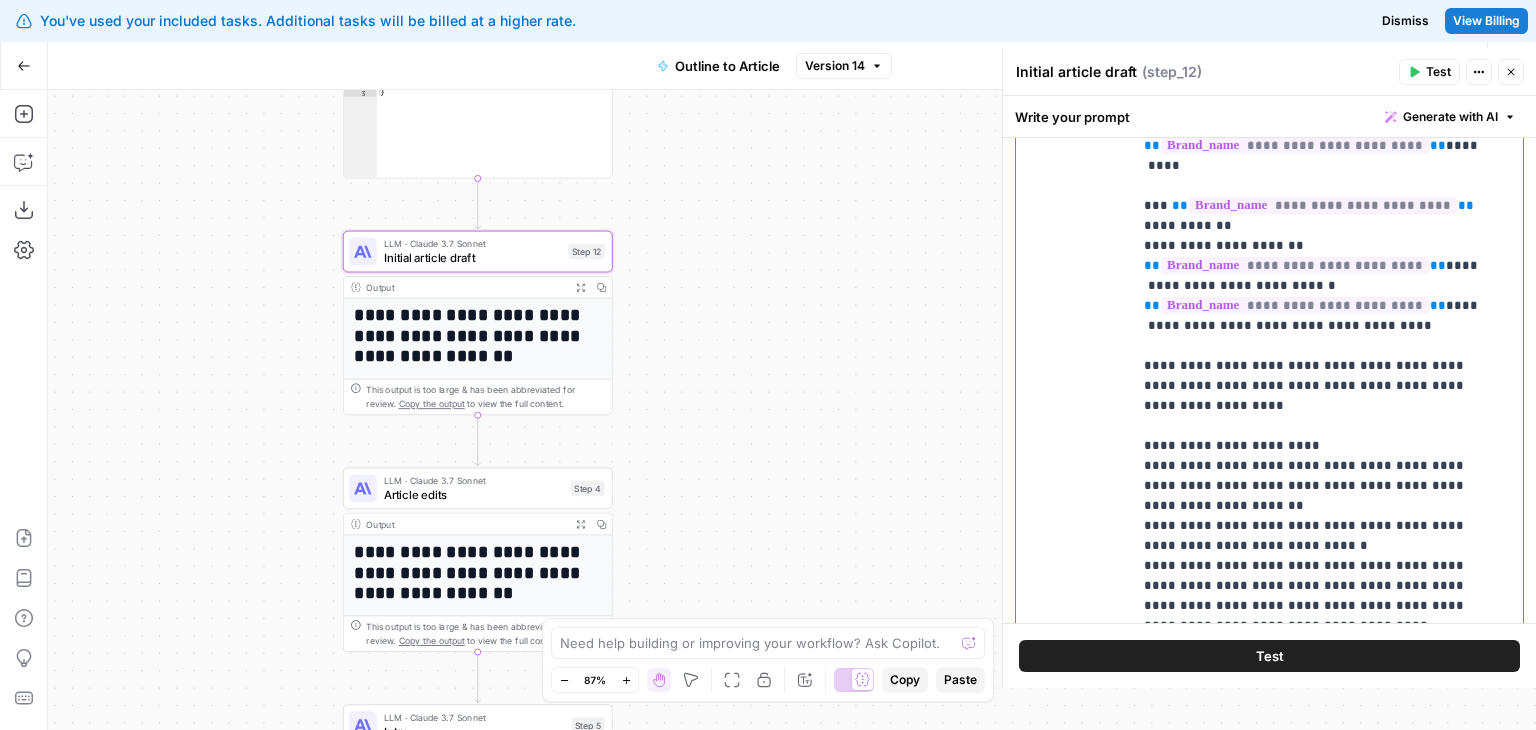 click on "**********" at bounding box center [1320, 347] 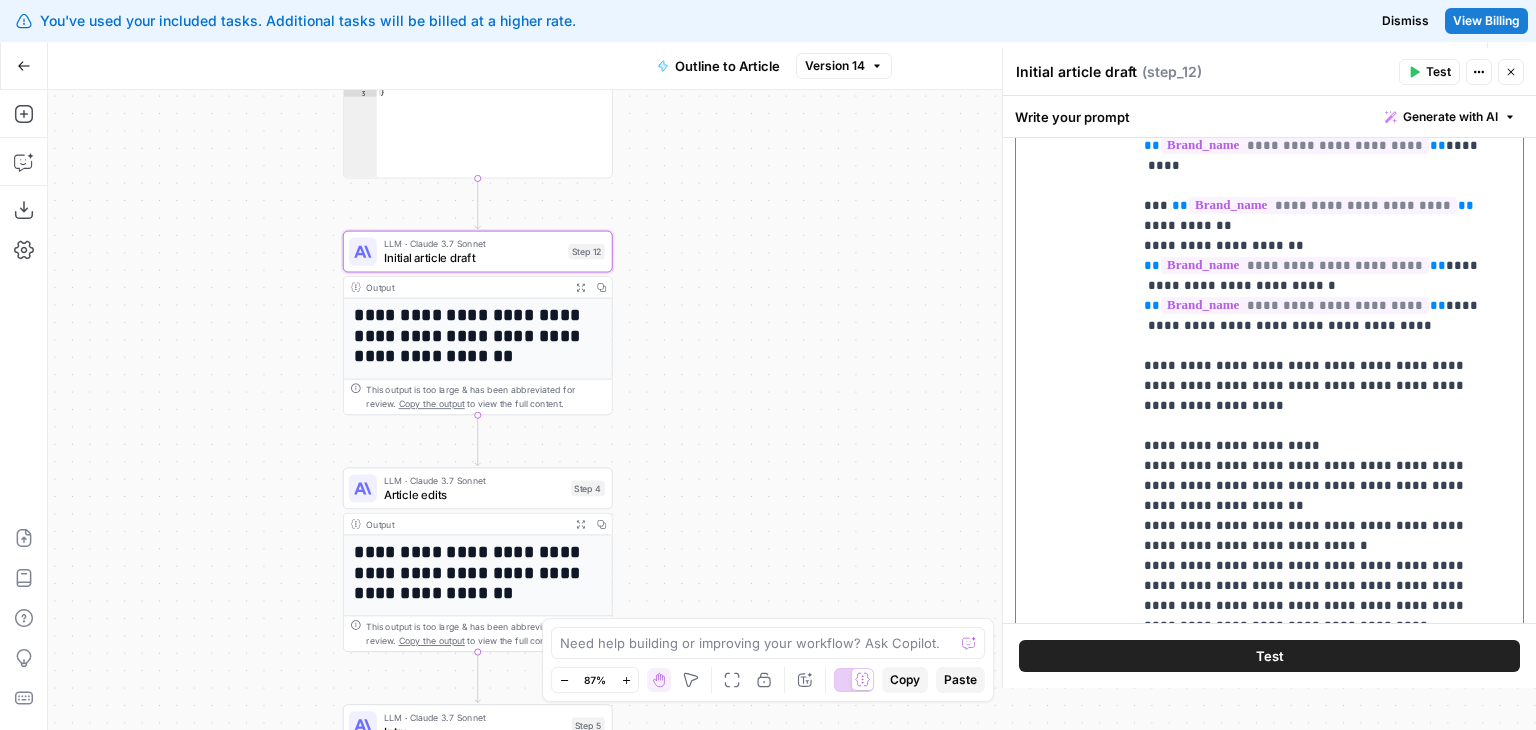 click on "**********" at bounding box center [1312, -1164] 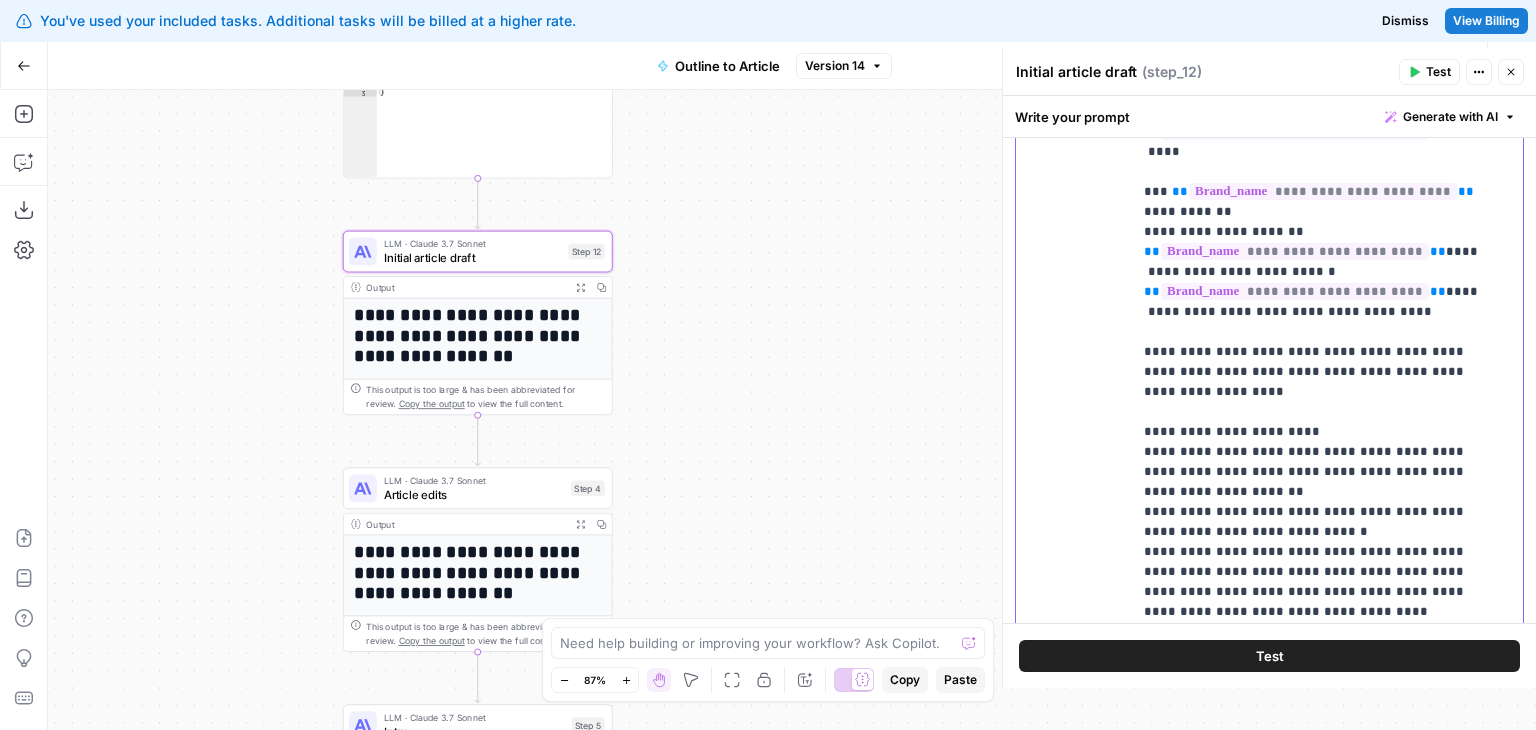 scroll, scrollTop: 3950, scrollLeft: 0, axis: vertical 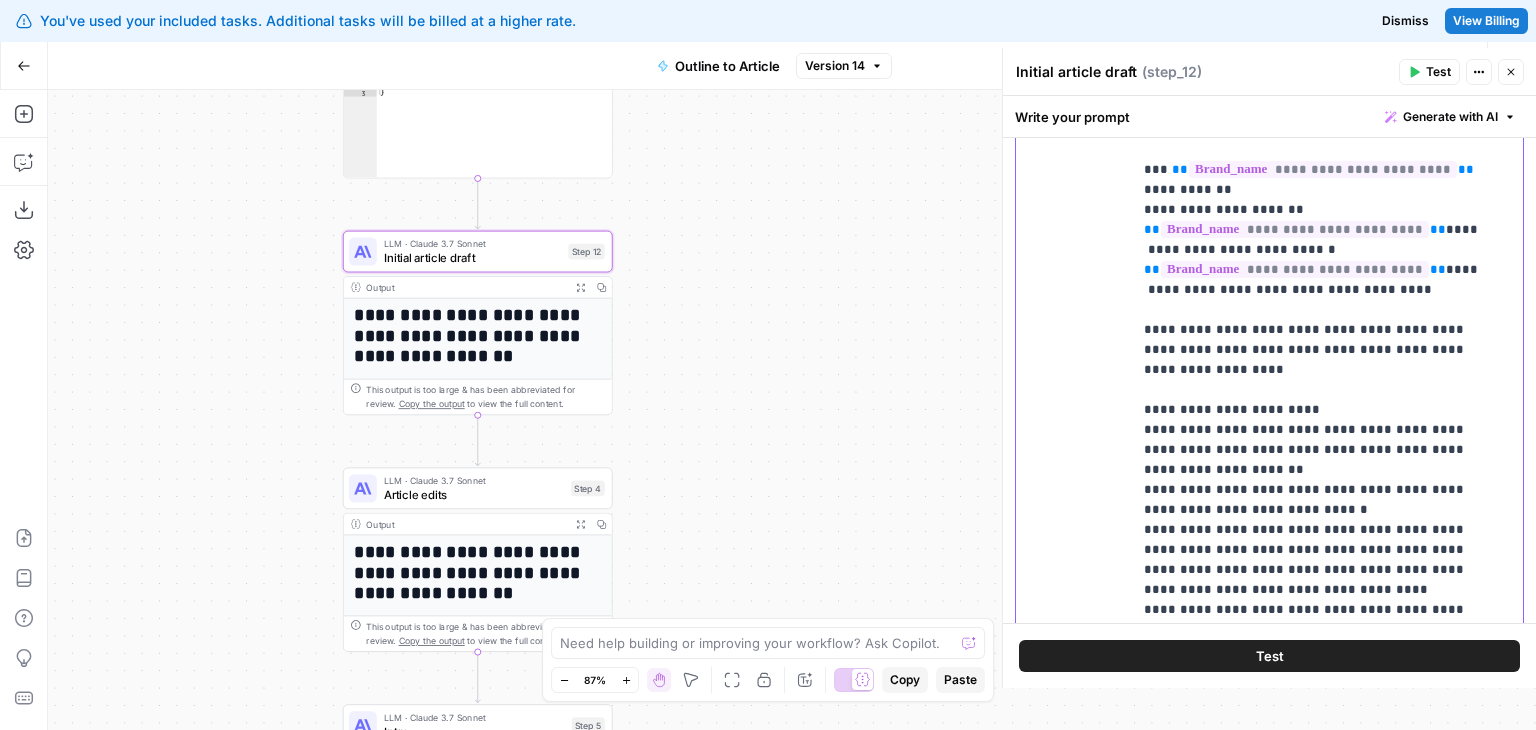 drag, startPoint x: 1320, startPoint y: 479, endPoint x: 1317, endPoint y: 538, distance: 59.07622 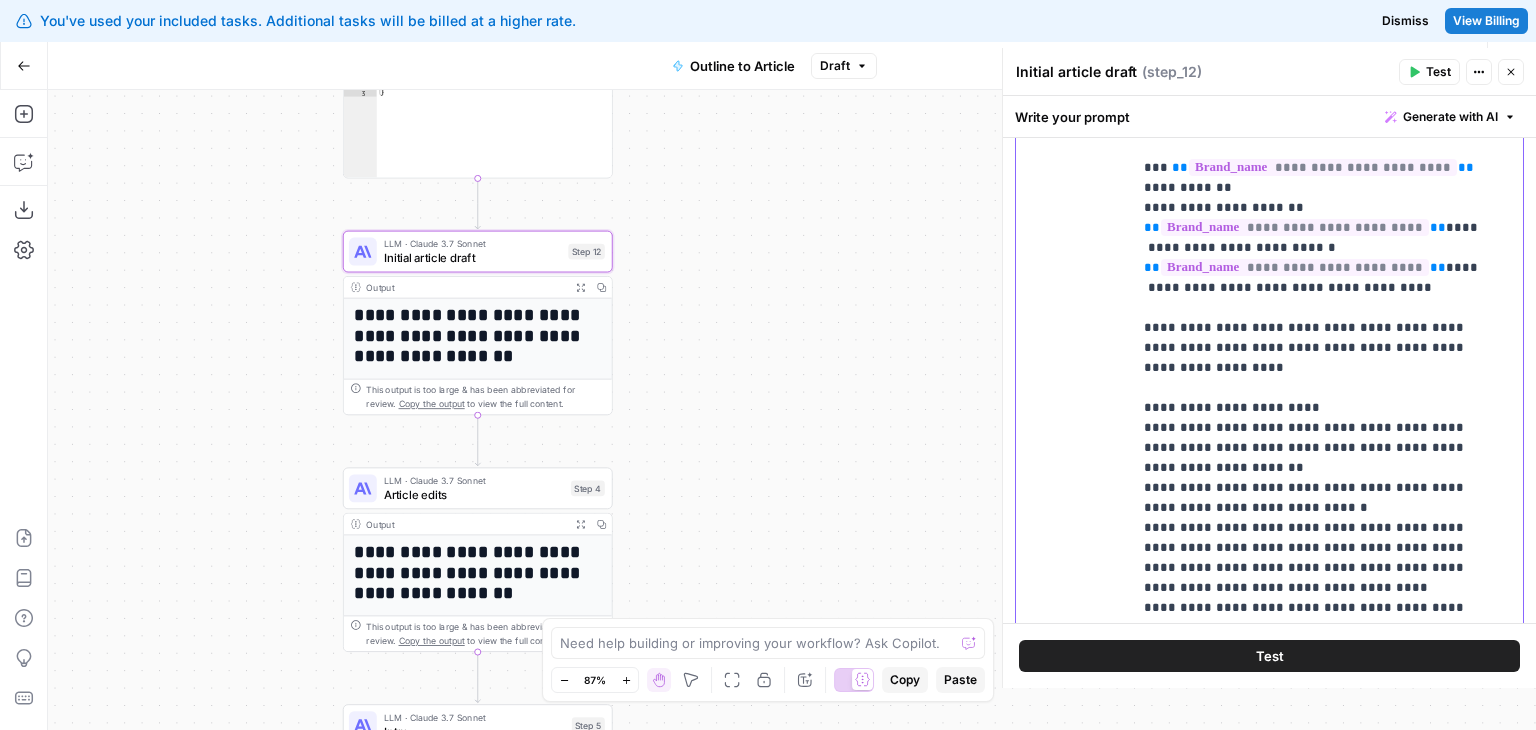 click on "**********" at bounding box center [1320, 347] 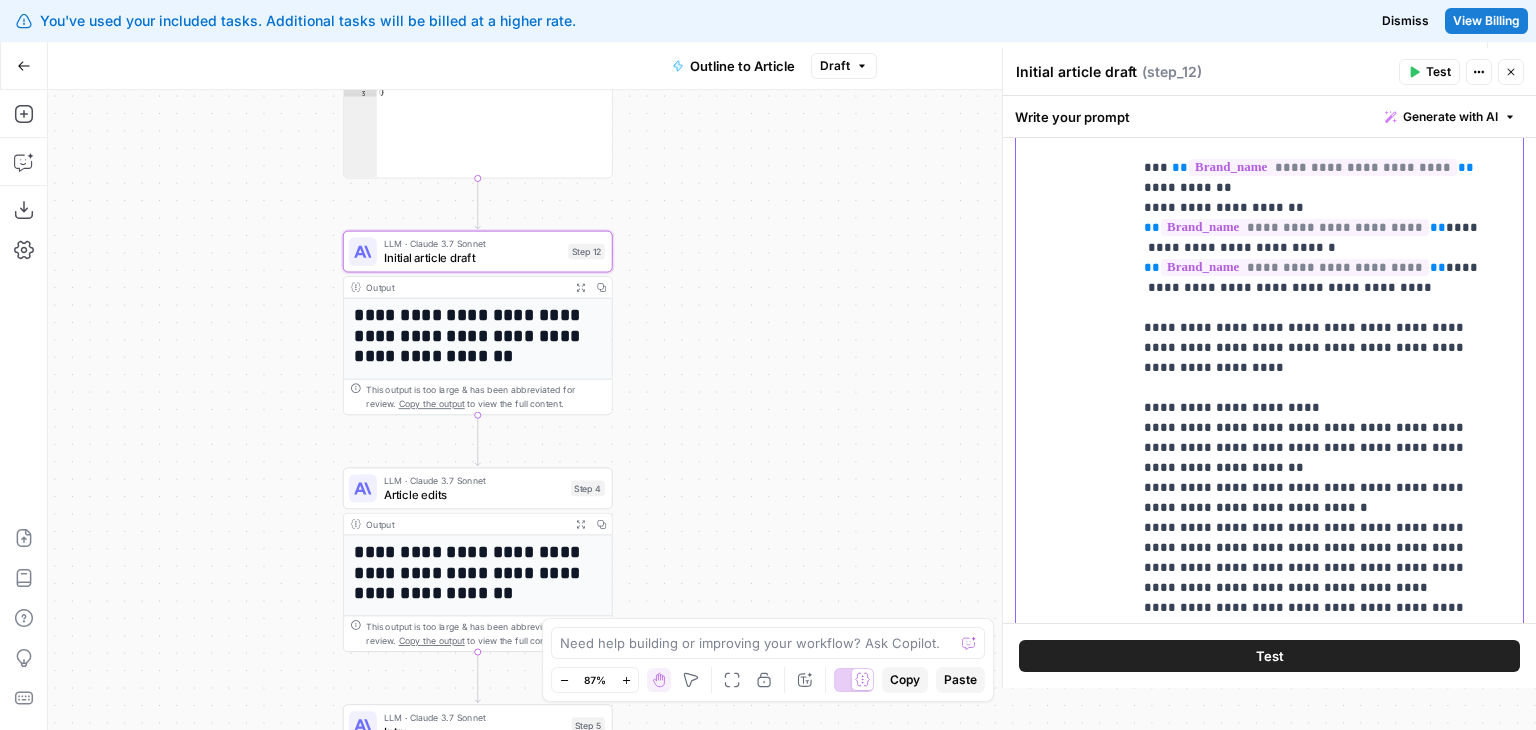 type 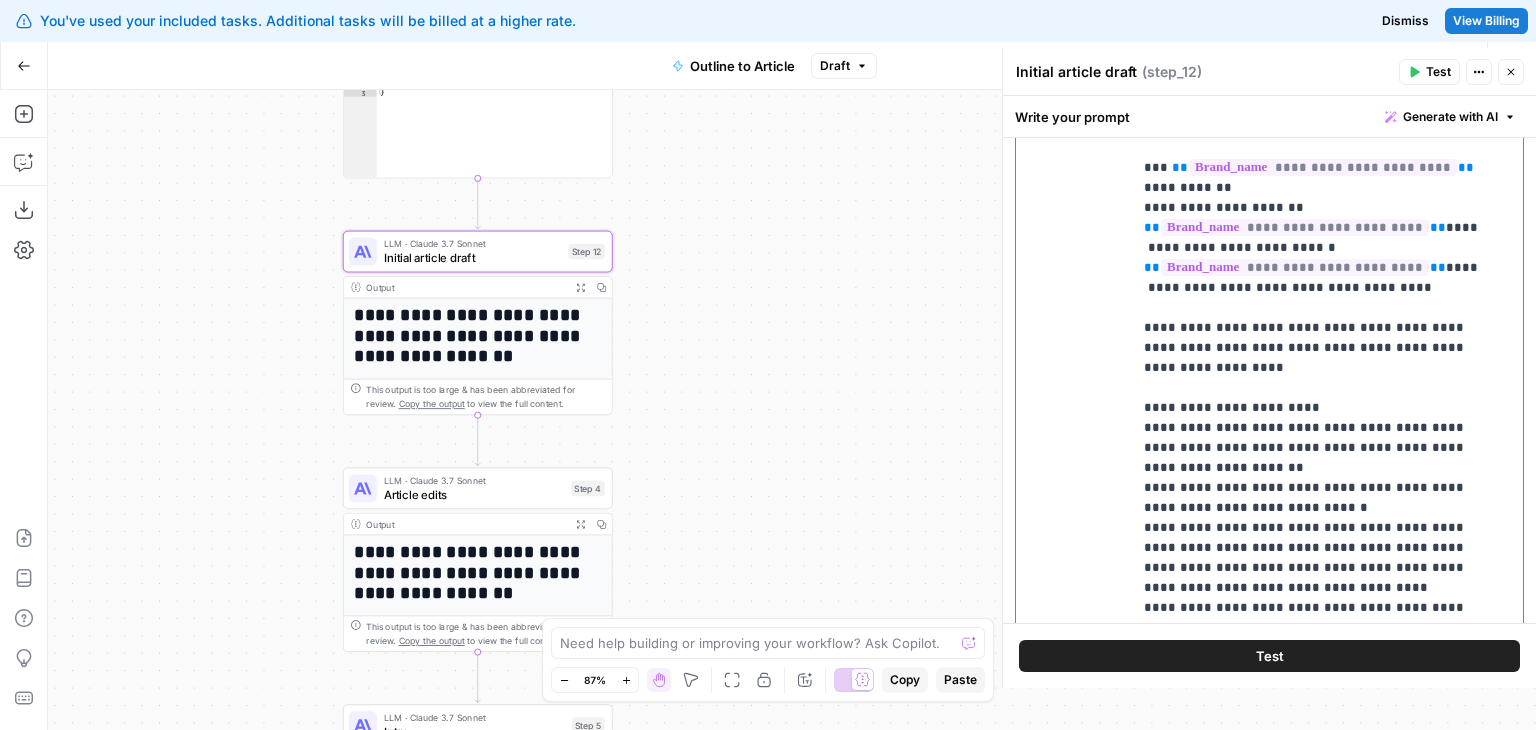 drag, startPoint x: 1153, startPoint y: 485, endPoint x: 1087, endPoint y: 465, distance: 68.96376 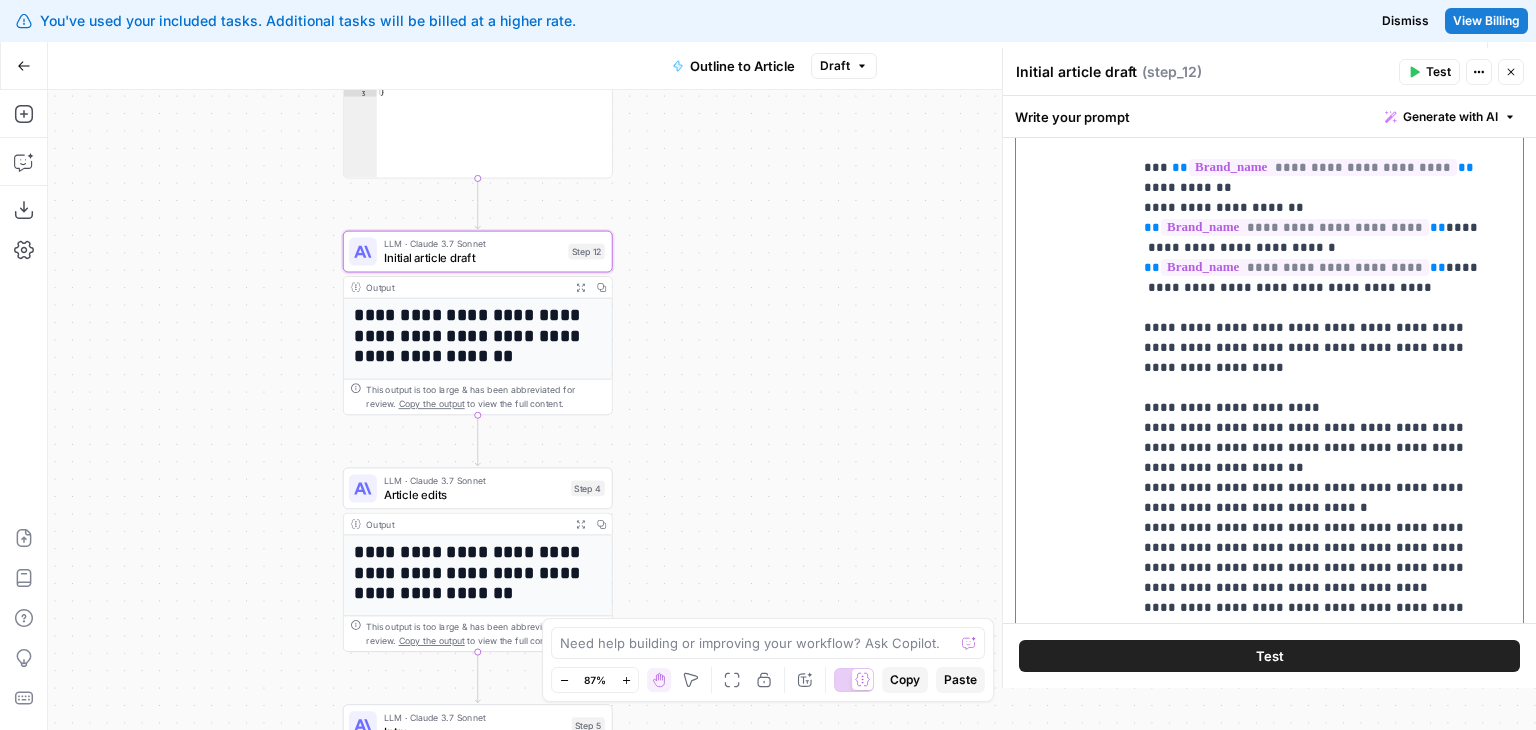 click on "**********" at bounding box center (1269, 384) 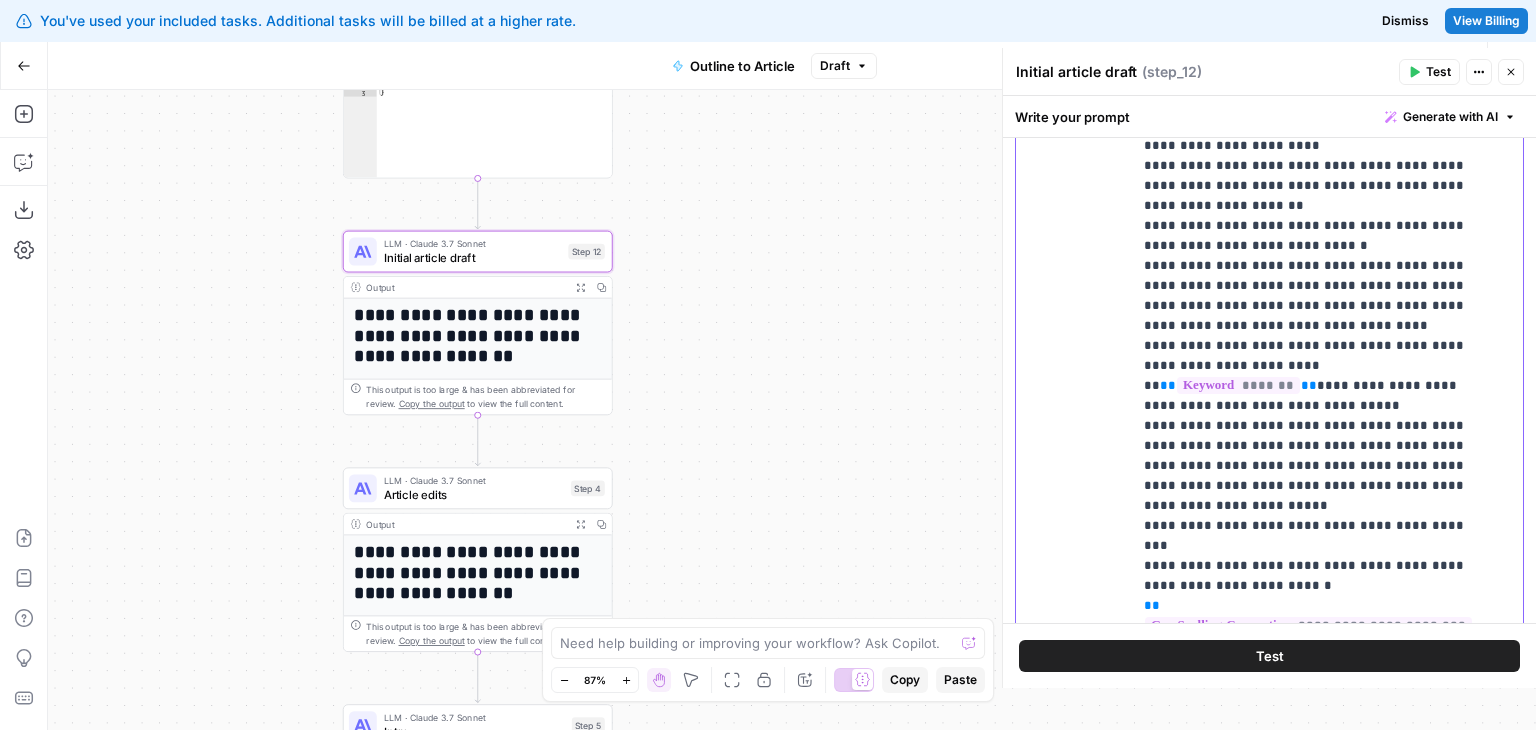 scroll, scrollTop: 4304, scrollLeft: 0, axis: vertical 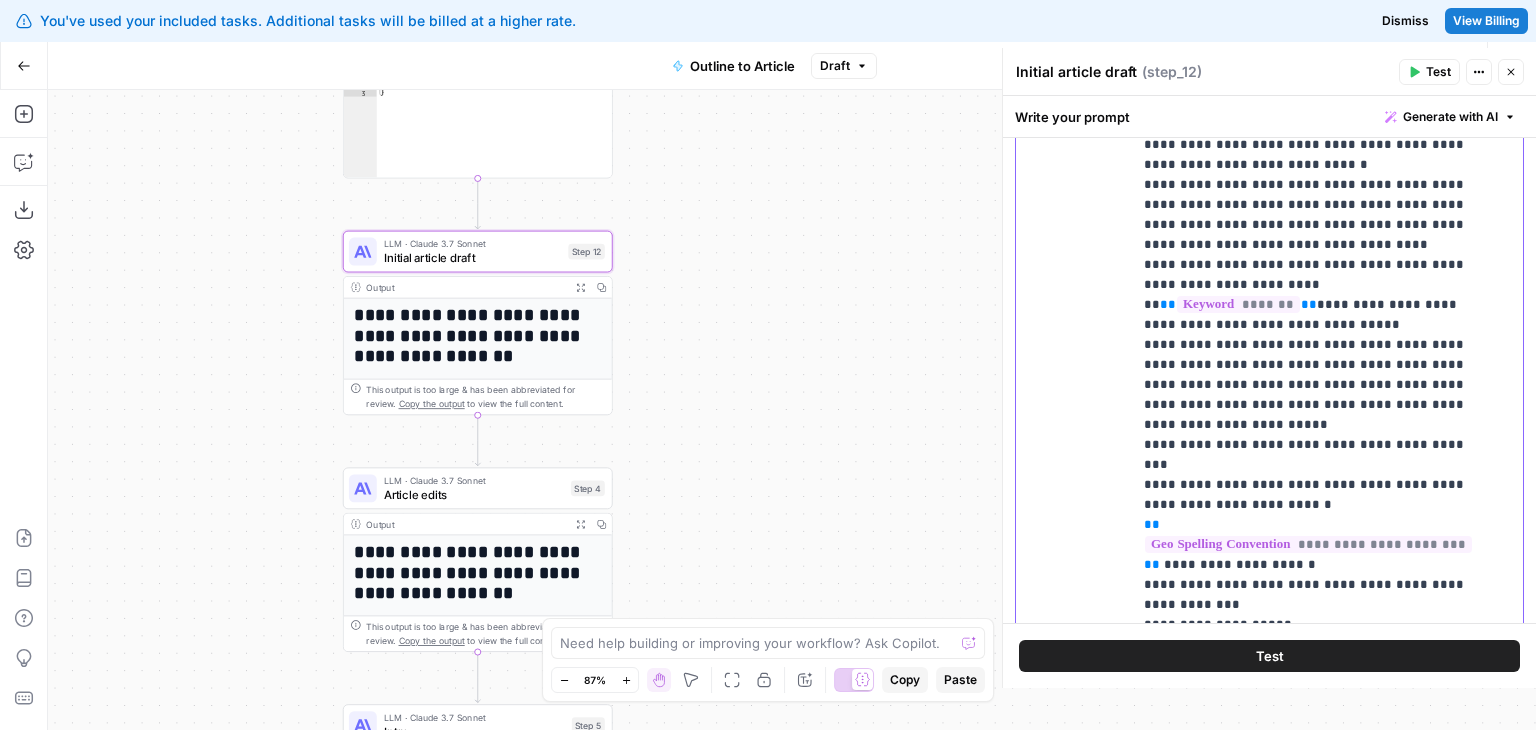 drag, startPoint x: 1284, startPoint y: 452, endPoint x: 1280, endPoint y: 577, distance: 125.06398 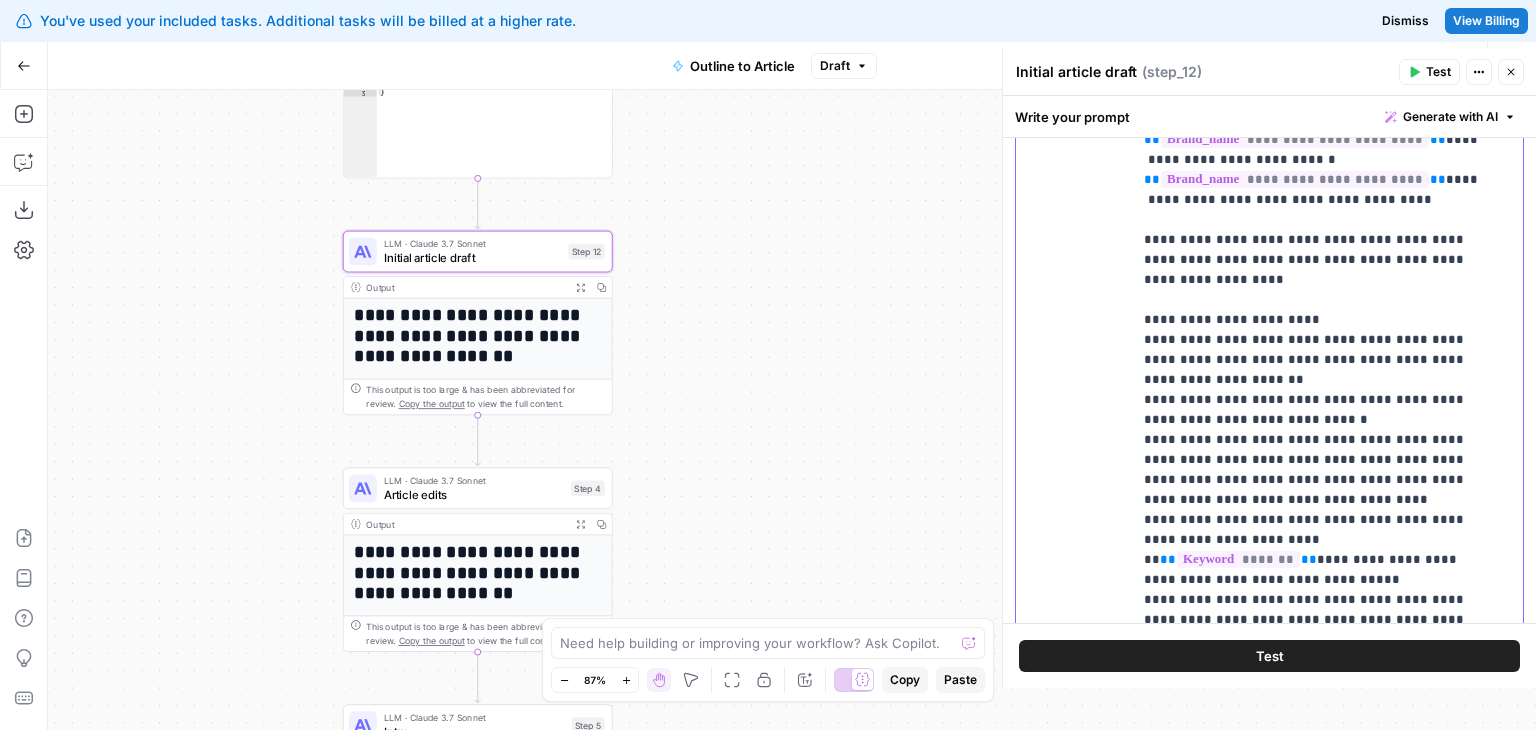 drag, startPoint x: 1233, startPoint y: 511, endPoint x: 1236, endPoint y: 447, distance: 64.070274 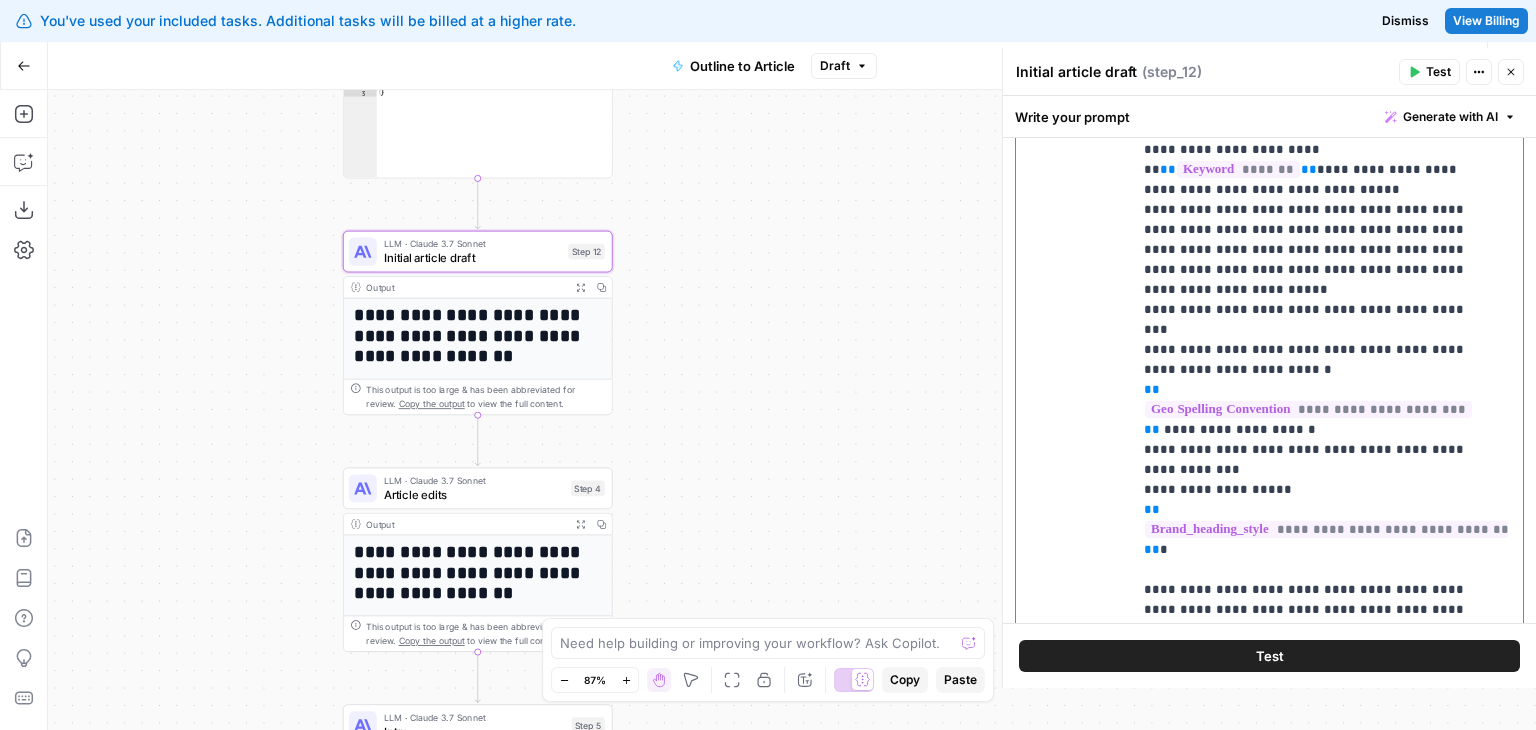 drag, startPoint x: 1238, startPoint y: 502, endPoint x: 1236, endPoint y: 607, distance: 105.01904 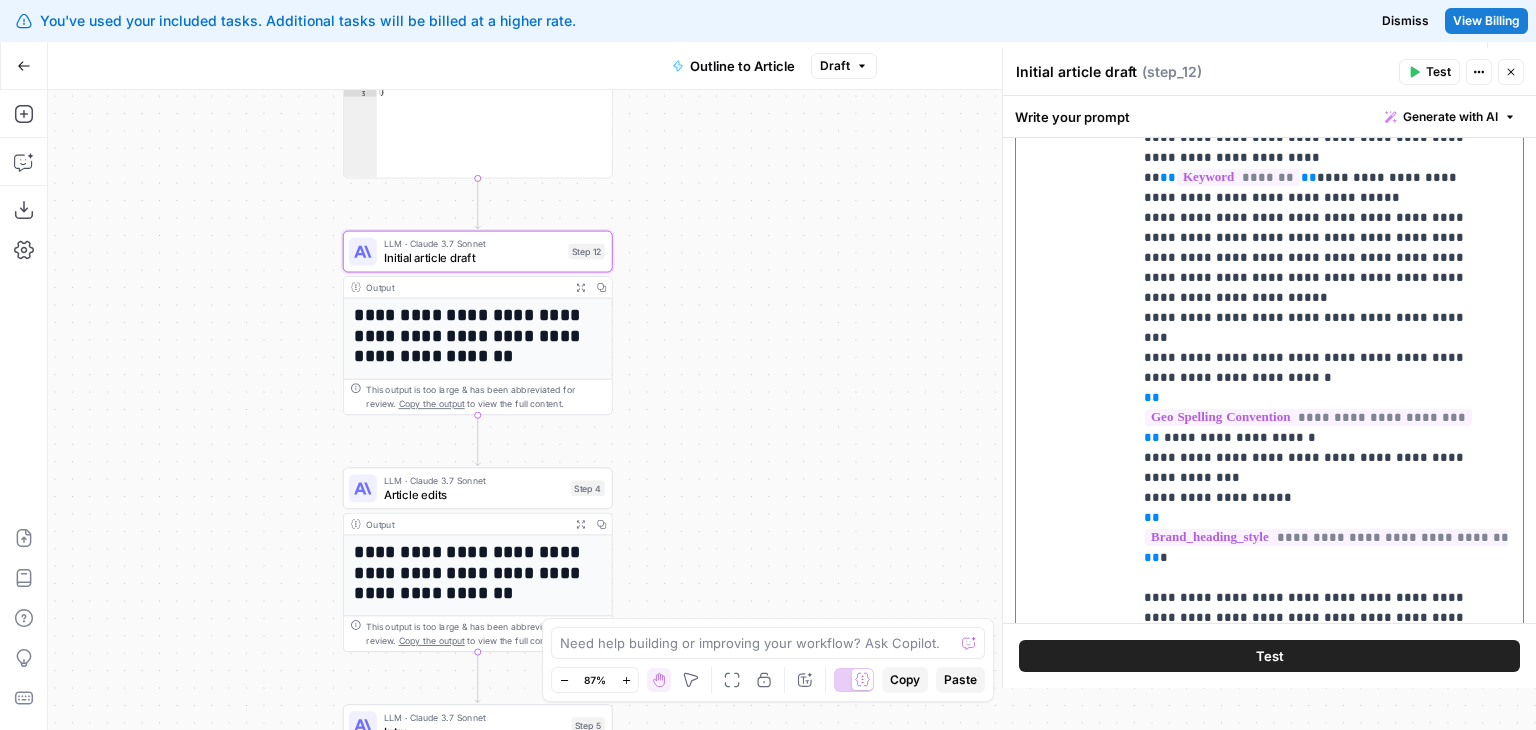 scroll, scrollTop: 4389, scrollLeft: 0, axis: vertical 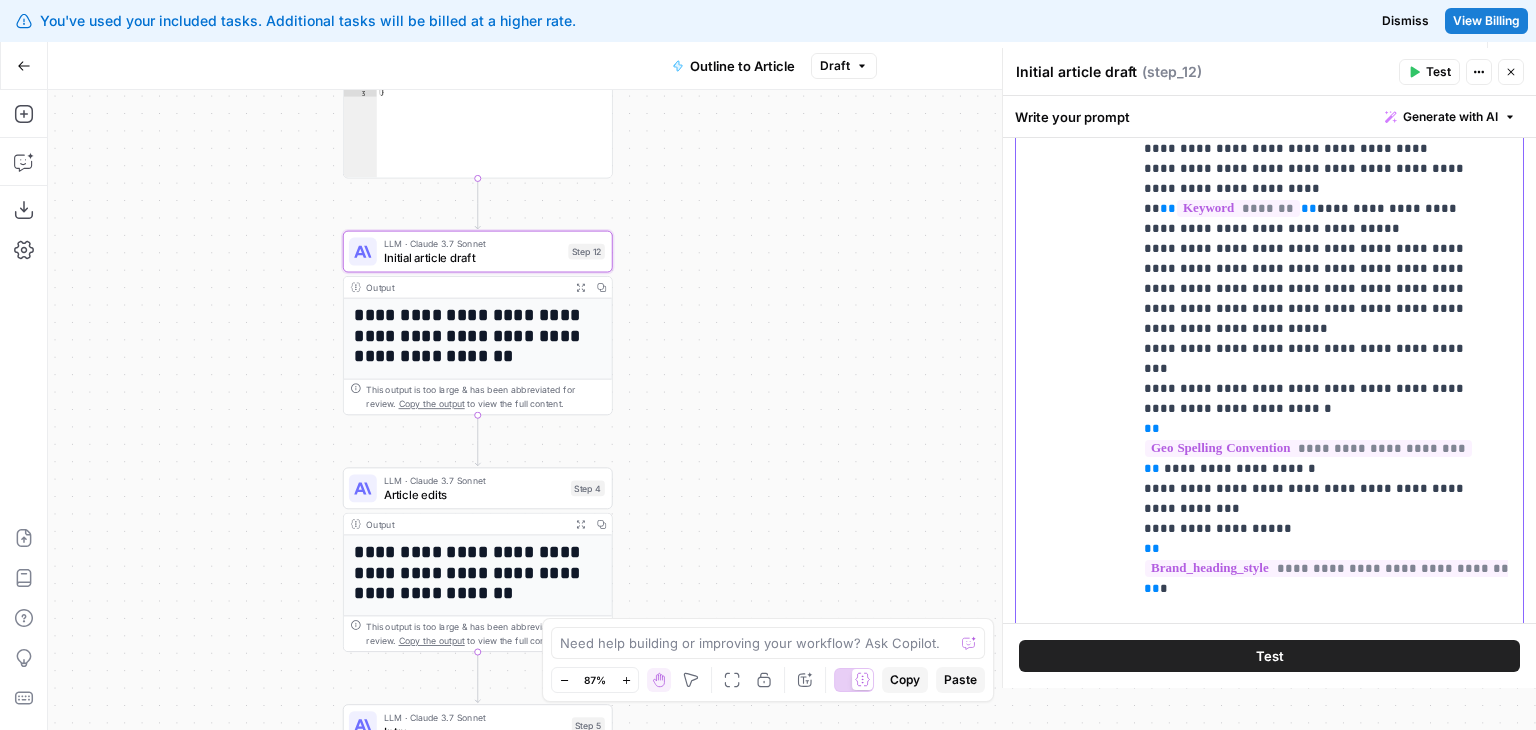 drag, startPoint x: 1238, startPoint y: 352, endPoint x: 1232, endPoint y: 302, distance: 50.358715 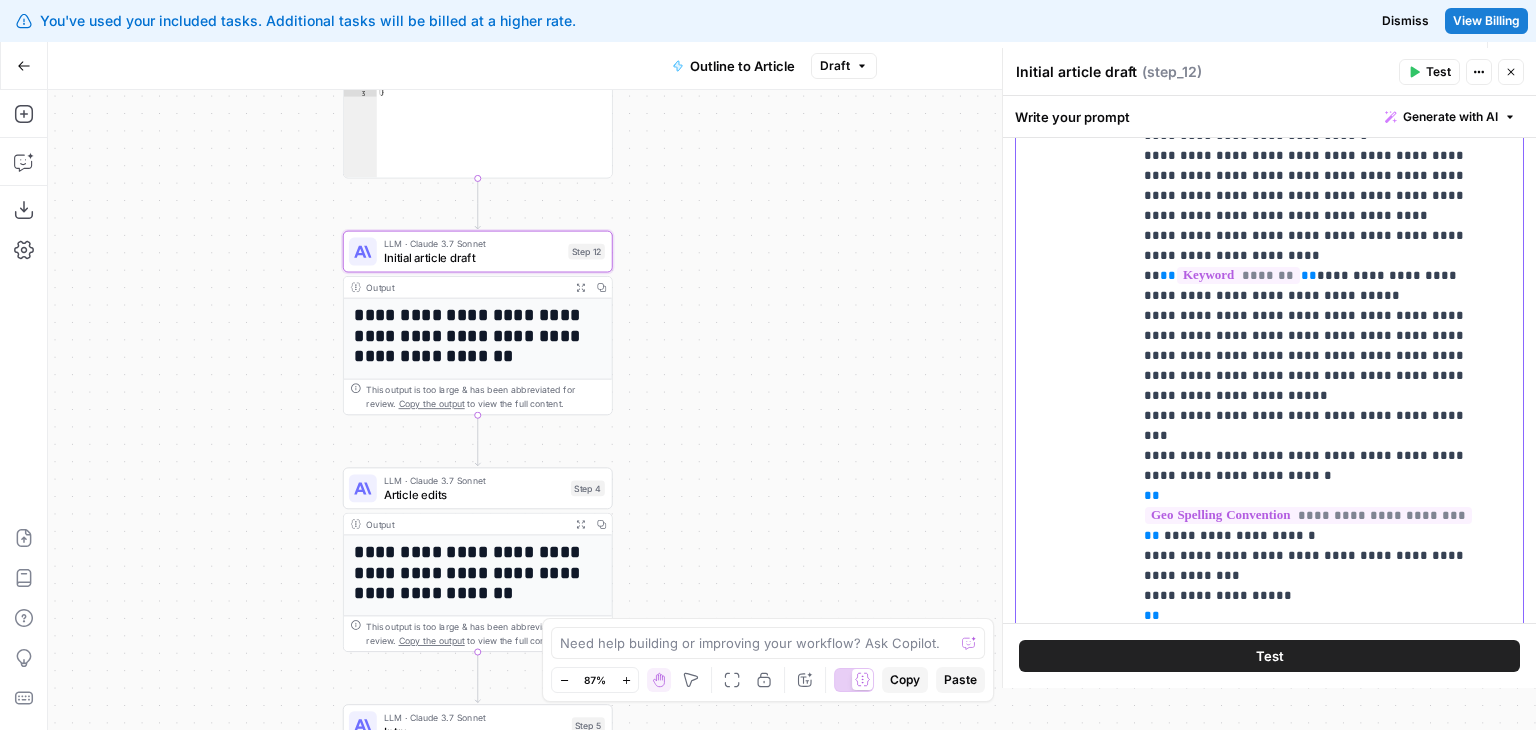 scroll, scrollTop: 4282, scrollLeft: 0, axis: vertical 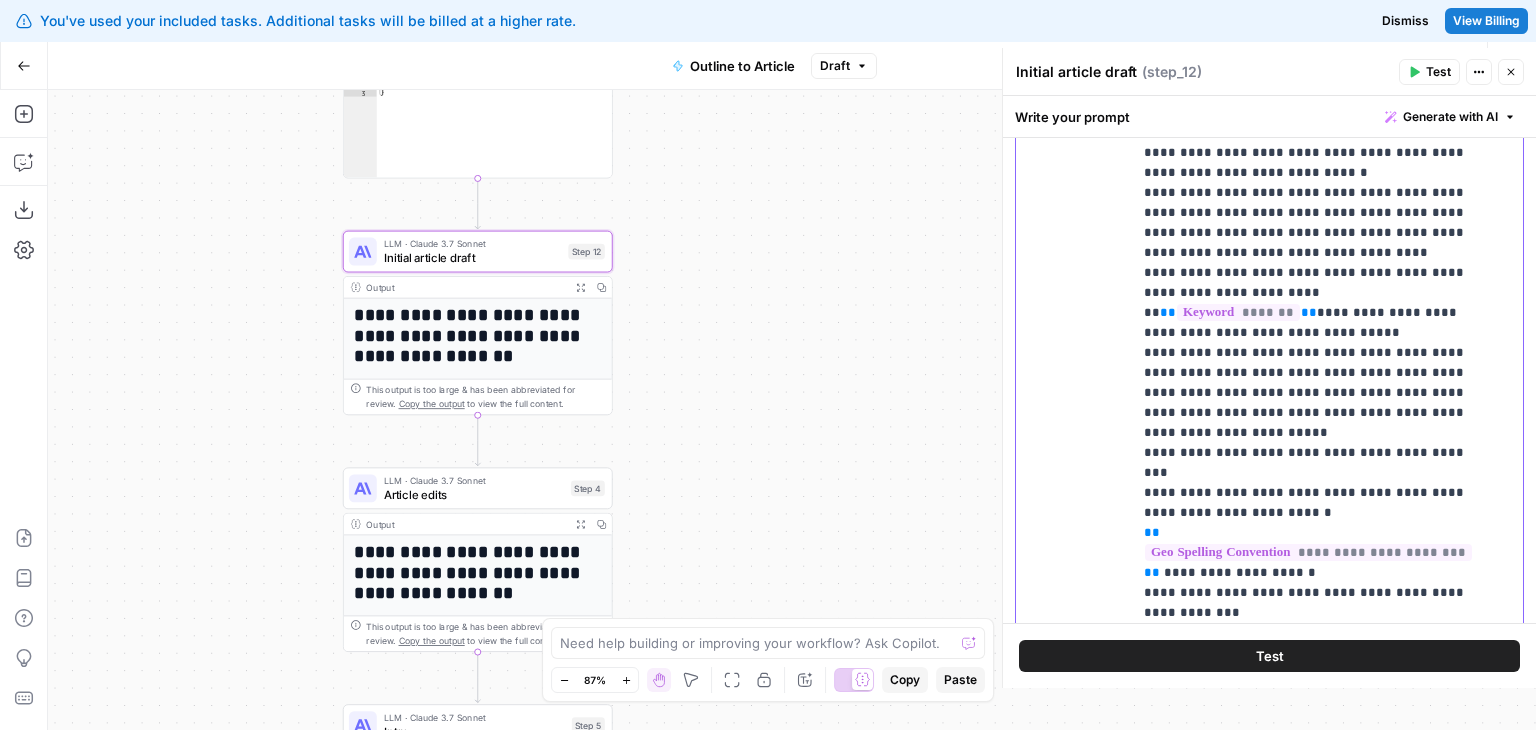 drag, startPoint x: 1249, startPoint y: 371, endPoint x: 1247, endPoint y: 339, distance: 32.06244 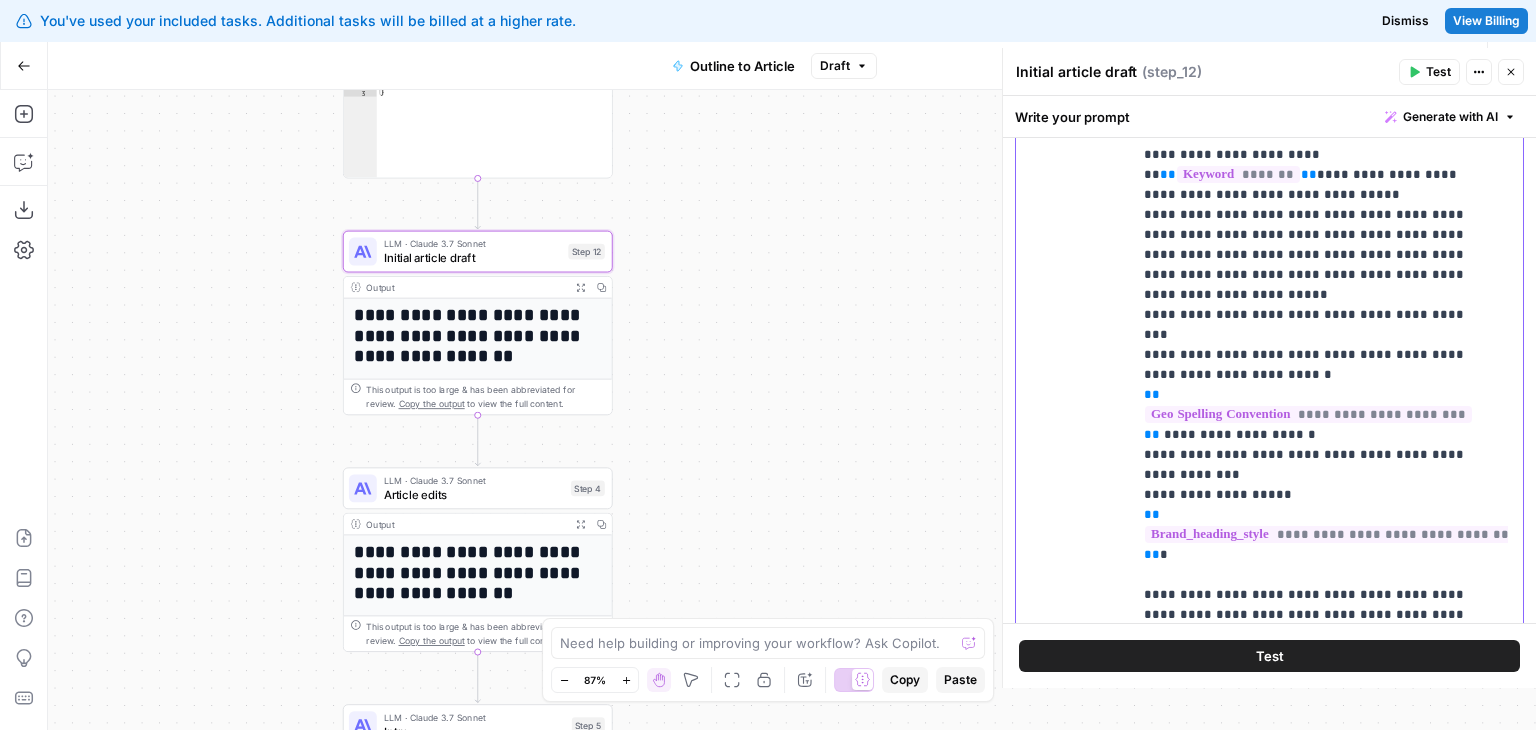 drag, startPoint x: 1236, startPoint y: 518, endPoint x: 1236, endPoint y: 537, distance: 19 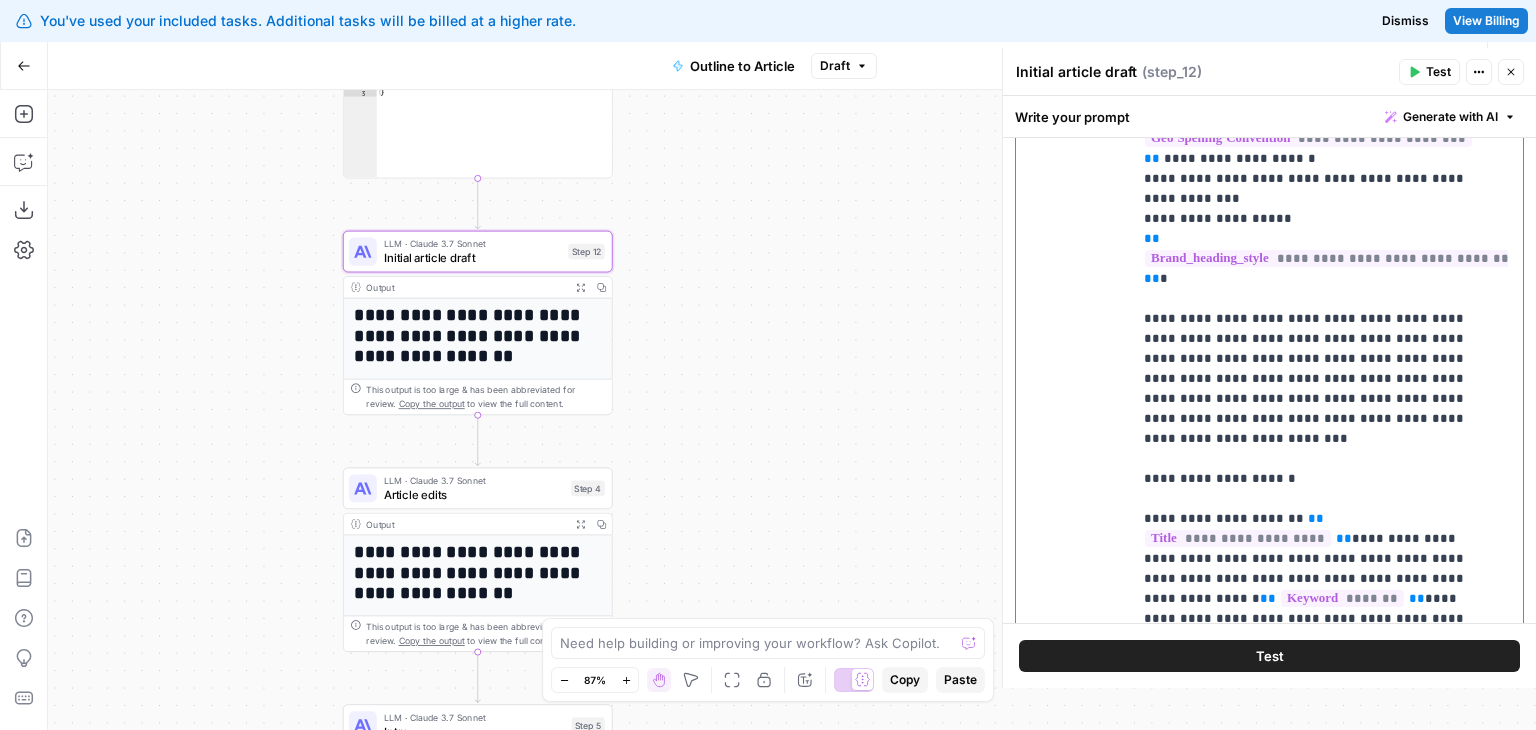 drag, startPoint x: 1248, startPoint y: 456, endPoint x: 1245, endPoint y: 513, distance: 57.07889 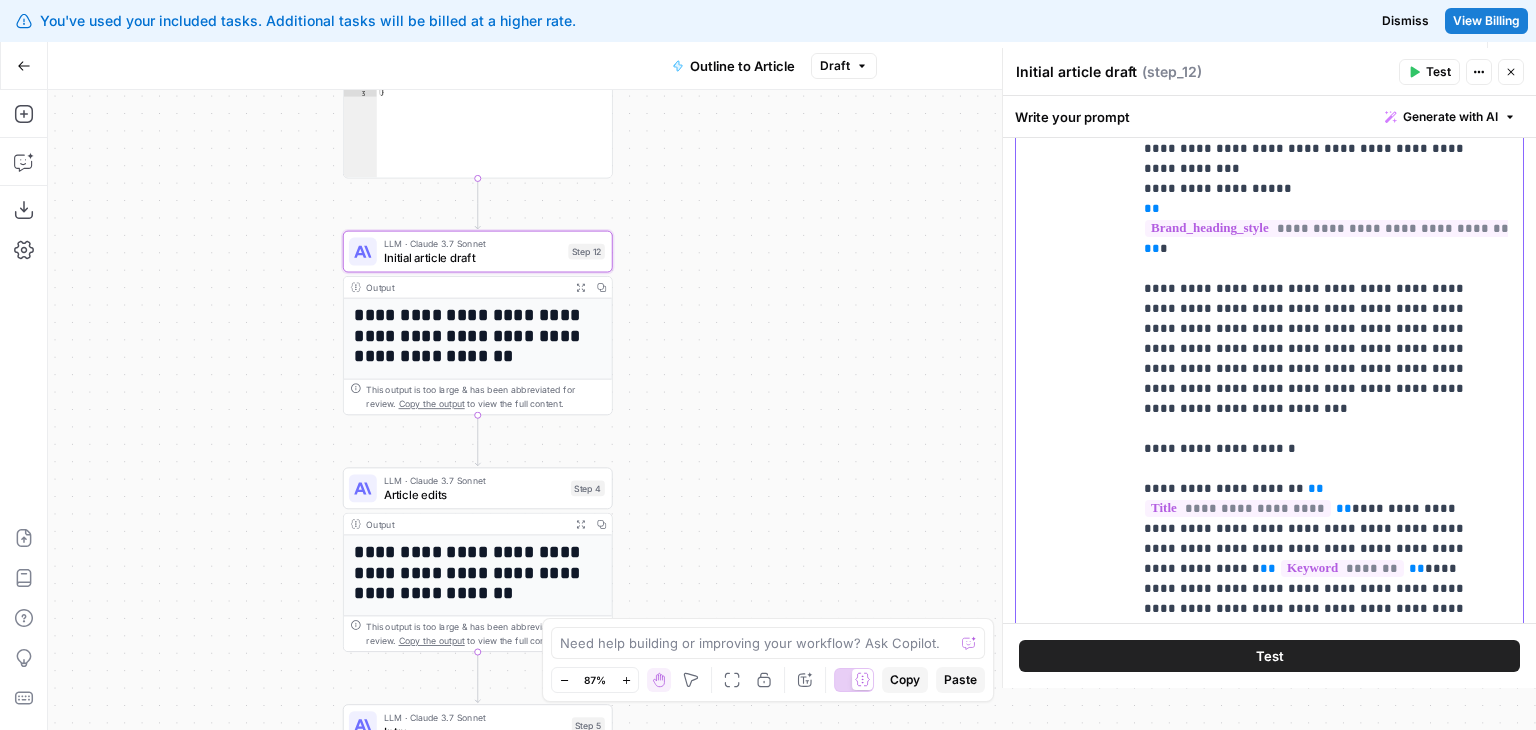 click on "**********" at bounding box center [1312, -1981] 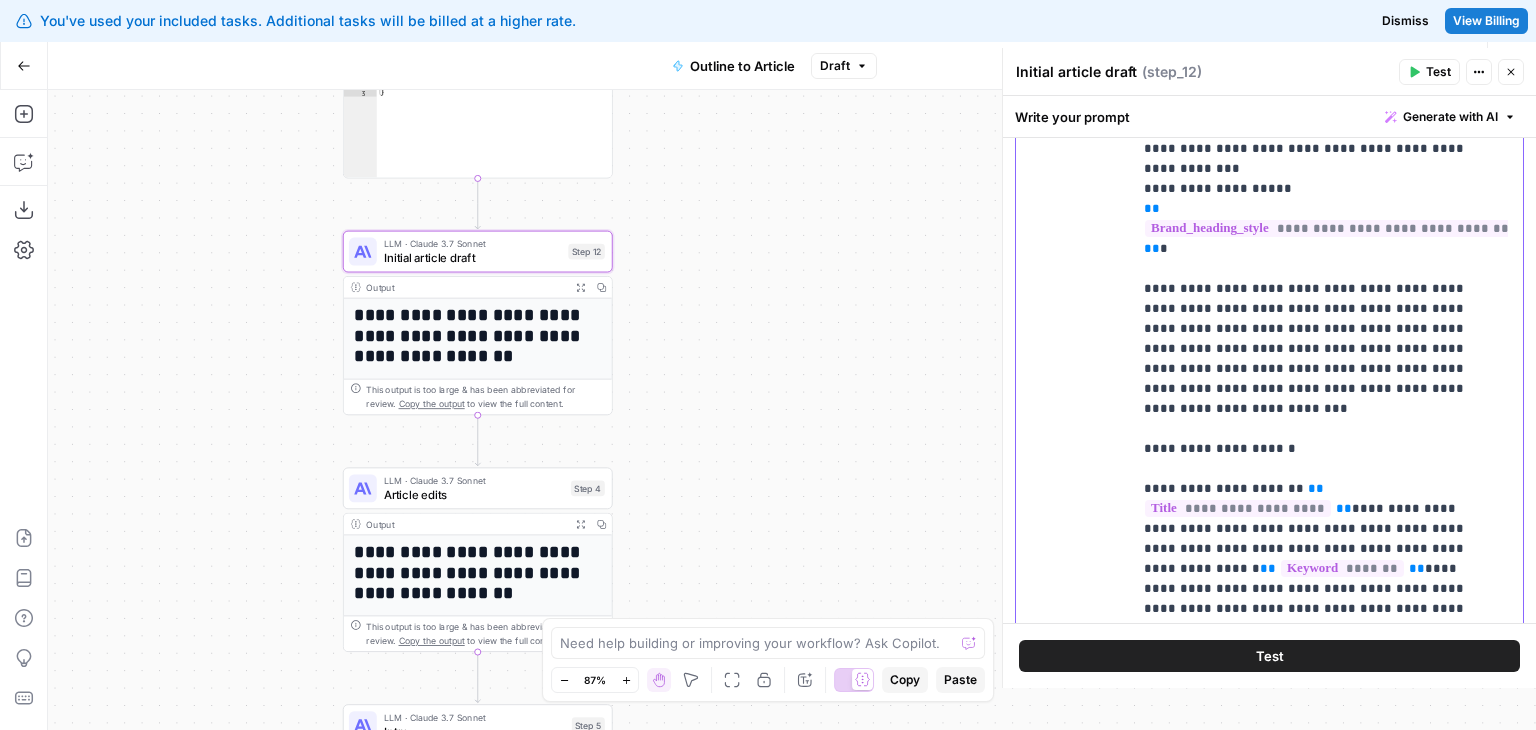 drag, startPoint x: 1268, startPoint y: 308, endPoint x: 1187, endPoint y: 309, distance: 81.00617 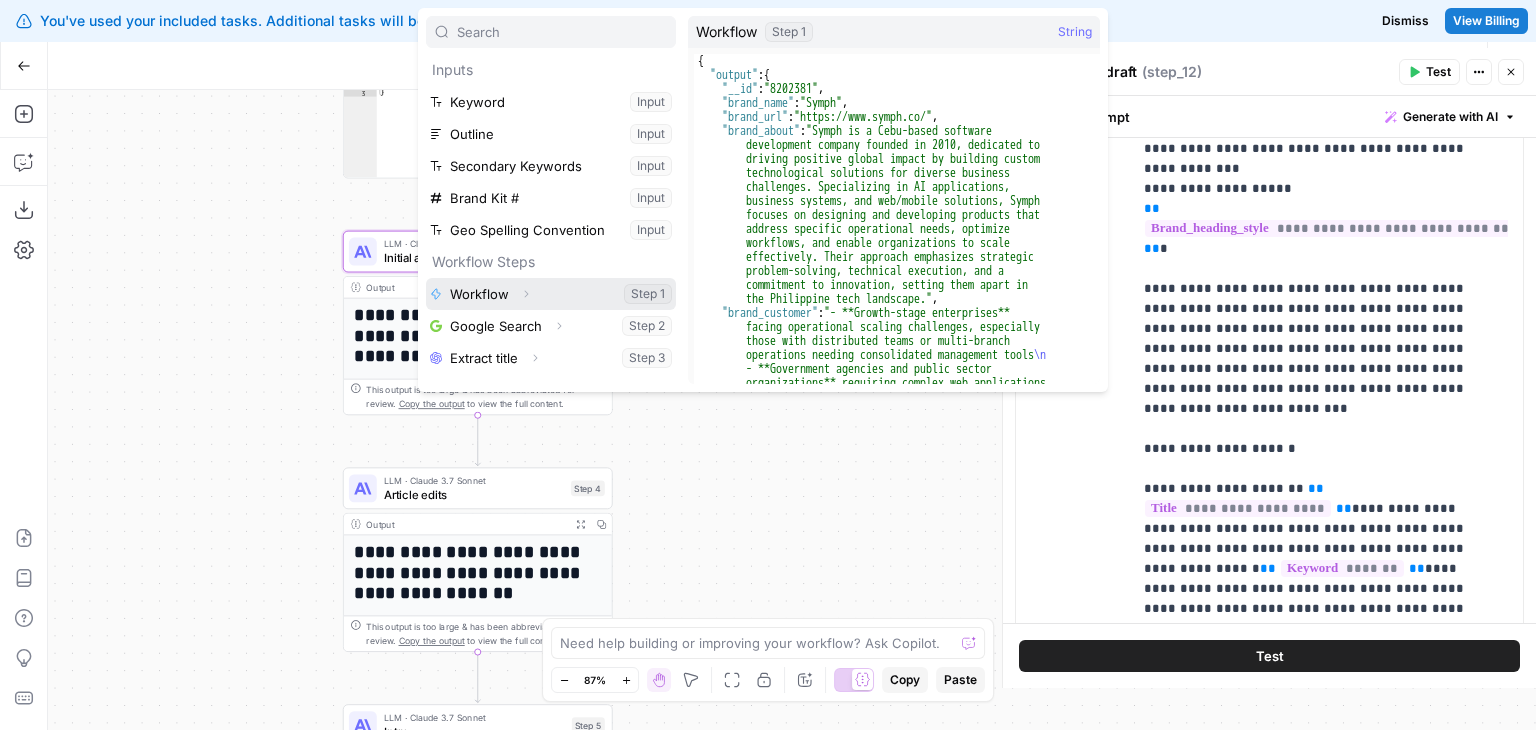 click on "Expand" at bounding box center (531, 294) 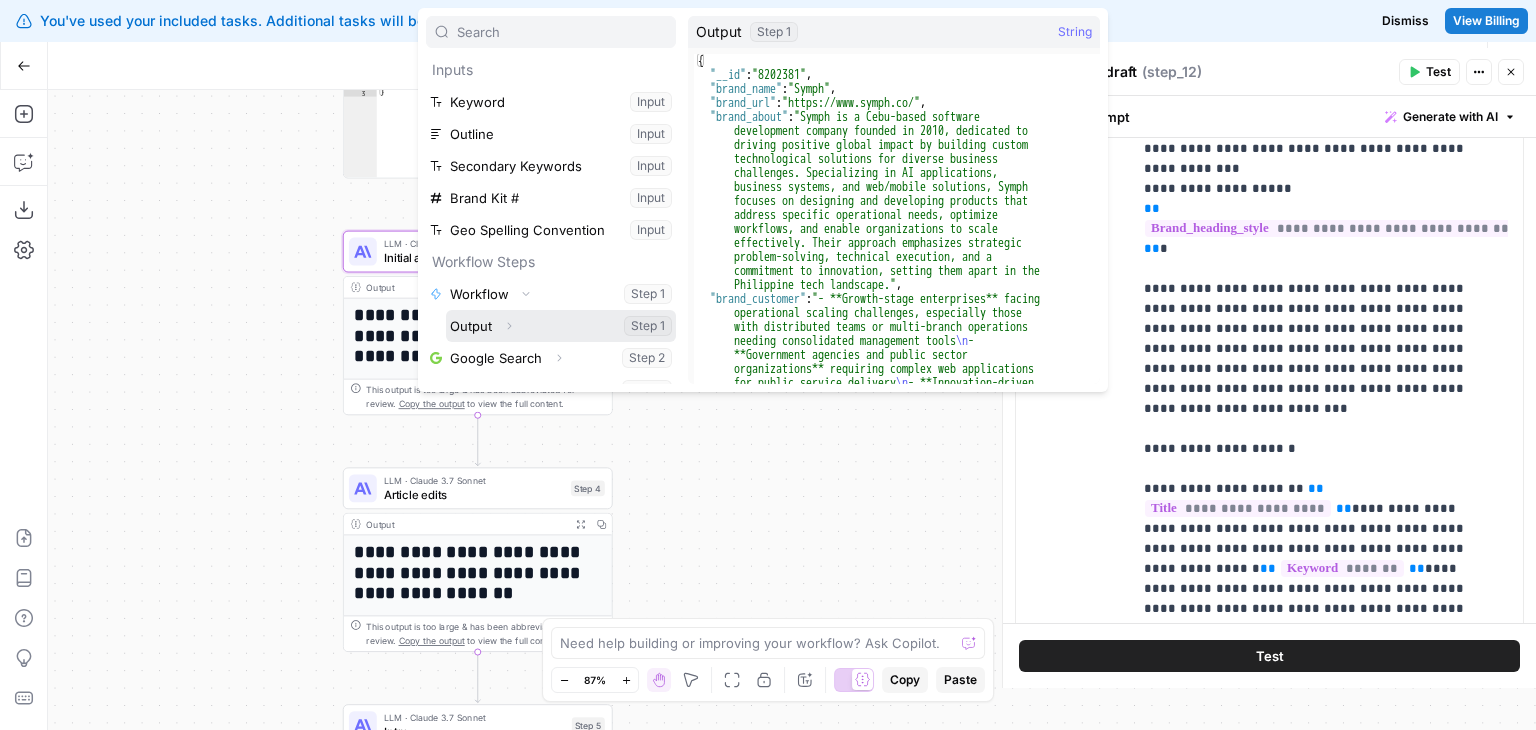 click 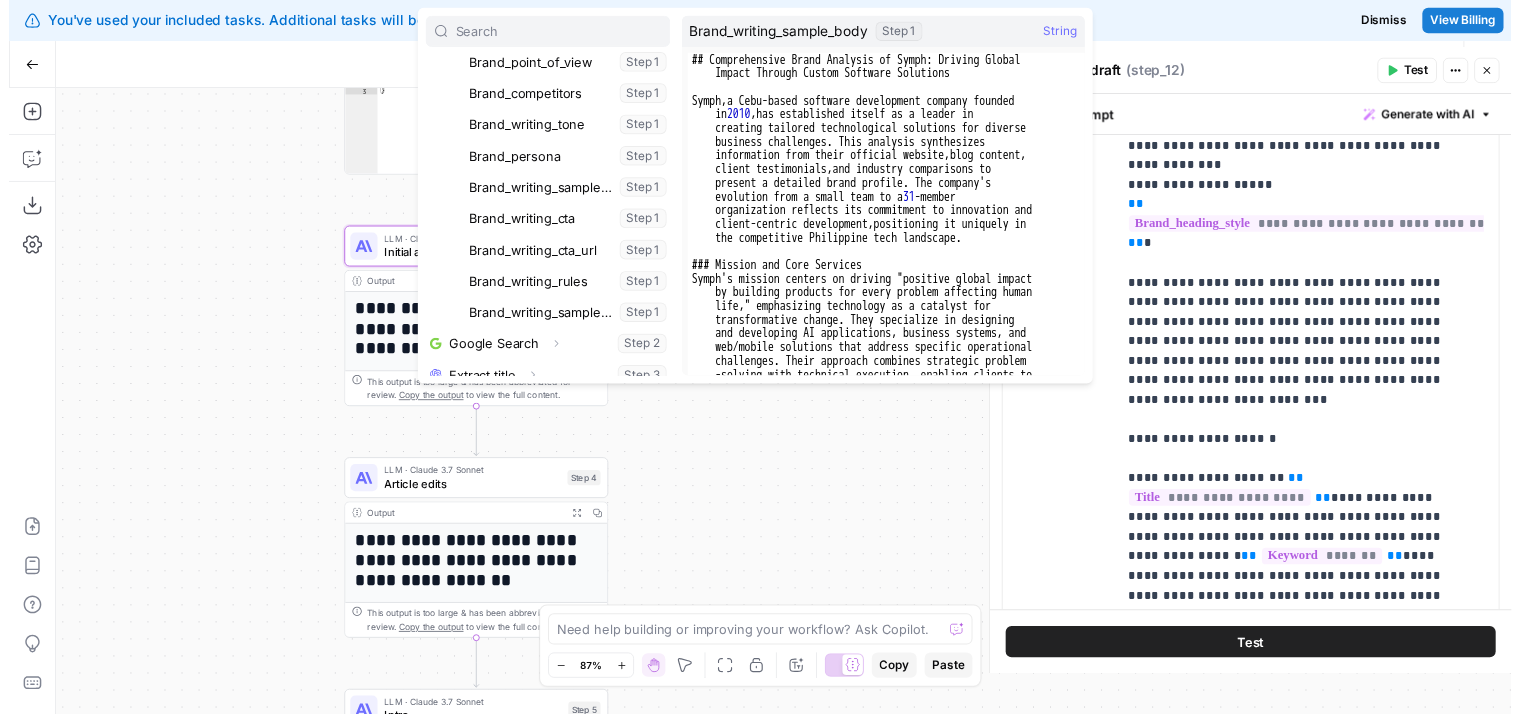 scroll, scrollTop: 452, scrollLeft: 0, axis: vertical 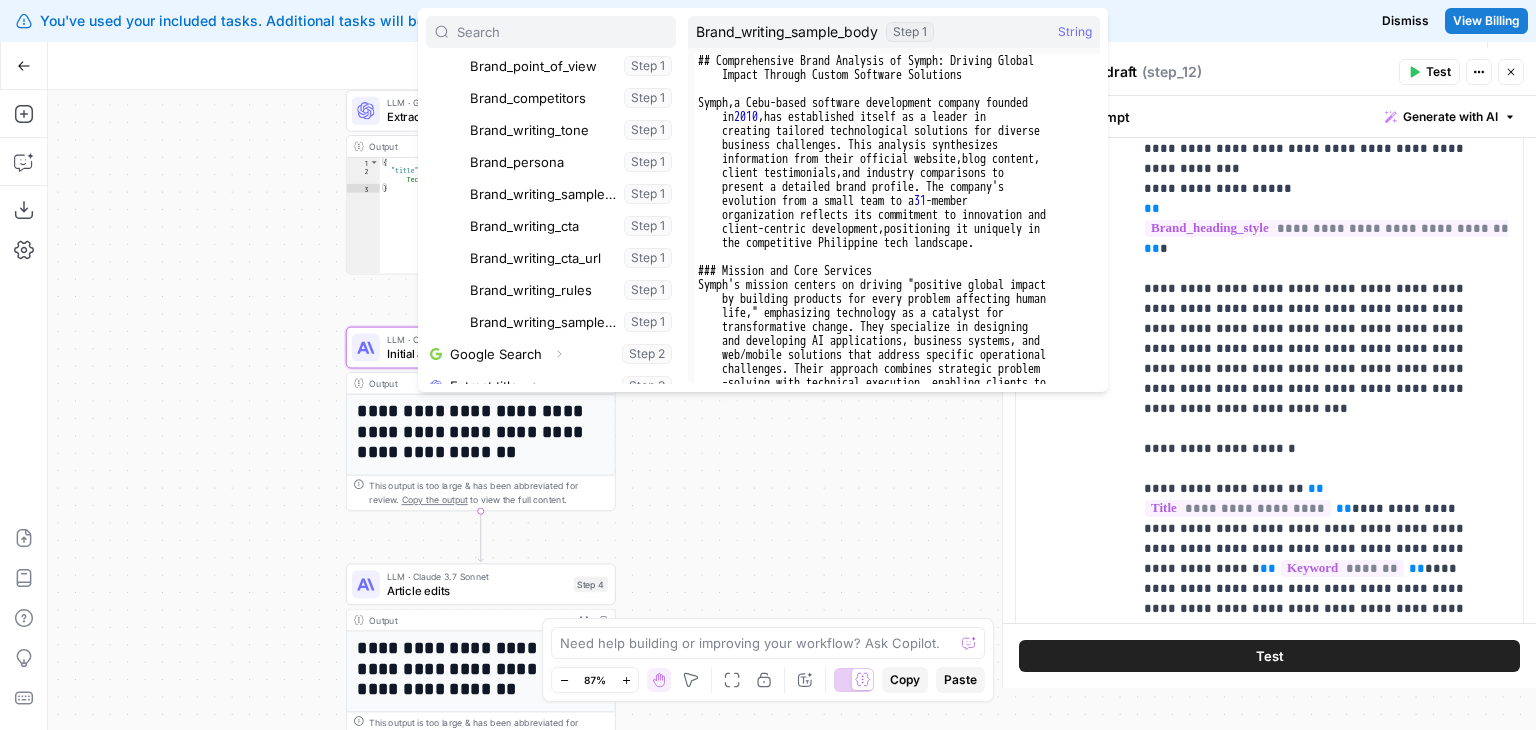 drag, startPoint x: 255, startPoint y: 327, endPoint x: 264, endPoint y: 465, distance: 138.29317 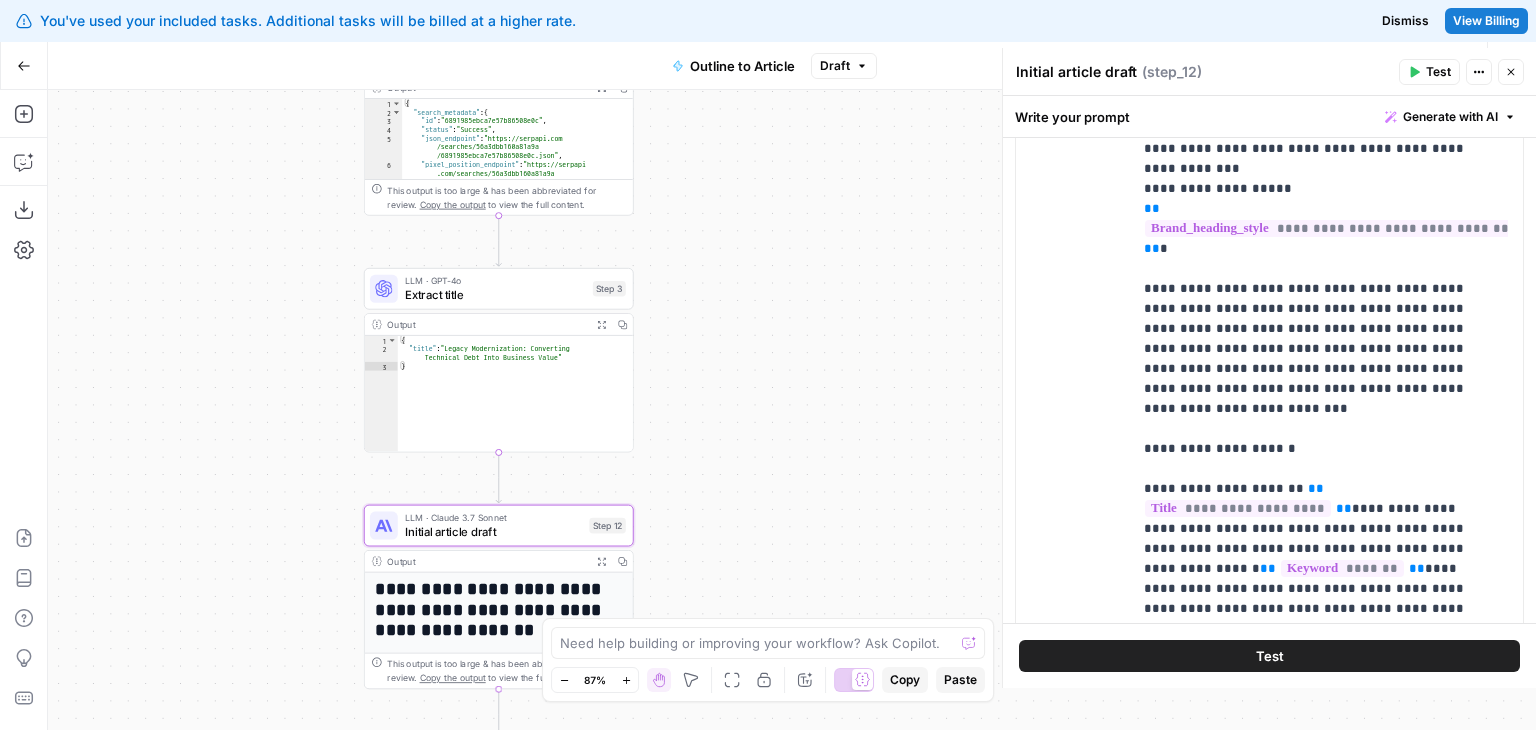 drag, startPoint x: 224, startPoint y: 560, endPoint x: 232, endPoint y: 573, distance: 15.264338 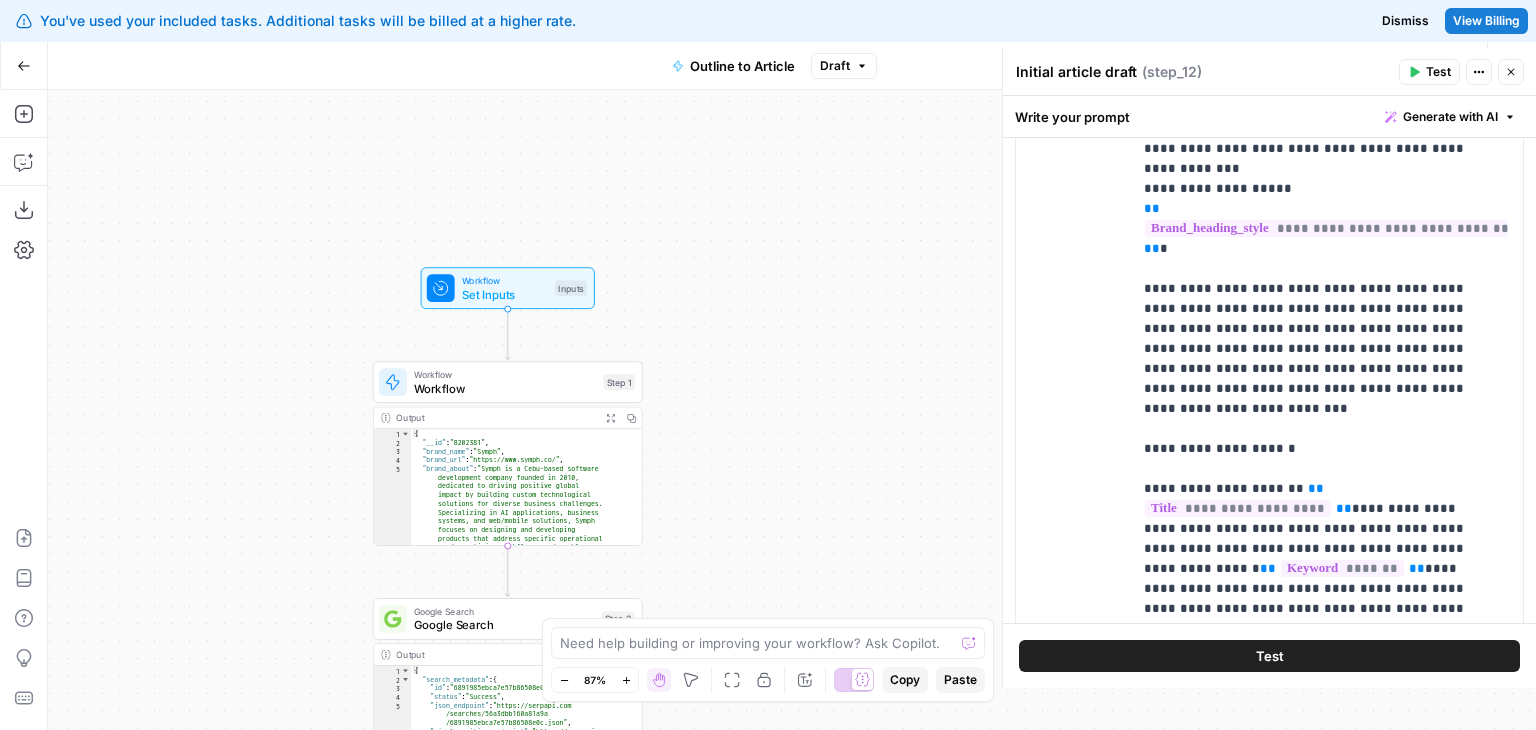 drag, startPoint x: 251, startPoint y: 496, endPoint x: 249, endPoint y: 612, distance: 116.01724 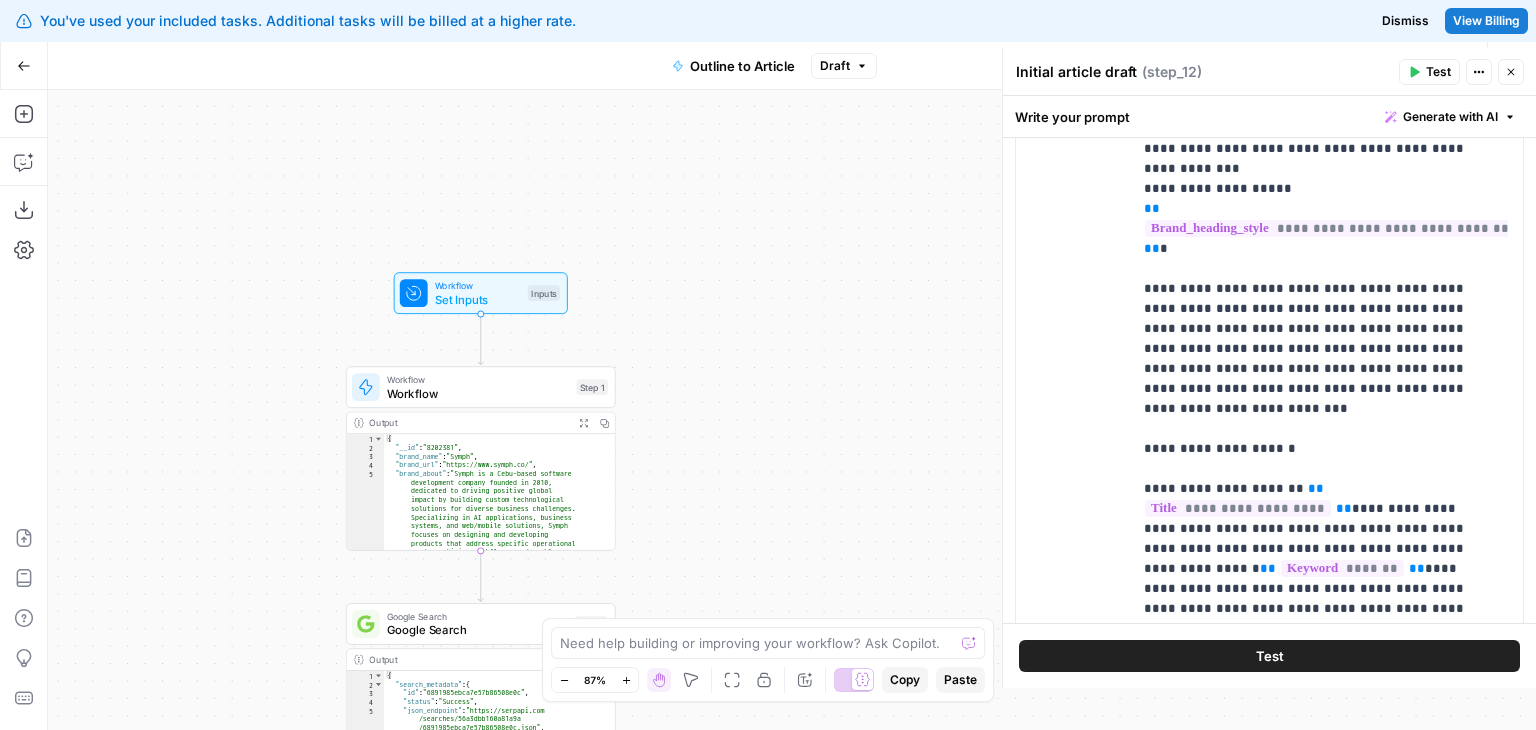 drag, startPoint x: 308, startPoint y: 519, endPoint x: 370, endPoint y: 343, distance: 186.60118 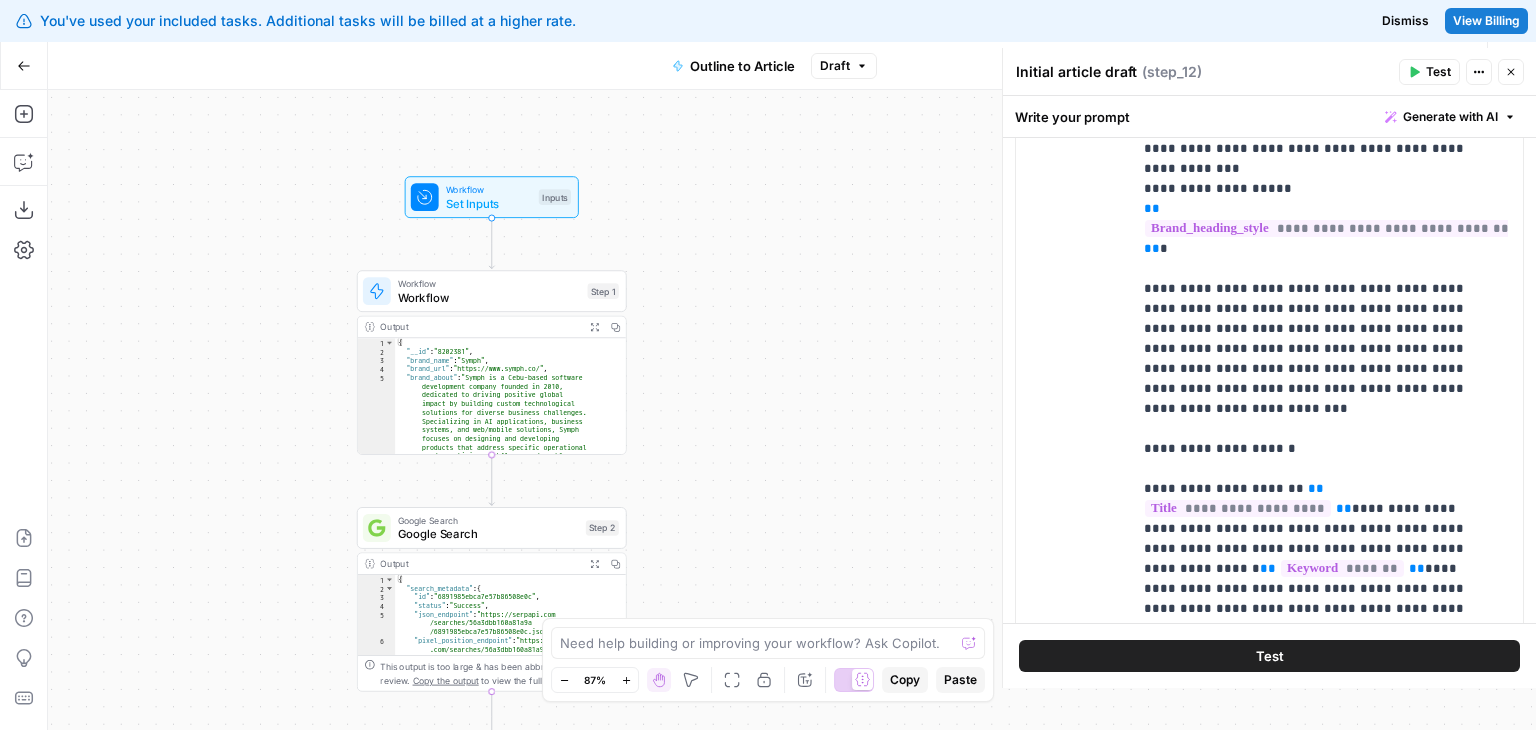 click on "Test" at bounding box center [600, 259] 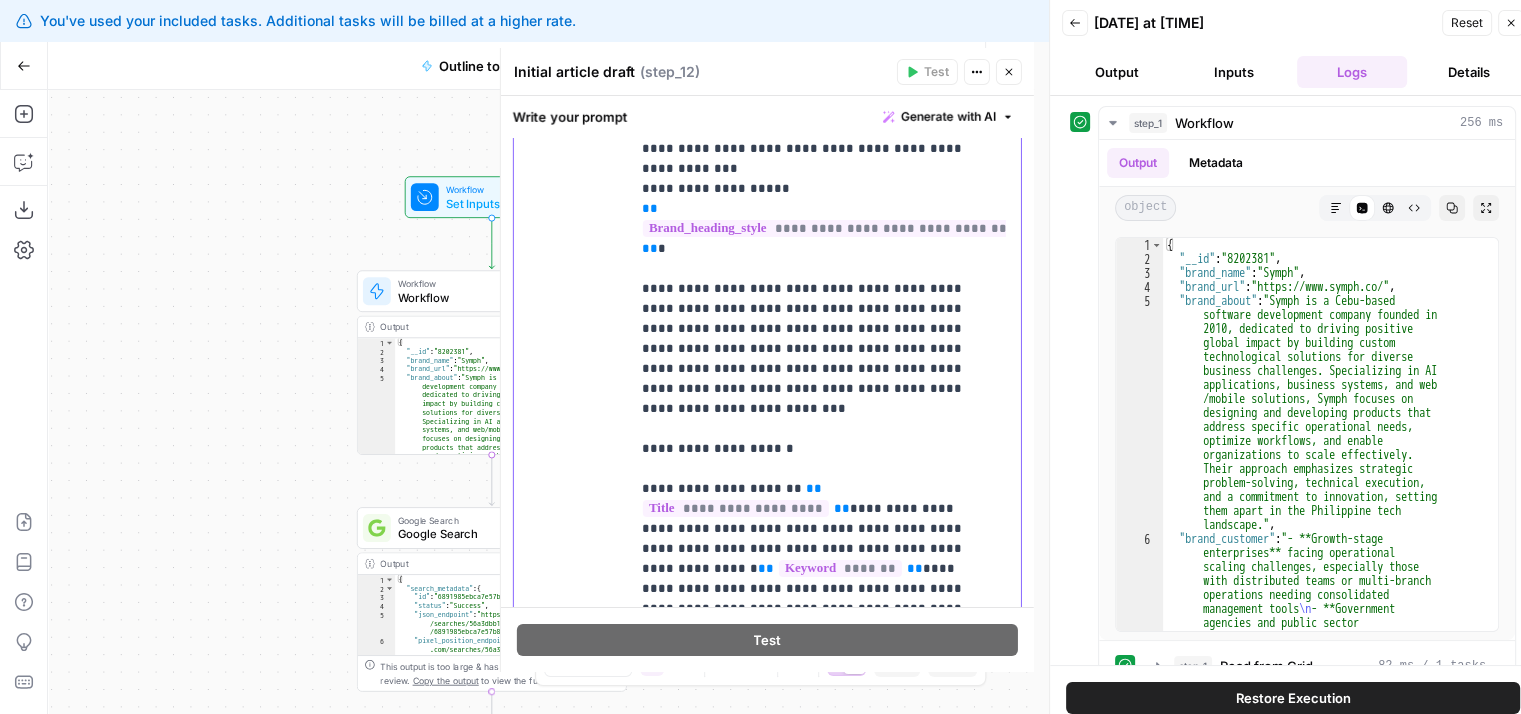 click on "**********" at bounding box center (810, -1981) 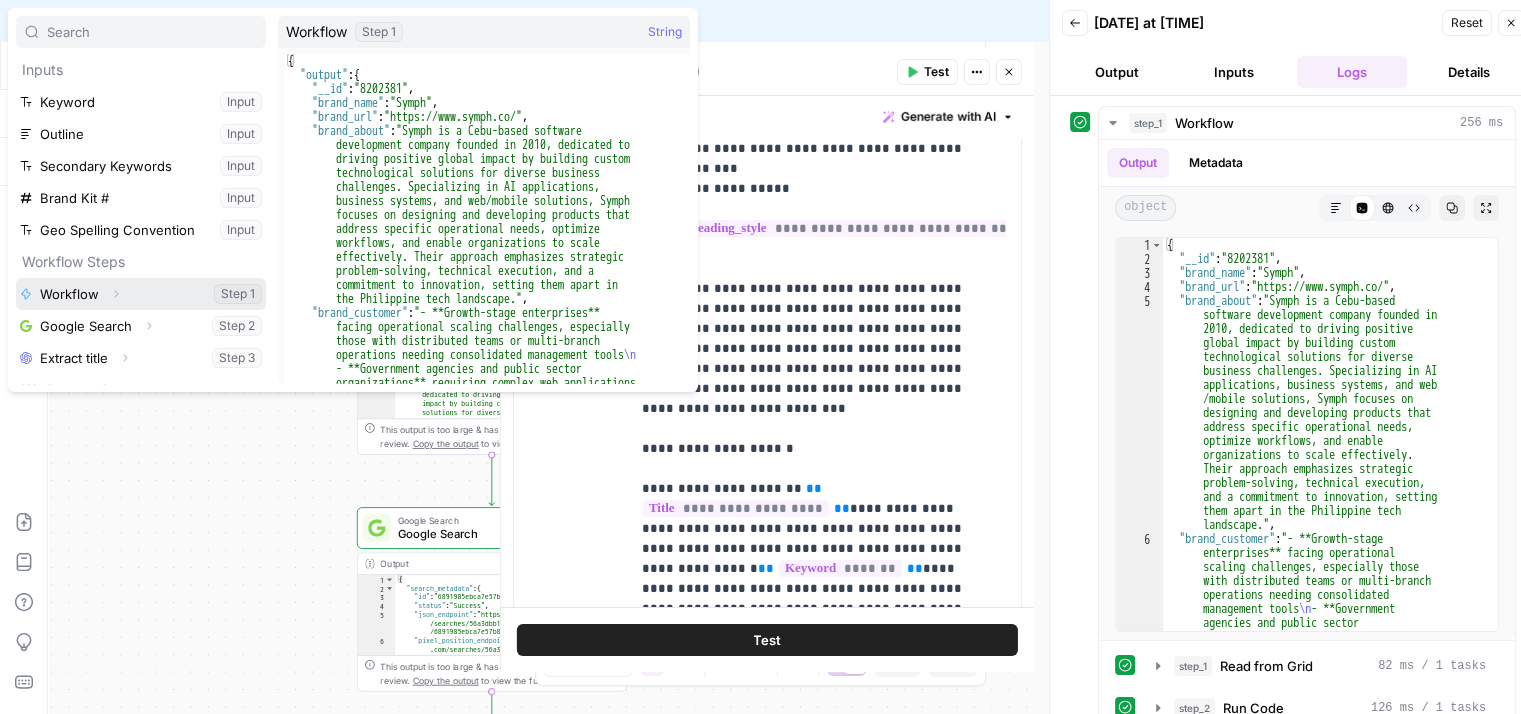 click 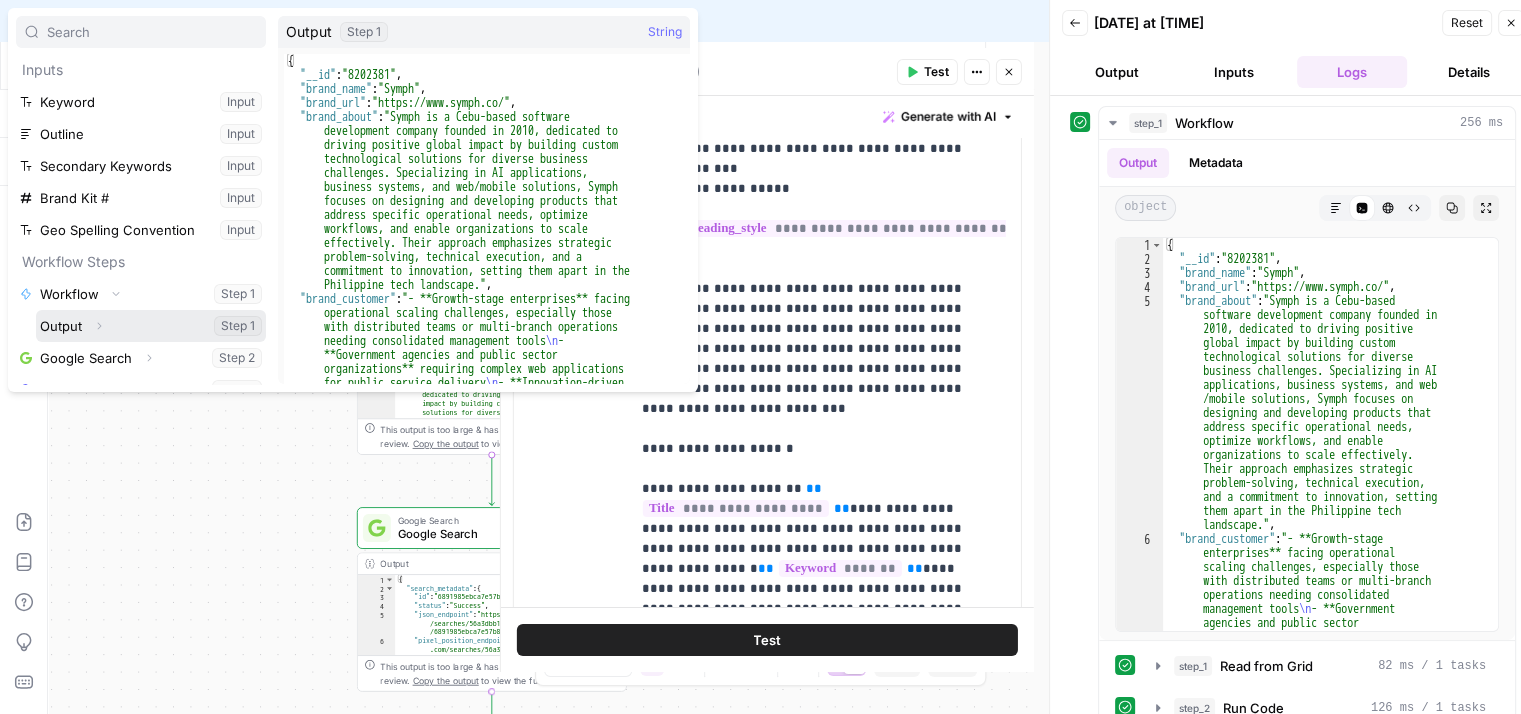 click 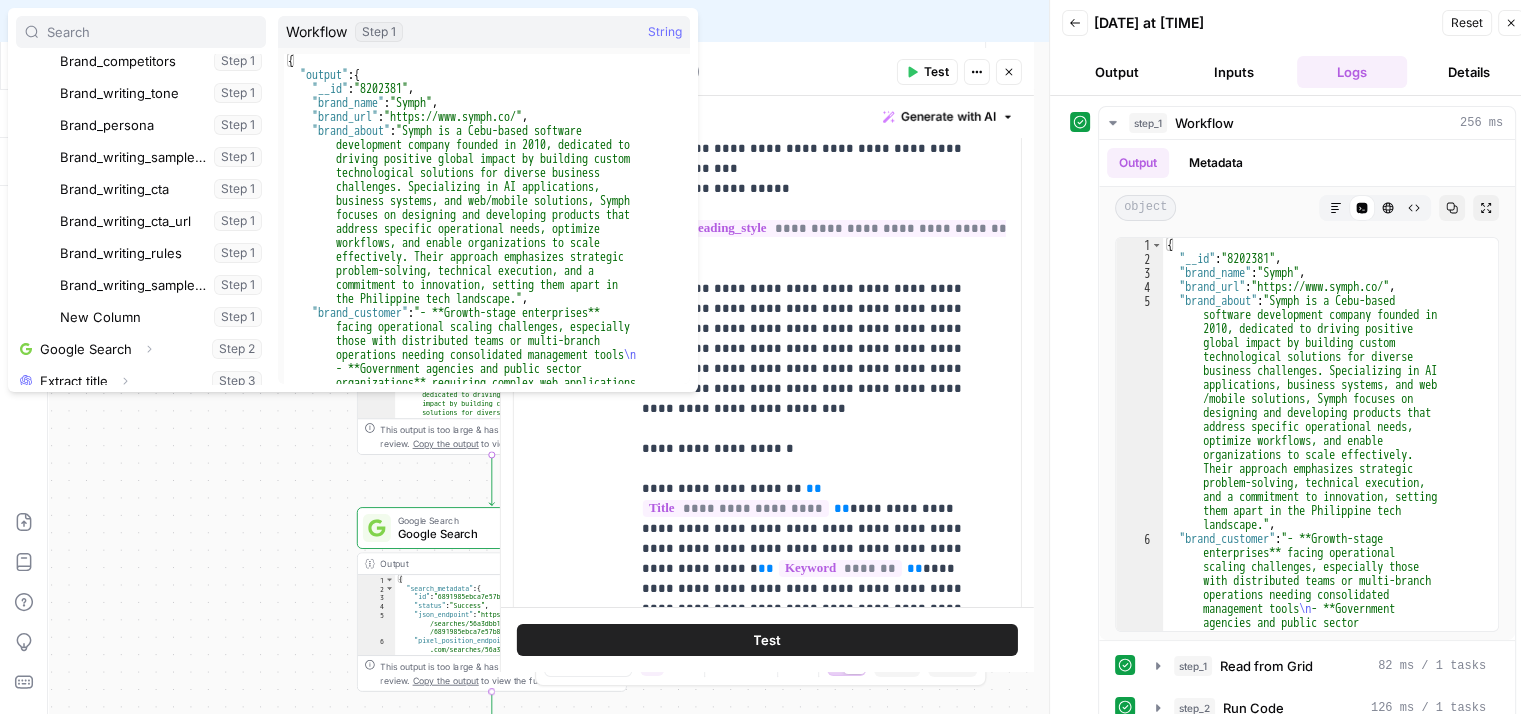 scroll, scrollTop: 508, scrollLeft: 0, axis: vertical 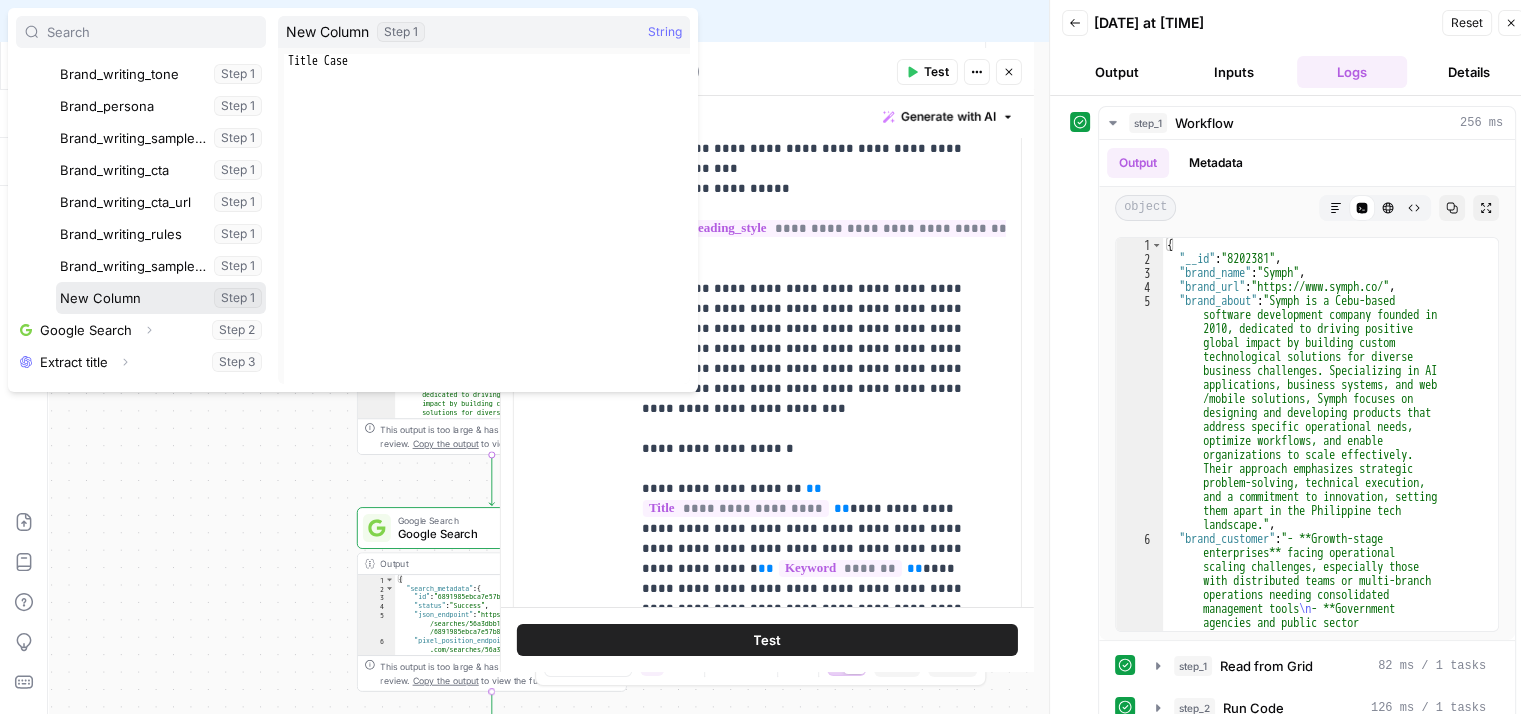 click at bounding box center (161, 298) 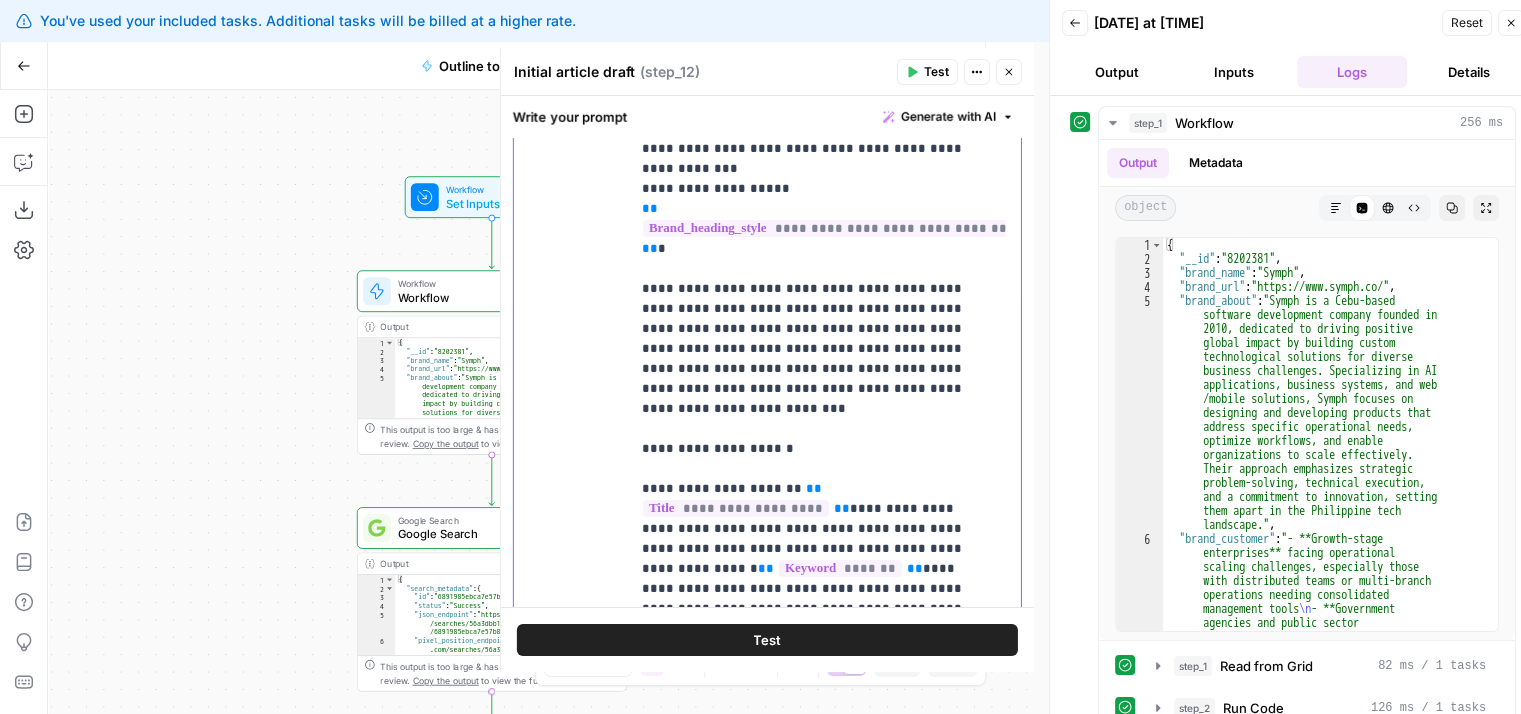 click on "**********" at bounding box center [810, -1971] 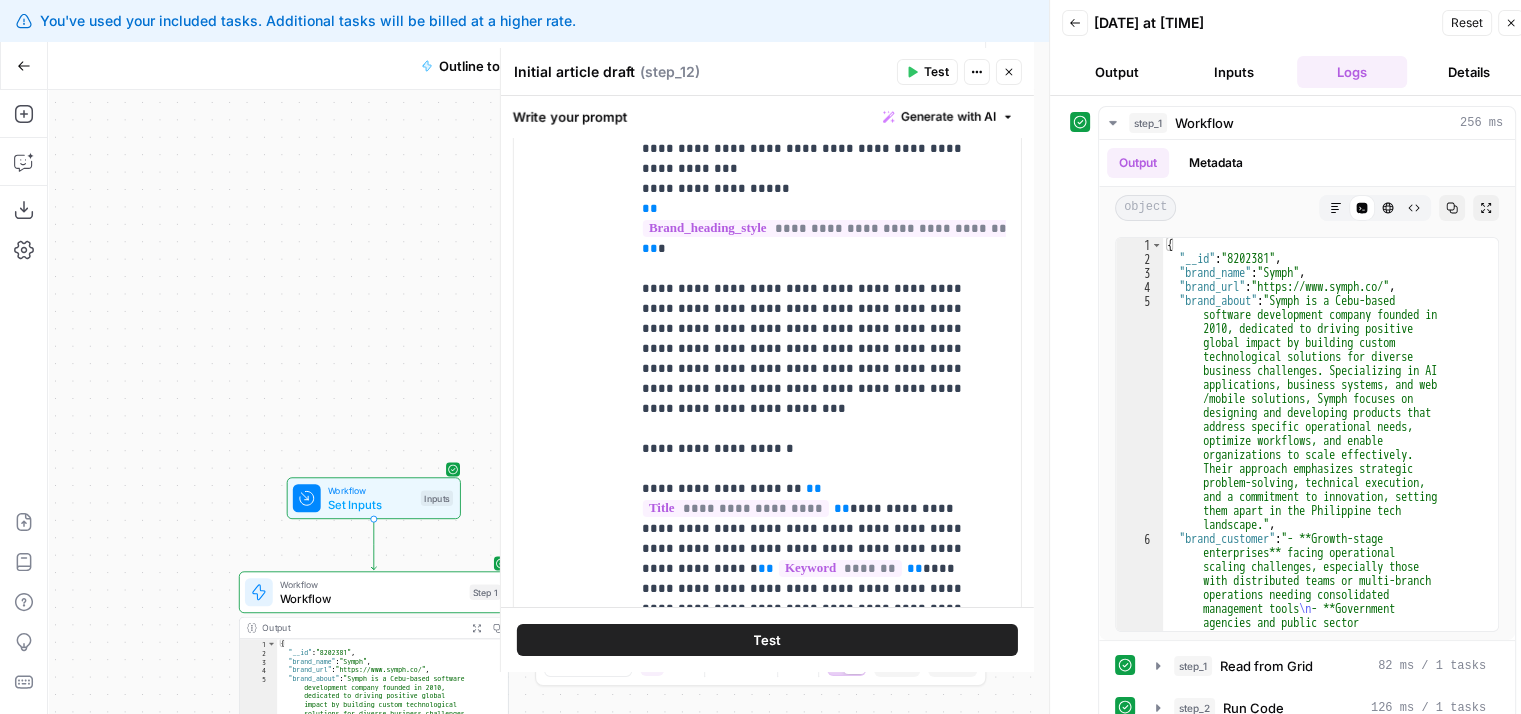 drag, startPoint x: 373, startPoint y: 207, endPoint x: 251, endPoint y: 492, distance: 310.01453 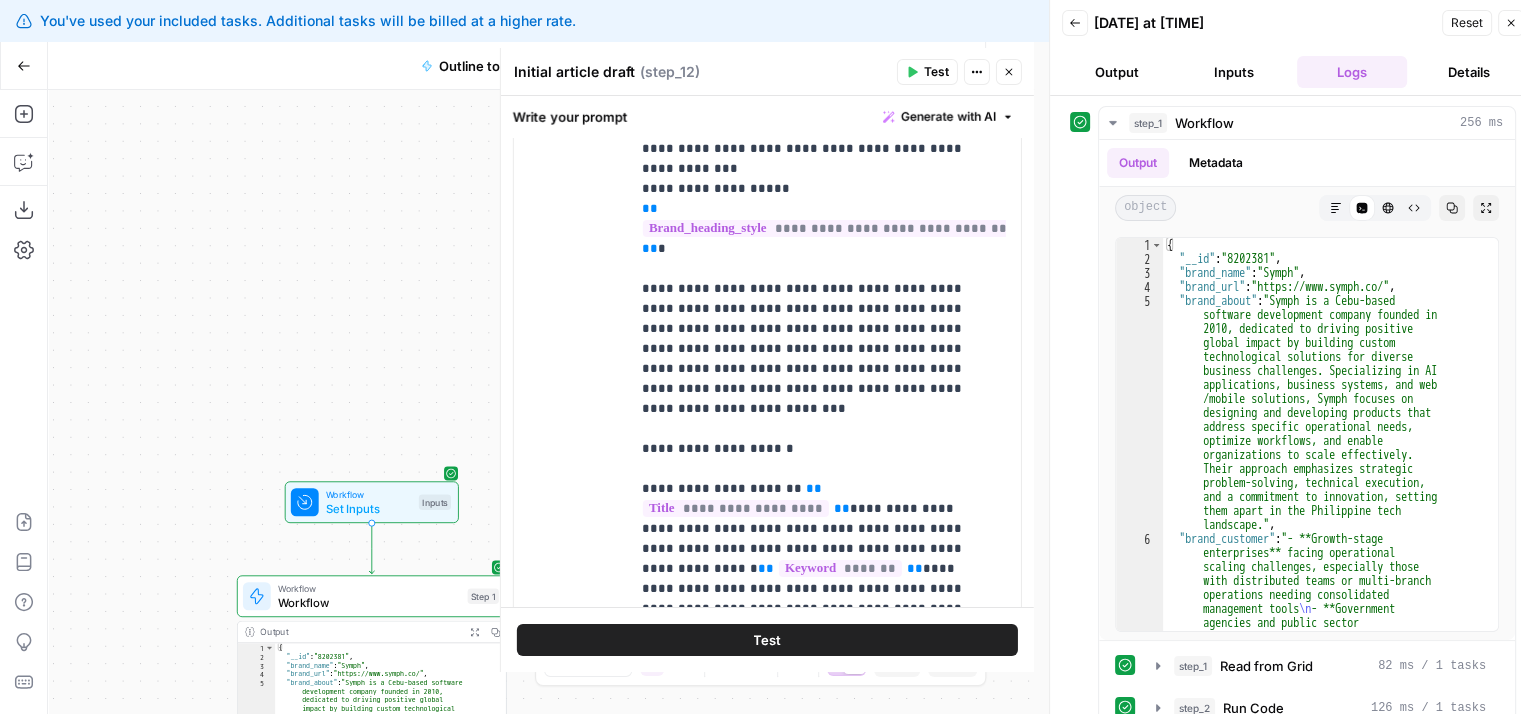 click on "Workflow Set Inputs Inputs Workflow Workflow Step 1 Output Expand Output Copy 1 2 3 4 5 {    "__id" :  "8202381" ,    "brand_name" :  "Symph" ,    "brand_url" :  "https://www.symph.co/" ,    "brand_about" :  "Symph is a Cebu-based software         development company founded in 2010,         dedicated to driving positive global         impact by building custom technological         solutions for diverse business challenges.         Specializing in AI applications, business         systems, and web/mobile solutions, Symph         focuses on designing and developing         products that address specific operational         needs, optimize workflows, and enable         organizations to scale effectively. Their         approach emphasizes strategic problem        -solving, technical execution, and a         commitment to innovation, setting them         apart in the Philippine tech landscape." ,       Copy the output   Step 2" at bounding box center [541, 402] 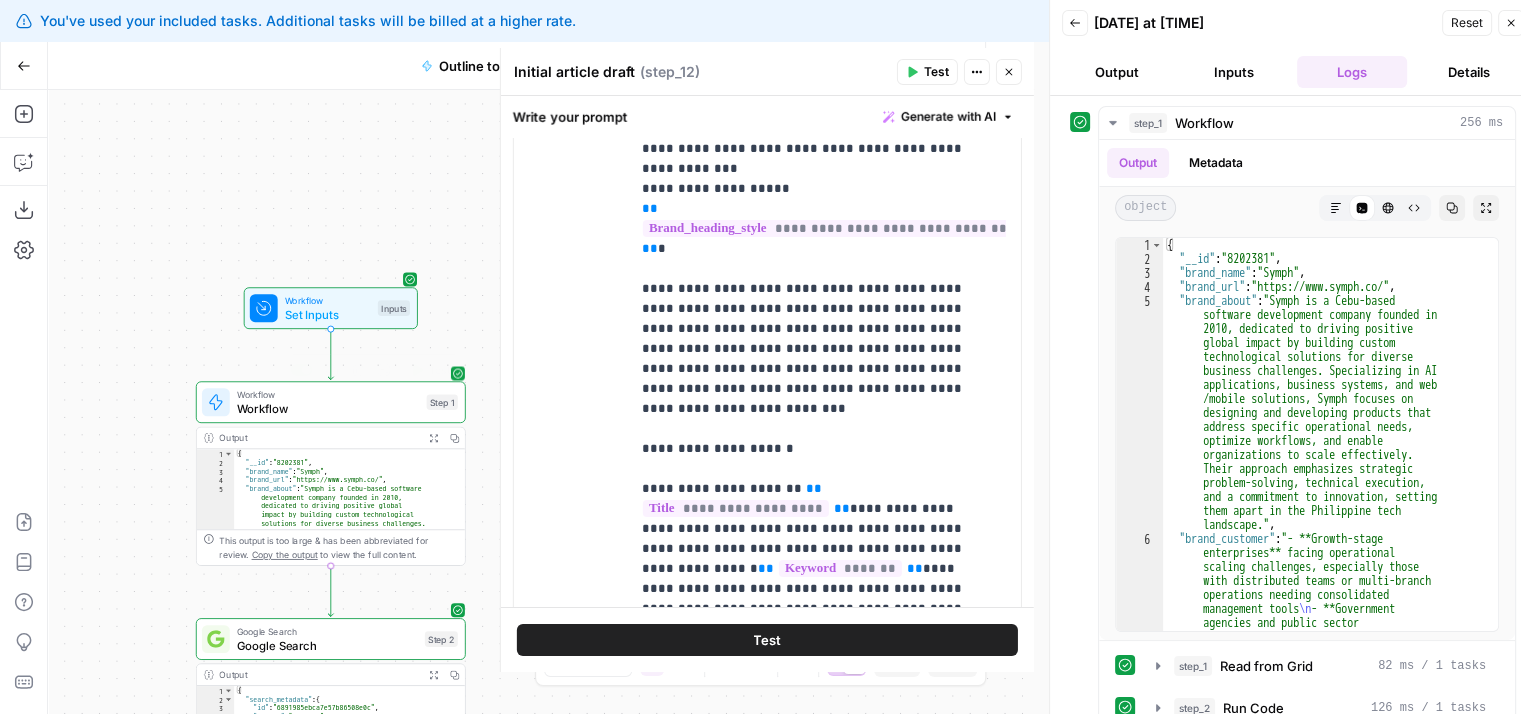 click on "Test" at bounding box center (430, 370) 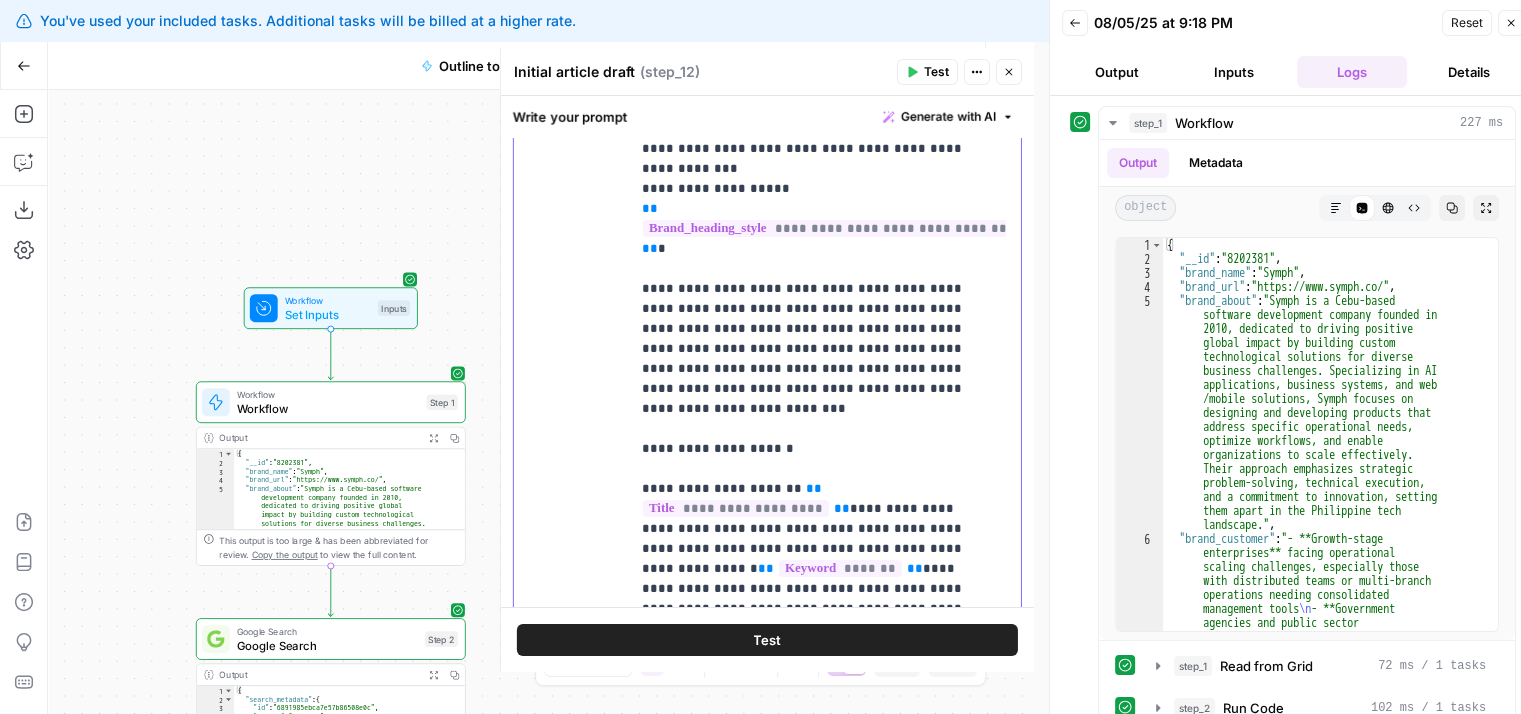 drag, startPoint x: 969, startPoint y: 303, endPoint x: 680, endPoint y: 304, distance: 289.00174 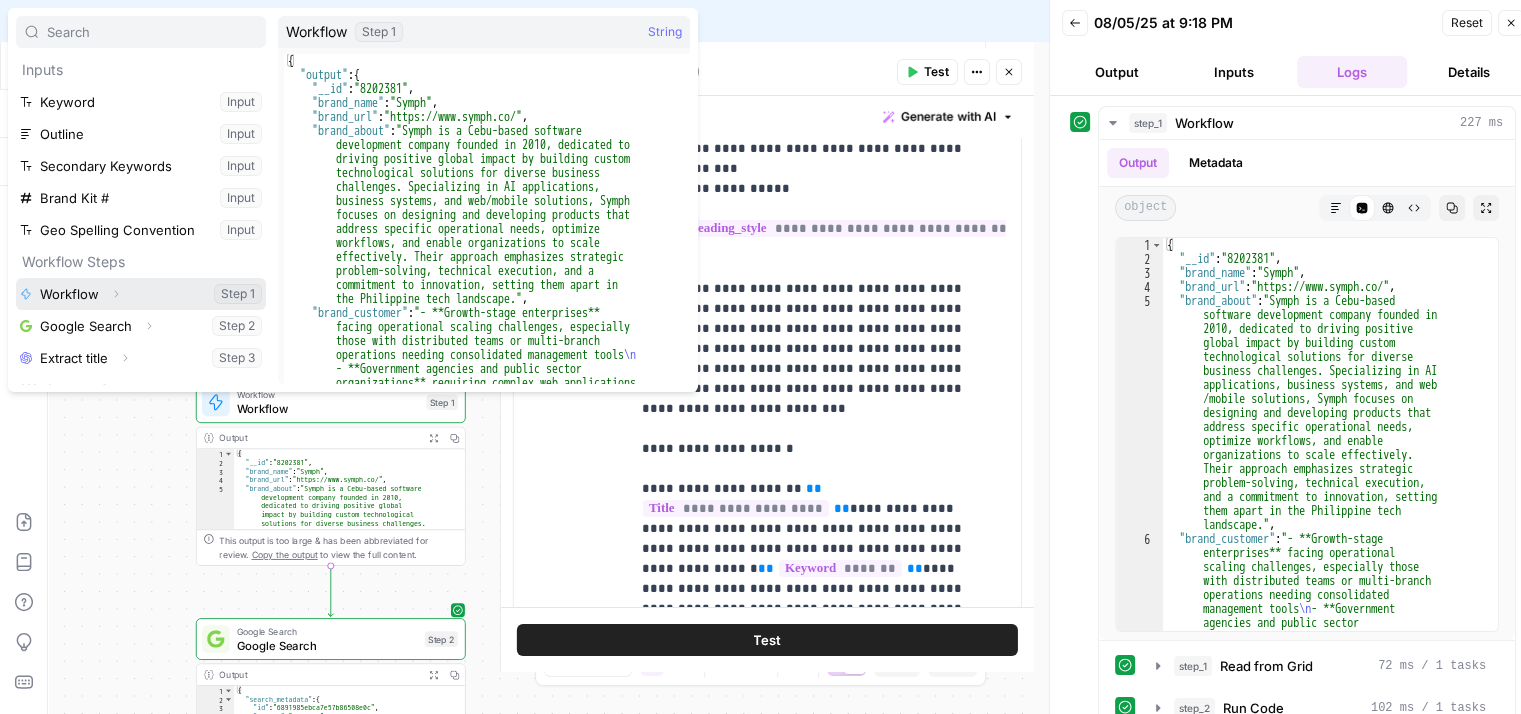 click 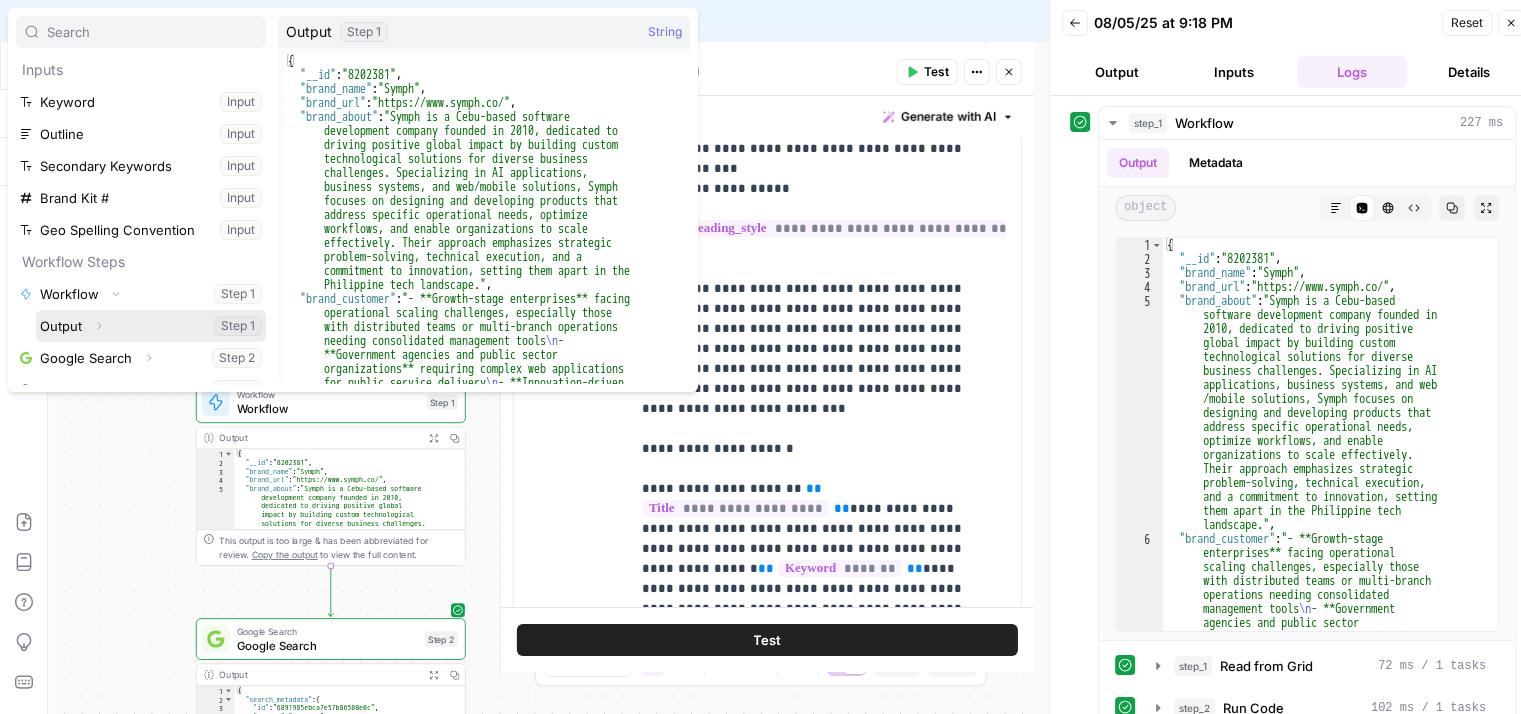 click 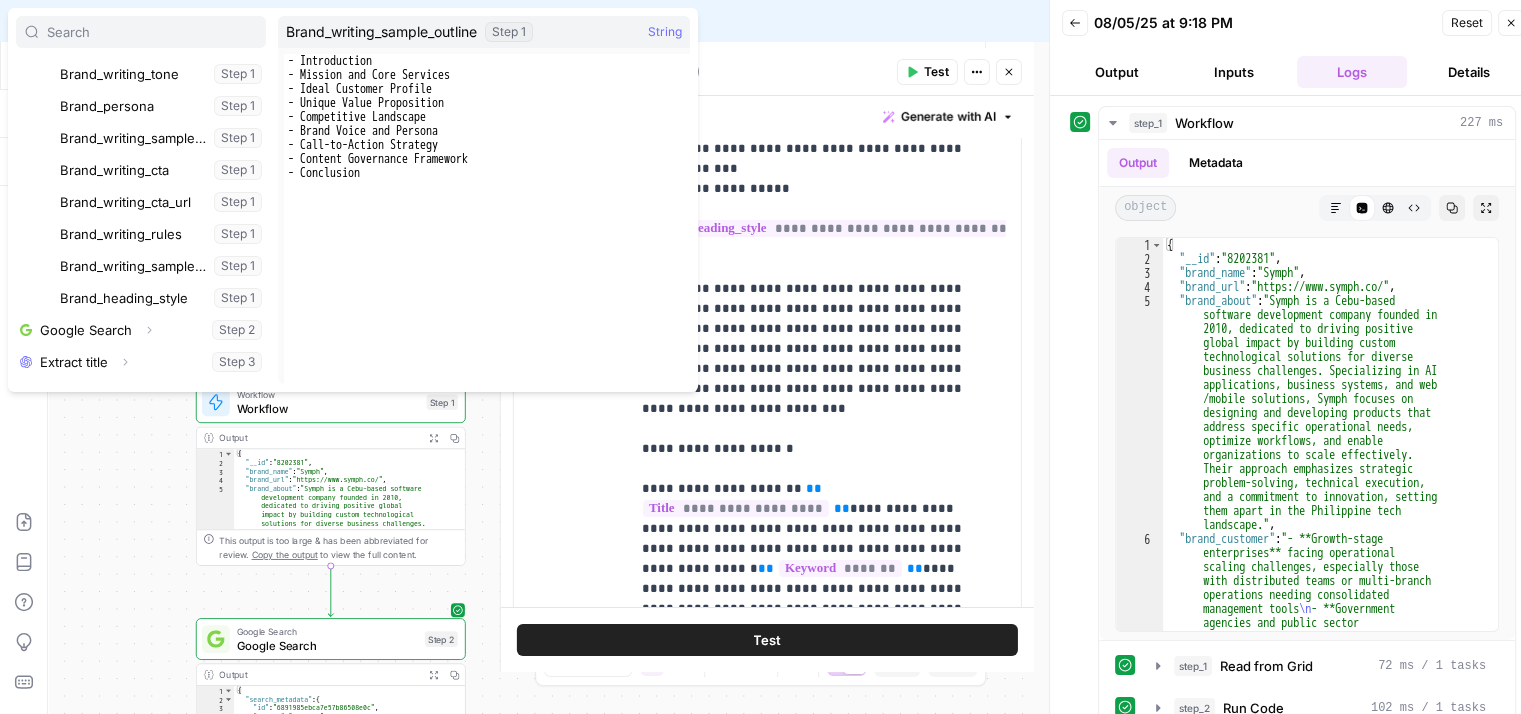 scroll, scrollTop: 510, scrollLeft: 0, axis: vertical 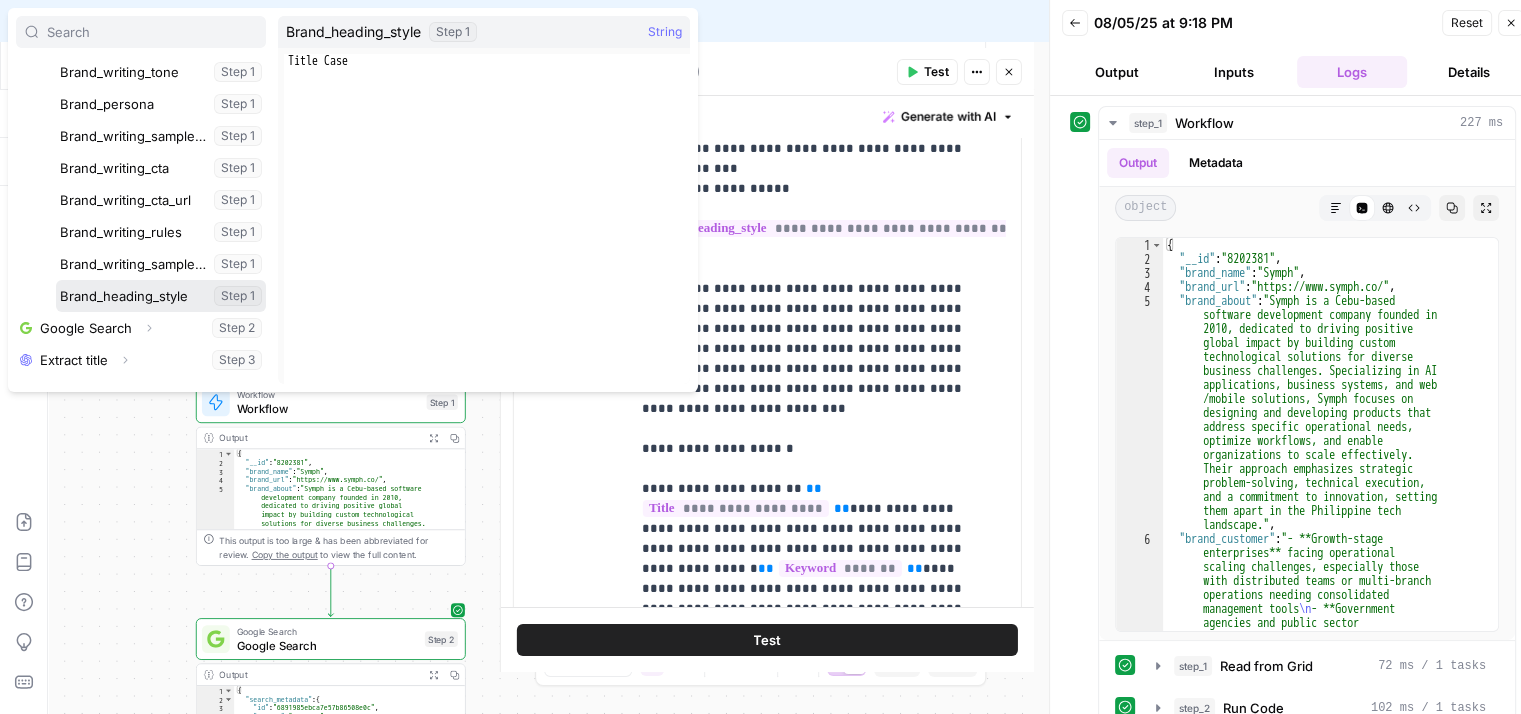 click at bounding box center (161, 296) 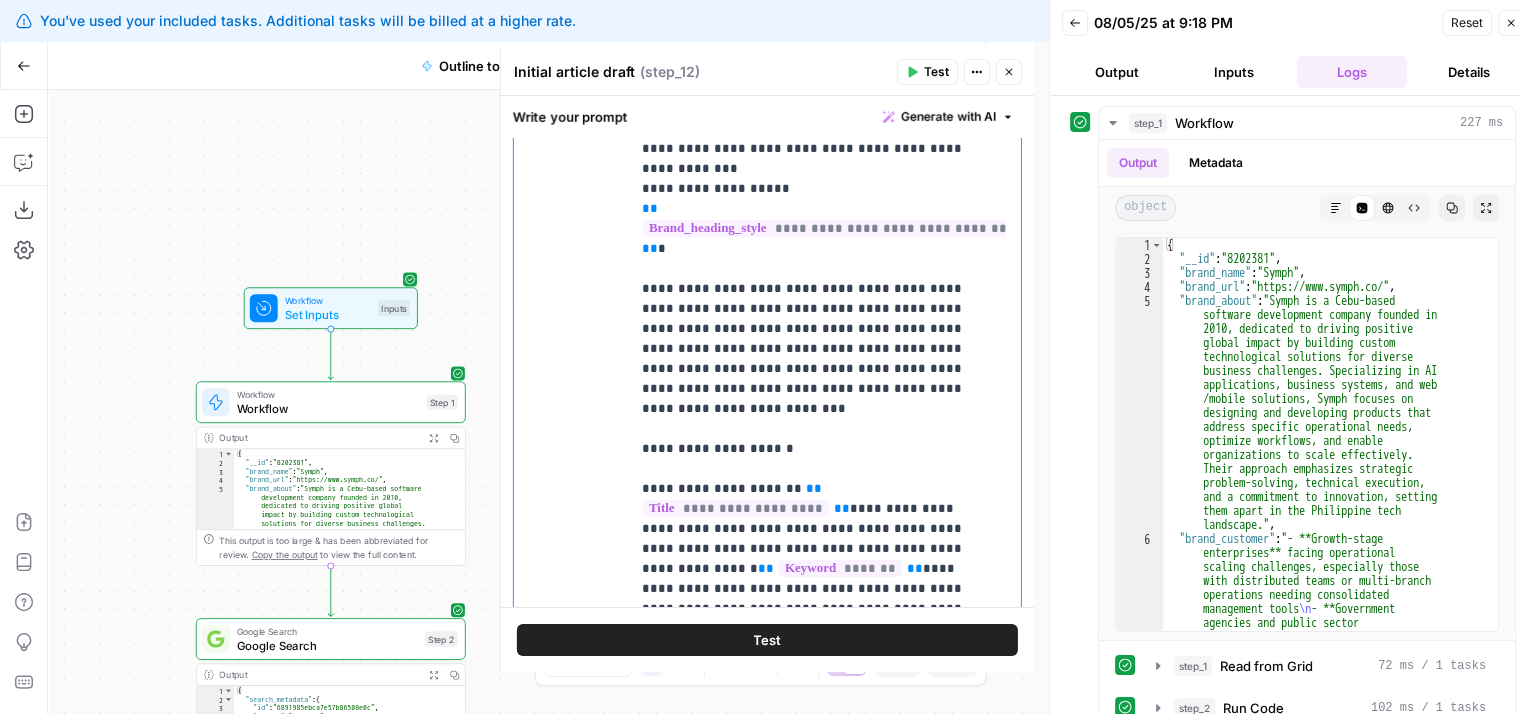 click on "**********" at bounding box center [810, -1951] 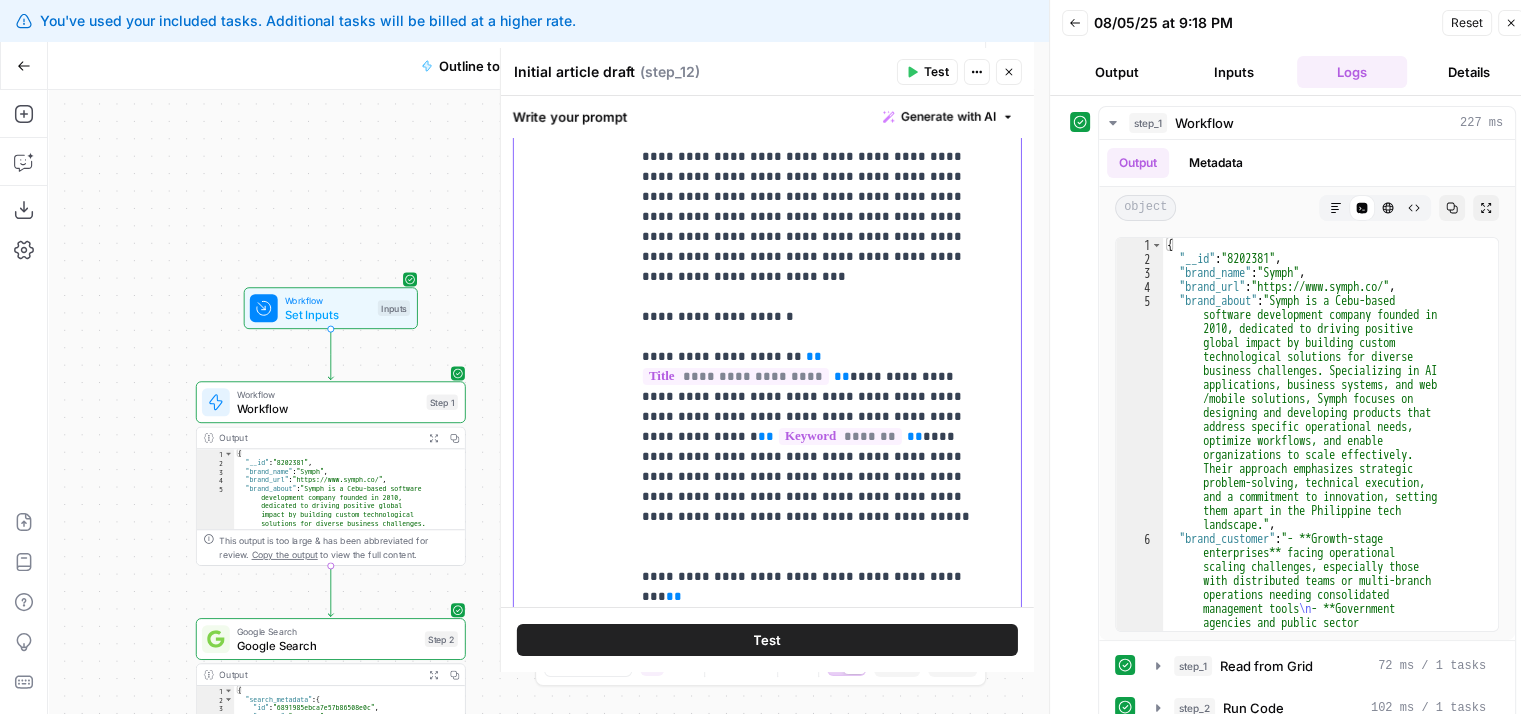 drag, startPoint x: 790, startPoint y: 413, endPoint x: 795, endPoint y: 446, distance: 33.37664 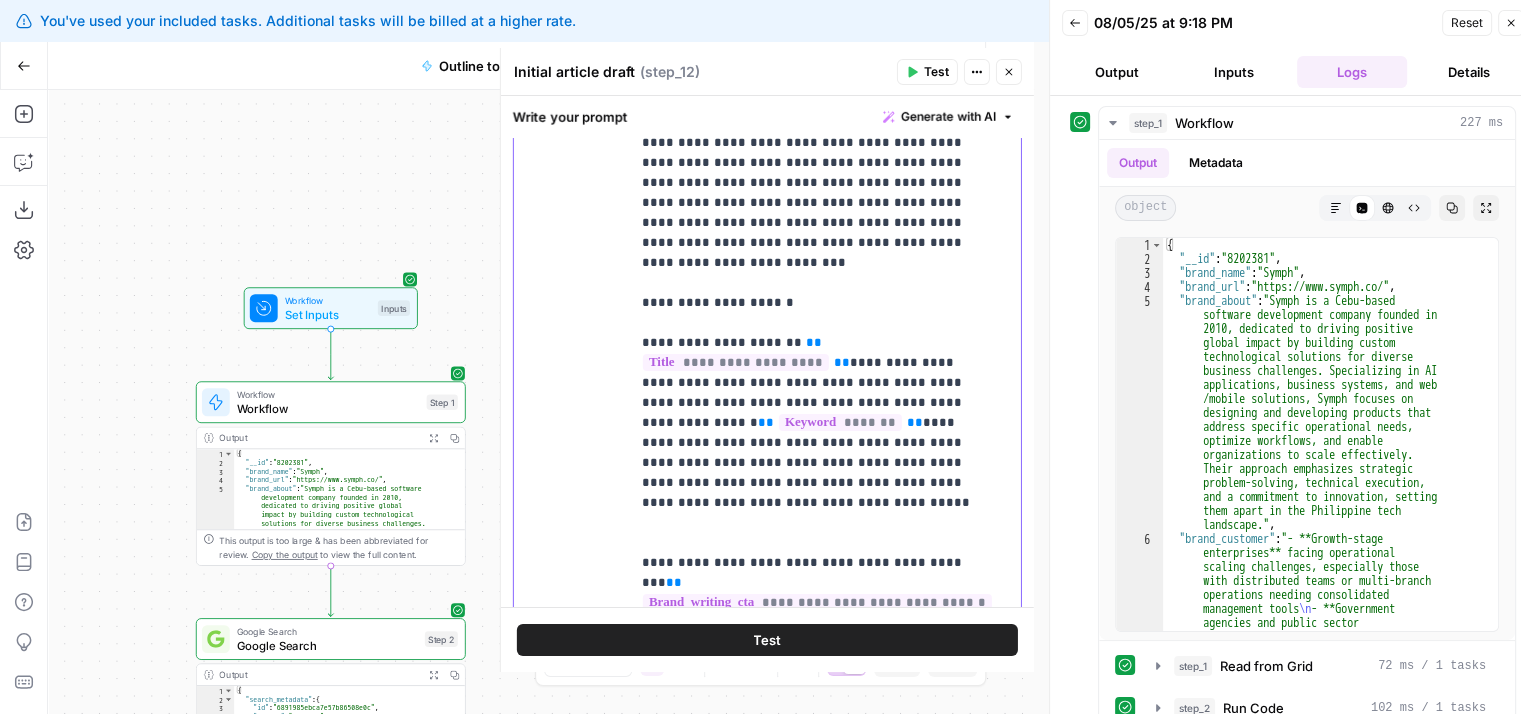 scroll, scrollTop: 4876, scrollLeft: 0, axis: vertical 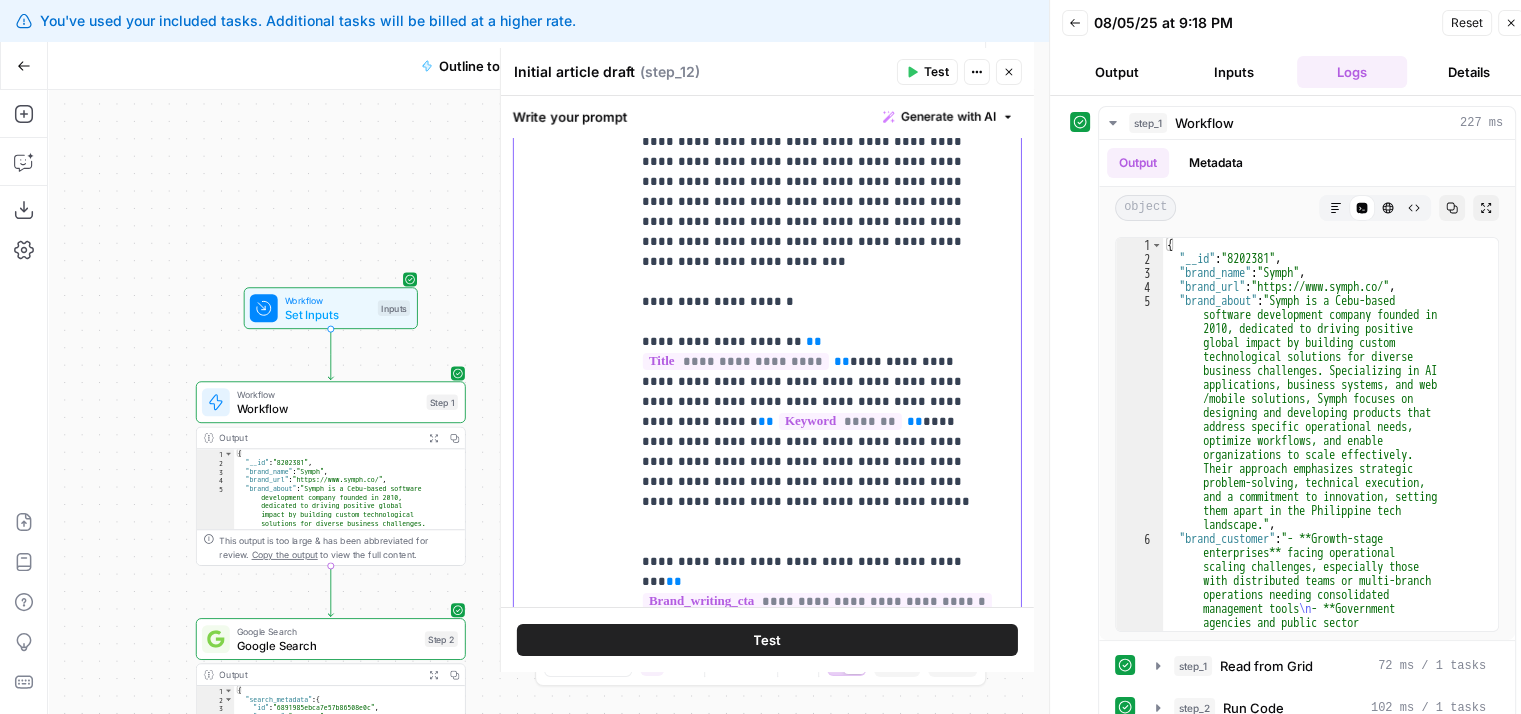 drag, startPoint x: 782, startPoint y: 436, endPoint x: 780, endPoint y: 489, distance: 53.037724 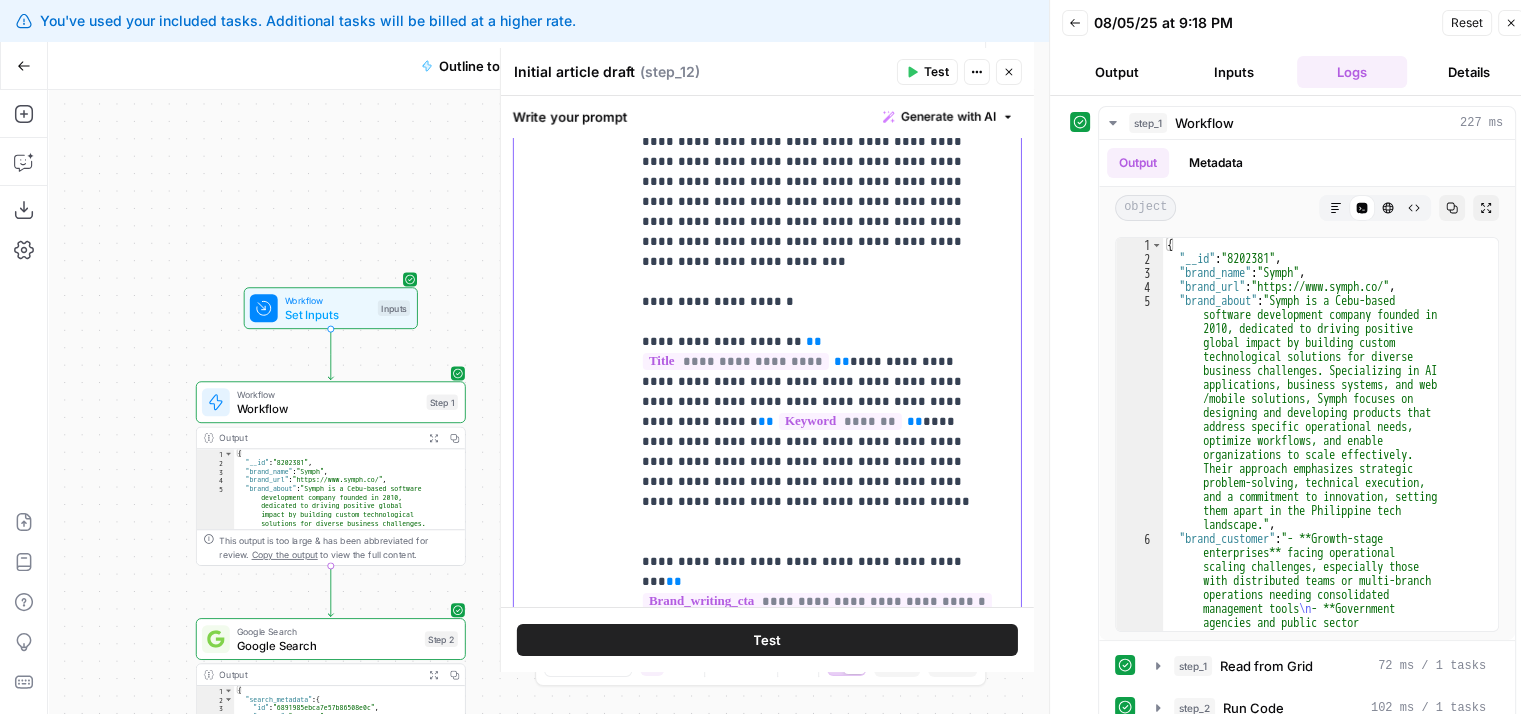 click on "**********" at bounding box center (810, -2098) 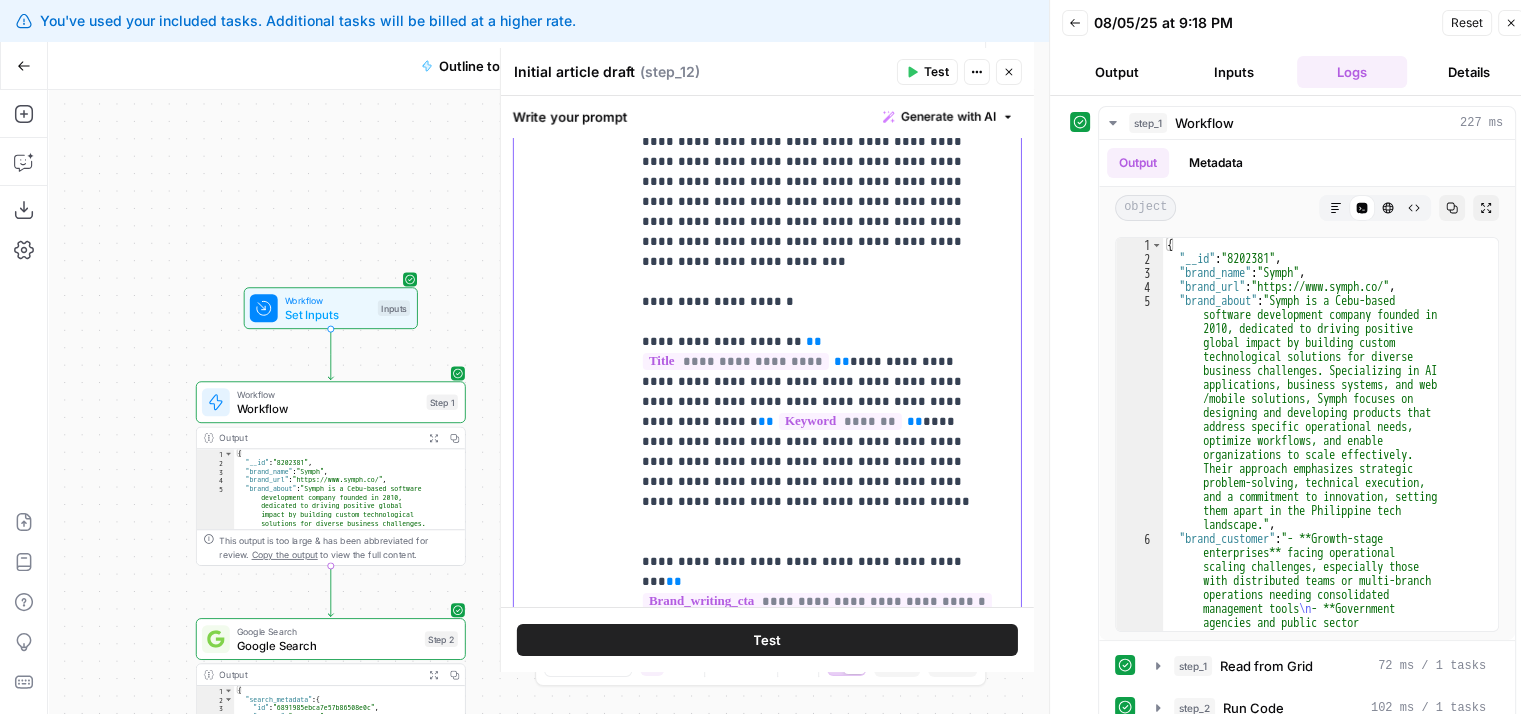 scroll, scrollTop: 4896, scrollLeft: 0, axis: vertical 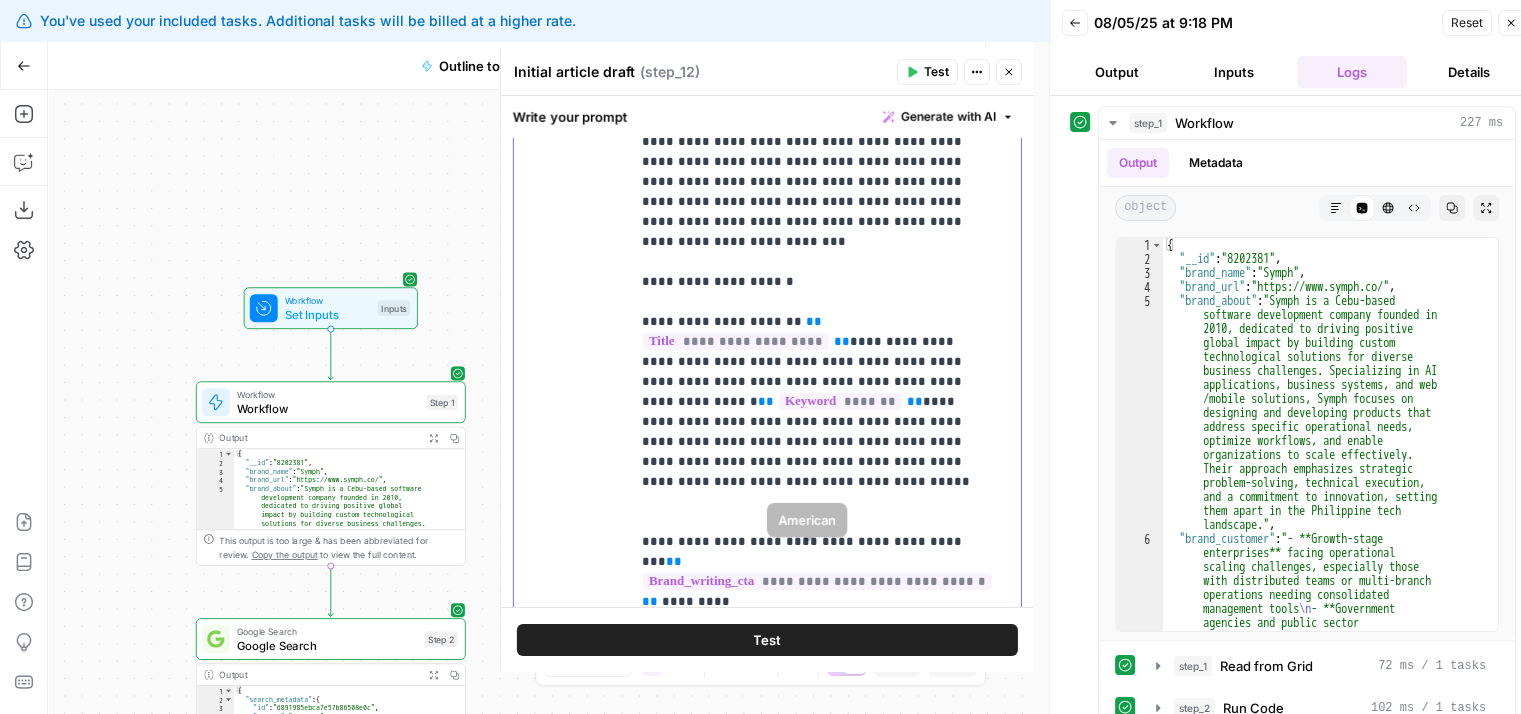 drag, startPoint x: 789, startPoint y: 454, endPoint x: 764, endPoint y: 581, distance: 129.43724 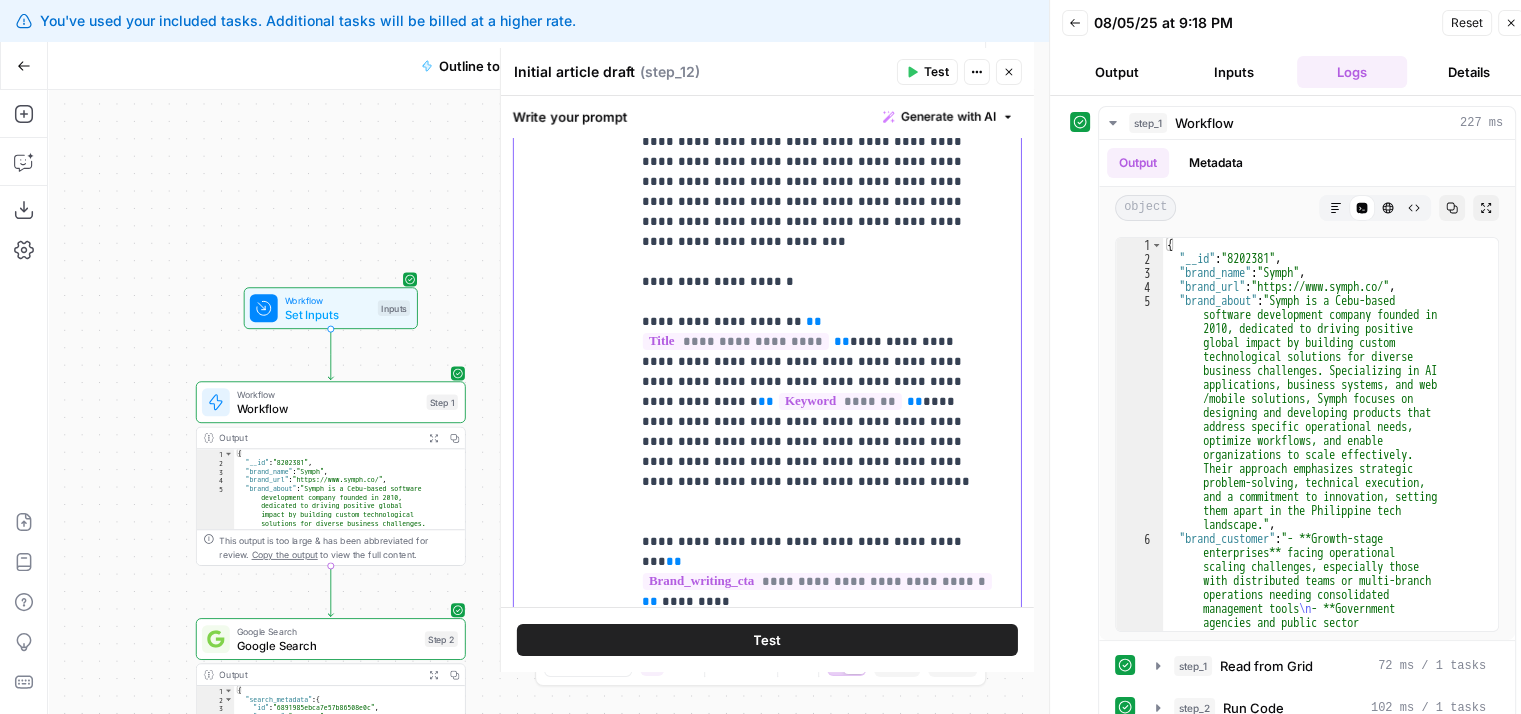 click on "**********" at bounding box center [810, -2108] 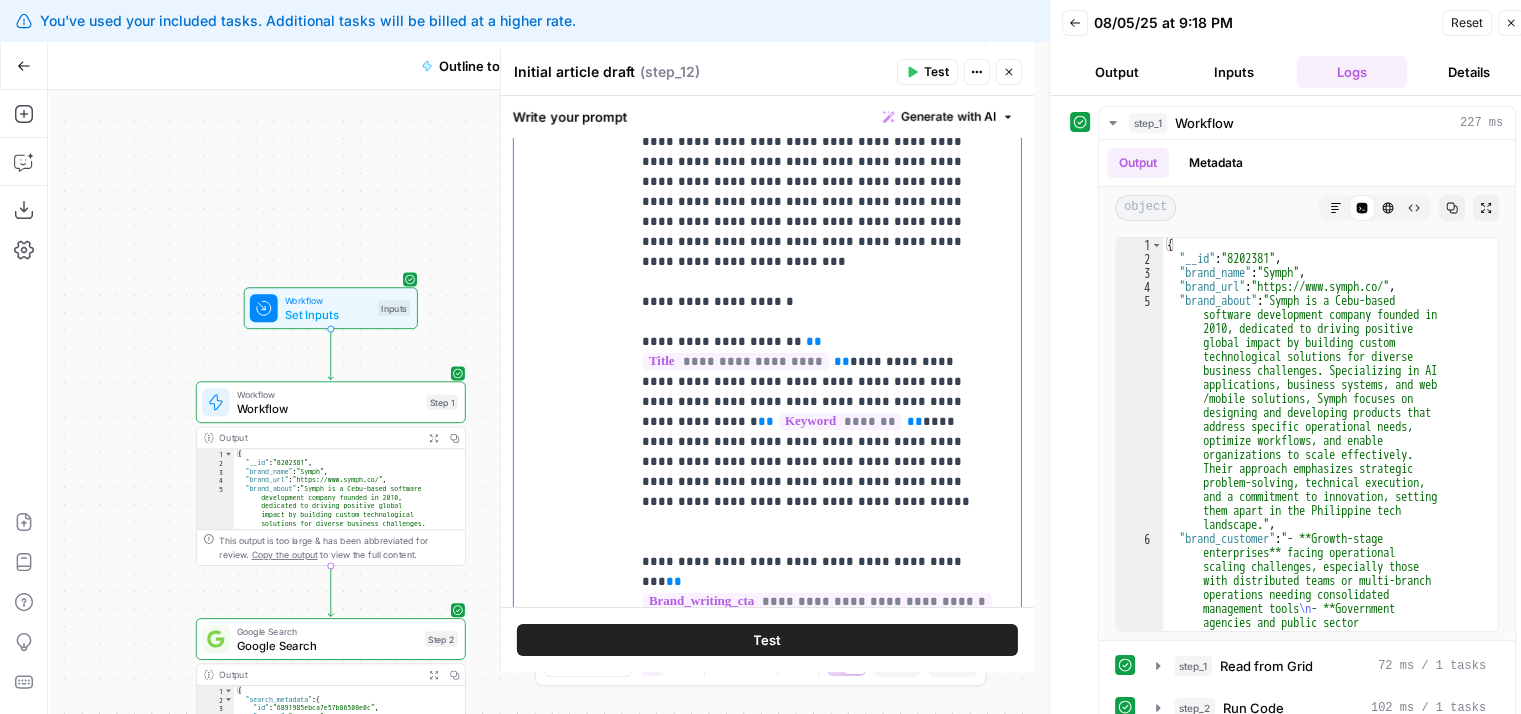 scroll, scrollTop: 4896, scrollLeft: 0, axis: vertical 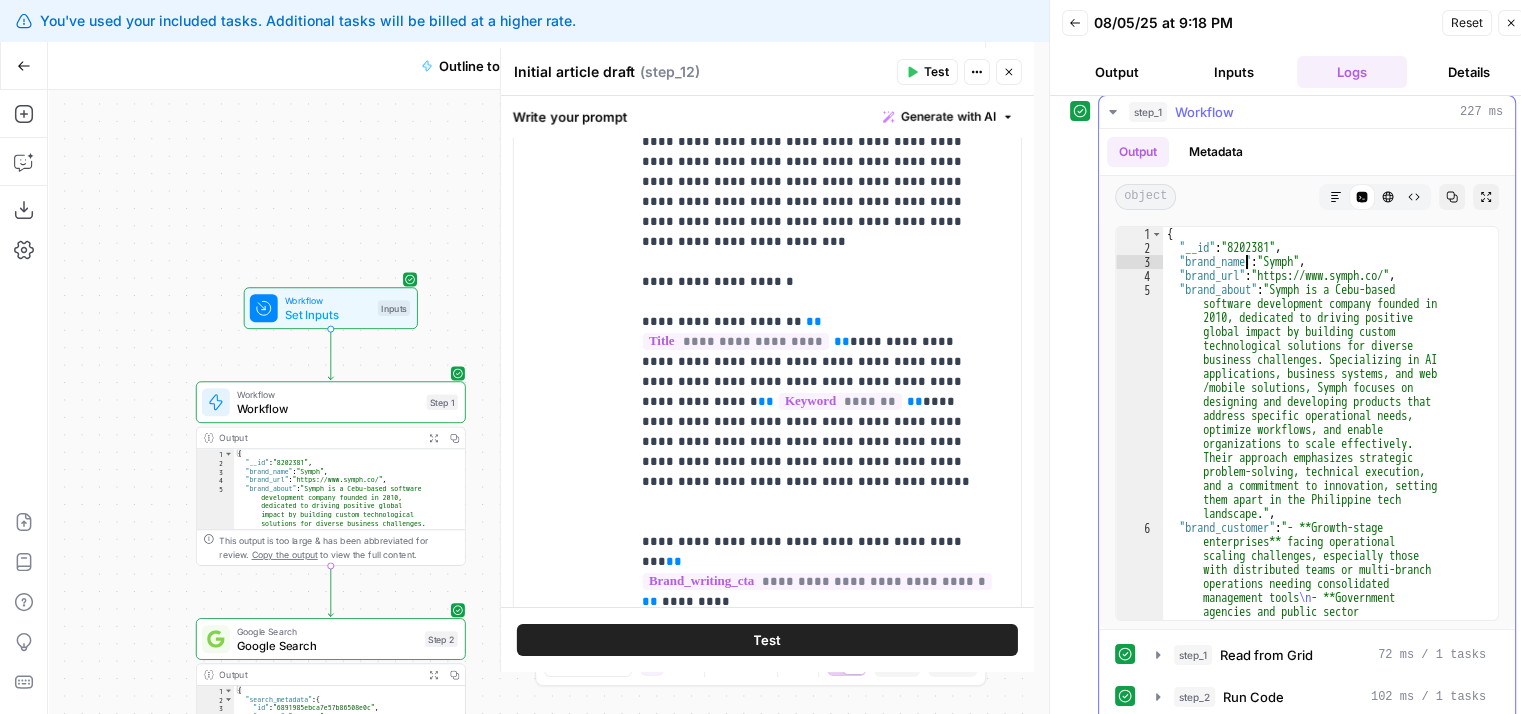 drag, startPoint x: 1246, startPoint y: 291, endPoint x: 1255, endPoint y: 513, distance: 222.18236 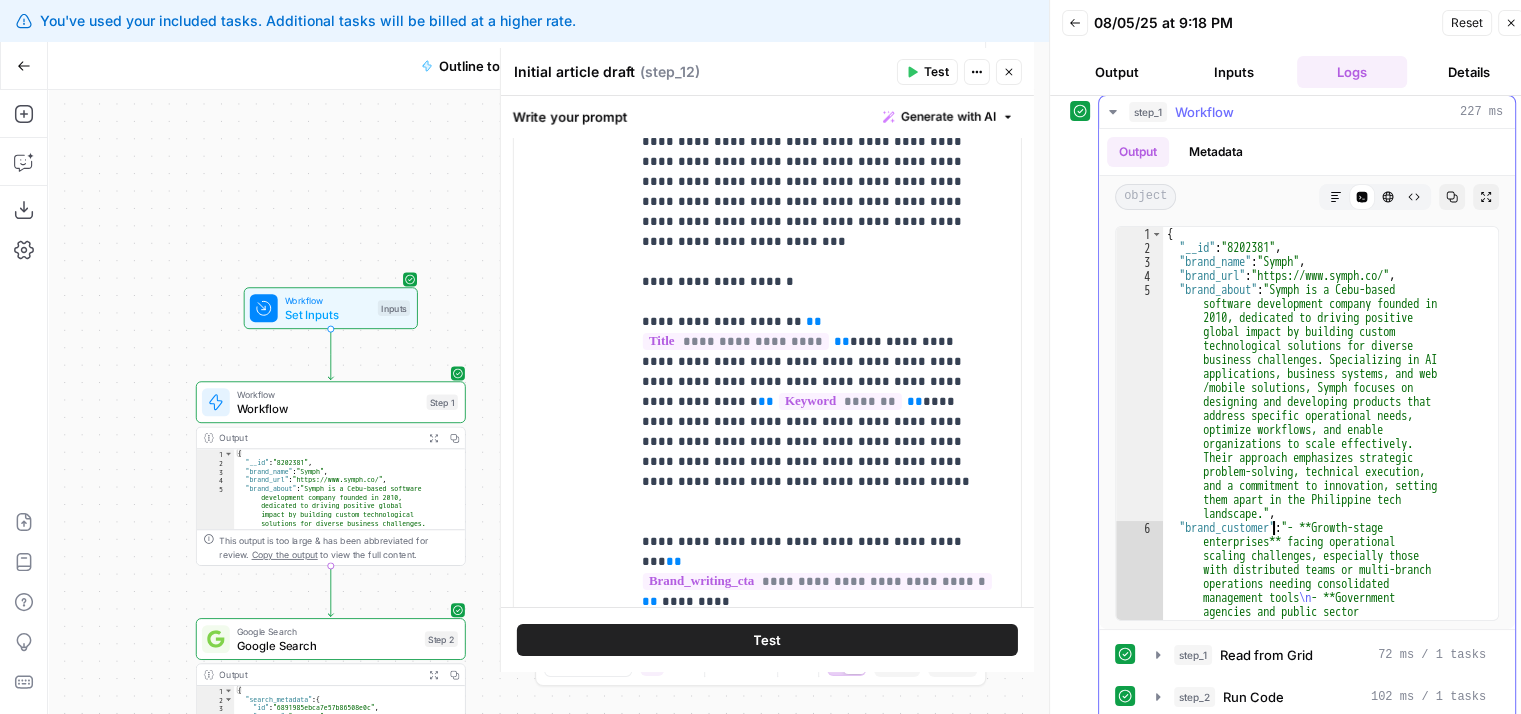 scroll, scrollTop: 0, scrollLeft: 0, axis: both 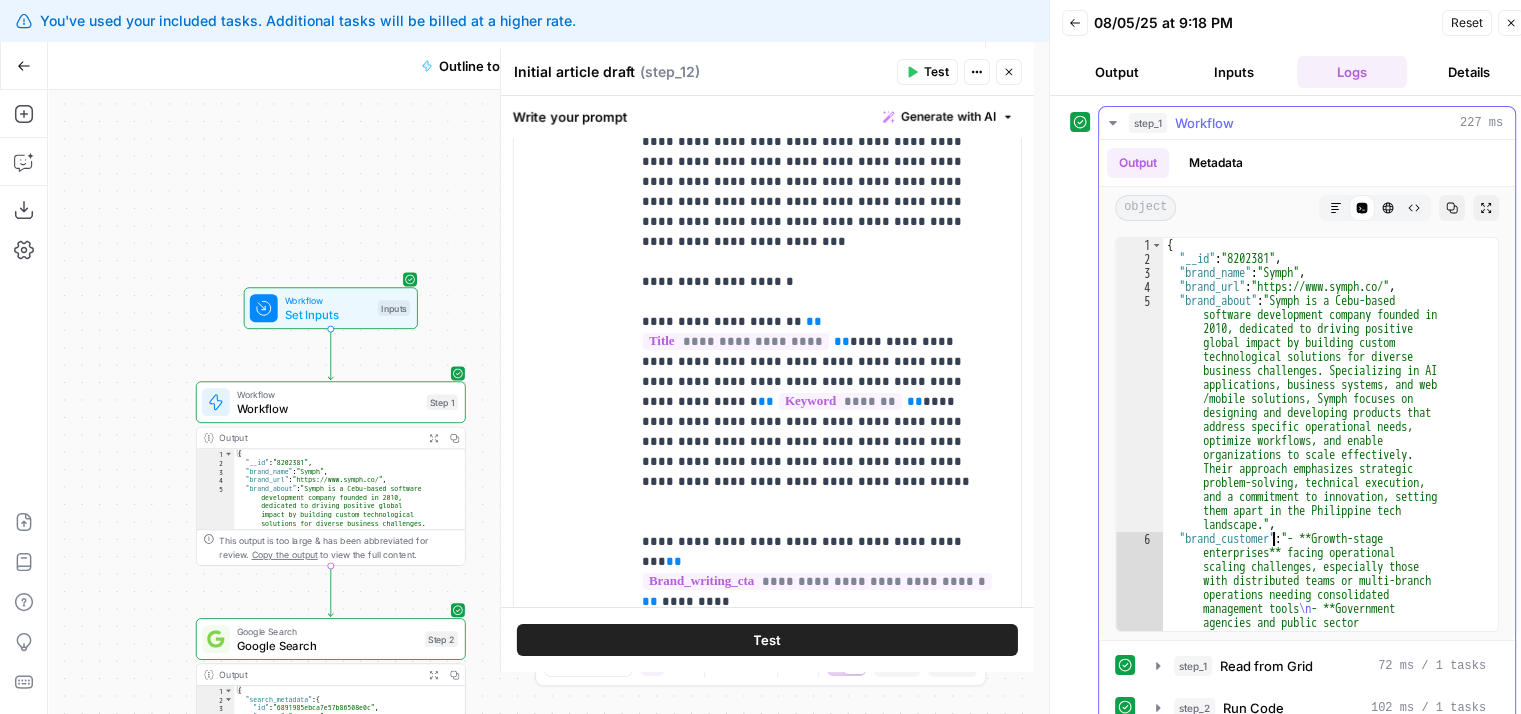 drag, startPoint x: 1269, startPoint y: 531, endPoint x: 1270, endPoint y: 366, distance: 165.00304 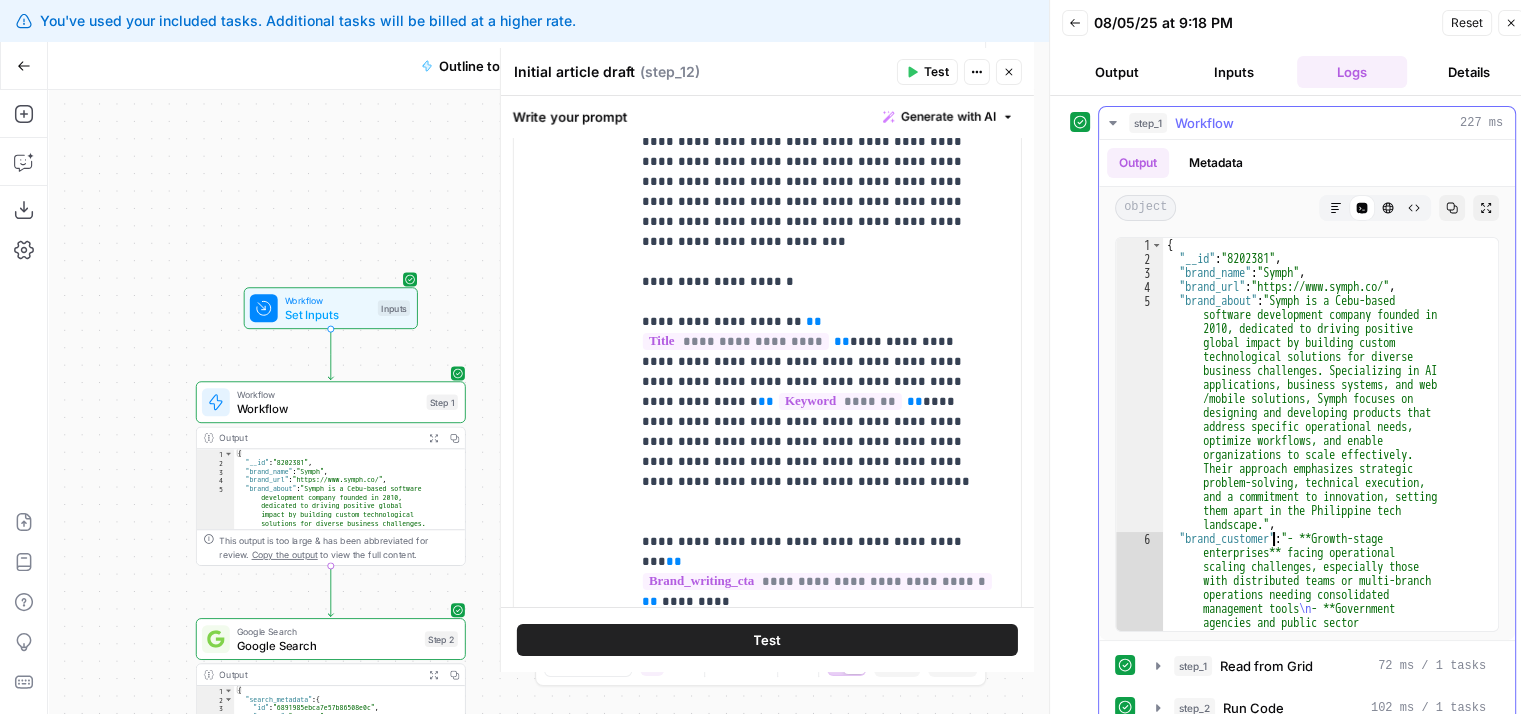 click on "{    "__id" :  "8202381" ,    "brand_name" :  "Symph" ,    "brand_url" :  "https://www.symph.co/" ,    "brand_about" :  "Symph is a Cebu-based         software development company founded in         2010, dedicated to driving positive         global impact by building custom         technological solutions for diverse         business challenges. Specializing in AI         applications, business systems, and web        /mobile solutions, Symph focuses on         designing and developing products that         address specific operational needs,         optimize workflows, and enable         organizations to scale effectively.         Their approach emphasizes strategic         problem-solving, technical execution,         and a commitment to innovation, setting         them apart in the Philippine tech         landscape." ,    "brand_customer" :  "- **Growth-stage         enterprises** facing operational  \n ," at bounding box center (1323, 575) 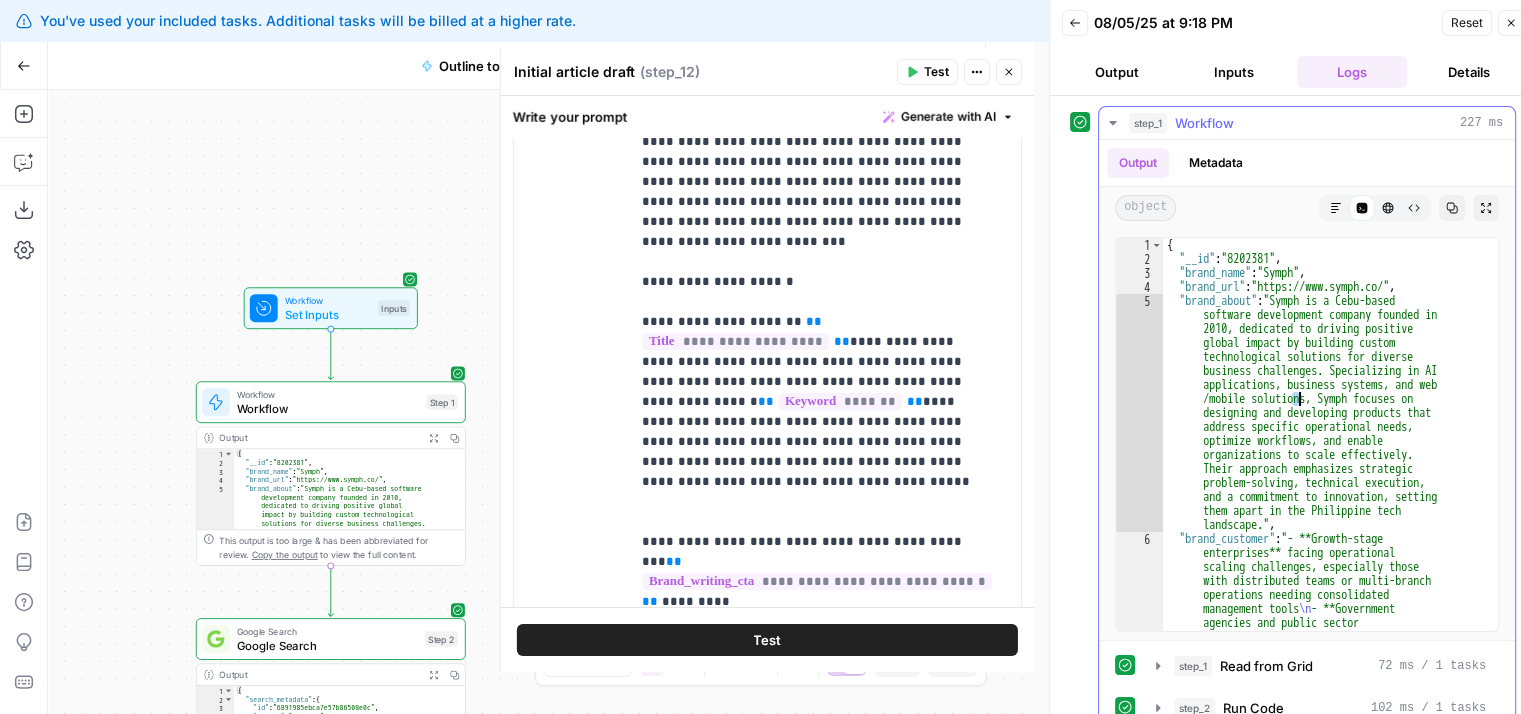click on "{    "__id" :  "8202381" ,    "brand_name" :  "Symph" ,    "brand_url" :  "https://www.symph.co/" ,    "brand_about" :  "Symph is a Cebu-based         software development company founded in         2010, dedicated to driving positive         global impact by building custom         technological solutions for diverse         business challenges. Specializing in AI         applications, business systems, and web        /mobile solutions, Symph focuses on         designing and developing products that         address specific operational needs,         optimize workflows, and enable         organizations to scale effectively.         Their approach emphasizes strategic         problem-solving, technical execution,         and a commitment to innovation, setting         them apart in the Philippine tech         landscape." ,    "brand_customer" :  "- **Growth-stage         enterprises** facing operational  \n ," at bounding box center (1323, 575) 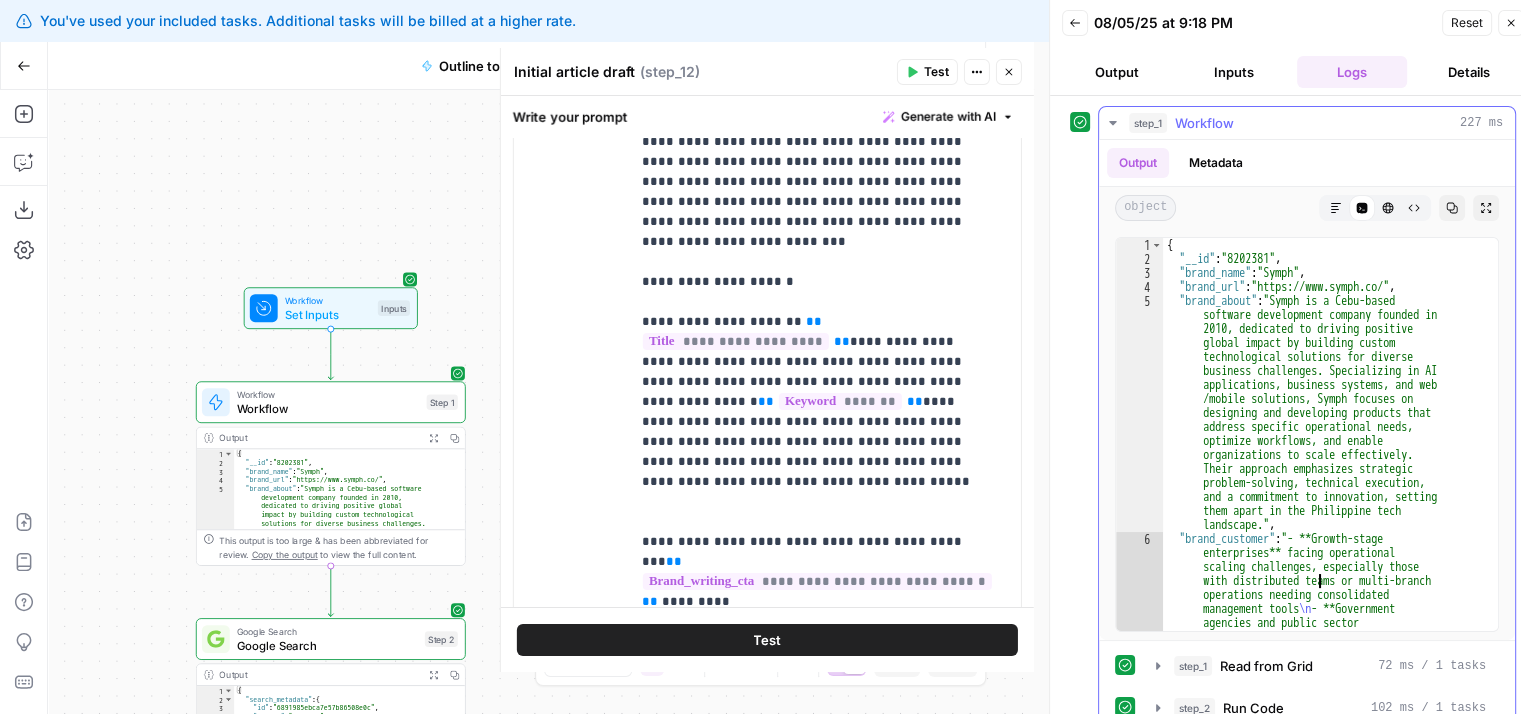 click on "{    "__id" :  "8202381" ,    "brand_name" :  "Symph" ,    "brand_url" :  "https://www.symph.co/" ,    "brand_about" :  "Symph is a Cebu-based         software development company founded in         2010, dedicated to driving positive         global impact by building custom         technological solutions for diverse         business challenges. Specializing in AI         applications, business systems, and web        /mobile solutions, Symph focuses on         designing and developing products that         address specific operational needs,         optimize workflows, and enable         organizations to scale effectively.         Their approach emphasizes strategic         problem-solving, technical execution,         and a commitment to innovation, setting         them apart in the Philippine tech         landscape." ,    "brand_customer" :  "- **Growth-stage         enterprises** facing operational  \n ," at bounding box center [1323, 575] 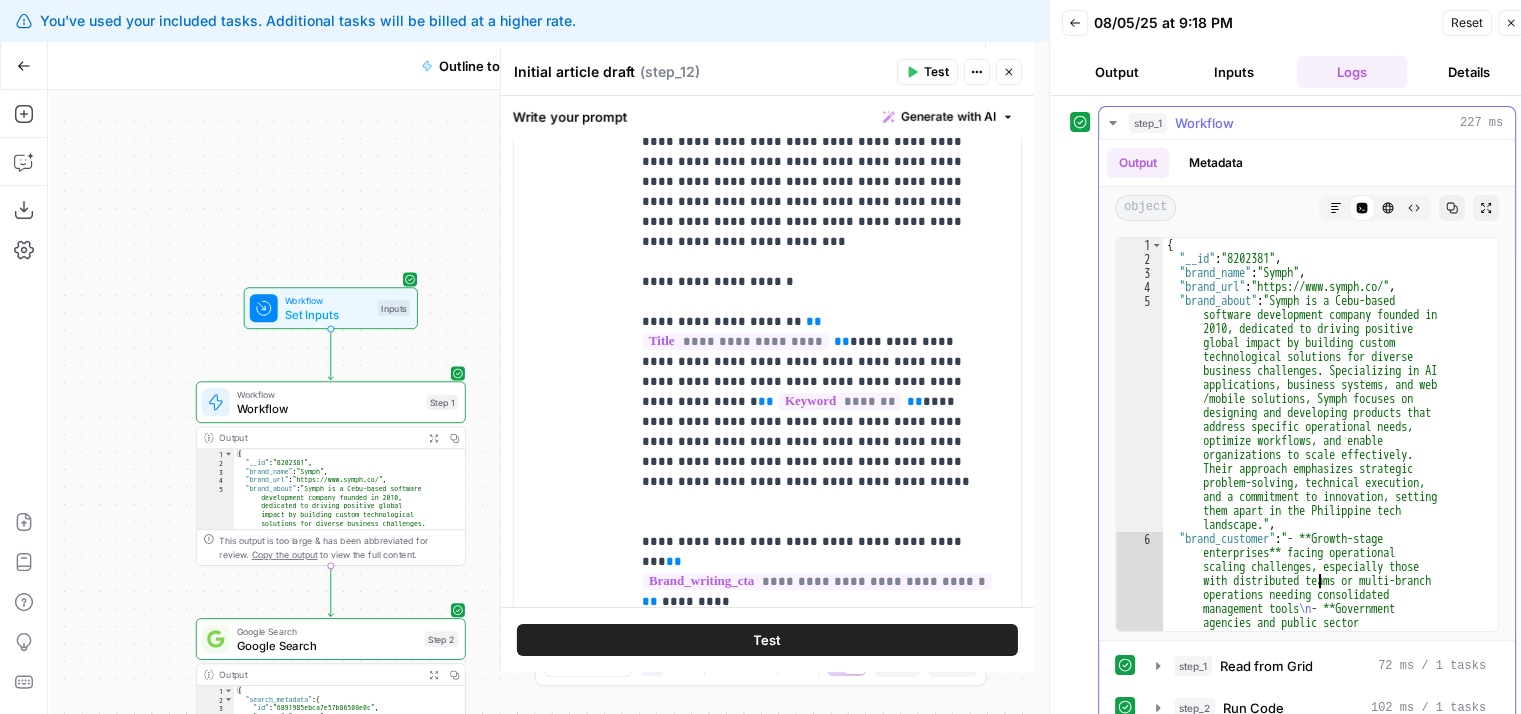 click on "{    "__id" :  "8202381" ,    "brand_name" :  "Symph" ,    "brand_url" :  "https://www.symph.co/" ,    "brand_about" :  "Symph is a Cebu-based         software development company founded in         2010, dedicated to driving positive         global impact by building custom         technological solutions for diverse         business challenges. Specializing in AI         applications, business systems, and web        /mobile solutions, Symph focuses on         designing and developing products that         address specific operational needs,         optimize workflows, and enable         organizations to scale effectively.         Their approach emphasizes strategic         problem-solving, technical execution,         and a commitment to innovation, setting         them apart in the Philippine tech         landscape." ,    "brand_customer" :  "- **Growth-stage         enterprises** facing operational  \n ," at bounding box center (1323, 575) 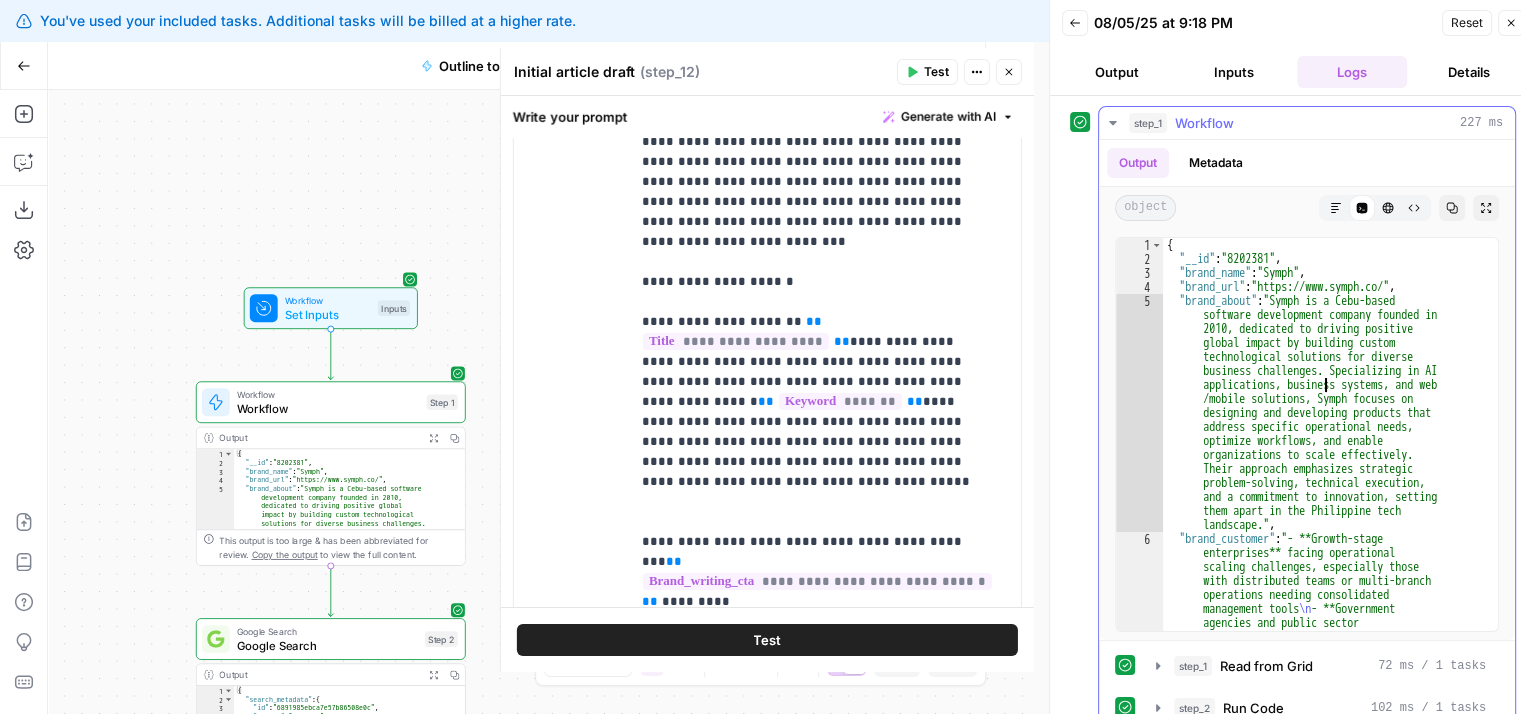 click on "{    "__id" :  "8202381" ,    "brand_name" :  "Symph" ,    "brand_url" :  "https://www.symph.co/" ,    "brand_about" :  "Symph is a Cebu-based         software development company founded in         2010, dedicated to driving positive         global impact by building custom         technological solutions for diverse         business challenges. Specializing in AI         applications, business systems, and web        /mobile solutions, Symph focuses on         designing and developing products that         address specific operational needs,         optimize workflows, and enable         organizations to scale effectively.         Their approach emphasizes strategic         problem-solving, technical execution,         and a commitment to innovation, setting         them apart in the Philippine tech         landscape." ,    "brand_customer" :  "- **Growth-stage         enterprises** facing operational  \n ," at bounding box center [1323, 575] 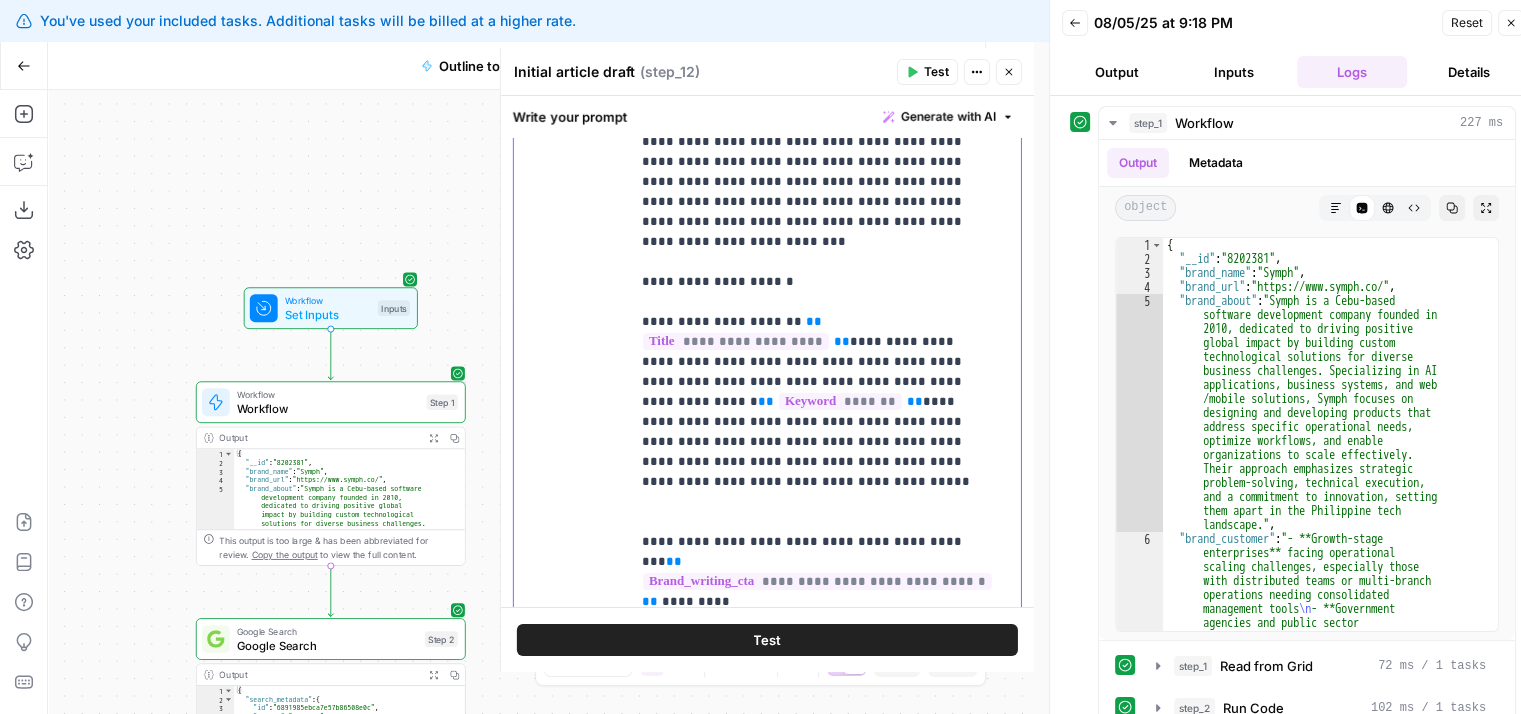 scroll, scrollTop: 4916, scrollLeft: 0, axis: vertical 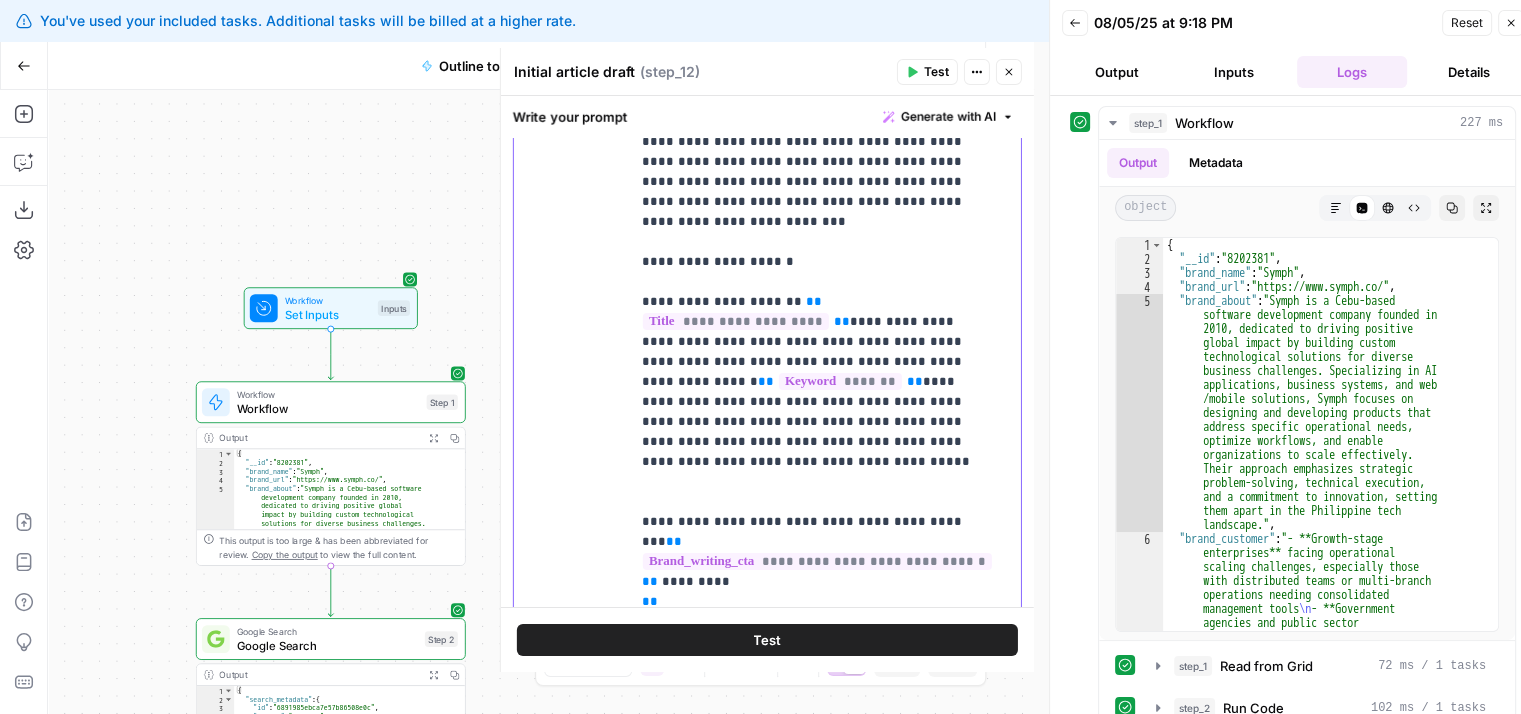 drag, startPoint x: 820, startPoint y: 429, endPoint x: 828, endPoint y: 513, distance: 84.38009 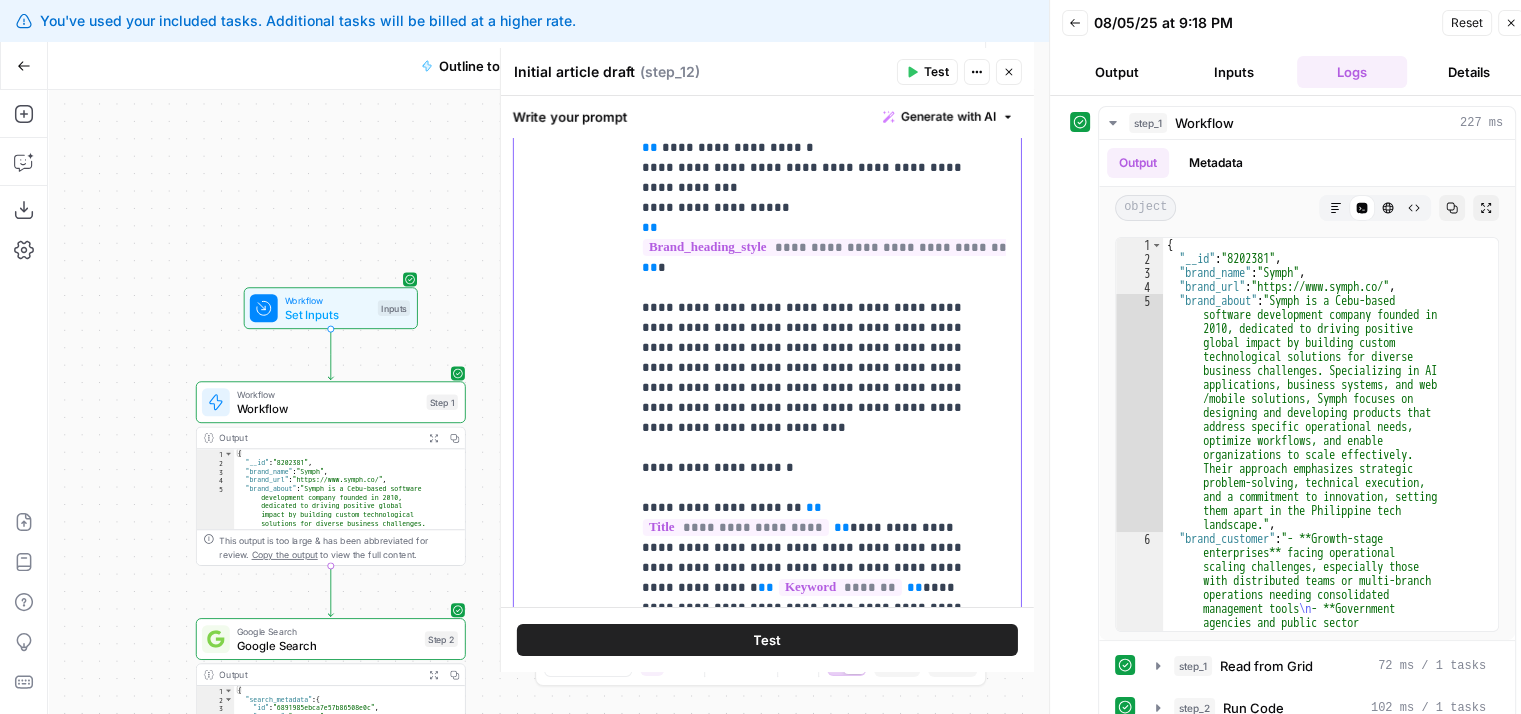 drag, startPoint x: 760, startPoint y: 452, endPoint x: 764, endPoint y: 300, distance: 152.05263 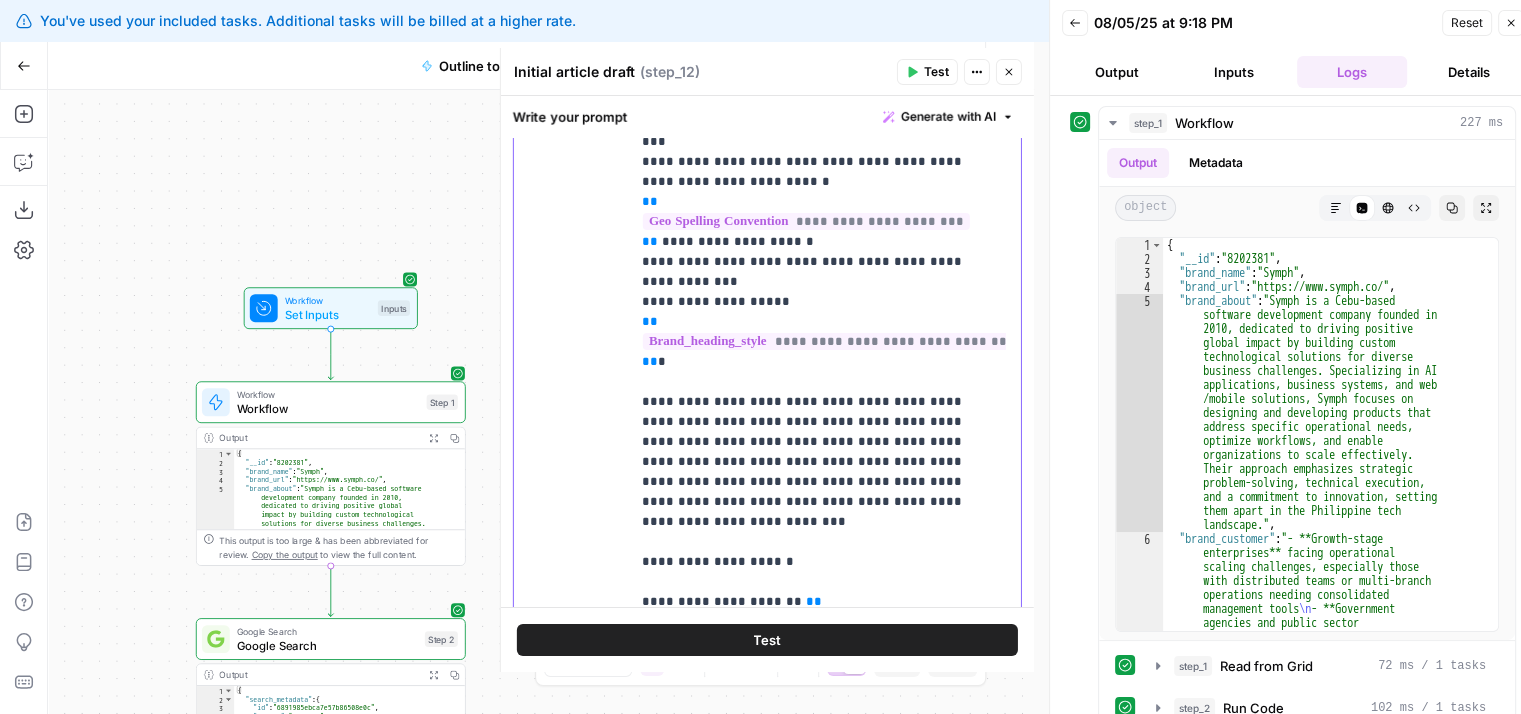 click on "**********" at bounding box center (810, -1818) 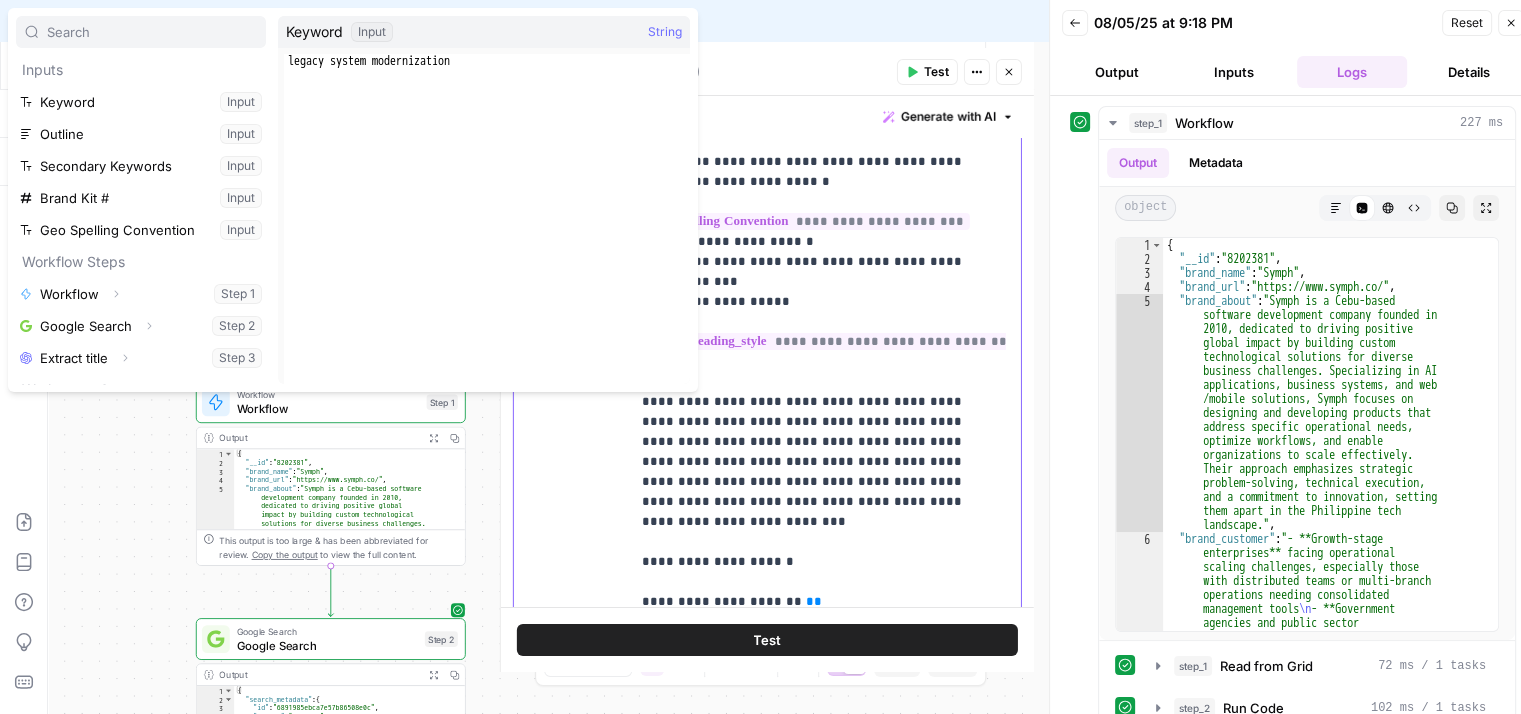 click on "**********" at bounding box center (810, -1818) 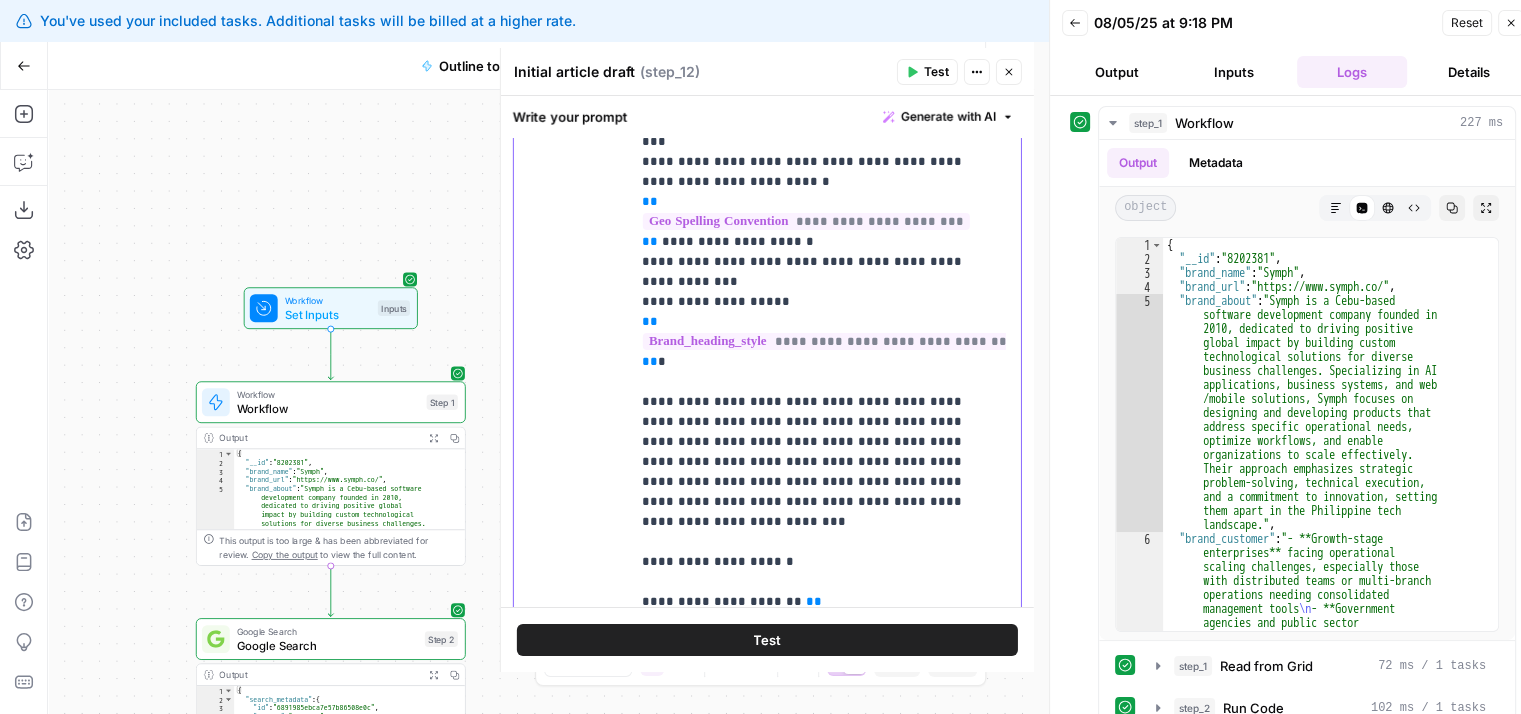 click on "**********" at bounding box center (832, 1001) 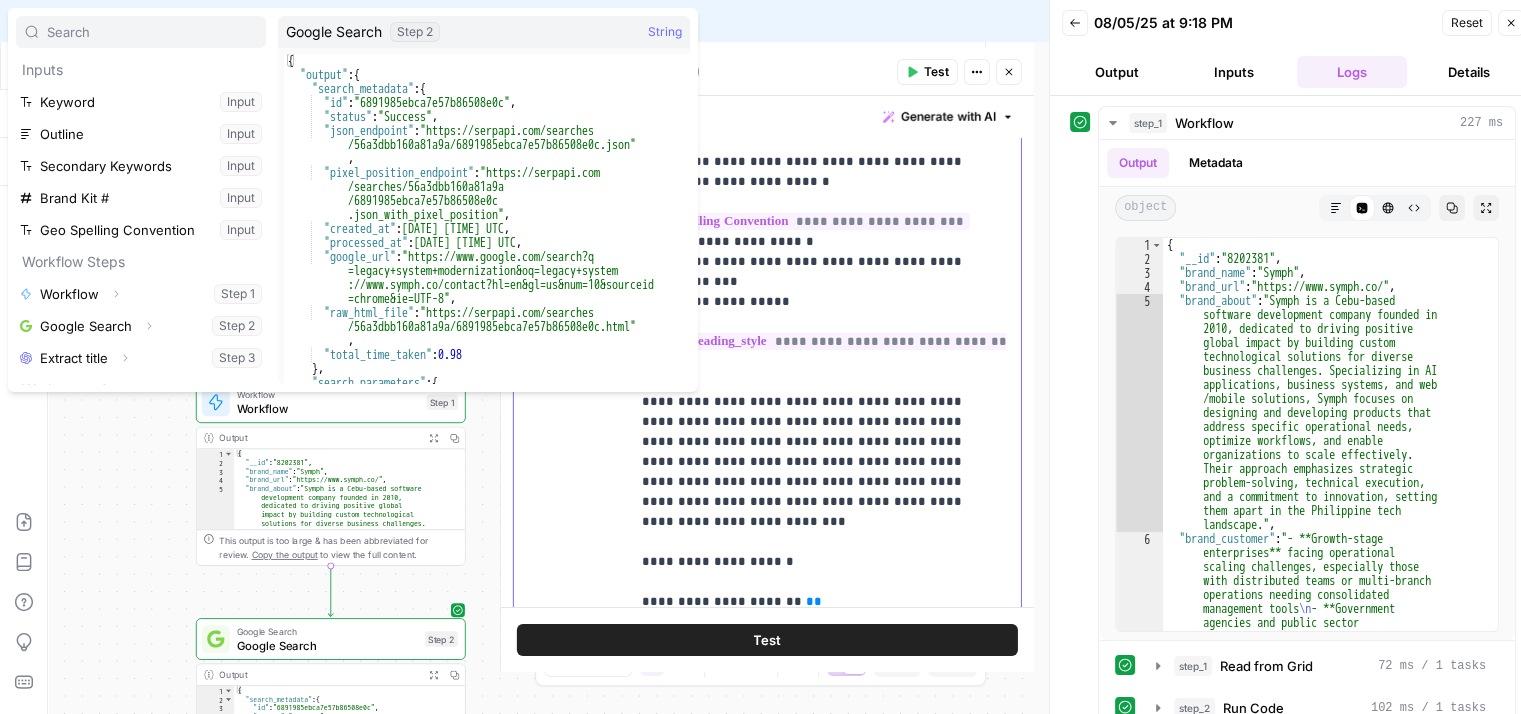 click on "**********" at bounding box center (810, -1818) 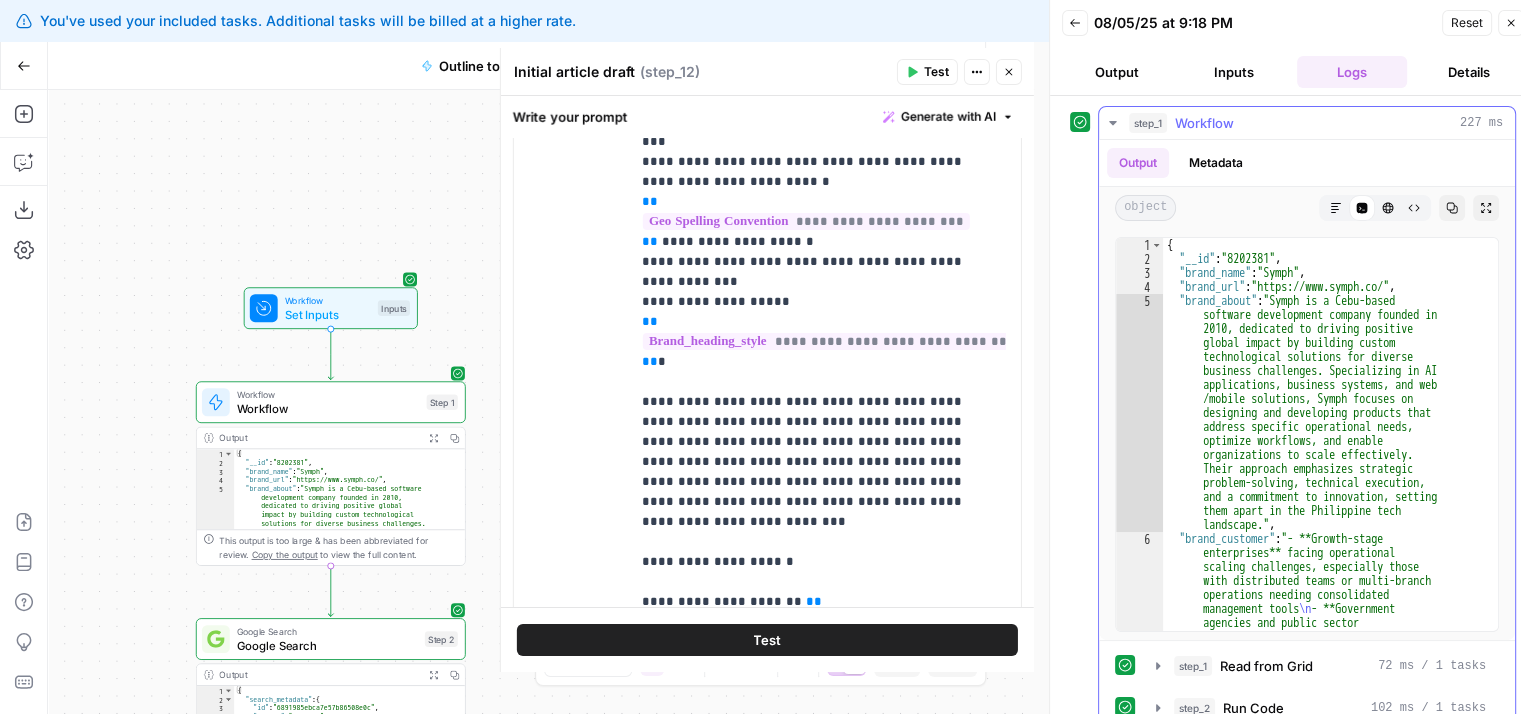 scroll, scrollTop: 11, scrollLeft: 0, axis: vertical 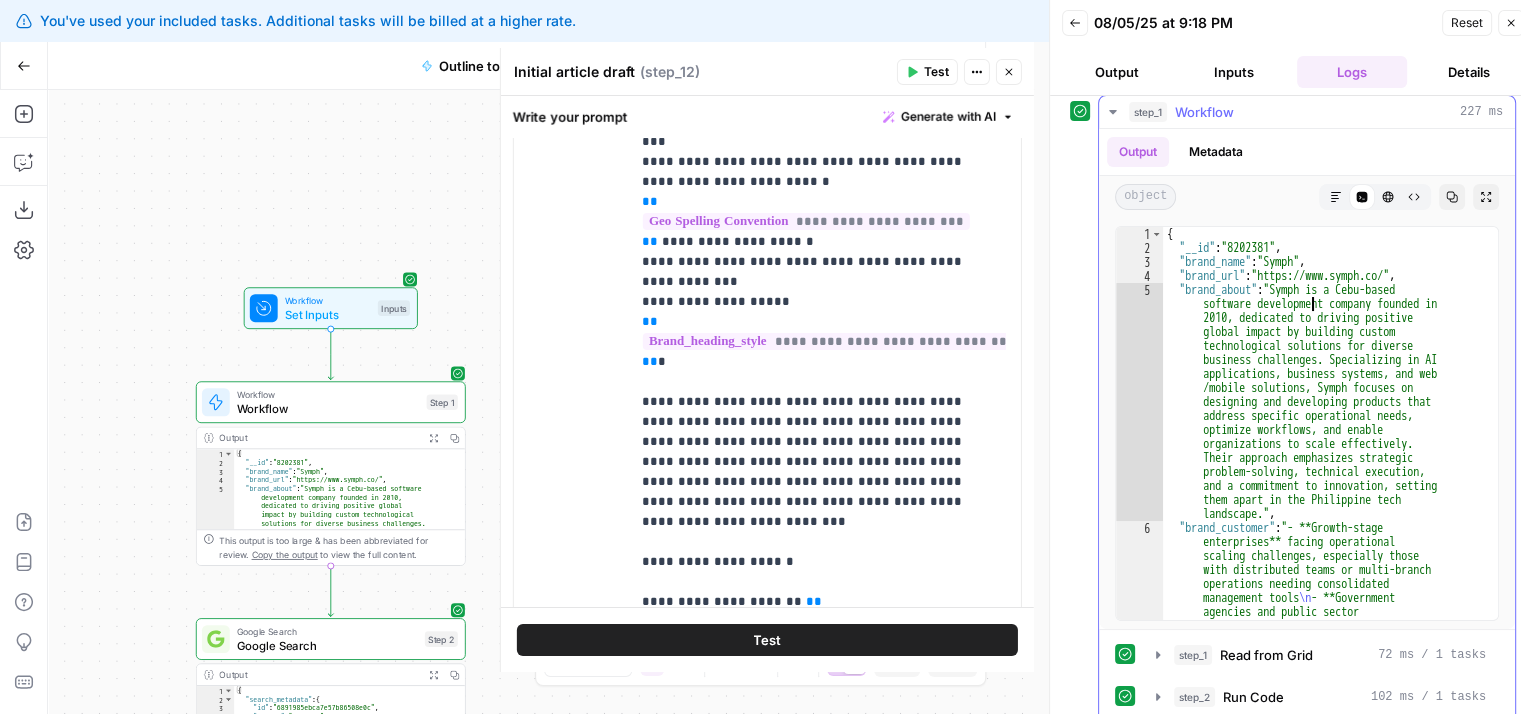 drag, startPoint x: 1308, startPoint y: 408, endPoint x: 1306, endPoint y: 503, distance: 95.02105 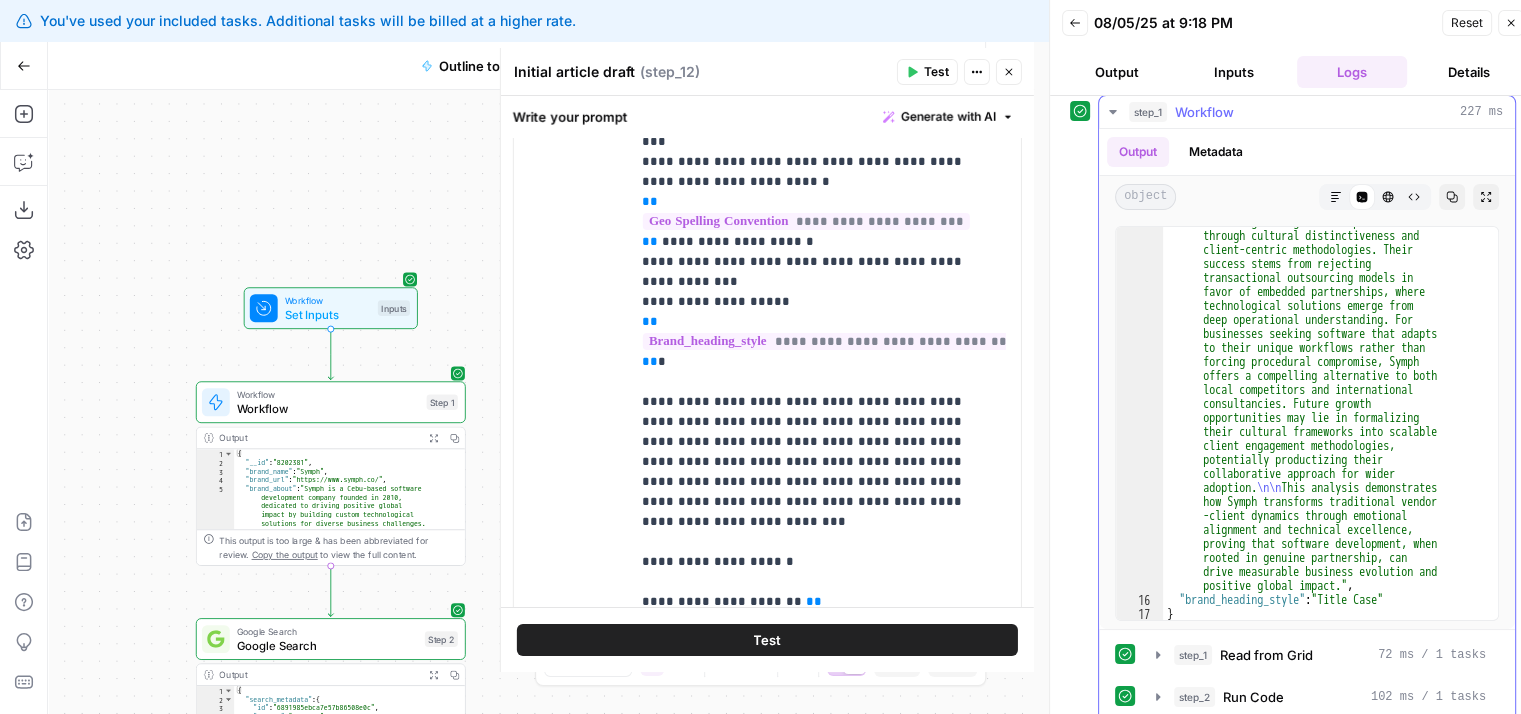 scroll, scrollTop: 4281, scrollLeft: 0, axis: vertical 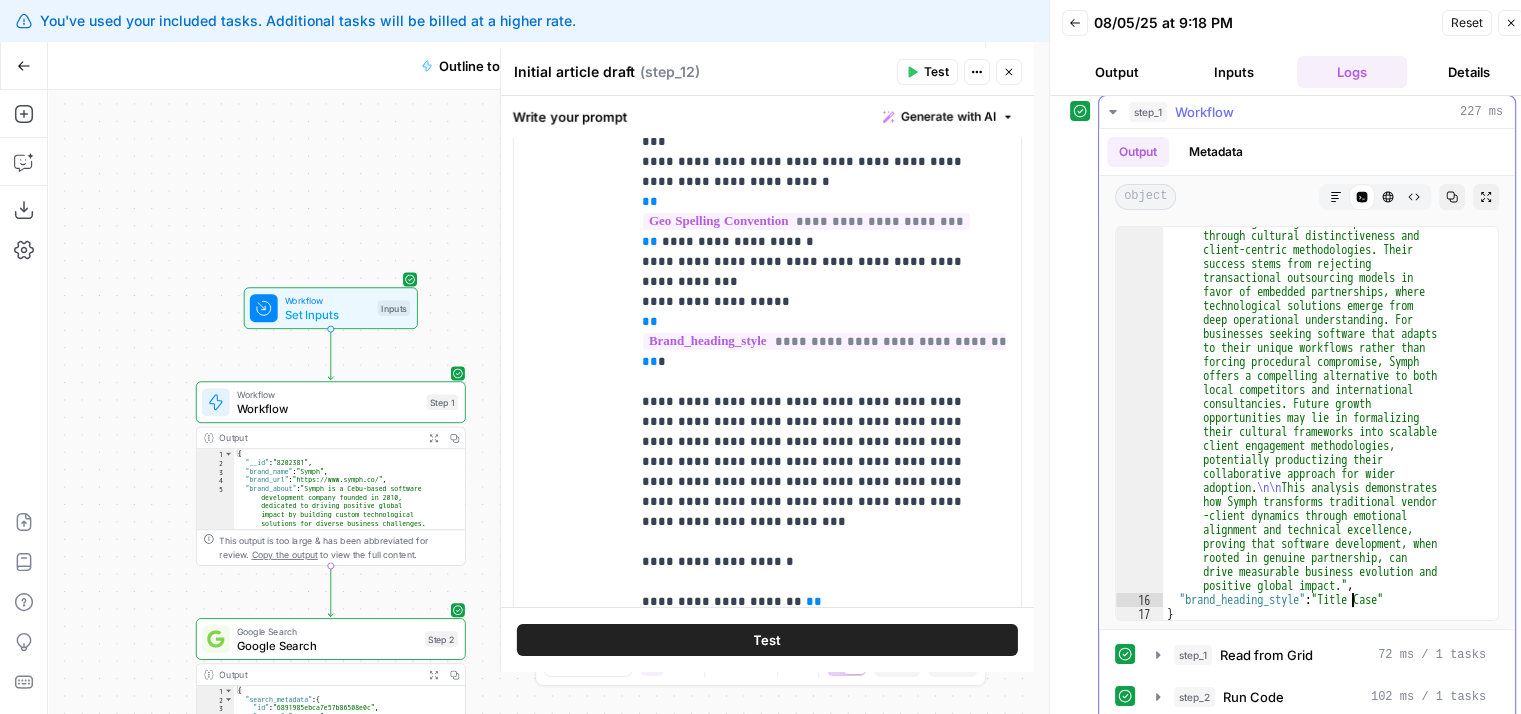 click on ""brand_writing_sample_body" :  "##         Comprehensive Brand Analysis of Symph:         Driving Global Impact Through Custom         Software Solutions \n\n Symph, a Cebu        -based software development company         founded in 2010, has established itself         as a leader in creating tailored         technological solutions for diverse         business challenges. This analysis         synthesizes information from their         official website, blog content, client         testimonials, and industry comparisons         to present a detailed brand profile.         The company's evolution from a small         team to a 31-member organization         reflects its commitment to innovation         and client-centric development,         positioning it uniquely in the         competitive Philippine tech landscape        . \n\n ### Mission and Core         Services \n        \"" at bounding box center (1323, -785) 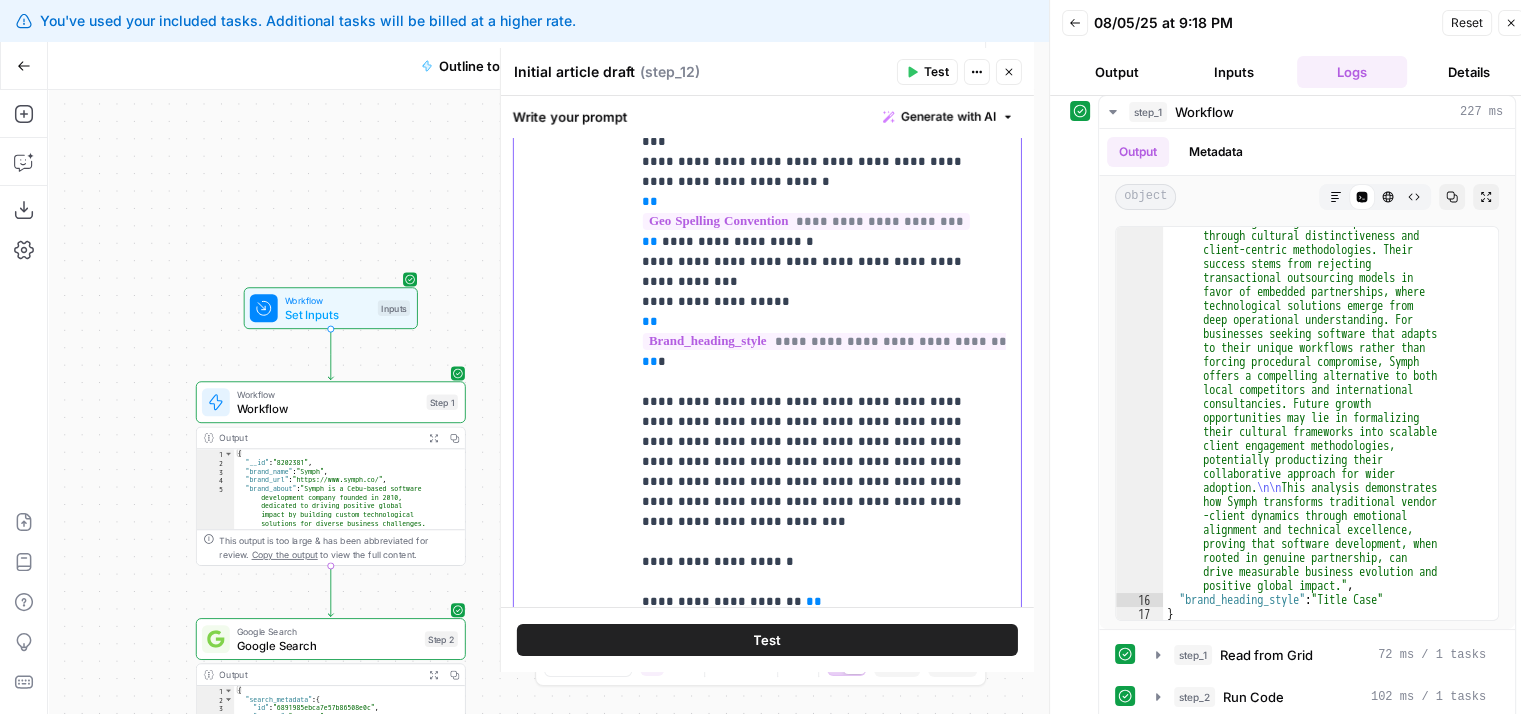 drag, startPoint x: 651, startPoint y: 480, endPoint x: 632, endPoint y: 441, distance: 43.382023 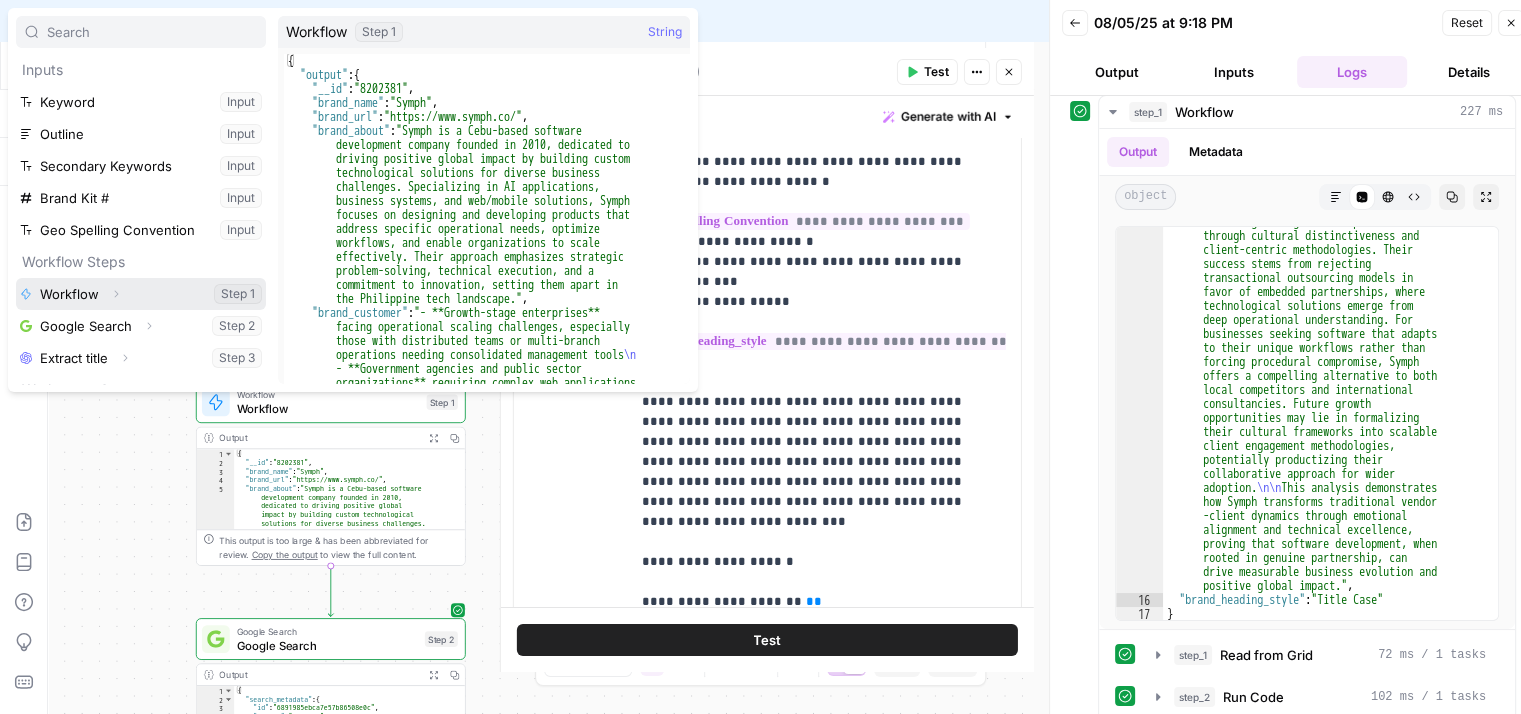 click 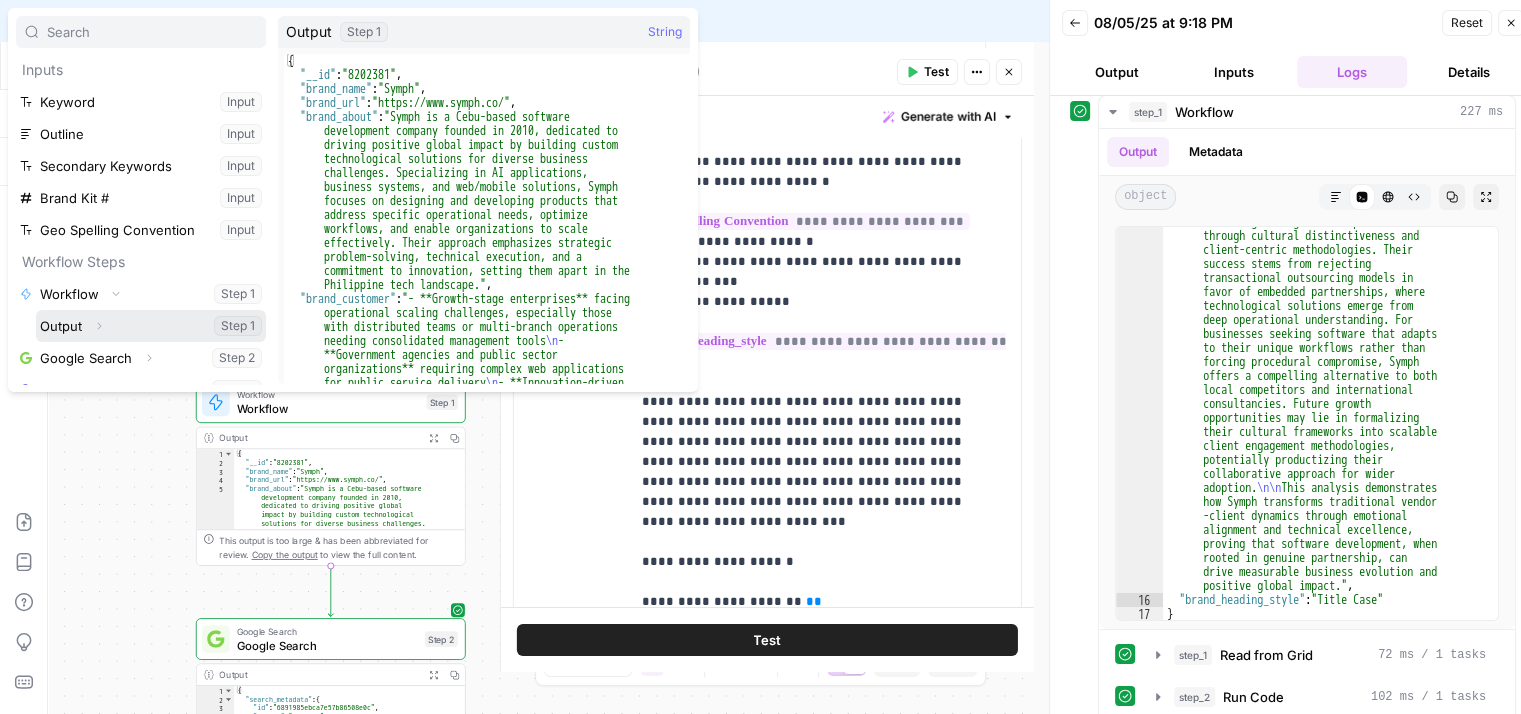 click 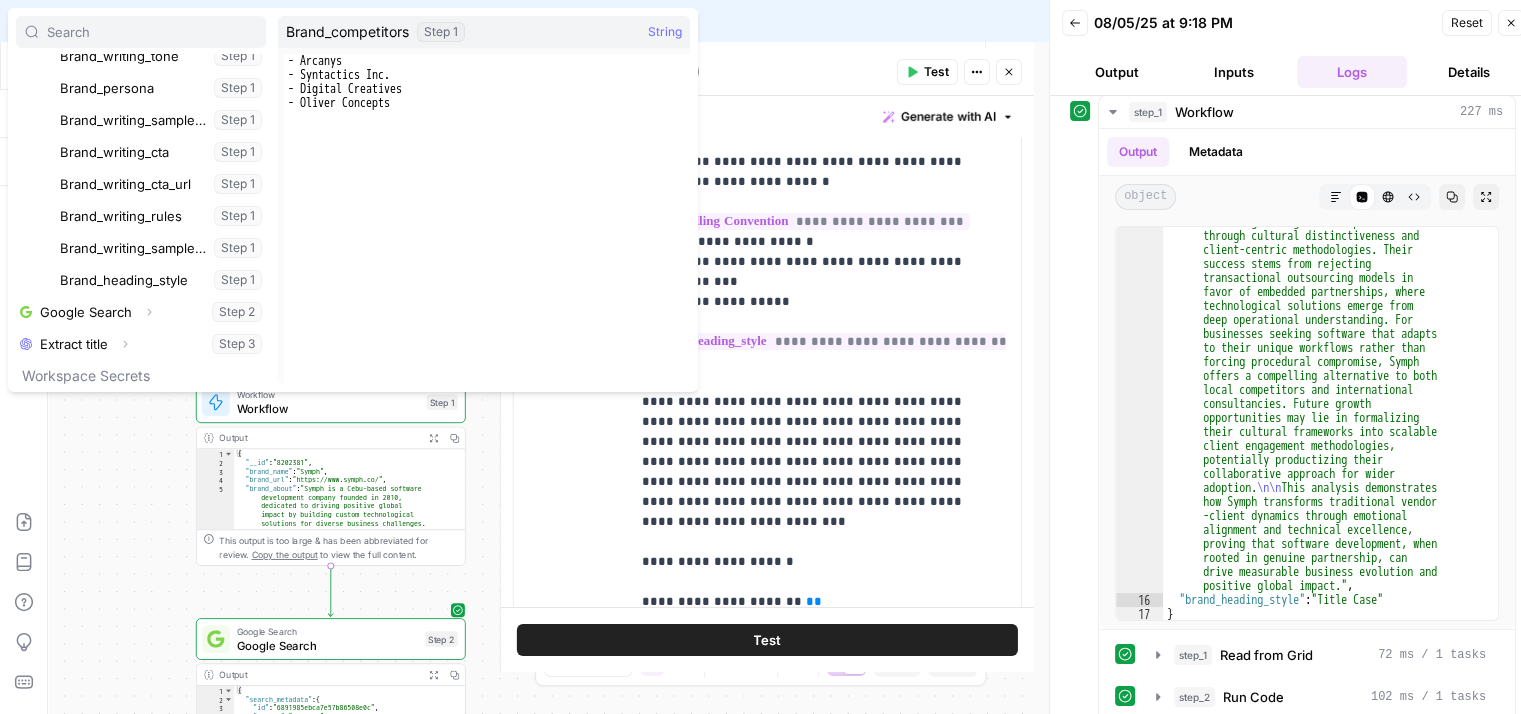 scroll, scrollTop: 536, scrollLeft: 0, axis: vertical 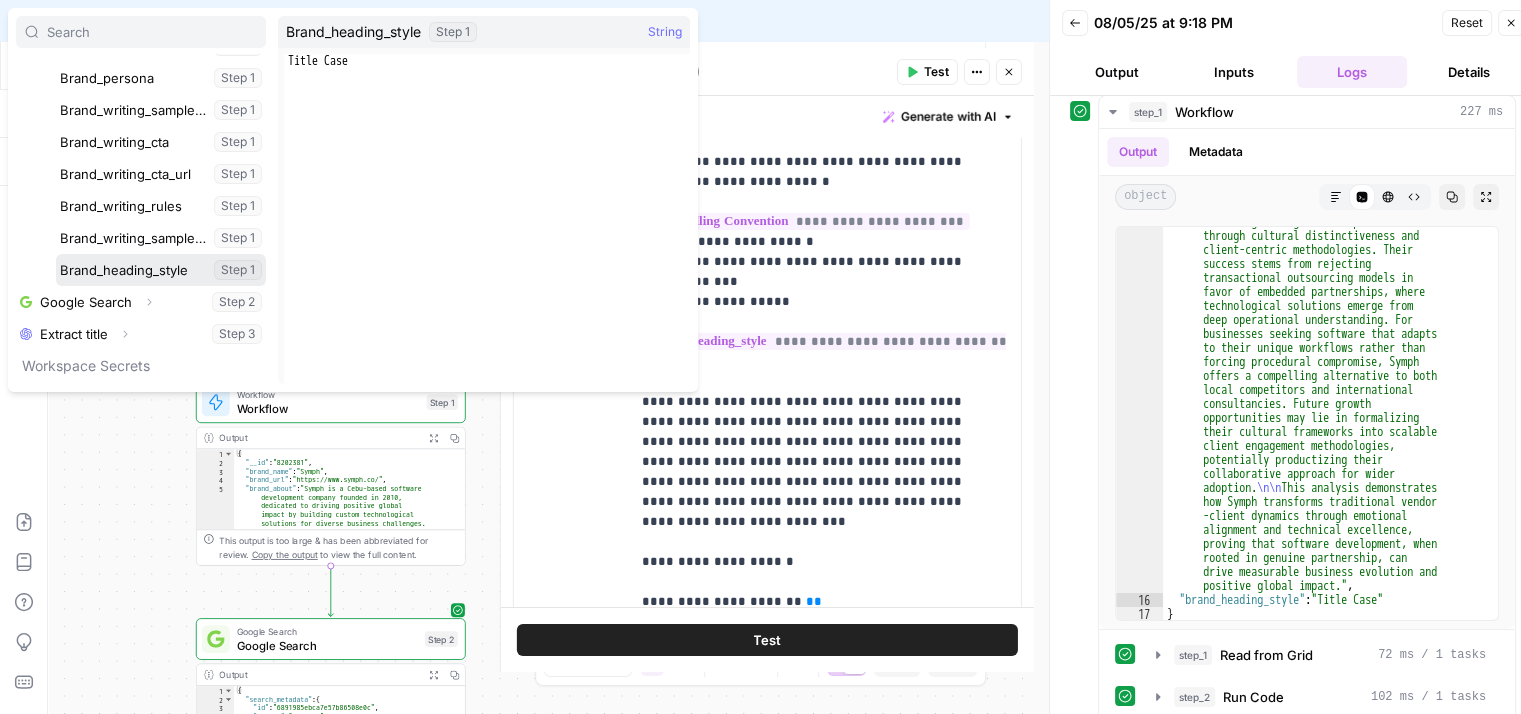 click at bounding box center (161, 270) 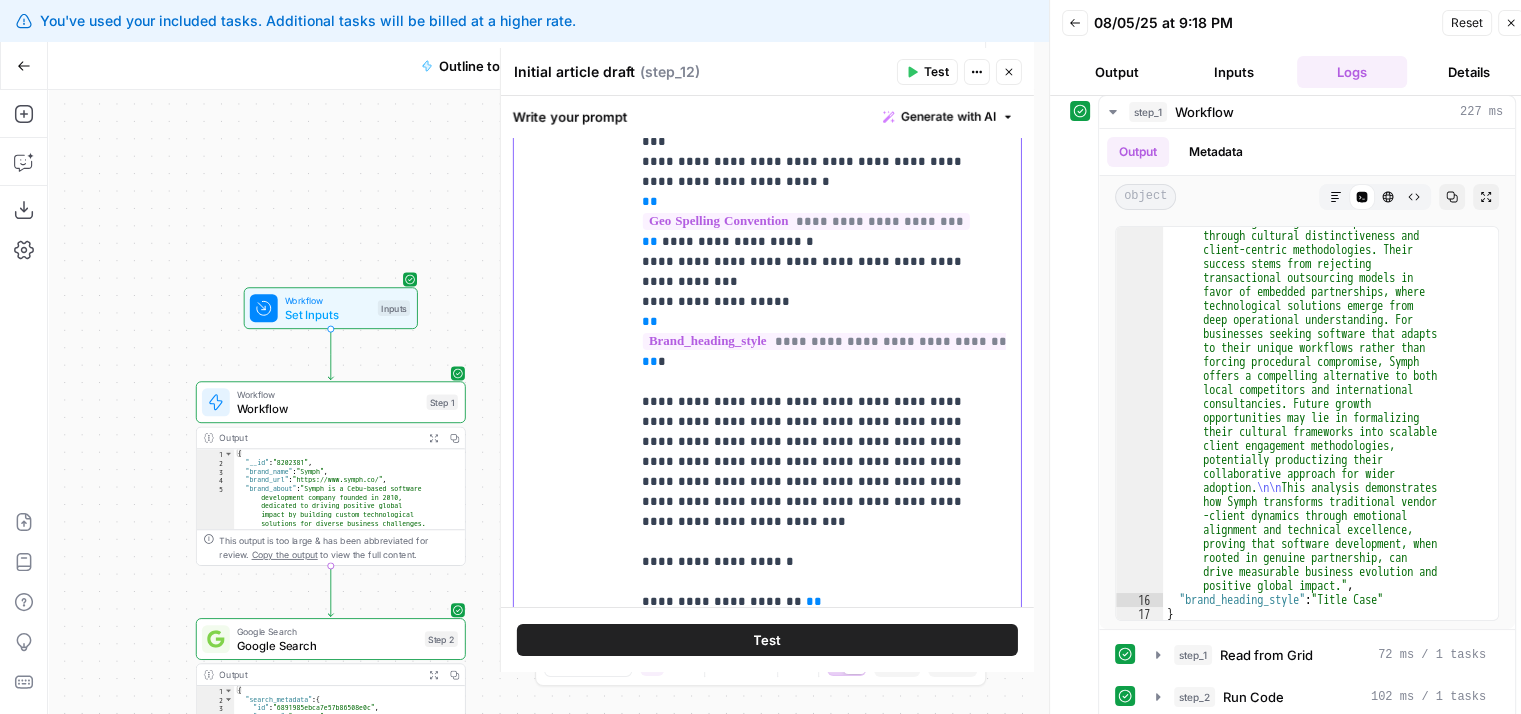 click on "**********" at bounding box center [832, 1001] 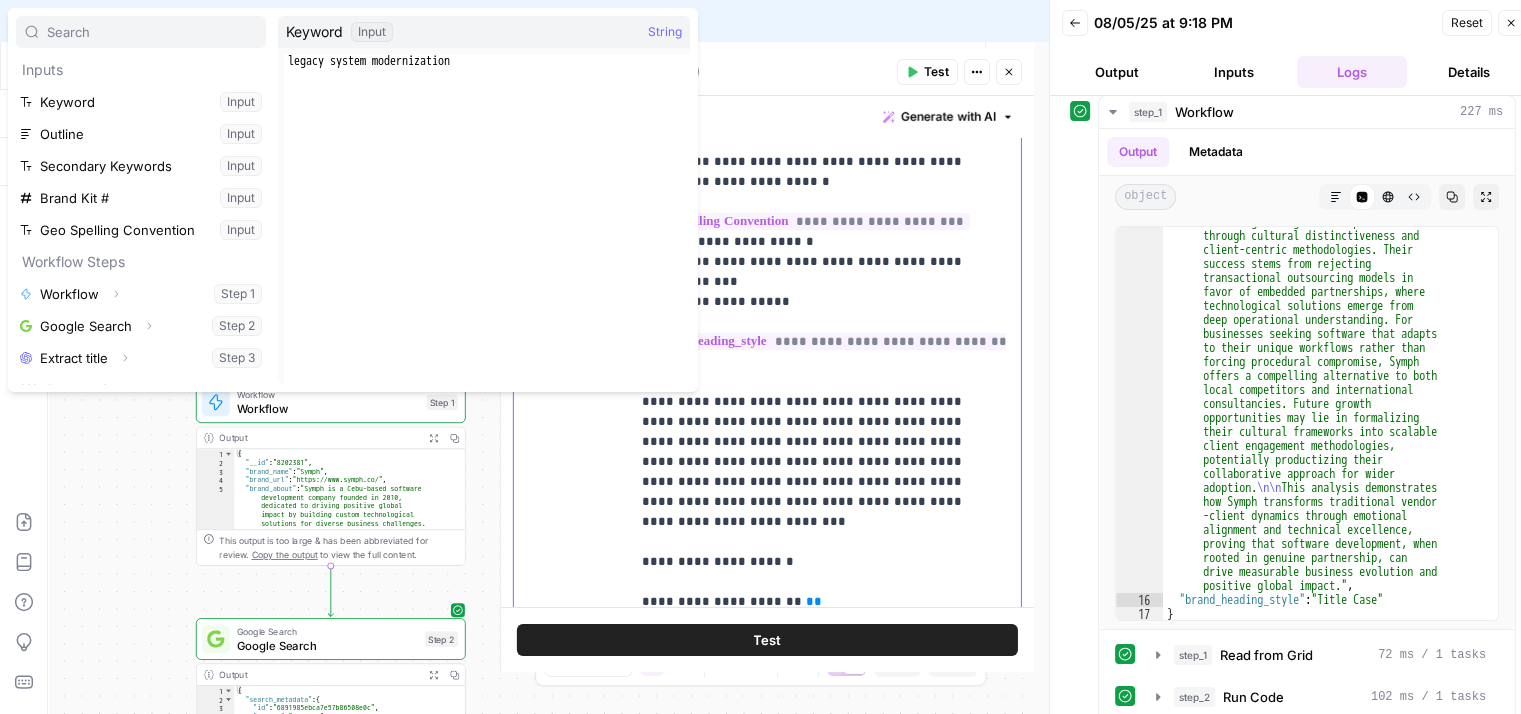 click on "**********" at bounding box center (810, -1818) 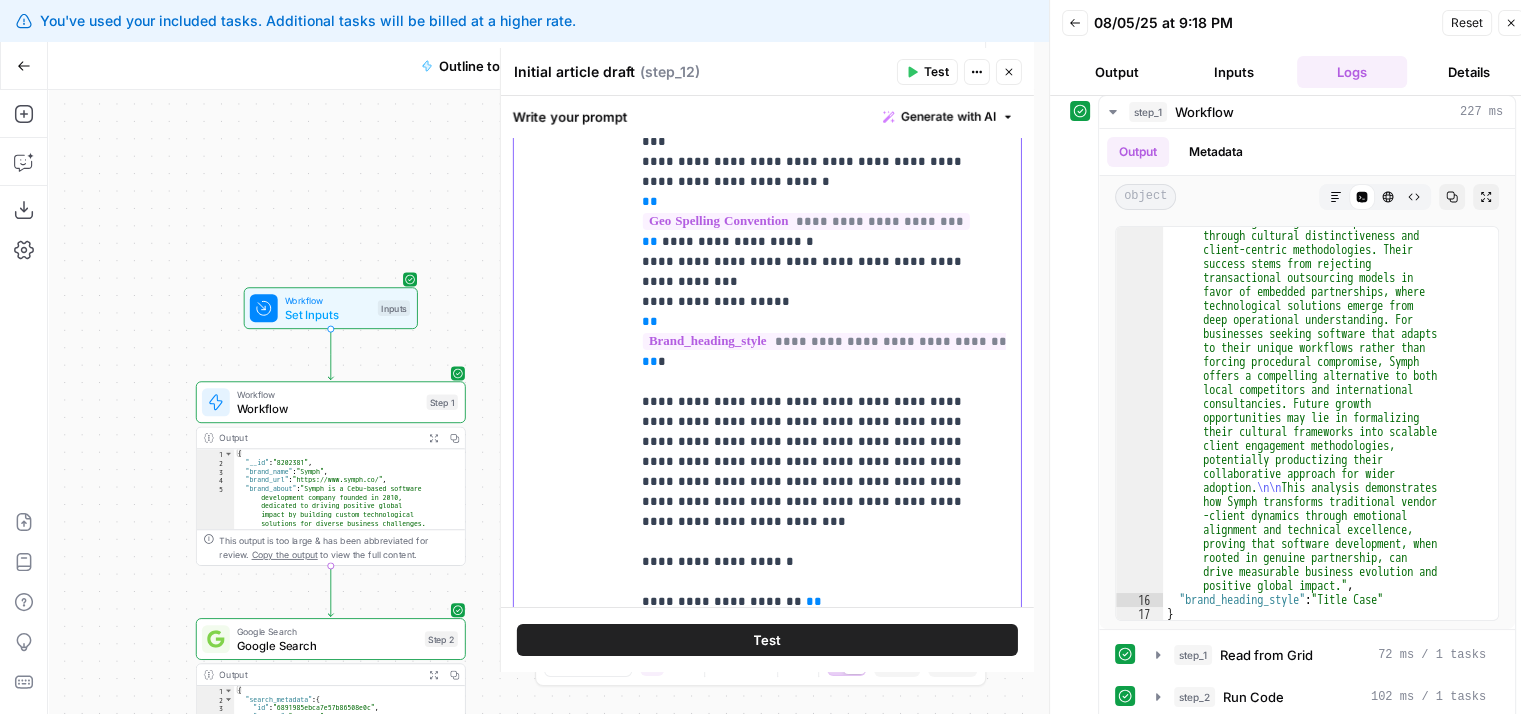 click on "**********" at bounding box center [810, -1818] 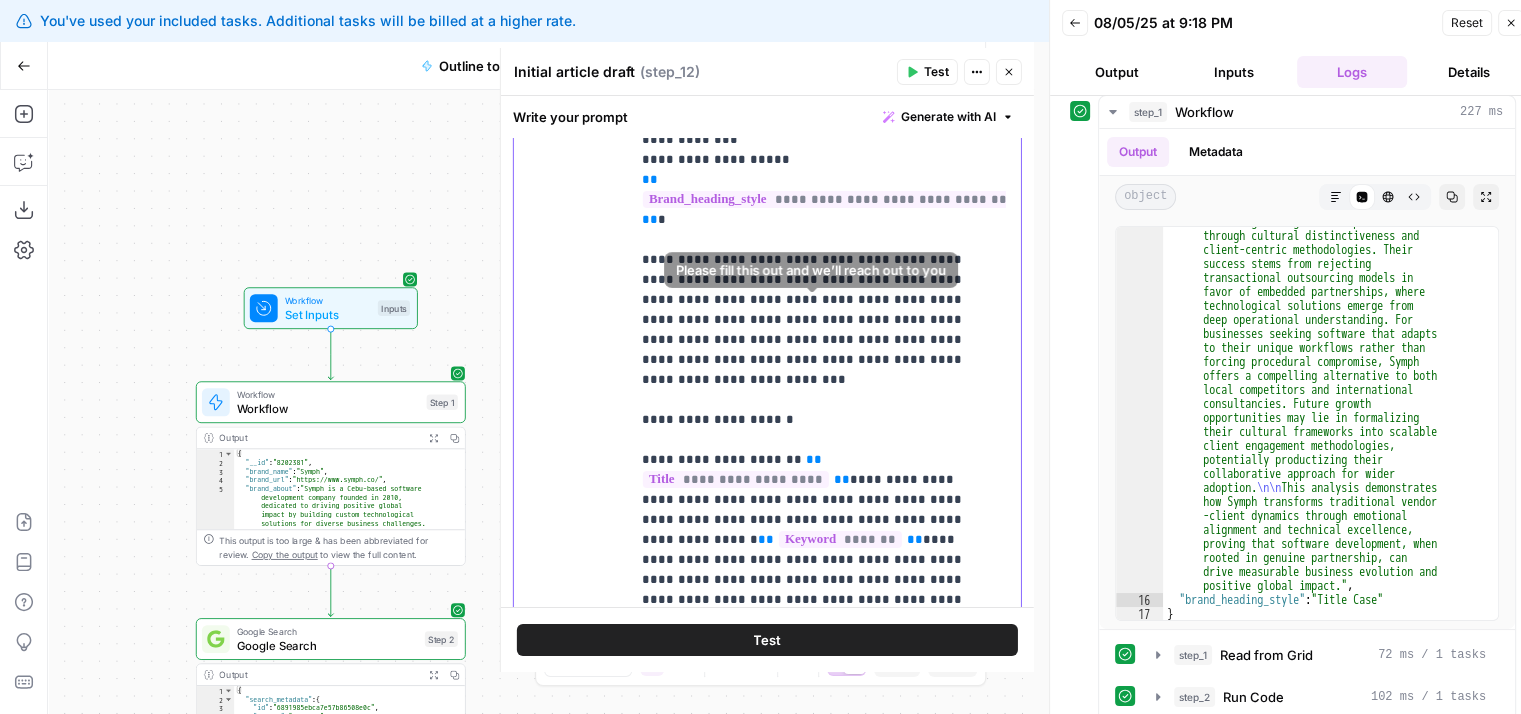 scroll, scrollTop: 4916, scrollLeft: 0, axis: vertical 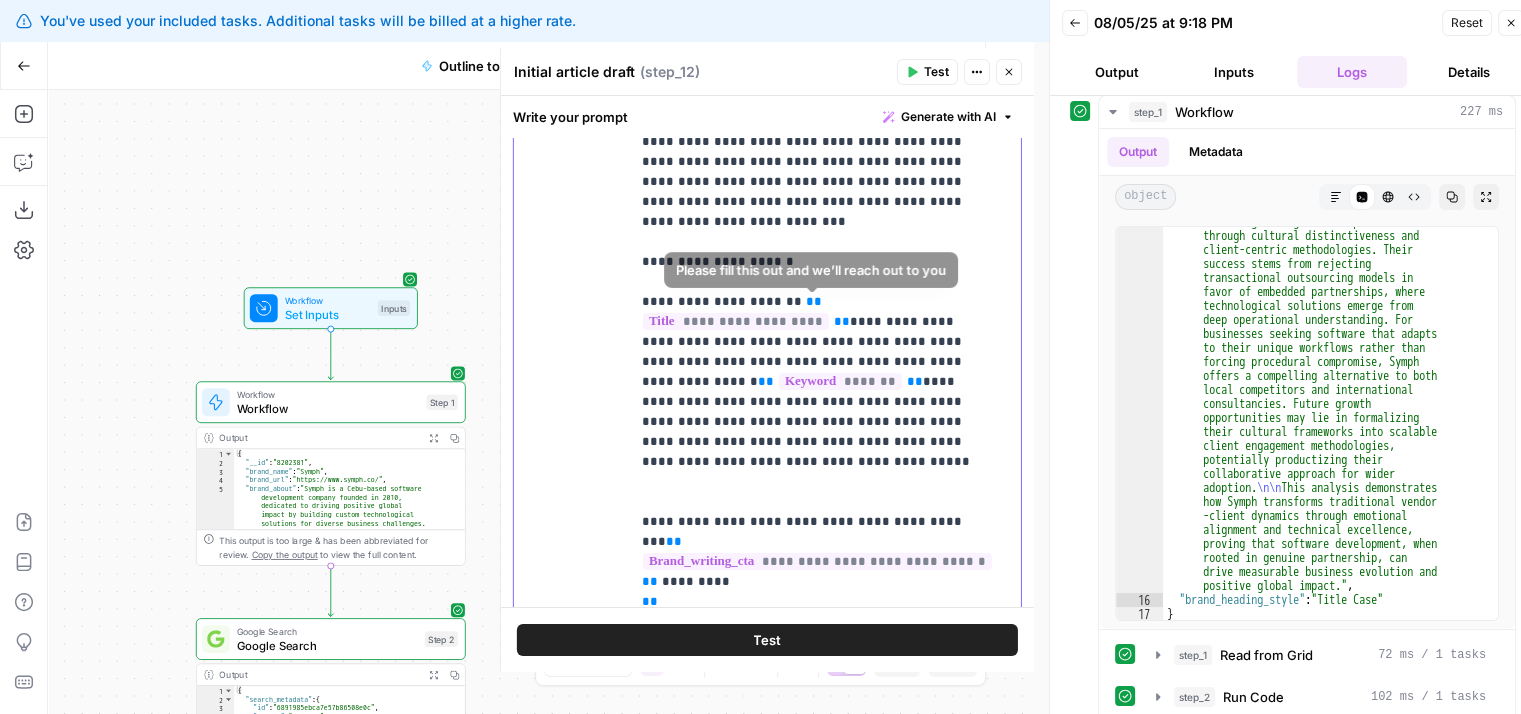 drag, startPoint x: 799, startPoint y: 427, endPoint x: 792, endPoint y: 477, distance: 50.48762 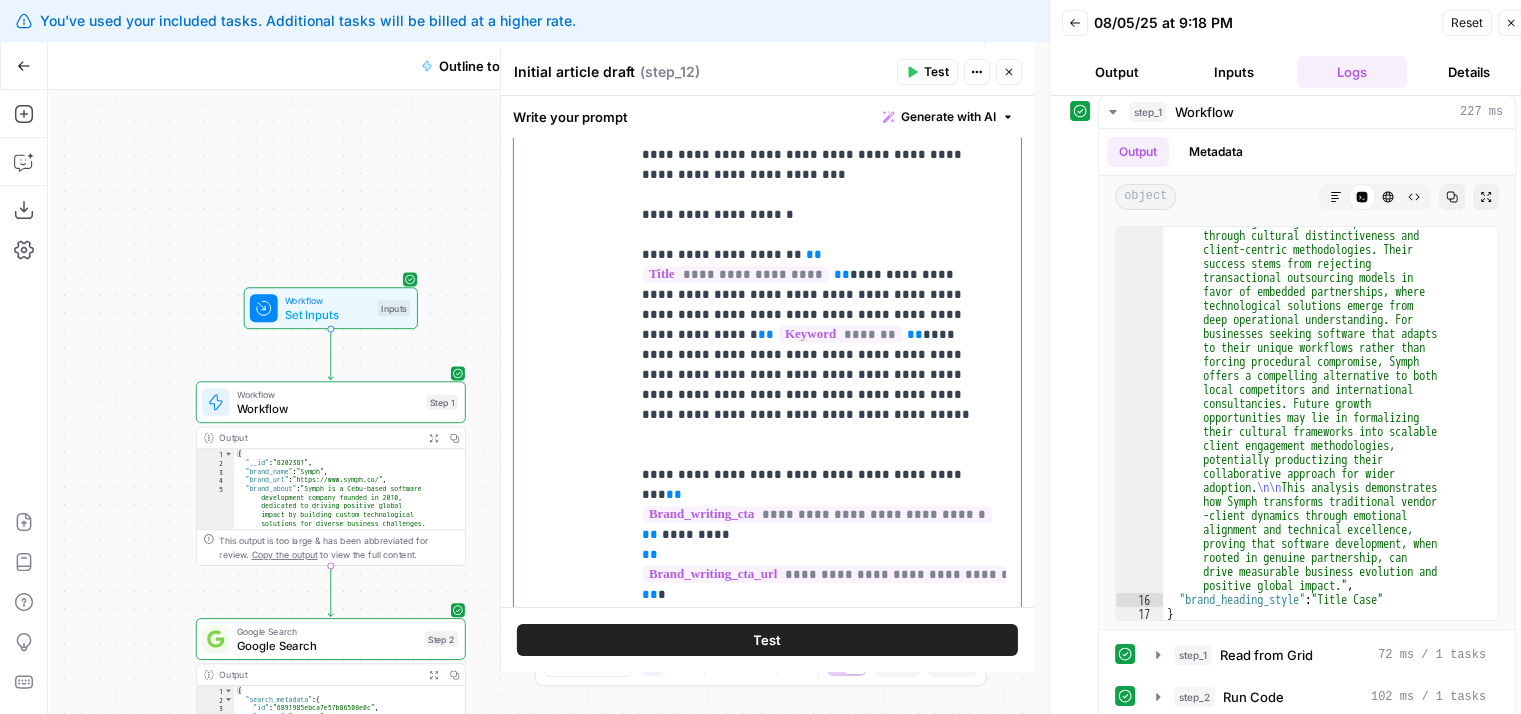 drag, startPoint x: 792, startPoint y: 395, endPoint x: 795, endPoint y: 500, distance: 105.04285 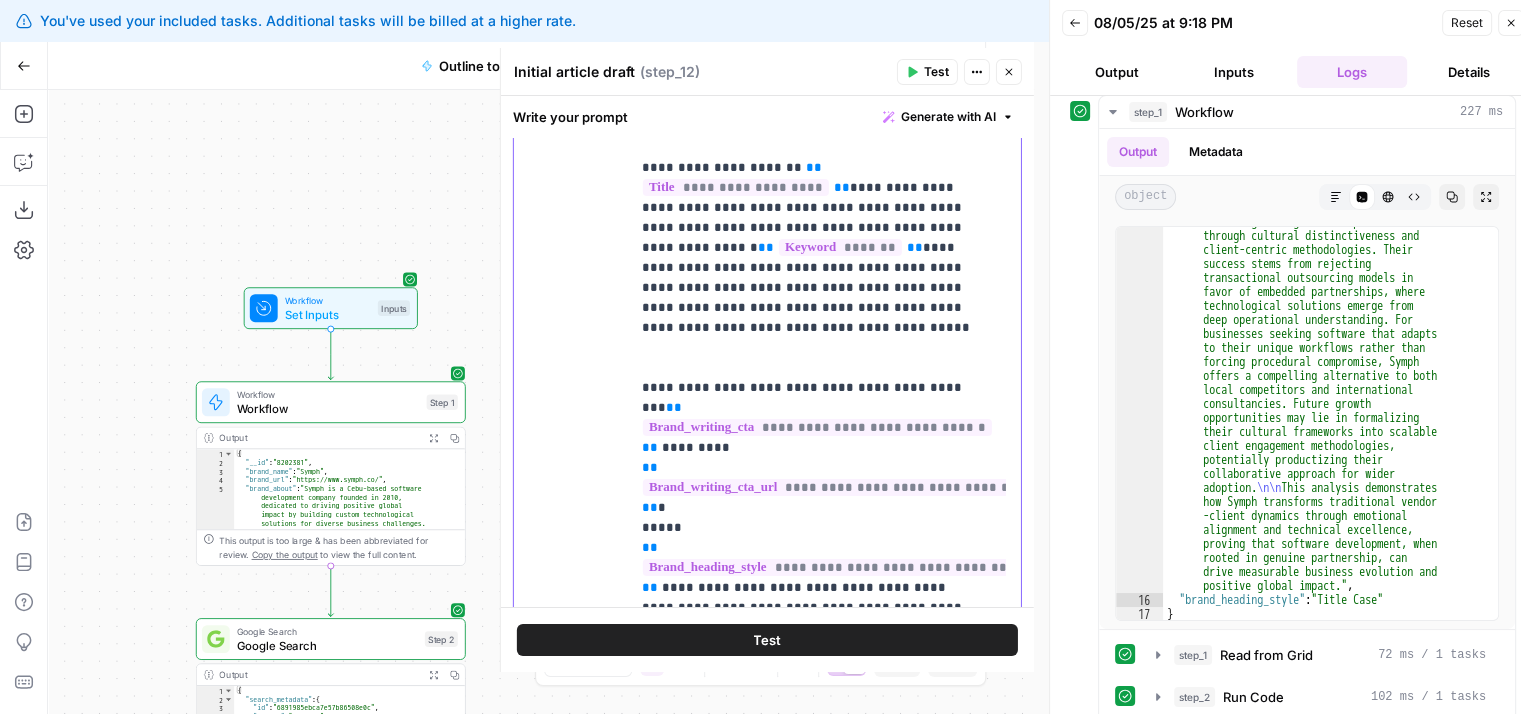 drag, startPoint x: 766, startPoint y: 449, endPoint x: 761, endPoint y: 520, distance: 71.17584 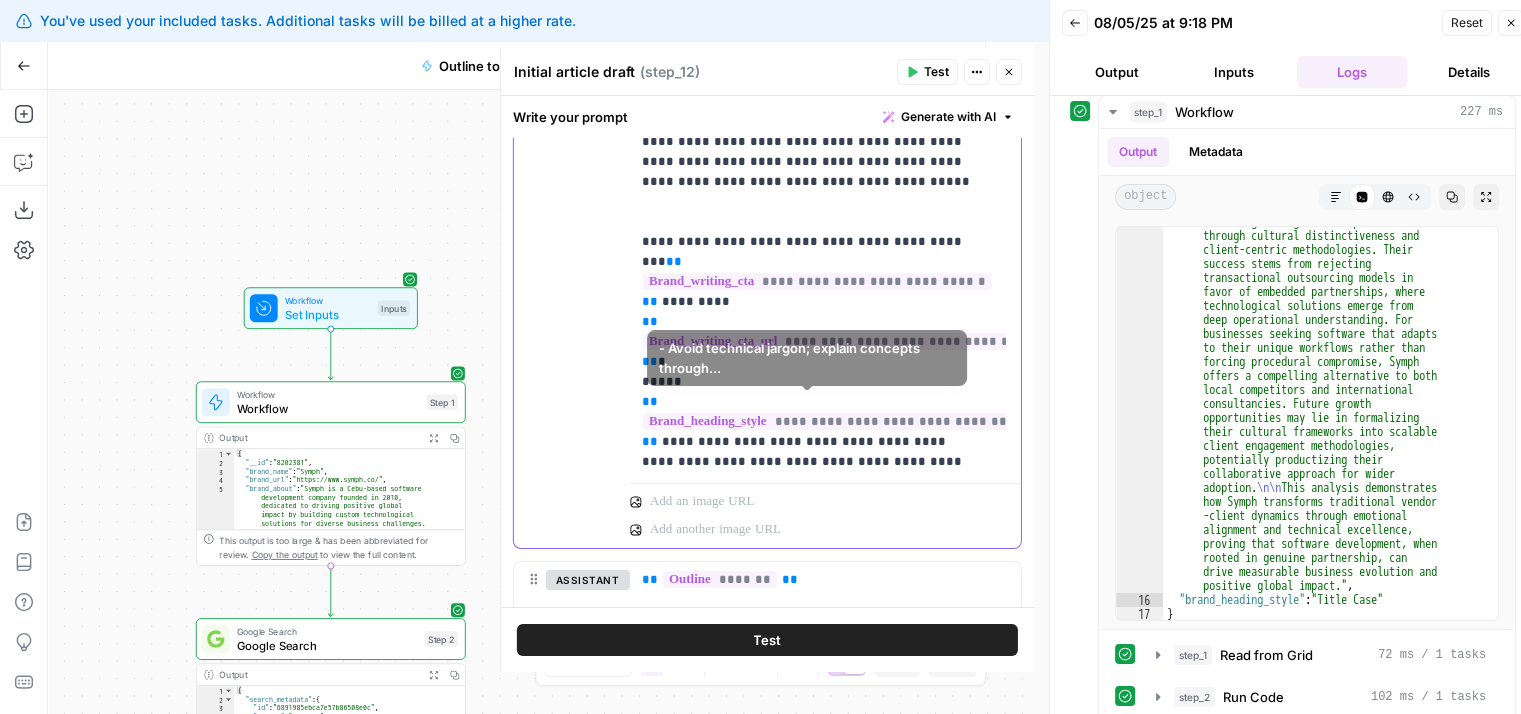drag, startPoint x: 808, startPoint y: 312, endPoint x: 799, endPoint y: 441, distance: 129.31357 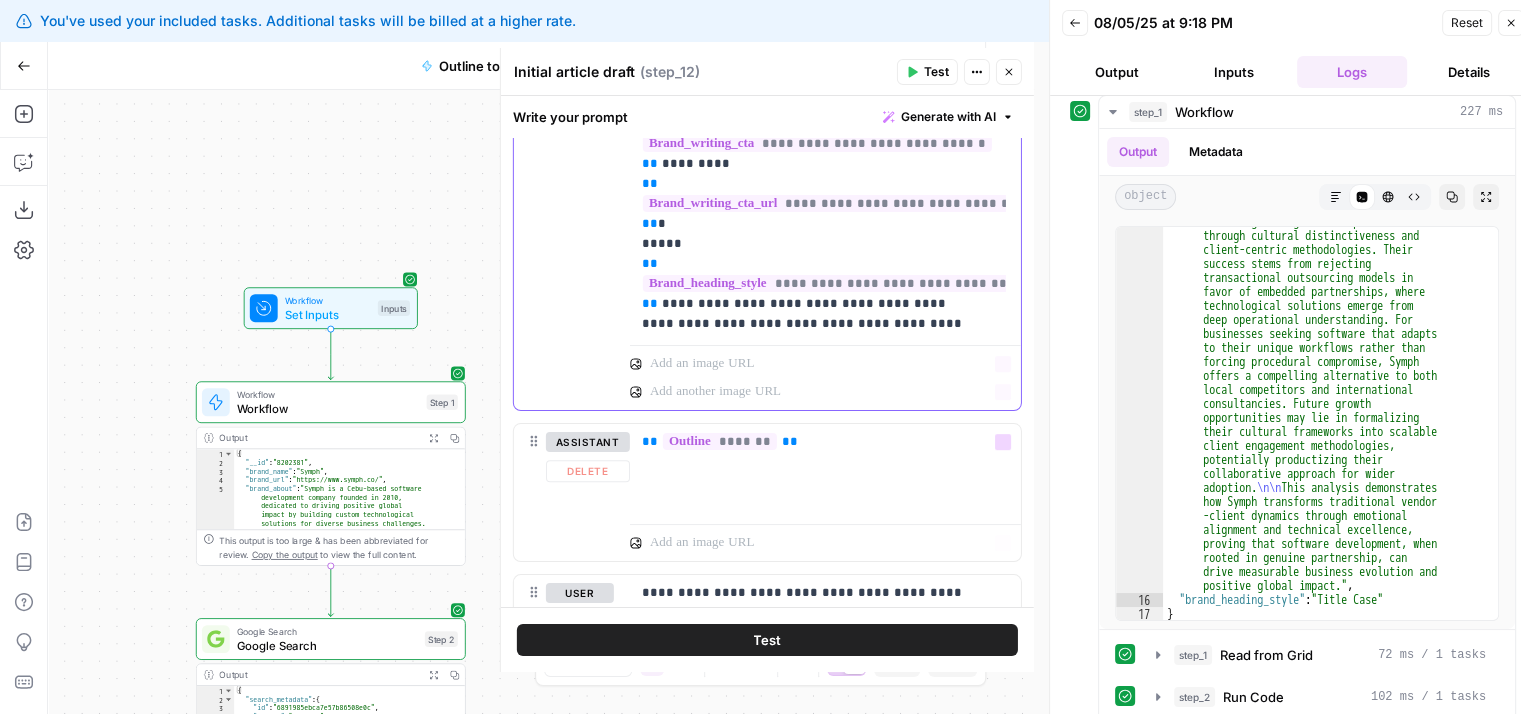 scroll, scrollTop: 1145, scrollLeft: 0, axis: vertical 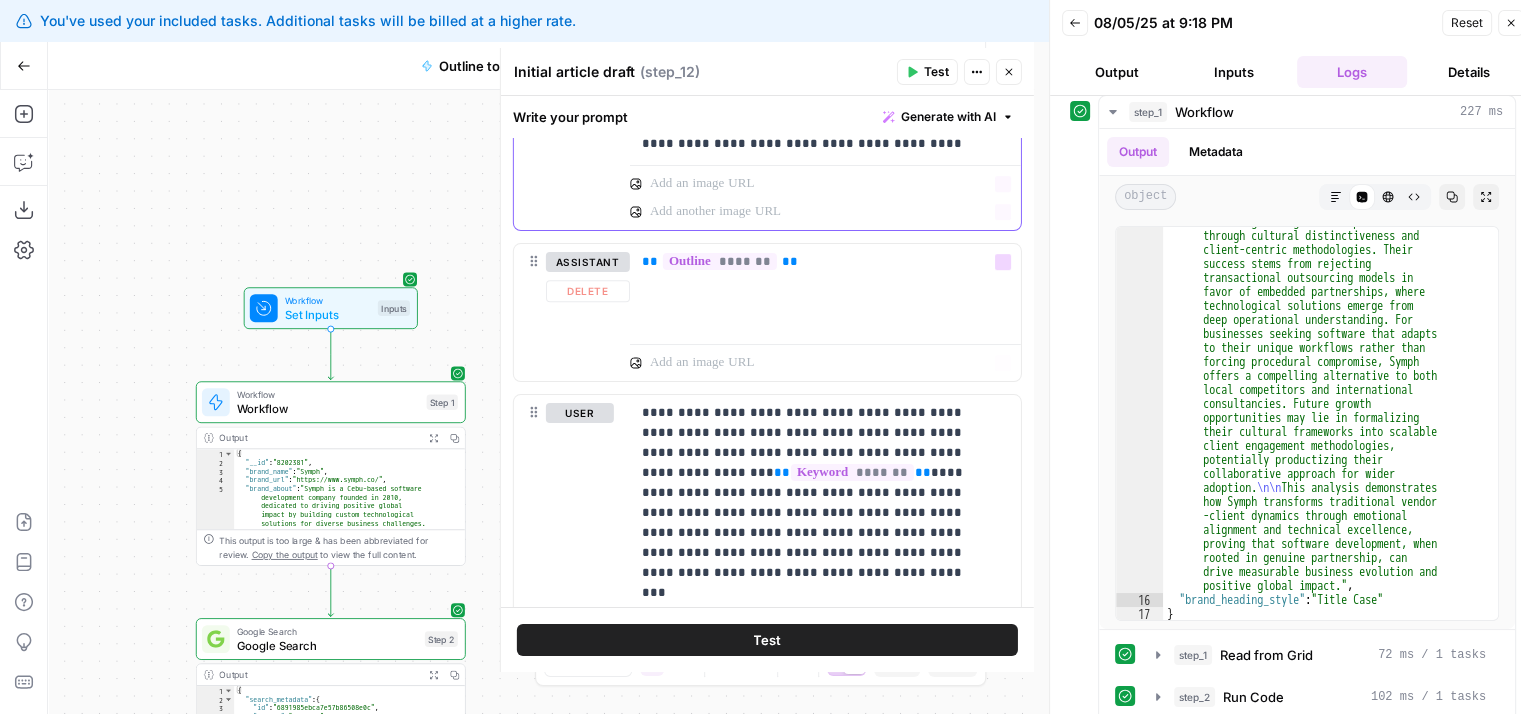drag, startPoint x: 828, startPoint y: 517, endPoint x: 828, endPoint y: 563, distance: 46 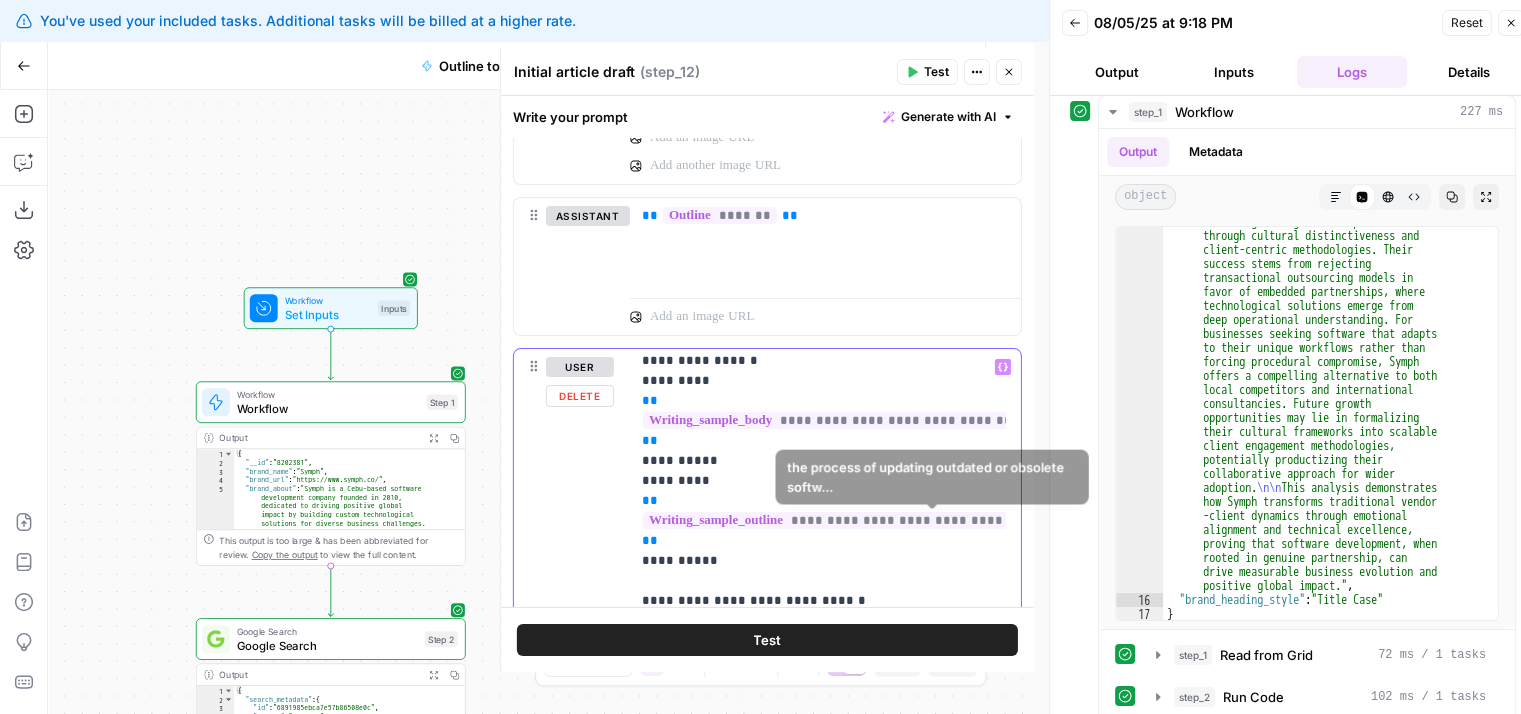drag, startPoint x: 910, startPoint y: 527, endPoint x: 908, endPoint y: 577, distance: 50.039986 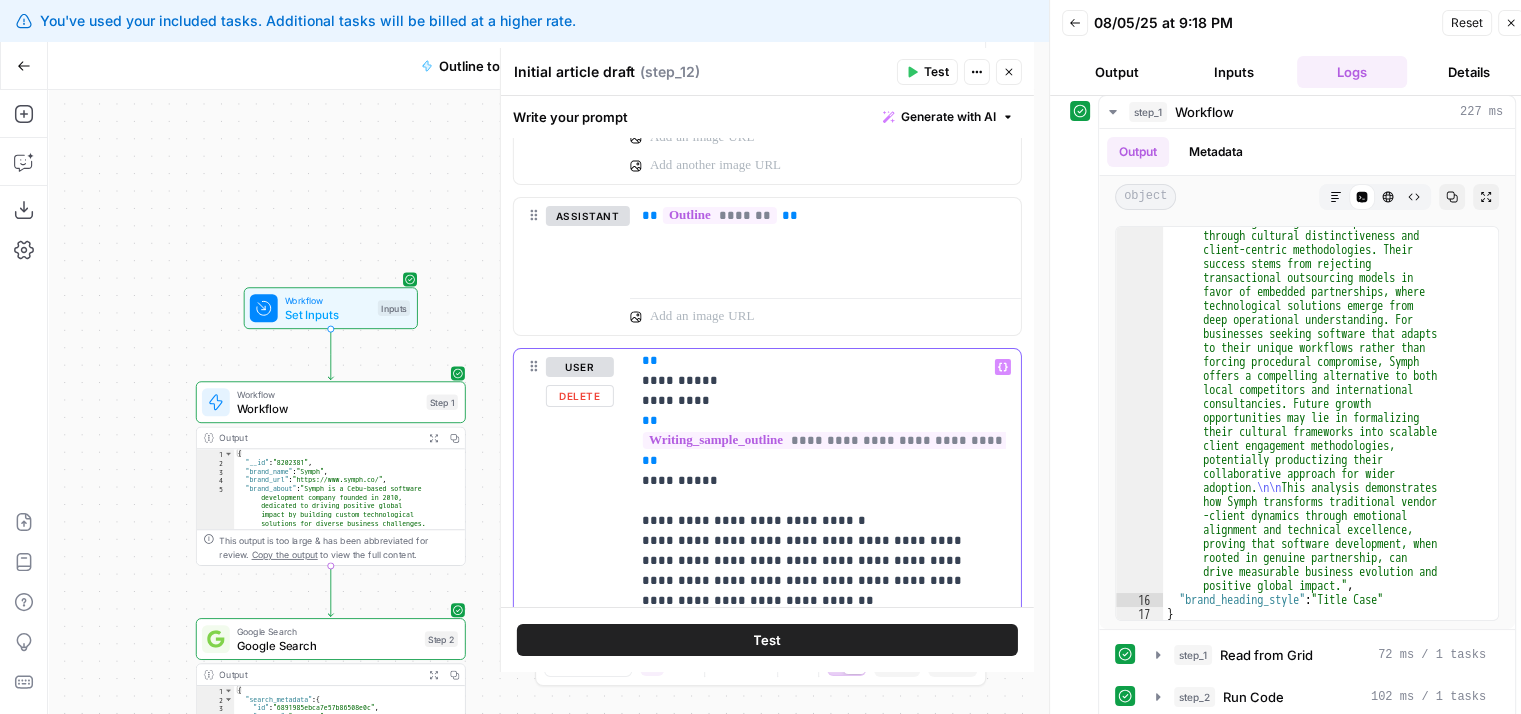 scroll, scrollTop: 784, scrollLeft: 0, axis: vertical 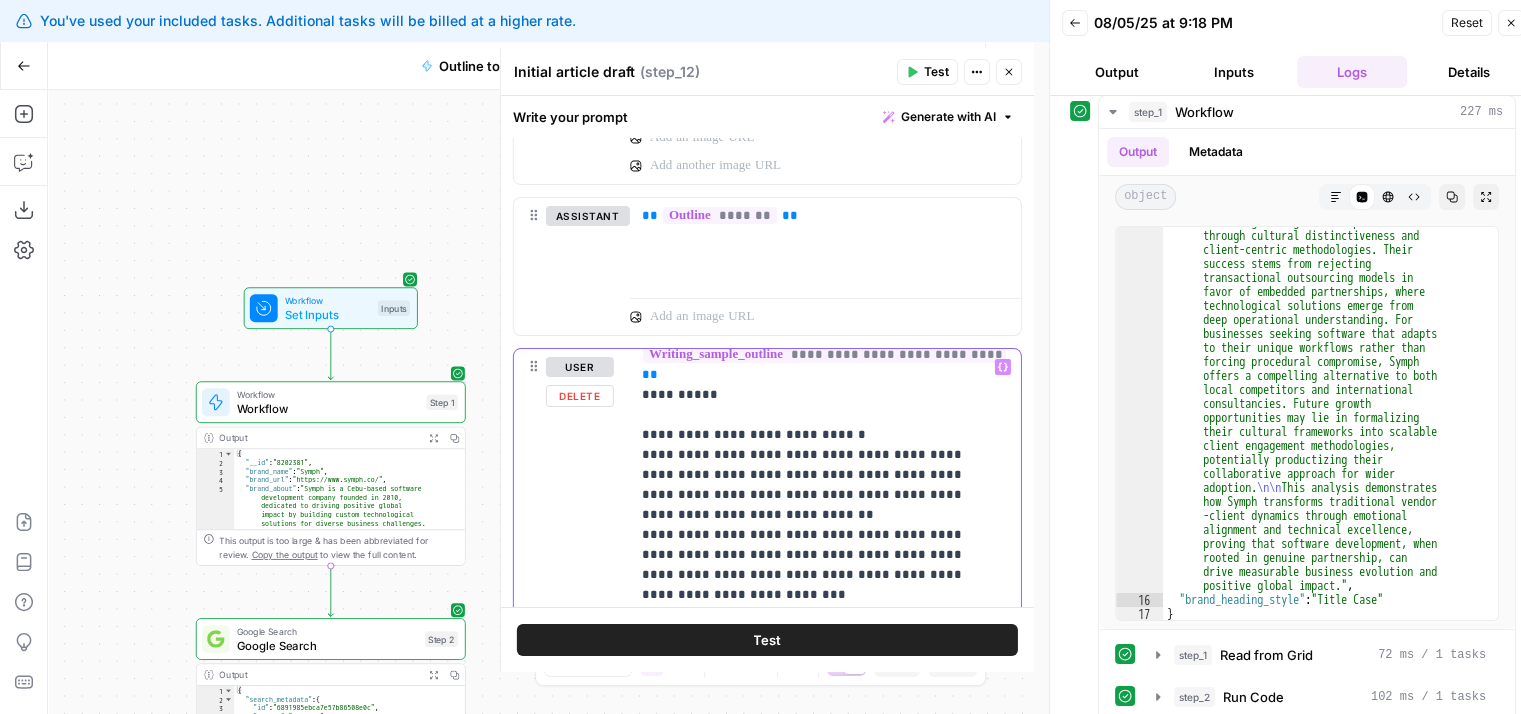 drag, startPoint x: 862, startPoint y: 497, endPoint x: 864, endPoint y: 537, distance: 40.04997 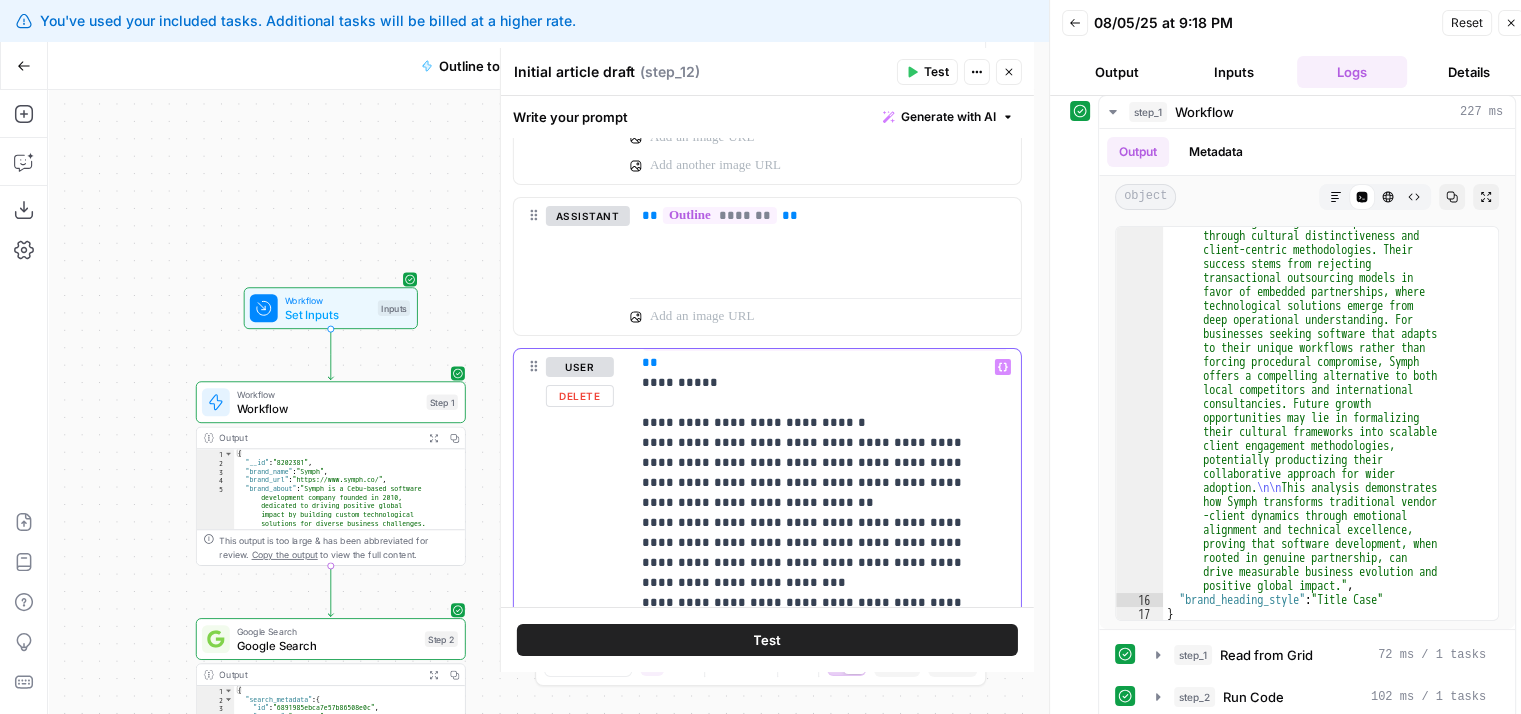 click on "**********" at bounding box center (810, 363) 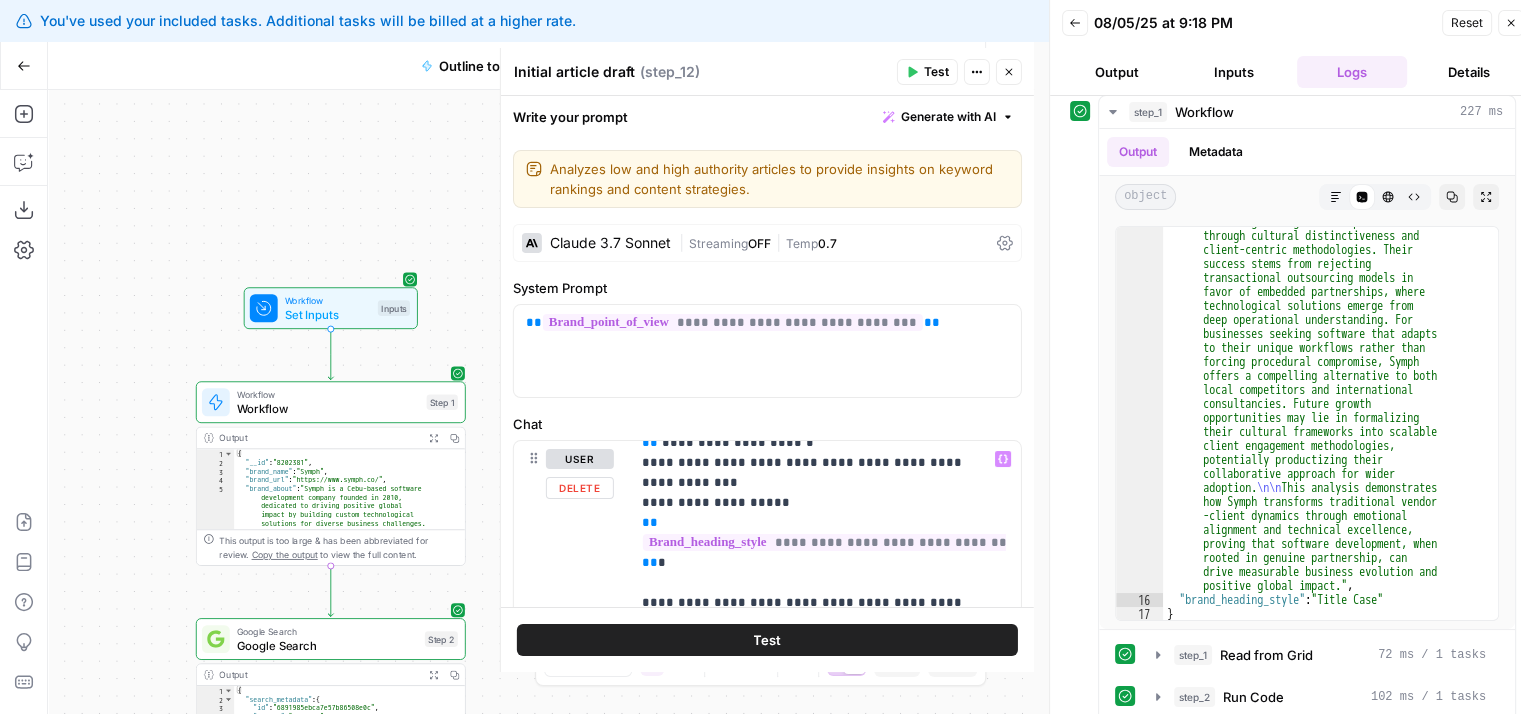 scroll, scrollTop: 864, scrollLeft: 0, axis: vertical 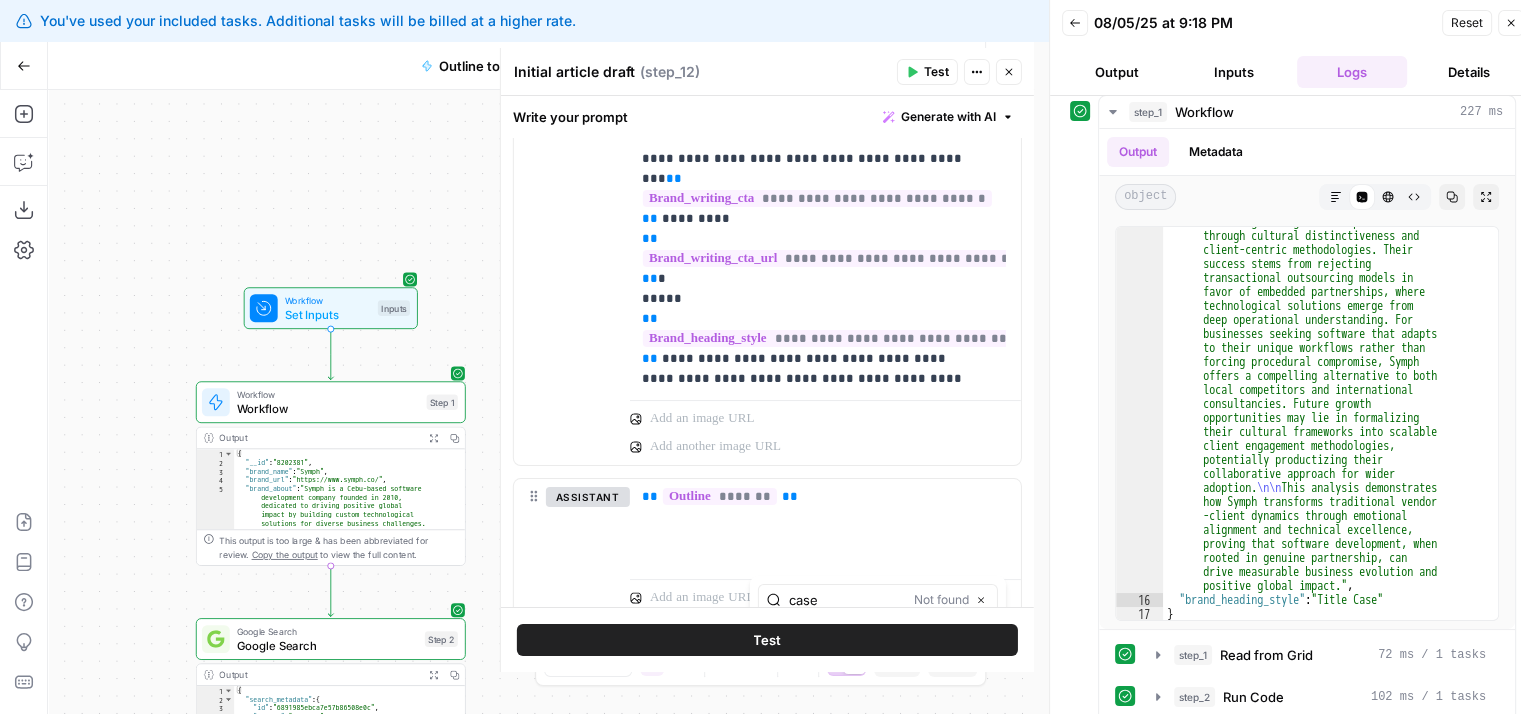 type on "case" 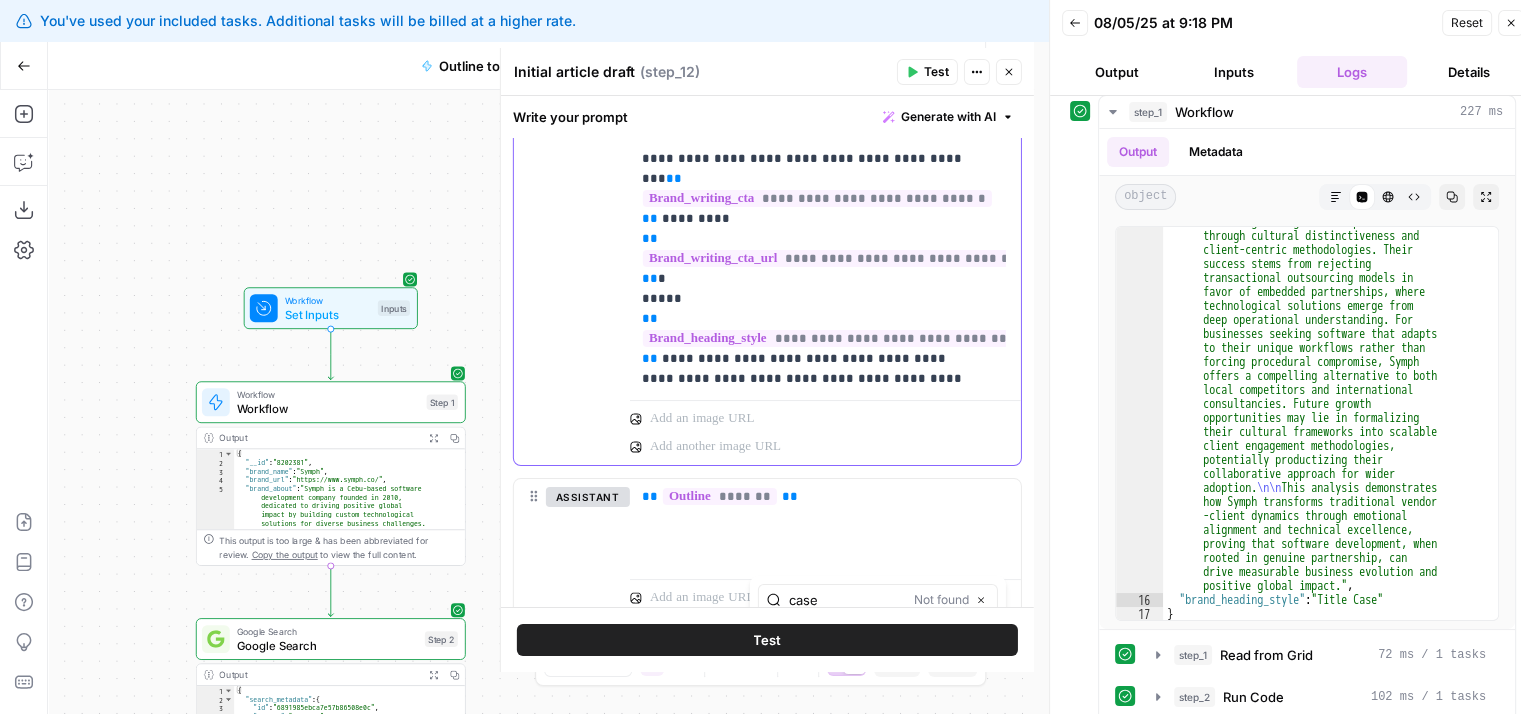 click on "**********" at bounding box center (810, -2481) 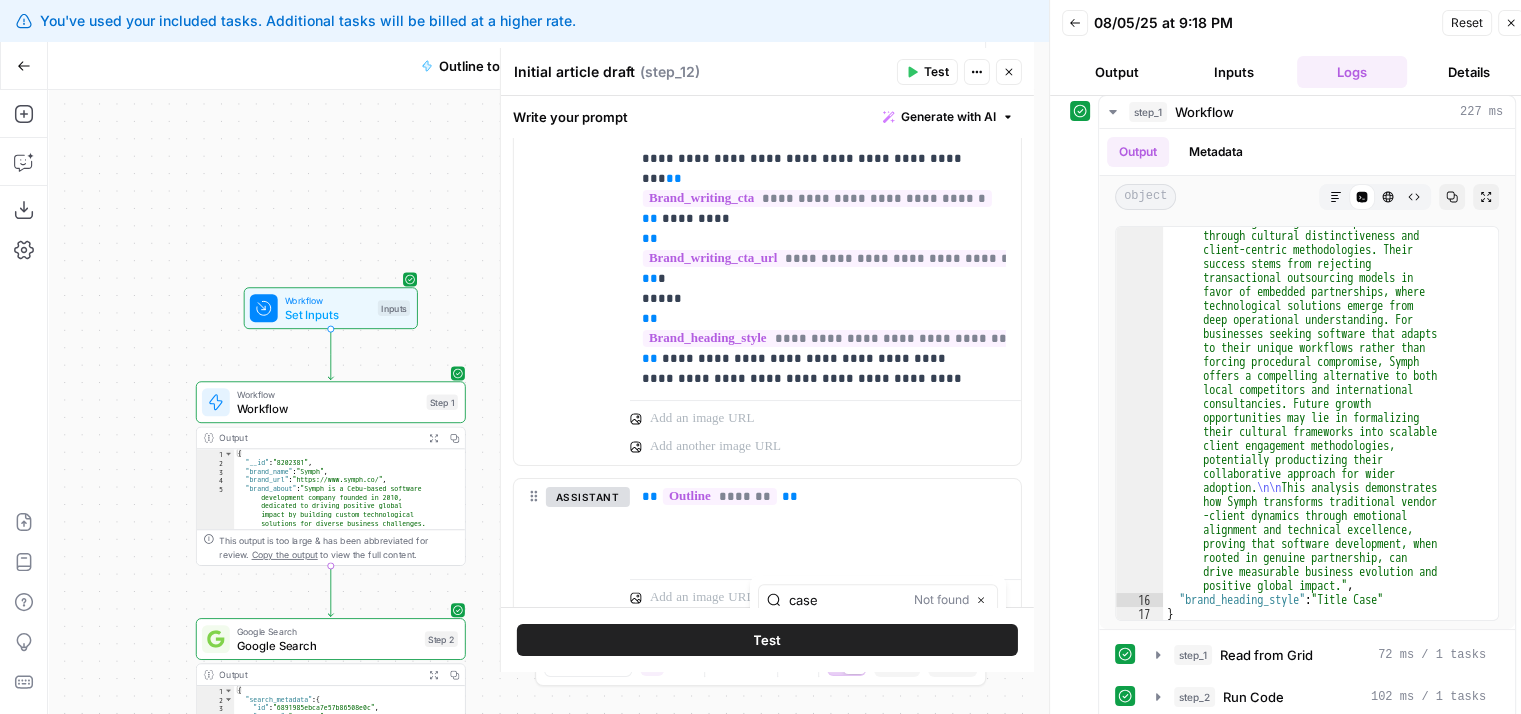 scroll, scrollTop: 866, scrollLeft: 0, axis: vertical 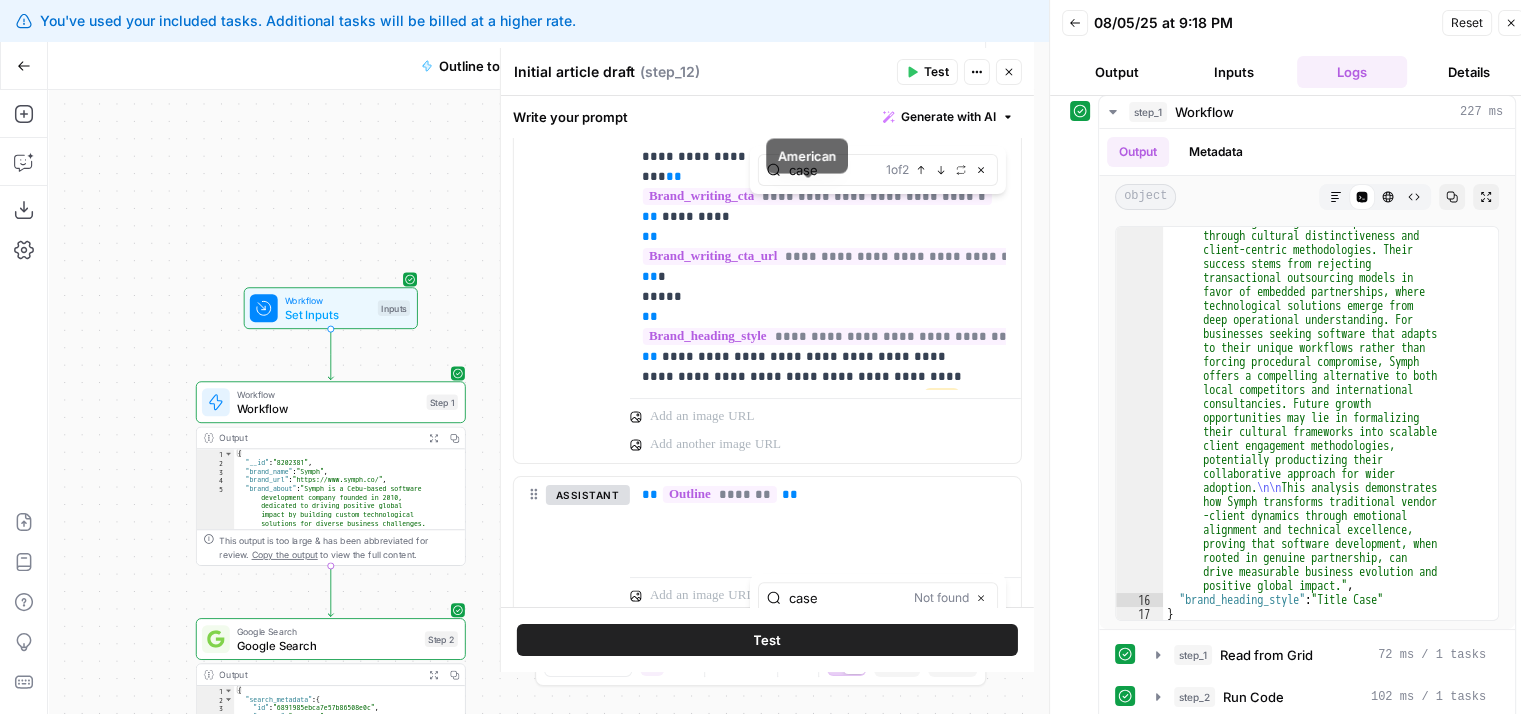 type on "case" 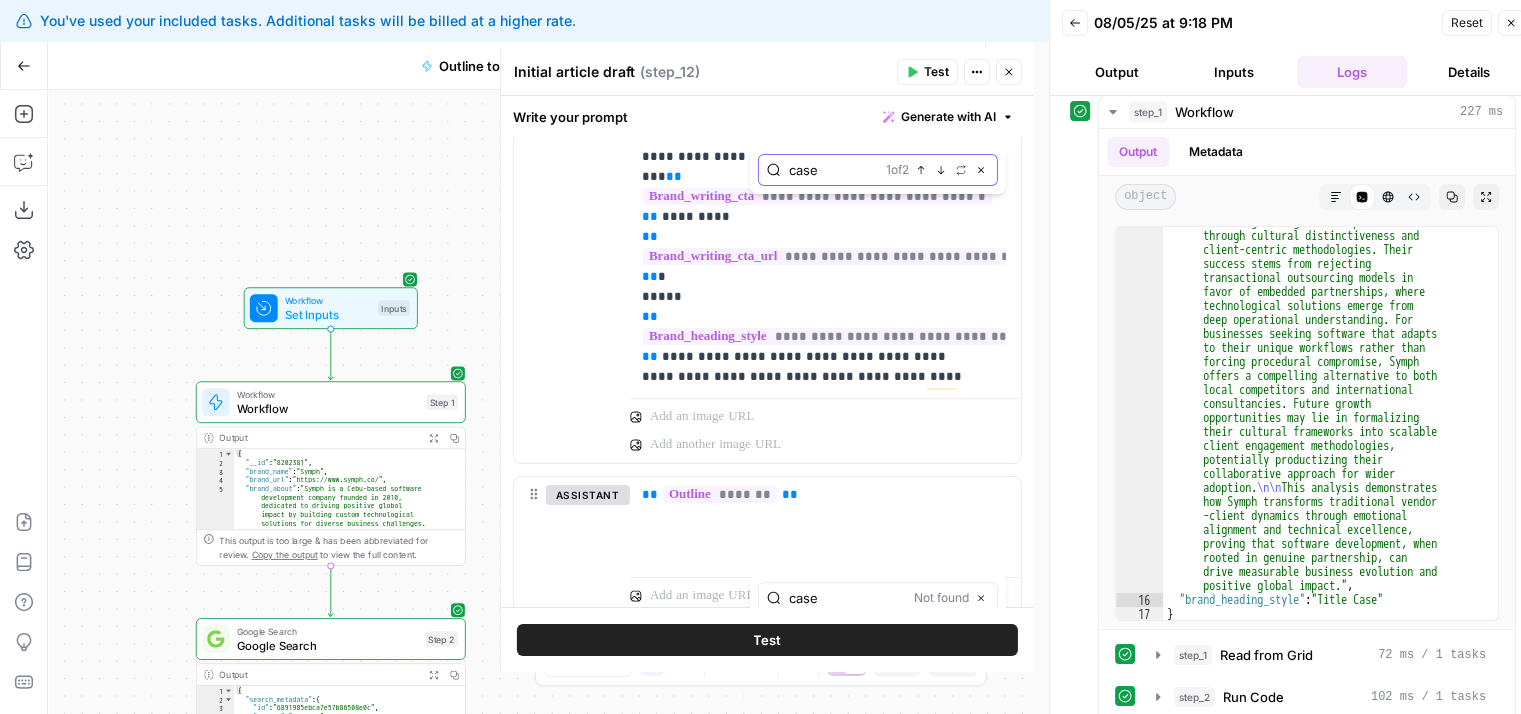click 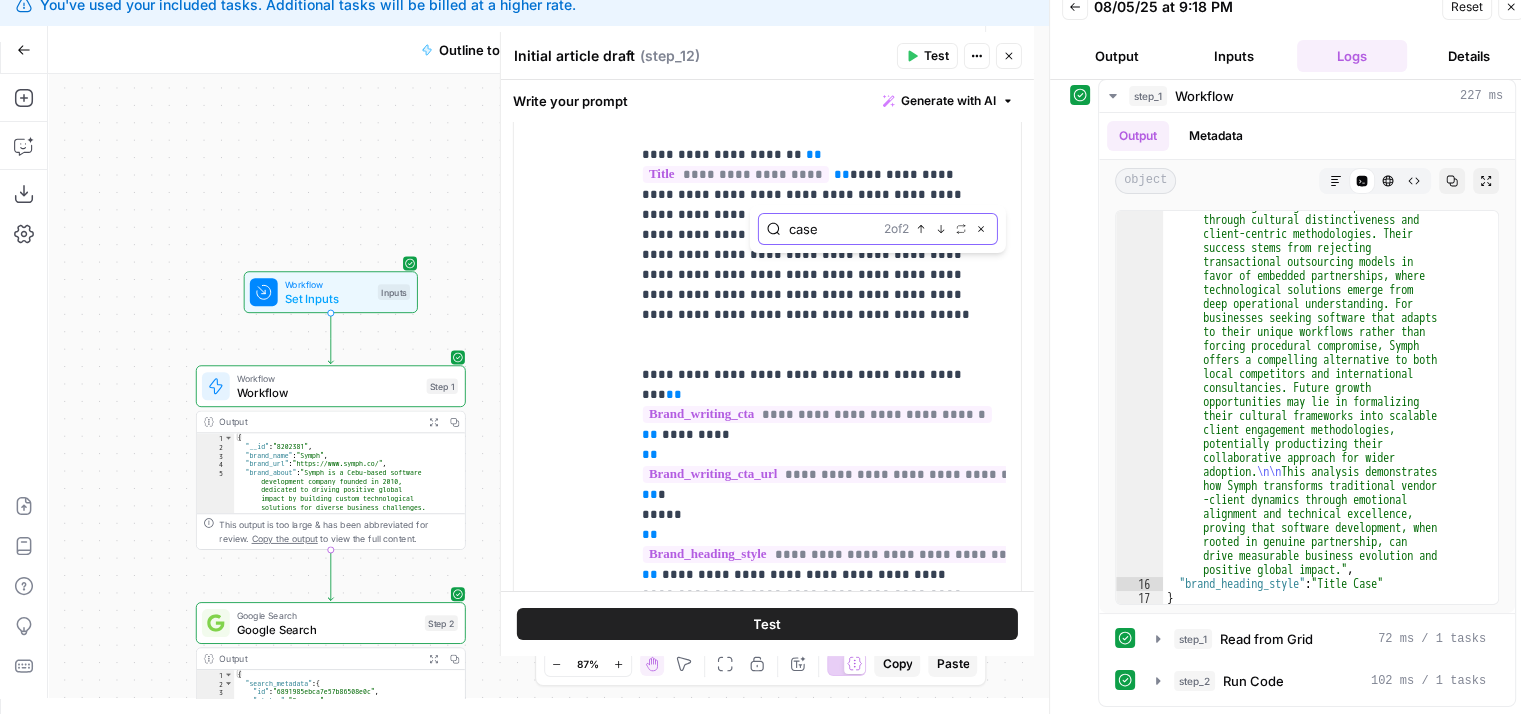 scroll, scrollTop: 554, scrollLeft: 0, axis: vertical 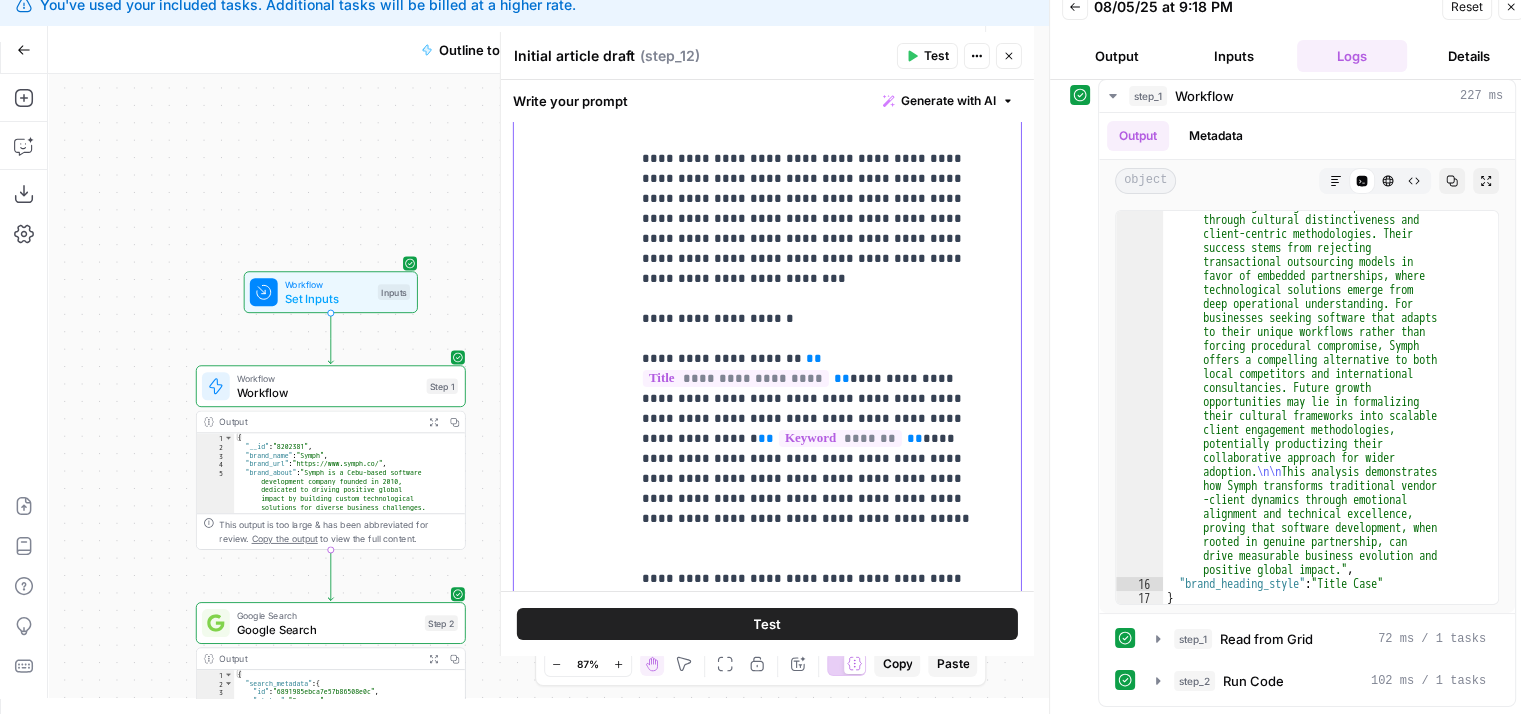 drag, startPoint x: 820, startPoint y: 401, endPoint x: 820, endPoint y: 329, distance: 72 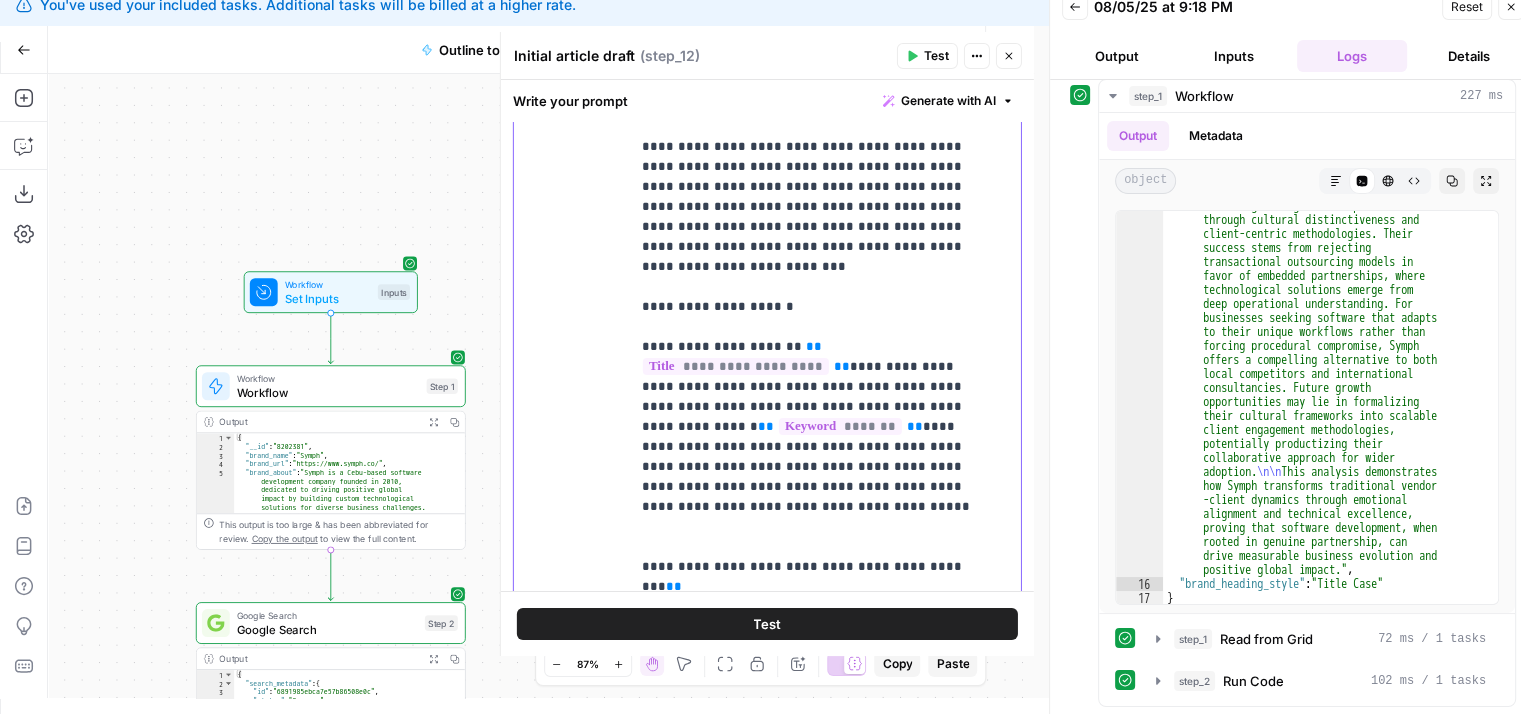scroll, scrollTop: 4916, scrollLeft: 0, axis: vertical 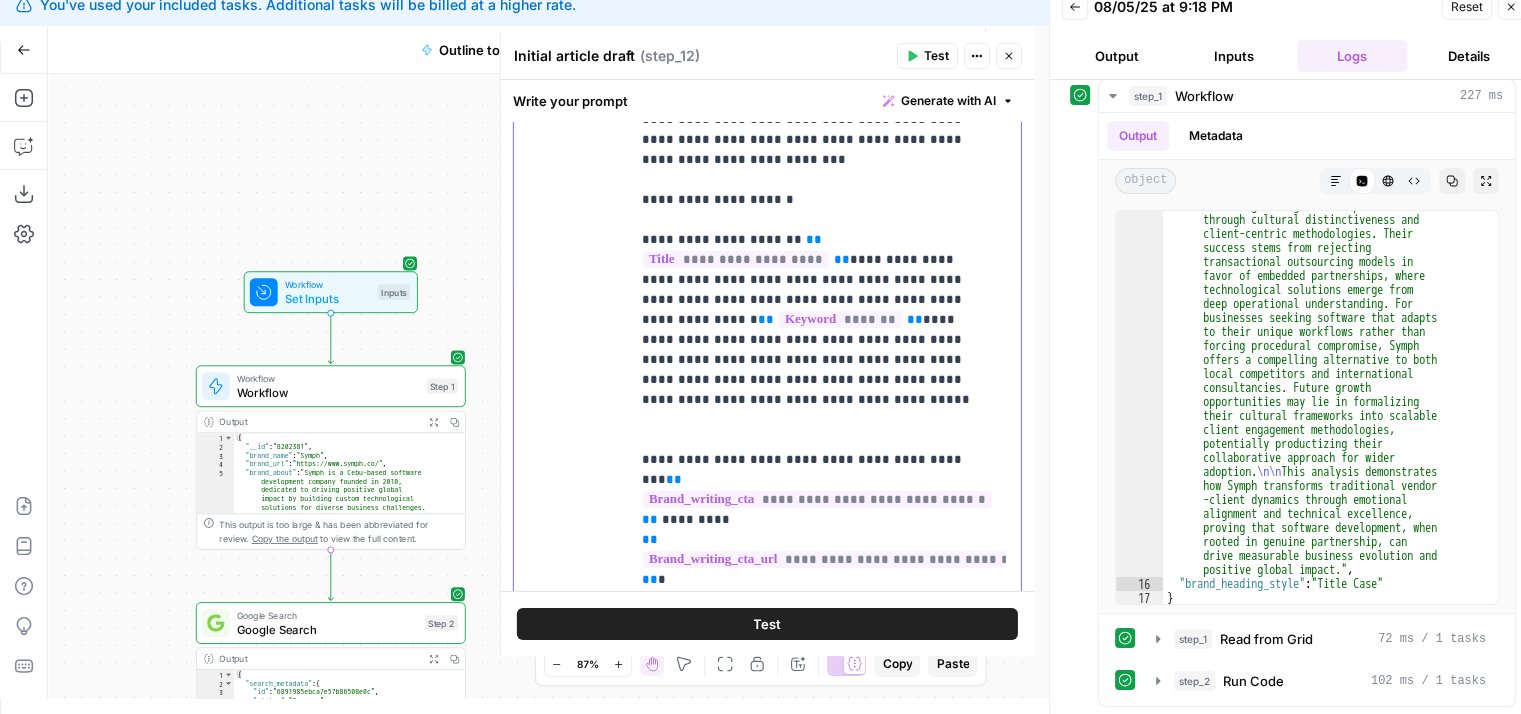 drag, startPoint x: 811, startPoint y: 355, endPoint x: 816, endPoint y: 493, distance: 138.09055 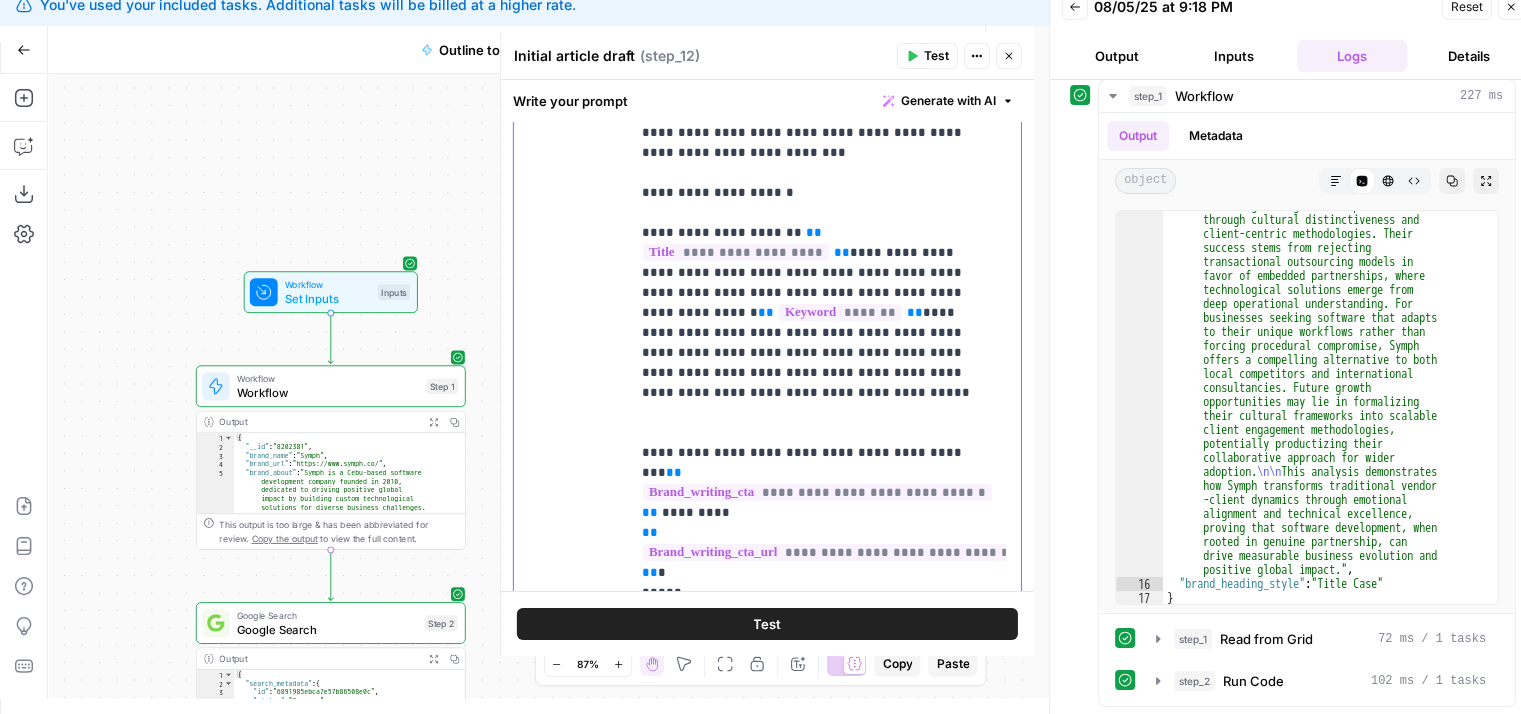 click on "**********" at bounding box center (810, -2187) 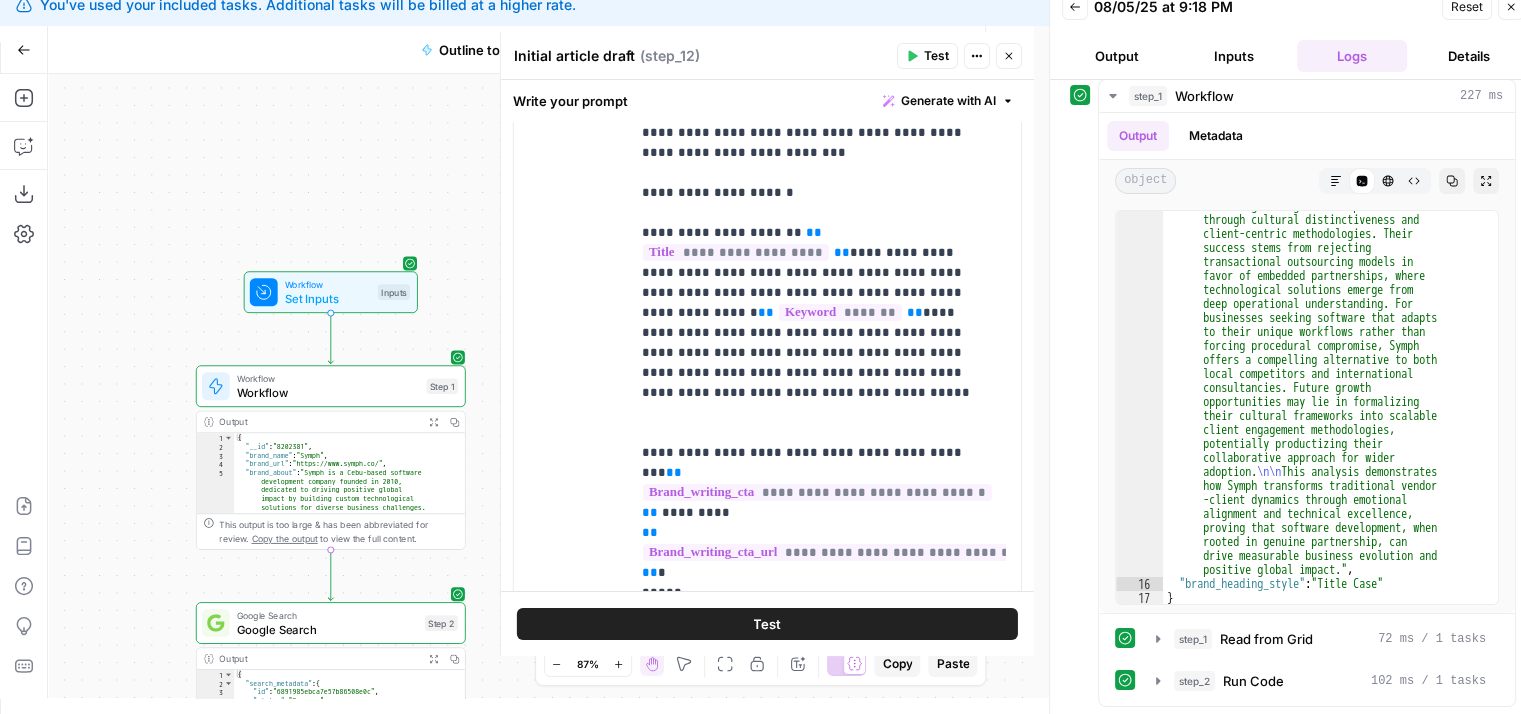 drag, startPoint x: 109, startPoint y: 409, endPoint x: 84, endPoint y: 85, distance: 324.96307 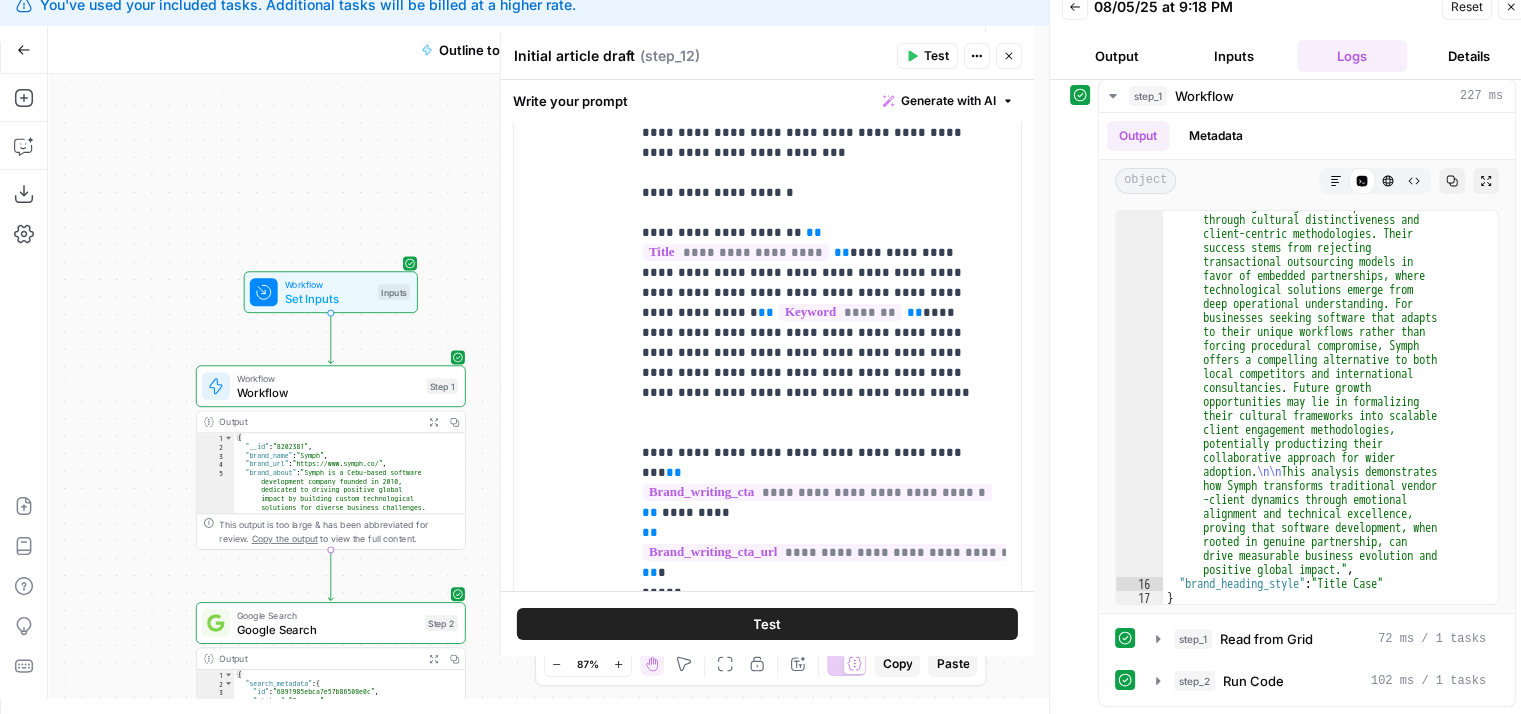 click on "Workflow Set Inputs Inputs Workflow Workflow Step 1 Output Expand Output Copy 1 2 3 4 5 {    "__id" :  "8202381" ,    "brand_name" :  "Symph" ,    "brand_url" :  "https://www.symph.co/" ,    "brand_about" :  "Symph is a Cebu-based software         development company founded in 2010,         dedicated to driving positive global         impact by building custom technological         solutions for diverse business challenges.         Specializing in AI applications, business         systems, and web/mobile solutions, Symph         focuses on designing and developing         products that address specific operational         needs, optimize workflows, and enable         organizations to scale effectively. Their         approach emphasizes strategic problem        -solving, technical execution, and a         commitment to innovation, setting them         apart in the Philippine tech landscape." ,       Copy the output   Step 2" at bounding box center (541, 386) 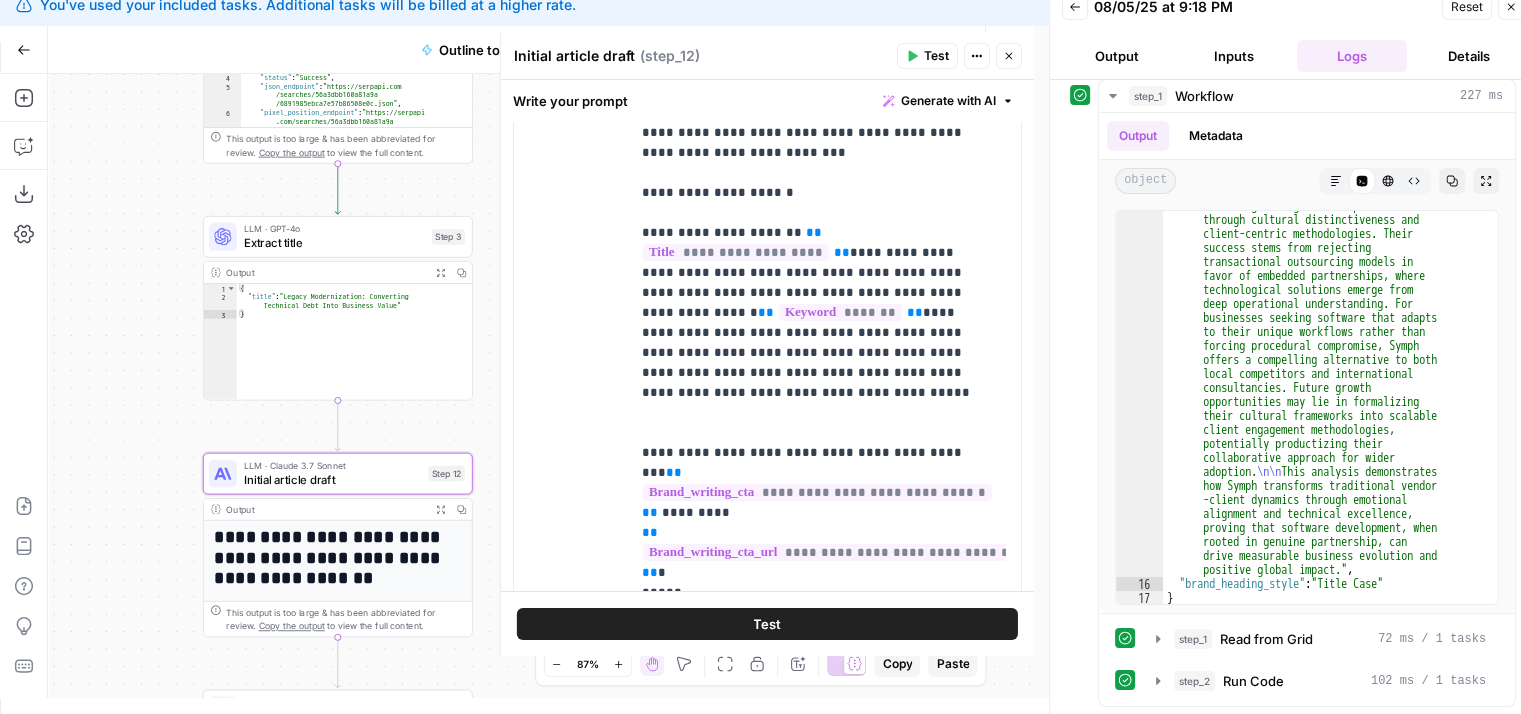 click on "Workflow Set Inputs Inputs Workflow Workflow Step 1 Output Expand Output Copy 1 2 3 4 5 {    "__id" :  "8202381" ,    "brand_name" :  "Symph" ,    "brand_url" :  "https://www.symph.co/" ,    "brand_about" :  "Symph is a Cebu-based software         development company founded in 2010,         dedicated to driving positive global         impact by building custom technological         solutions for diverse business challenges.         Specializing in AI applications, business         systems, and web/mobile solutions, Symph         focuses on designing and developing         products that address specific operational         needs, optimize workflows, and enable         organizations to scale effectively. Their         approach emphasizes strategic problem        -solving, technical execution, and a         commitment to innovation, setting them         apart in the Philippine tech landscape." ,       Copy the output   Step 2" at bounding box center [541, 386] 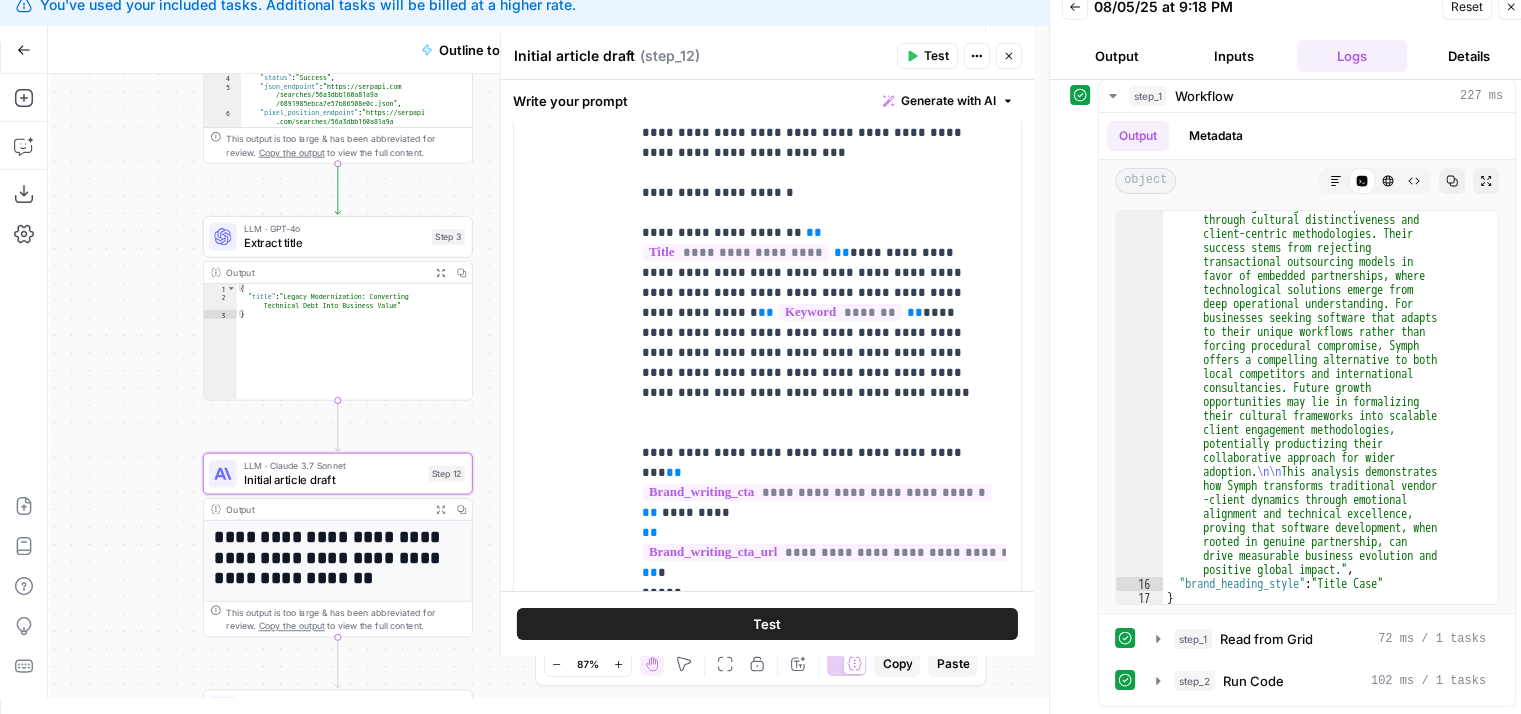 drag, startPoint x: 119, startPoint y: 330, endPoint x: 116, endPoint y: 312, distance: 18.248287 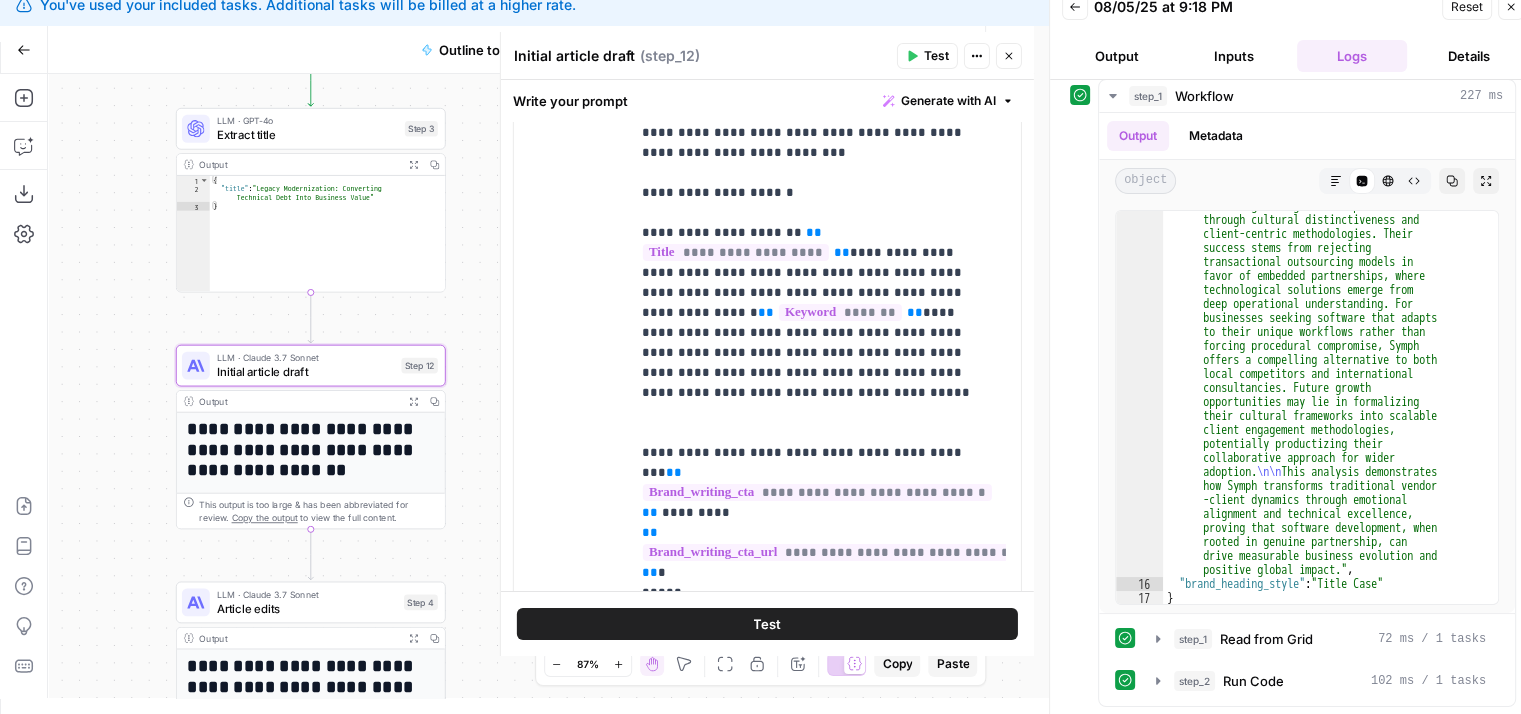 click on "Workflow Set Inputs Inputs Workflow Workflow Step 1 Output Expand Output Copy 1 2 3 4 5 {    "__id" :  "8202381" ,    "brand_name" :  "Symph" ,    "brand_url" :  "https://www.symph.co/" ,    "brand_about" :  "Symph is a Cebu-based software         development company founded in 2010,         dedicated to driving positive global         impact by building custom technological         solutions for diverse business challenges.         Specializing in AI applications, business         systems, and web/mobile solutions, Symph         focuses on designing and developing         products that address specific operational         needs, optimize workflows, and enable         organizations to scale effectively. Their         approach emphasizes strategic problem        -solving, technical execution, and a         commitment to innovation, setting them         apart in the Philippine tech landscape." ,       Copy the output   Step 2" at bounding box center (541, 386) 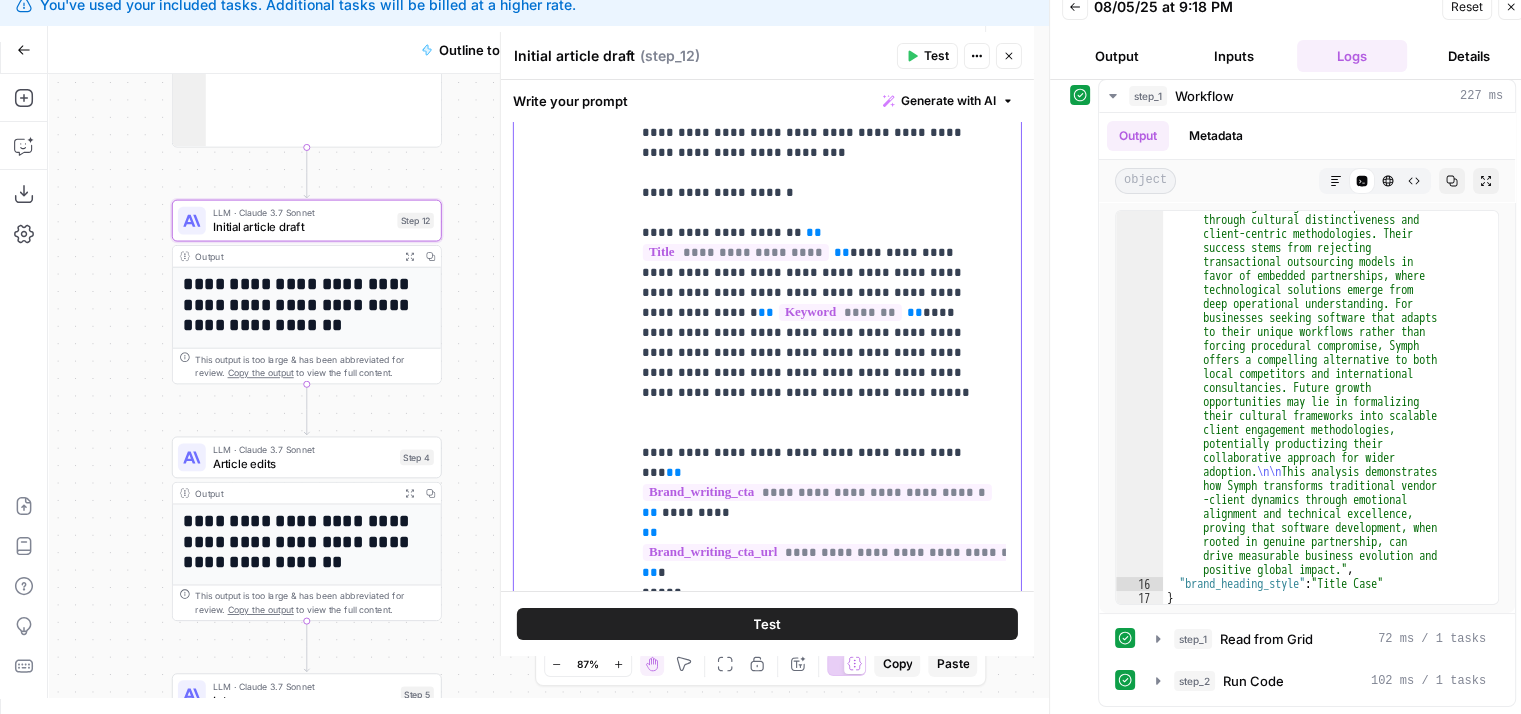 drag, startPoint x: 705, startPoint y: 443, endPoint x: 603, endPoint y: 428, distance: 103.09704 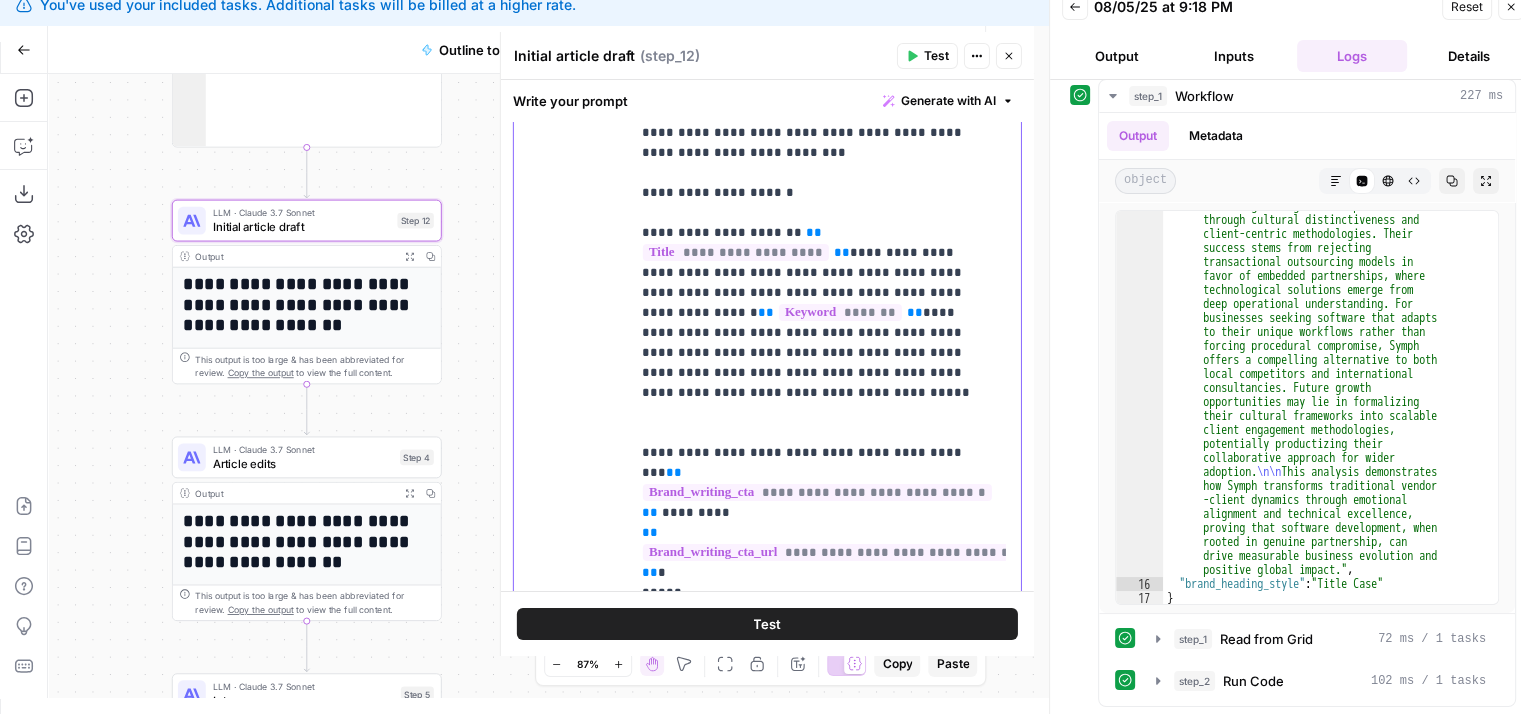 click on "**********" at bounding box center (767, 315) 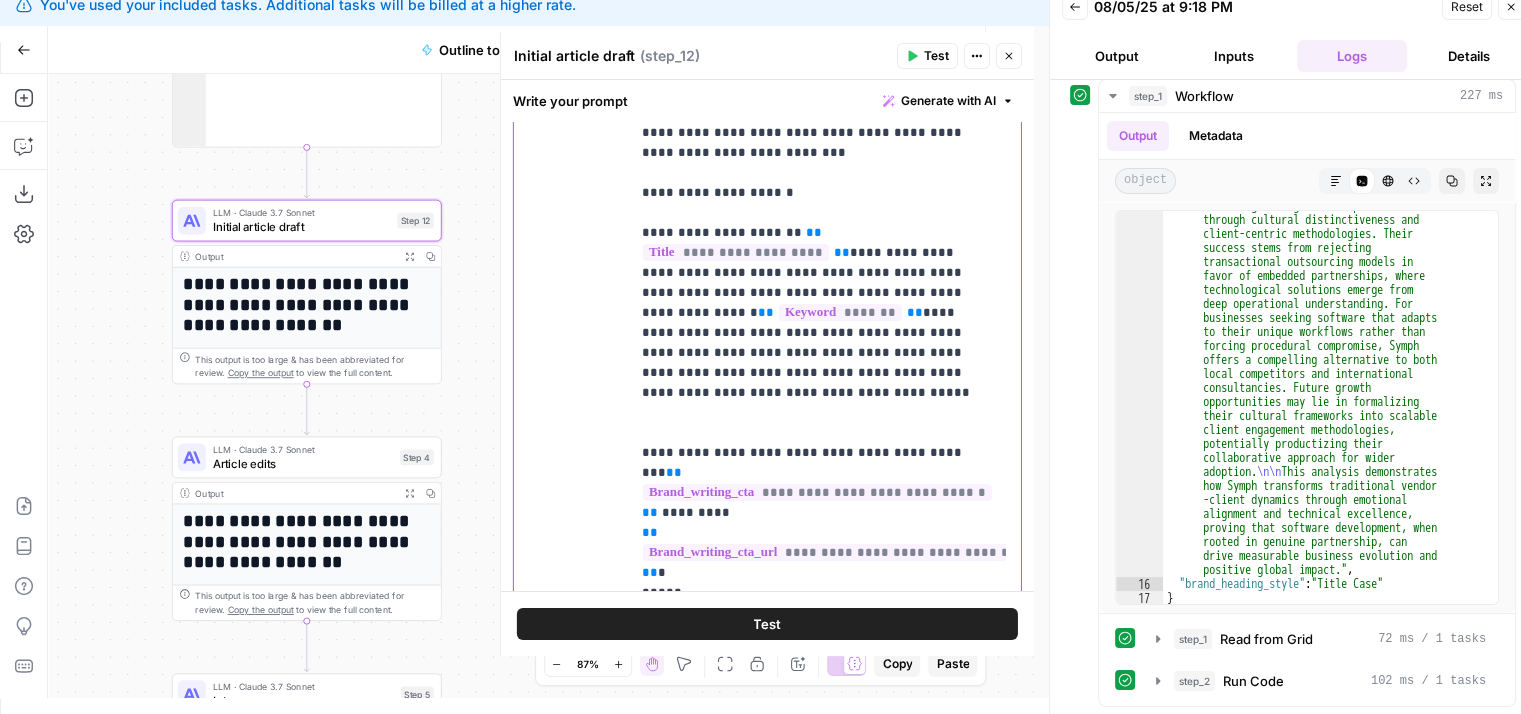 copy on "**********" 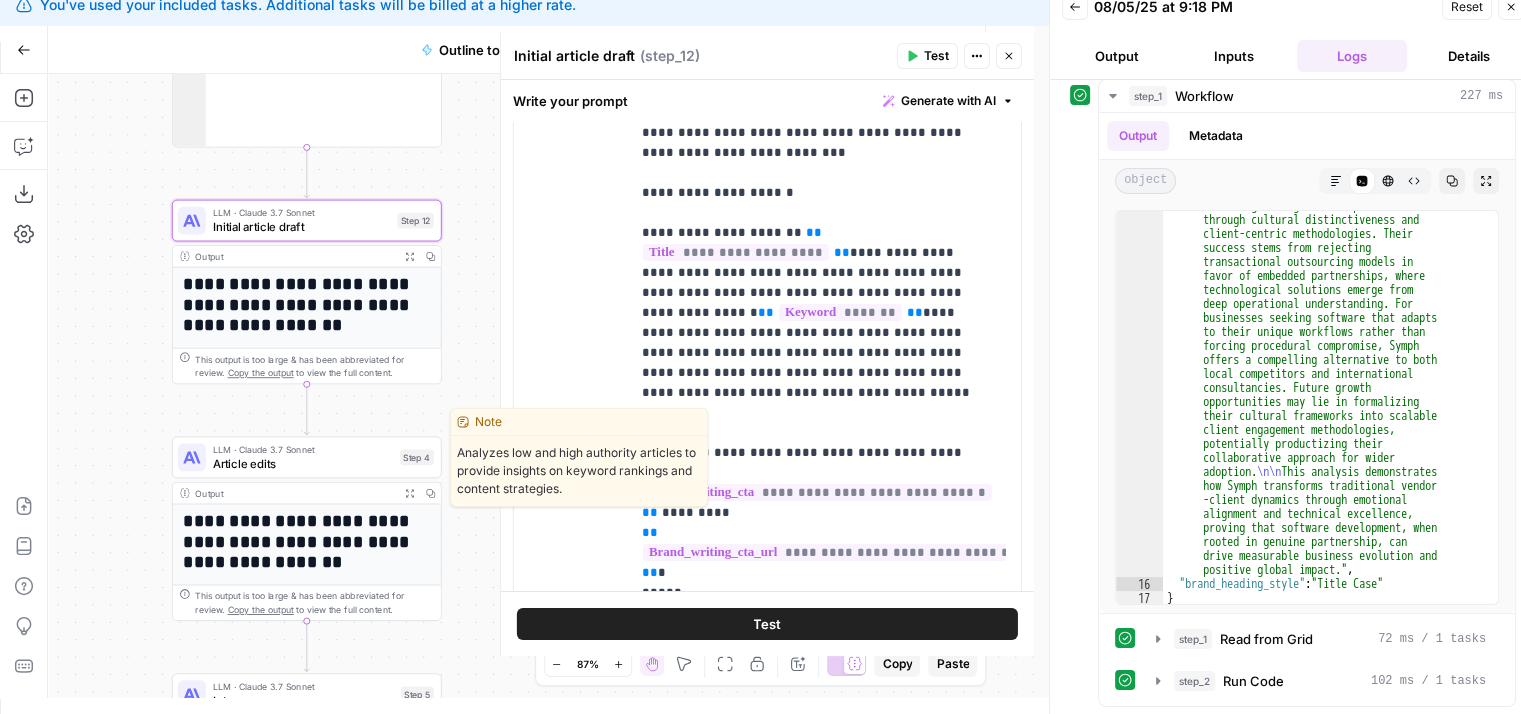 click on "Article edits" at bounding box center [303, 463] 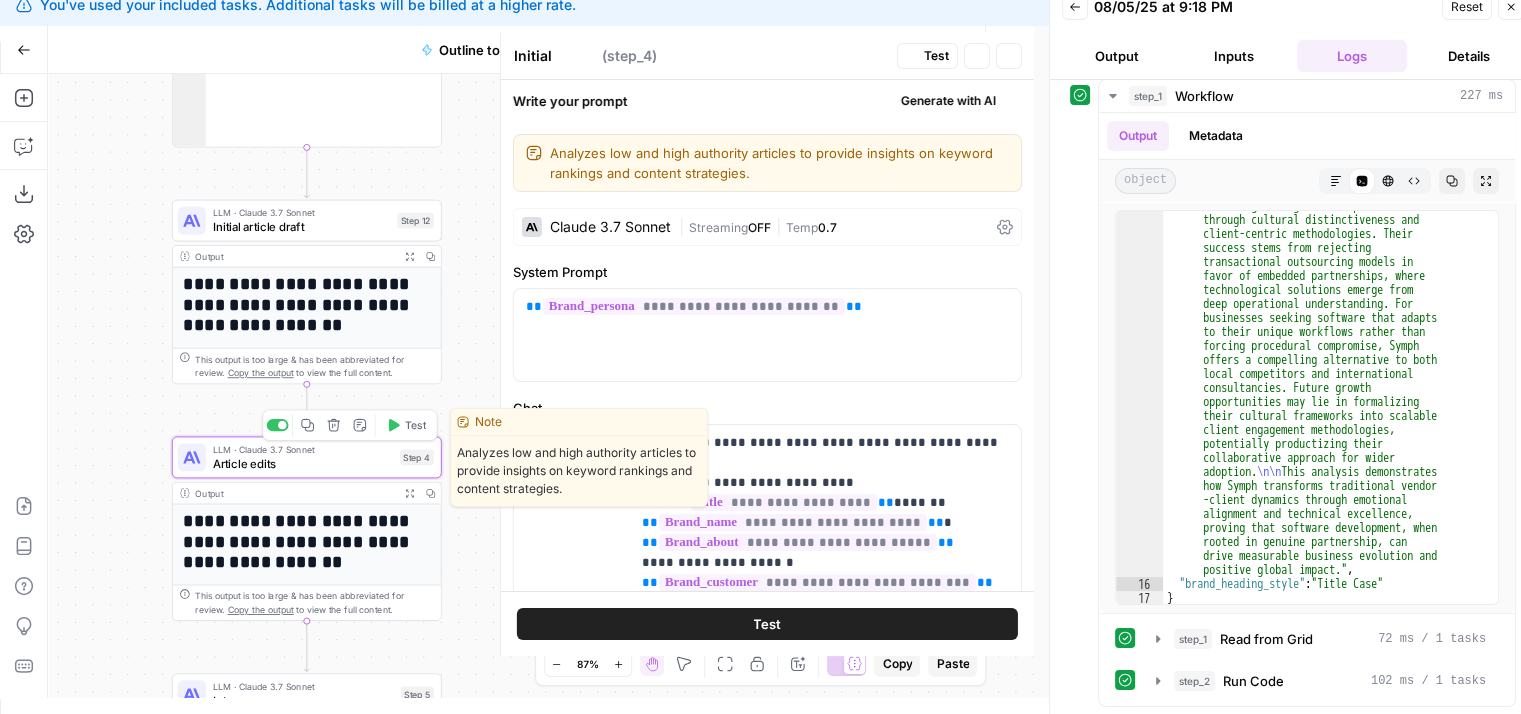 type on "Article edits" 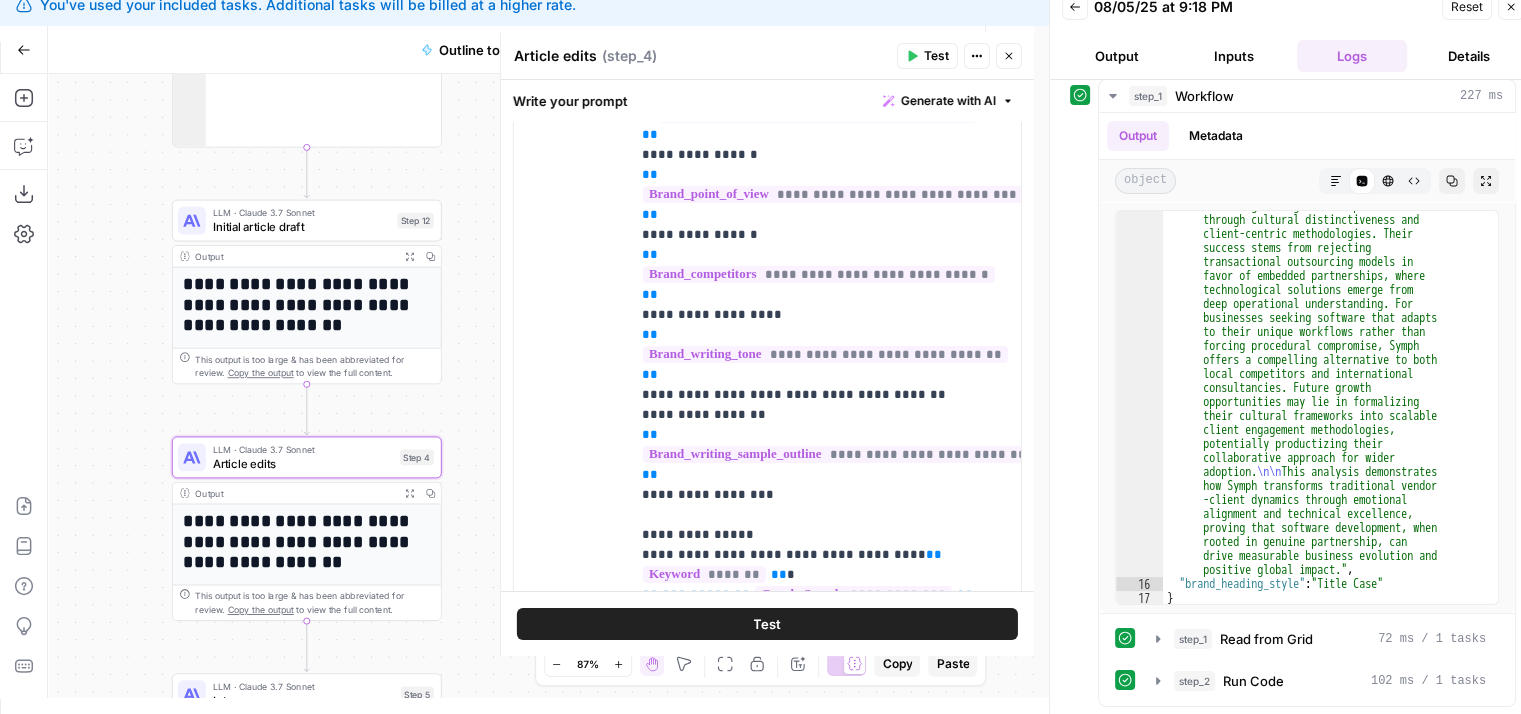 scroll, scrollTop: 933, scrollLeft: 0, axis: vertical 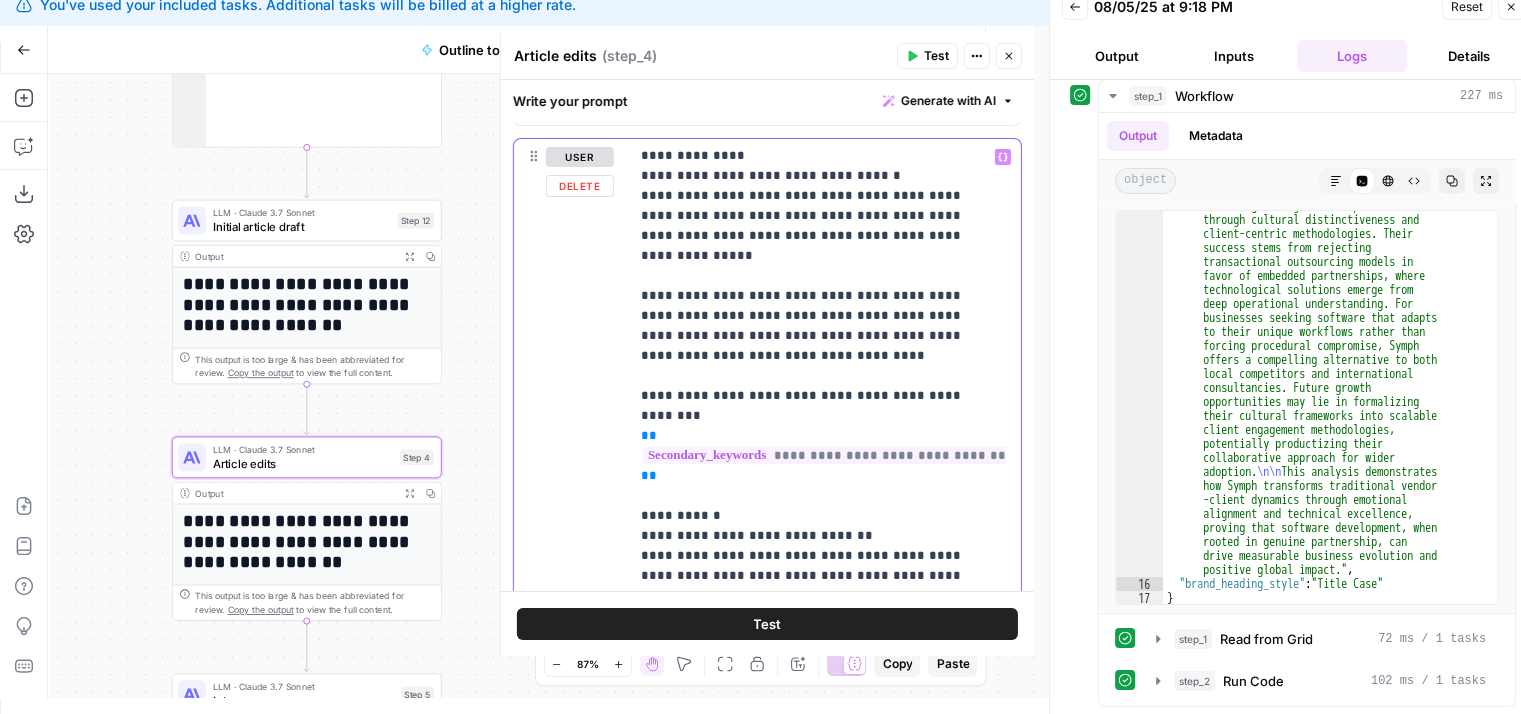drag, startPoint x: 972, startPoint y: 284, endPoint x: 970, endPoint y: 588, distance: 304.0066 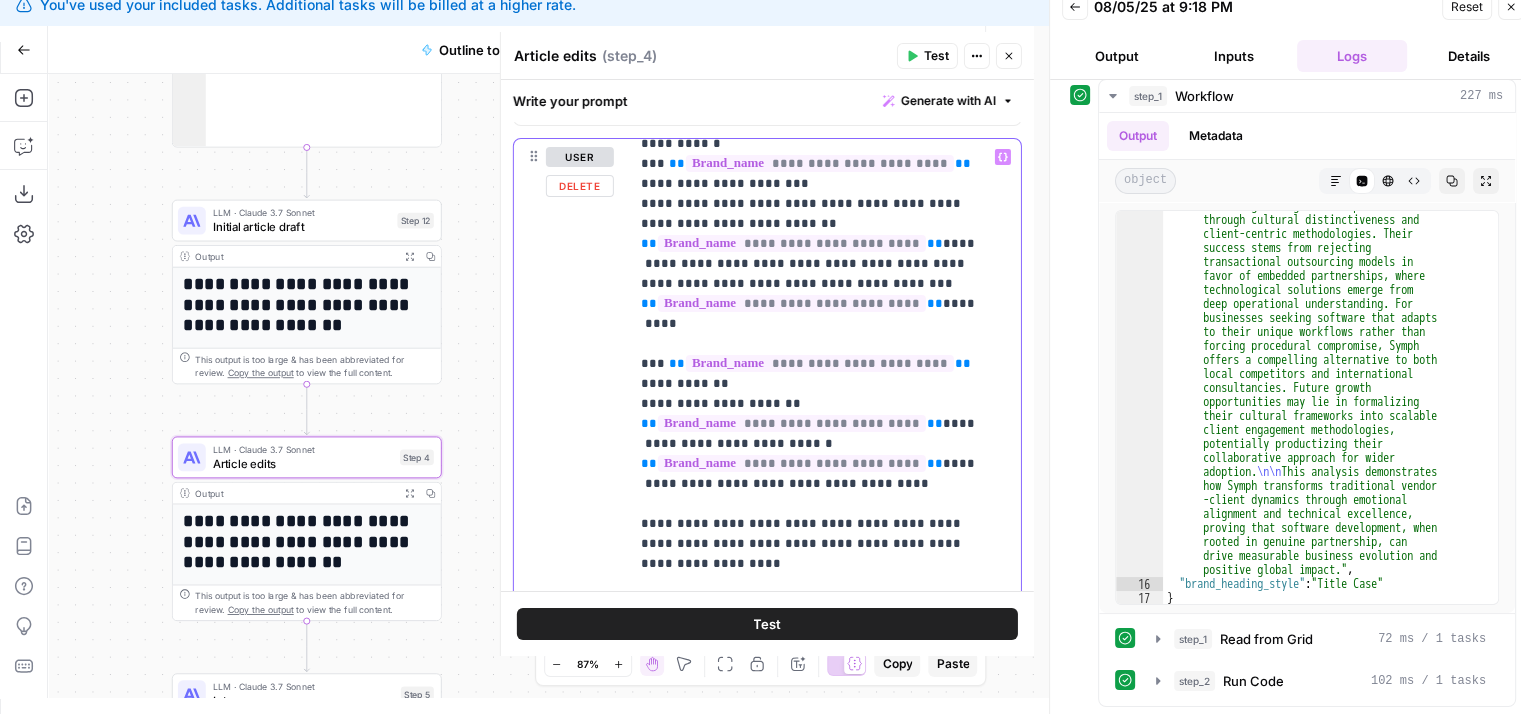 drag, startPoint x: 968, startPoint y: 447, endPoint x: 956, endPoint y: 505, distance: 59.22837 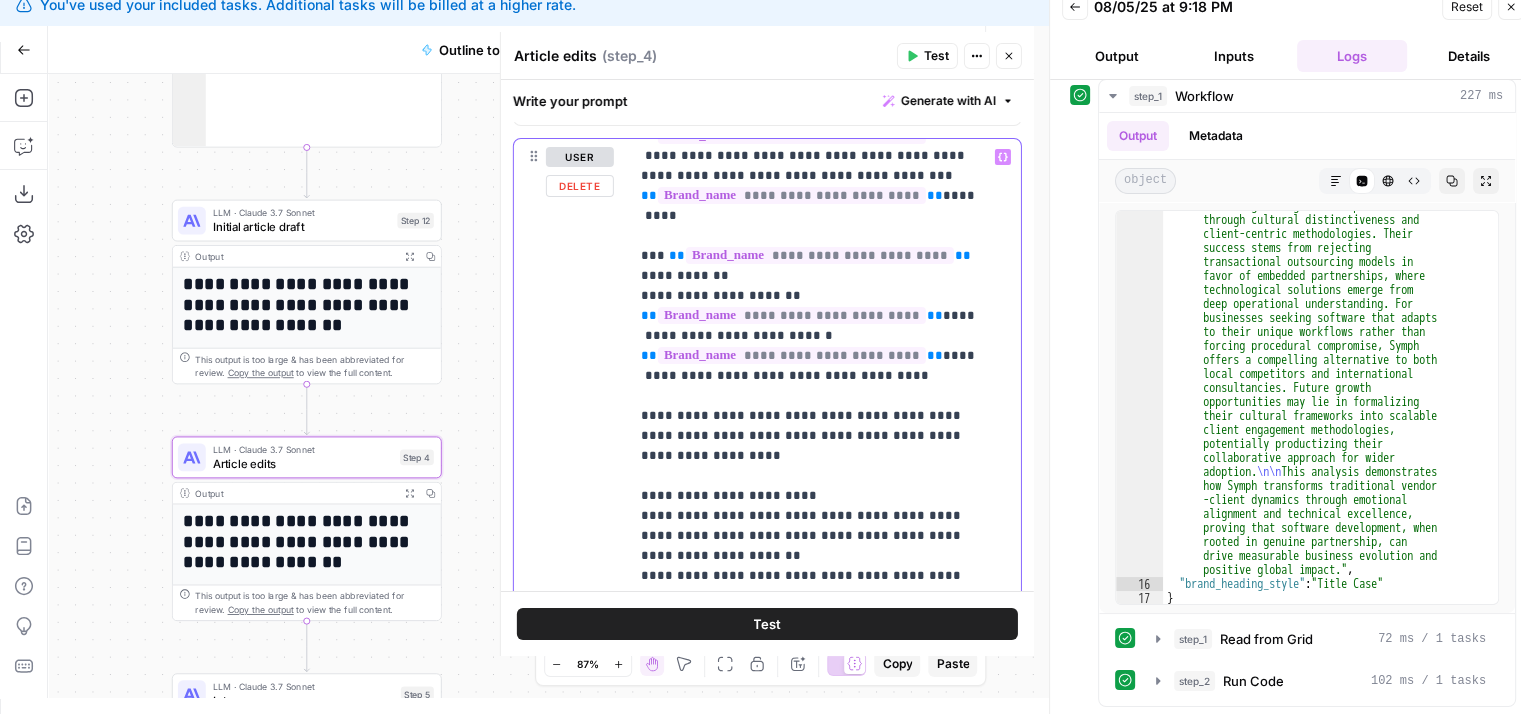drag, startPoint x: 901, startPoint y: 412, endPoint x: 891, endPoint y: 500, distance: 88.56636 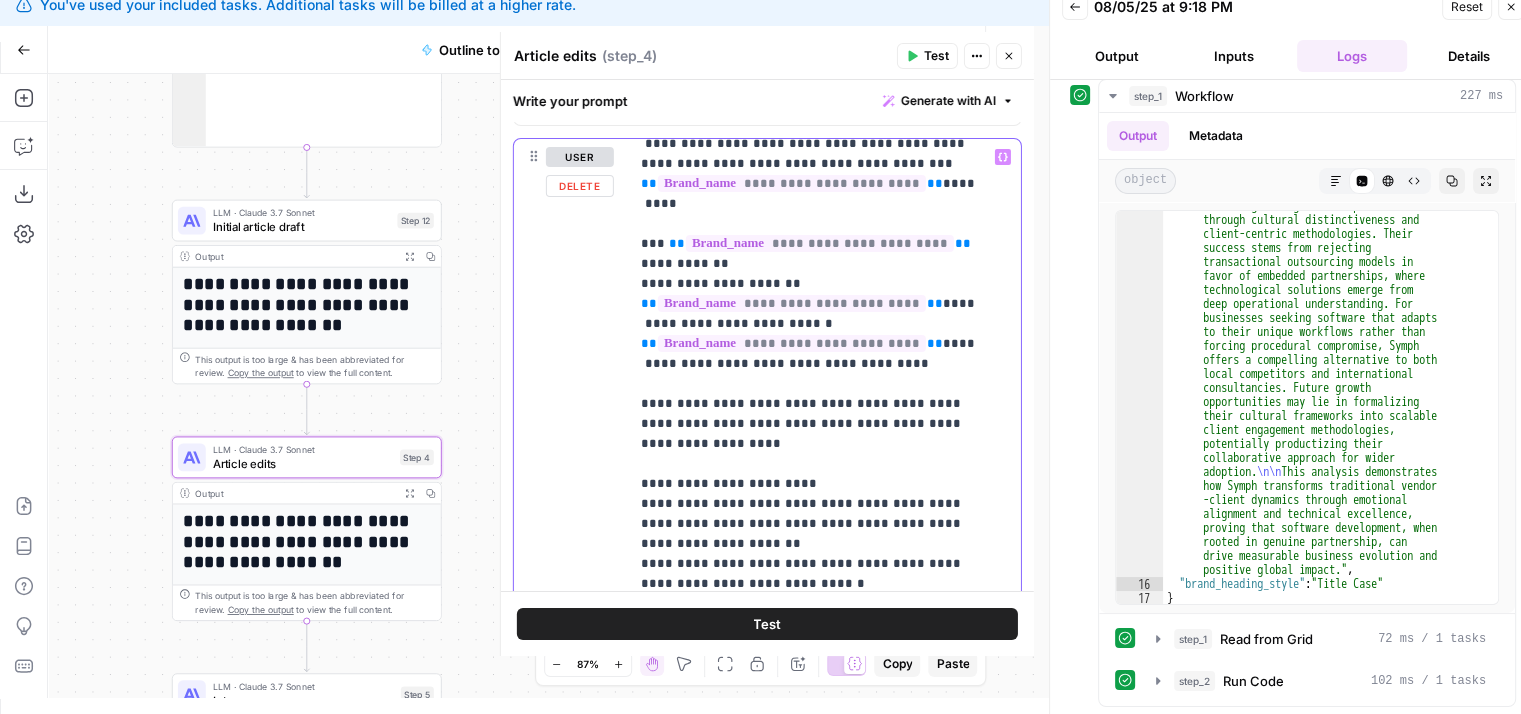 click on "**********" at bounding box center [809, -1256] 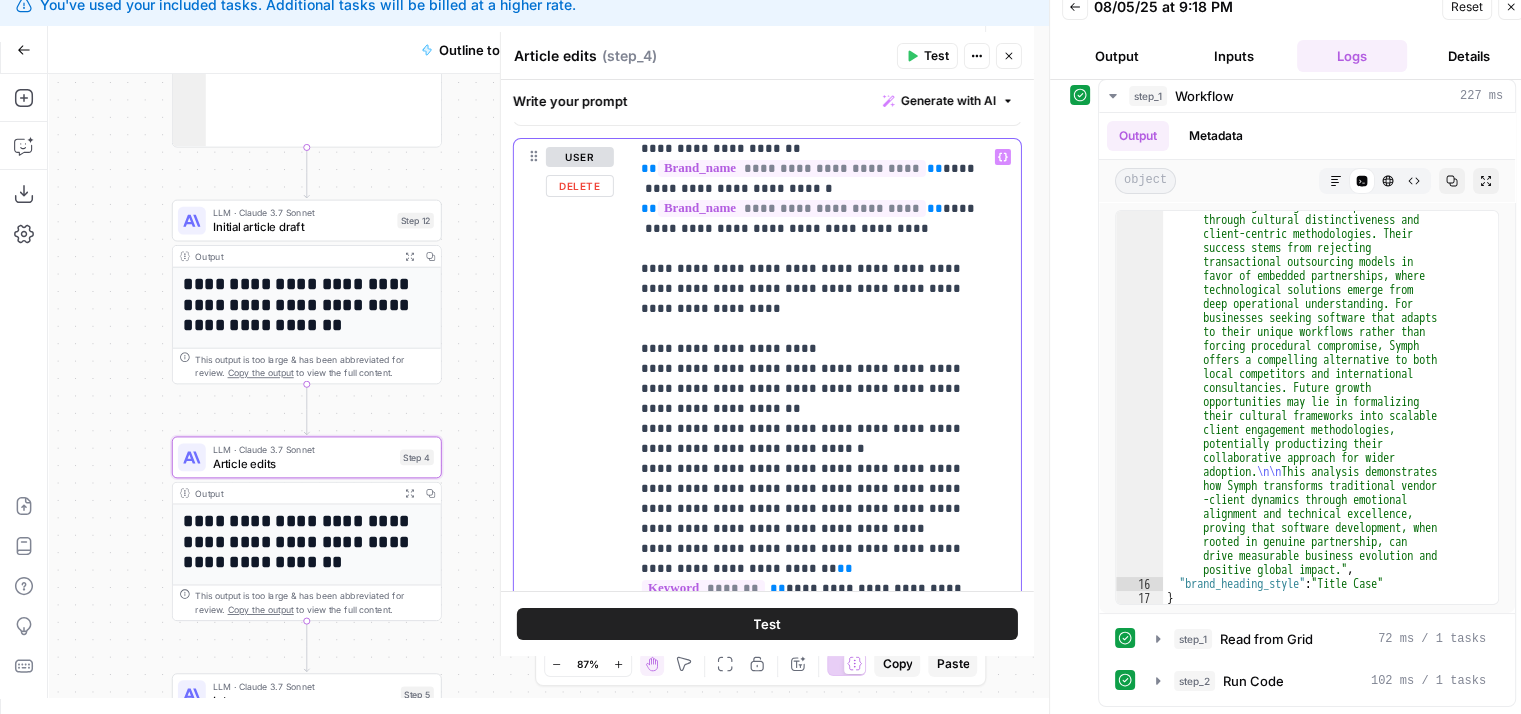 drag, startPoint x: 931, startPoint y: 440, endPoint x: 928, endPoint y: 487, distance: 47.095646 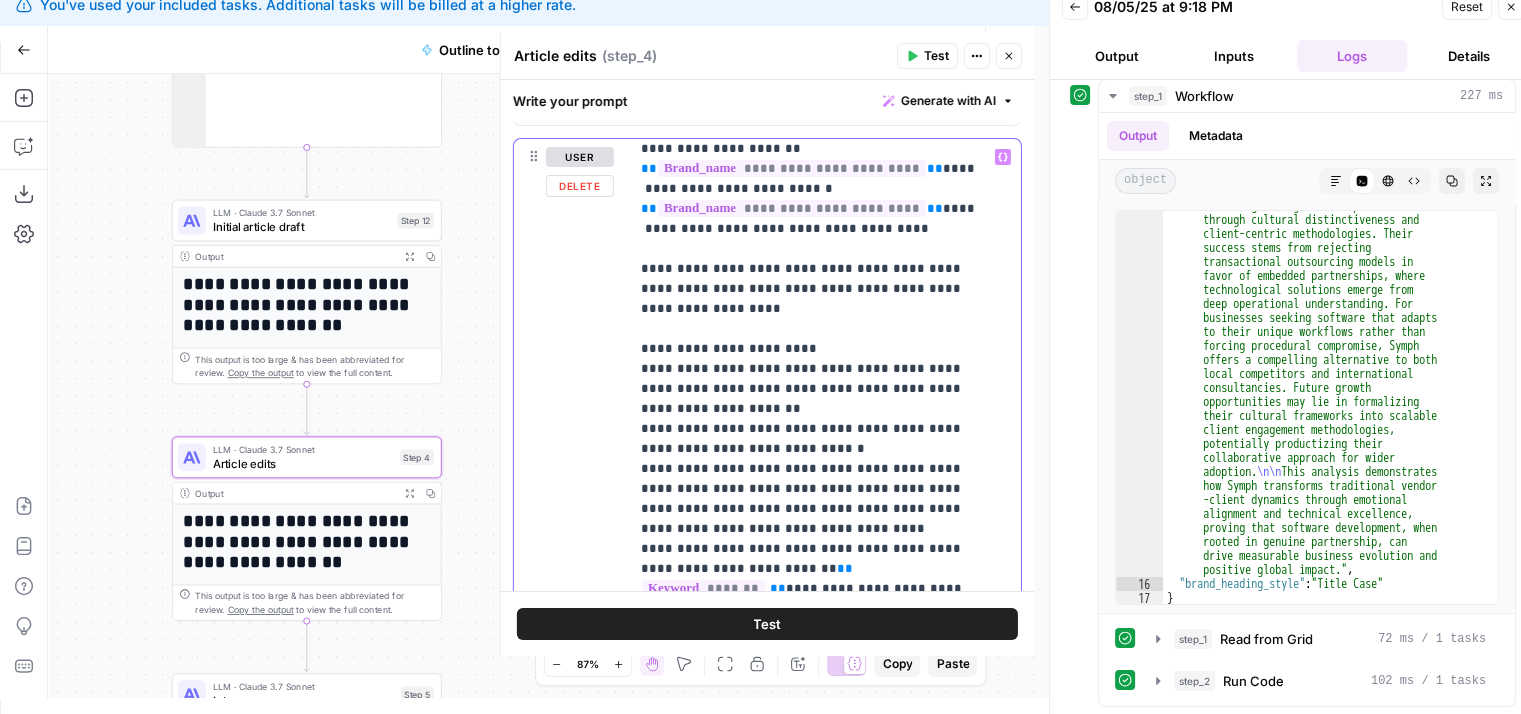scroll, scrollTop: 4265, scrollLeft: 1, axis: both 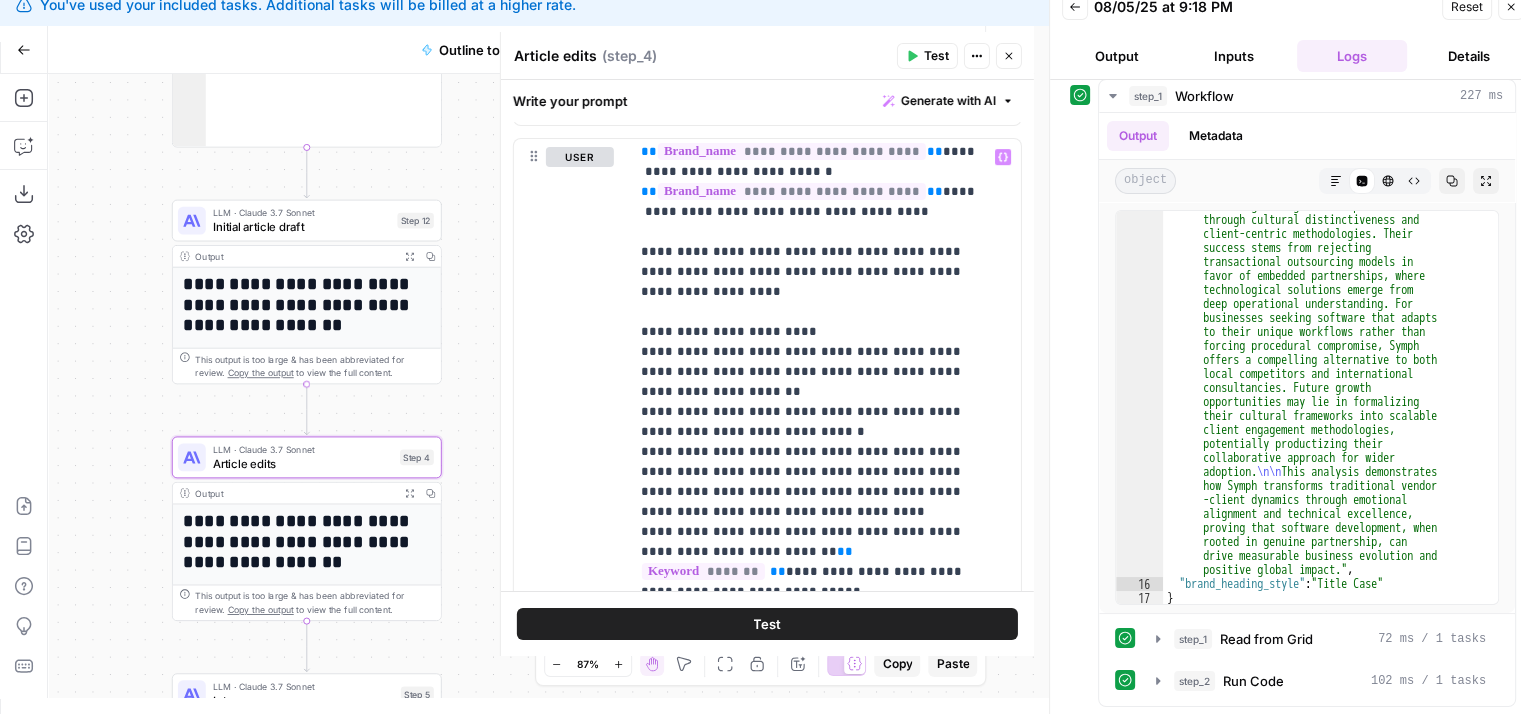 click on "Initial article draft" at bounding box center (302, 226) 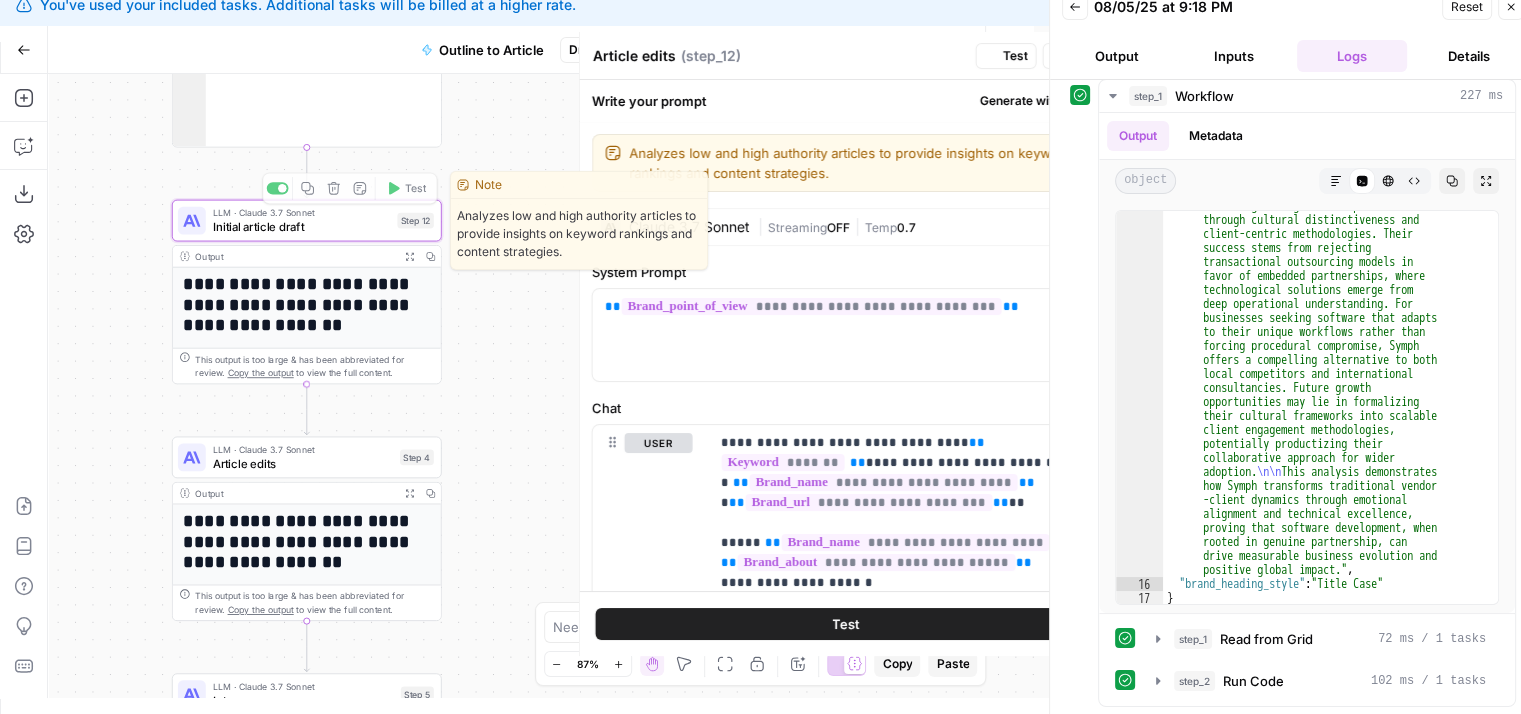 type on "Initial article draft" 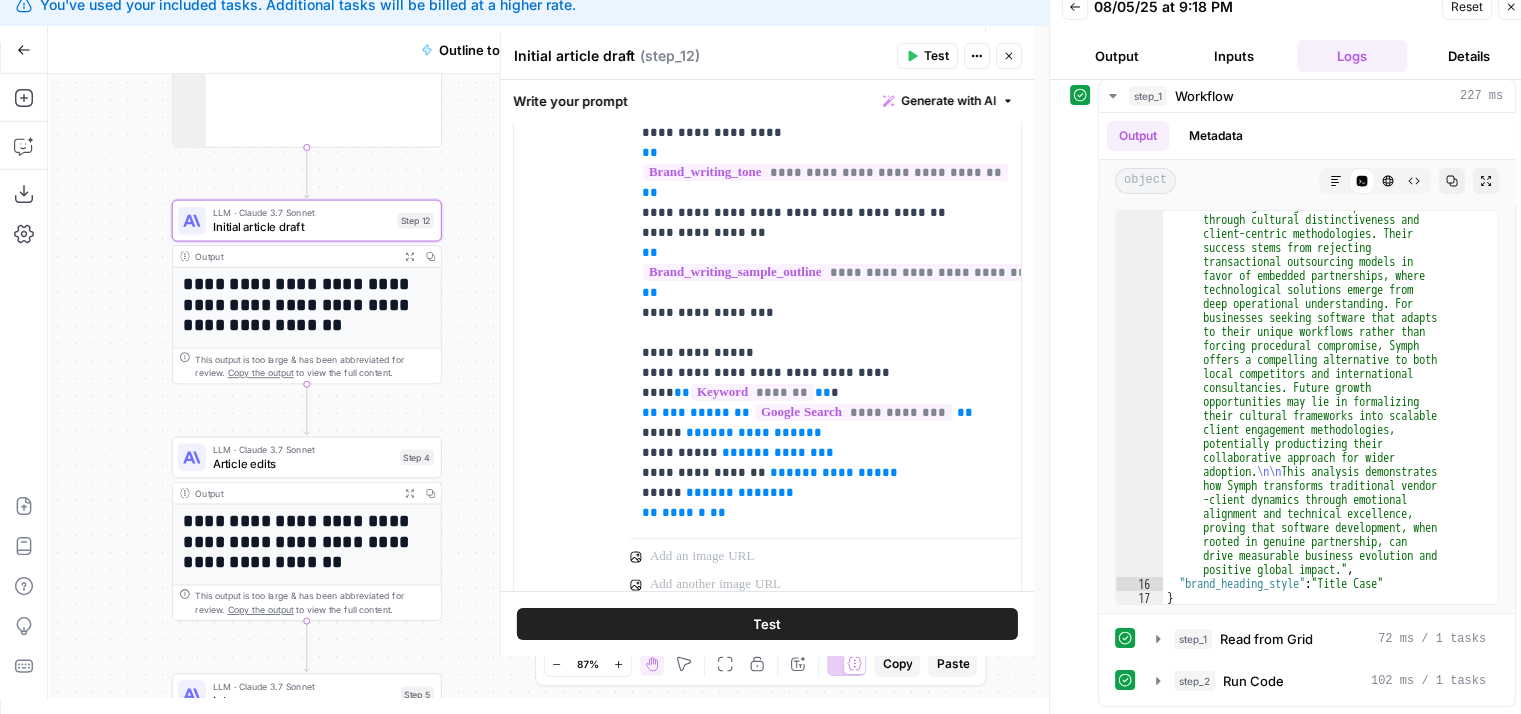 scroll, scrollTop: 528, scrollLeft: 0, axis: vertical 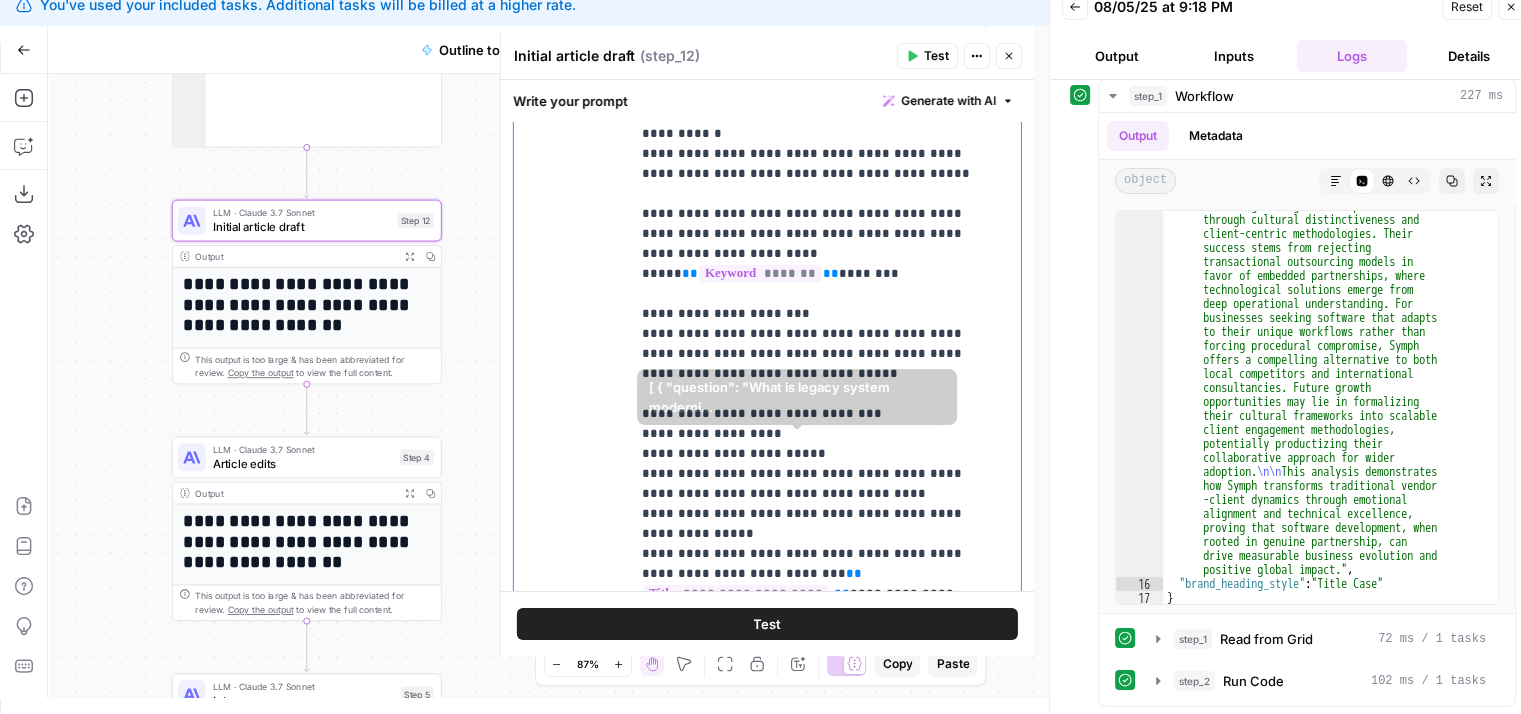 drag, startPoint x: 898, startPoint y: 299, endPoint x: 875, endPoint y: 513, distance: 215.23244 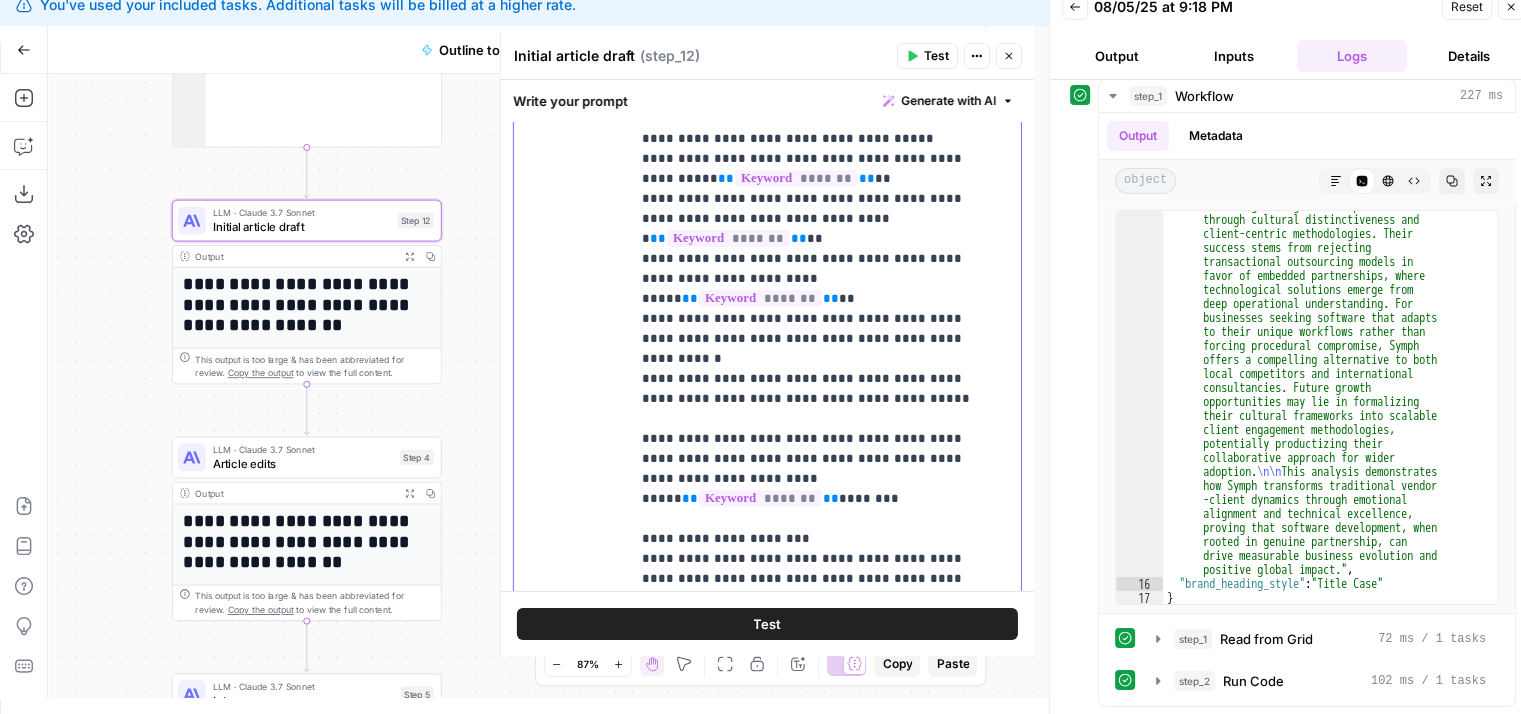 drag, startPoint x: 800, startPoint y: 239, endPoint x: 791, endPoint y: 145, distance: 94.42987 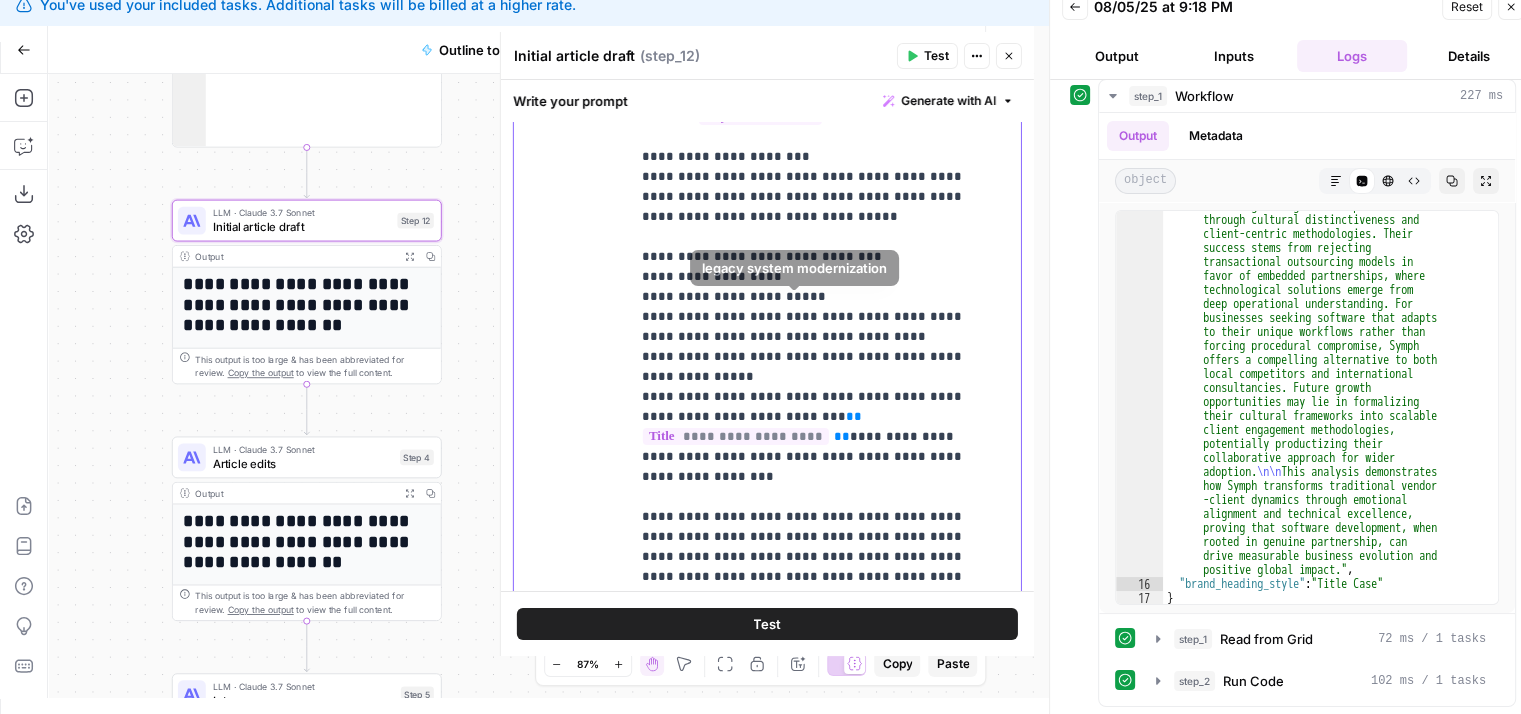 drag, startPoint x: 781, startPoint y: 285, endPoint x: 770, endPoint y: 412, distance: 127.47549 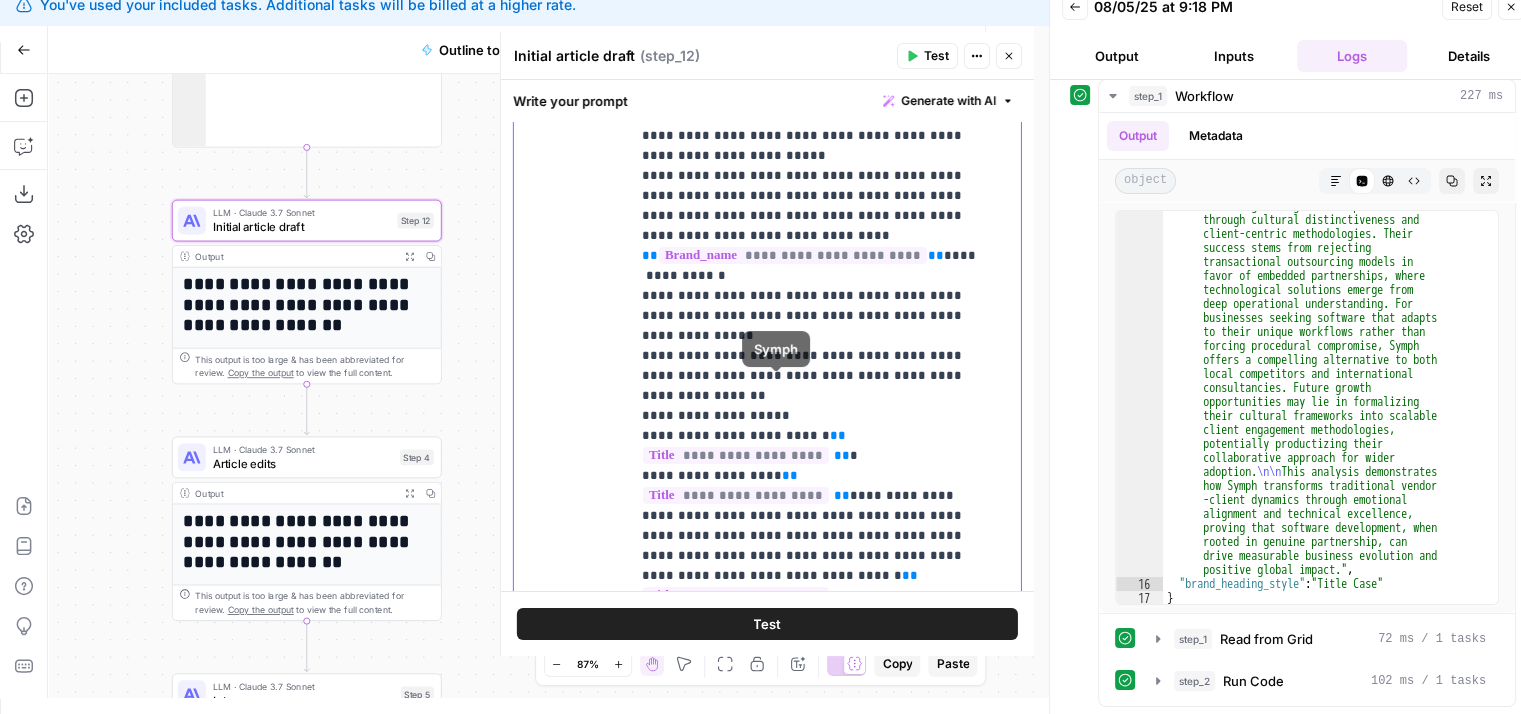 drag, startPoint x: 764, startPoint y: 421, endPoint x: 752, endPoint y: 489, distance: 69.050705 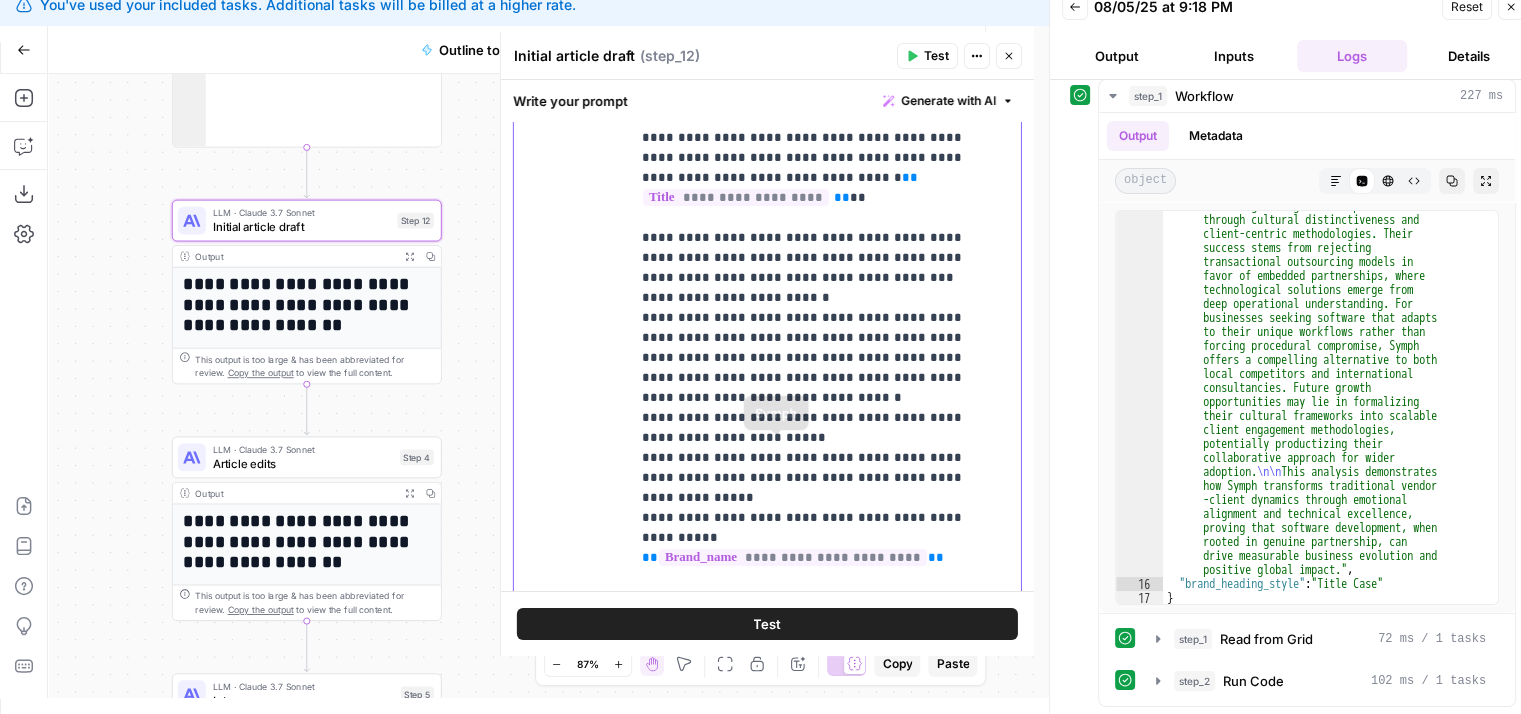 drag, startPoint x: 790, startPoint y: 313, endPoint x: 792, endPoint y: 477, distance: 164.01219 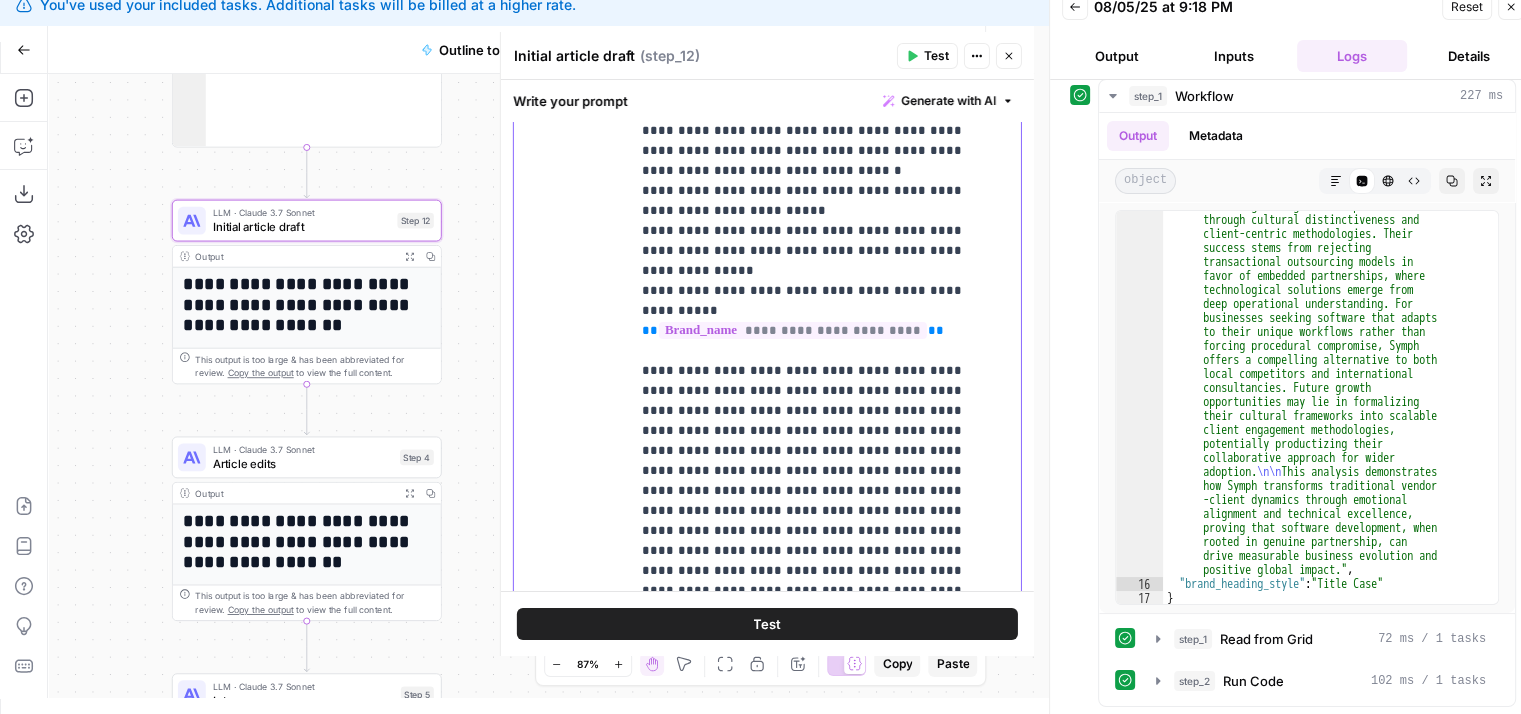 drag, startPoint x: 836, startPoint y: 333, endPoint x: 835, endPoint y: 517, distance: 184.00272 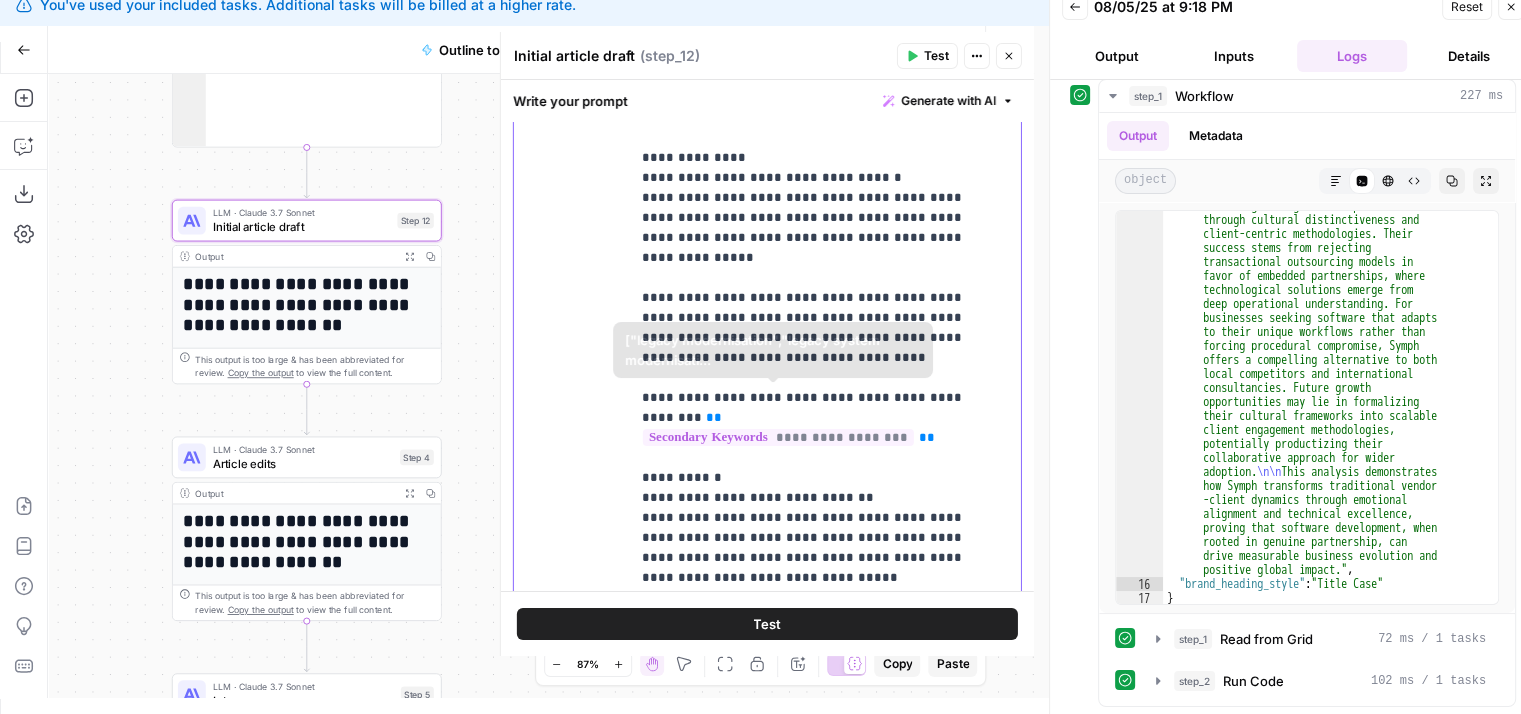 drag, startPoint x: 784, startPoint y: 318, endPoint x: 777, endPoint y: 463, distance: 145.16887 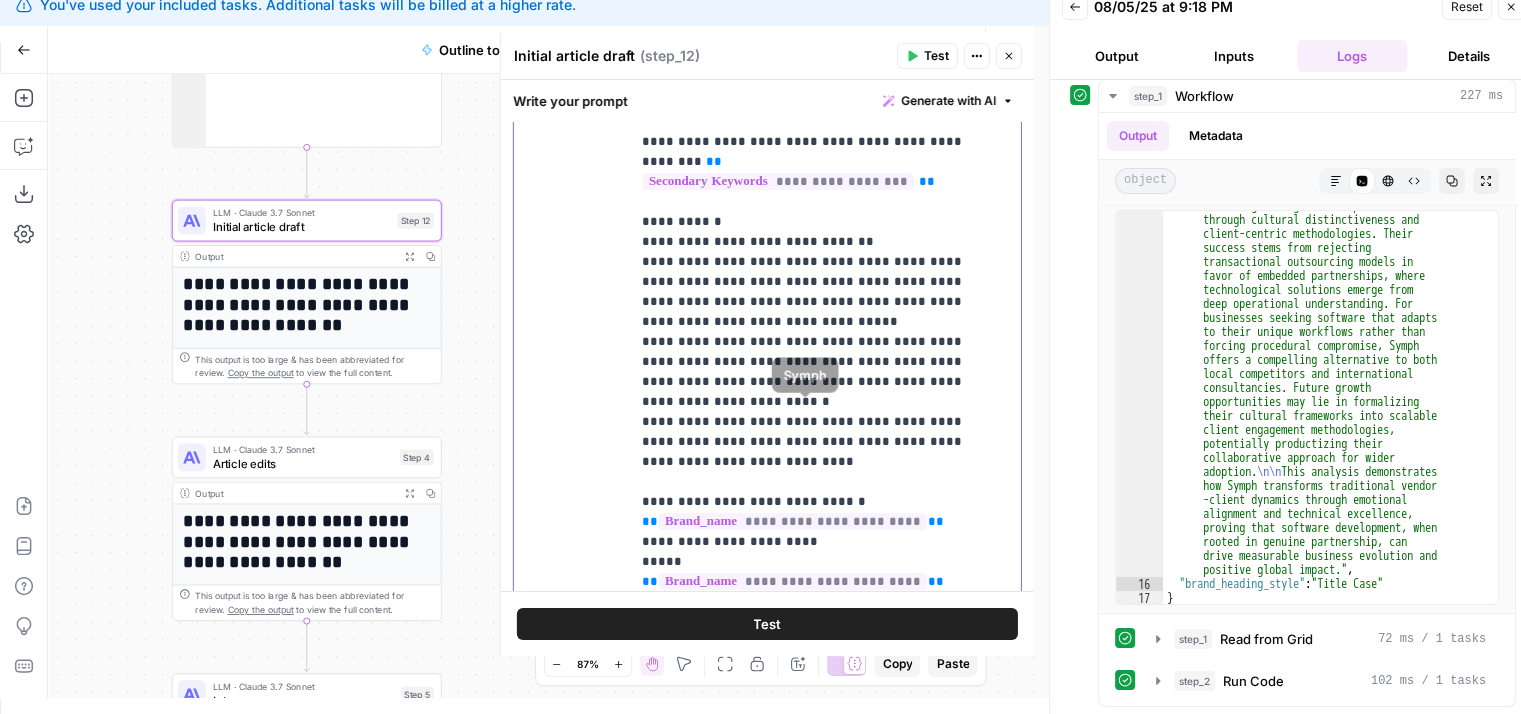 drag, startPoint x: 802, startPoint y: 303, endPoint x: 790, endPoint y: 477, distance: 174.4133 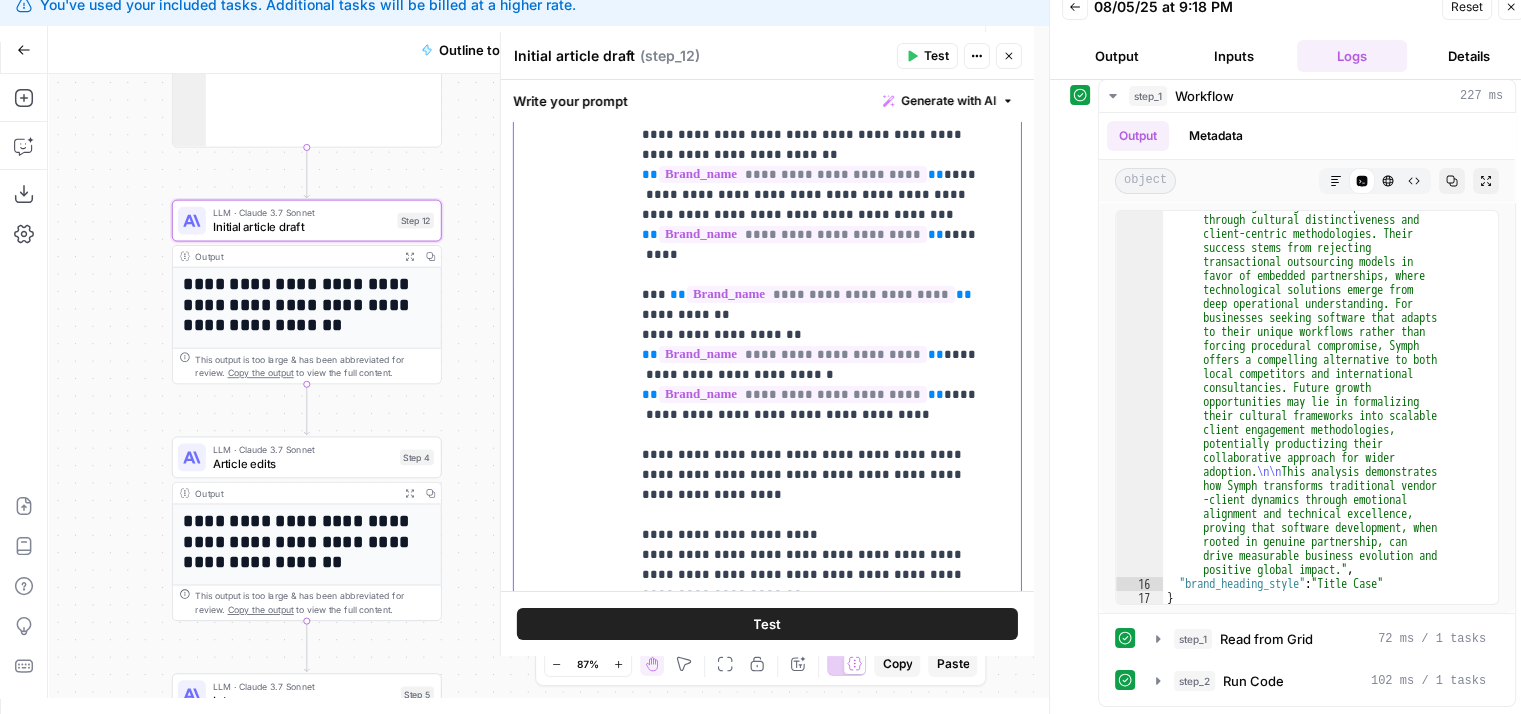 drag, startPoint x: 962, startPoint y: 307, endPoint x: 941, endPoint y: 499, distance: 193.14502 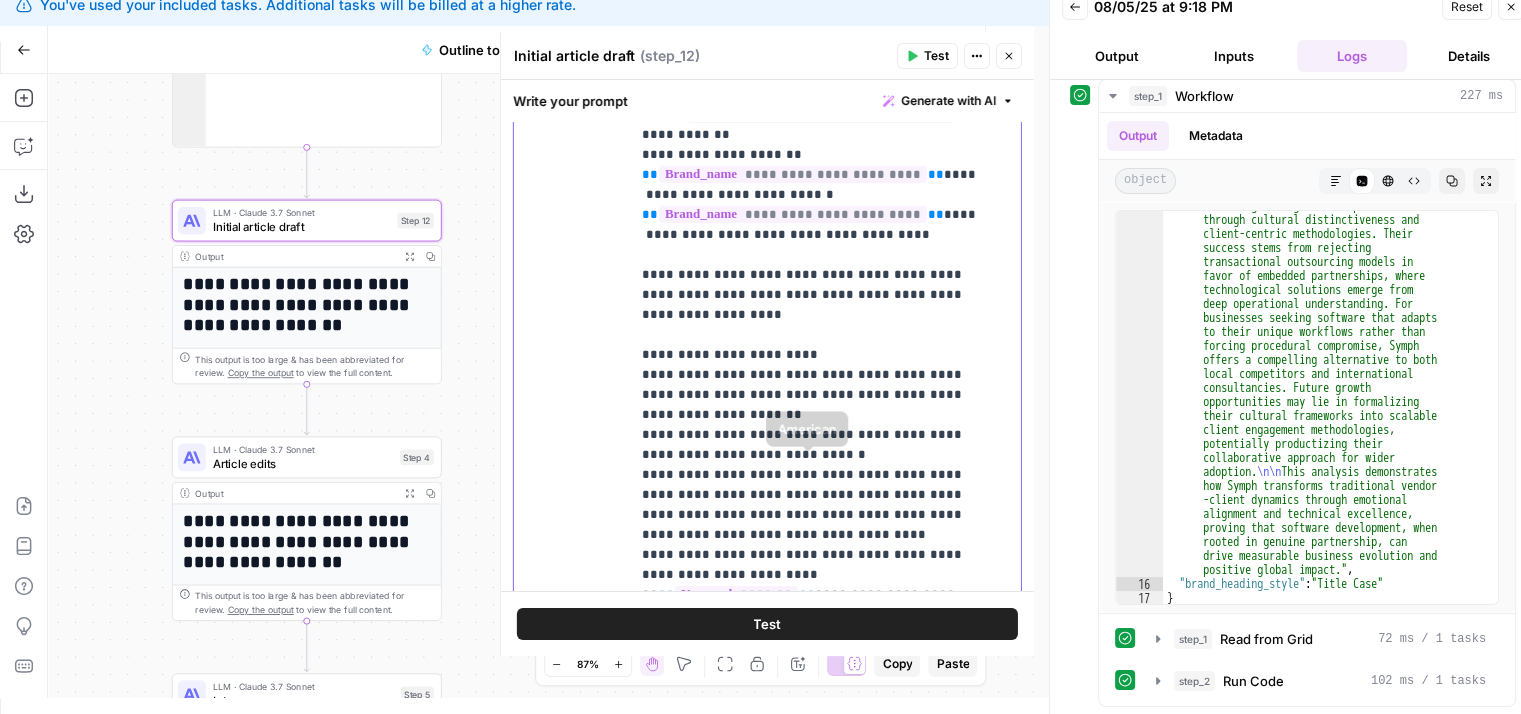 drag, startPoint x: 805, startPoint y: 399, endPoint x: 795, endPoint y: 493, distance: 94.53042 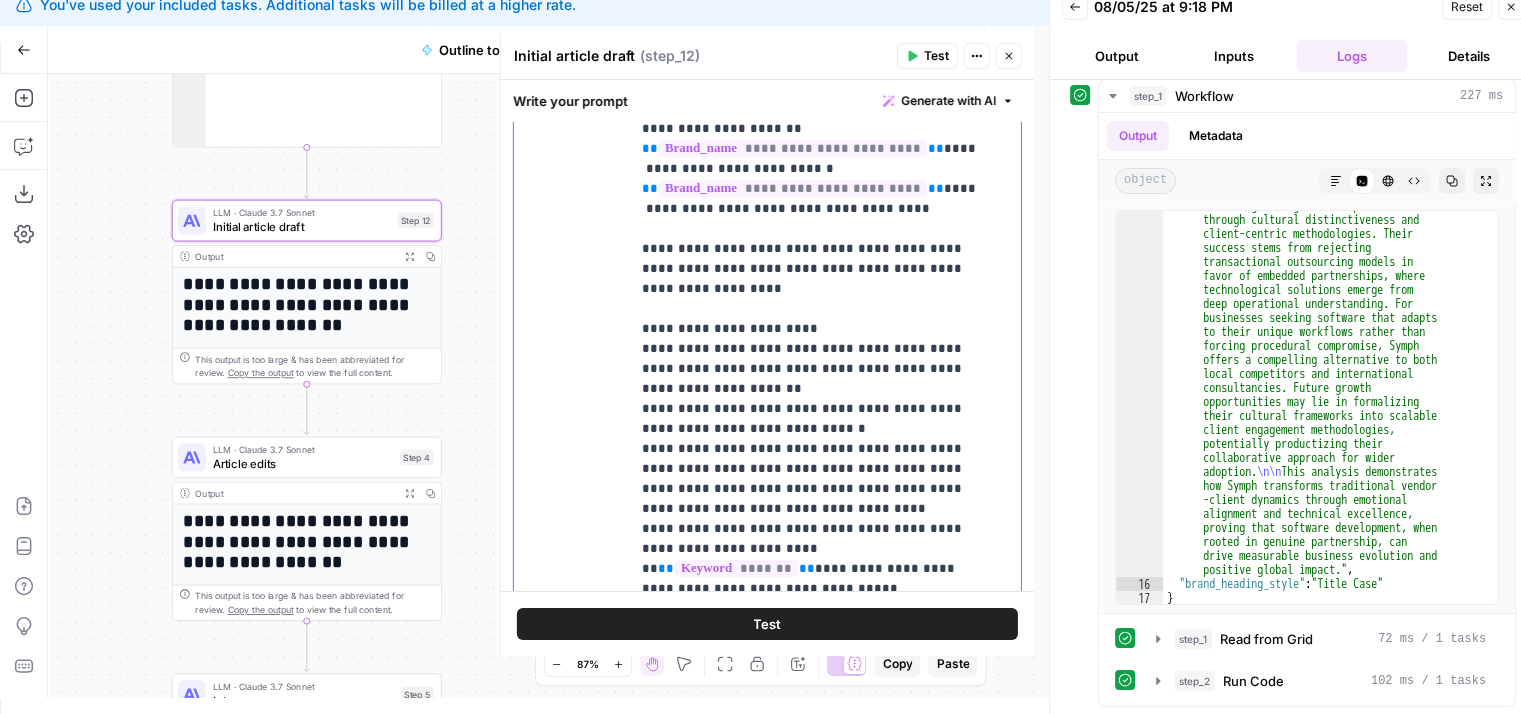drag, startPoint x: 684, startPoint y: 468, endPoint x: 605, endPoint y: 372, distance: 124.32619 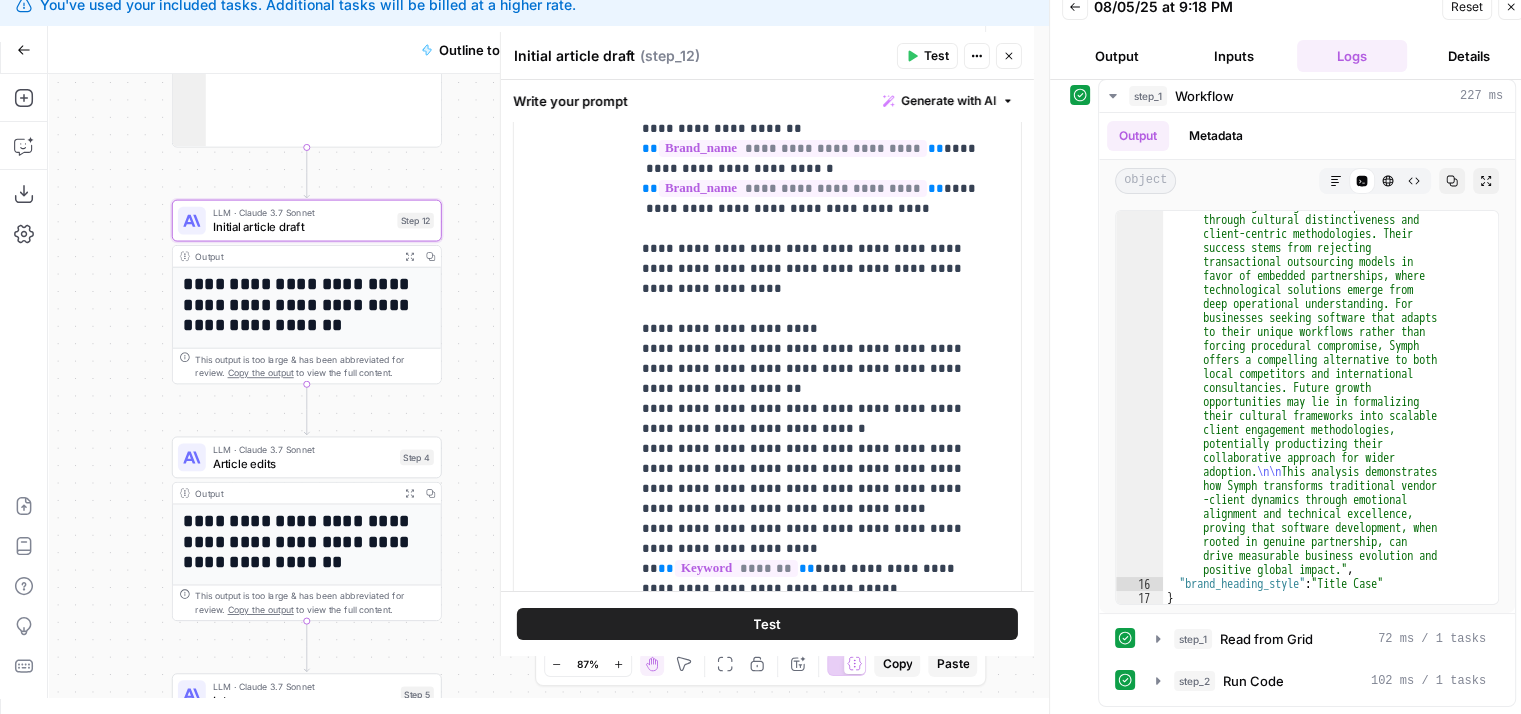 click on "Article edits" at bounding box center [303, 463] 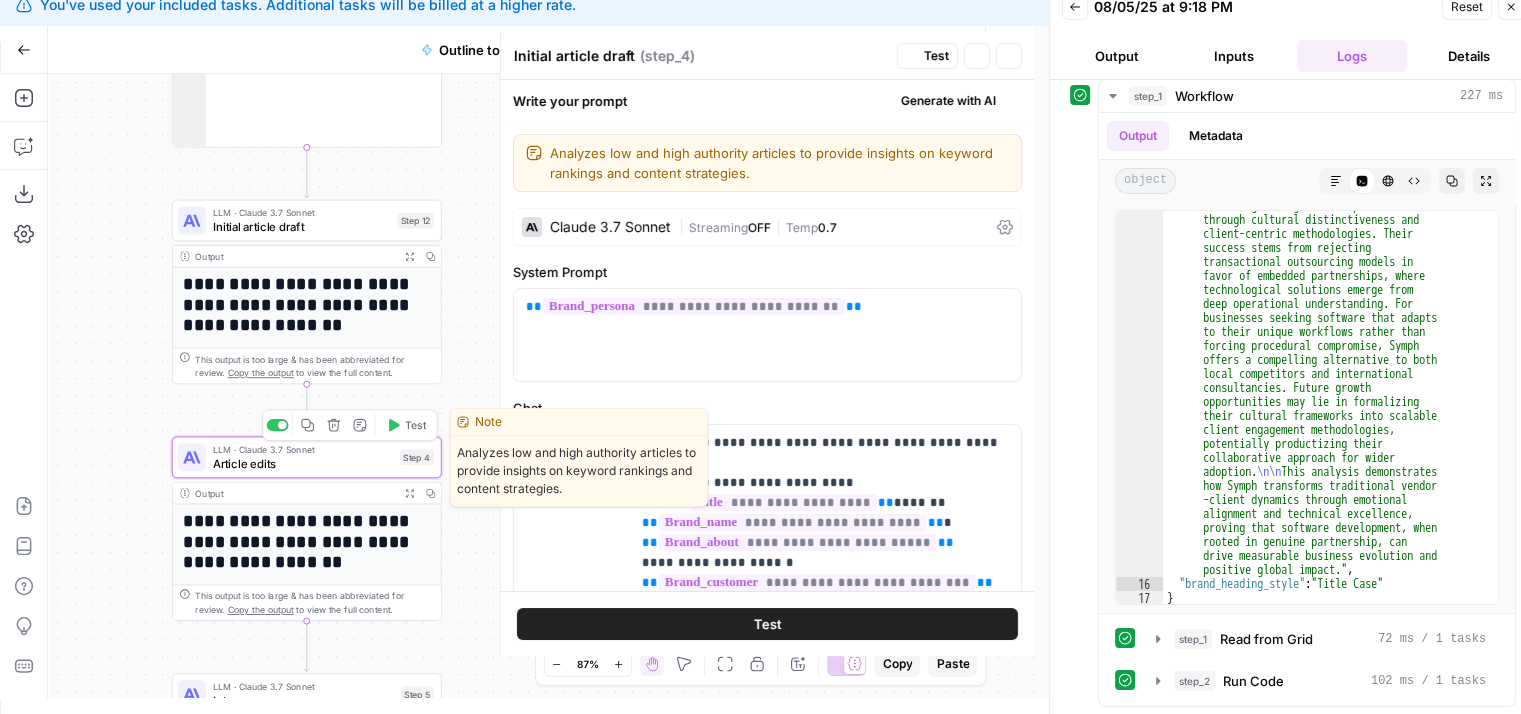 type on "Article edits" 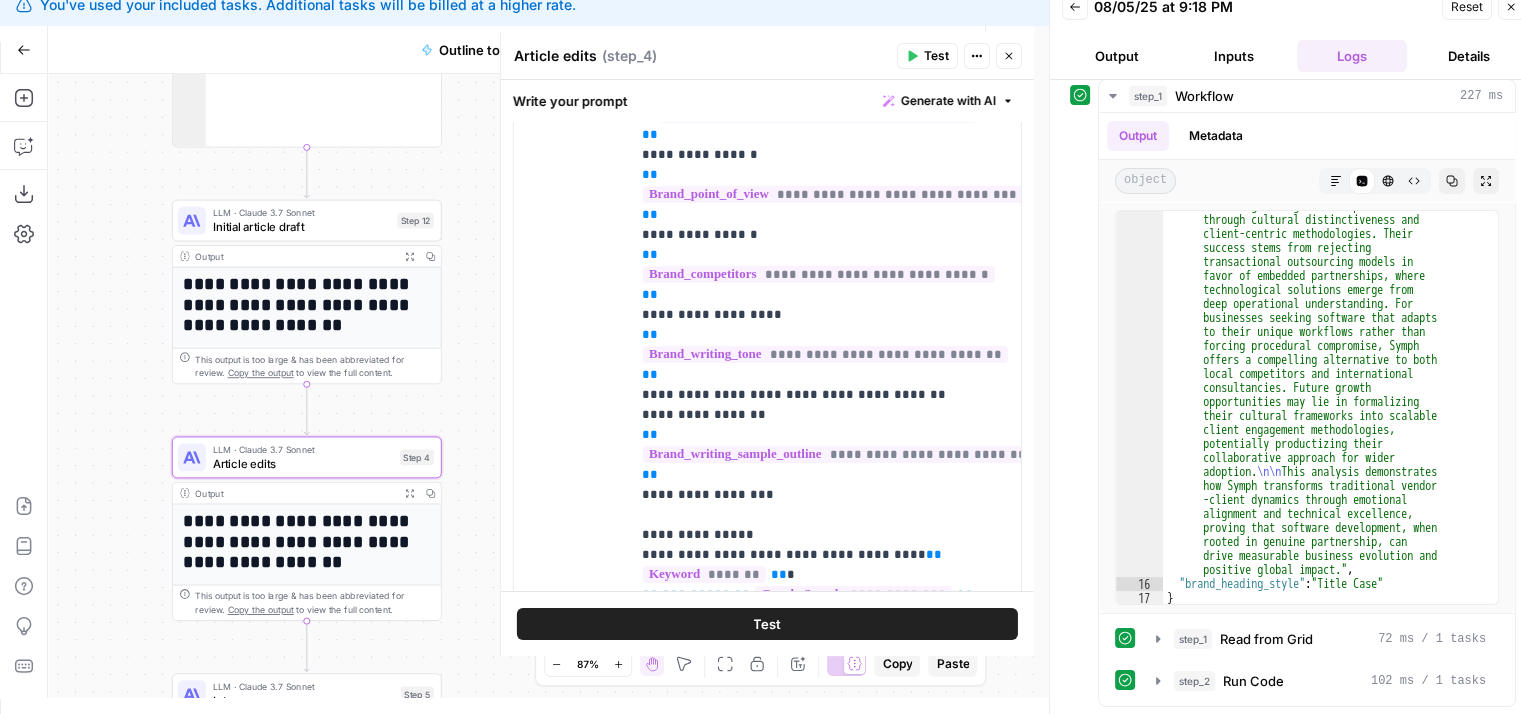 scroll, scrollTop: 1167, scrollLeft: 0, axis: vertical 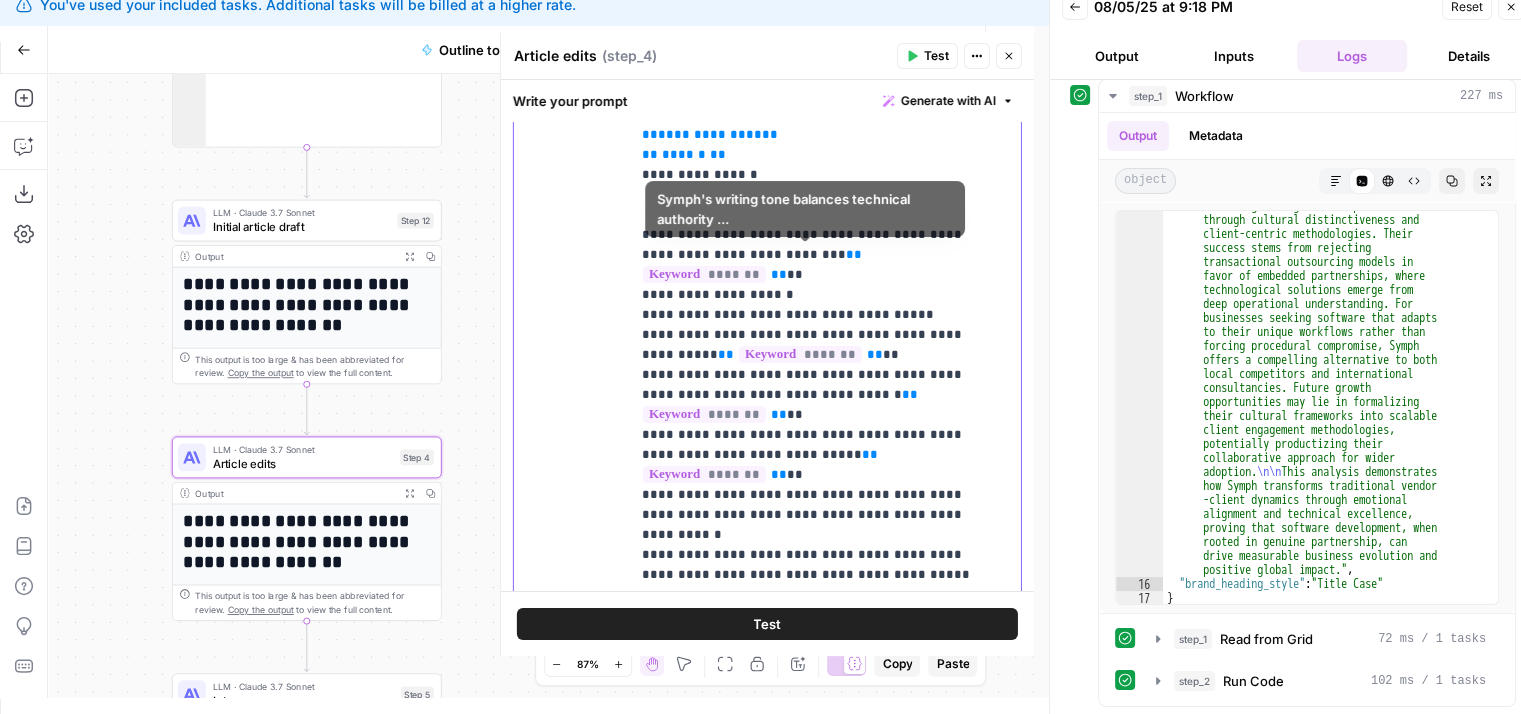 drag, startPoint x: 970, startPoint y: 284, endPoint x: 933, endPoint y: 438, distance: 158.38245 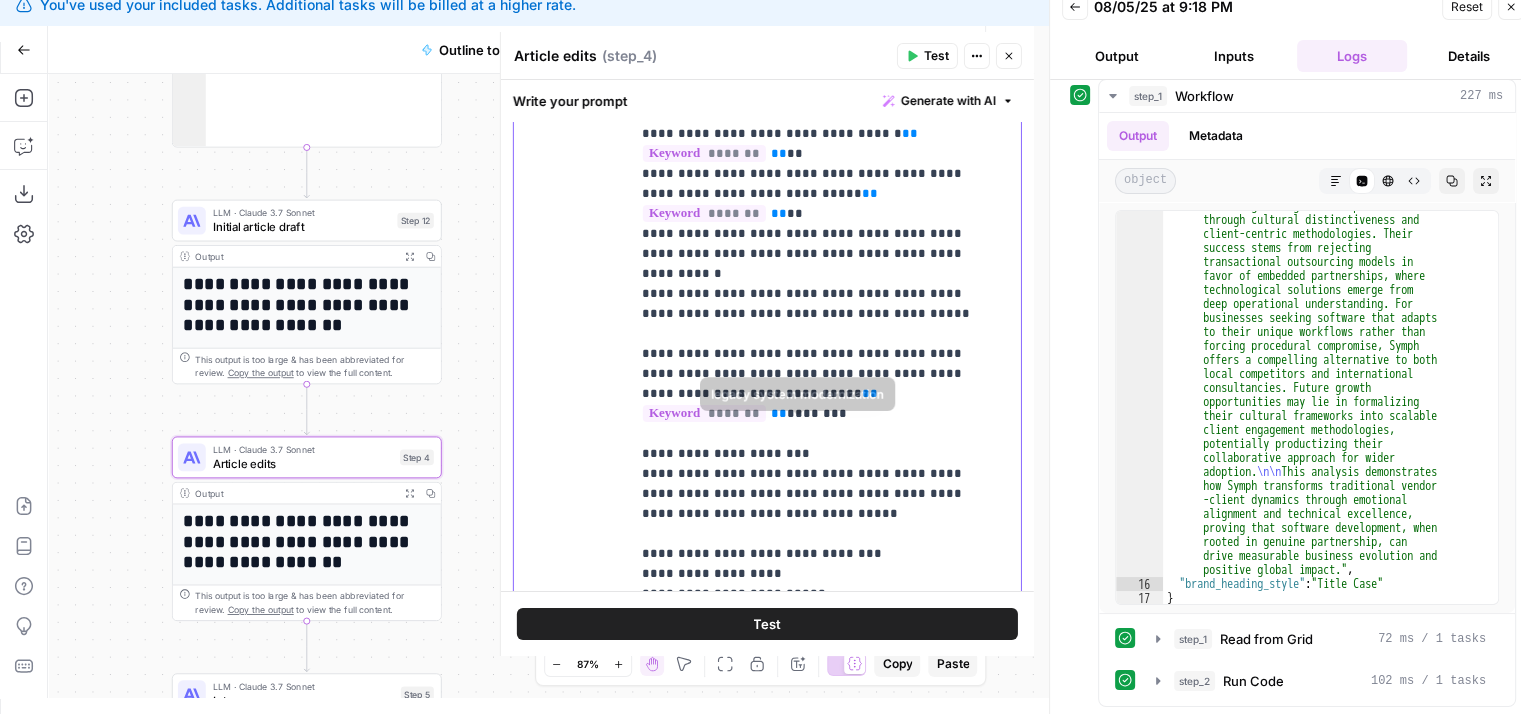 drag, startPoint x: 769, startPoint y: 415, endPoint x: 748, endPoint y: 496, distance: 83.677956 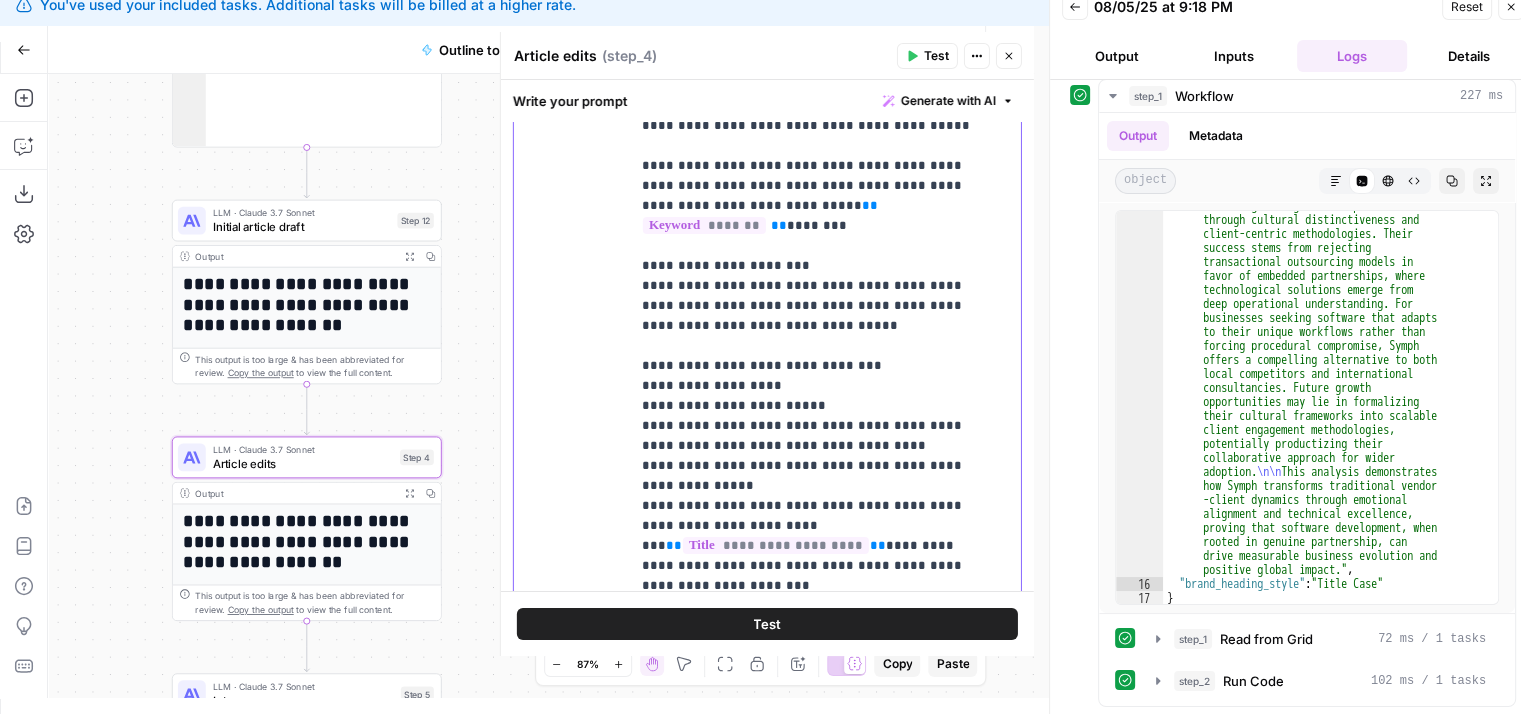 drag, startPoint x: 681, startPoint y: 323, endPoint x: 680, endPoint y: 454, distance: 131.00381 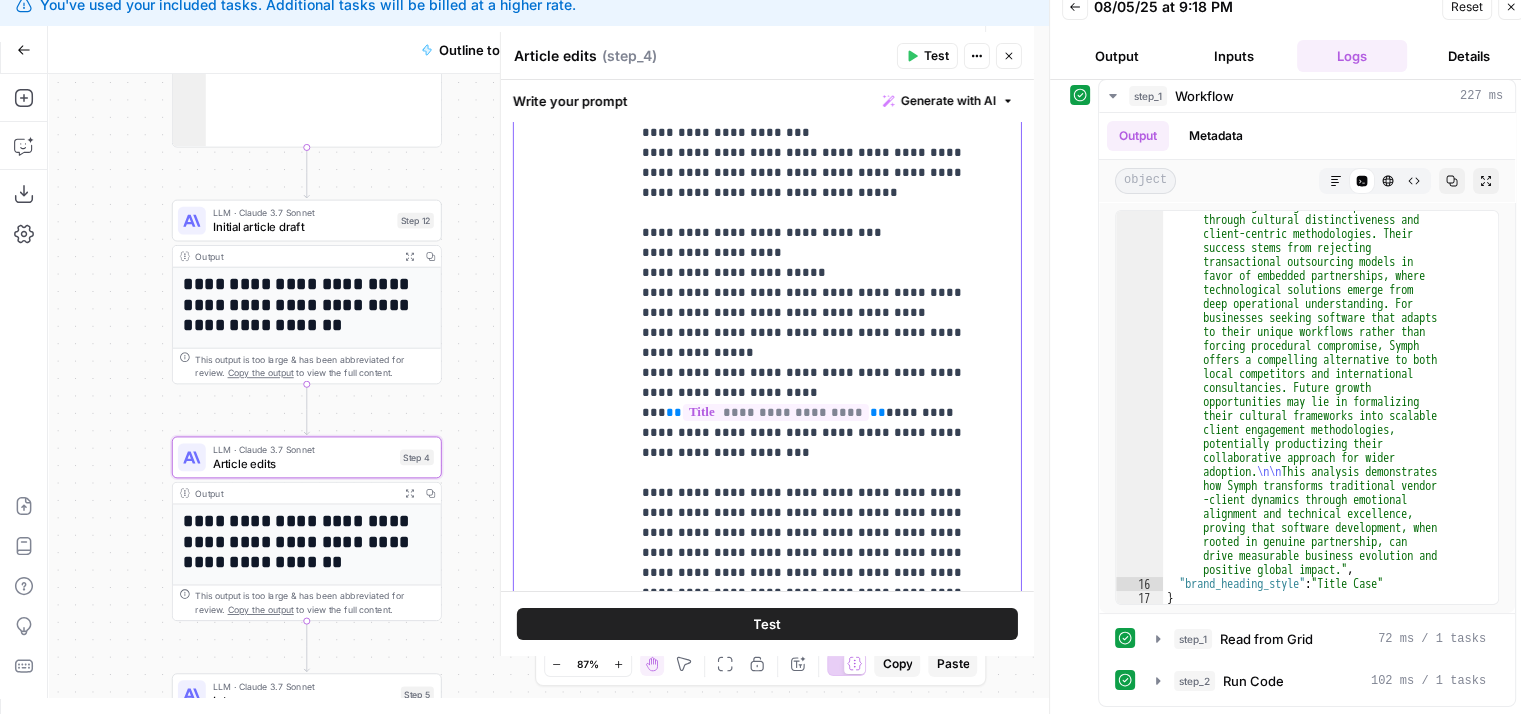 drag 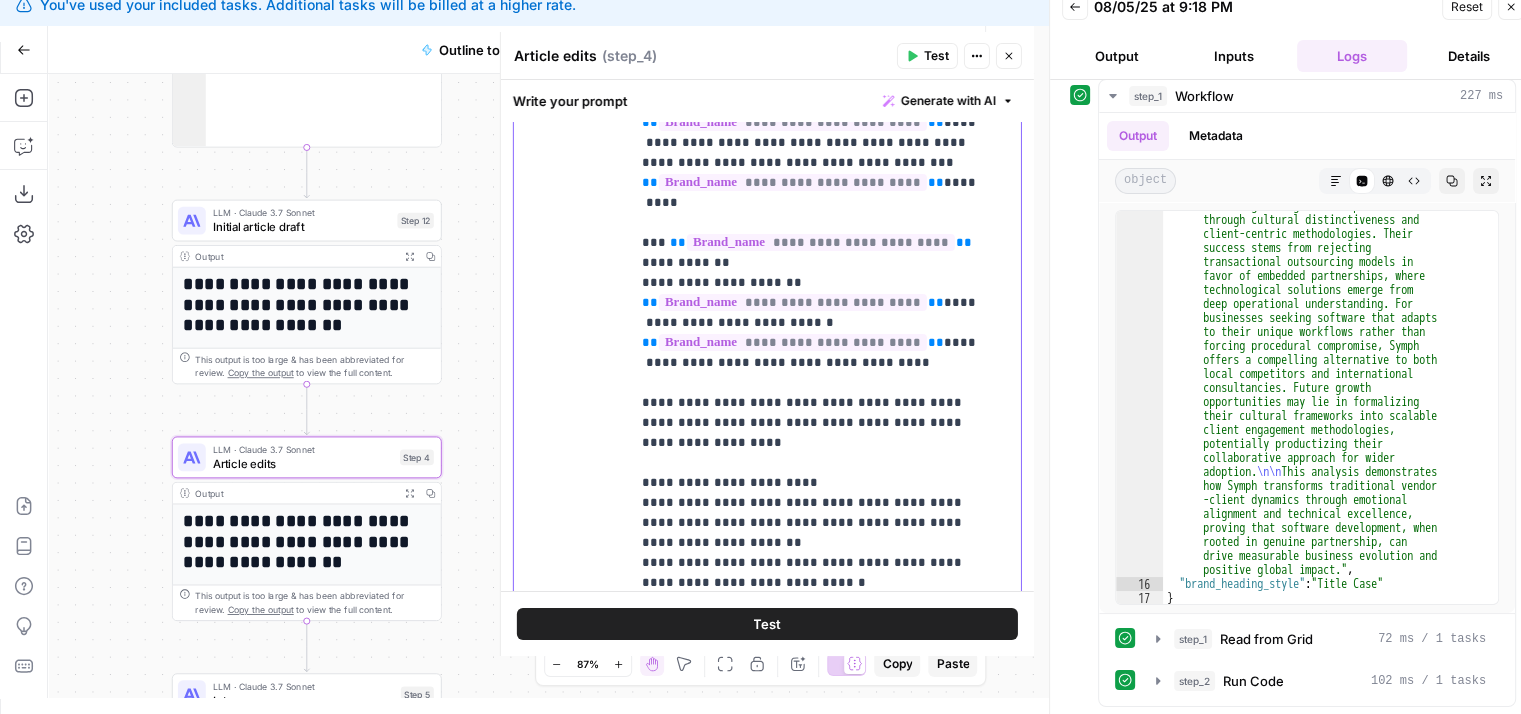 scroll, scrollTop: 3910, scrollLeft: 0, axis: vertical 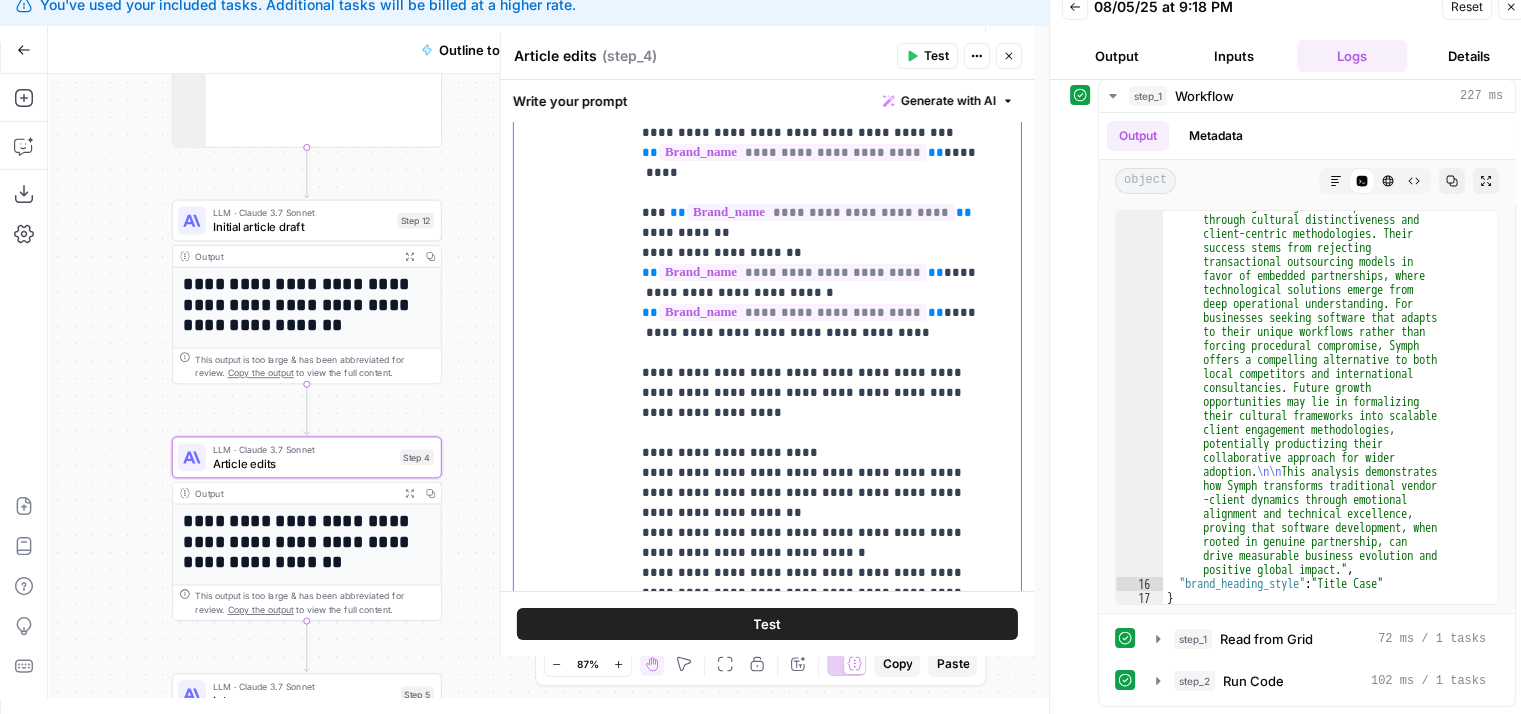 click on "**********" at bounding box center (810, -1287) 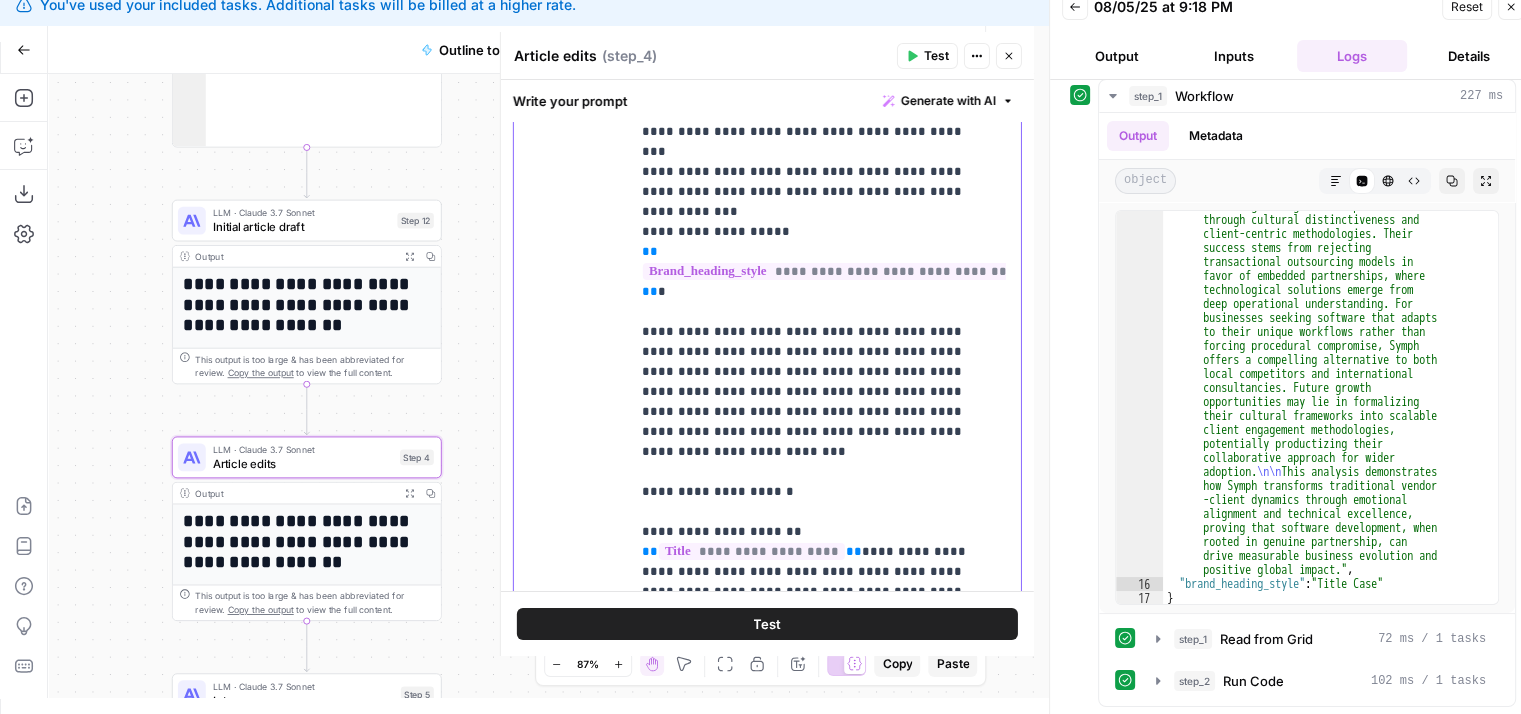scroll, scrollTop: 4596, scrollLeft: 0, axis: vertical 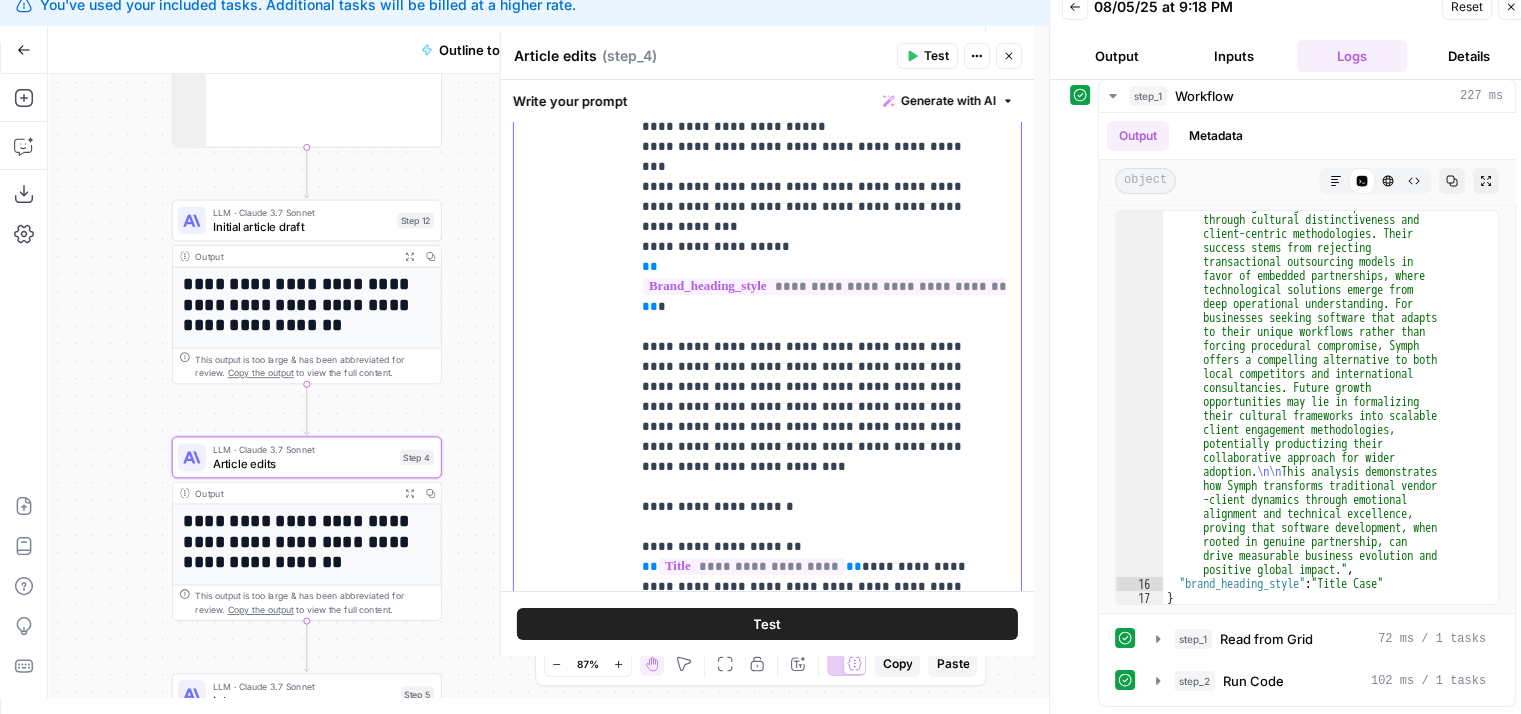click on "**********" at bounding box center [810, -1913] 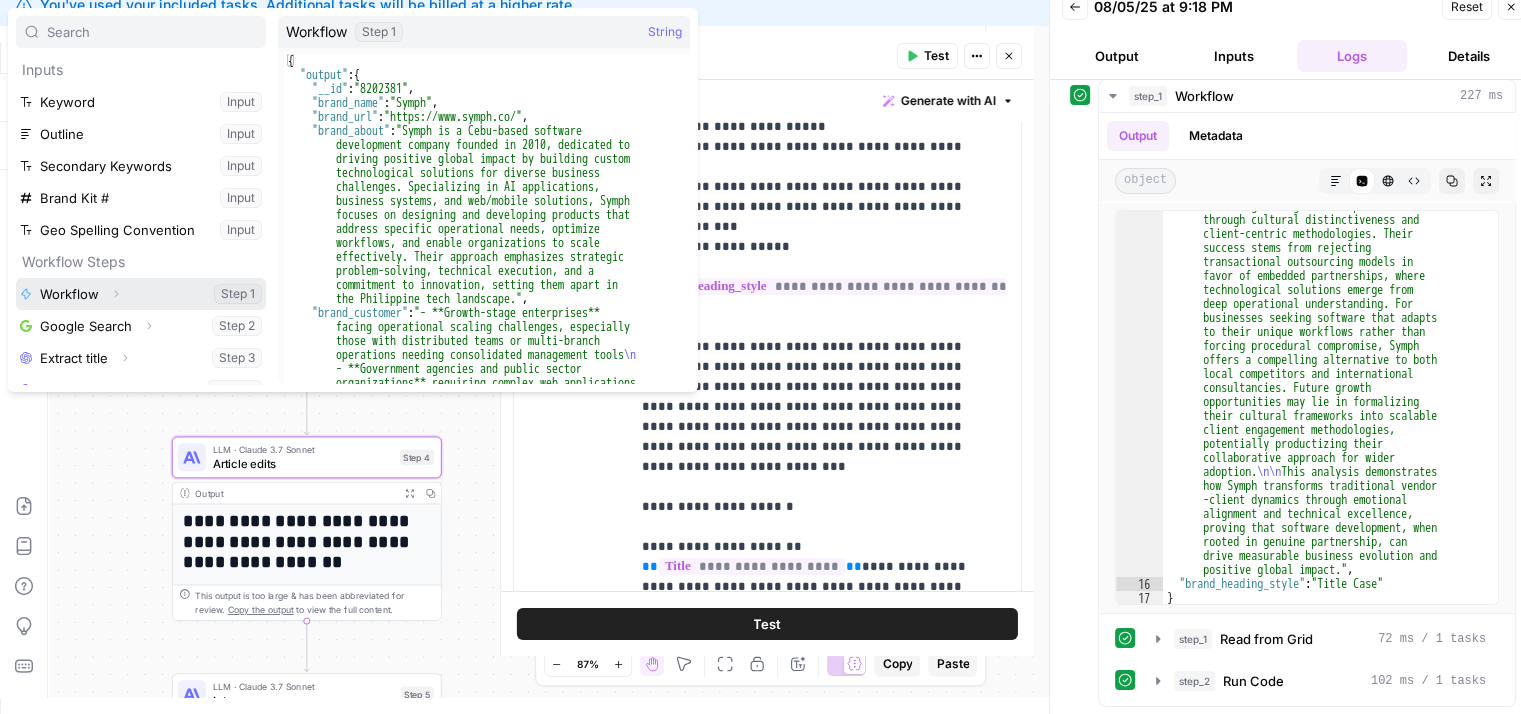 click 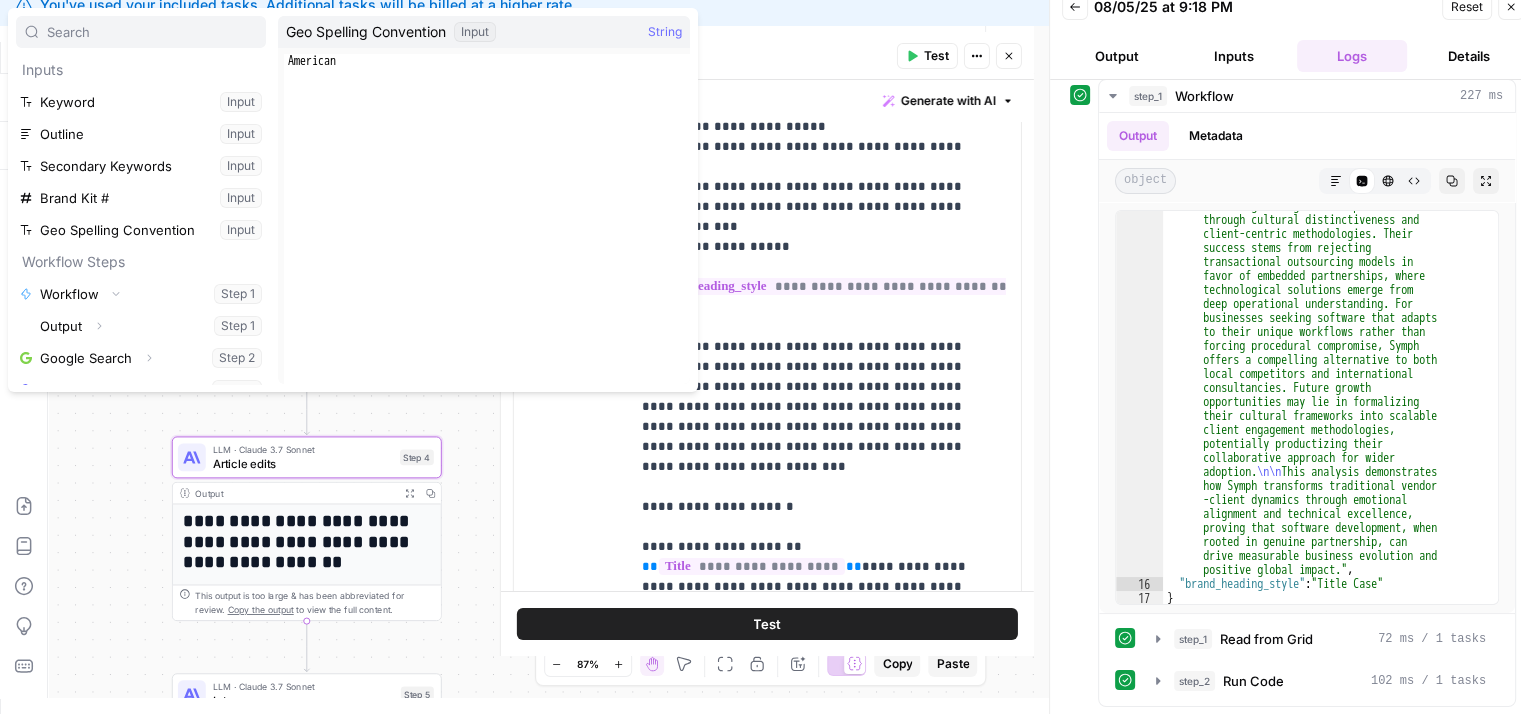 scroll, scrollTop: 117, scrollLeft: 0, axis: vertical 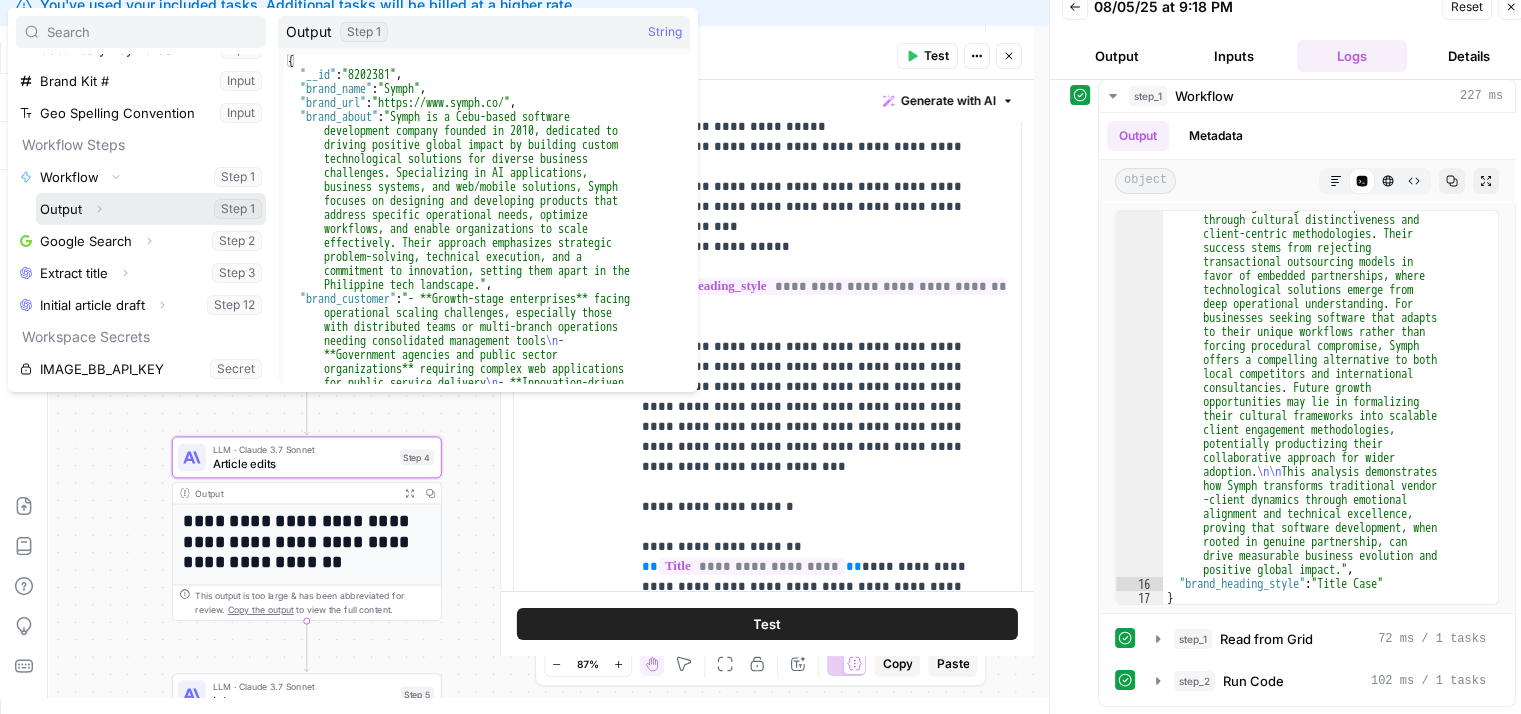 click 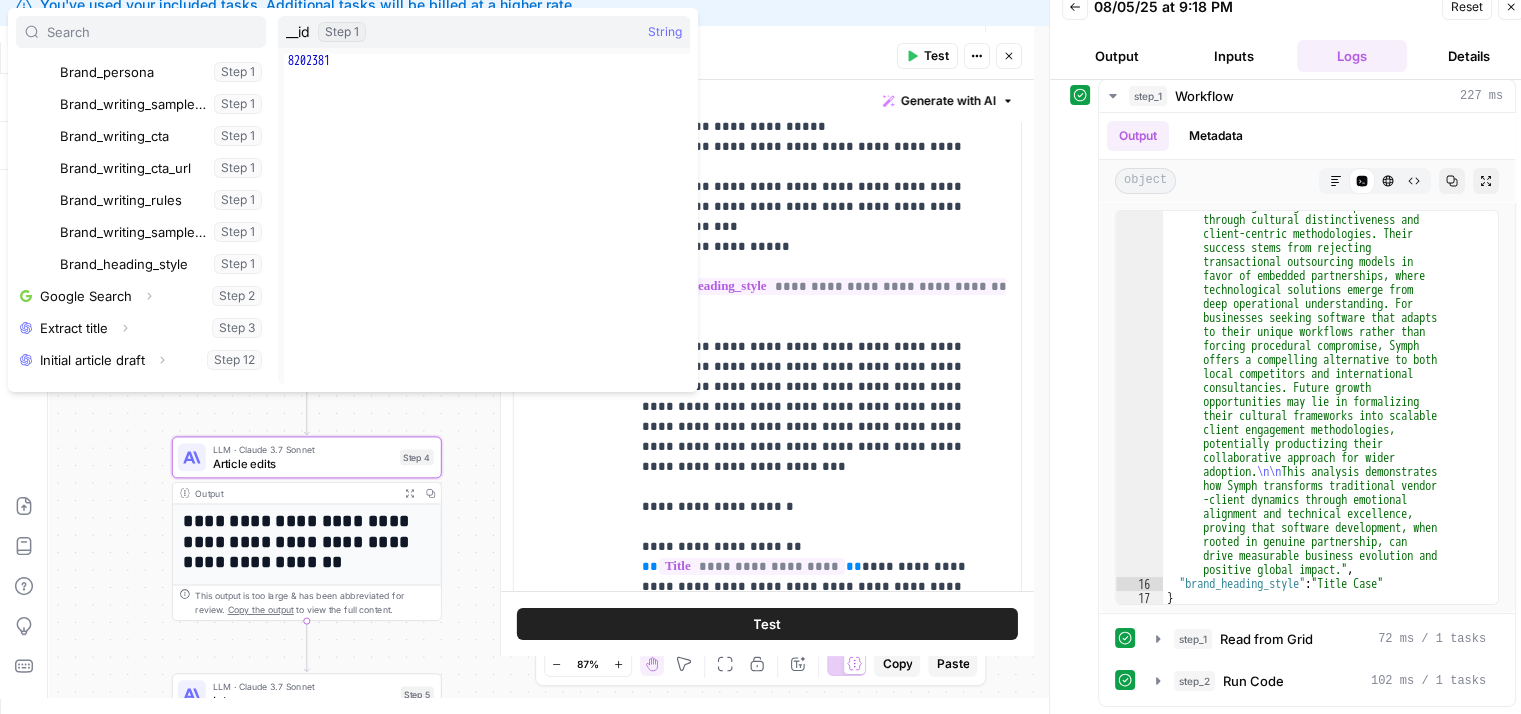 scroll, scrollTop: 555, scrollLeft: 0, axis: vertical 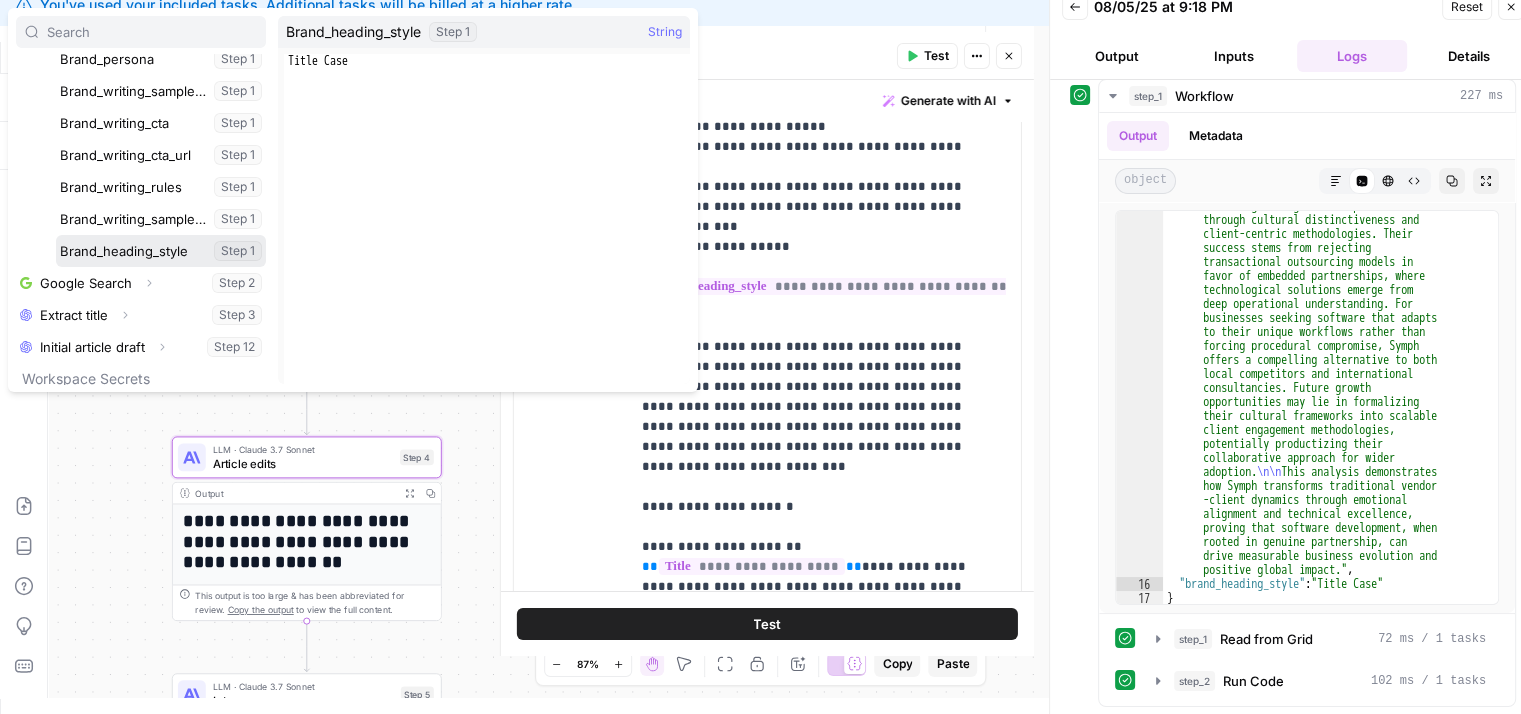 click at bounding box center (161, 251) 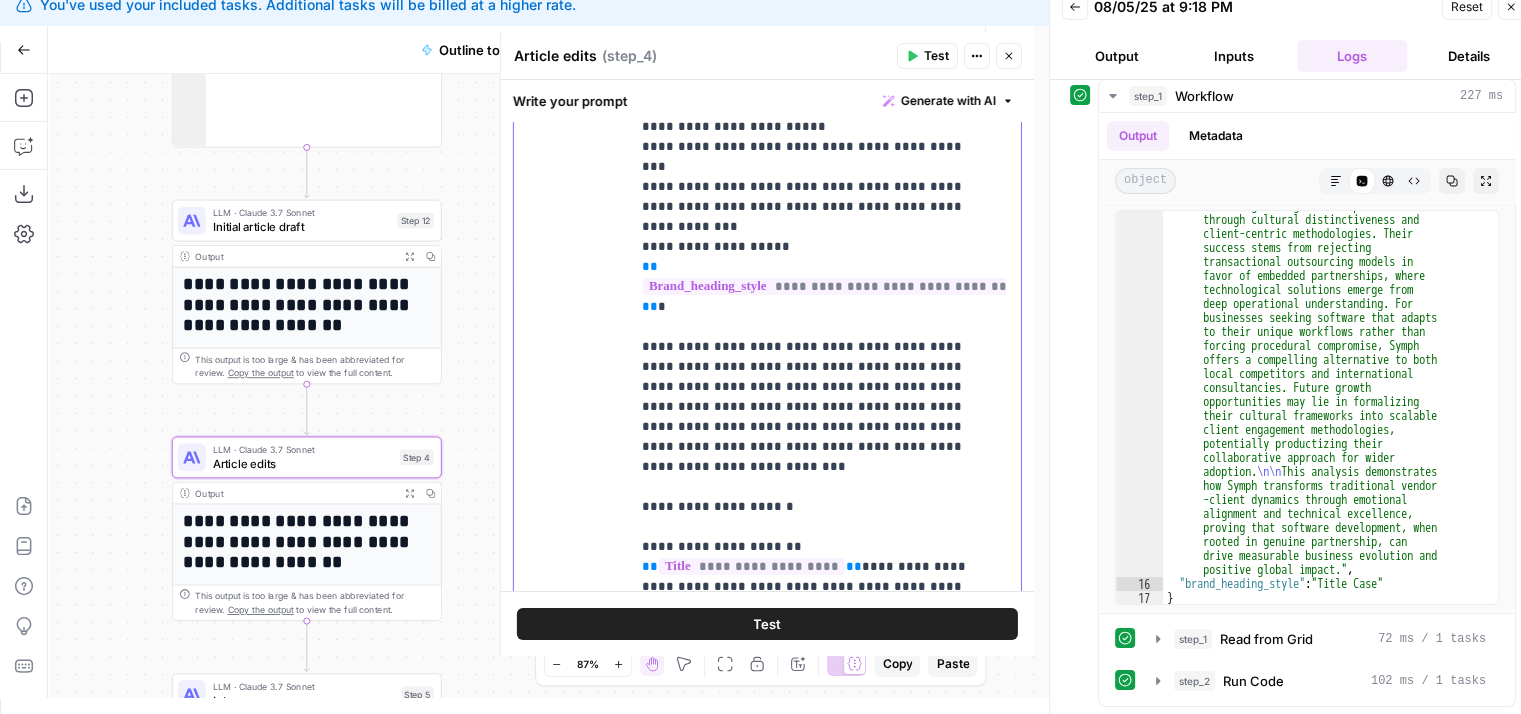 click on "**********" at bounding box center (832, 946) 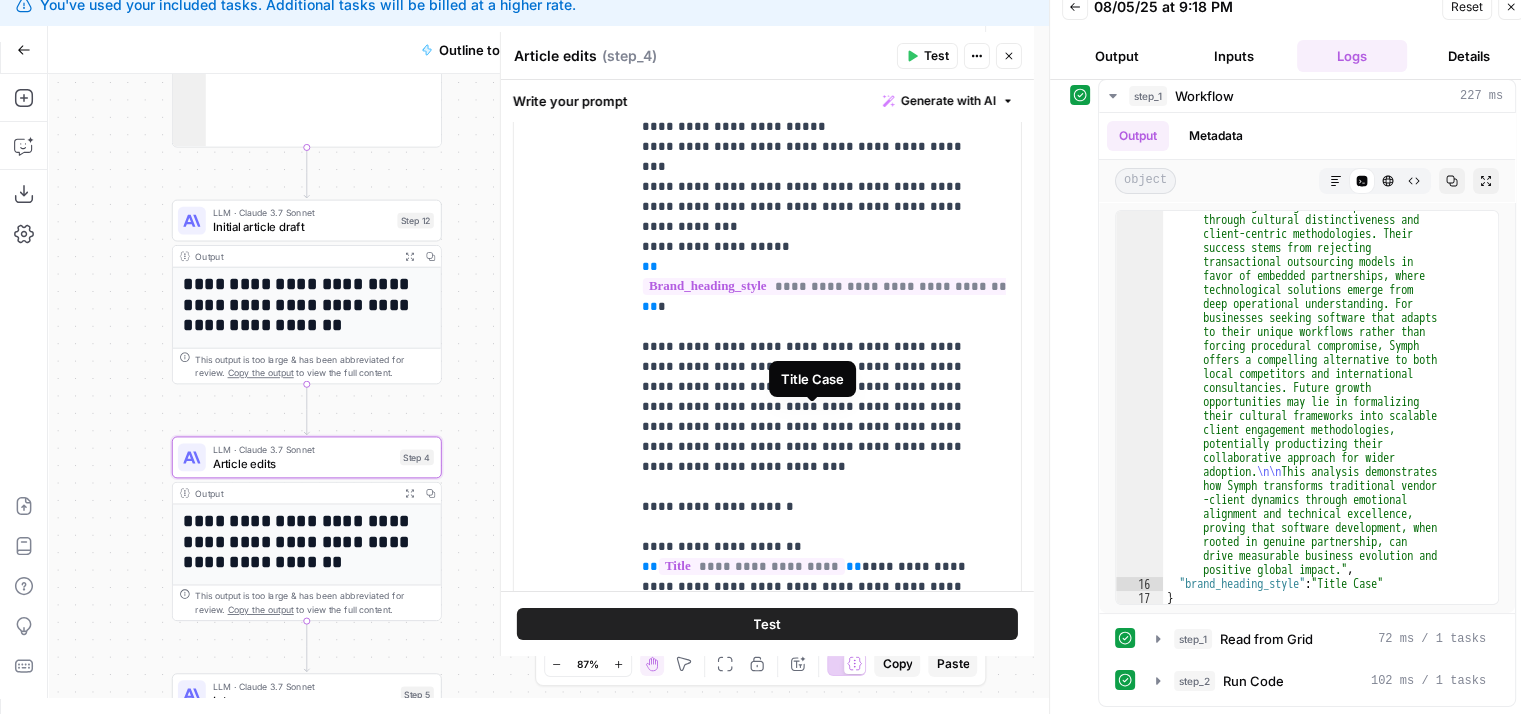 scroll, scrollTop: 587, scrollLeft: 0, axis: vertical 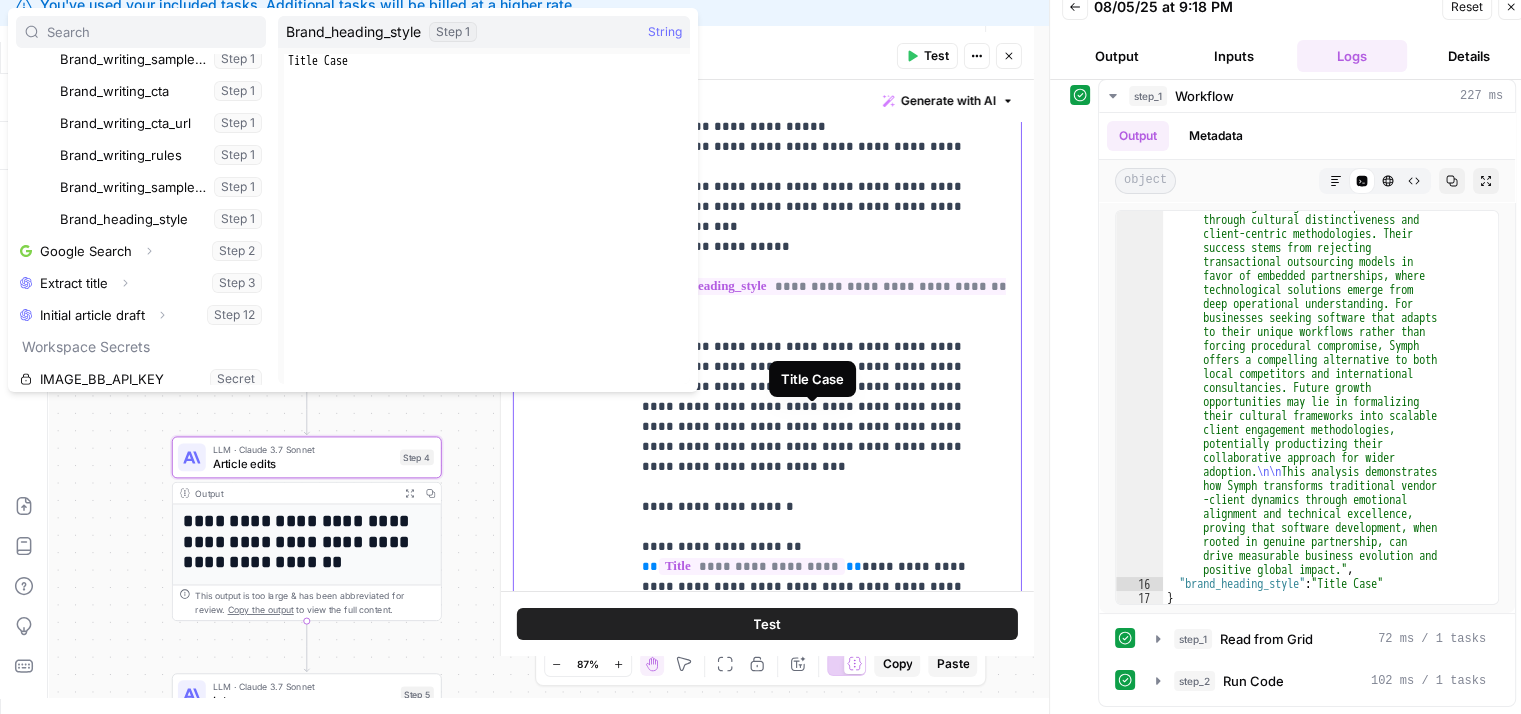 click on "**********" at bounding box center [810, -1883] 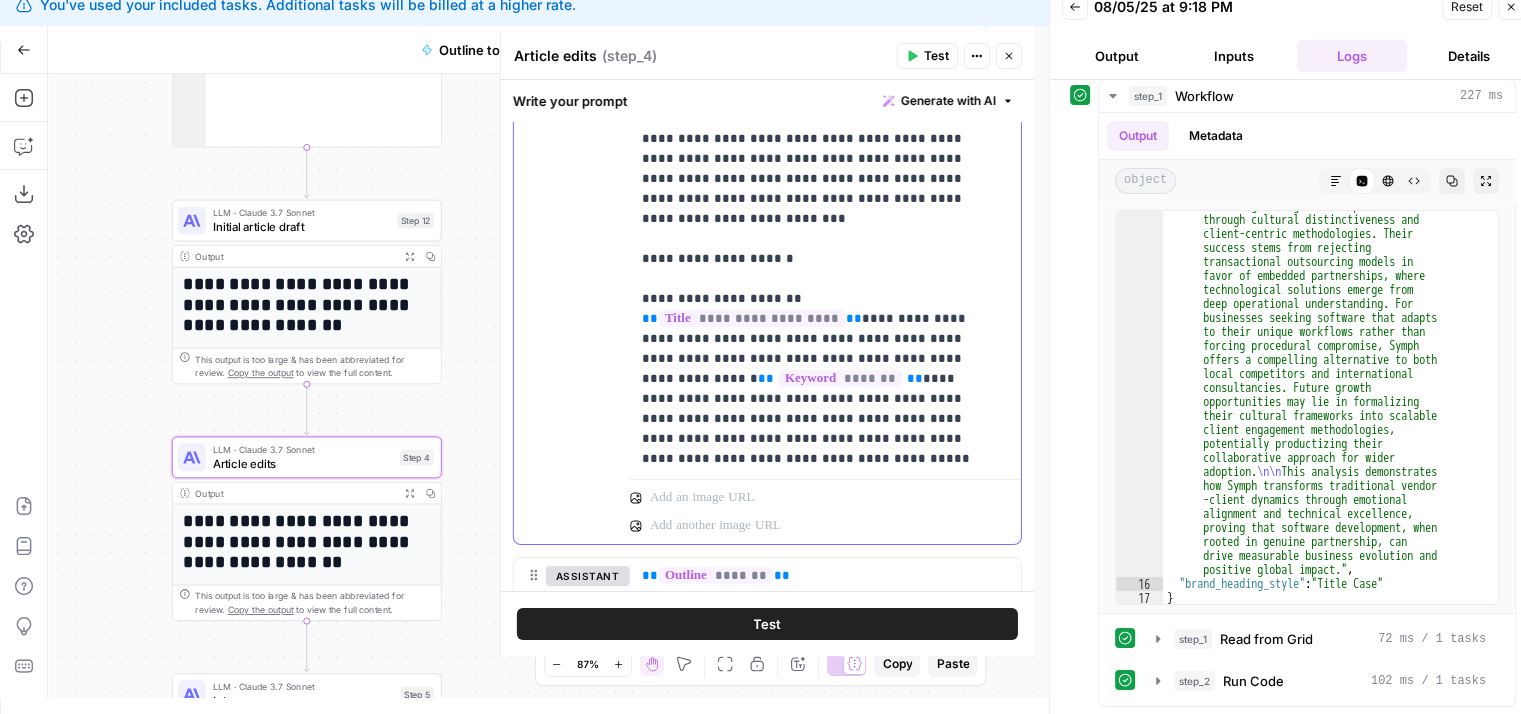 scroll, scrollTop: 1485, scrollLeft: 0, axis: vertical 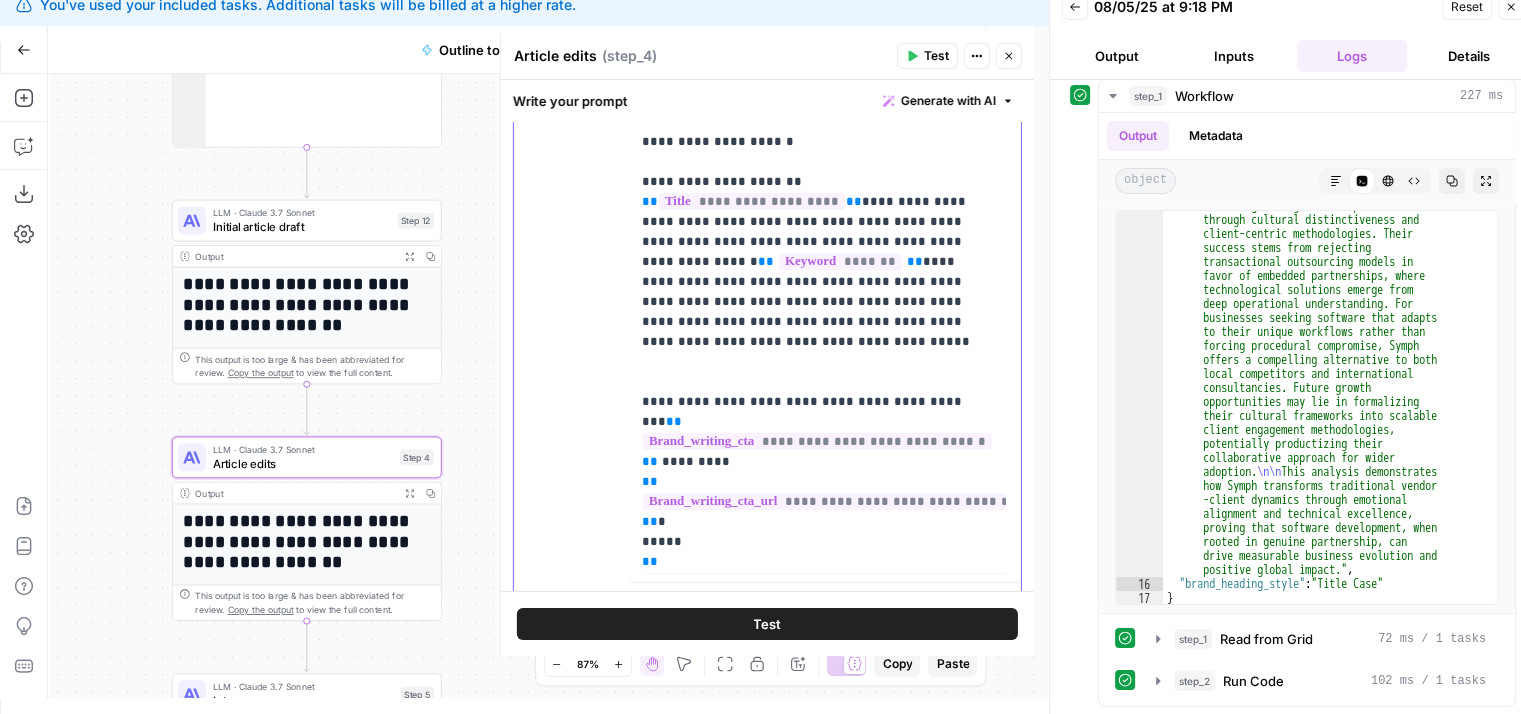 click on "**********" at bounding box center [810, -2248] 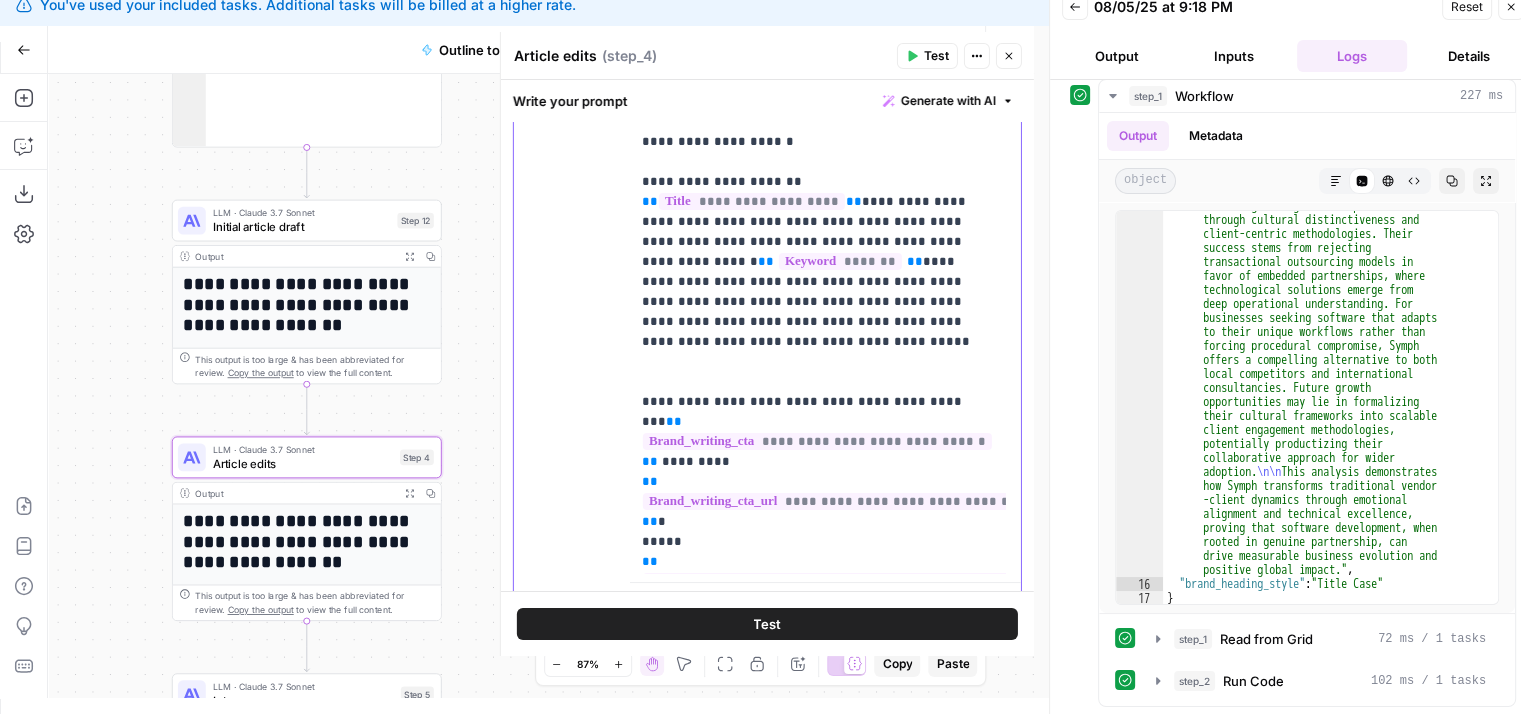 click on "**********" at bounding box center (810, -2248) 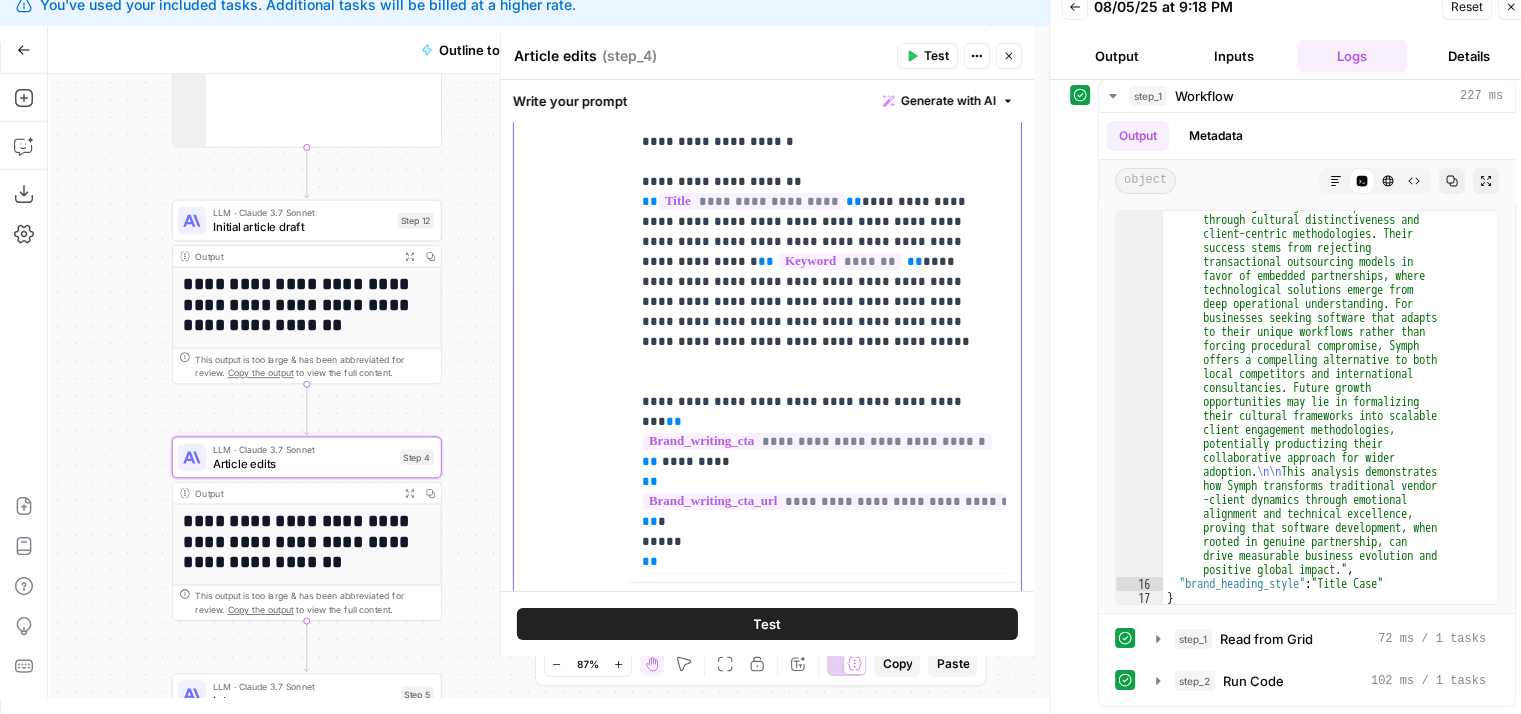 drag, startPoint x: 666, startPoint y: 493, endPoint x: 600, endPoint y: 441, distance: 84.0238 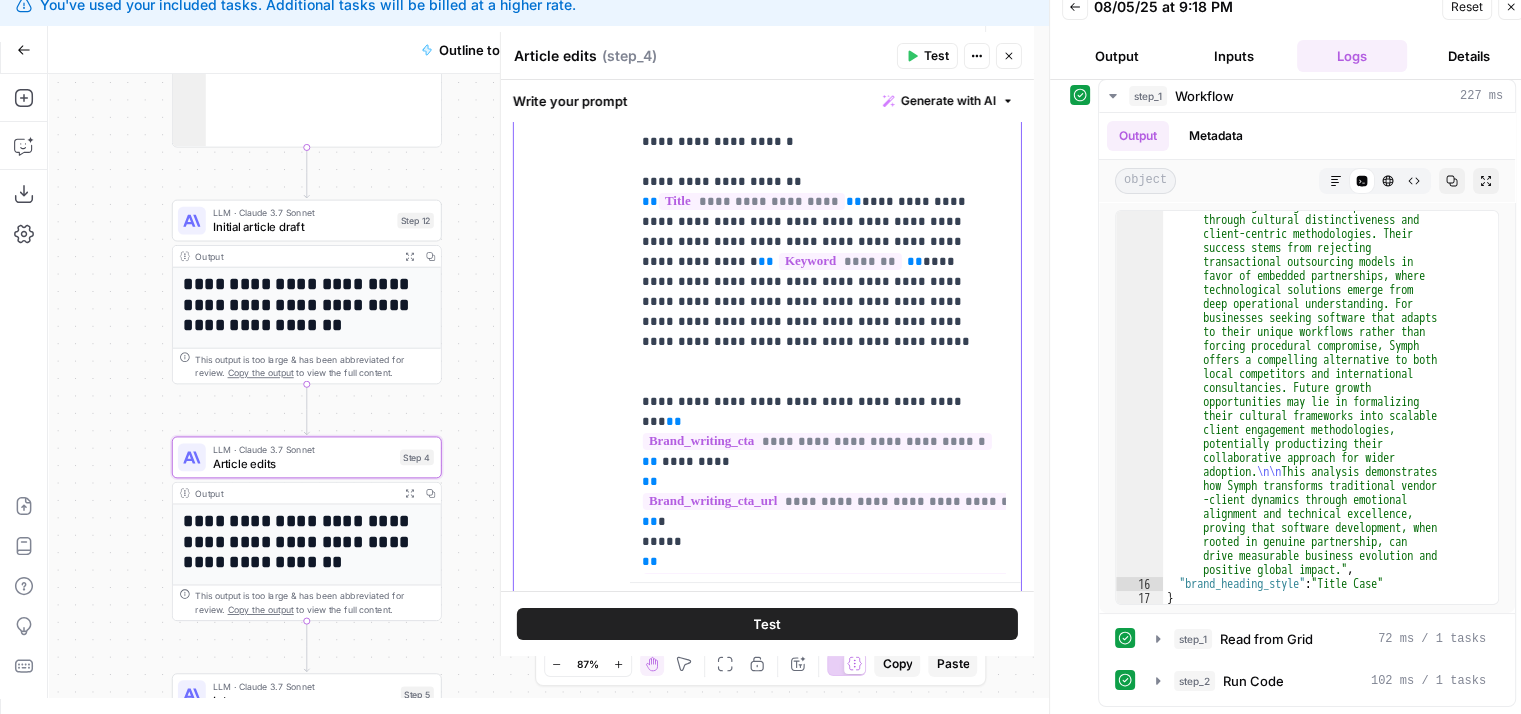 click on "**********" at bounding box center (767, 204) 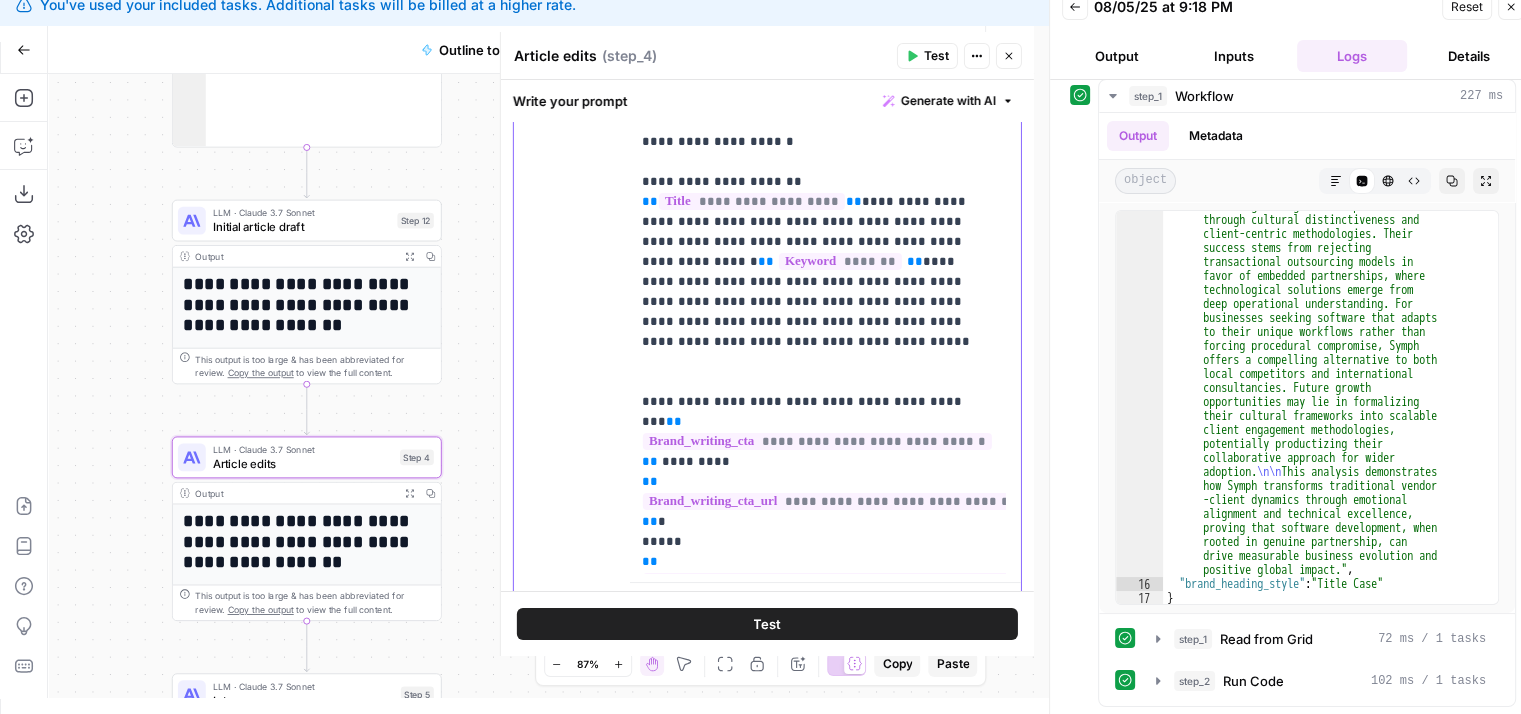 click on "**********" at bounding box center (810, -2228) 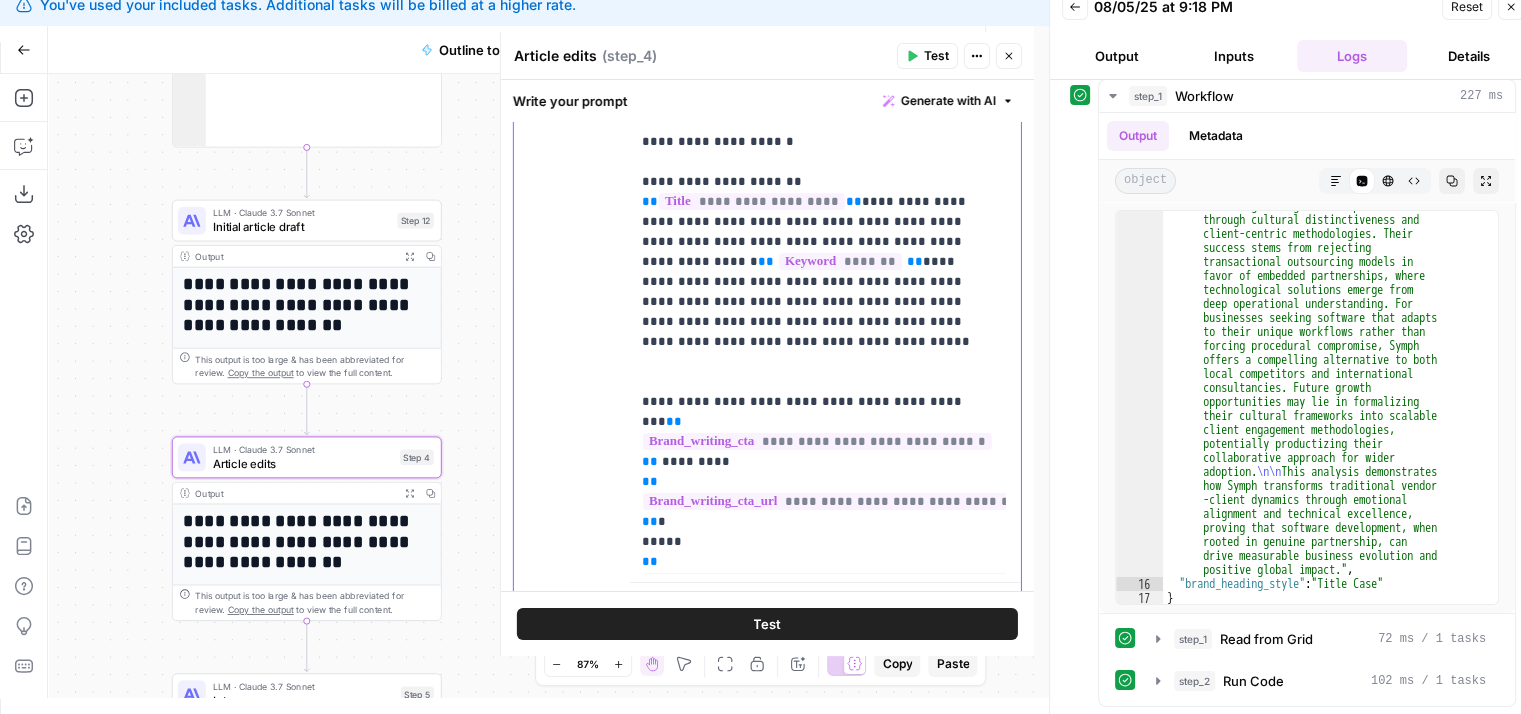 drag, startPoint x: 686, startPoint y: 391, endPoint x: 621, endPoint y: 396, distance: 65.192024 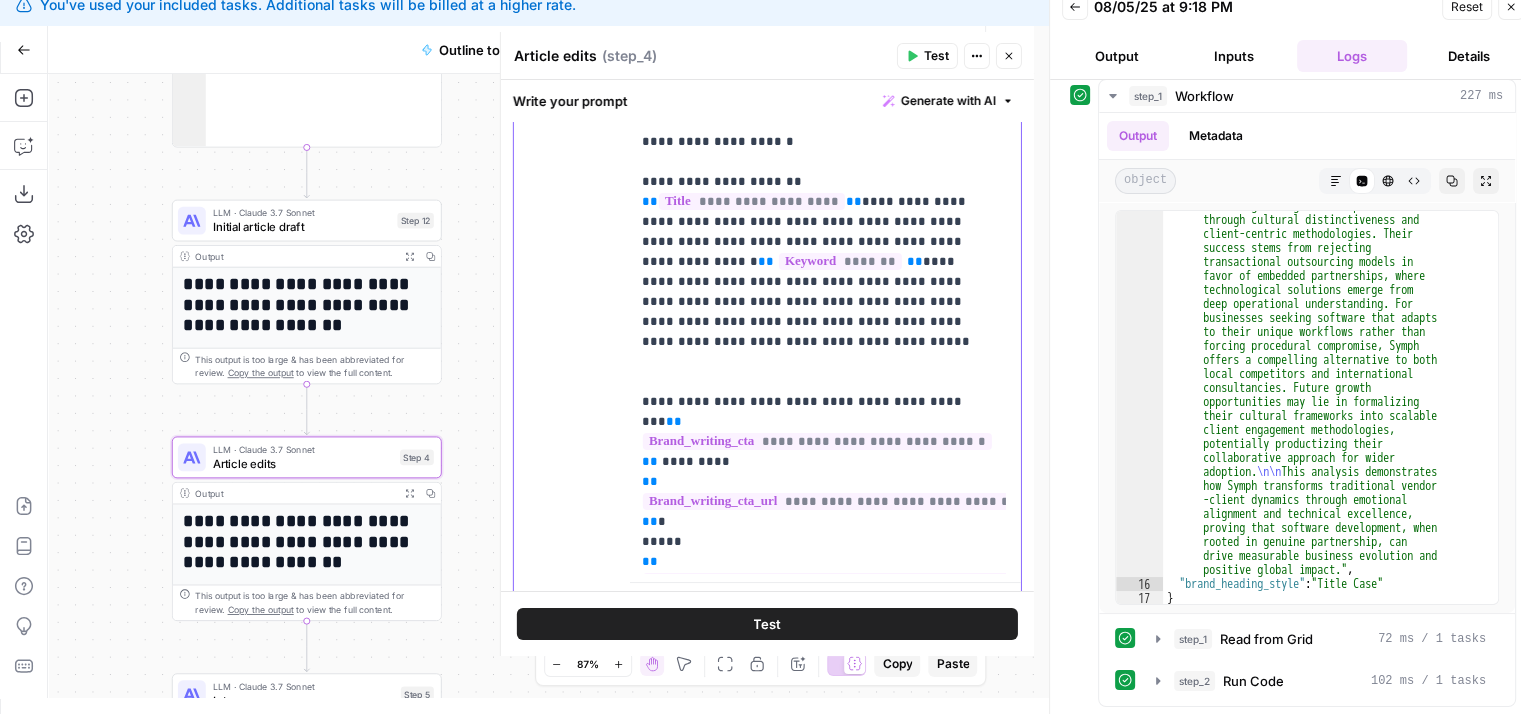 click on "**********" at bounding box center (767, 204) 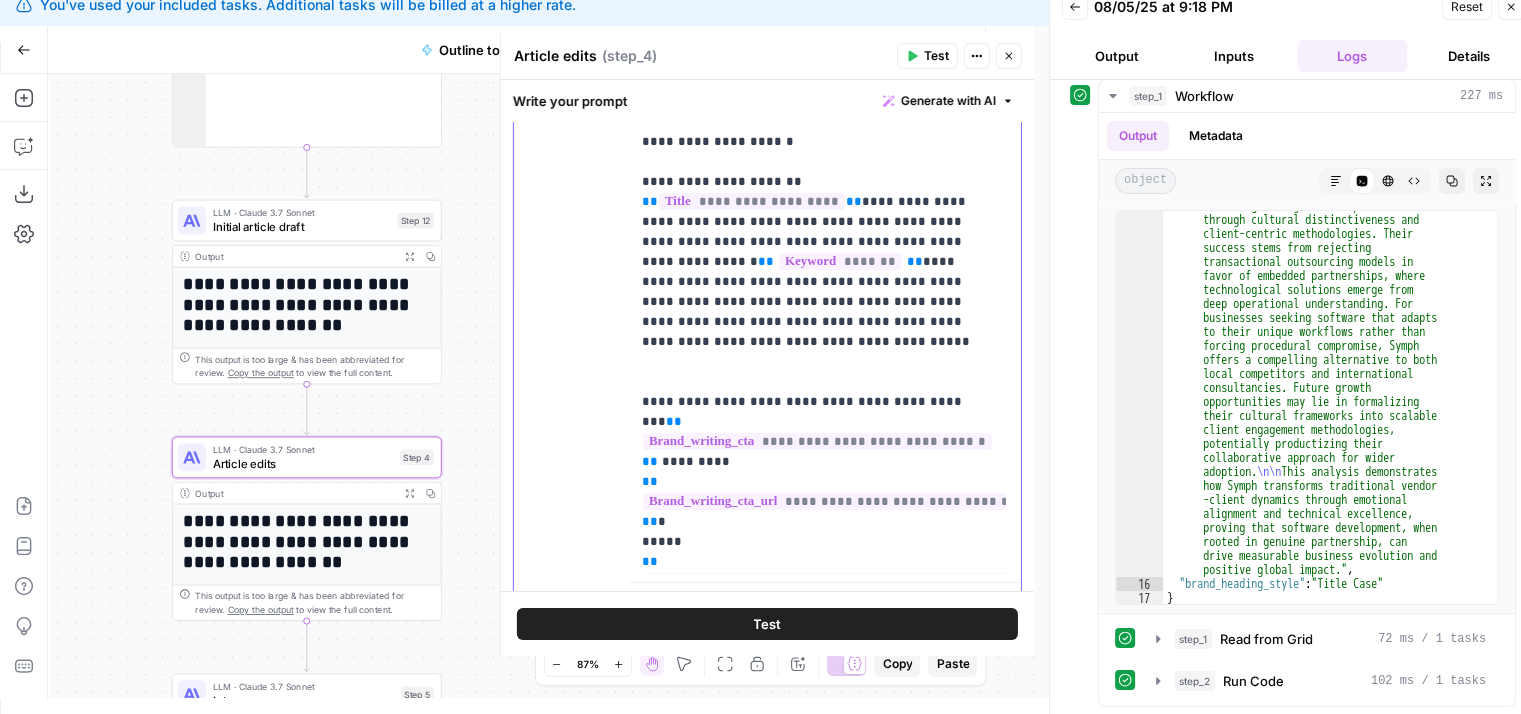 drag, startPoint x: 638, startPoint y: 415, endPoint x: 619, endPoint y: 413, distance: 19.104973 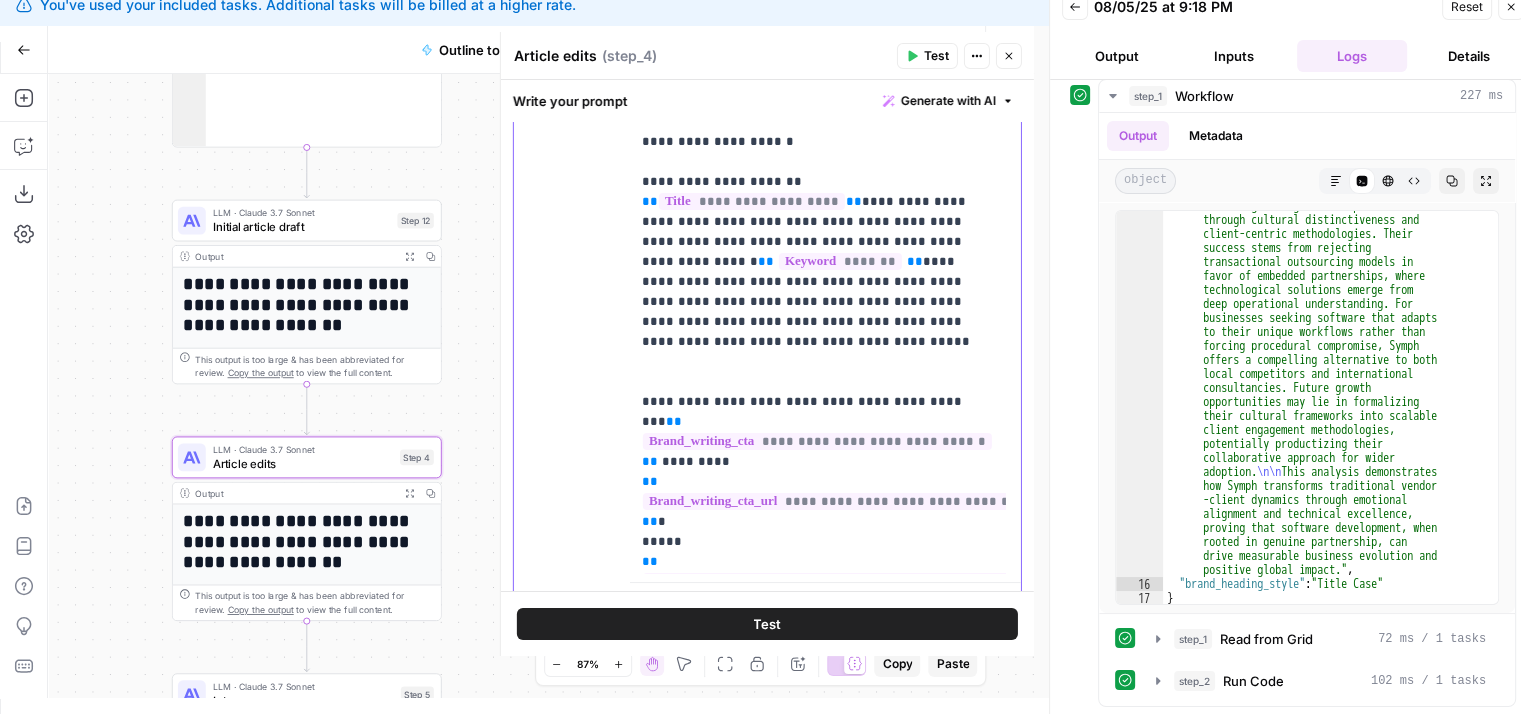 click on "**********" at bounding box center (767, 204) 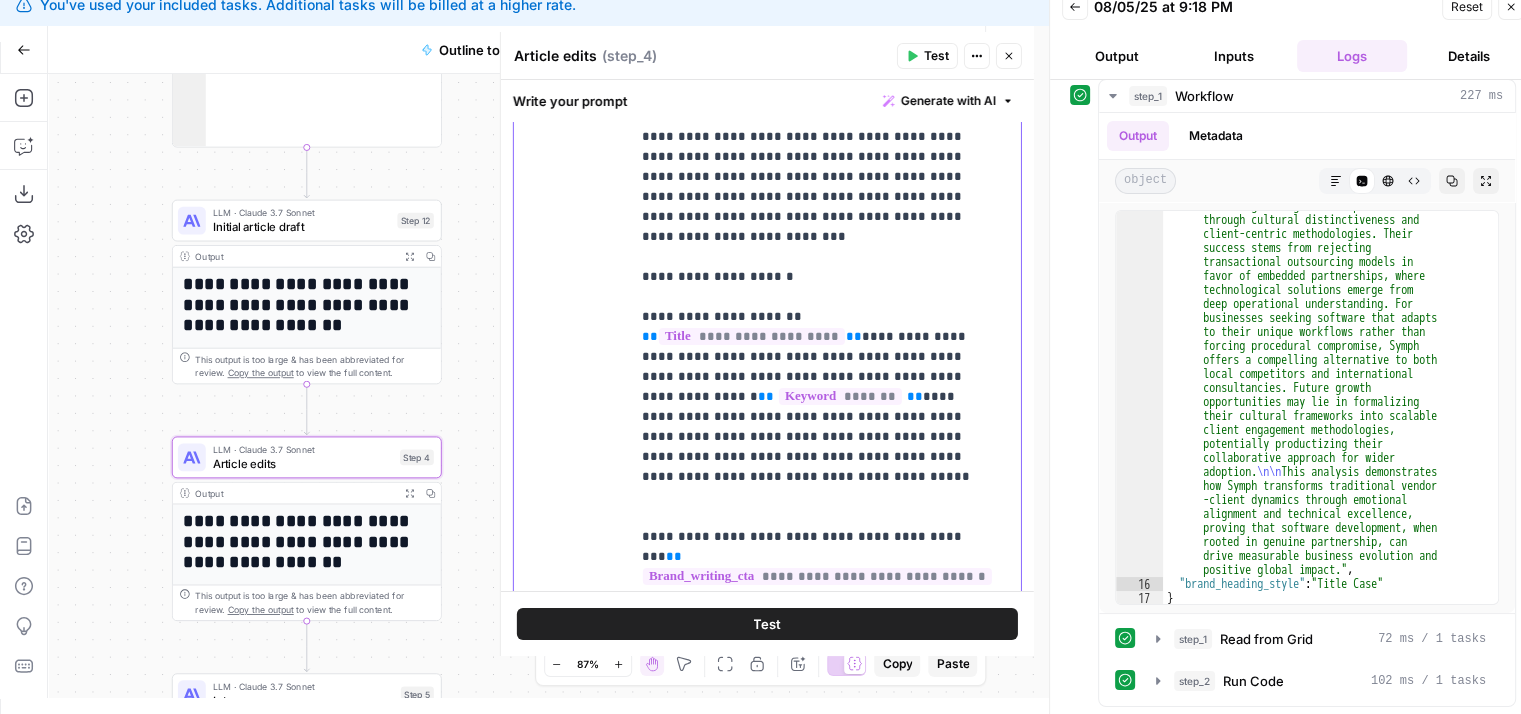 scroll, scrollTop: 1169, scrollLeft: 0, axis: vertical 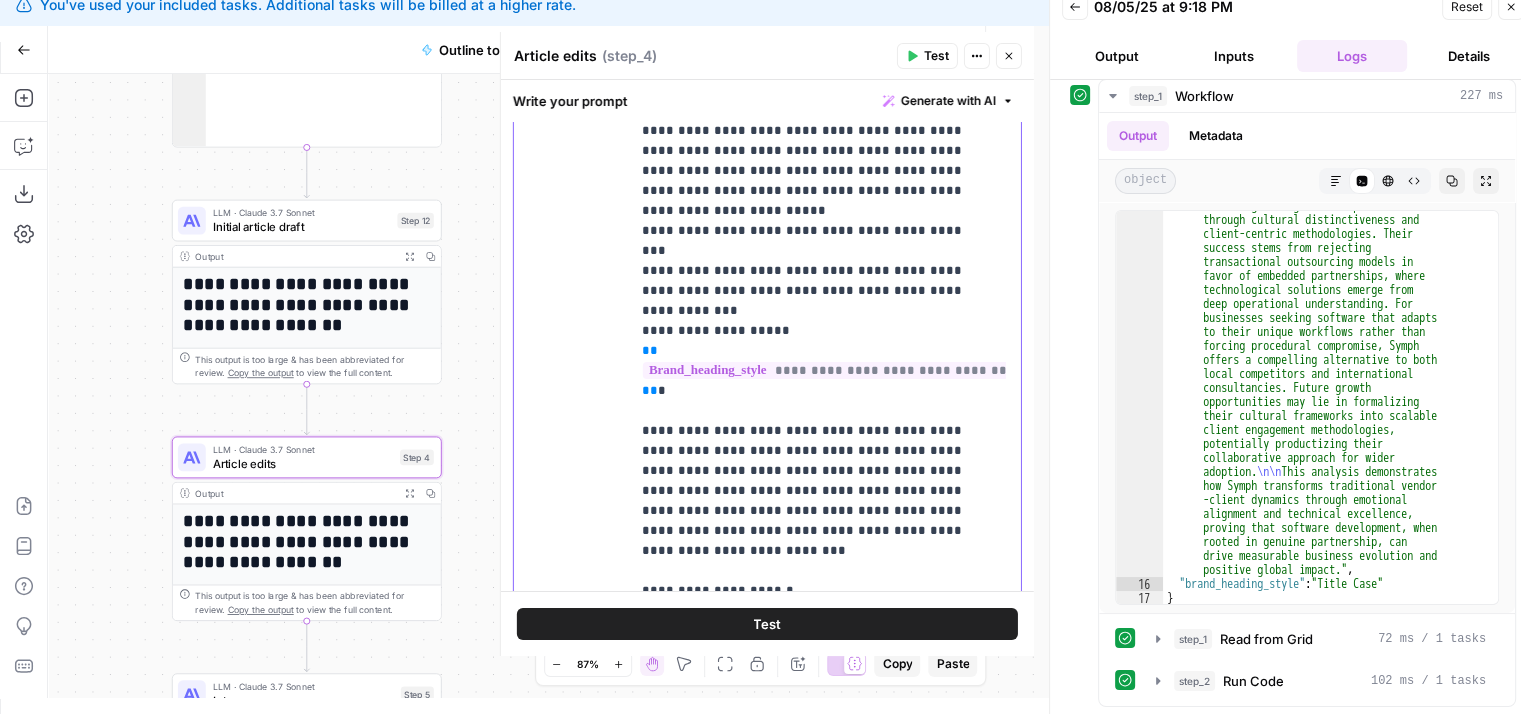 drag, startPoint x: 876, startPoint y: 332, endPoint x: 876, endPoint y: 298, distance: 34 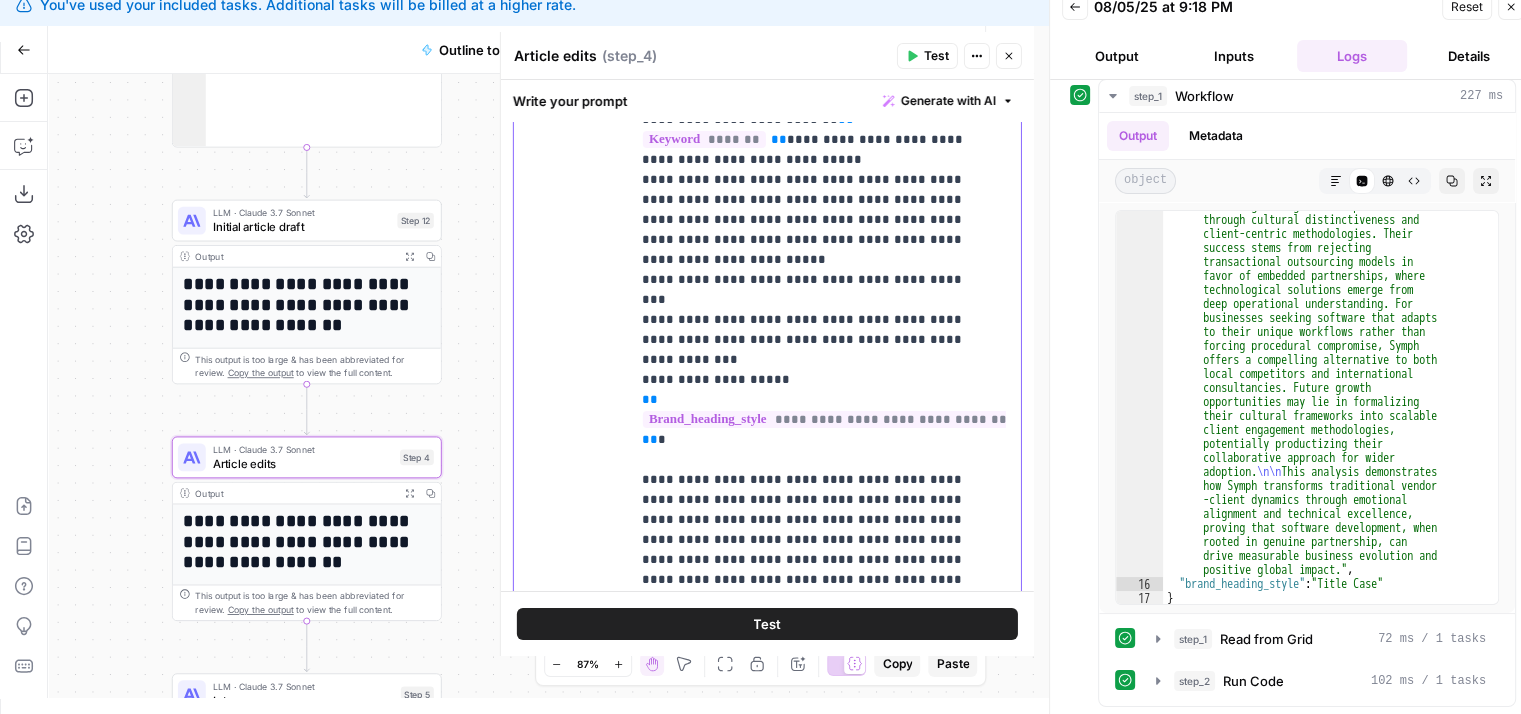 drag, startPoint x: 721, startPoint y: 473, endPoint x: 718, endPoint y: 425, distance: 48.09366 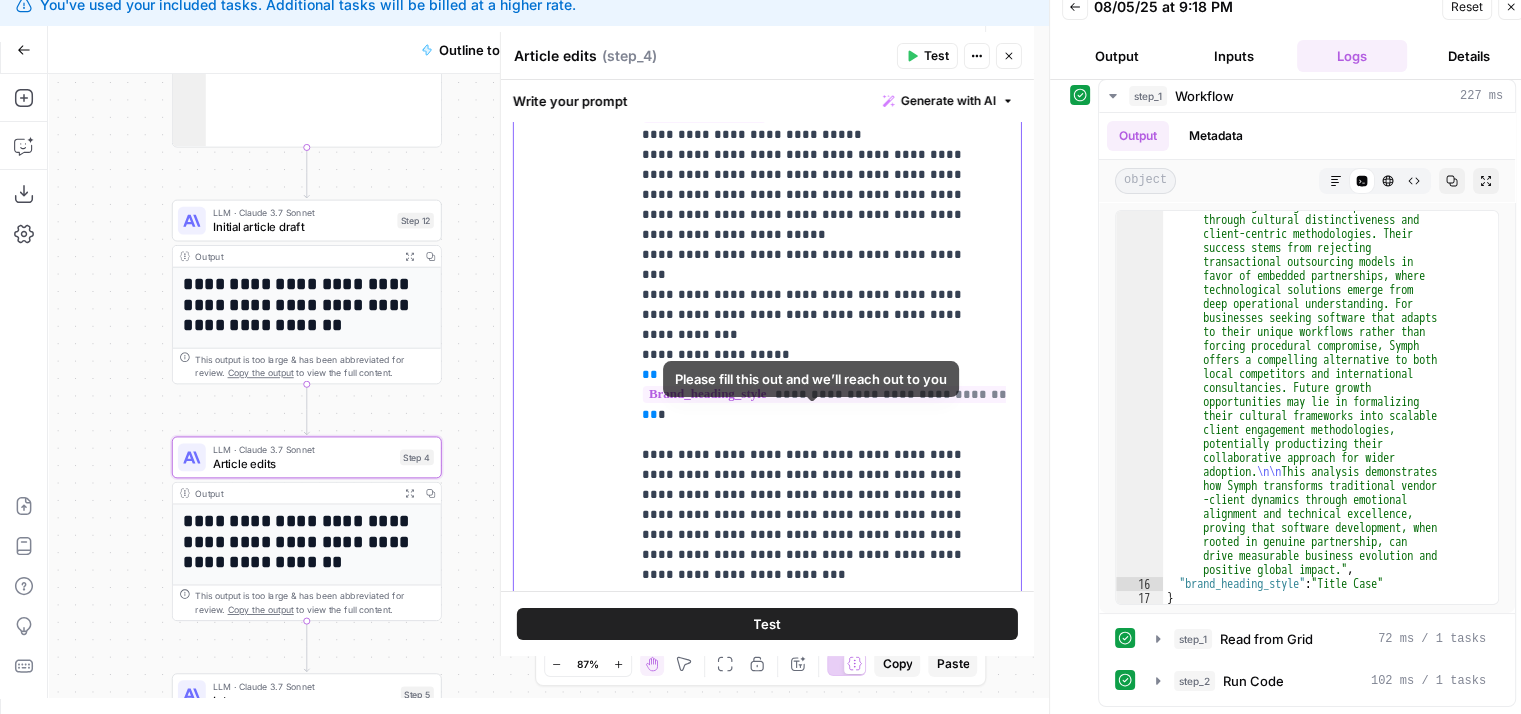 drag, startPoint x: 782, startPoint y: 355, endPoint x: 788, endPoint y: 429, distance: 74.24284 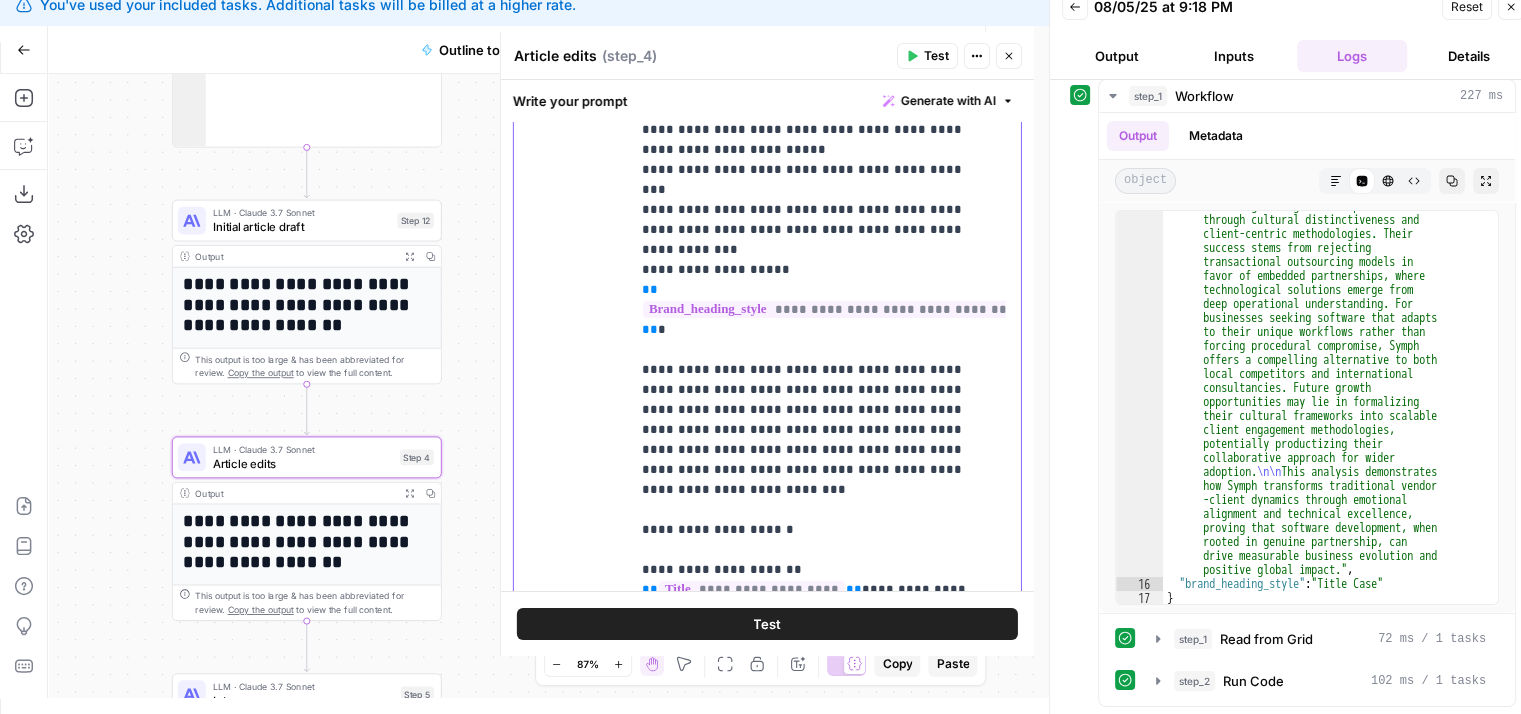 drag, startPoint x: 735, startPoint y: 464, endPoint x: 724, endPoint y: 529, distance: 65.9242 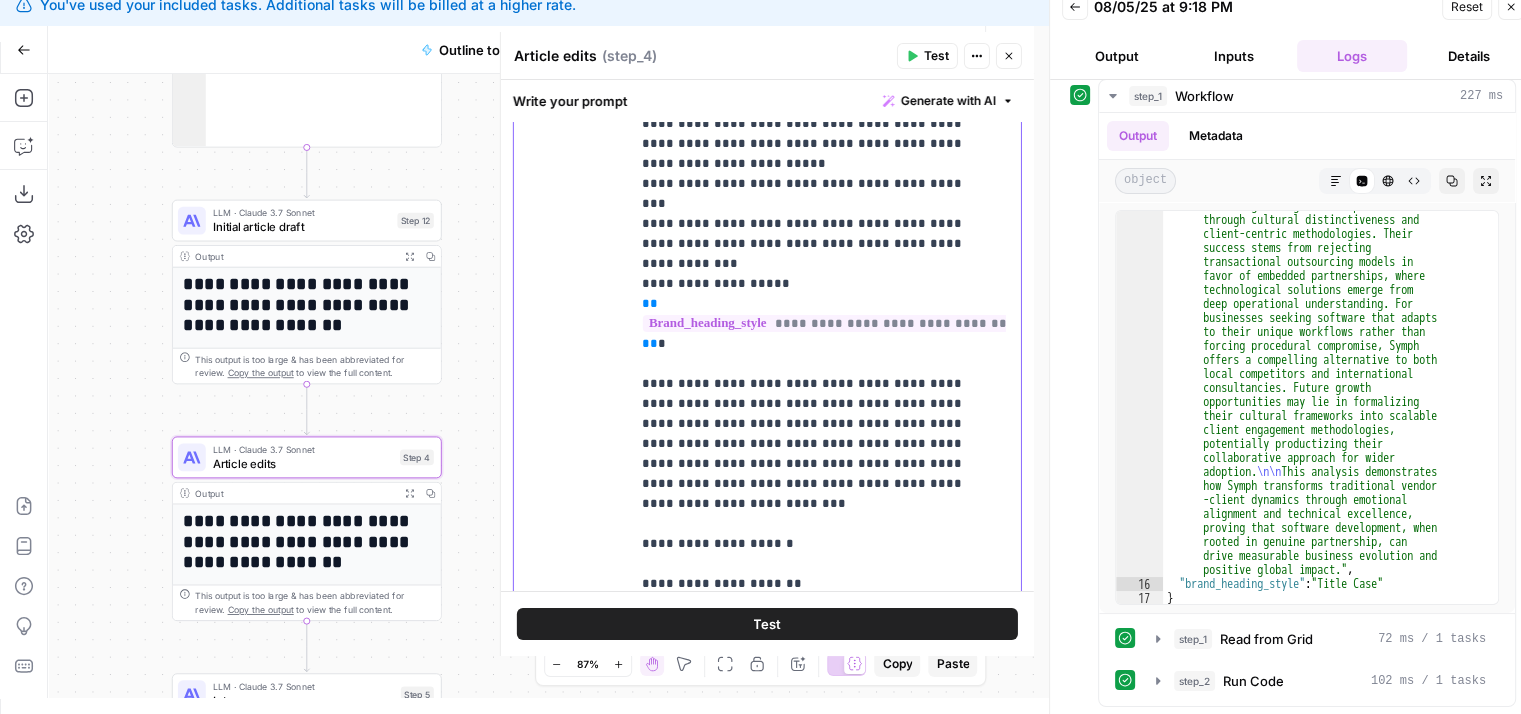 drag, startPoint x: 824, startPoint y: 512, endPoint x: 820, endPoint y: 473, distance: 39.20459 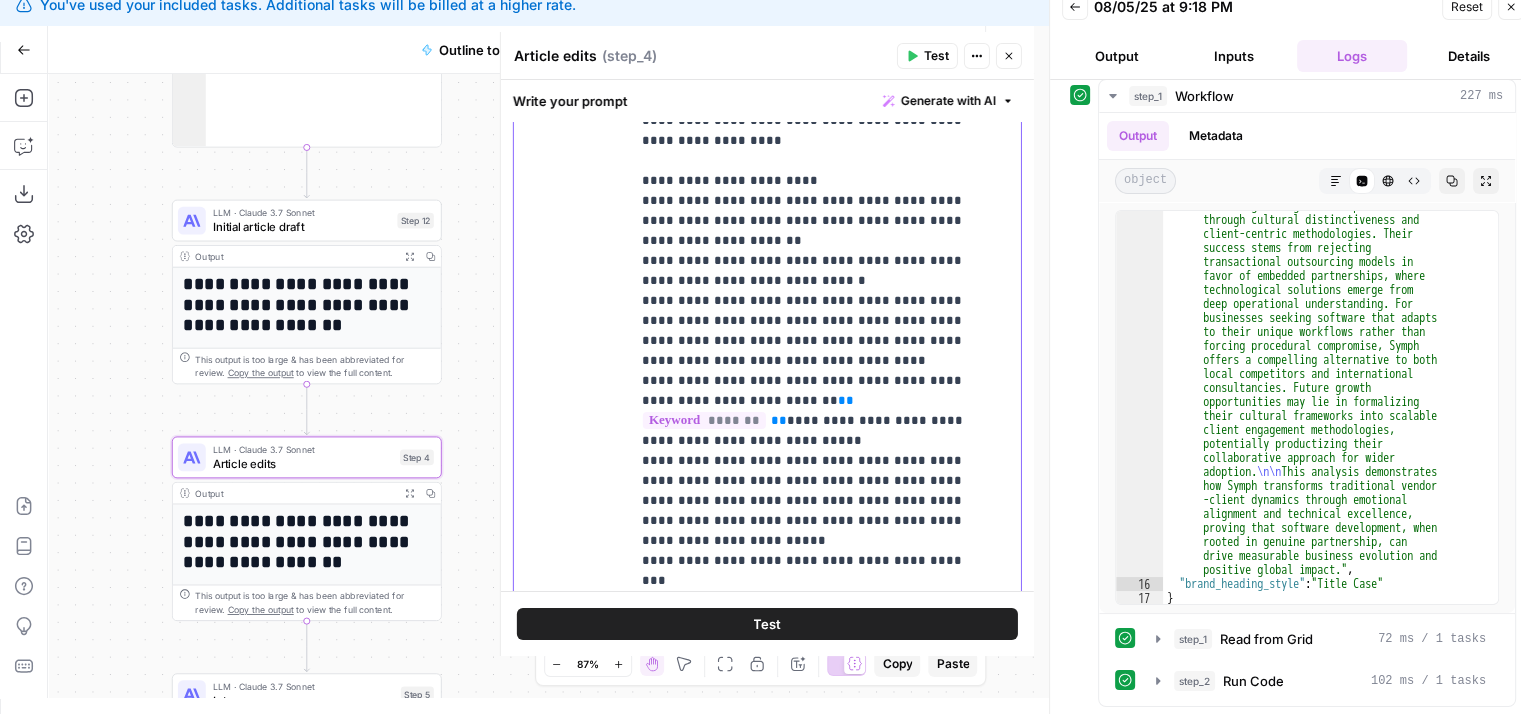 drag, startPoint x: 847, startPoint y: 434, endPoint x: 848, endPoint y: 361, distance: 73.00685 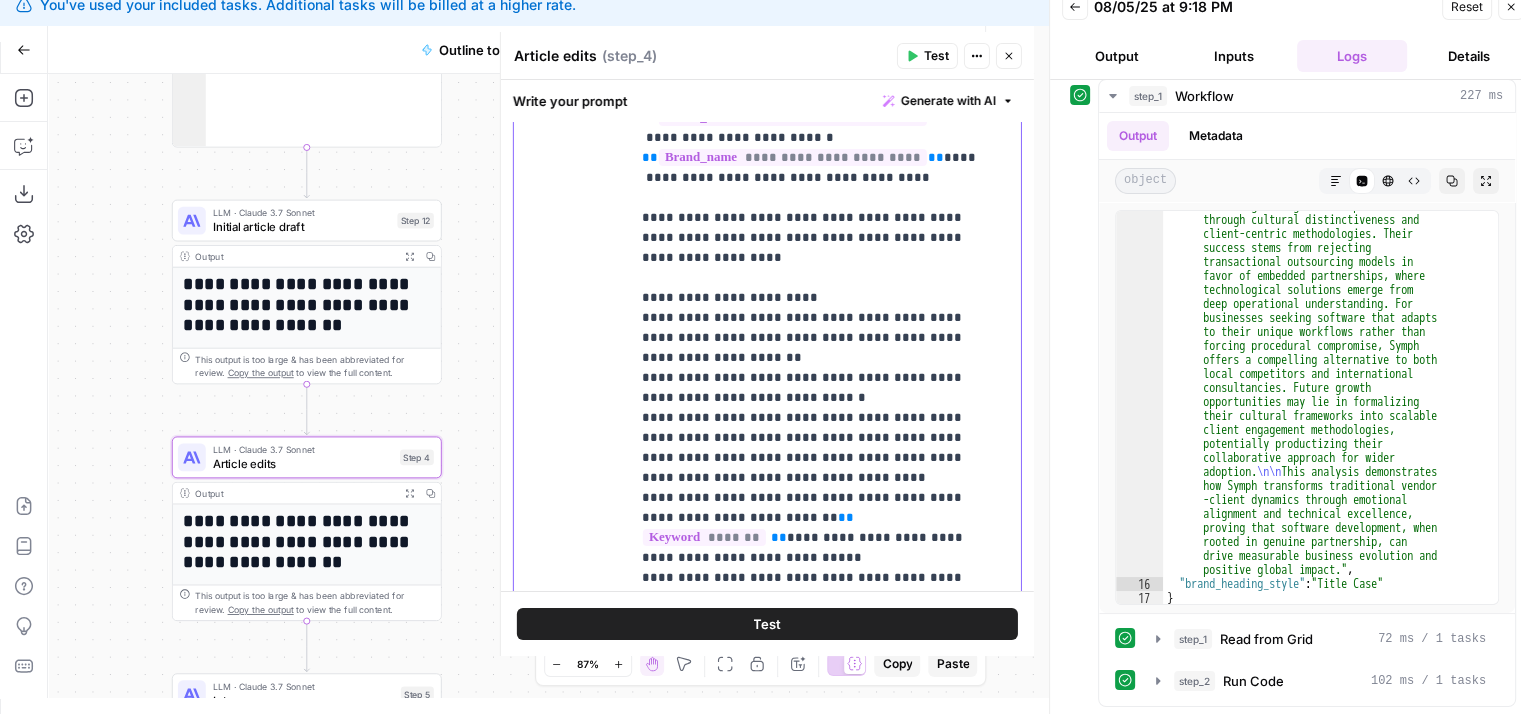 scroll, scrollTop: 3962, scrollLeft: 0, axis: vertical 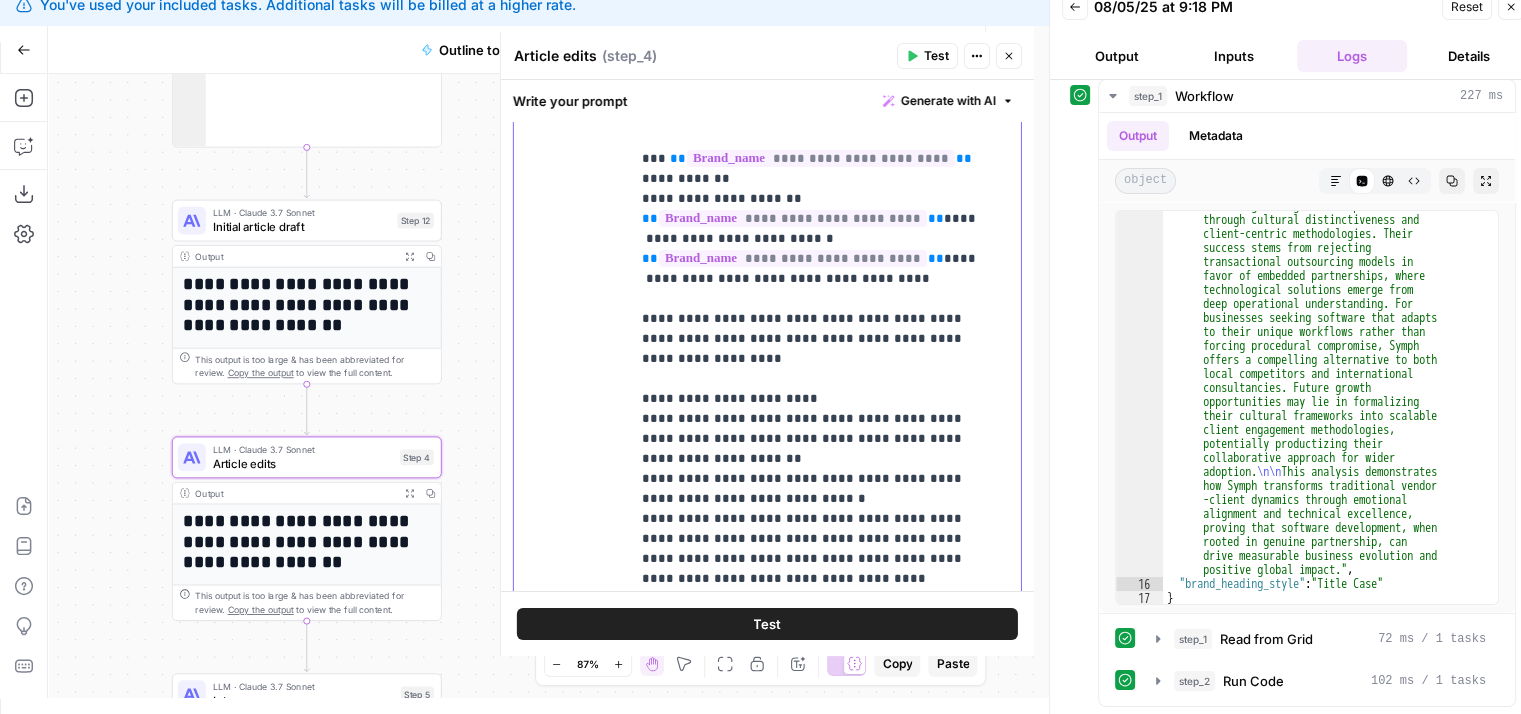 drag, startPoint x: 801, startPoint y: 425, endPoint x: 802, endPoint y: 325, distance: 100.005 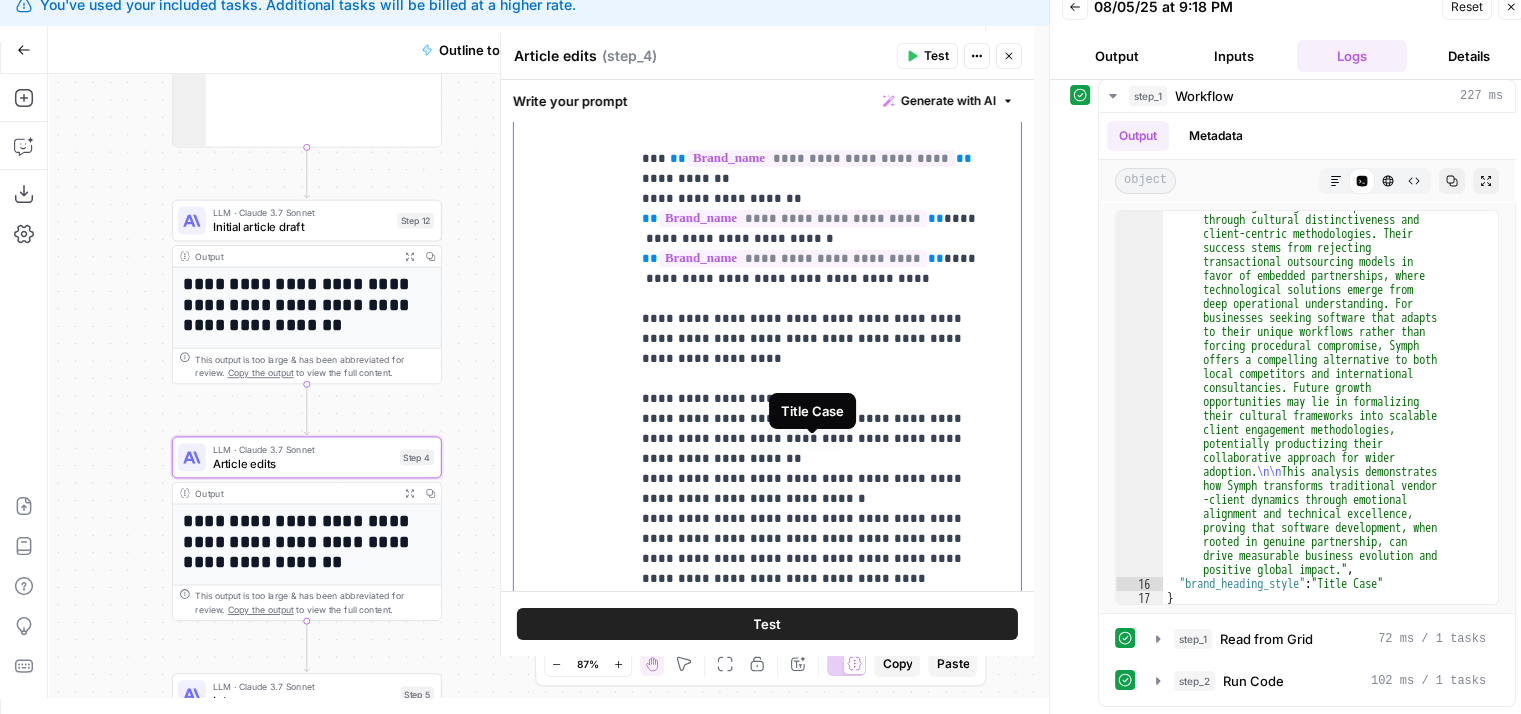 click on "**********" at bounding box center (810, -1231) 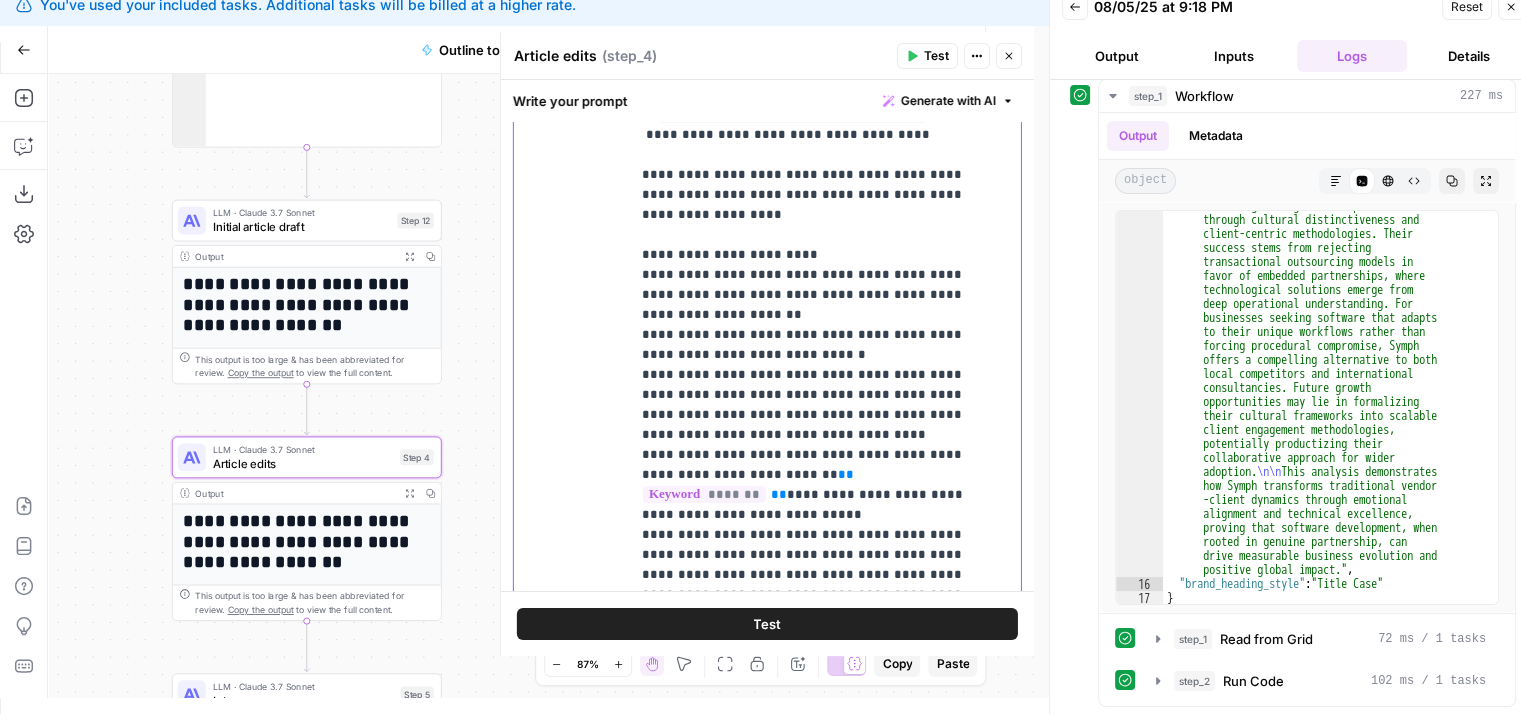 scroll, scrollTop: 4156, scrollLeft: 0, axis: vertical 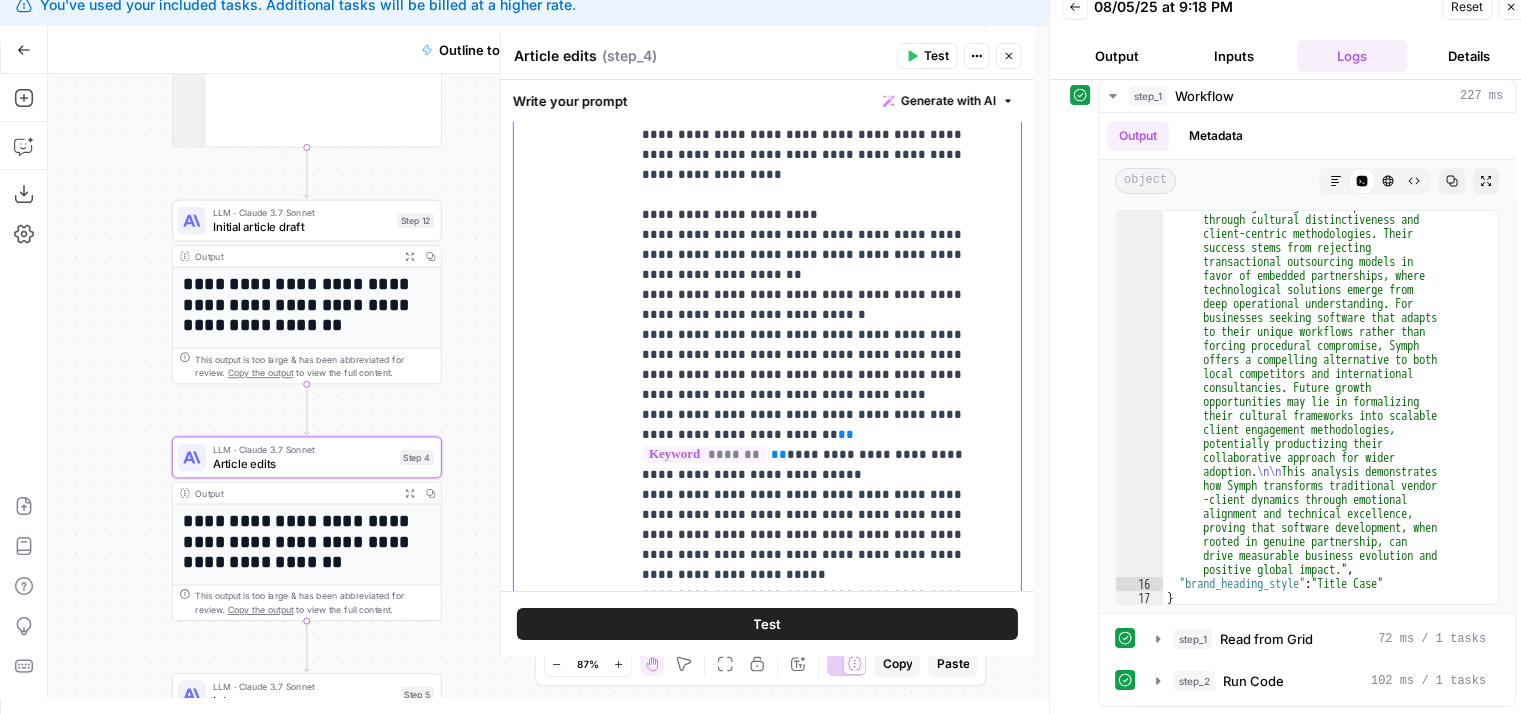 drag, startPoint x: 900, startPoint y: 426, endPoint x: 893, endPoint y: 458, distance: 32.75668 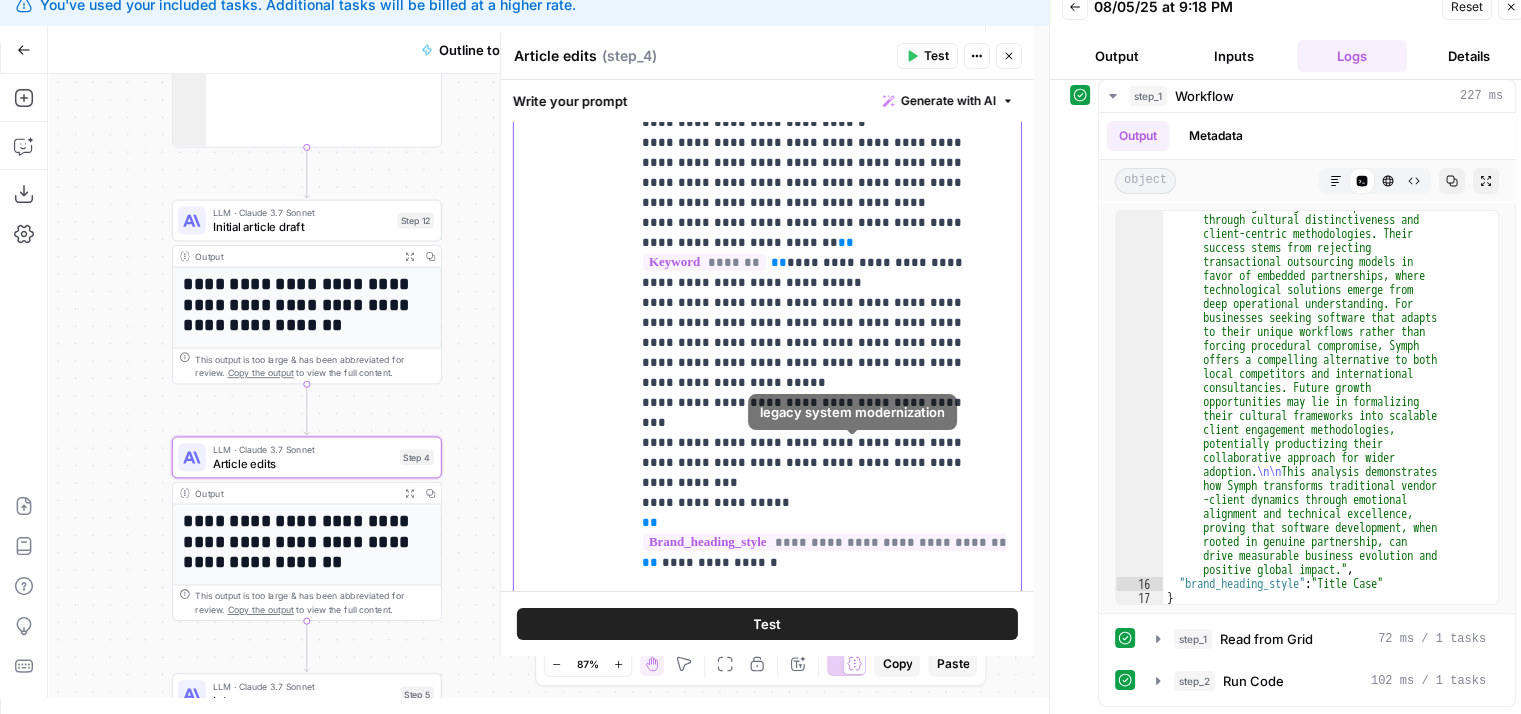 drag, startPoint x: 881, startPoint y: 370, endPoint x: 877, endPoint y: 471, distance: 101.07918 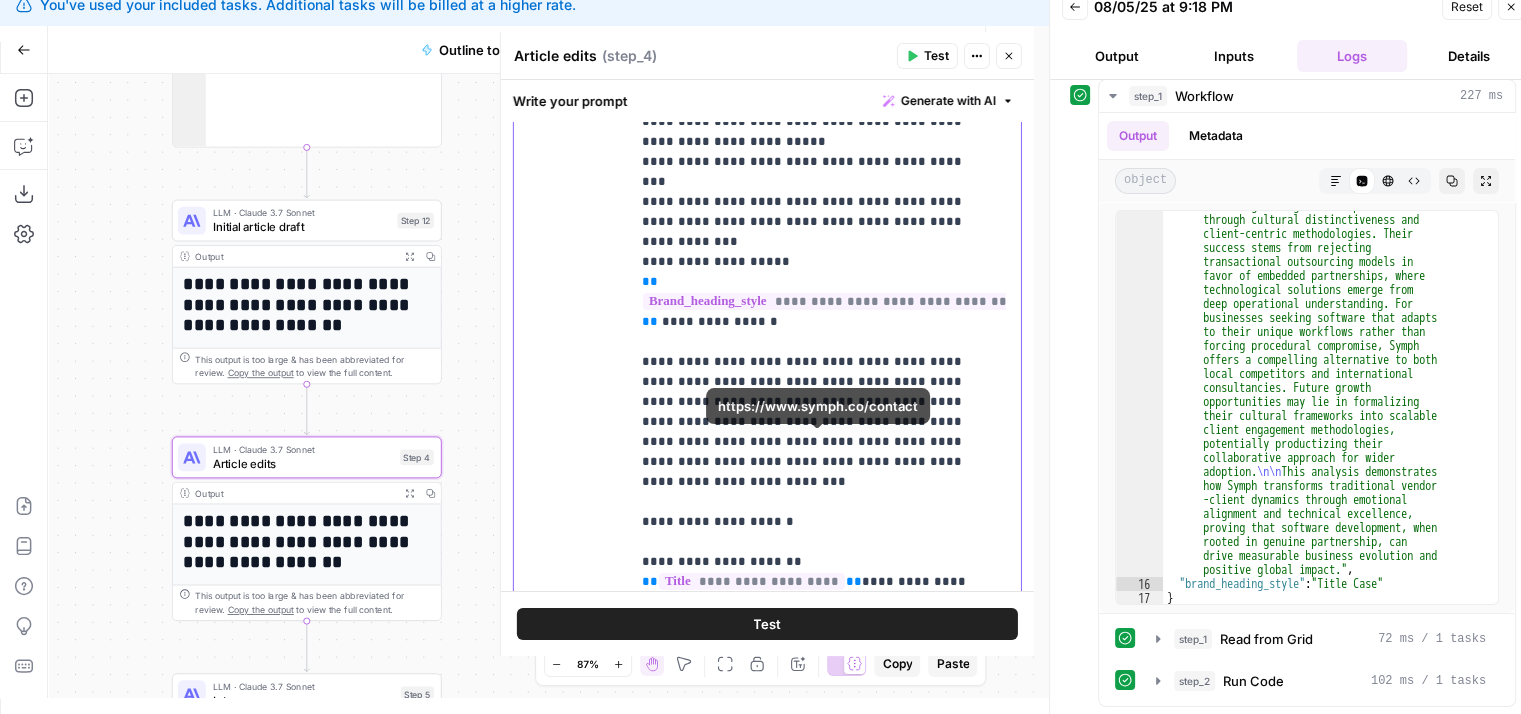 drag, startPoint x: 934, startPoint y: 427, endPoint x: 924, endPoint y: 473, distance: 47.07441 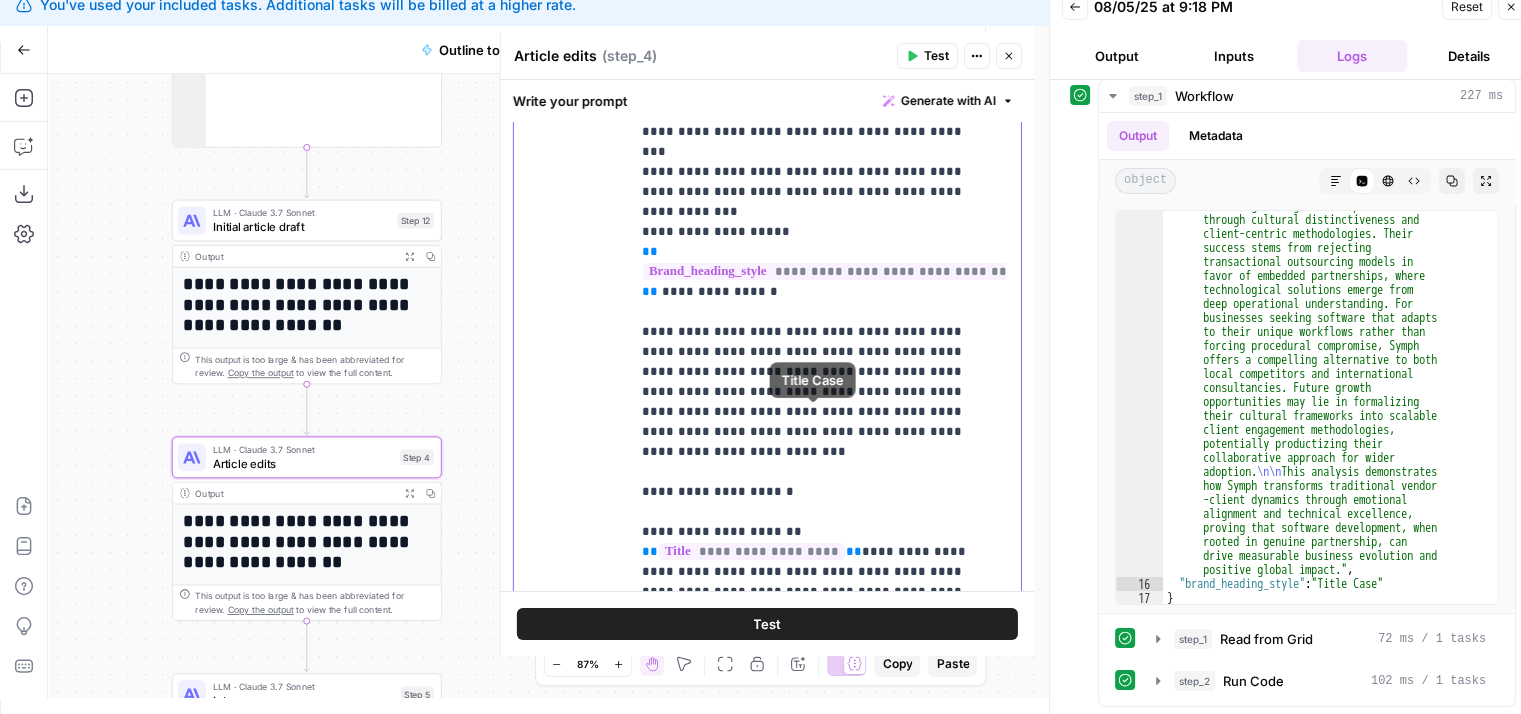 drag, startPoint x: 850, startPoint y: 385, endPoint x: 851, endPoint y: 434, distance: 49.010204 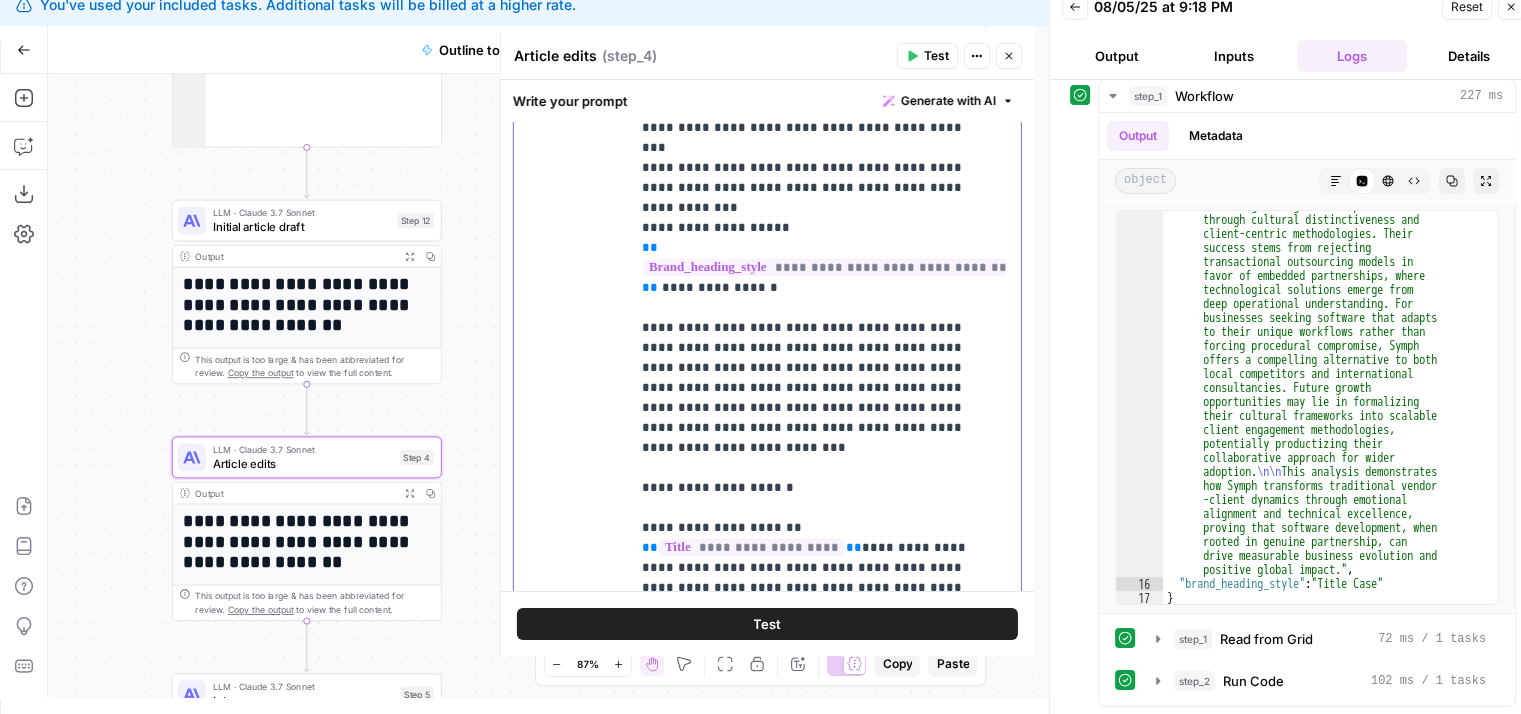 drag, startPoint x: 656, startPoint y: 419, endPoint x: 792, endPoint y: 465, distance: 143.5688 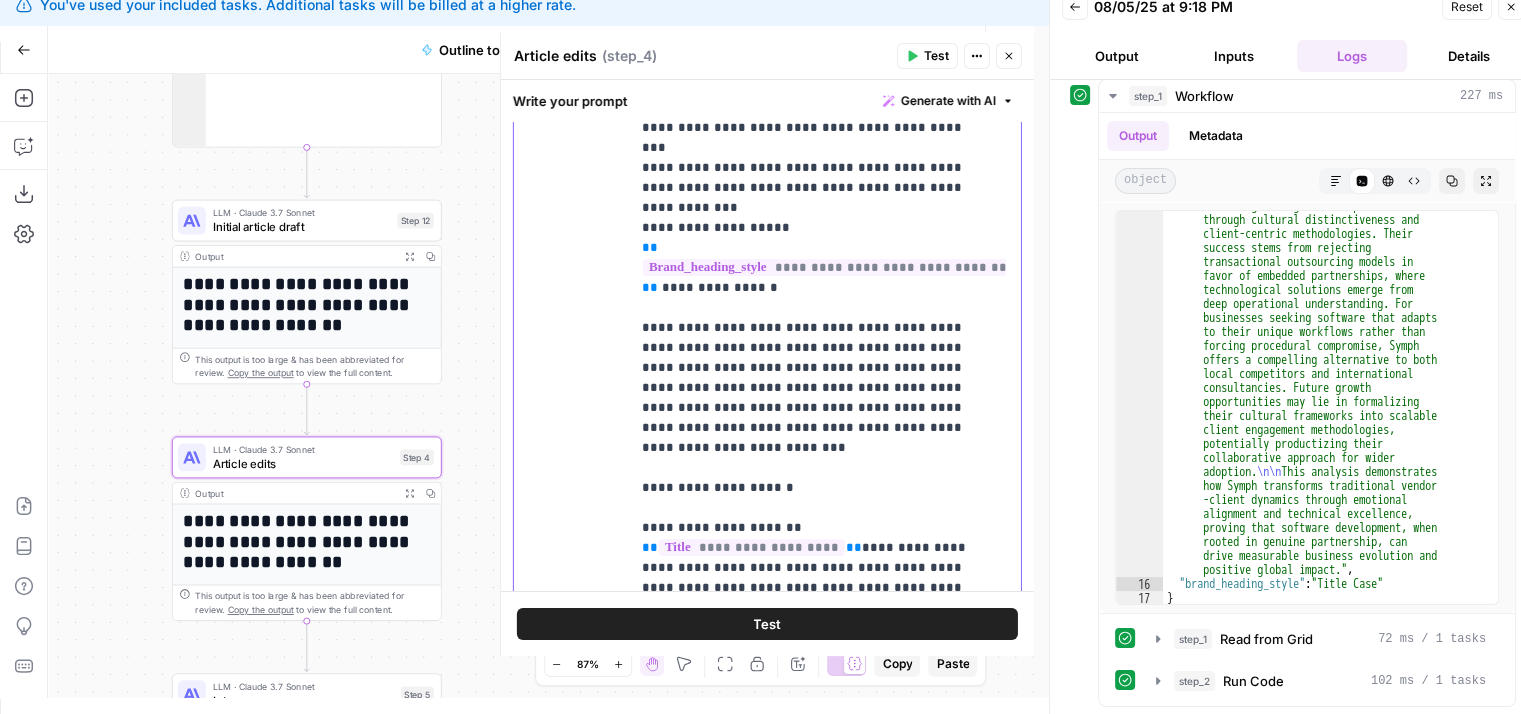 click on "**********" at bounding box center [810, -1882] 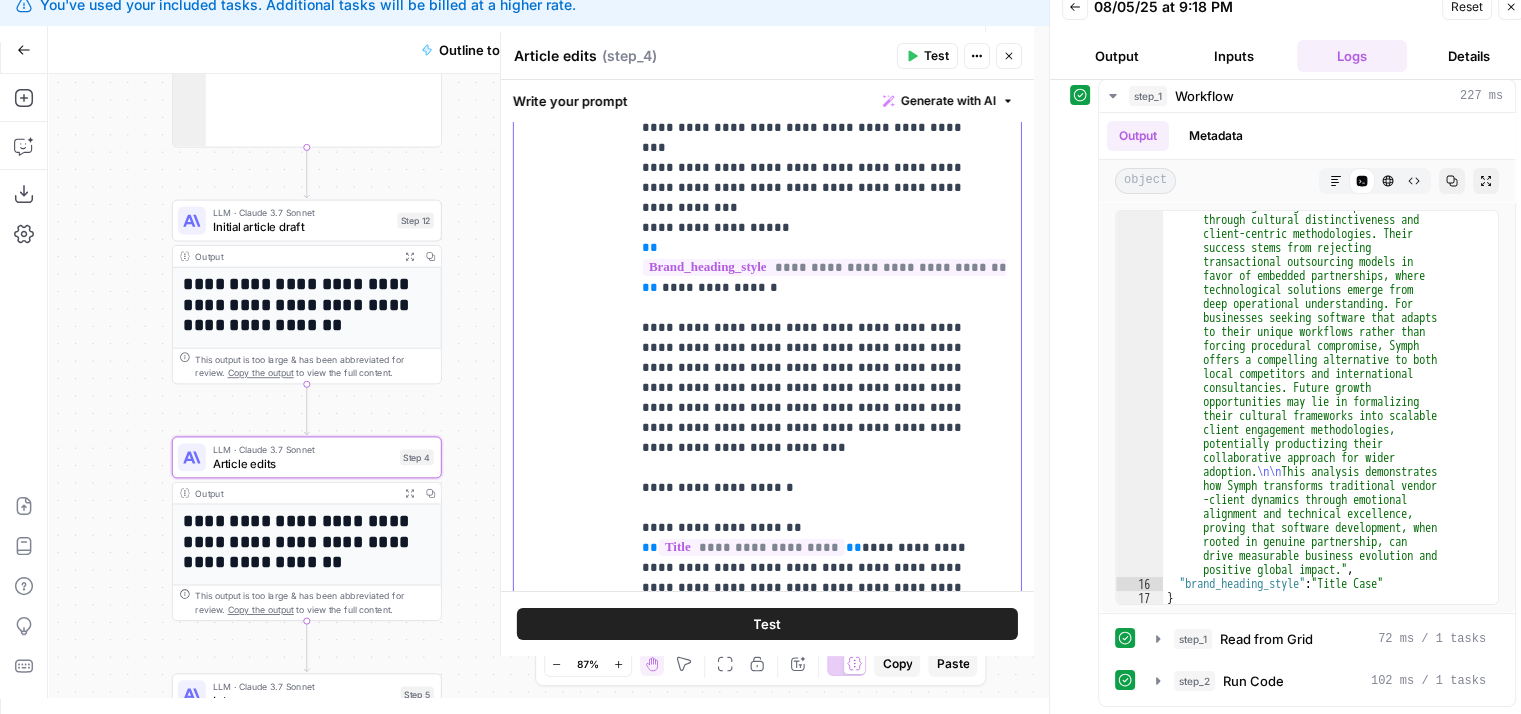 copy on "**********" 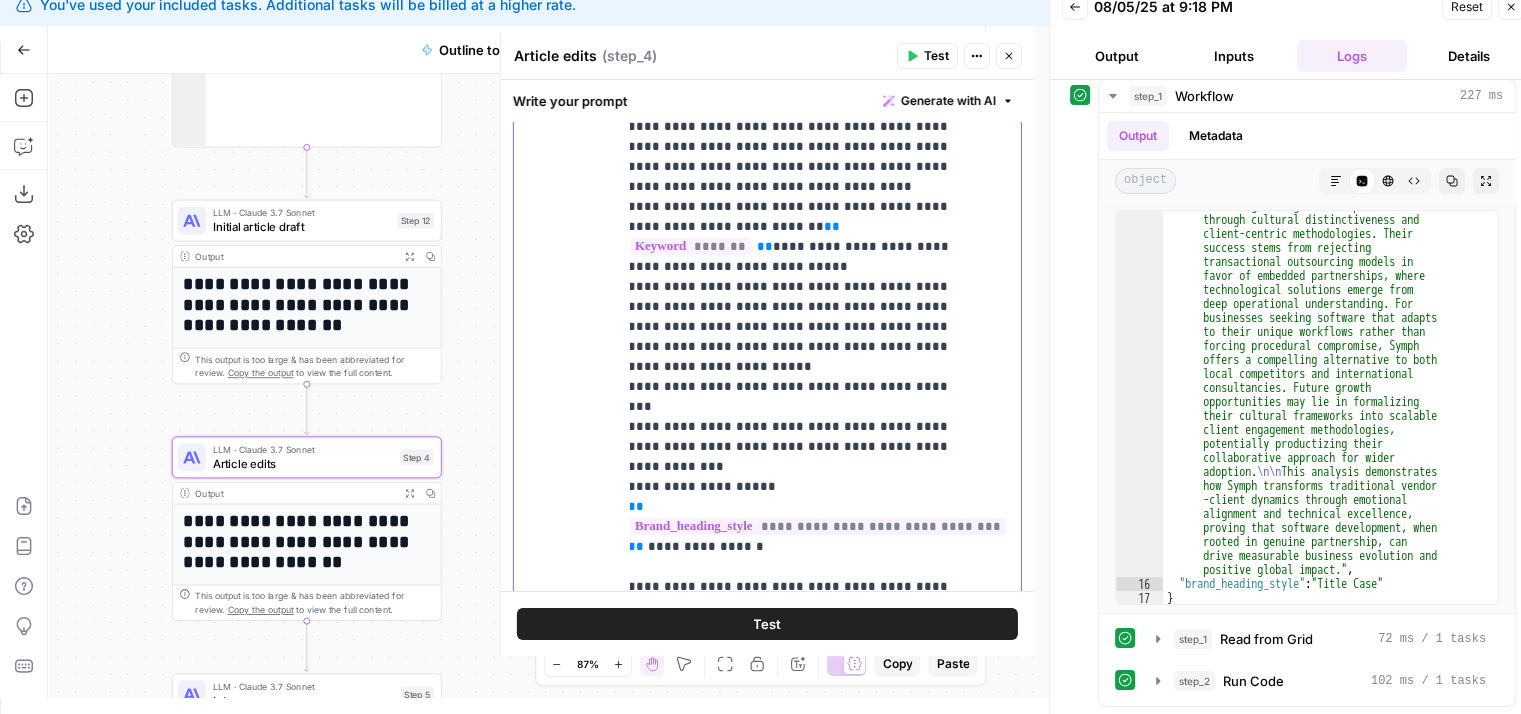 scroll, scrollTop: 4326, scrollLeft: 8, axis: both 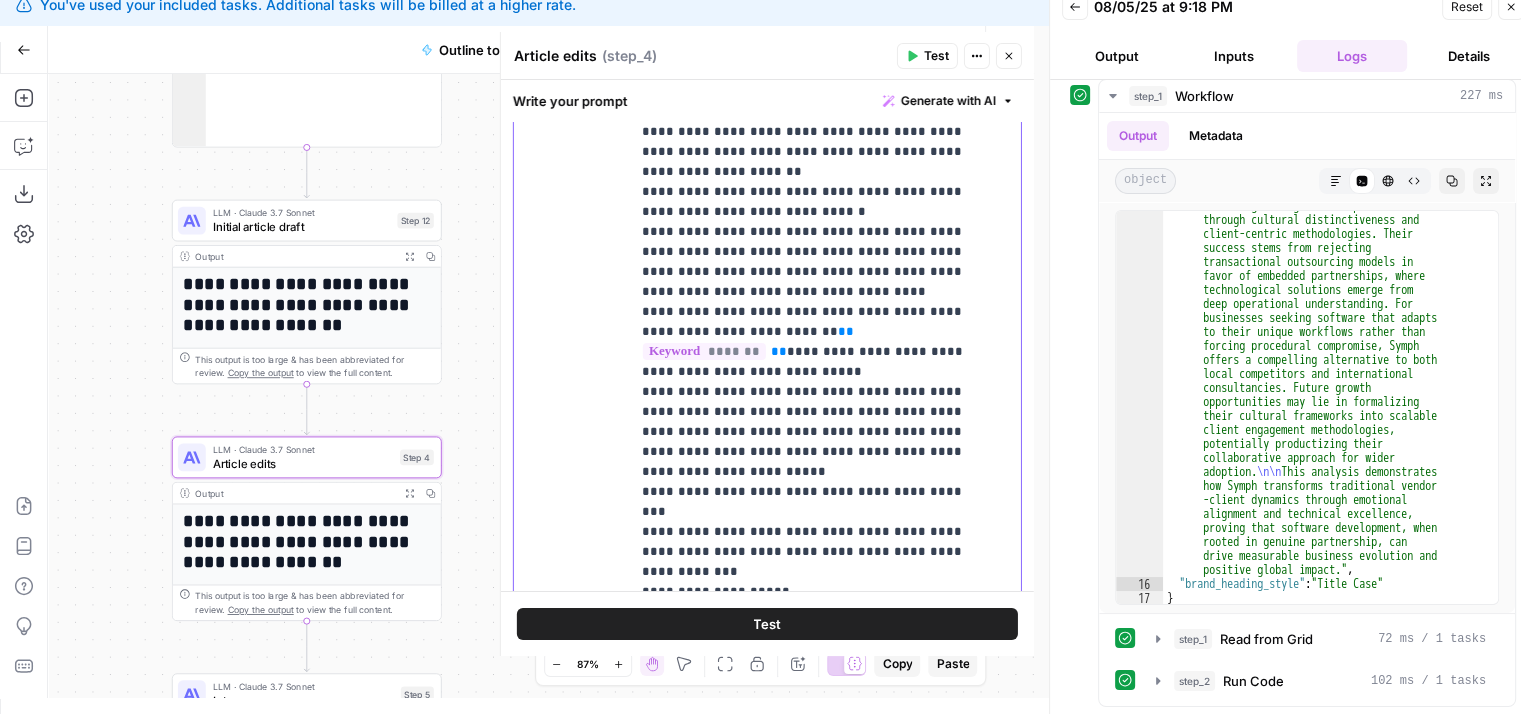 drag, startPoint x: 825, startPoint y: 513, endPoint x: 759, endPoint y: 435, distance: 102.176315 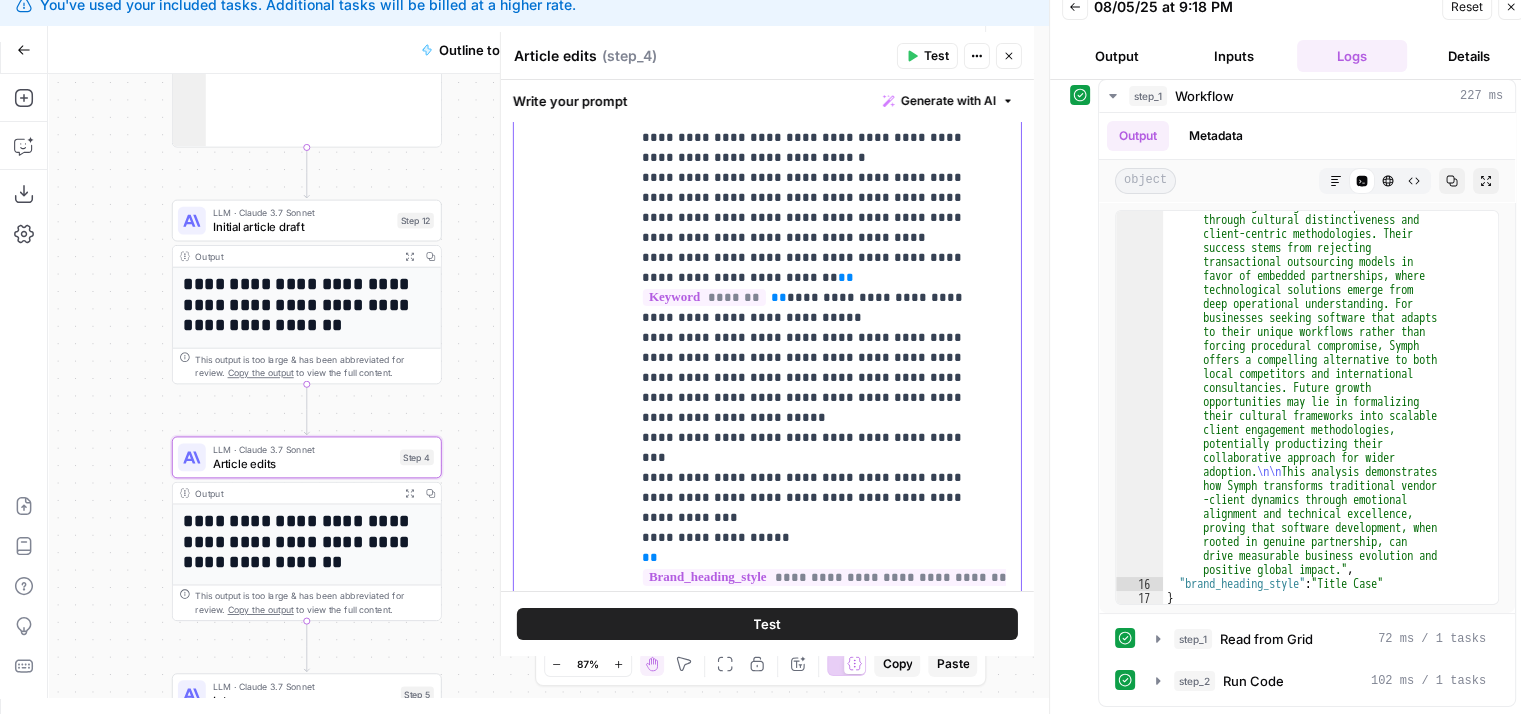 drag, startPoint x: 725, startPoint y: 419, endPoint x: 700, endPoint y: 467, distance: 54.120235 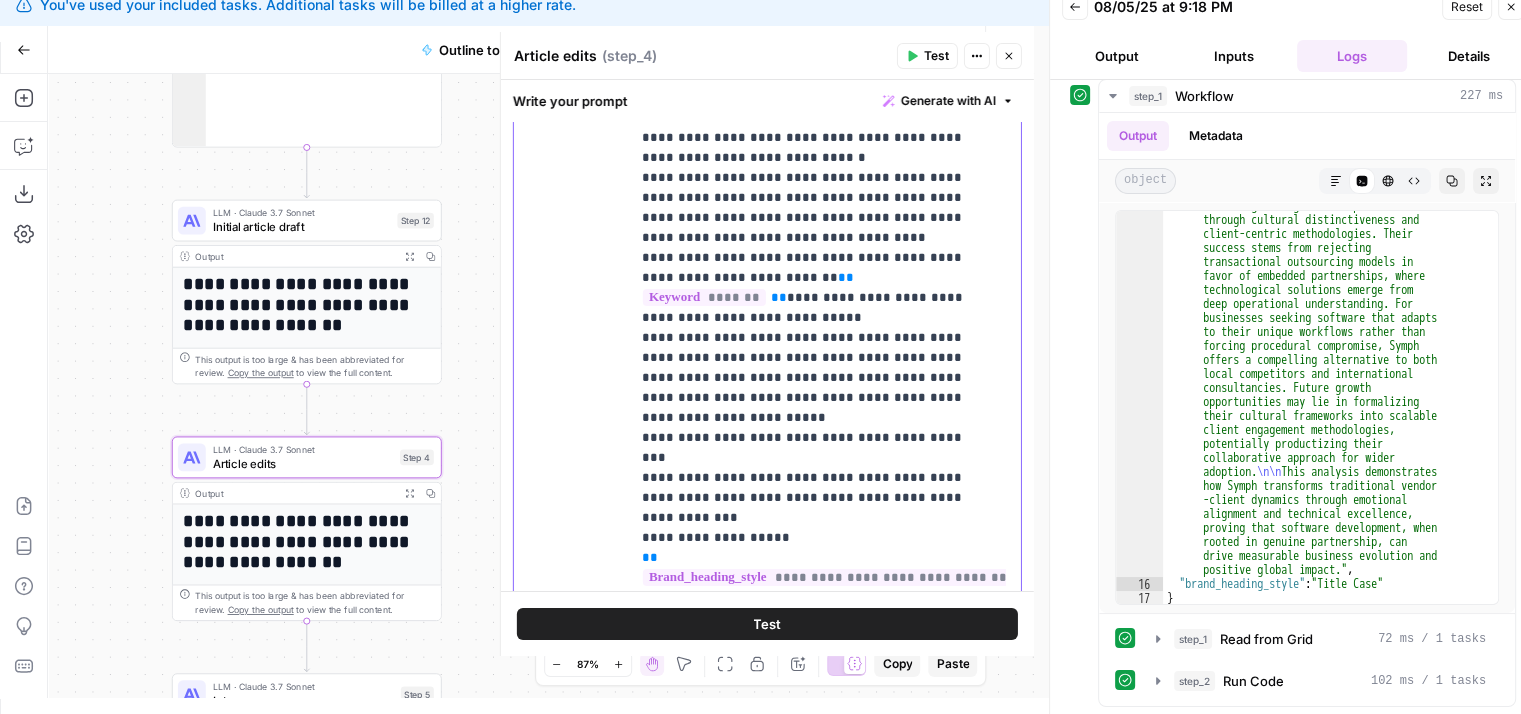 scroll, scrollTop: 4311, scrollLeft: 0, axis: vertical 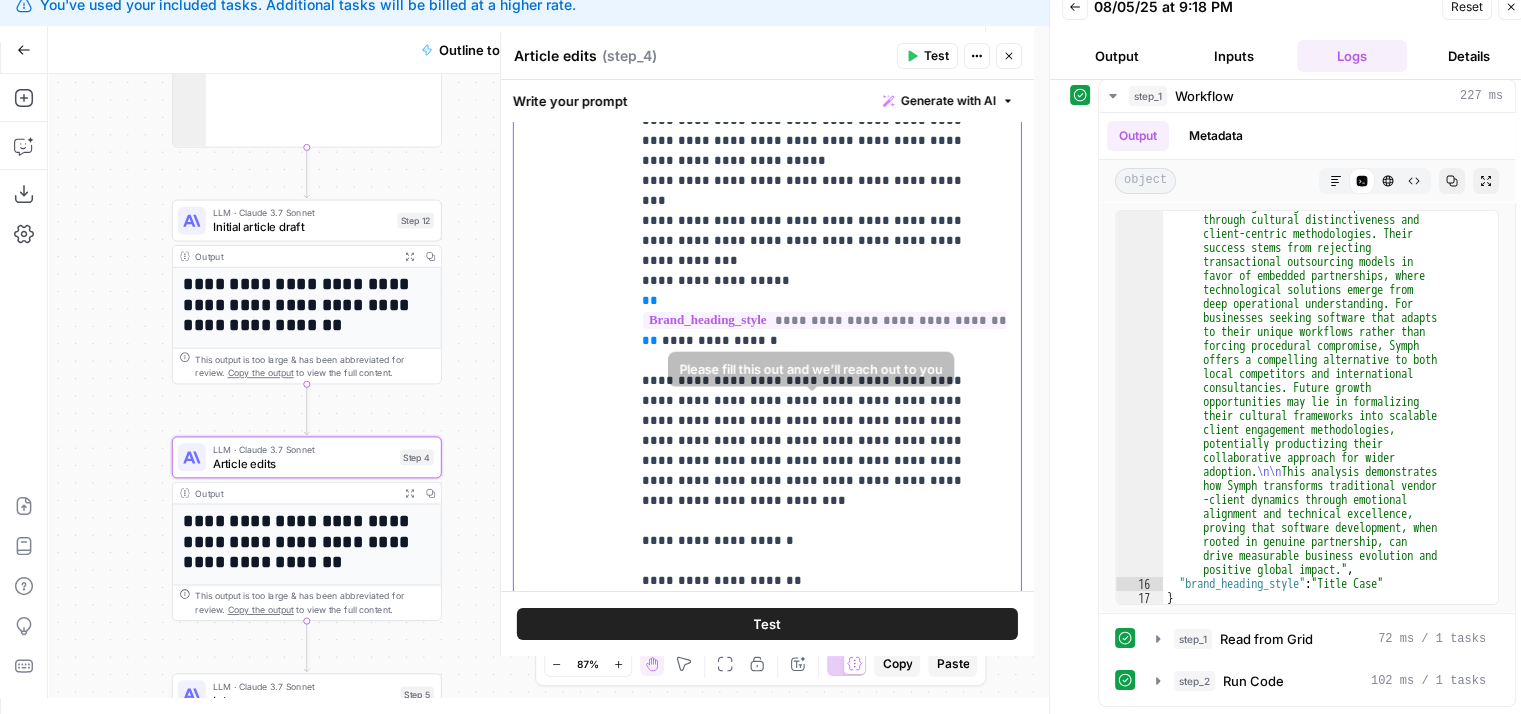 drag, startPoint x: 706, startPoint y: 335, endPoint x: 685, endPoint y: 429, distance: 96.317184 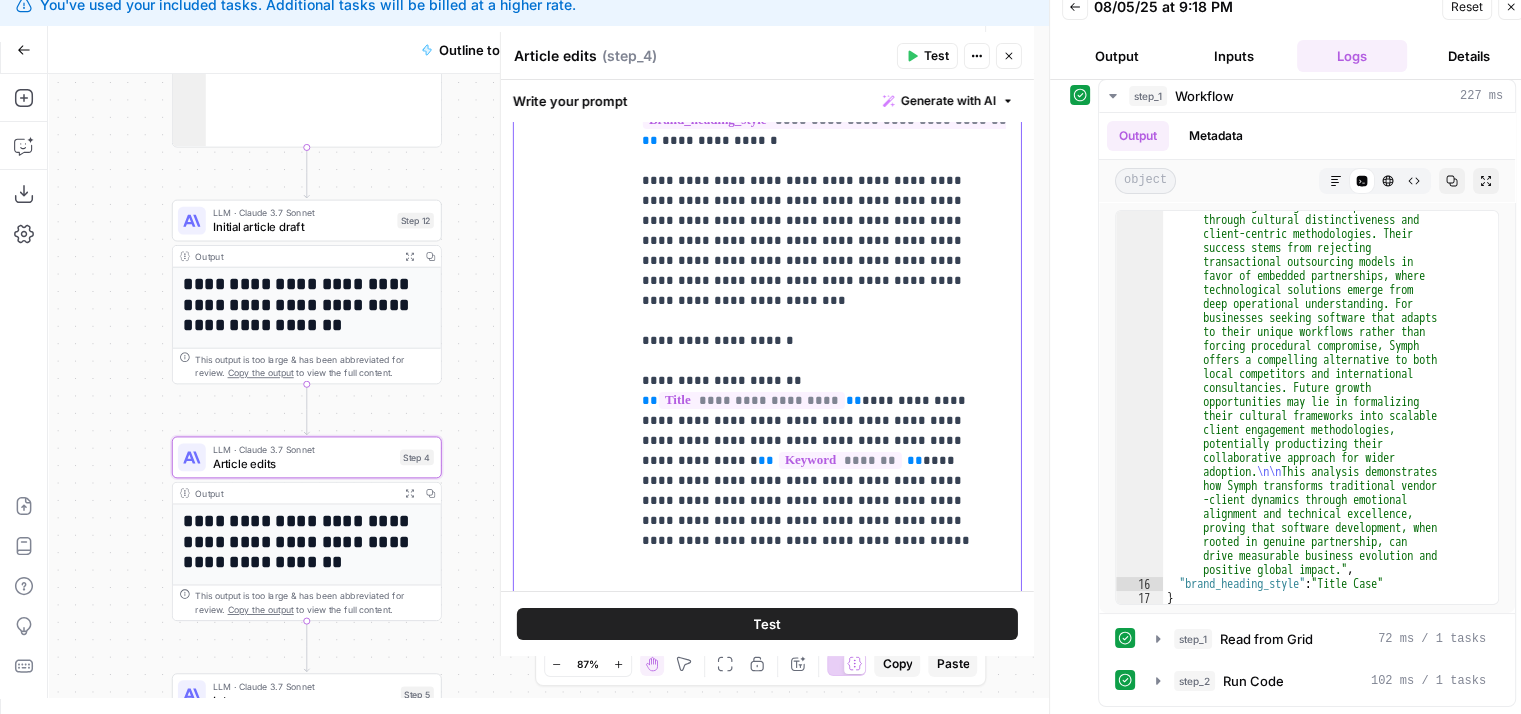 drag, startPoint x: 715, startPoint y: 437, endPoint x: 707, endPoint y: 464, distance: 28.160255 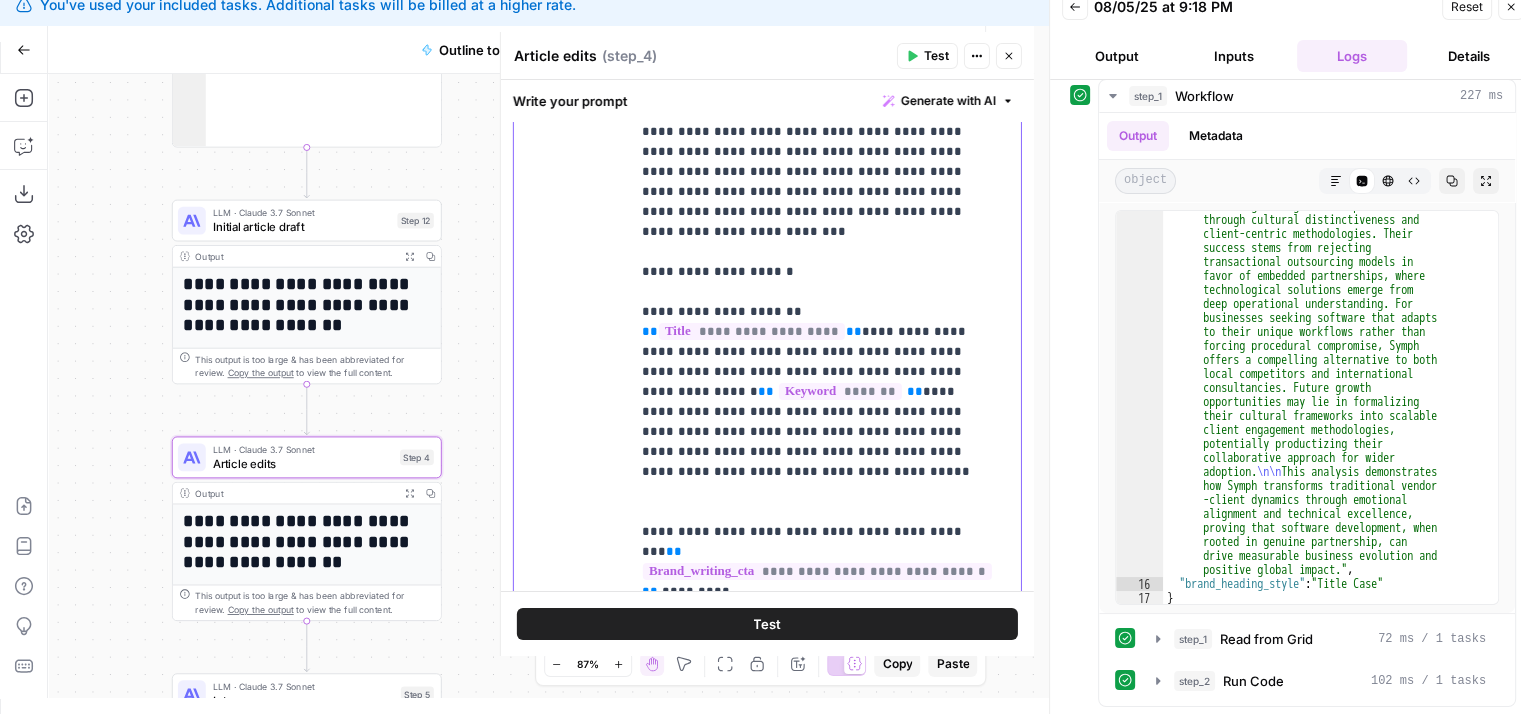 scroll, scrollTop: 4856, scrollLeft: 0, axis: vertical 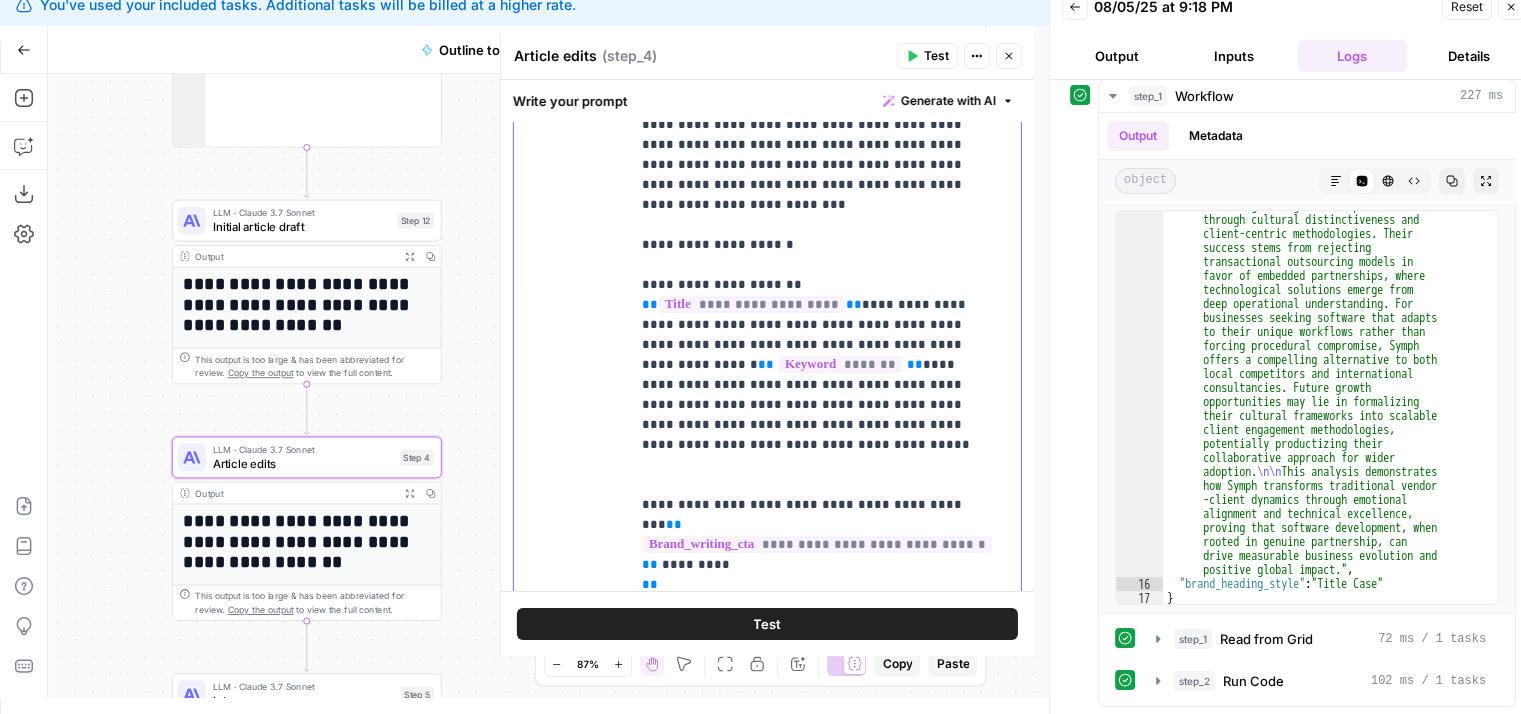 drag, startPoint x: 782, startPoint y: 429, endPoint x: 766, endPoint y: 492, distance: 65 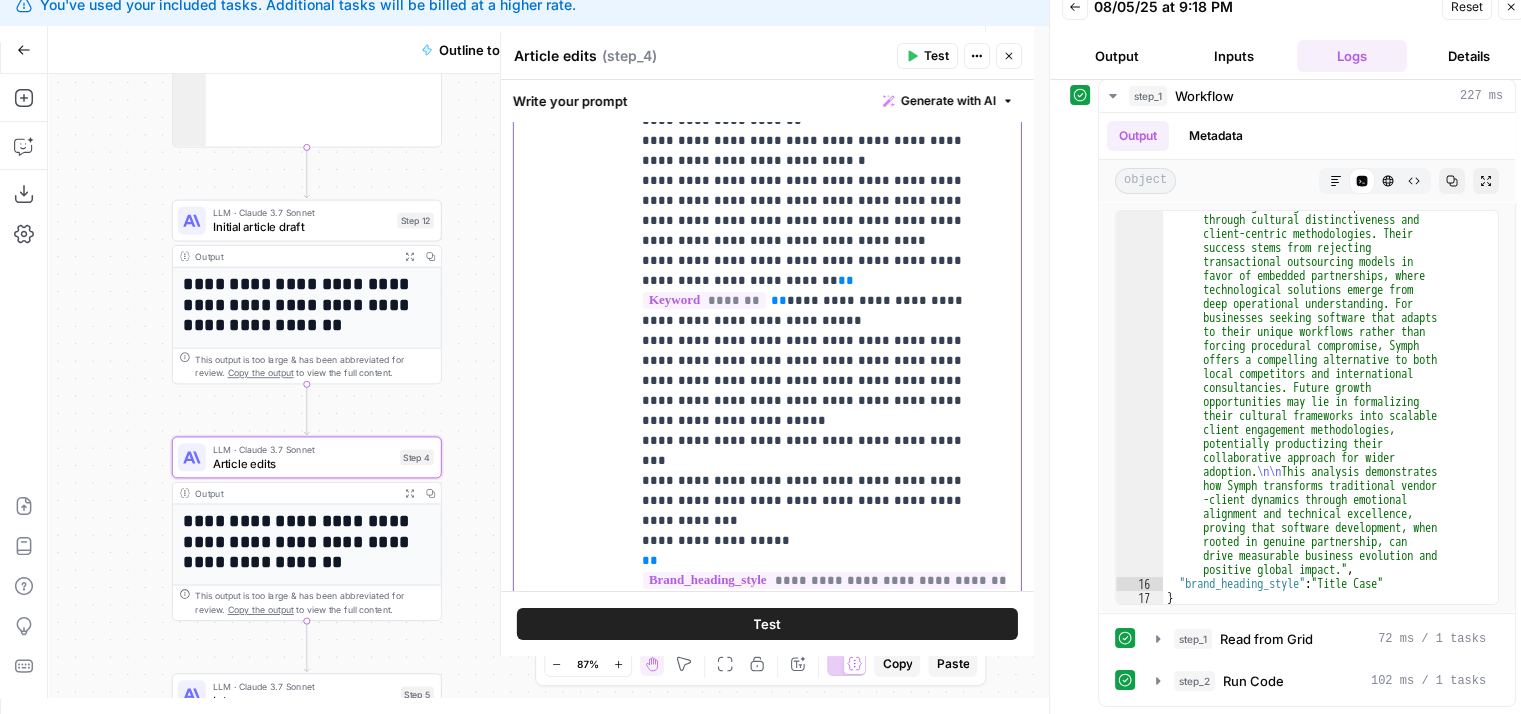 drag, startPoint x: 744, startPoint y: 533, endPoint x: 732, endPoint y: 443, distance: 90.79648 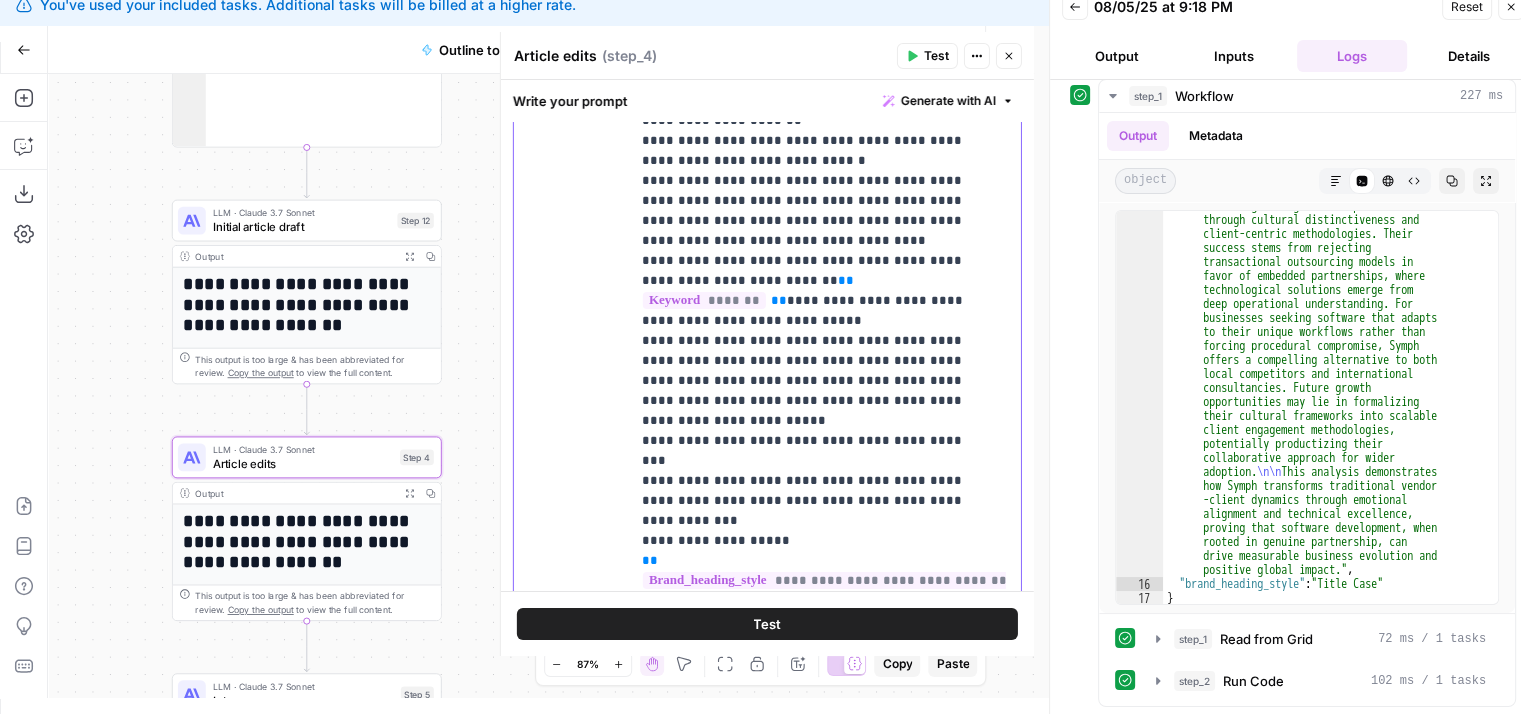 scroll, scrollTop: 4287, scrollLeft: 0, axis: vertical 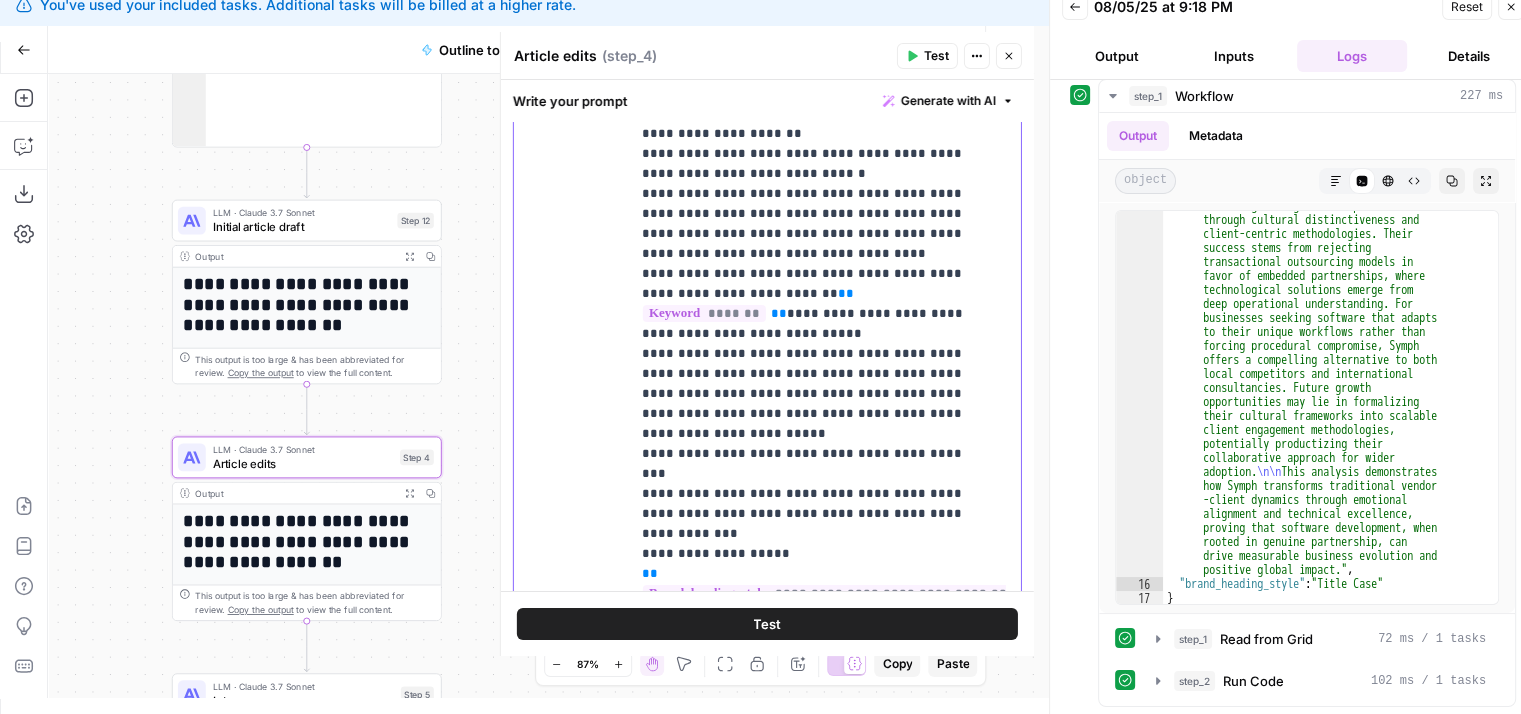 click on "**********" at bounding box center [810, -1556] 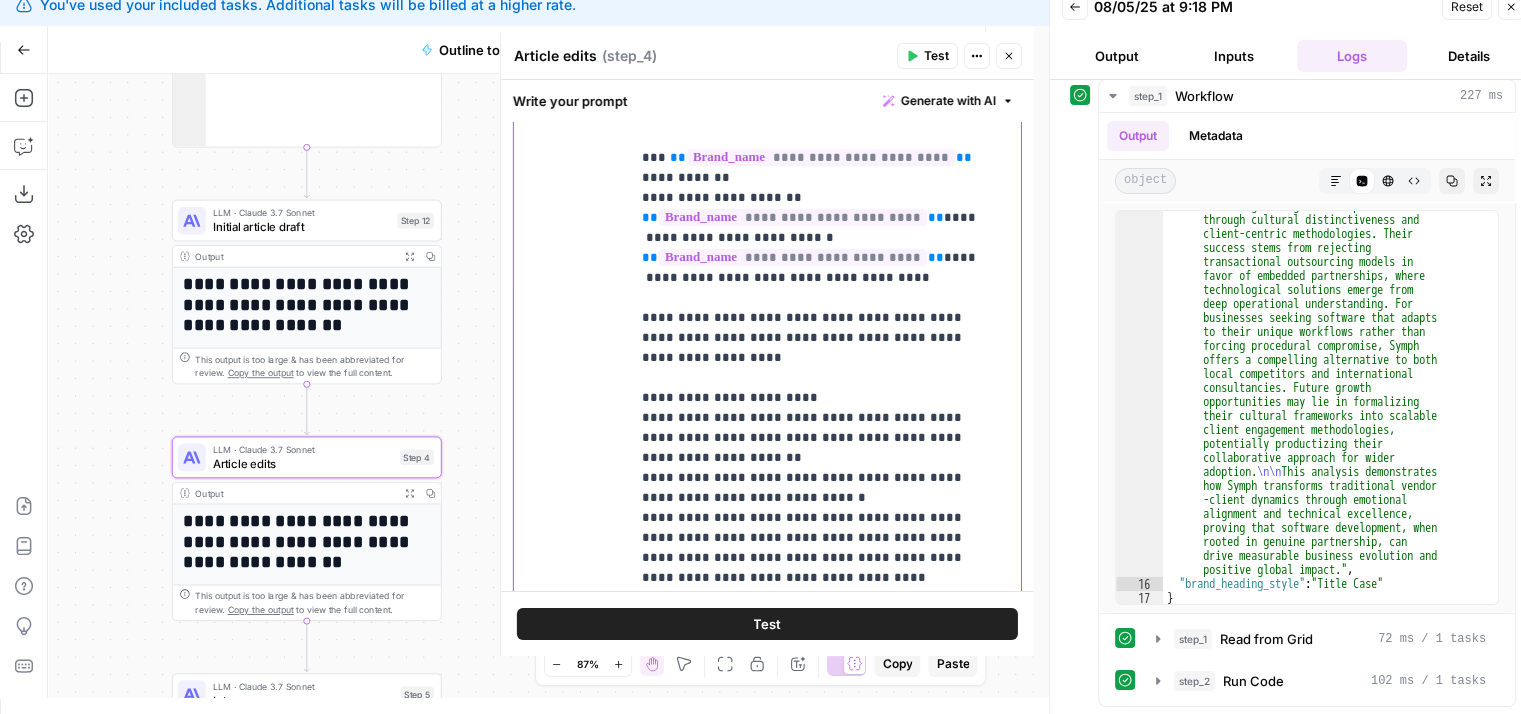 drag, startPoint x: 815, startPoint y: 513, endPoint x: 804, endPoint y: 461, distance: 53.15073 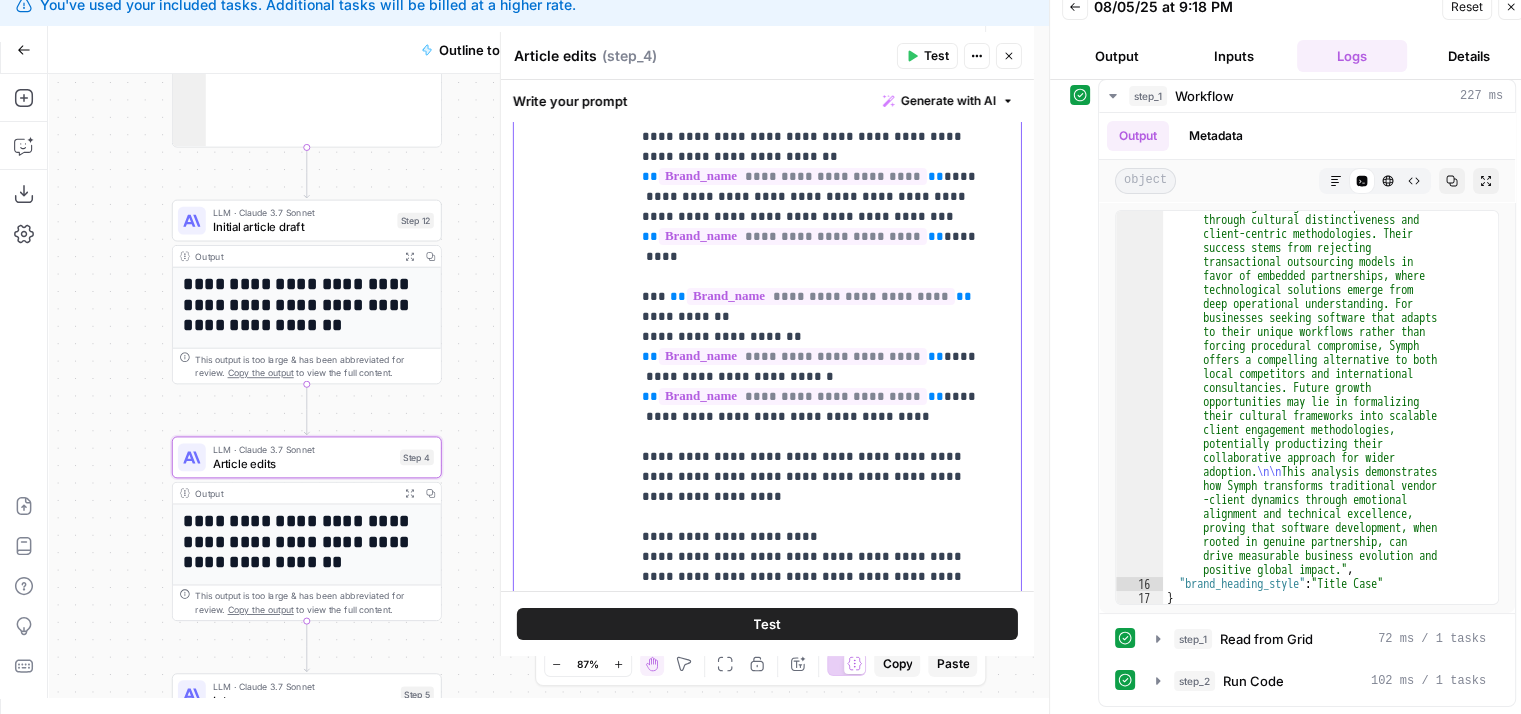 drag, startPoint x: 762, startPoint y: 349, endPoint x: 756, endPoint y: 326, distance: 23.769728 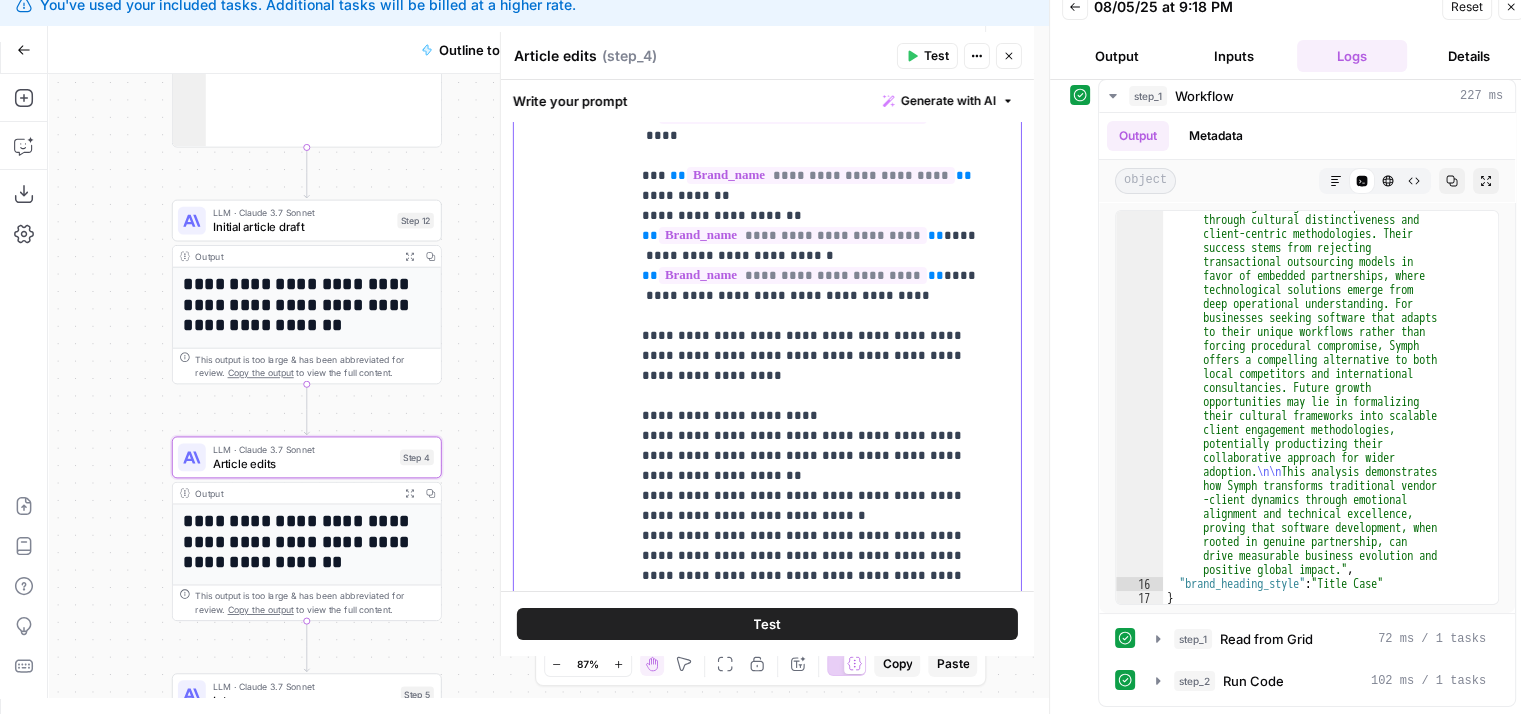 drag, startPoint x: 766, startPoint y: 299, endPoint x: 749, endPoint y: 402, distance: 104.393486 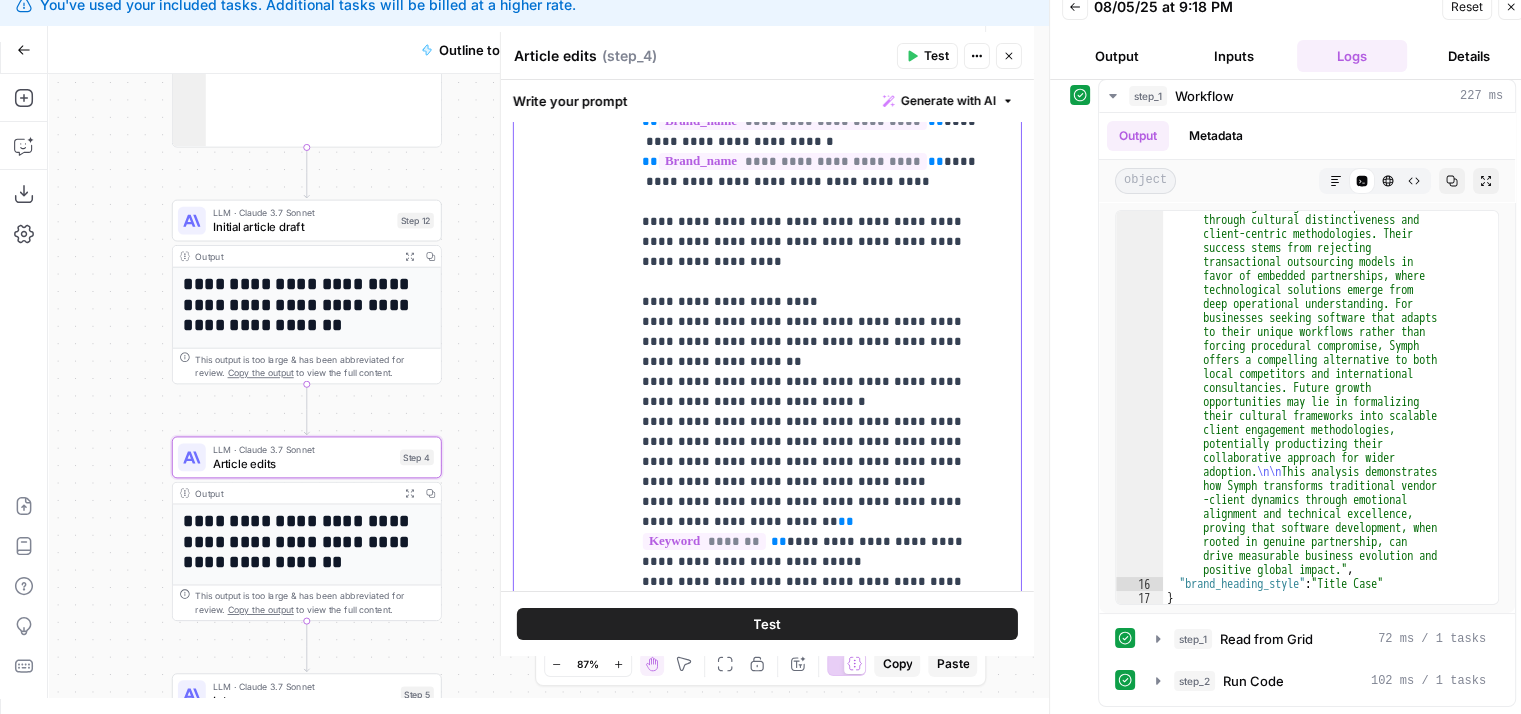 drag, startPoint x: 732, startPoint y: 368, endPoint x: 716, endPoint y: 448, distance: 81.58431 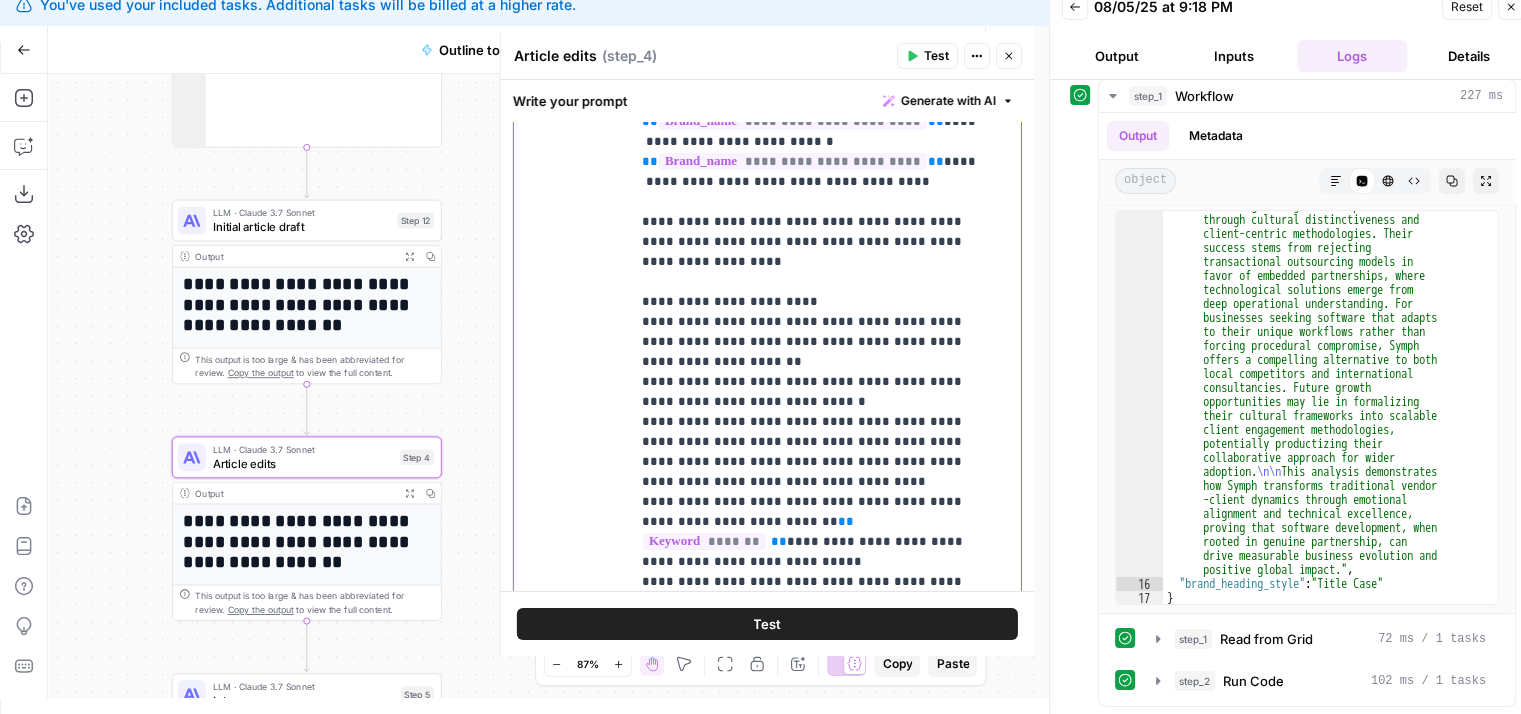scroll, scrollTop: 4080, scrollLeft: 0, axis: vertical 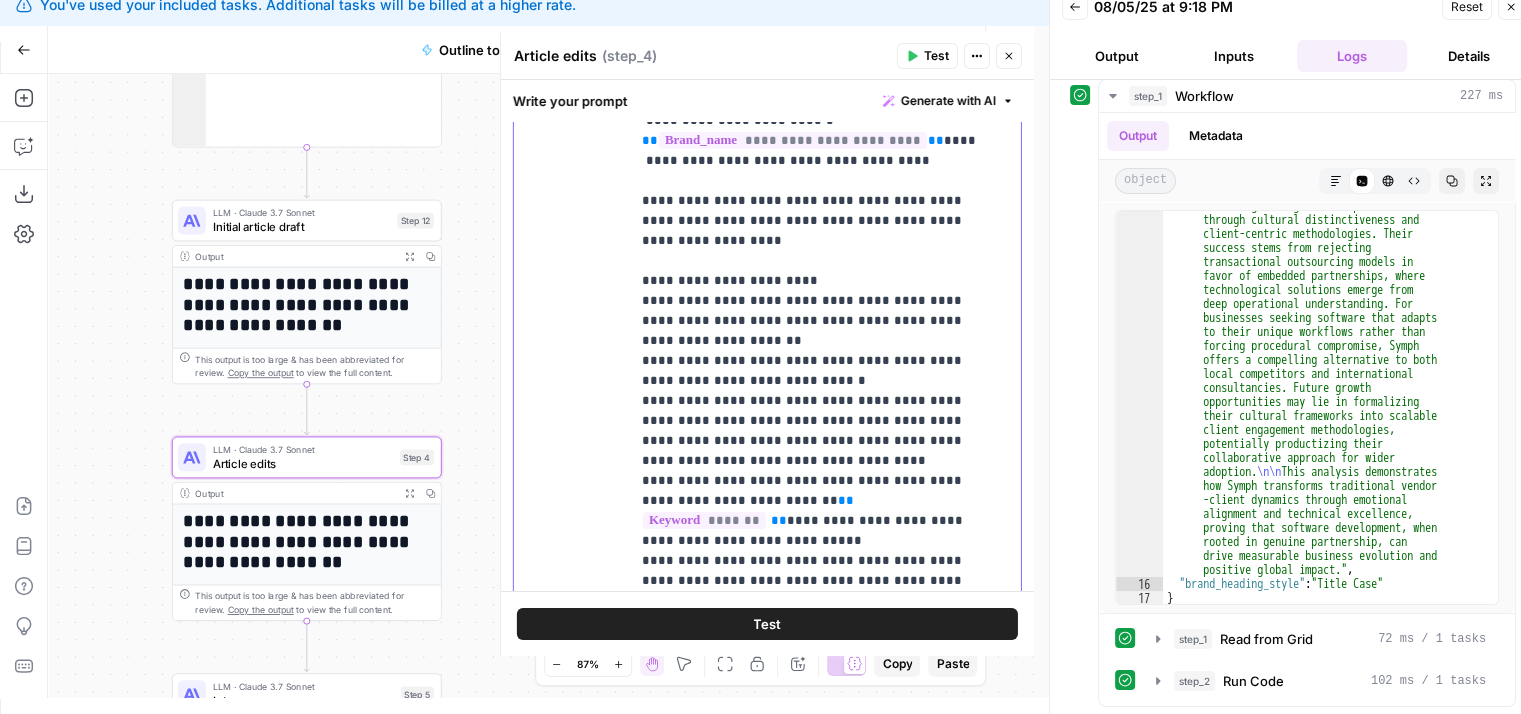 click on "**********" at bounding box center (810, -1349) 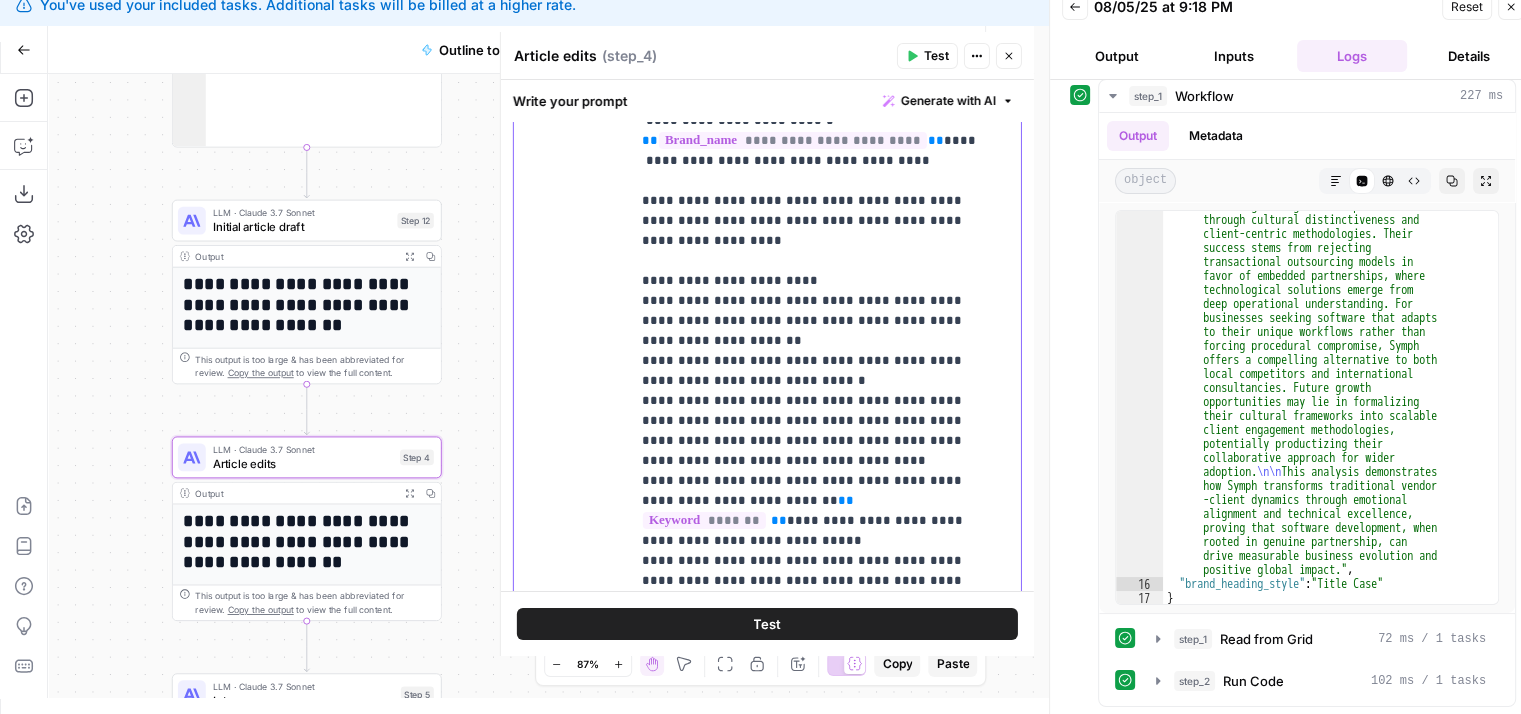 click on "**********" at bounding box center (810, -1349) 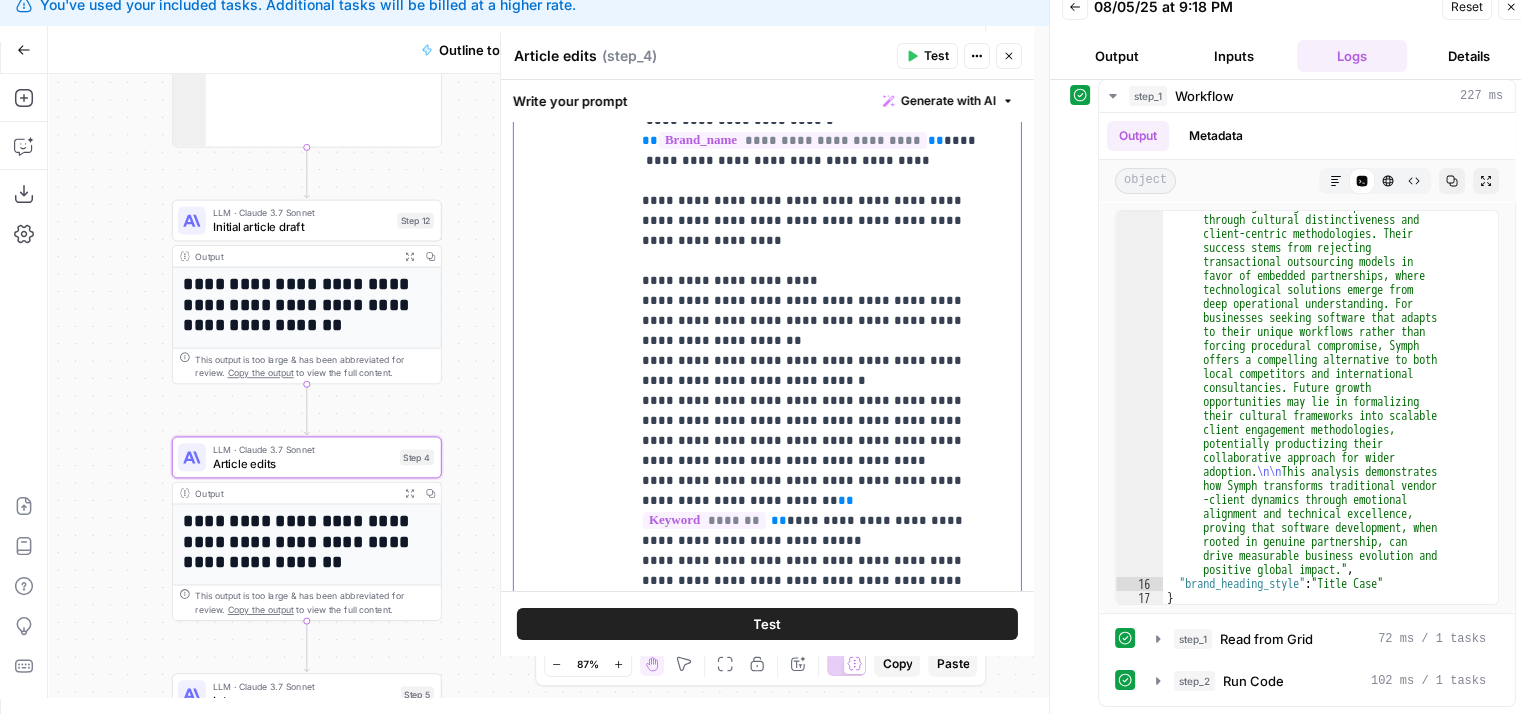 click on "**********" at bounding box center [810, -1349] 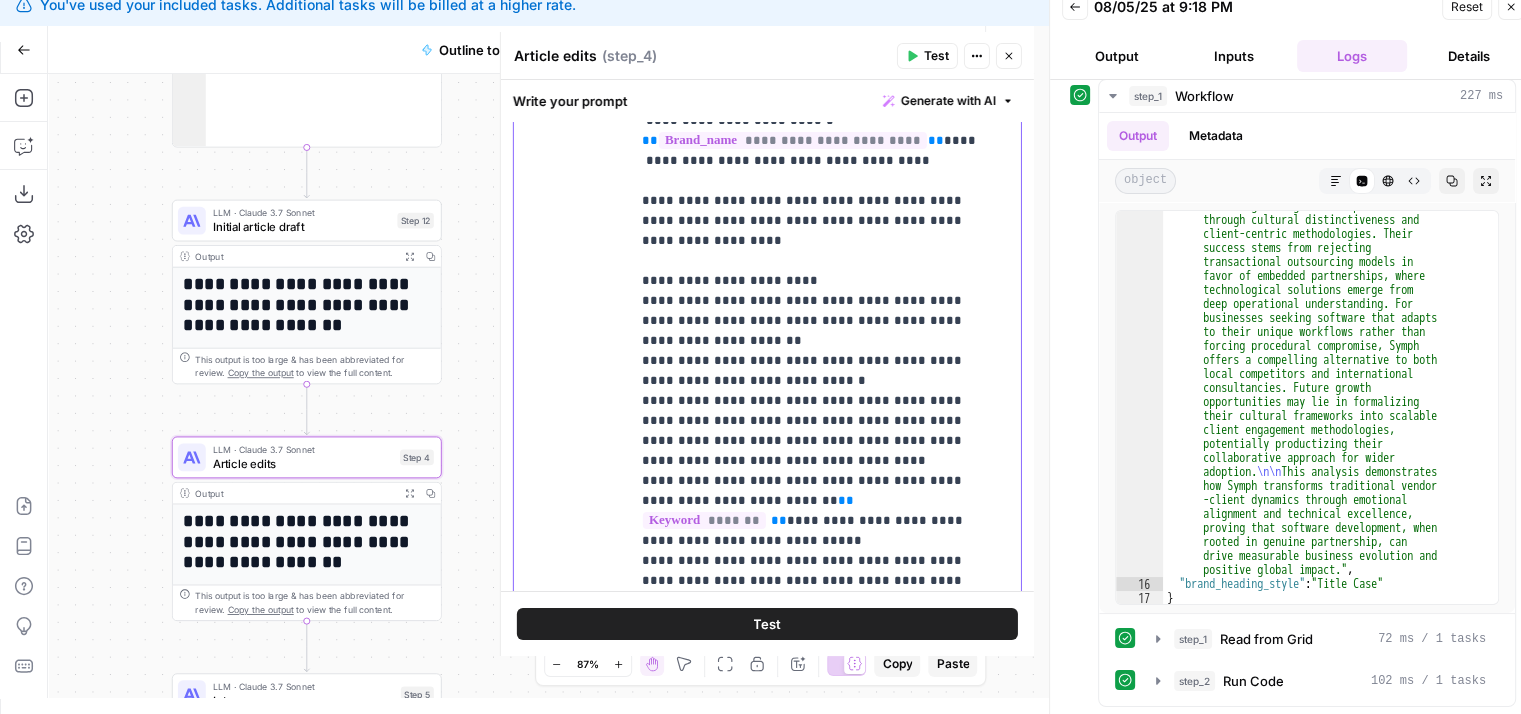 copy on "**********" 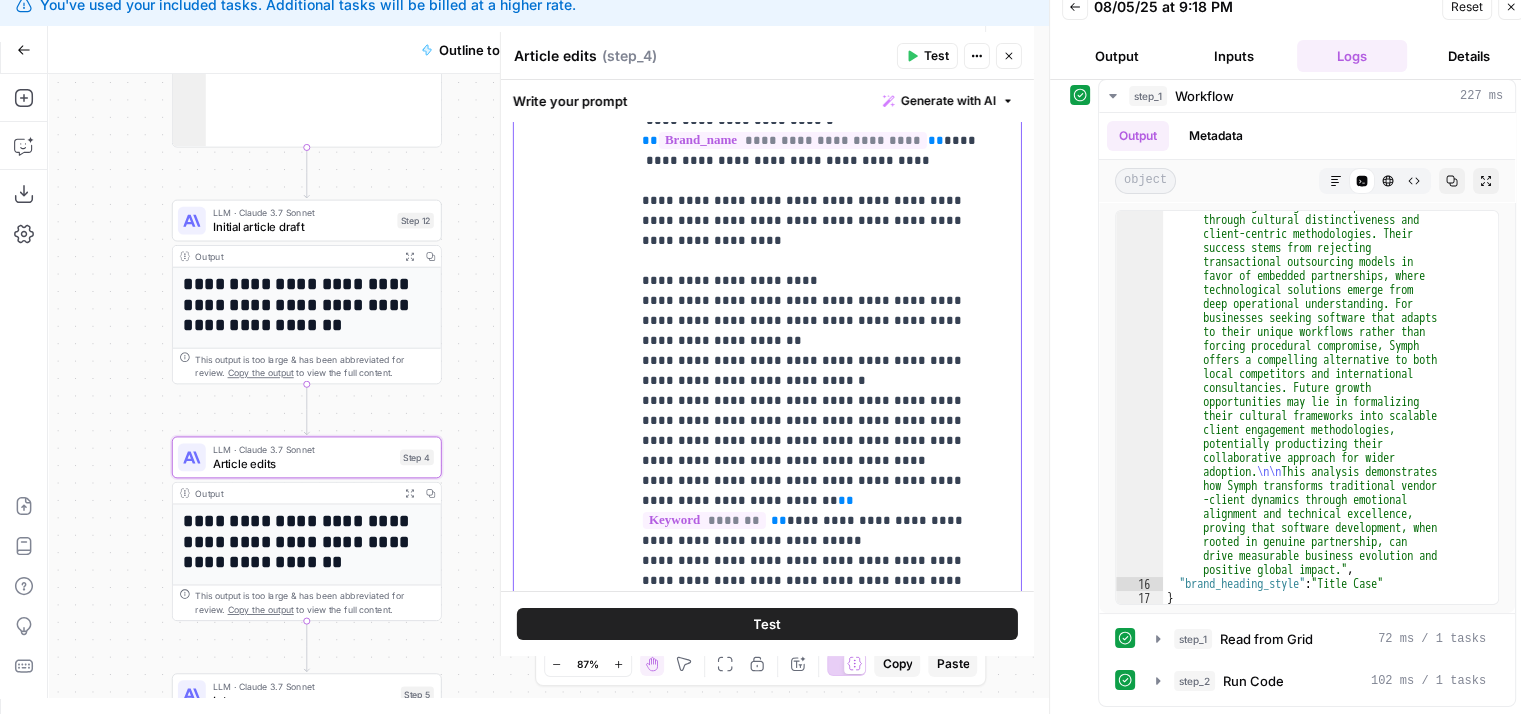 click on "**********" at bounding box center (810, -1349) 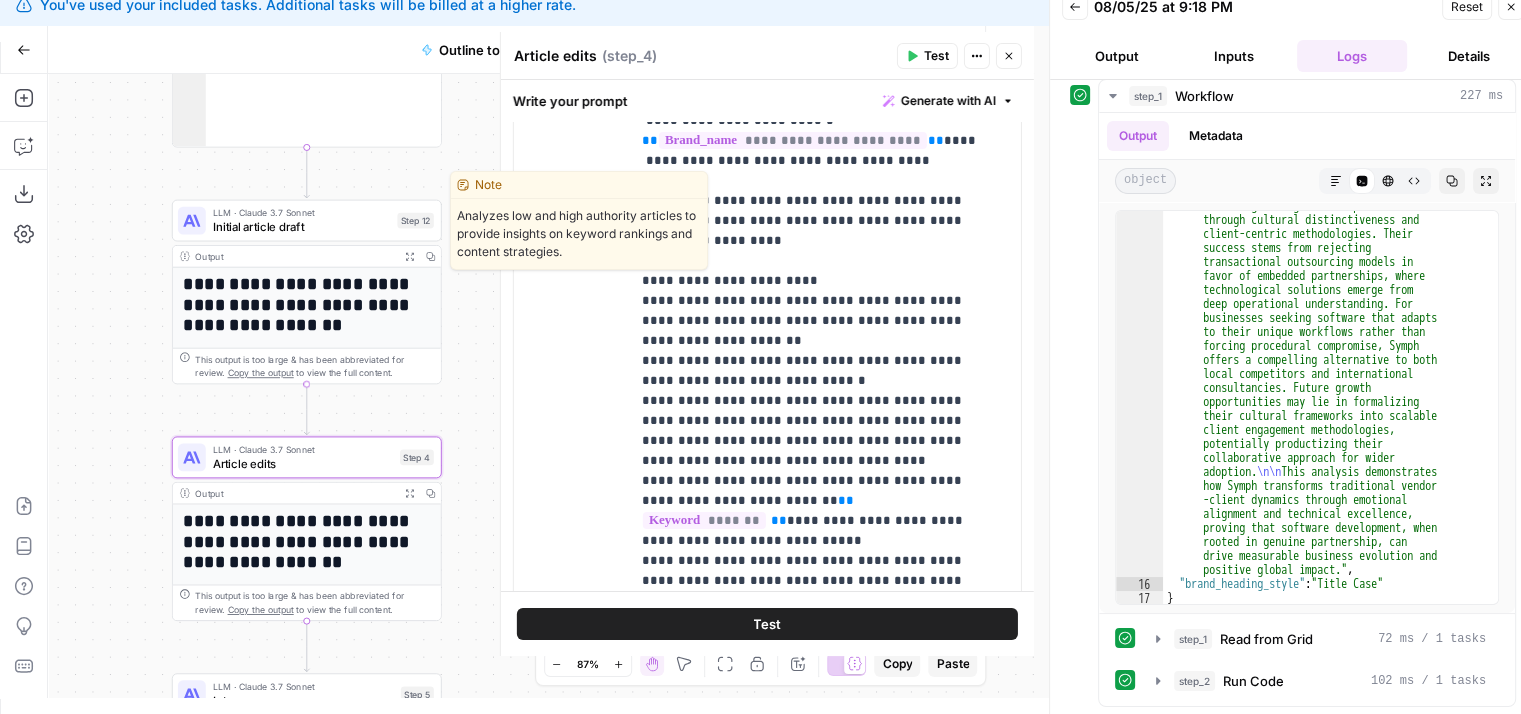 click on "Initial article draft" at bounding box center [302, 226] 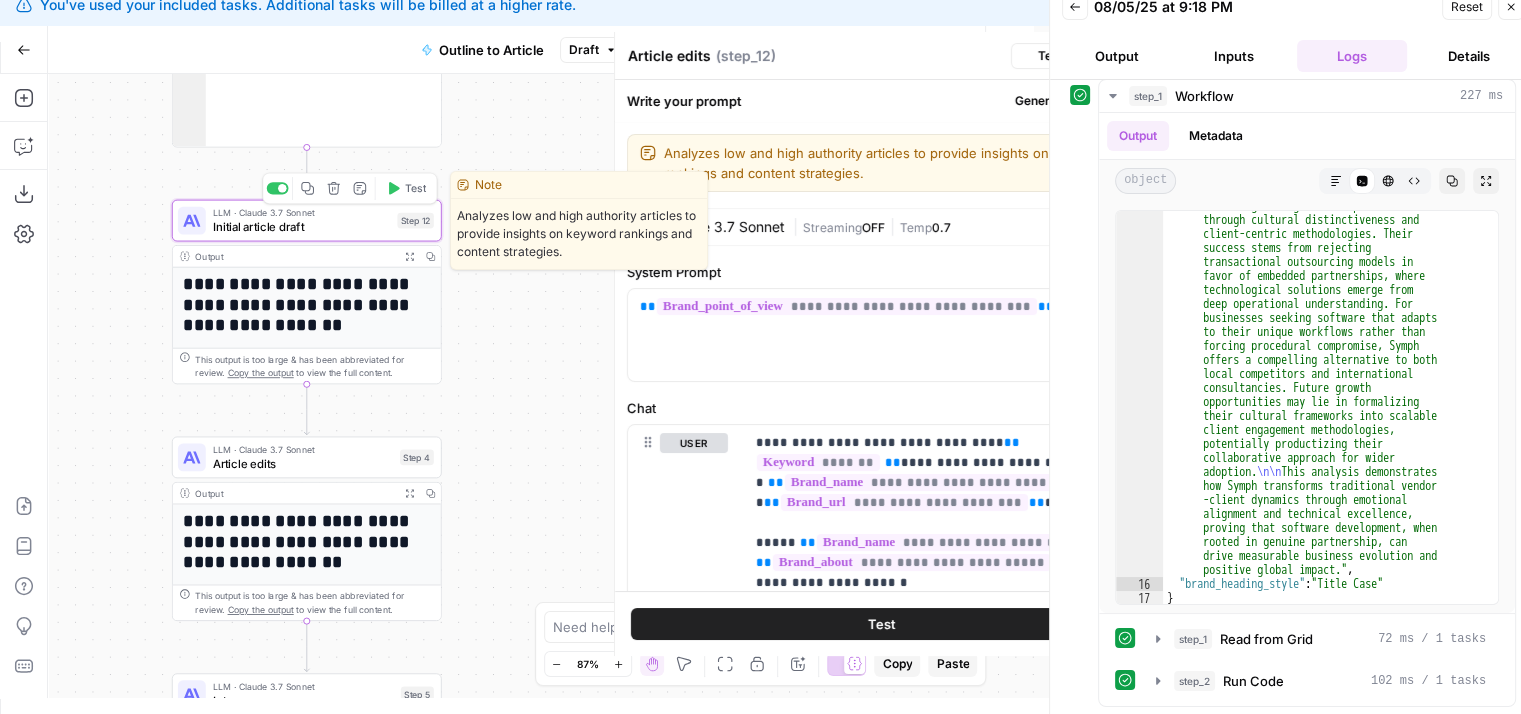 type on "Initial article draft" 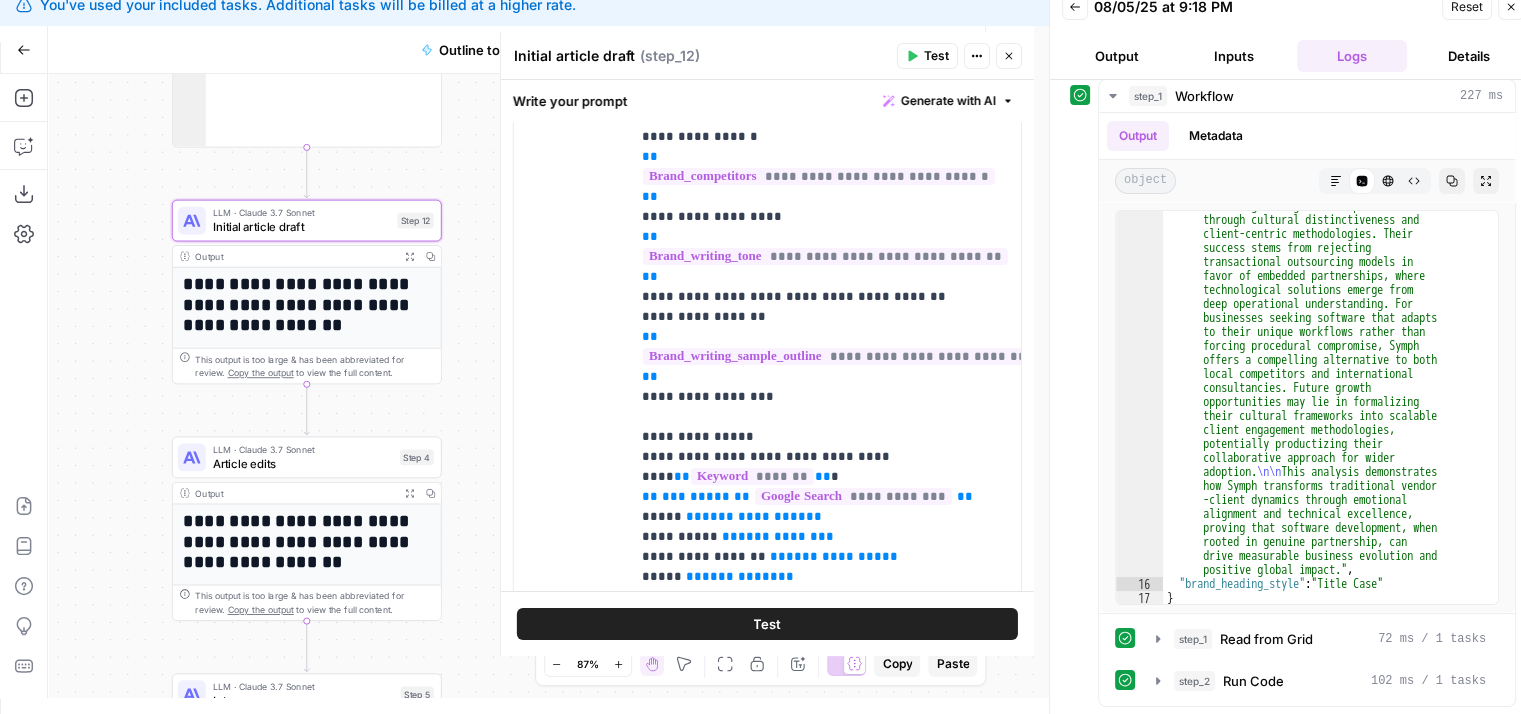 scroll, scrollTop: 630, scrollLeft: 0, axis: vertical 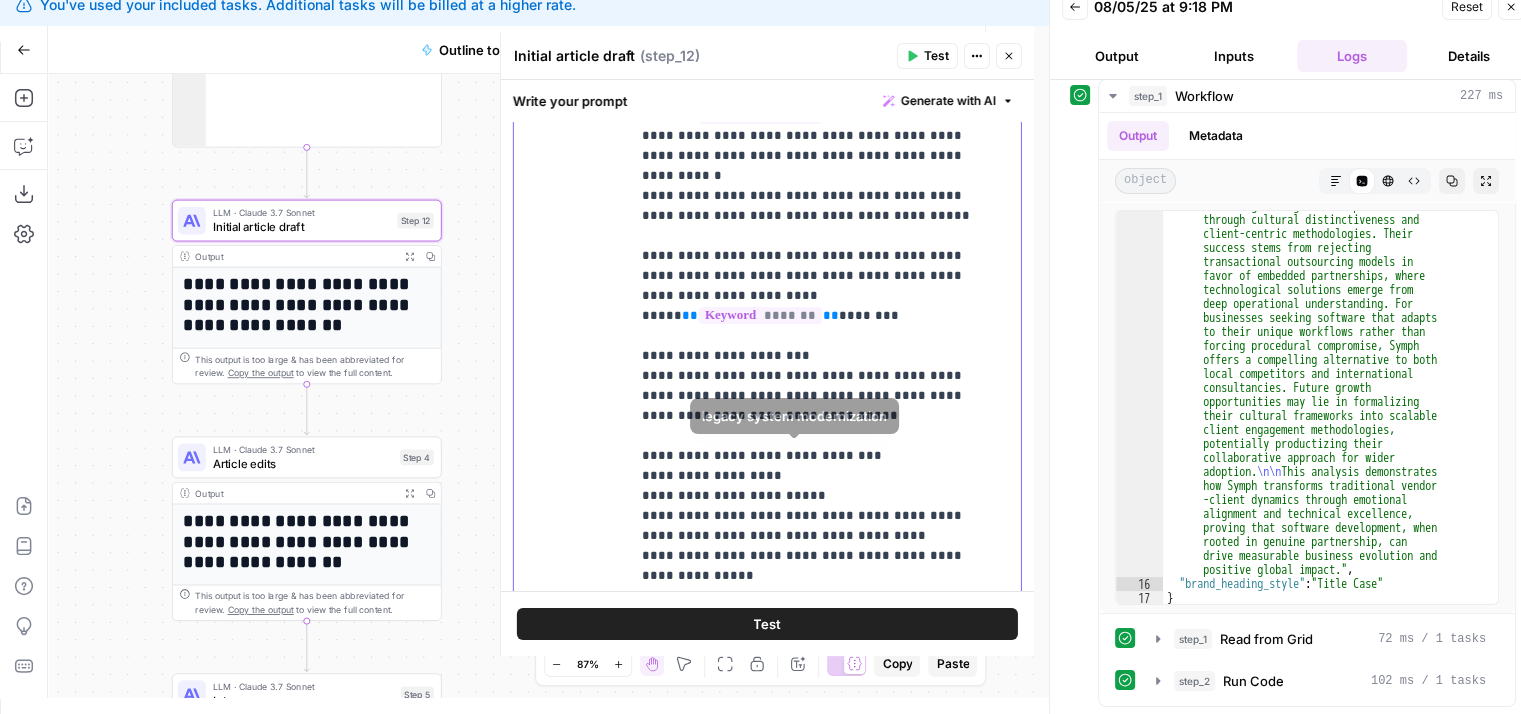 drag, startPoint x: 850, startPoint y: 326, endPoint x: 854, endPoint y: 577, distance: 251.03188 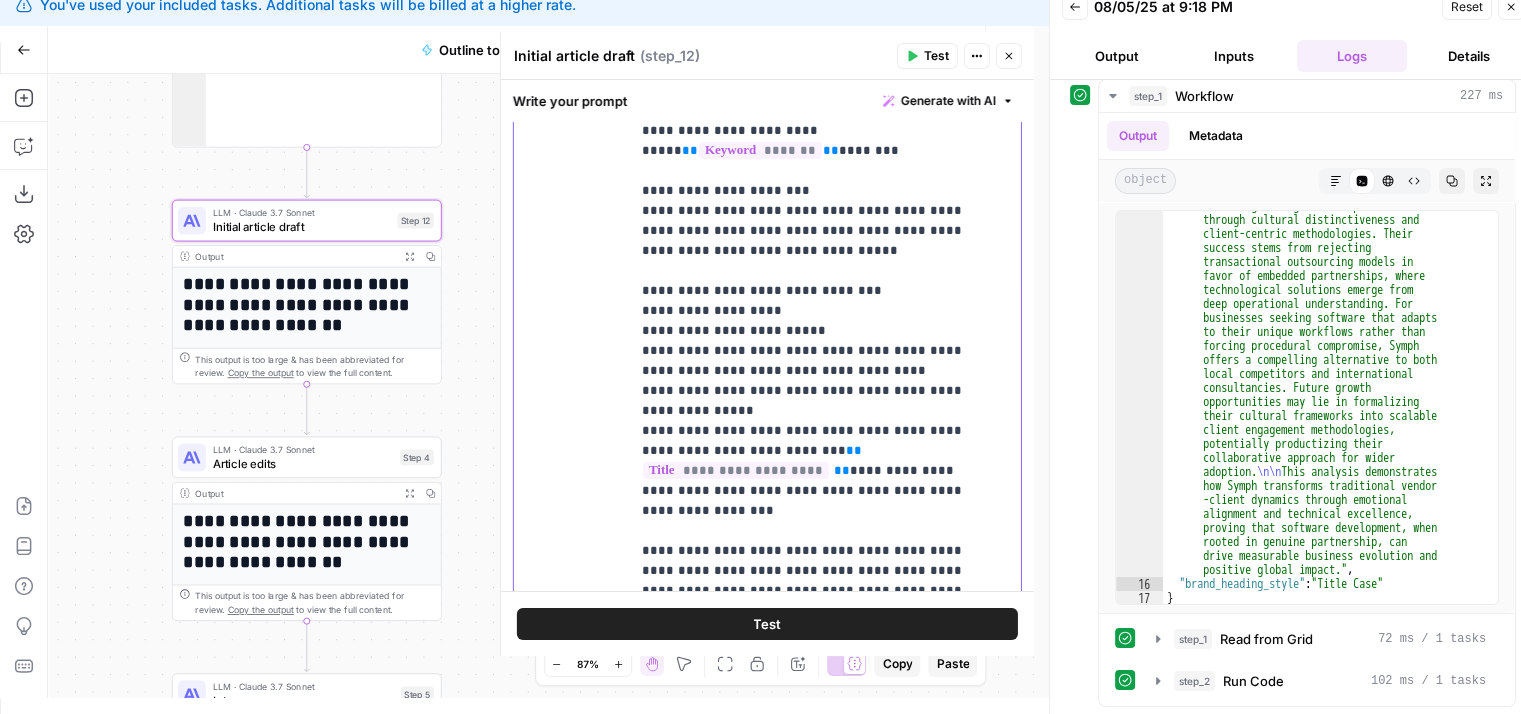 drag, startPoint x: 852, startPoint y: 263, endPoint x: 856, endPoint y: 229, distance: 34.234486 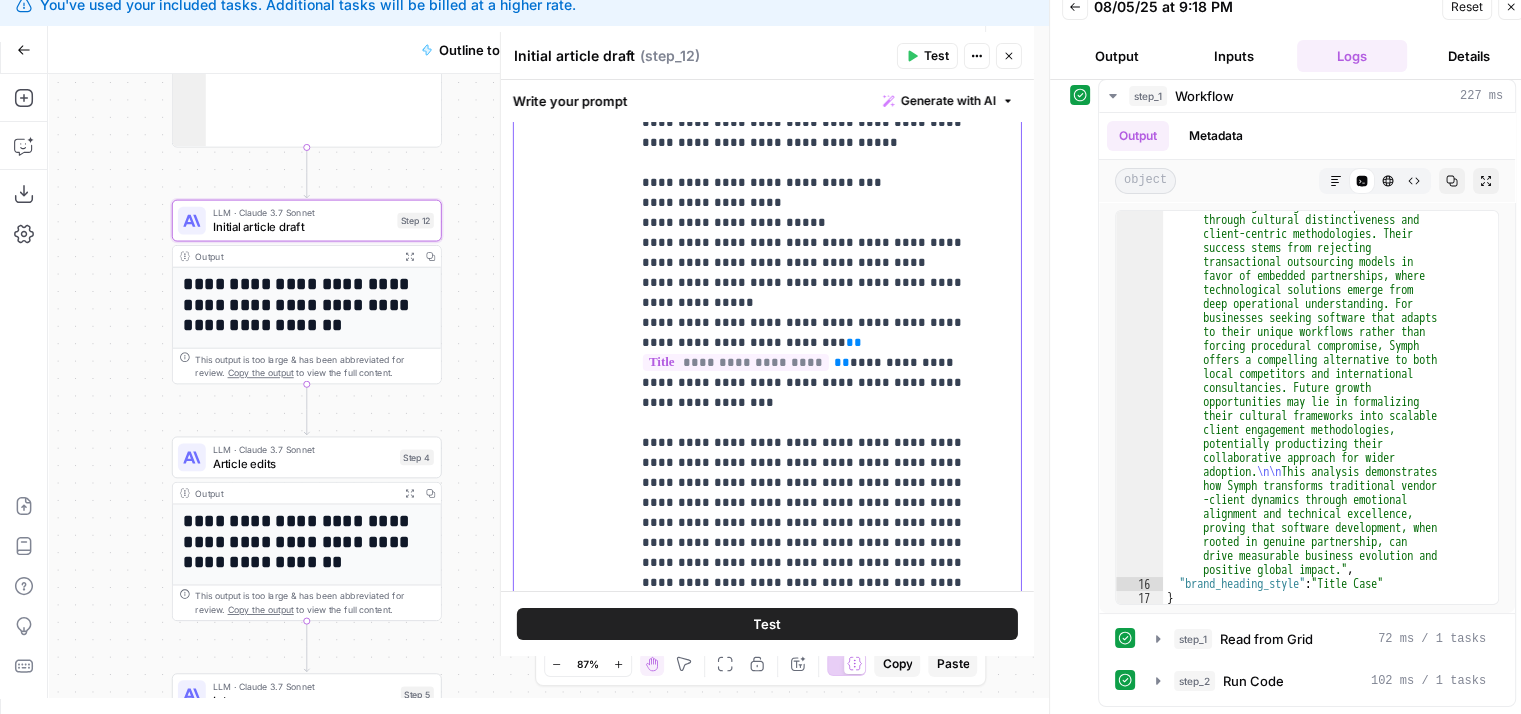 scroll, scrollTop: 1637, scrollLeft: 0, axis: vertical 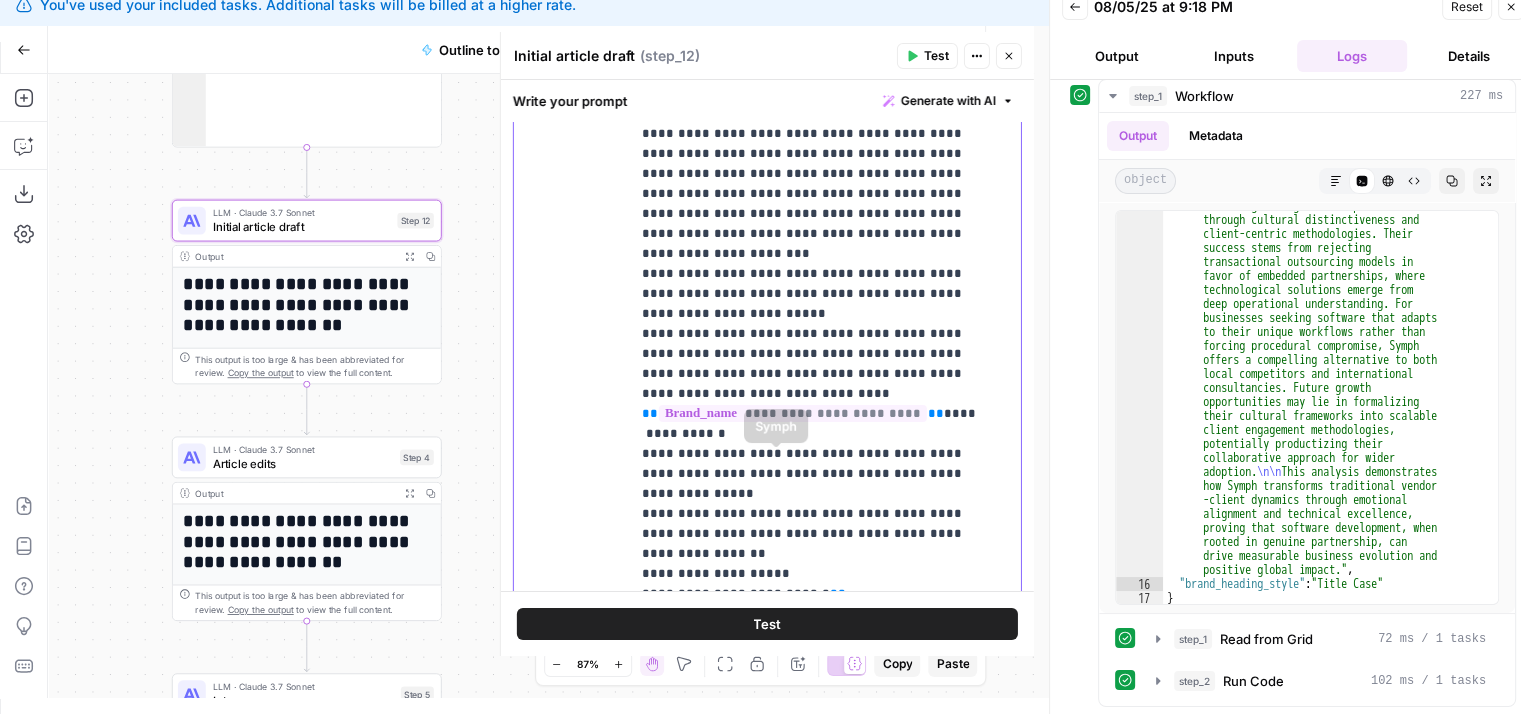 drag, startPoint x: 840, startPoint y: 309, endPoint x: 845, endPoint y: 461, distance: 152.08221 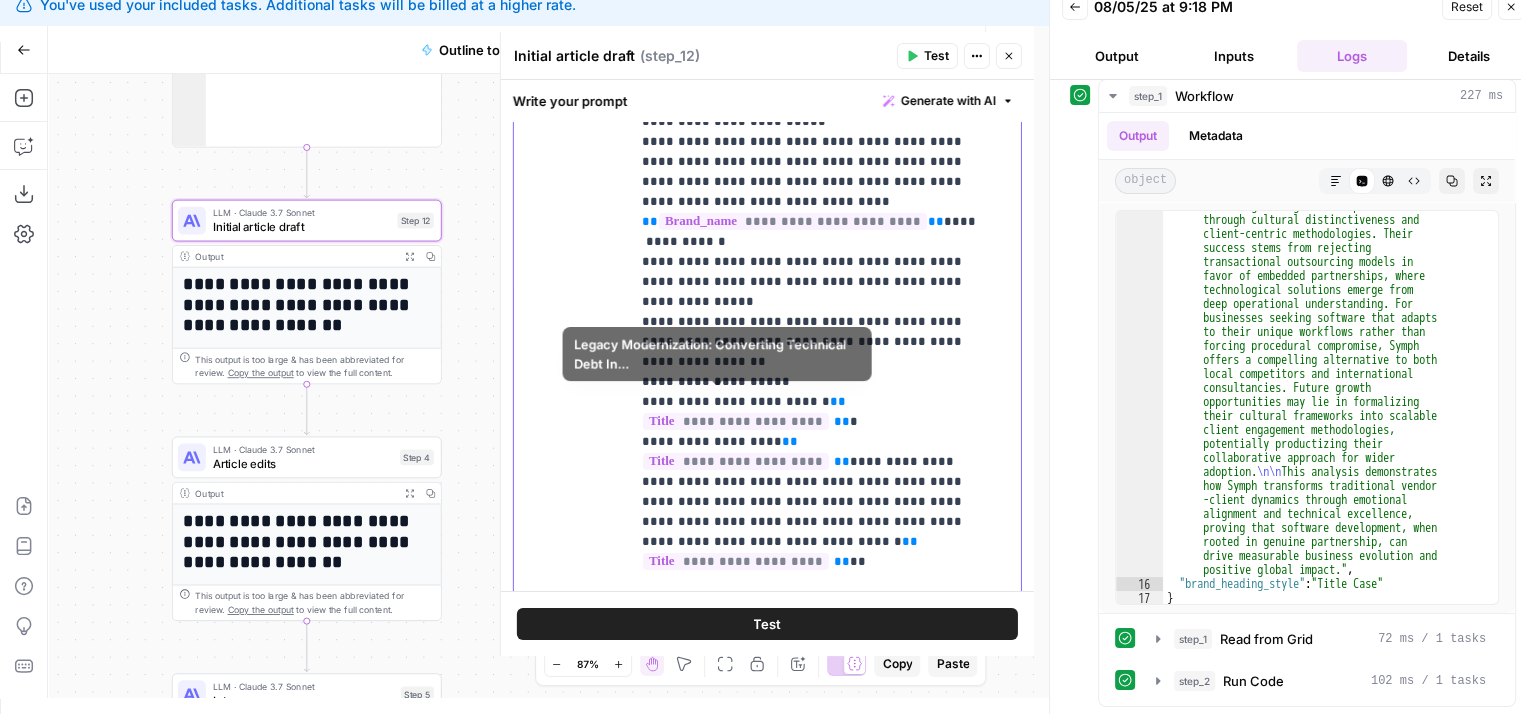 drag, startPoint x: 757, startPoint y: 329, endPoint x: 745, endPoint y: 474, distance: 145.4957 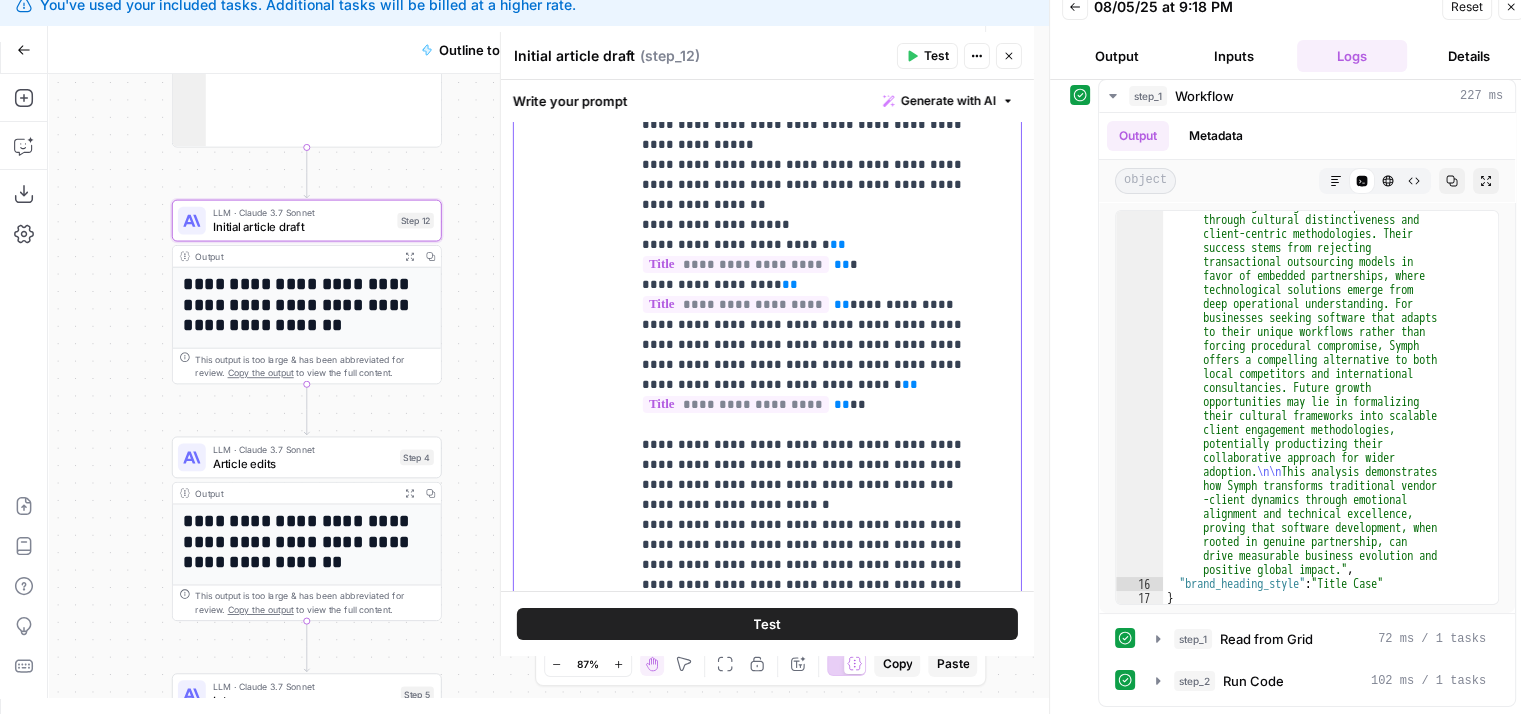 drag, startPoint x: 868, startPoint y: 353, endPoint x: 874, endPoint y: 488, distance: 135.13327 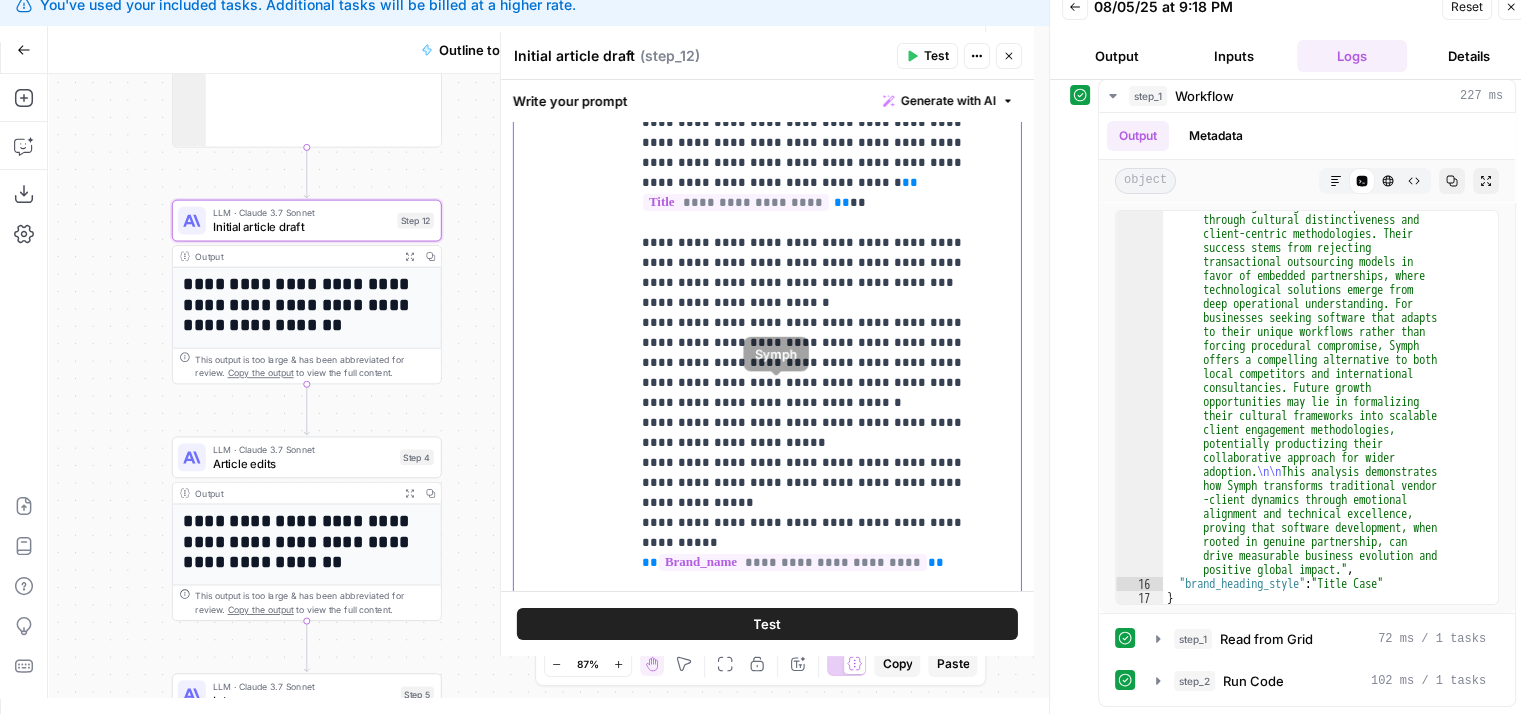 drag, startPoint x: 839, startPoint y: 390, endPoint x: 840, endPoint y: 446, distance: 56.008926 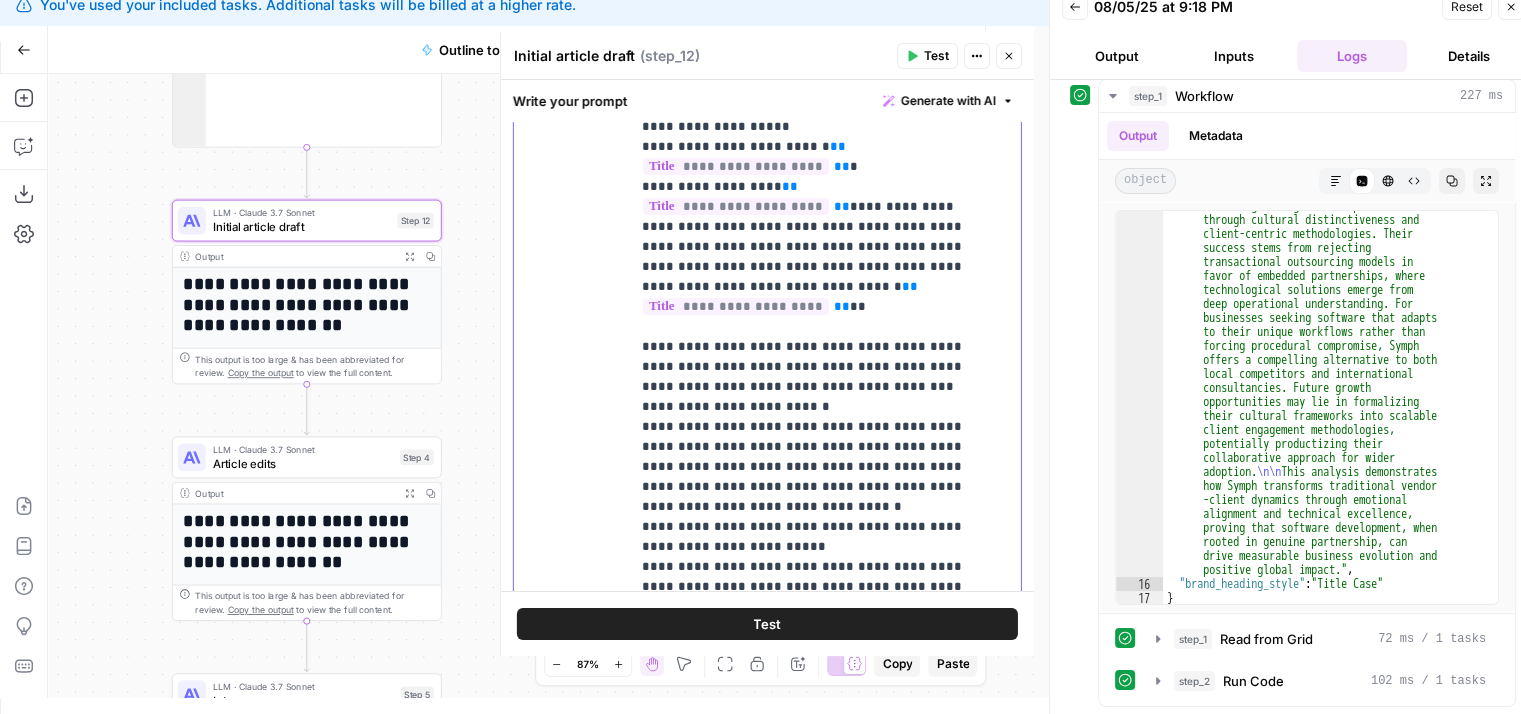 drag, startPoint x: 795, startPoint y: 421, endPoint x: 808, endPoint y: 339, distance: 83.02409 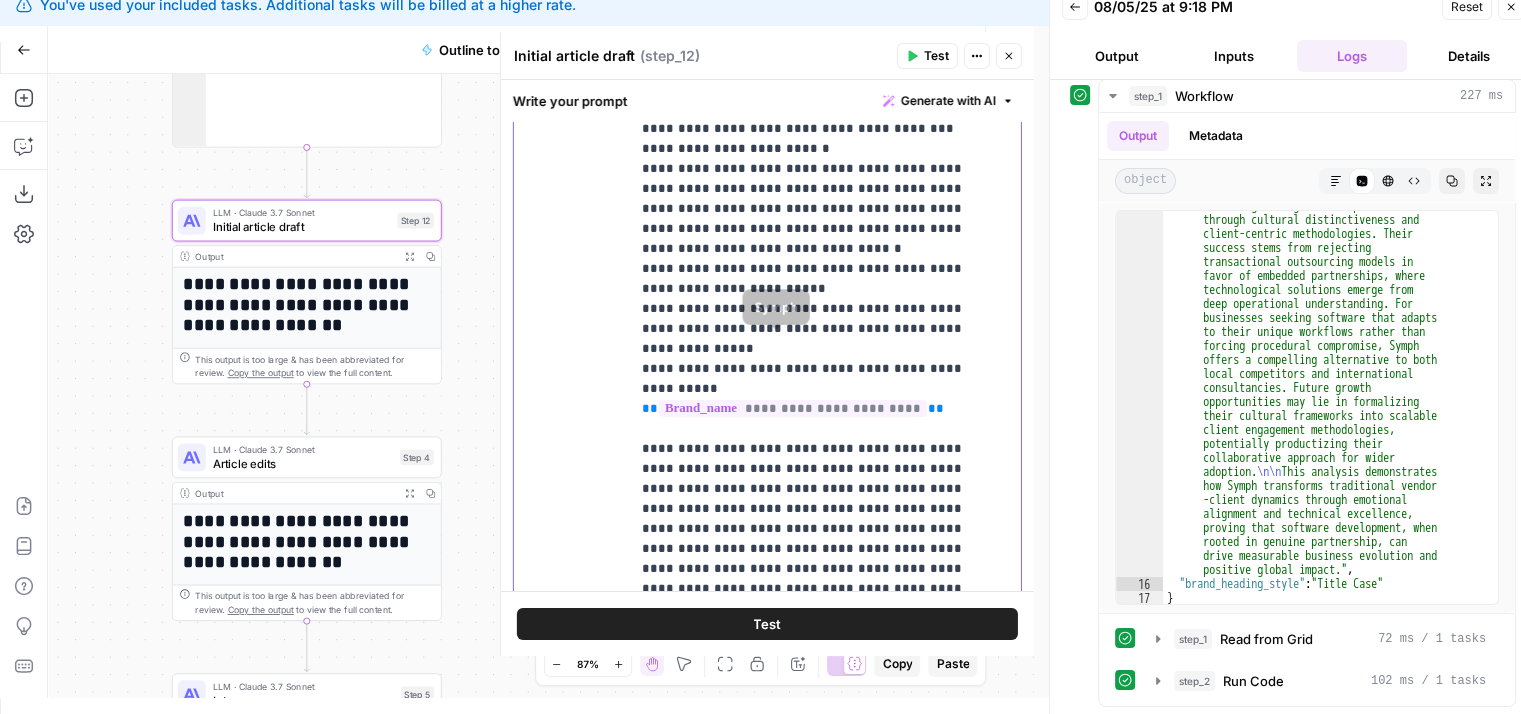 drag, startPoint x: 829, startPoint y: 257, endPoint x: 818, endPoint y: 418, distance: 161.37534 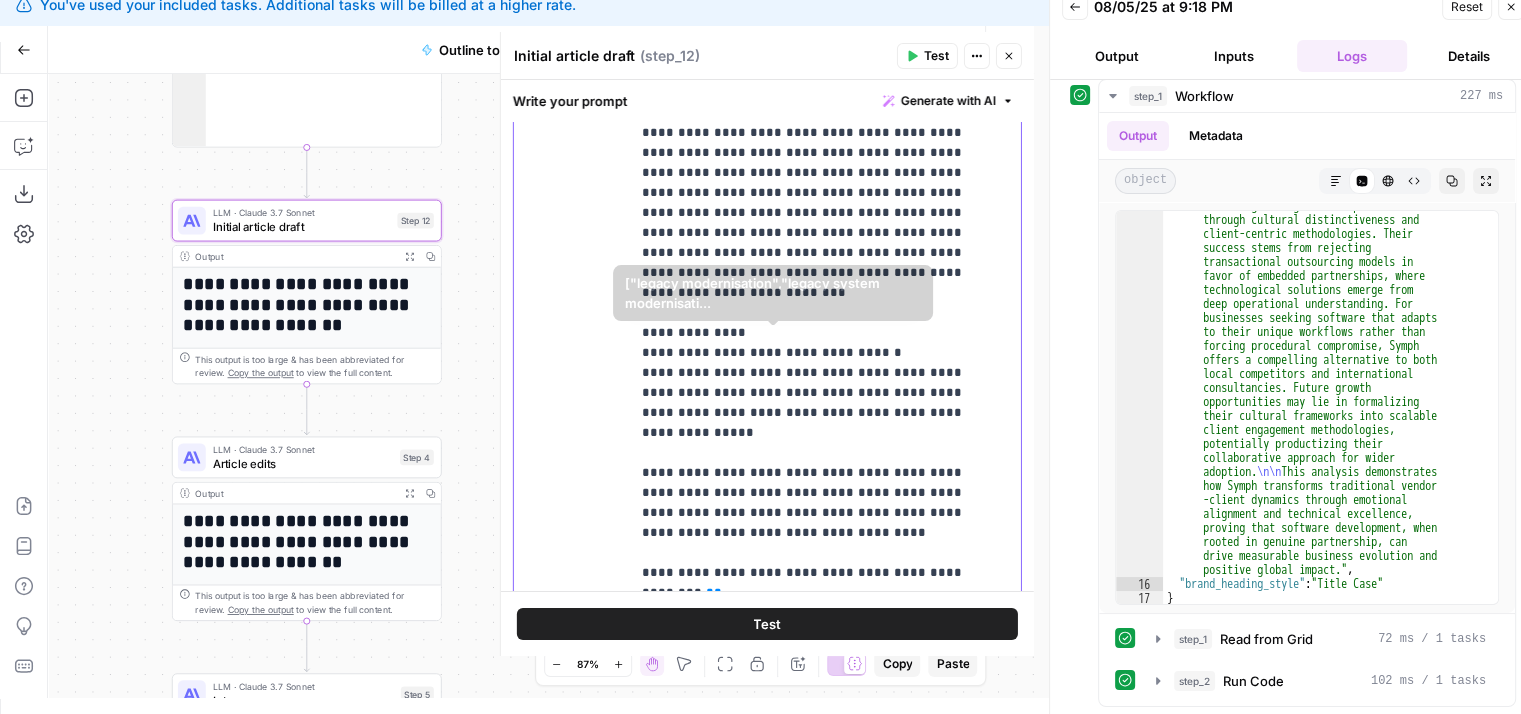 scroll, scrollTop: 2874, scrollLeft: 0, axis: vertical 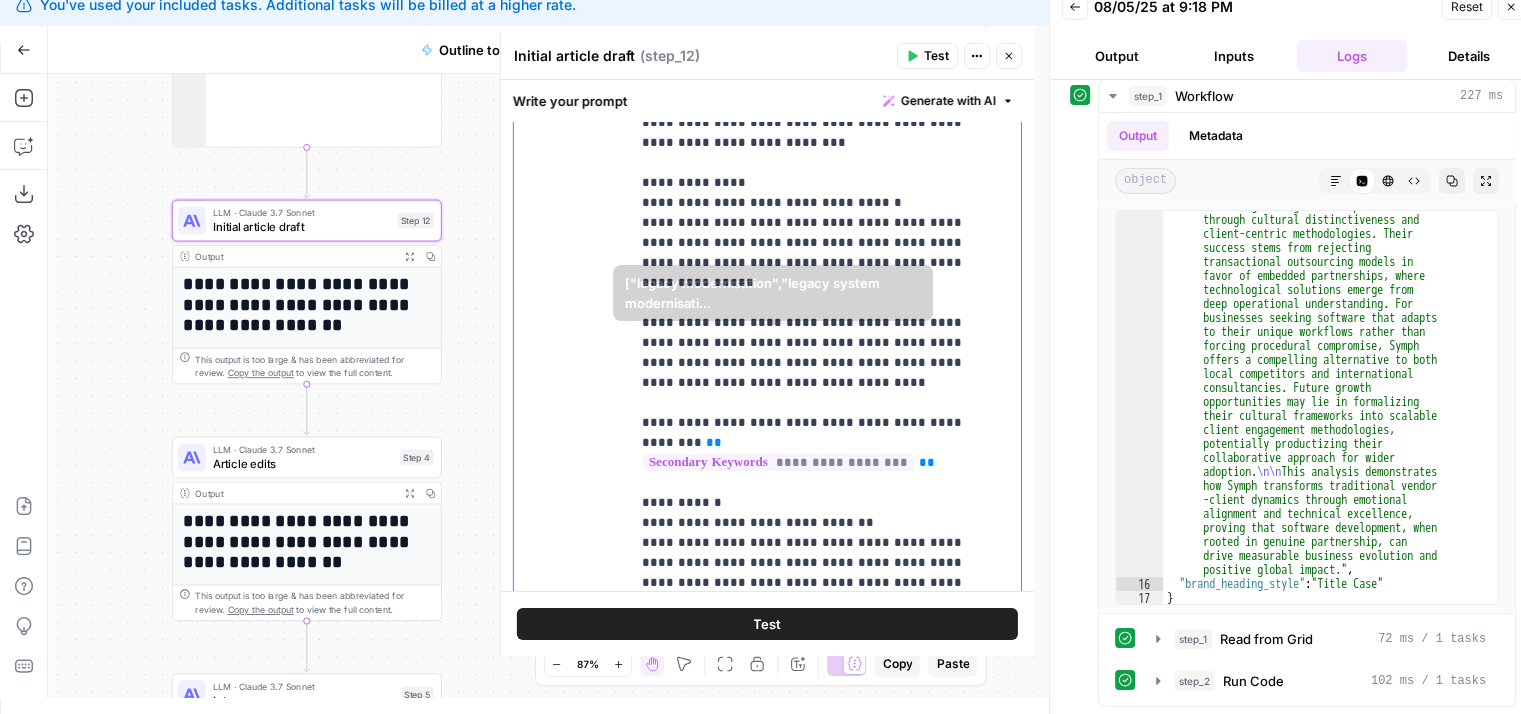 drag, startPoint x: 808, startPoint y: 277, endPoint x: 808, endPoint y: 372, distance: 95 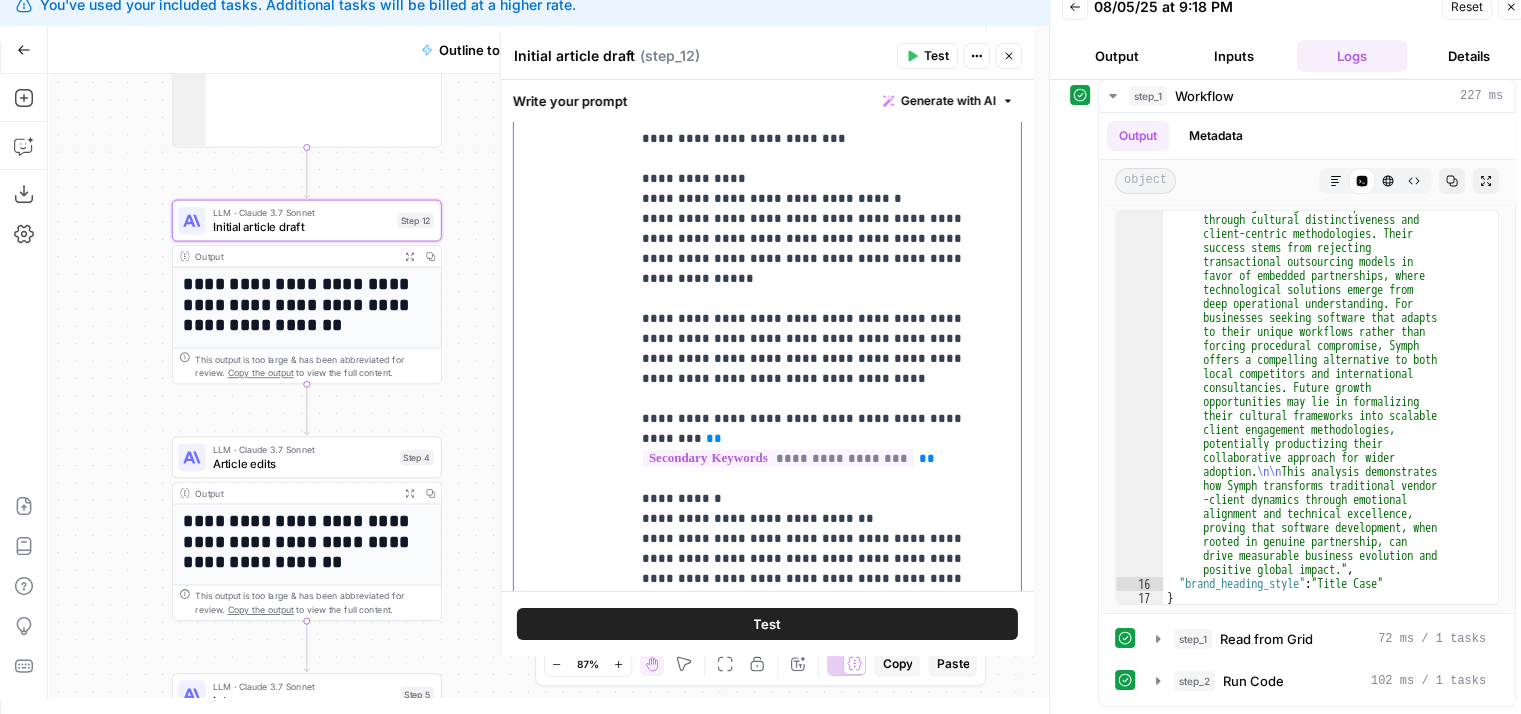 click on "**********" at bounding box center [810, -221] 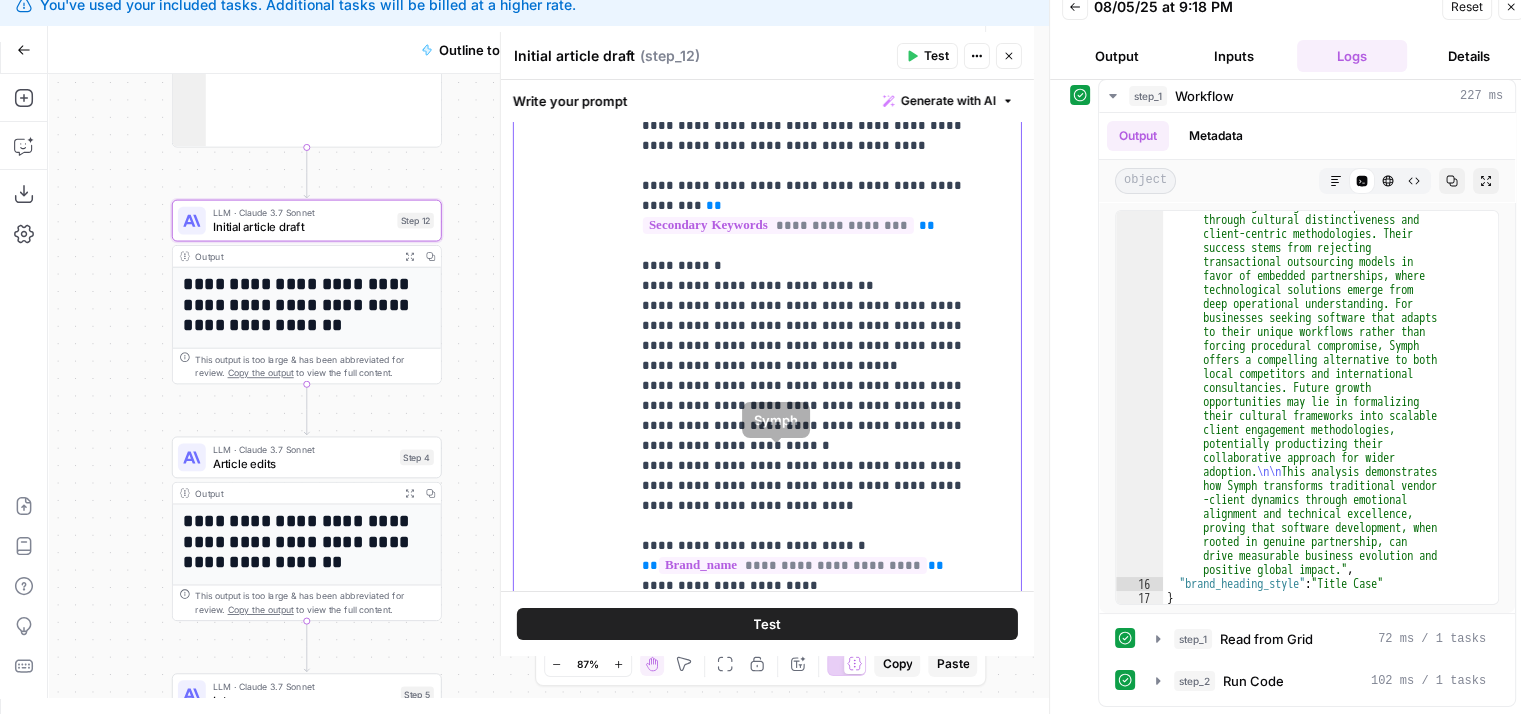 drag, startPoint x: 759, startPoint y: 353, endPoint x: 762, endPoint y: 472, distance: 119.03781 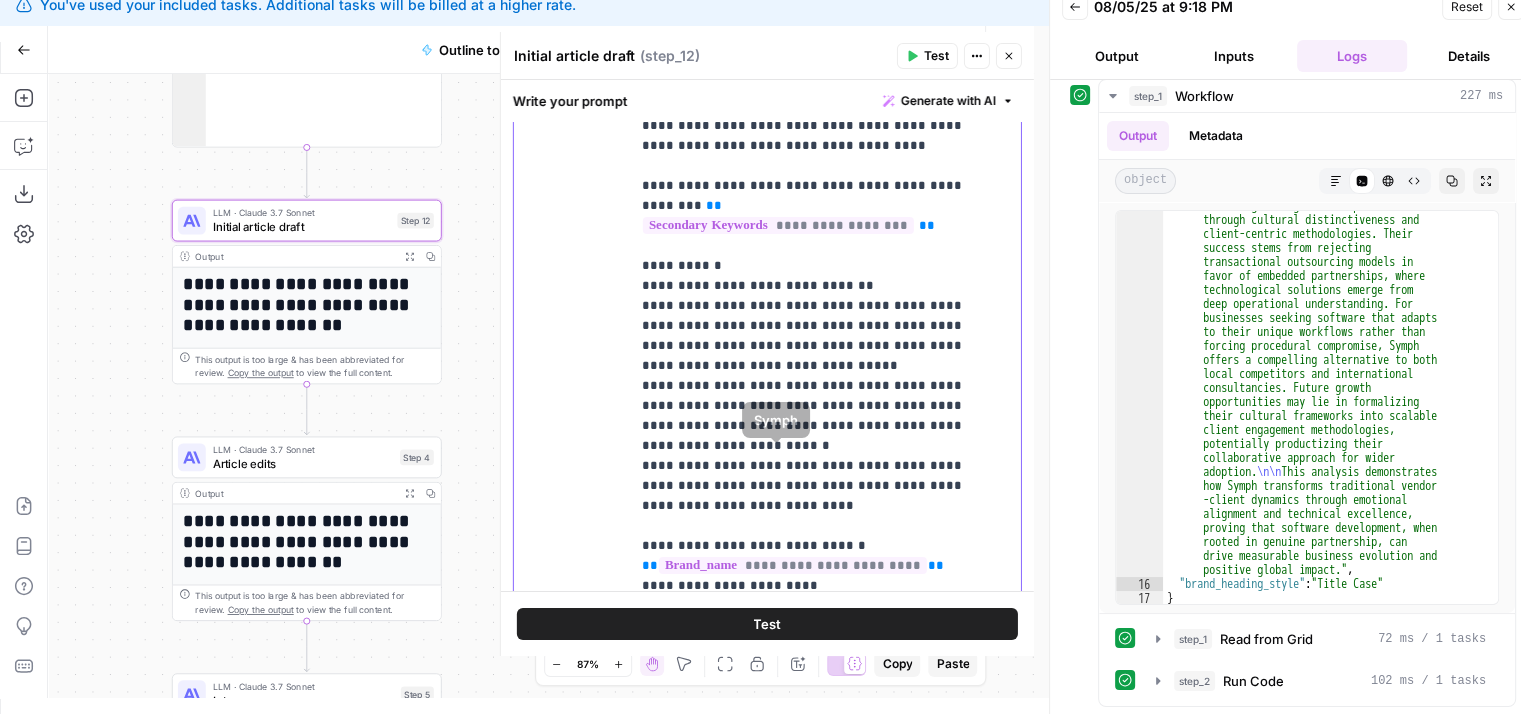 scroll, scrollTop: 3163, scrollLeft: 0, axis: vertical 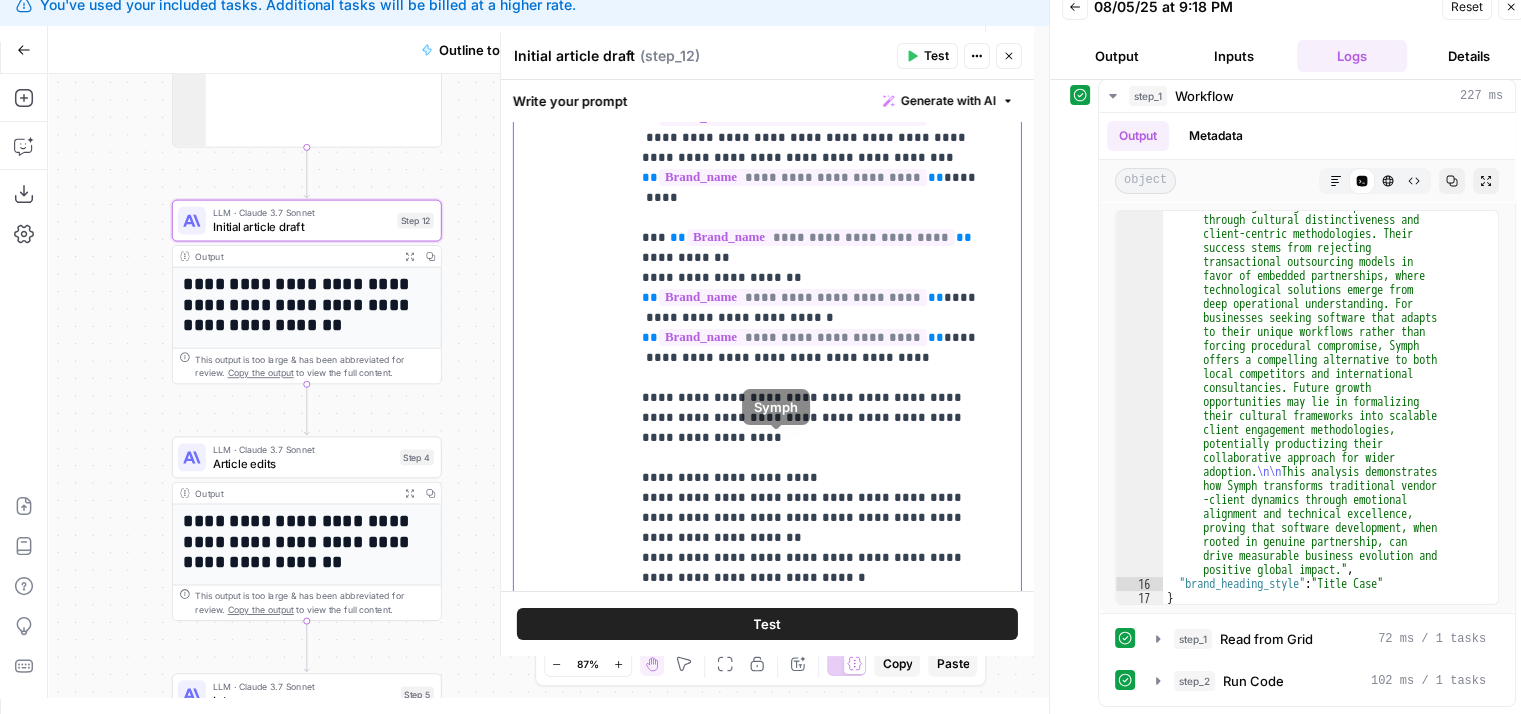 drag, startPoint x: 736, startPoint y: 406, endPoint x: 742, endPoint y: 497, distance: 91.197586 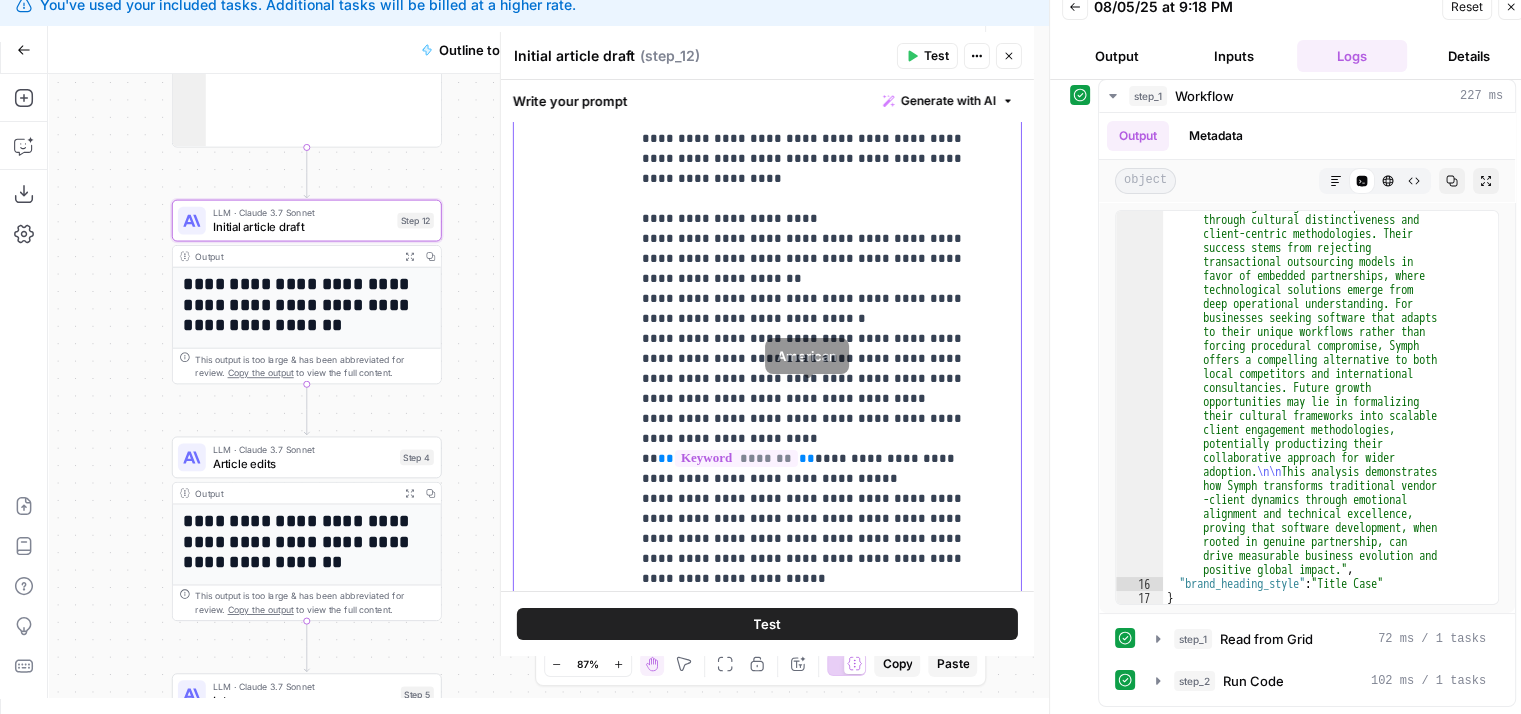 drag, startPoint x: 751, startPoint y: 365, endPoint x: 747, endPoint y: 431, distance: 66.1211 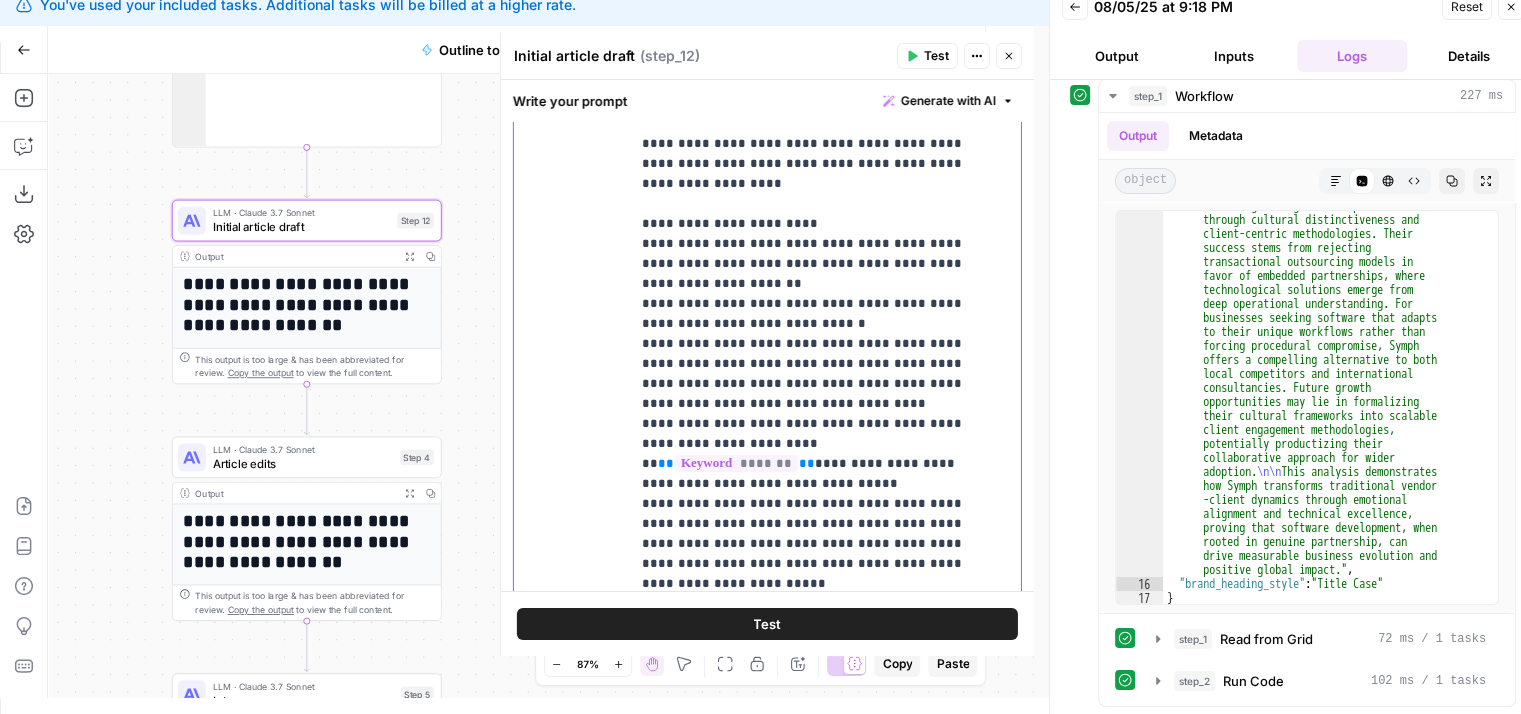 drag, startPoint x: 700, startPoint y: 328, endPoint x: 701, endPoint y: 287, distance: 41.01219 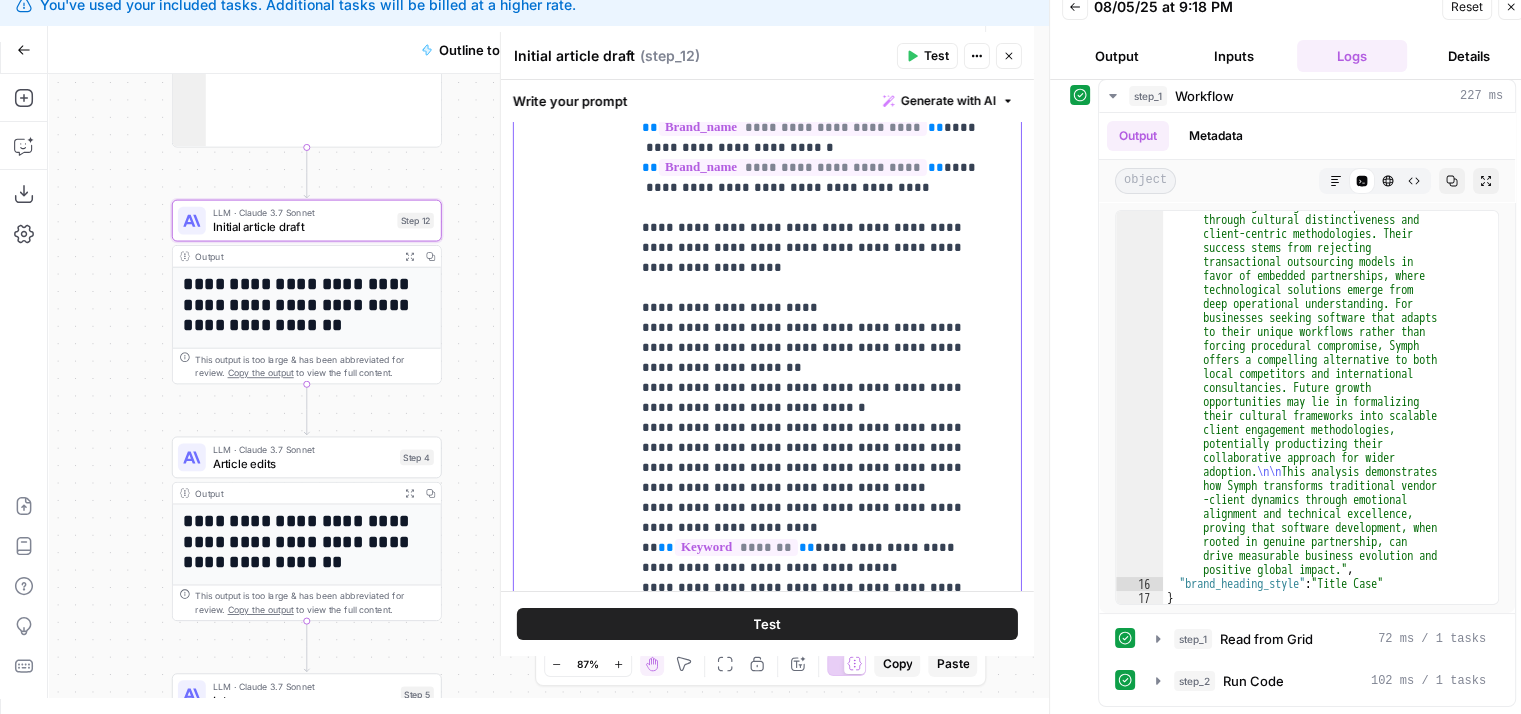 drag, startPoint x: 701, startPoint y: 340, endPoint x: 701, endPoint y: 306, distance: 34 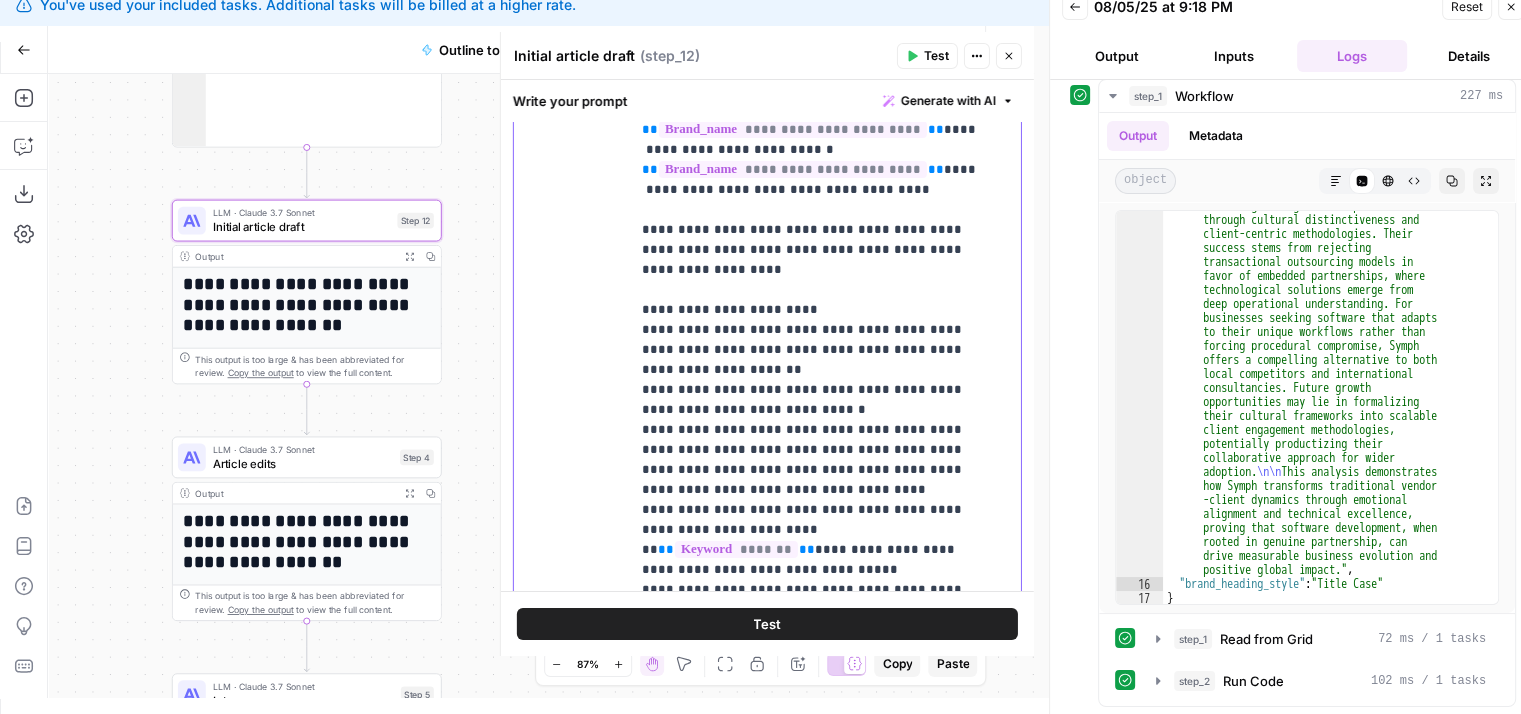 click on "**********" at bounding box center [810, -1250] 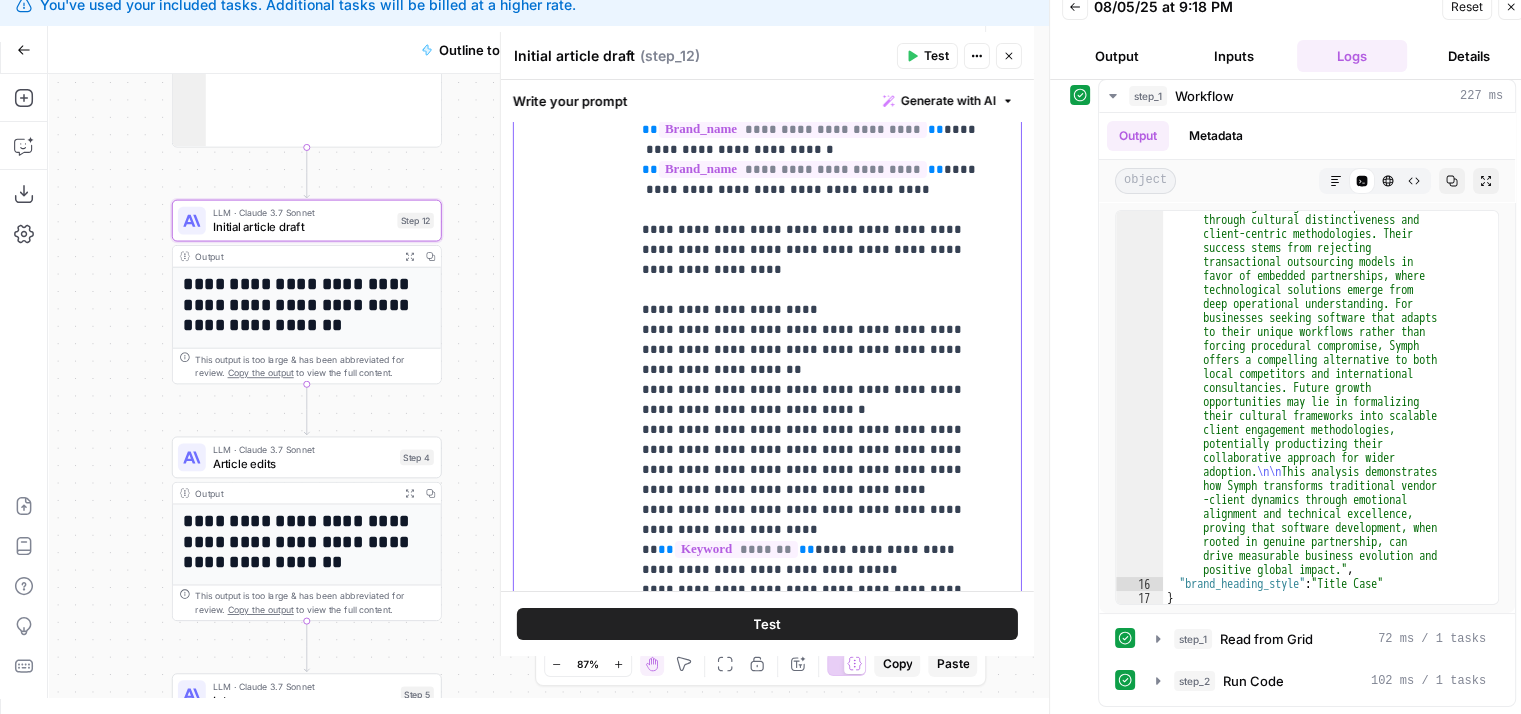 paste 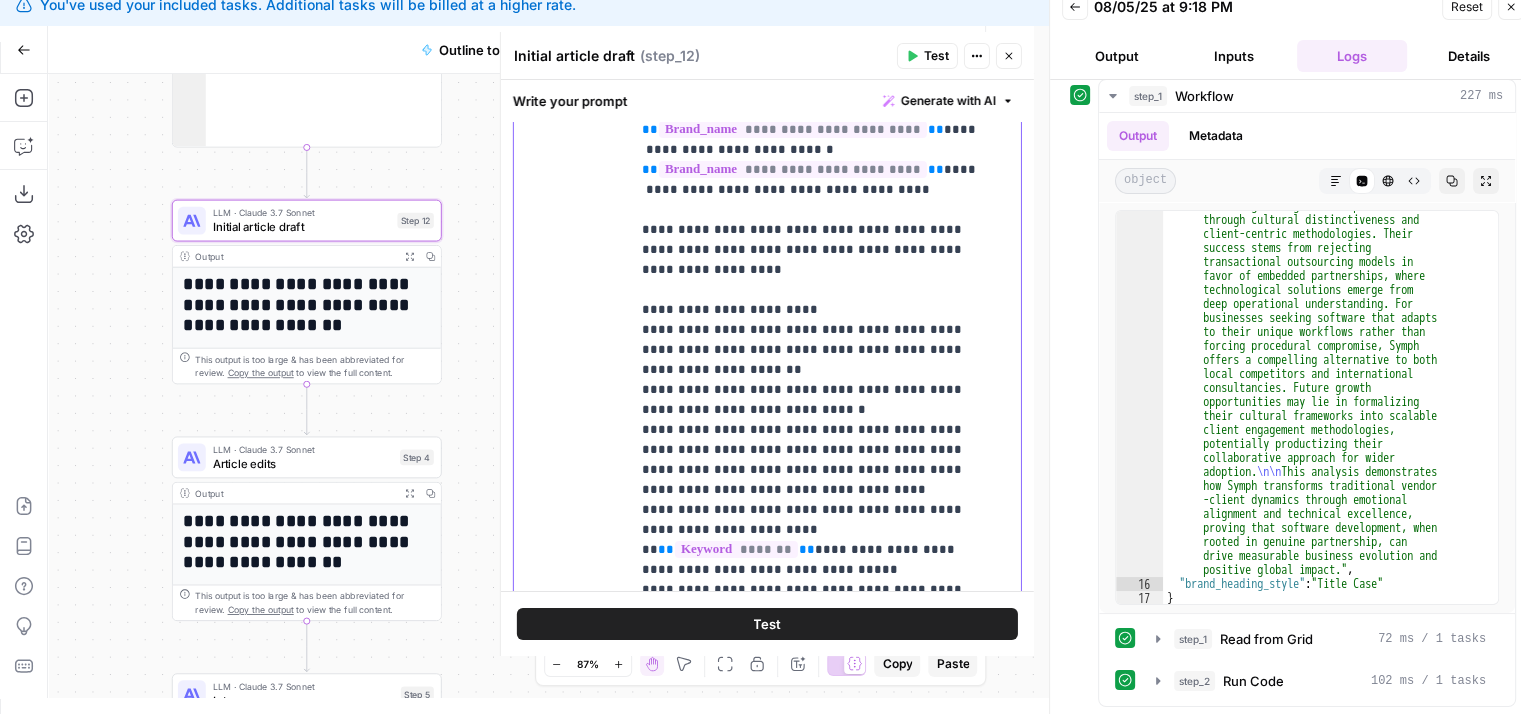 click on "**********" at bounding box center [810, -1250] 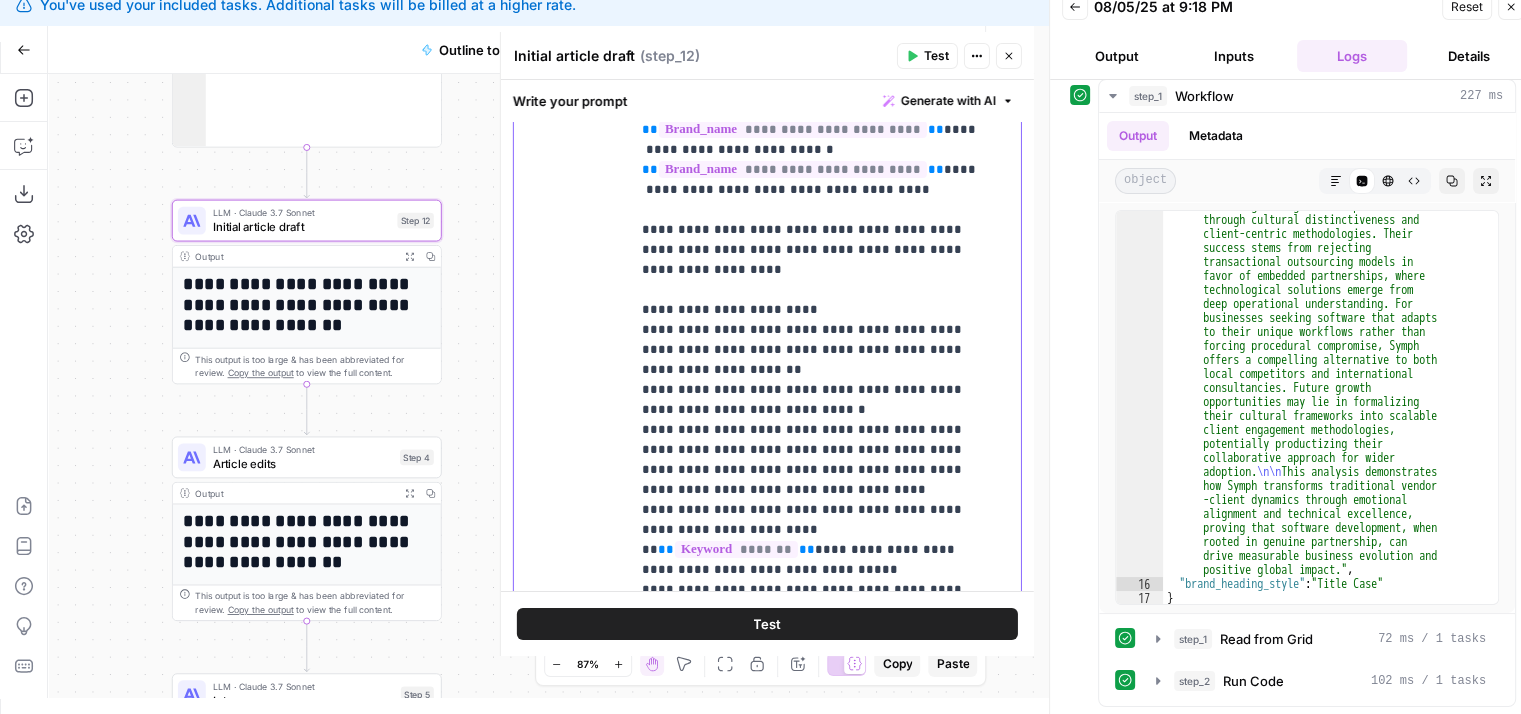 type 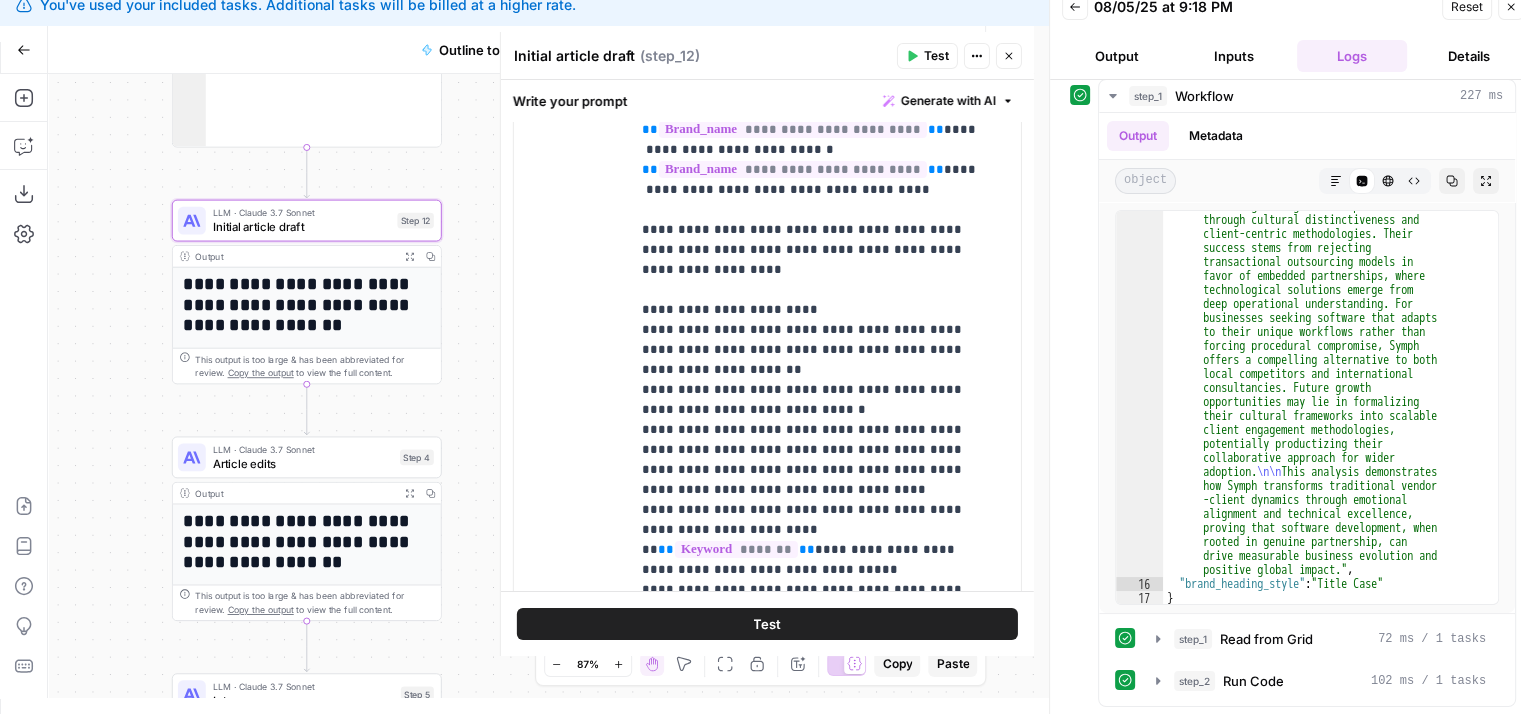 click 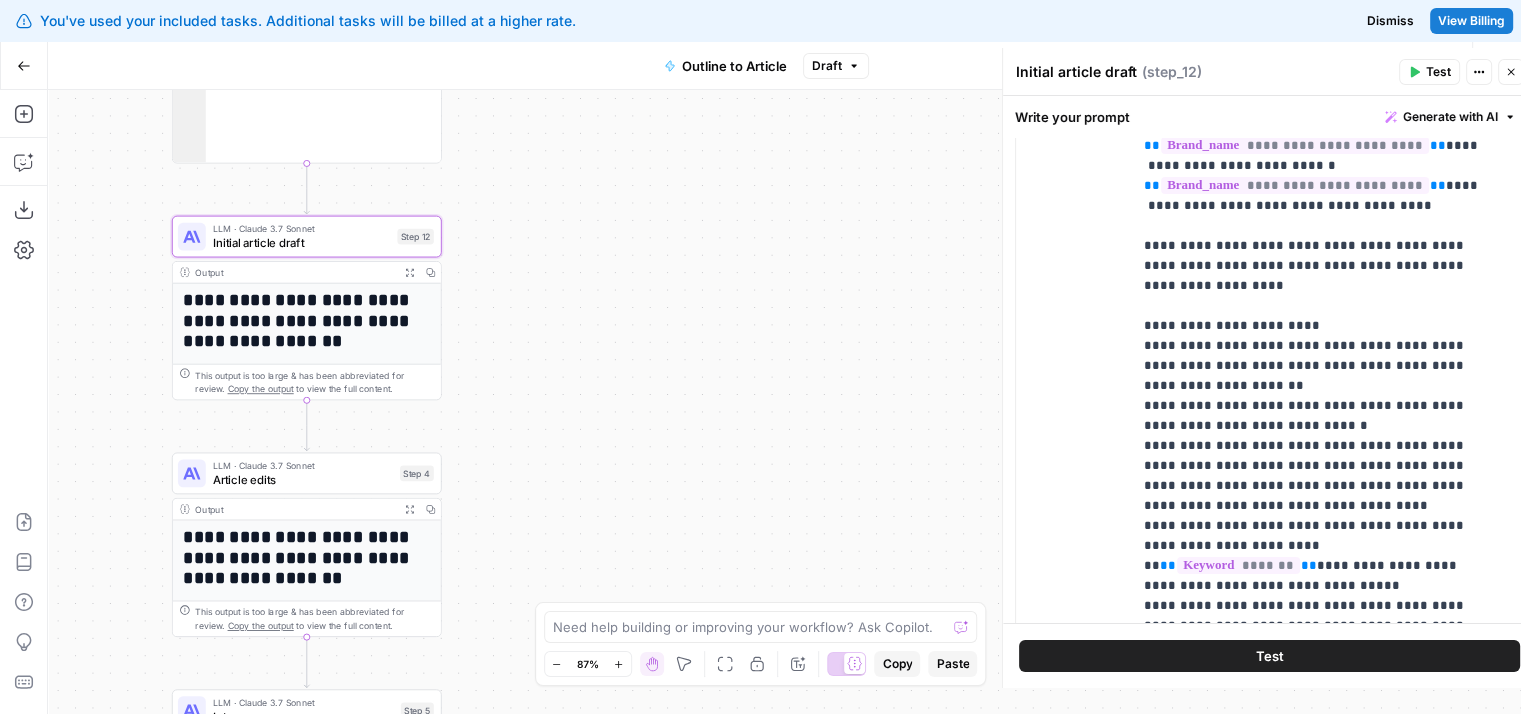 scroll, scrollTop: 0, scrollLeft: 0, axis: both 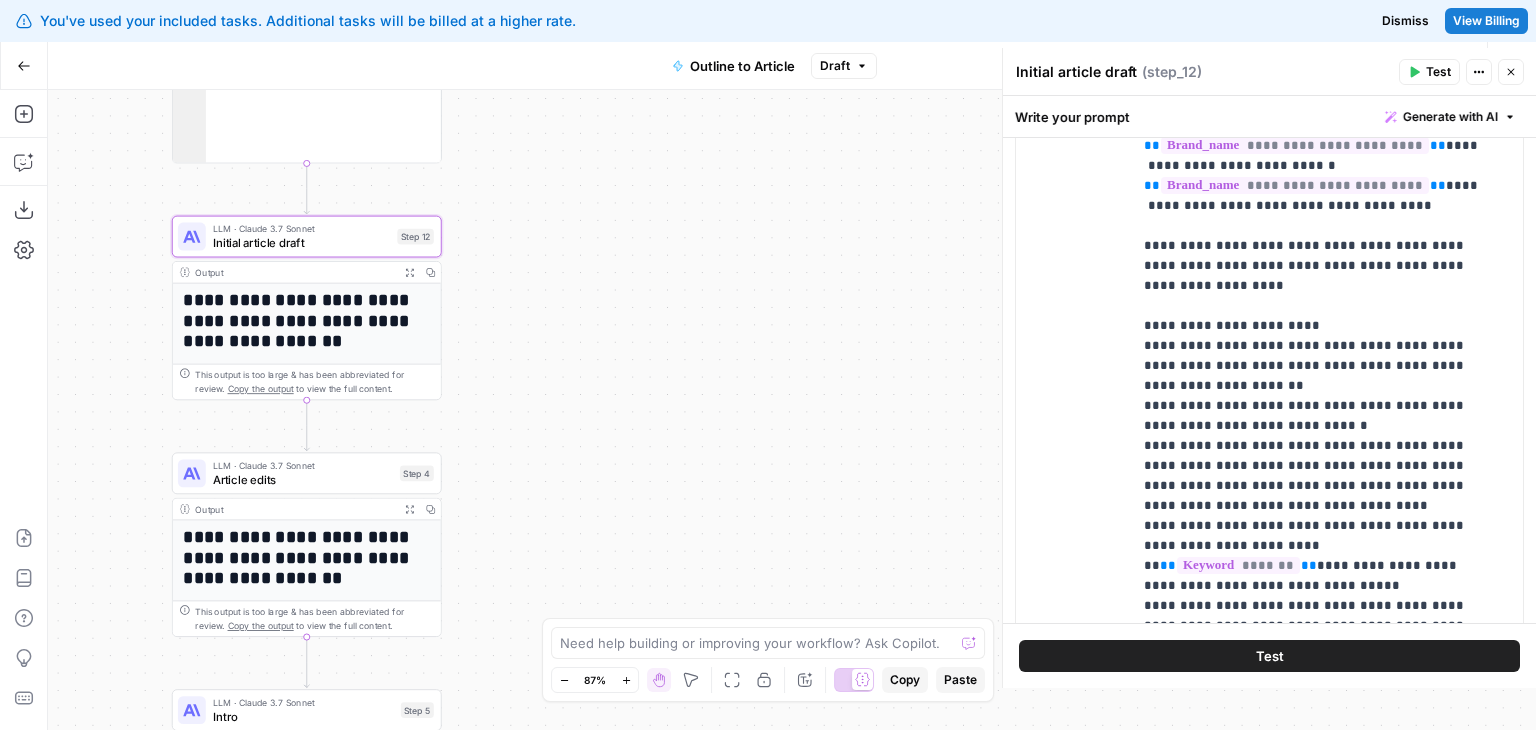 click on "Initial article draft Initial article draft  ( step_12 ) Test Actions Close" at bounding box center [1269, 72] 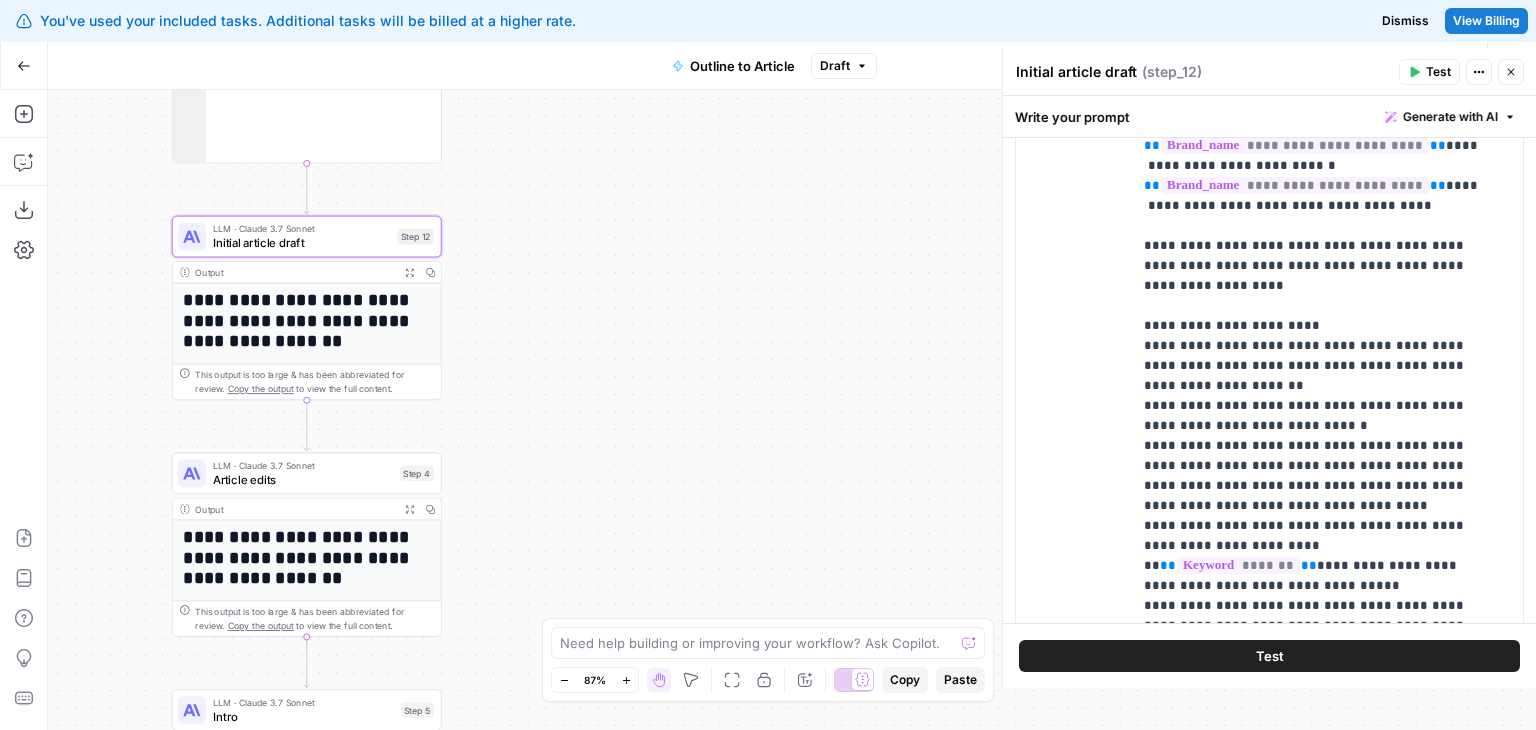 click 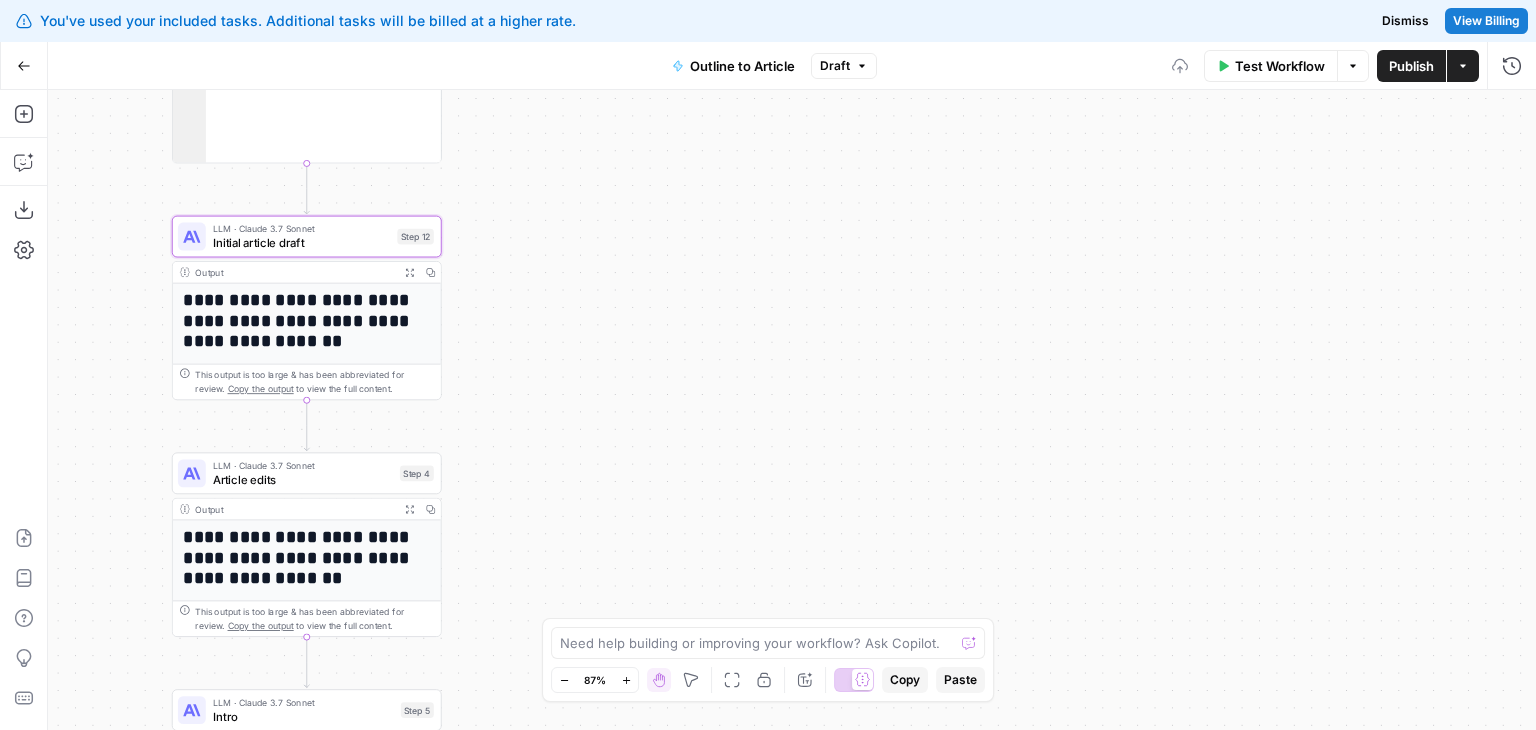 click on "Publish" at bounding box center [1411, 66] 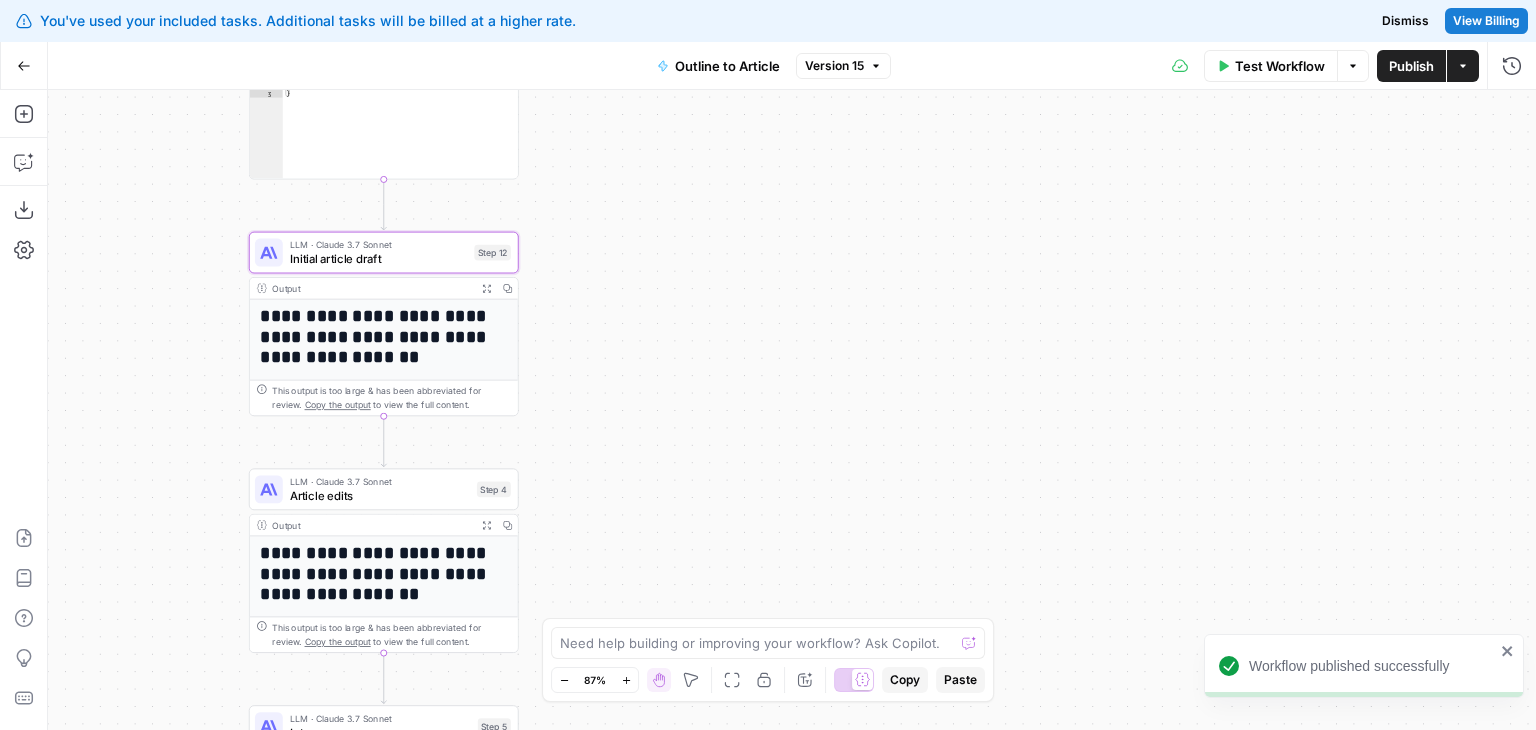 drag, startPoint x: 593, startPoint y: 433, endPoint x: 731, endPoint y: 444, distance: 138.43771 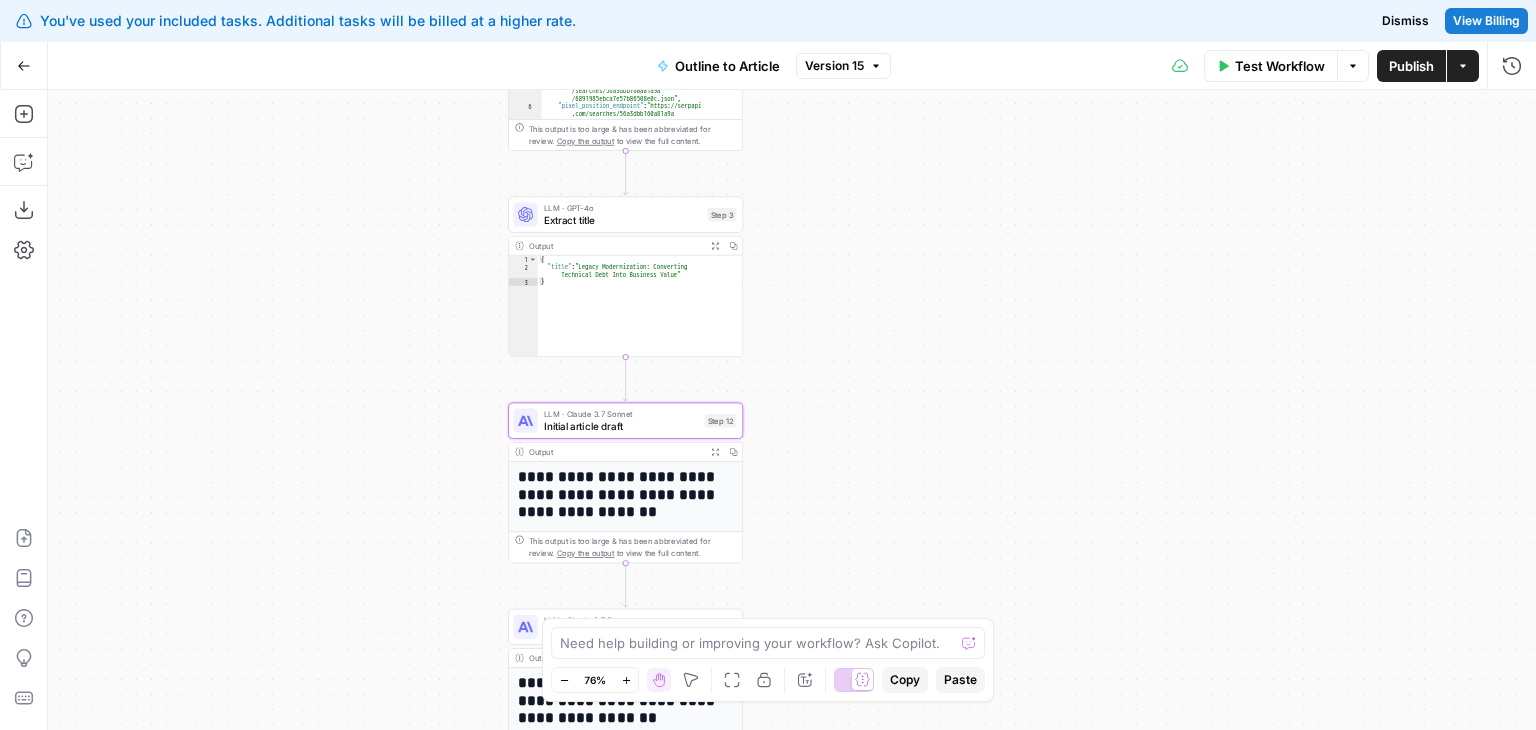 drag, startPoint x: 938, startPoint y: 443, endPoint x: 900, endPoint y: 429, distance: 40.496914 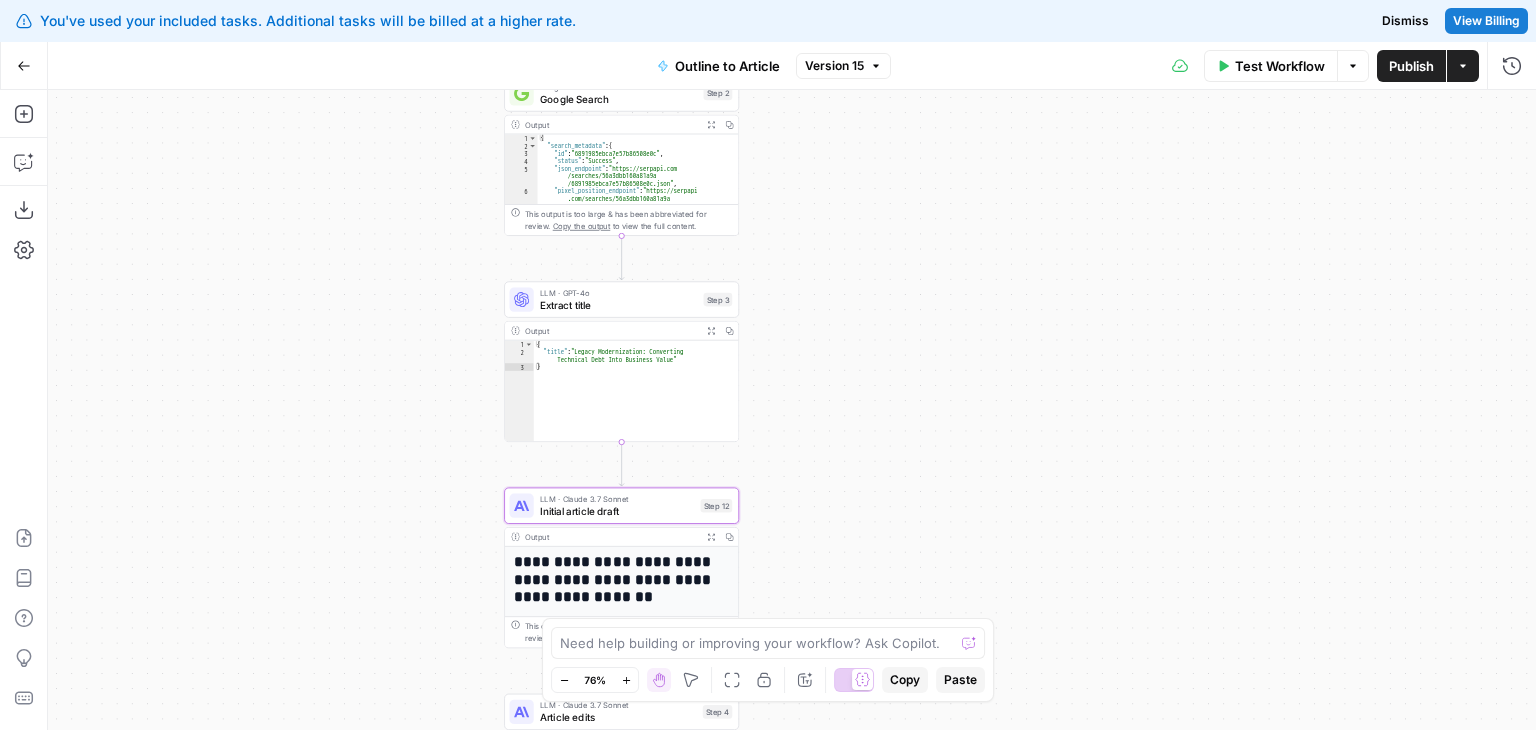 click on "Workflow Set Inputs Inputs Workflow Workflow Step 1 Output Expand Output Copy 1 2 3 4 5 {    "__id" :  "8202381" ,    "brand_name" :  "Symph" ,    "brand_url" :  "https://www.symph.co/" ,    "brand_about" :  "Symph is a Cebu-based software         development company founded in 2010,         dedicated to driving positive global         impact by building custom technological         solutions for diverse business challenges.         Specializing in AI applications, business         systems, and web/mobile solutions, Symph         focuses on designing and developing         products that address specific operational         needs, optimize workflows, and enable         organizations to scale effectively. Their         approach emphasizes strategic problem        -solving, technical execution, and a         commitment to innovation, setting them         apart in the Philippine tech landscape." ,       Copy the output   Step 2" at bounding box center [792, 410] 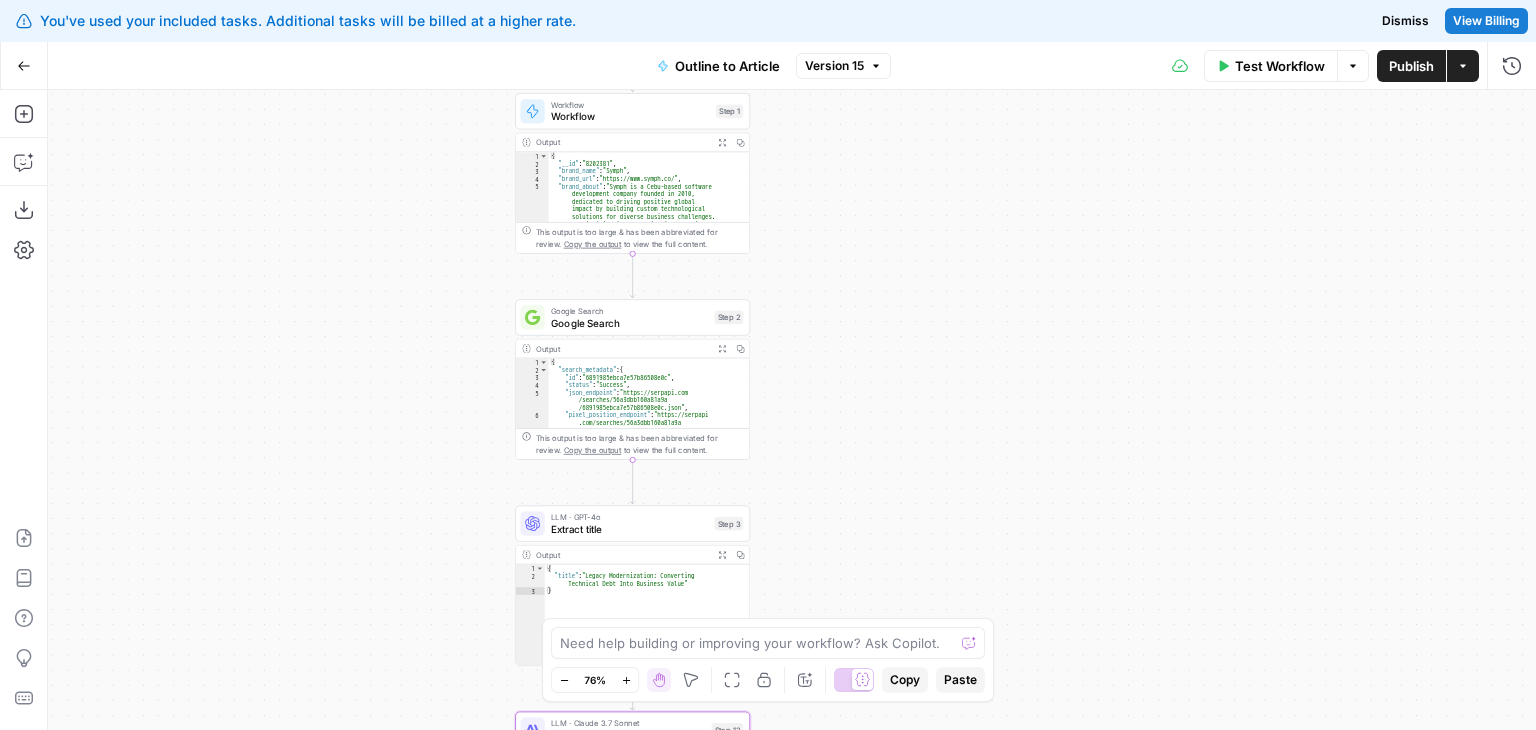 click on "Workflow Set Inputs Inputs Workflow Workflow Step 1 Output Expand Output Copy 1 2 3 4 5 {    "__id" :  "8202381" ,    "brand_name" :  "Symph" ,    "brand_url" :  "https://www.symph.co/" ,    "brand_about" :  "Symph is a Cebu-based software         development company founded in 2010,         dedicated to driving positive global         impact by building custom technological         solutions for diverse business challenges.         Specializing in AI applications, business         systems, and web/mobile solutions, Symph         focuses on designing and developing         products that address specific operational         needs, optimize workflows, and enable         organizations to scale effectively. Their         approach emphasizes strategic problem        -solving, technical execution, and a         commitment to innovation, setting them         apart in the Philippine tech landscape." ,       Copy the output   Step 2" at bounding box center [792, 410] 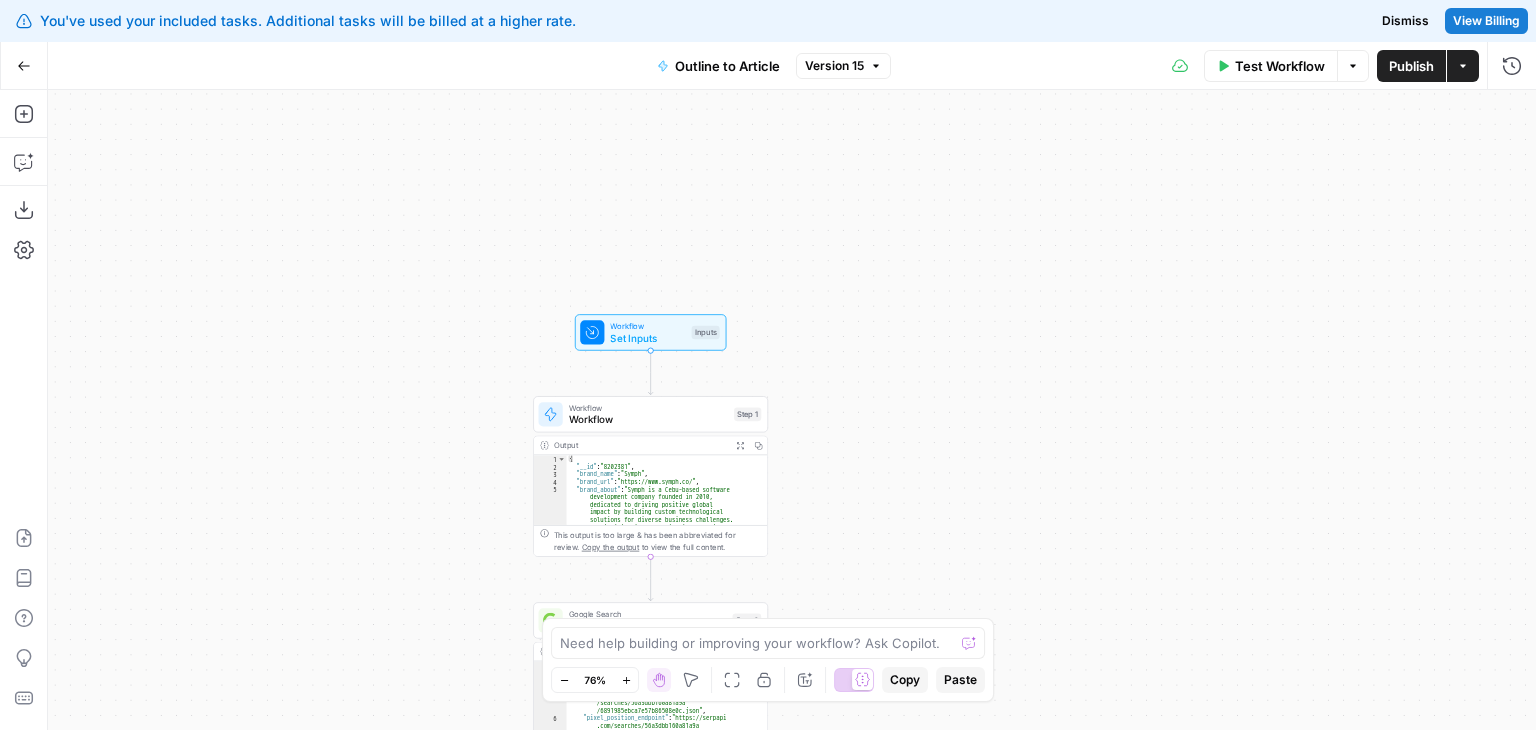 click on "Workflow Set Inputs Inputs Workflow Workflow Step 1 Output Expand Output Copy 1 2 3 4 5 {    "__id" :  "8202381" ,    "brand_name" :  "Symph" ,    "brand_url" :  "https://www.symph.co/" ,    "brand_about" :  "Symph is a Cebu-based software         development company founded in 2010,         dedicated to driving positive global         impact by building custom technological         solutions for diverse business challenges.         Specializing in AI applications, business         systems, and web/mobile solutions, Symph         focuses on designing and developing         products that address specific operational         needs, optimize workflows, and enable         organizations to scale effectively. Their         approach emphasizes strategic problem        -solving, technical execution, and a         commitment to innovation, setting them         apart in the Philippine tech landscape." ,       Copy the output   Step 2" at bounding box center (792, 410) 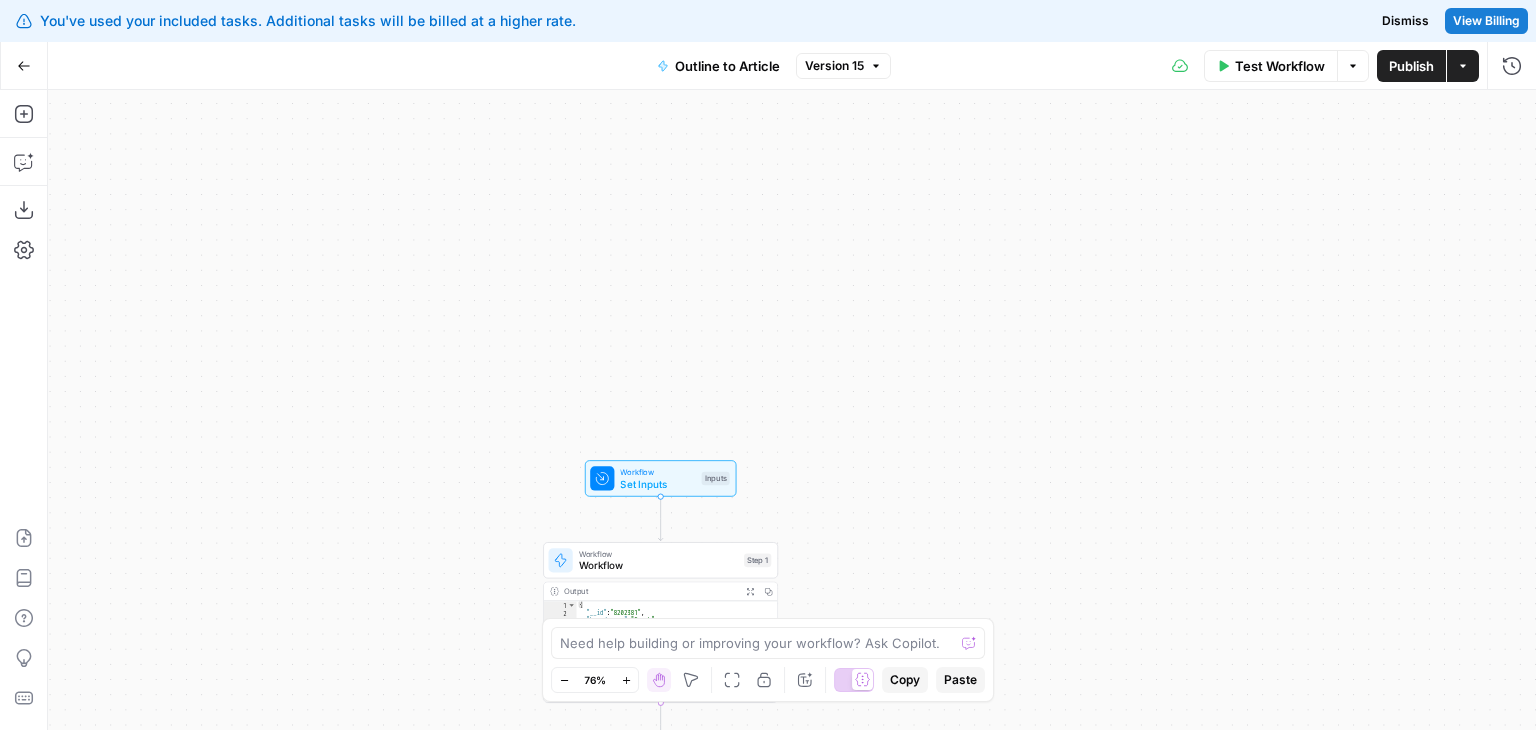 click on "Workflow Set Inputs Inputs Workflow Workflow Step 1 Output Expand Output Copy 1 2 3 4 5 {    "__id" :  "8202381" ,    "brand_name" :  "Symph" ,    "brand_url" :  "https://www.symph.co/" ,    "brand_about" :  "Symph is a Cebu-based software         development company founded in 2010,         dedicated to driving positive global         impact by building custom technological         solutions for diverse business challenges.         Specializing in AI applications, business         systems, and web/mobile solutions, Symph         focuses on designing and developing         products that address specific operational         needs, optimize workflows, and enable         organizations to scale effectively. Their         approach emphasizes strategic problem        -solving, technical execution, and a         commitment to innovation, setting them         apart in the Philippine tech landscape." ,       Copy the output   Step 2" at bounding box center (792, 410) 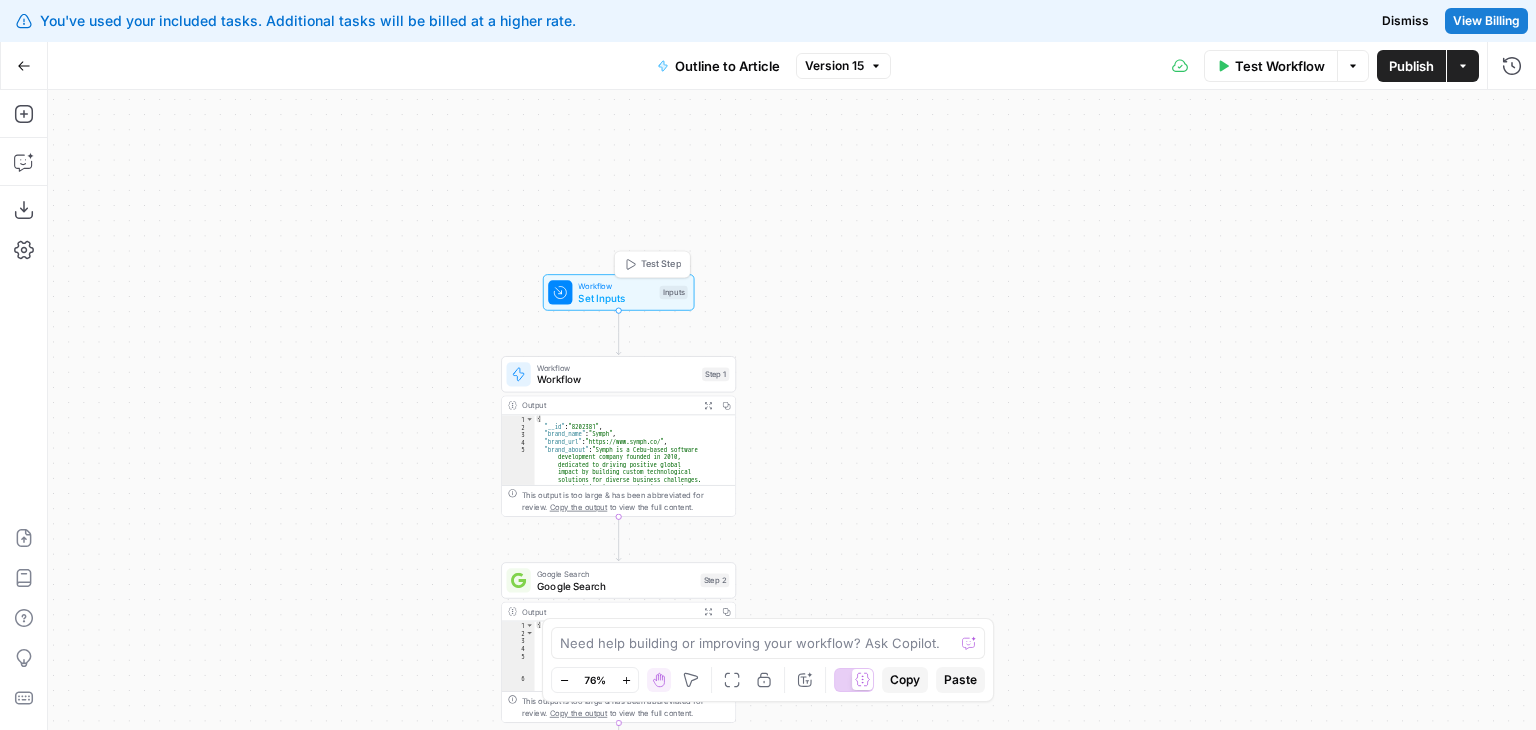 click on "Test Step" at bounding box center (661, 265) 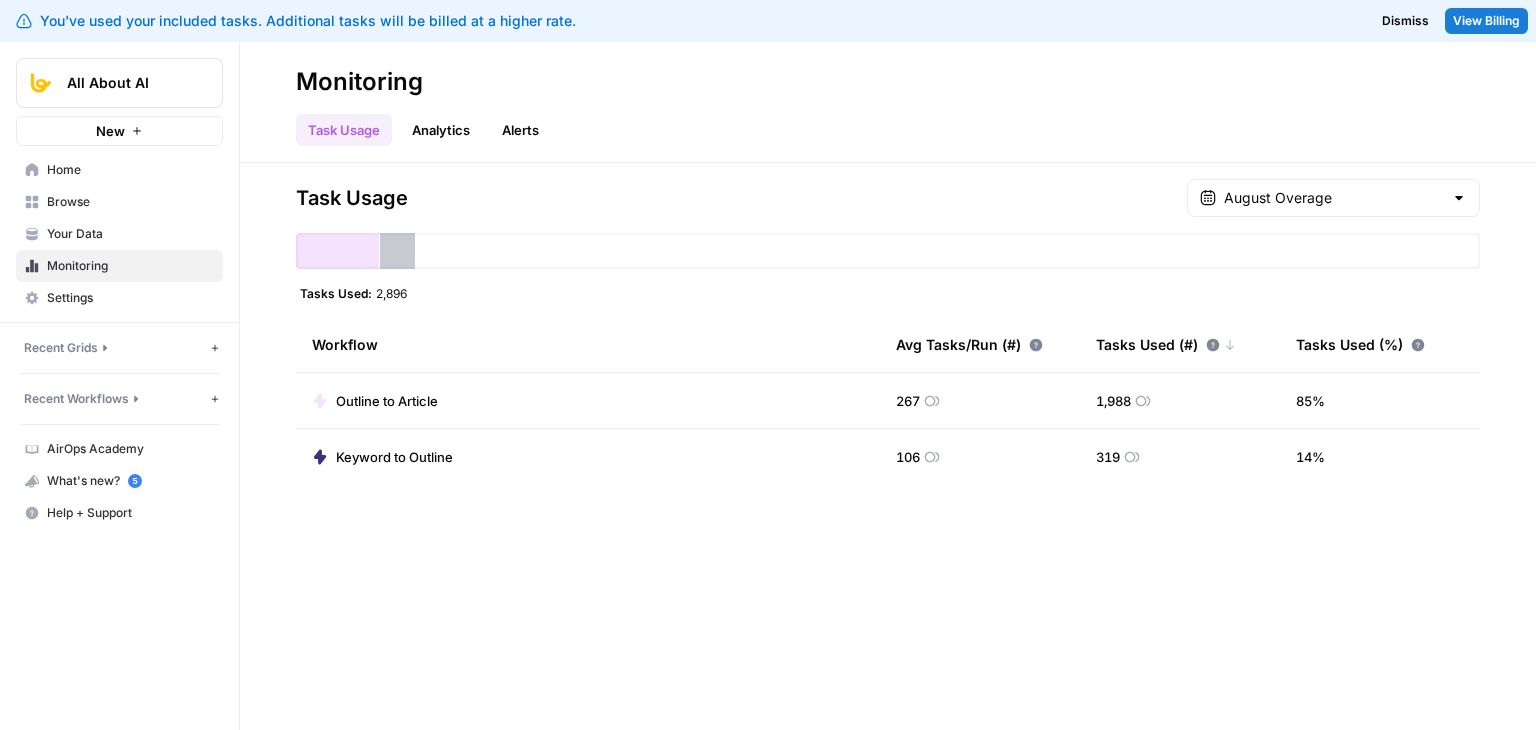 scroll, scrollTop: 0, scrollLeft: 0, axis: both 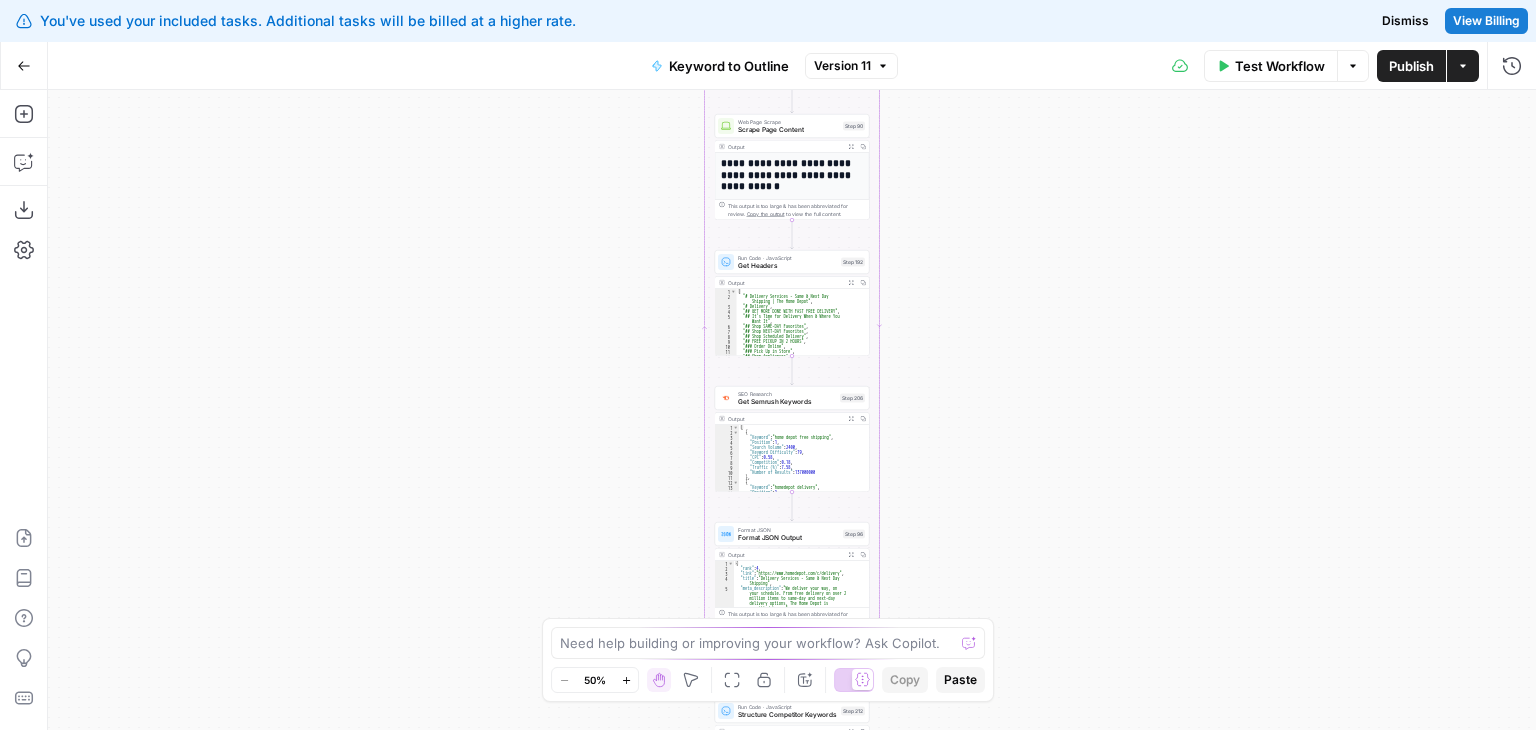click on "Workflow Set Inputs Inputs Workflow Workflow Step 1 Output Expand Output Copy 1 2 3 4 5 {    "__id" :  "8202381" ,    "brand_name" :  "Symph" ,    "brand_url" :  "https://www.symph.co/" ,    "brand_about" :  "Symph is a [CITY]-based software         development company founded in 2010,         dedicated to driving positive global         impact by building custom technological         solutions for diverse business challenges.         Specializing in AI applications, business         systems, and web/mobile solutions, Symph         focuses on designing and developing         products that address specific operational         needs, optimize workflows, and enable         organizations to scale effectively. Their         approach emphasizes strategic problem        -solving, technical execution, and a         commitment to innovation, setting them         apart in the Philippine tech landscape." ,       Copy the output   Step 51" at bounding box center (792, 410) 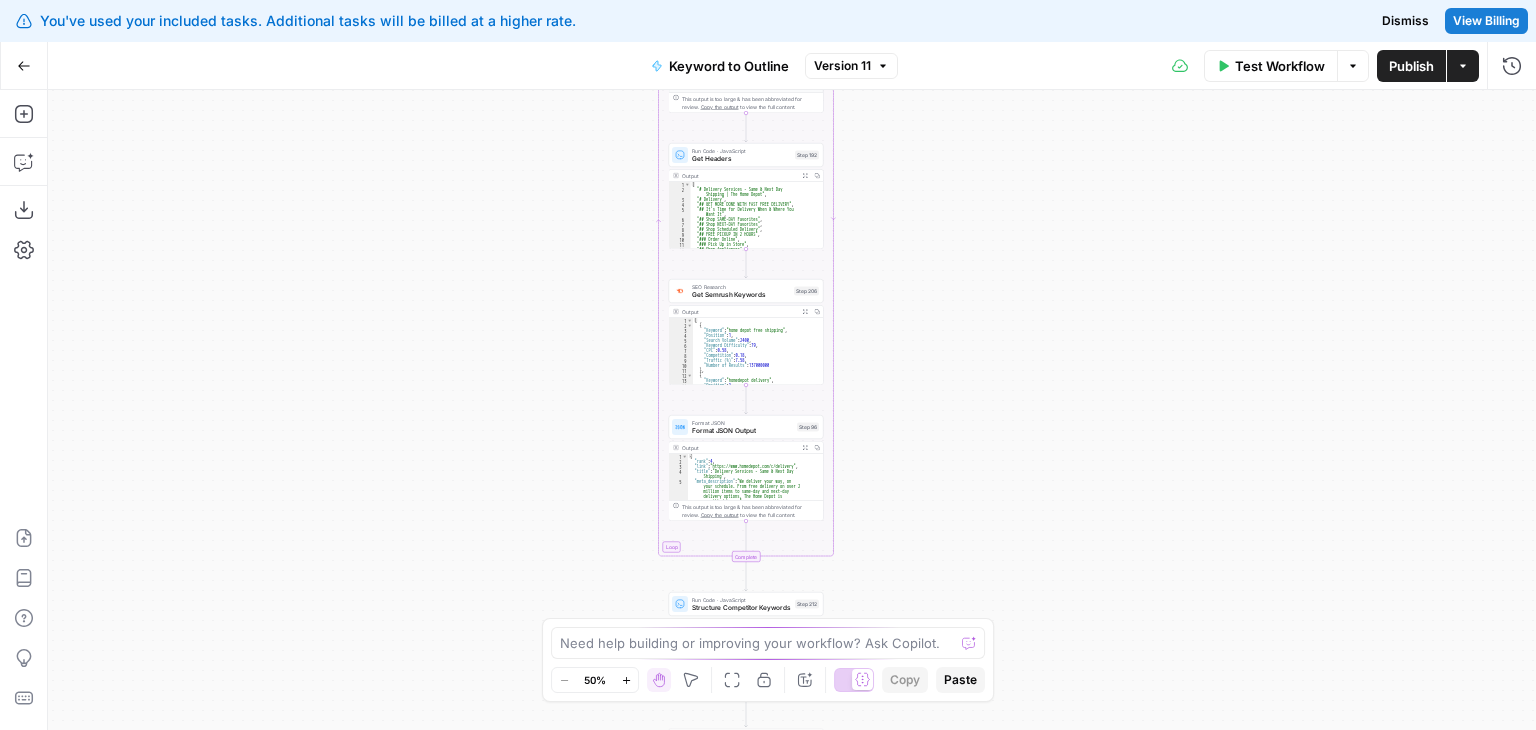 click on "Workflow Set Inputs Inputs Workflow Workflow Step 1 Output Expand Output Copy 1 2 3 4 5 {    "__id" :  "8202381" ,    "brand_name" :  "Symph" ,    "brand_url" :  "https://www.symph.co/" ,    "brand_about" :  "Symph is a [CITY]-based software         development company founded in 2010,         dedicated to driving positive global         impact by building custom technological         solutions for diverse business challenges.         Specializing in AI applications, business         systems, and web/mobile solutions, Symph         focuses on designing and developing         products that address specific operational         needs, optimize workflows, and enable         organizations to scale effectively. Their         approach emphasizes strategic problem        -solving, technical execution, and a         commitment to innovation, setting them         apart in the Philippine tech landscape." ,       Copy the output   Step 51" at bounding box center [792, 410] 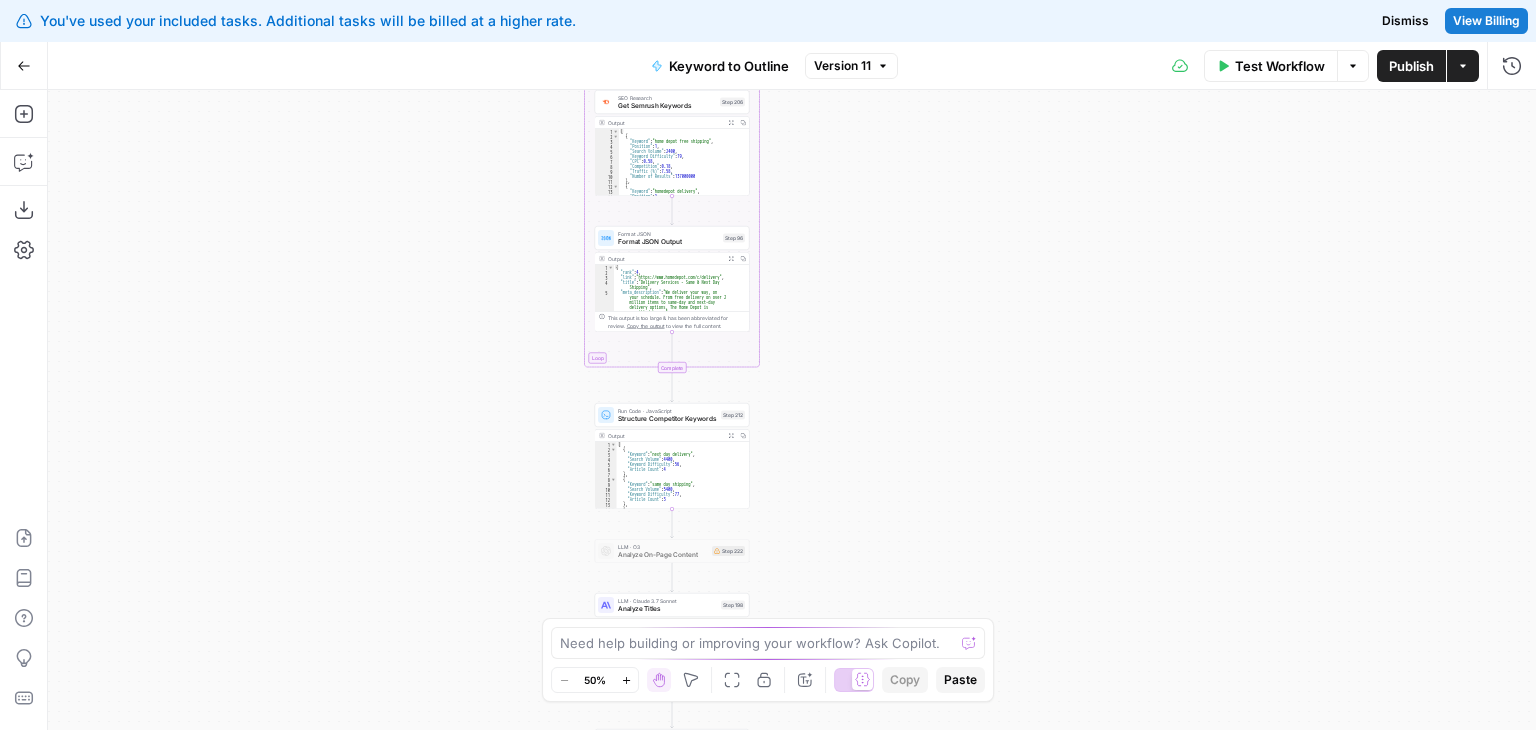 click on "Workflow Set Inputs Inputs Workflow Workflow Step 1 Output Expand Output Copy 1 2 3 4 5 {    "__id" :  "8202381" ,    "brand_name" :  "Symph" ,    "brand_url" :  "https://www.symph.co/" ,    "brand_about" :  "Symph is a [CITY]-based software         development company founded in 2010,         dedicated to driving positive global         impact by building custom technological         solutions for diverse business challenges.         Specializing in AI applications, business         systems, and web/mobile solutions, Symph         focuses on designing and developing         products that address specific operational         needs, optimize workflows, and enable         organizations to scale effectively. Their         approach emphasizes strategic problem        -solving, technical execution, and a         commitment to innovation, setting them         apart in the Philippine tech landscape." ,       Copy the output   Step 51" at bounding box center [792, 410] 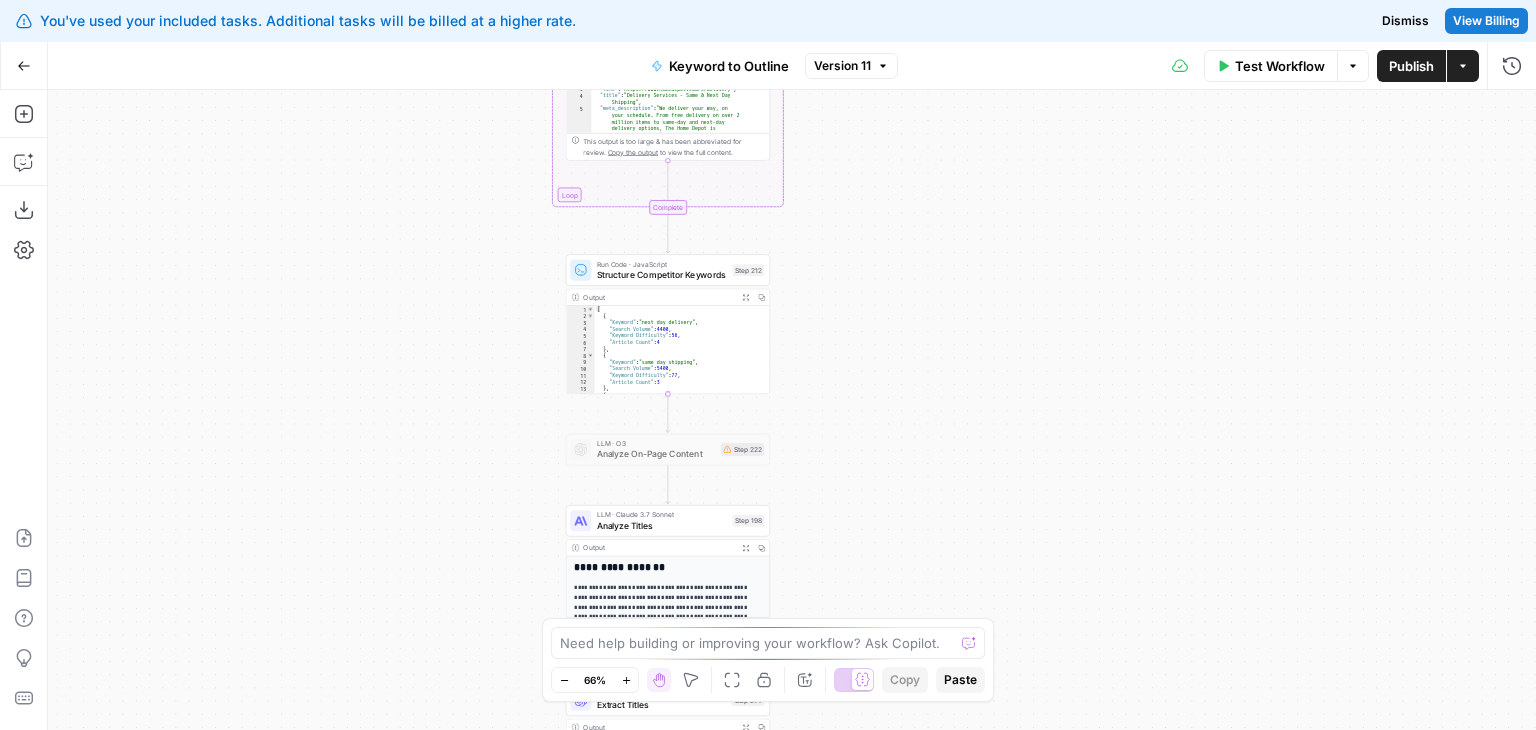 drag, startPoint x: 505, startPoint y: 510, endPoint x: 492, endPoint y: 324, distance: 186.45375 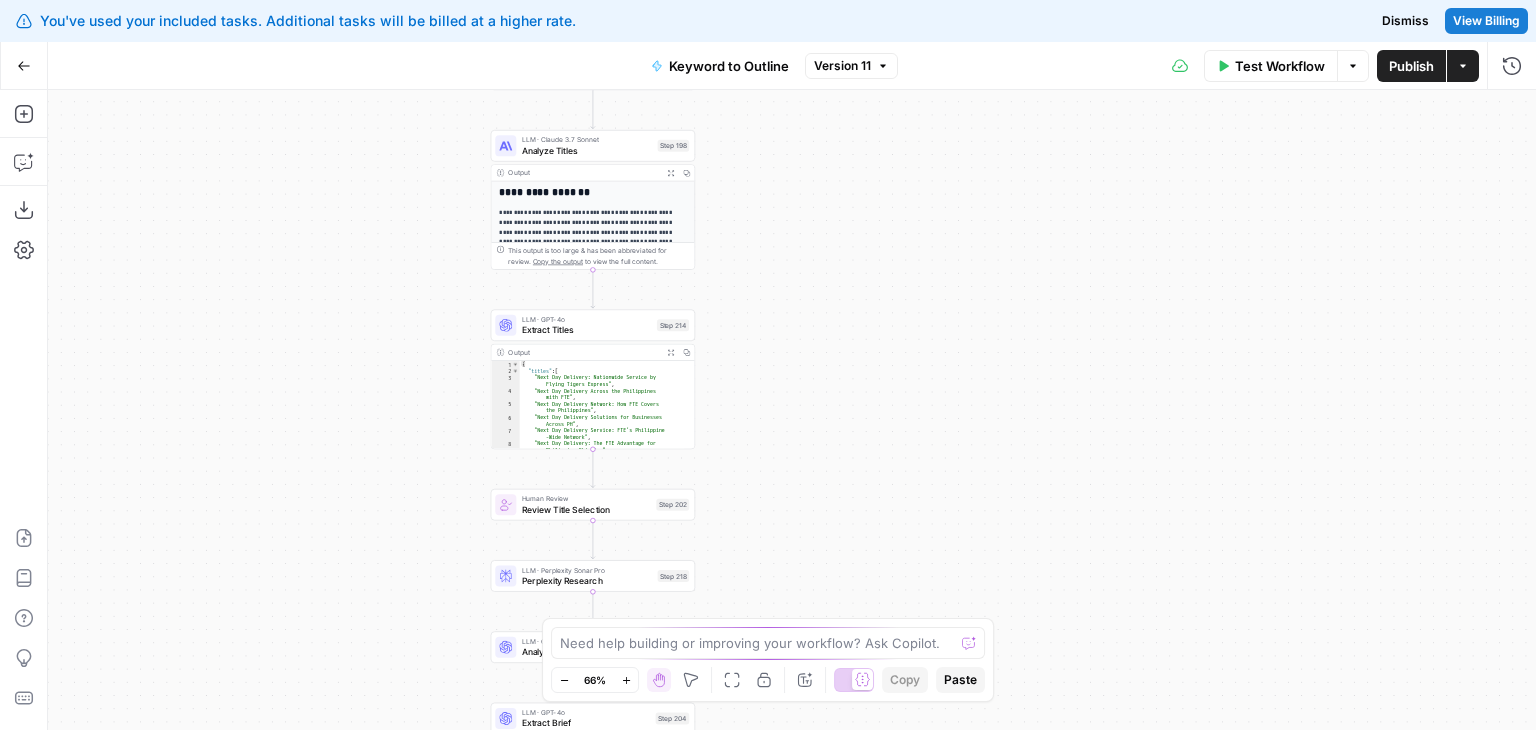 drag, startPoint x: 427, startPoint y: 322, endPoint x: 423, endPoint y: 246, distance: 76.105194 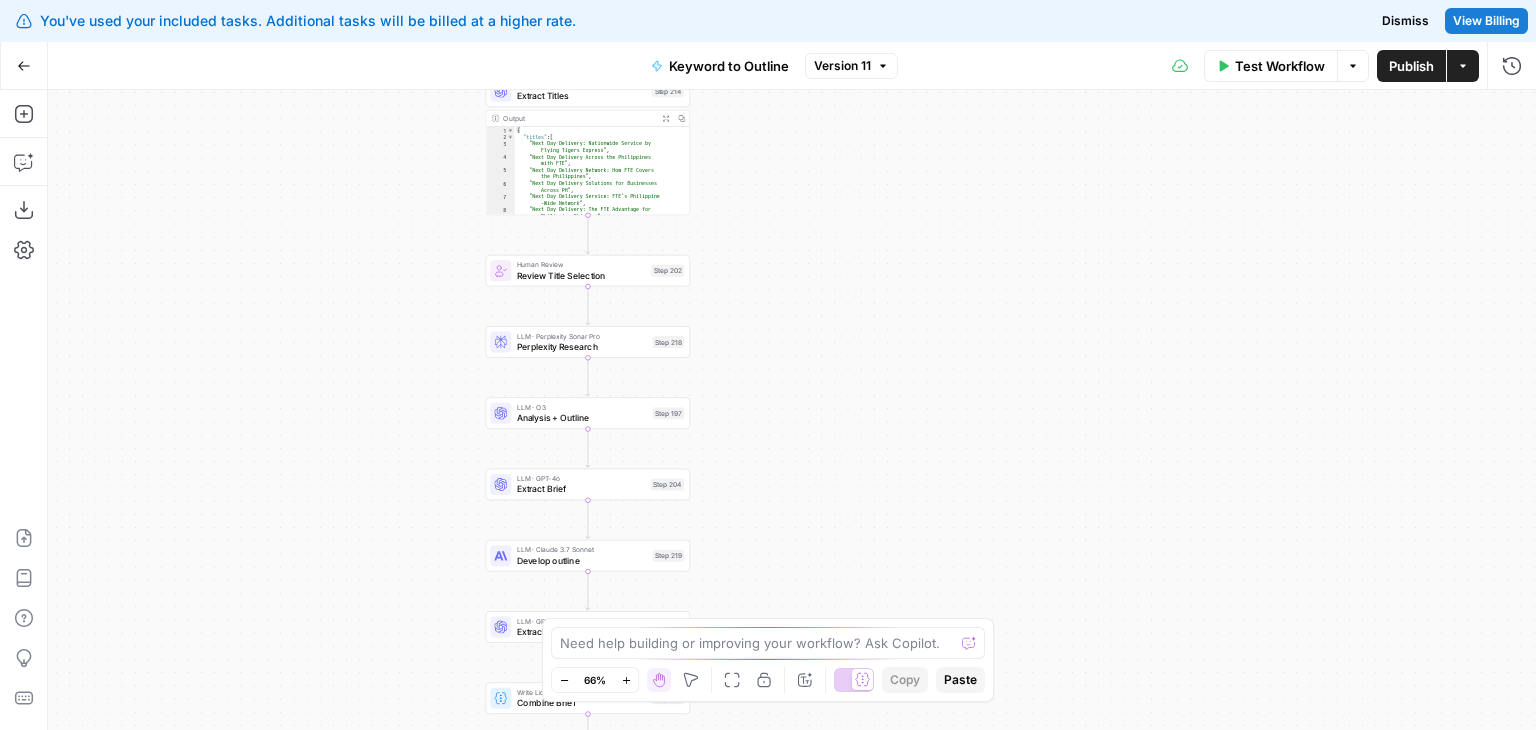 drag, startPoint x: 404, startPoint y: 438, endPoint x: 574, endPoint y: 326, distance: 203.57799 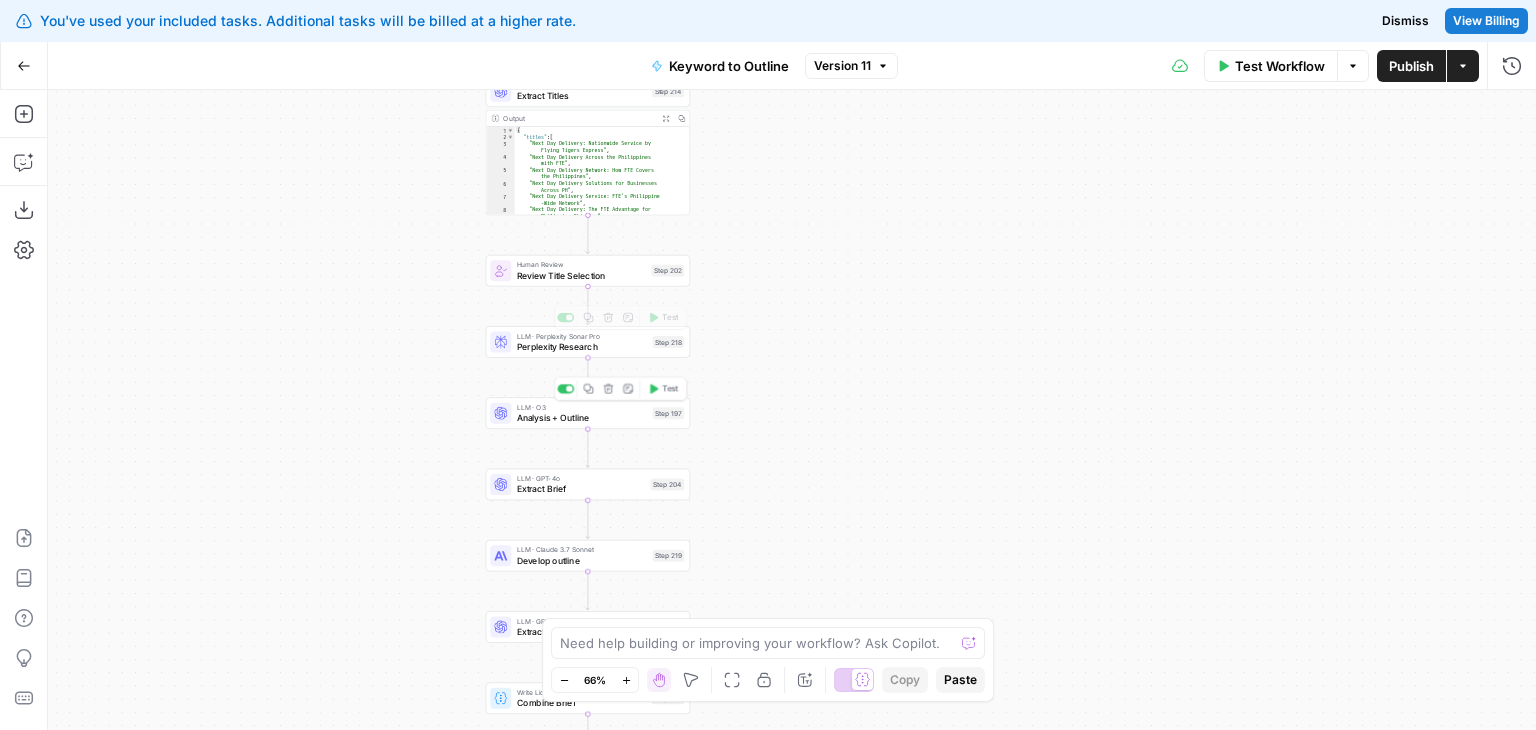 click on "Analysis + Outline" at bounding box center [582, 417] 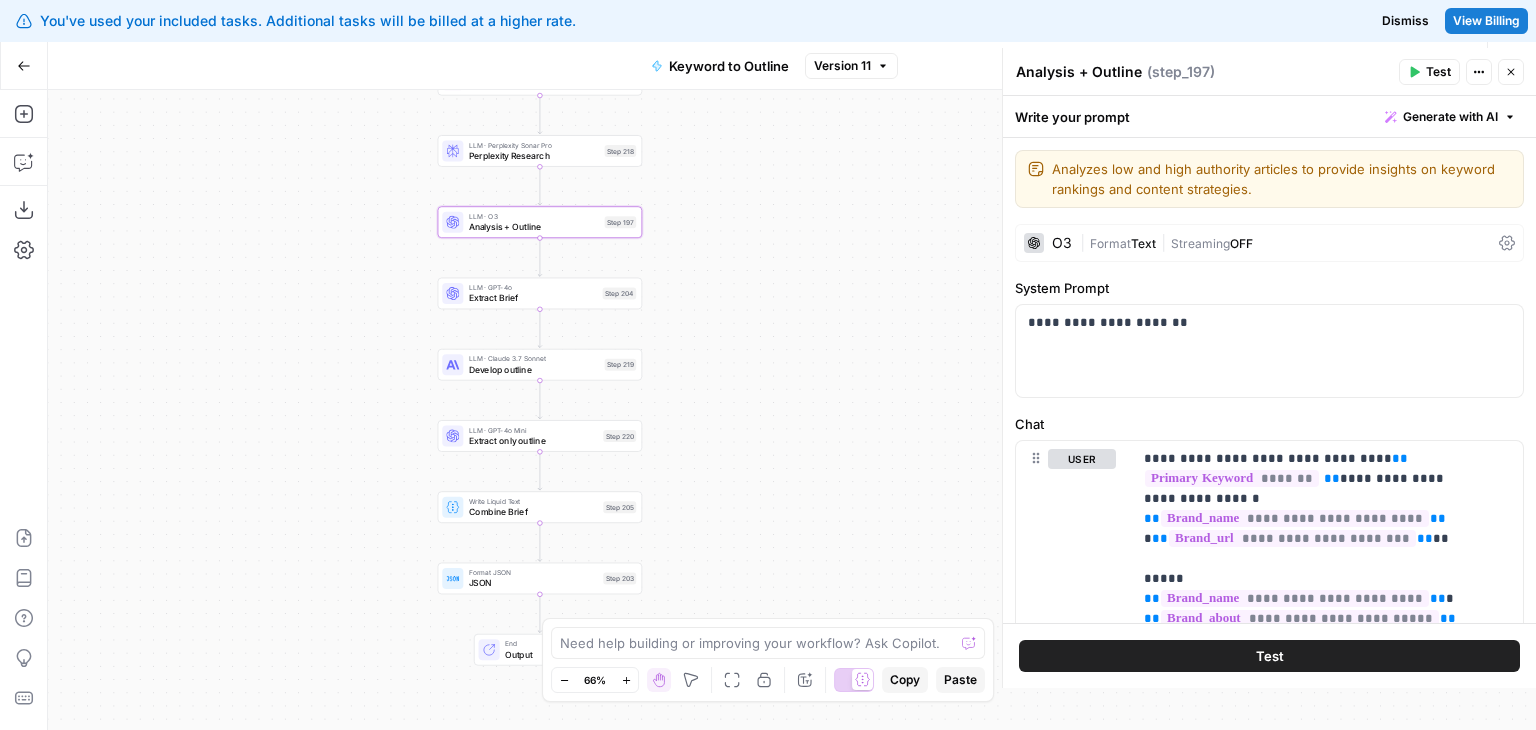 drag, startPoint x: 364, startPoint y: 367, endPoint x: 343, endPoint y: 245, distance: 123.79418 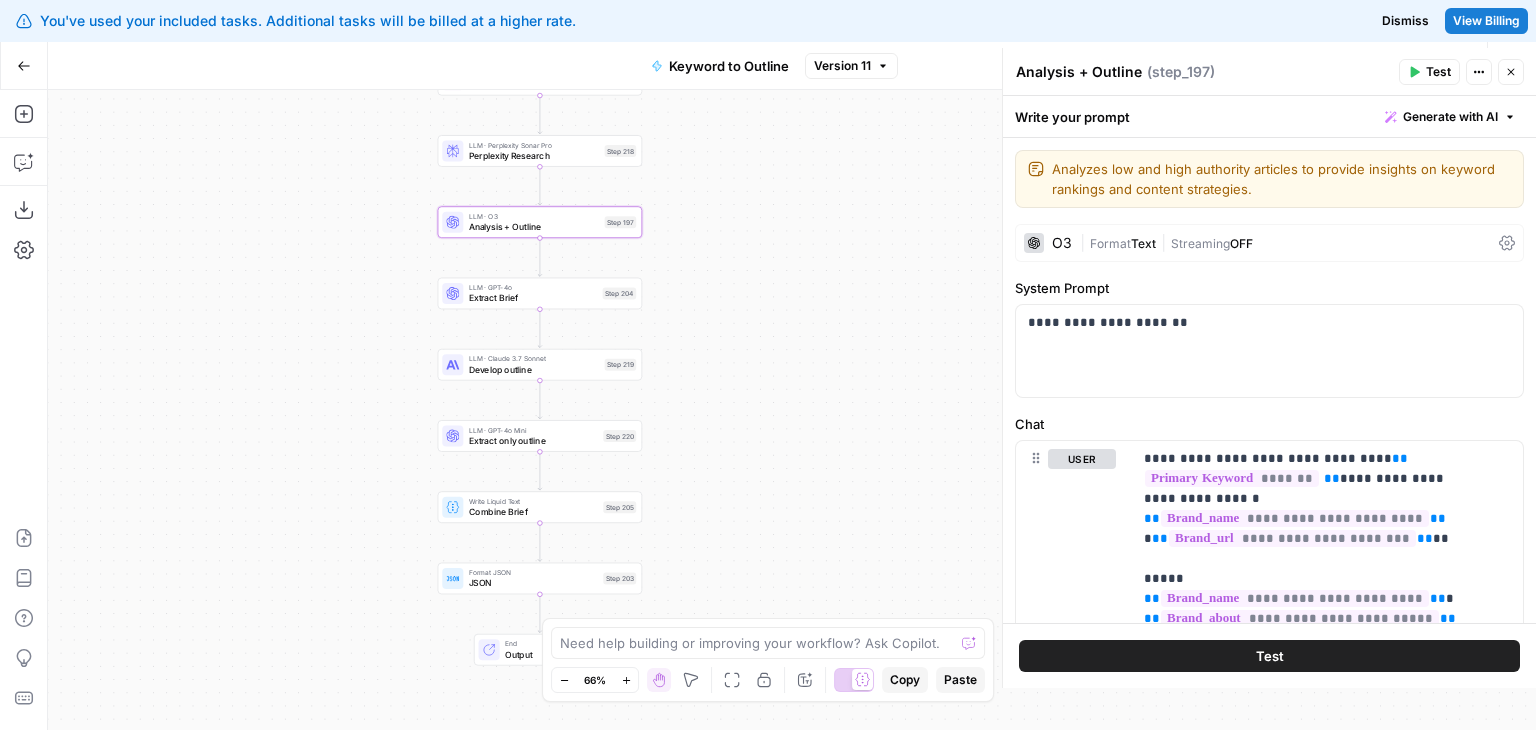 click on "Workflow Set Inputs Inputs Workflow Workflow Step 1 Output Expand Output Copy 1 2 3 4 5 {    "__id" :  "8202381" ,    "brand_name" :  "Symph" ,    "brand_url" :  "https://www.symph.co/" ,    "brand_about" :  "Symph is a [CITY]-based software         development company founded in 2010,         dedicated to driving positive global         impact by building custom technological         solutions for diverse business challenges.         Specializing in AI applications, business         systems, and web/mobile solutions, Symph         focuses on designing and developing         products that address specific operational         needs, optimize workflows, and enable         organizations to scale effectively. Their         approach emphasizes strategic problem        -solving, technical execution, and a         commitment to innovation, setting them         apart in the Philippine tech landscape." ,       Copy the output   Step 51" at bounding box center (792, 410) 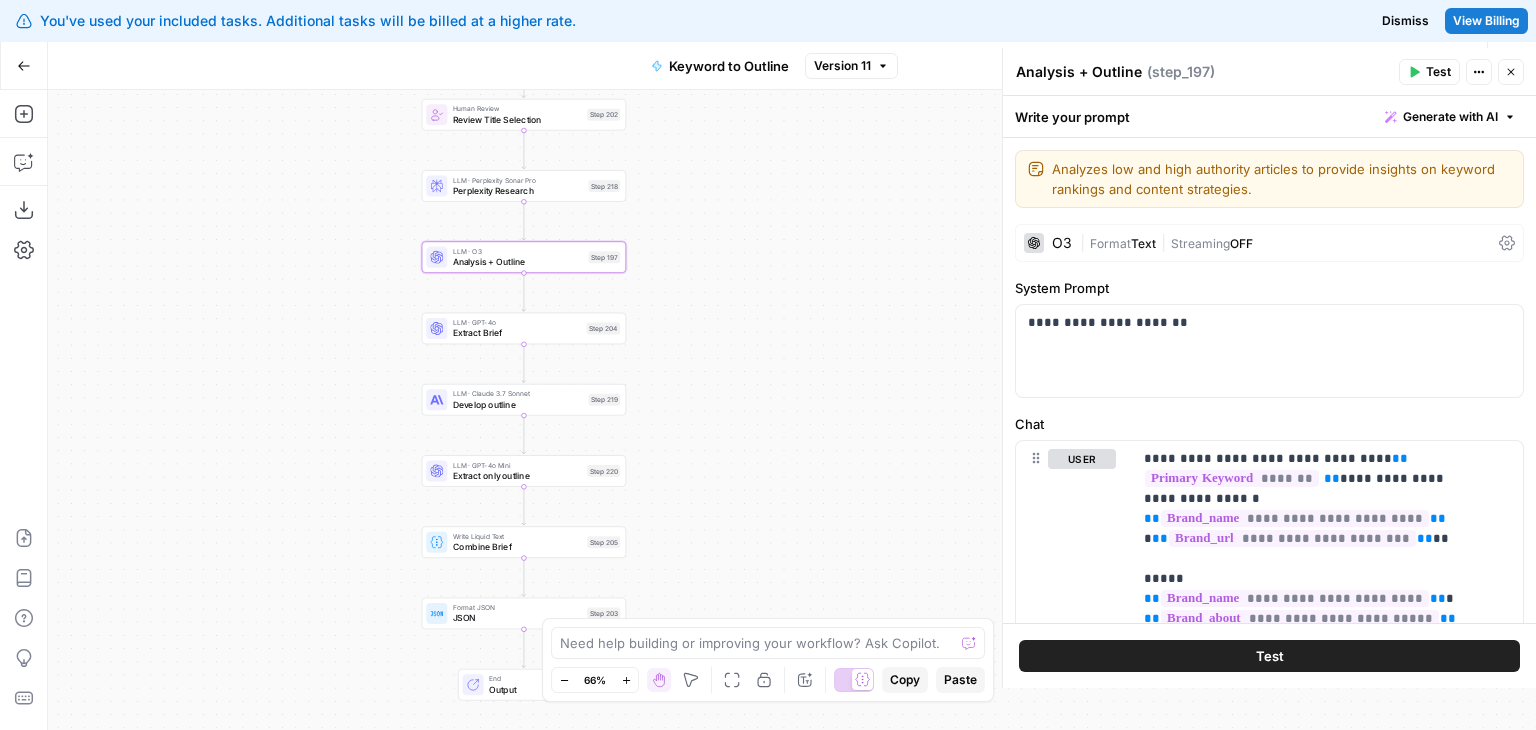drag, startPoint x: 363, startPoint y: 304, endPoint x: 284, endPoint y: 497, distance: 208.54256 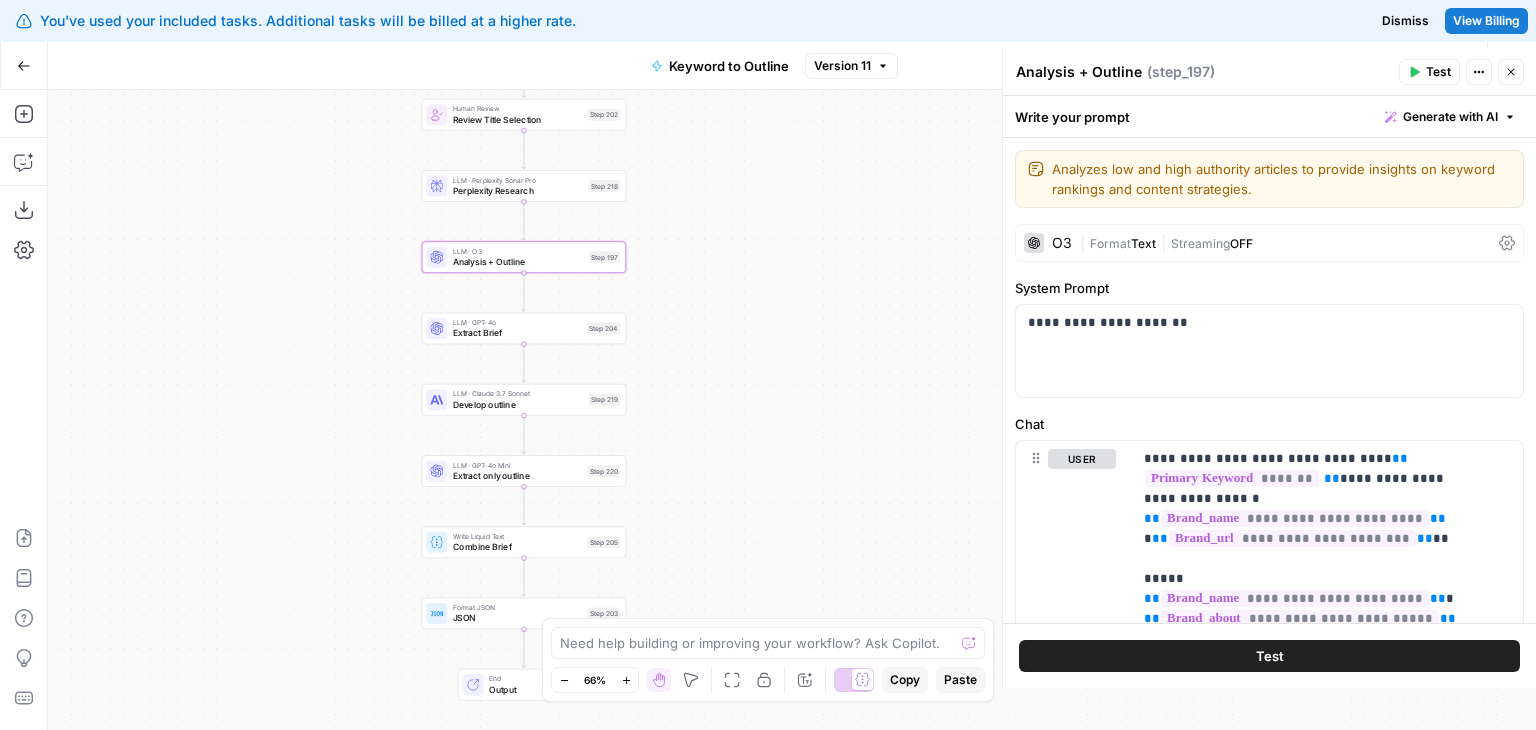 click on "Workflow Set Inputs Inputs Workflow Workflow Step 1 Output Expand Output Copy 1 2 3 4 5 {    "__id" :  "8202381" ,    "brand_name" :  "Symph" ,    "brand_url" :  "https://www.symph.co/" ,    "brand_about" :  "Symph is a [CITY]-based software         development company founded in 2010,         dedicated to driving positive global         impact by building custom technological         solutions for diverse business challenges.         Specializing in AI applications, business         systems, and web/mobile solutions, Symph         focuses on designing and developing         products that address specific operational         needs, optimize workflows, and enable         organizations to scale effectively. Their         approach emphasizes strategic problem        -solving, technical execution, and a         commitment to innovation, setting them         apart in the Philippine tech landscape." ,       Copy the output   Step 51" at bounding box center (792, 410) 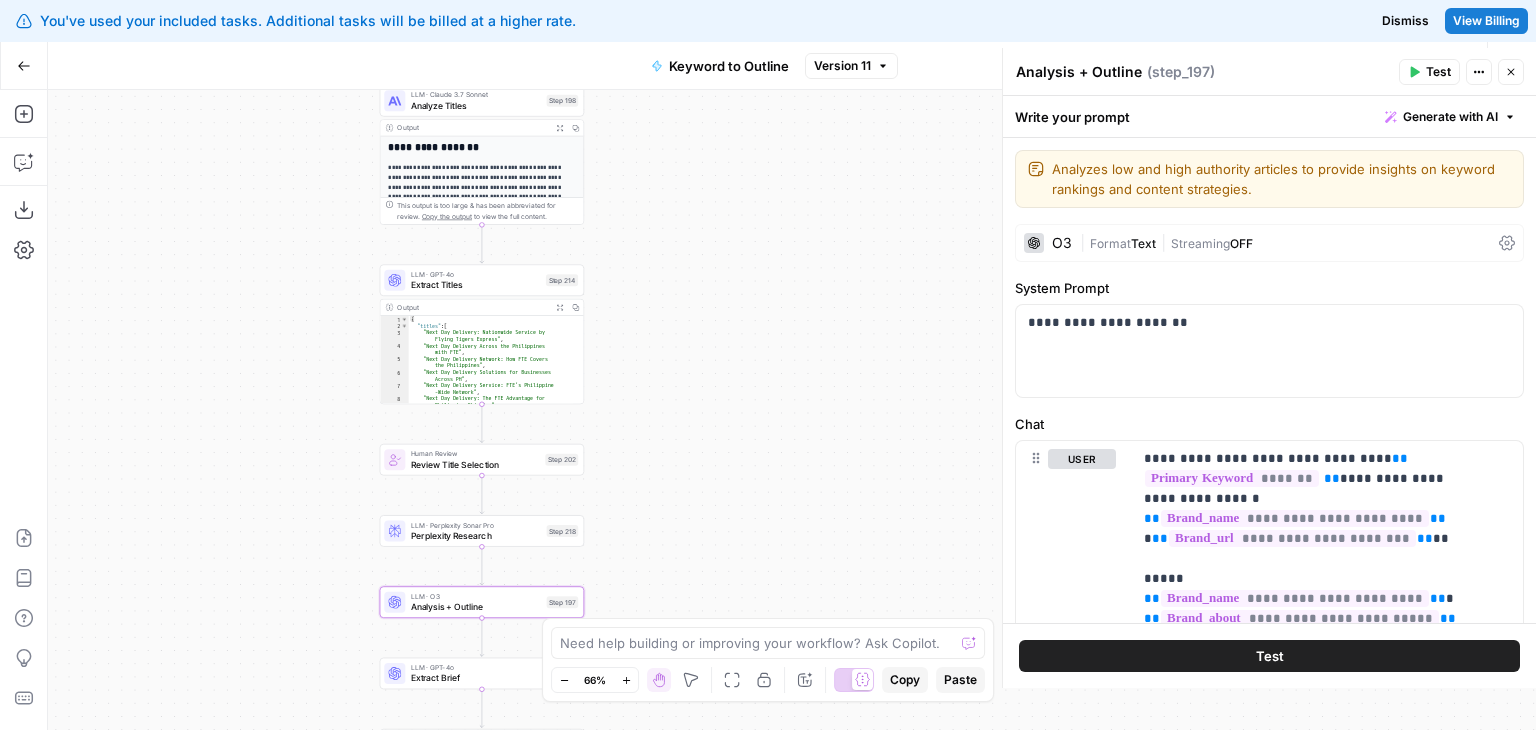 click on "Workflow Set Inputs Inputs Workflow Workflow Step 1 Output Expand Output Copy 1 2 3 4 5 {    "__id" :  "8202381" ,    "brand_name" :  "Symph" ,    "brand_url" :  "https://www.symph.co/" ,    "brand_about" :  "Symph is a [CITY]-based software         development company founded in 2010,         dedicated to driving positive global         impact by building custom technological         solutions for diverse business challenges.         Specializing in AI applications, business         systems, and web/mobile solutions, Symph         focuses on designing and developing         products that address specific operational         needs, optimize workflows, and enable         organizations to scale effectively. Their         approach emphasizes strategic problem        -solving, technical execution, and a         commitment to innovation, setting them         apart in the Philippine tech landscape." ,       Copy the output   Step 51" at bounding box center (792, 410) 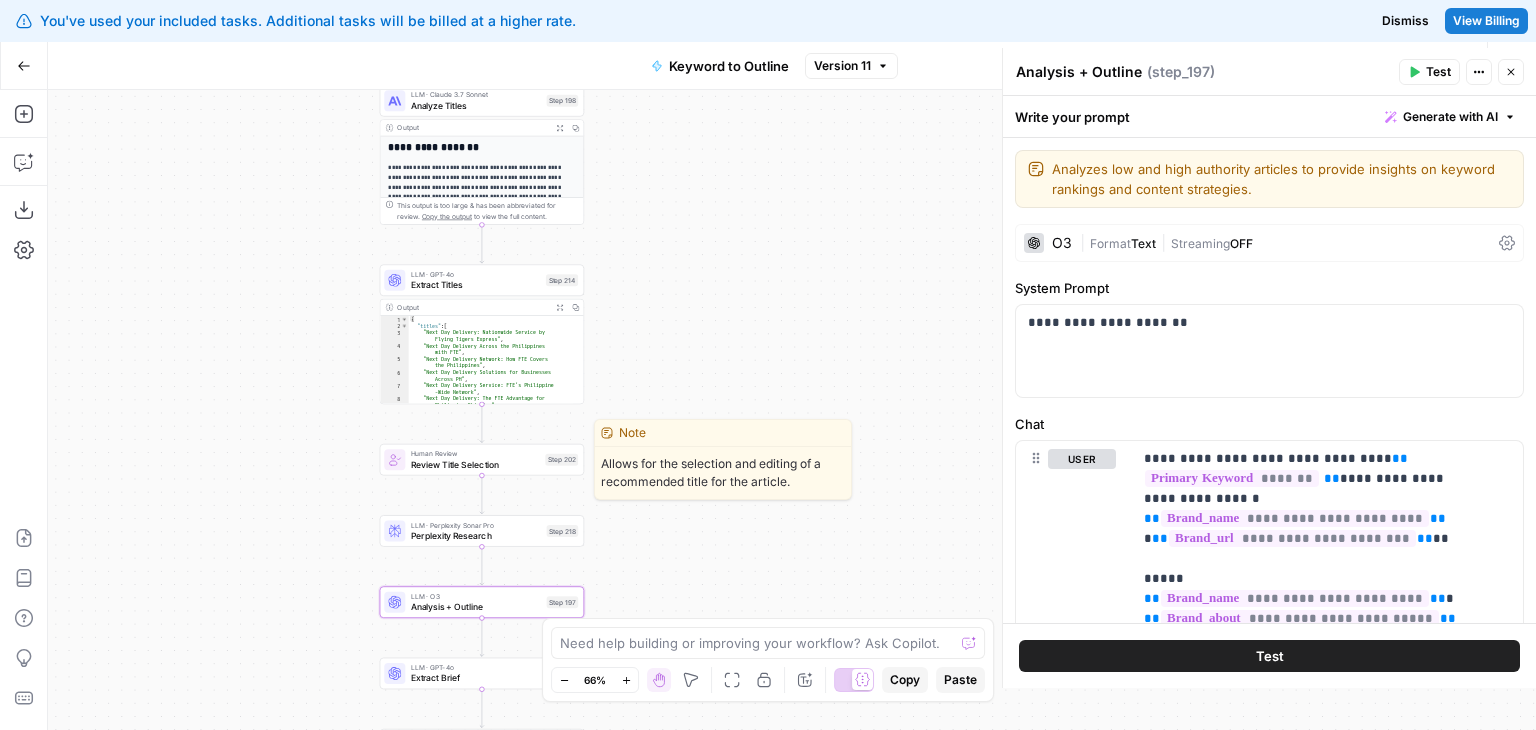 click on "Review Title Selection" at bounding box center (475, 464) 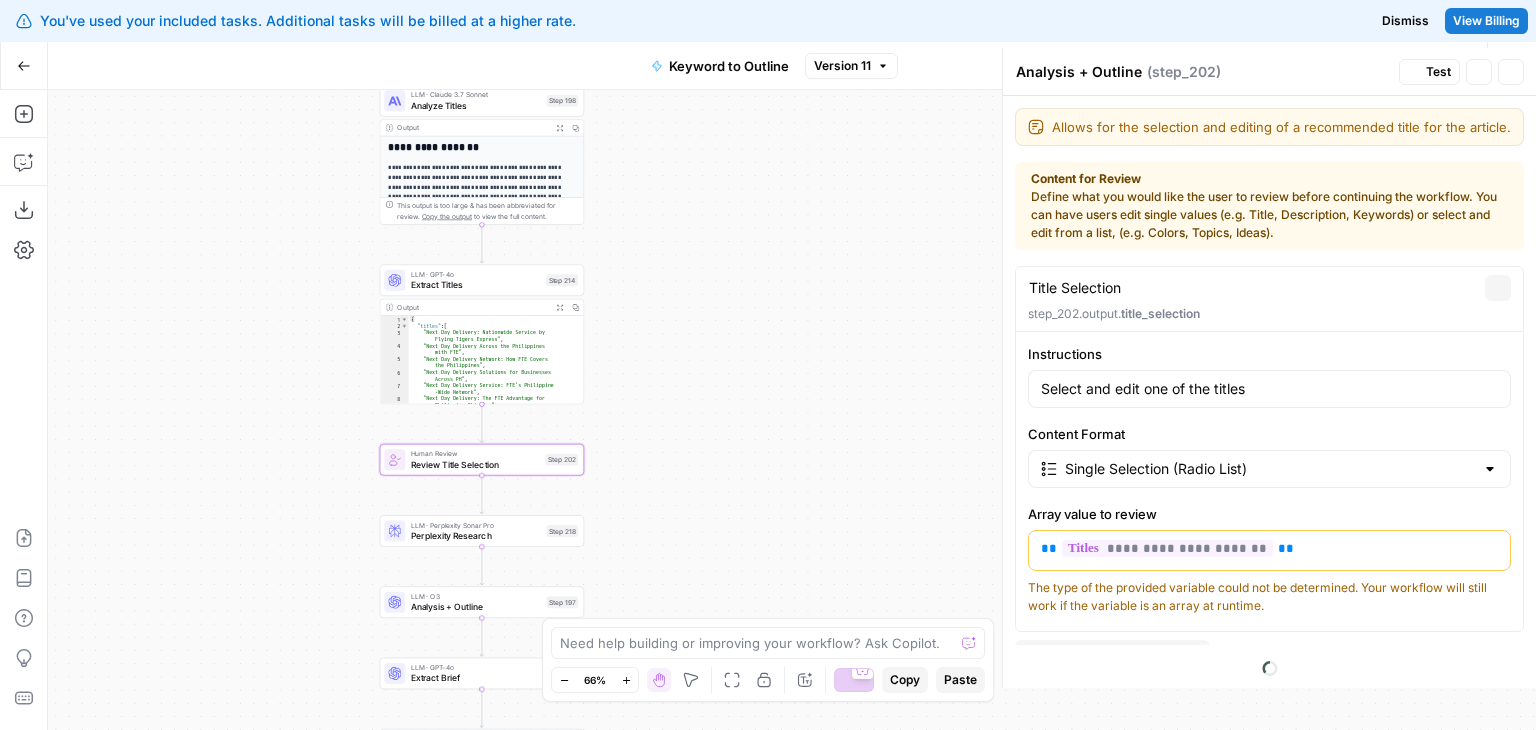 type on "Review Title Selection" 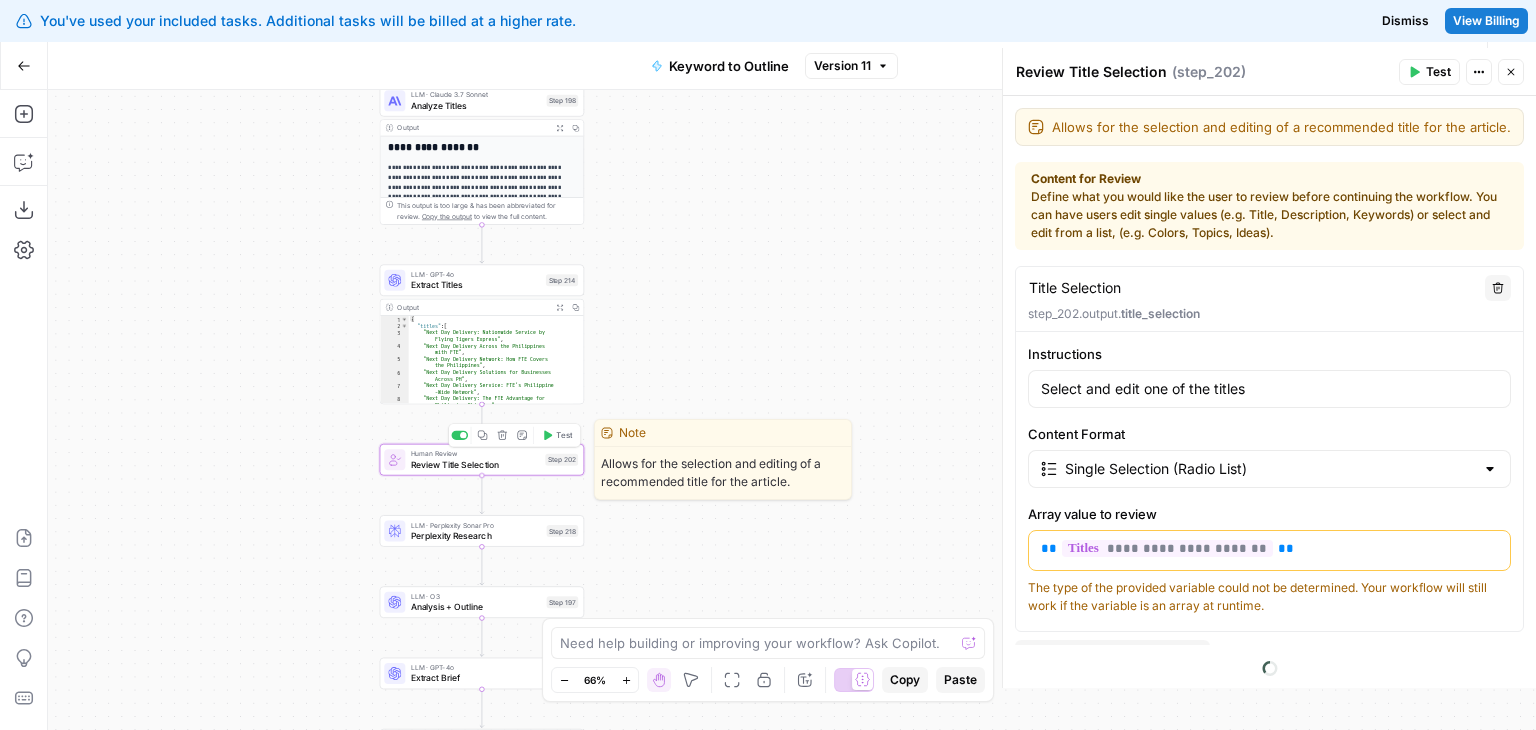 click on "Perplexity Research" at bounding box center (476, 535) 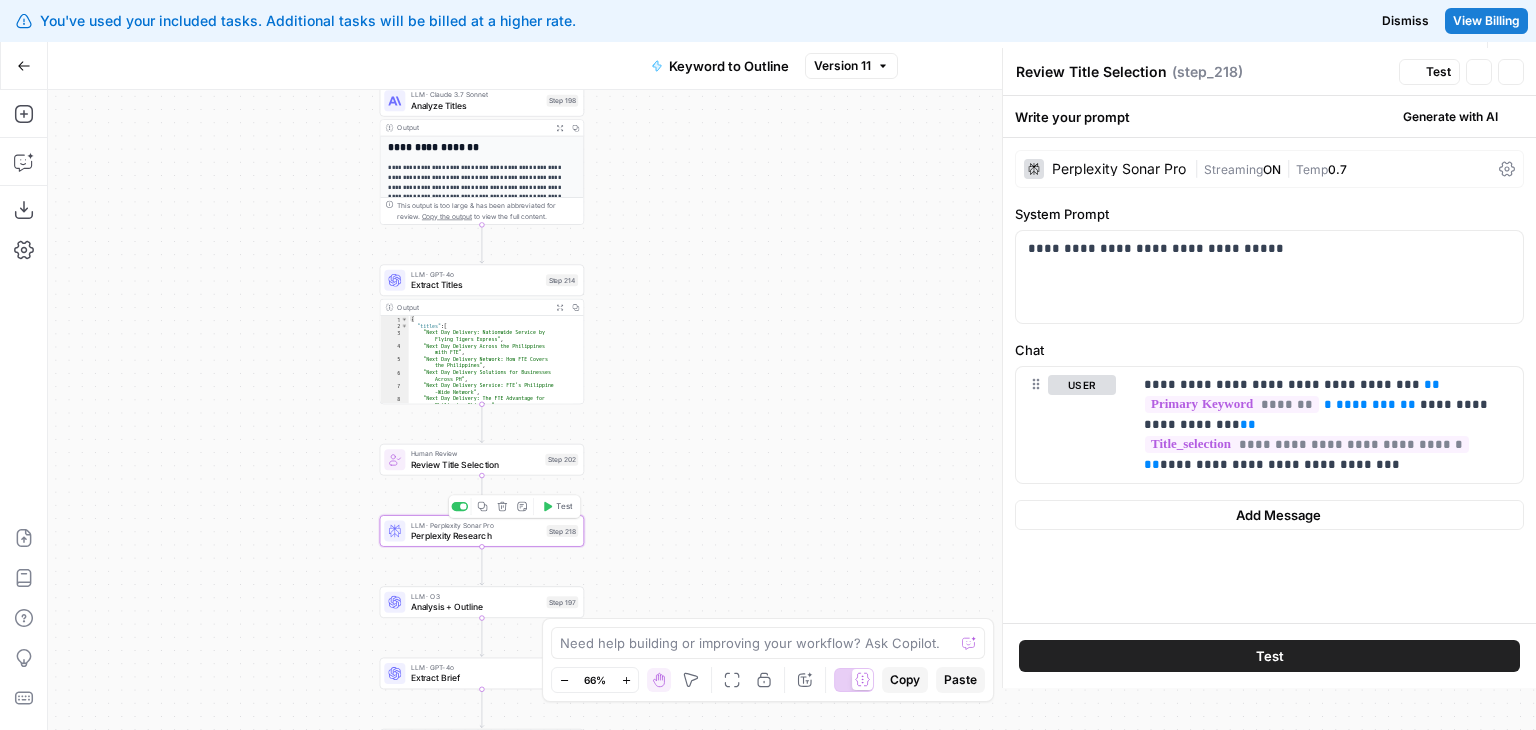 type on "Perplexity Research" 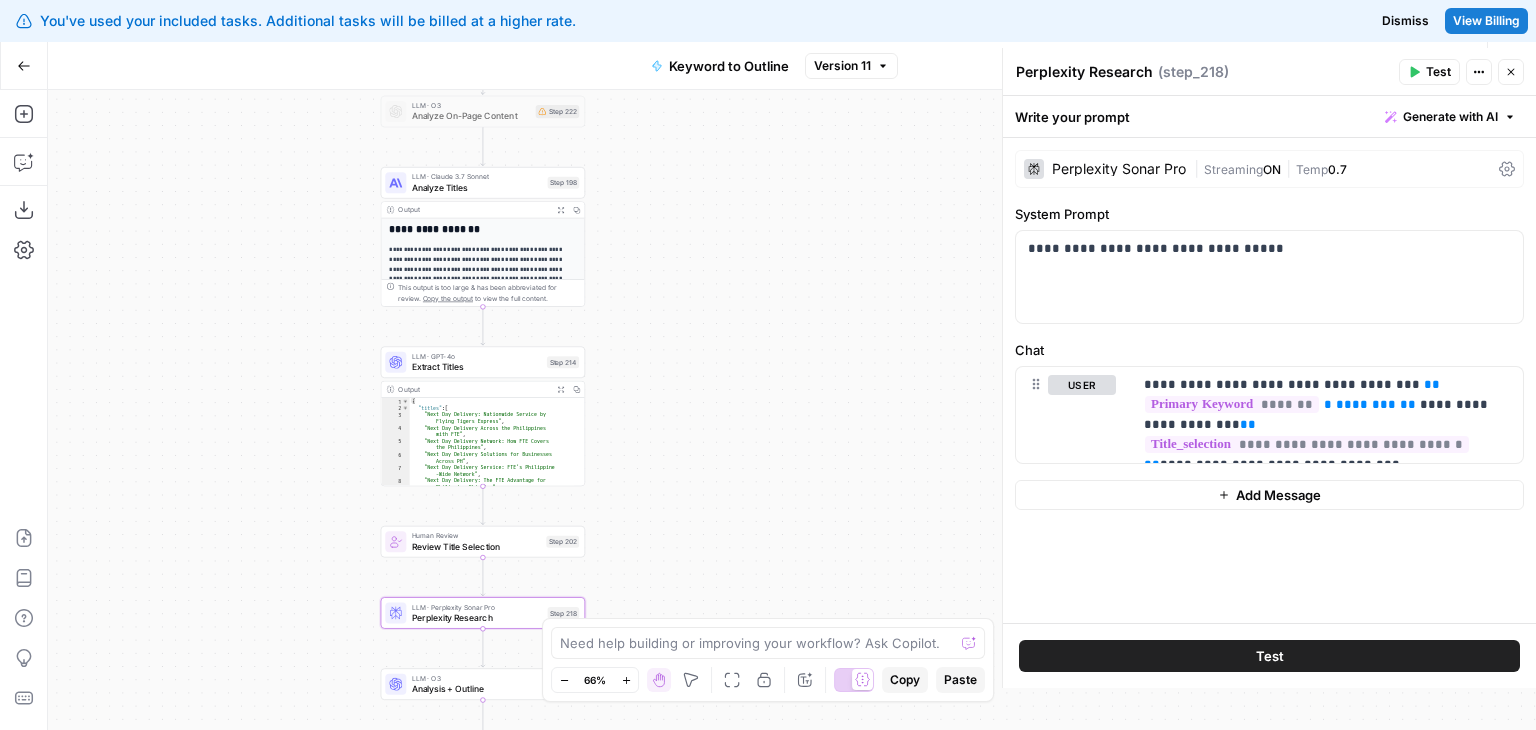 drag, startPoint x: 264, startPoint y: 422, endPoint x: 265, endPoint y: 505, distance: 83.00603 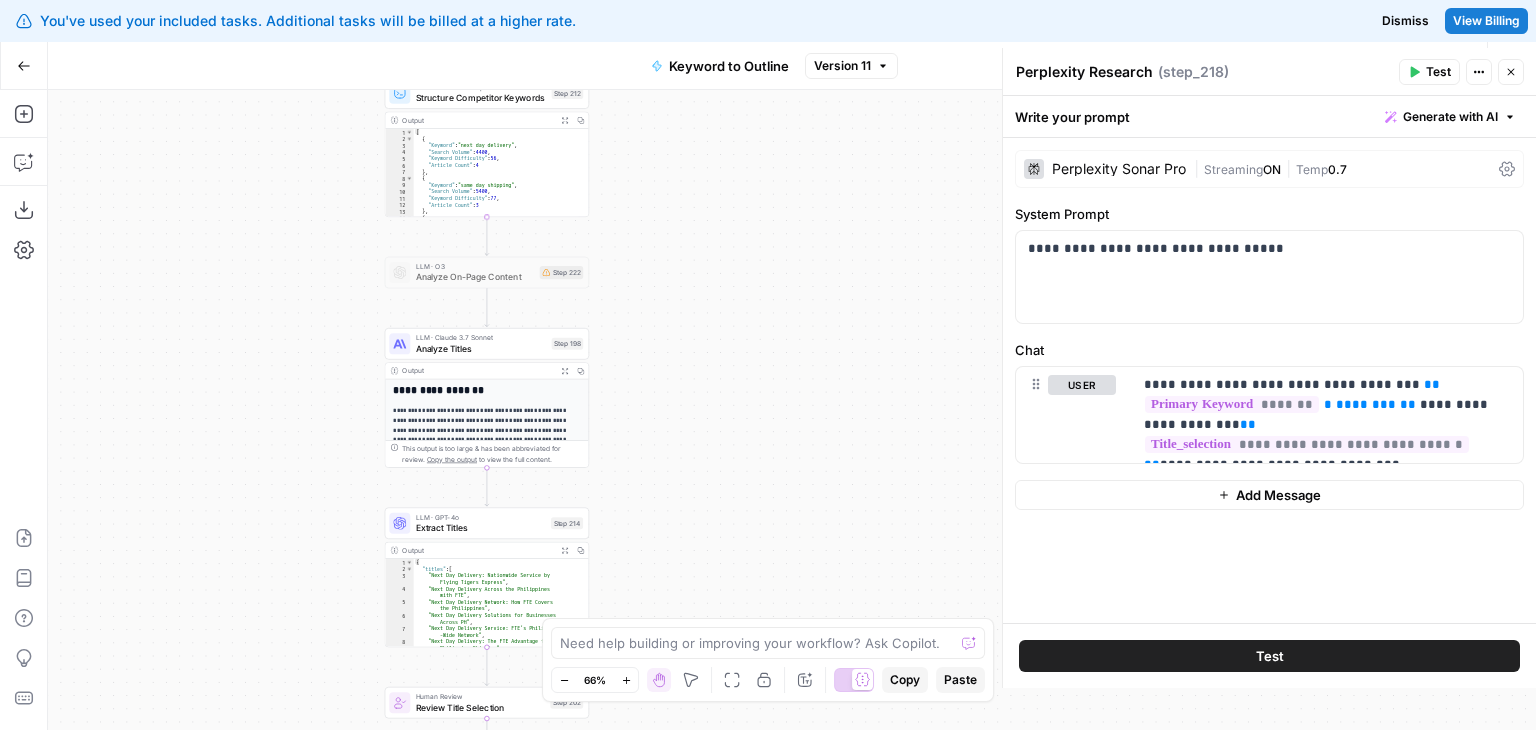 click on "Workflow Set Inputs Inputs Workflow Workflow Step 1 Output Expand Output Copy 1 2 3 4 5 {    "__id" :  "8202381" ,    "brand_name" :  "Symph" ,    "brand_url" :  "https://www.symph.co/" ,    "brand_about" :  "Symph is a [CITY]-based software         development company founded in 2010,         dedicated to driving positive global         impact by building custom technological         solutions for diverse business challenges.         Specializing in AI applications, business         systems, and web/mobile solutions, Symph         focuses on designing and developing         products that address specific operational         needs, optimize workflows, and enable         organizations to scale effectively. Their         approach emphasizes strategic problem        -solving, technical execution, and a         commitment to innovation, setting them         apart in the Philippine tech landscape." ,       Copy the output   Step 51" at bounding box center (792, 410) 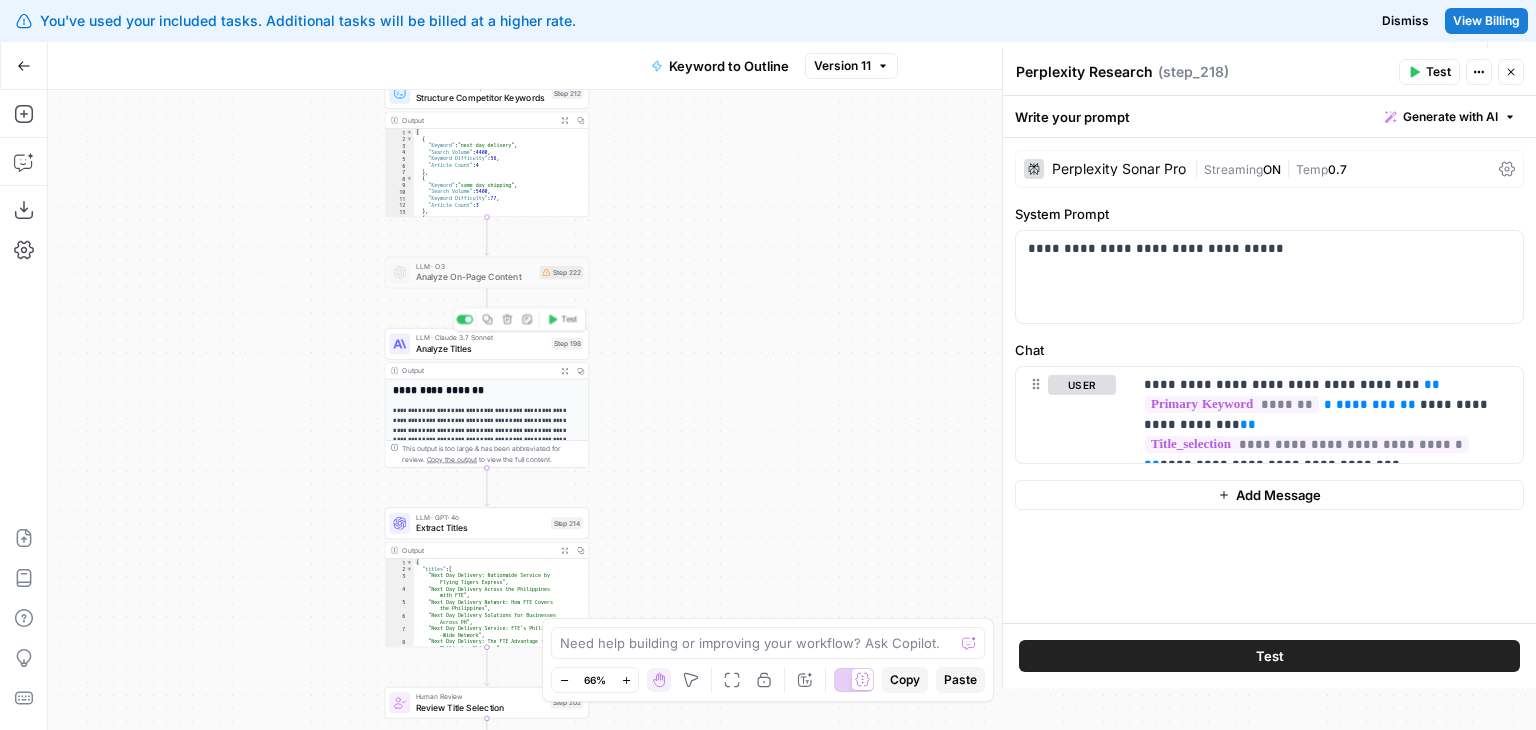 click on "LLM · Claude 3.7 Sonnet" at bounding box center [481, 338] 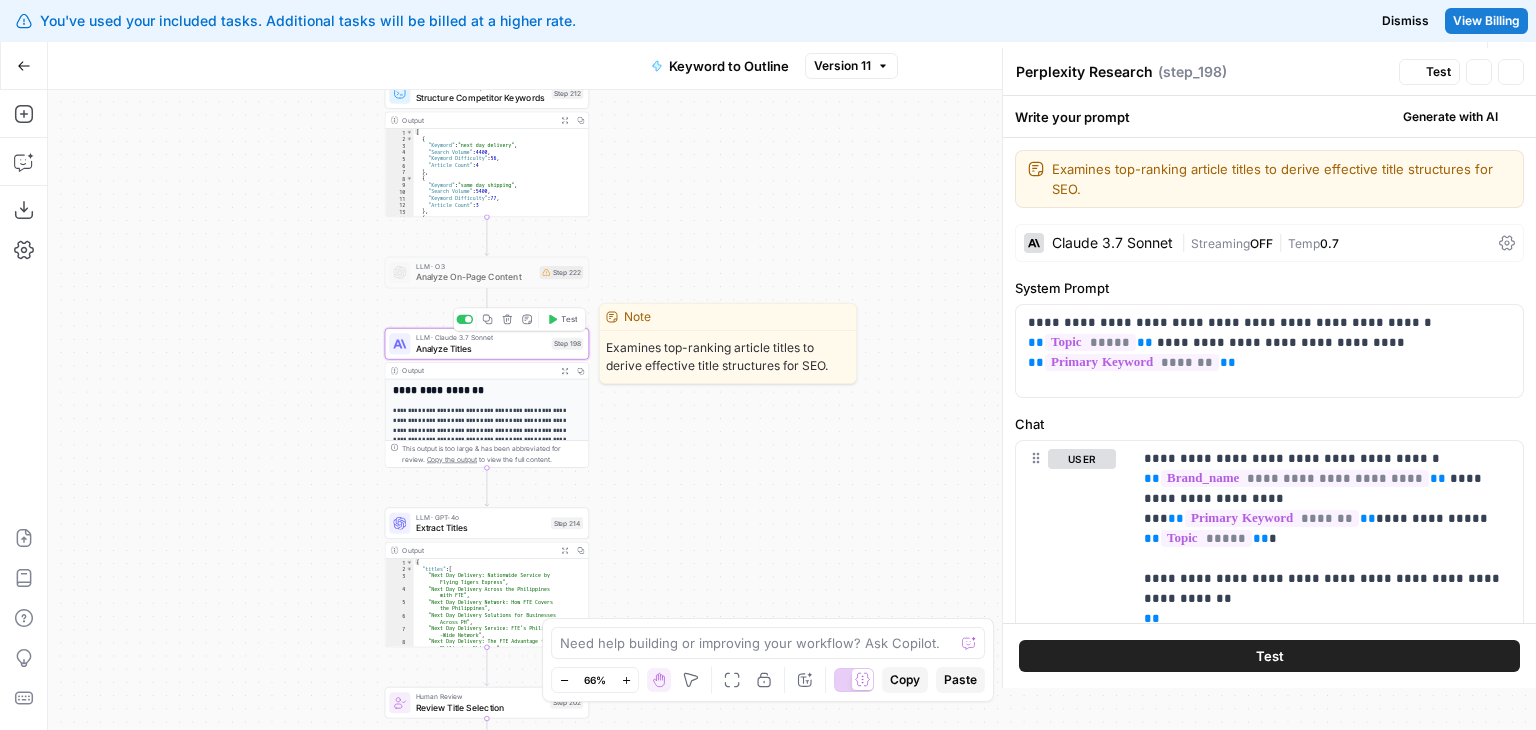 type on "Analyze Titles" 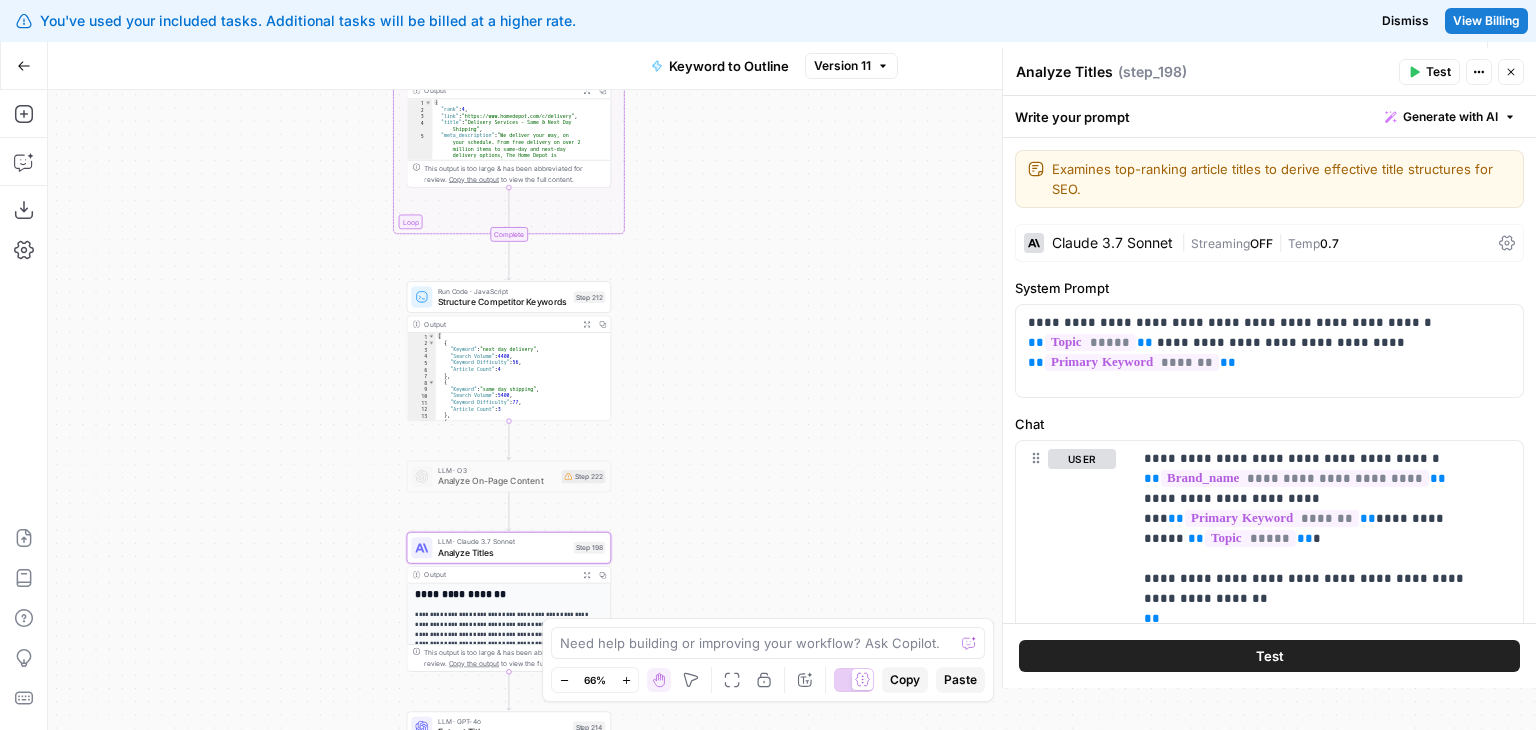 drag, startPoint x: 354, startPoint y: 458, endPoint x: 344, endPoint y: 501, distance: 44.14748 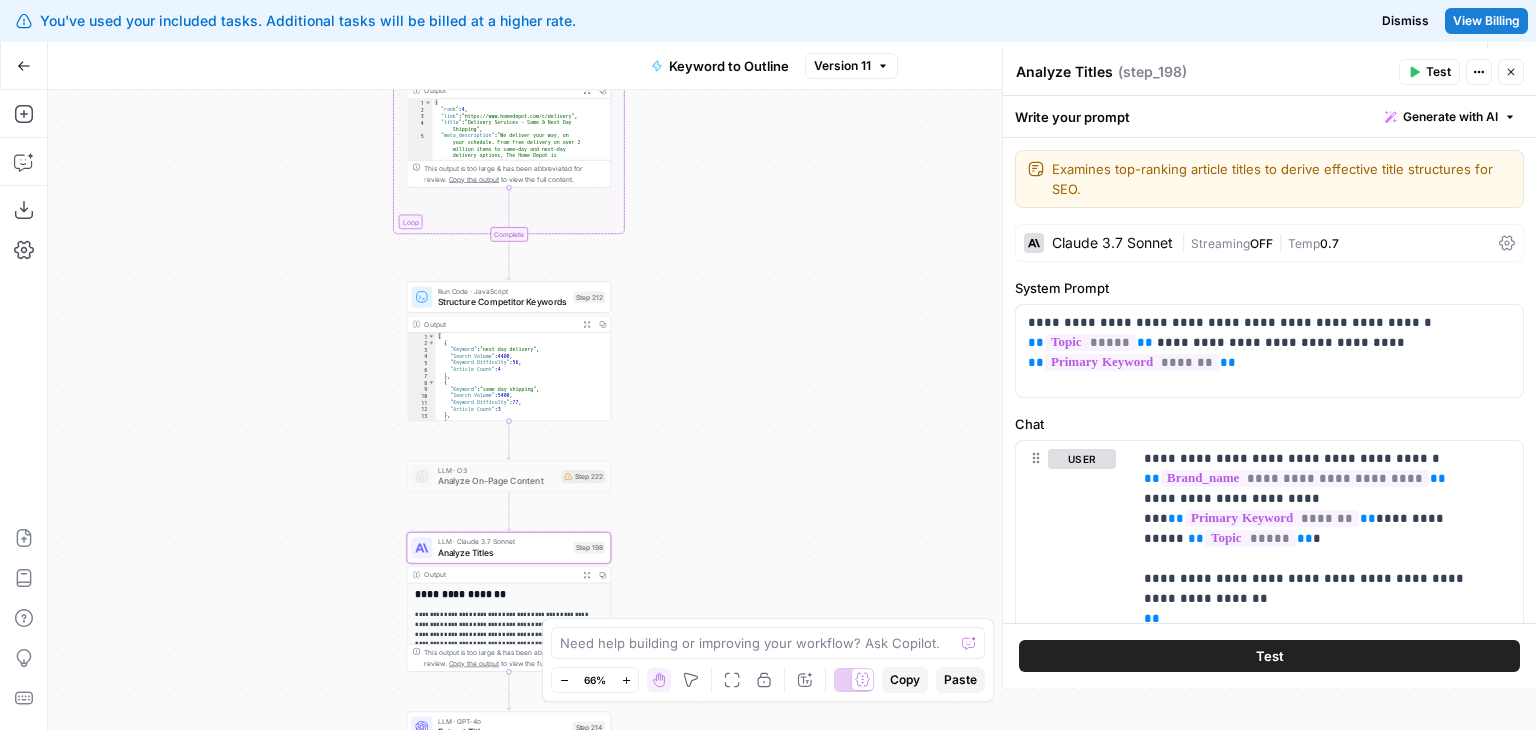 click on "Workflow Set Inputs Inputs Workflow Workflow Step 1 Output Expand Output Copy 1 2 3 4 5 {    "__id" :  "8202381" ,    "brand_name" :  "Symph" ,    "brand_url" :  "https://www.symph.co/" ,    "brand_about" :  "Symph is a [CITY]-based software         development company founded in 2010,         dedicated to driving positive global         impact by building custom technological         solutions for diverse business challenges.         Specializing in AI applications, business         systems, and web/mobile solutions, Symph         focuses on designing and developing         products that address specific operational         needs, optimize workflows, and enable         organizations to scale effectively. Their         approach emphasizes strategic problem        -solving, technical execution, and a         commitment to innovation, setting them         apart in the Philippine tech landscape." ,       Copy the output   Step 51" at bounding box center (792, 410) 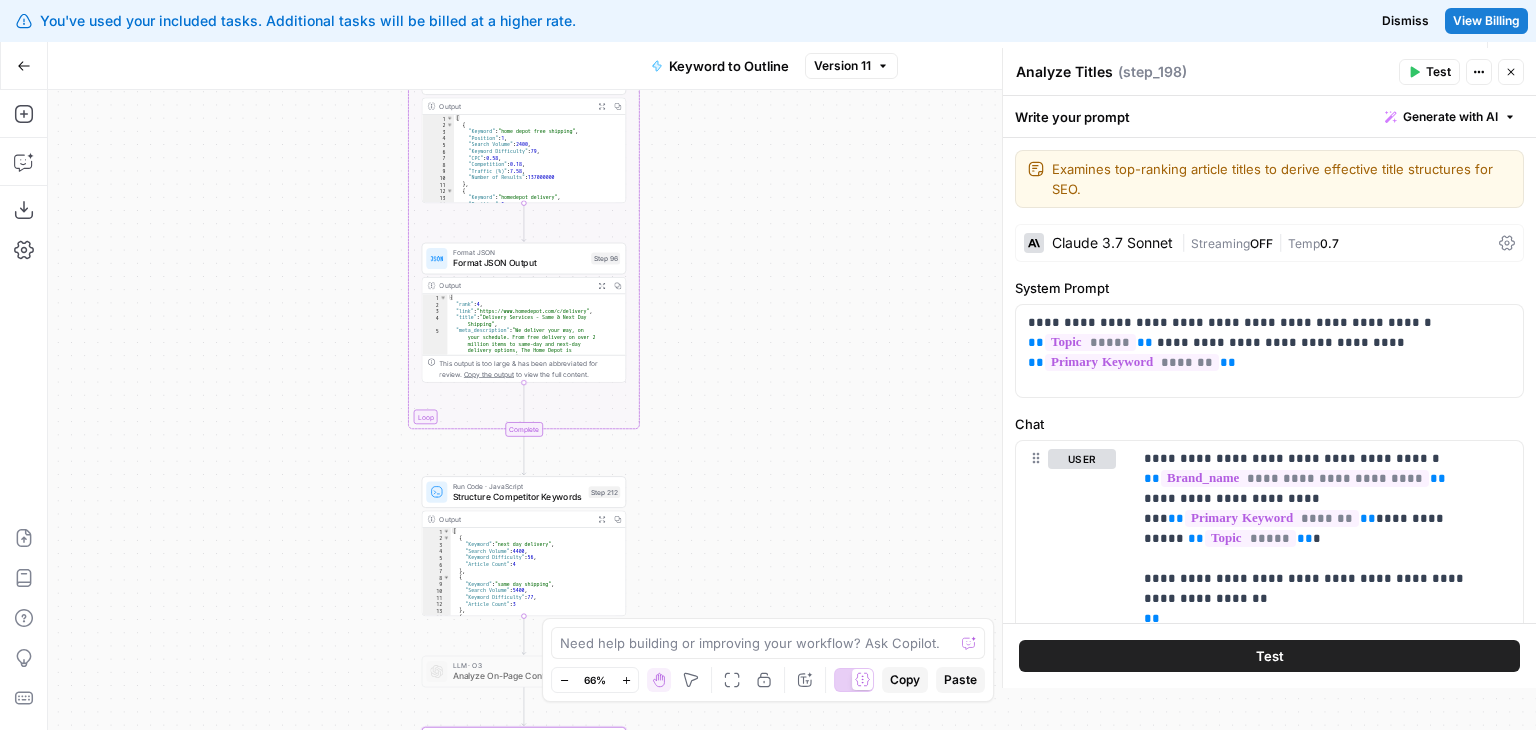 drag, startPoint x: 304, startPoint y: 440, endPoint x: 312, endPoint y: 546, distance: 106.30146 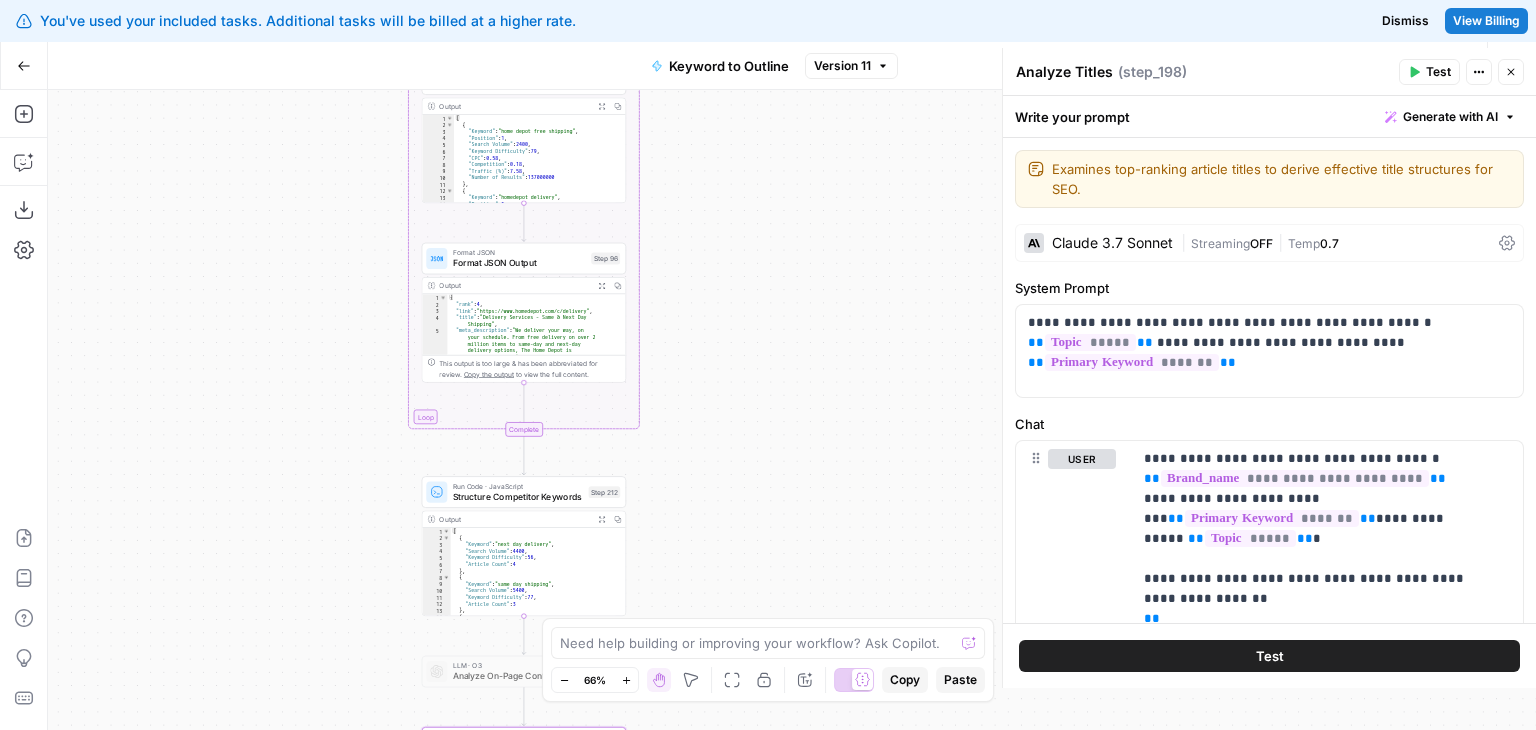 click on "Workflow Set Inputs Inputs Workflow Workflow Step 1 Output Expand Output Copy 1 2 3 4 5 {    "__id" :  "8202381" ,    "brand_name" :  "Symph" ,    "brand_url" :  "https://www.symph.co/" ,    "brand_about" :  "Symph is a [CITY]-based software         development company founded in 2010,         dedicated to driving positive global         impact by building custom technological         solutions for diverse business challenges.         Specializing in AI applications, business         systems, and web/mobile solutions, Symph         focuses on designing and developing         products that address specific operational         needs, optimize workflows, and enable         organizations to scale effectively. Their         approach emphasizes strategic problem        -solving, technical execution, and a         commitment to innovation, setting them         apart in the Philippine tech landscape." ,       Copy the output   Step 51" at bounding box center [792, 410] 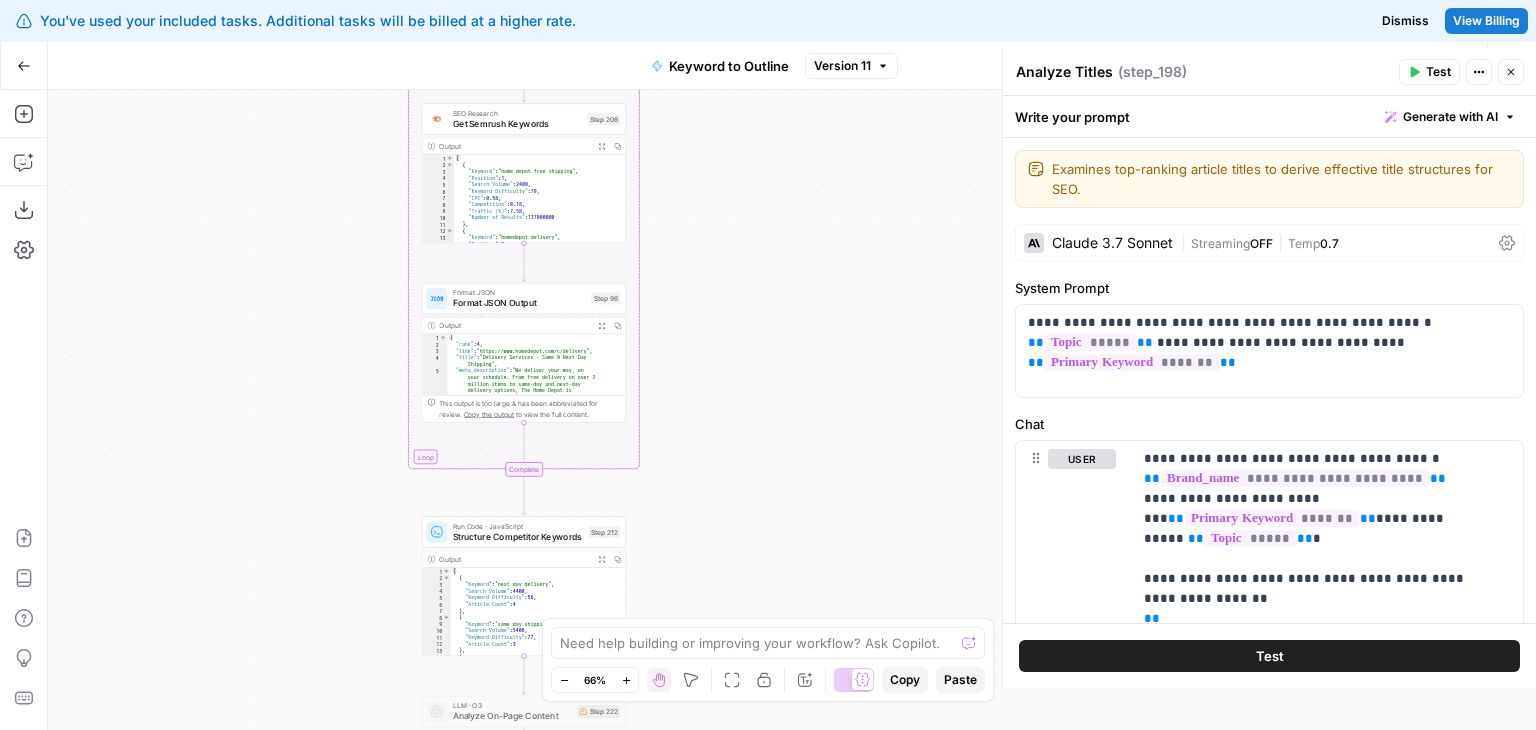 drag, startPoint x: 308, startPoint y: 520, endPoint x: 308, endPoint y: 550, distance: 30 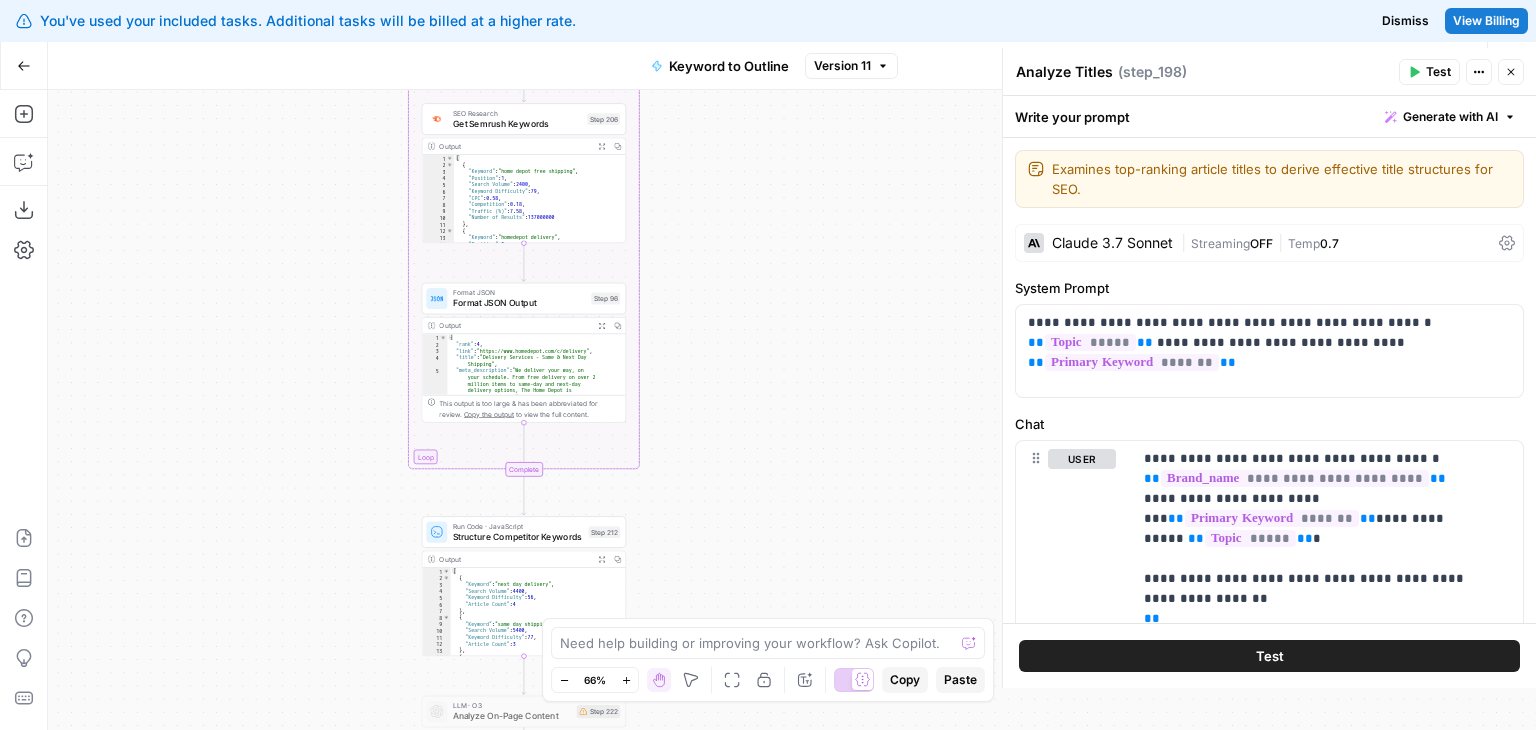 click on "Workflow Set Inputs Inputs Workflow Workflow Step 1 Output Expand Output Copy 1 2 3 4 5 {    "__id" :  "8202381" ,    "brand_name" :  "Symph" ,    "brand_url" :  "https://www.symph.co/" ,    "brand_about" :  "Symph is a [CITY]-based software         development company founded in 2010,         dedicated to driving positive global         impact by building custom technological         solutions for diverse business challenges.         Specializing in AI applications, business         systems, and web/mobile solutions, Symph         focuses on designing and developing         products that address specific operational         needs, optimize workflows, and enable         organizations to scale effectively. Their         approach emphasizes strategic problem        -solving, technical execution, and a         commitment to innovation, setting them         apart in the Philippine tech landscape." ,       Copy the output   Step 51" at bounding box center (792, 410) 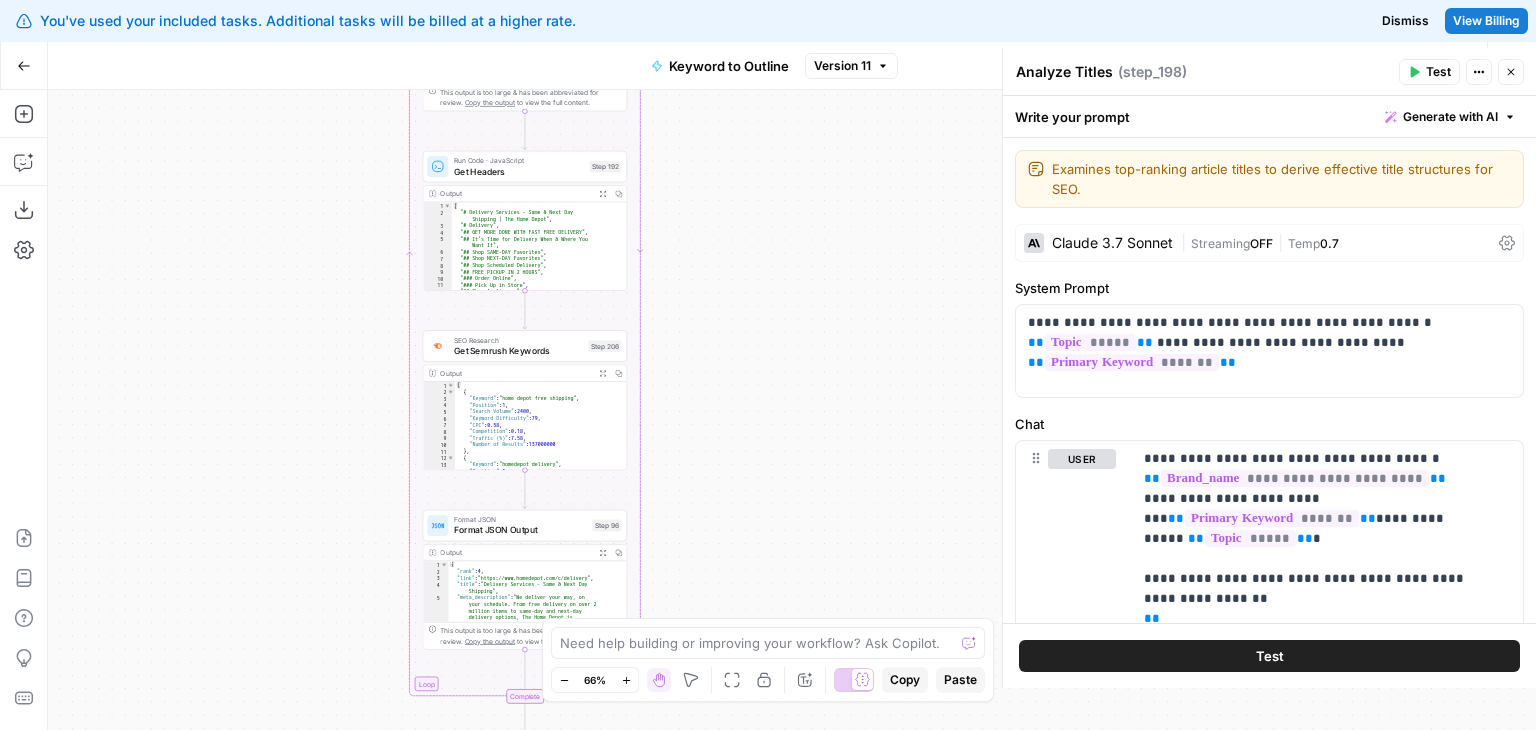 click on "Workflow Set Inputs Inputs Workflow Workflow Step 1 Output Expand Output Copy 1 2 3 4 5 {    "__id" :  "8202381" ,    "brand_name" :  "Symph" ,    "brand_url" :  "https://www.symph.co/" ,    "brand_about" :  "Symph is a [CITY]-based software         development company founded in 2010,         dedicated to driving positive global         impact by building custom technological         solutions for diverse business challenges.         Specializing in AI applications, business         systems, and web/mobile solutions, Symph         focuses on designing and developing         products that address specific operational         needs, optimize workflows, and enable         organizations to scale effectively. Their         approach emphasizes strategic problem        -solving, technical execution, and a         commitment to innovation, setting them         apart in the Philippine tech landscape." ,       Copy the output   Step 51" at bounding box center [792, 410] 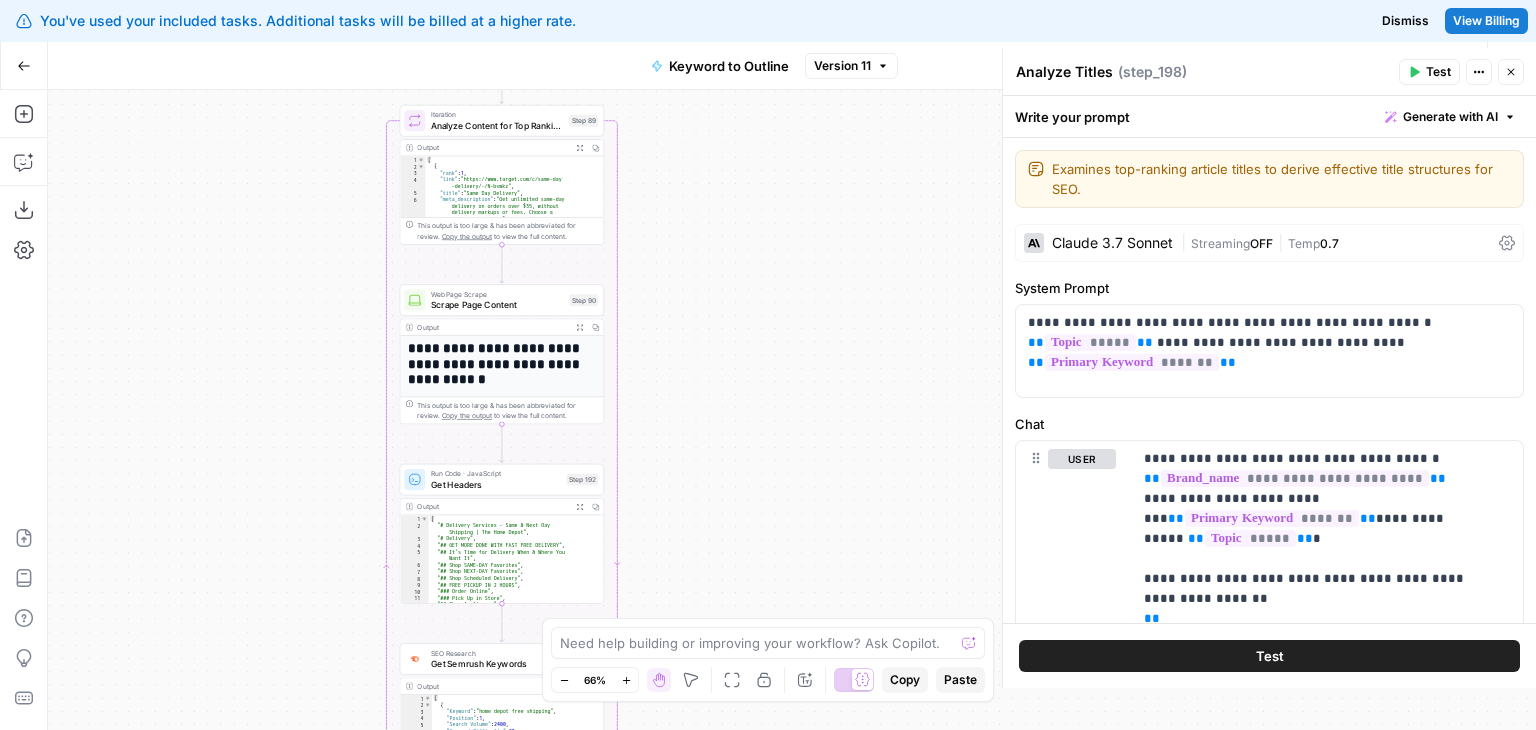 drag, startPoint x: 249, startPoint y: 406, endPoint x: 236, endPoint y: 425, distance: 23.021729 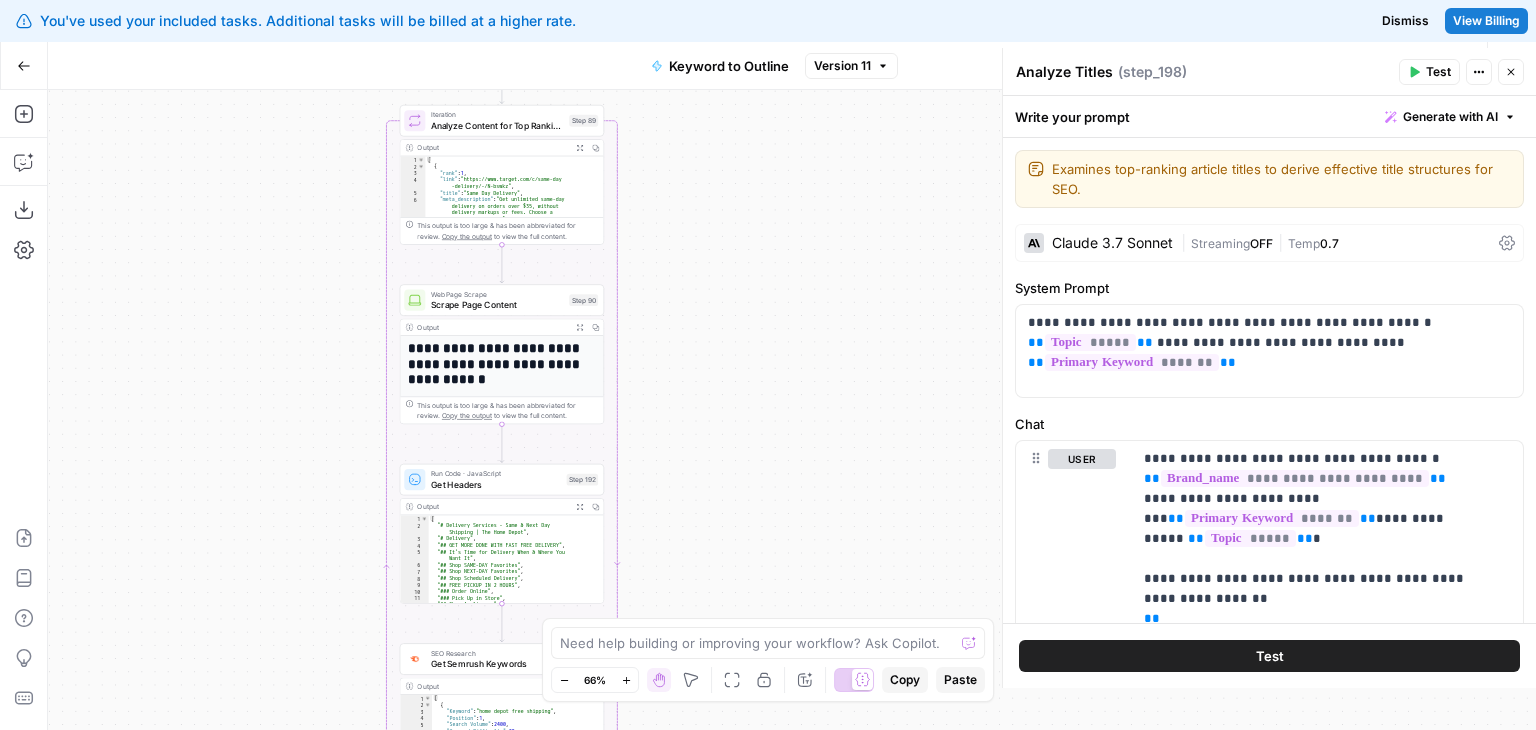 click on "Workflow Set Inputs Inputs Workflow Workflow Step 1 Output Expand Output Copy 1 2 3 4 5 {    "__id" :  "8202381" ,    "brand_name" :  "Symph" ,    "brand_url" :  "https://www.symph.co/" ,    "brand_about" :  "Symph is a [CITY]-based software         development company founded in 2010,         dedicated to driving positive global         impact by building custom technological         solutions for diverse business challenges.         Specializing in AI applications, business         systems, and web/mobile solutions, Symph         focuses on designing and developing         products that address specific operational         needs, optimize workflows, and enable         organizations to scale effectively. Their         approach emphasizes strategic problem        -solving, technical execution, and a         commitment to innovation, setting them         apart in the Philippine tech landscape." ,       Copy the output   Step 51" at bounding box center (792, 410) 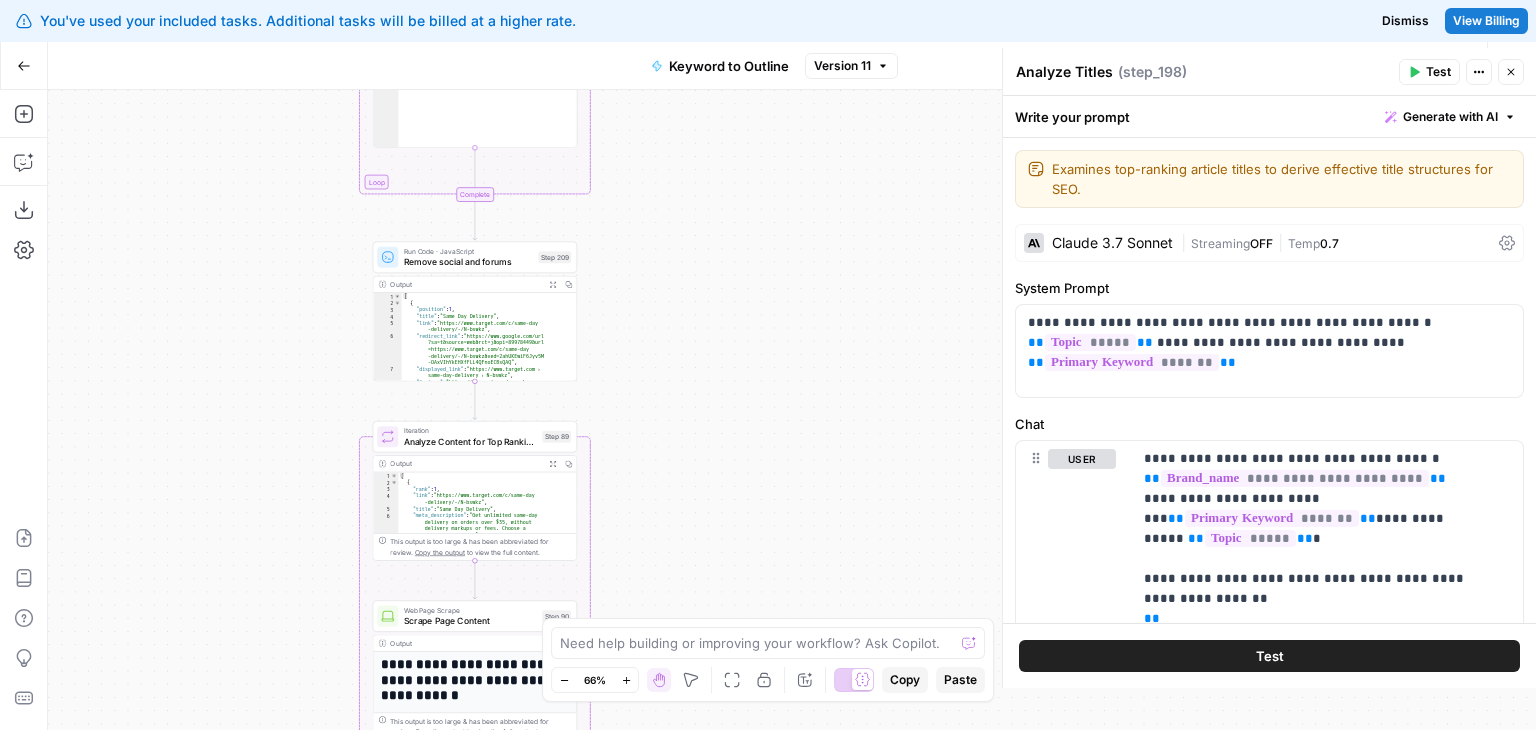 drag, startPoint x: 272, startPoint y: 376, endPoint x: 275, endPoint y: 460, distance: 84.05355 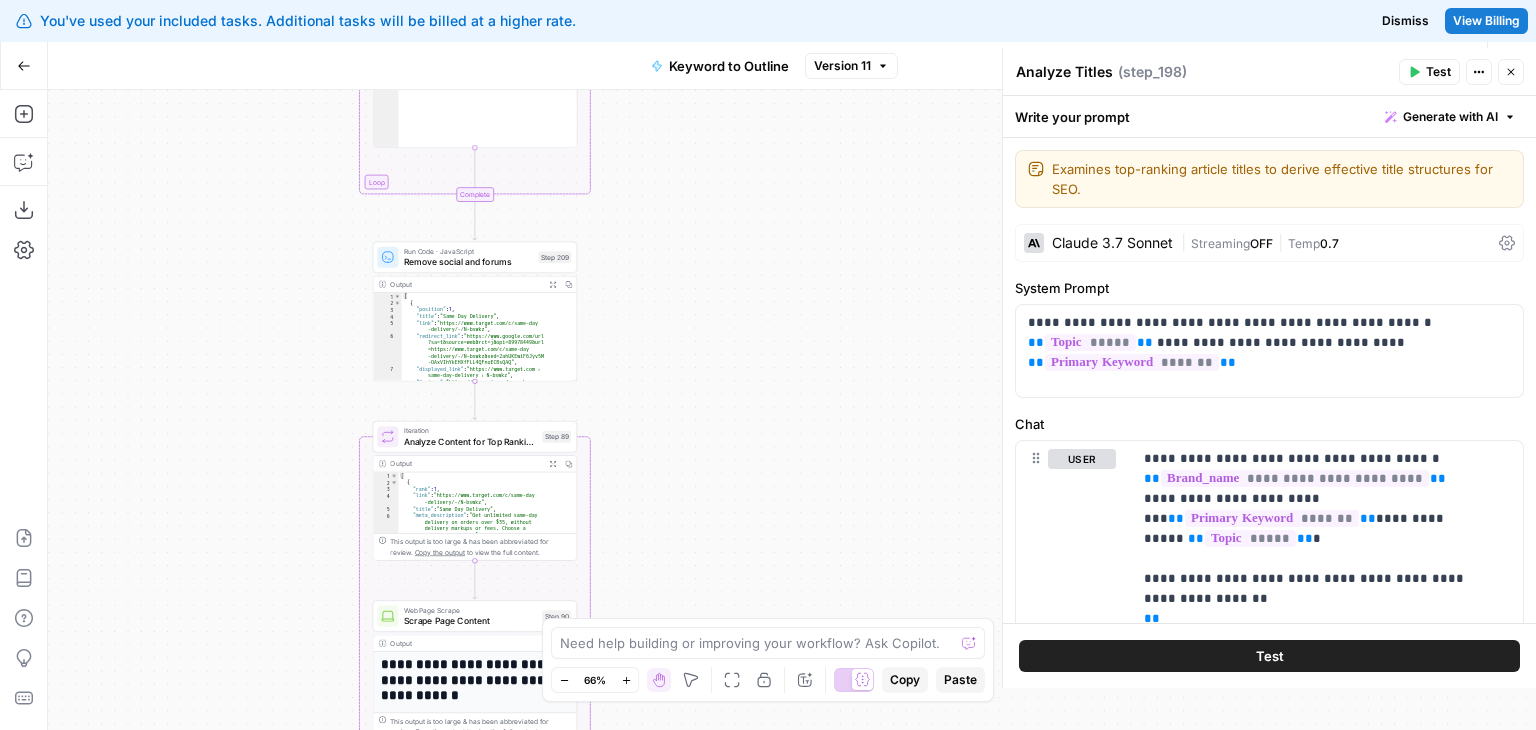click on "Workflow Set Inputs Inputs Workflow Workflow Step 1 Output Expand Output Copy 1 2 3 4 5 {    "__id" :  "8202381" ,    "brand_name" :  "Symph" ,    "brand_url" :  "https://www.symph.co/" ,    "brand_about" :  "Symph is a [CITY]-based software         development company founded in 2010,         dedicated to driving positive global         impact by building custom technological         solutions for diverse business challenges.         Specializing in AI applications, business         systems, and web/mobile solutions, Symph         focuses on designing and developing         products that address specific operational         needs, optimize workflows, and enable         organizations to scale effectively. Their         approach emphasizes strategic problem        -solving, technical execution, and a         commitment to innovation, setting them         apart in the Philippine tech landscape." ,       Copy the output   Step 51" at bounding box center (792, 410) 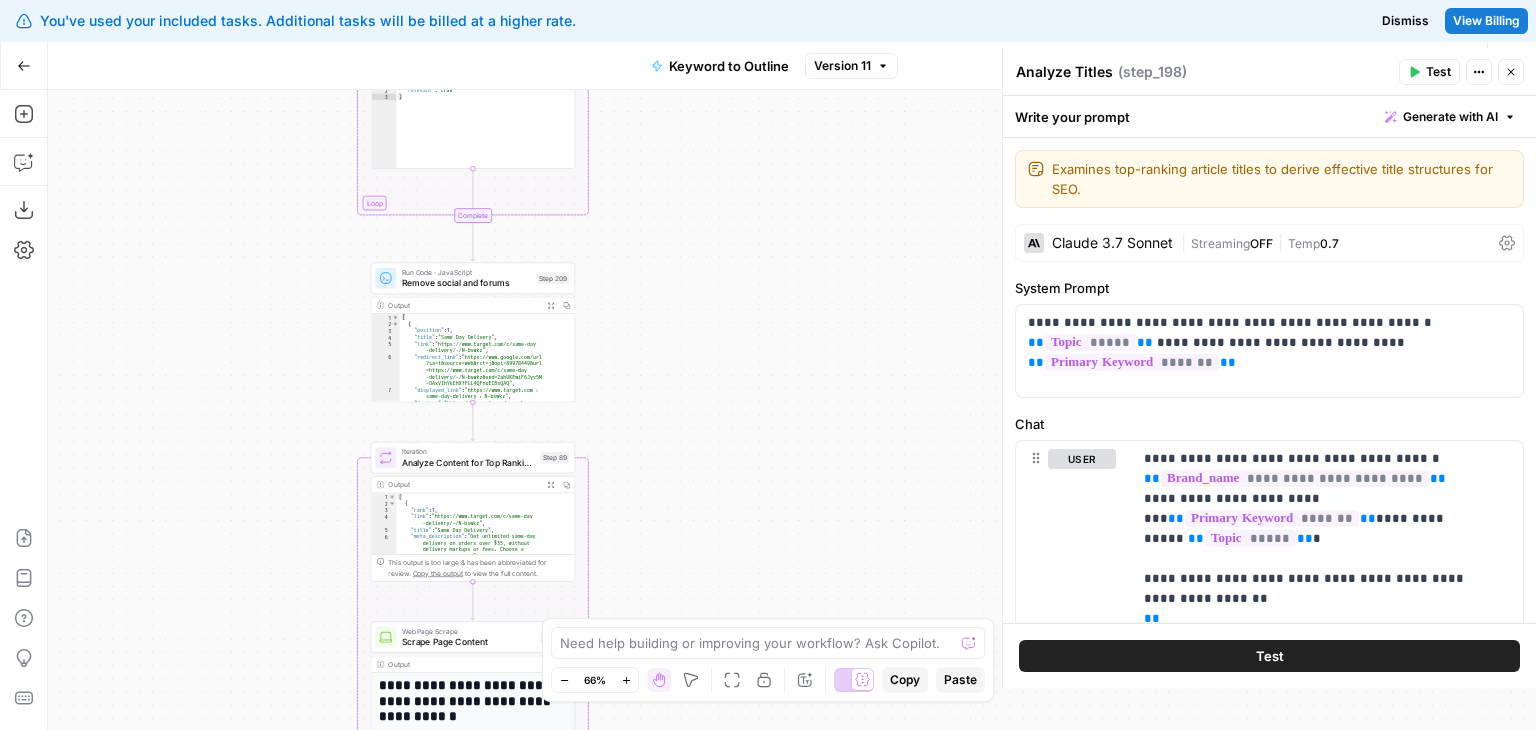 click on "Run Code · JavaScript" at bounding box center [466, 272] 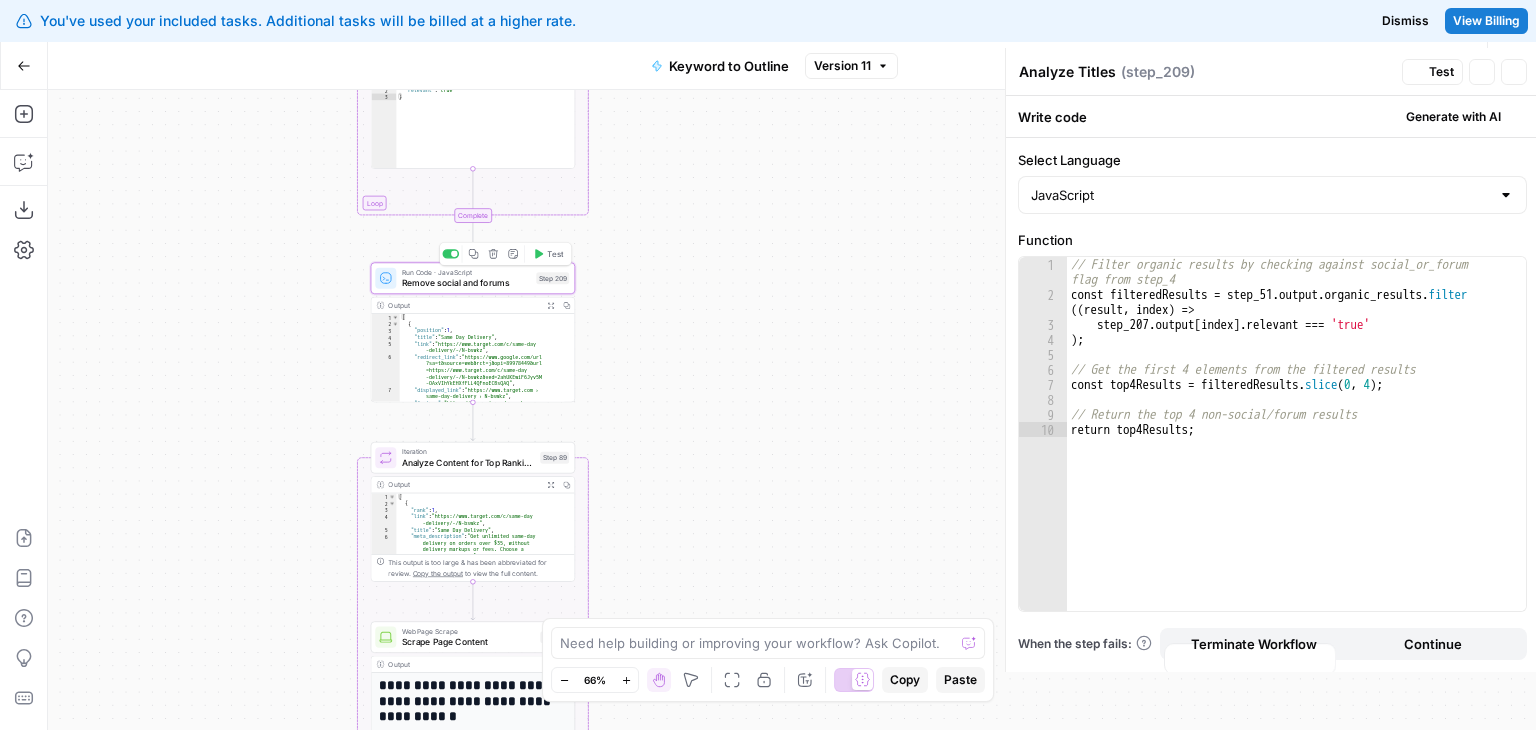 type on "Remove social and forums" 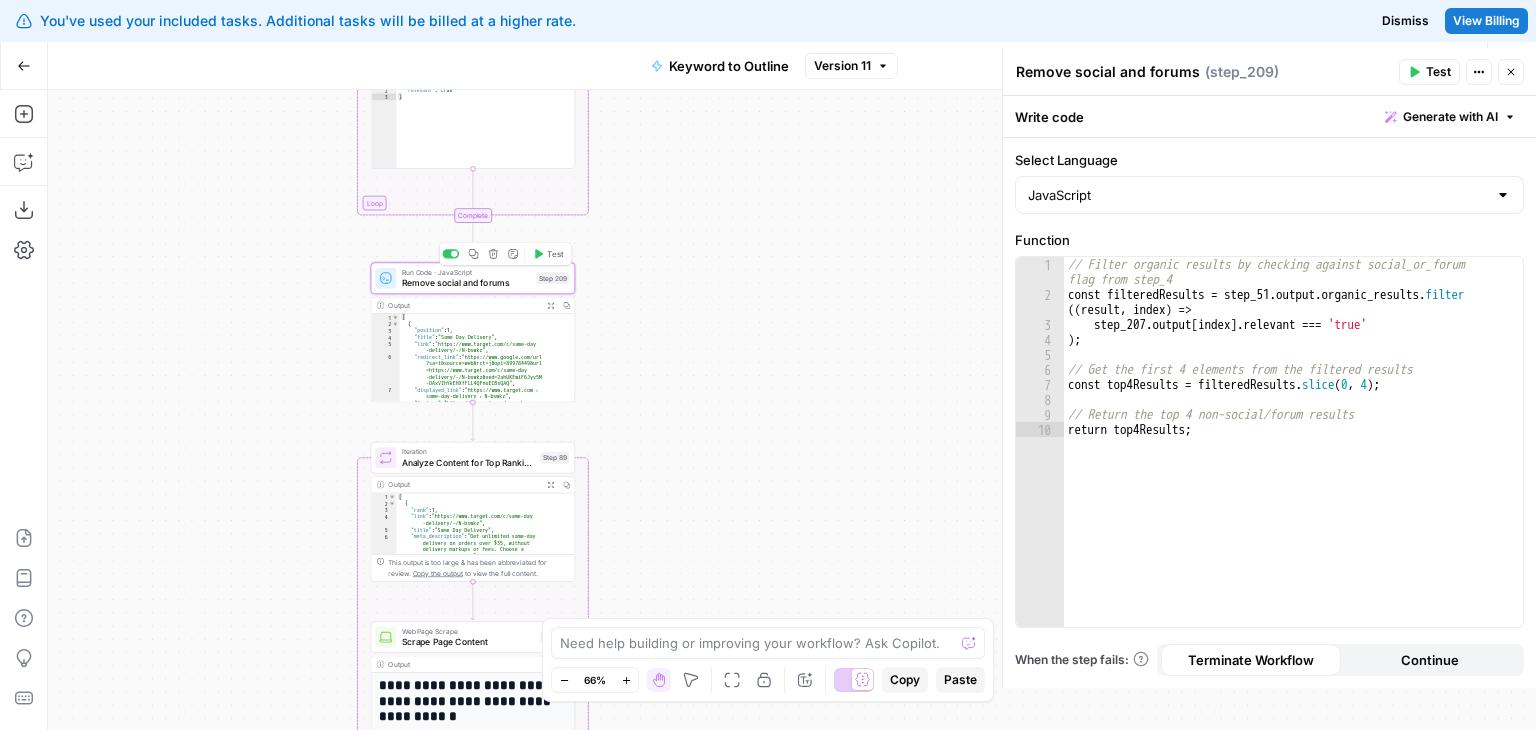 drag, startPoint x: 227, startPoint y: 536, endPoint x: 226, endPoint y: 514, distance: 22.022715 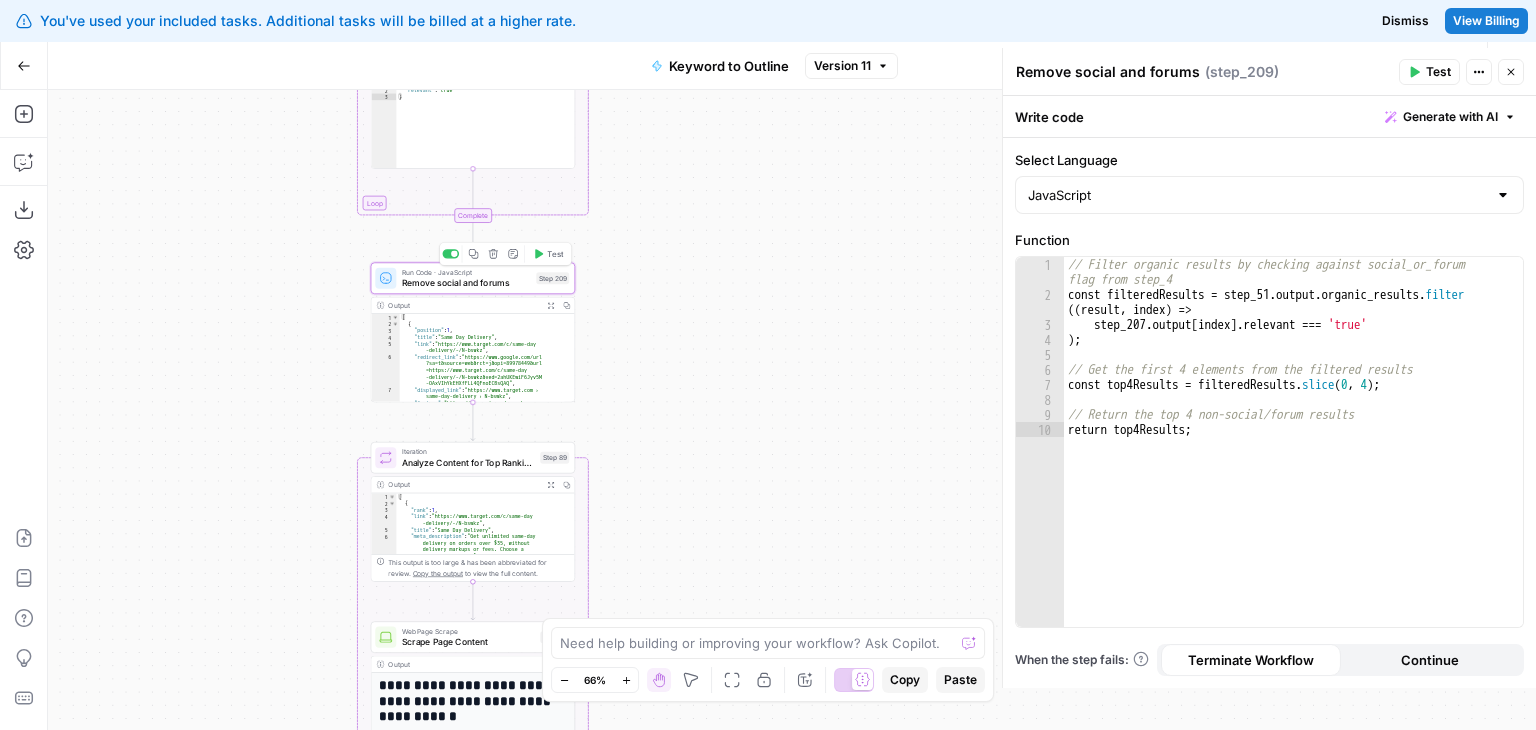 click on "Workflow Set Inputs Inputs Workflow Workflow Step 1 Output Expand Output Copy 1 2 3 4 5 {    "__id" :  "8202381" ,    "brand_name" :  "Symph" ,    "brand_url" :  "https://www.symph.co/" ,    "brand_about" :  "Symph is a [CITY]-based software         development company founded in 2010,         dedicated to driving positive global         impact by building custom technological         solutions for diverse business challenges.         Specializing in AI applications, business         systems, and web/mobile solutions, Symph         focuses on designing and developing         products that address specific operational         needs, optimize workflows, and enable         organizations to scale effectively. Their         approach emphasizes strategic problem        -solving, technical execution, and a         commitment to innovation, setting them         apart in the Philippine tech landscape." ,       Copy the output   Step 51" at bounding box center [792, 410] 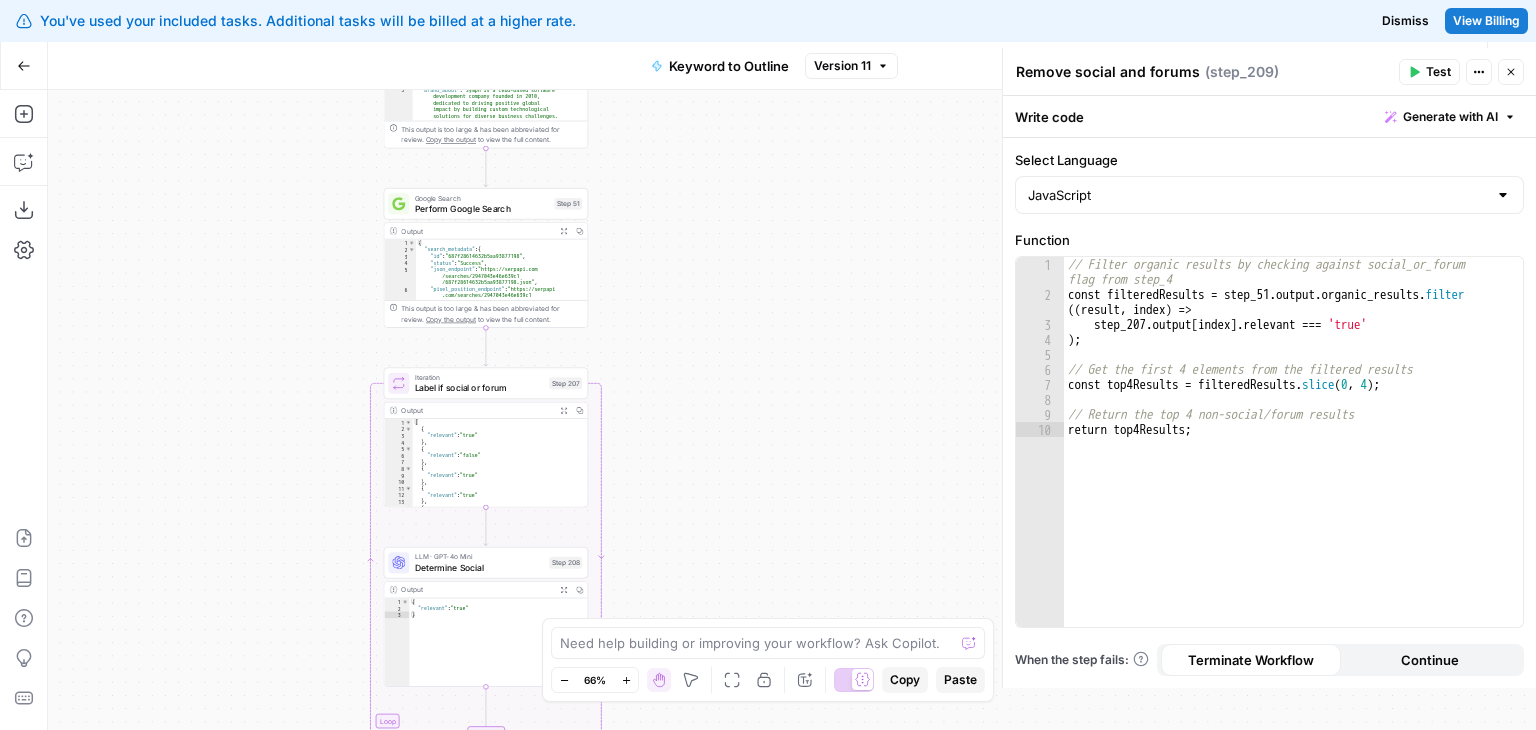 drag, startPoint x: 223, startPoint y: 345, endPoint x: 224, endPoint y: 557, distance: 212.00237 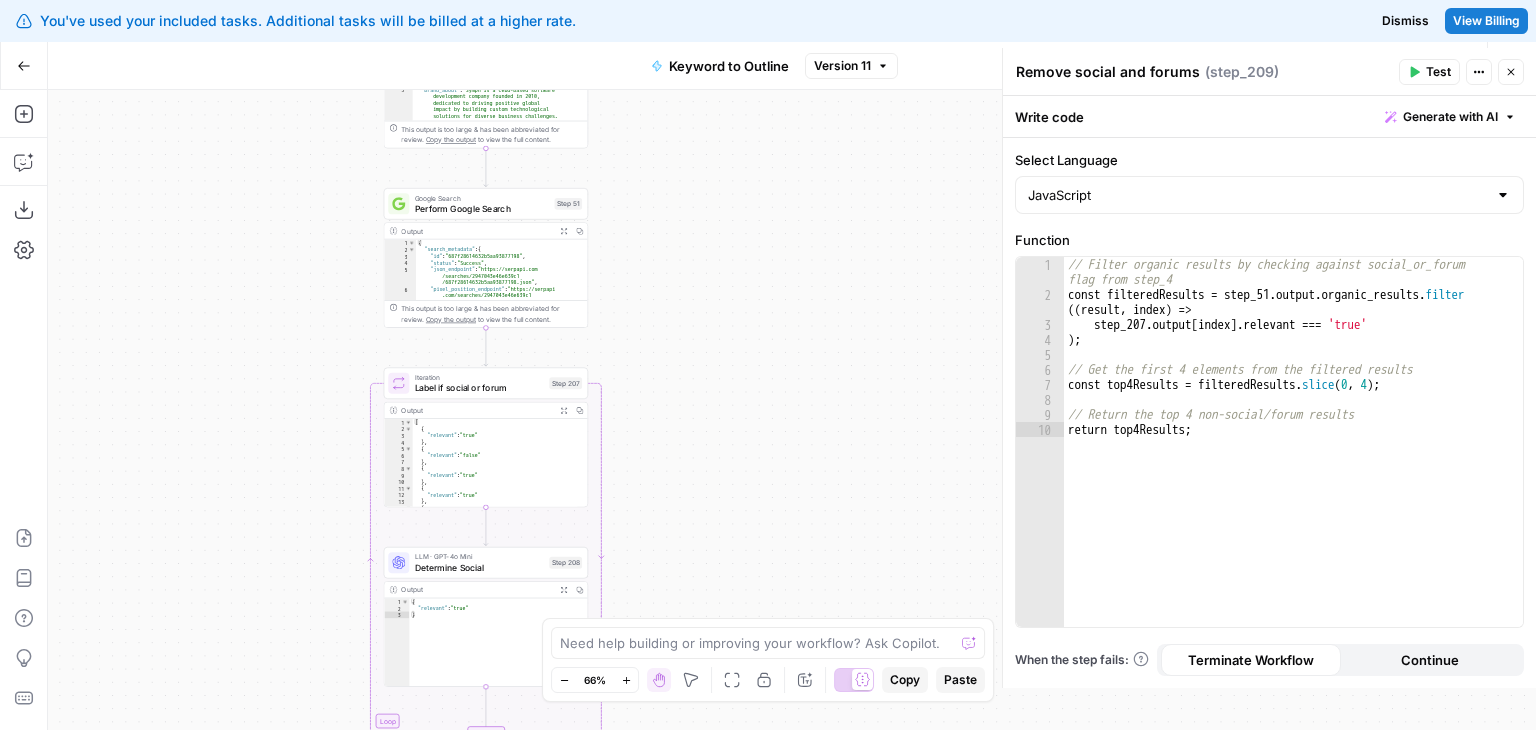 click on "Workflow Set Inputs Inputs Workflow Workflow Step 1 Output Expand Output Copy 1 2 3 4 5 {    "__id" :  "8202381" ,    "brand_name" :  "Symph" ,    "brand_url" :  "https://www.symph.co/" ,    "brand_about" :  "Symph is a [CITY]-based software         development company founded in 2010,         dedicated to driving positive global         impact by building custom technological         solutions for diverse business challenges.         Specializing in AI applications, business         systems, and web/mobile solutions, Symph         focuses on designing and developing         products that address specific operational         needs, optimize workflows, and enable         organizations to scale effectively. Their         approach emphasizes strategic problem        -solving, technical execution, and a         commitment to innovation, setting them         apart in the Philippine tech landscape." ,       Copy the output   Step 51" at bounding box center (792, 410) 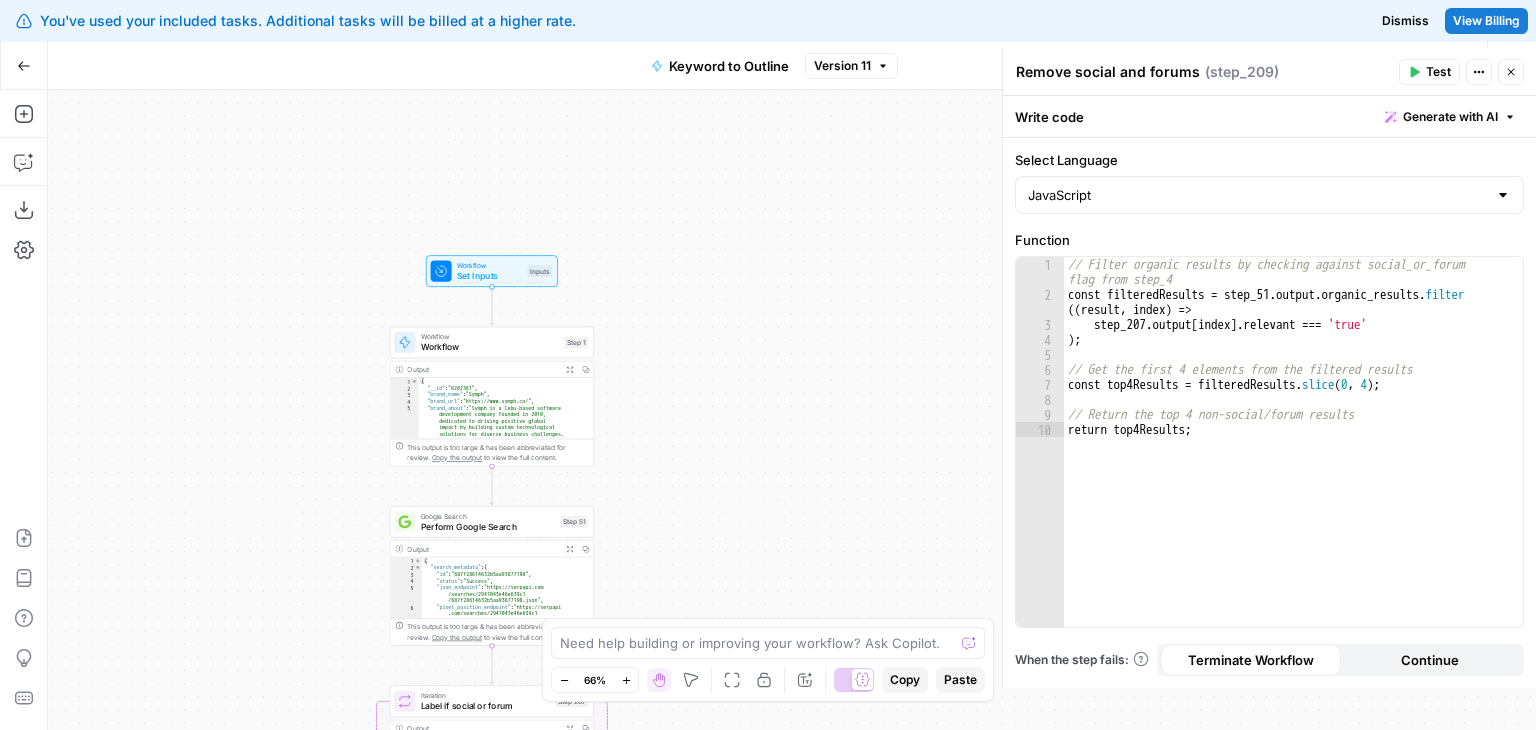 drag, startPoint x: 241, startPoint y: 349, endPoint x: 207, endPoint y: 128, distance: 223.60008 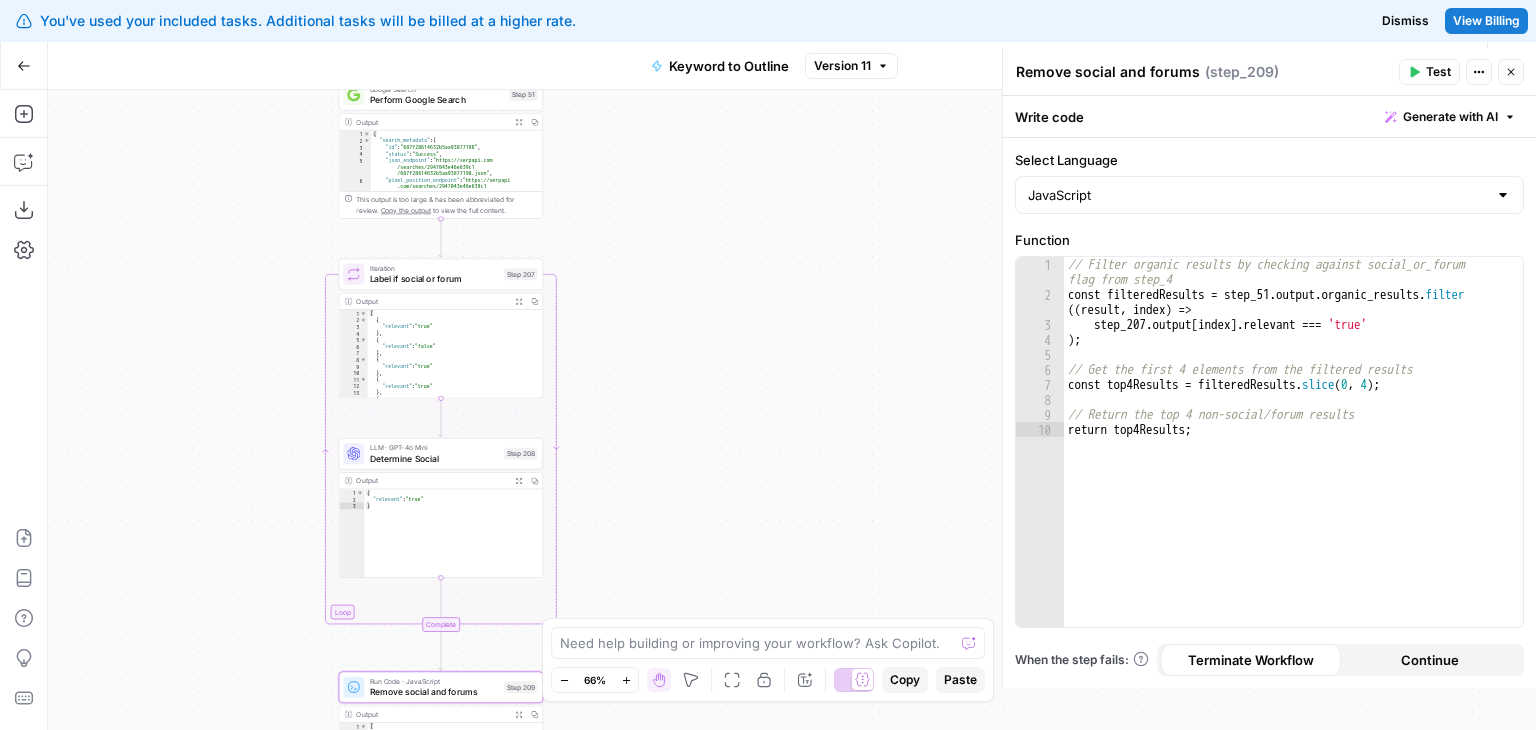click on "Workflow Set Inputs Inputs Workflow Workflow Step 1 Output Expand Output Copy 1 2 3 4 5 {    "__id" :  "8202381" ,    "brand_name" :  "Symph" ,    "brand_url" :  "https://www.symph.co/" ,    "brand_about" :  "Symph is a [CITY]-based software         development company founded in 2010,         dedicated to driving positive global         impact by building custom technological         solutions for diverse business challenges.         Specializing in AI applications, business         systems, and web/mobile solutions, Symph         focuses on designing and developing         products that address specific operational         needs, optimize workflows, and enable         organizations to scale effectively. Their         approach emphasizes strategic problem        -solving, technical execution, and a         commitment to innovation, setting them         apart in the Philippine tech landscape." ,       Copy the output   Step 51" at bounding box center [792, 410] 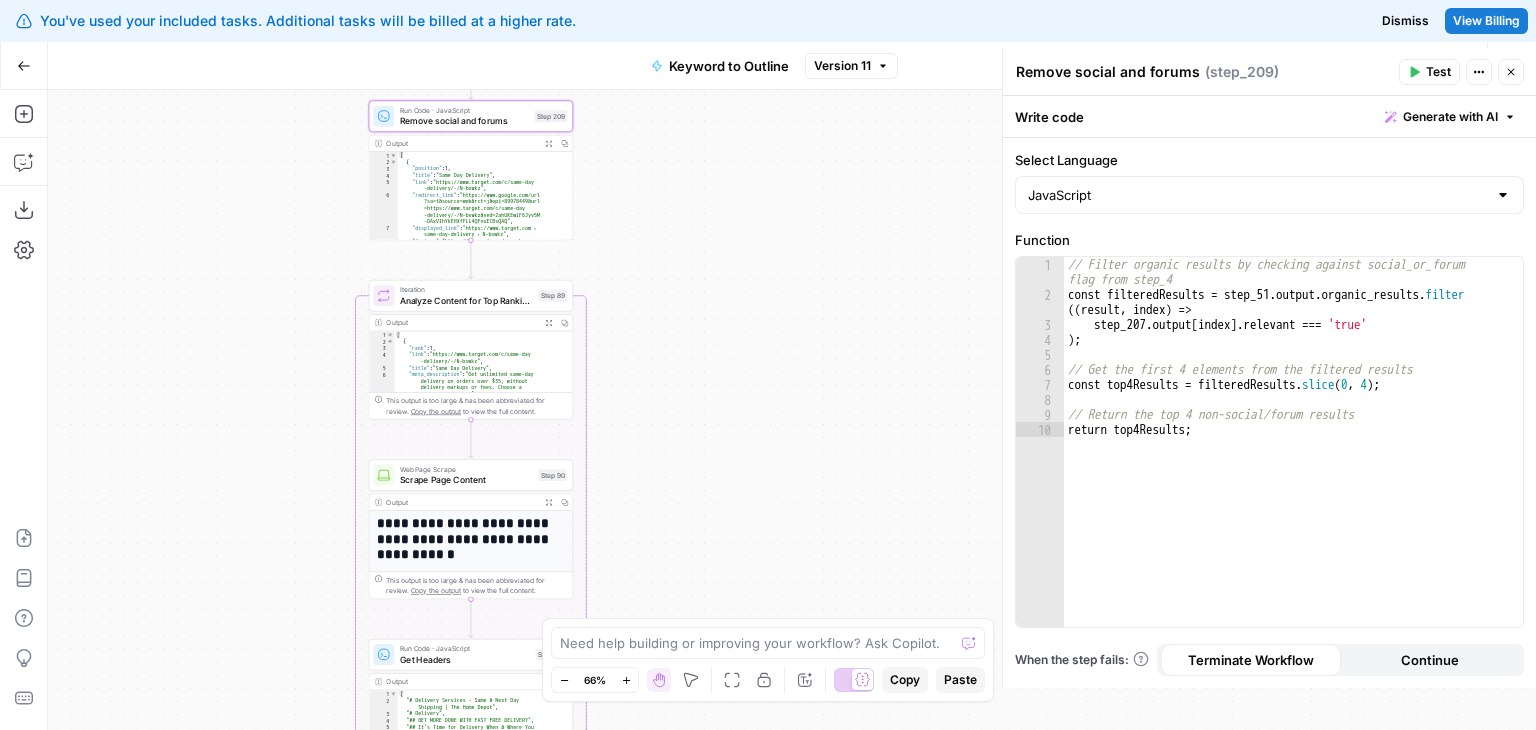 drag, startPoint x: 280, startPoint y: 520, endPoint x: 280, endPoint y: 211, distance: 309 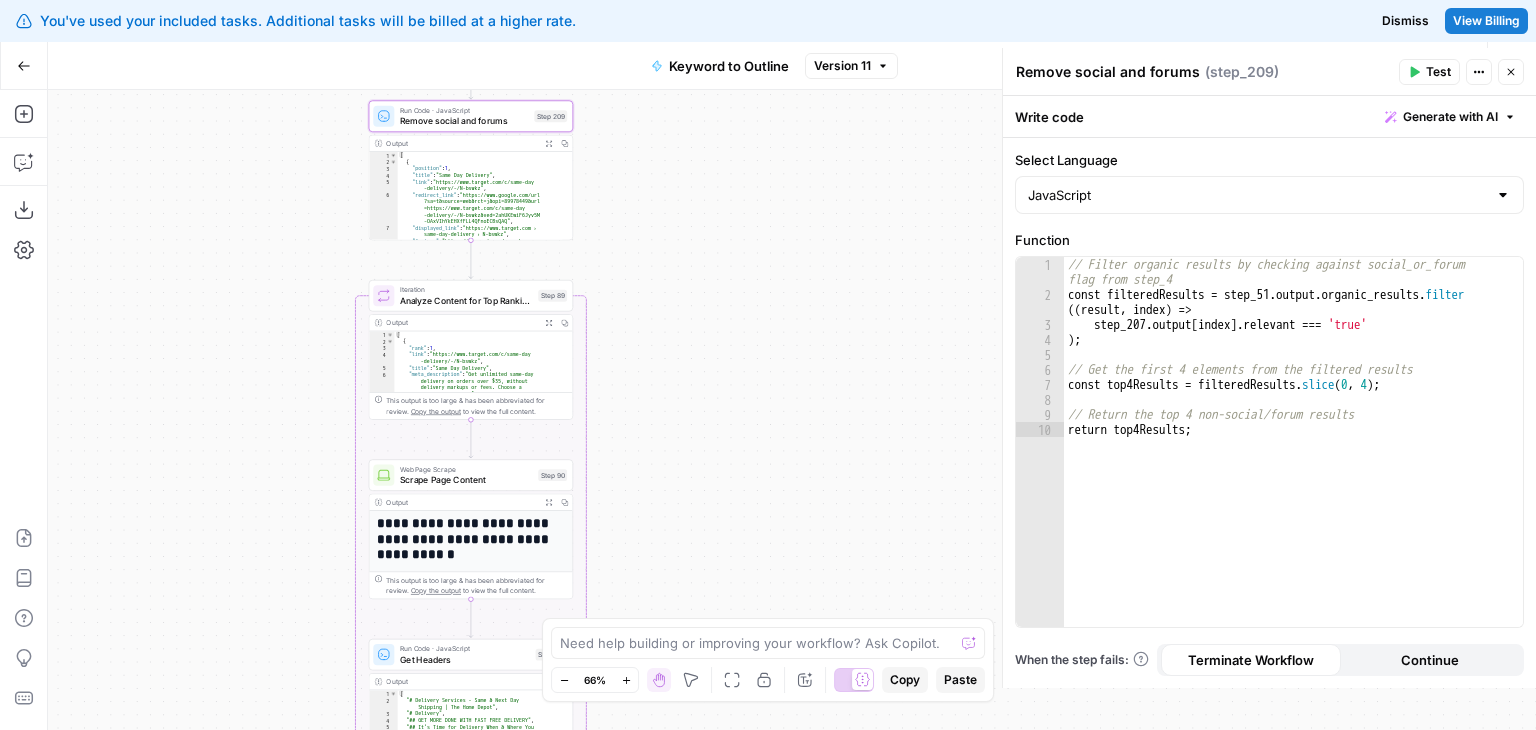 click on "Workflow Set Inputs Inputs Workflow Workflow Step 1 Output Expand Output Copy 1 2 3 4 5 {    "__id" :  "8202381" ,    "brand_name" :  "Symph" ,    "brand_url" :  "https://www.symph.co/" ,    "brand_about" :  "Symph is a [CITY]-based software         development company founded in 2010,         dedicated to driving positive global         impact by building custom technological         solutions for diverse business challenges.         Specializing in AI applications, business         systems, and web/mobile solutions, Symph         focuses on designing and developing         products that address specific operational         needs, optimize workflows, and enable         organizations to scale effectively. Their         approach emphasizes strategic problem        -solving, technical execution, and a         commitment to innovation, setting them         apart in the Philippine tech landscape." ,       Copy the output   Step 51" at bounding box center (792, 410) 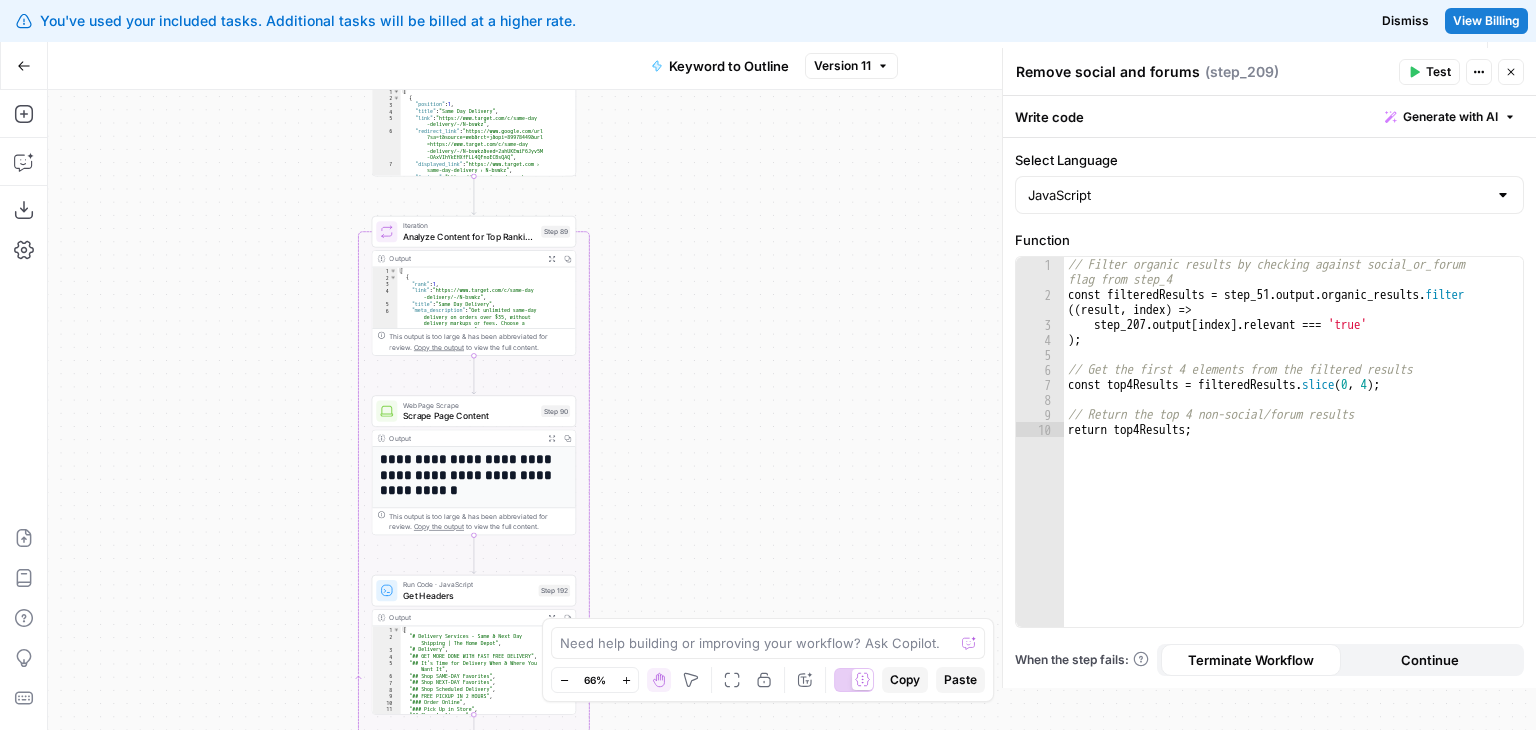 drag, startPoint x: 263, startPoint y: 459, endPoint x: 274, endPoint y: 171, distance: 288.21 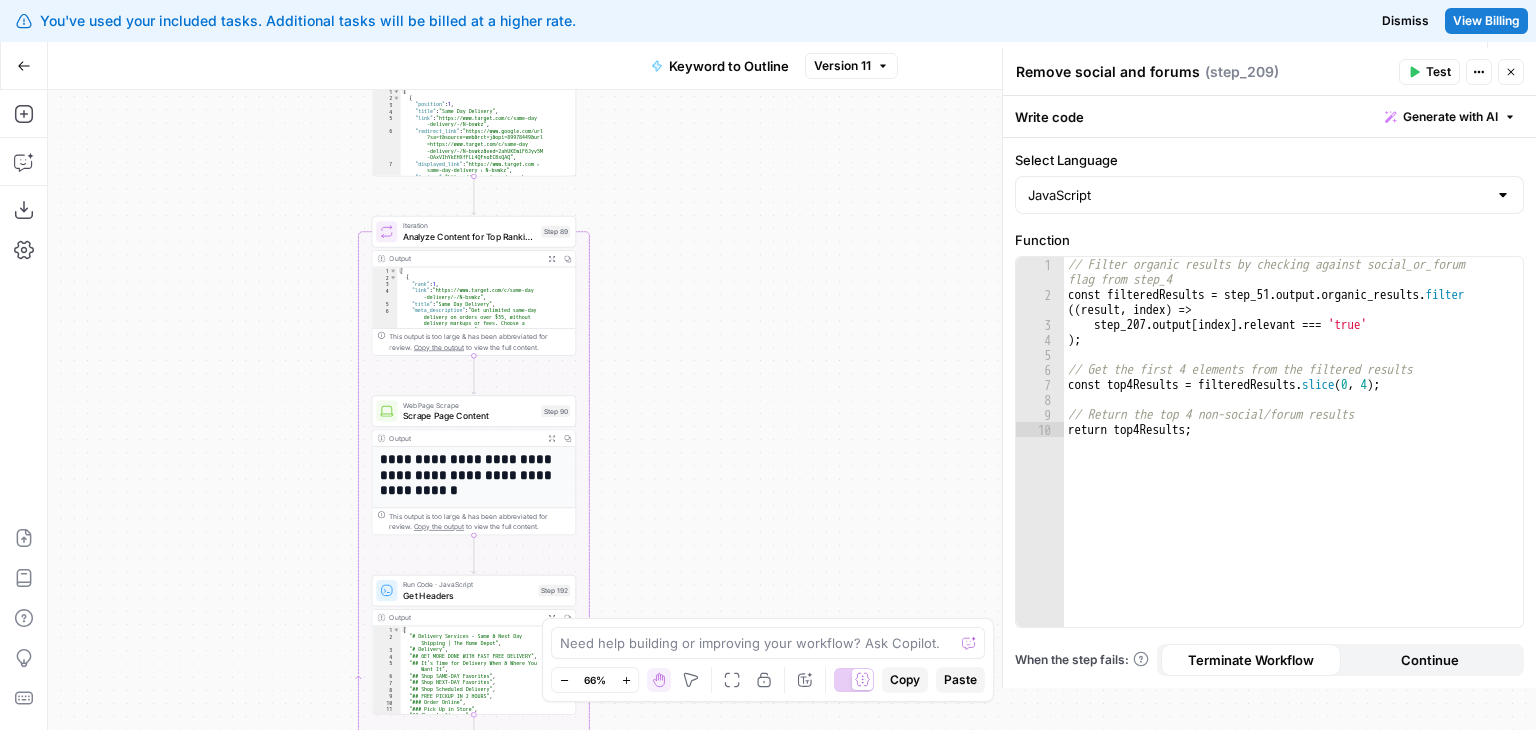 click on "Workflow Set Inputs Inputs Workflow Workflow Step 1 Output Expand Output Copy 1 2 3 4 5 {    "__id" :  "8202381" ,    "brand_name" :  "Symph" ,    "brand_url" :  "https://www.symph.co/" ,    "brand_about" :  "Symph is a [CITY]-based software         development company founded in 2010,         dedicated to driving positive global         impact by building custom technological         solutions for diverse business challenges.         Specializing in AI applications, business         systems, and web/mobile solutions, Symph         focuses on designing and developing         products that address specific operational         needs, optimize workflows, and enable         organizations to scale effectively. Their         approach emphasizes strategic problem        -solving, technical execution, and a         commitment to innovation, setting them         apart in the Philippine tech landscape." ,       Copy the output   Step 51" at bounding box center [792, 410] 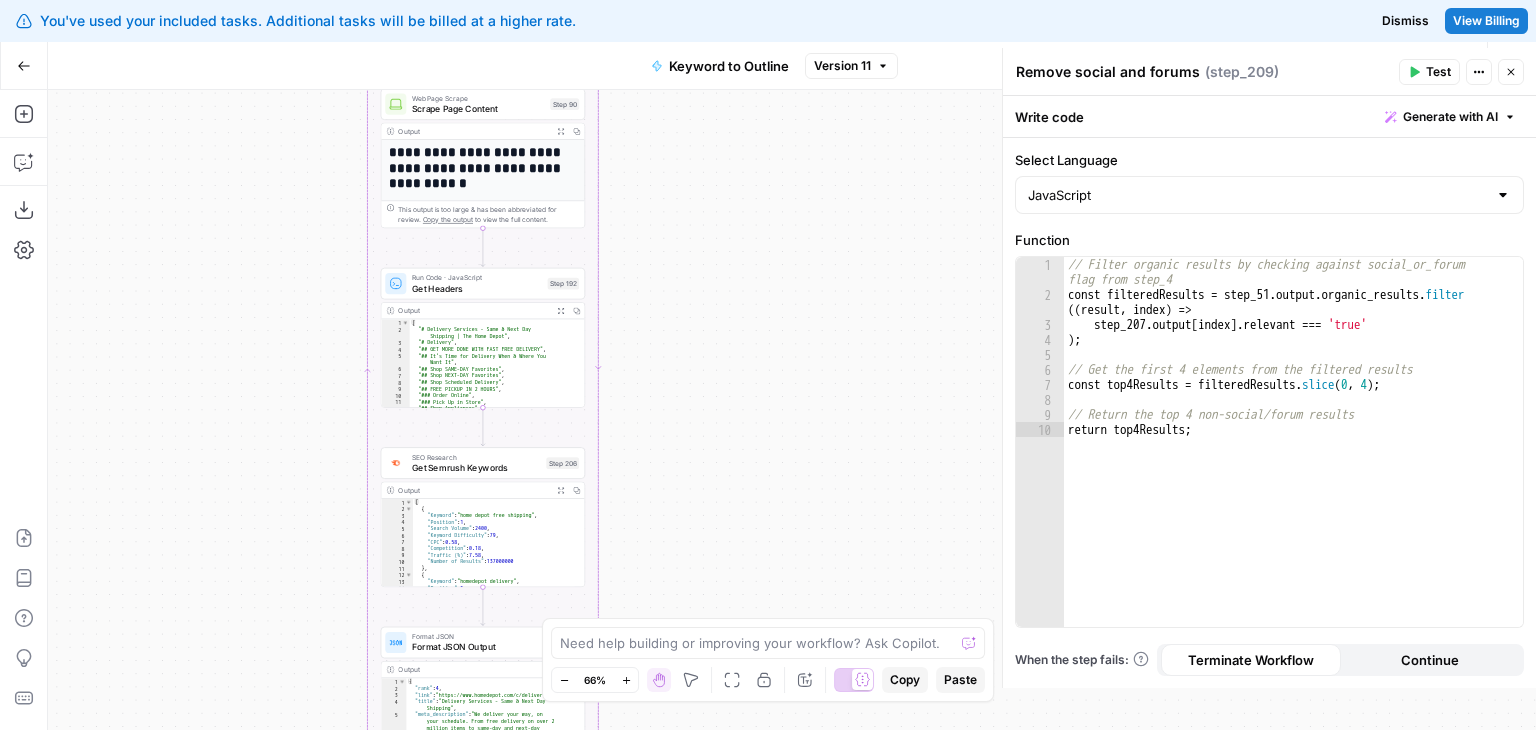 click on "Workflow Set Inputs Inputs Workflow Workflow Step 1 Output Expand Output Copy 1 2 3 4 5 {    "__id" :  "8202381" ,    "brand_name" :  "Symph" ,    "brand_url" :  "https://www.symph.co/" ,    "brand_about" :  "Symph is a [CITY]-based software         development company founded in 2010,         dedicated to driving positive global         impact by building custom technological         solutions for diverse business challenges.         Specializing in AI applications, business         systems, and web/mobile solutions, Symph         focuses on designing and developing         products that address specific operational         needs, optimize workflows, and enable         organizations to scale effectively. Their         approach emphasizes strategic problem        -solving, technical execution, and a         commitment to innovation, setting them         apart in the Philippine tech landscape." ,       Copy the output   Step 51" at bounding box center (792, 410) 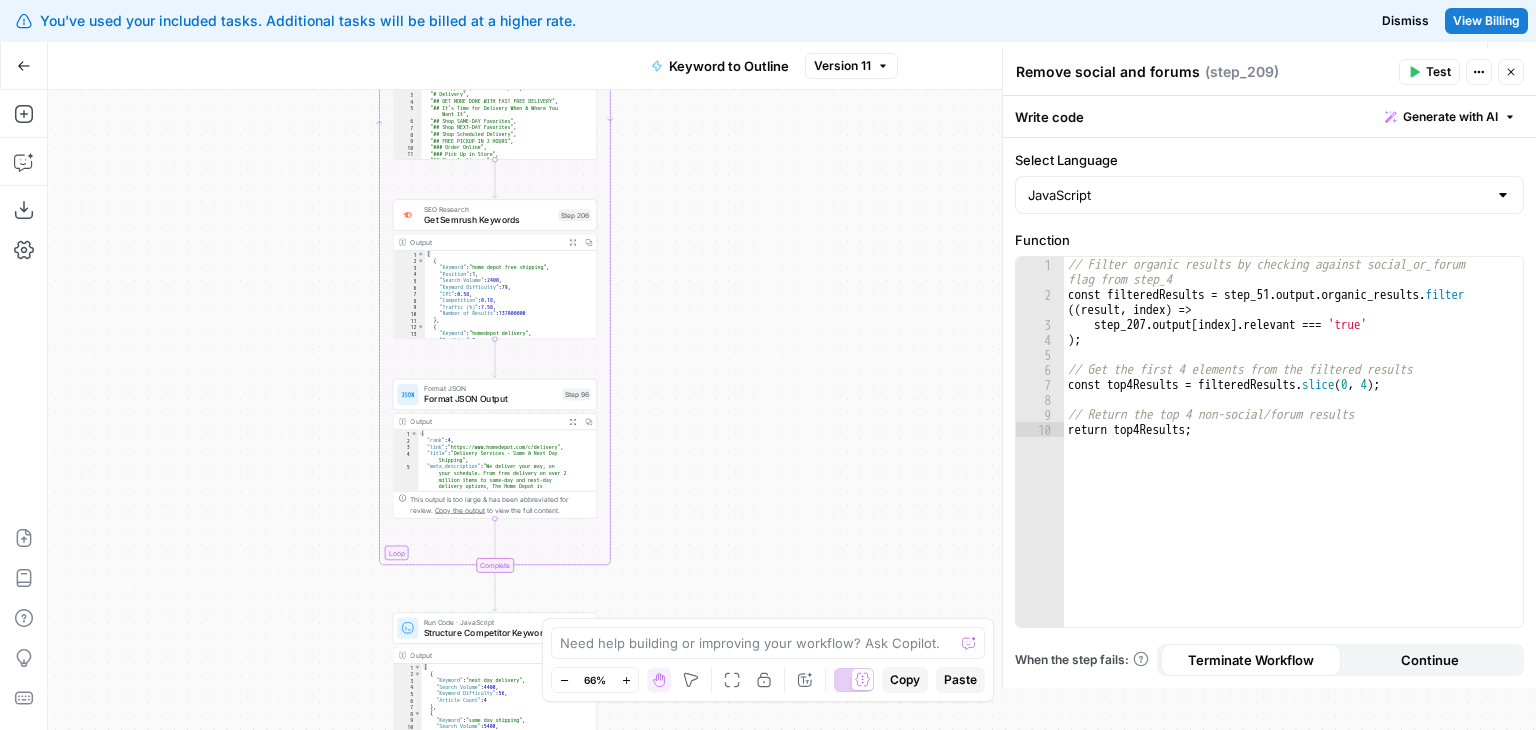 click on "Workflow Set Inputs Inputs Workflow Workflow Step 1 Output Expand Output Copy 1 2 3 4 5 {    "__id" :  "8202381" ,    "brand_name" :  "Symph" ,    "brand_url" :  "https://www.symph.co/" ,    "brand_about" :  "Symph is a [CITY]-based software         development company founded in 2010,         dedicated to driving positive global         impact by building custom technological         solutions for diverse business challenges.         Specializing in AI applications, business         systems, and web/mobile solutions, Symph         focuses on designing and developing         products that address specific operational         needs, optimize workflows, and enable         organizations to scale effectively. Their         approach emphasizes strategic problem        -solving, technical execution, and a         commitment to innovation, setting them         apart in the Philippine tech landscape." ,       Copy the output   Step 51" at bounding box center [792, 410] 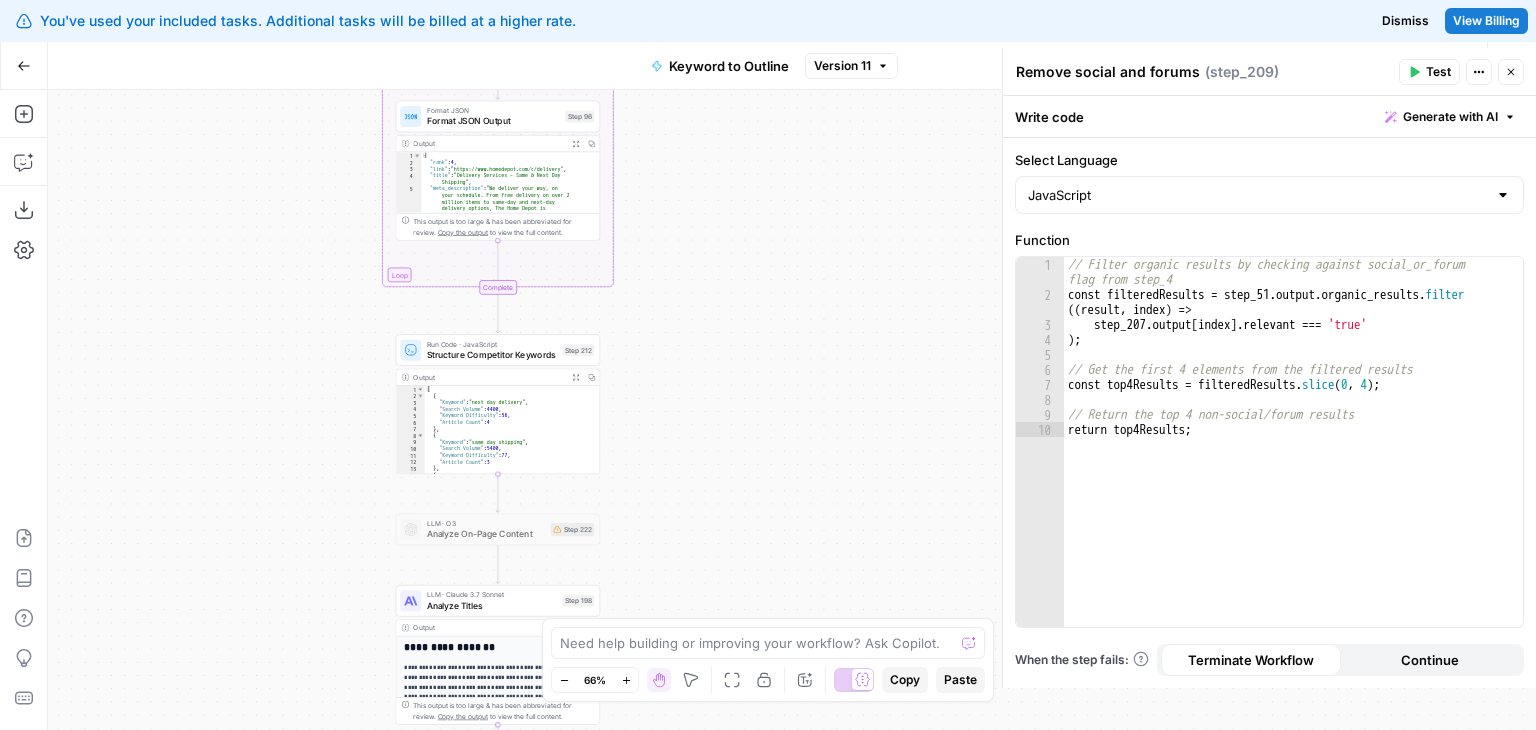 click on "Workflow Set Inputs Inputs Workflow Workflow Step 1 Output Expand Output Copy 1 2 3 4 5 {    "__id" :  "8202381" ,    "brand_name" :  "Symph" ,    "brand_url" :  "https://www.symph.co/" ,    "brand_about" :  "Symph is a [CITY]-based software         development company founded in 2010,         dedicated to driving positive global         impact by building custom technological         solutions for diverse business challenges.         Specializing in AI applications, business         systems, and web/mobile solutions, Symph         focuses on designing and developing         products that address specific operational         needs, optimize workflows, and enable         organizations to scale effectively. Their         approach emphasizes strategic problem        -solving, technical execution, and a         commitment to innovation, setting them         apart in the Philippine tech landscape." ,       Copy the output   Step 51" at bounding box center (792, 410) 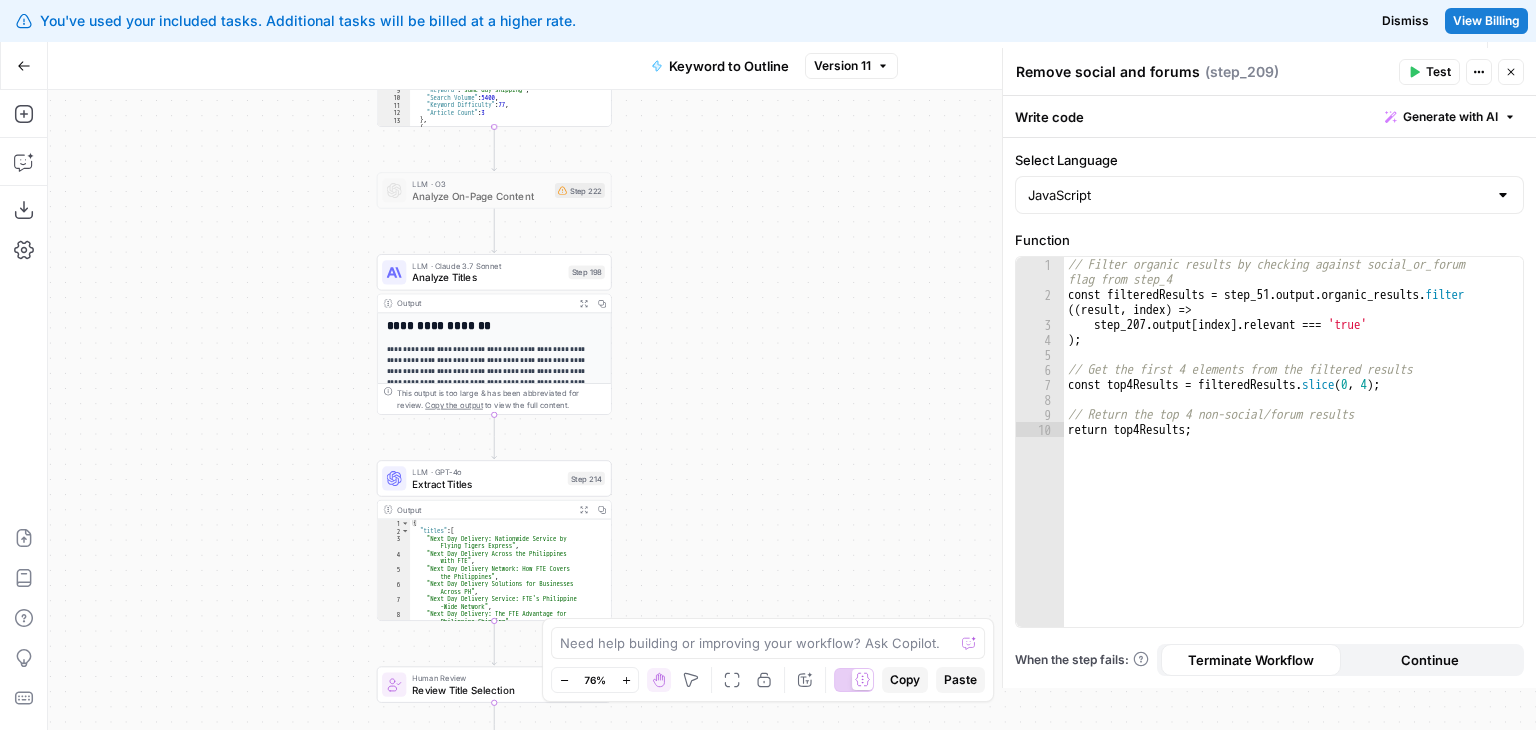 drag, startPoint x: 339, startPoint y: 317, endPoint x: 333, endPoint y: 285, distance: 32.55764 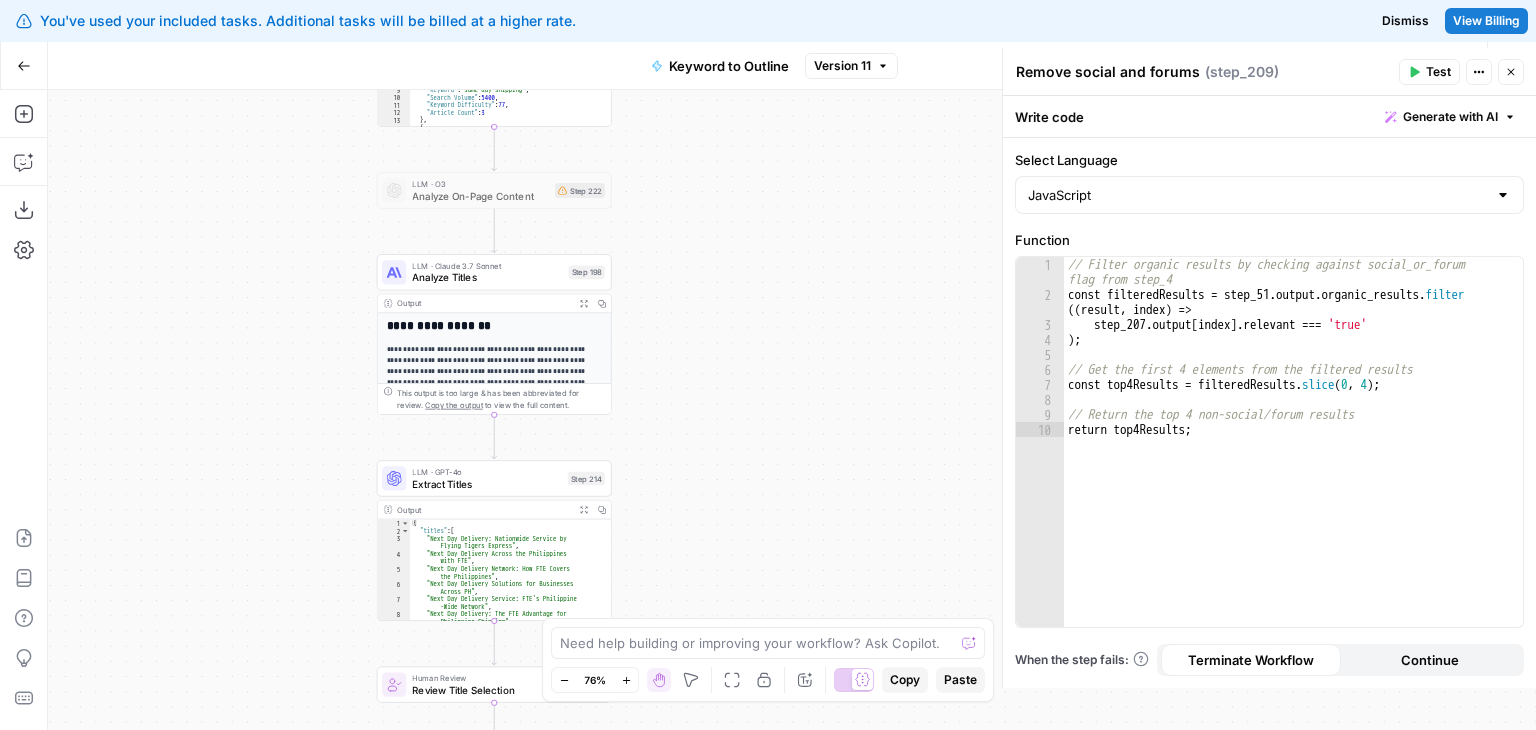 click on "Workflow Set Inputs Inputs Workflow Workflow Step 1 Output Expand Output Copy 1 2 3 4 5 {    "__id" :  "8202381" ,    "brand_name" :  "Symph" ,    "brand_url" :  "https://www.symph.co/" ,    "brand_about" :  "Symph is a [CITY]-based software         development company founded in 2010,         dedicated to driving positive global         impact by building custom technological         solutions for diverse business challenges.         Specializing in AI applications, business         systems, and web/mobile solutions, Symph         focuses on designing and developing         products that address specific operational         needs, optimize workflows, and enable         organizations to scale effectively. Their         approach emphasizes strategic problem        -solving, technical execution, and a         commitment to innovation, setting them         apart in the Philippine tech landscape." ,       Copy the output   Step 51" at bounding box center [792, 410] 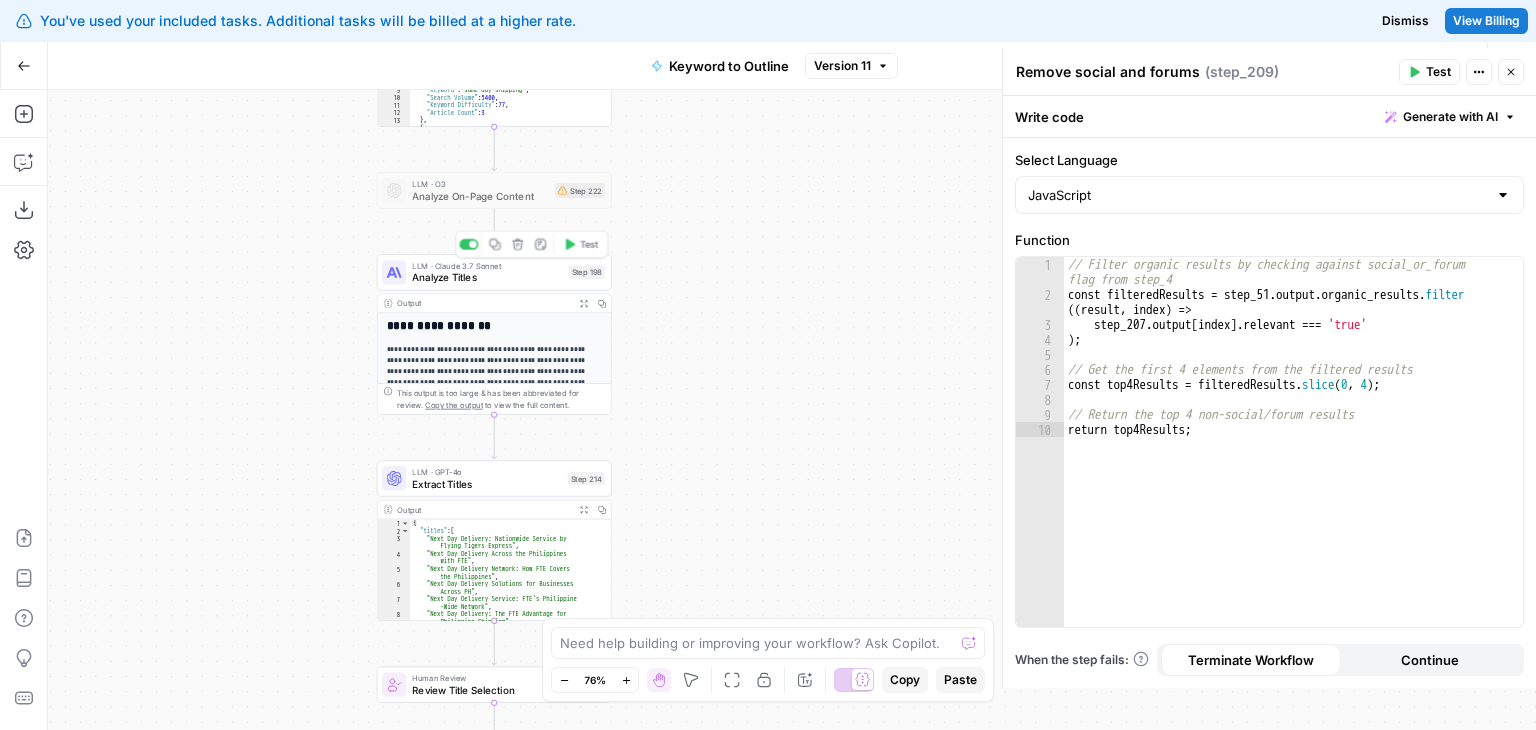 click on "LLM · Claude 3.7 Sonnet" at bounding box center [487, 265] 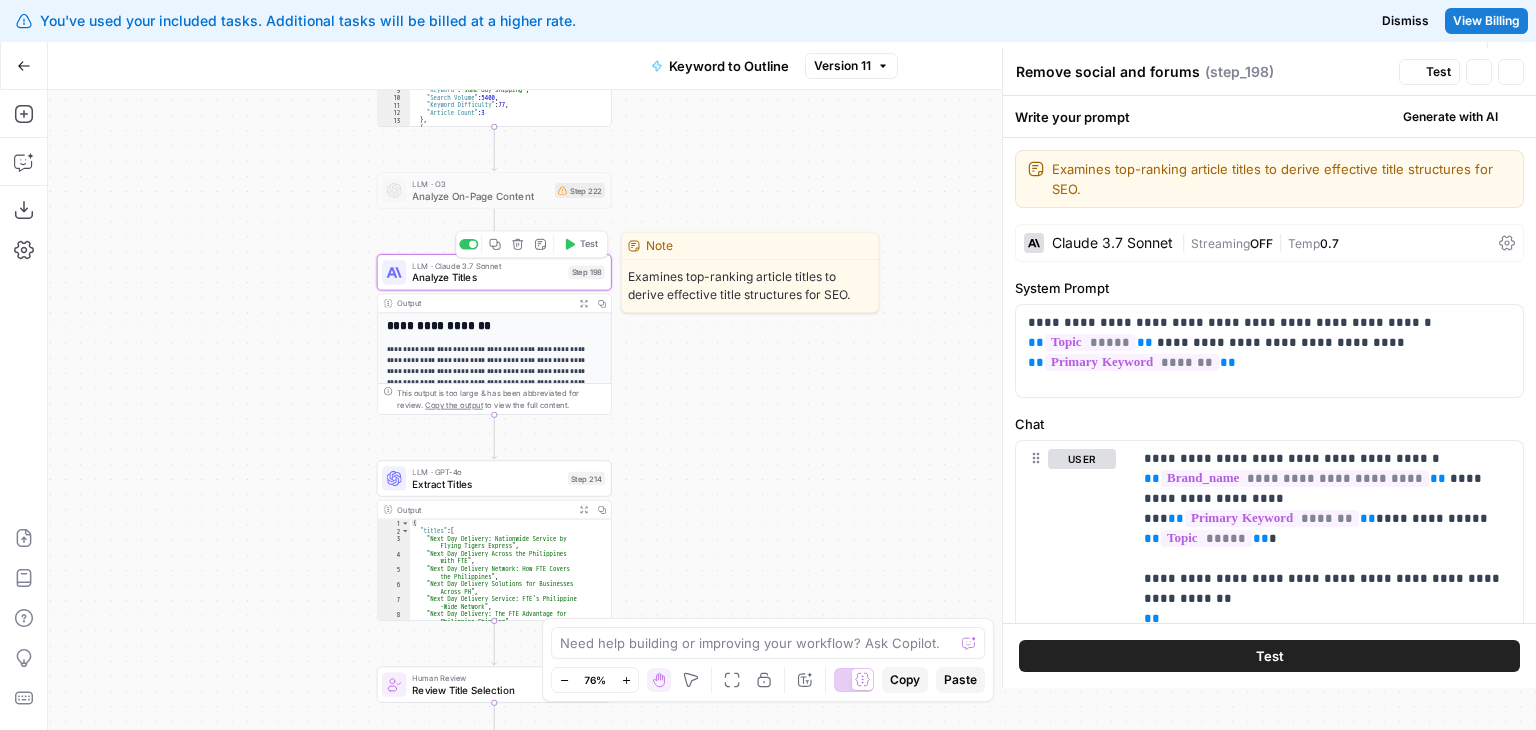 type on "Analyze Titles" 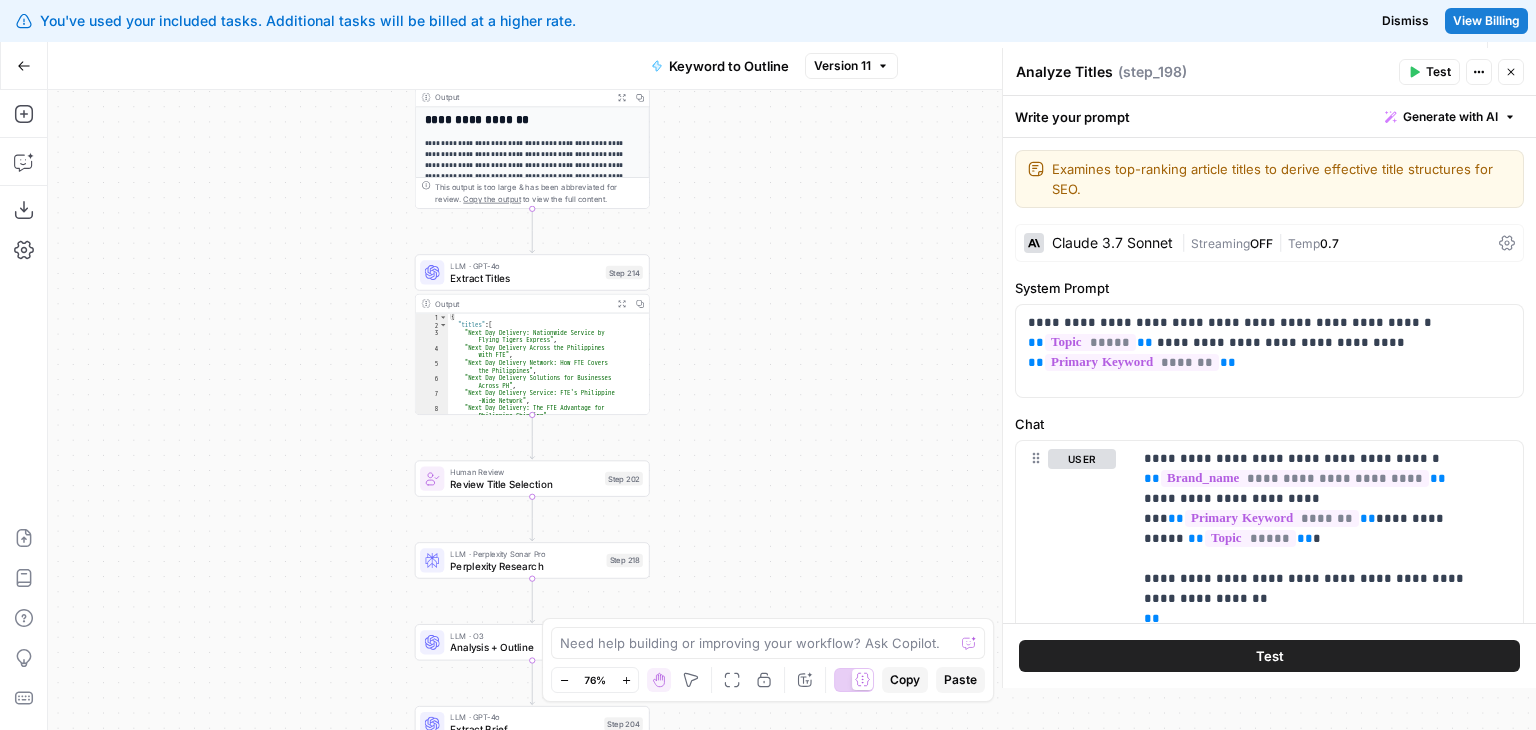 drag, startPoint x: 347, startPoint y: 426, endPoint x: 374, endPoint y: 273, distance: 155.36409 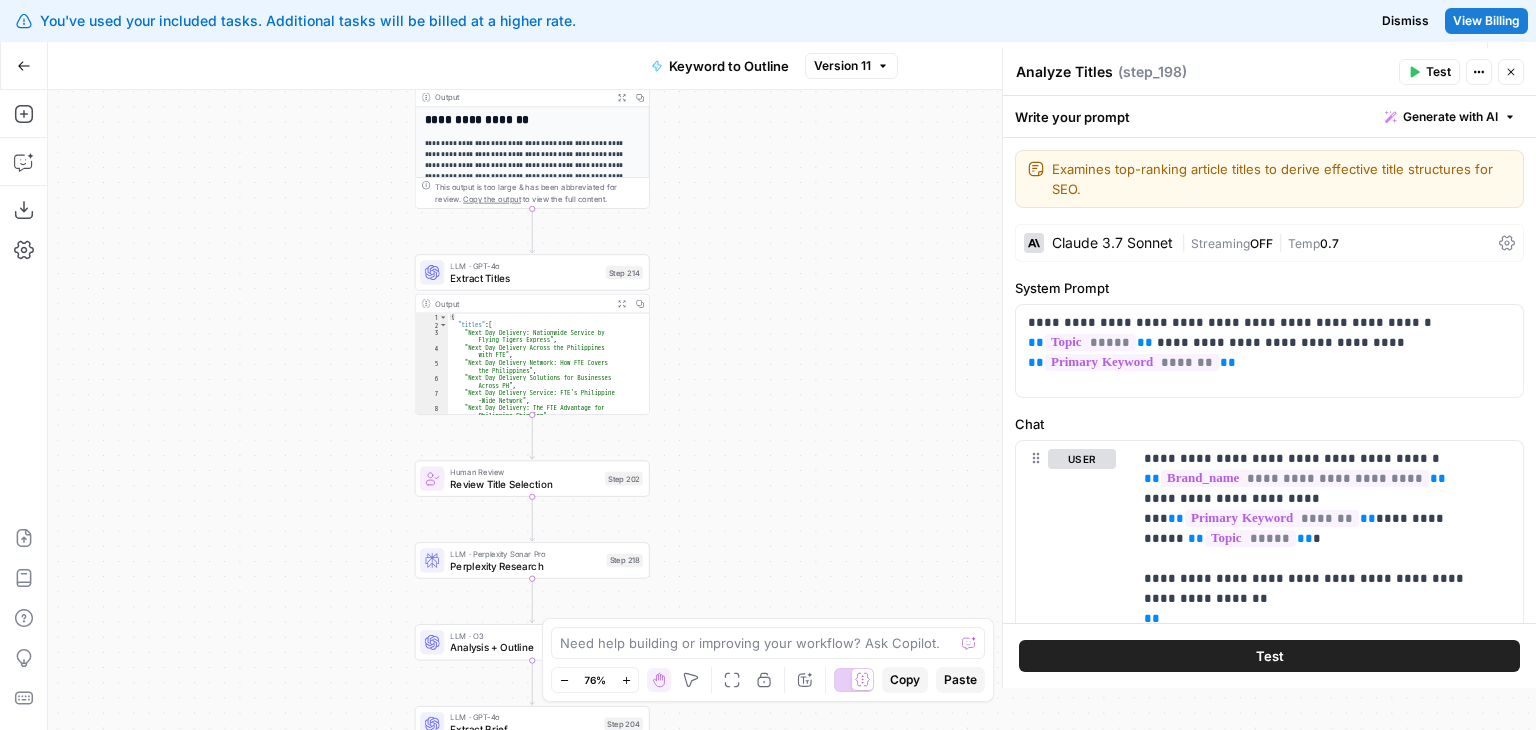 click on "Workflow Set Inputs Inputs Workflow Workflow Step 1 Output Expand Output Copy 1 2 3 4 5 {    "__id" :  "8202381" ,    "brand_name" :  "Symph" ,    "brand_url" :  "https://www.symph.co/" ,    "brand_about" :  "Symph is a [CITY]-based software         development company founded in 2010,         dedicated to driving positive global         impact by building custom technological         solutions for diverse business challenges.         Specializing in AI applications, business         systems, and web/mobile solutions, Symph         focuses on designing and developing         products that address specific operational         needs, optimize workflows, and enable         organizations to scale effectively. Their         approach emphasizes strategic problem        -solving, technical execution, and a         commitment to innovation, setting them         apart in the Philippine tech landscape." ,       Copy the output   Step 51" at bounding box center [792, 410] 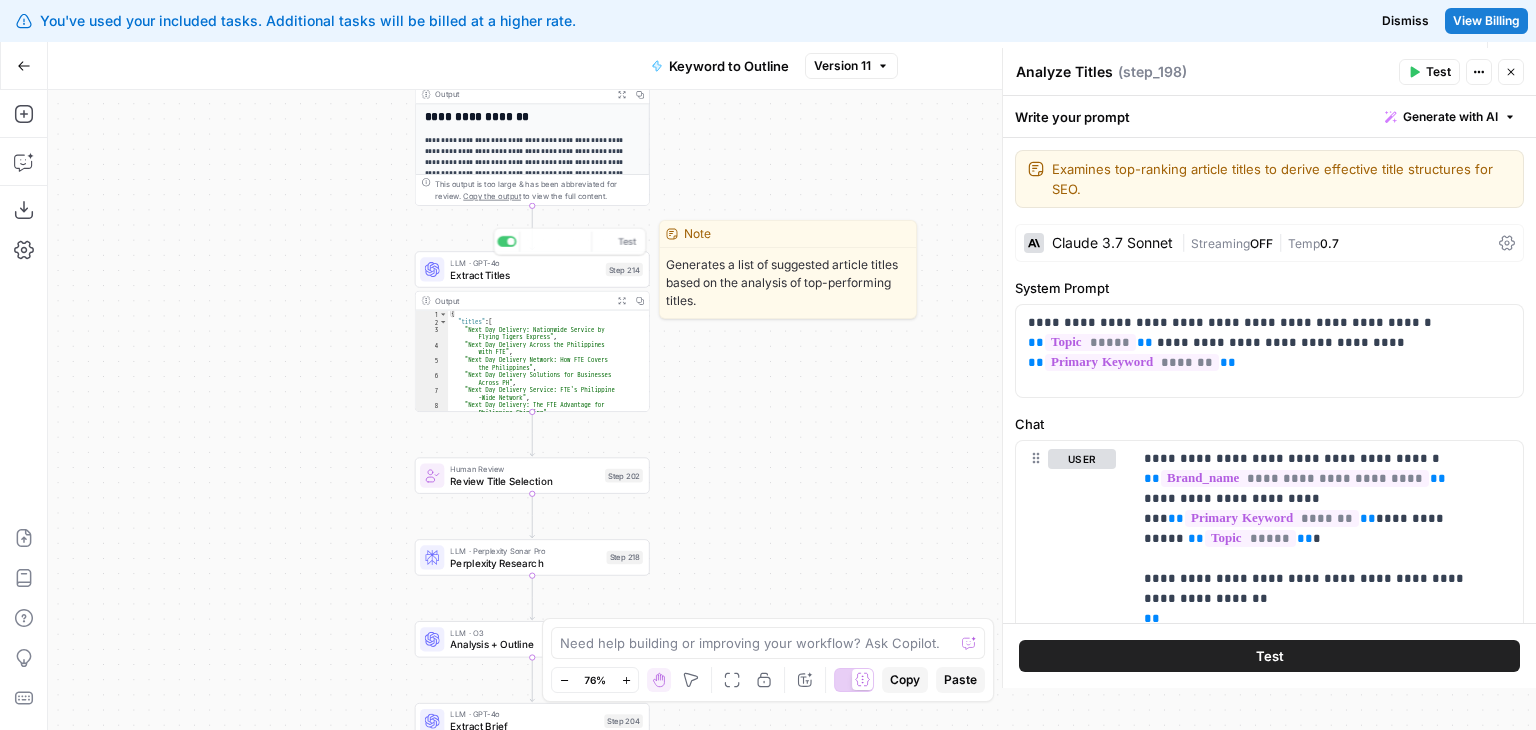 click on "Workflow Set Inputs Inputs Workflow Workflow Step 1 Output Expand Output Copy 1 2 3 4 5 {    "__id" :  "8202381" ,    "brand_name" :  "Symph" ,    "brand_url" :  "https://www.symph.co/" ,    "brand_about" :  "Symph is a [CITY]-based software         development company founded in 2010,         dedicated to driving positive global         impact by building custom technological         solutions for diverse business challenges.         Specializing in AI applications, business         systems, and web/mobile solutions, Symph         focuses on designing and developing         products that address specific operational         needs, optimize workflows, and enable         organizations to scale effectively. Their         approach emphasizes strategic problem        -solving, technical execution, and a         commitment to innovation, setting them         apart in the Philippine tech landscape." ,       Copy the output   Step 51" at bounding box center [792, 410] 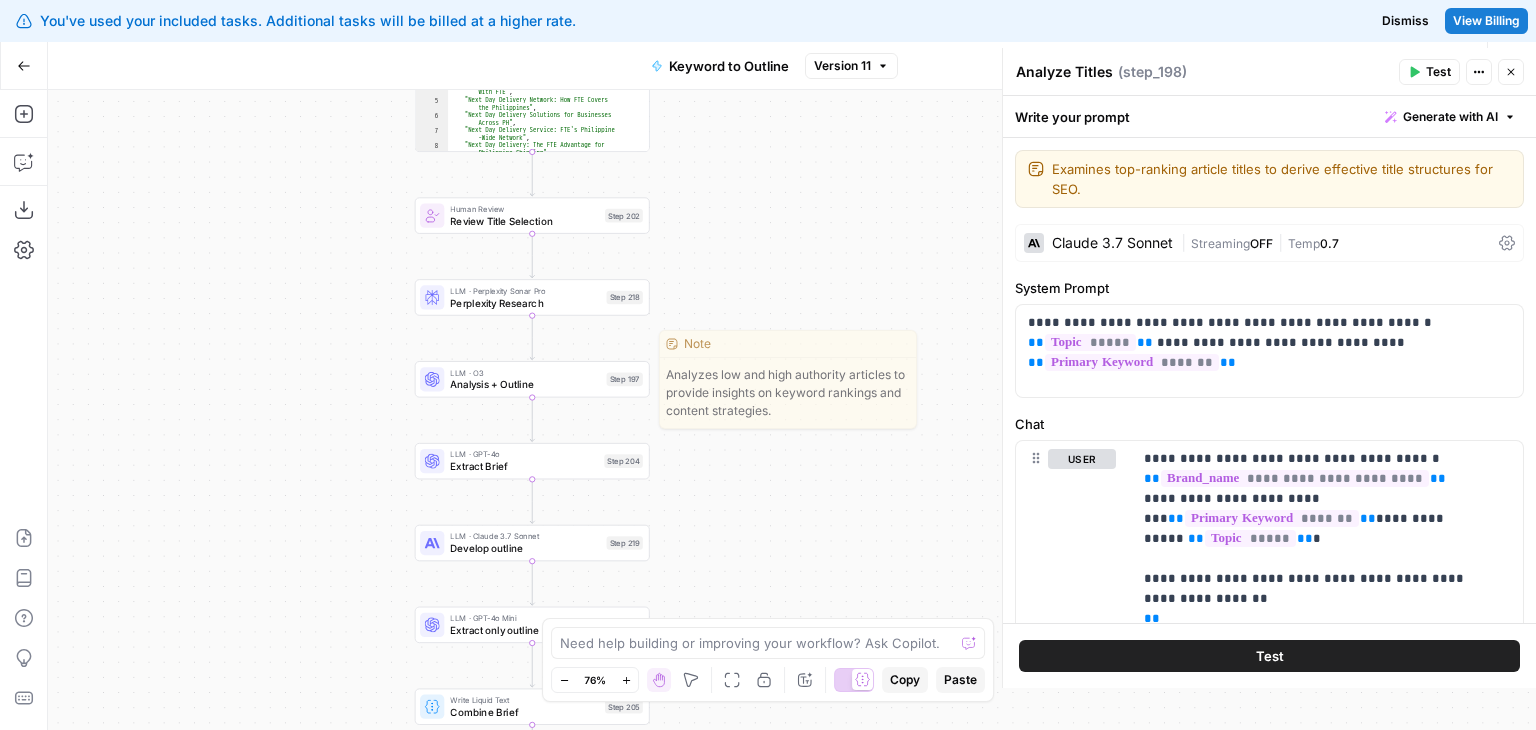 click on "Workflow Set Inputs Inputs Workflow Workflow Step 1 Output Expand Output Copy 1 2 3 4 5 {    "__id" :  "8202381" ,    "brand_name" :  "Symph" ,    "brand_url" :  "https://www.symph.co/" ,    "brand_about" :  "Symph is a [CITY]-based software         development company founded in 2010,         dedicated to driving positive global         impact by building custom technological         solutions for diverse business challenges.         Specializing in AI applications, business         systems, and web/mobile solutions, Symph         focuses on designing and developing         products that address specific operational         needs, optimize workflows, and enable         organizations to scale effectively. Their         approach emphasizes strategic problem        -solving, technical execution, and a         commitment to innovation, setting them         apart in the Philippine tech landscape." ,       Copy the output   Step 51" at bounding box center (792, 410) 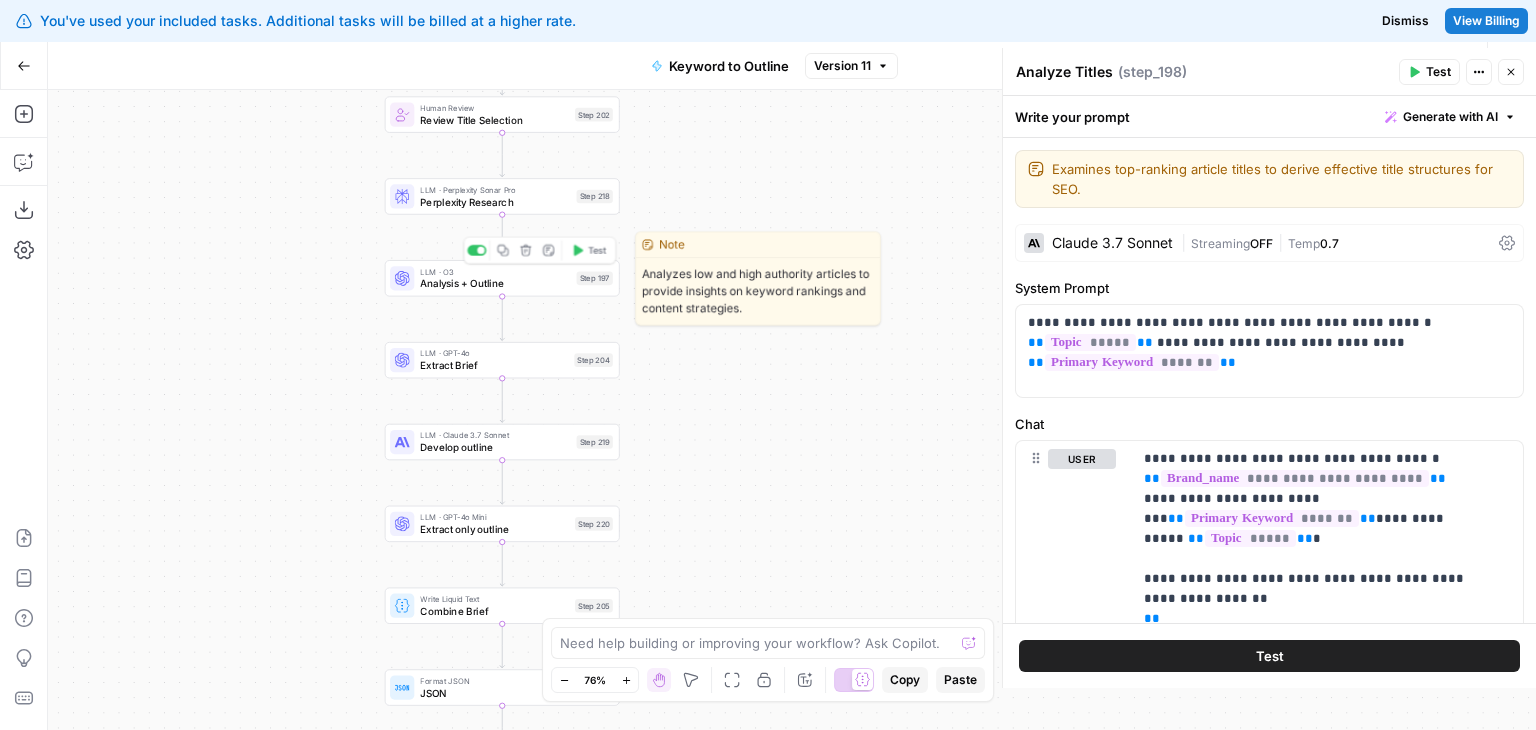 click on "Analysis + Outline" at bounding box center (495, 283) 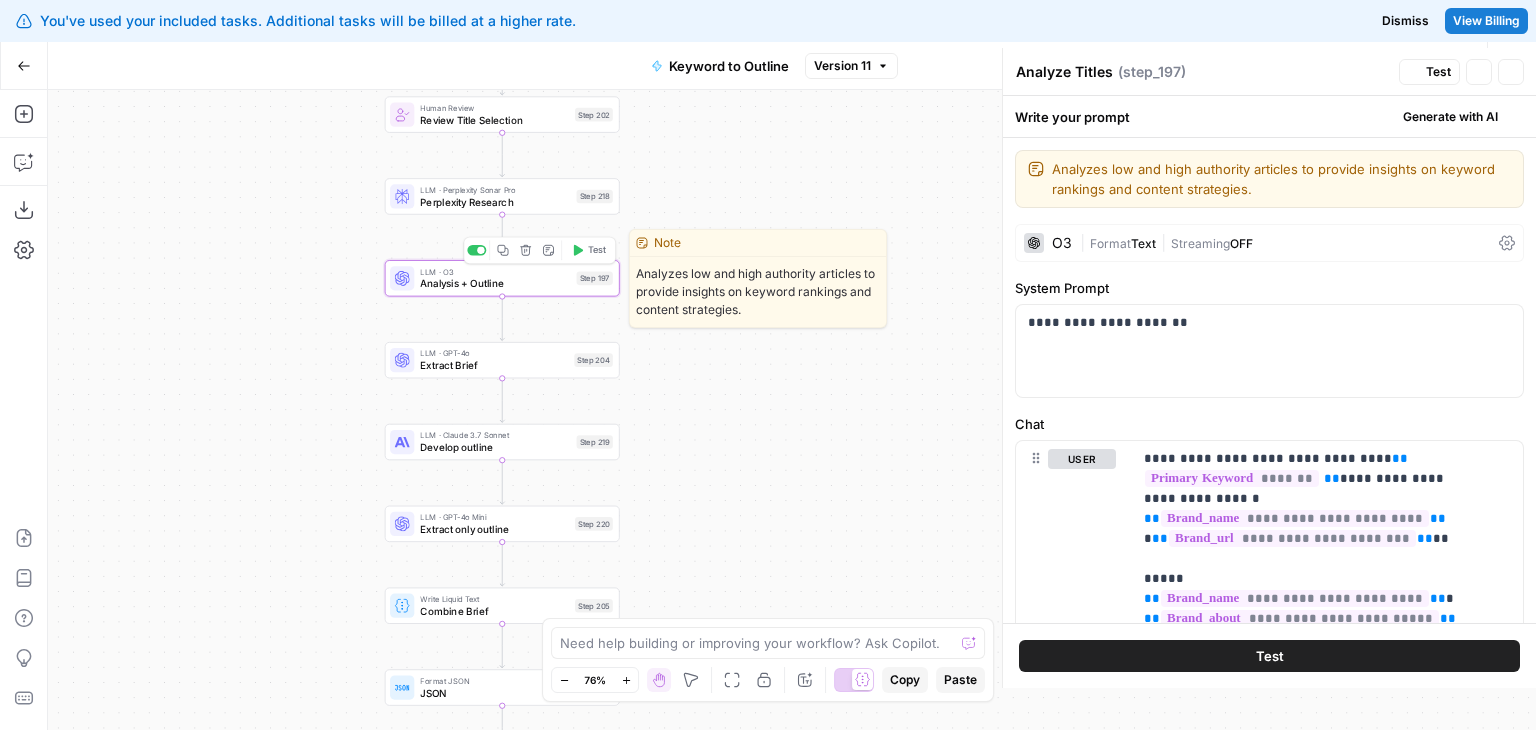 type on "Analysis + Outline" 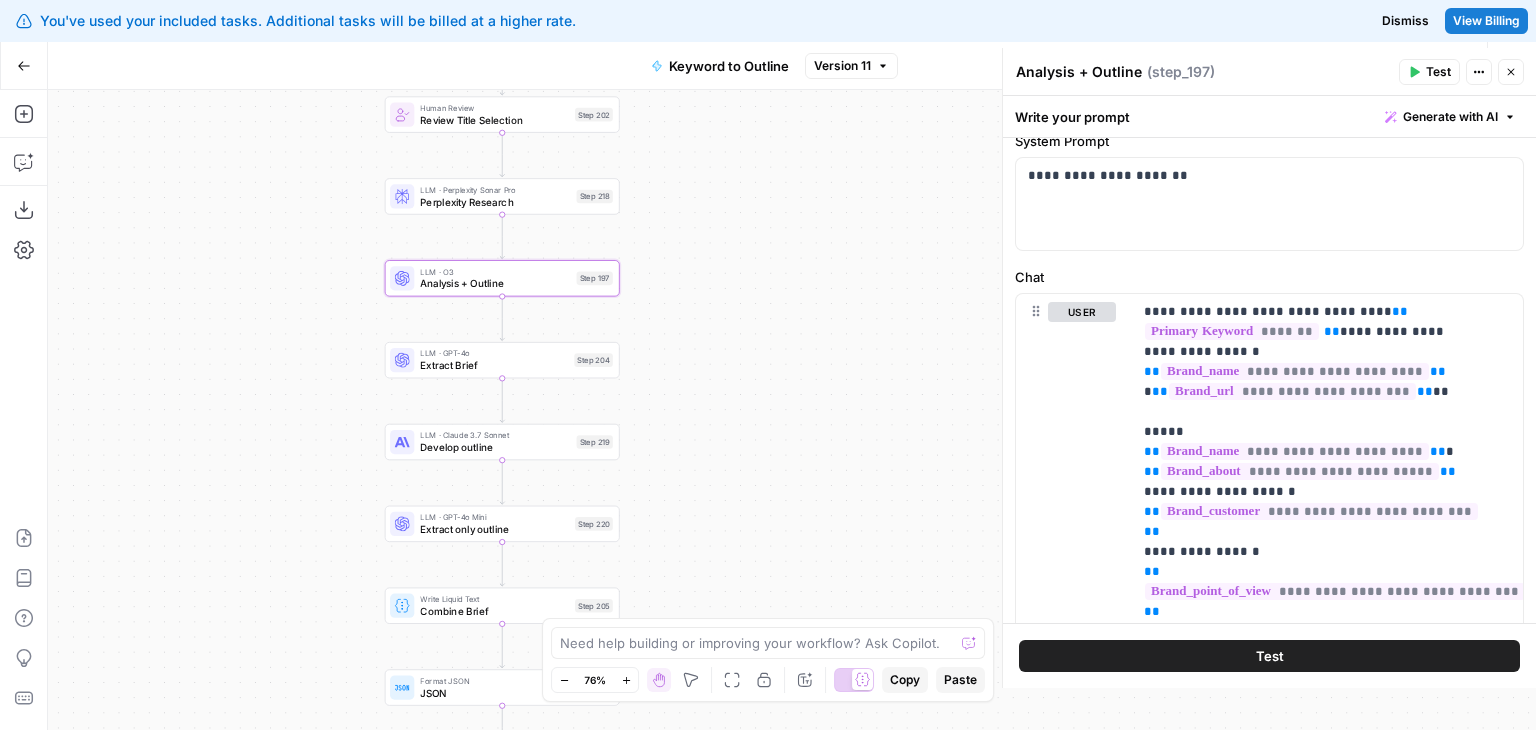 scroll, scrollTop: 173, scrollLeft: 0, axis: vertical 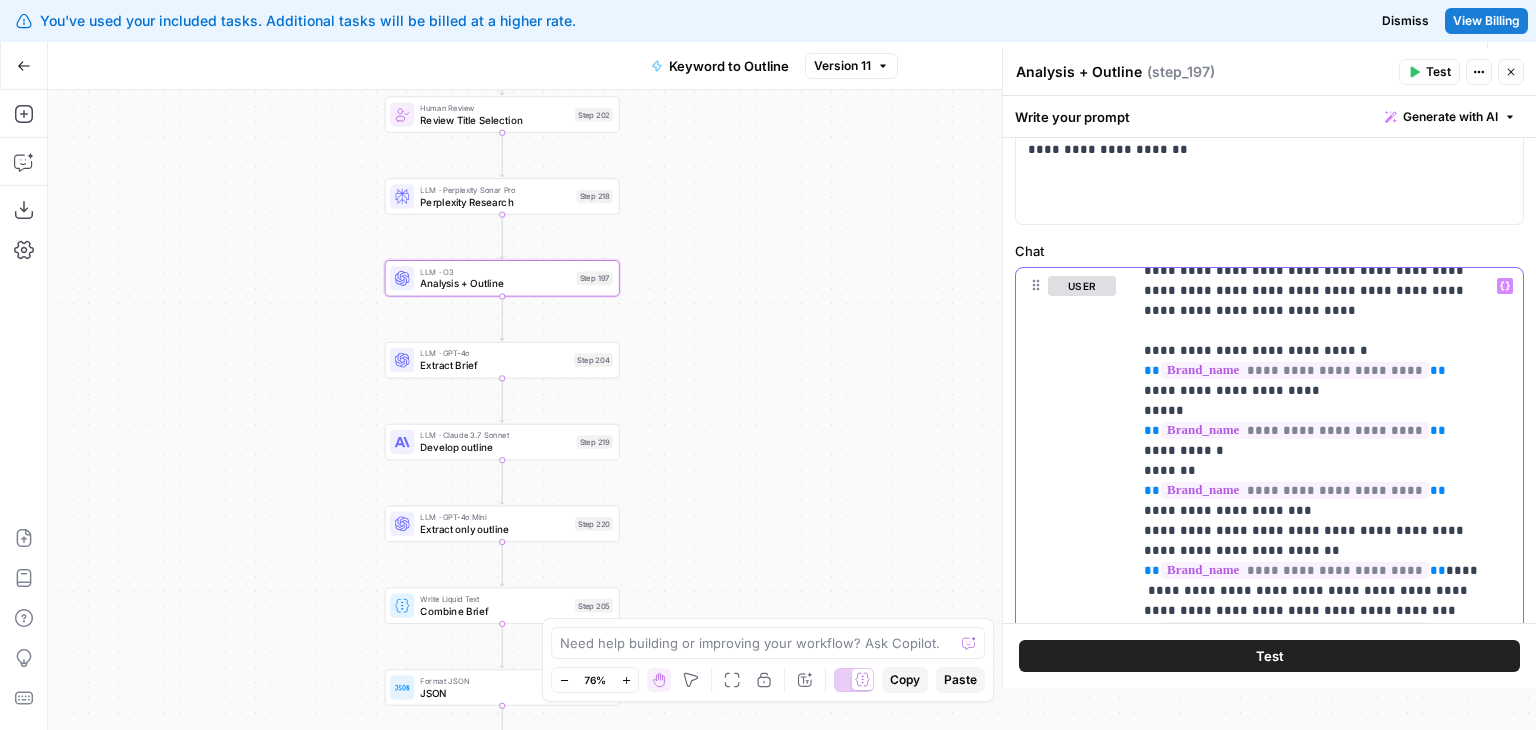 drag, startPoint x: 1403, startPoint y: 362, endPoint x: 1452, endPoint y: 609, distance: 251.81342 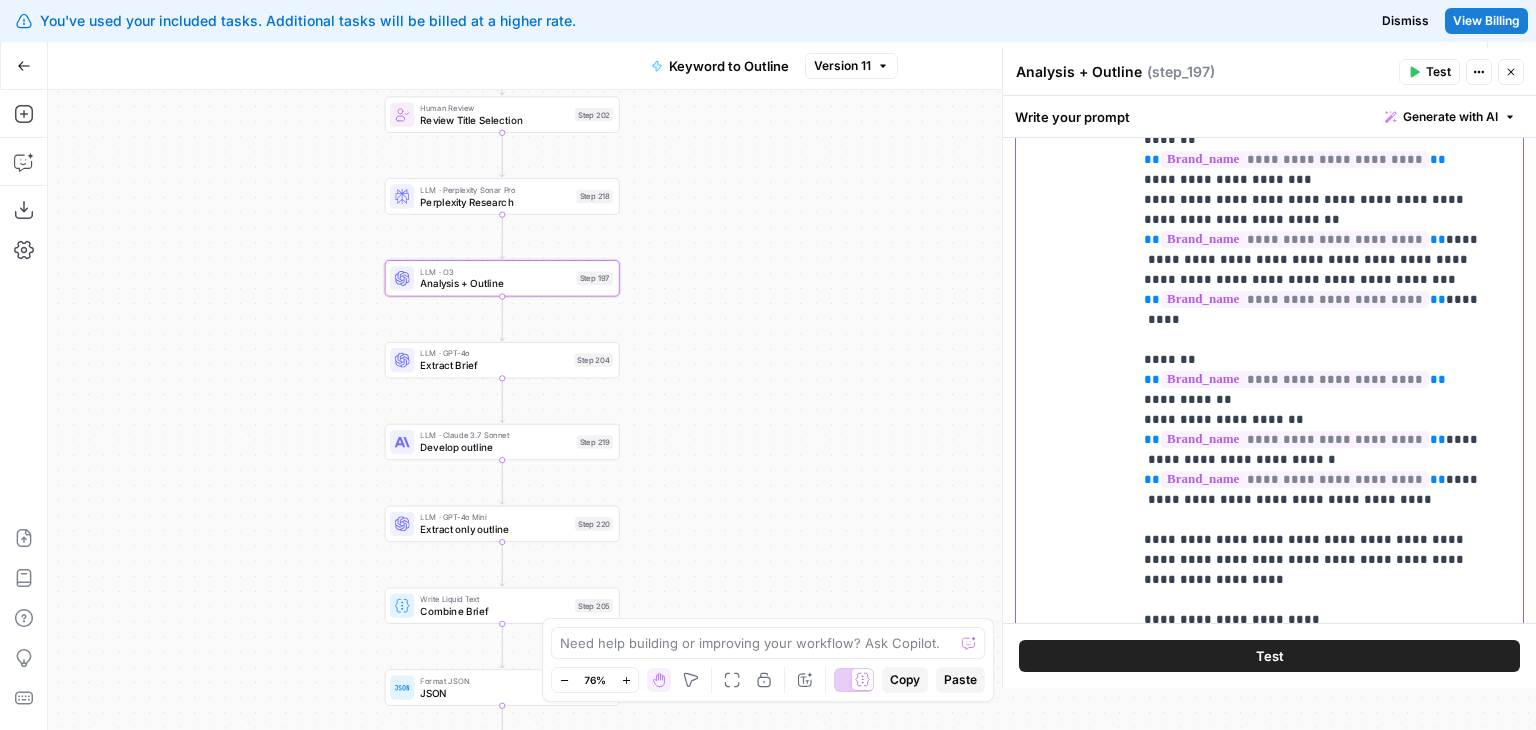 scroll, scrollTop: 370, scrollLeft: 0, axis: vertical 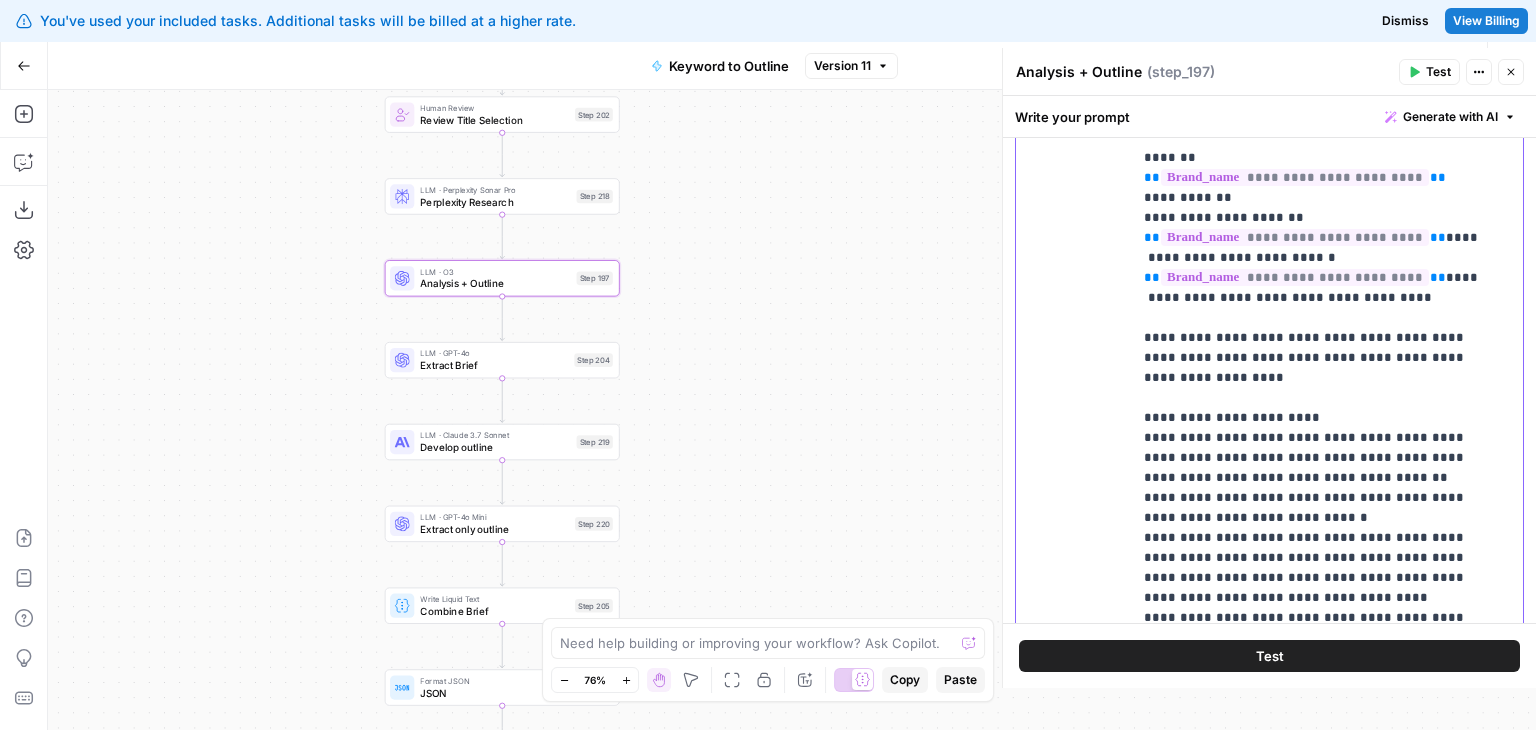 drag, startPoint x: 1205, startPoint y: 337, endPoint x: 1208, endPoint y: 451, distance: 114.03947 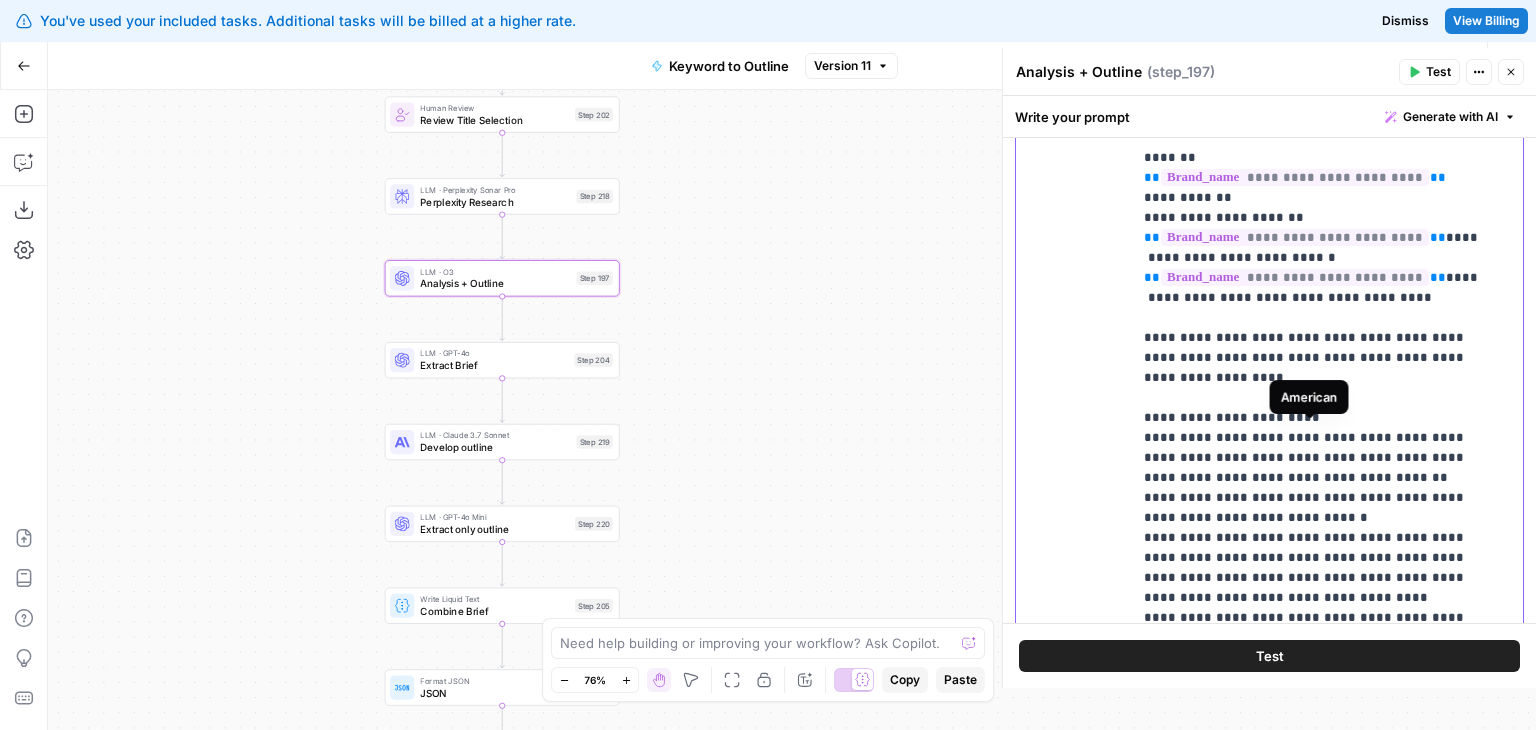 scroll, scrollTop: 4874, scrollLeft: 0, axis: vertical 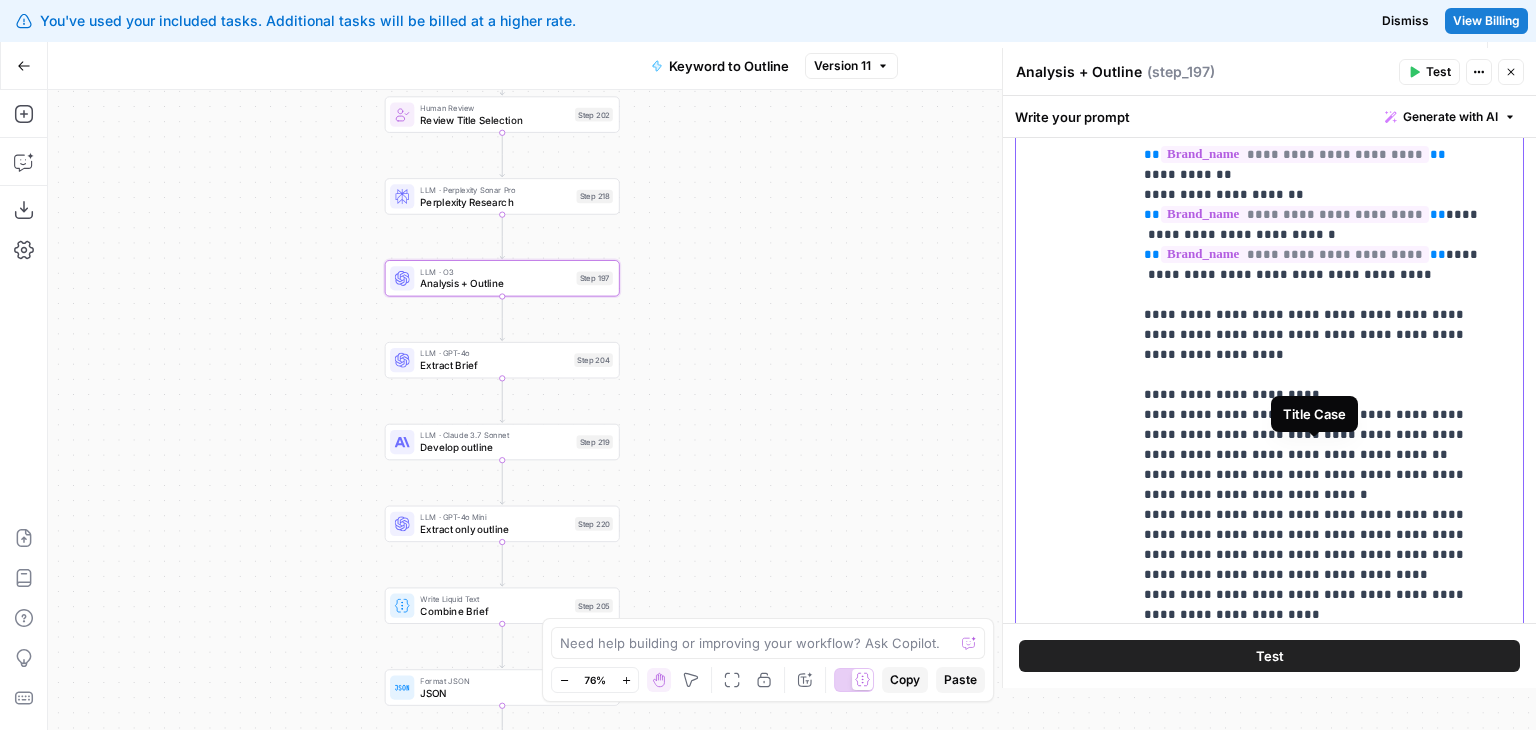 click on "**********" at bounding box center (1312, -1095) 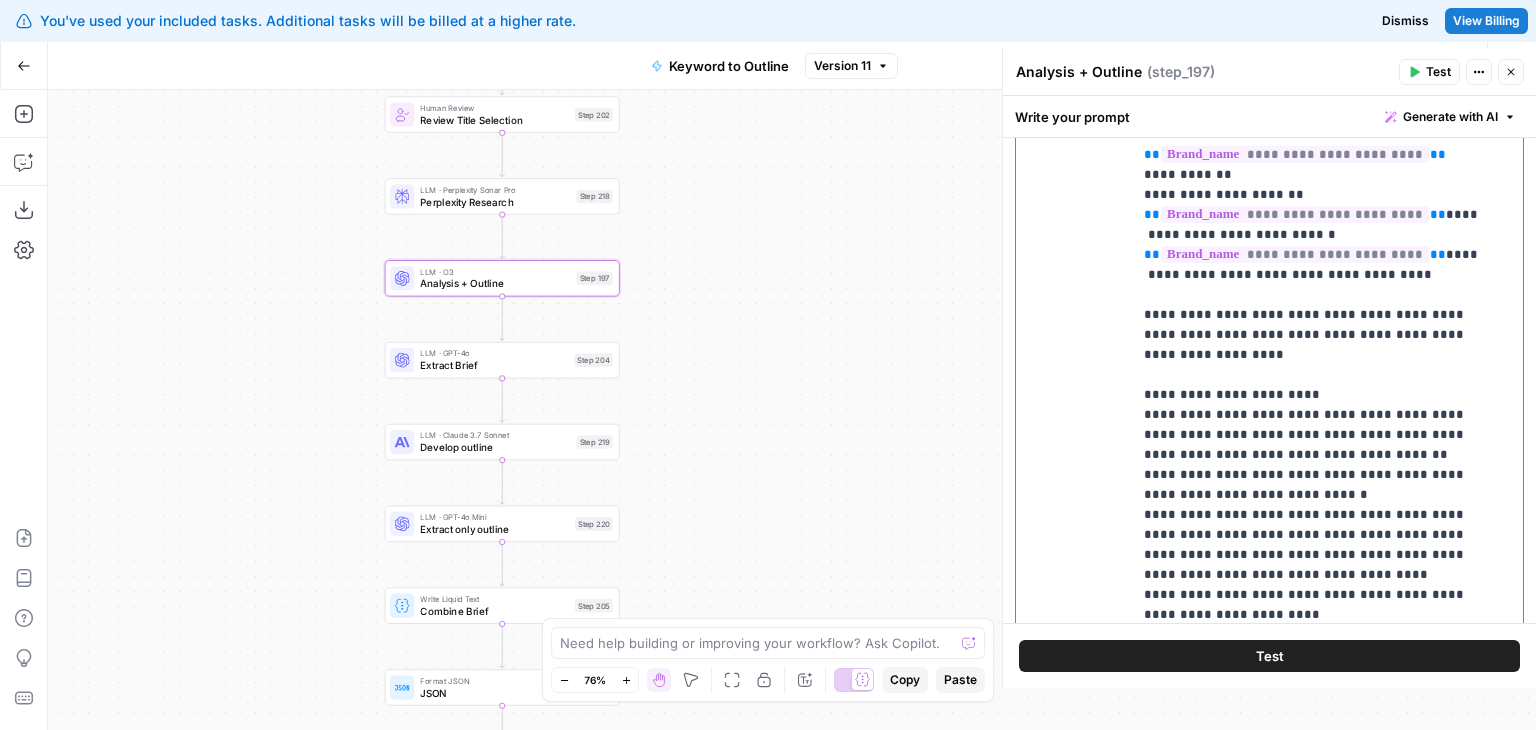 click on "**********" at bounding box center (1312, -1095) 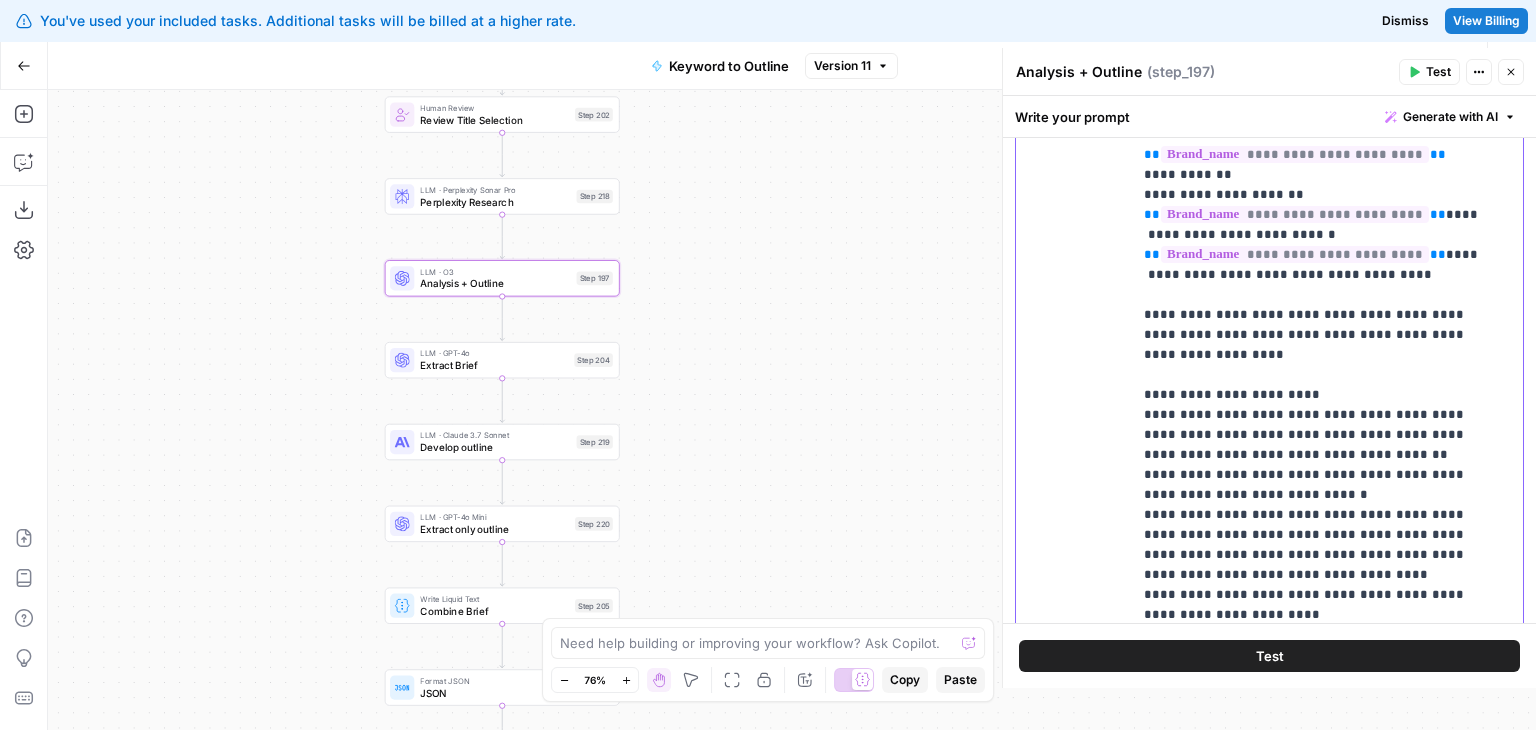 click on "**********" at bounding box center (1312, -1095) 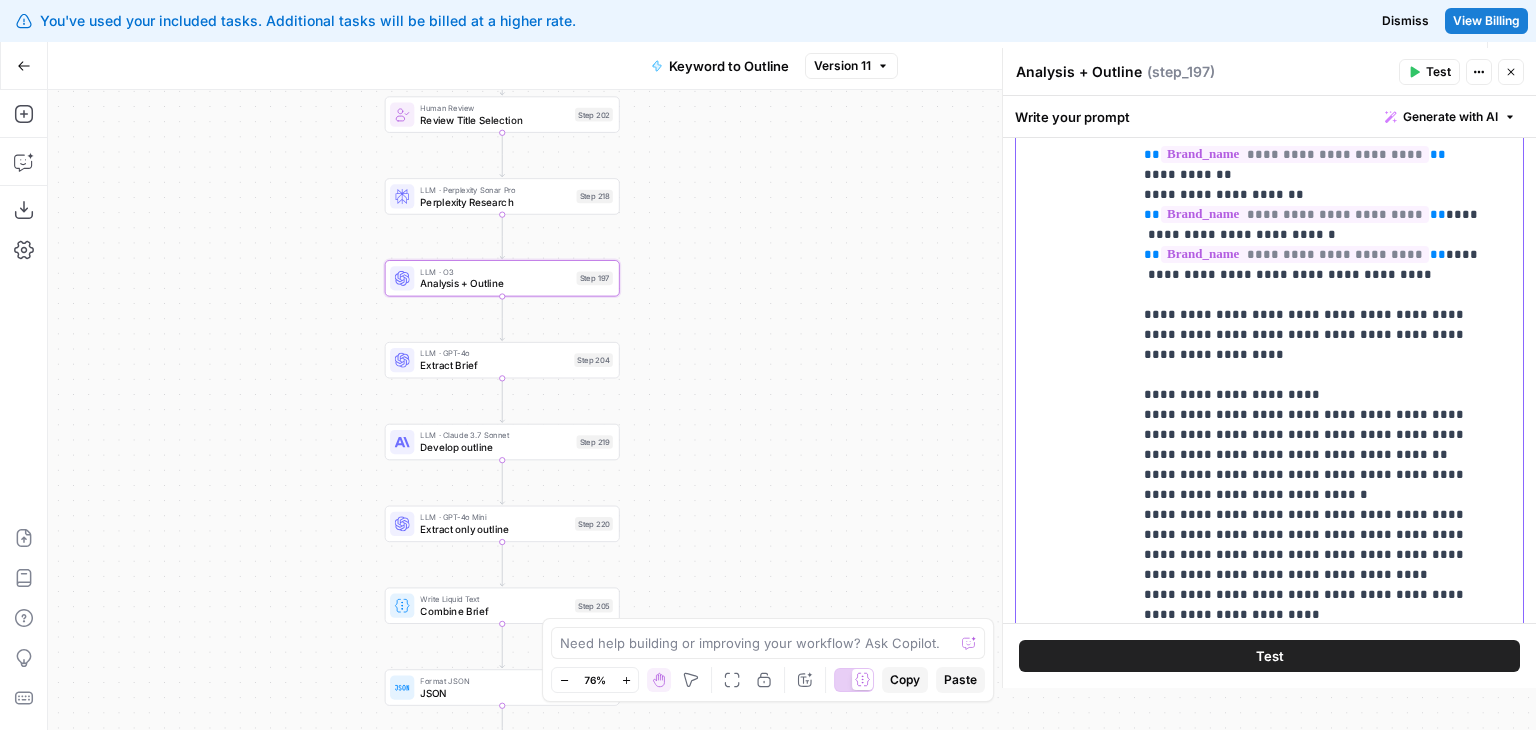 click on "**********" at bounding box center [1312, -1095] 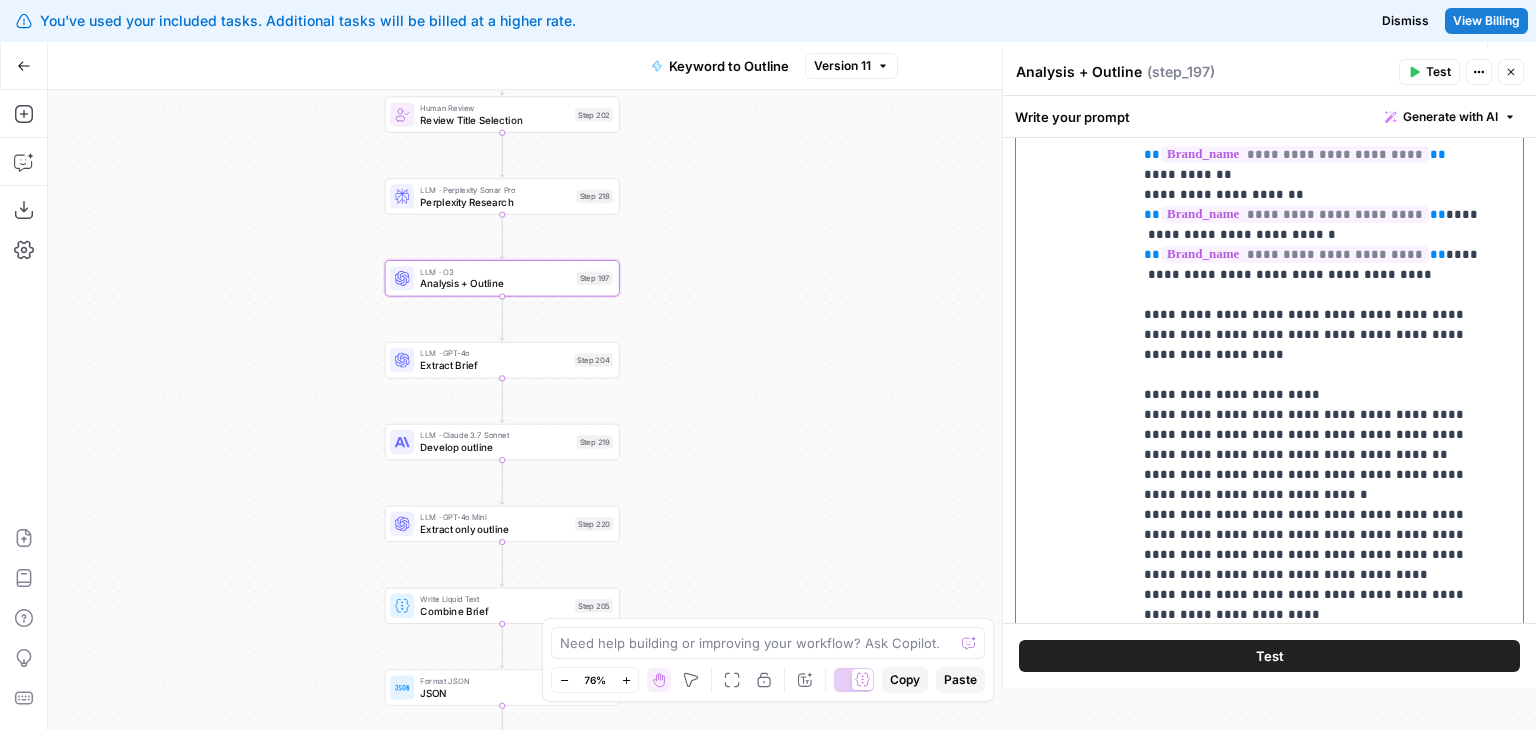 type 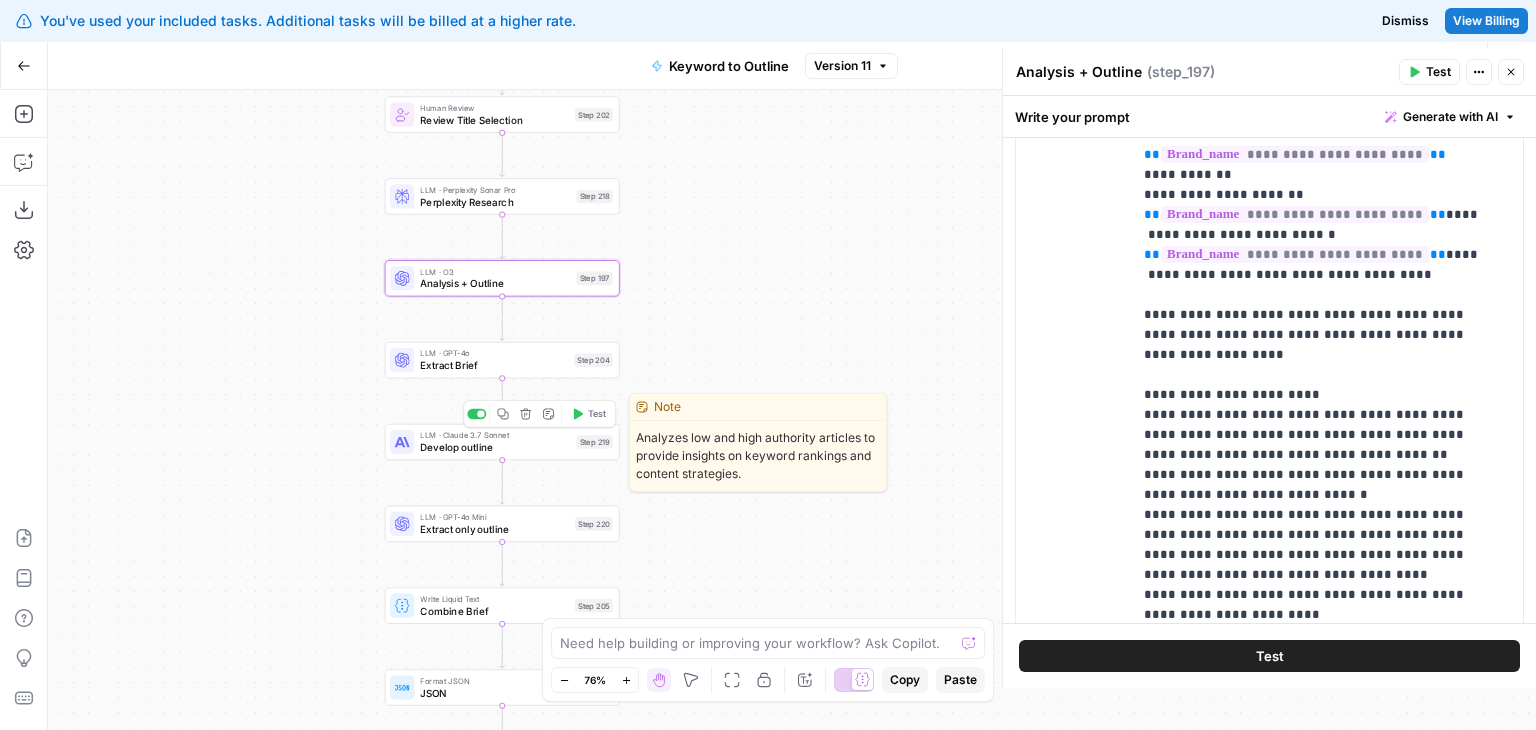 click on "Develop outline" at bounding box center (495, 447) 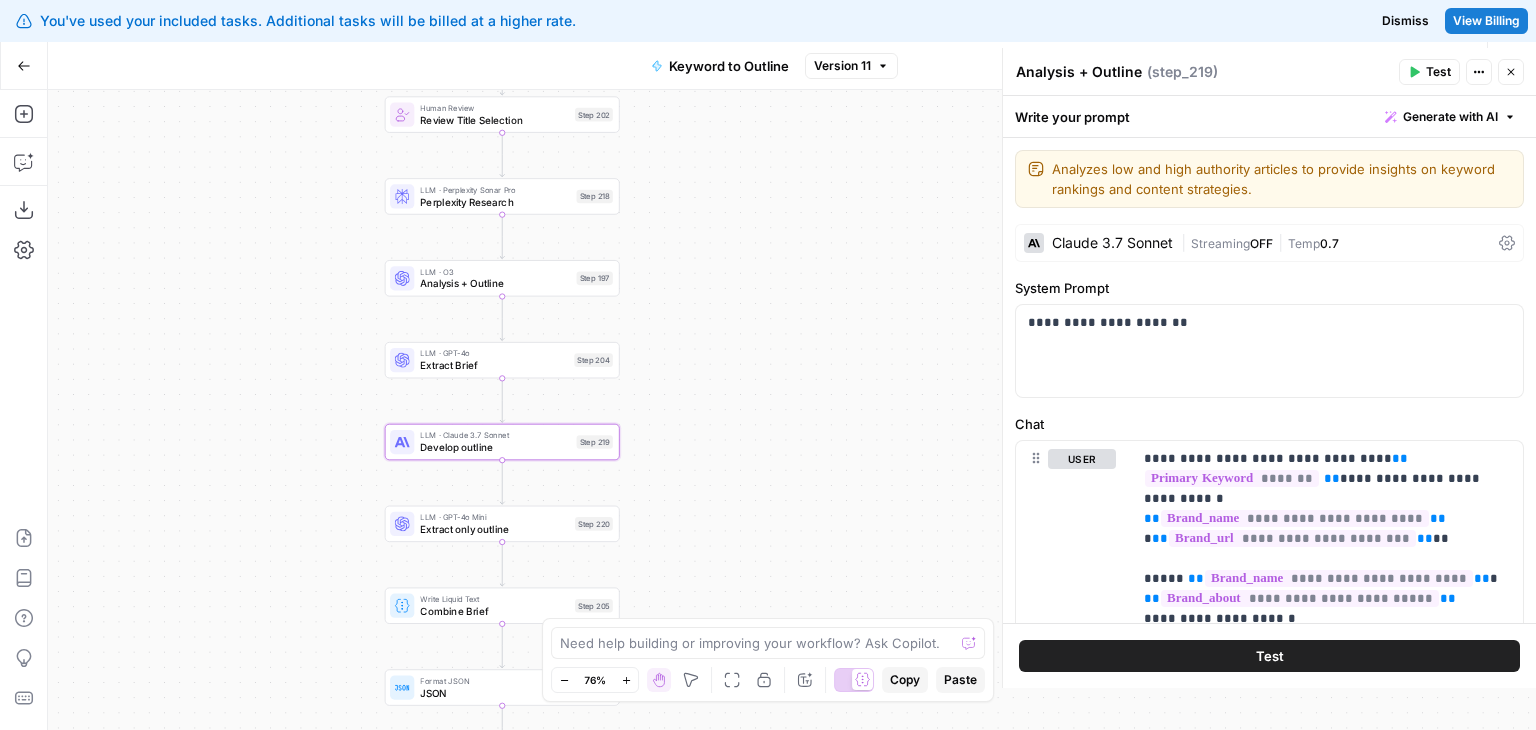 type on "Develop outline" 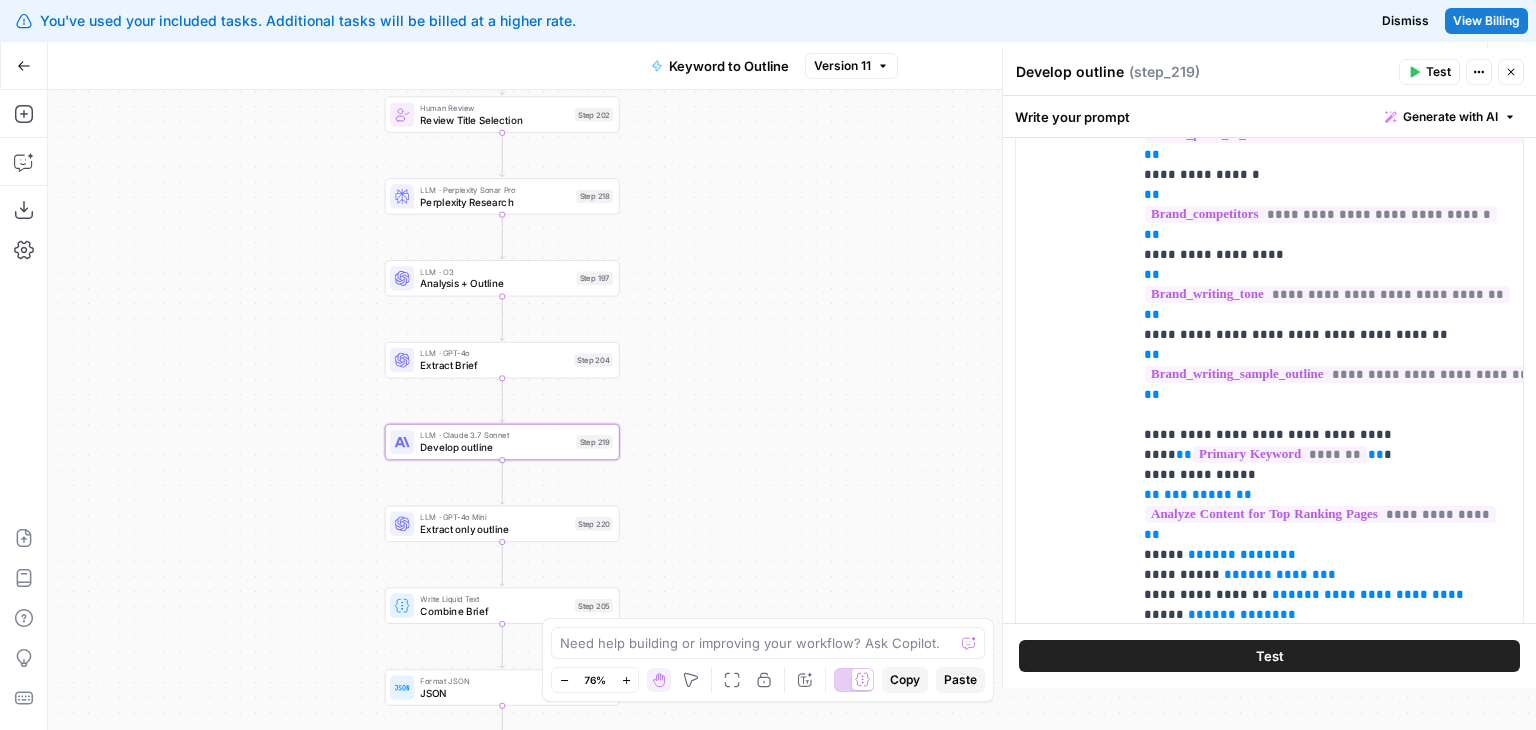 scroll, scrollTop: 656, scrollLeft: 0, axis: vertical 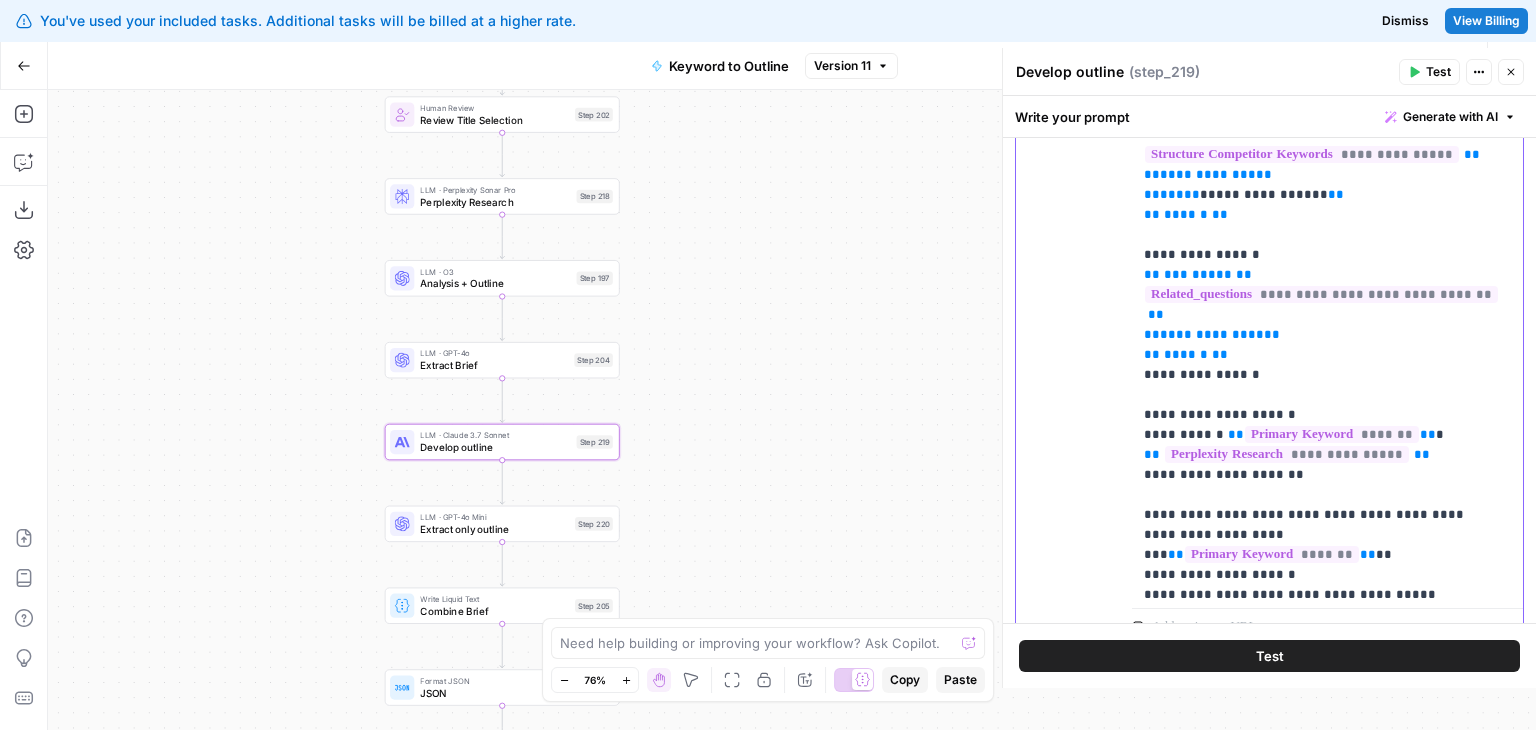 drag, startPoint x: 1412, startPoint y: 309, endPoint x: 1402, endPoint y: 496, distance: 187.26718 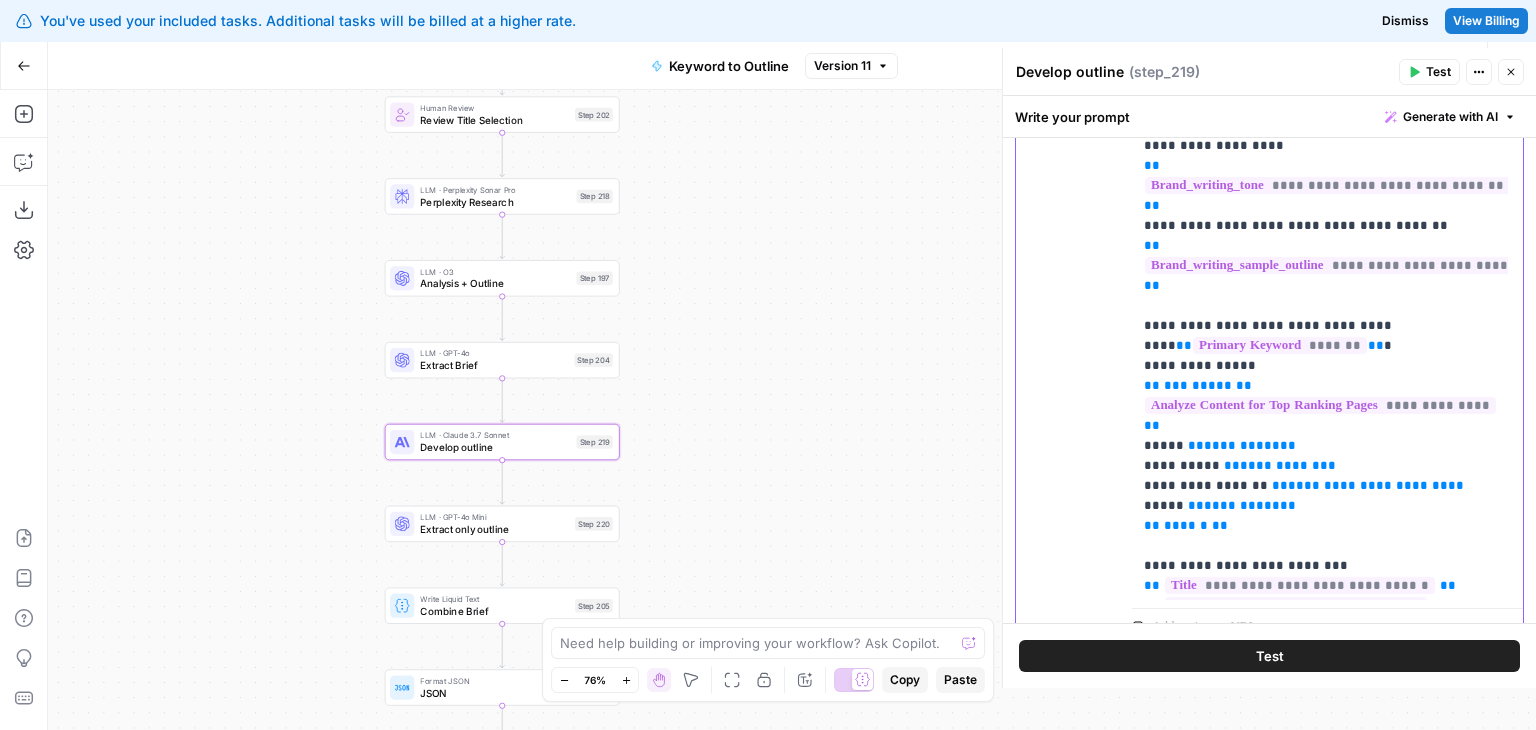 scroll, scrollTop: 0, scrollLeft: 0, axis: both 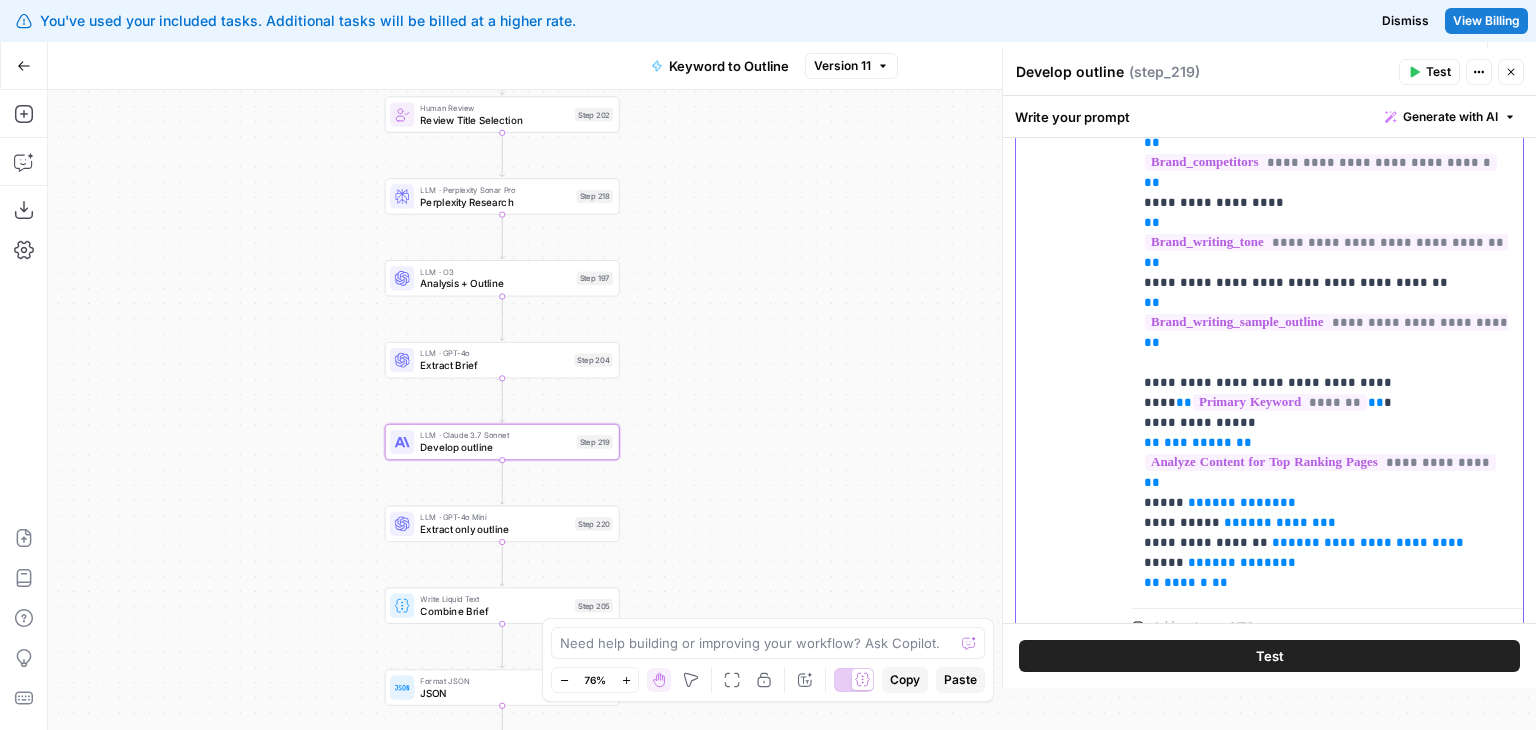 drag, startPoint x: 1402, startPoint y: 457, endPoint x: 1390, endPoint y: 330, distance: 127.56567 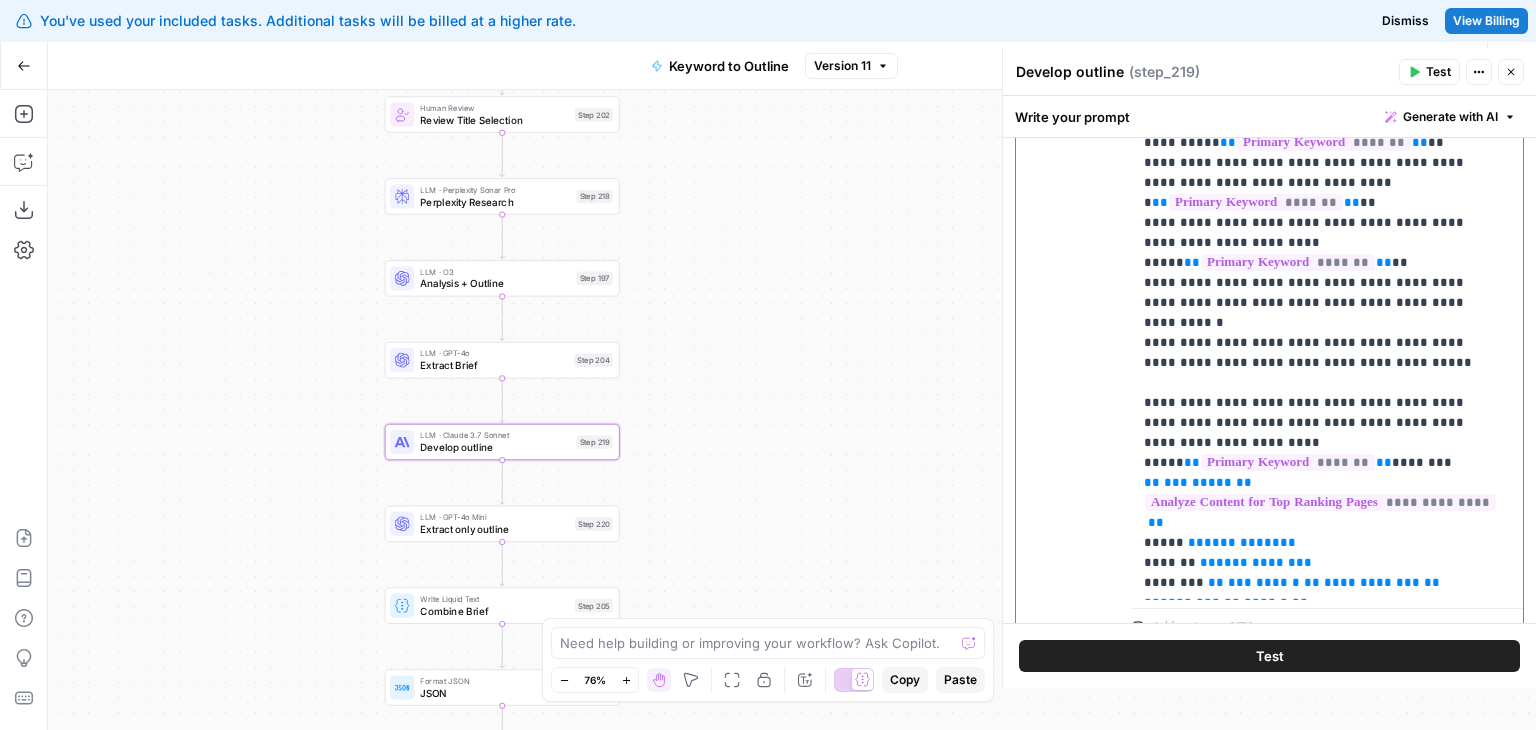 drag, startPoint x: 1416, startPoint y: 263, endPoint x: 1407, endPoint y: 531, distance: 268.15106 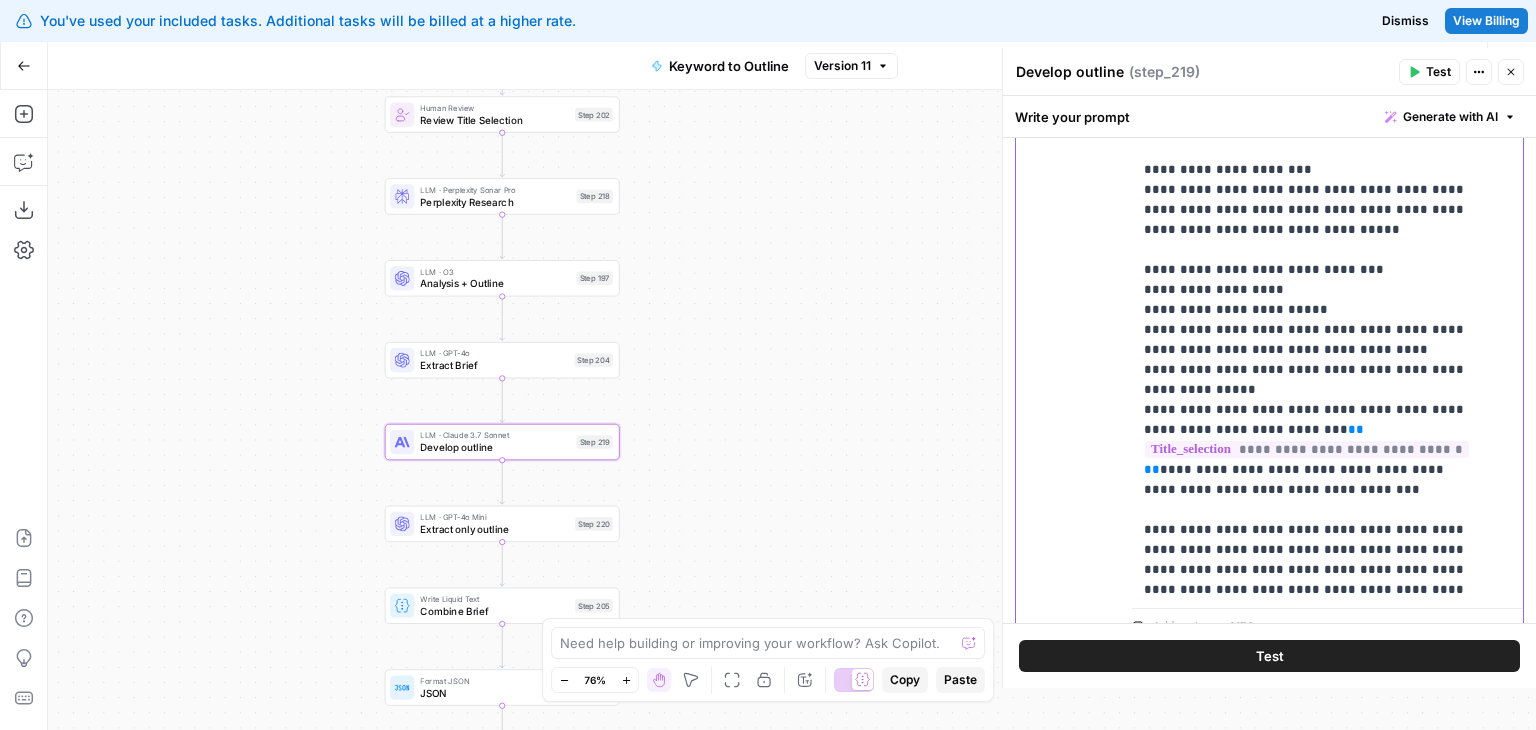 drag, startPoint x: 1422, startPoint y: 436, endPoint x: 1418, endPoint y: 471, distance: 35.22783 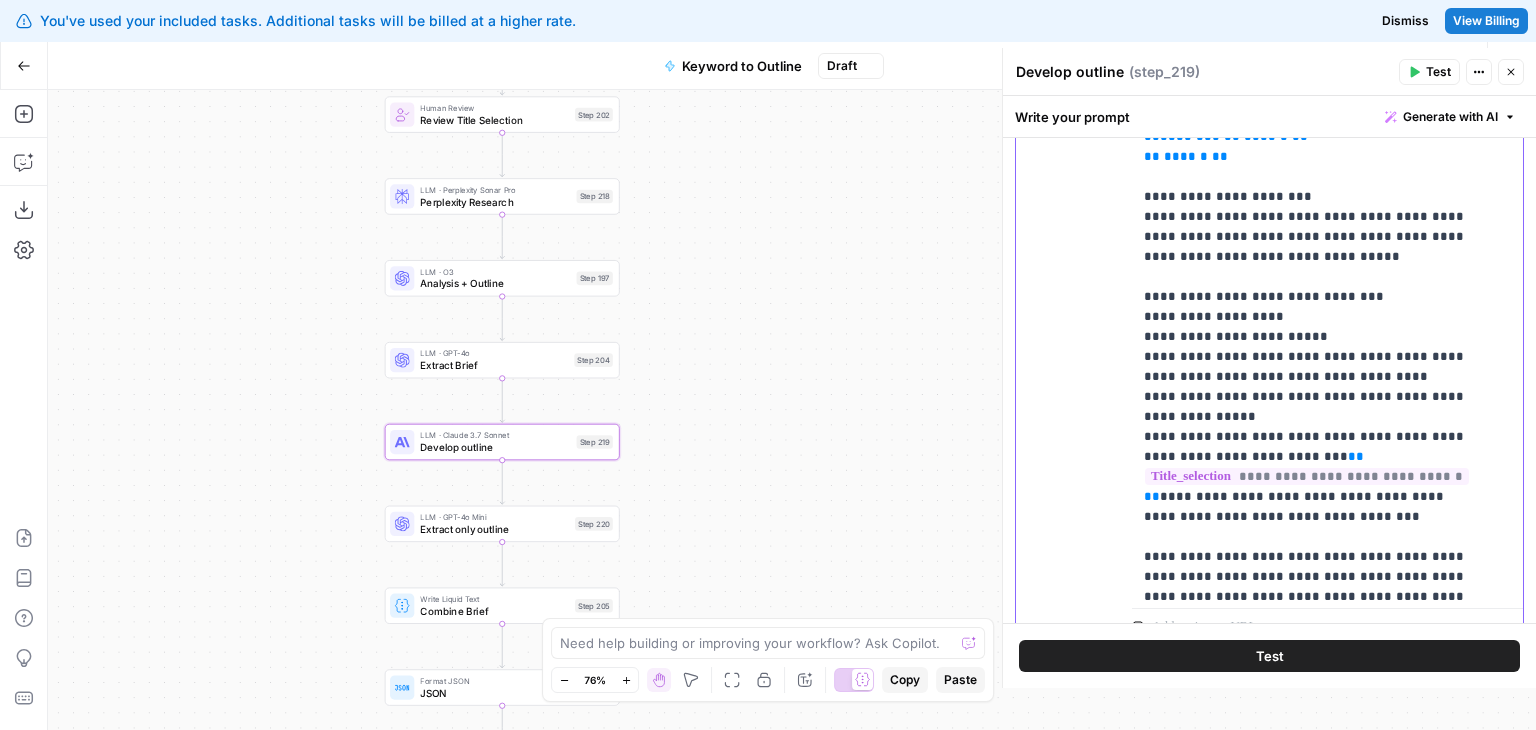 drag, startPoint x: 1363, startPoint y: 394, endPoint x: 1357, endPoint y: 327, distance: 67.26812 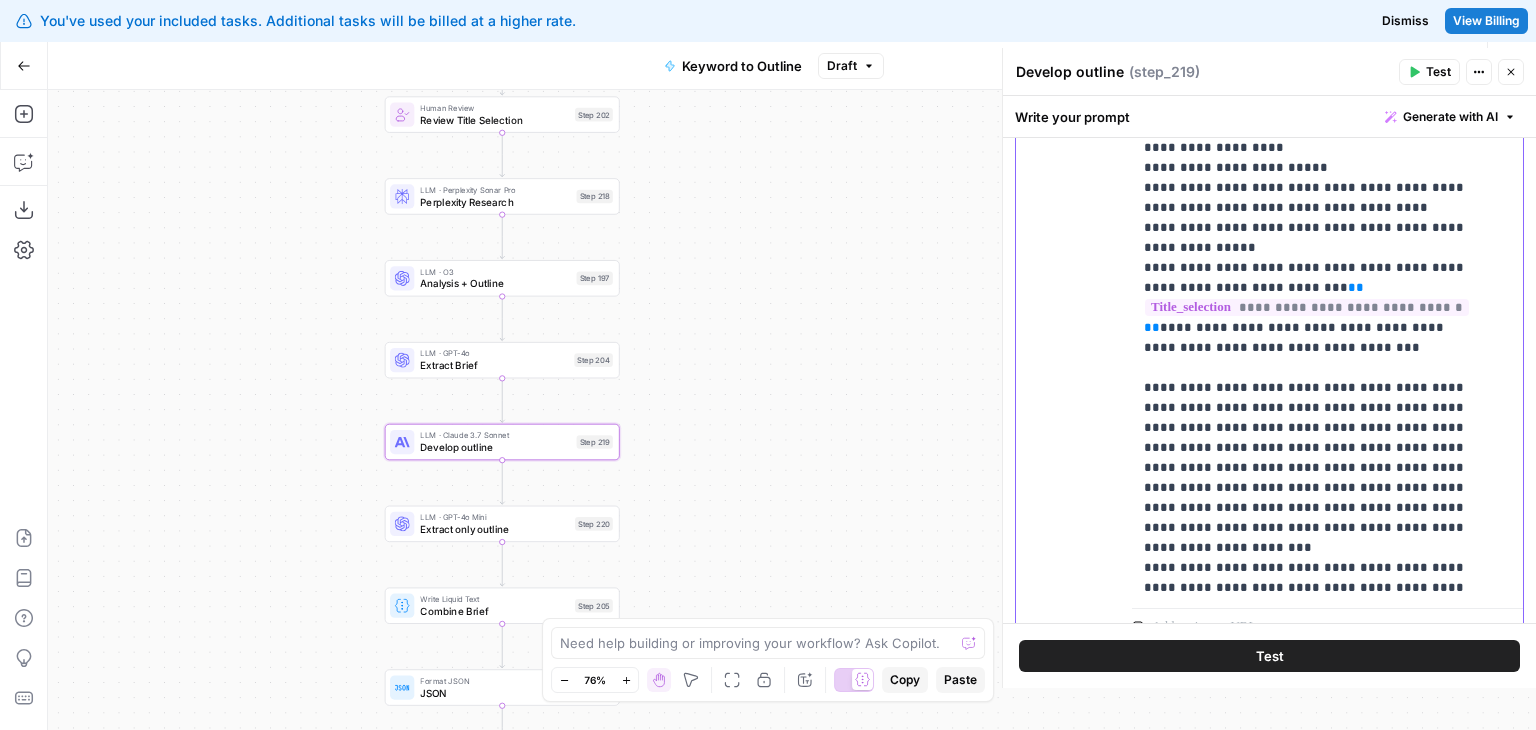 drag, startPoint x: 1370, startPoint y: 352, endPoint x: 1384, endPoint y: 539, distance: 187.52333 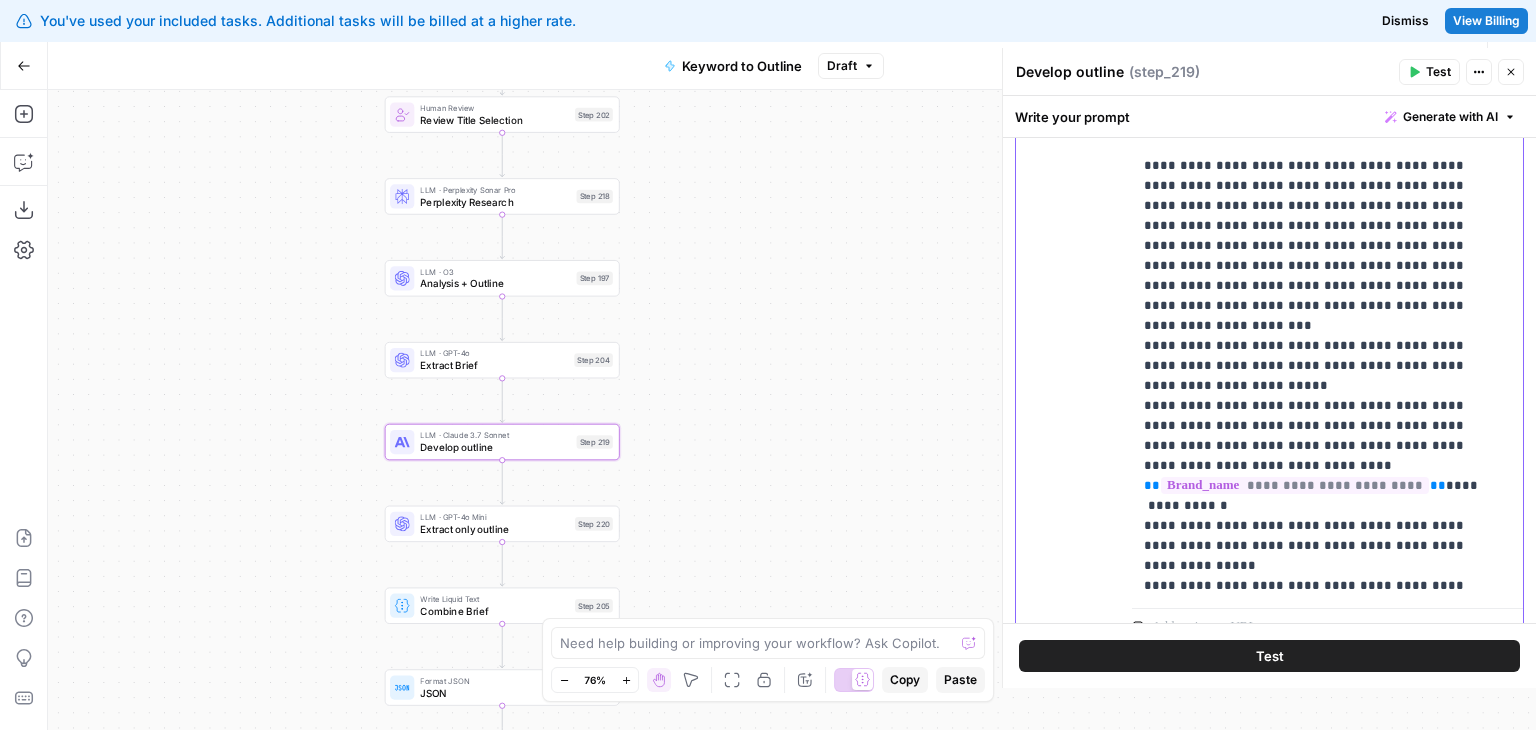 drag, startPoint x: 1336, startPoint y: 383, endPoint x: 1332, endPoint y: 456, distance: 73.109505 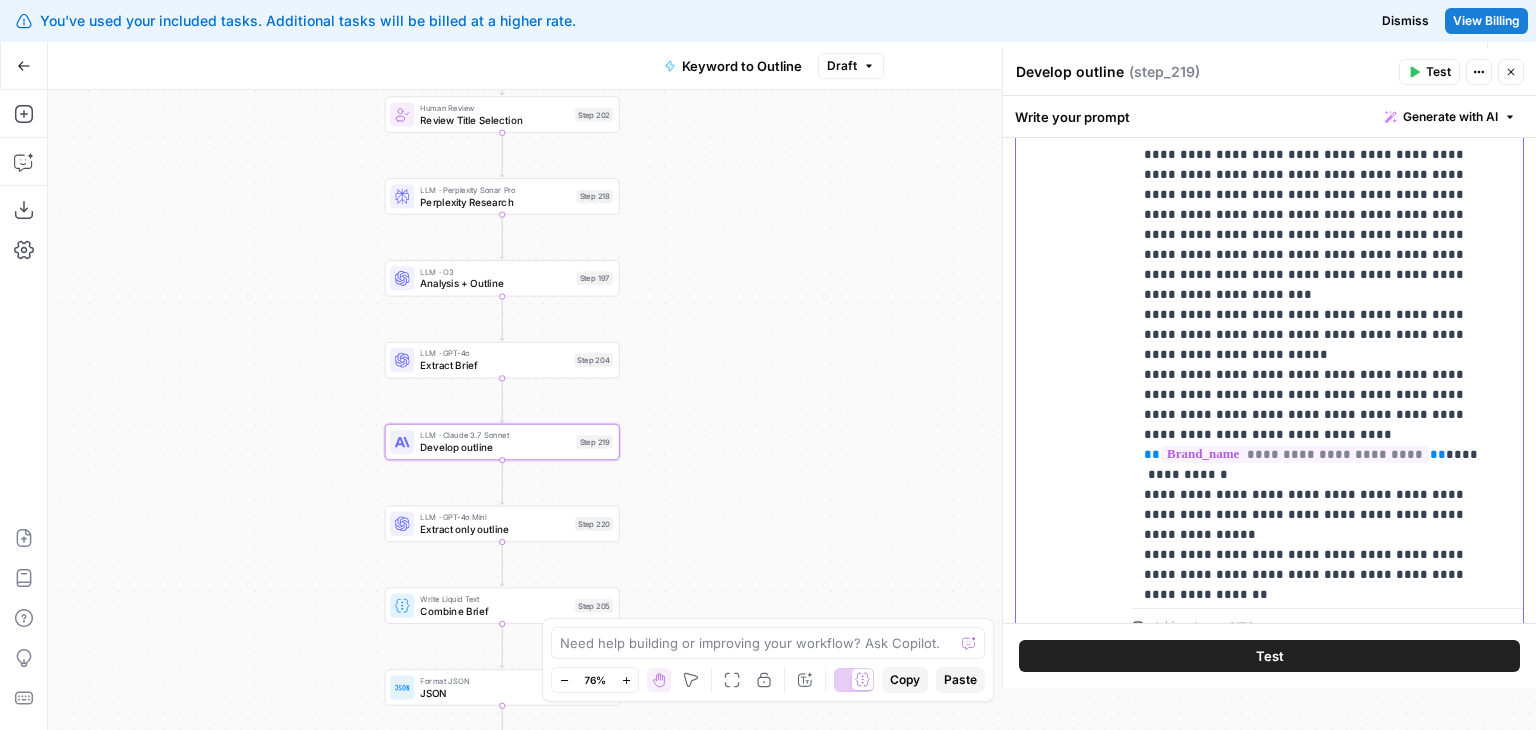 scroll, scrollTop: 2132, scrollLeft: 0, axis: vertical 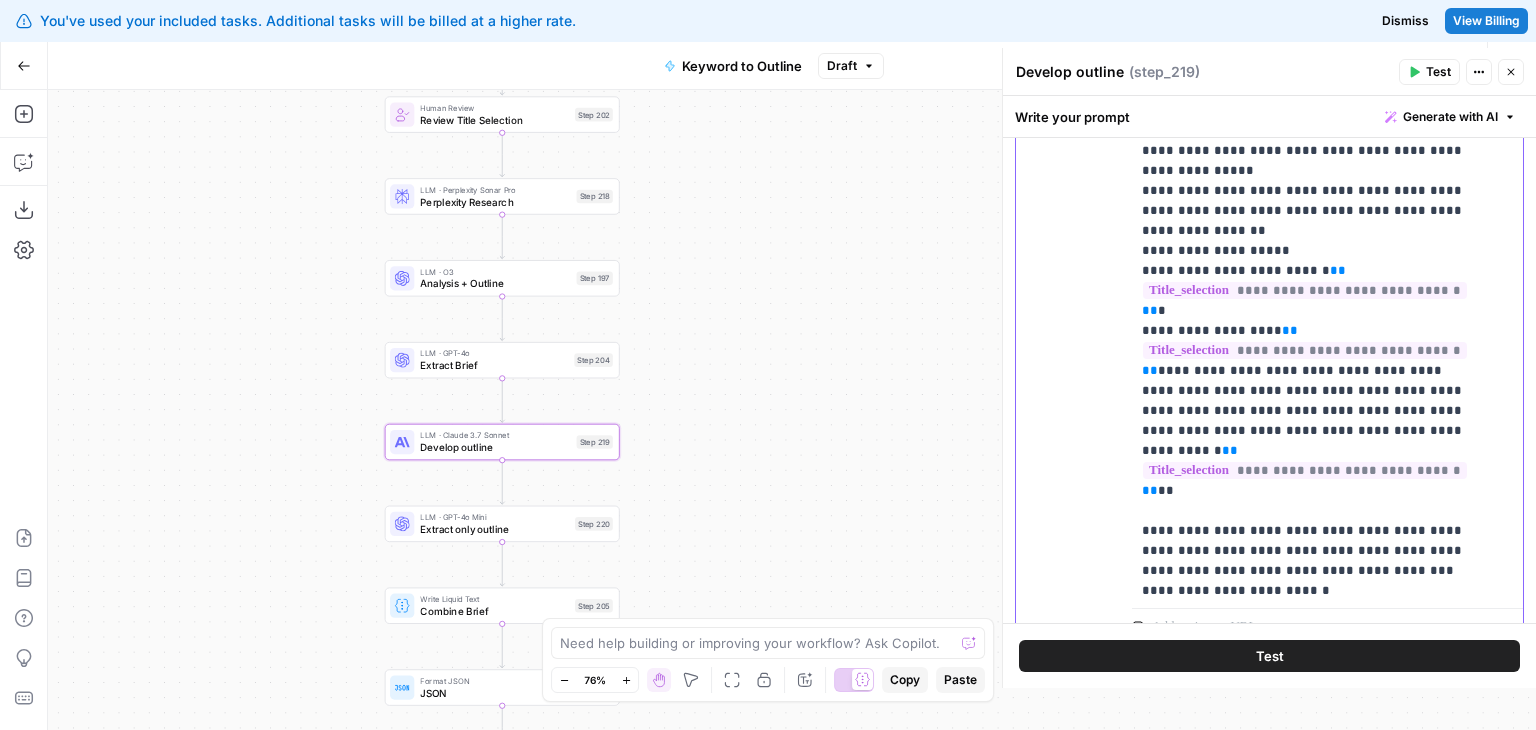 drag, startPoint x: 1323, startPoint y: 345, endPoint x: 1344, endPoint y: 469, distance: 125.765656 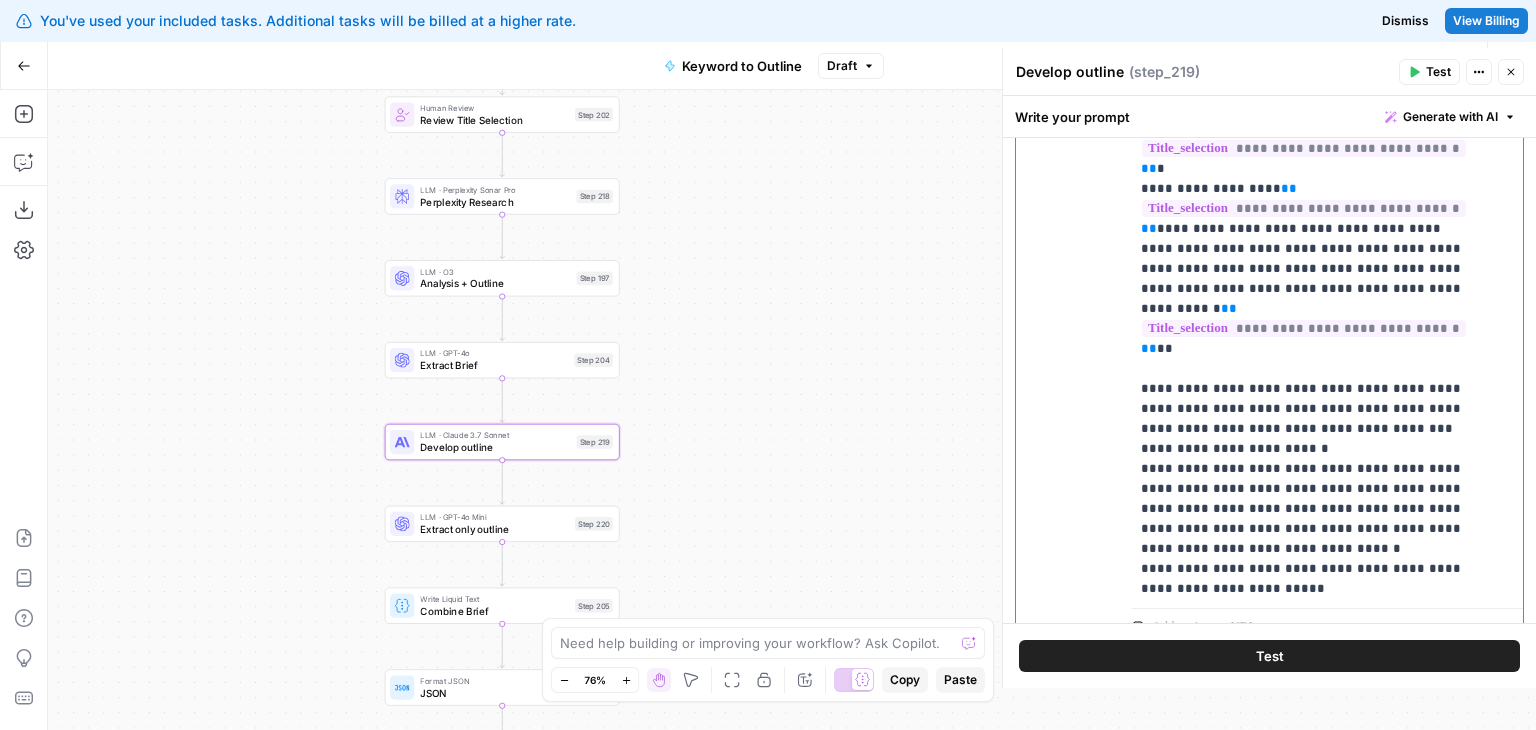 scroll, scrollTop: 2699, scrollLeft: 3, axis: both 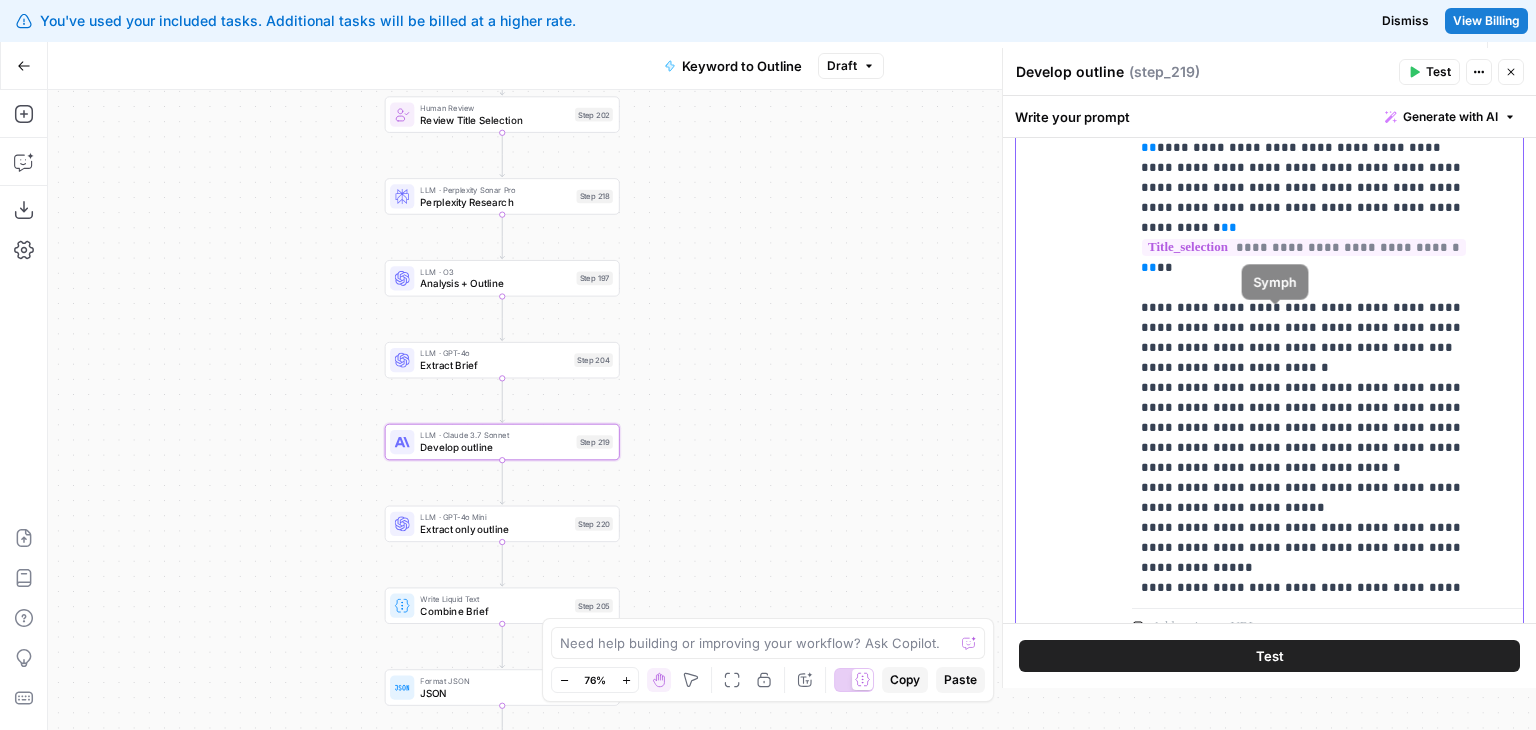 drag, startPoint x: 1327, startPoint y: 351, endPoint x: 1328, endPoint y: 459, distance: 108.00463 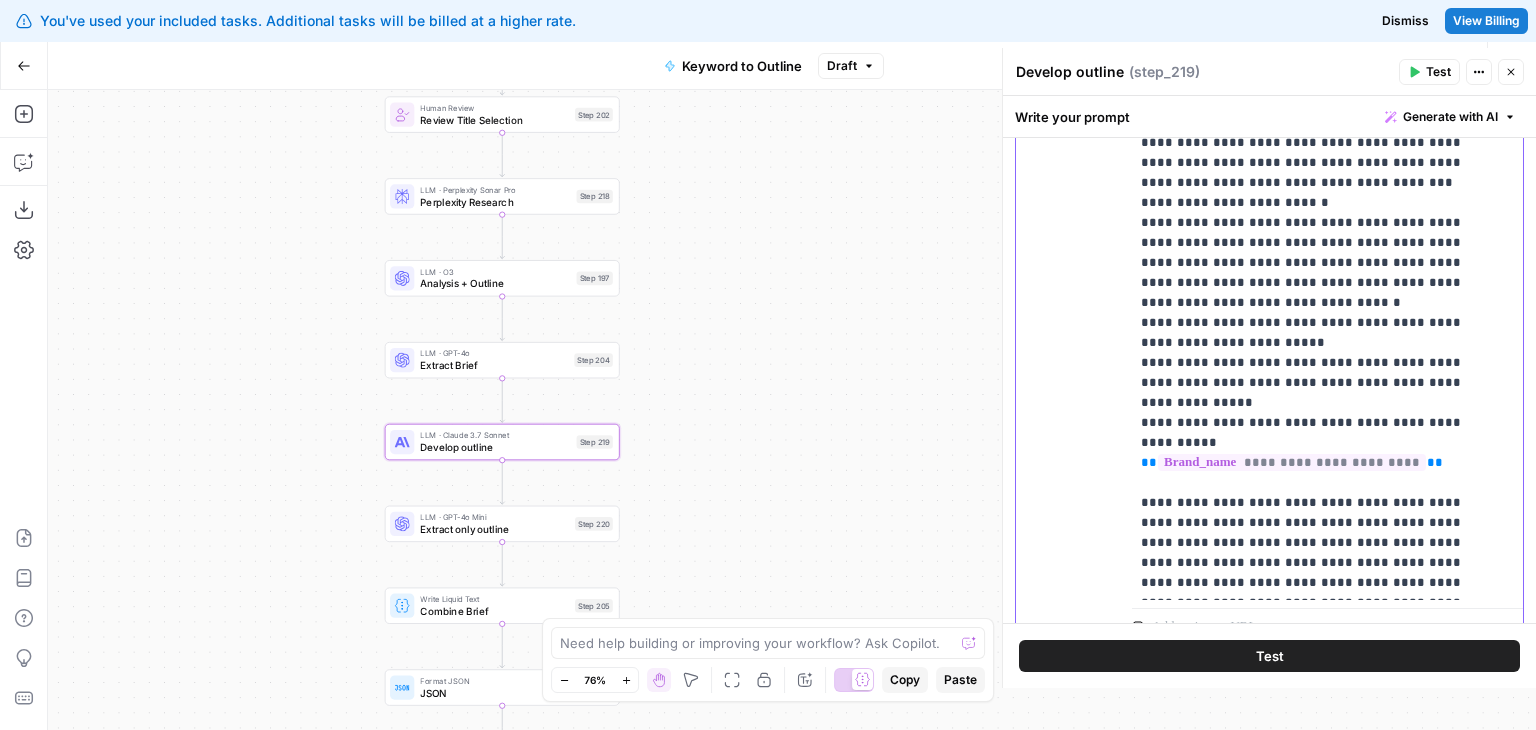 drag, startPoint x: 1351, startPoint y: 413, endPoint x: 1340, endPoint y: 565, distance: 152.3975 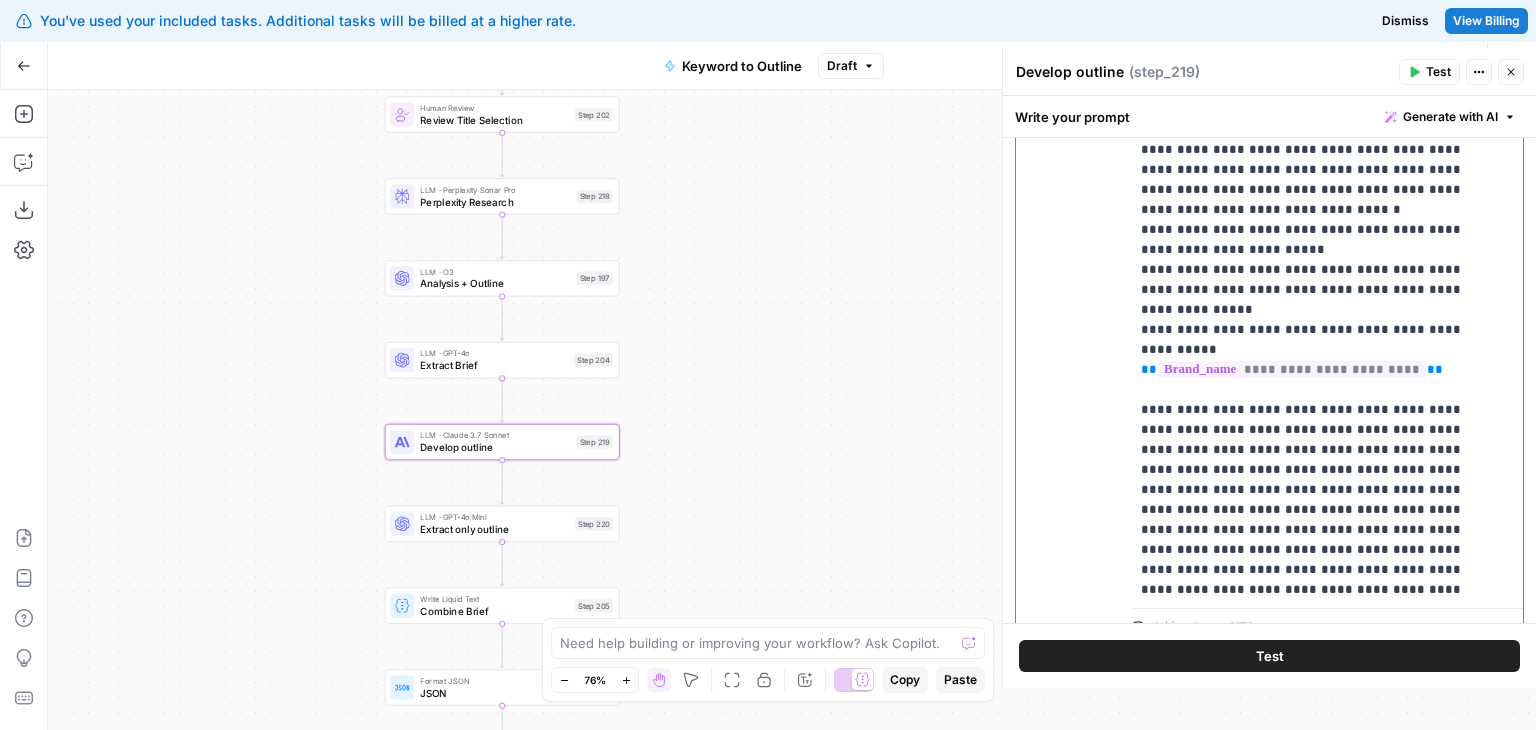 drag 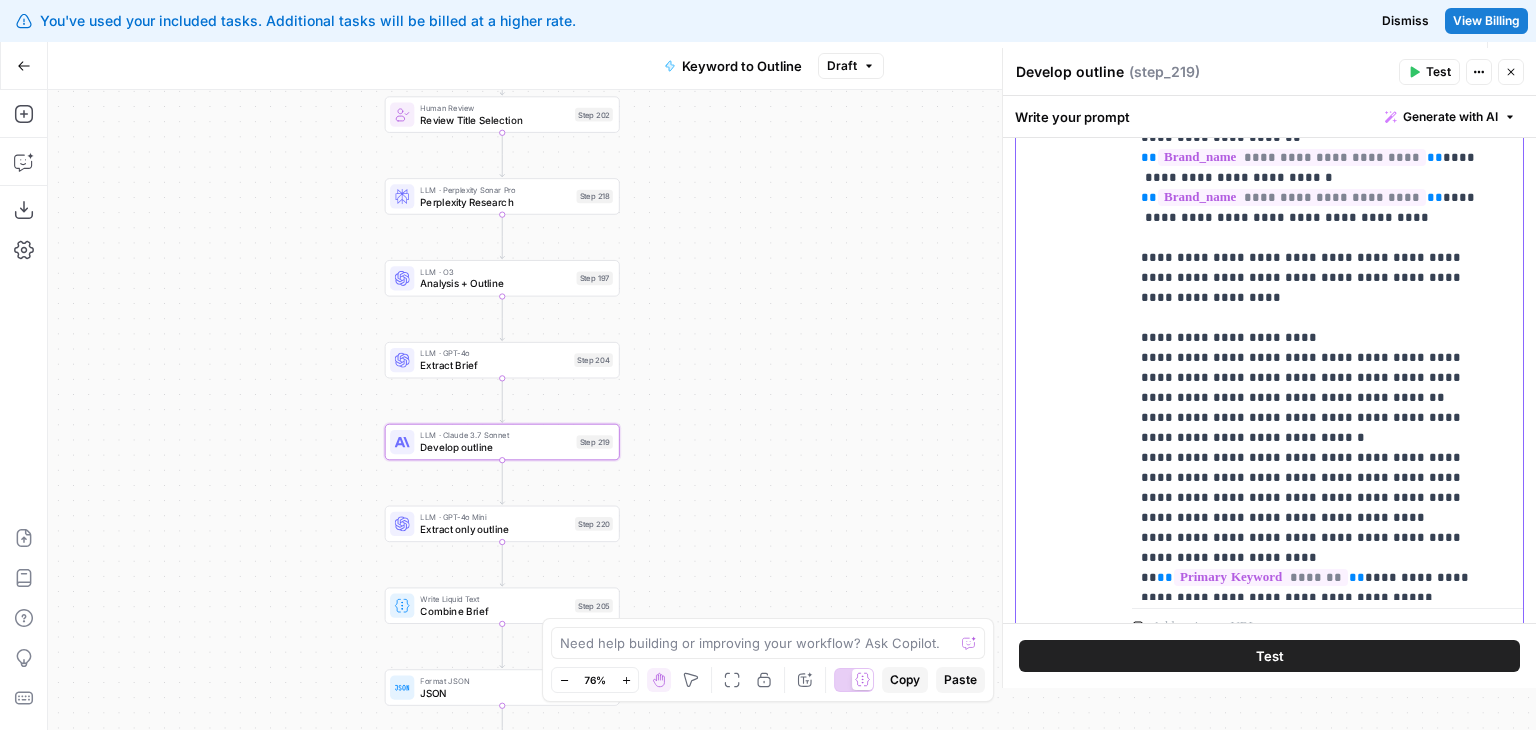 scroll, scrollTop: 4576, scrollLeft: 3, axis: both 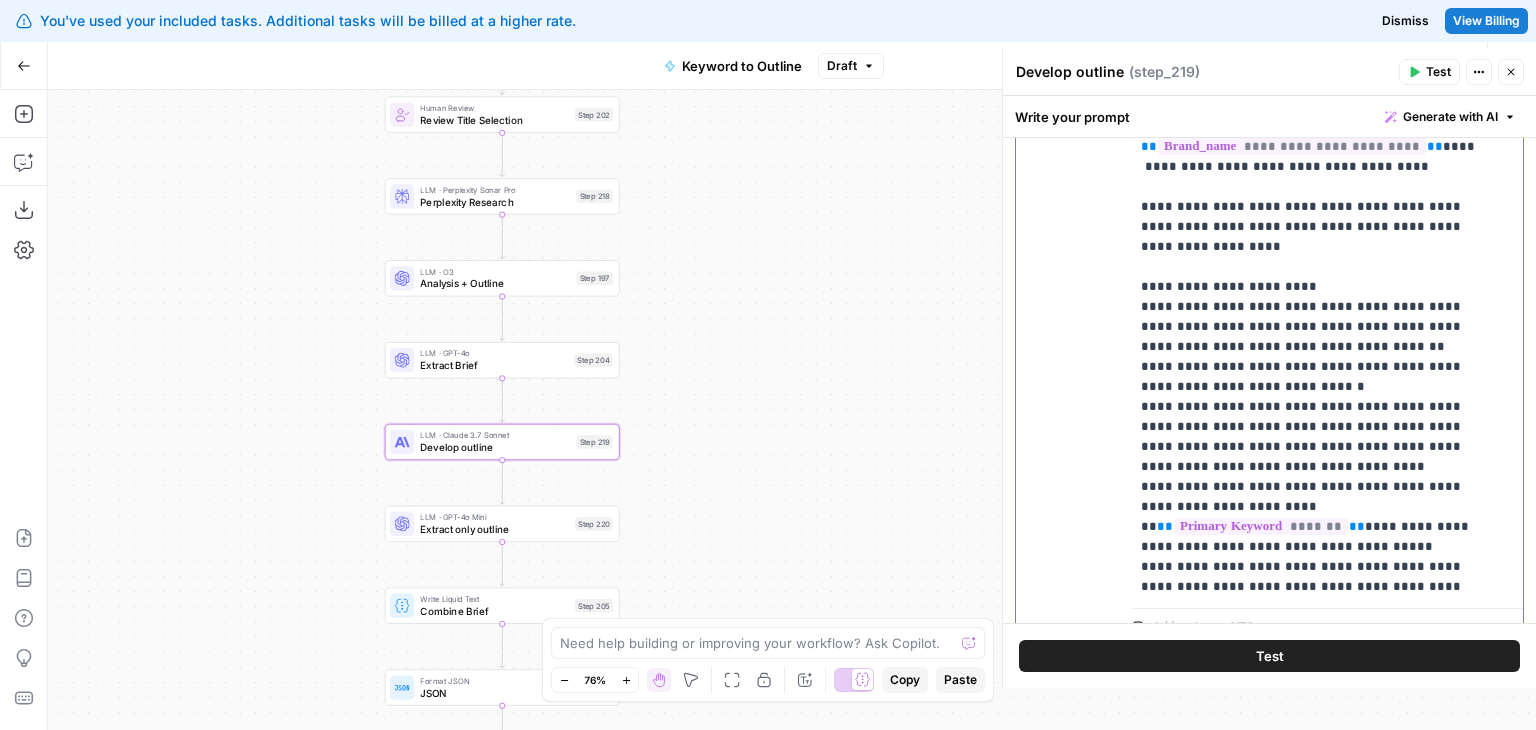 click on "**********" at bounding box center [1309, -1213] 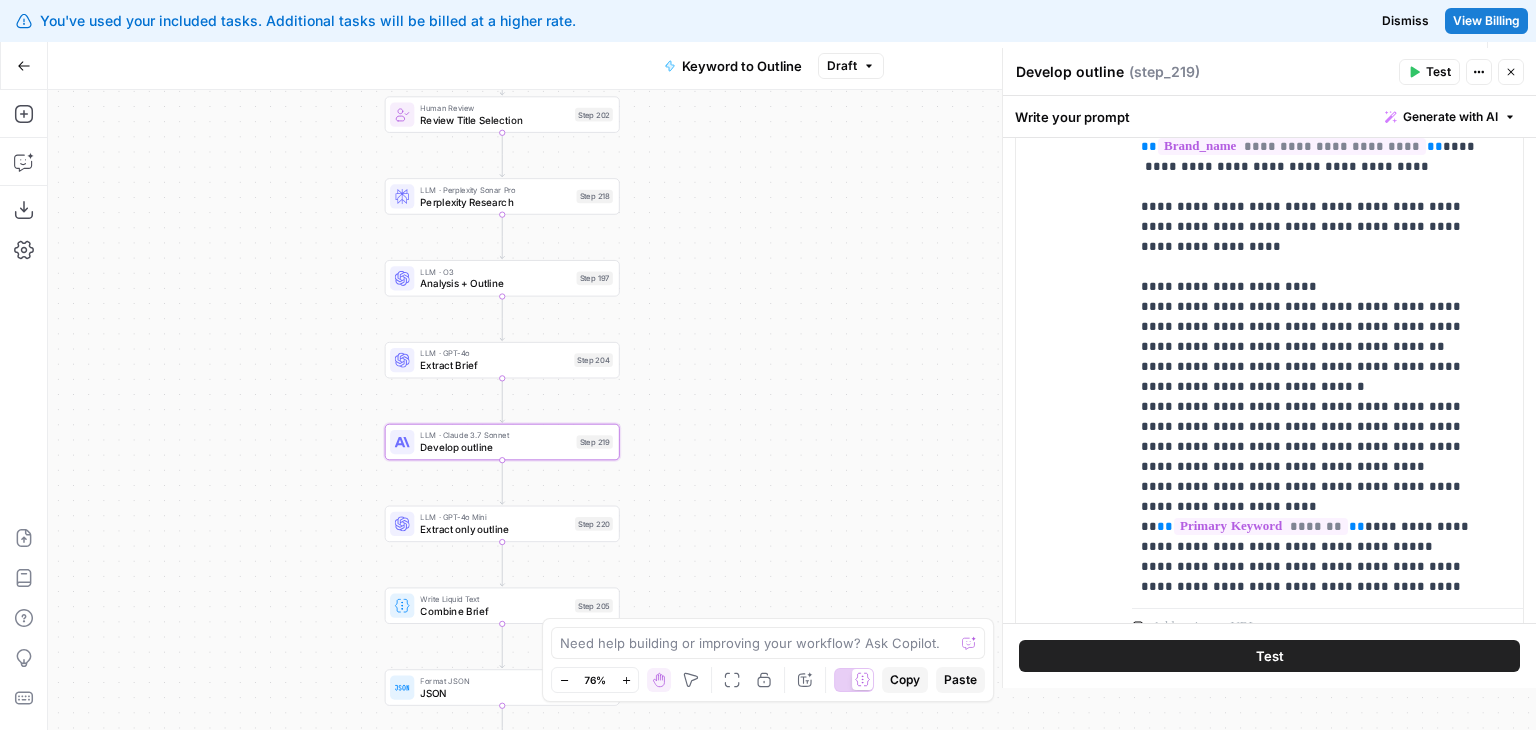 click 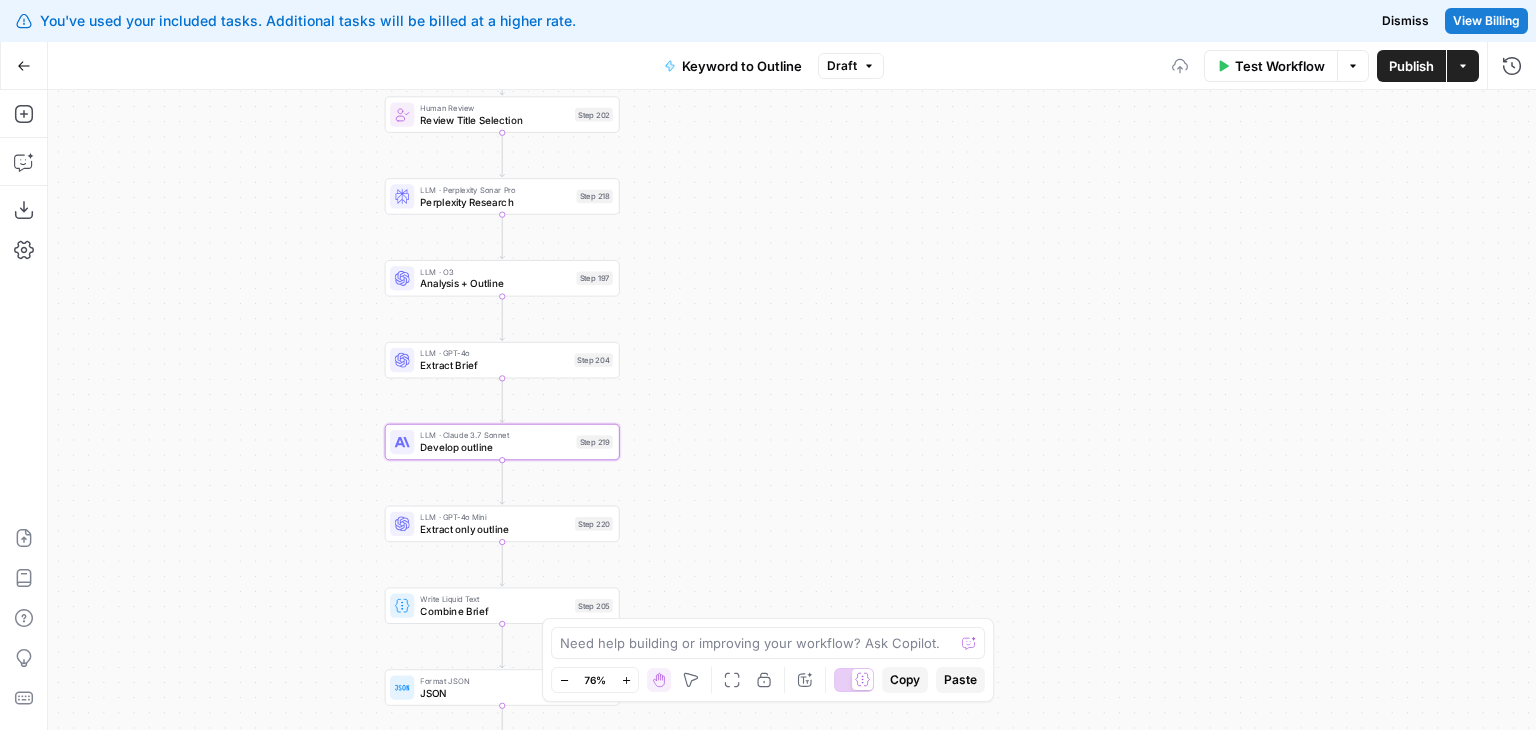 click on "Publish" at bounding box center (1411, 66) 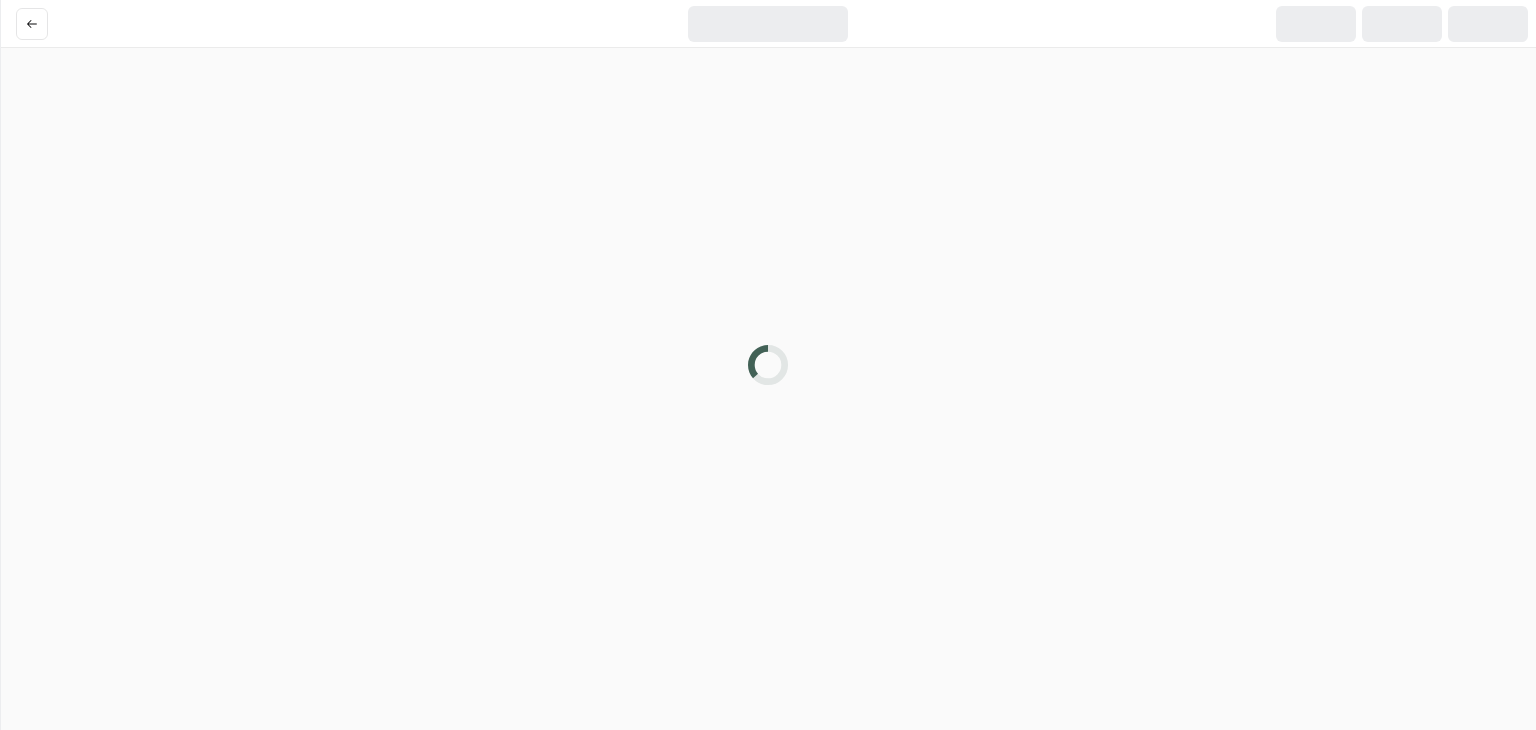 scroll, scrollTop: 0, scrollLeft: 0, axis: both 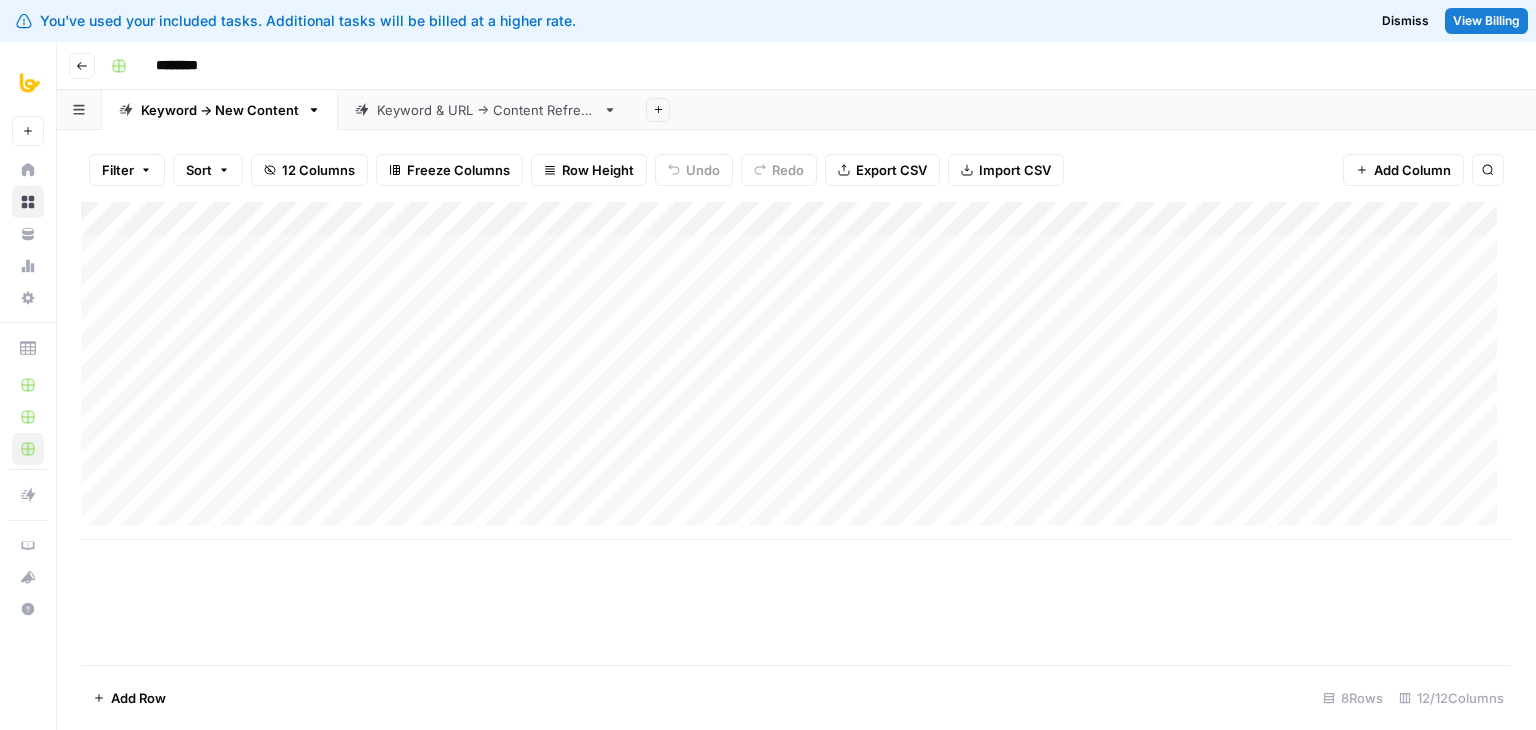 click 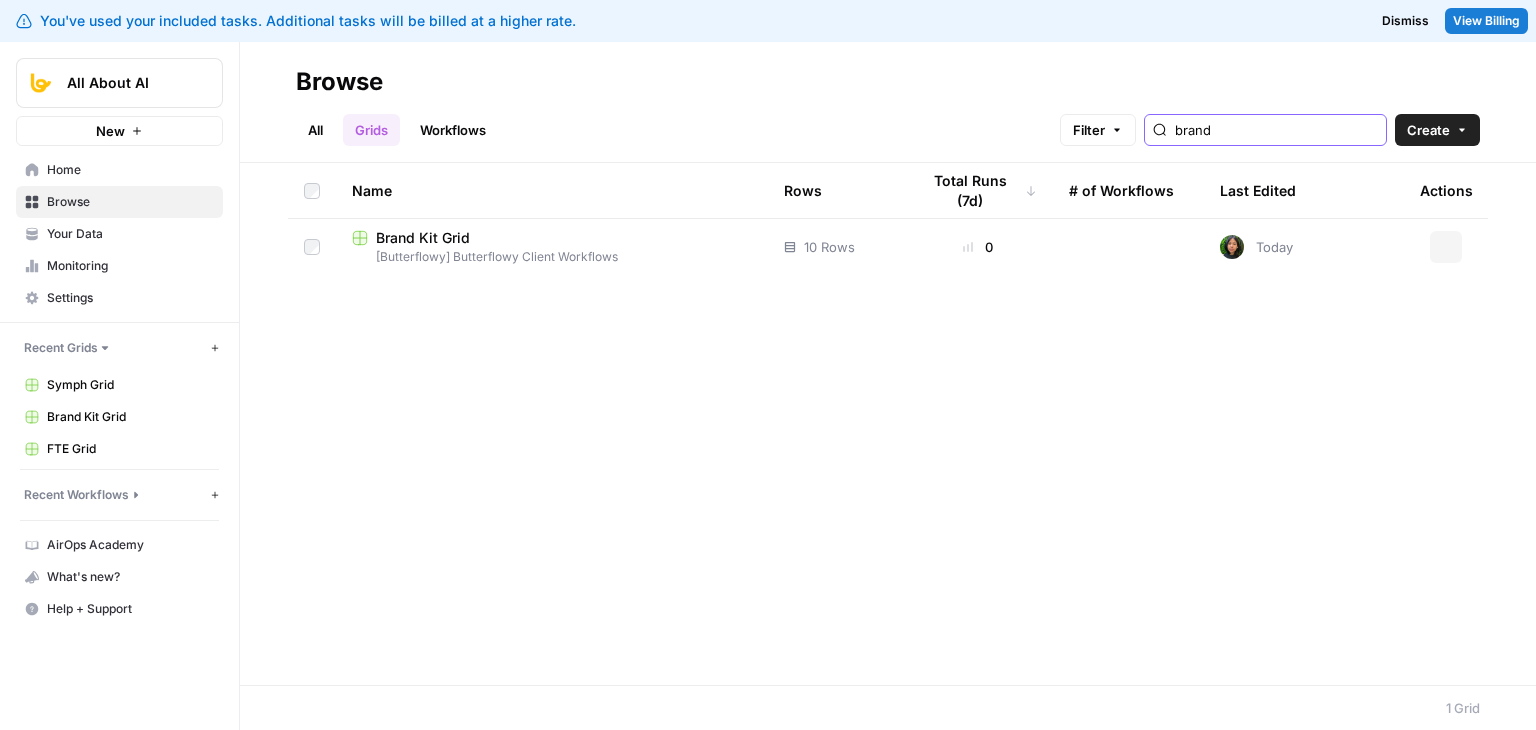 click on "brand" at bounding box center (1276, 130) 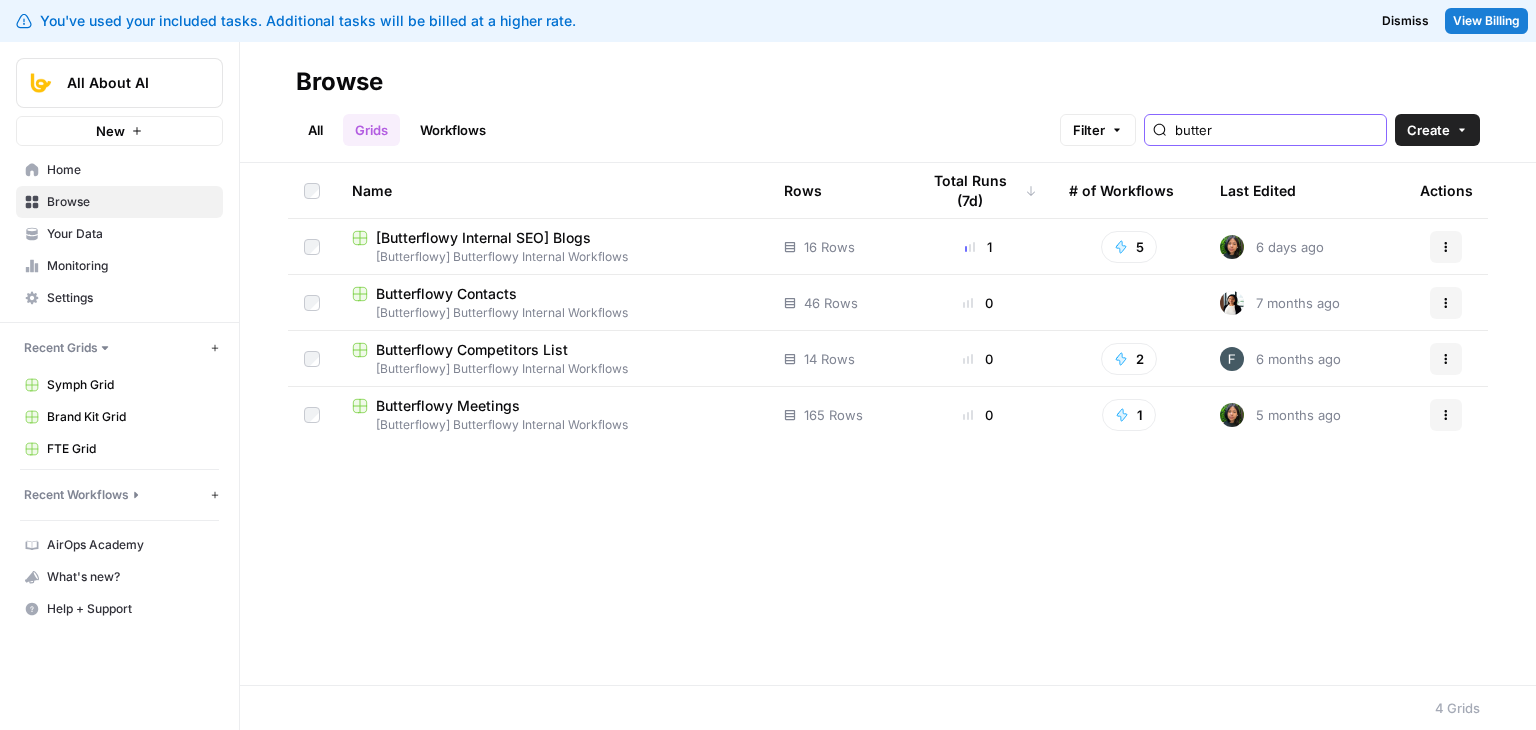 type on "butter" 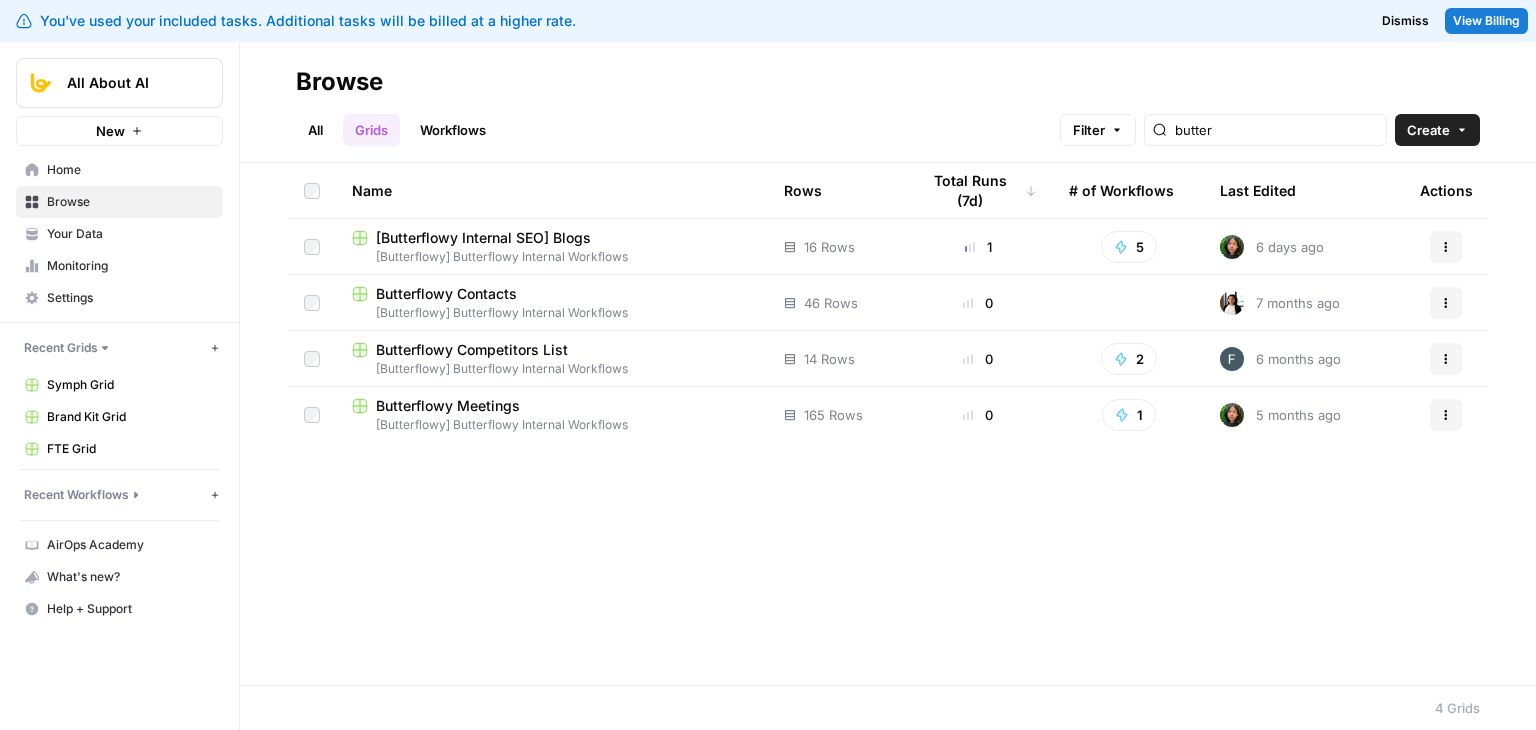 click on "[Butterflowy Internal SEO] Blogs" at bounding box center (483, 238) 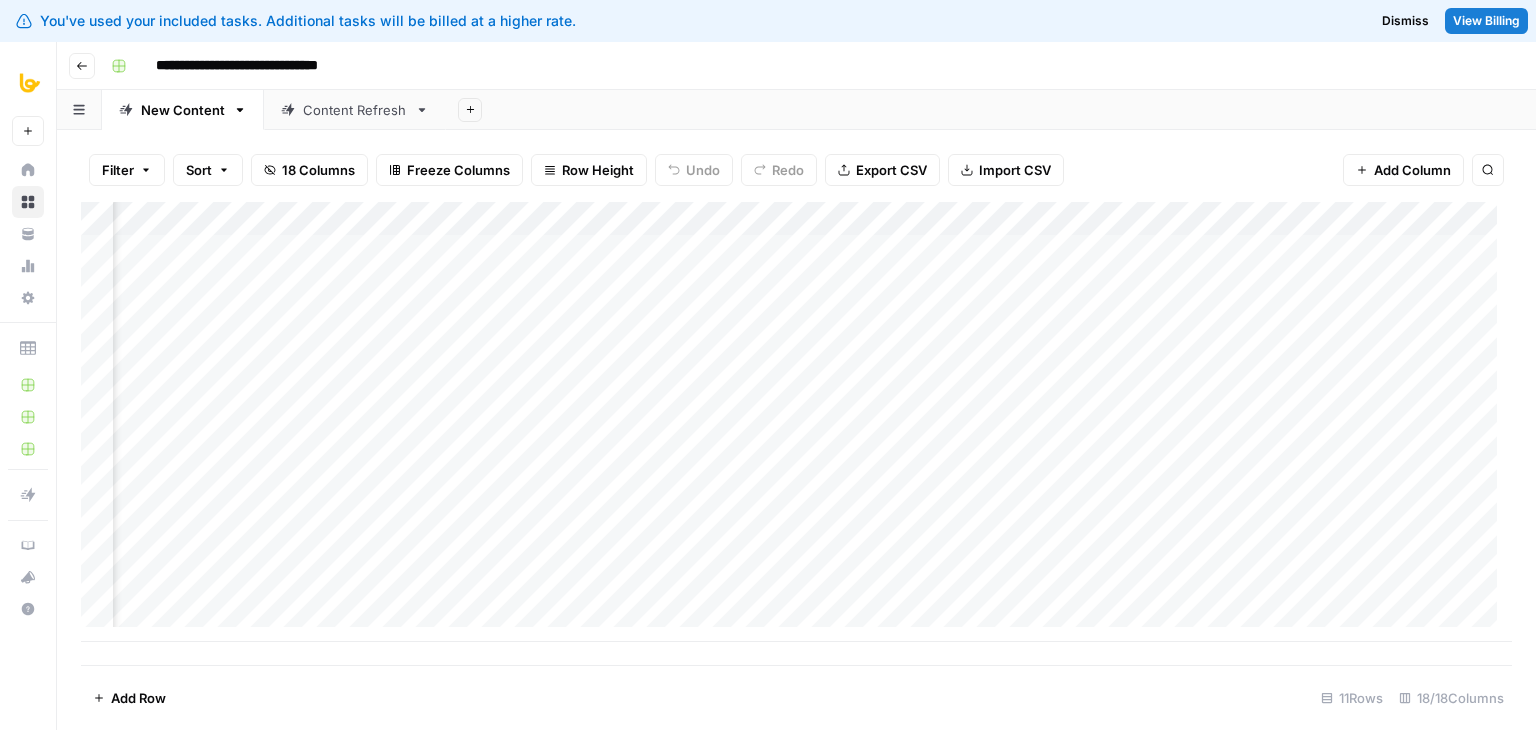 scroll, scrollTop: 0, scrollLeft: 1528, axis: horizontal 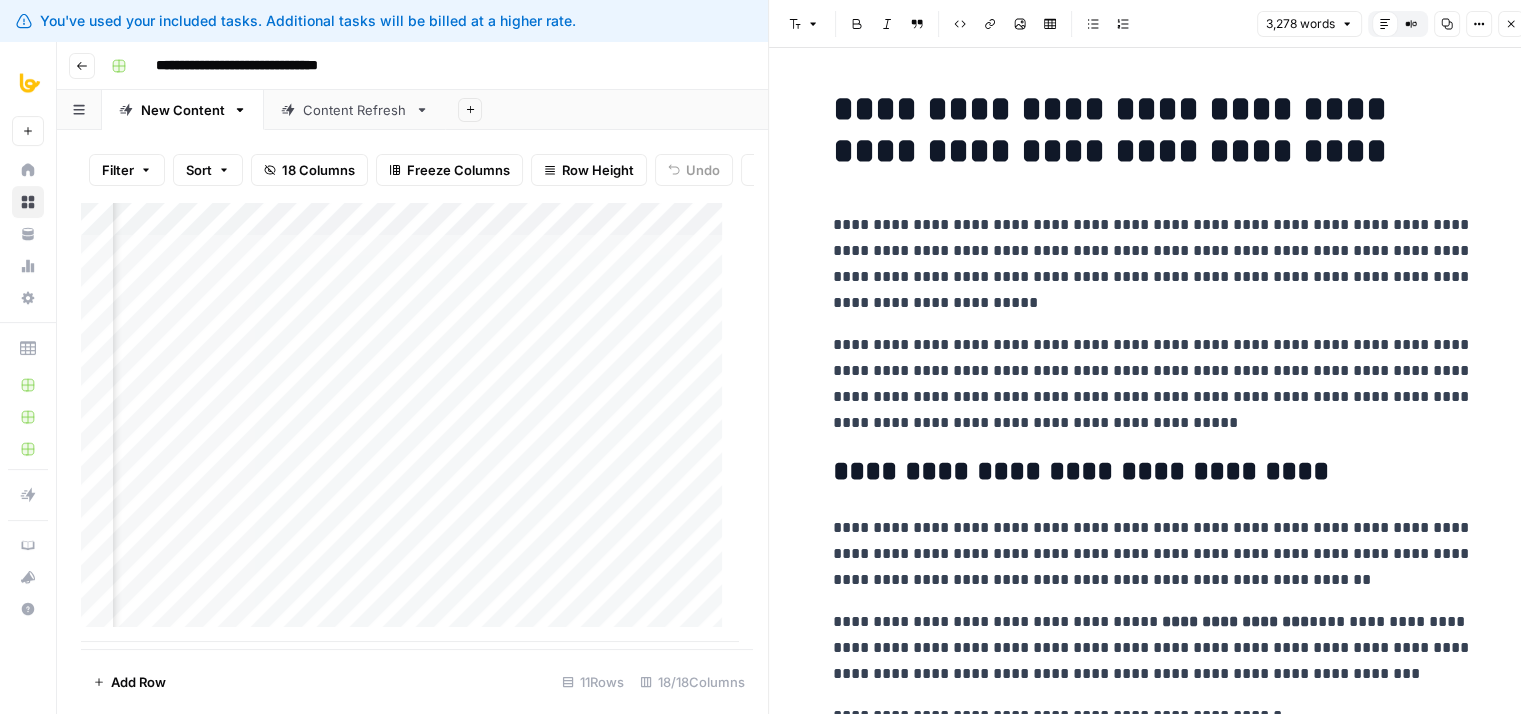 click on "**********" at bounding box center [1153, 130] 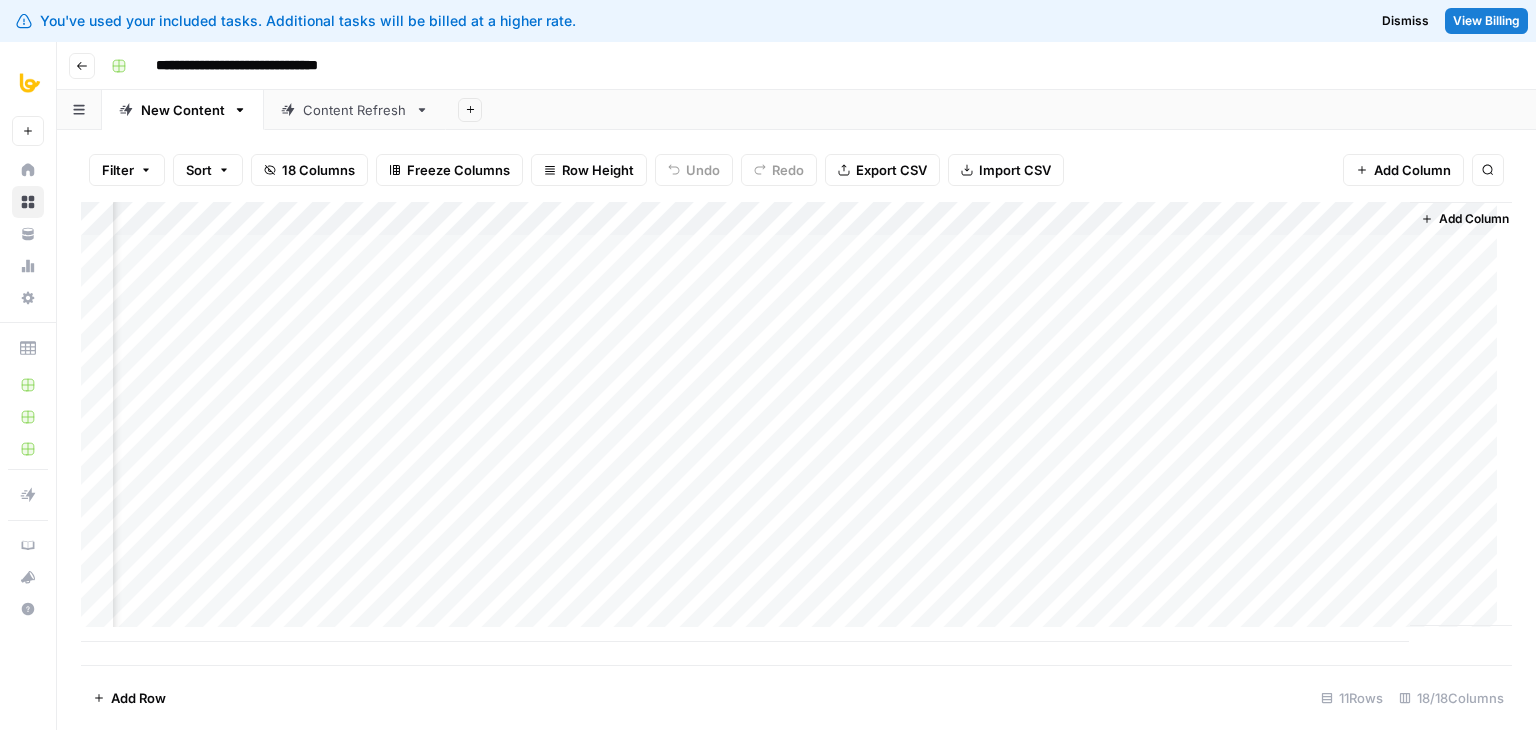 scroll, scrollTop: 0, scrollLeft: 1925, axis: horizontal 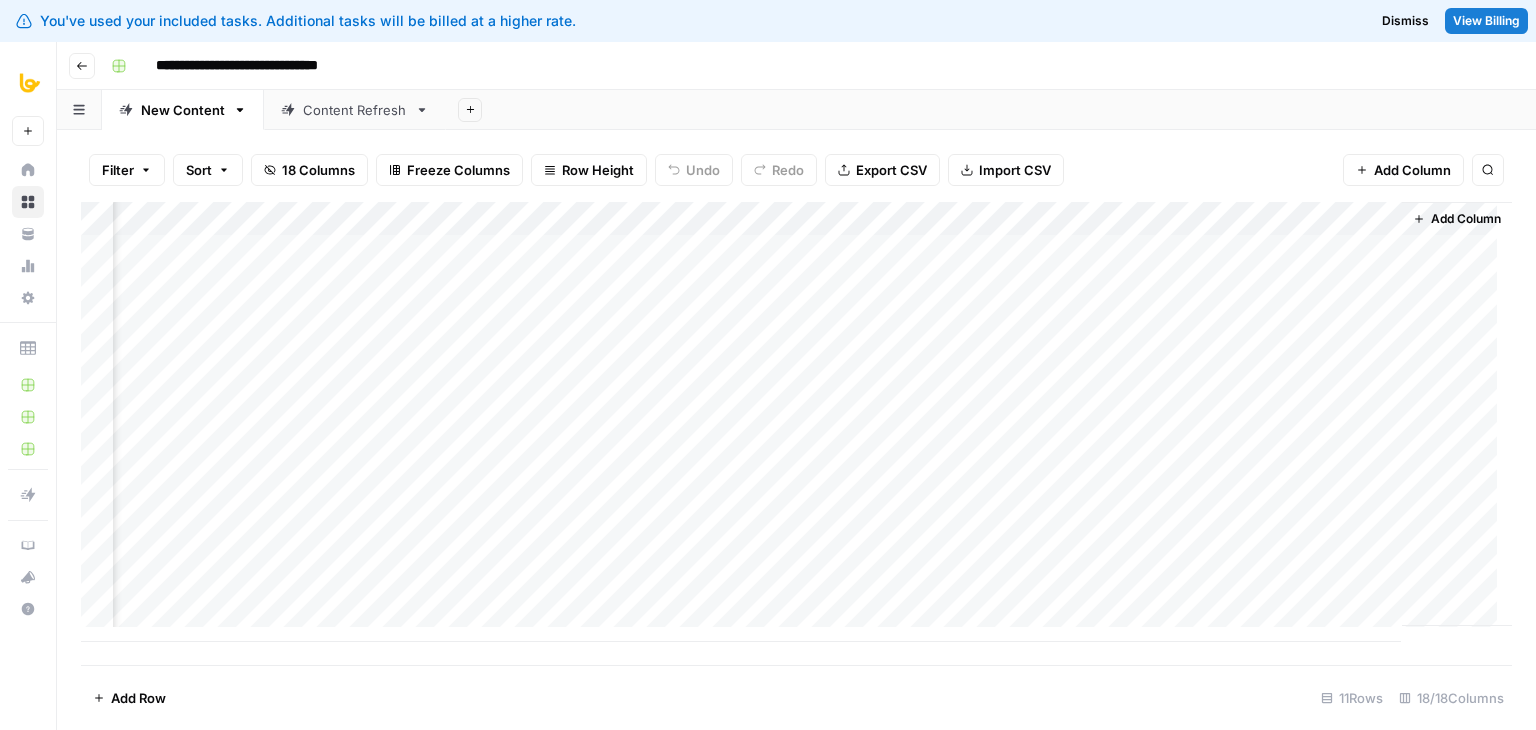 click on "Add Column" at bounding box center (796, 422) 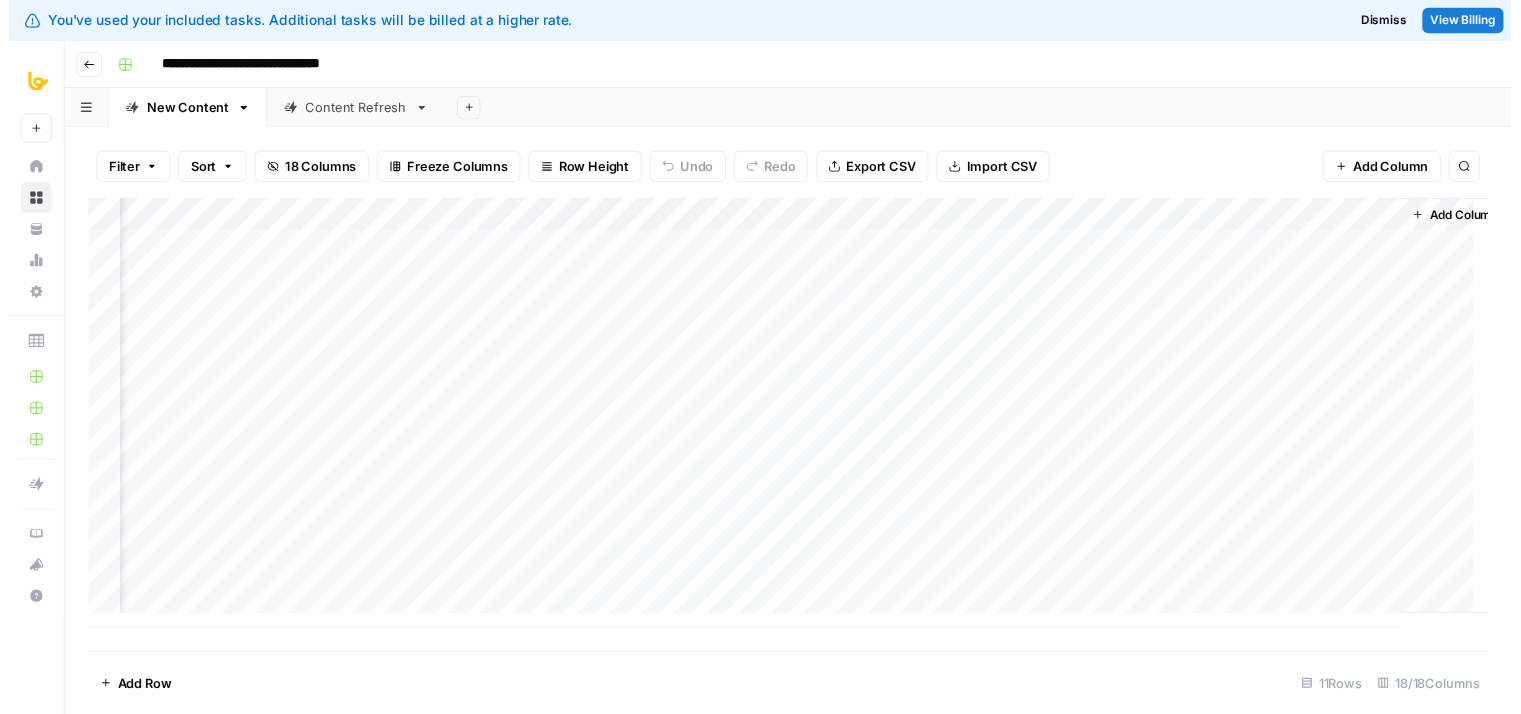 scroll, scrollTop: 0, scrollLeft: 1925, axis: horizontal 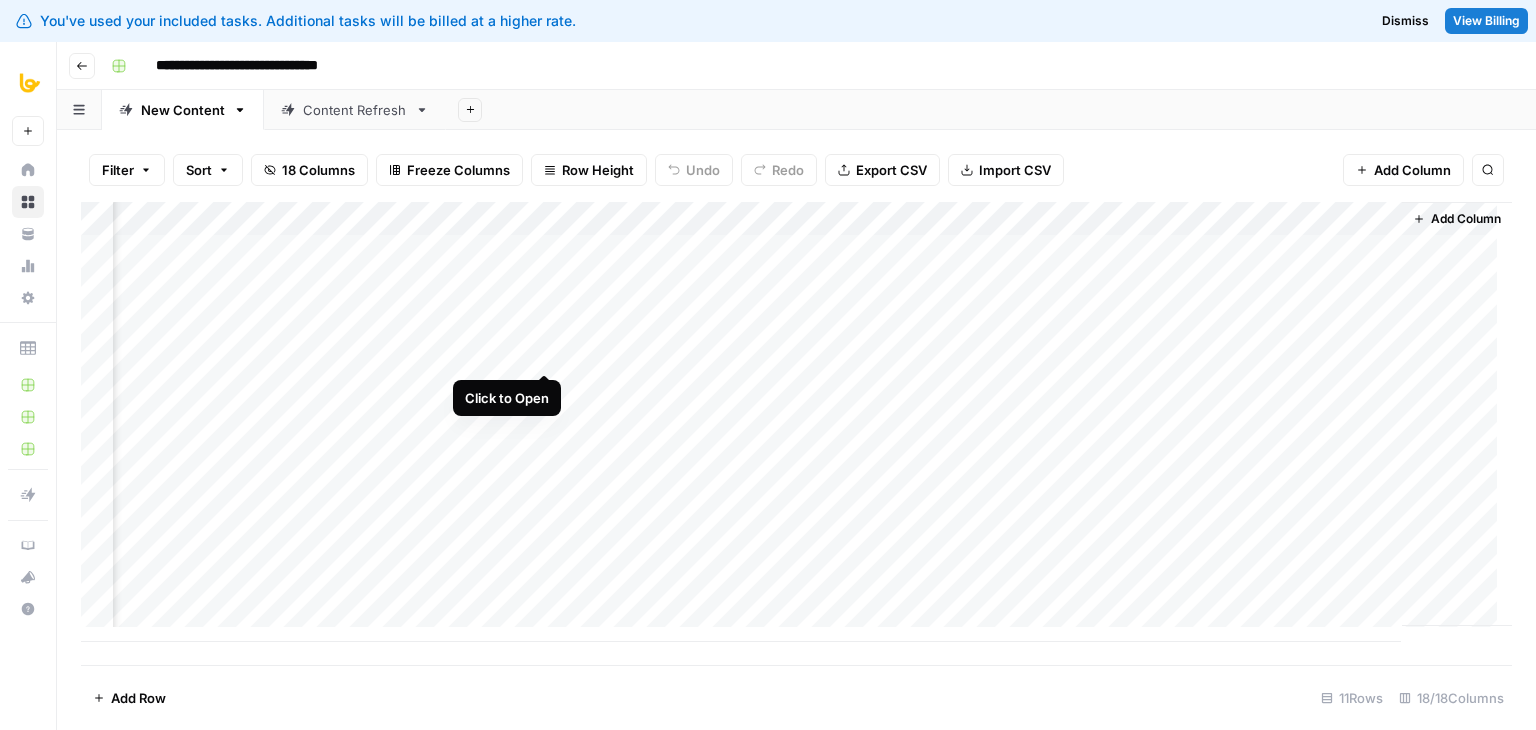 click on "Add Column" at bounding box center (796, 422) 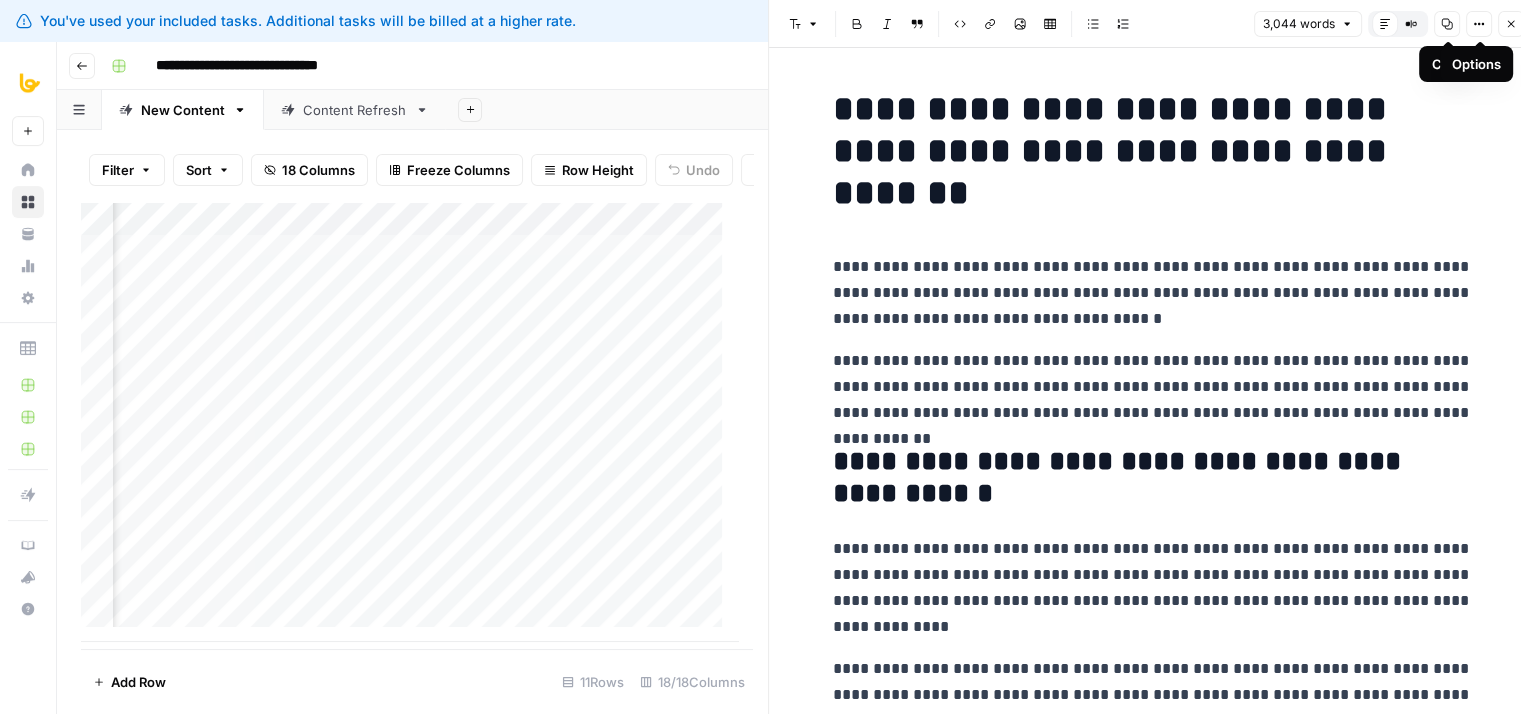 click 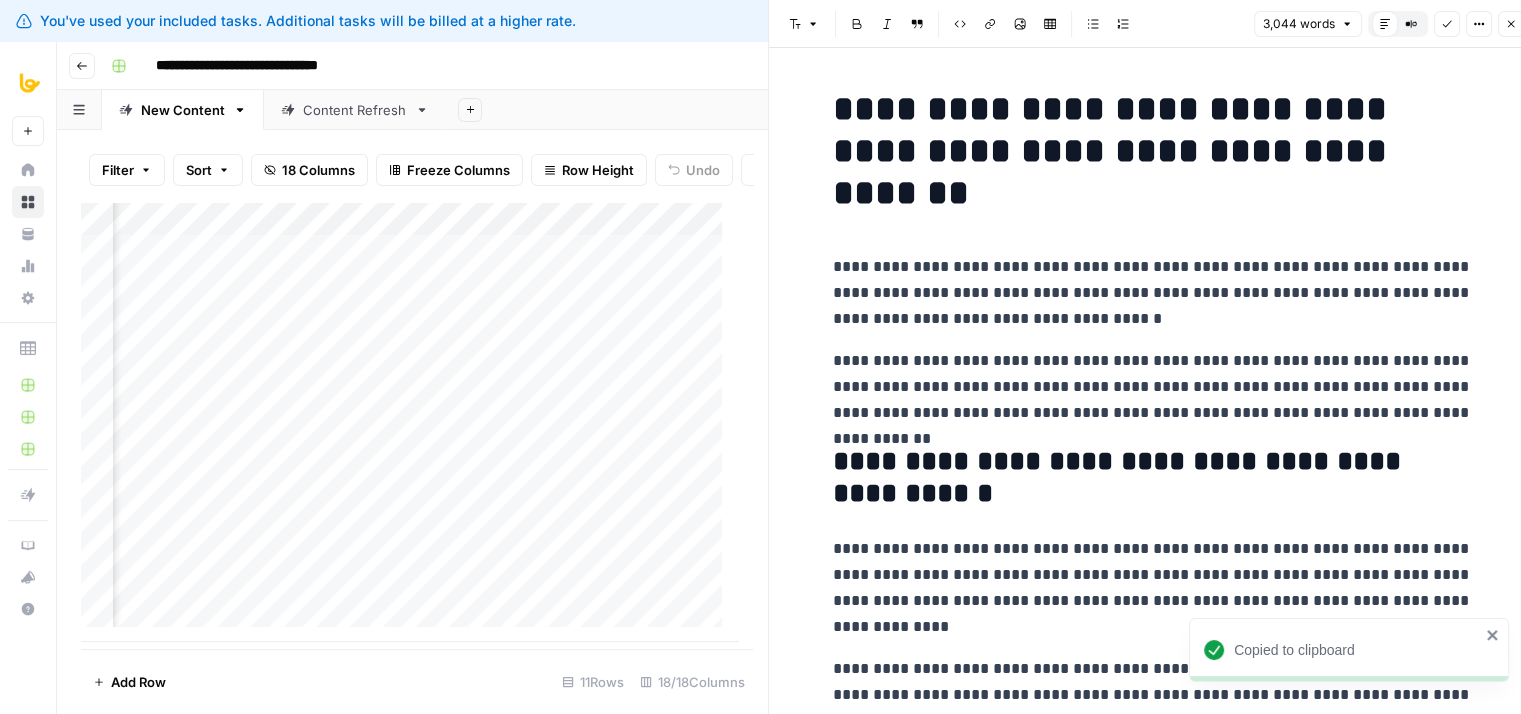 click on "**********" at bounding box center (1153, 151) 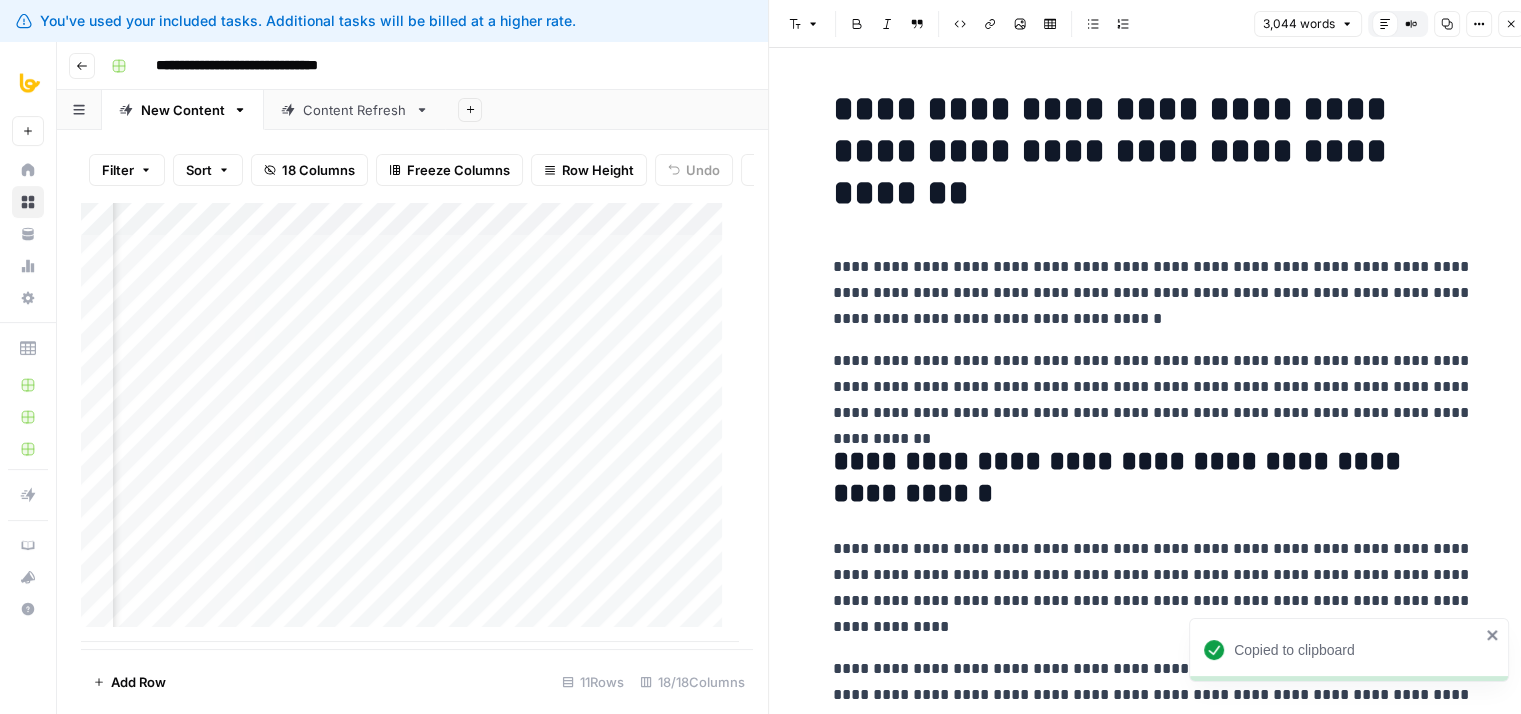 click on "**********" at bounding box center [1153, 6843] 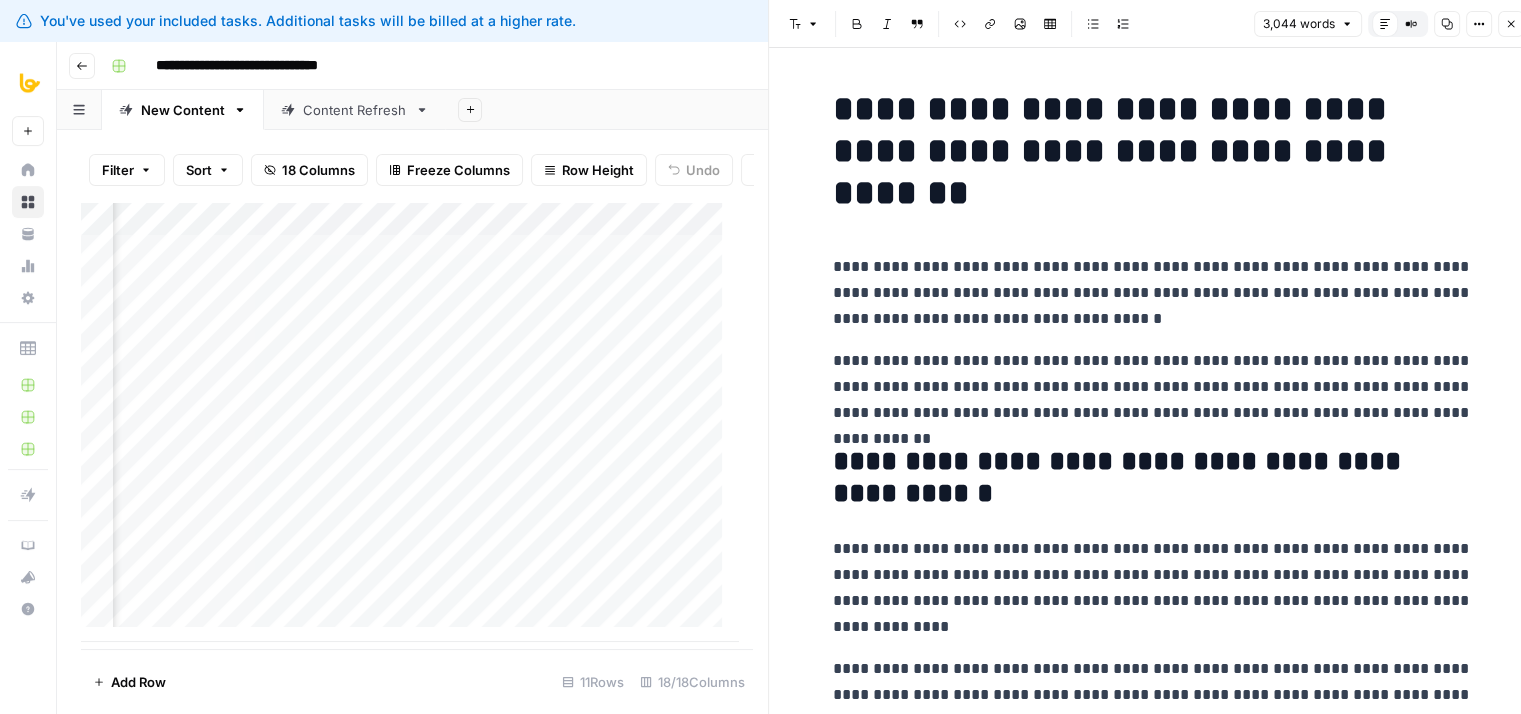 click on "**********" at bounding box center [1153, 387] 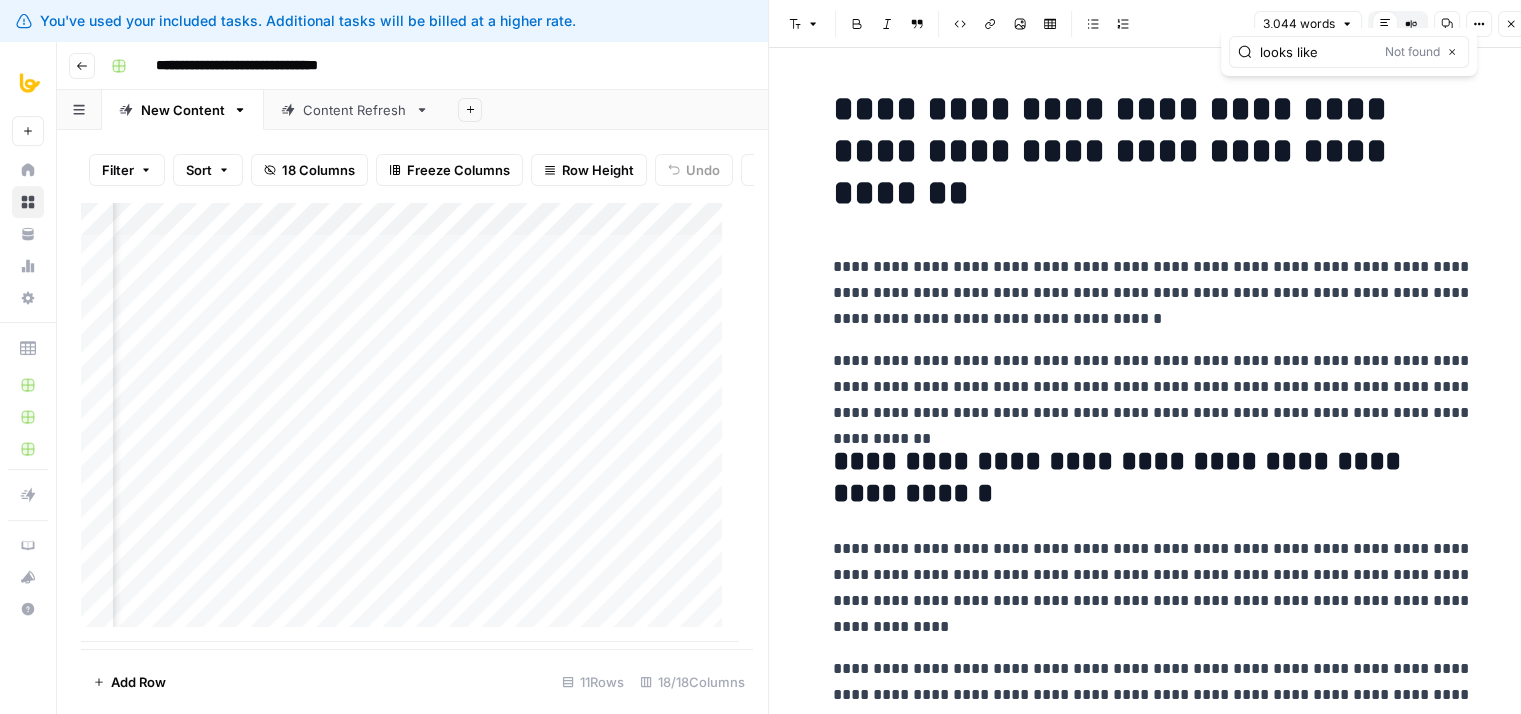 type on "looks like" 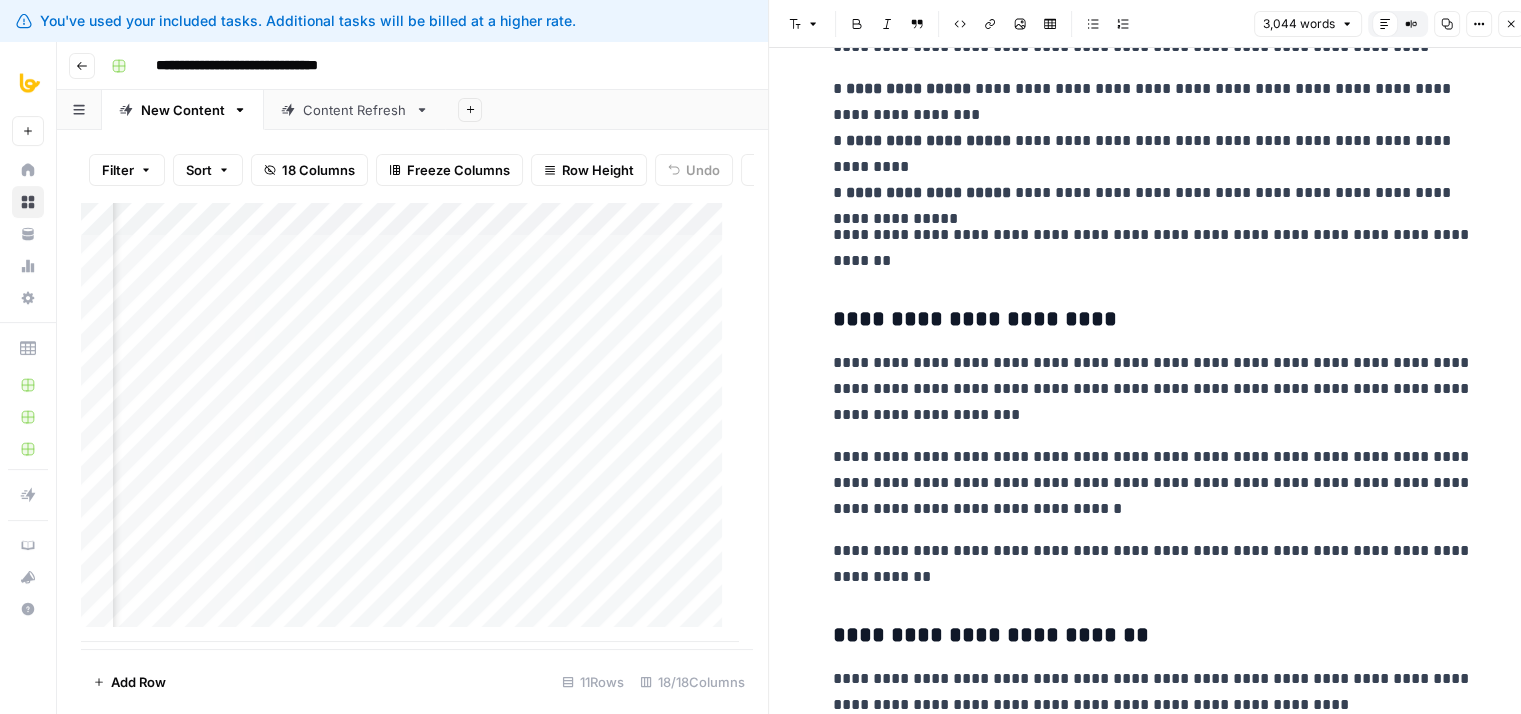 scroll, scrollTop: 1661, scrollLeft: 0, axis: vertical 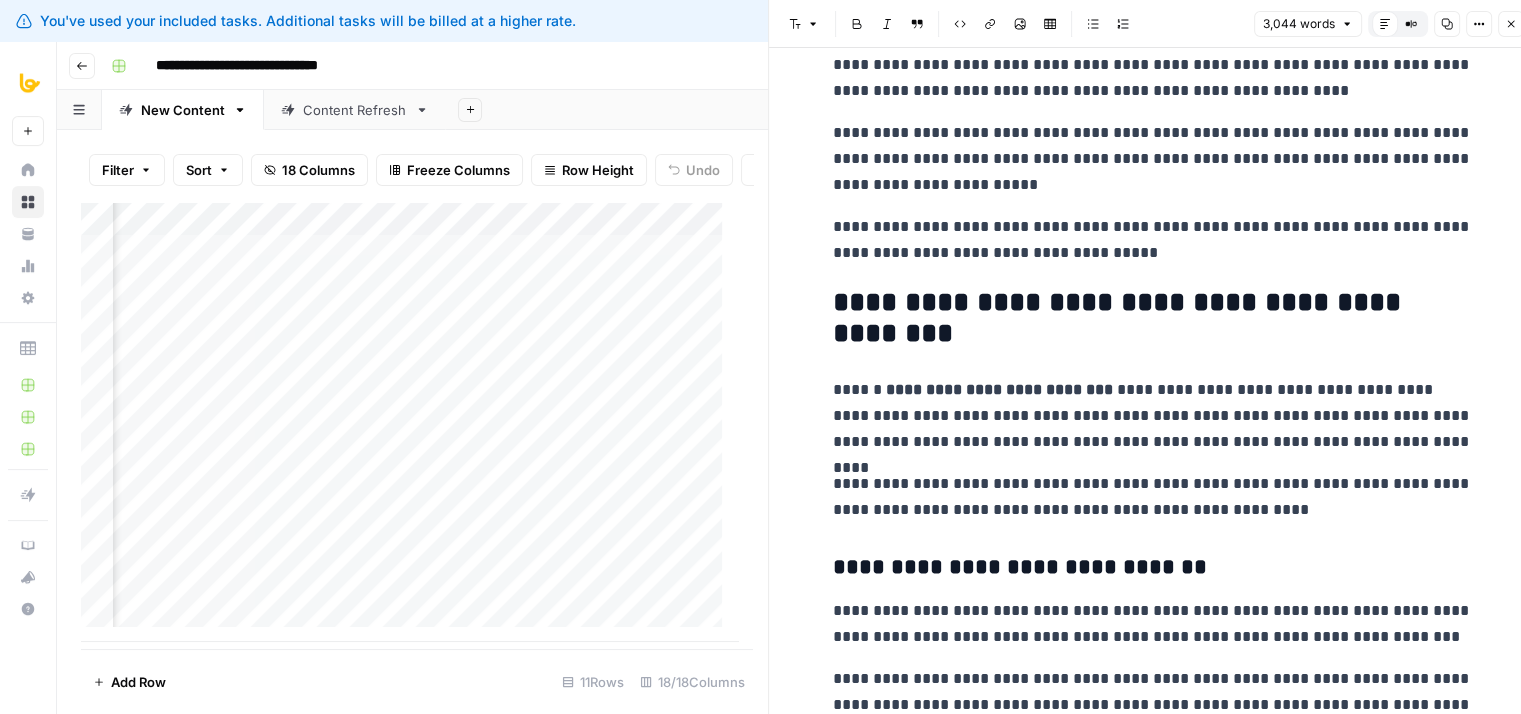 drag, startPoint x: 1238, startPoint y: 245, endPoint x: 1204, endPoint y: 481, distance: 238.43657 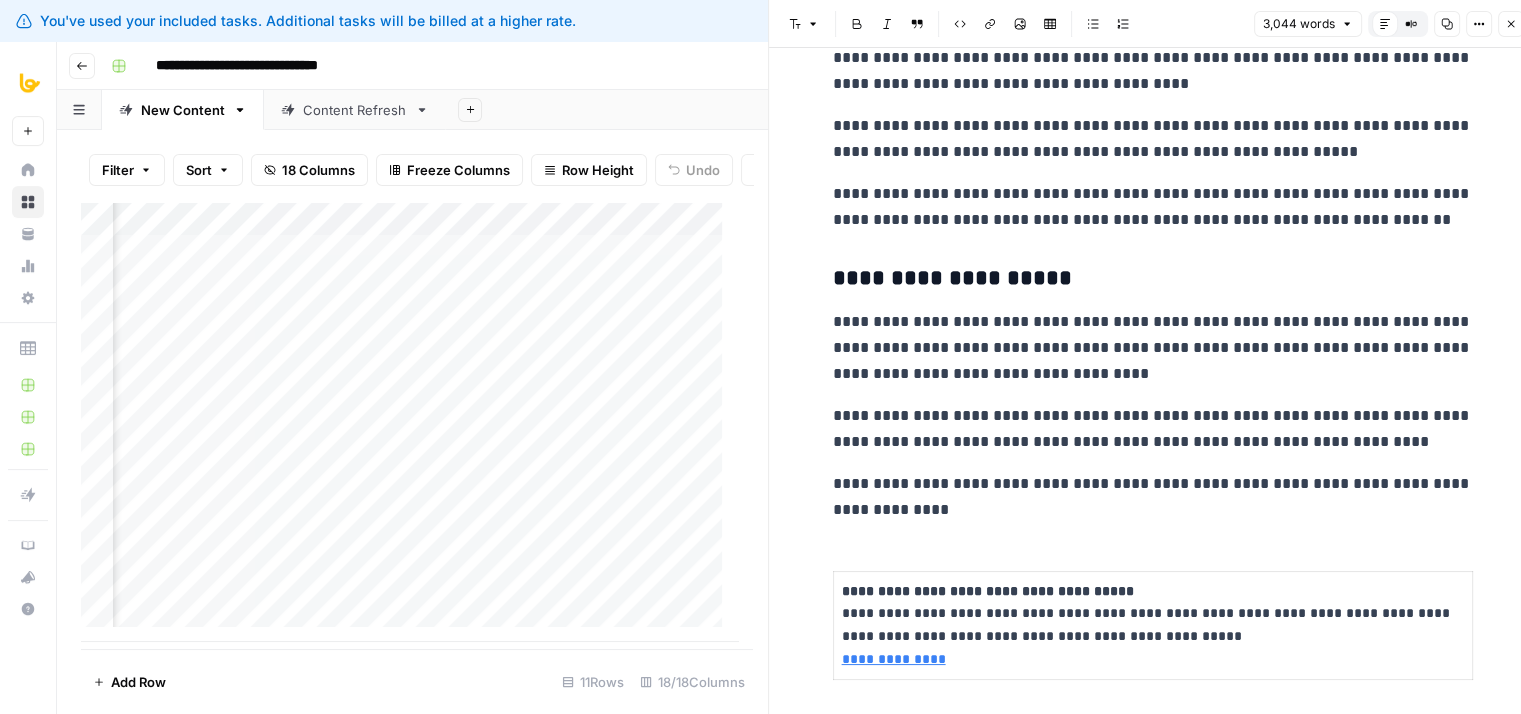 drag, startPoint x: 1116, startPoint y: 169, endPoint x: 1136, endPoint y: 621, distance: 452.44226 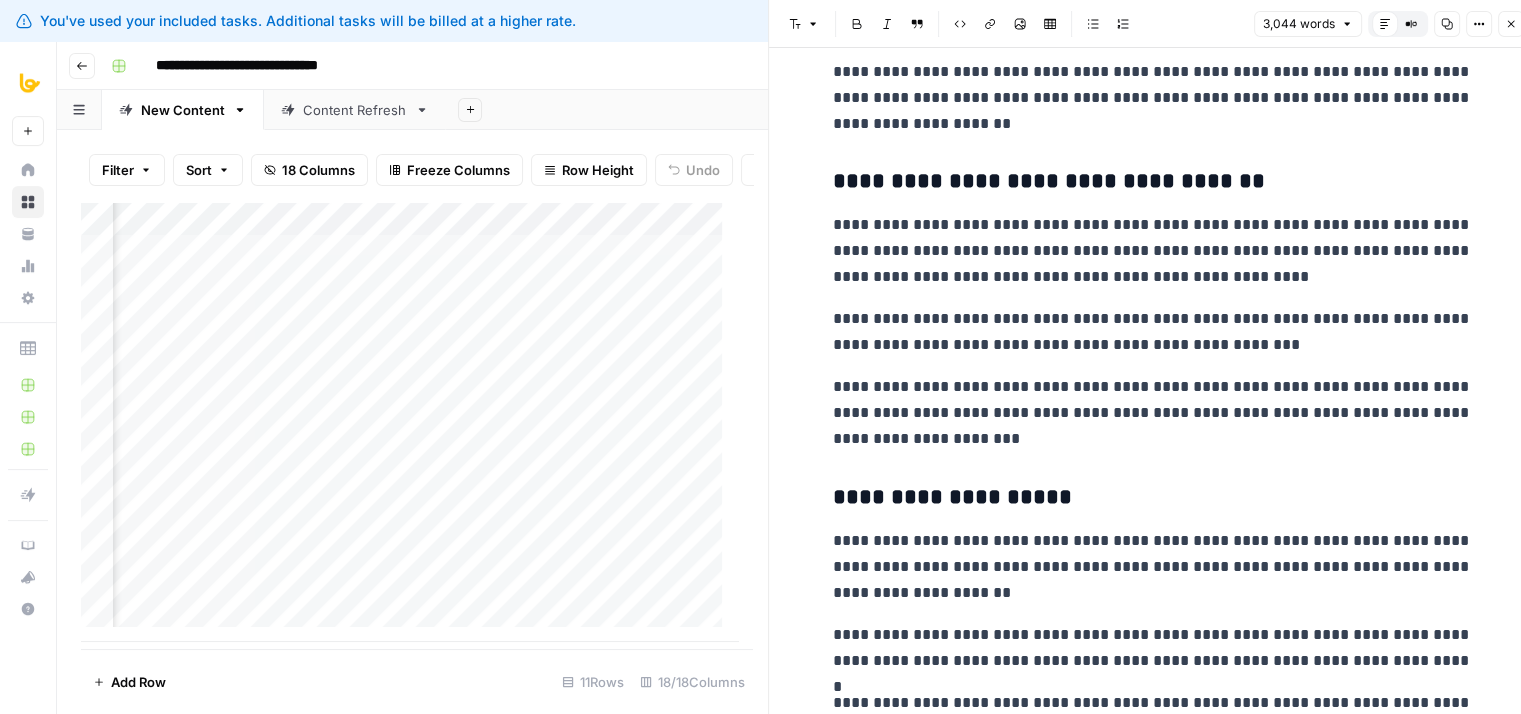 drag, startPoint x: 1112, startPoint y: 290, endPoint x: 1100, endPoint y: 716, distance: 426.16898 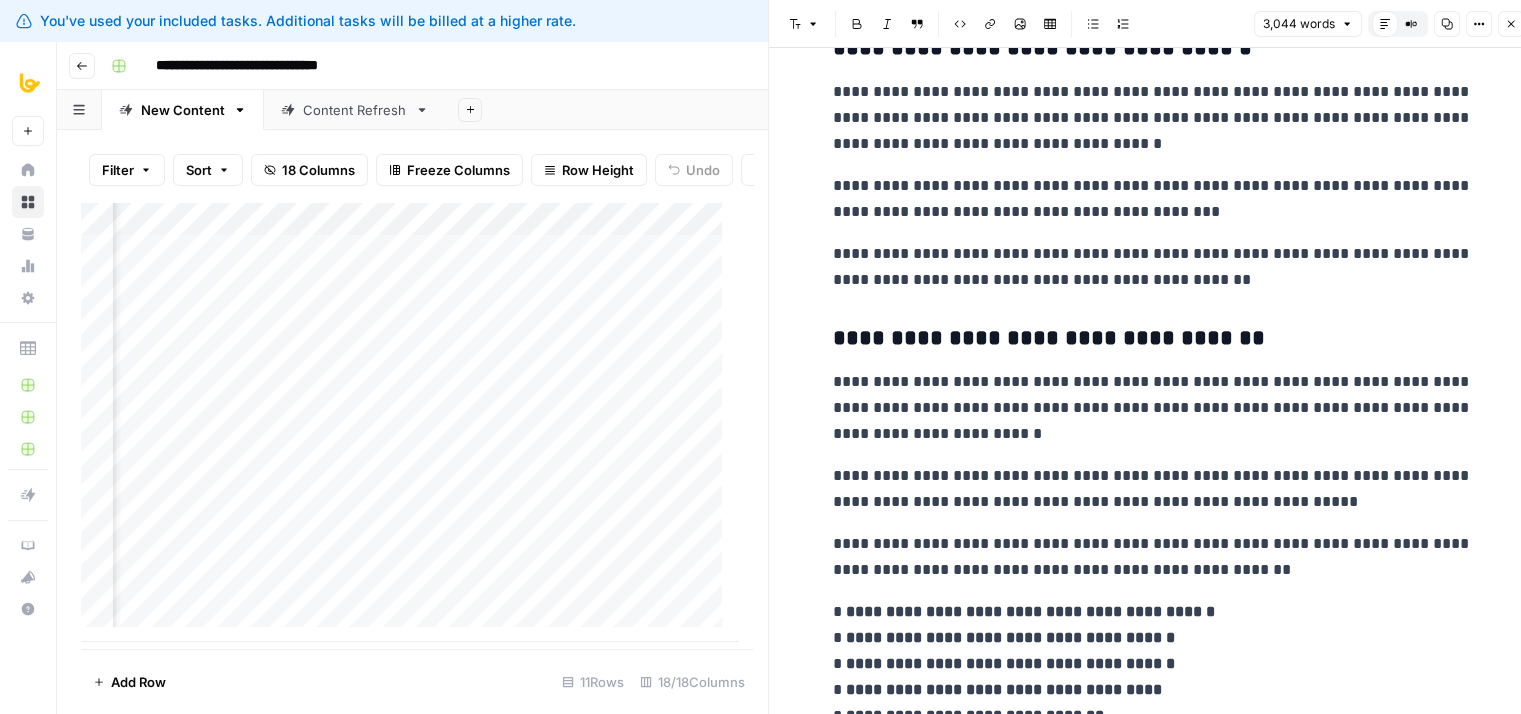 drag, startPoint x: 1082, startPoint y: 378, endPoint x: 1075, endPoint y: 657, distance: 279.0878 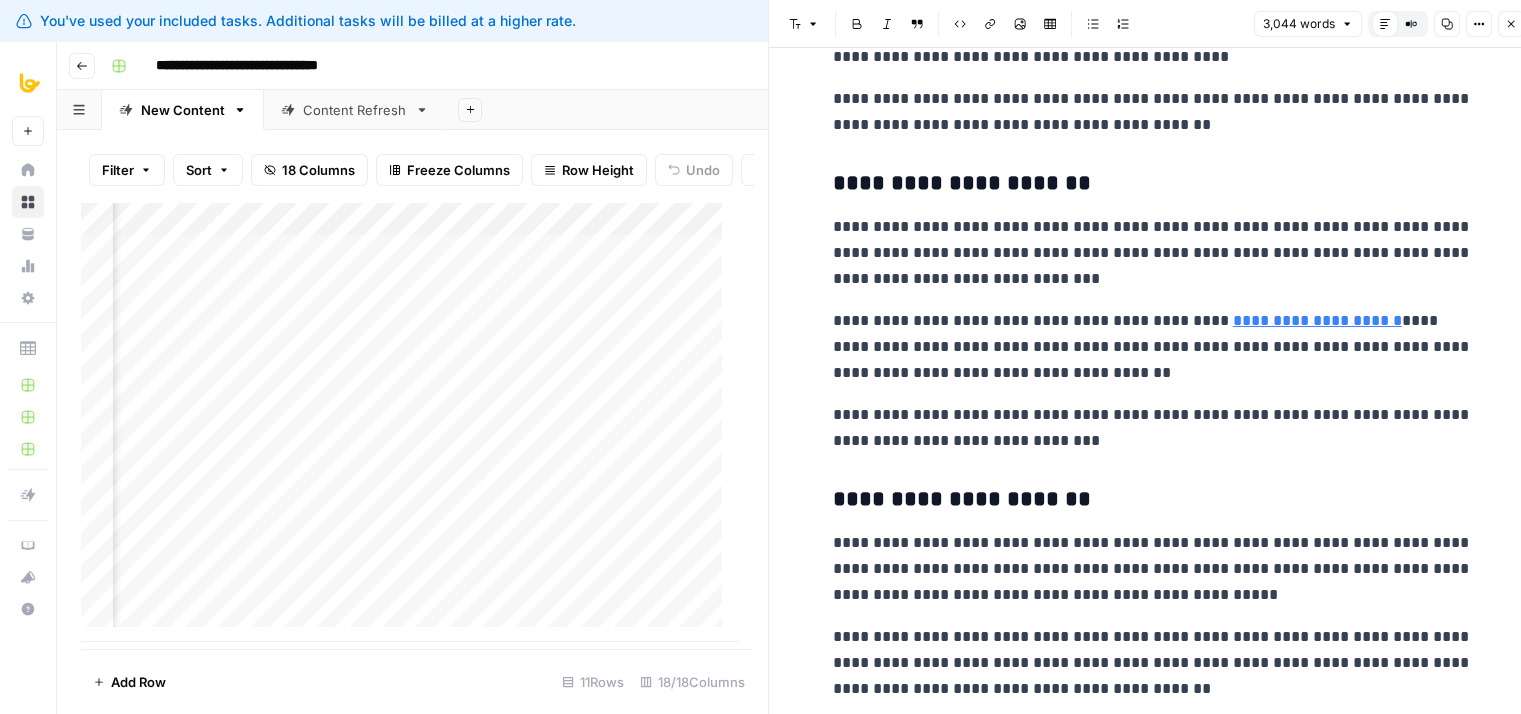 drag, startPoint x: 1063, startPoint y: 385, endPoint x: 1076, endPoint y: 572, distance: 187.45132 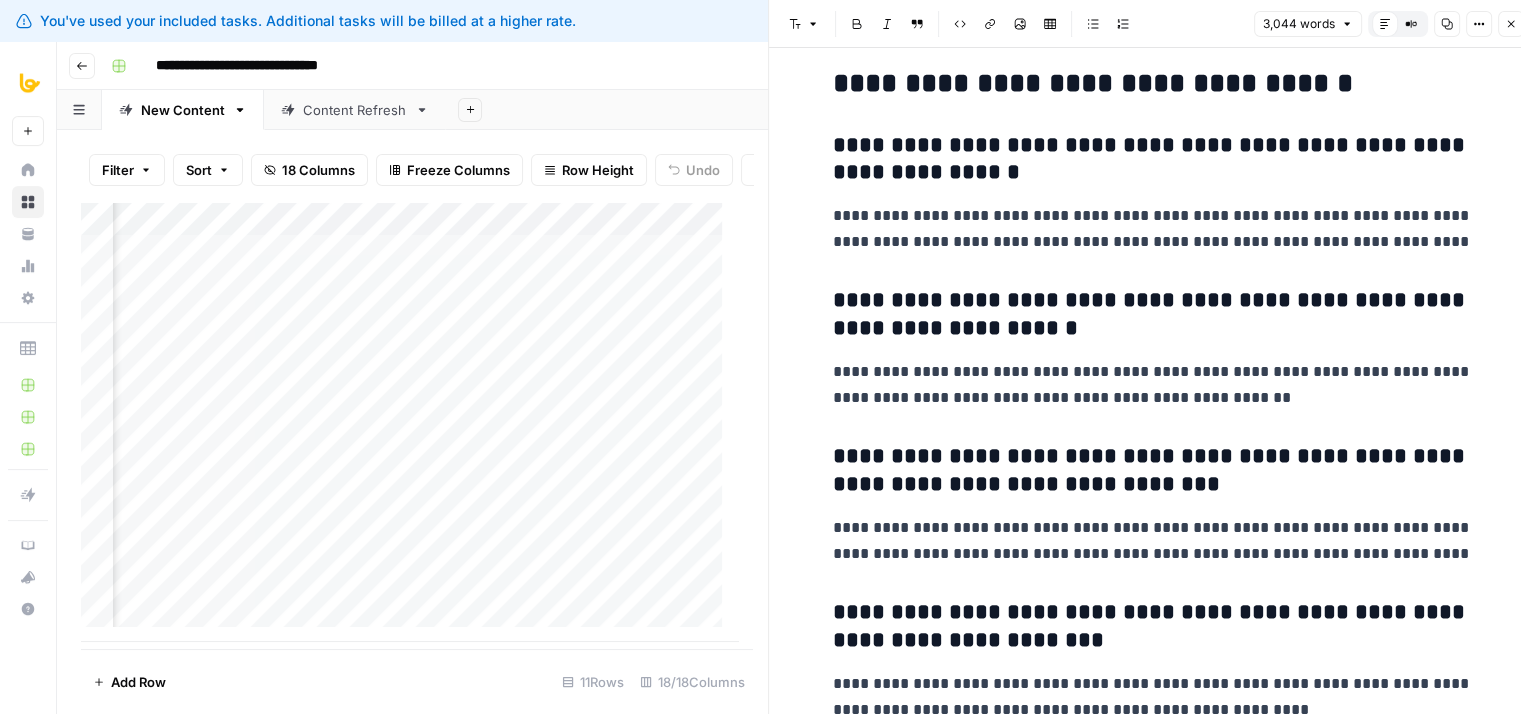 drag, startPoint x: 1088, startPoint y: 329, endPoint x: 1096, endPoint y: 772, distance: 443.07224 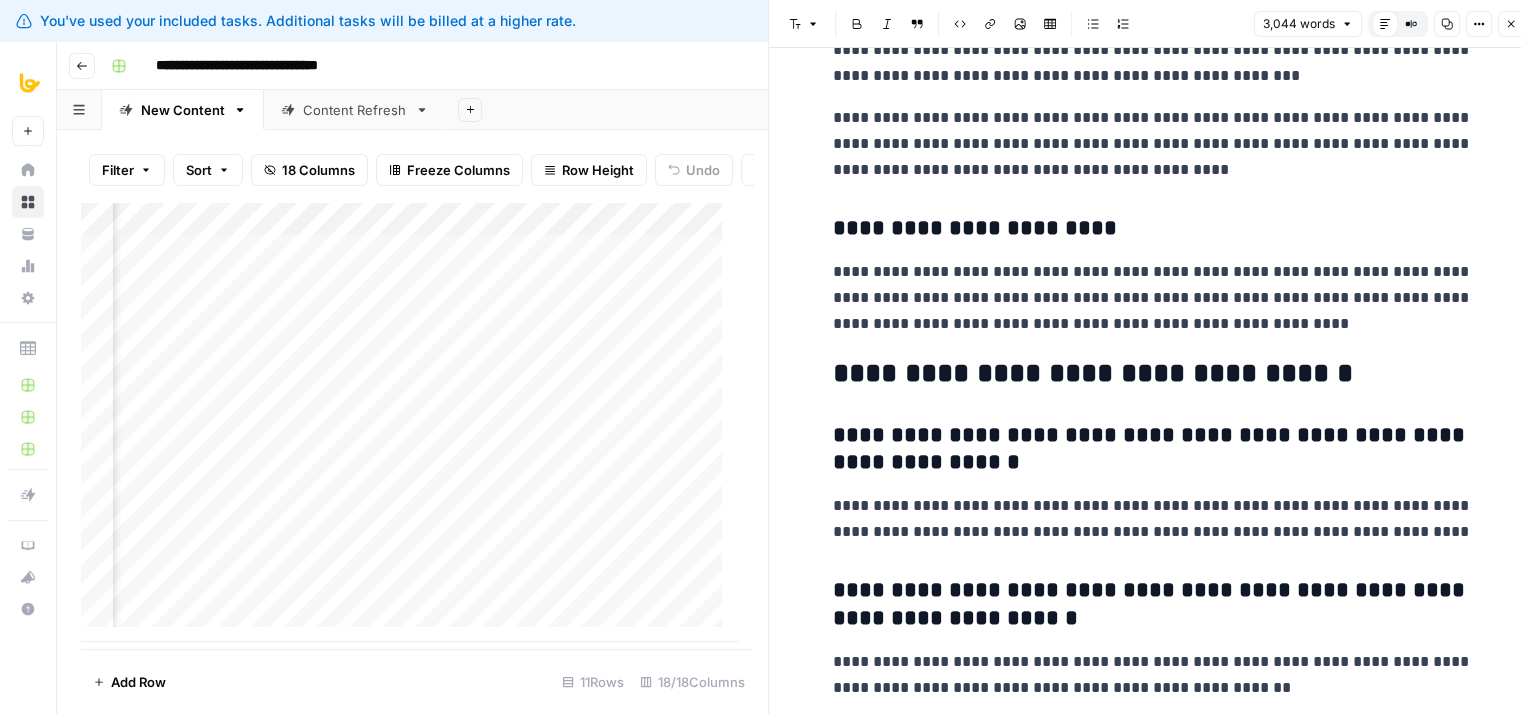 drag, startPoint x: 1102, startPoint y: 584, endPoint x: 1096, endPoint y: 384, distance: 200.08998 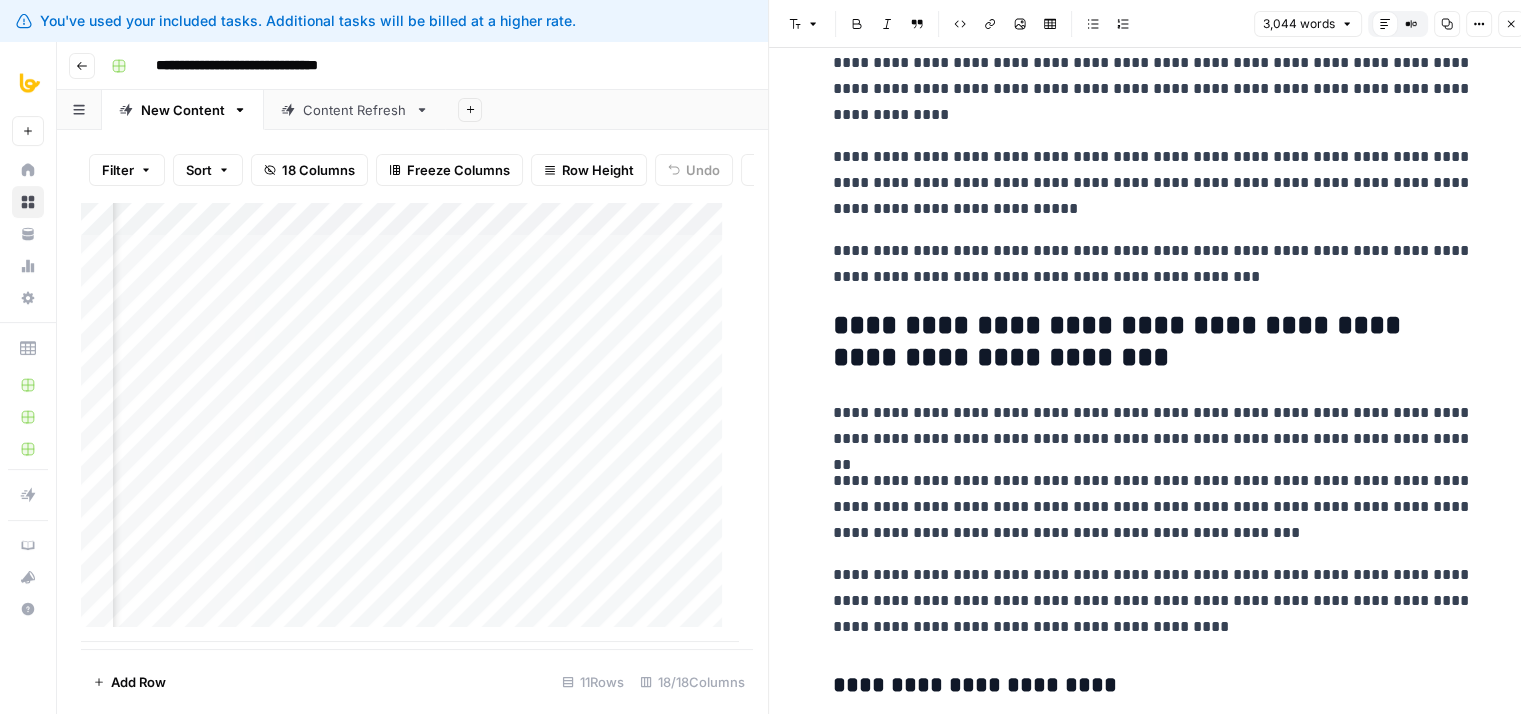 drag, startPoint x: 1100, startPoint y: 491, endPoint x: 1103, endPoint y: 285, distance: 206.02185 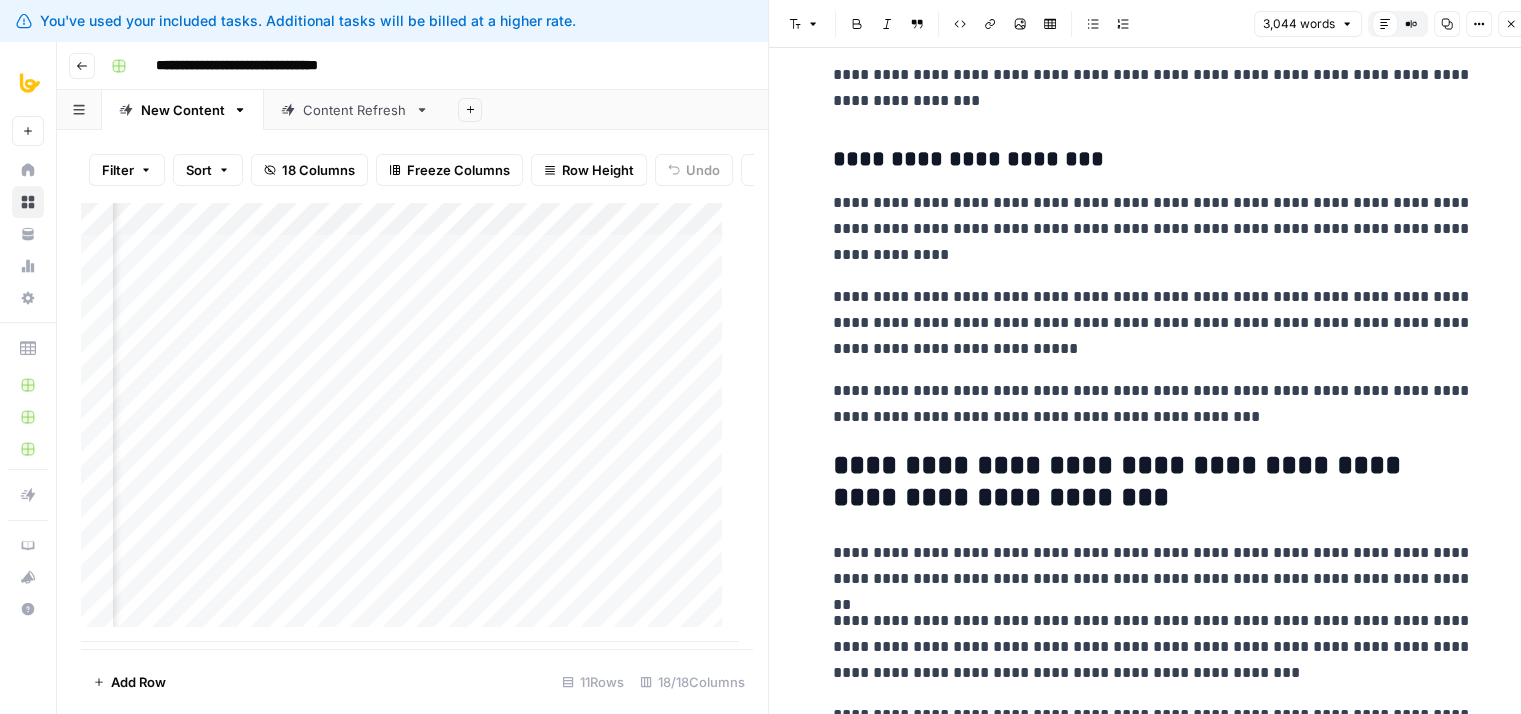 drag, startPoint x: 1091, startPoint y: 300, endPoint x: 1084, endPoint y: 273, distance: 27.89265 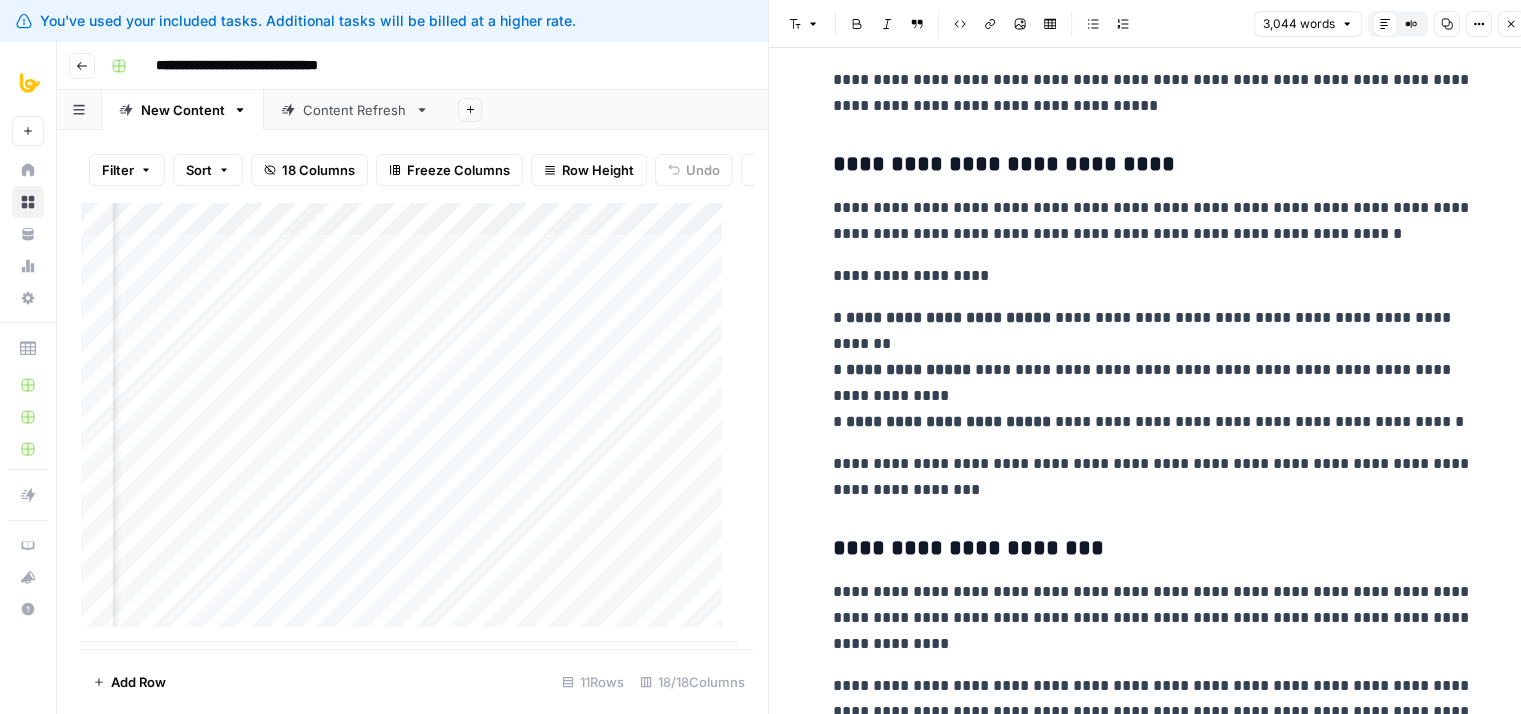 drag, startPoint x: 1094, startPoint y: 461, endPoint x: 1089, endPoint y: 251, distance: 210.05951 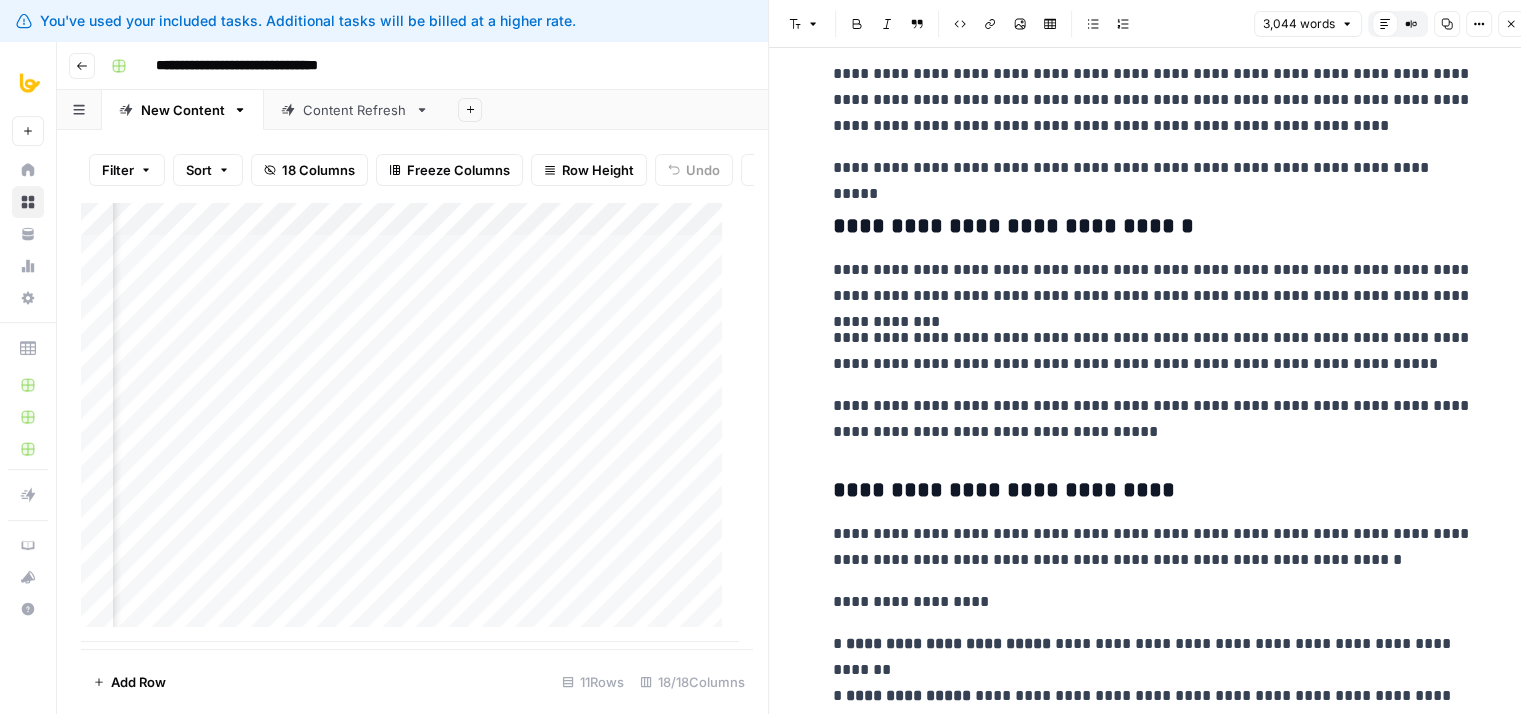 drag, startPoint x: 1080, startPoint y: 254, endPoint x: 1076, endPoint y: 209, distance: 45.17743 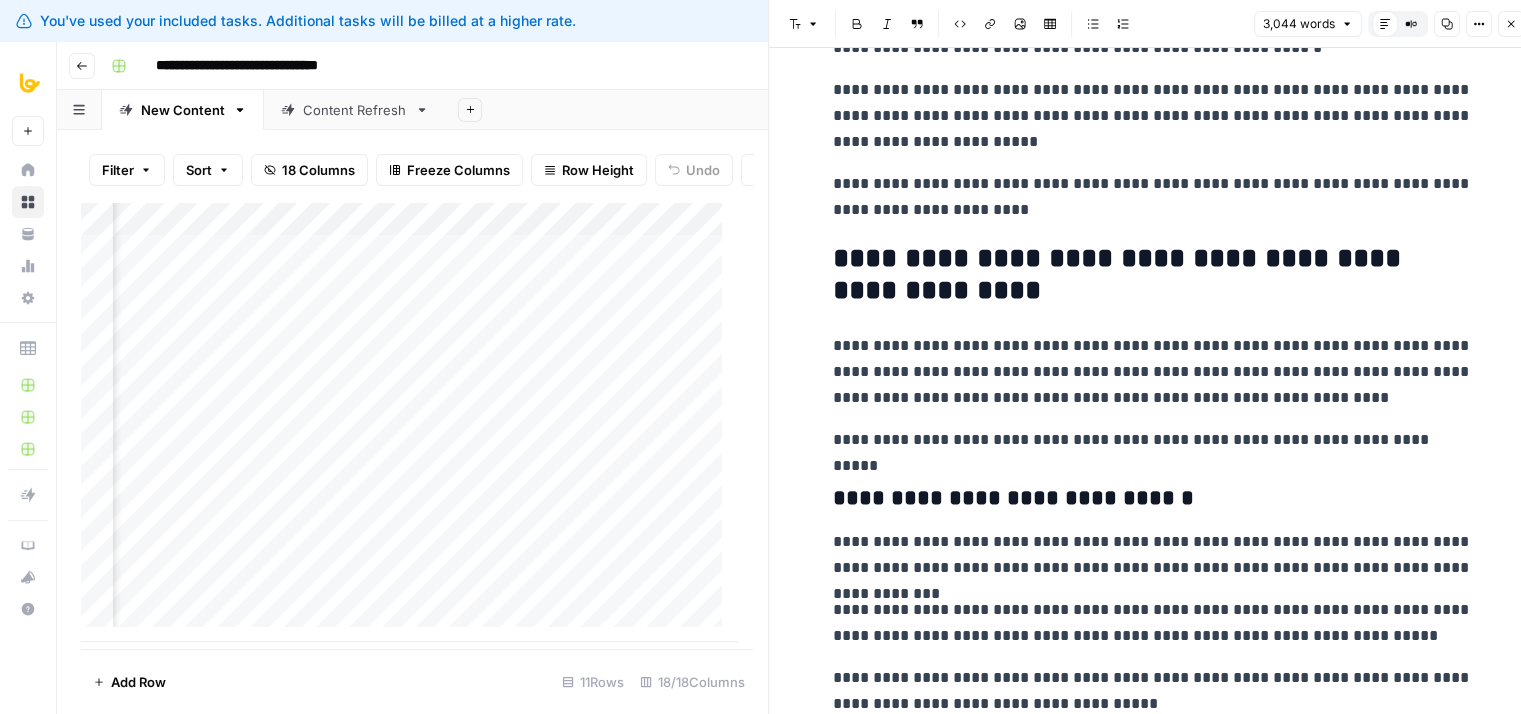 drag, startPoint x: 1095, startPoint y: 393, endPoint x: 1082, endPoint y: 211, distance: 182.4637 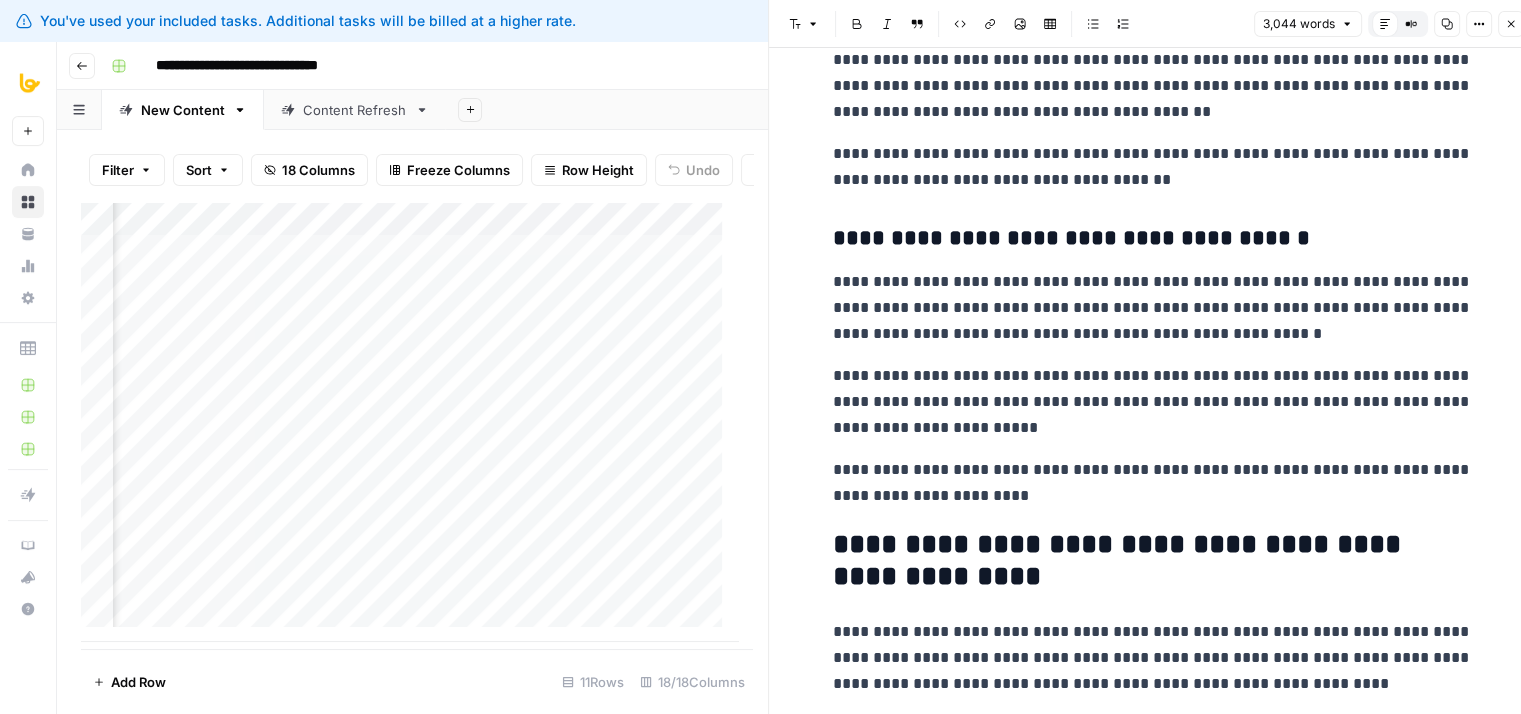 drag, startPoint x: 1104, startPoint y: 261, endPoint x: 1097, endPoint y: 234, distance: 27.89265 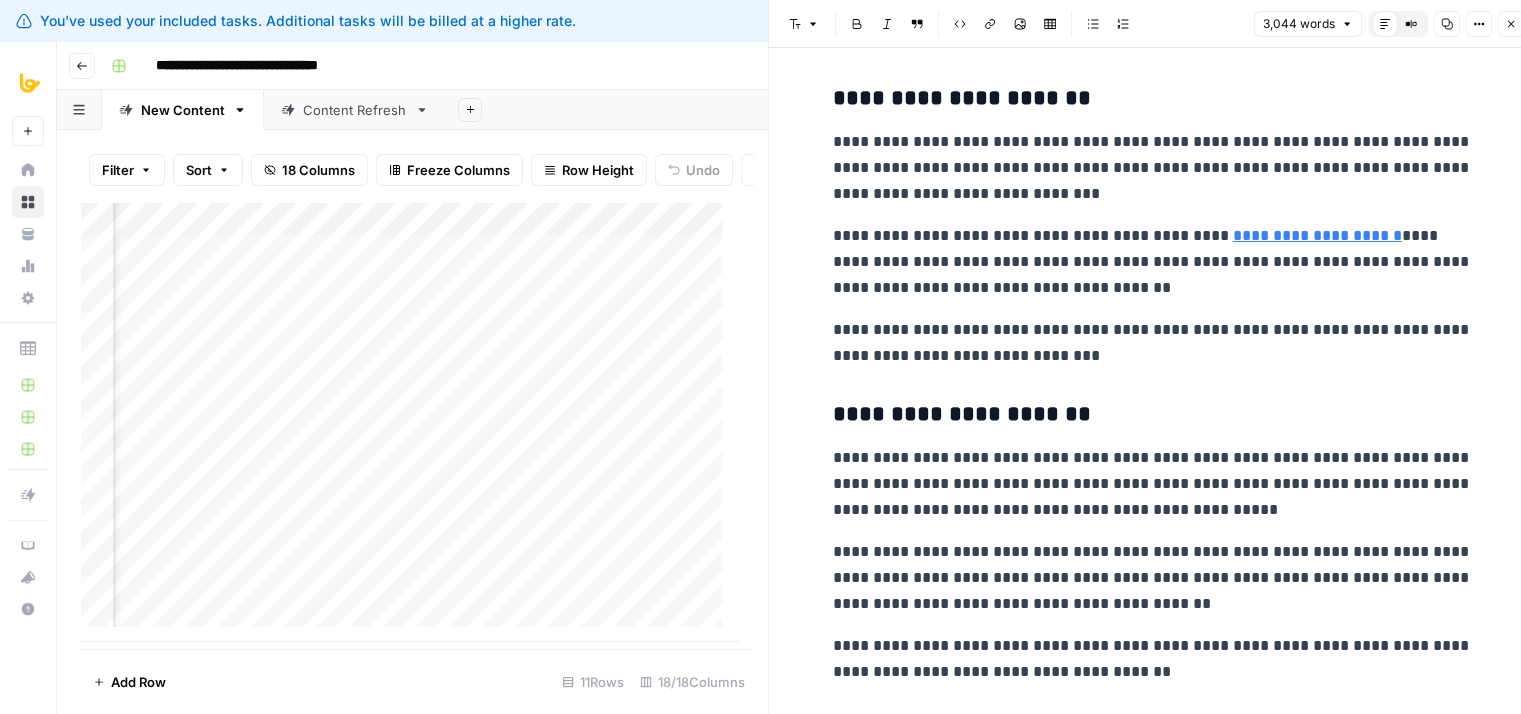 drag, startPoint x: 1140, startPoint y: 504, endPoint x: 1108, endPoint y: 333, distance: 173.96838 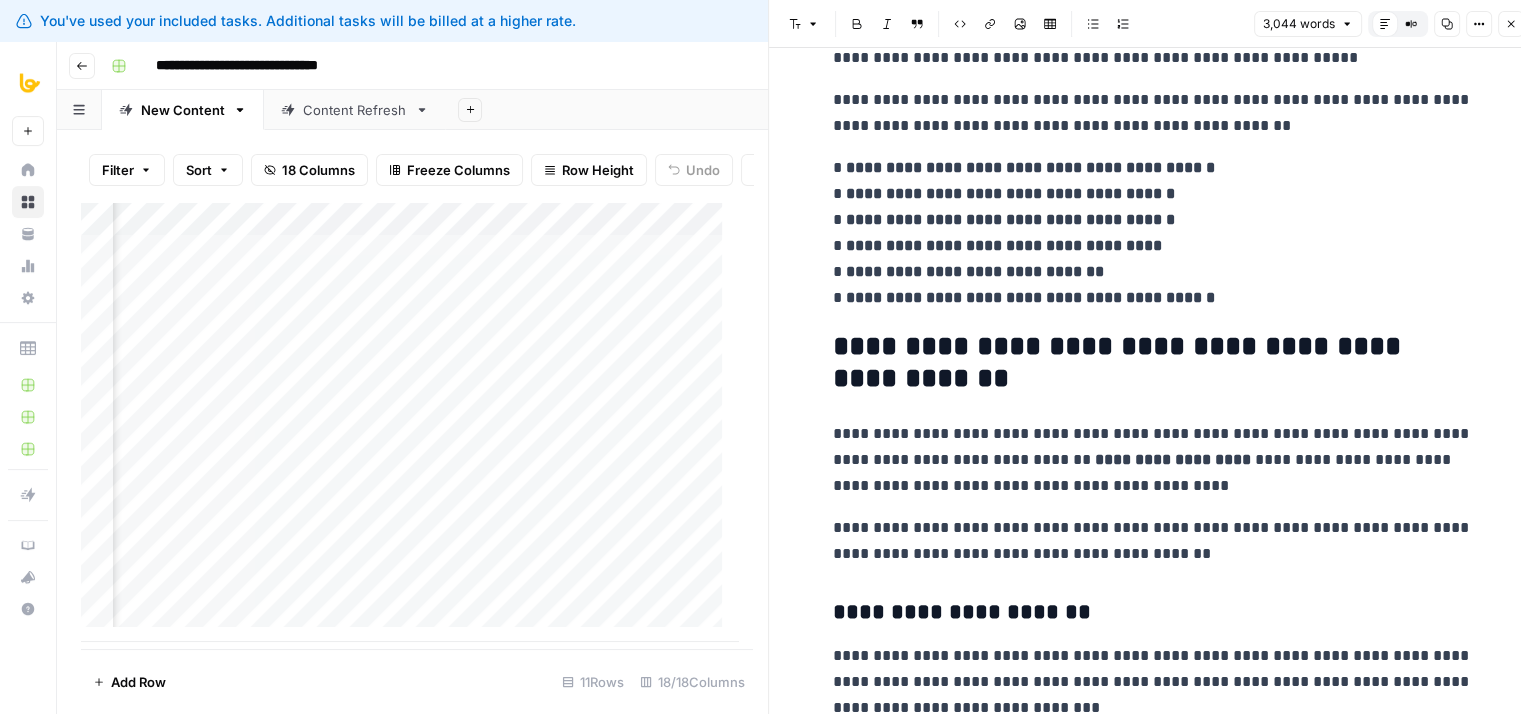 drag, startPoint x: 1147, startPoint y: 475, endPoint x: 1127, endPoint y: 337, distance: 139.44174 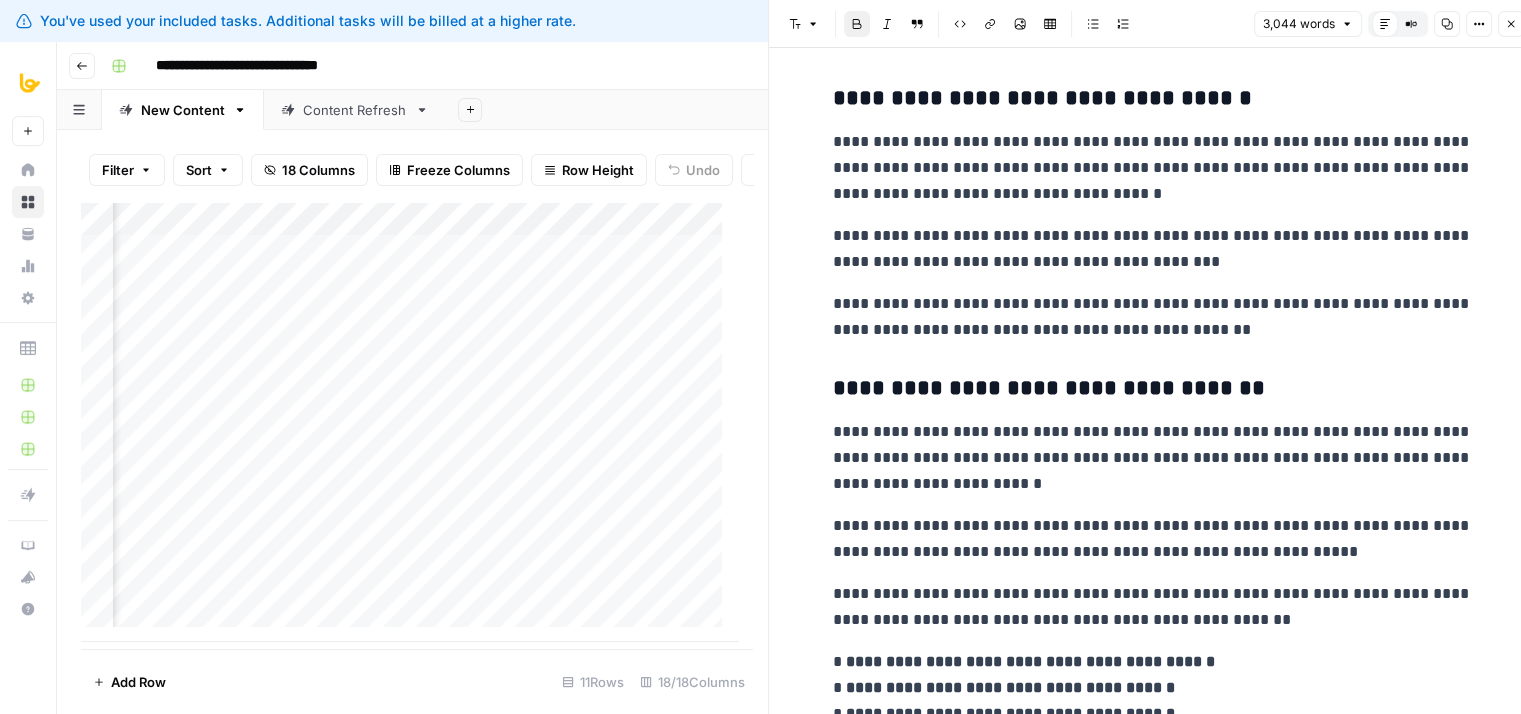 drag, startPoint x: 1138, startPoint y: 488, endPoint x: 1112, endPoint y: 357, distance: 133.55524 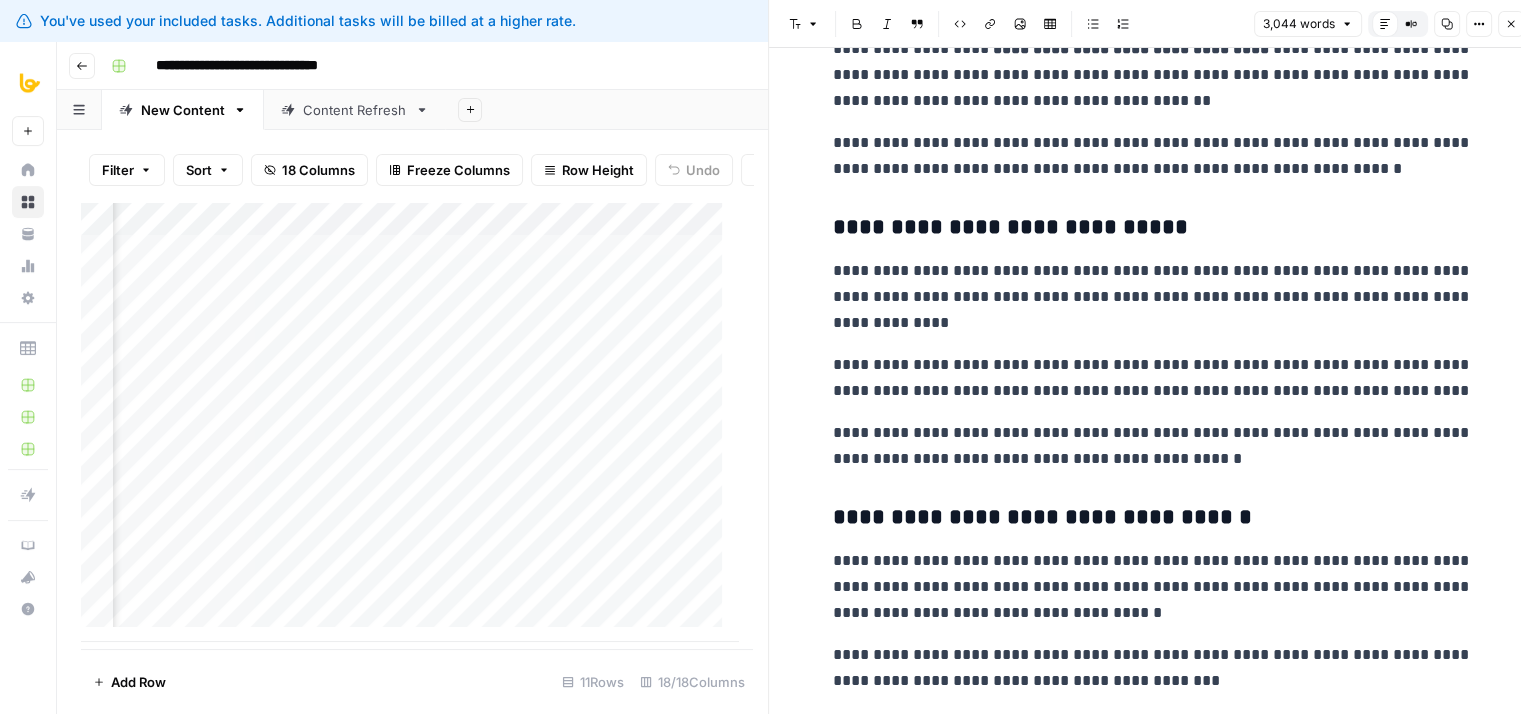drag, startPoint x: 1105, startPoint y: 479, endPoint x: 1110, endPoint y: 351, distance: 128.09763 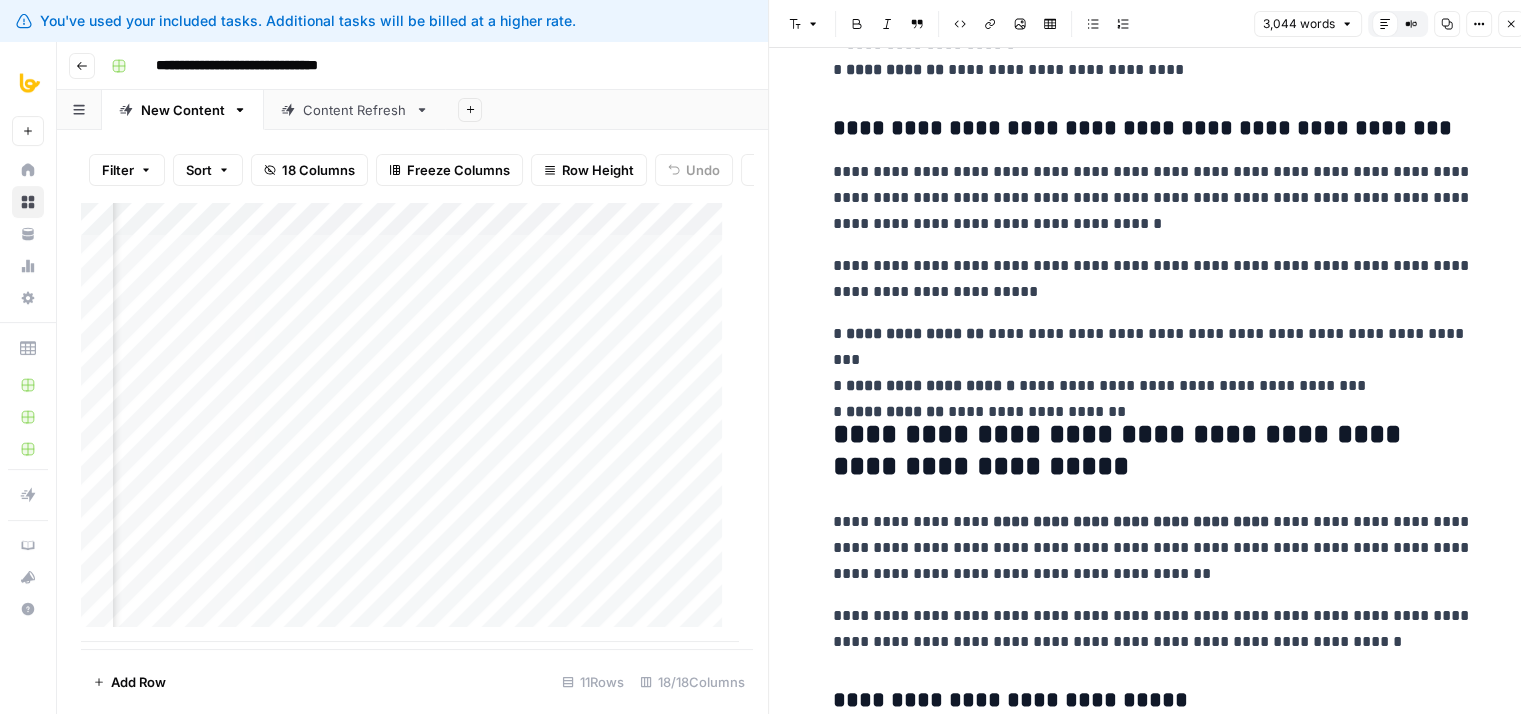 drag, startPoint x: 1136, startPoint y: 474, endPoint x: 1126, endPoint y: 318, distance: 156.32019 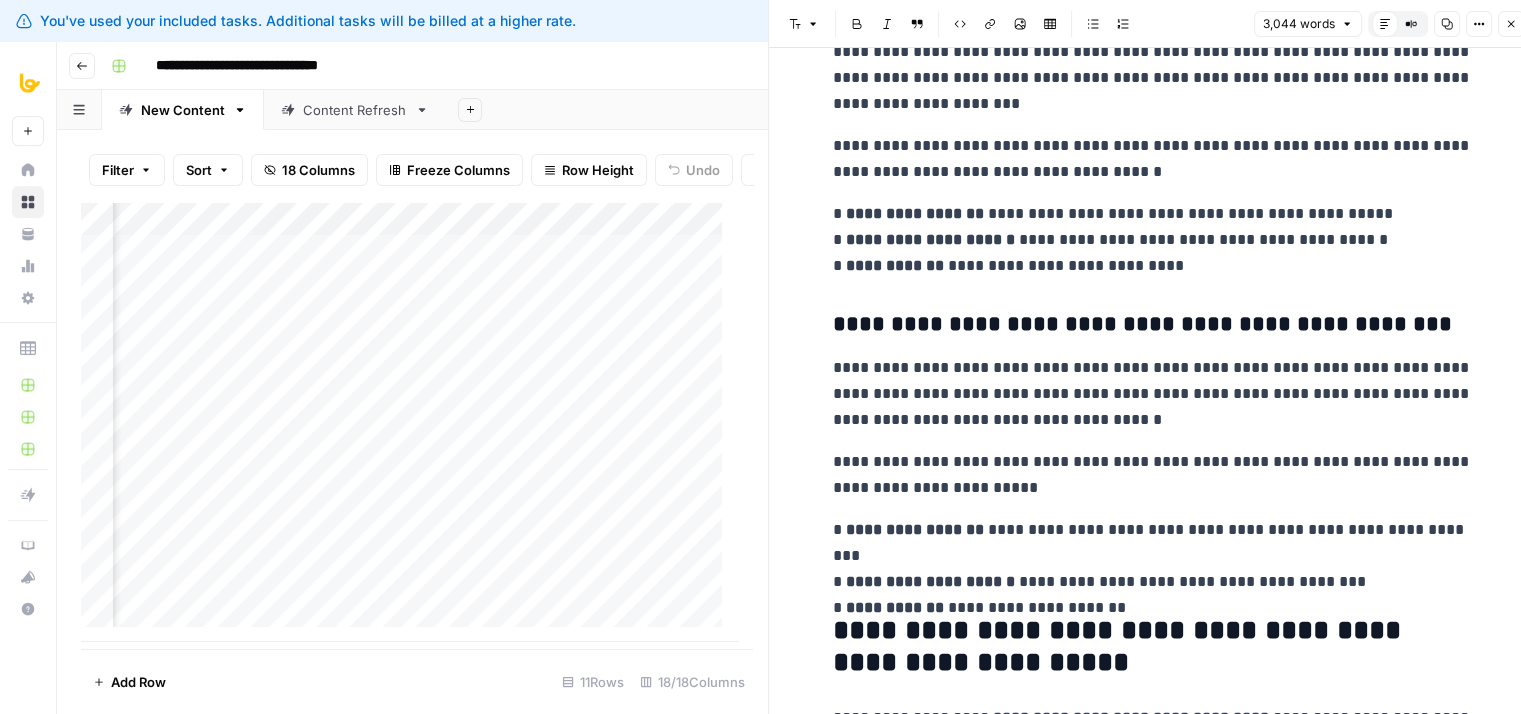 drag, startPoint x: 1135, startPoint y: 442, endPoint x: 1128, endPoint y: 316, distance: 126.1943 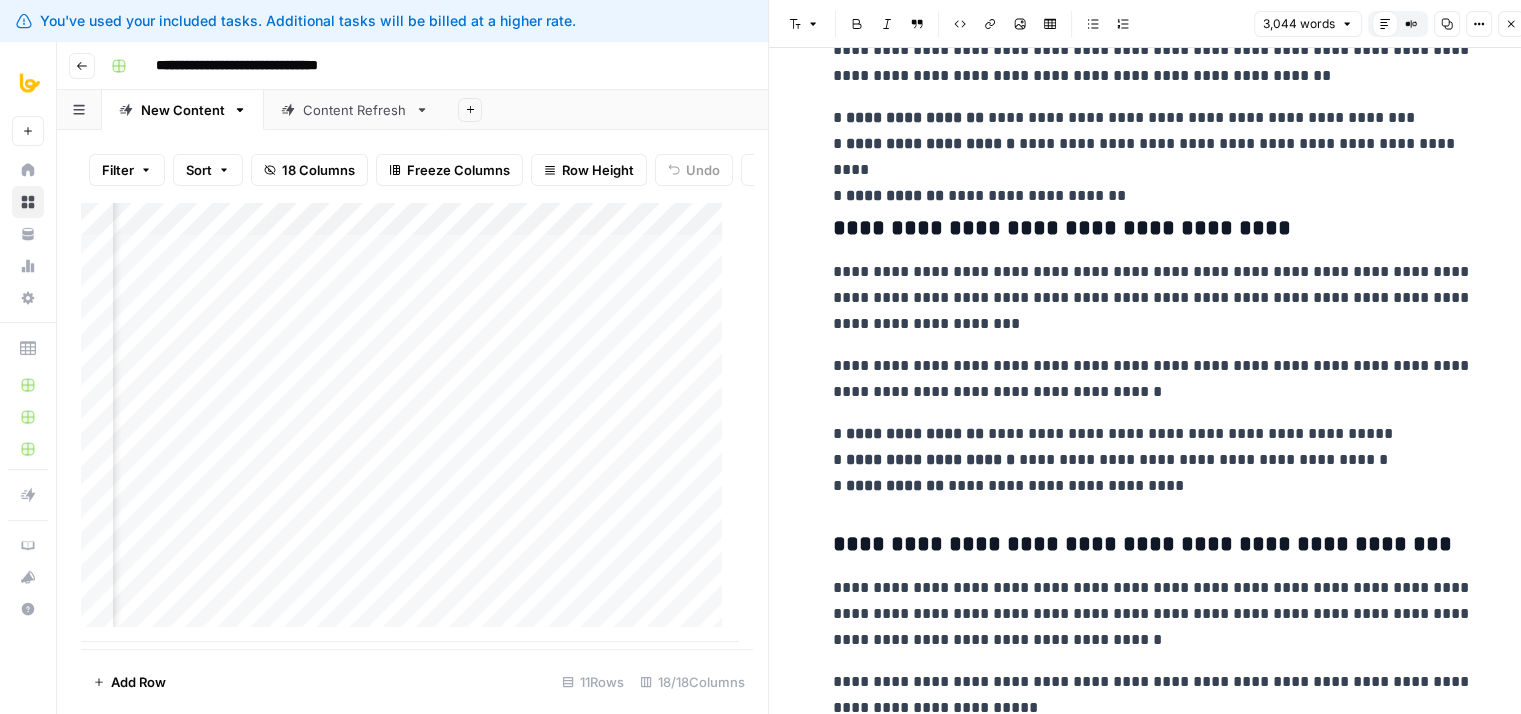 drag, startPoint x: 1119, startPoint y: 422, endPoint x: 1115, endPoint y: 289, distance: 133.06013 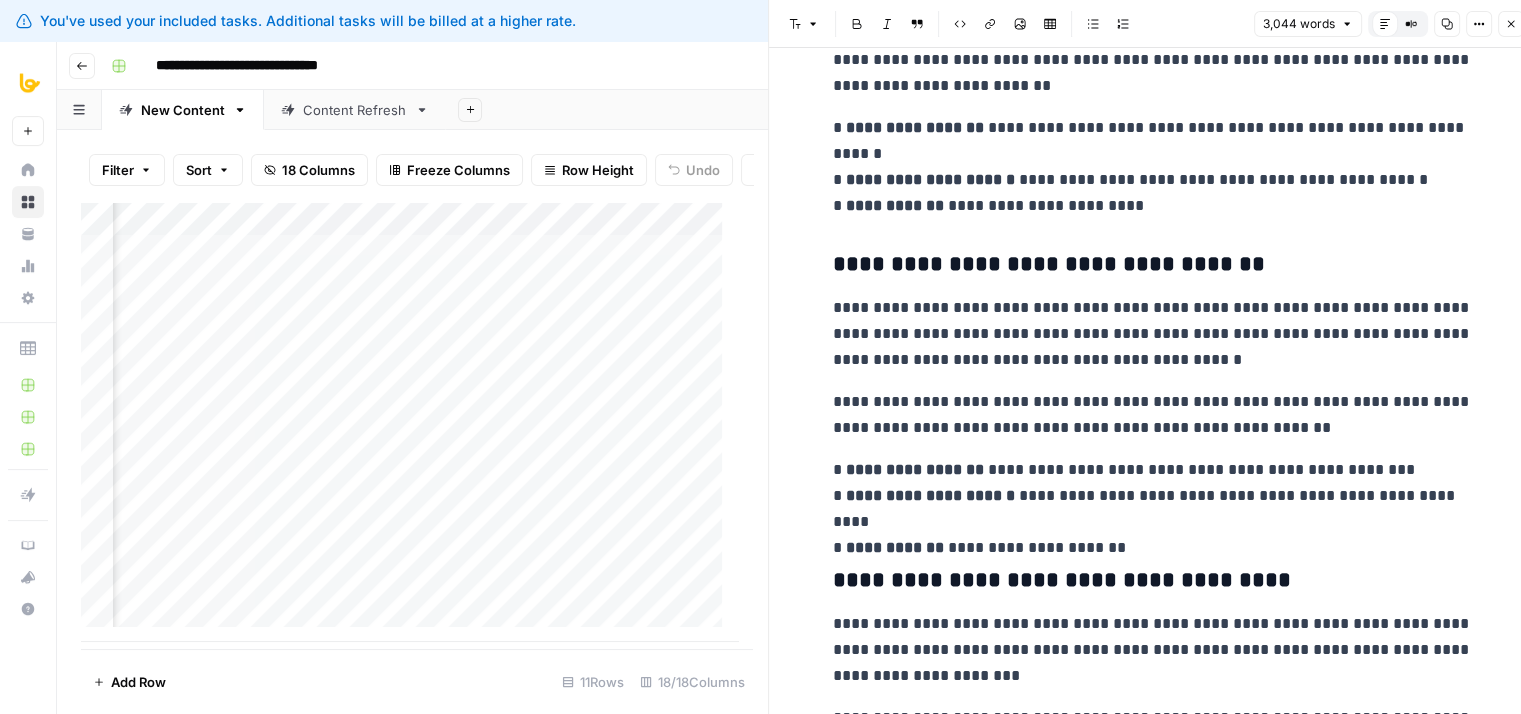 drag, startPoint x: 1128, startPoint y: 439, endPoint x: 1125, endPoint y: 345, distance: 94.04786 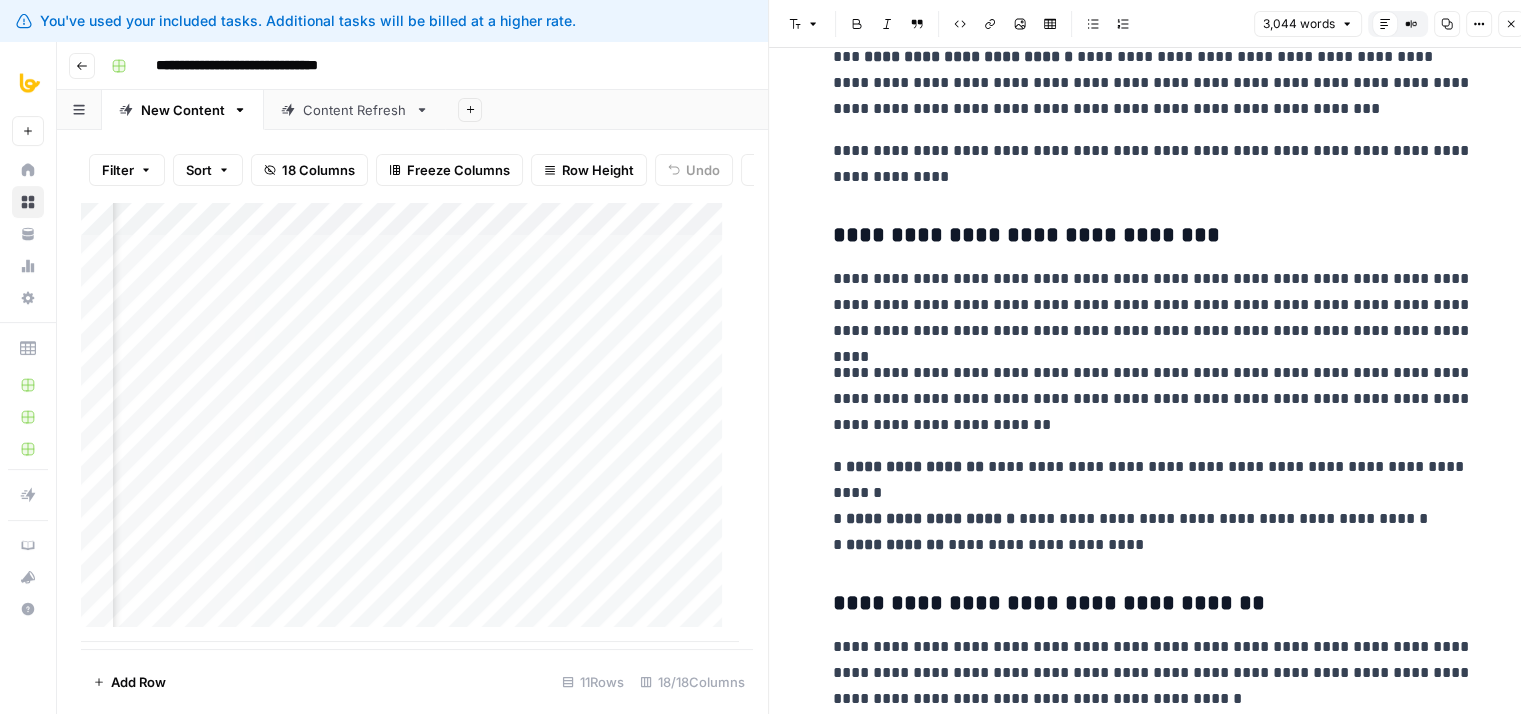 drag, startPoint x: 1116, startPoint y: 456, endPoint x: 1113, endPoint y: 297, distance: 159.0283 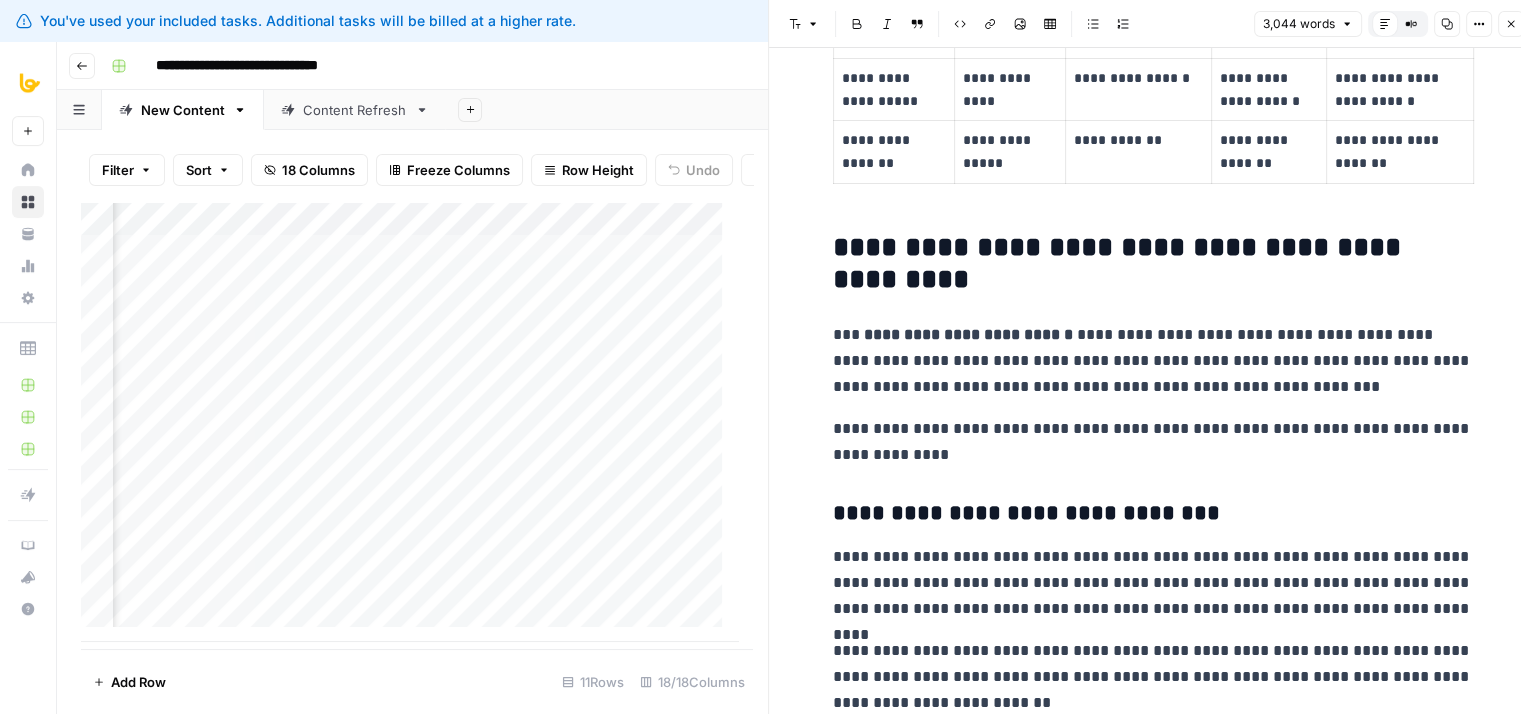 drag, startPoint x: 1136, startPoint y: 396, endPoint x: 1120, endPoint y: 249, distance: 147.86818 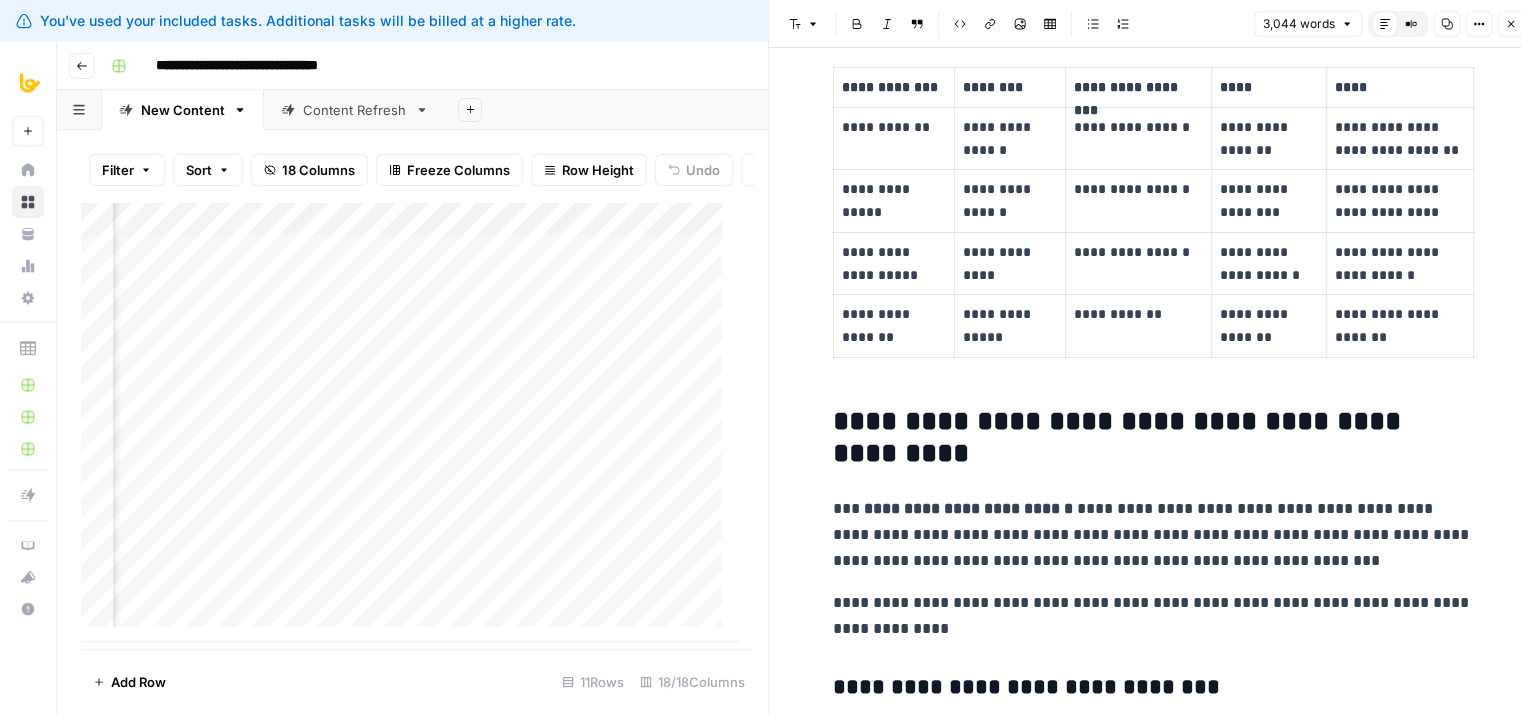 drag, startPoint x: 1149, startPoint y: 445, endPoint x: 1136, endPoint y: 321, distance: 124.67959 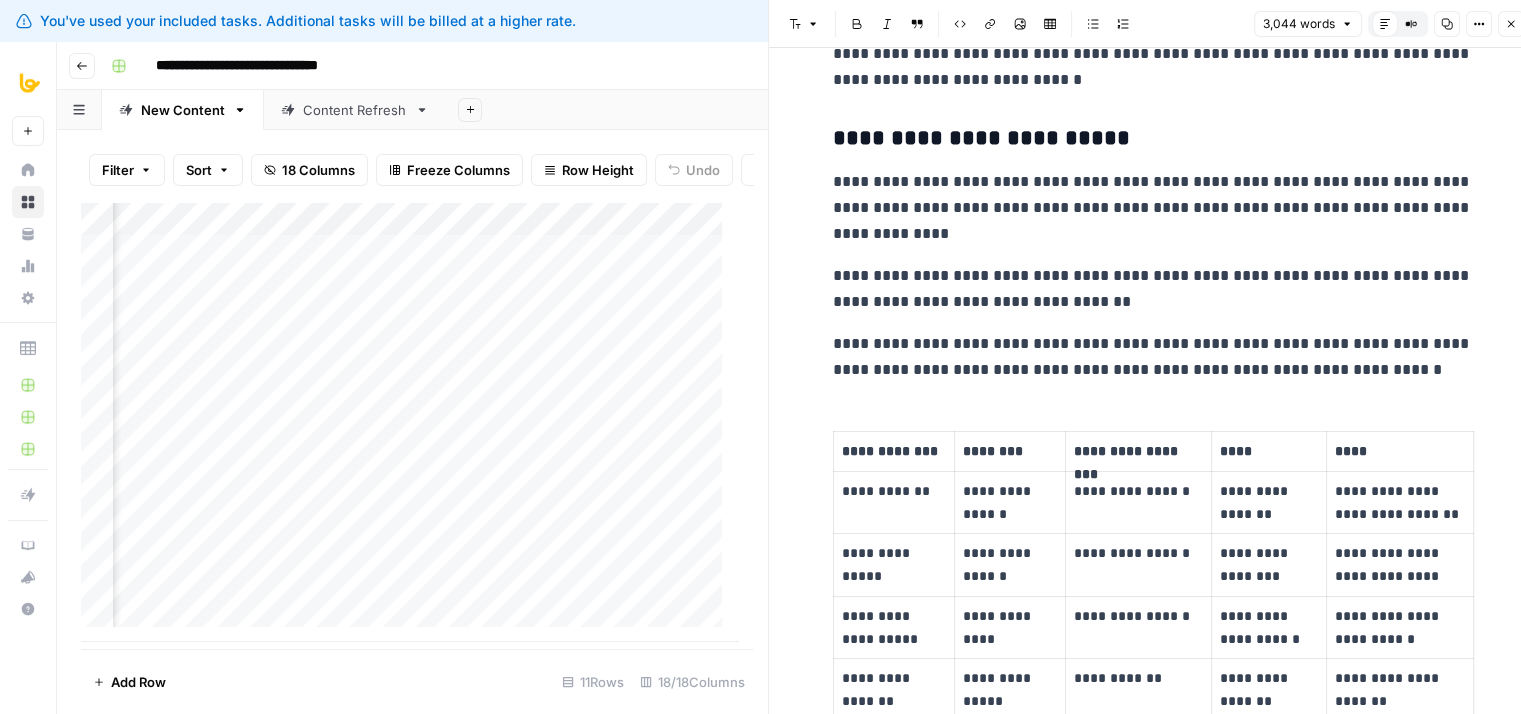 drag, startPoint x: 1144, startPoint y: 505, endPoint x: 1127, endPoint y: 381, distance: 125.1599 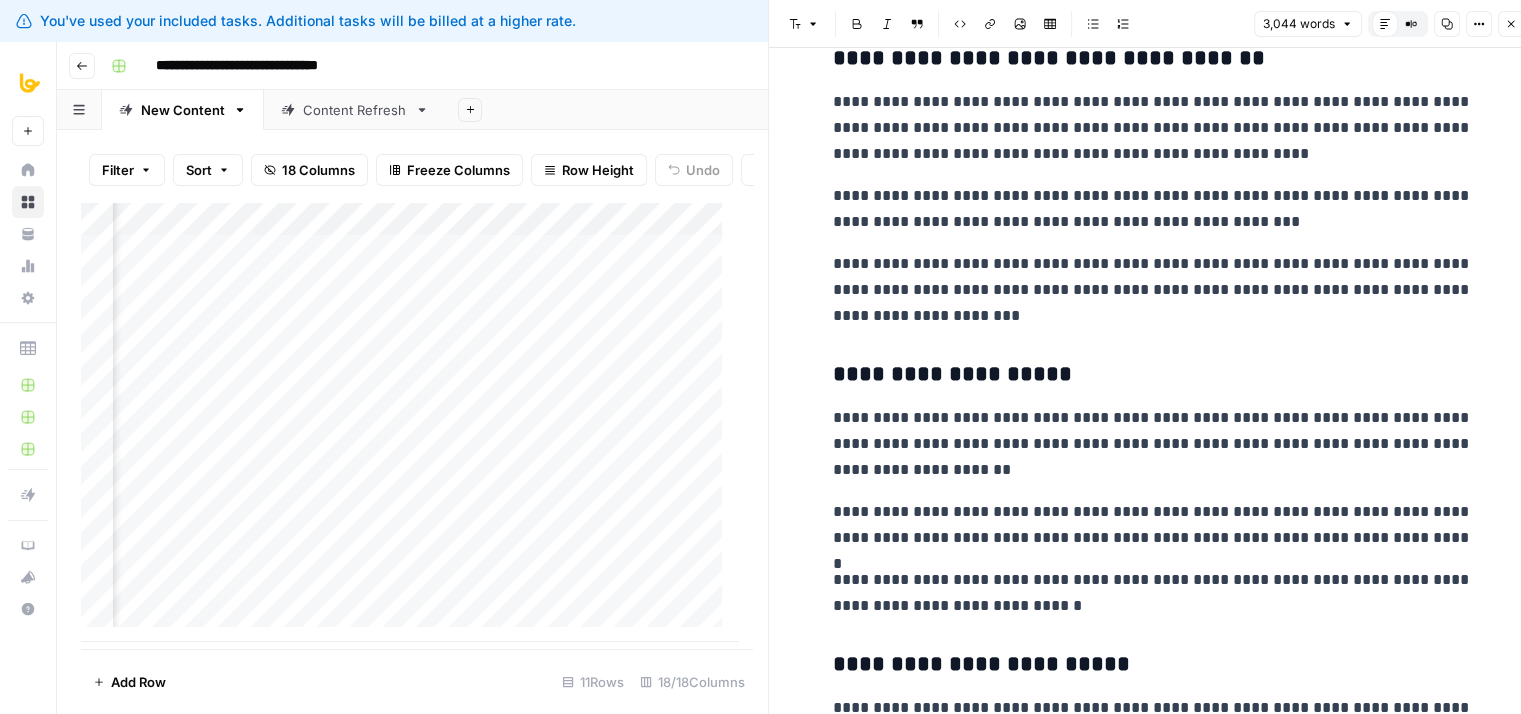 drag, startPoint x: 1137, startPoint y: 261, endPoint x: 1132, endPoint y: 166, distance: 95.131485 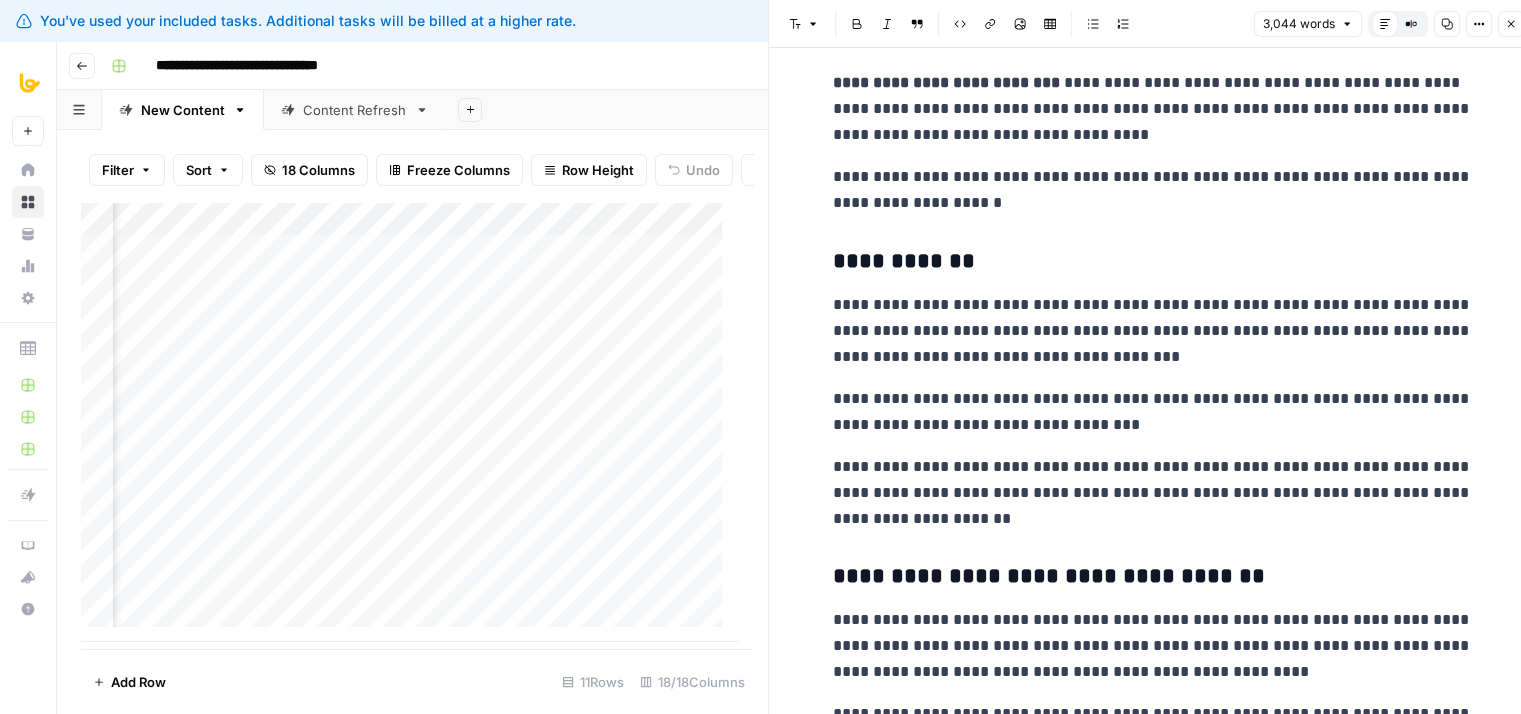 drag, startPoint x: 1158, startPoint y: 391, endPoint x: 1152, endPoint y: 208, distance: 183.09833 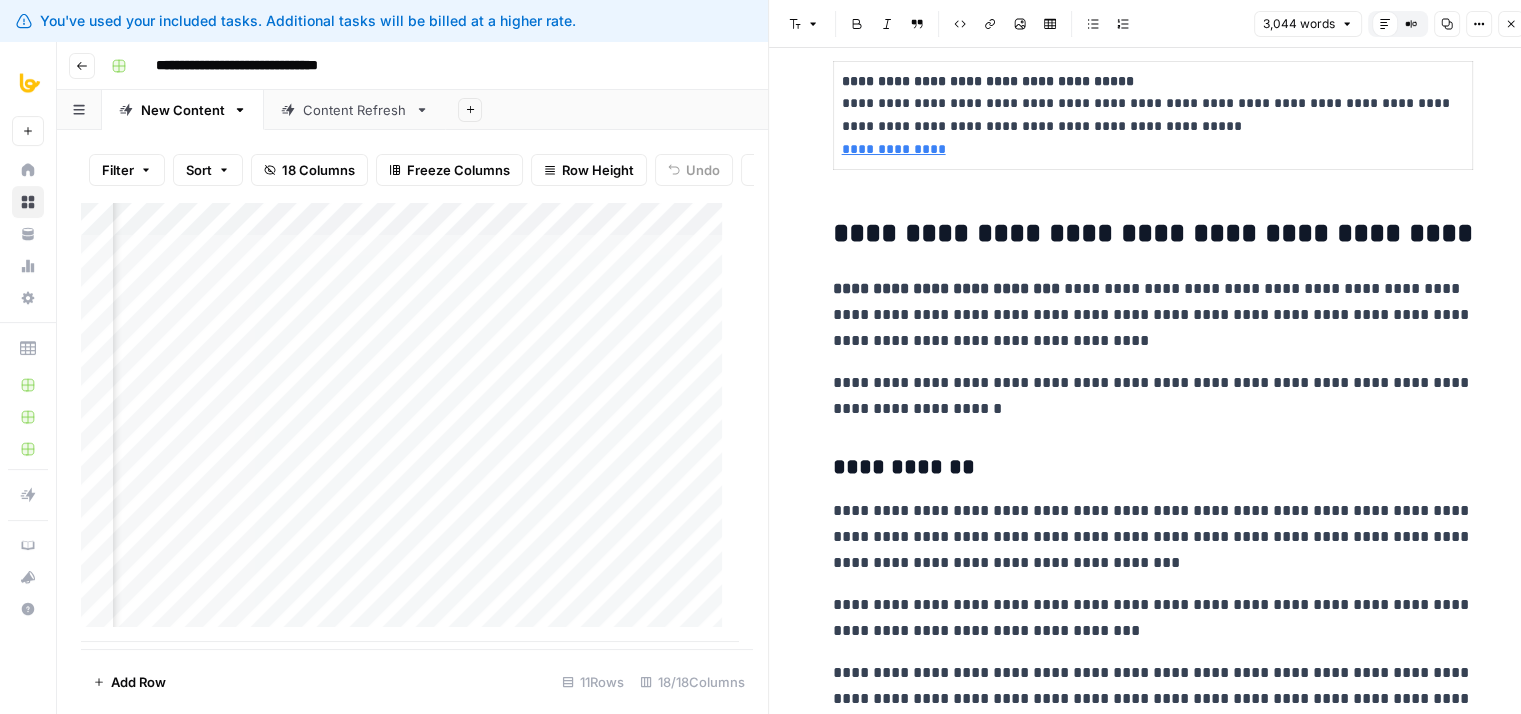 drag, startPoint x: 1170, startPoint y: 420, endPoint x: 1176, endPoint y: 285, distance: 135.13327 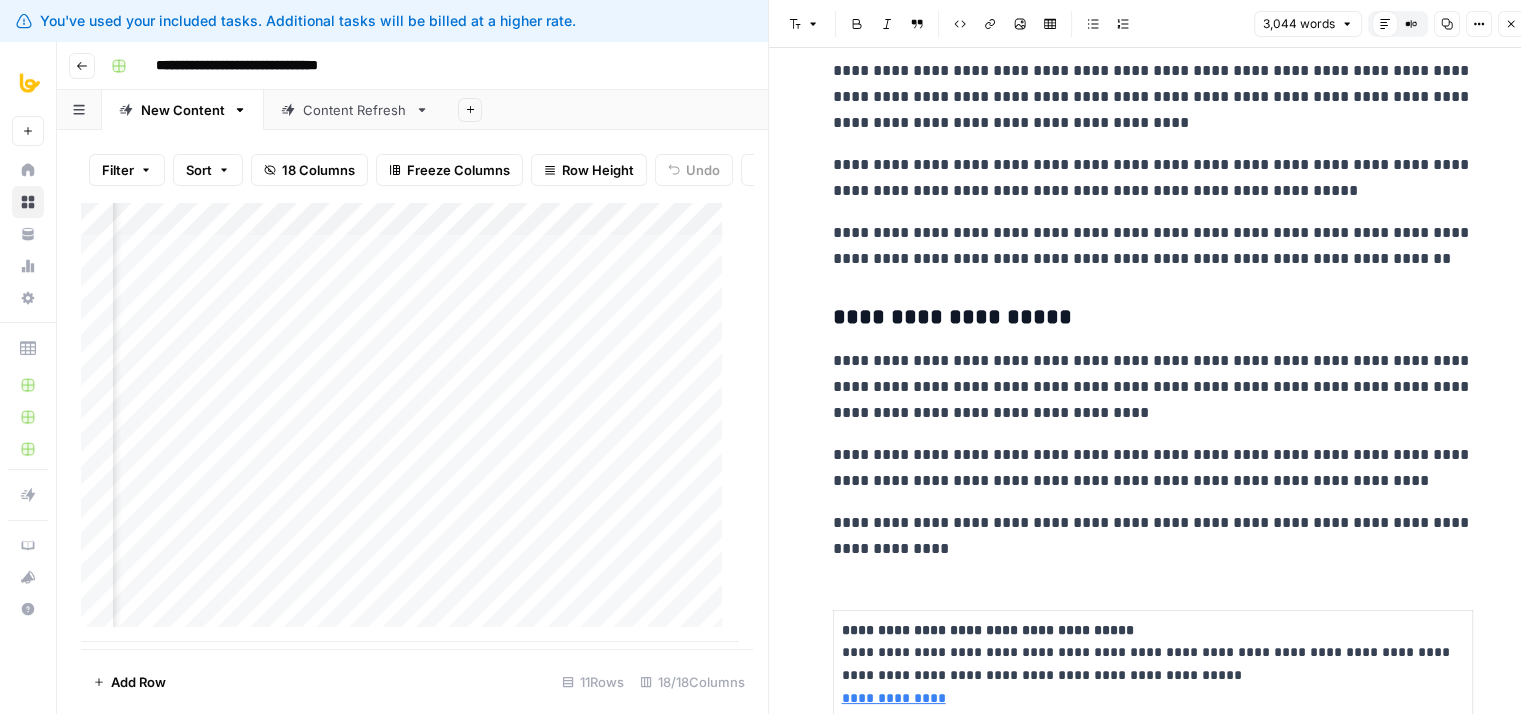 drag, startPoint x: 1166, startPoint y: 449, endPoint x: 1153, endPoint y: 335, distance: 114.73883 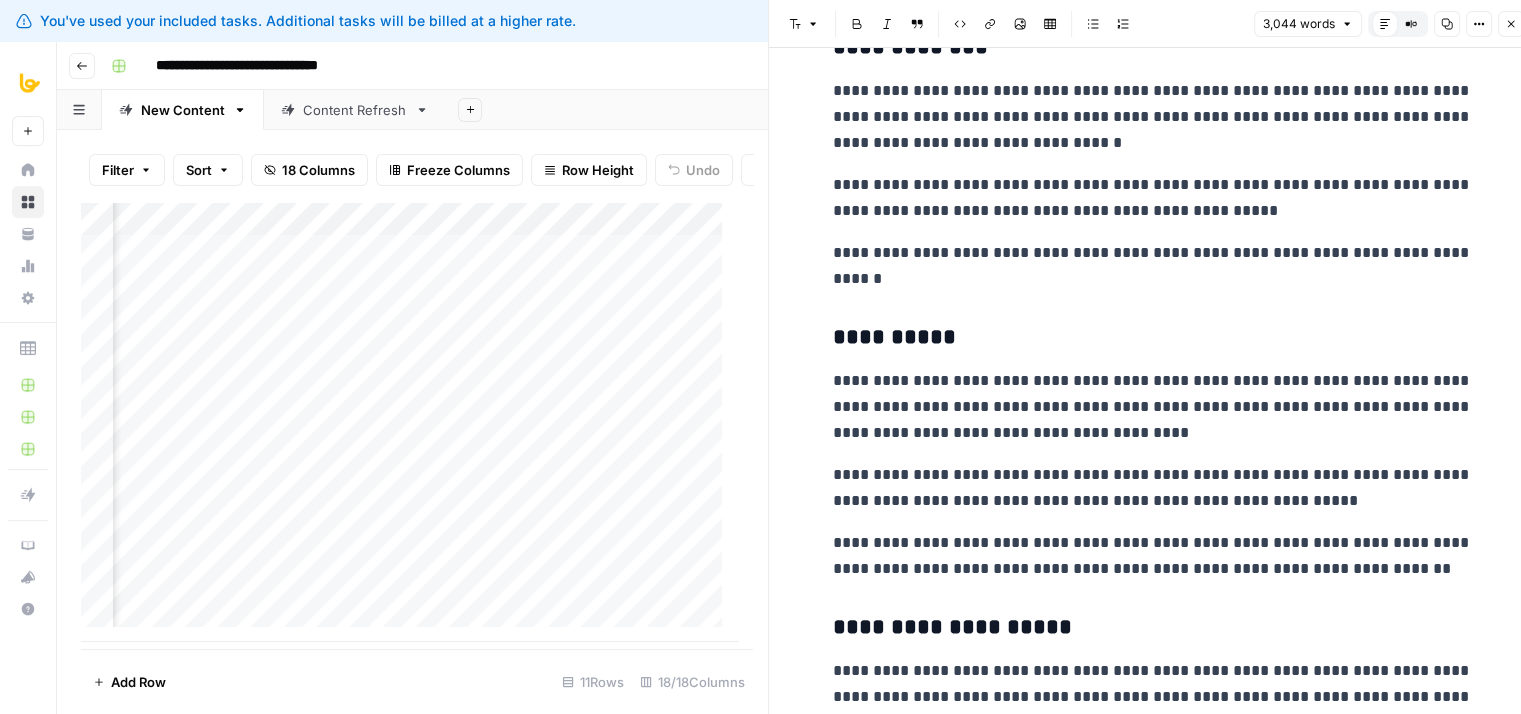 drag, startPoint x: 1155, startPoint y: 446, endPoint x: 1155, endPoint y: 314, distance: 132 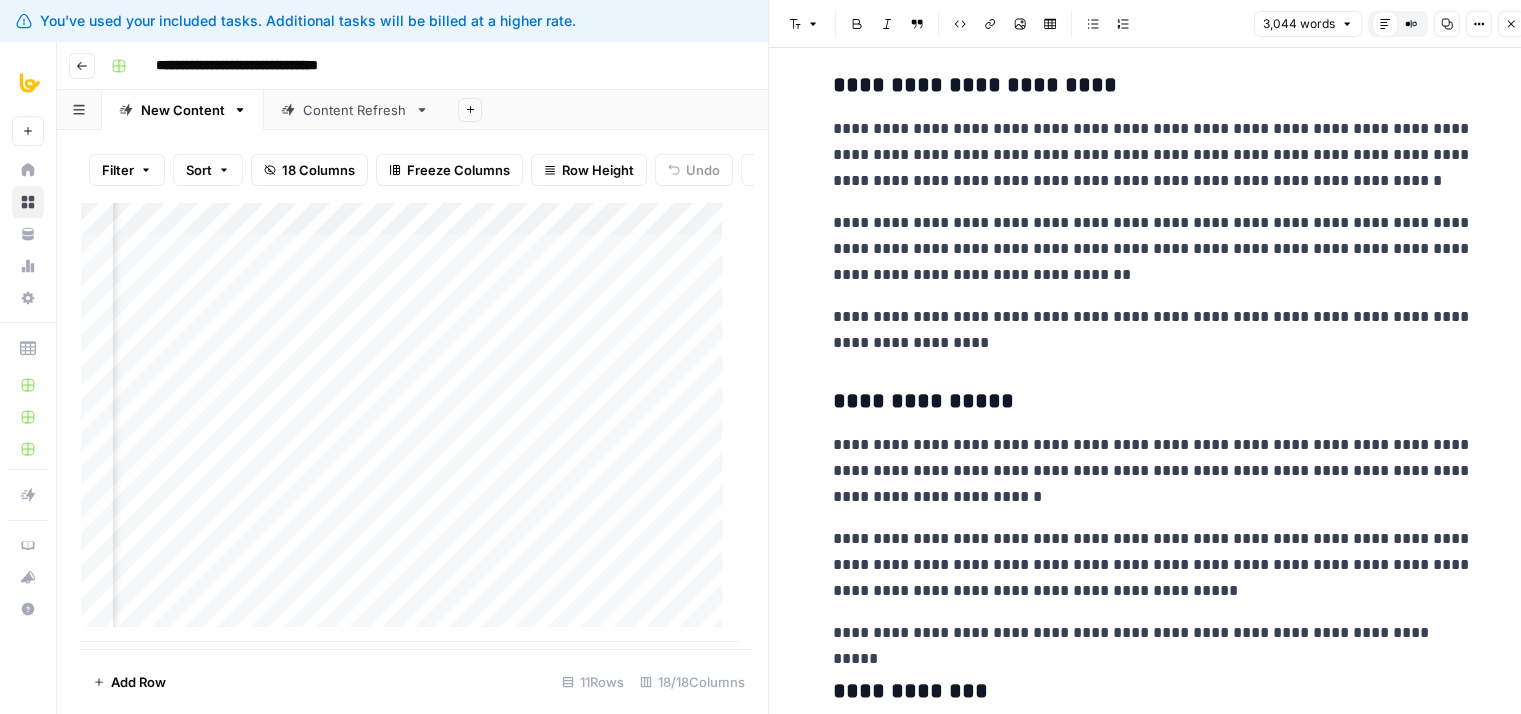 drag 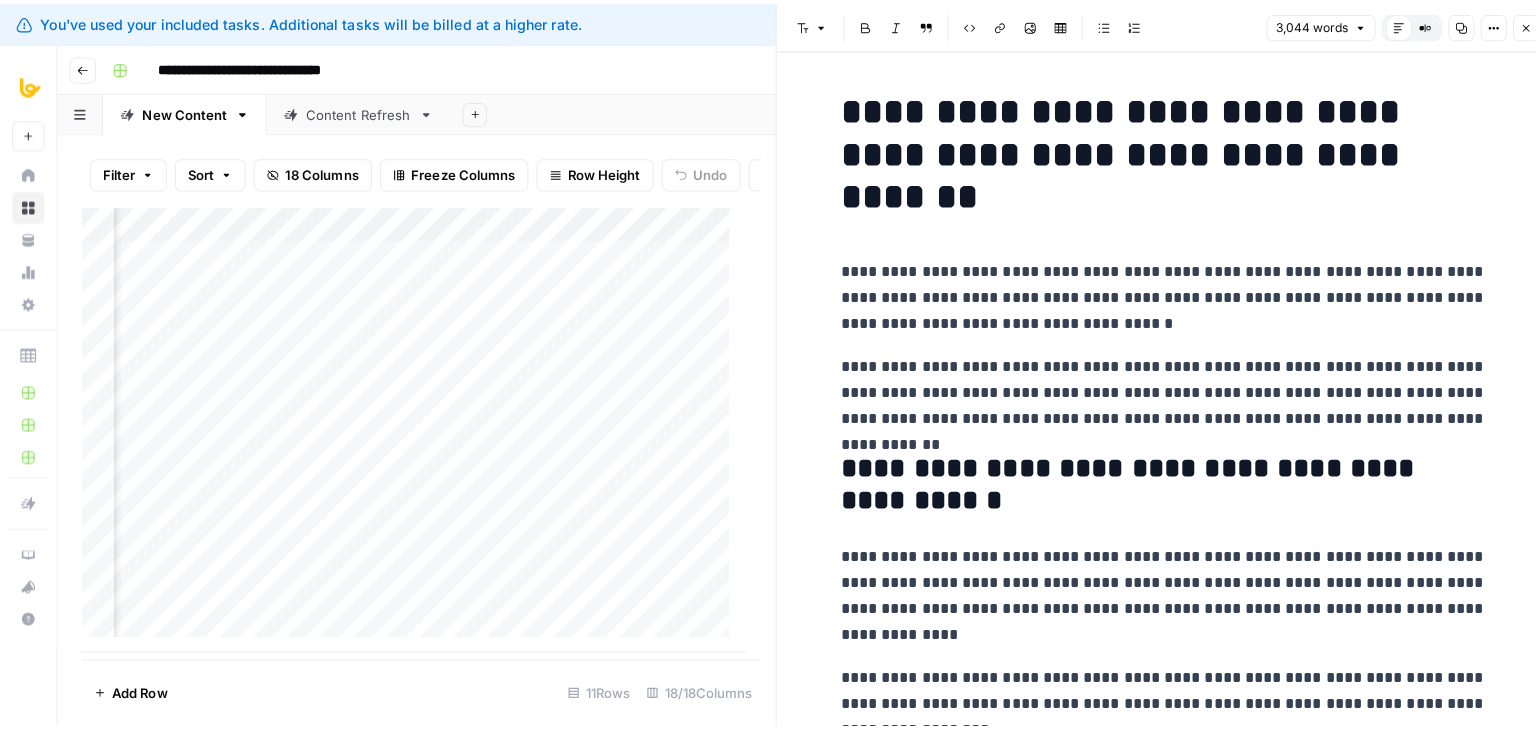scroll, scrollTop: 0, scrollLeft: 0, axis: both 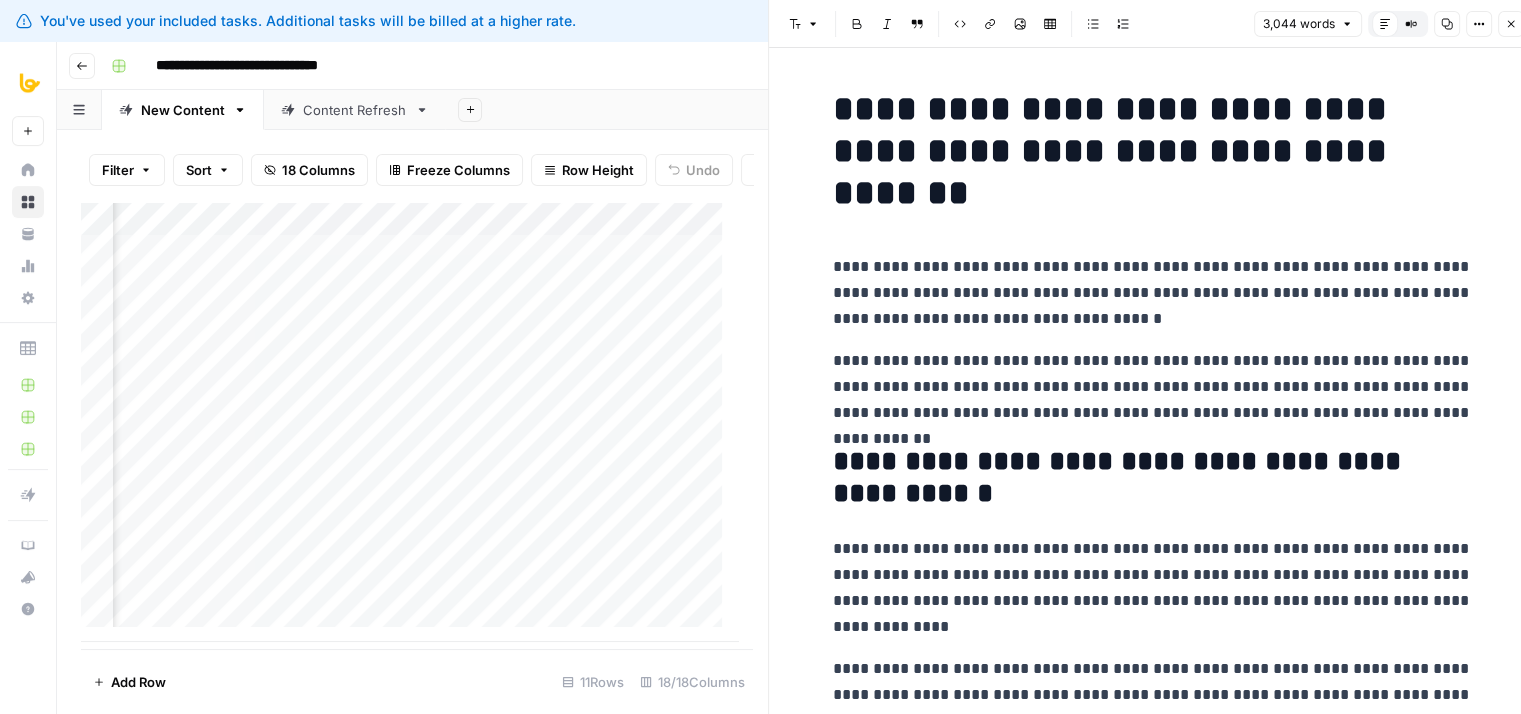 click on "Close" at bounding box center (1511, 24) 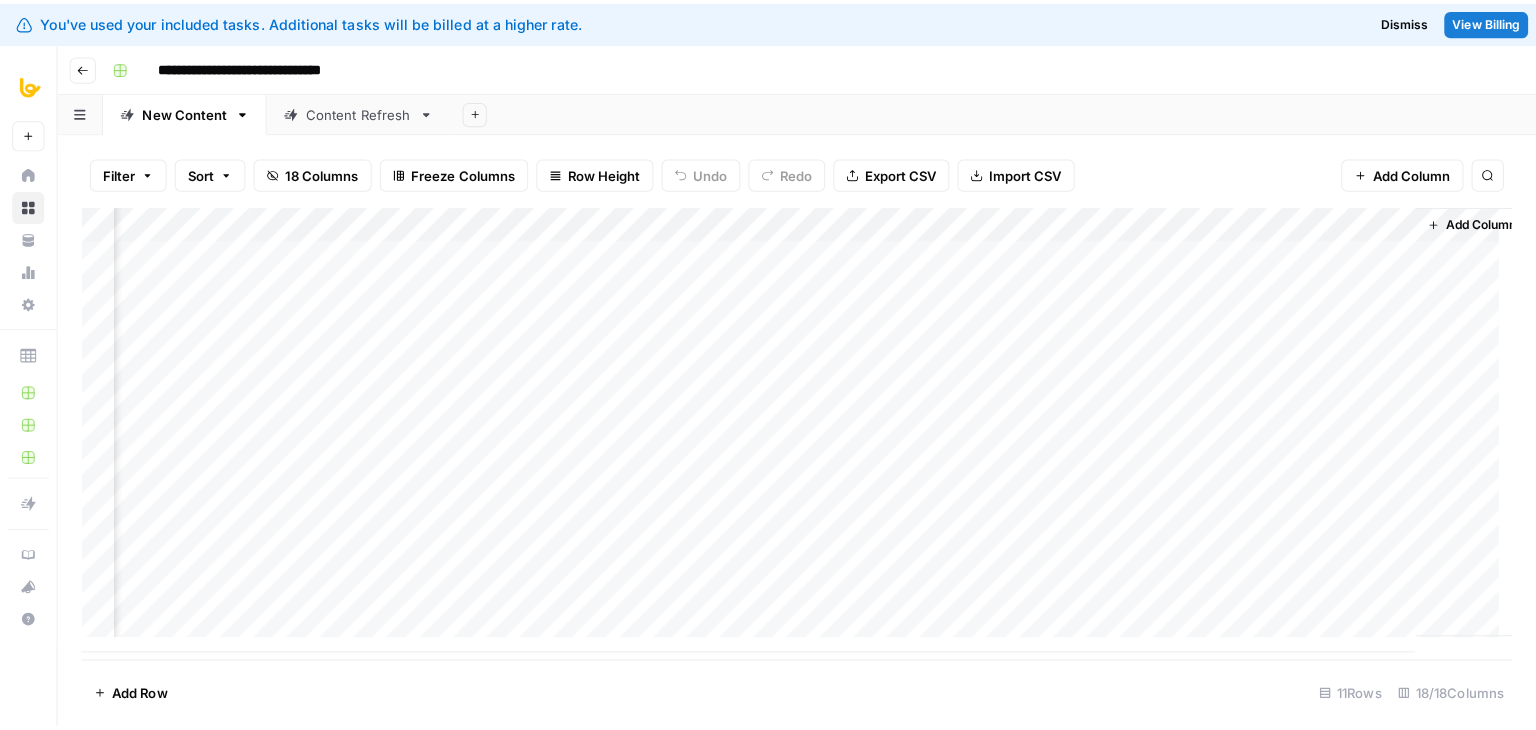 scroll, scrollTop: 0, scrollLeft: 1901, axis: horizontal 